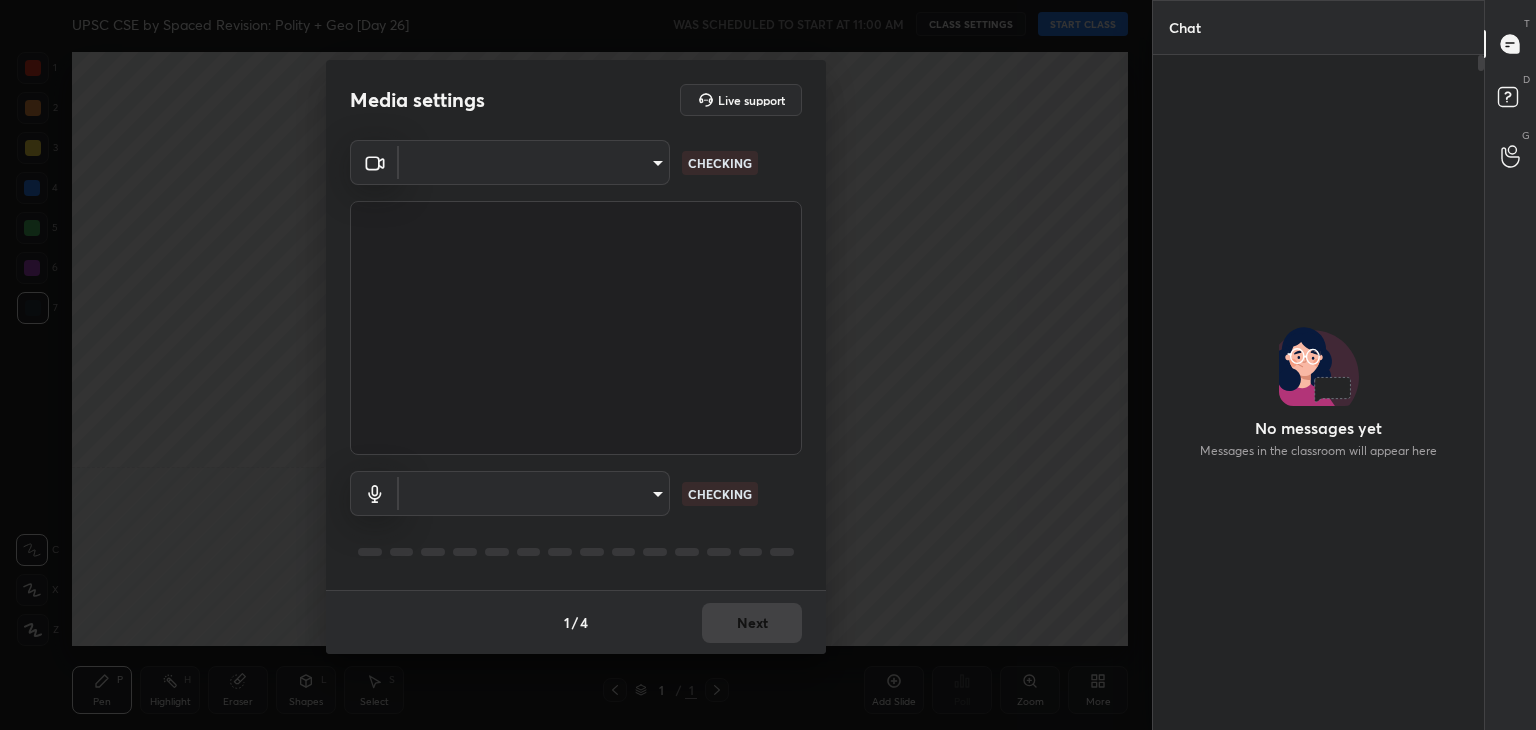 type on "32a5bfe7d891825205e83086367bfa30294755c004dcddabf83eb0039db631c2" 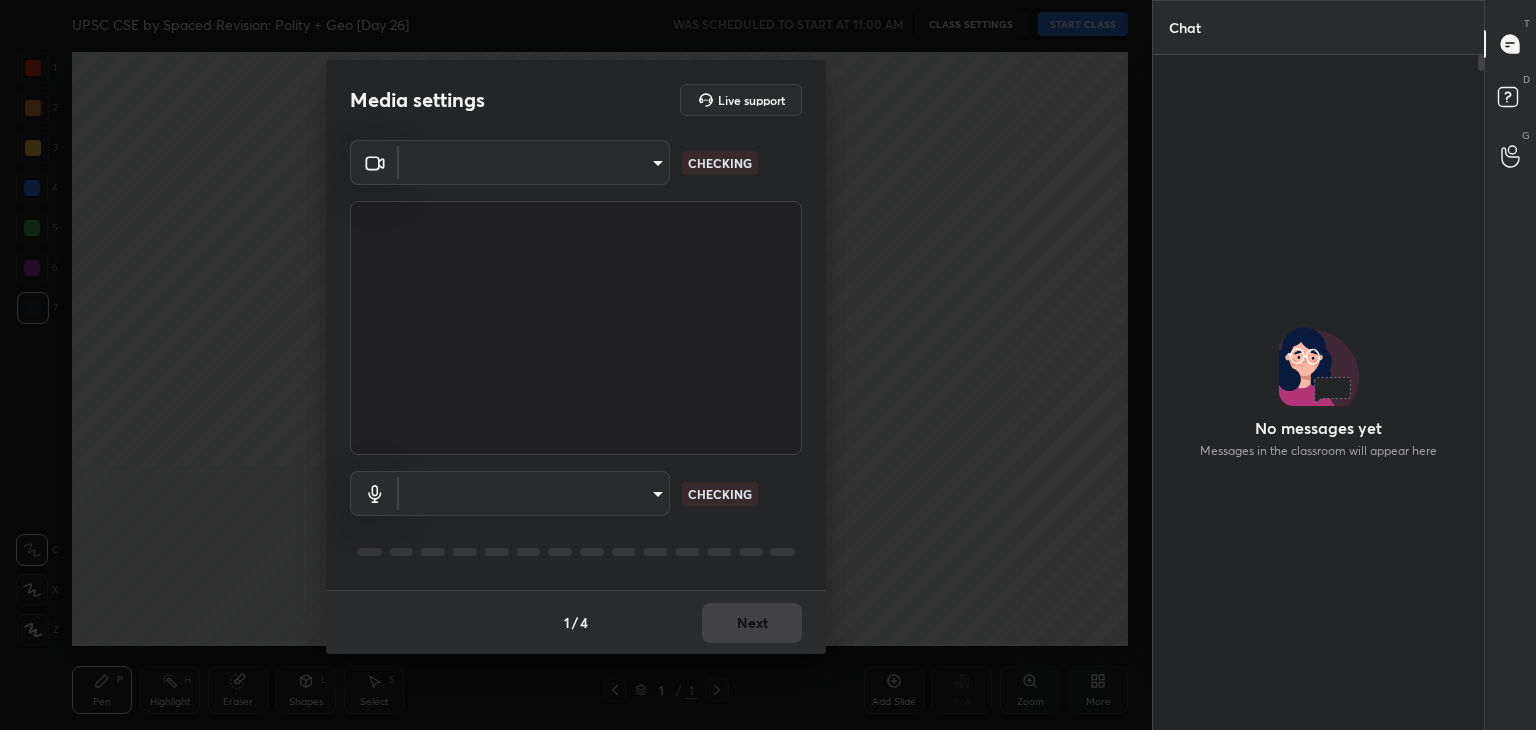 type on "9f68f2677cd8bc1fb5d293e76c3796eff32860b7d914a470e19e207bb72ff255" 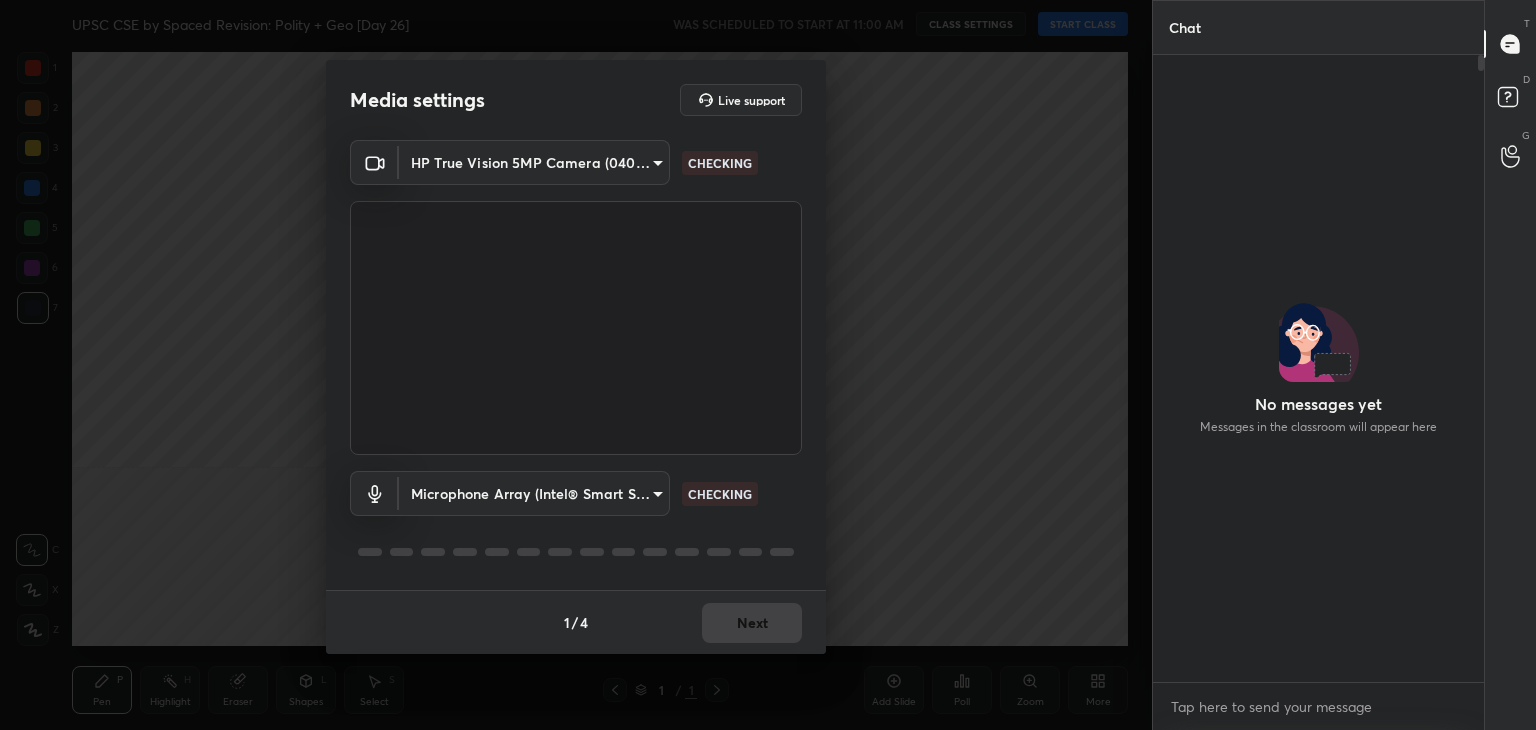 scroll, scrollTop: 621, scrollLeft: 325, axis: both 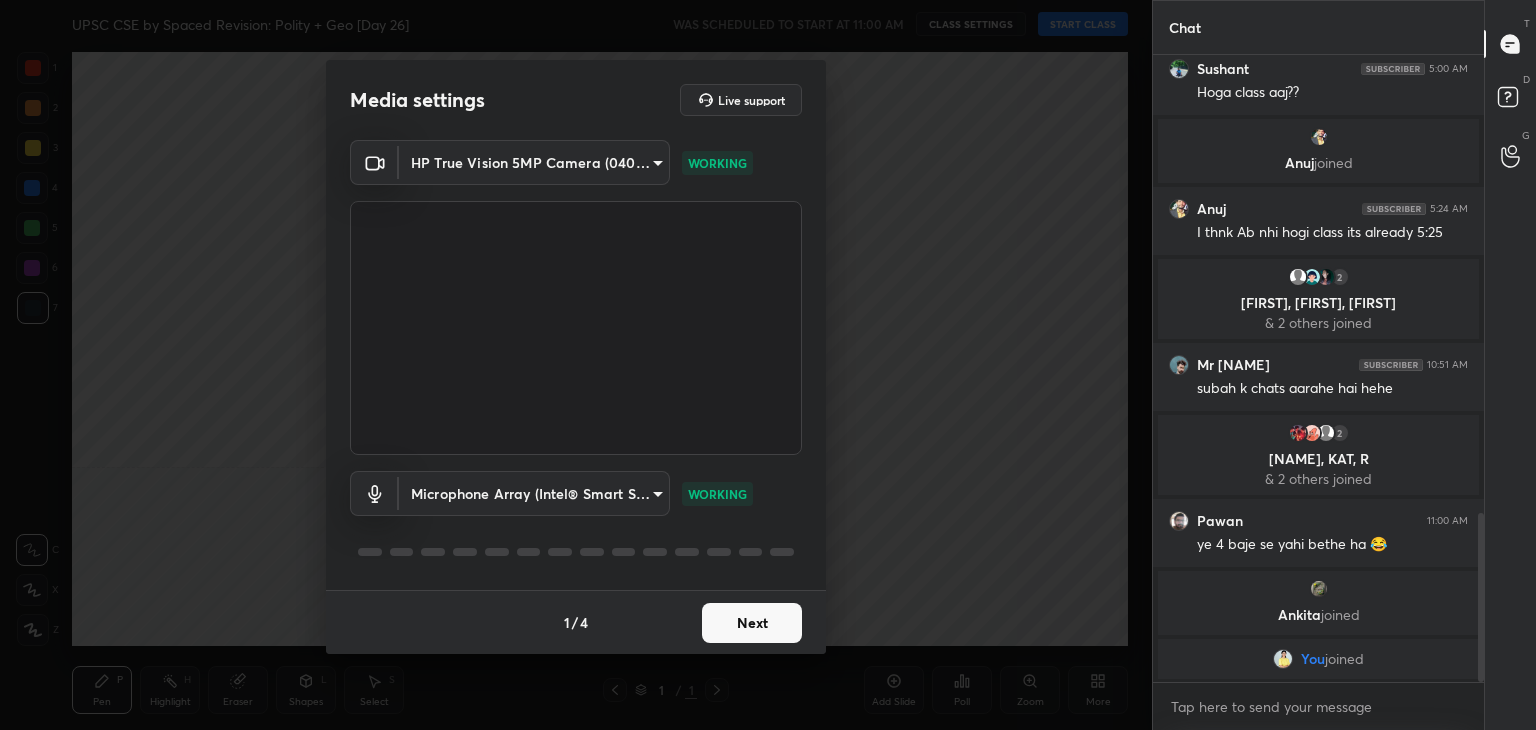 click on "Next" at bounding box center [752, 623] 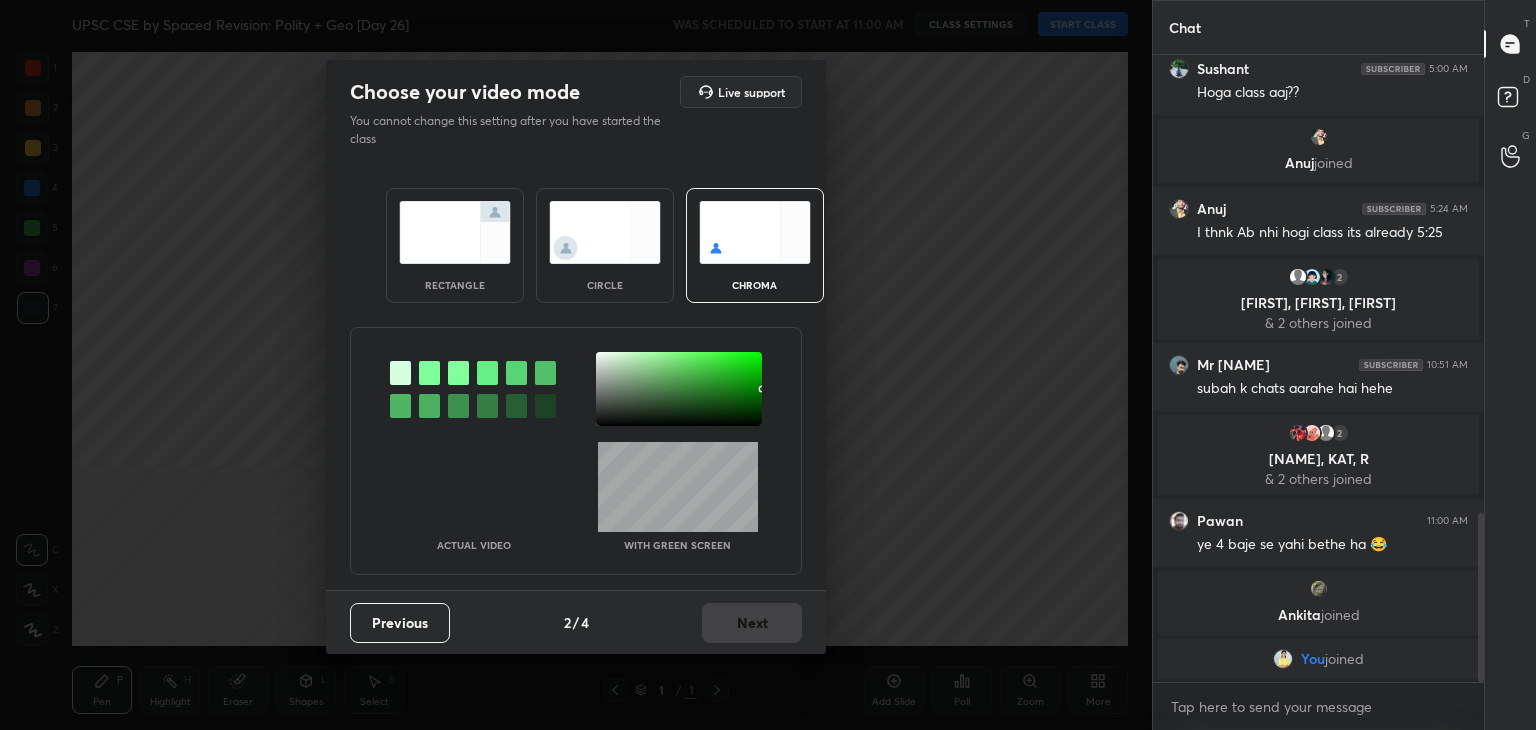 click at bounding box center [455, 232] 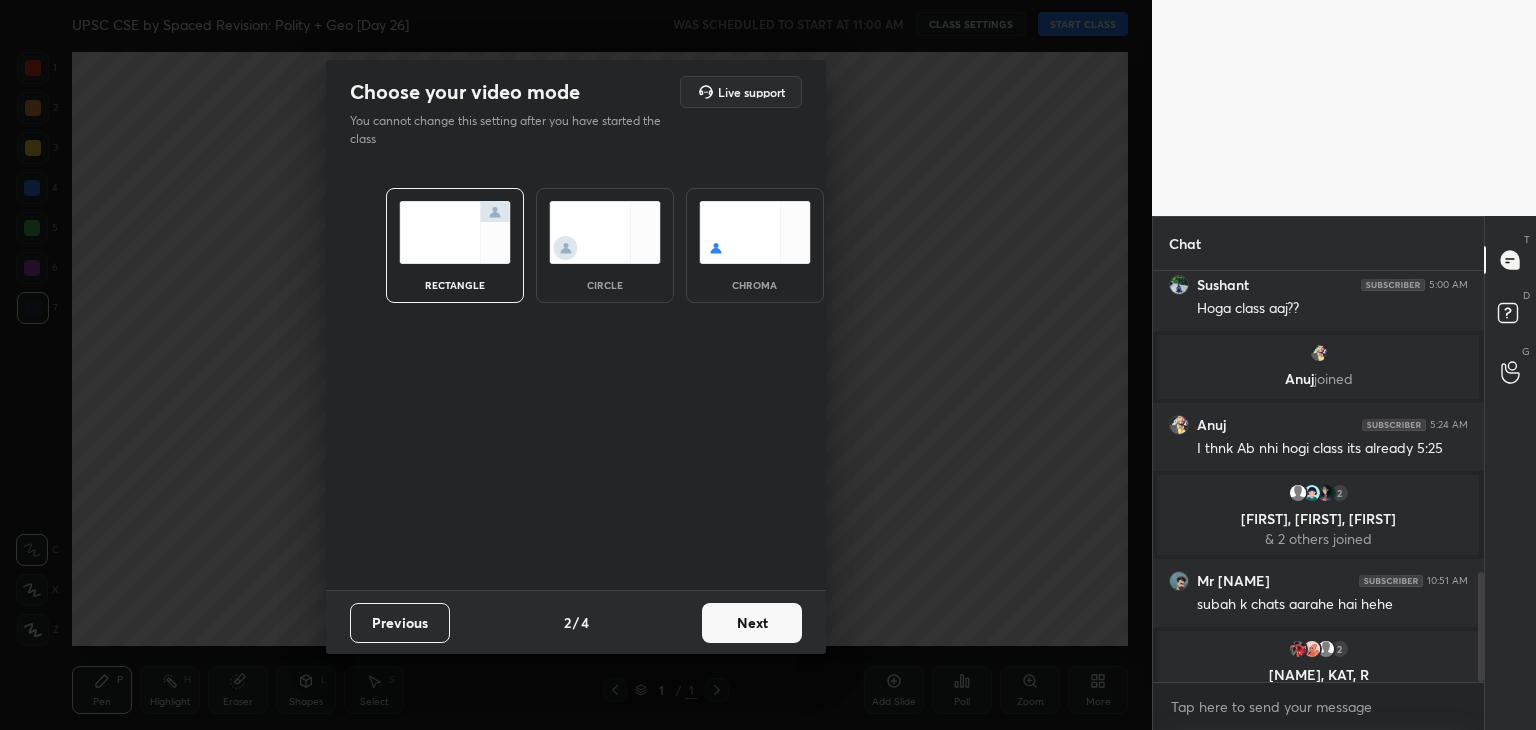 scroll, scrollTop: 405, scrollLeft: 325, axis: both 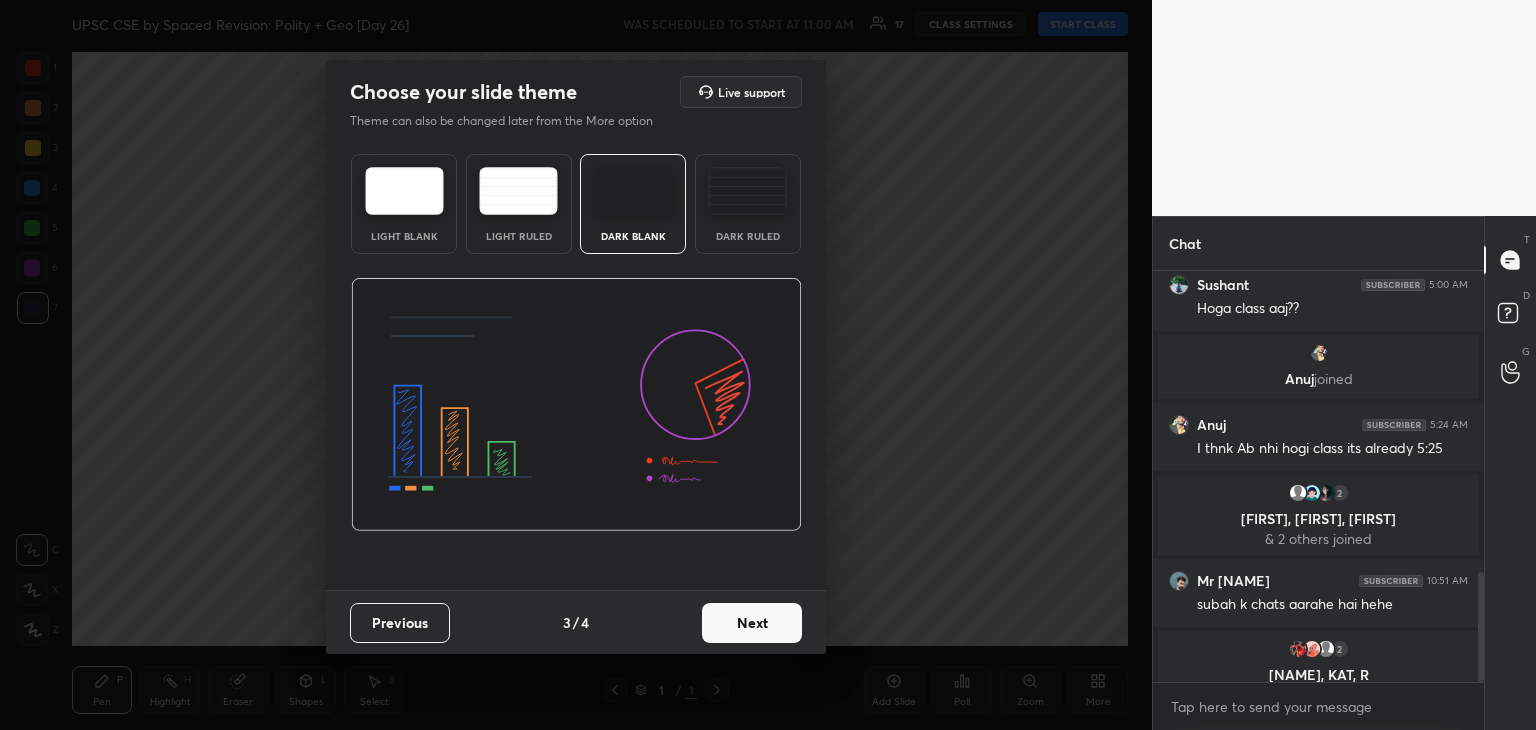 click on "Next" at bounding box center [752, 623] 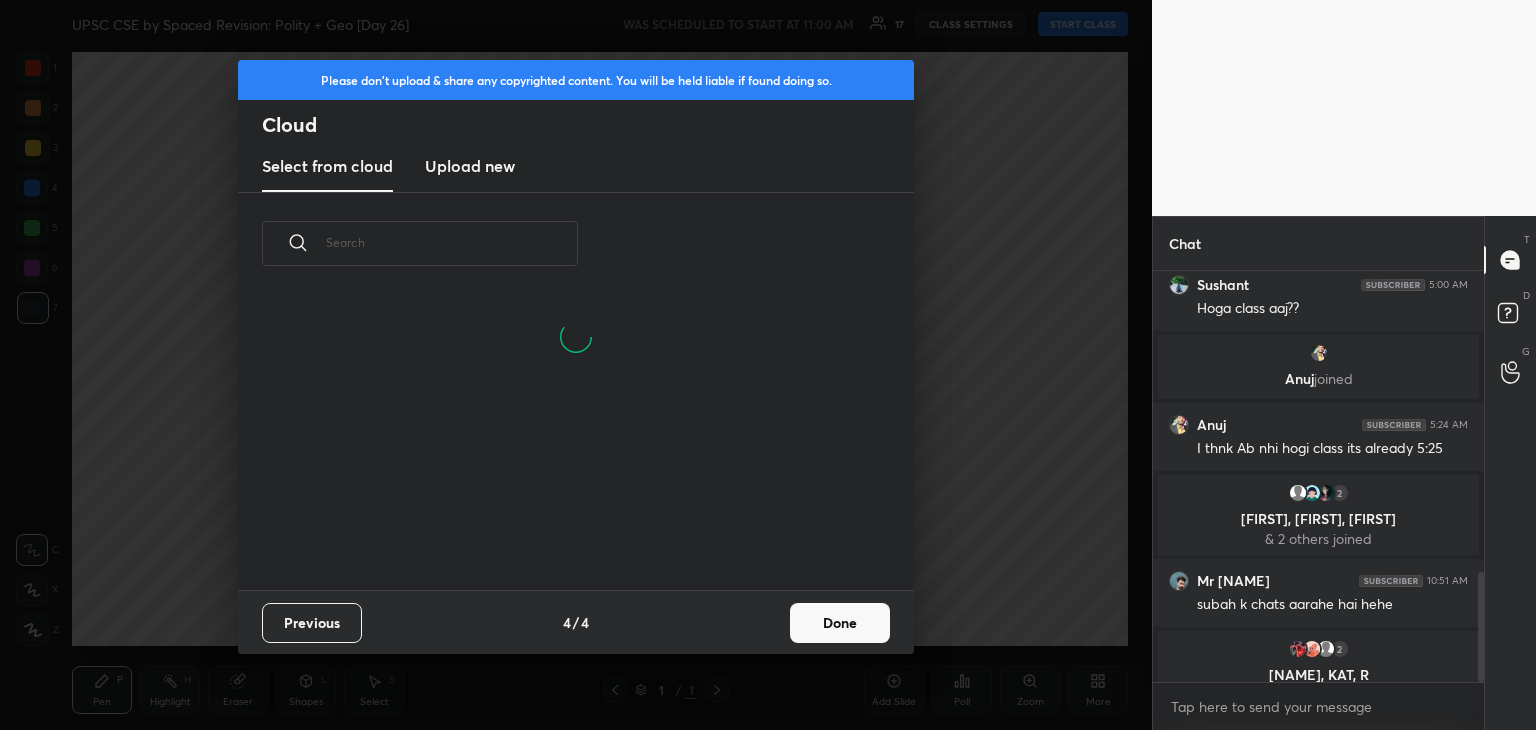click on "Done" at bounding box center [840, 623] 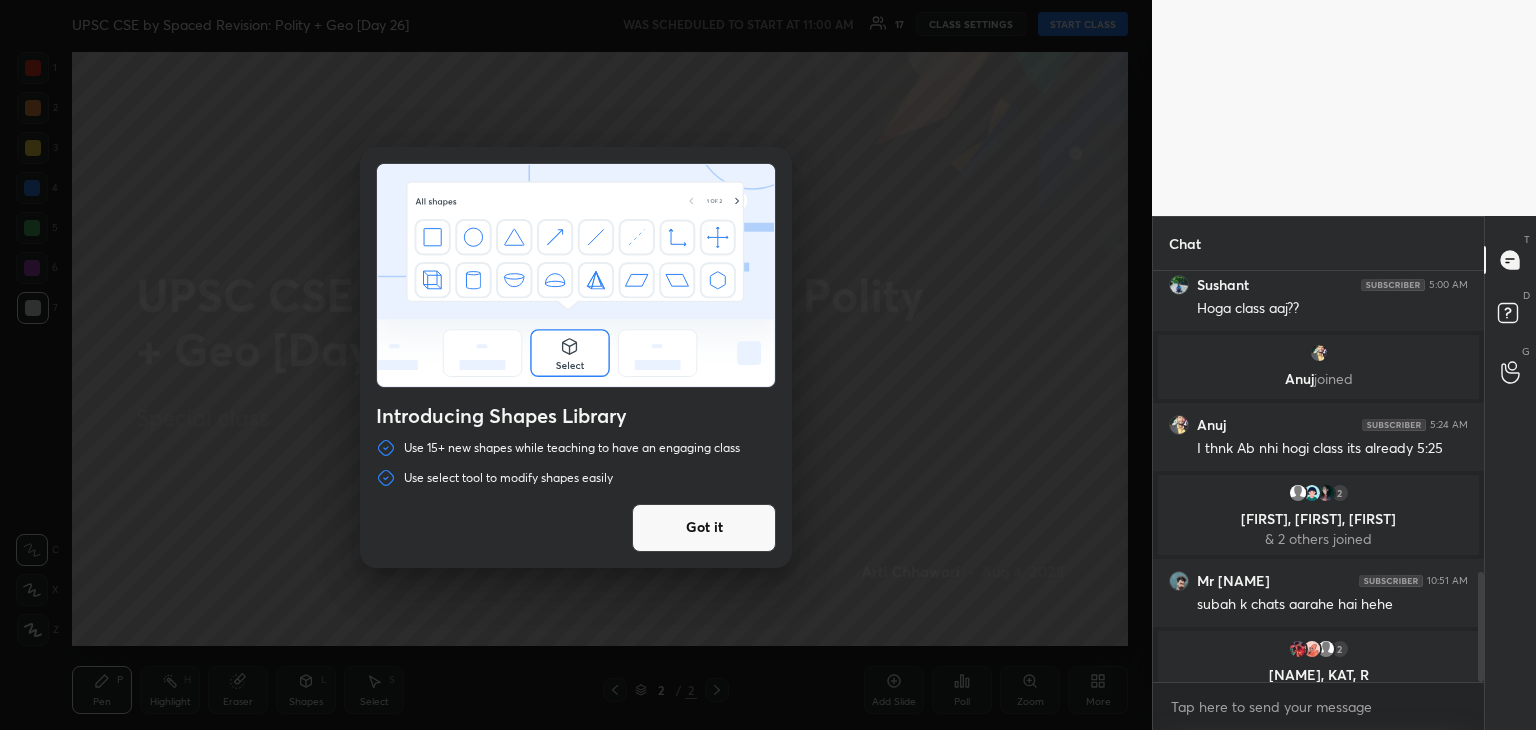 click on "Got it" at bounding box center [704, 528] 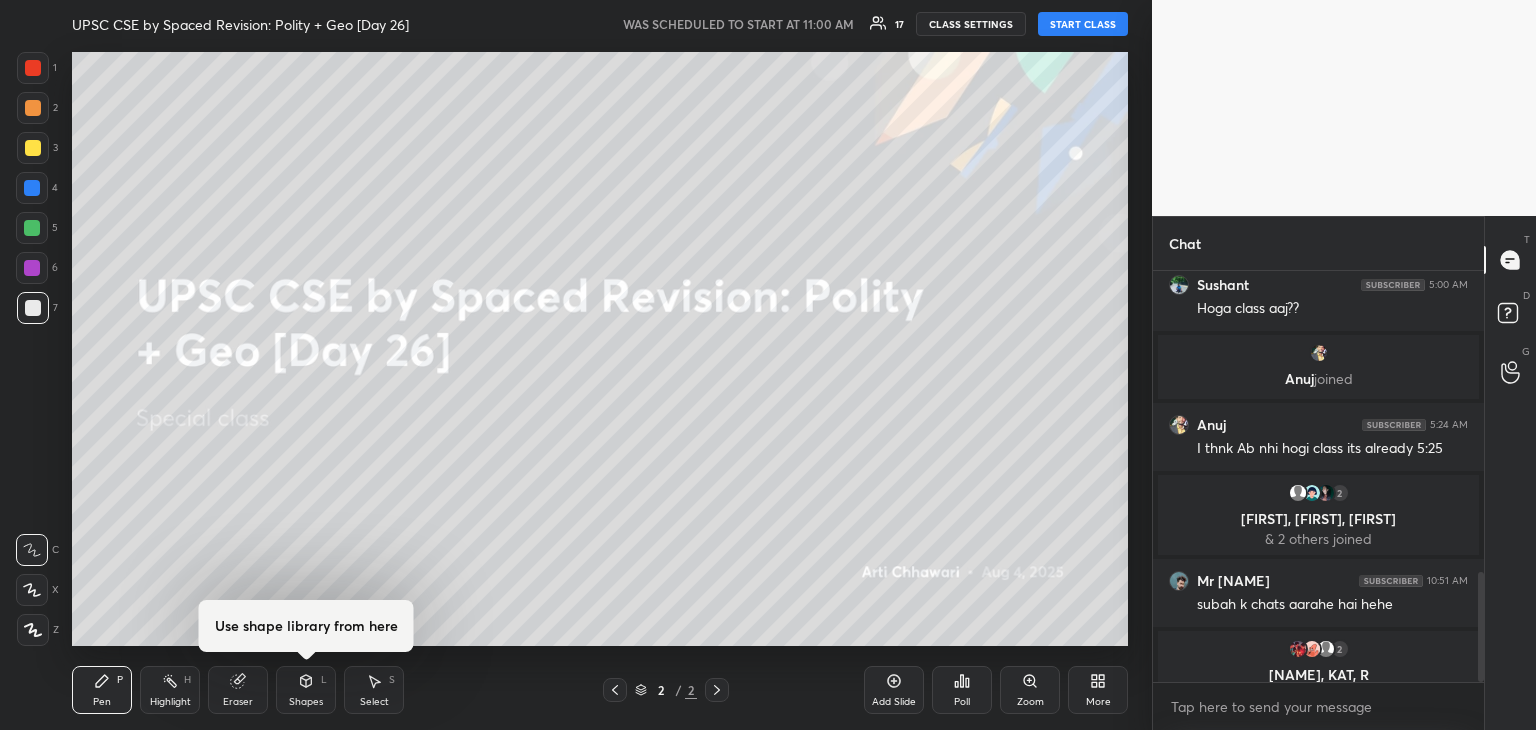 scroll, scrollTop: 1618, scrollLeft: 0, axis: vertical 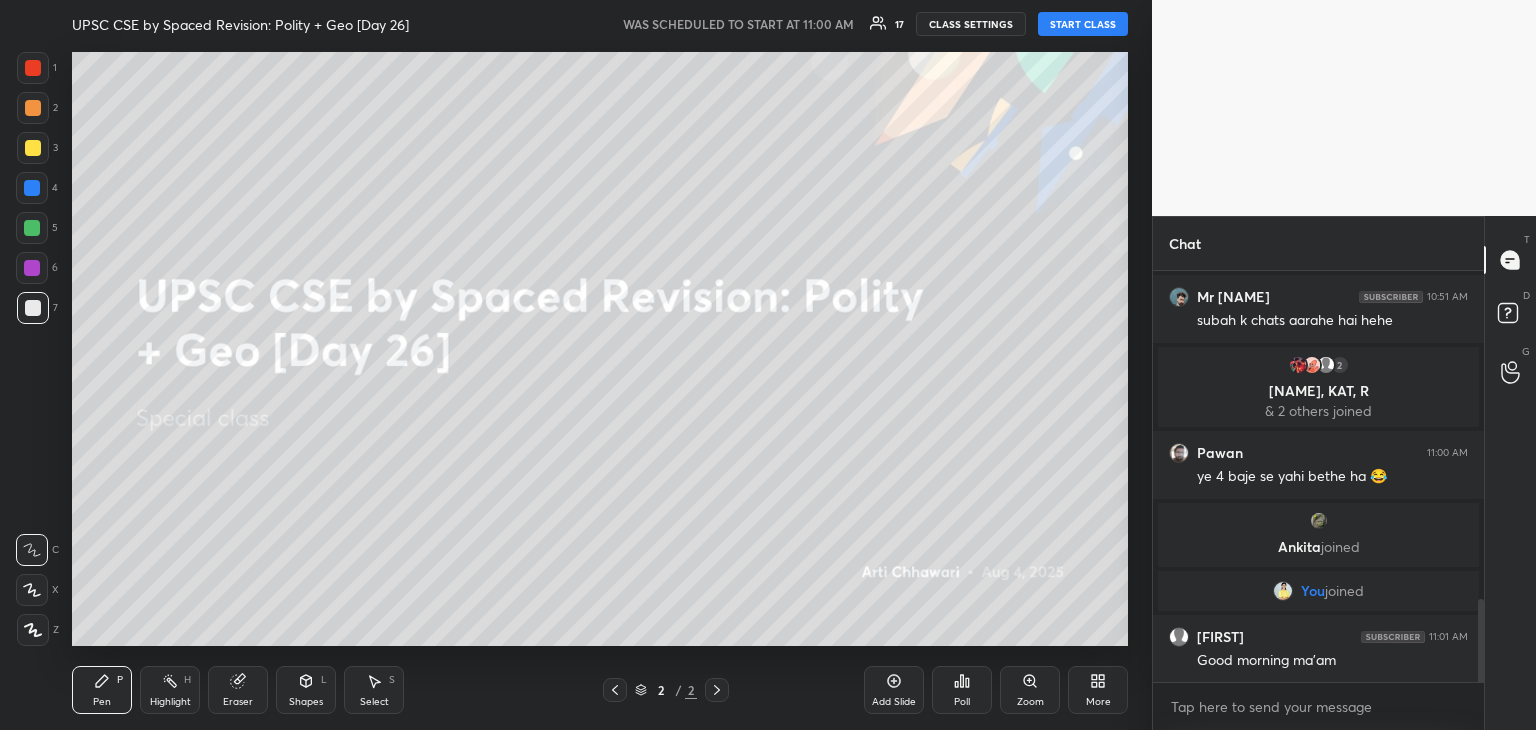 click on "START CLASS" at bounding box center [1083, 24] 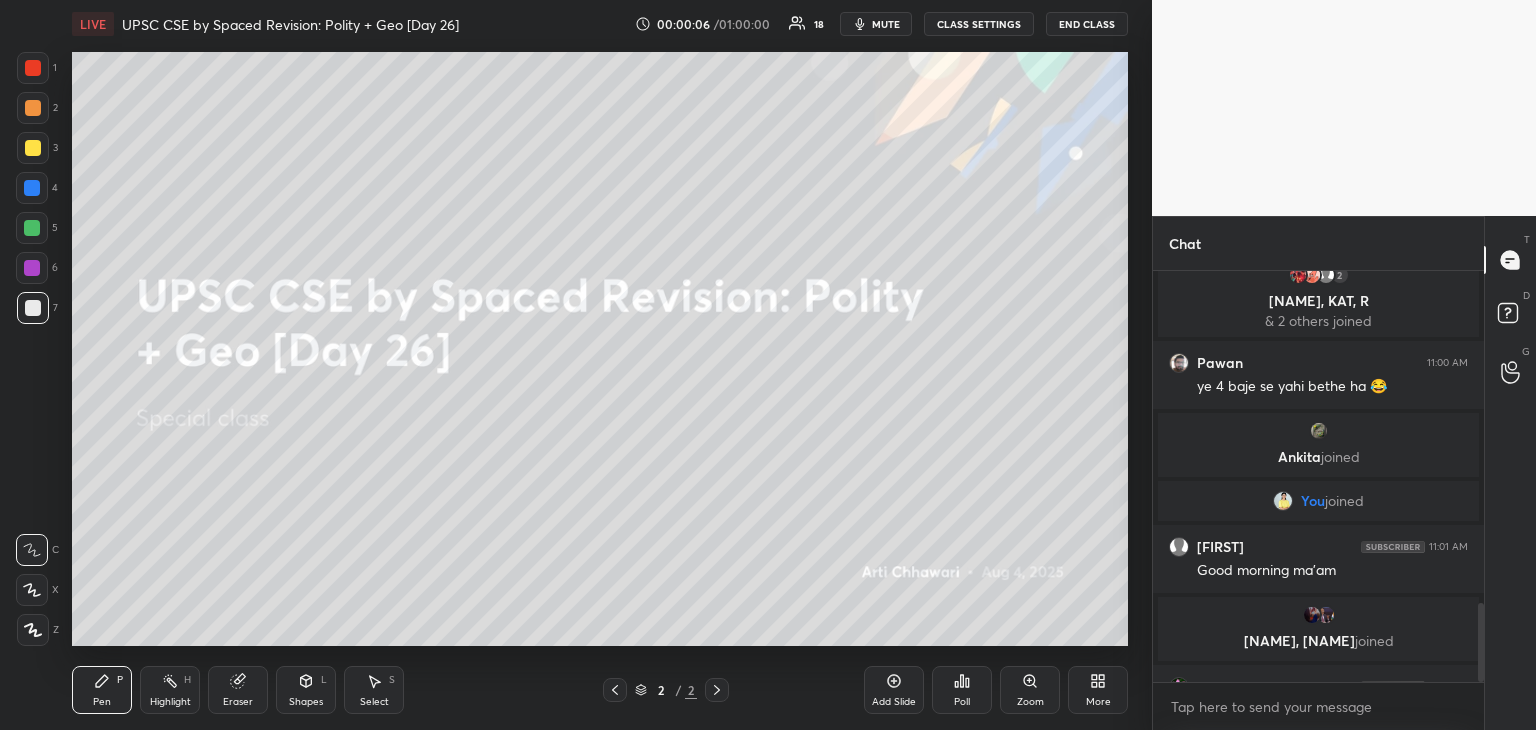 scroll, scrollTop: 1740, scrollLeft: 0, axis: vertical 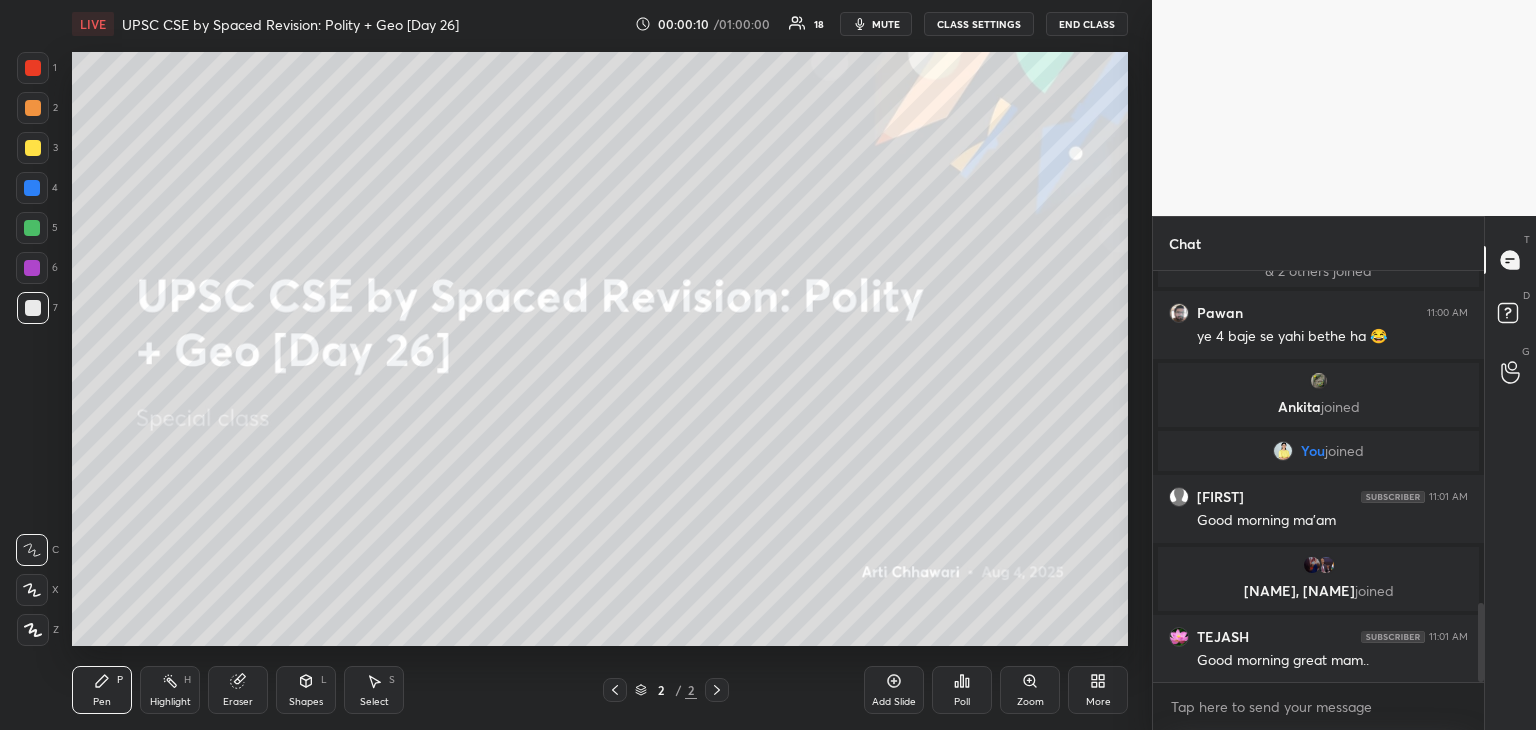 drag, startPoint x: 21, startPoint y: 306, endPoint x: 70, endPoint y: 296, distance: 50.01 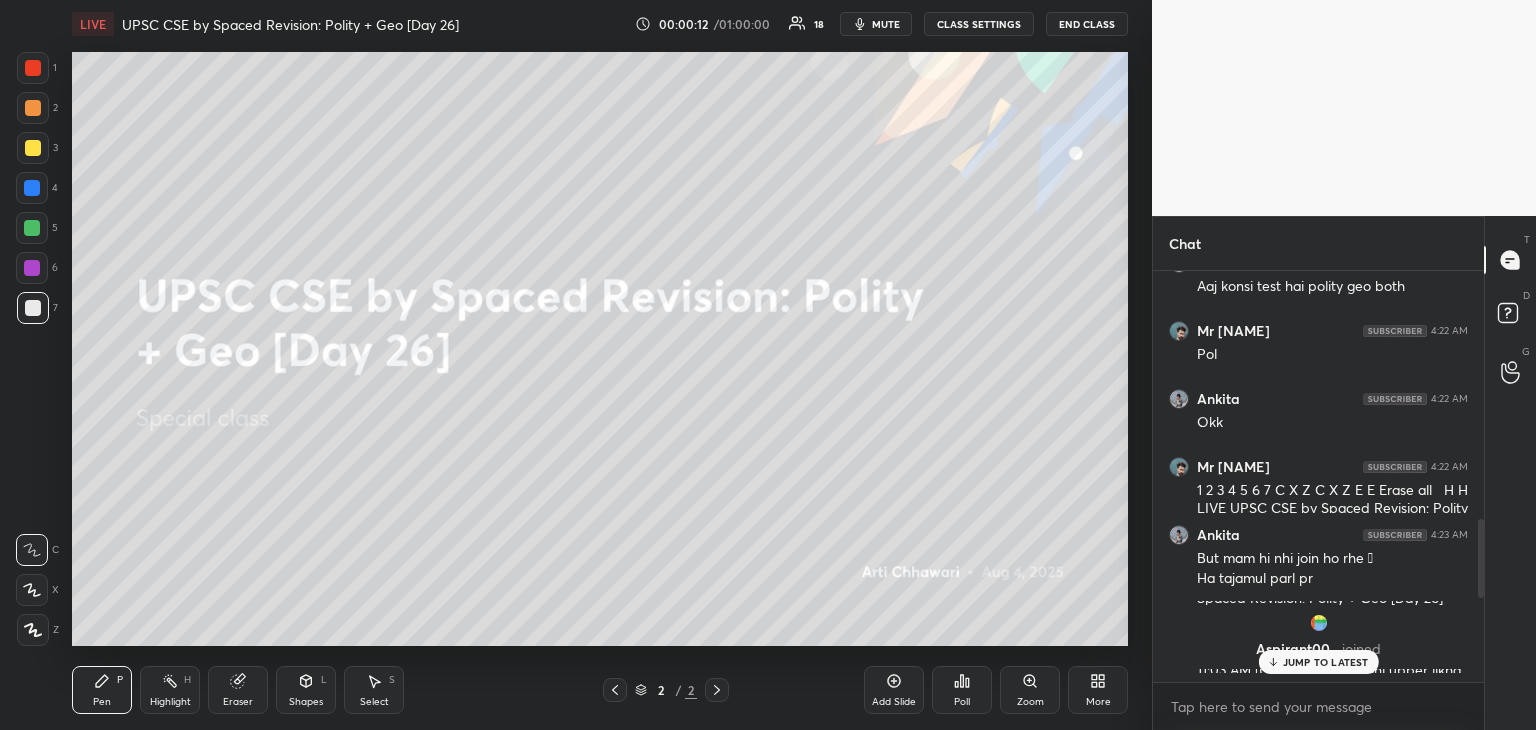 drag, startPoint x: 1481, startPoint y: 648, endPoint x: 1488, endPoint y: 418, distance: 230.10649 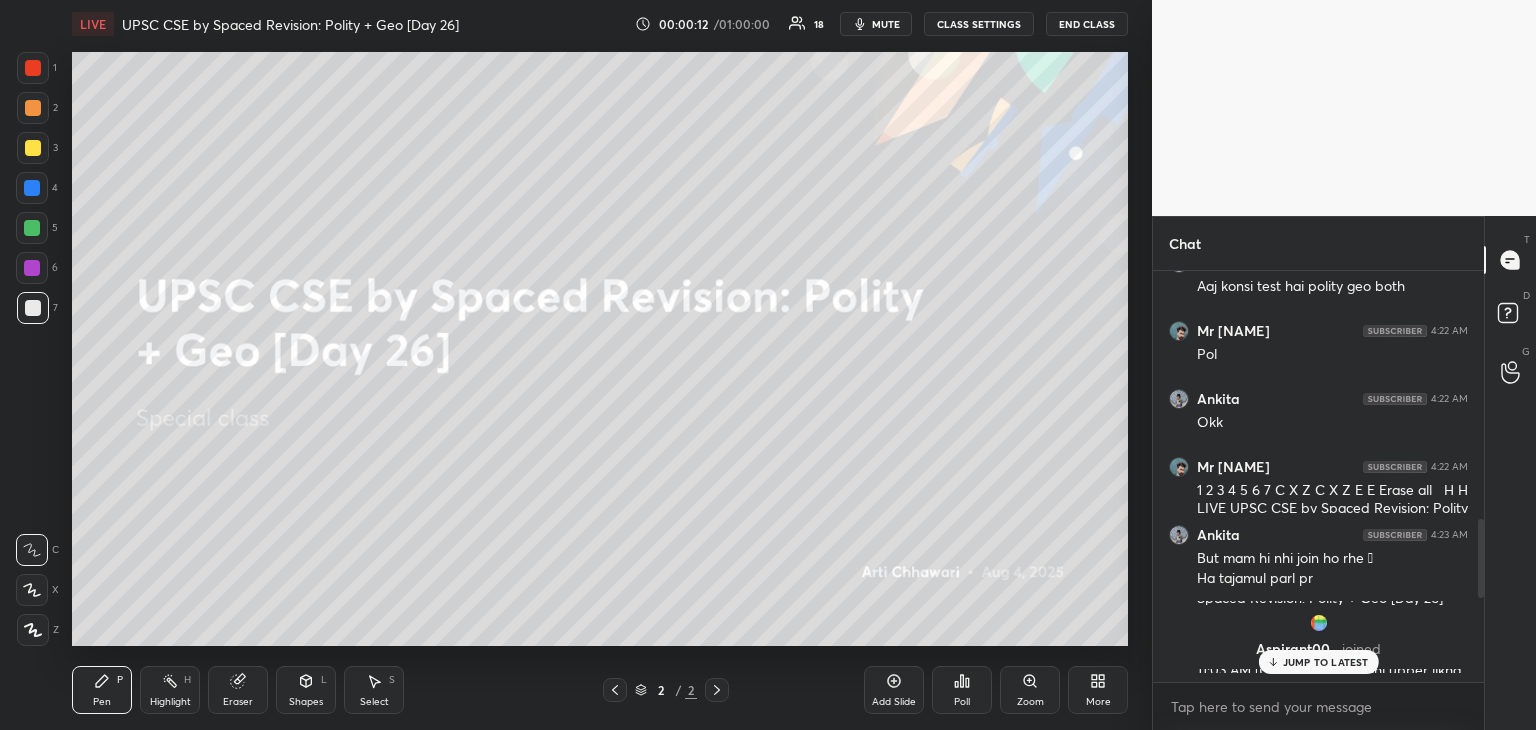 click on "Chat [NAME] 4:21 AM Aaj test hai na [NAME] 4:21 AM Kon. Bola [NAME] [NAME] 4:22 AM Mam ne toh pehle he bol k rkha tha [NAME] 4:22 AM Aaj konsi test hai polity geo both [NAME] 4:22 AM Pol [NAME] 4:22 AM Okk [NAME] 4:22 AM Legis [NAME] 4:23 AM But mam hi nhi join ho rhe 🥹 Ha [NAME] parl pr [NAME]...  joined [NAME] 4:31 AM ?? [NAME]  joined [NAME] 4:39 AM mam ne telegram pe update nhi kiya?? [NAME] 4:44 AM ¿ [NAME]  joined [NAME] 5:00 AM Hoga class aaj?? [NAME]  joined [NAME] 5:24 AM I thnk Ab nhi hogi class its already 5:25 JUMP TO LATEST Enable hand raising Enable raise hand to speak to learners. Once enabled, chat will be turned off temporarily. Enable x   introducing Raise a hand with a doubt Now learners can raise their hand along with a doubt  How it works? Doubts asked by learners will show up here NEW DOUBTS ASKED No one has raised a hand yet Can't raise hand Looks like educator just invited you to speak. Please wait before you can raise your hand again. Got it T Messages (T)" at bounding box center (1344, 473) 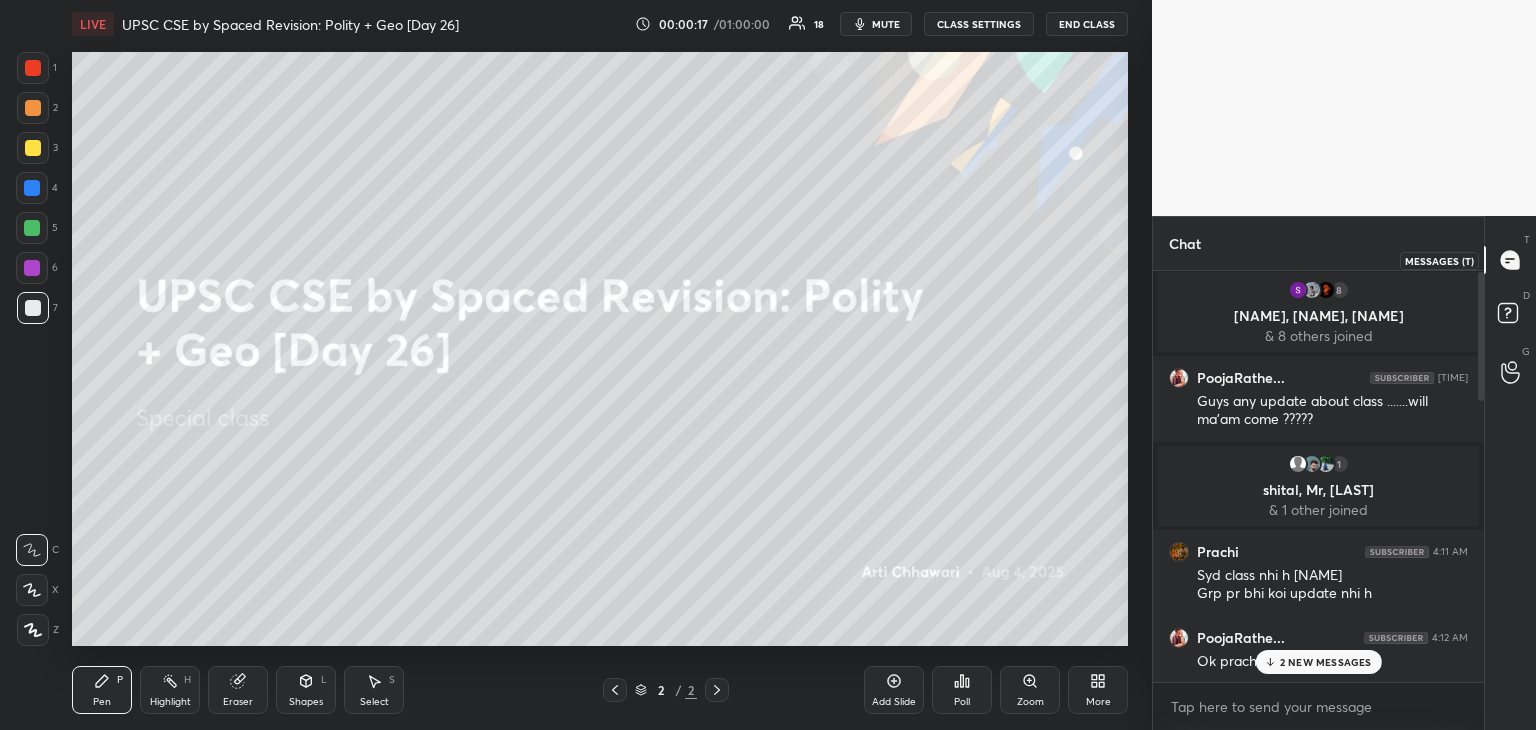 scroll, scrollTop: 0, scrollLeft: 0, axis: both 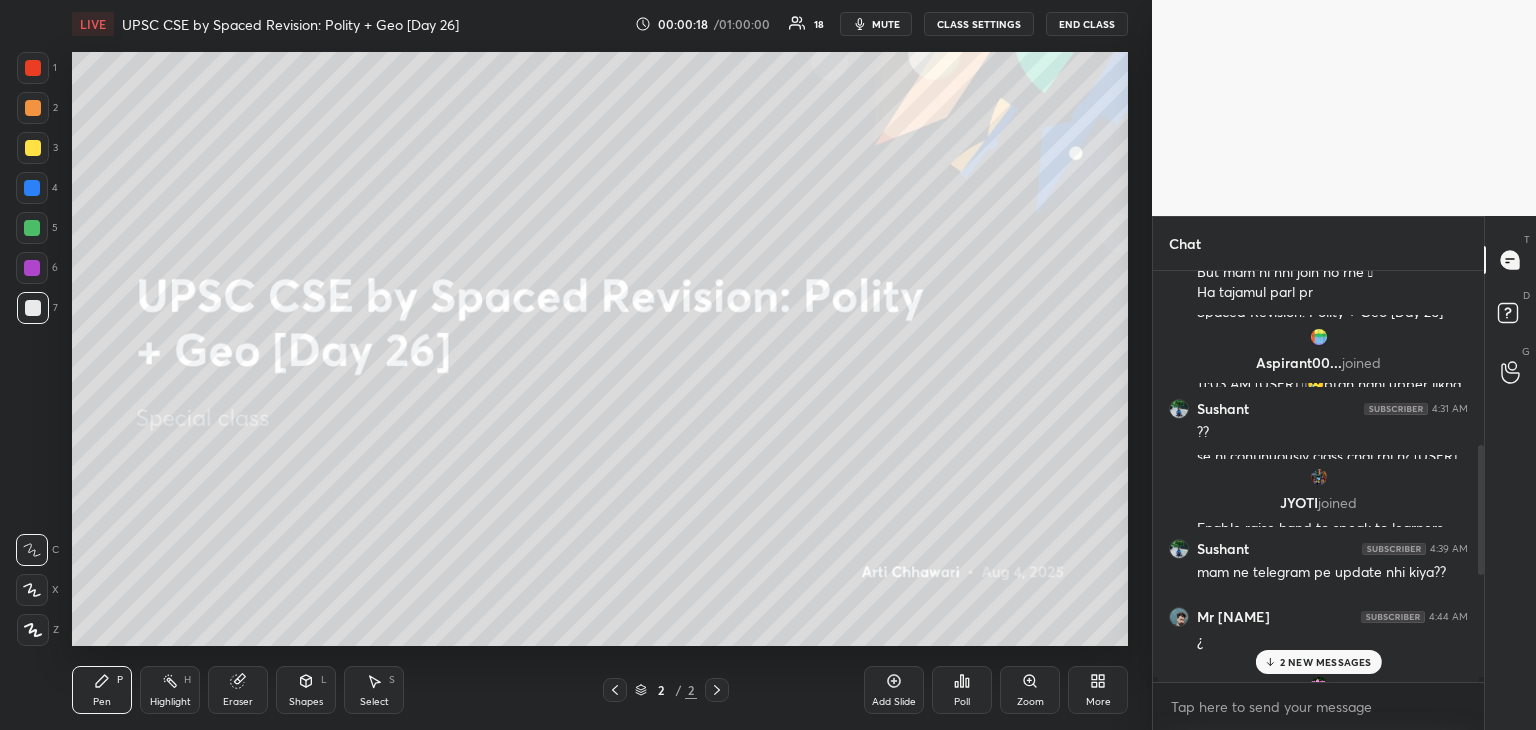 drag, startPoint x: 1480, startPoint y: 427, endPoint x: 1490, endPoint y: 650, distance: 223.2241 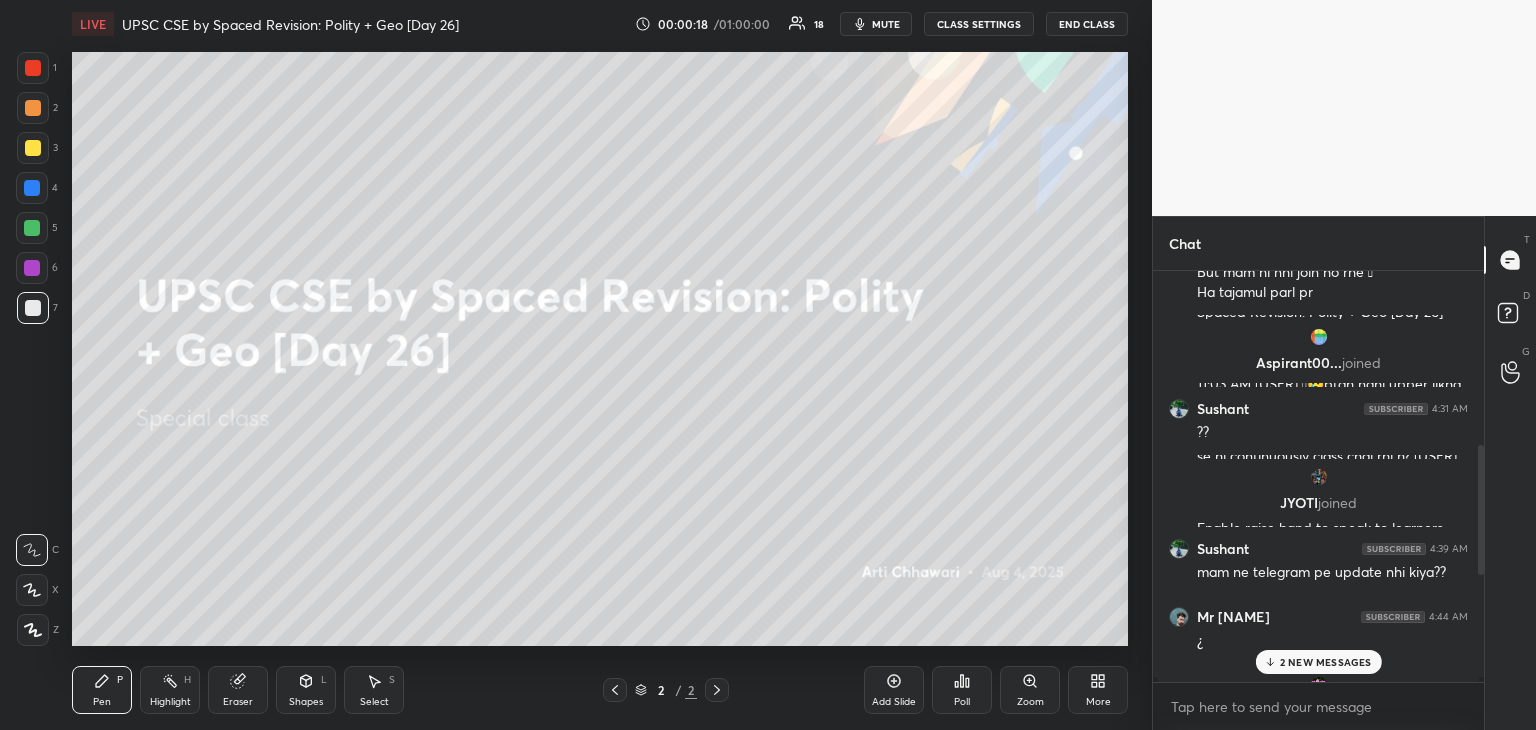 click on "Chat Ankita 4:22 AM Aaj konsi test hai polity geo both Mr Tajamul 4:22 AM Pol Ankita 4:22 AM Okk Mr Tajamul 4:22 AM Legis Ankita 4:23 AM But mam hi nhi join ho rhe 🥹 Ha tajamul parl pr Aspirant00...  joined Sushant 4:31 AM ?? JYOTI  joined Sushant 4:39 AM mam ne telegram pe update nhi kiya?? Mr Tajamul 4:44 AM ¿ TEJASH  joined Sushant 5:00 AM Hoga class aaj?? Anuj  joined Anuj 5:24 AM I thnk Ab nhi hogi class its already 5:25 2 Rupali, Sadhvi, SHRABANTI &  2 others  joined Mr Tajamul 10:51 AM subah k chats aarahe hai hehe 2 Tushar, KAT, R &  2 others  joined Pawan 11:00 AM ye 4 baje se yahi bethe ha 😂 2 NEW MESSAGES Enable hand raising Enable raise hand to speak to learners. Once enabled, chat will be turned off temporarily. Enable x   introducing Raise a hand with a doubt Now learners can raise their hand along with a doubt  How it works? Doubts asked by learners will show up here NEW DOUBTS ASKED No one has raised a hand yet Can't raise hand Got it T Messages (T) D Doubts (D) G Raise Hand (G)" at bounding box center [1344, 473] 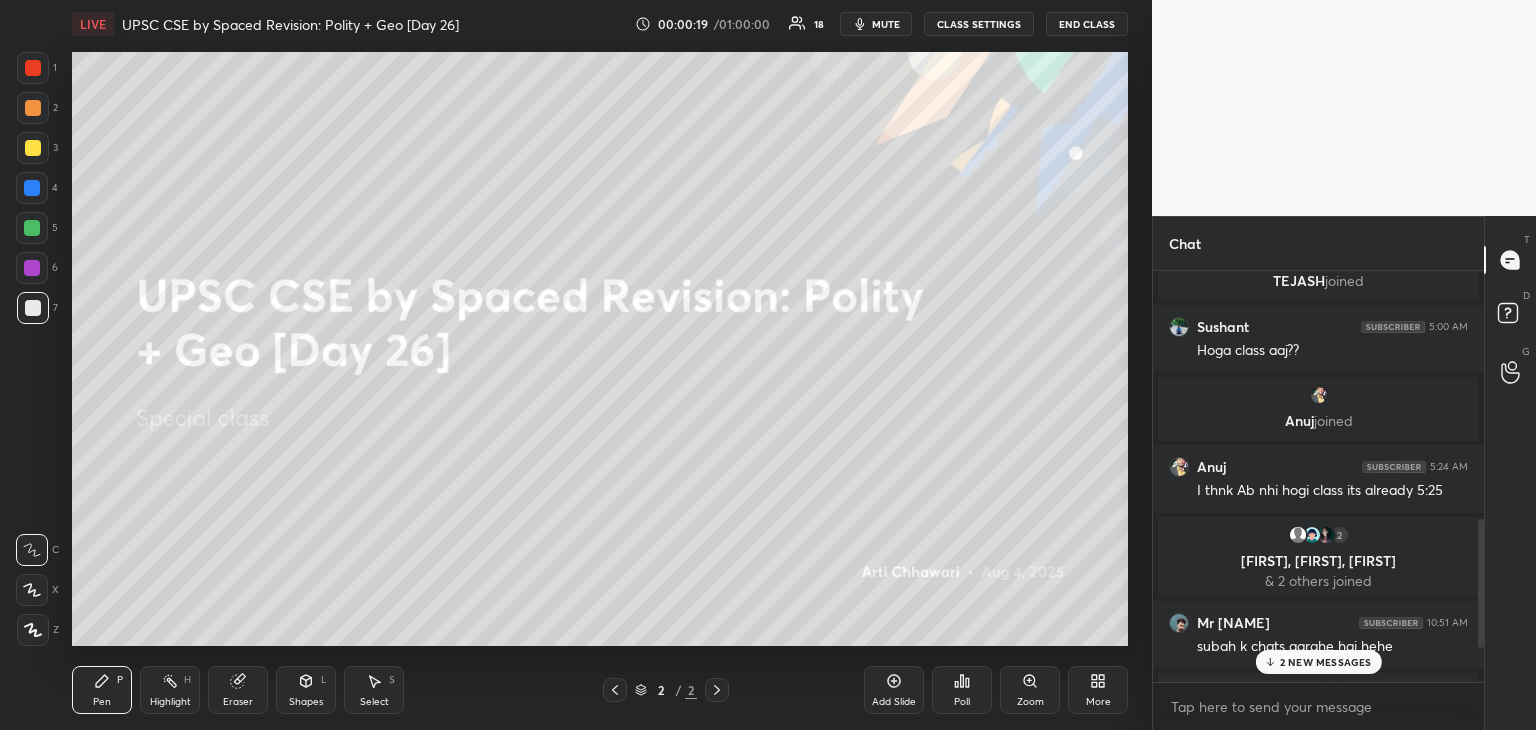 drag, startPoint x: 1481, startPoint y: 537, endPoint x: 1480, endPoint y: 665, distance: 128.0039 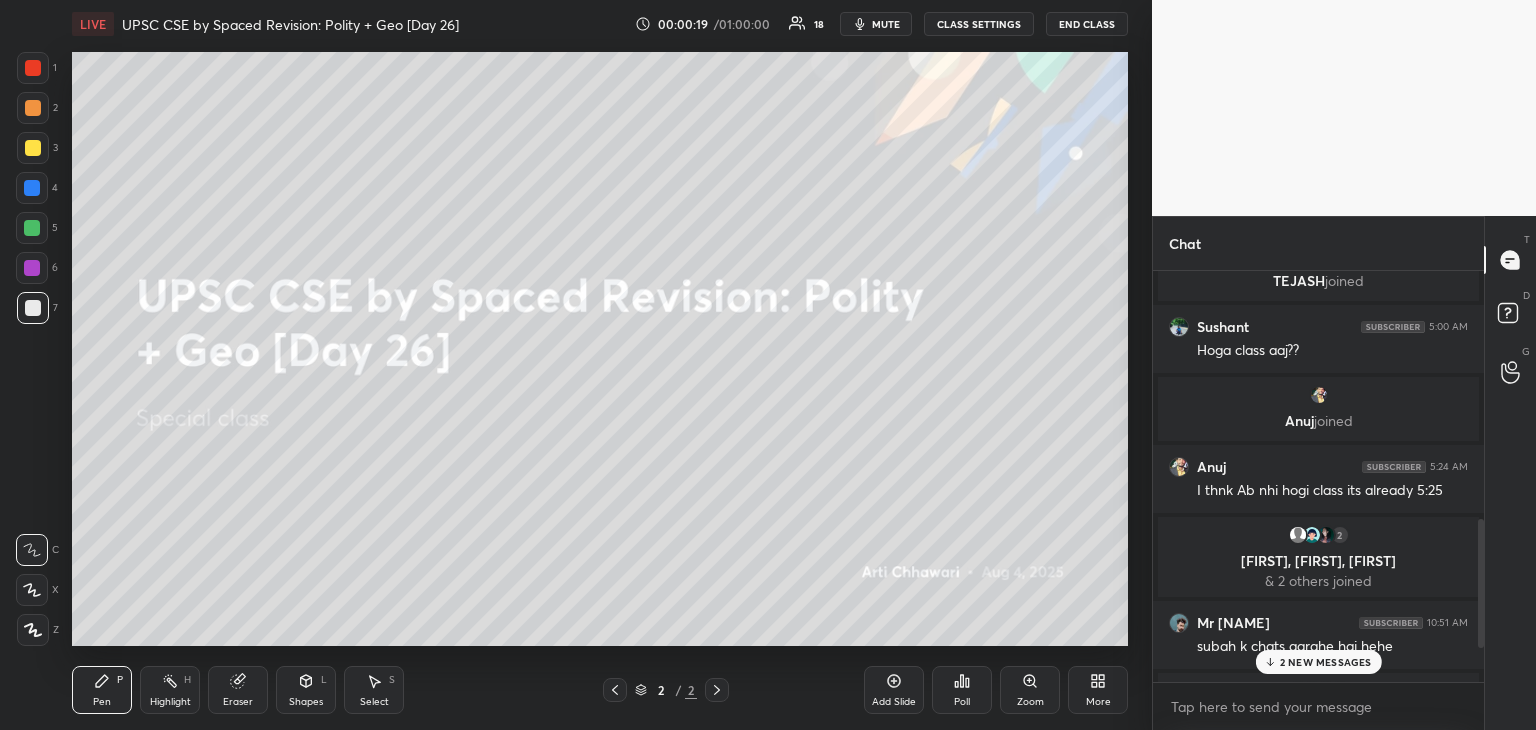 click at bounding box center (1478, 476) 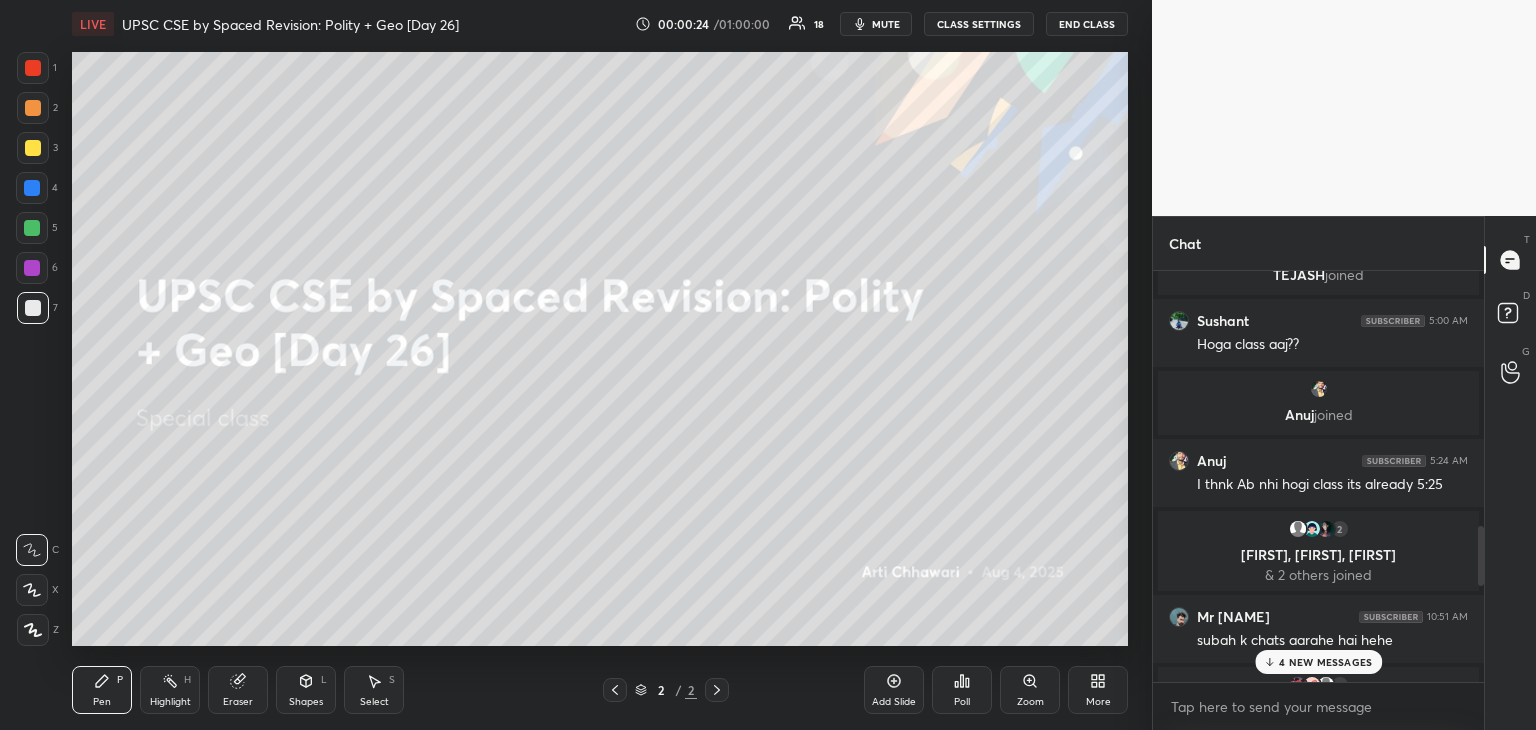click on "4 NEW MESSAGES" at bounding box center [1325, 662] 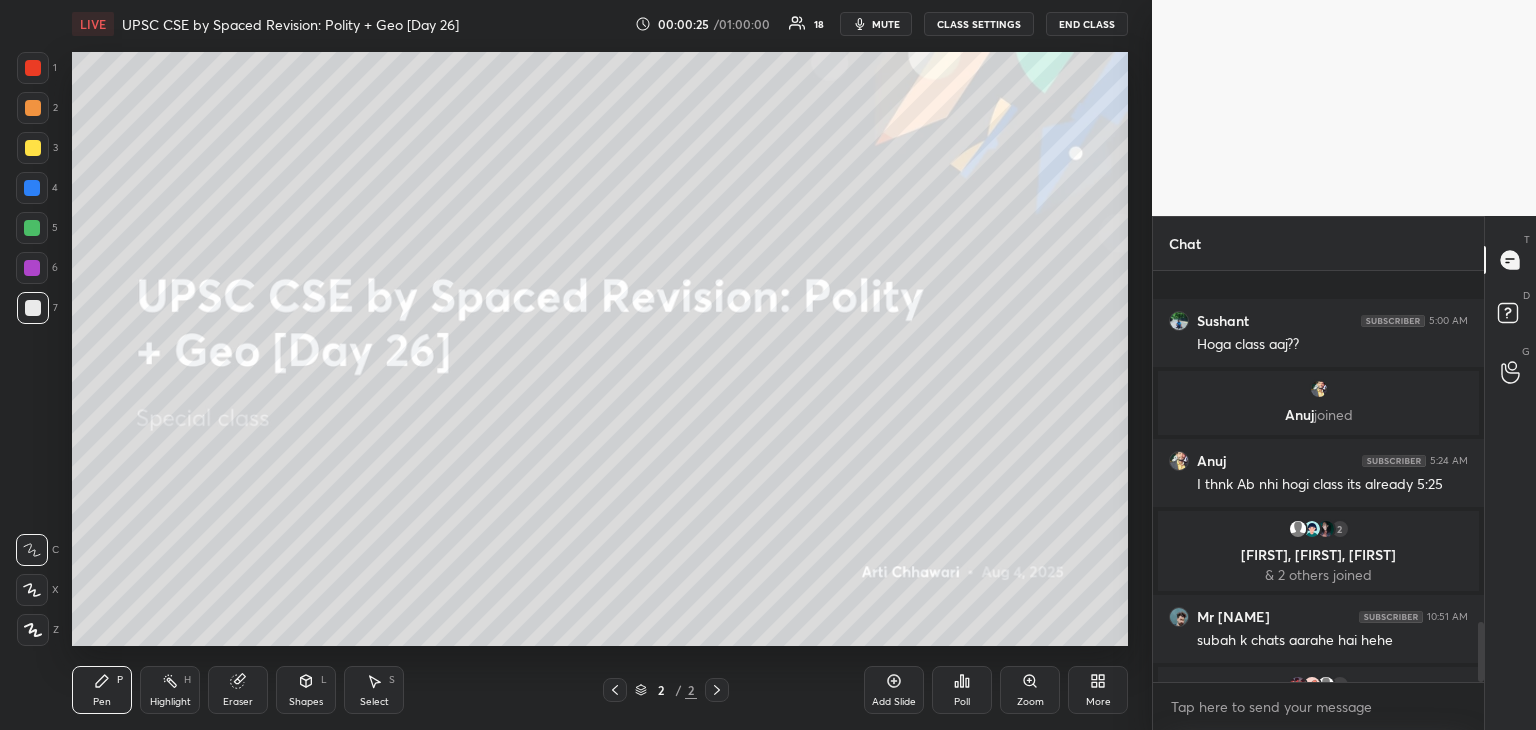 scroll, scrollTop: 2422, scrollLeft: 0, axis: vertical 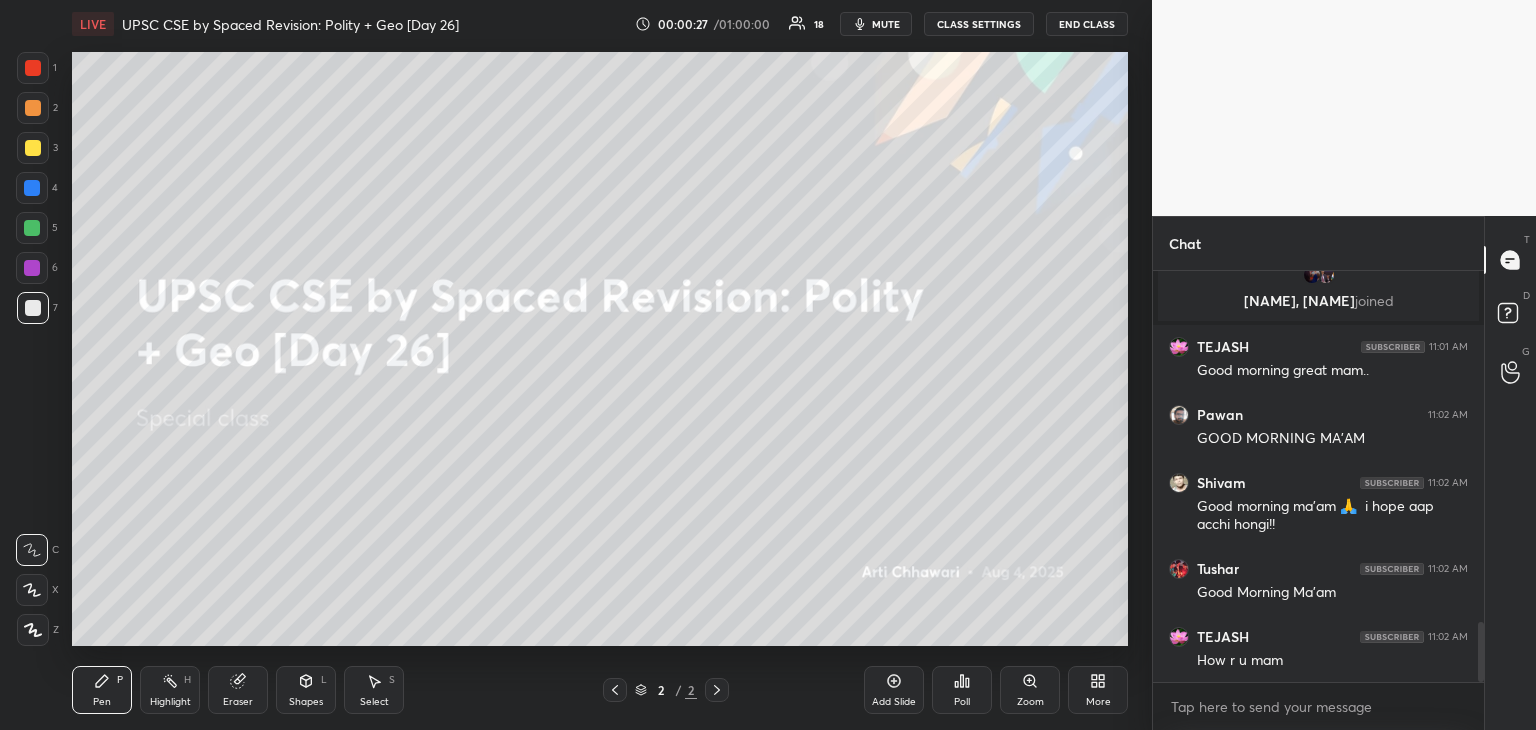 click at bounding box center (33, 68) 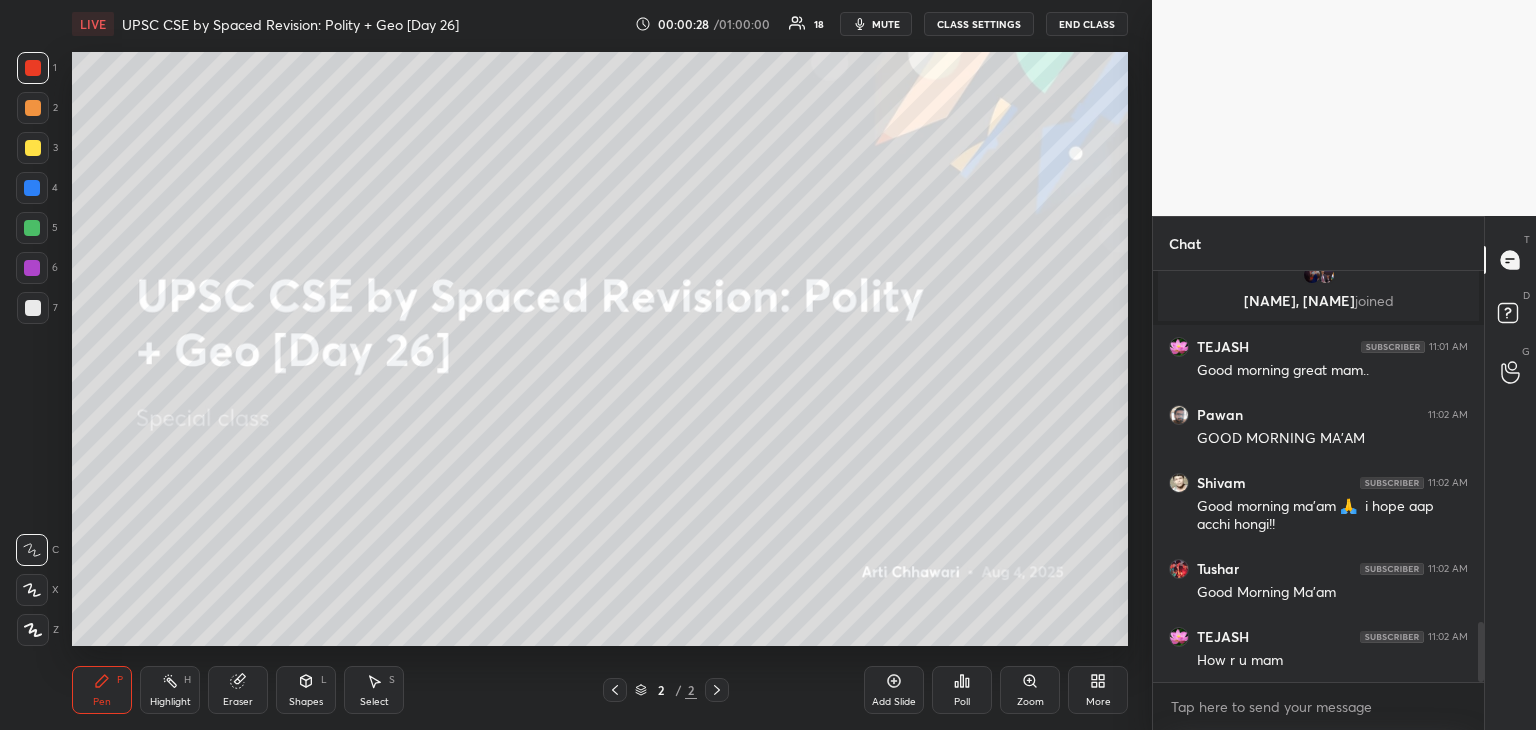scroll, scrollTop: 2490, scrollLeft: 0, axis: vertical 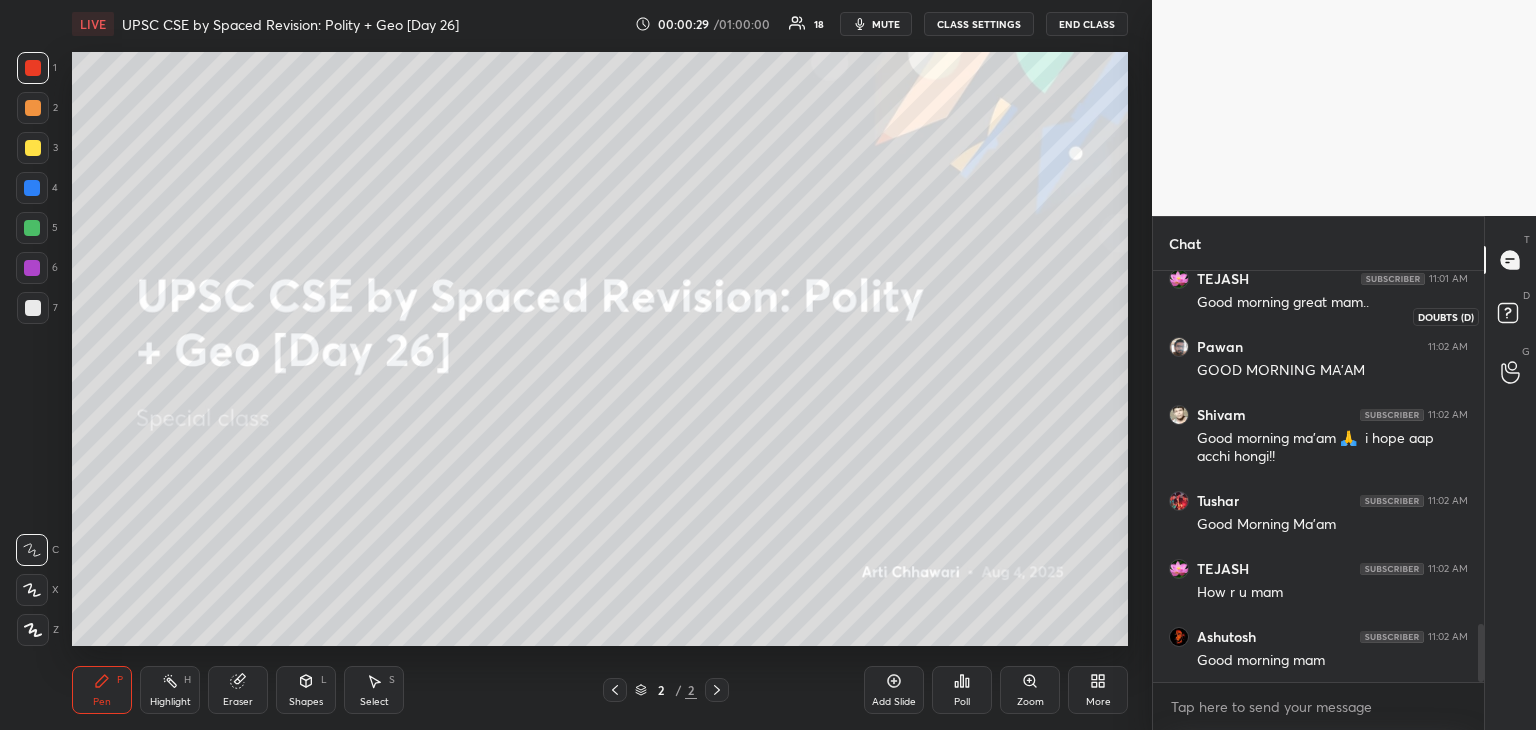 click 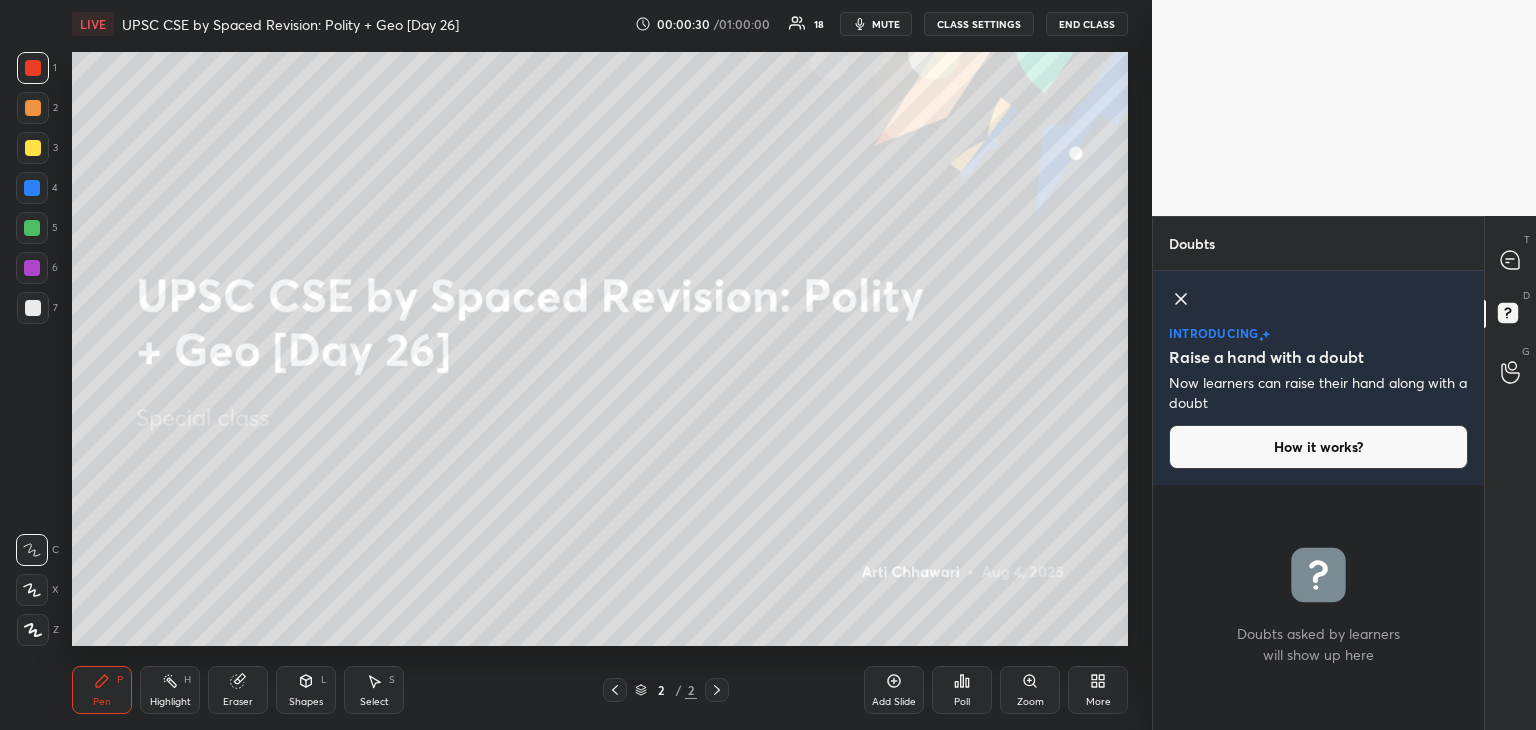 click 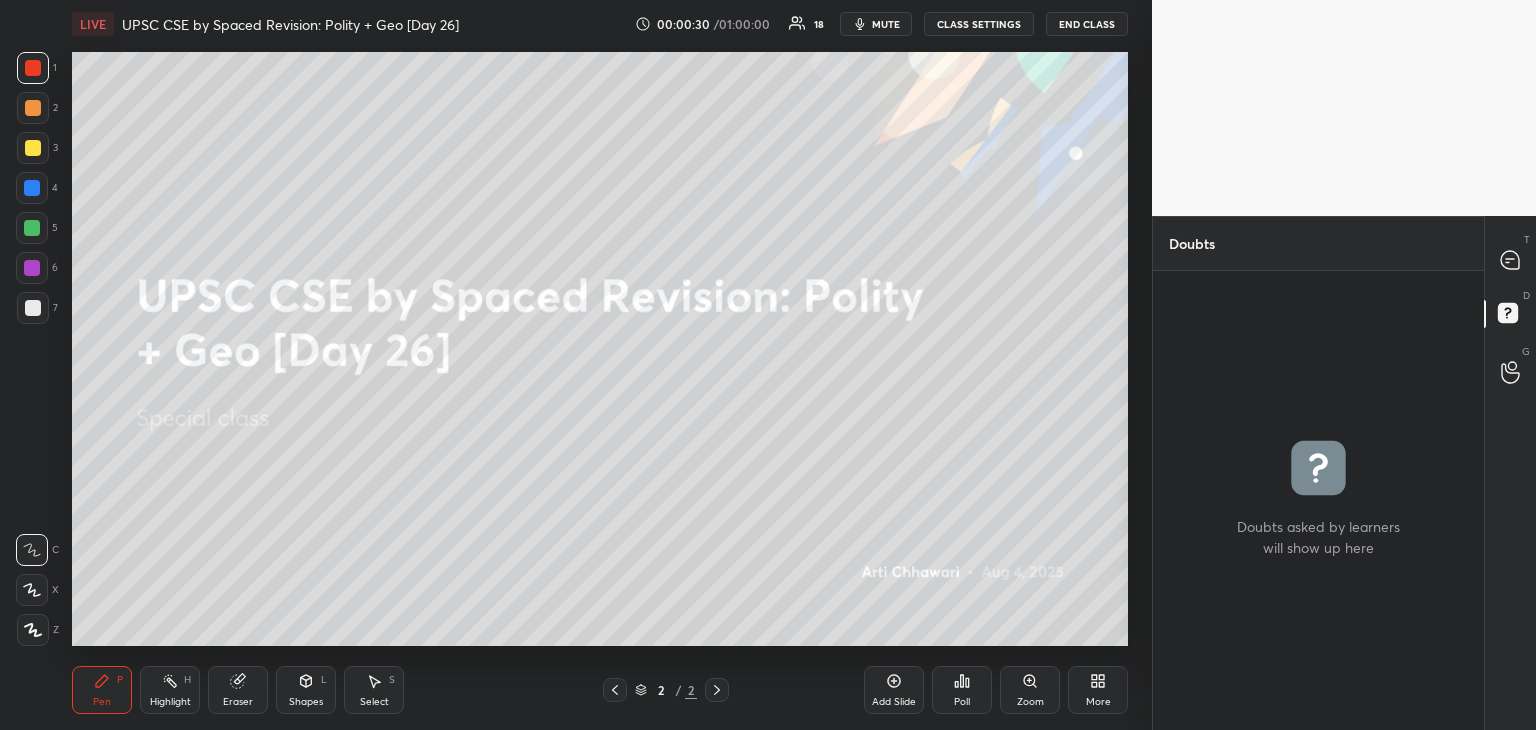 scroll, scrollTop: 6, scrollLeft: 6, axis: both 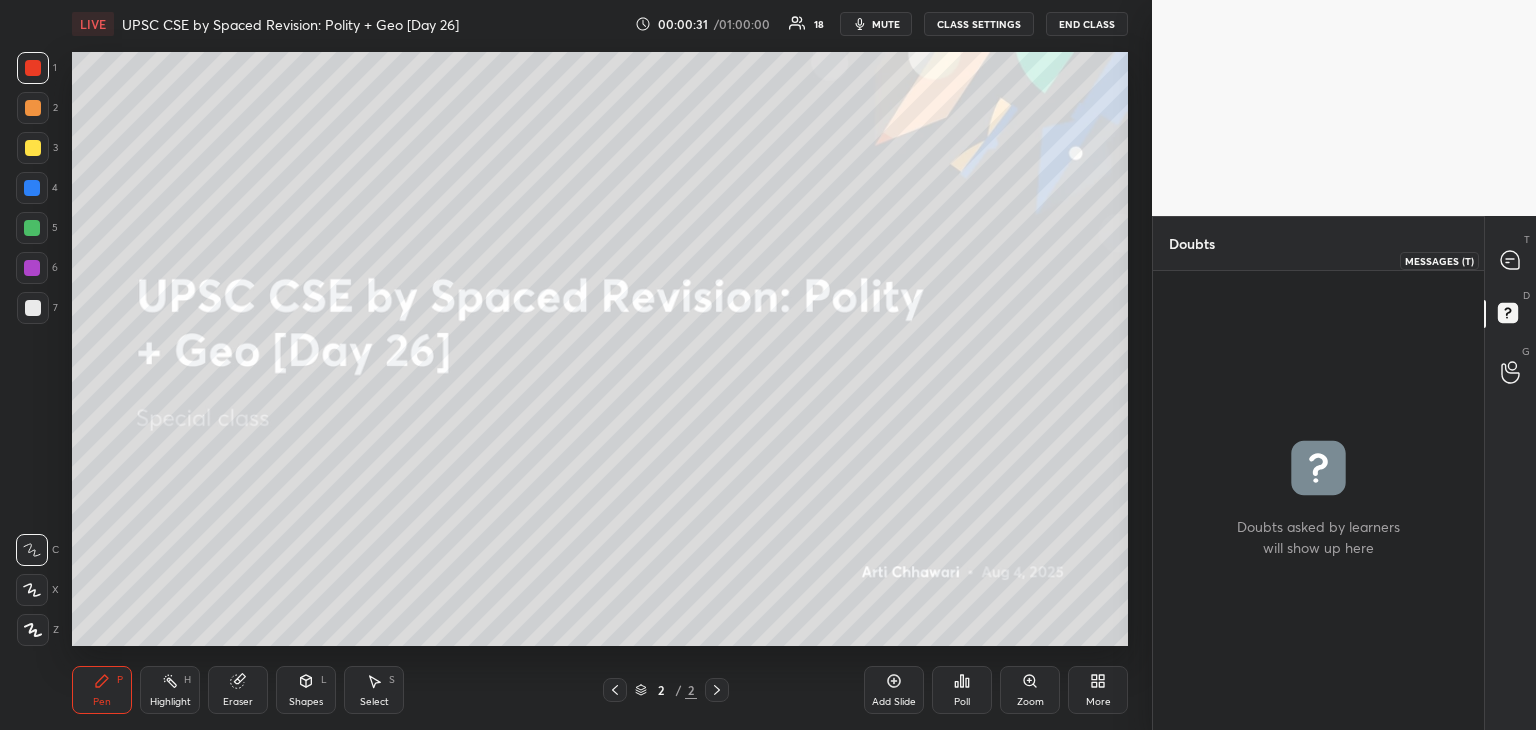 drag, startPoint x: 1515, startPoint y: 261, endPoint x: 1533, endPoint y: 237, distance: 30 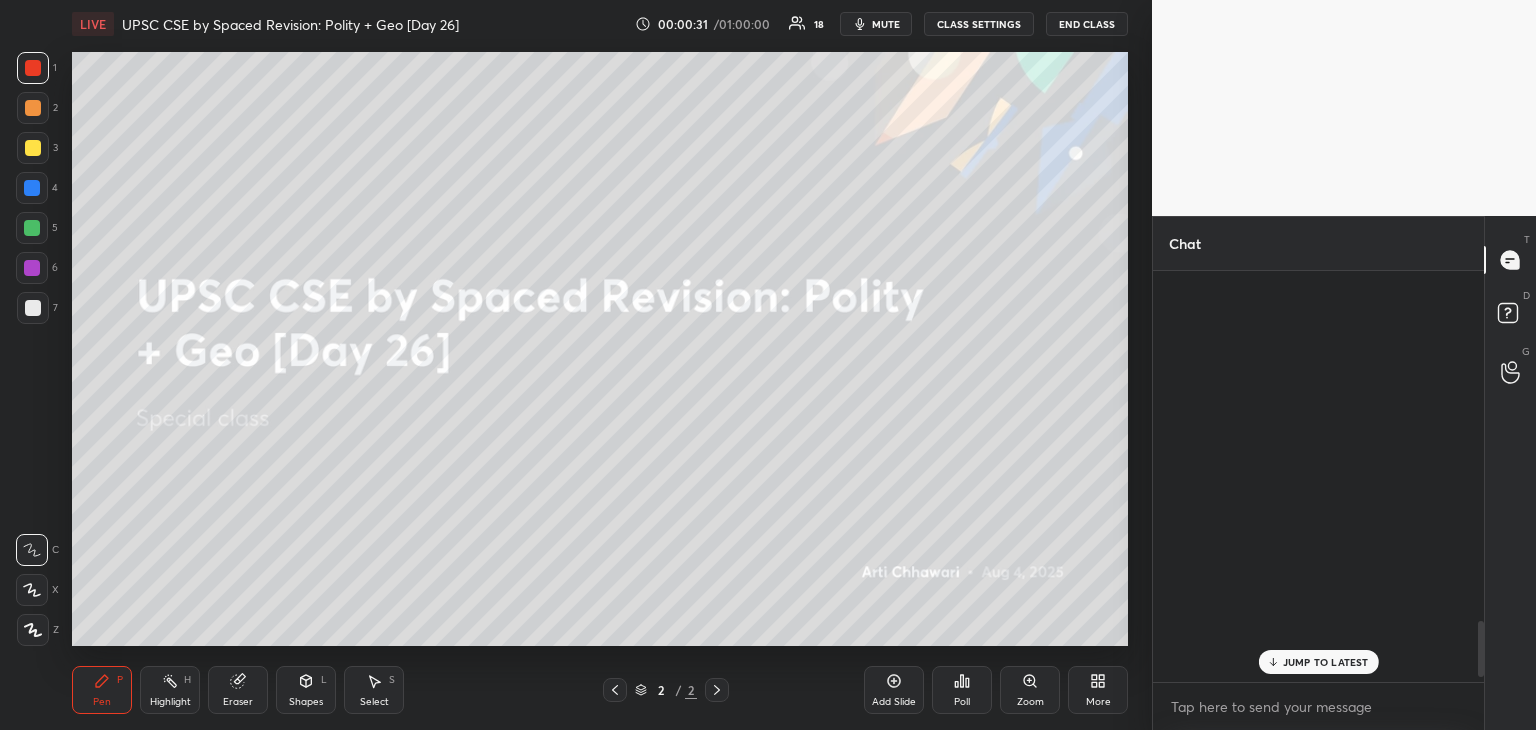 scroll, scrollTop: 2590, scrollLeft: 0, axis: vertical 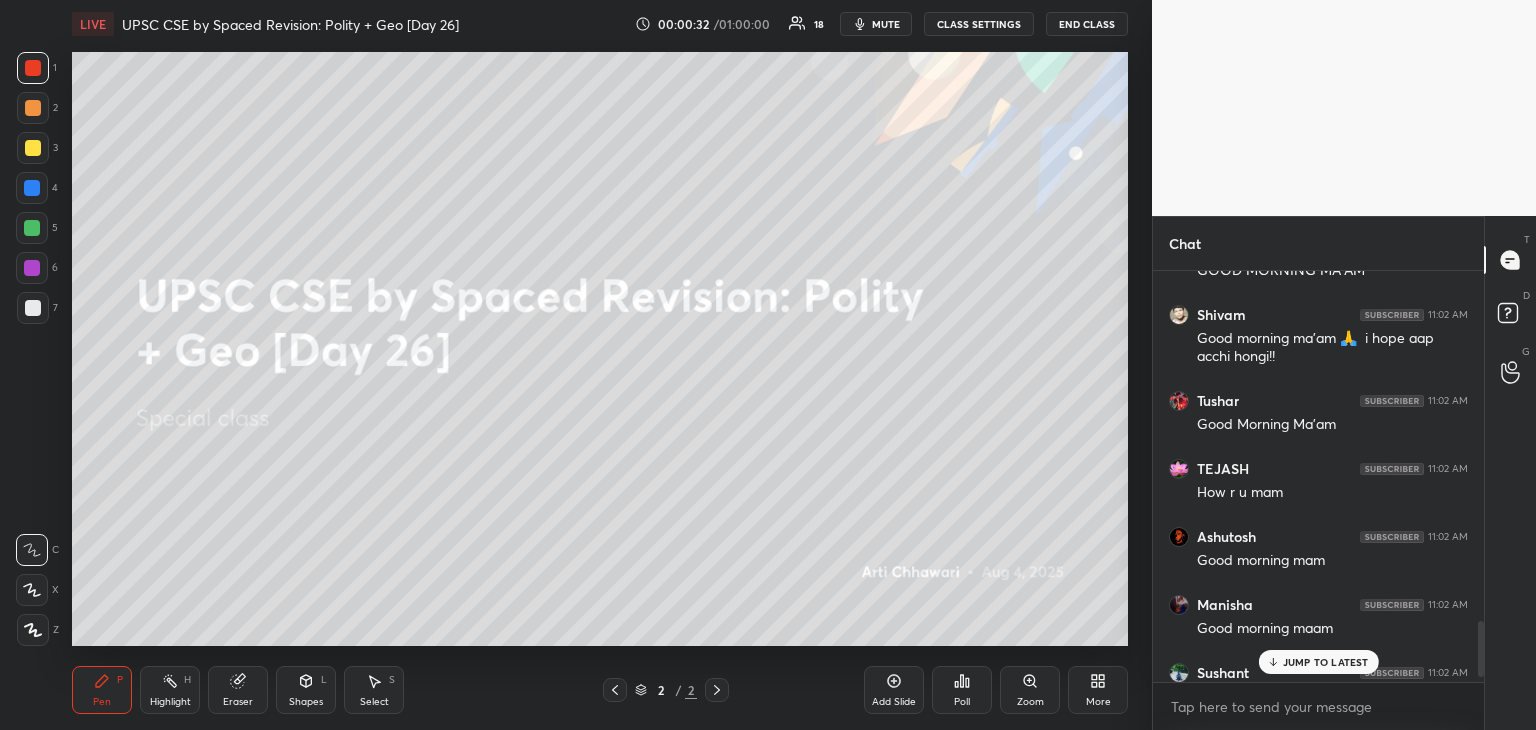 click on "JUMP TO LATEST" at bounding box center (1318, 662) 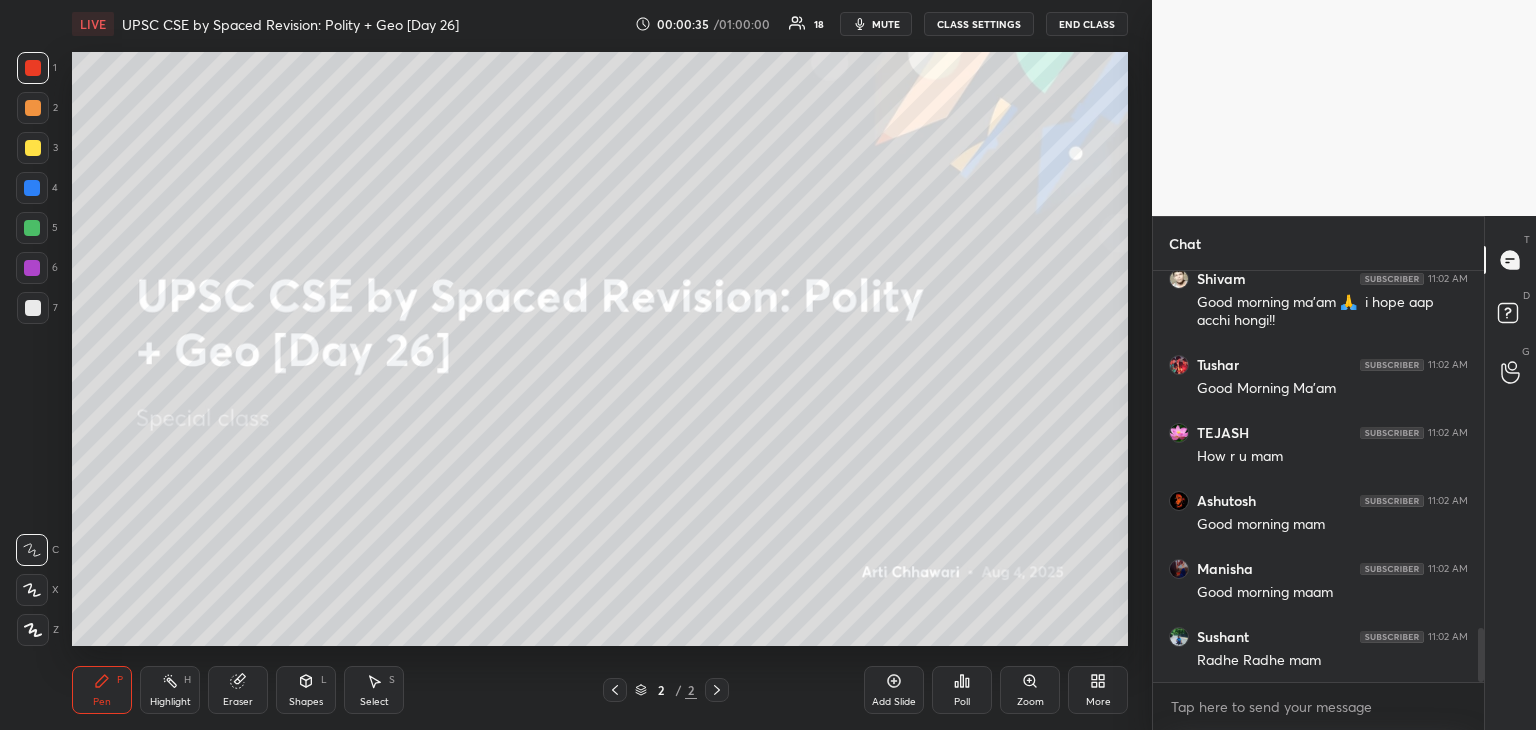 scroll, scrollTop: 2694, scrollLeft: 0, axis: vertical 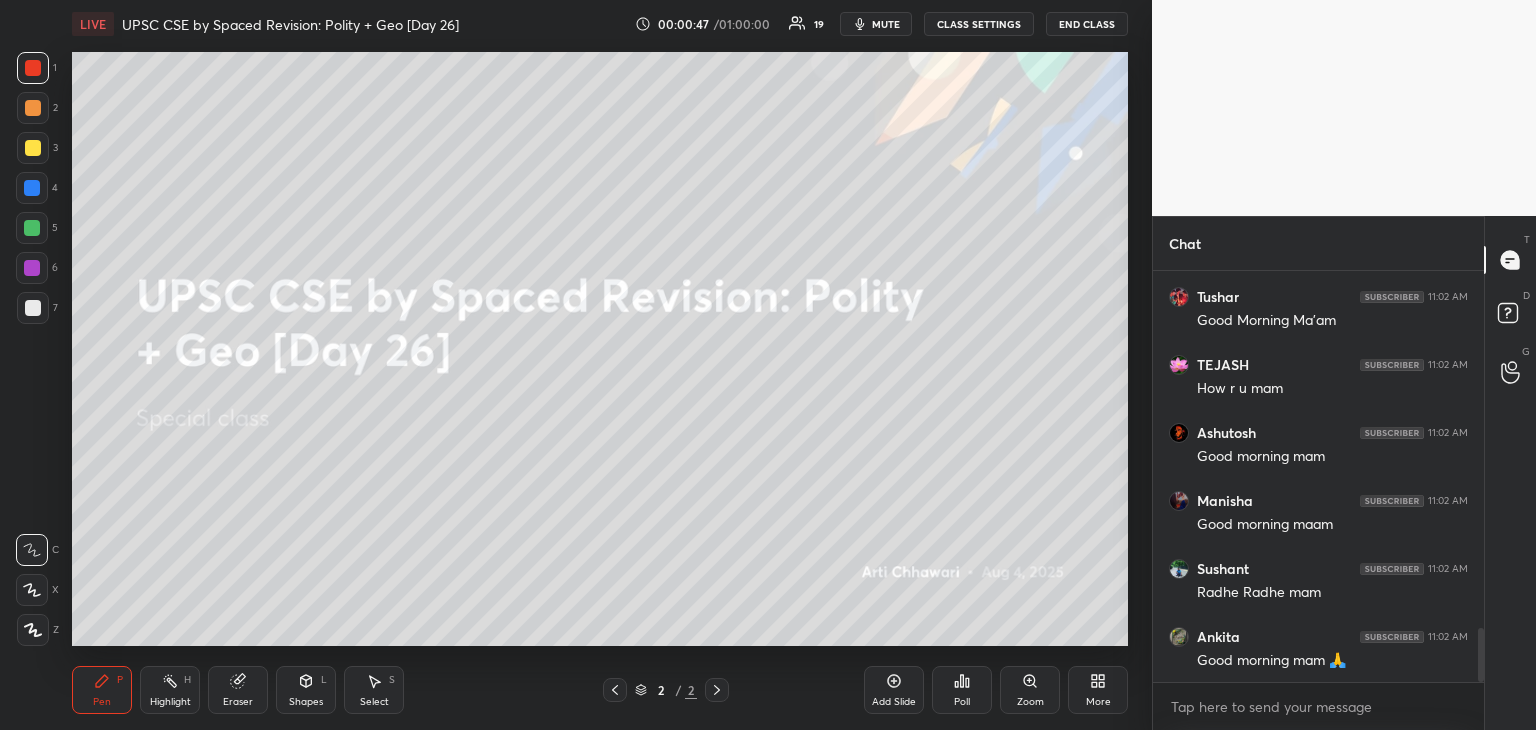 drag, startPoint x: 1481, startPoint y: 649, endPoint x: 1482, endPoint y: 700, distance: 51.009804 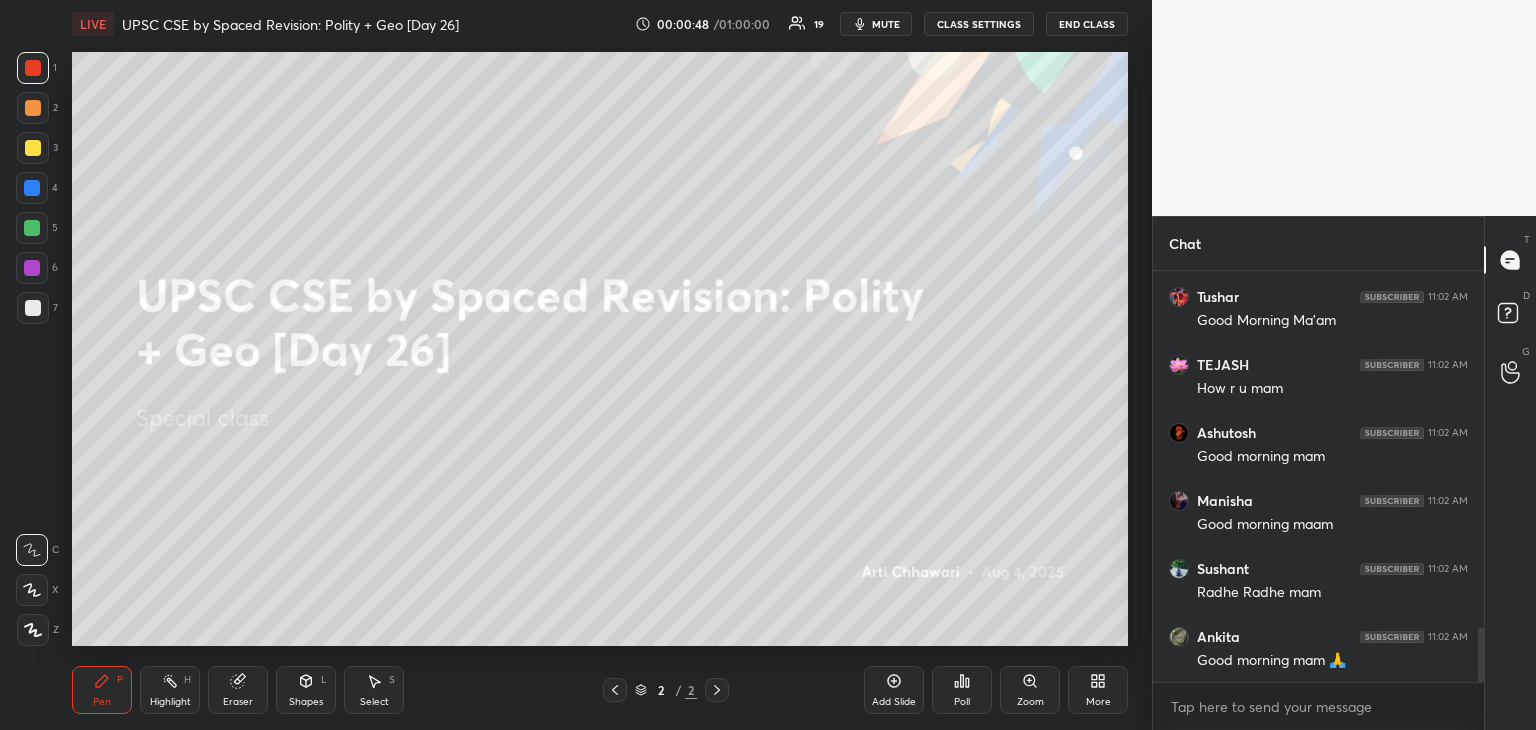 click at bounding box center (33, 148) 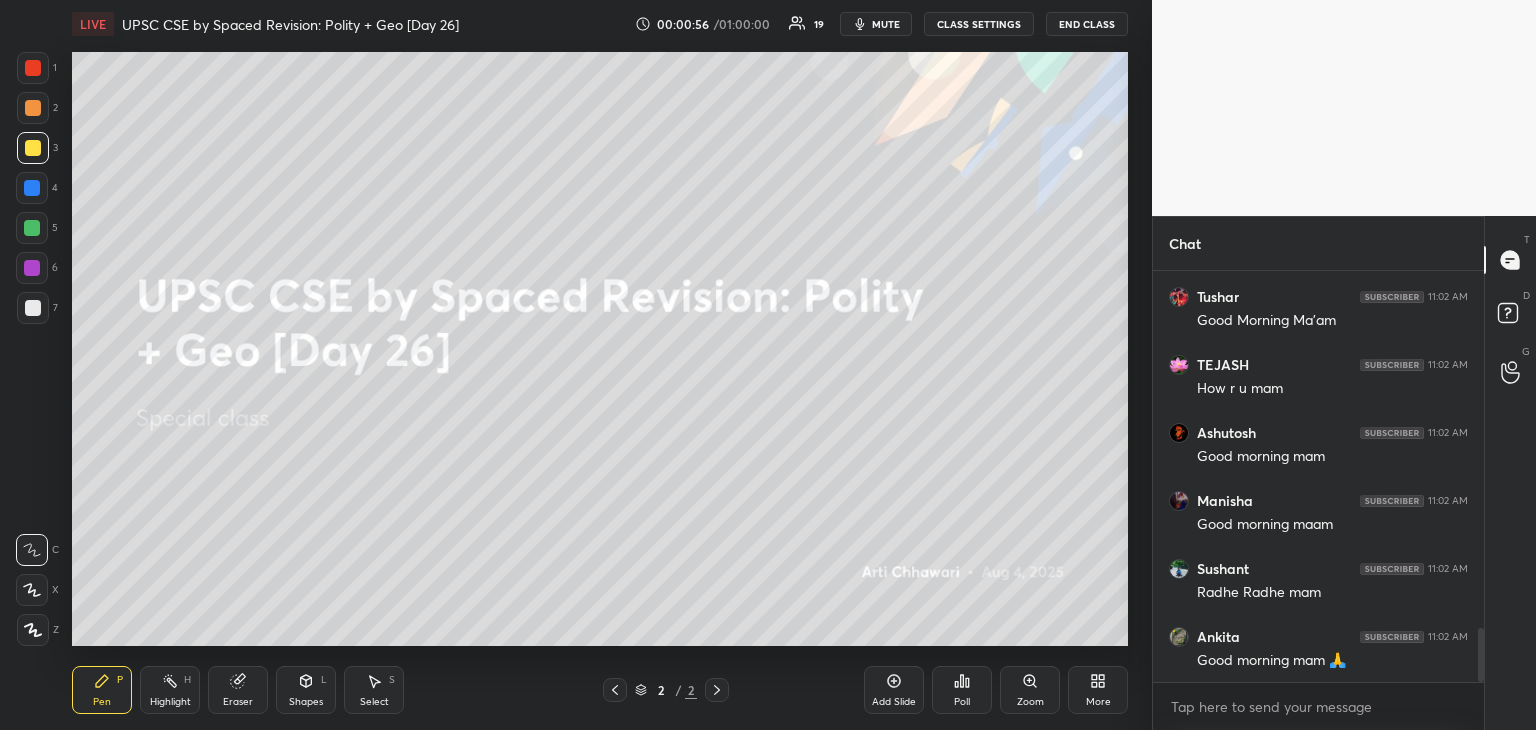click at bounding box center (33, 308) 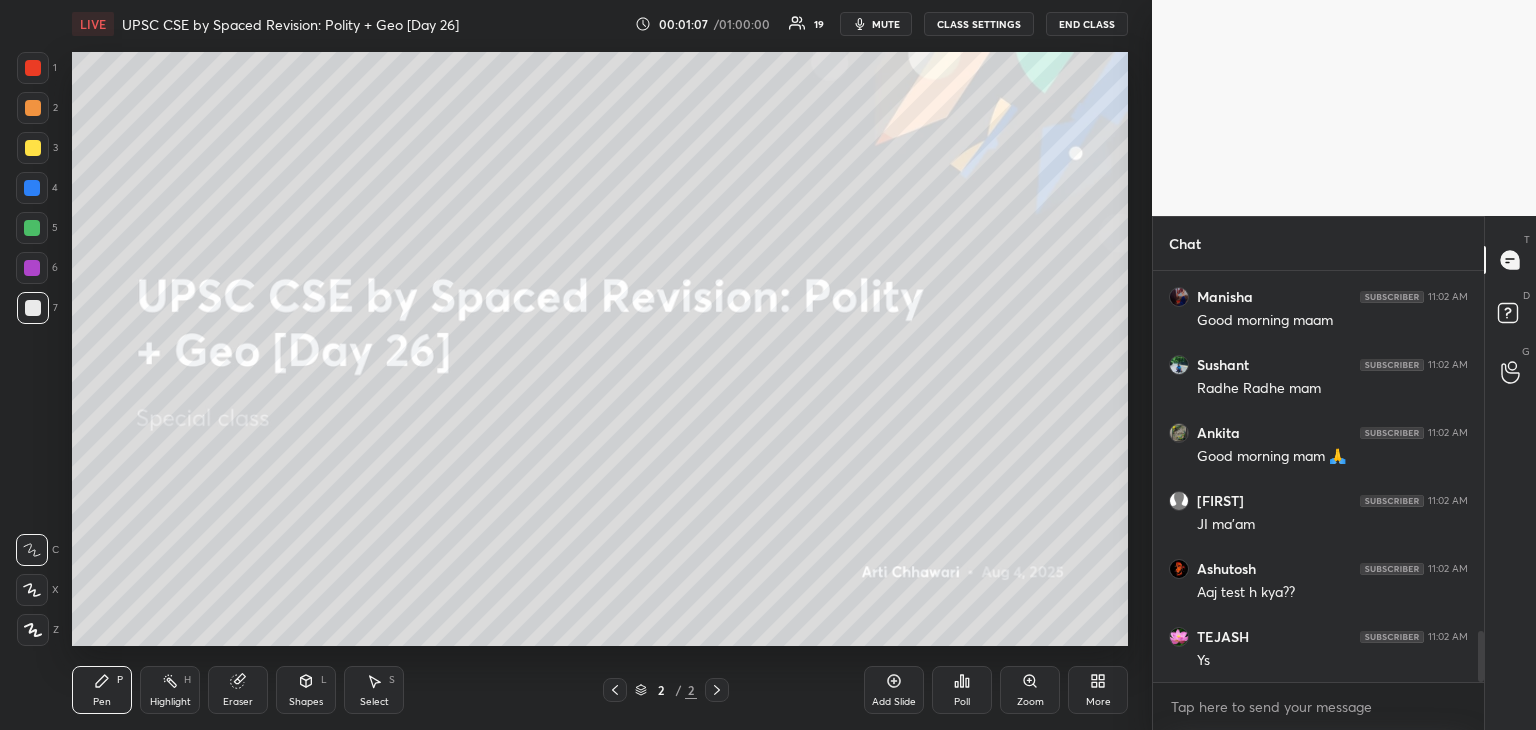 scroll, scrollTop: 2966, scrollLeft: 0, axis: vertical 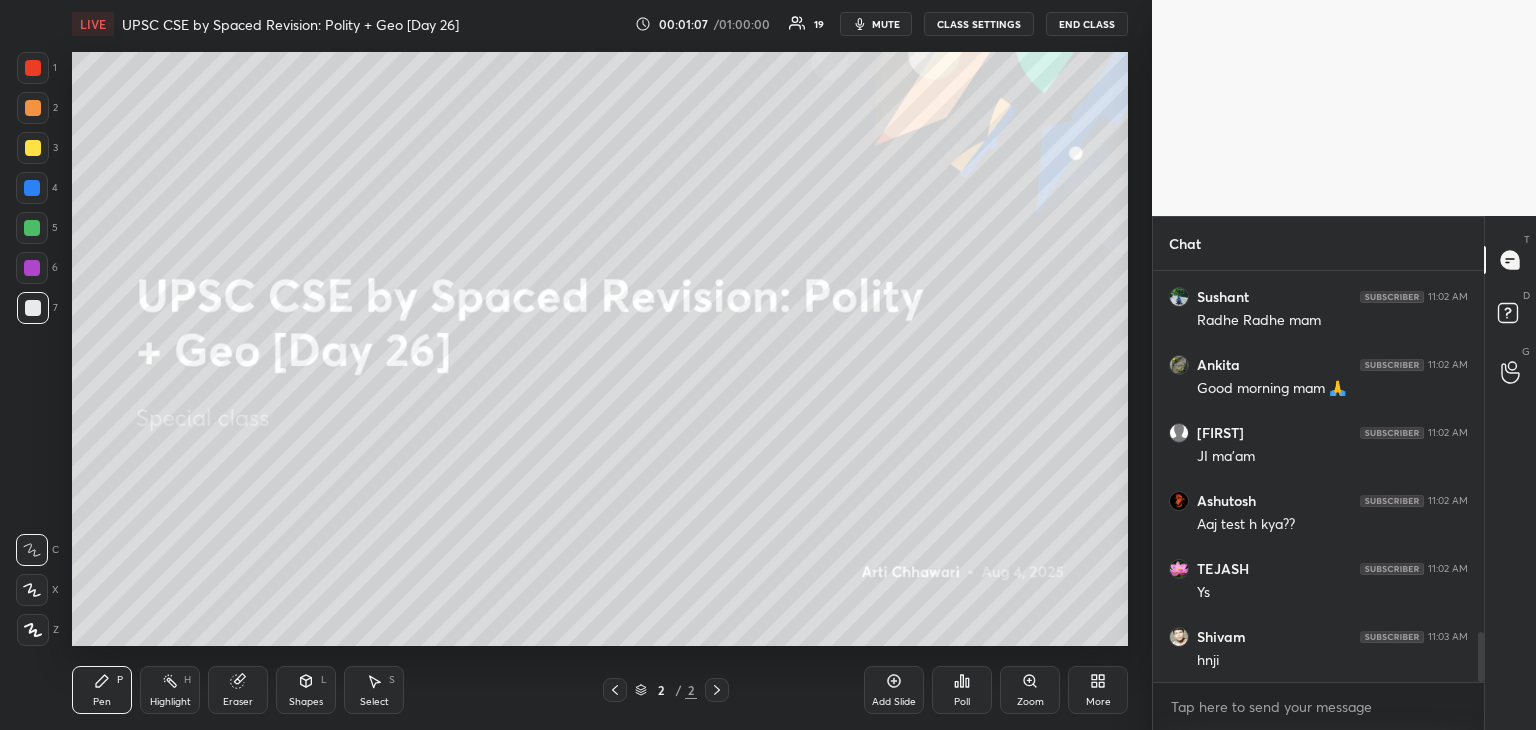 click at bounding box center [33, 148] 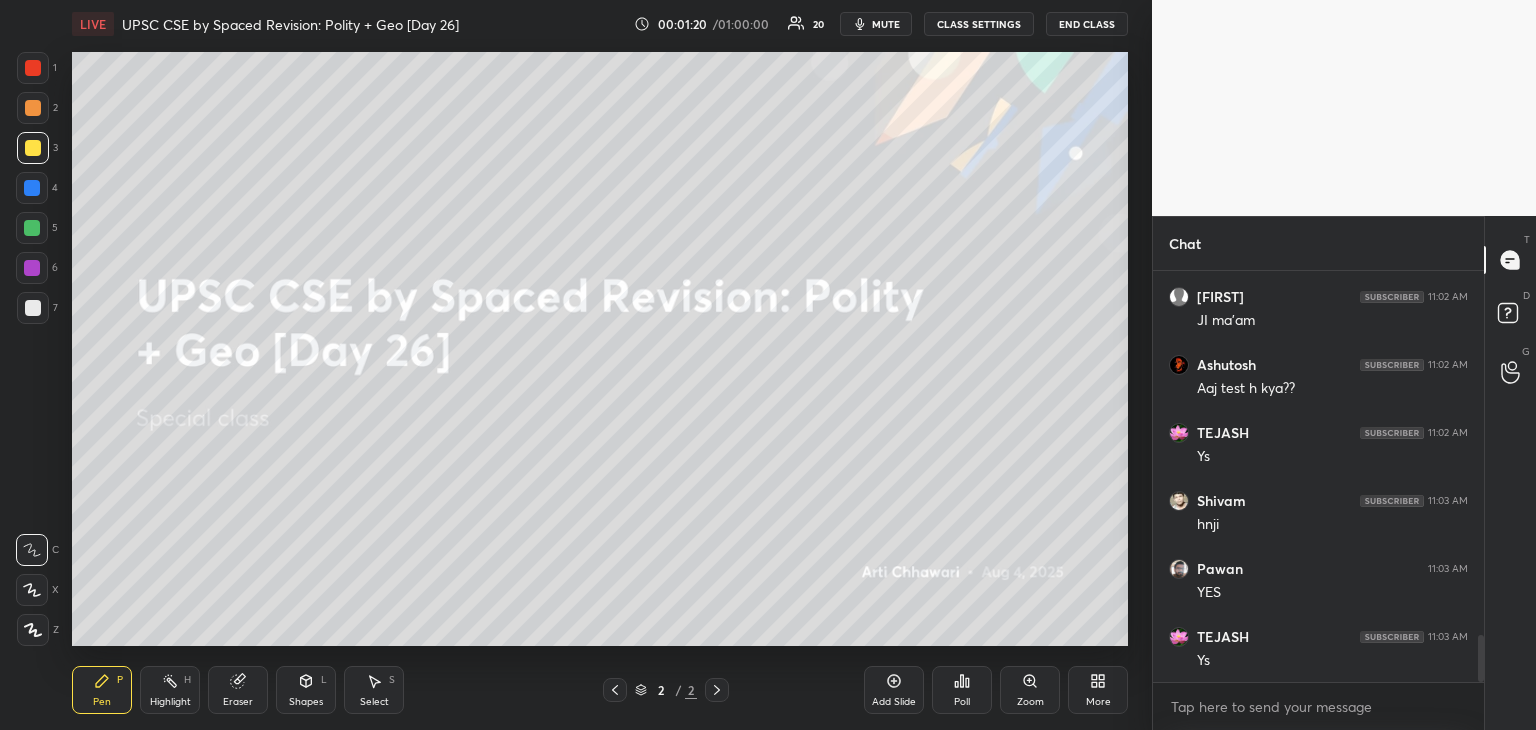 scroll, scrollTop: 3170, scrollLeft: 0, axis: vertical 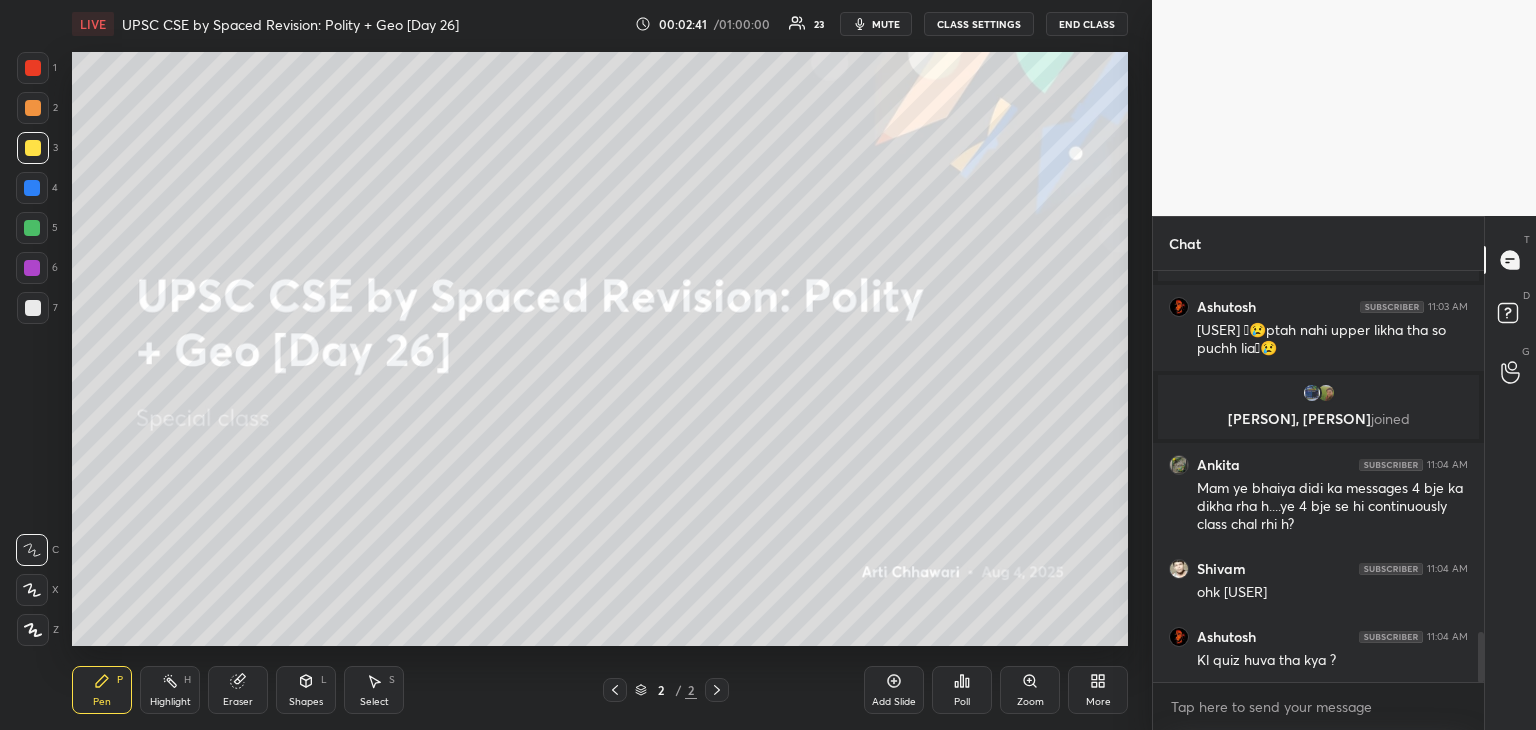 click 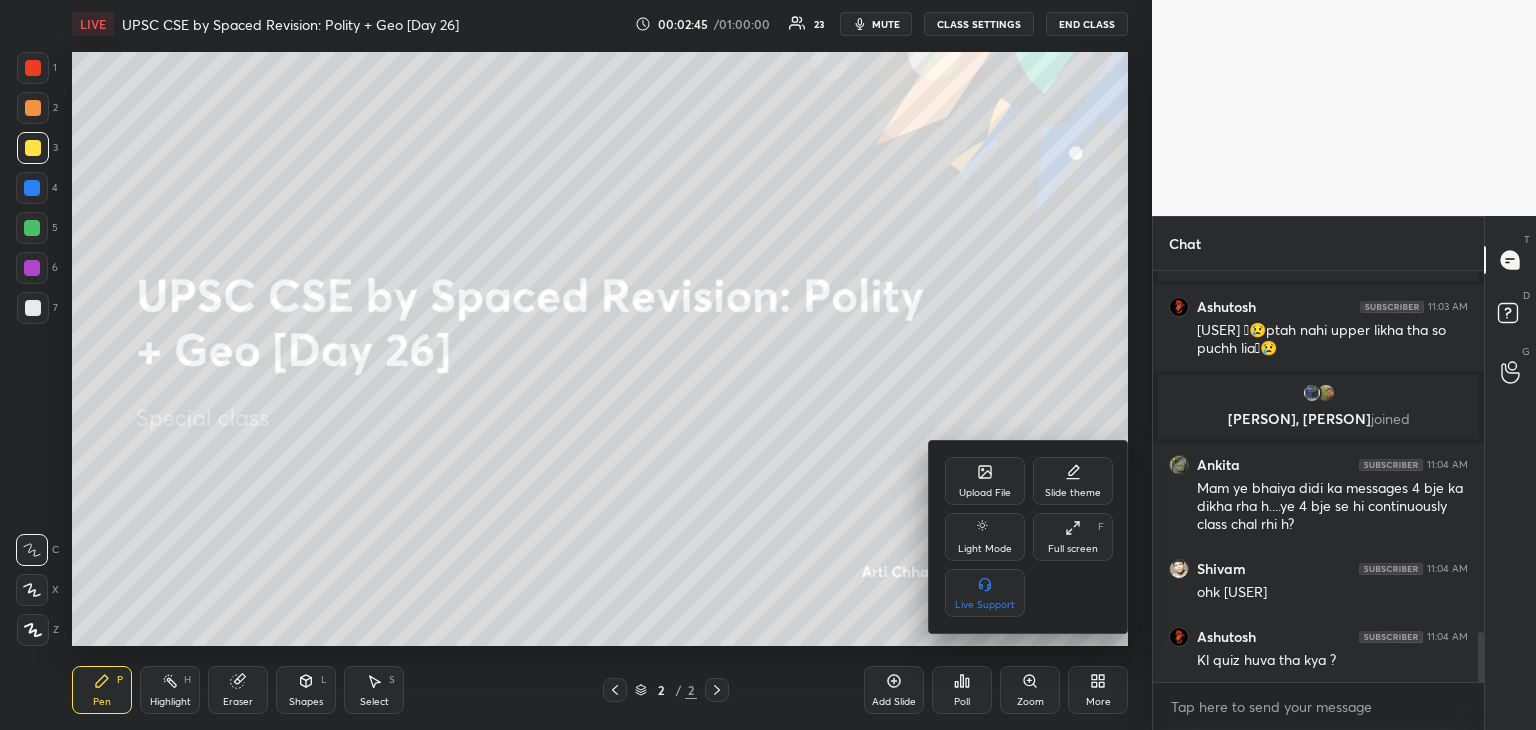 click 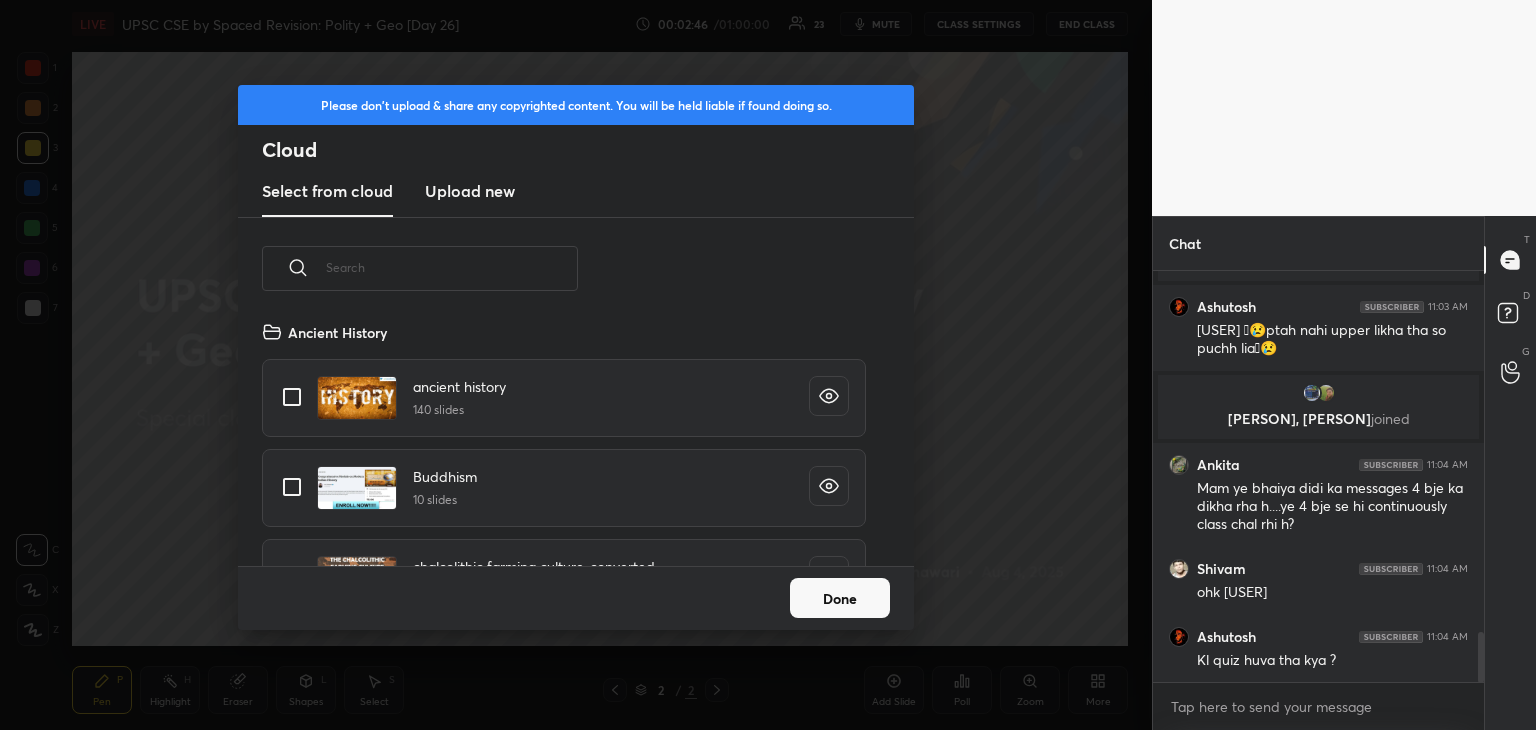 scroll, scrollTop: 5, scrollLeft: 10, axis: both 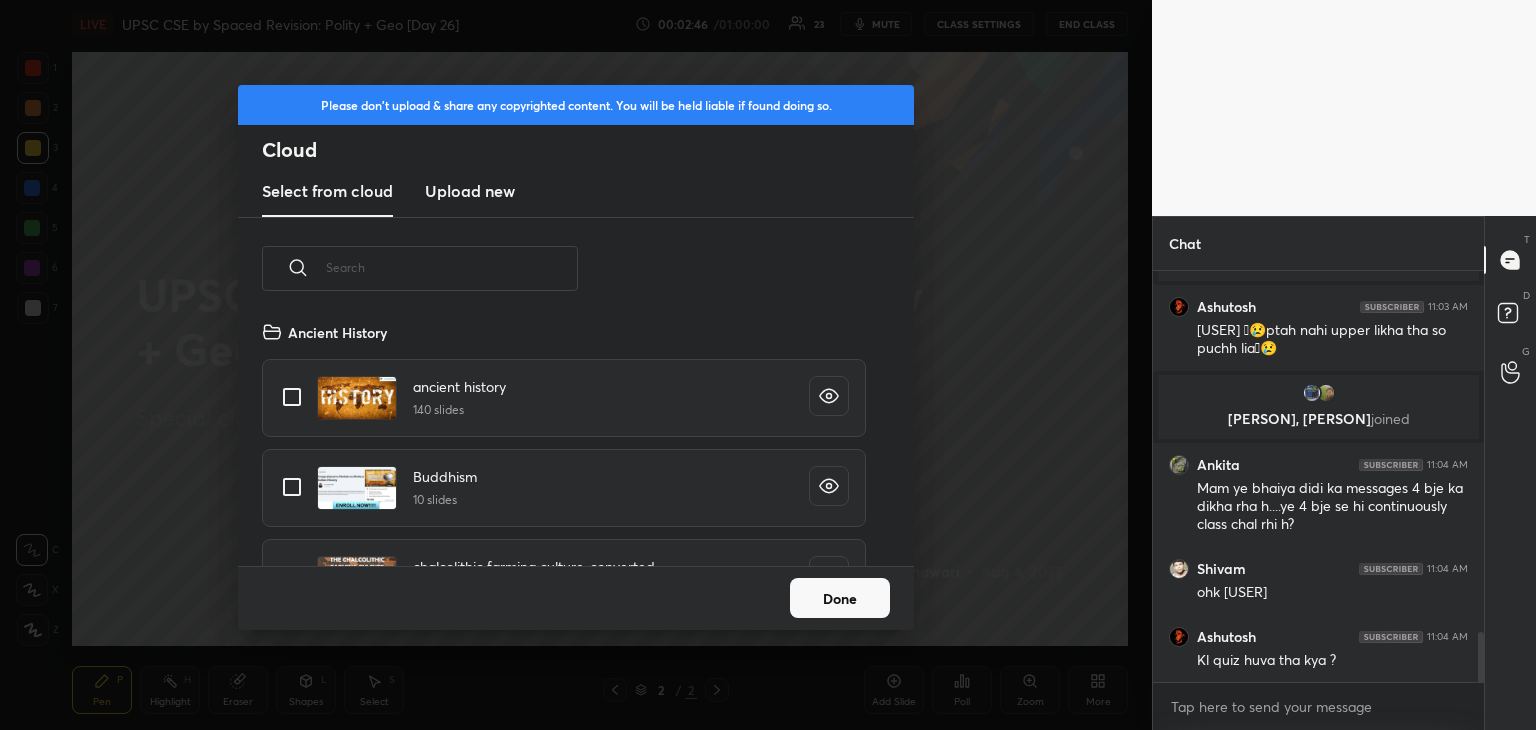 click on "Upload new" at bounding box center [470, 192] 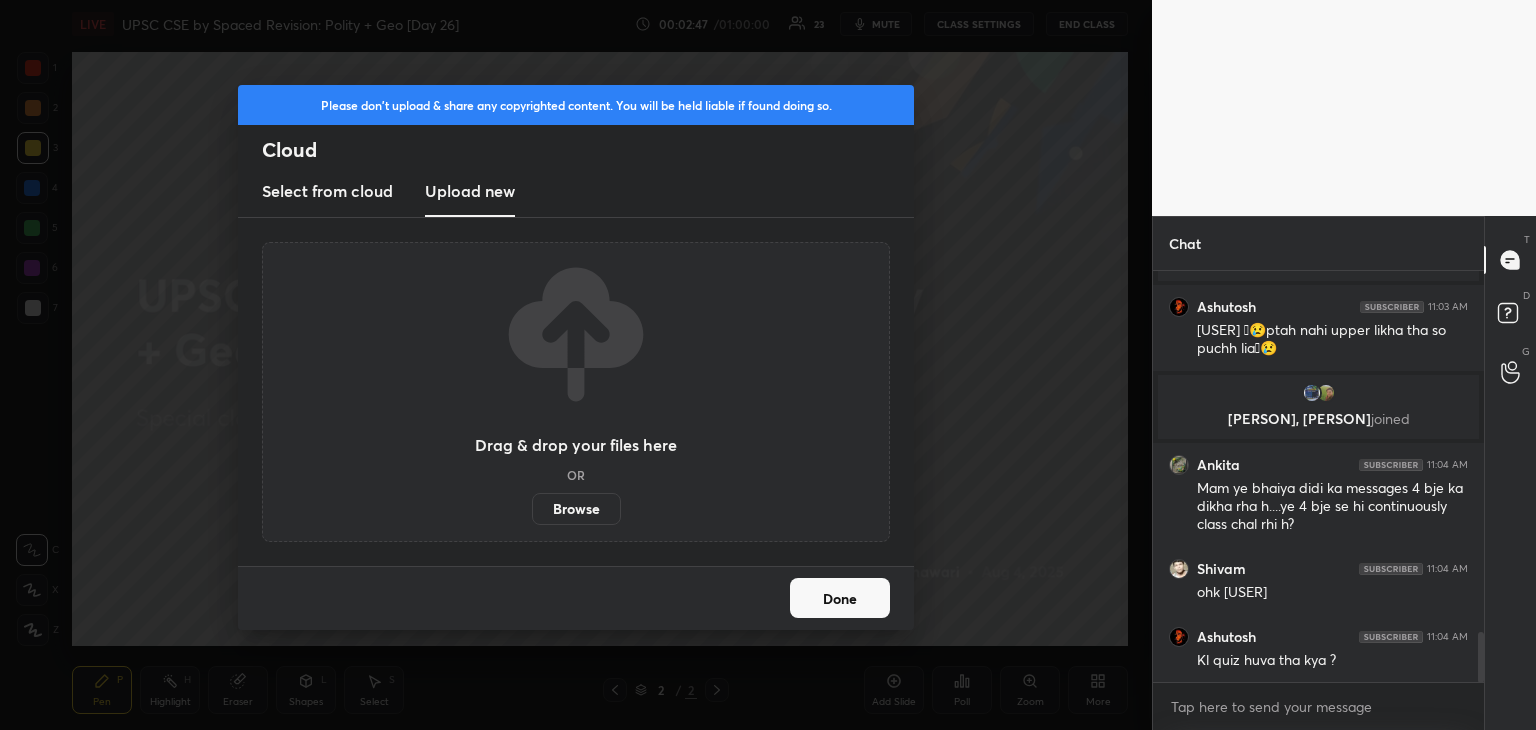 click on "Browse" at bounding box center [576, 509] 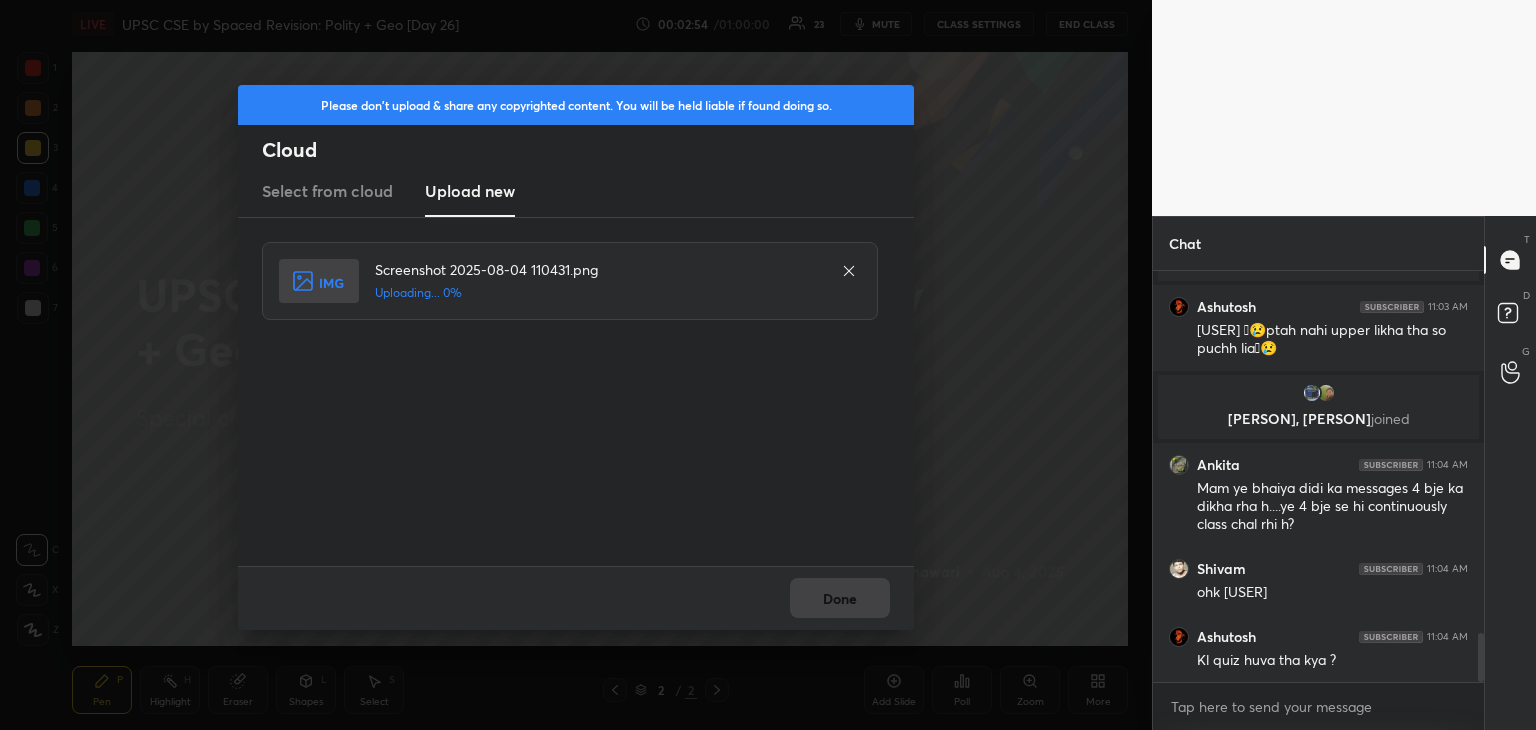 scroll, scrollTop: 3064, scrollLeft: 0, axis: vertical 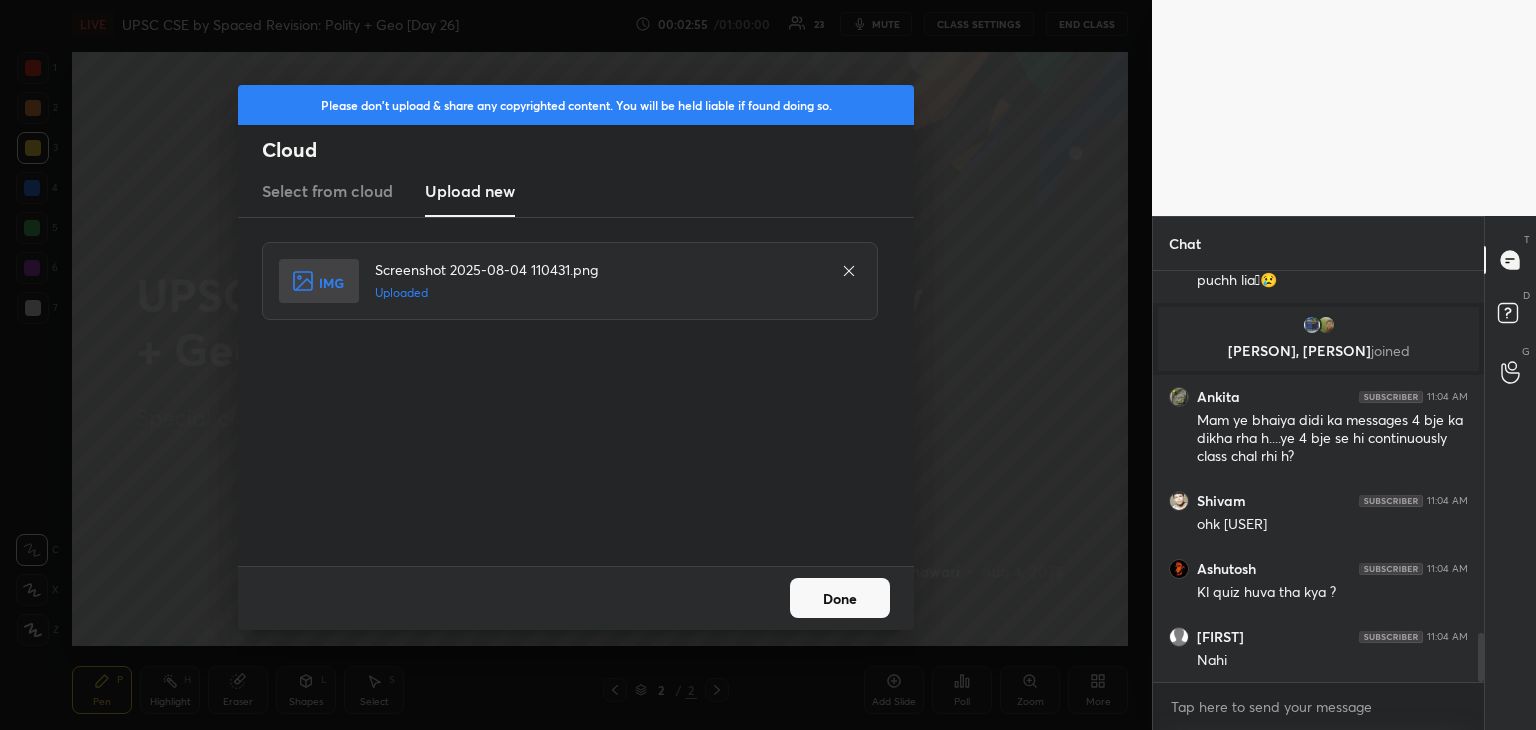 click on "Done" at bounding box center (840, 598) 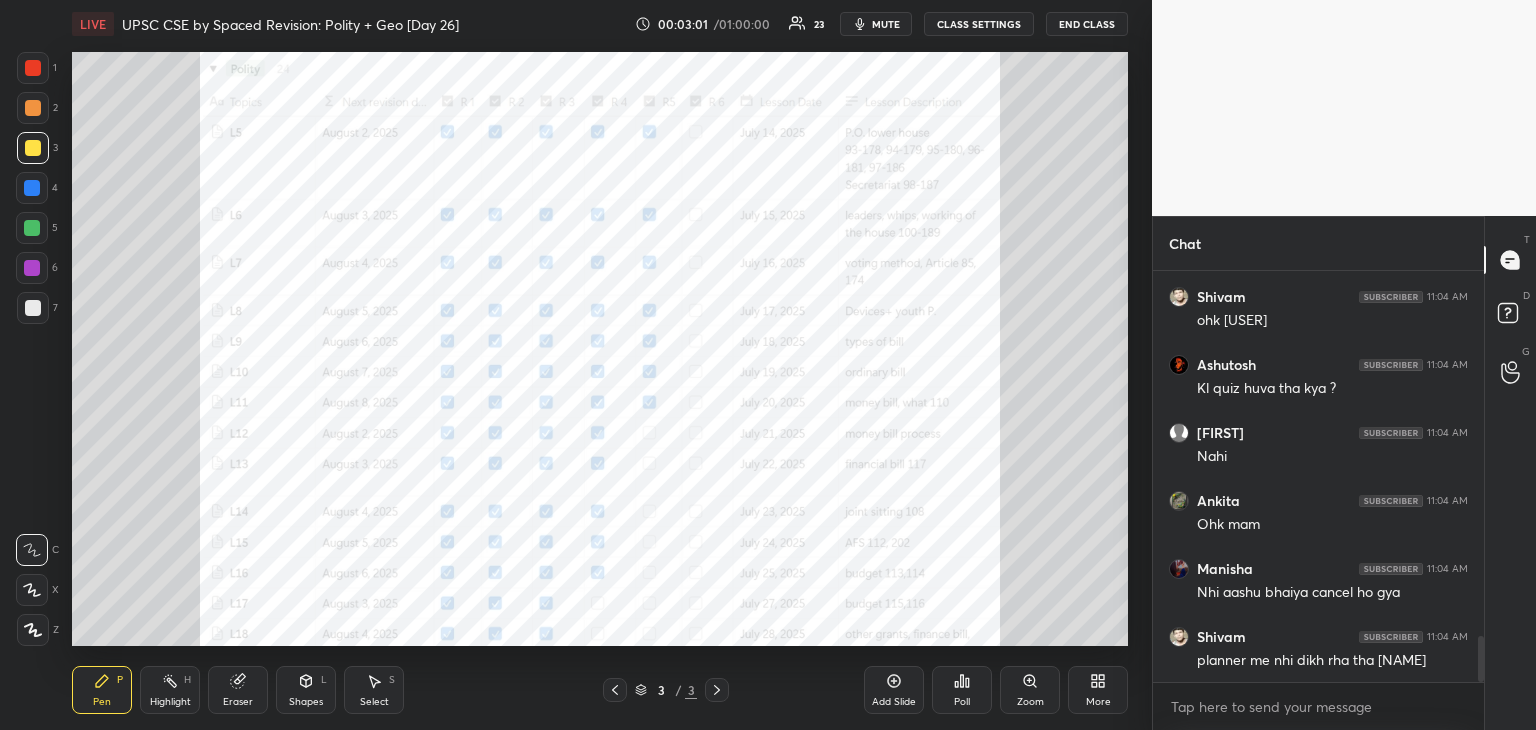 scroll, scrollTop: 3340, scrollLeft: 0, axis: vertical 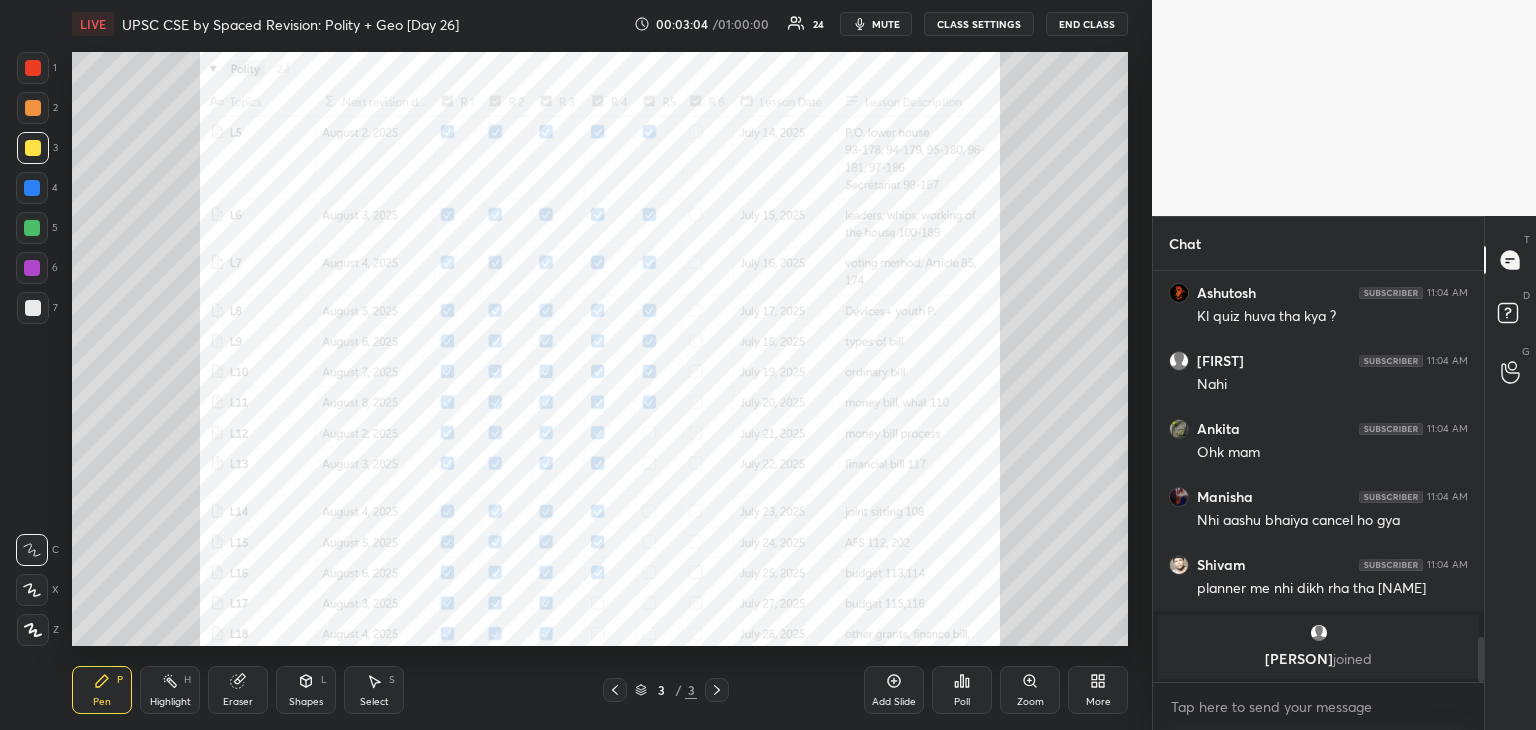 click at bounding box center (33, 68) 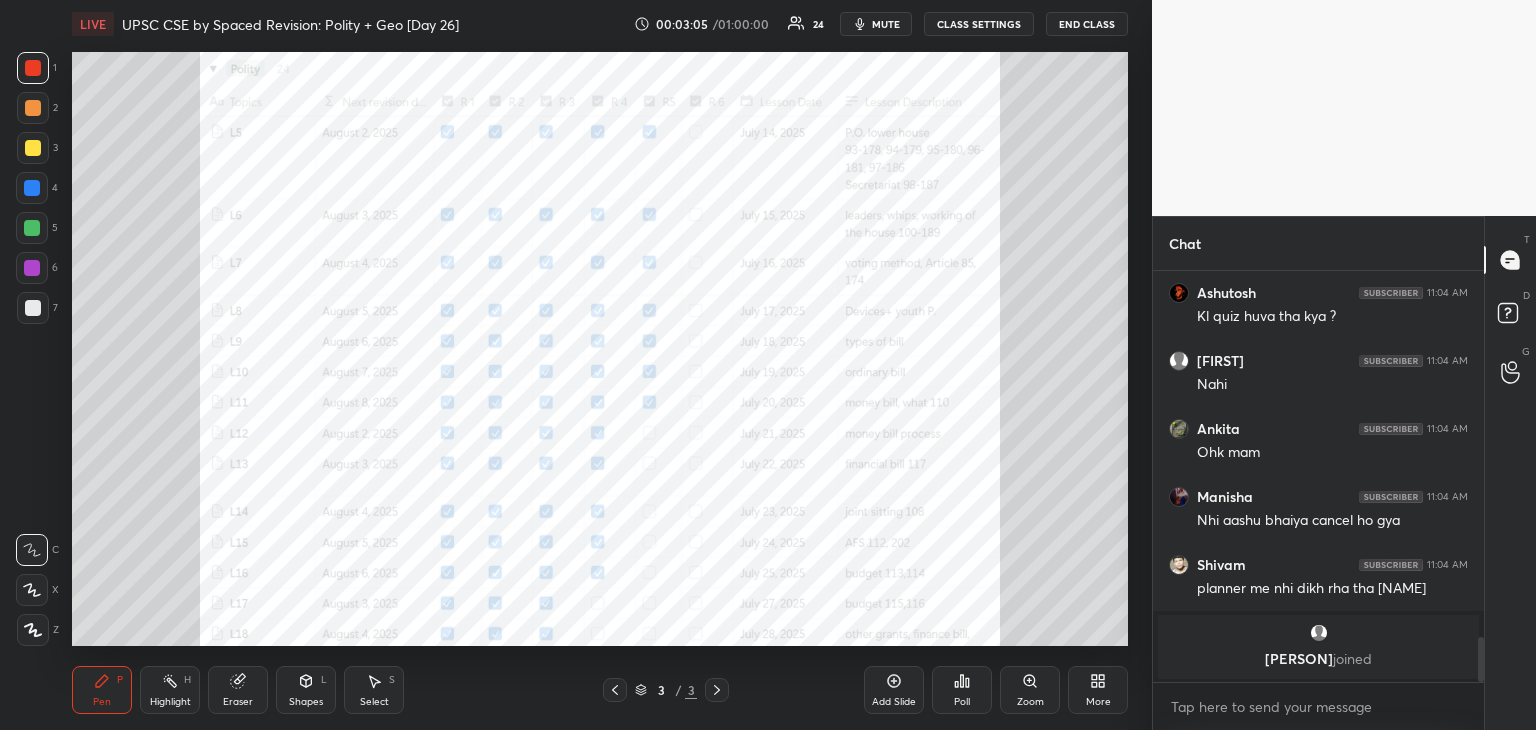 click on "Shapes" at bounding box center (306, 702) 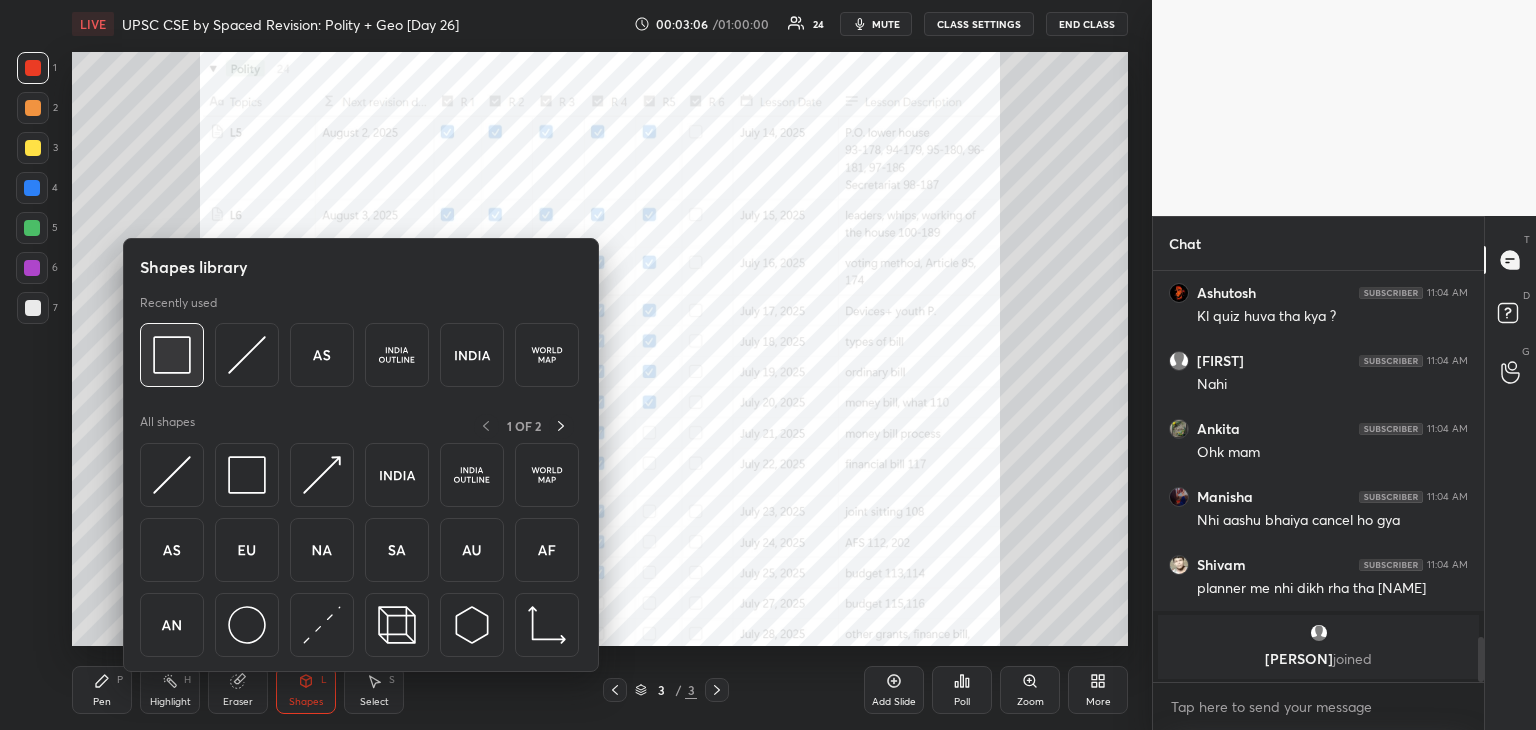 click at bounding box center [172, 355] 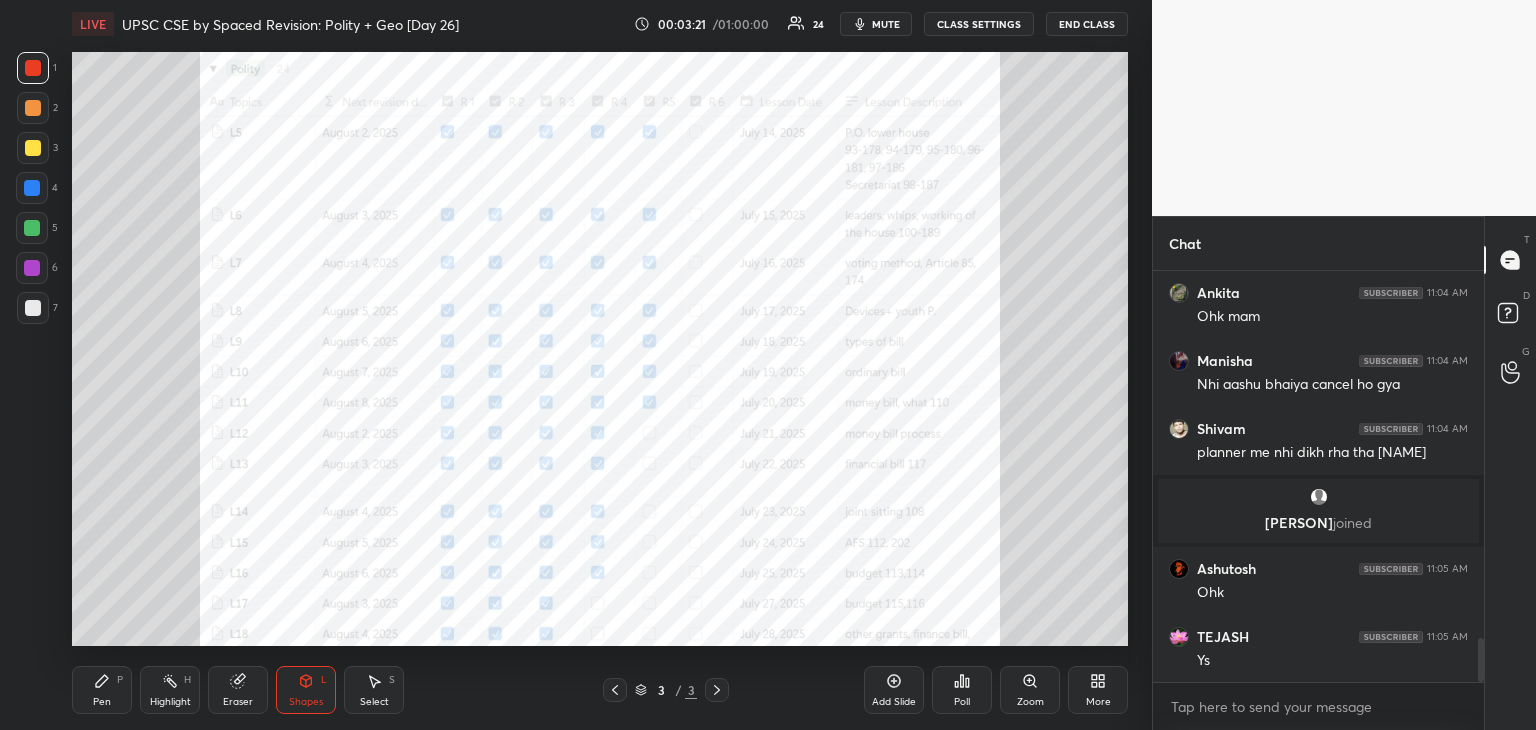 scroll, scrollTop: 3440, scrollLeft: 0, axis: vertical 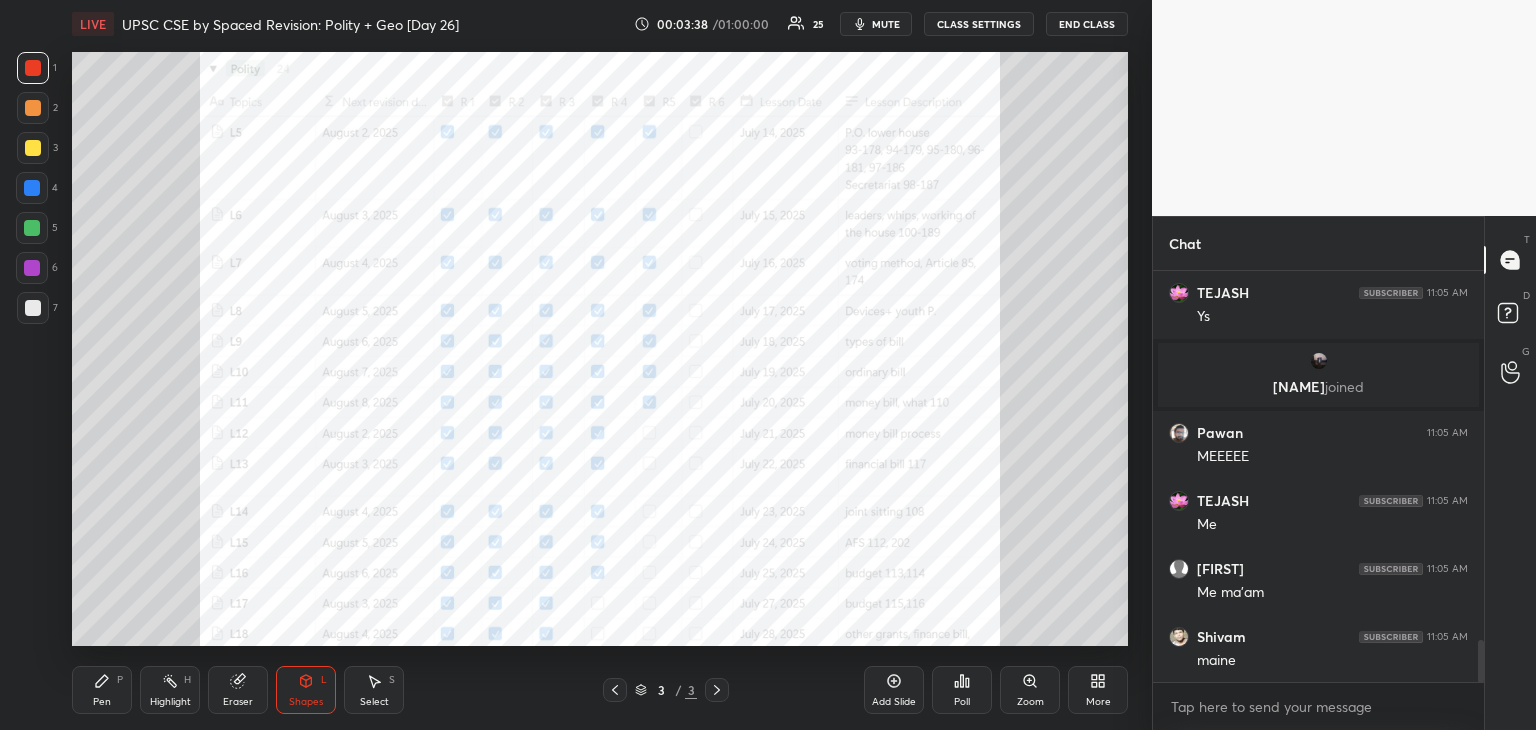 click on "Poll" at bounding box center [962, 702] 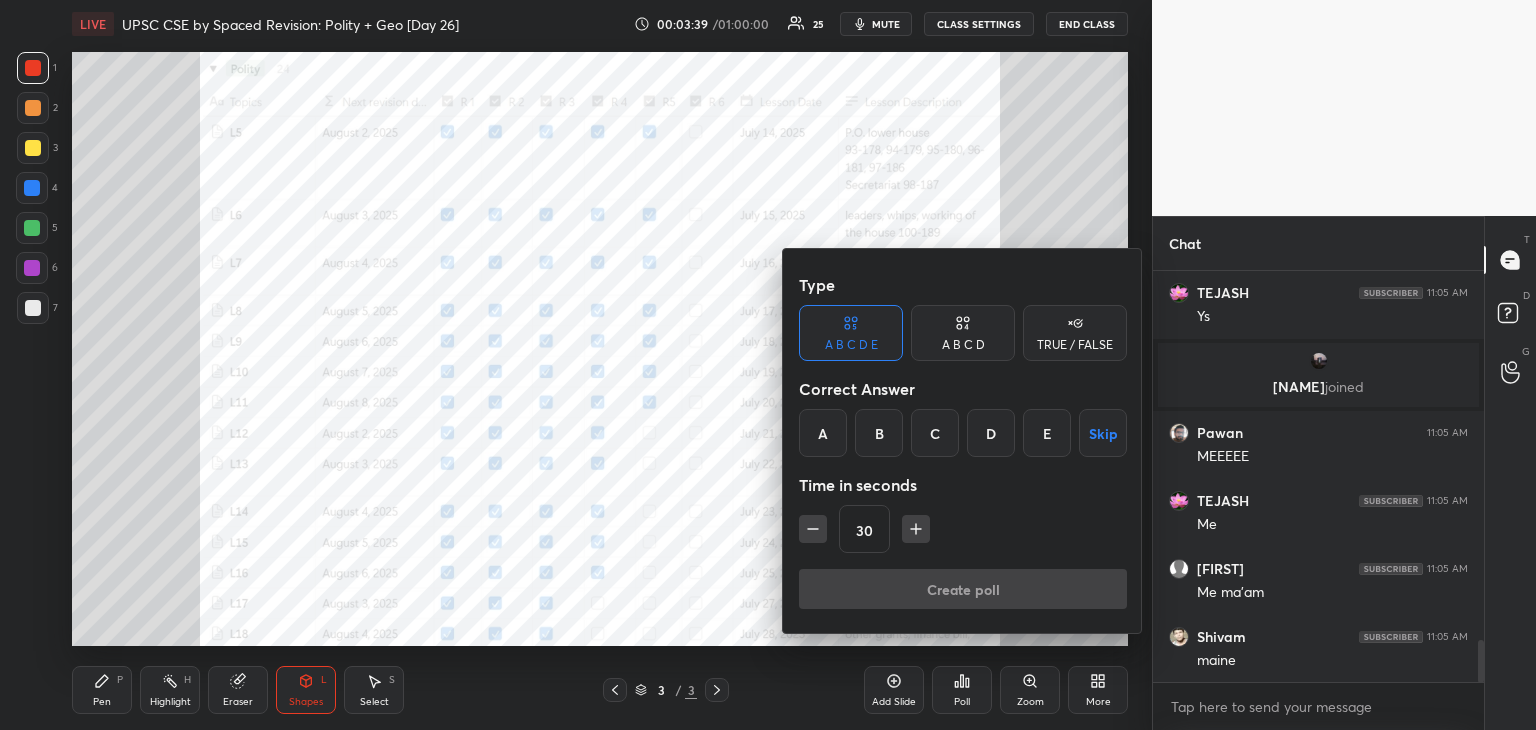 click on "TRUE / FALSE" at bounding box center (1075, 345) 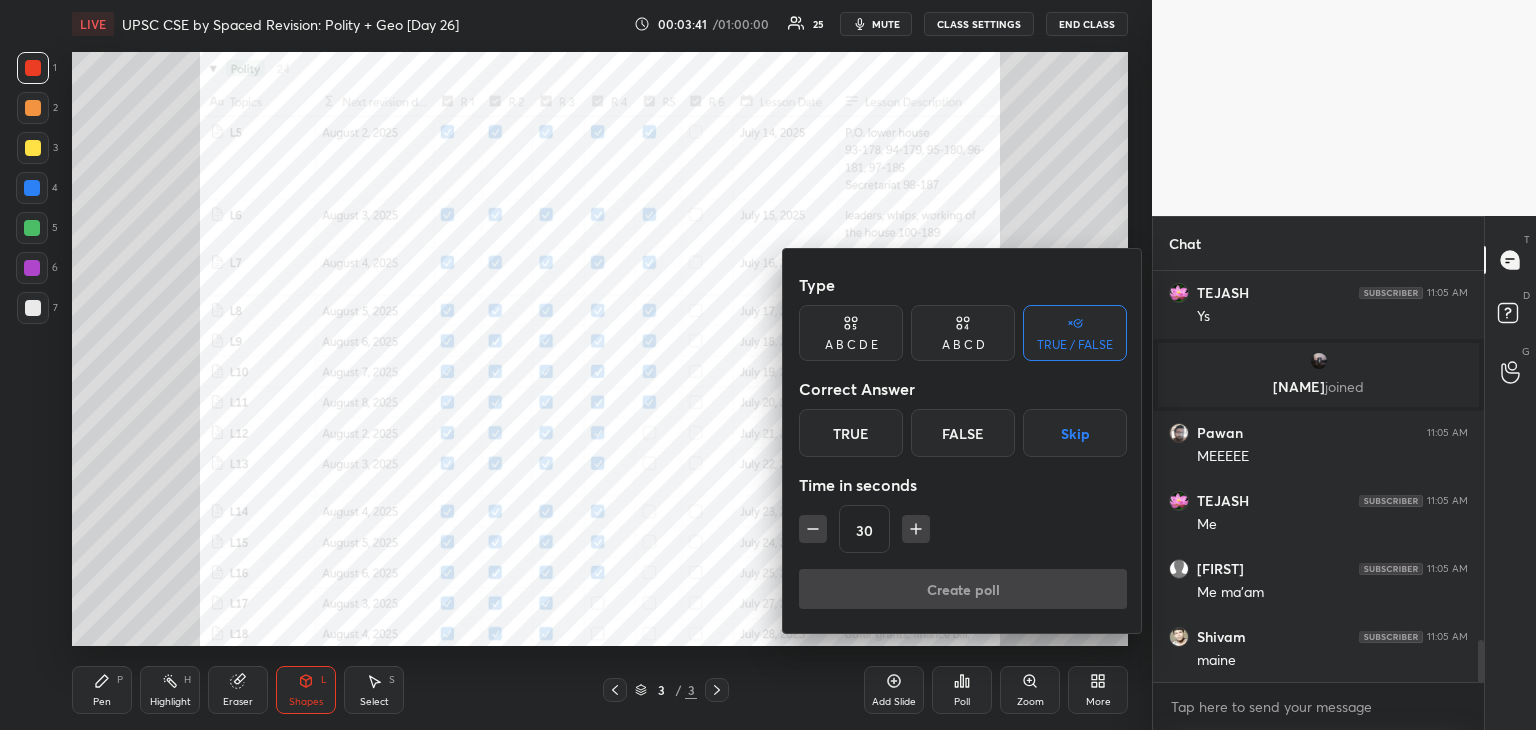 scroll, scrollTop: 3668, scrollLeft: 0, axis: vertical 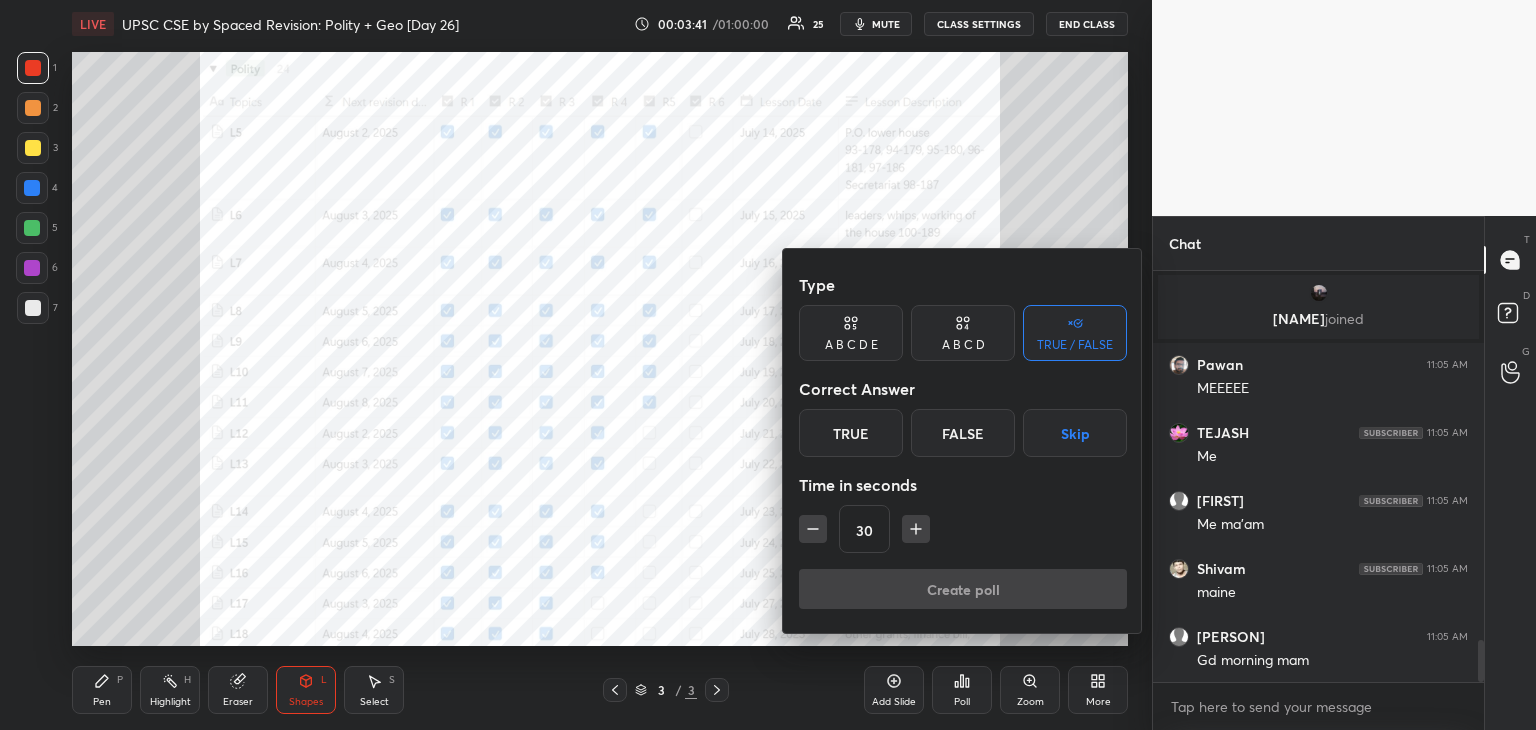 click on "True" at bounding box center (851, 433) 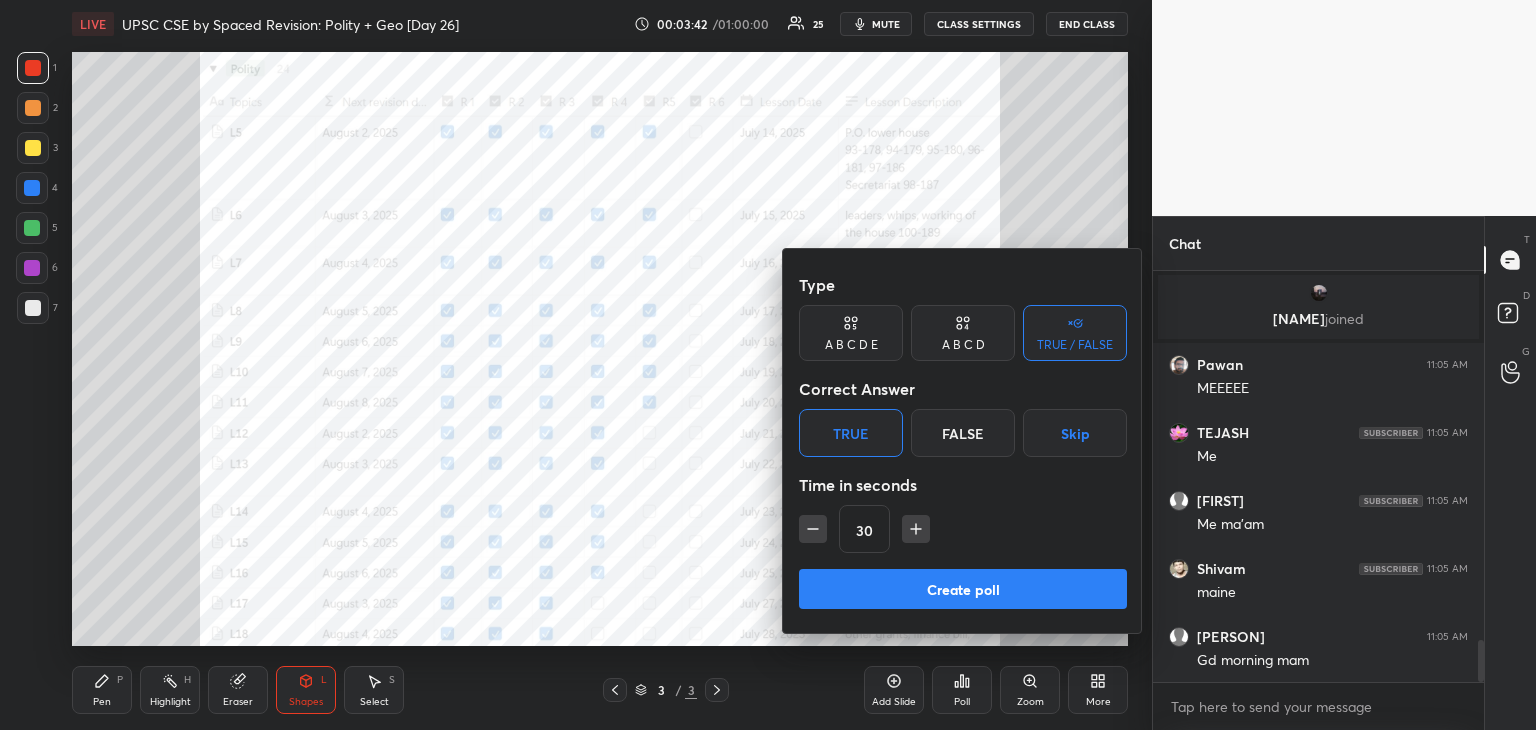 click on "False" at bounding box center [963, 433] 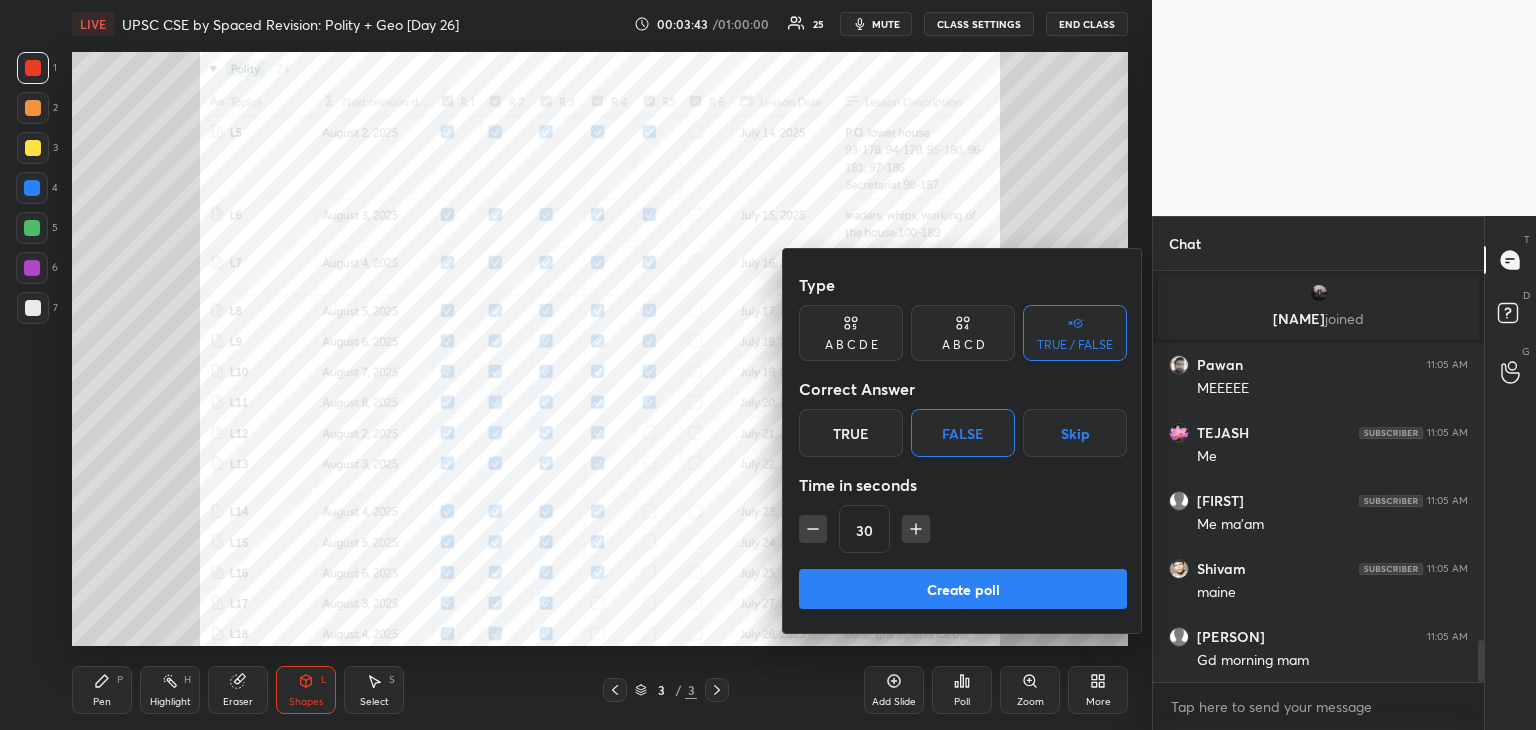 click on "Create poll" at bounding box center [963, 589] 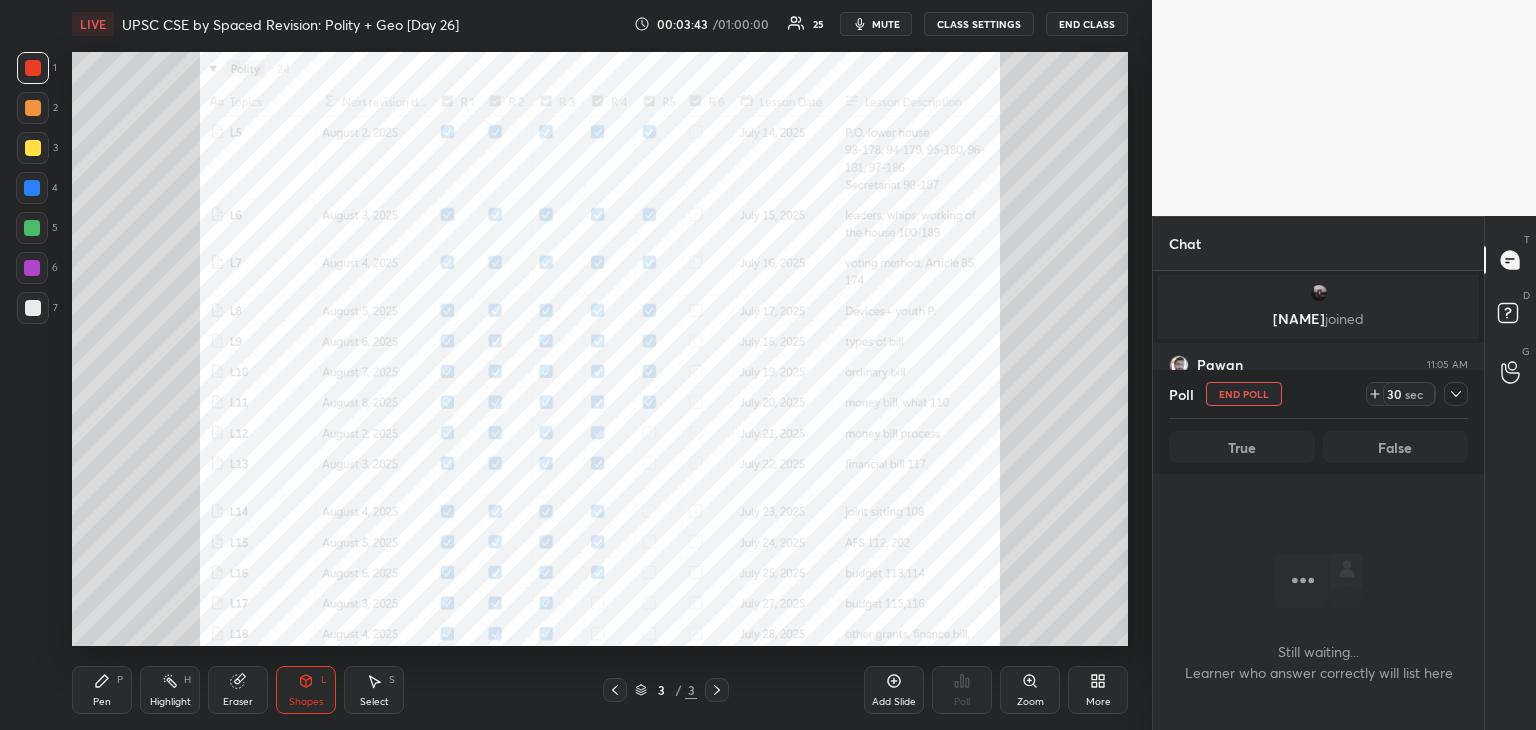scroll, scrollTop: 312, scrollLeft: 325, axis: both 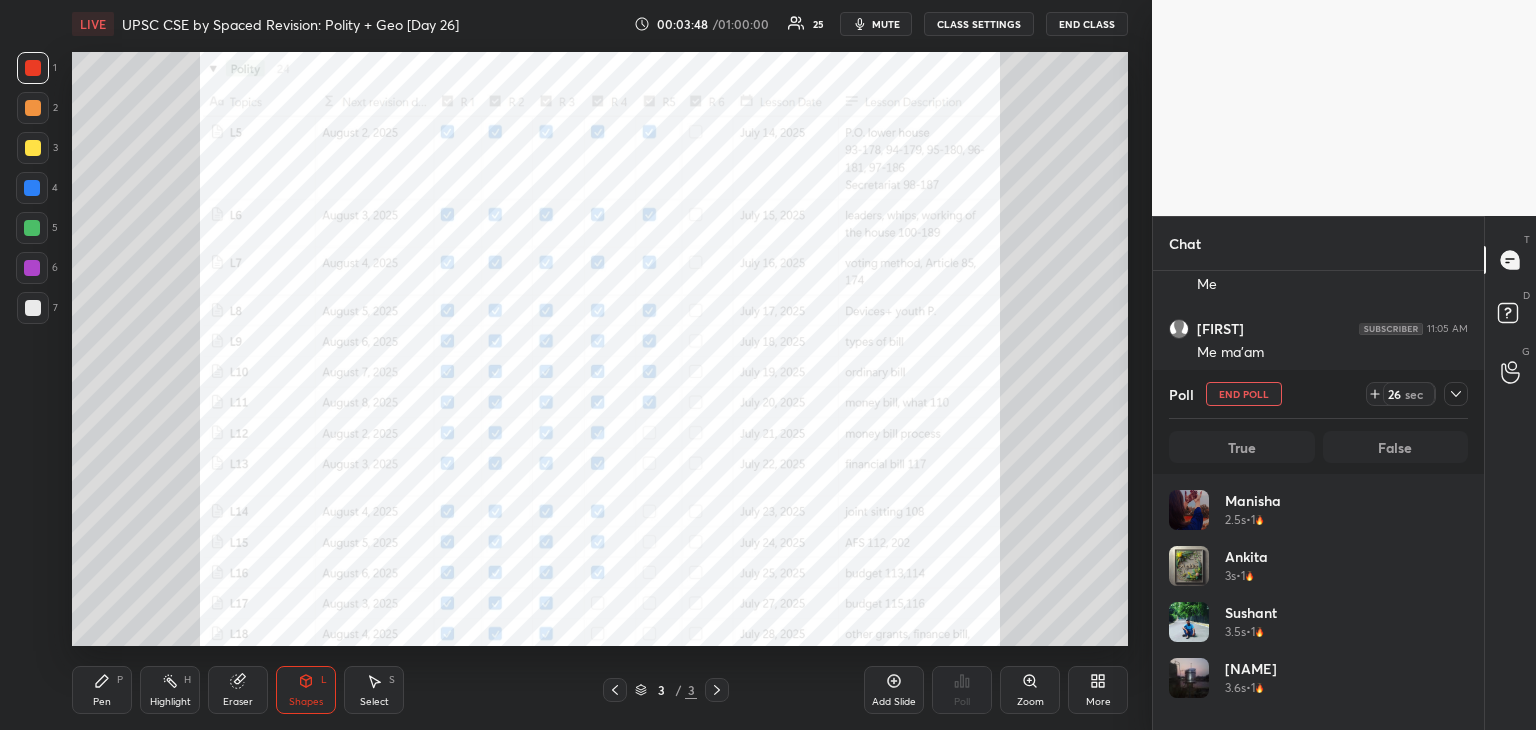click on "More" at bounding box center (1098, 690) 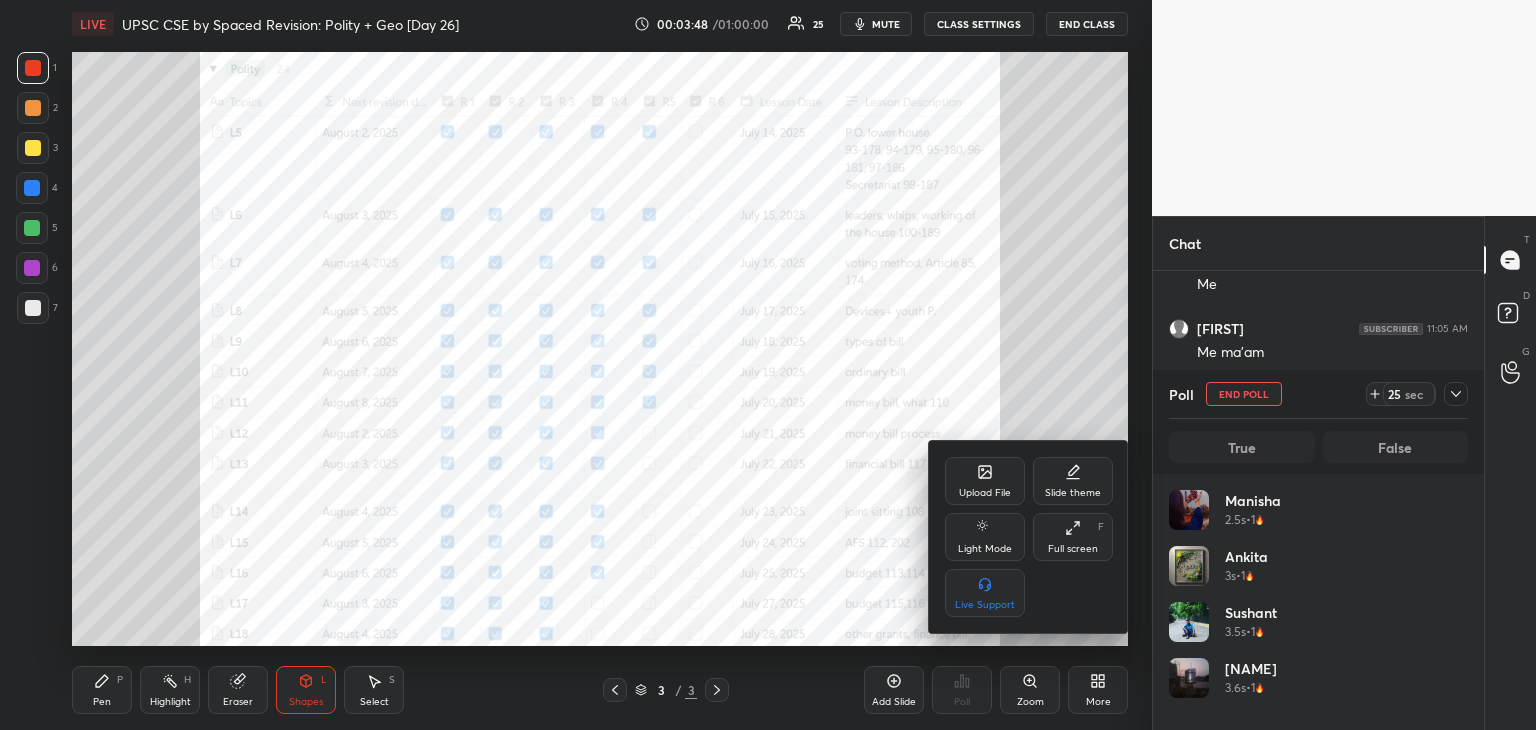 click 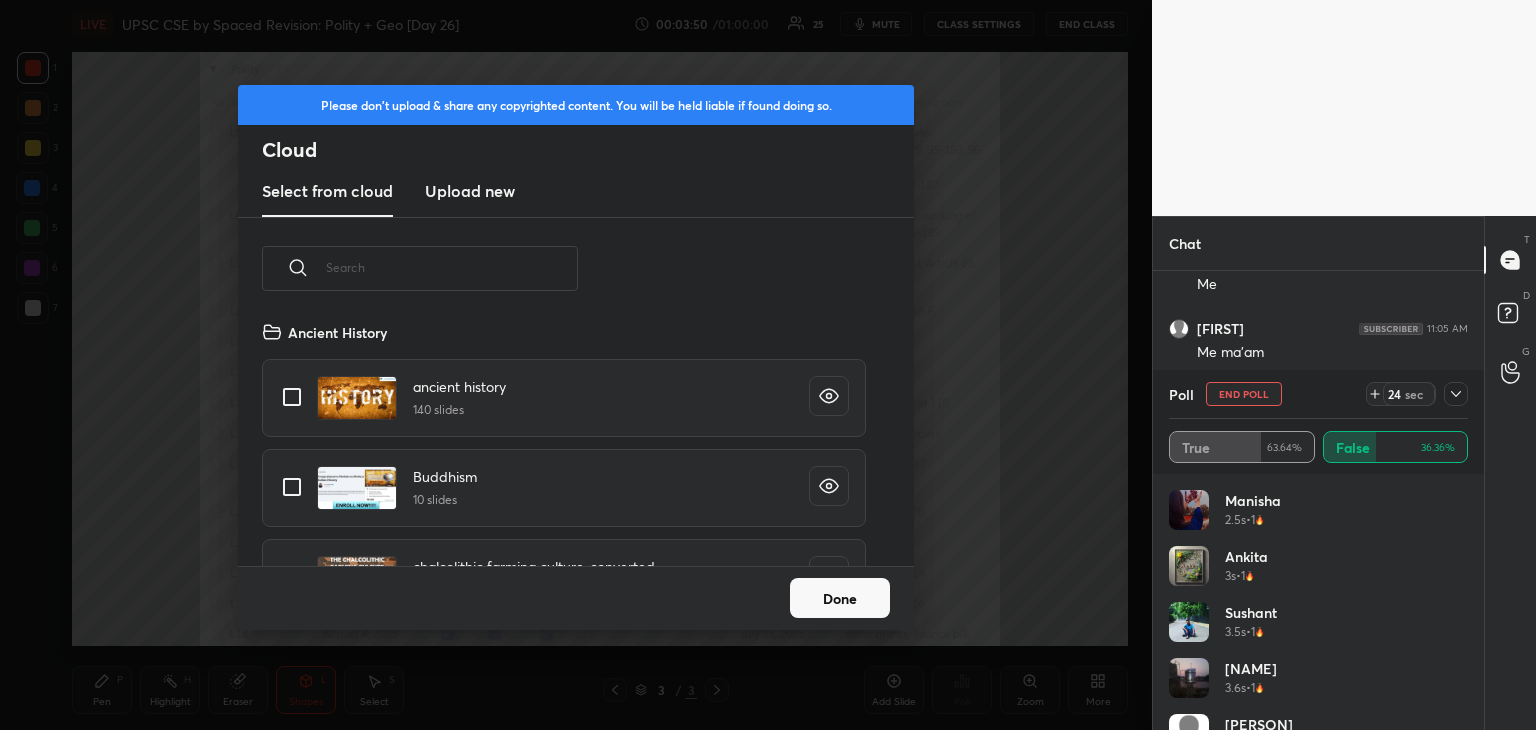 scroll, scrollTop: 5, scrollLeft: 10, axis: both 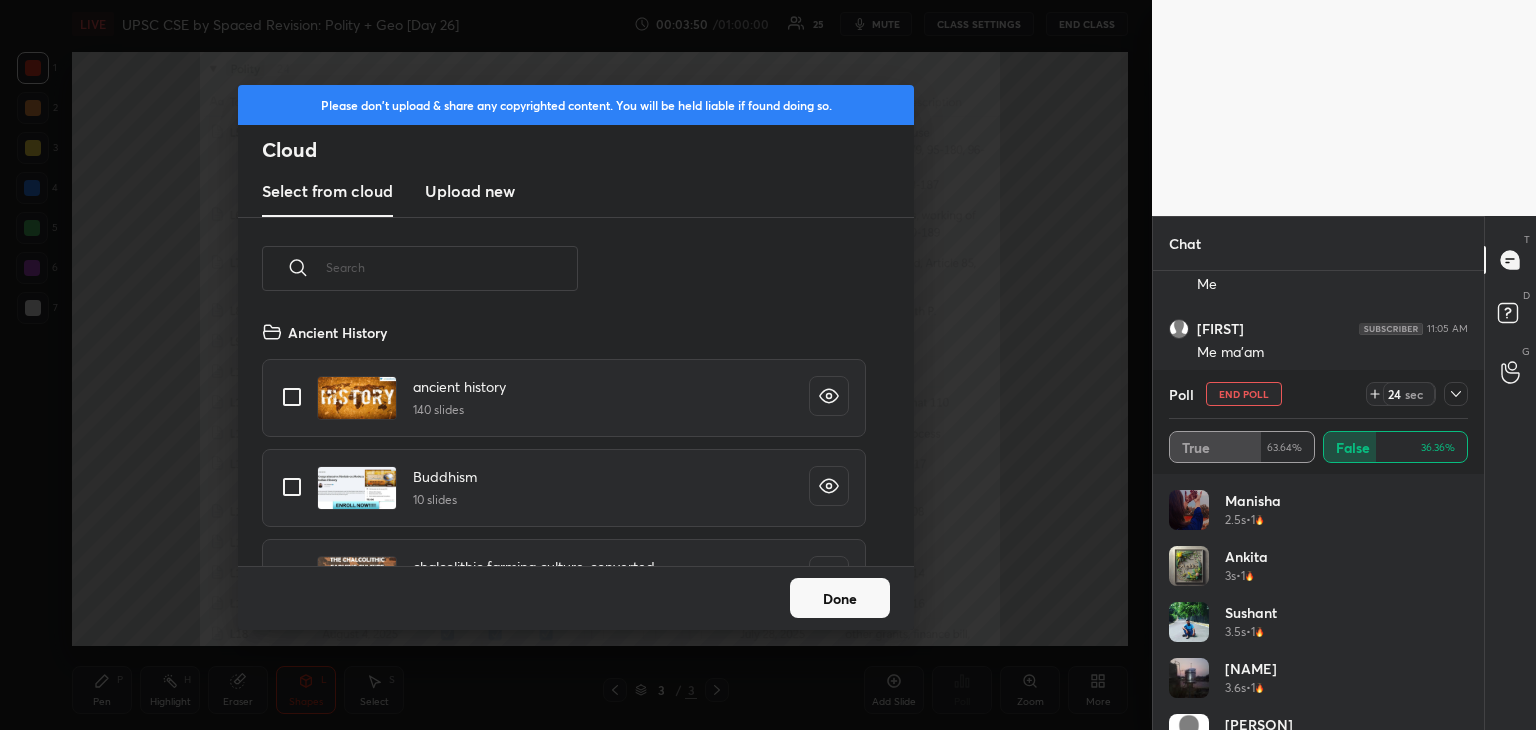 click on "Upload new" at bounding box center (470, 191) 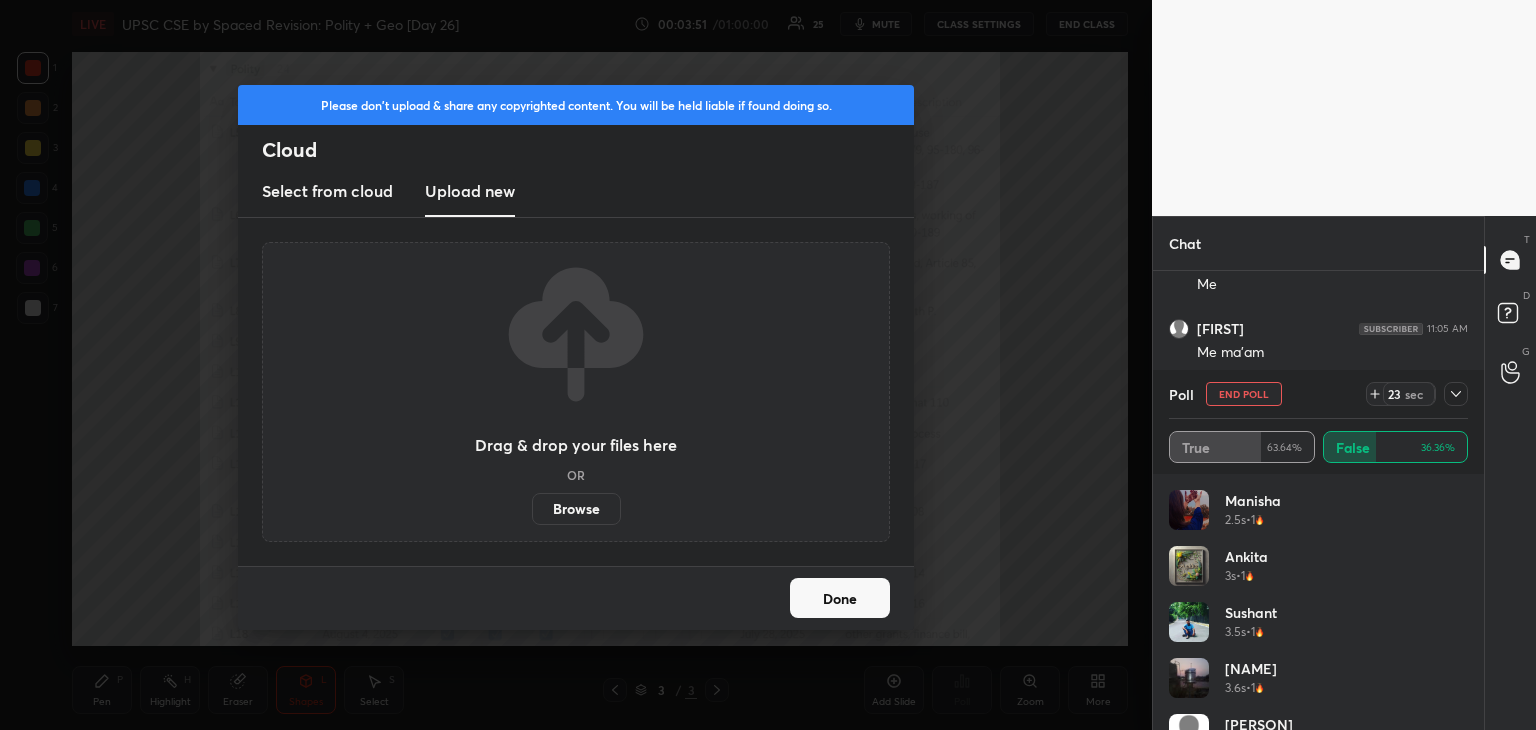 click on "Browse" at bounding box center [576, 509] 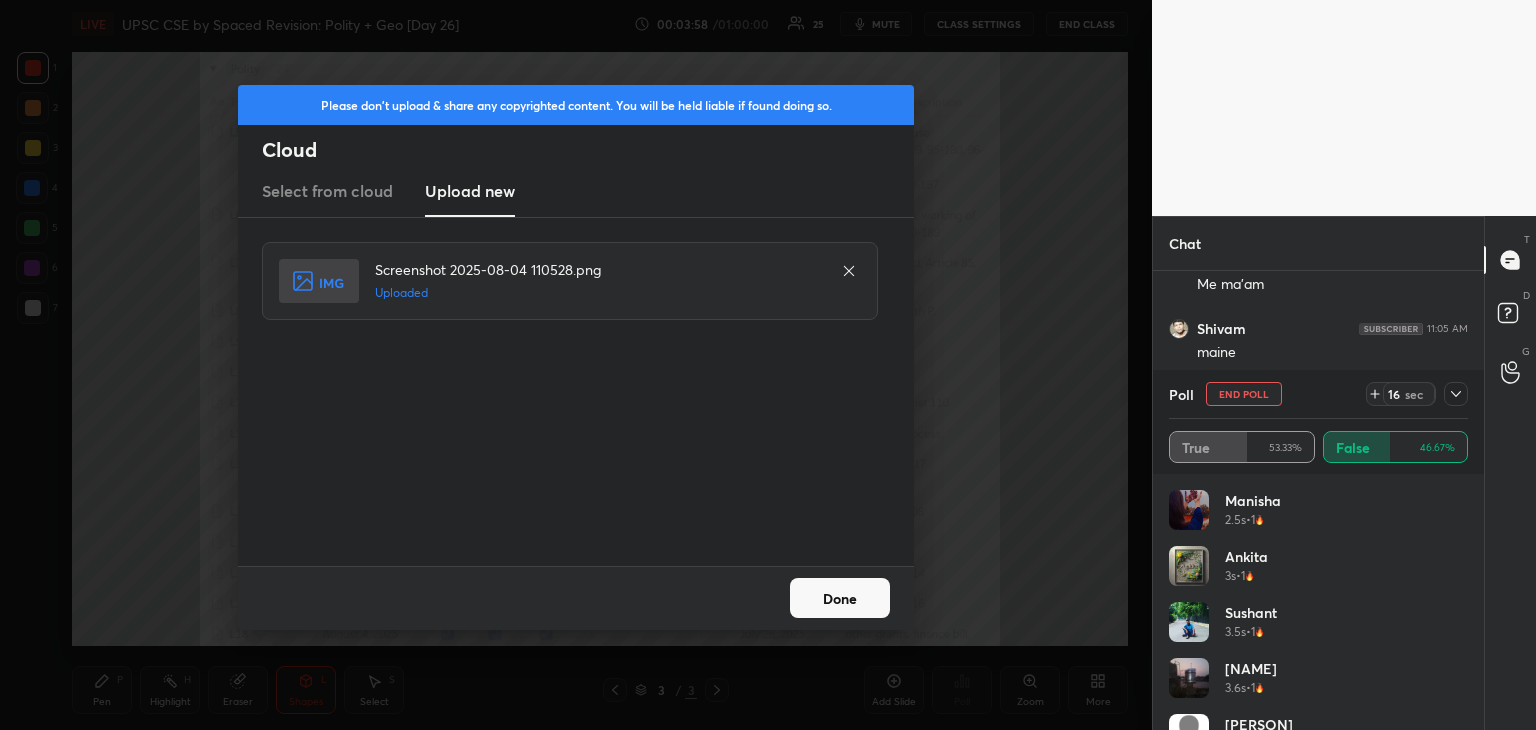 click on "Done" at bounding box center (840, 598) 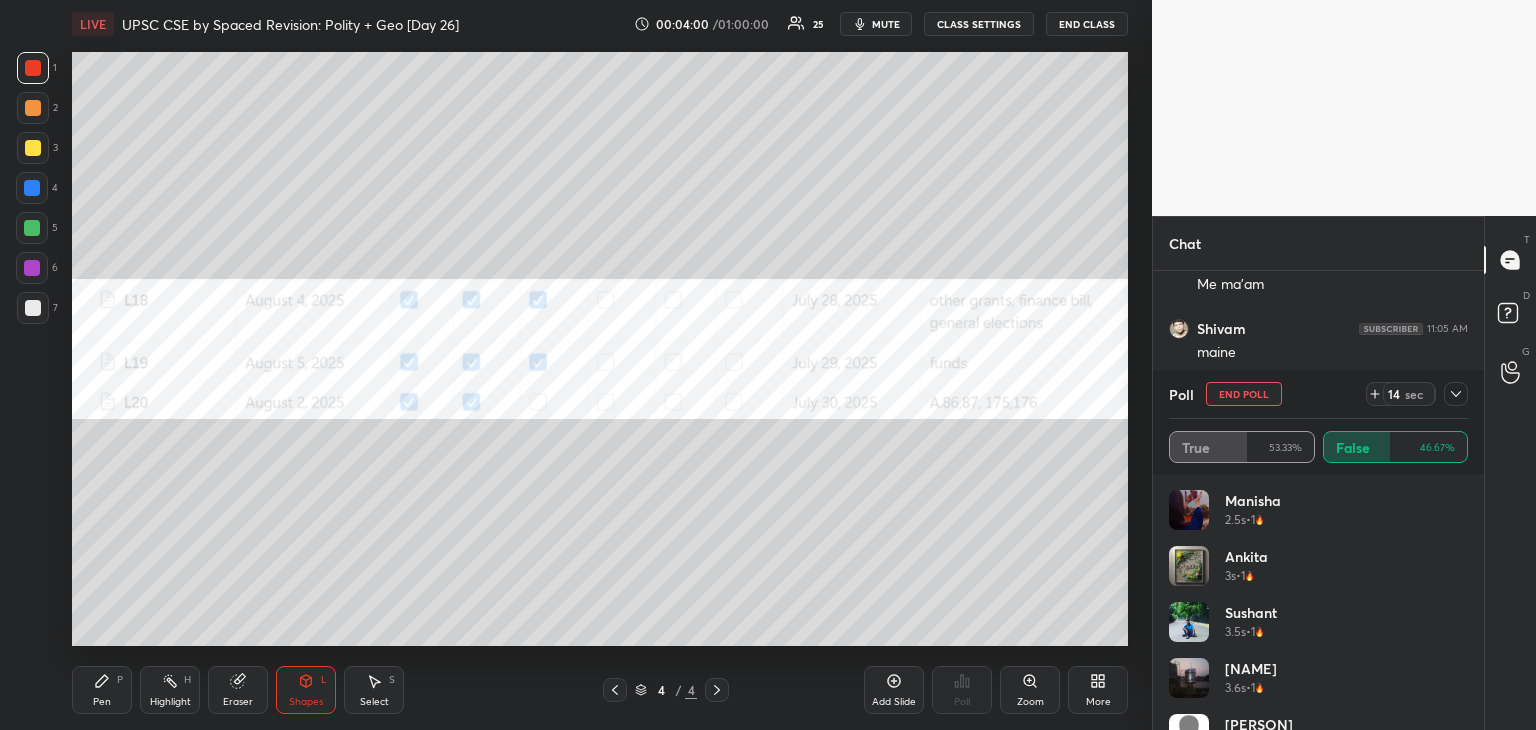 click 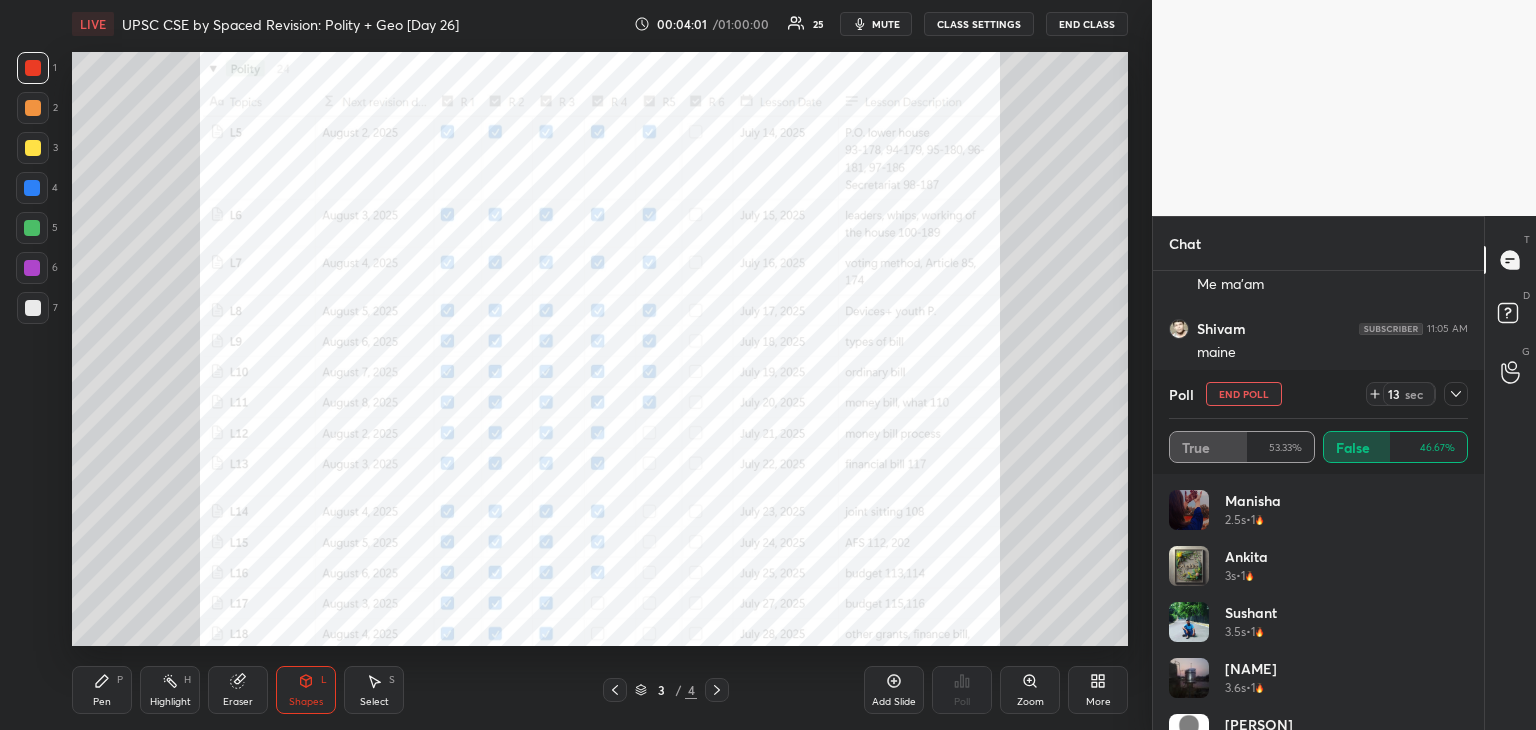 click on "mute" at bounding box center (886, 24) 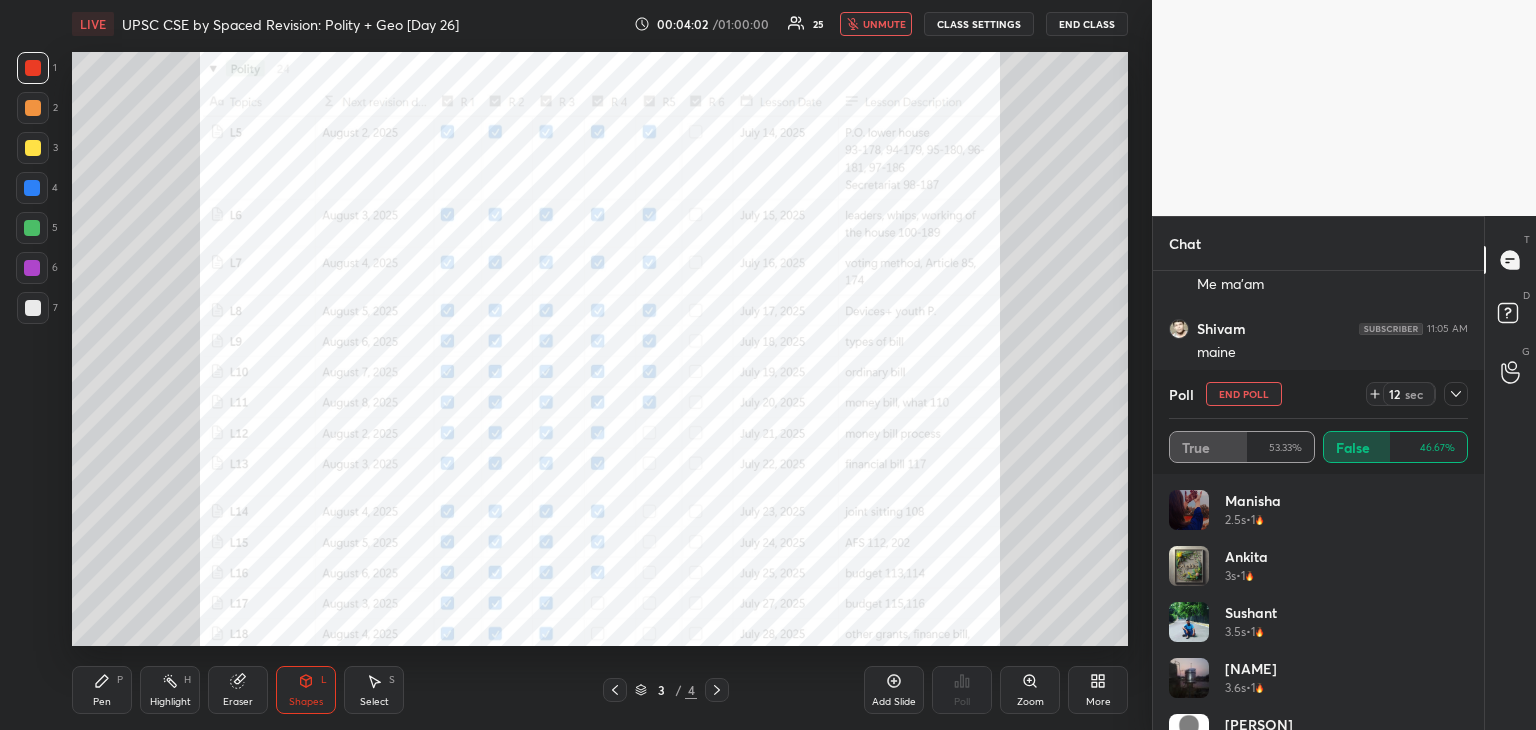 click 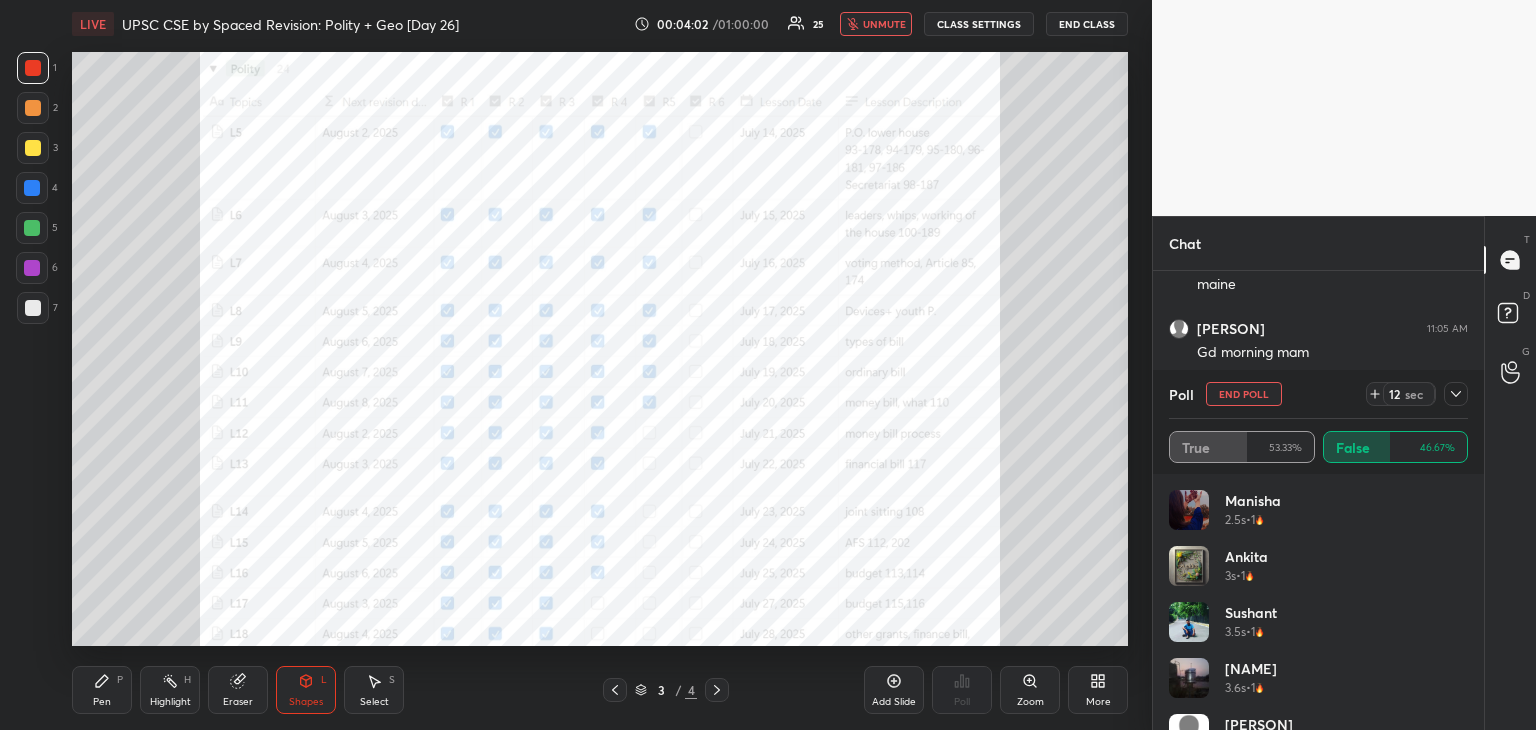 scroll, scrollTop: 131, scrollLeft: 293, axis: both 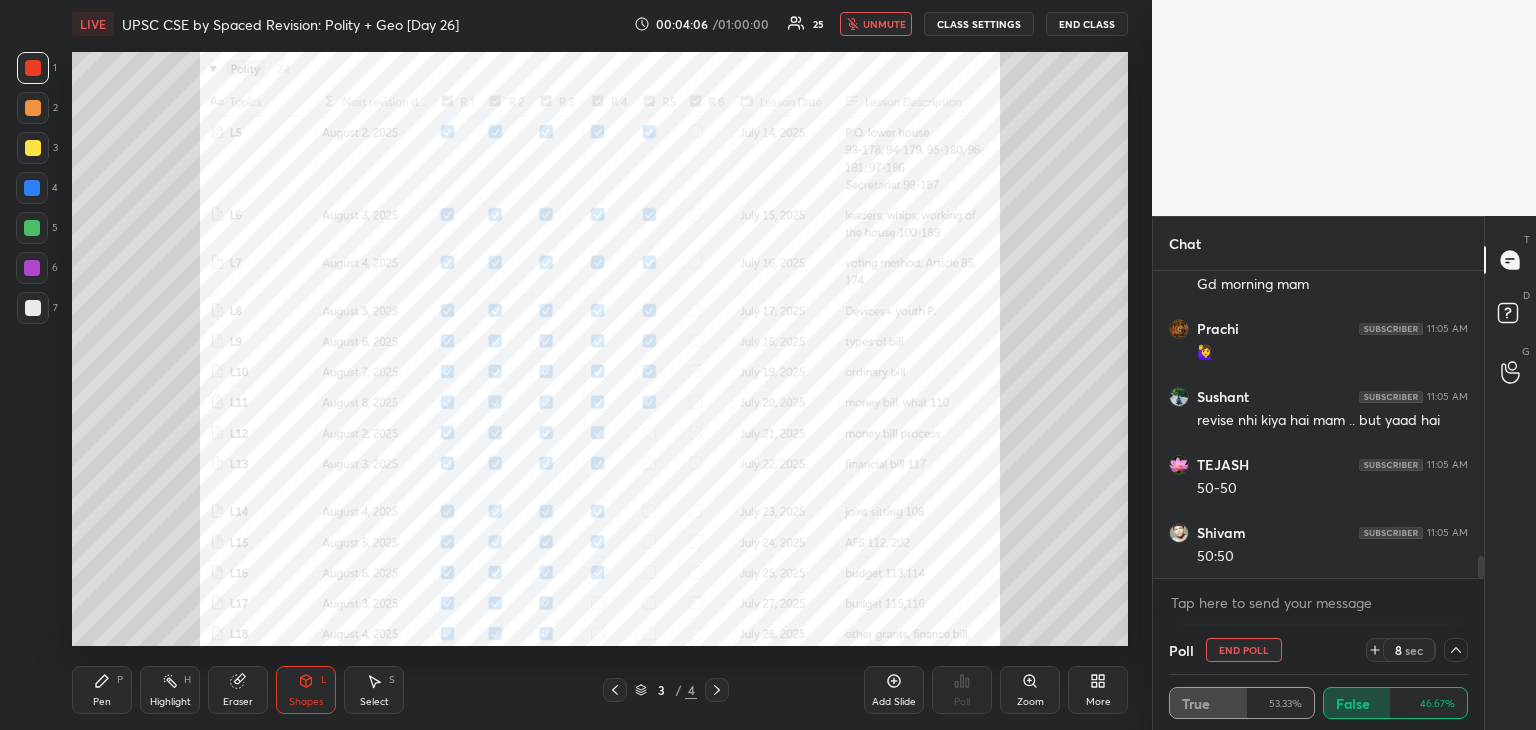drag, startPoint x: 1453, startPoint y: 646, endPoint x: 1464, endPoint y: 618, distance: 30.083218 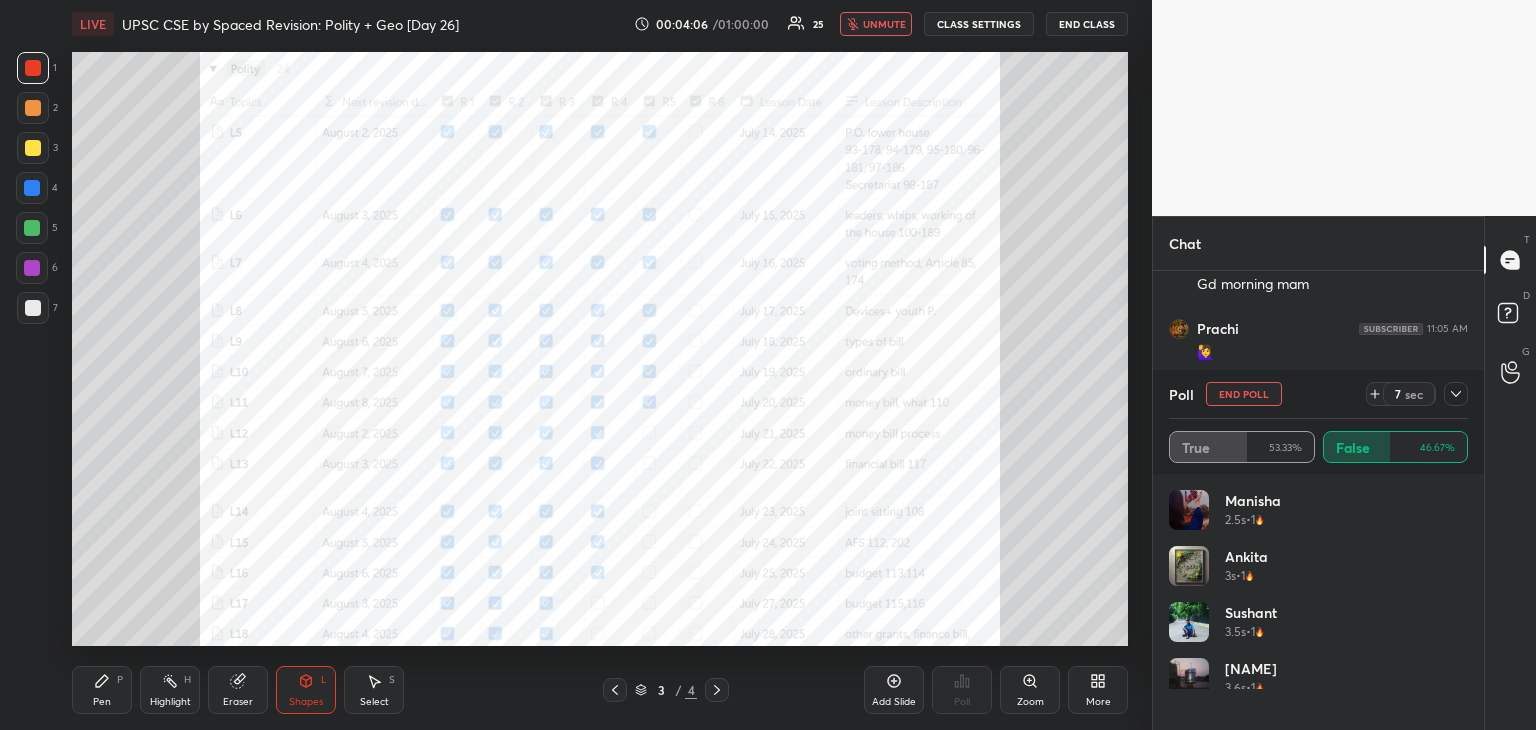 scroll, scrollTop: 6, scrollLeft: 6, axis: both 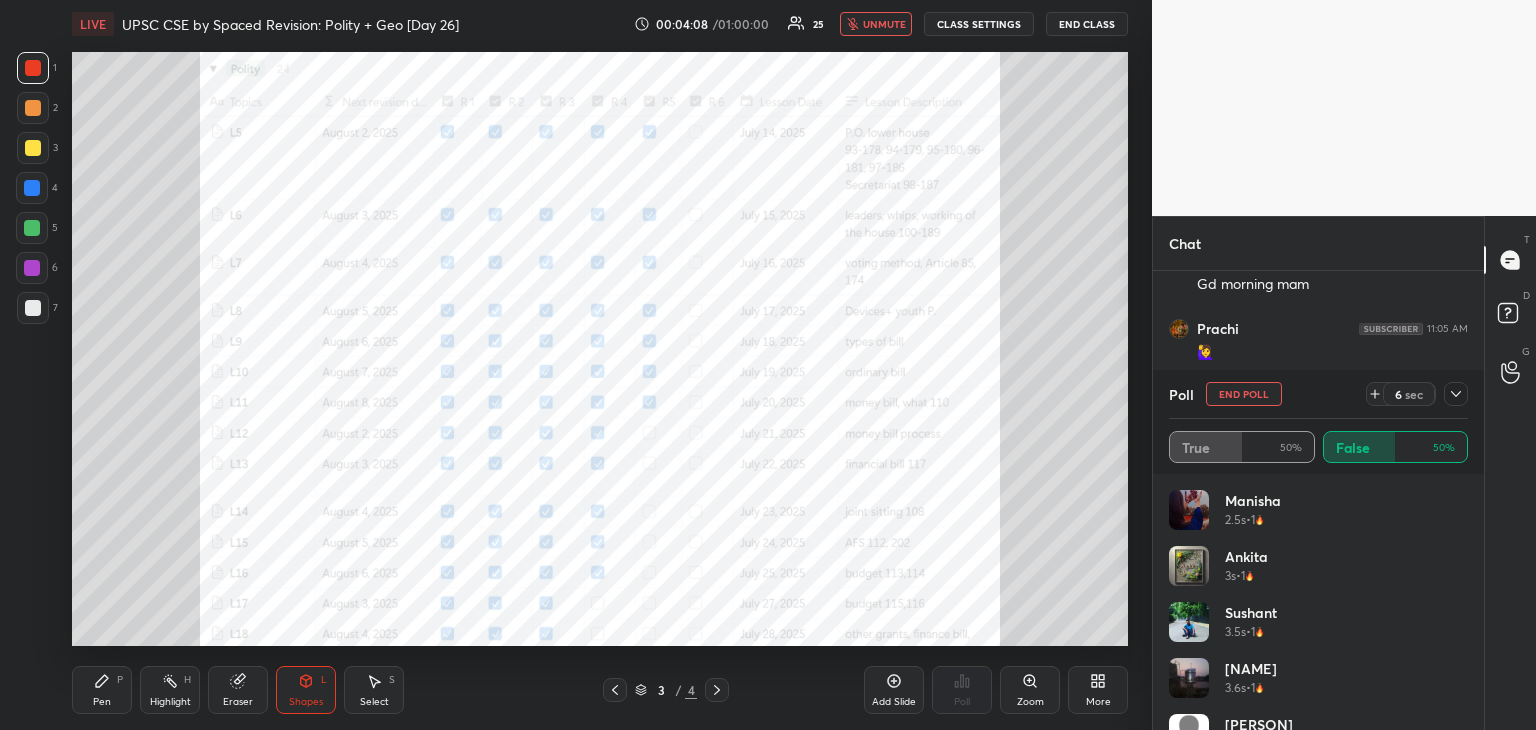 drag, startPoint x: 1461, startPoint y: 519, endPoint x: 1464, endPoint y: 609, distance: 90.04999 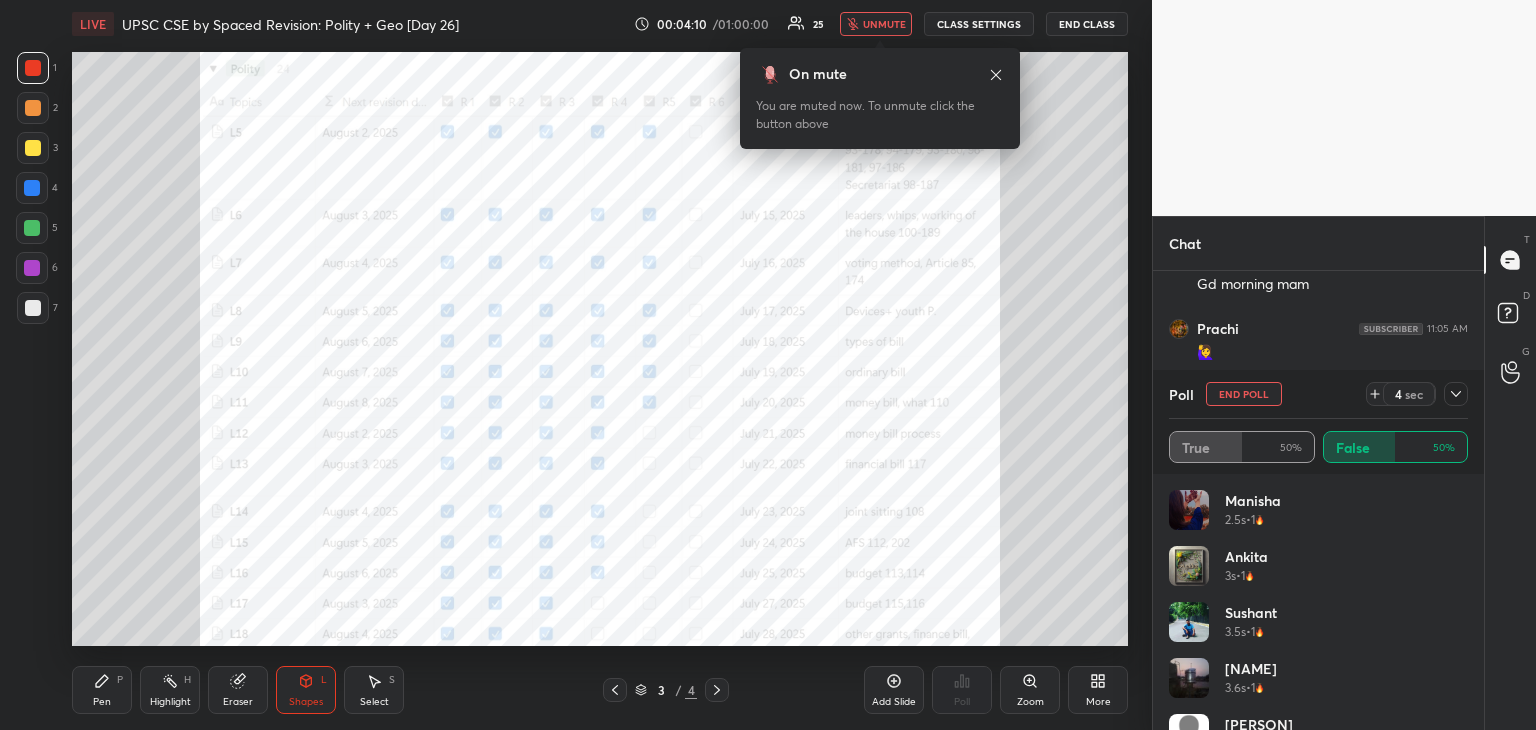 click on "unmute" at bounding box center (884, 24) 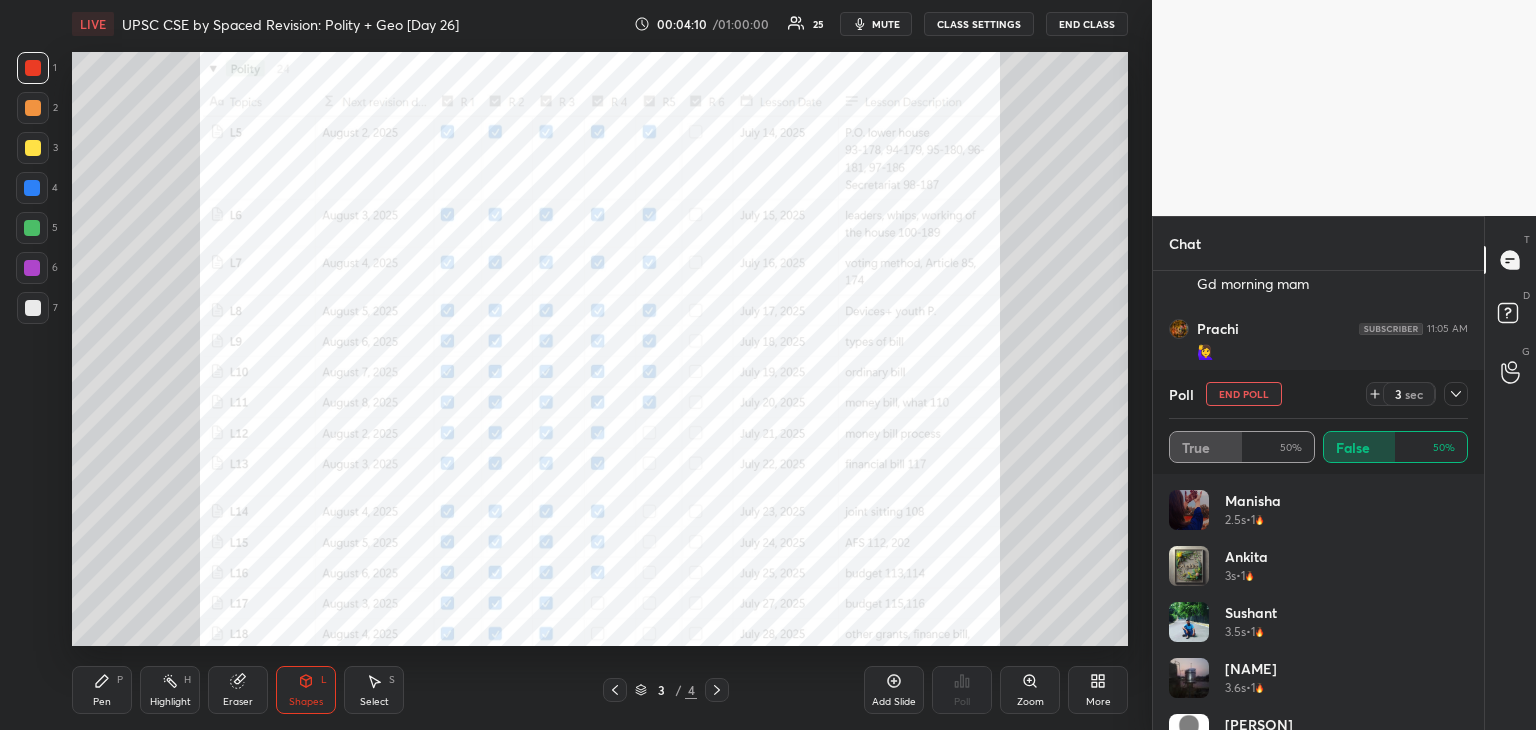 scroll, scrollTop: 4116, scrollLeft: 0, axis: vertical 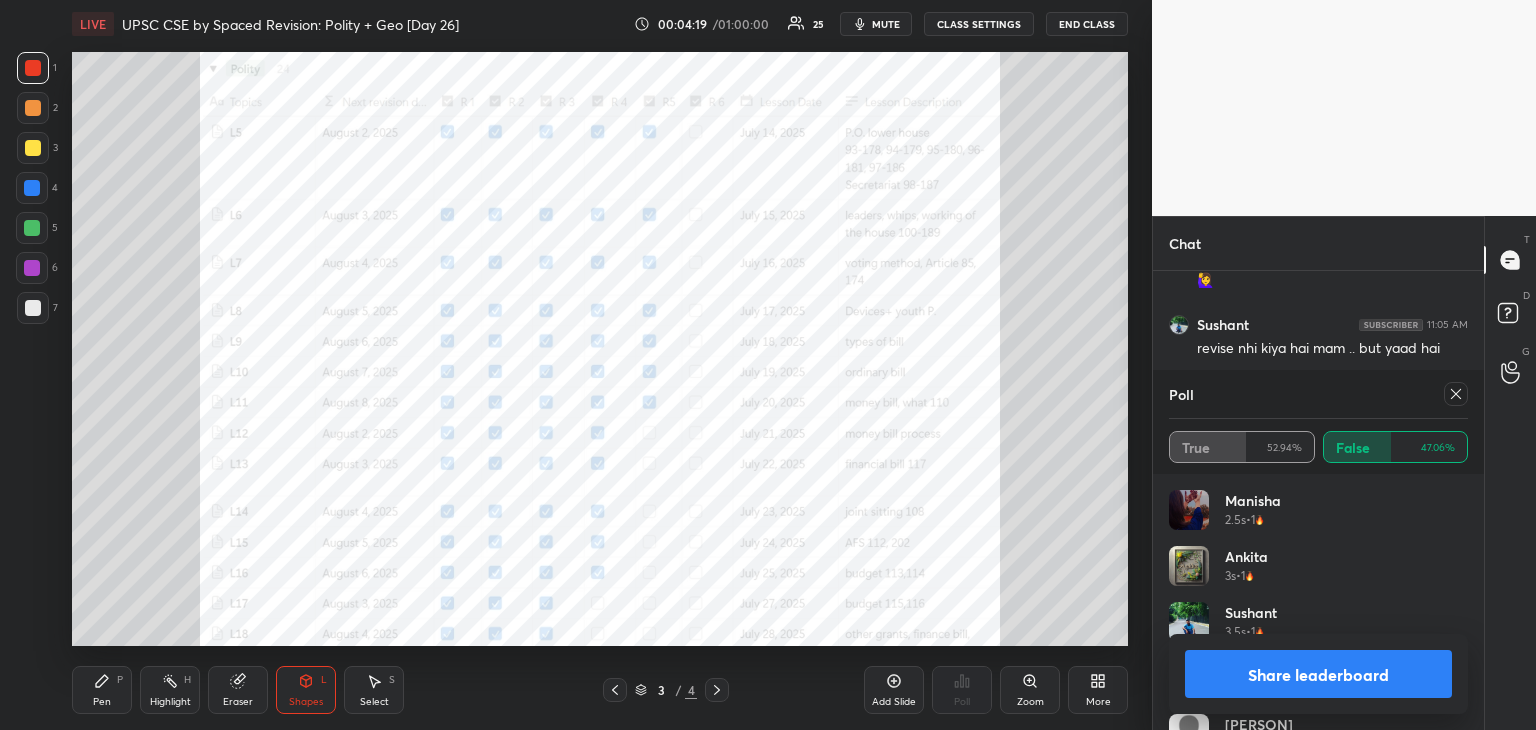 click 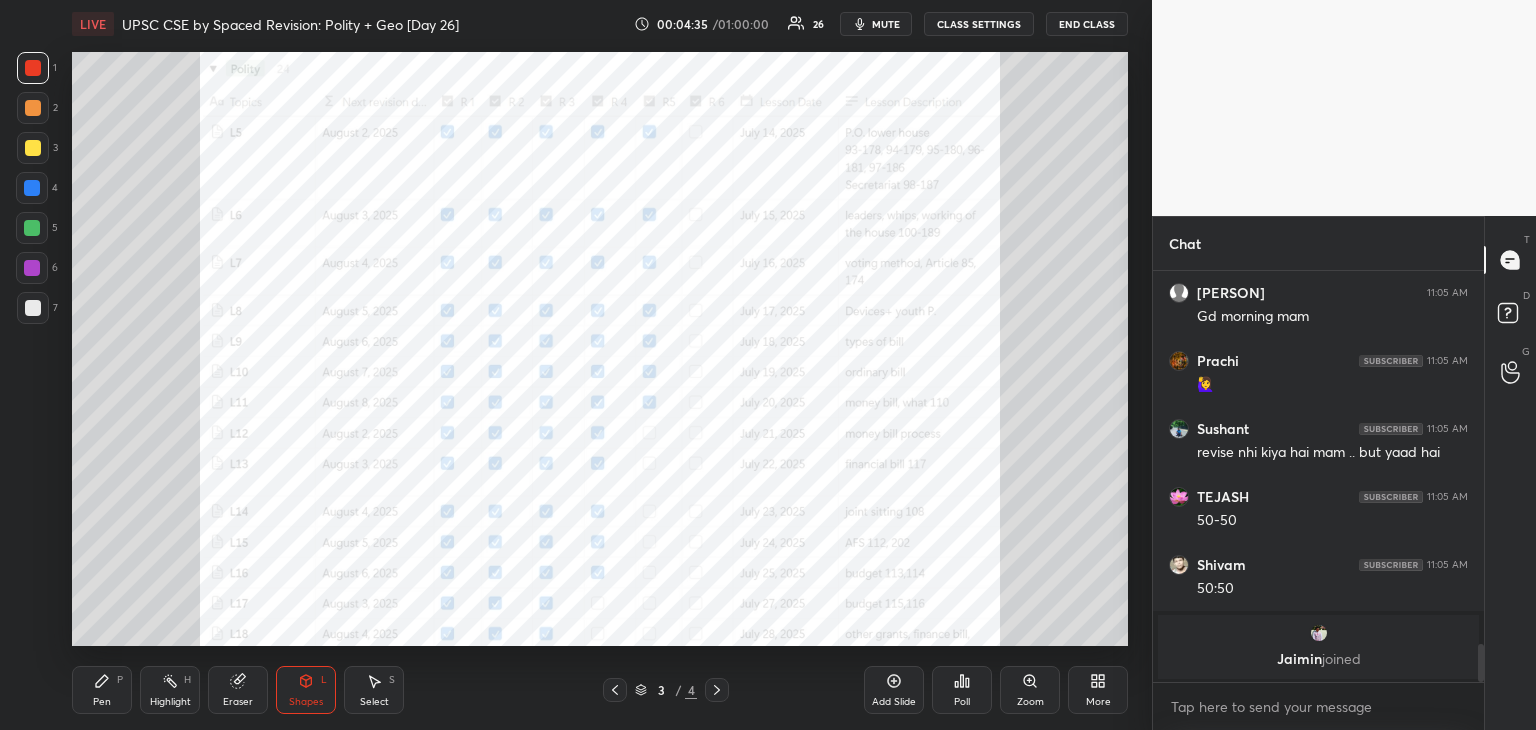 click at bounding box center [32, 188] 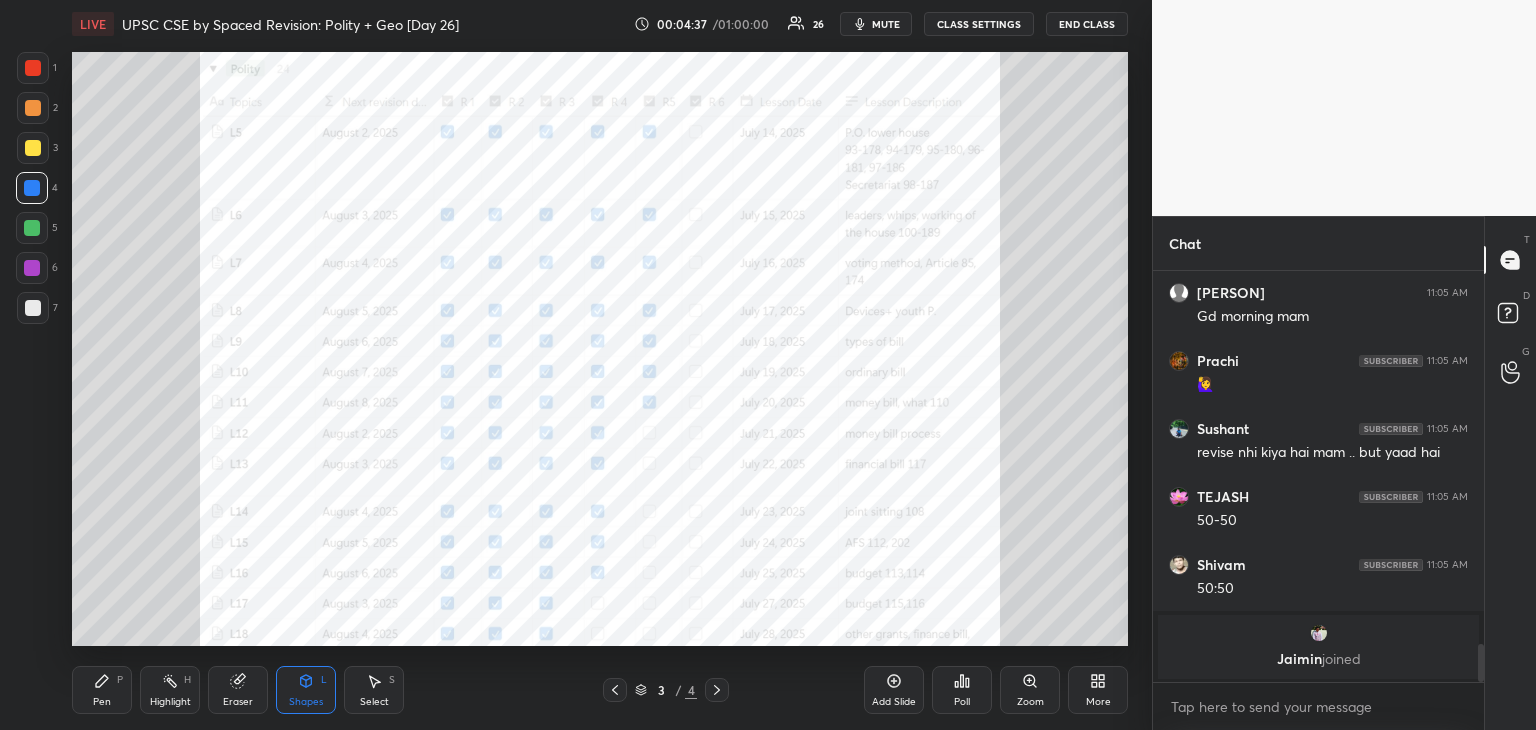 click on "Pen P" at bounding box center [102, 690] 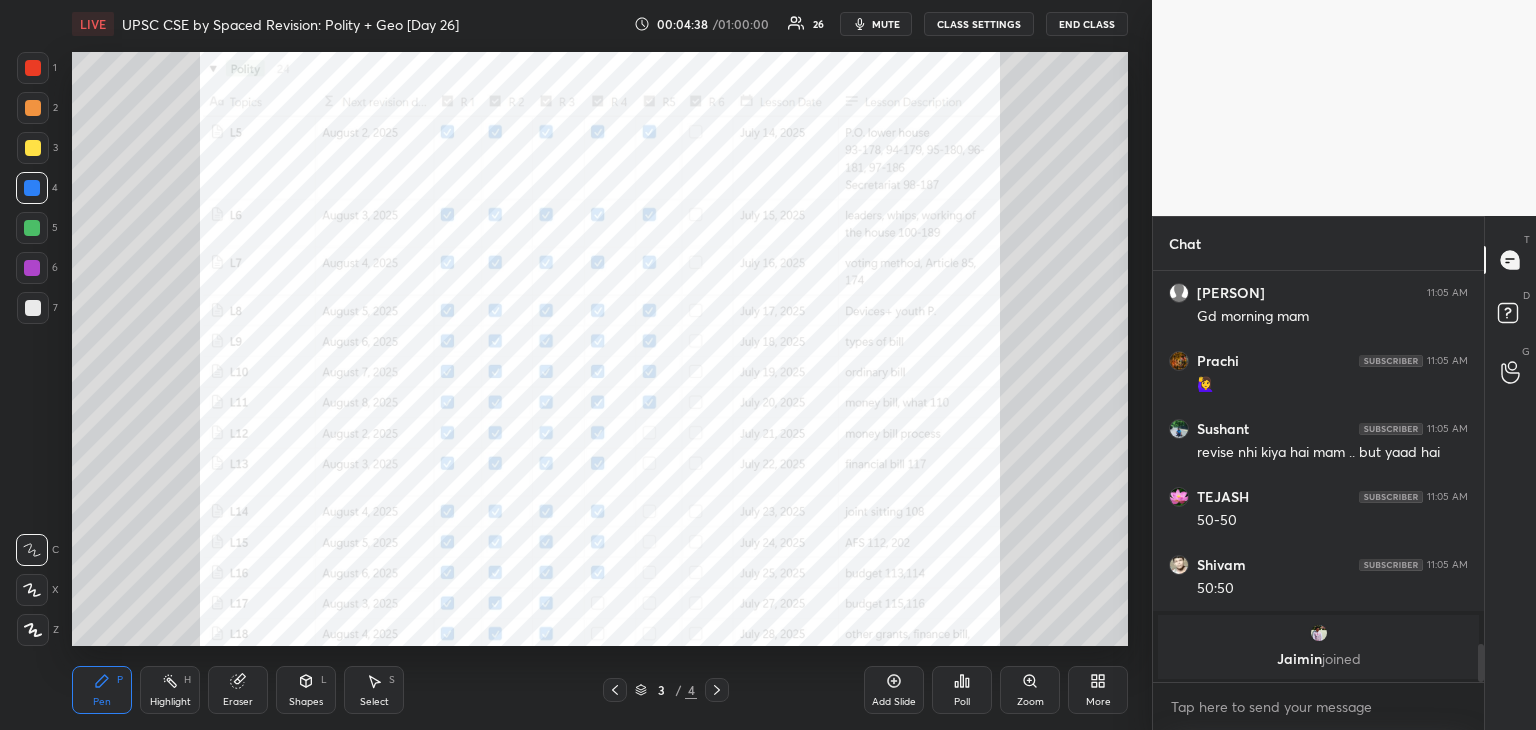 click at bounding box center (32, 188) 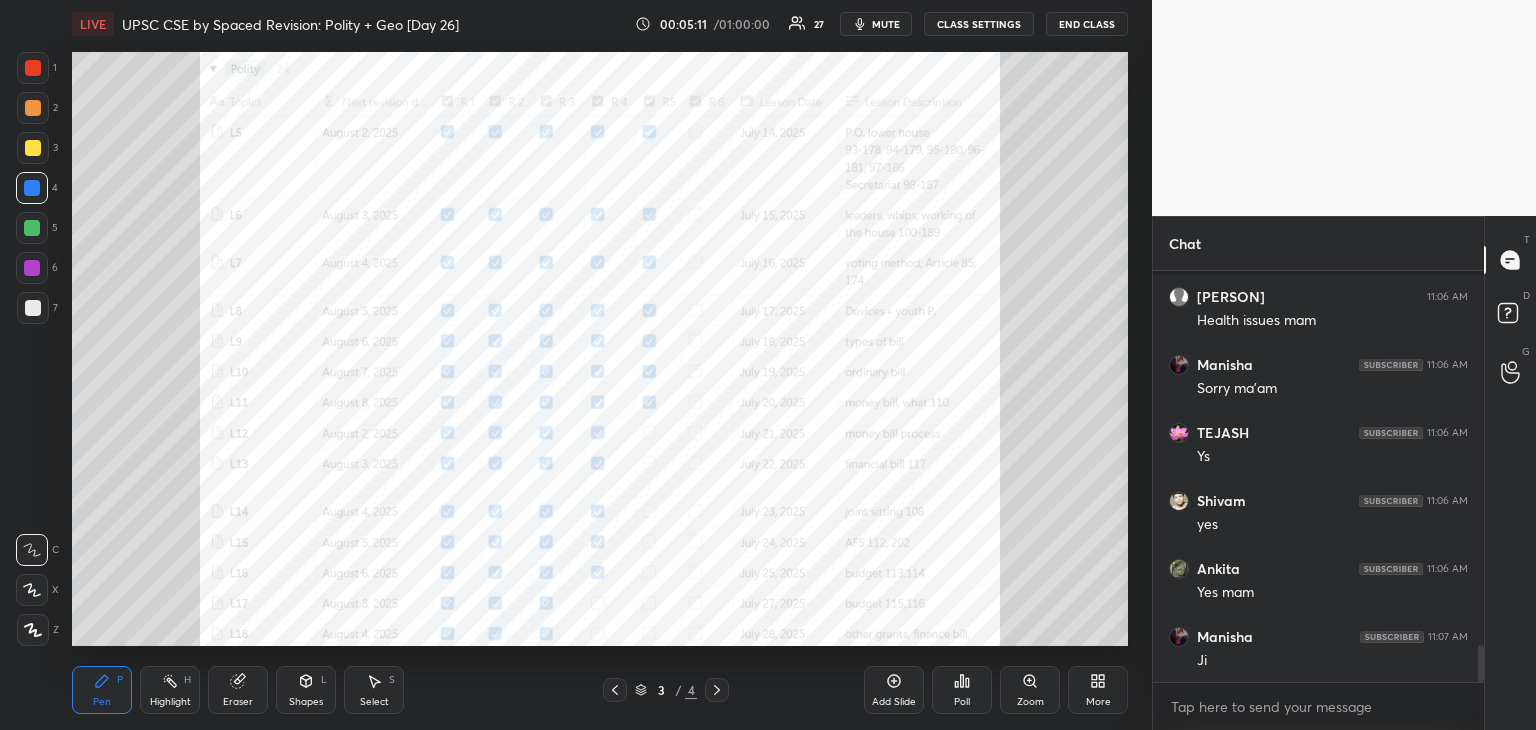 scroll, scrollTop: 4264, scrollLeft: 0, axis: vertical 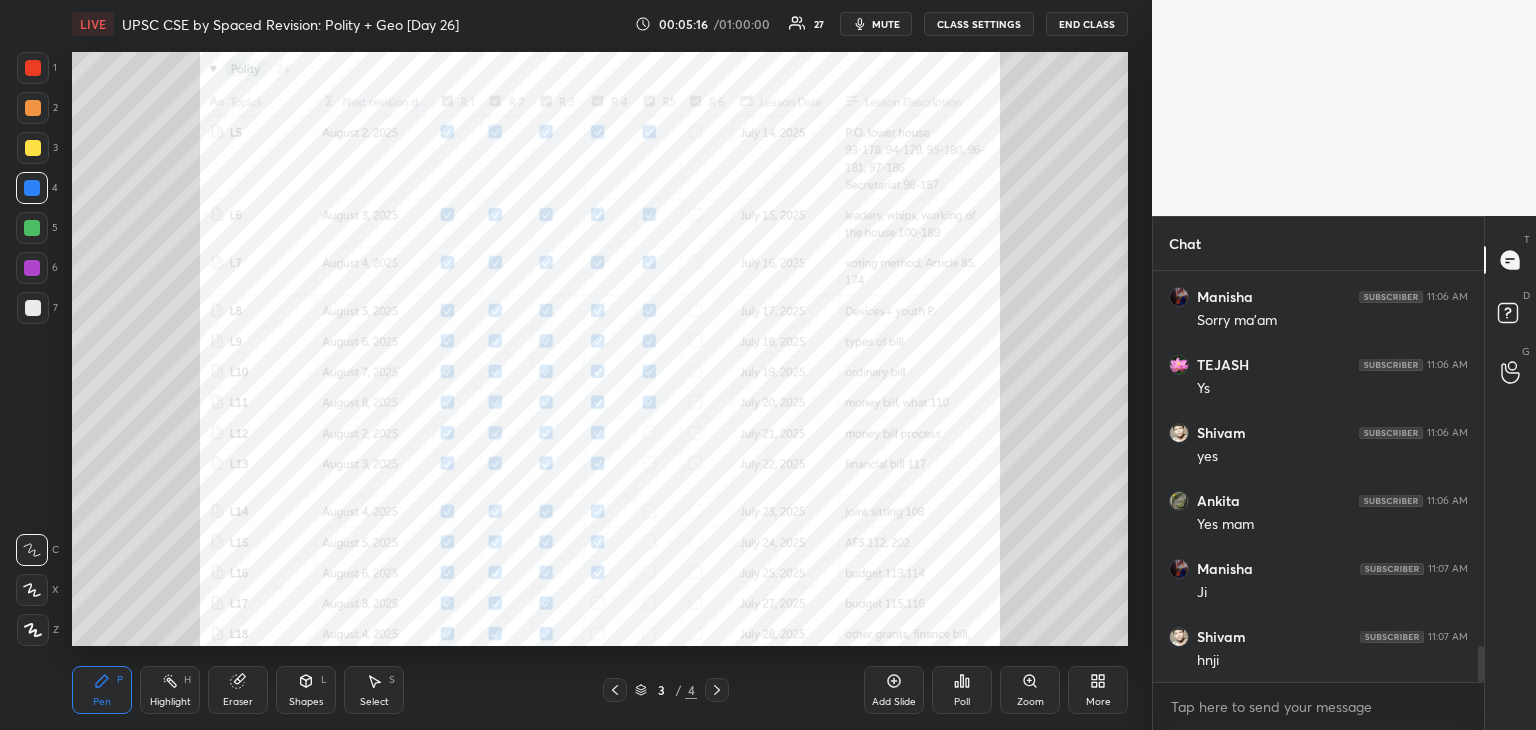click at bounding box center (33, 68) 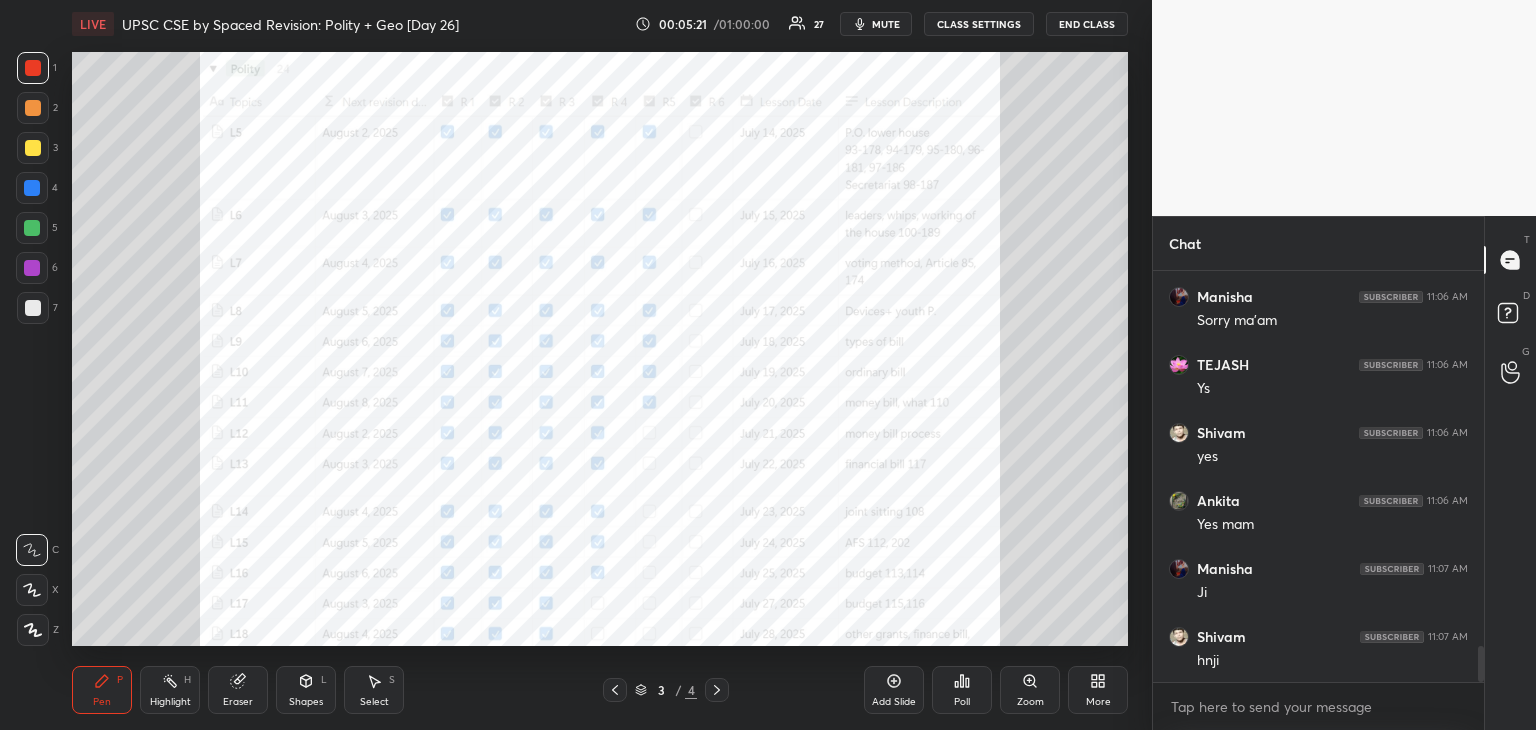 click at bounding box center [33, 68] 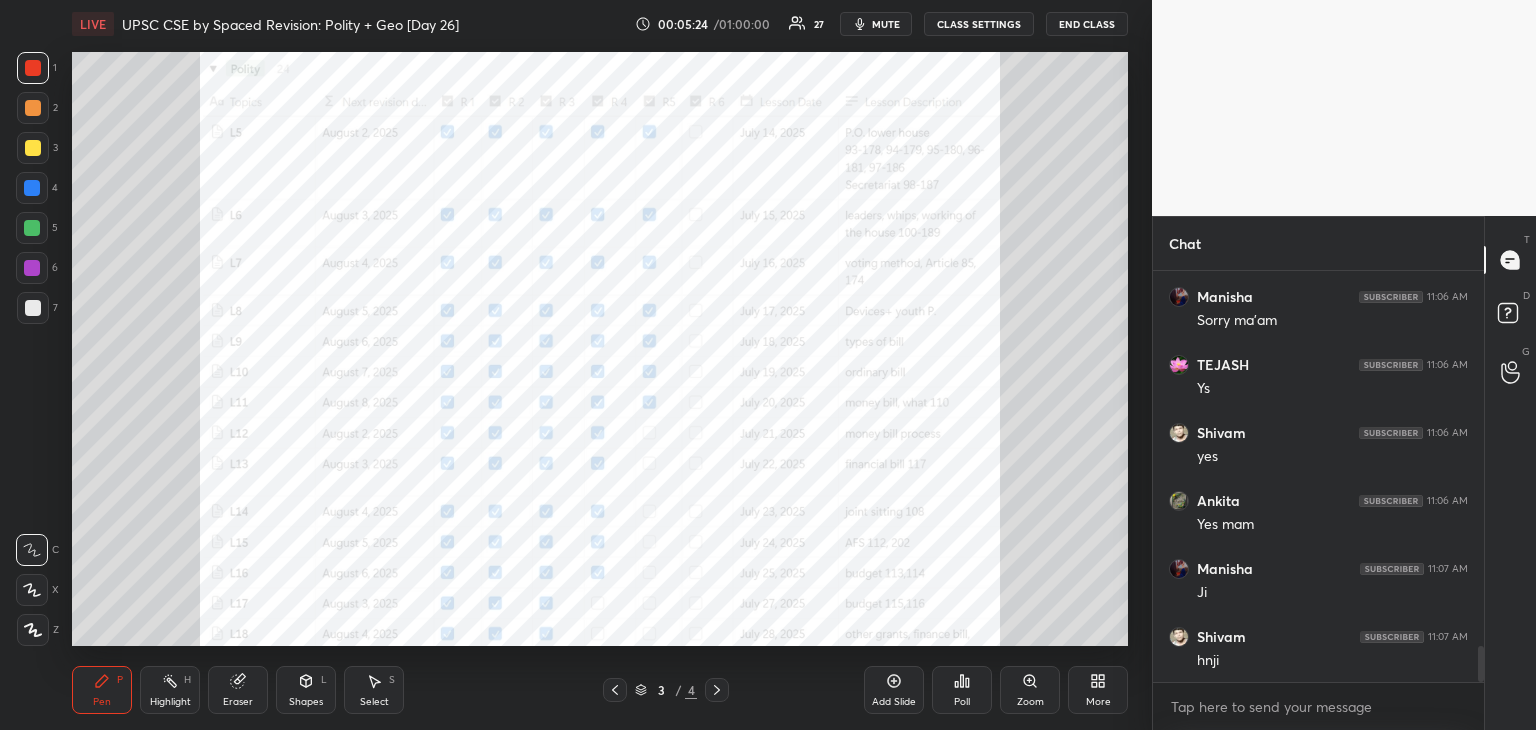 click at bounding box center (32, 268) 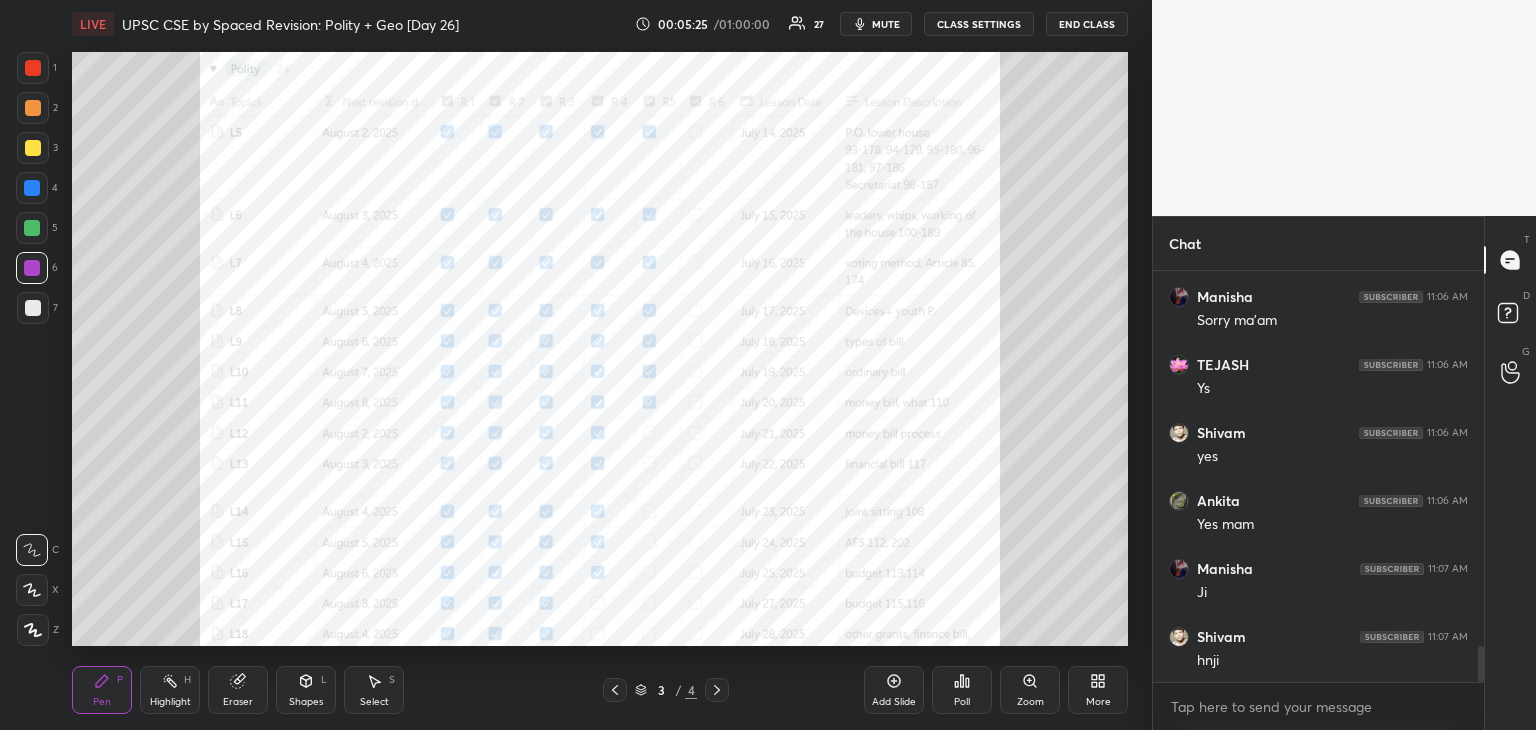 click on "Eraser" at bounding box center (238, 690) 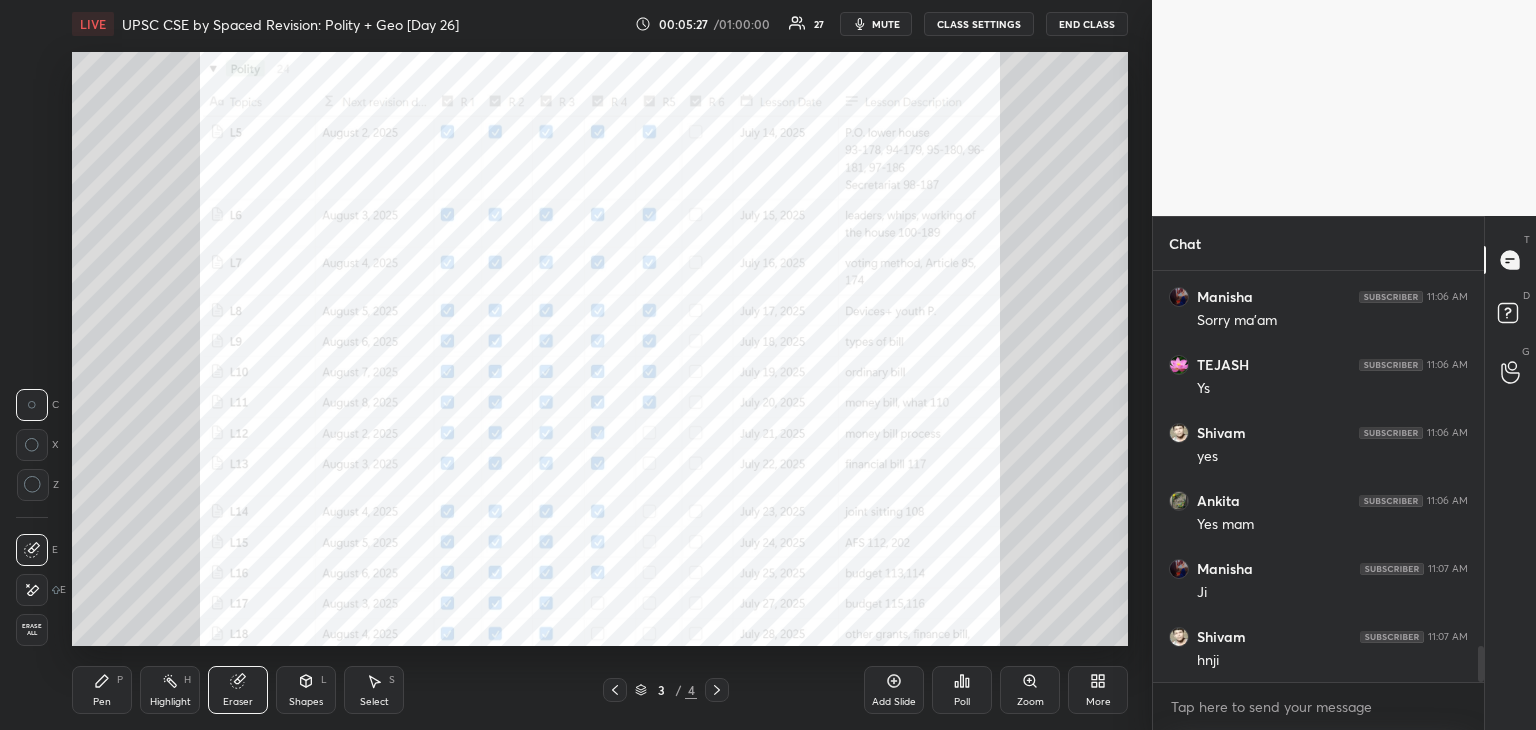 click on "Shapes L" at bounding box center (306, 690) 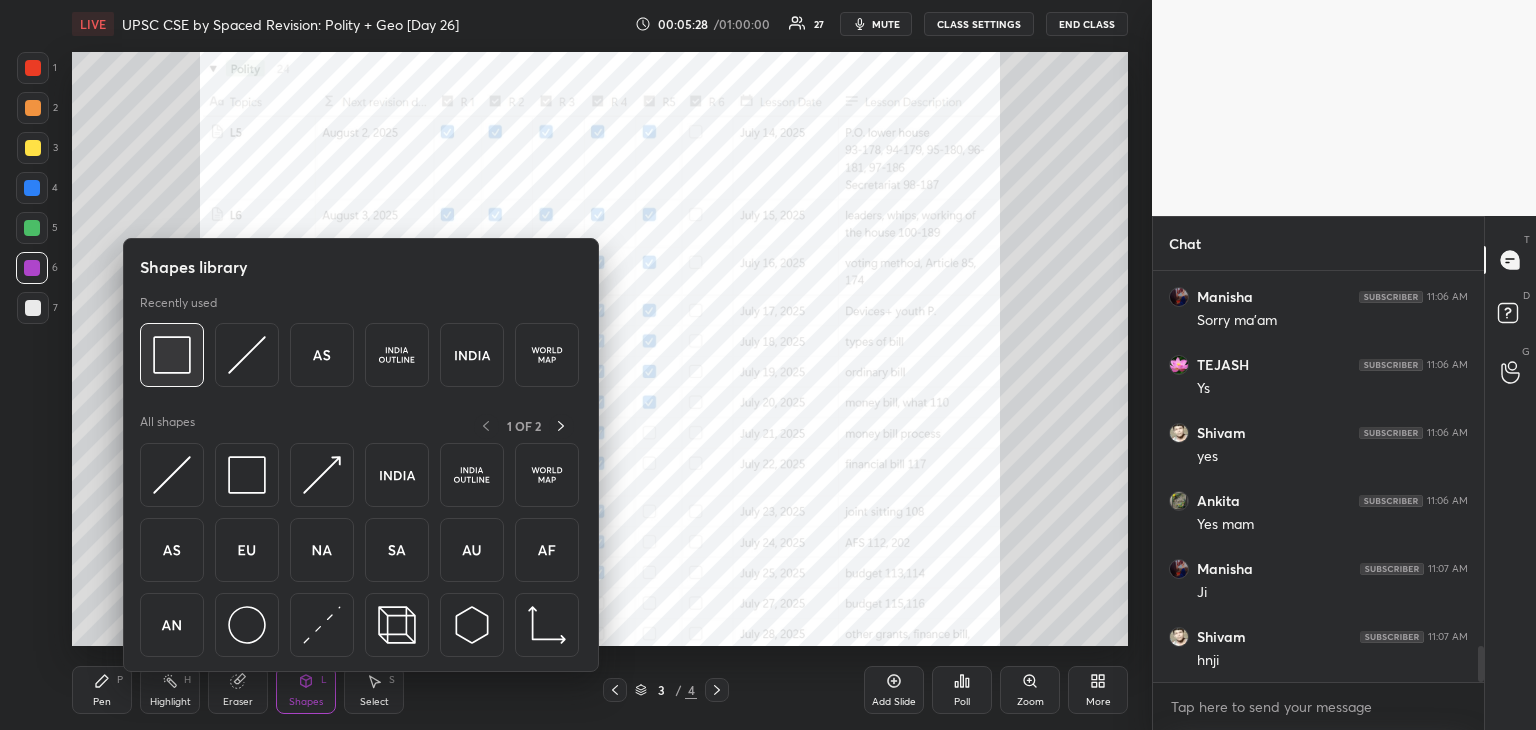 click at bounding box center [172, 355] 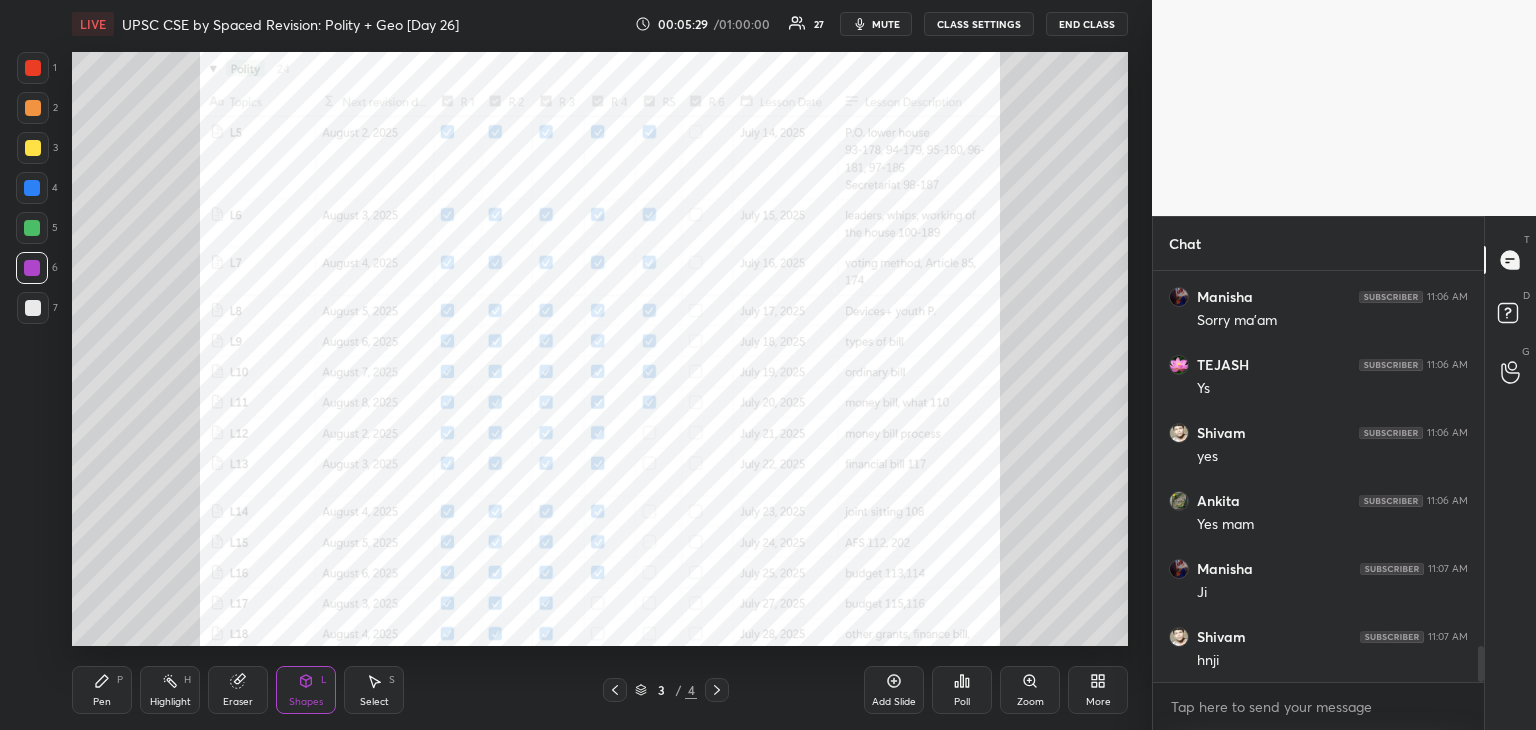 click on "Pen P" at bounding box center [102, 690] 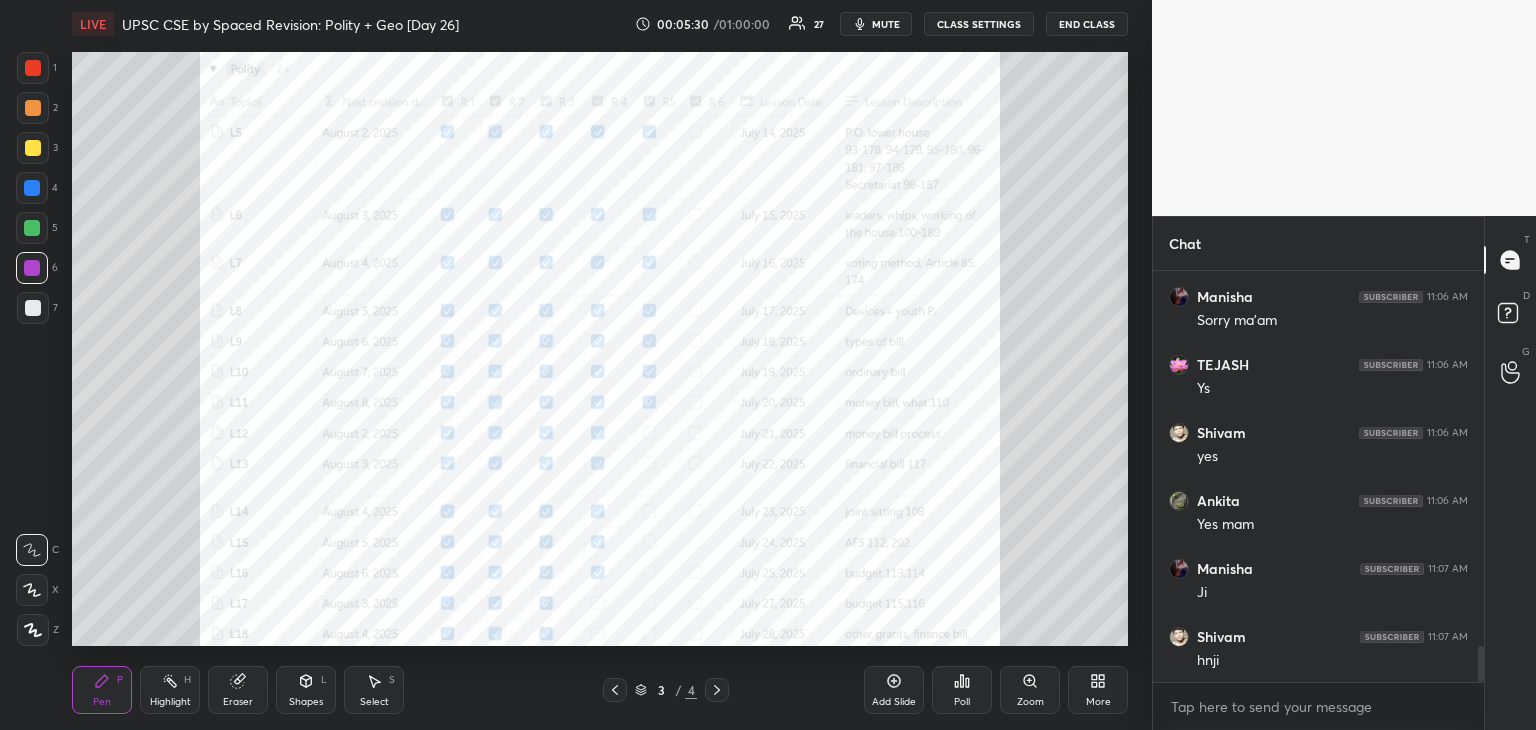 click 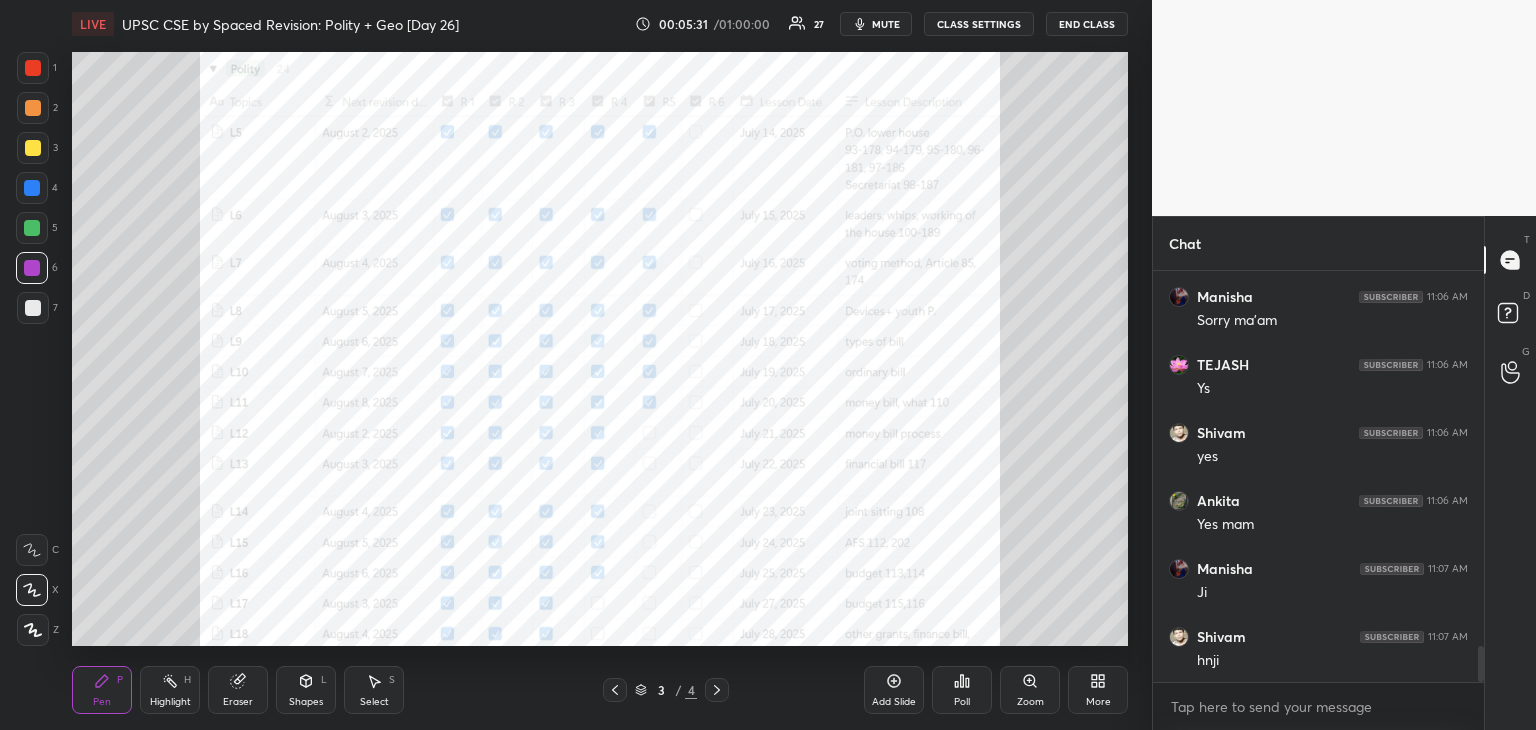 click 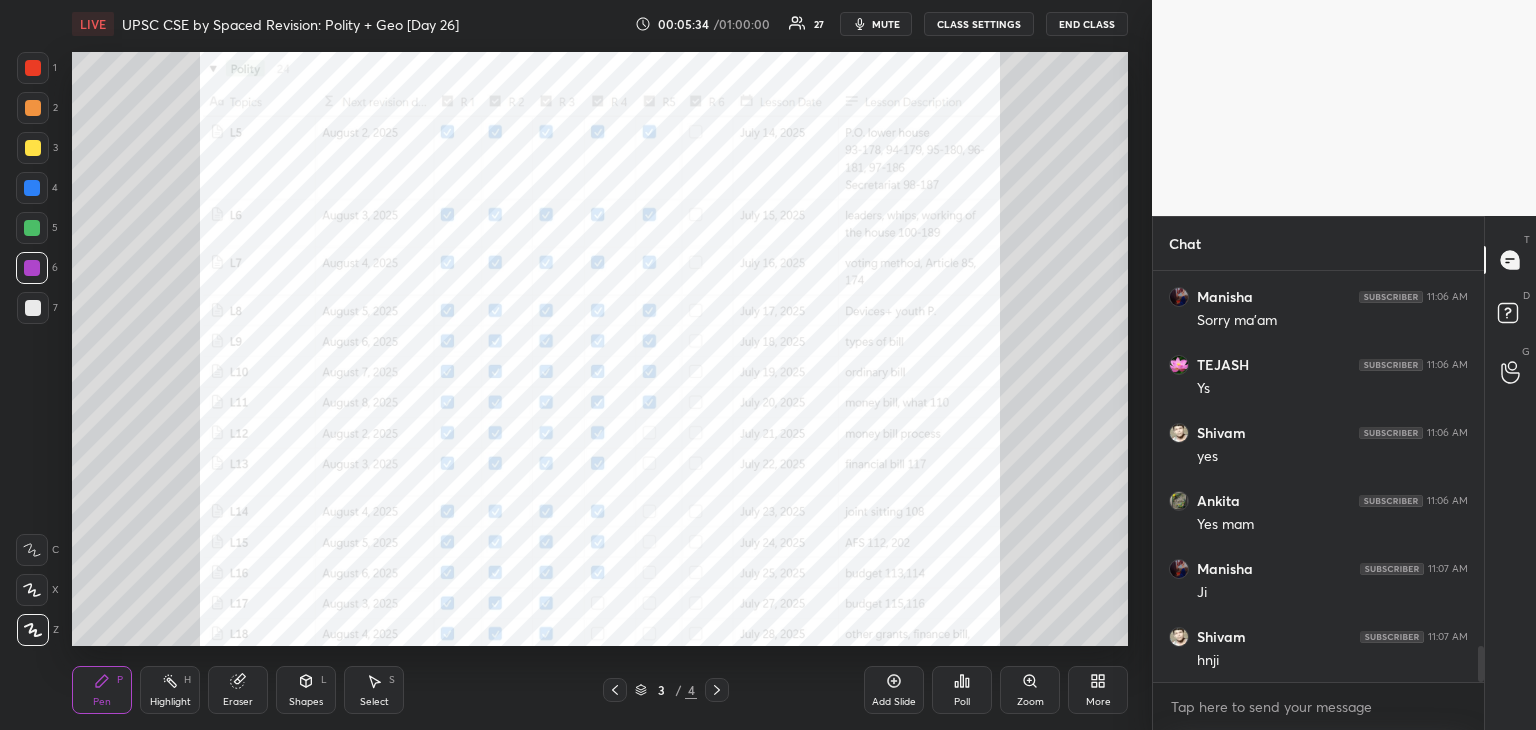 click on "Shapes L" at bounding box center [306, 690] 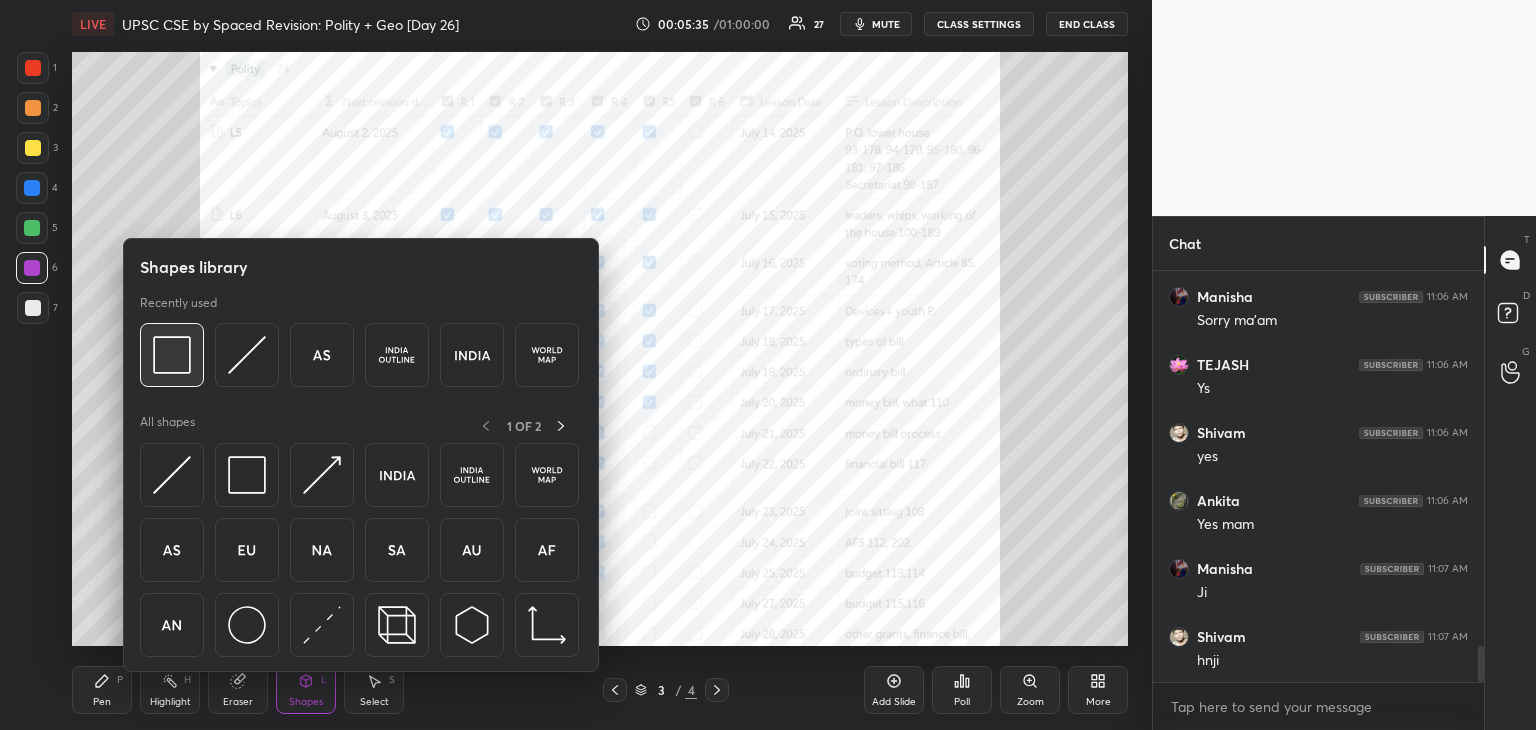click at bounding box center [172, 355] 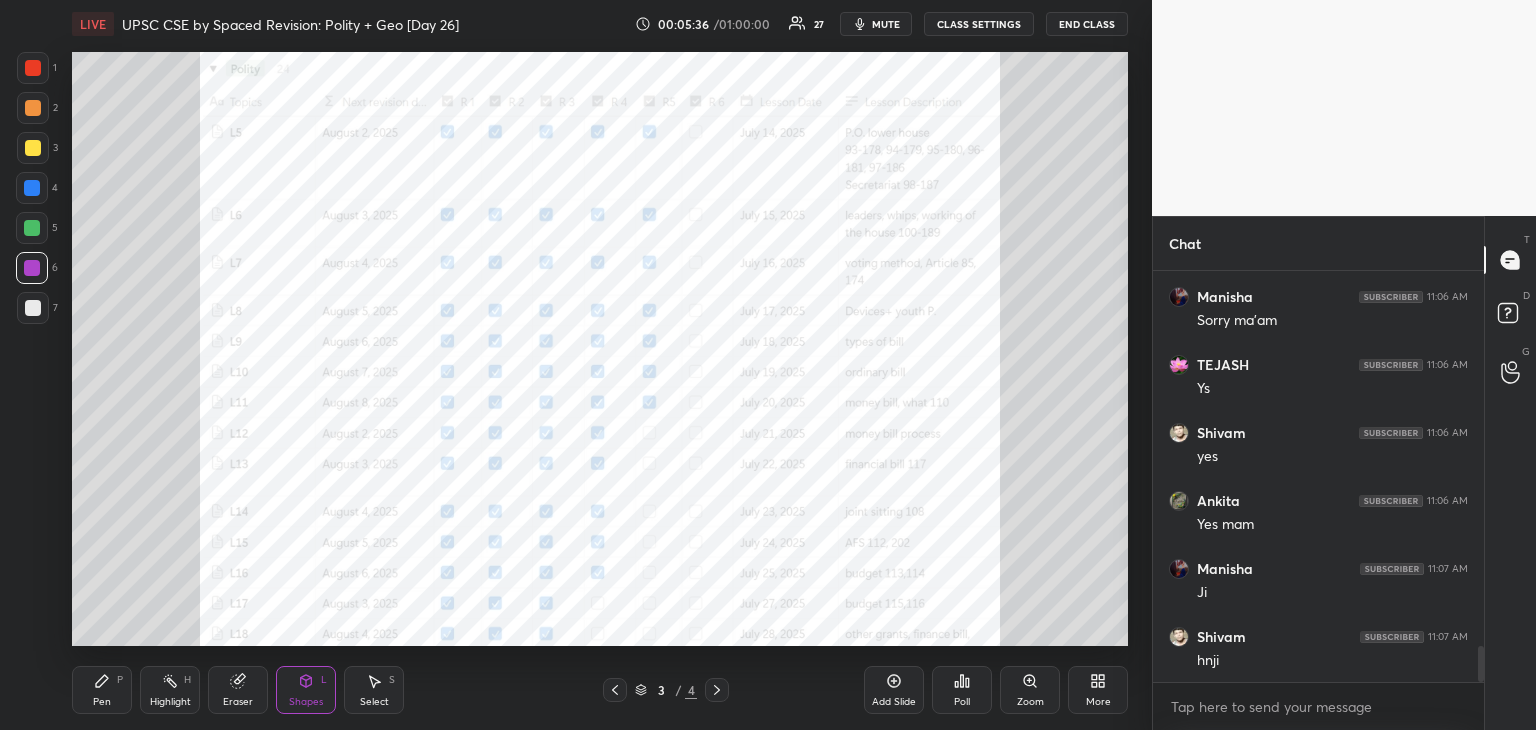 scroll, scrollTop: 4332, scrollLeft: 0, axis: vertical 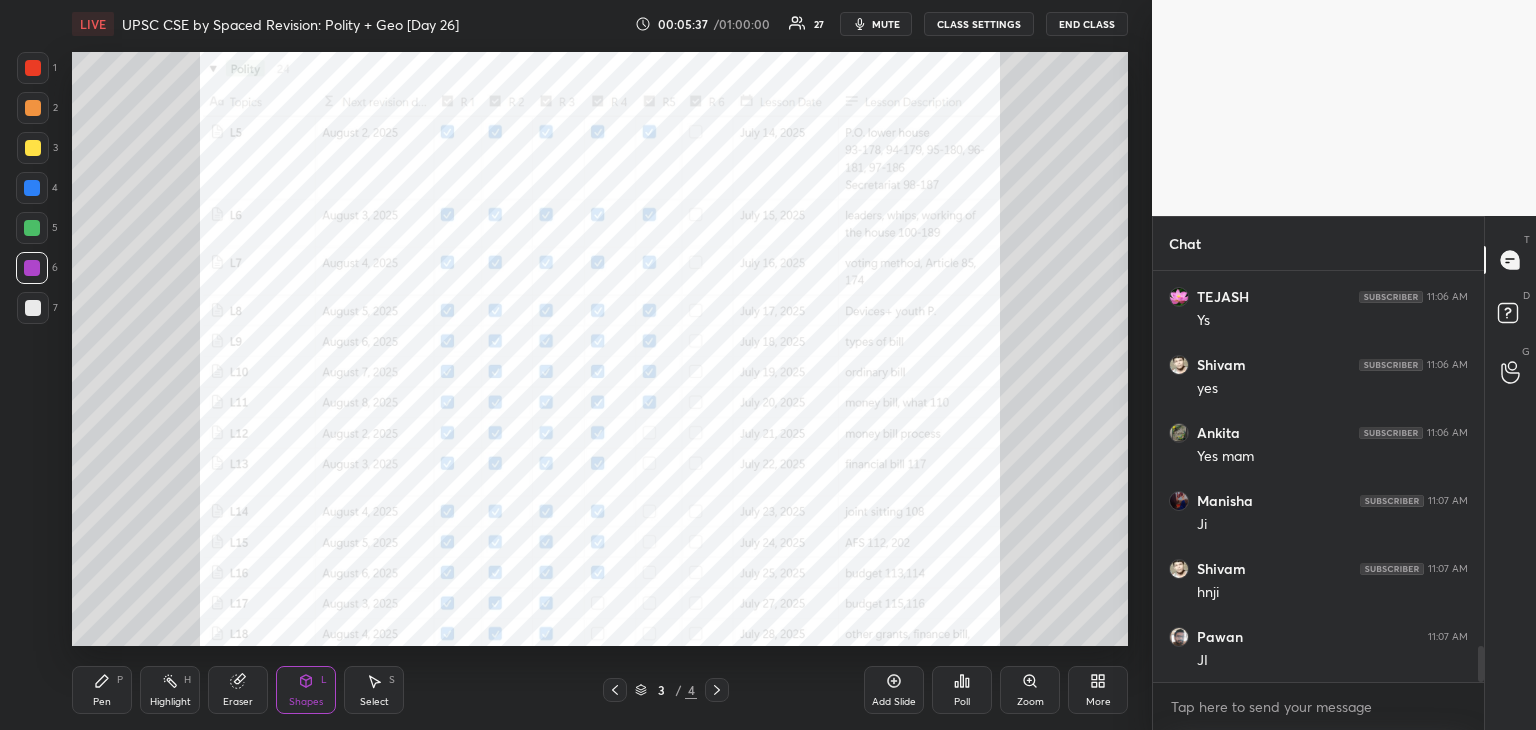 click at bounding box center (33, 68) 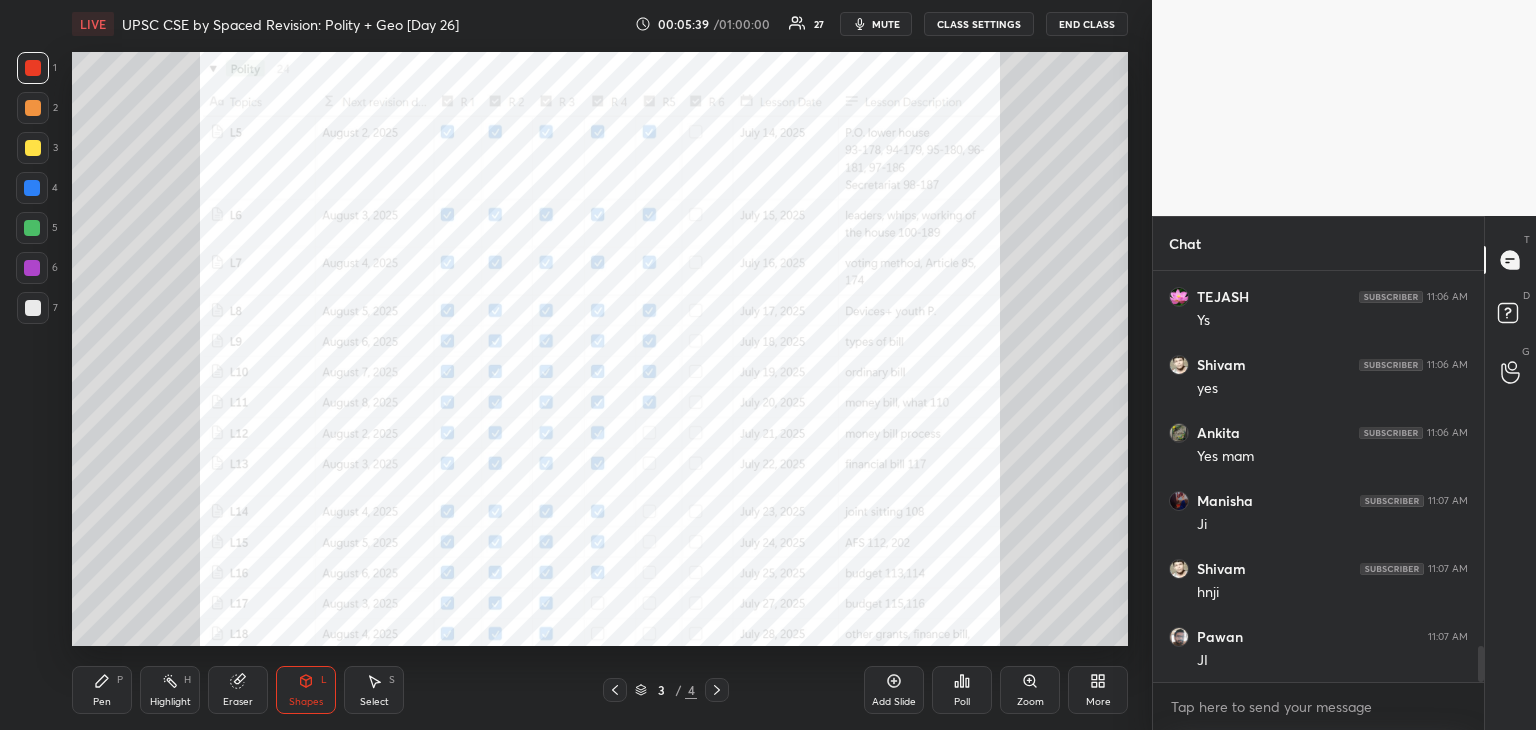 click on "Pen P" at bounding box center [102, 690] 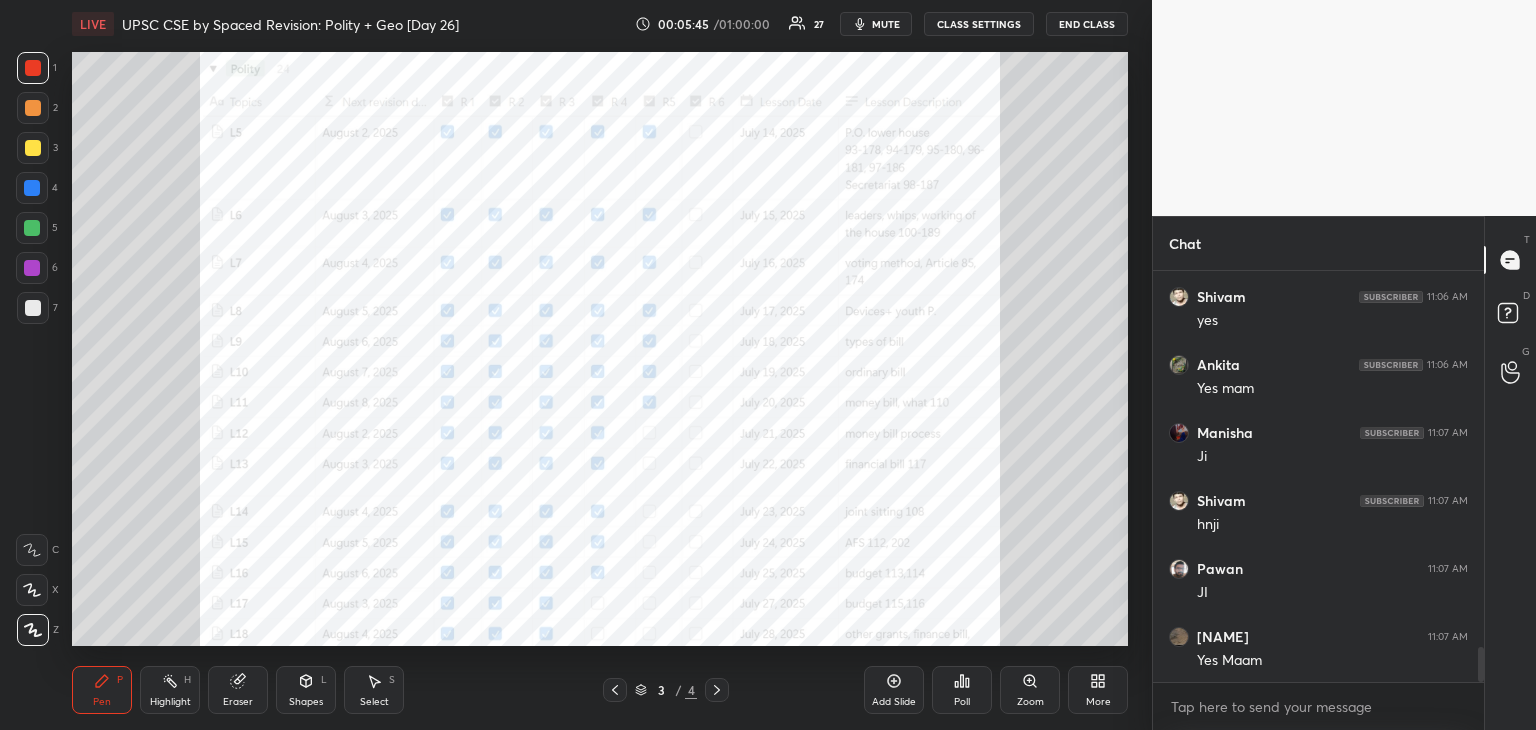 scroll, scrollTop: 4468, scrollLeft: 0, axis: vertical 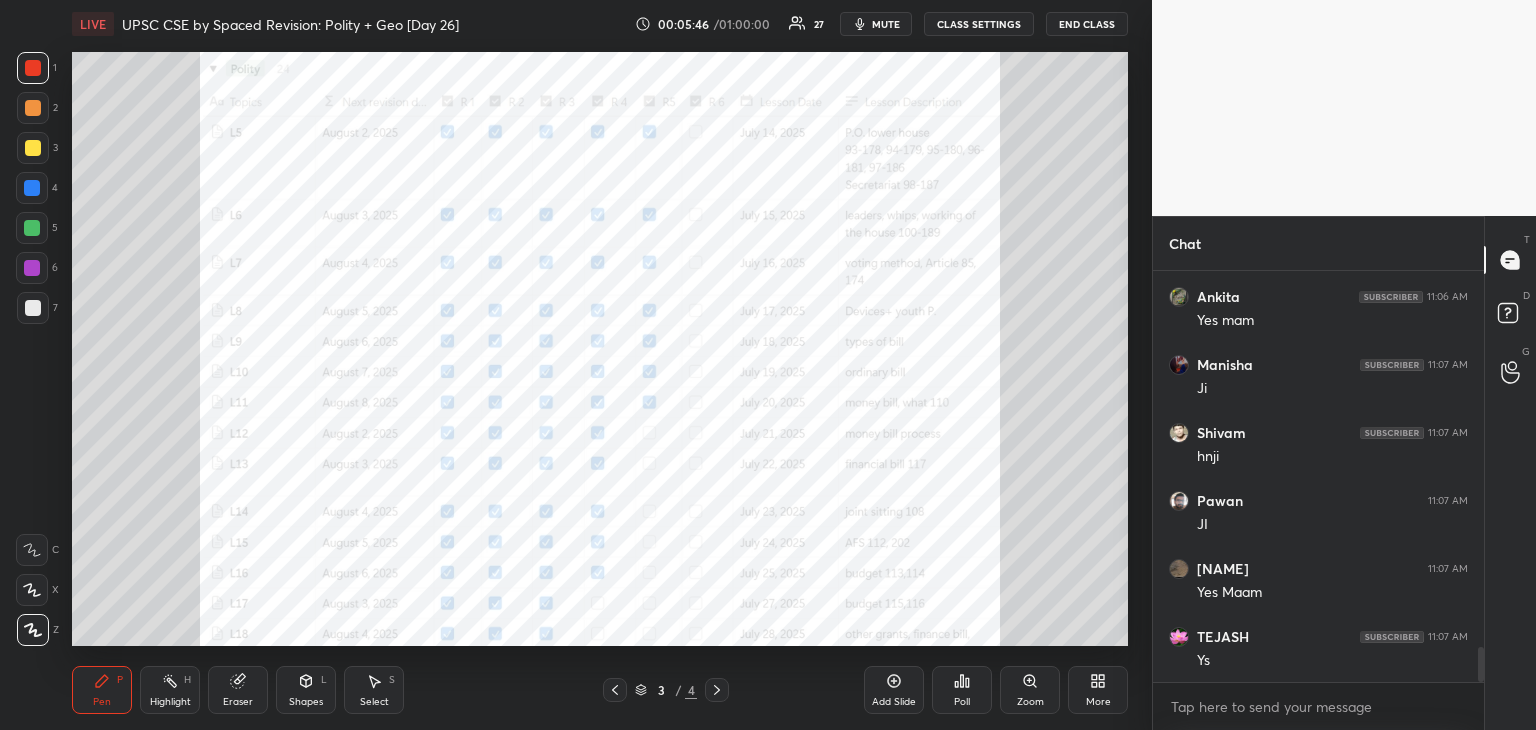click 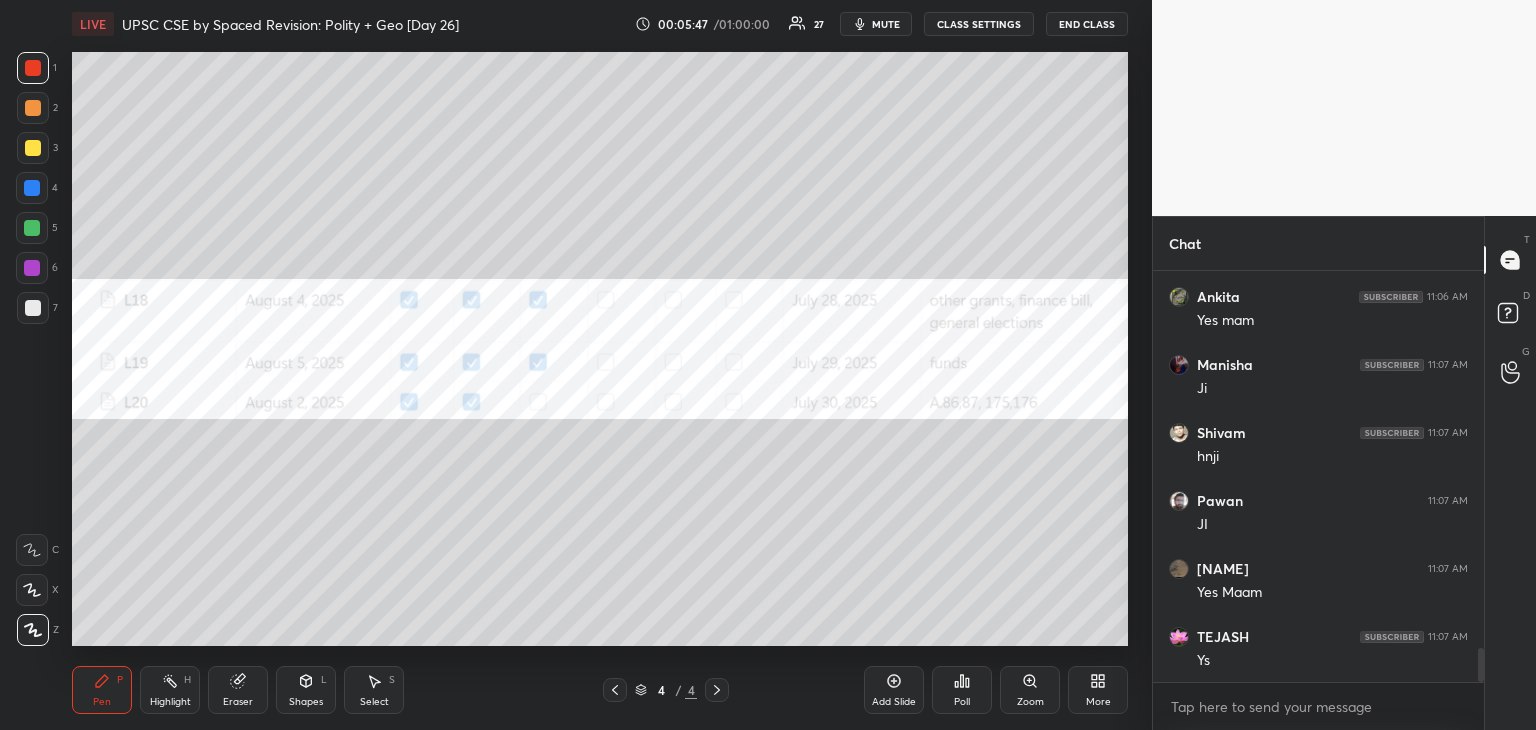 scroll, scrollTop: 4536, scrollLeft: 0, axis: vertical 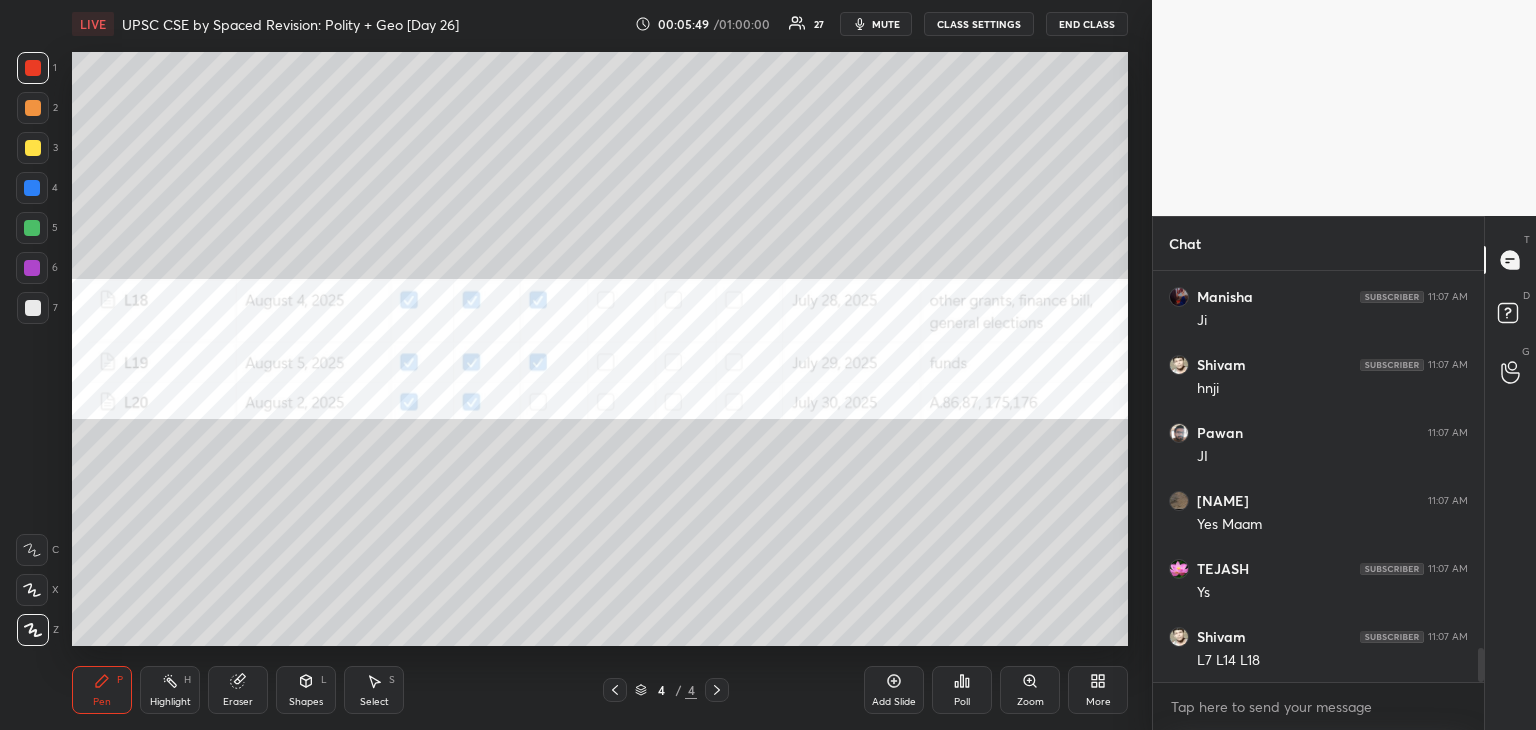 click 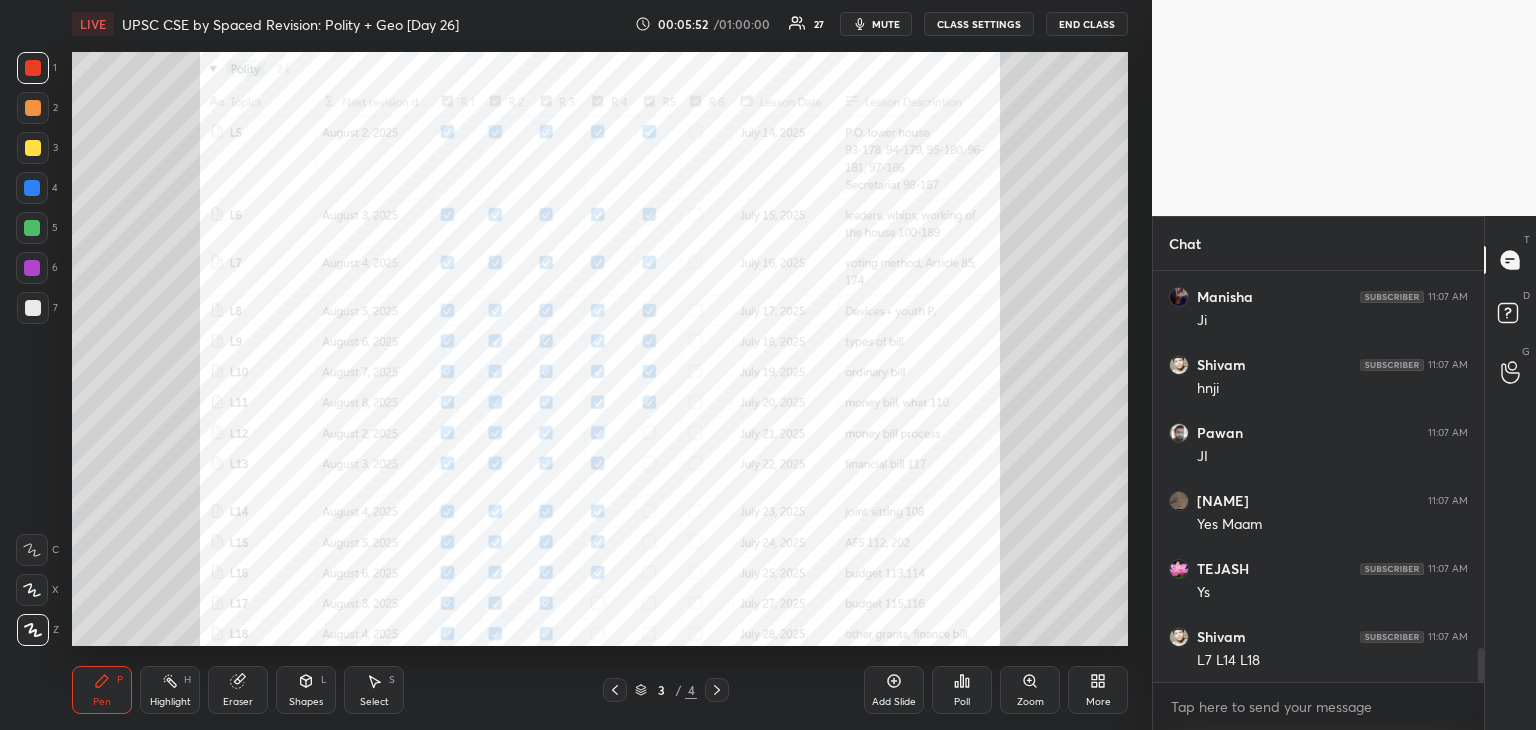 click at bounding box center [32, 268] 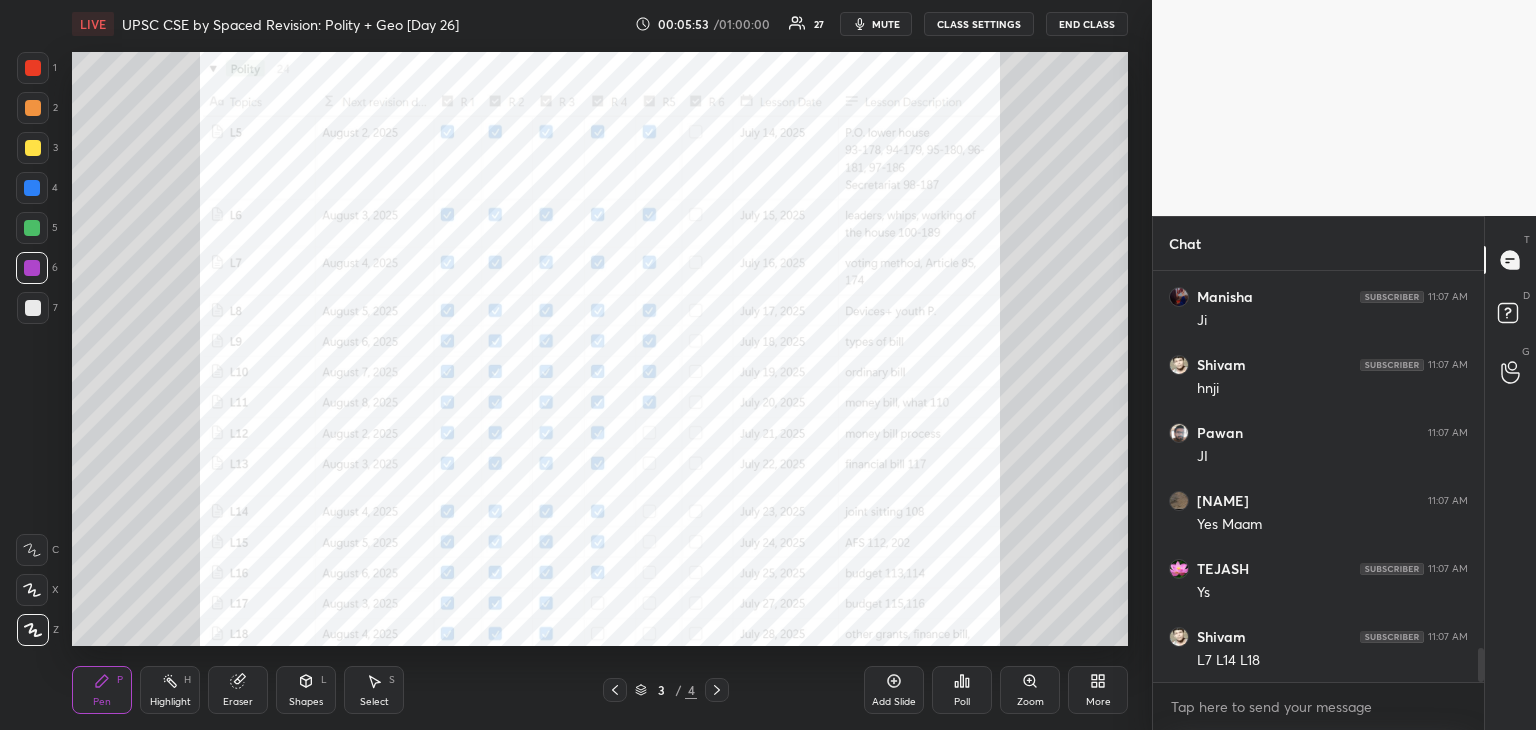 click 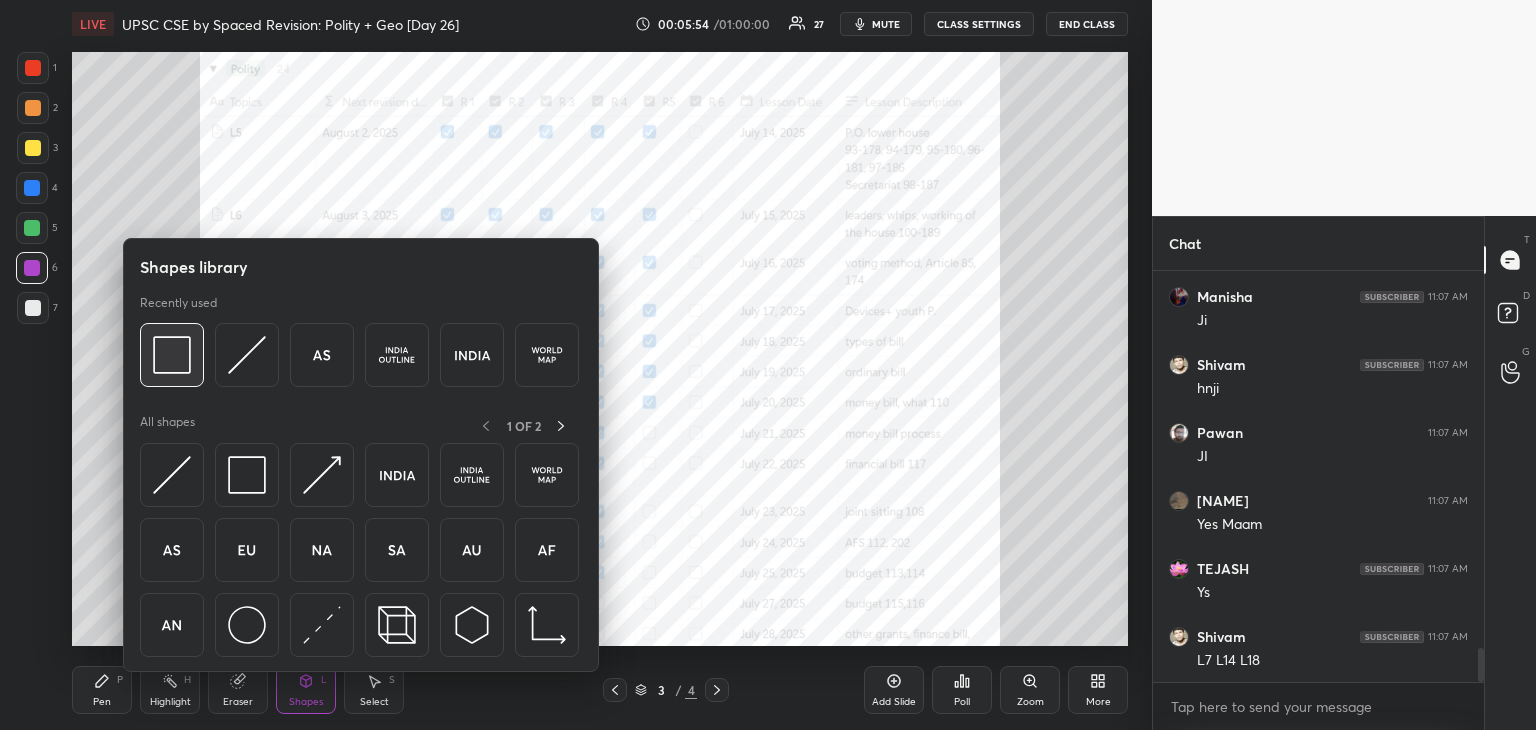 click at bounding box center (172, 355) 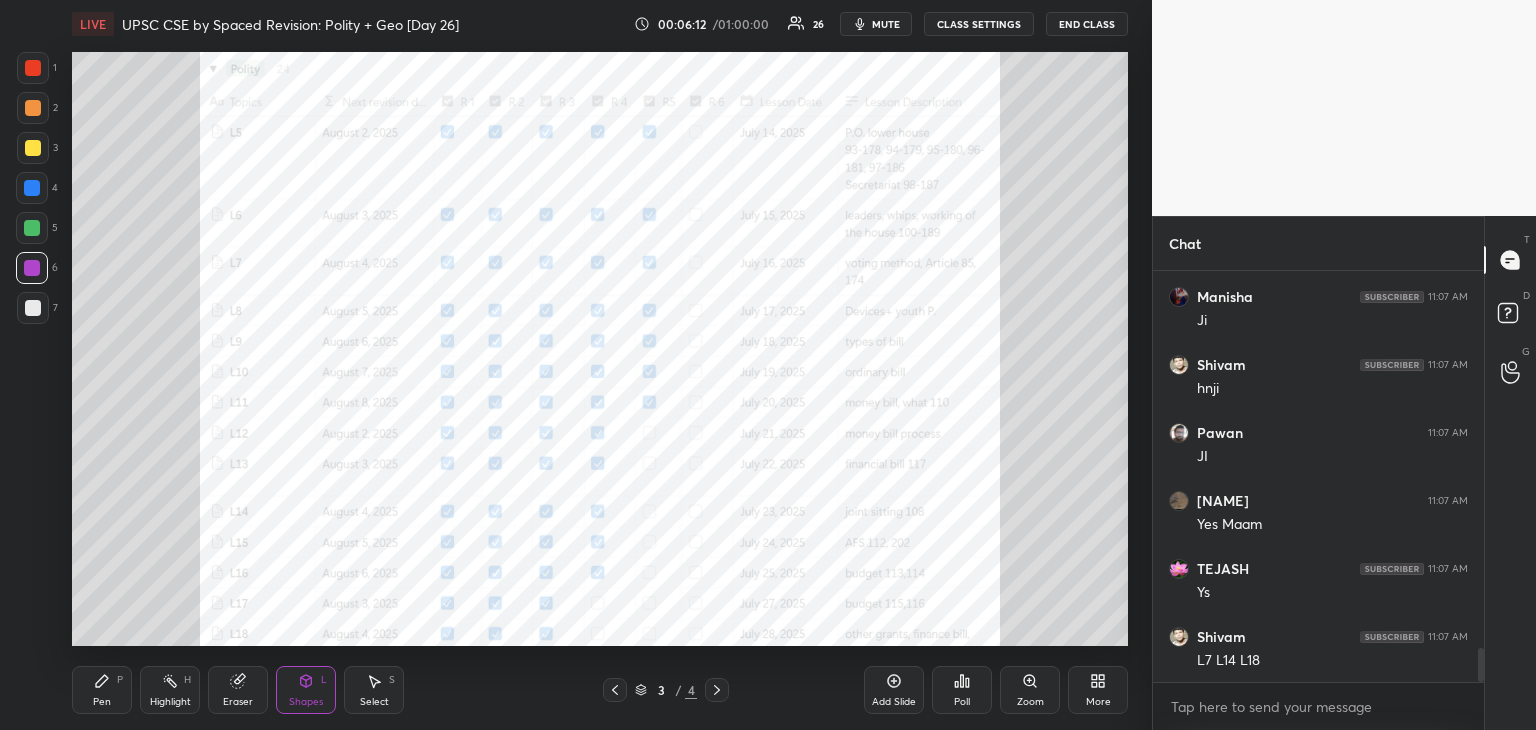 click on "Pen P" at bounding box center (102, 690) 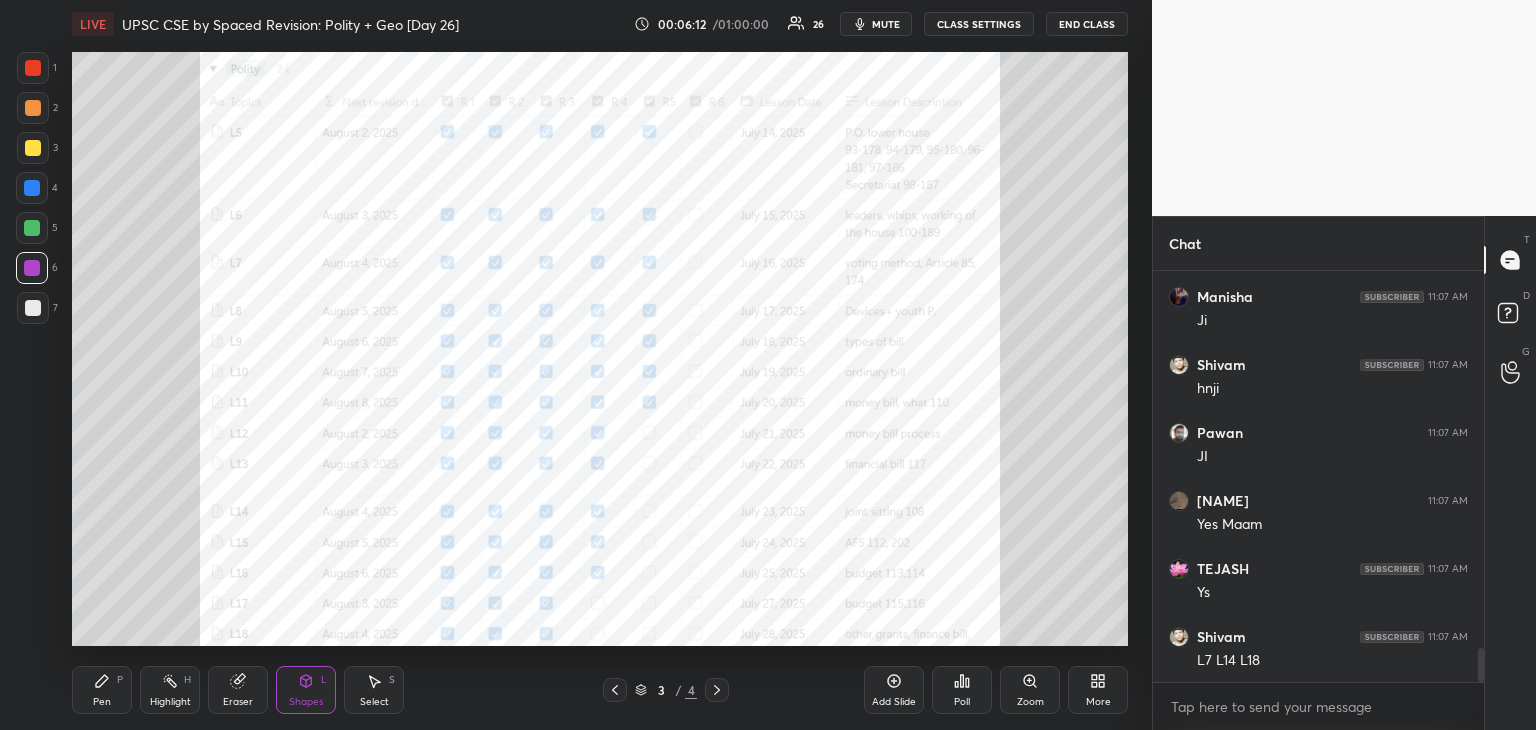 scroll, scrollTop: 4608, scrollLeft: 0, axis: vertical 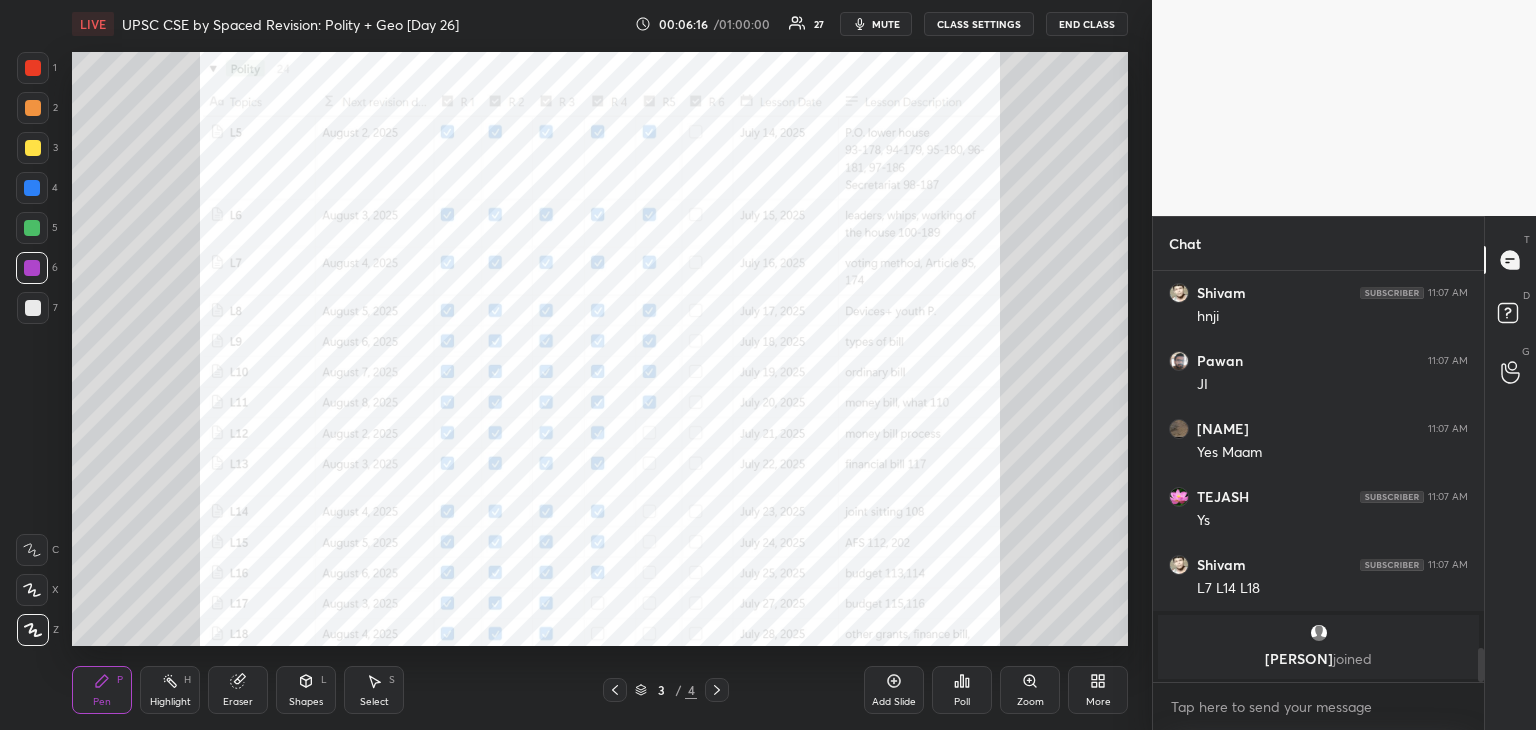 click on "LIVE UPSC CSE by Spaced Revision: Polity + Geo [Day 26] 00:06:16 /  01:00:00 27 mute CLASS SETTINGS End Class Setting up your live class Poll for   secs No correct answer Start poll Back UPSC CSE by Spaced Revision: Polity + Geo [Day 26] Arti Chhawari Pen P Highlight H Eraser Shapes L Select S 3 / 4 Add Slide Poll Zoom More" at bounding box center [600, 365] 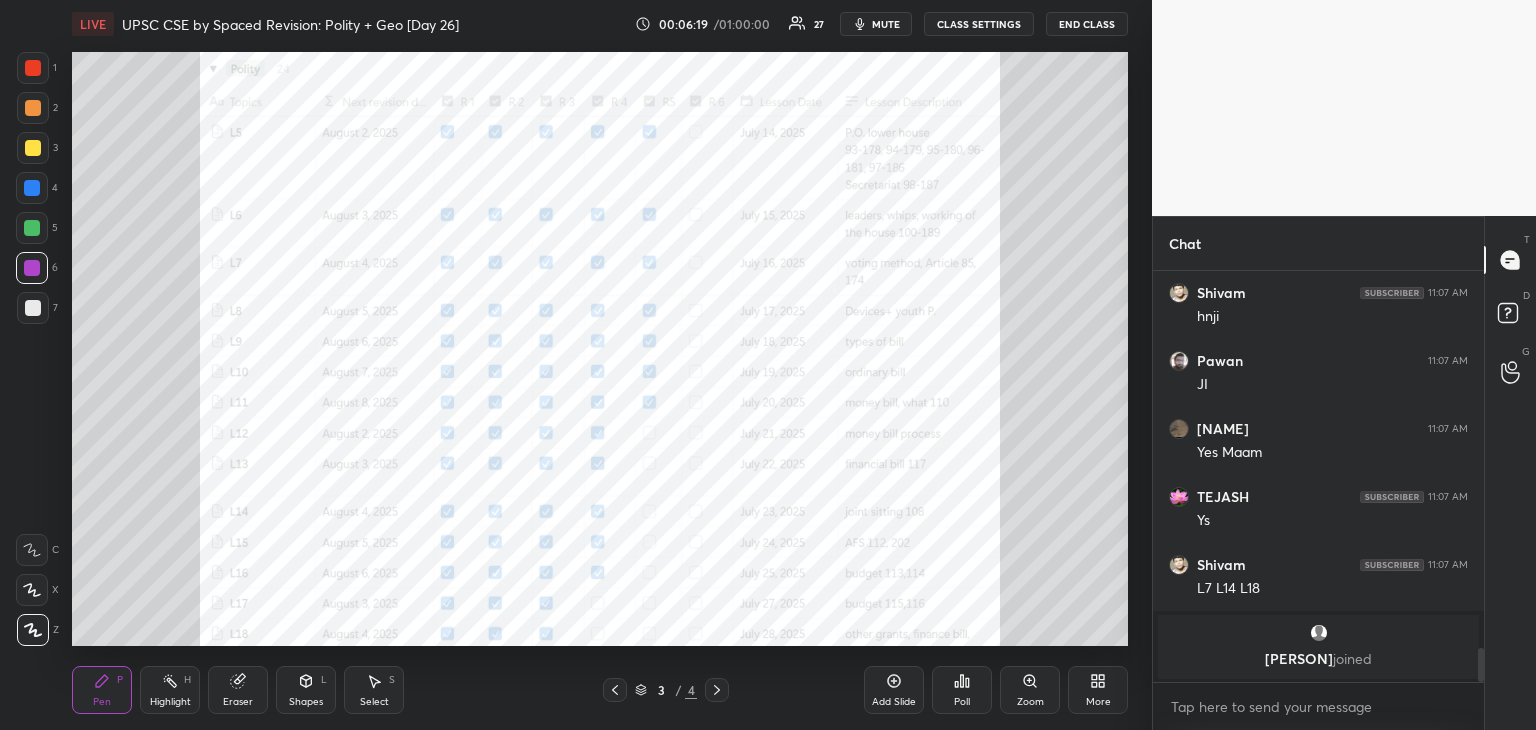 click on "LIVE UPSC CSE by Spaced Revision: Polity + Geo [Day 26] 00:06:19 /  01:00:00 27 mute CLASS SETTINGS End Class Setting up your live class Poll for   secs No correct answer Start poll Back UPSC CSE by Spaced Revision: Polity + Geo [Day 26] Arti Chhawari Pen P Highlight H Eraser Shapes L Select S 3 / 4 Add Slide Poll Zoom More" at bounding box center (600, 365) 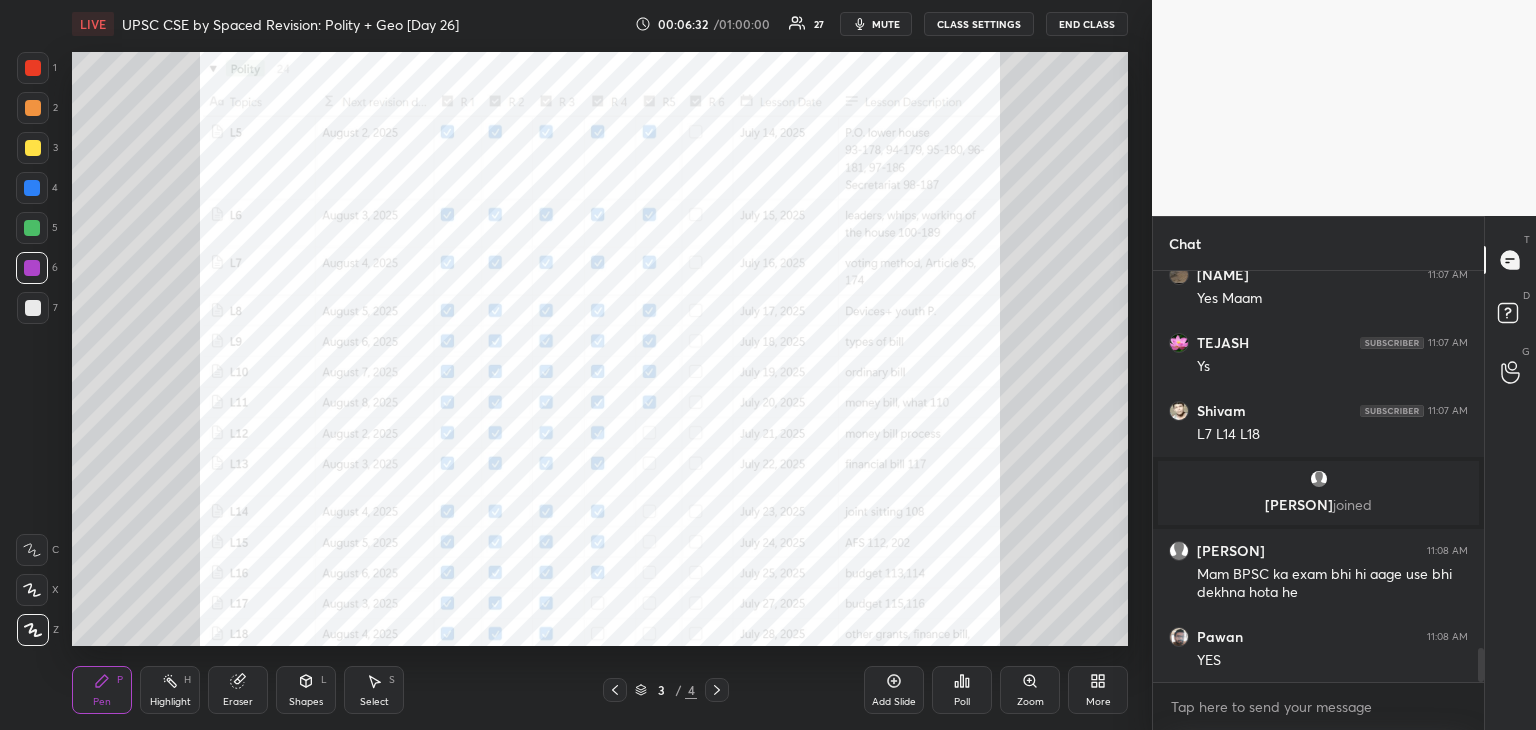 scroll, scrollTop: 4624, scrollLeft: 0, axis: vertical 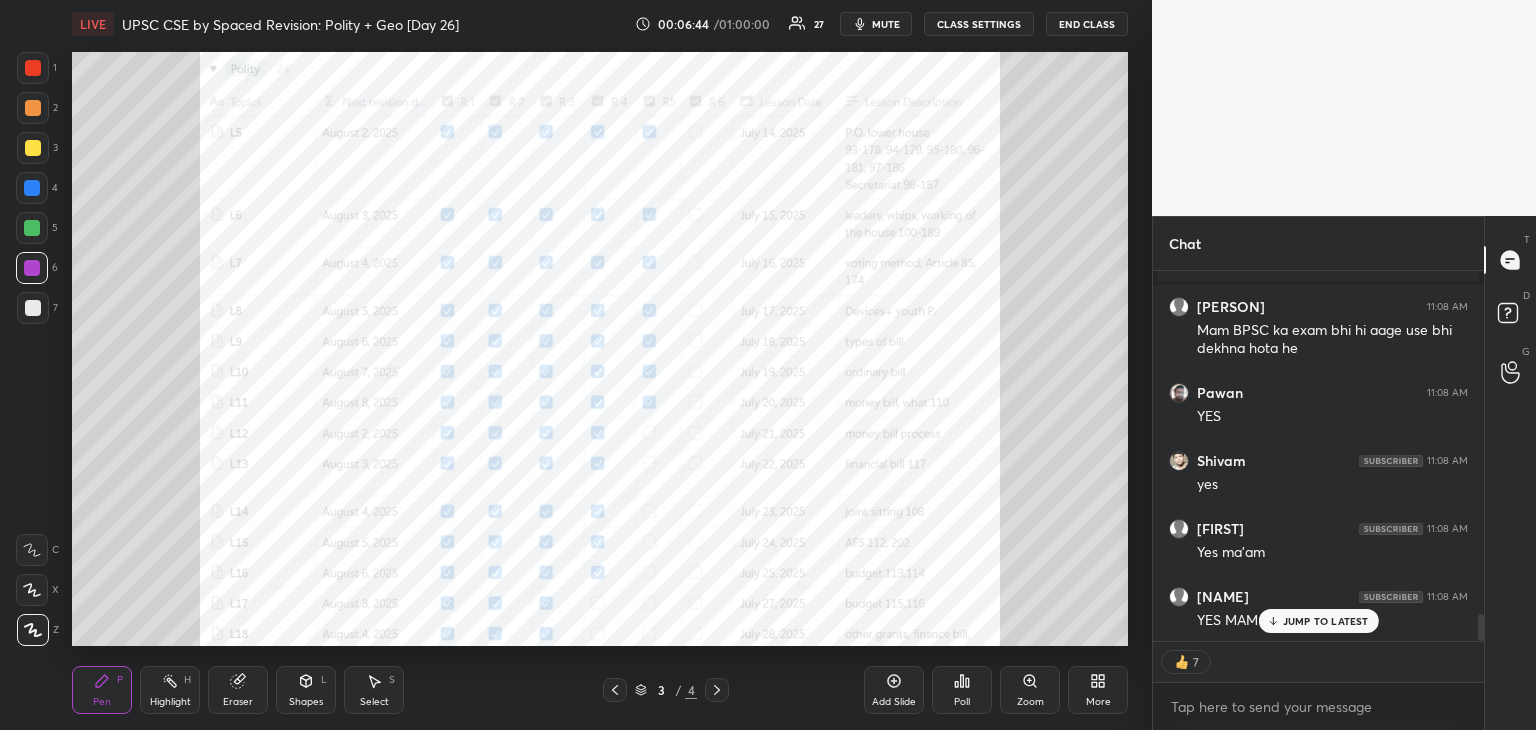 click on "JUMP TO LATEST" at bounding box center [1326, 621] 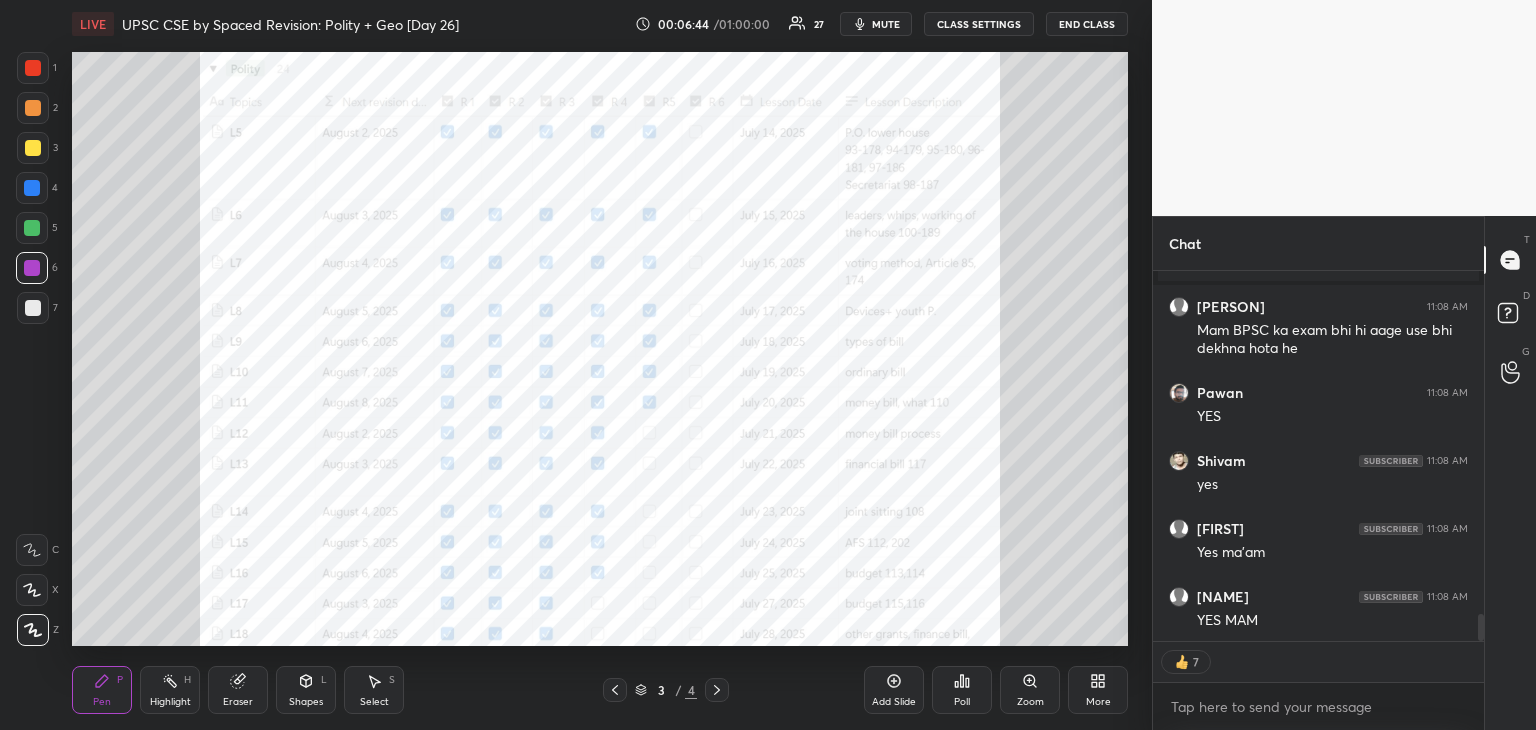 click on "Setting up your live class Poll for   secs No correct answer Start poll" at bounding box center [600, 349] 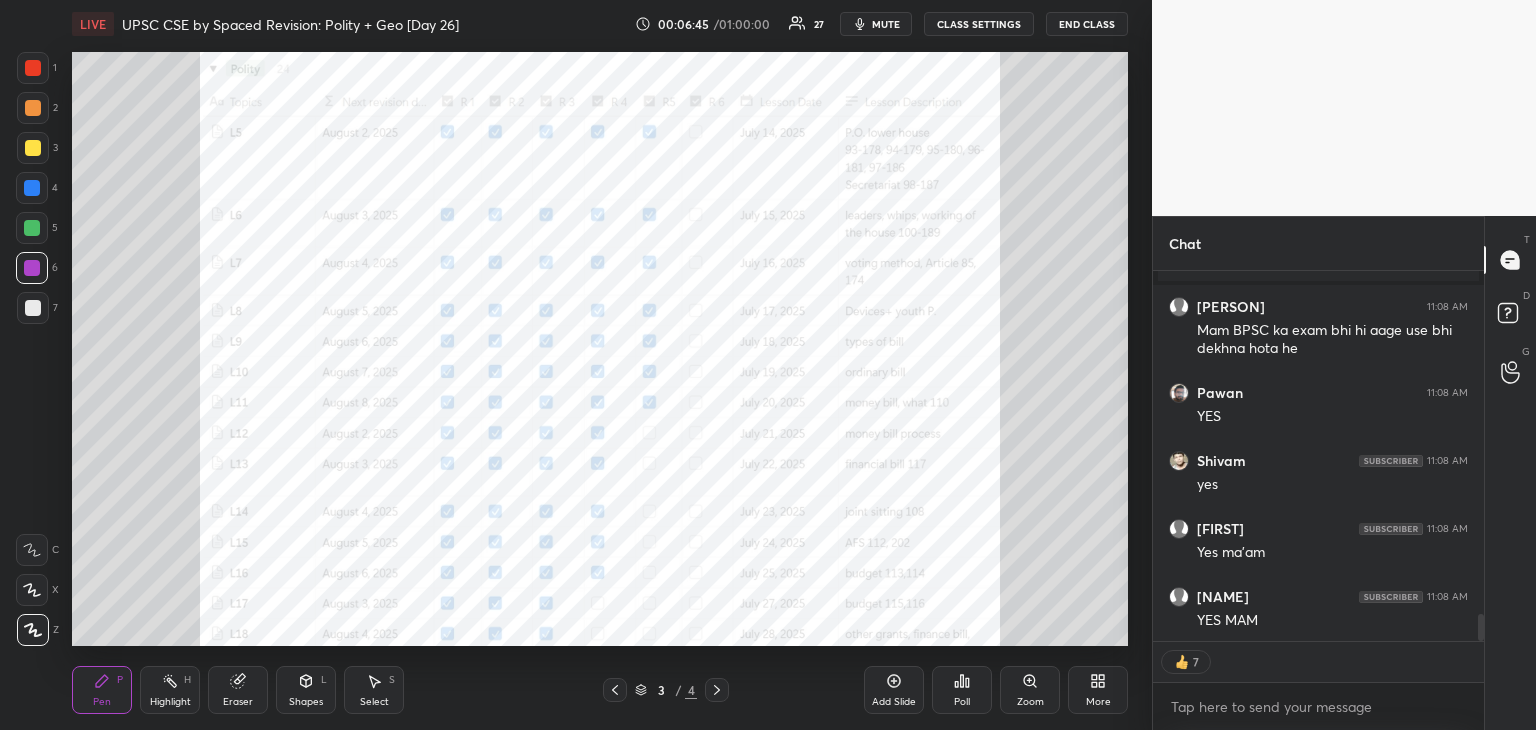 click at bounding box center [33, 68] 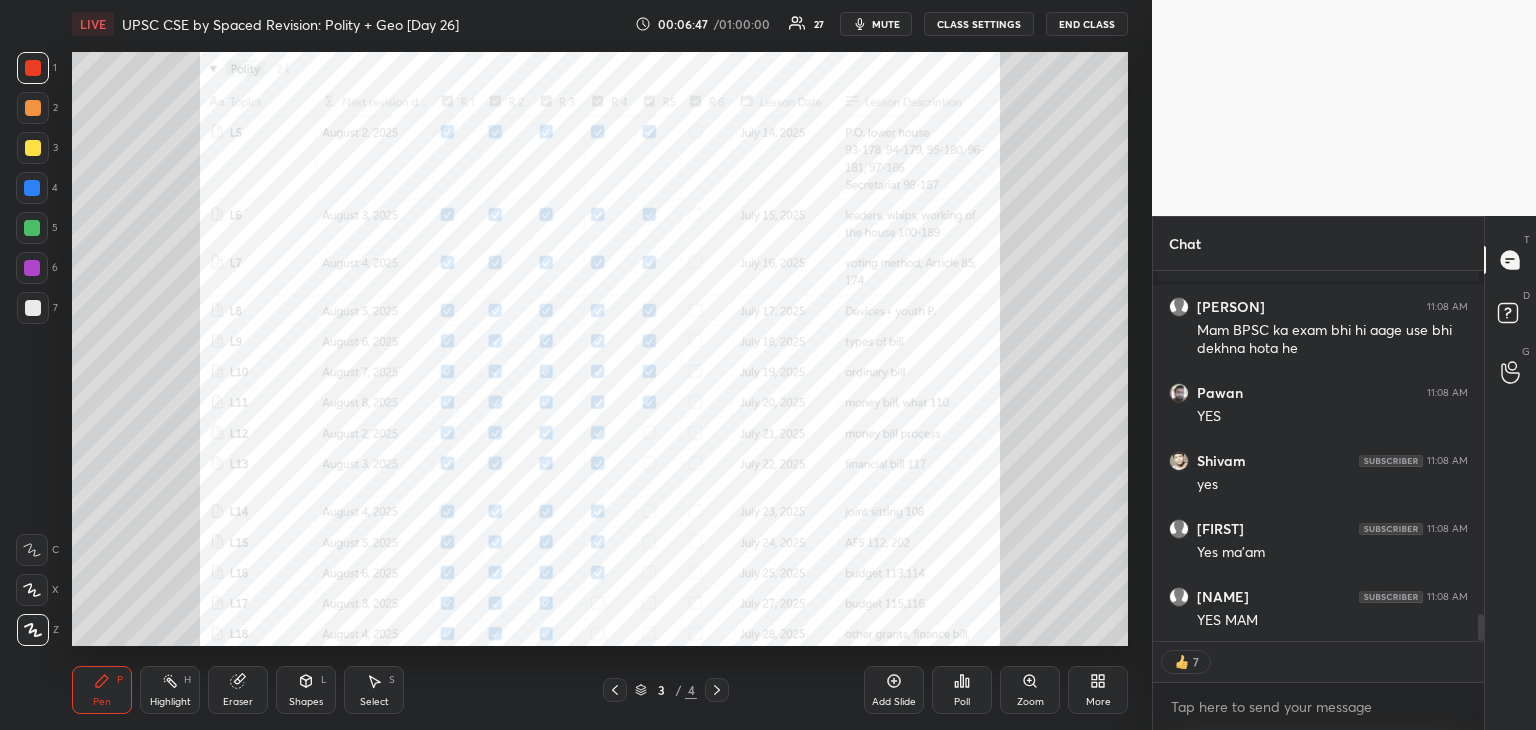 scroll, scrollTop: 7, scrollLeft: 6, axis: both 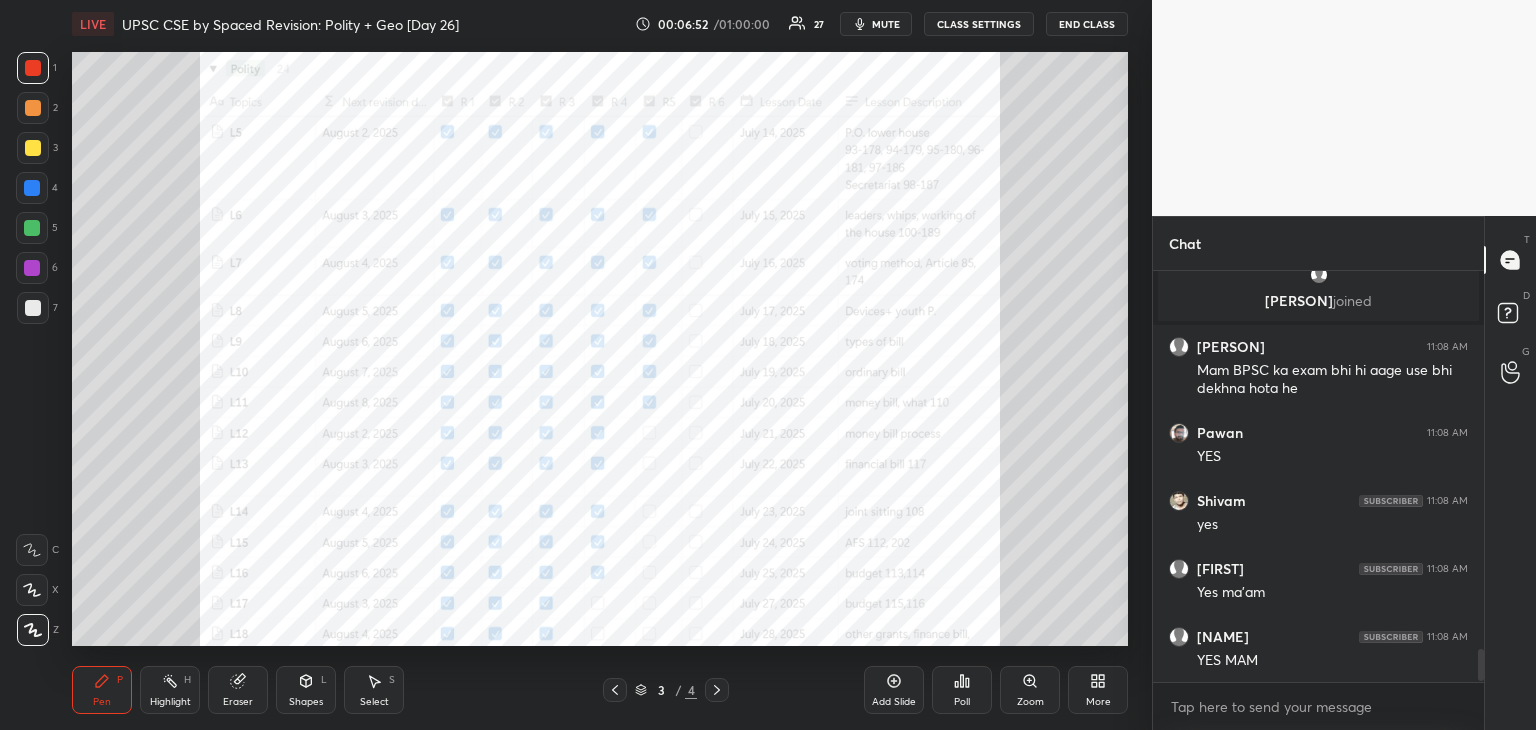 click at bounding box center (33, 68) 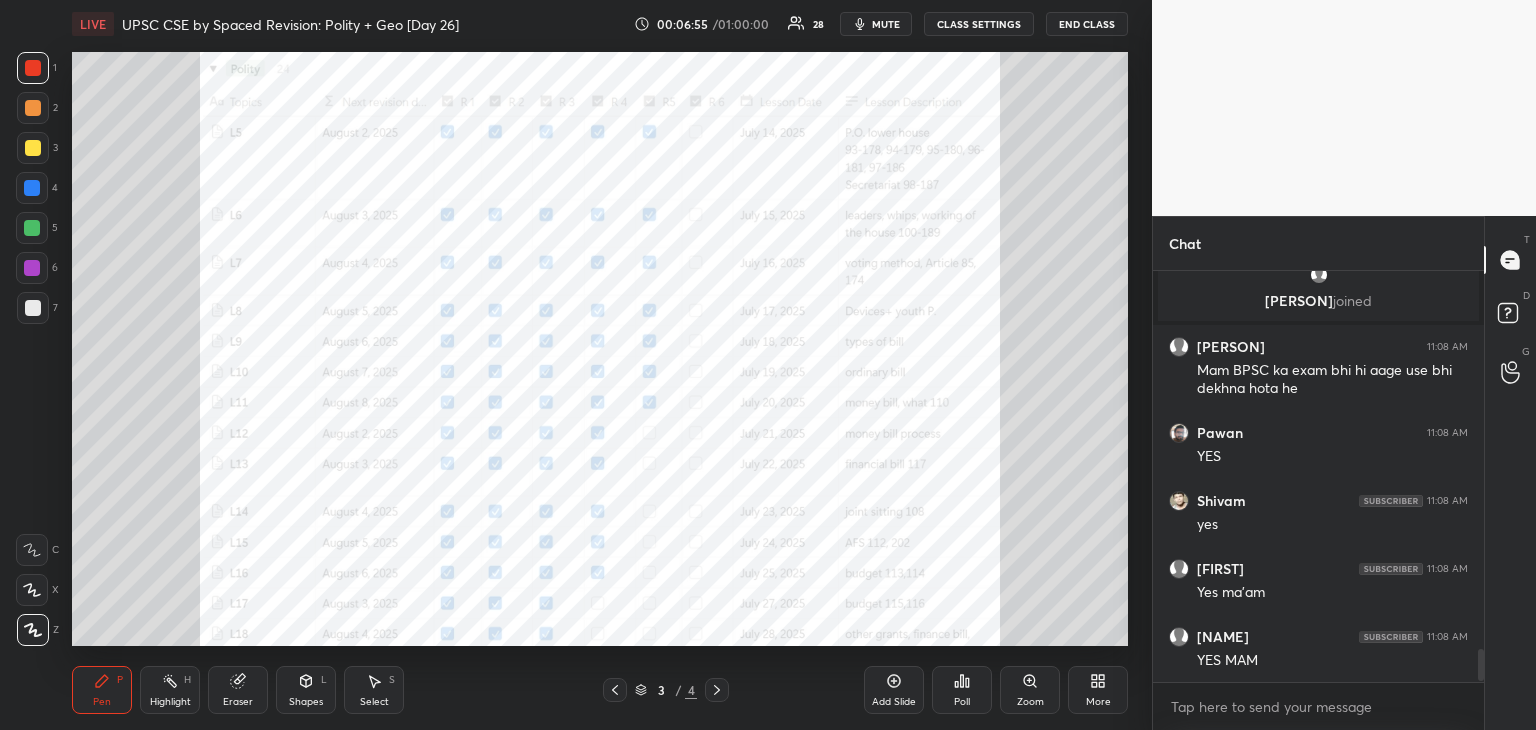 click at bounding box center [33, 68] 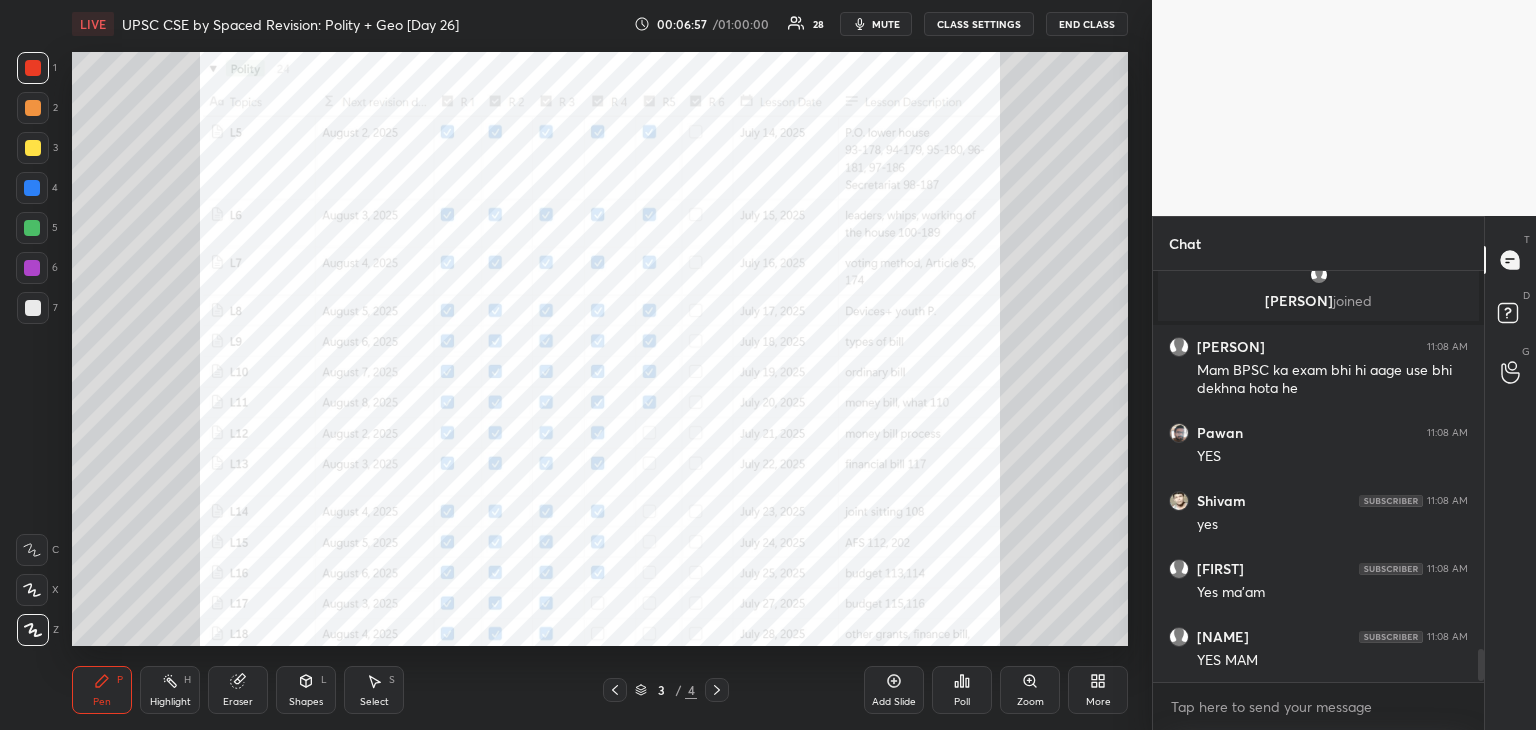 click 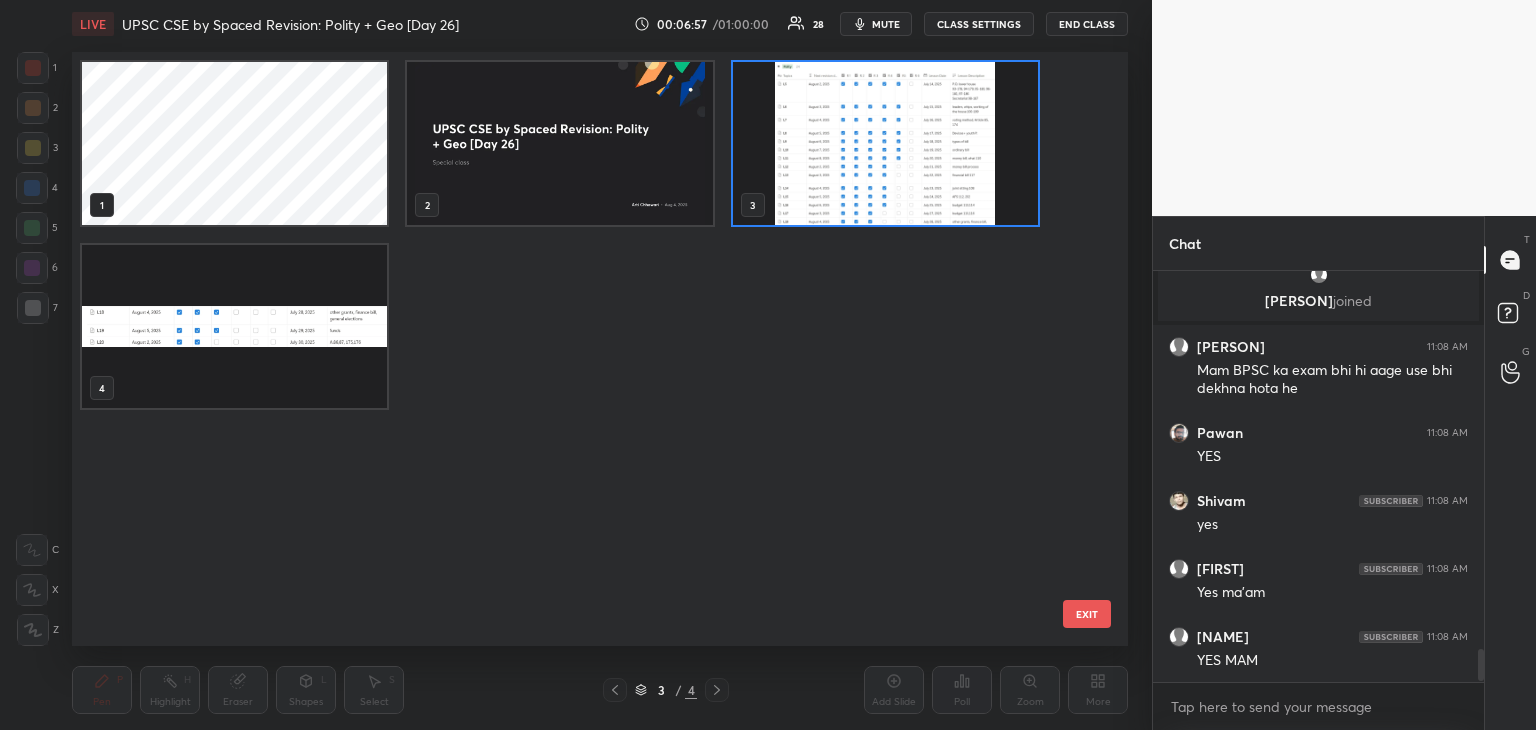 scroll, scrollTop: 6, scrollLeft: 10, axis: both 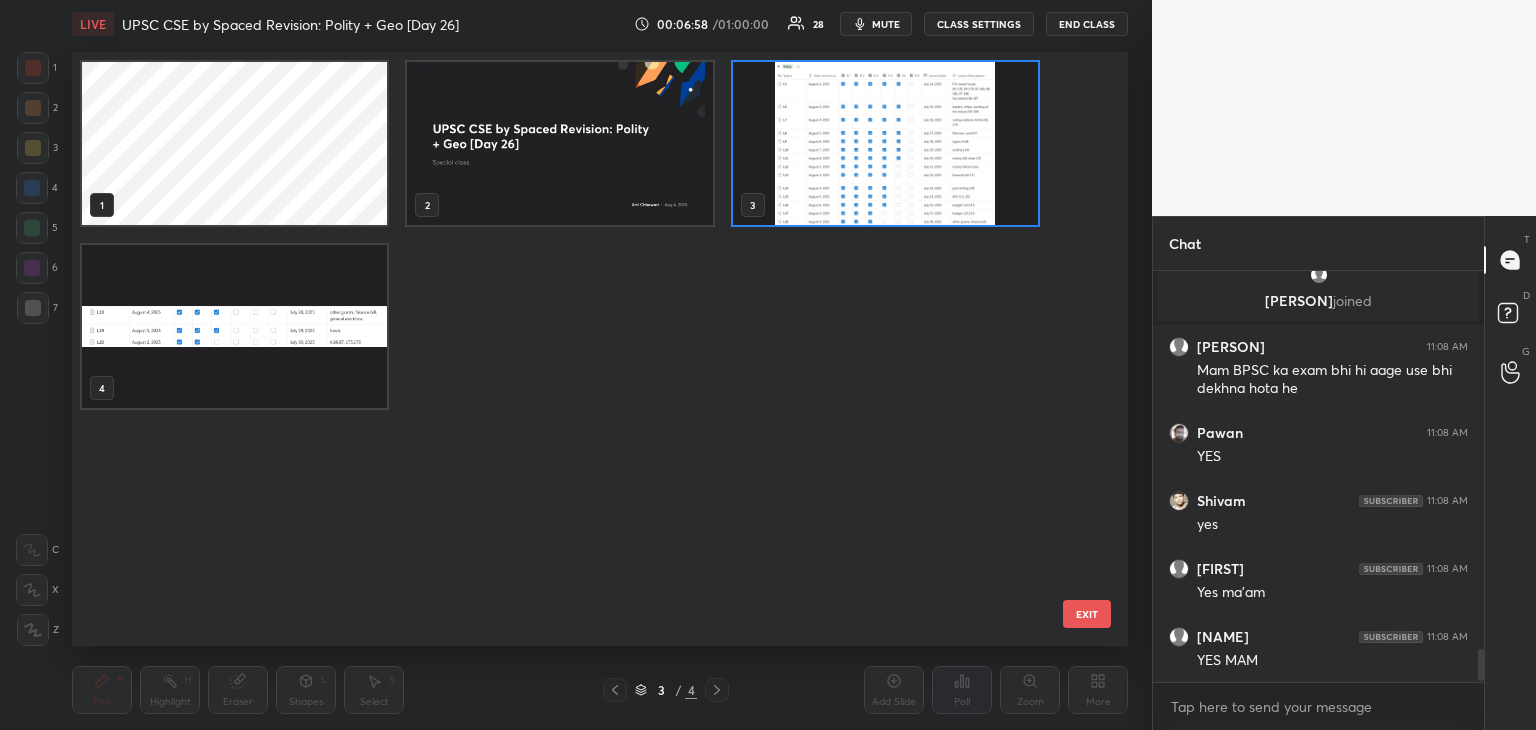 click at bounding box center [885, 143] 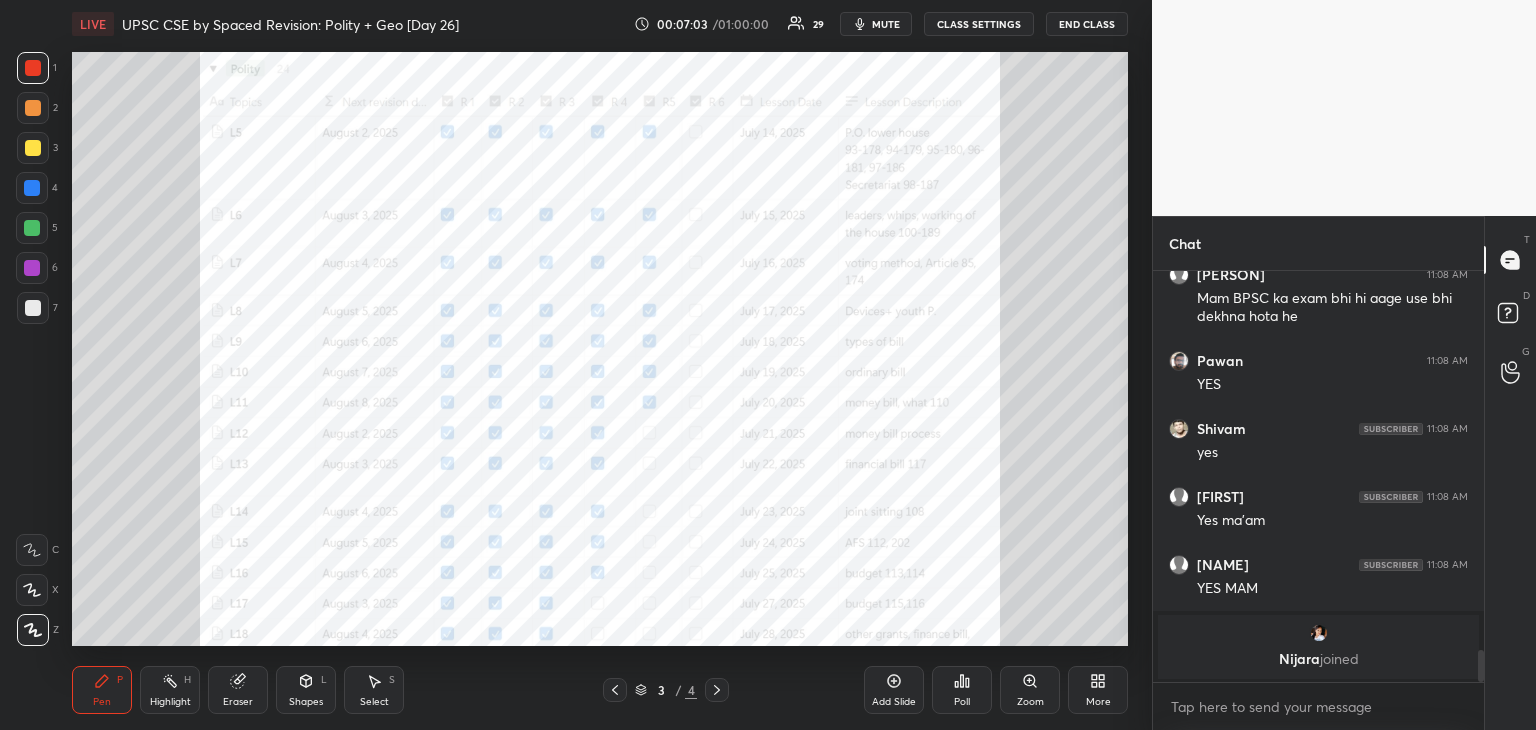 scroll, scrollTop: 4788, scrollLeft: 0, axis: vertical 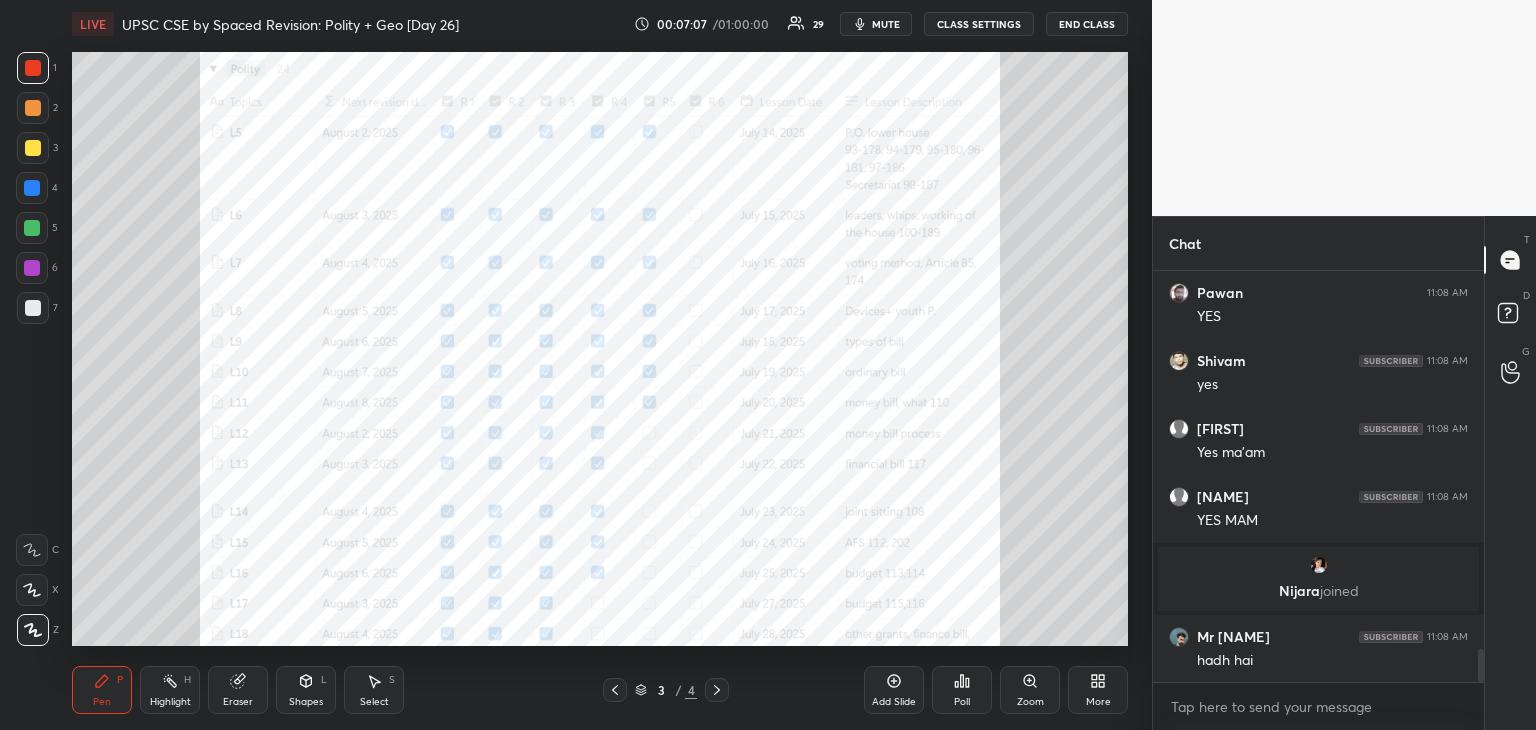 click at bounding box center [33, 68] 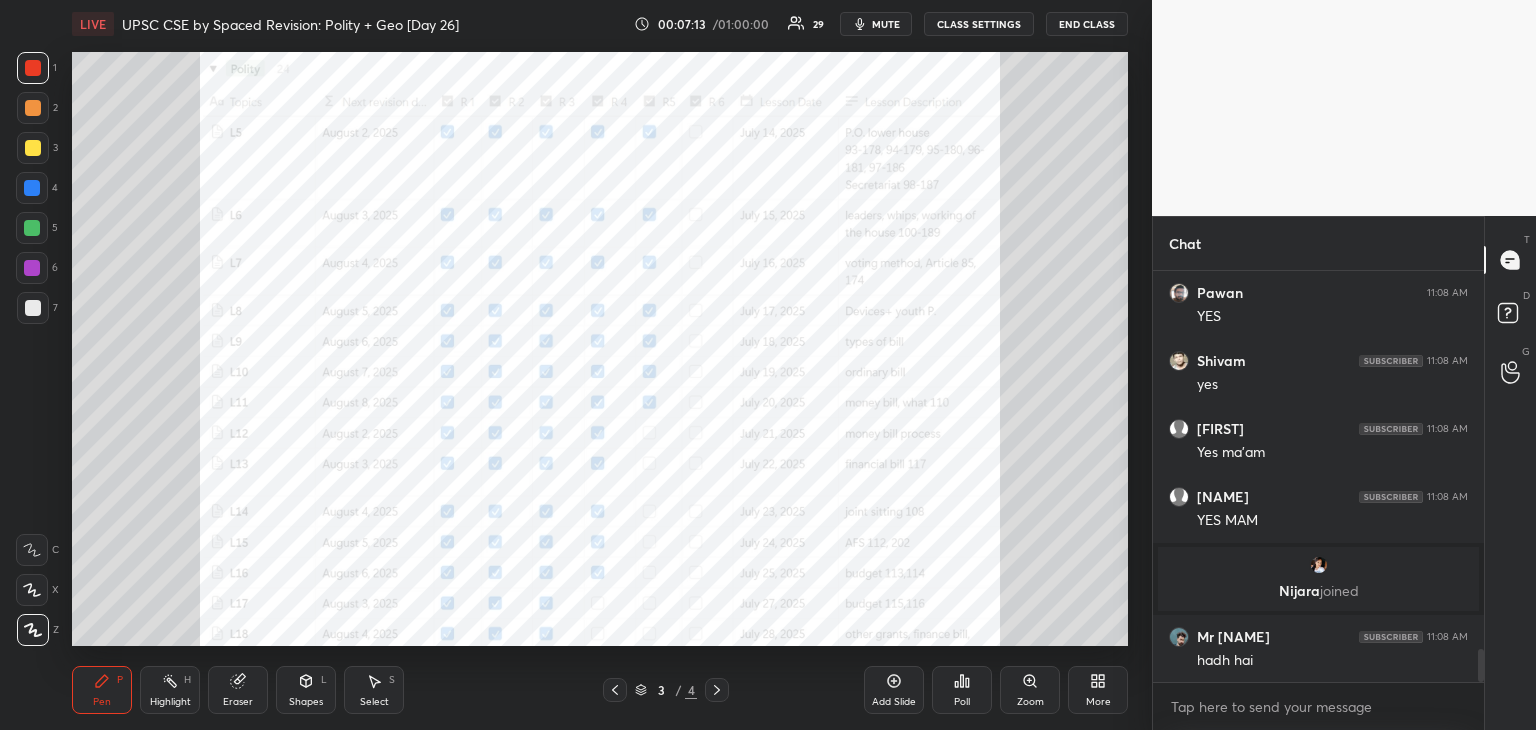 click at bounding box center [33, 68] 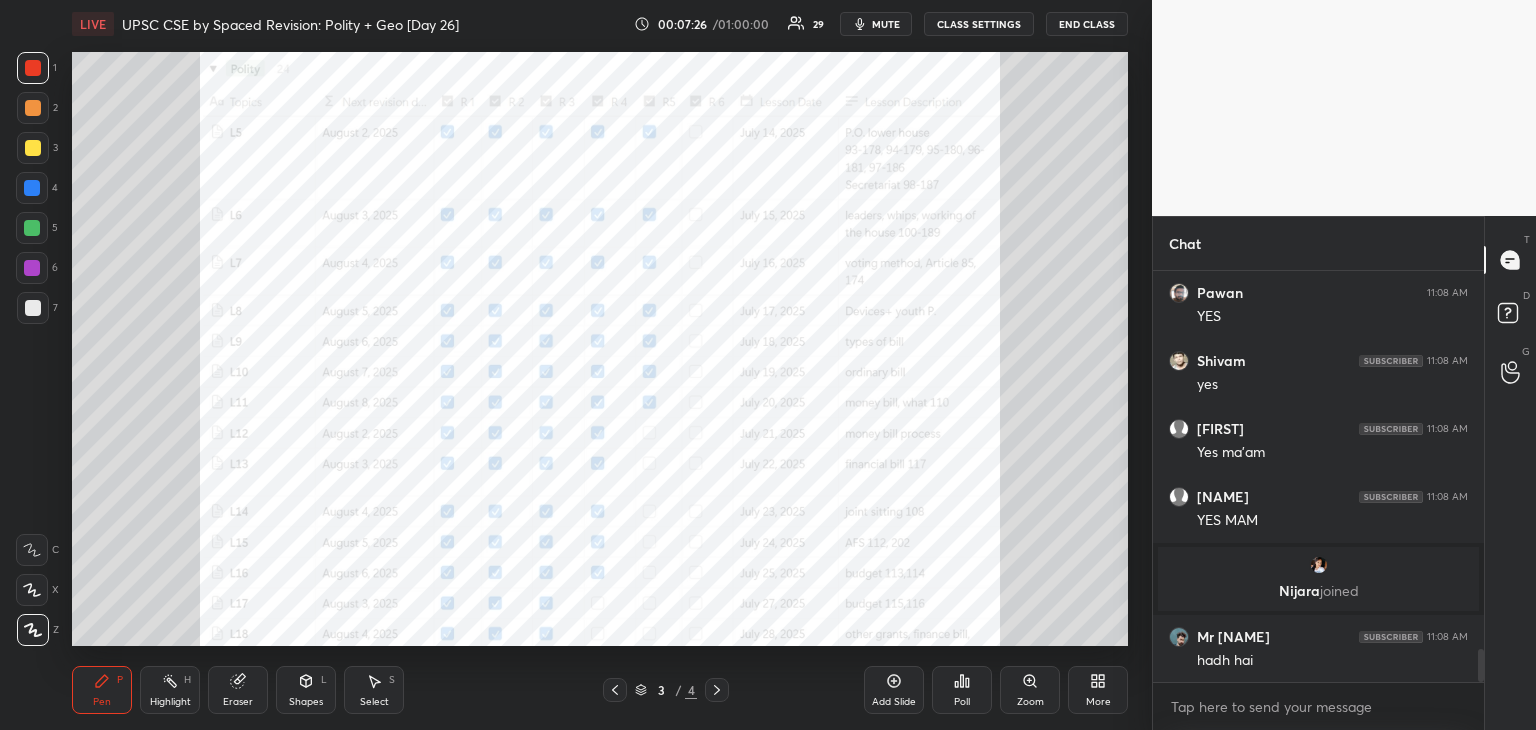 scroll, scrollTop: 4856, scrollLeft: 0, axis: vertical 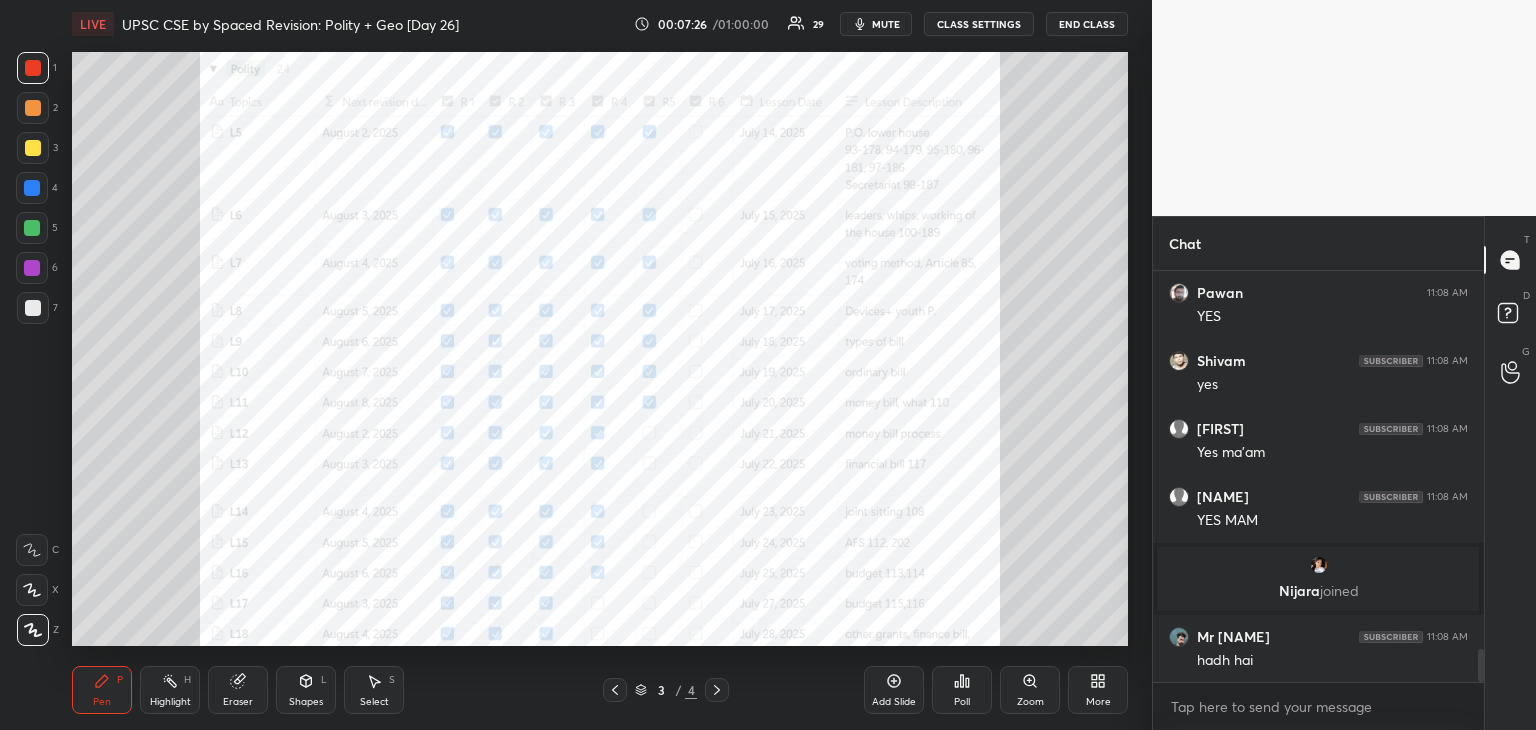 click at bounding box center [33, 68] 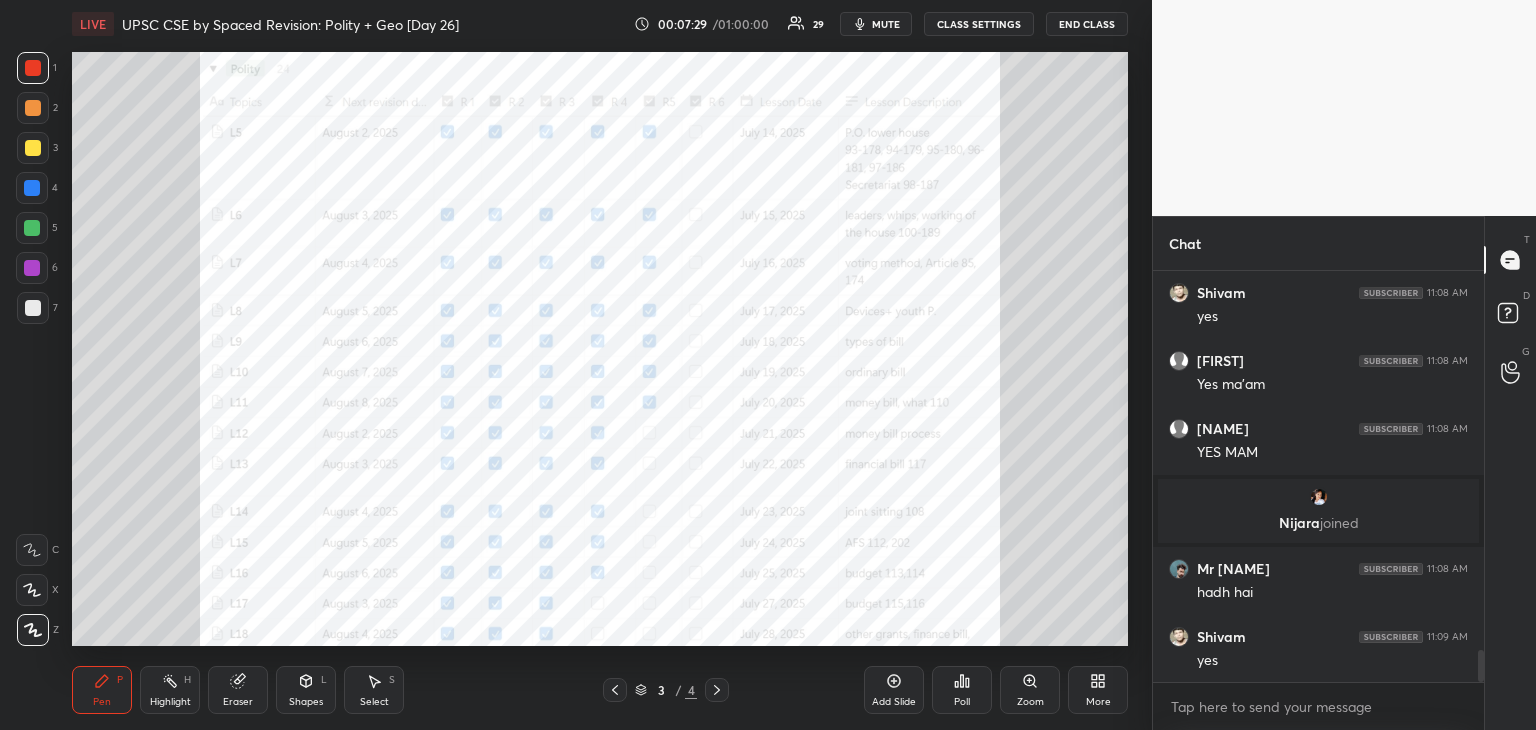 scroll, scrollTop: 4928, scrollLeft: 0, axis: vertical 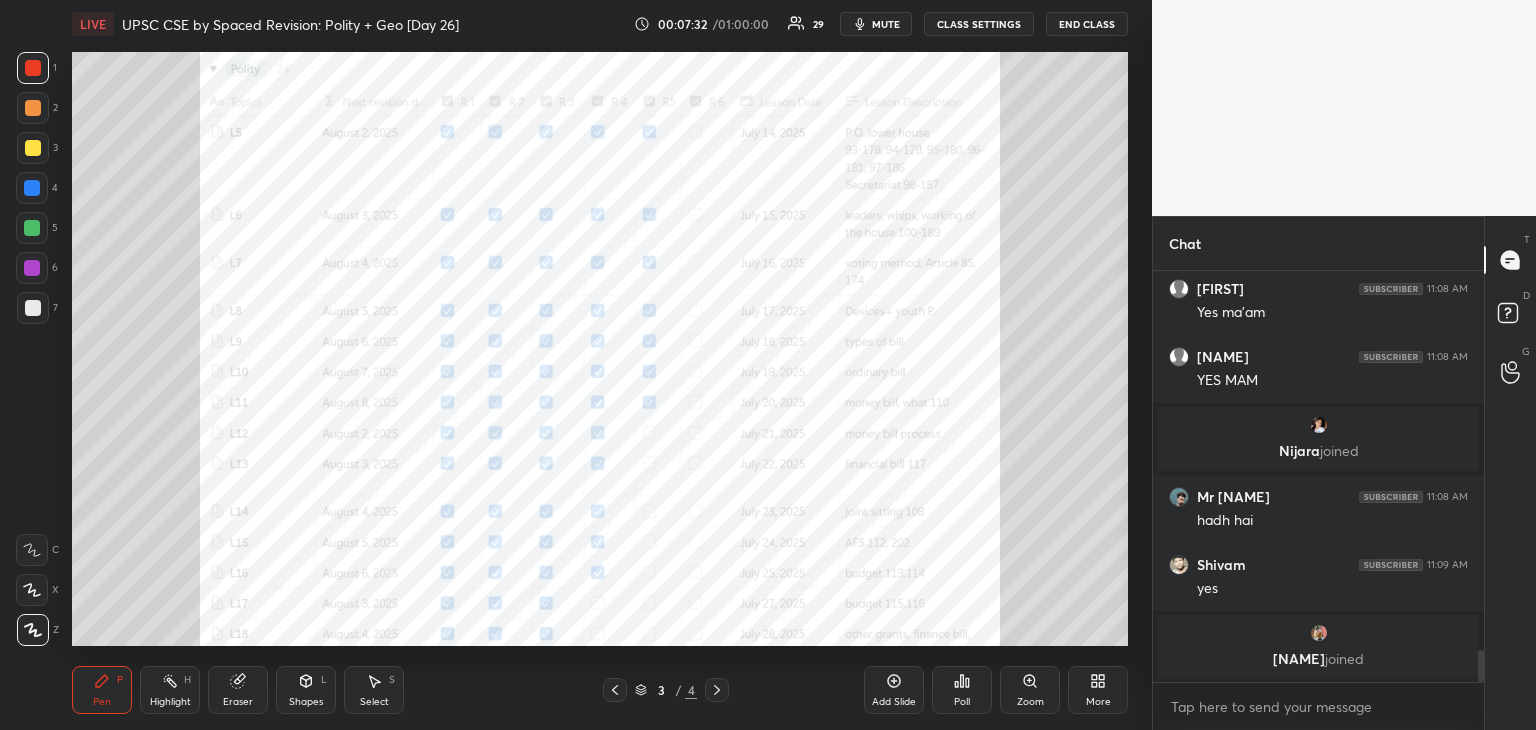 drag, startPoint x: 1481, startPoint y: 669, endPoint x: 1479, endPoint y: 701, distance: 32.06244 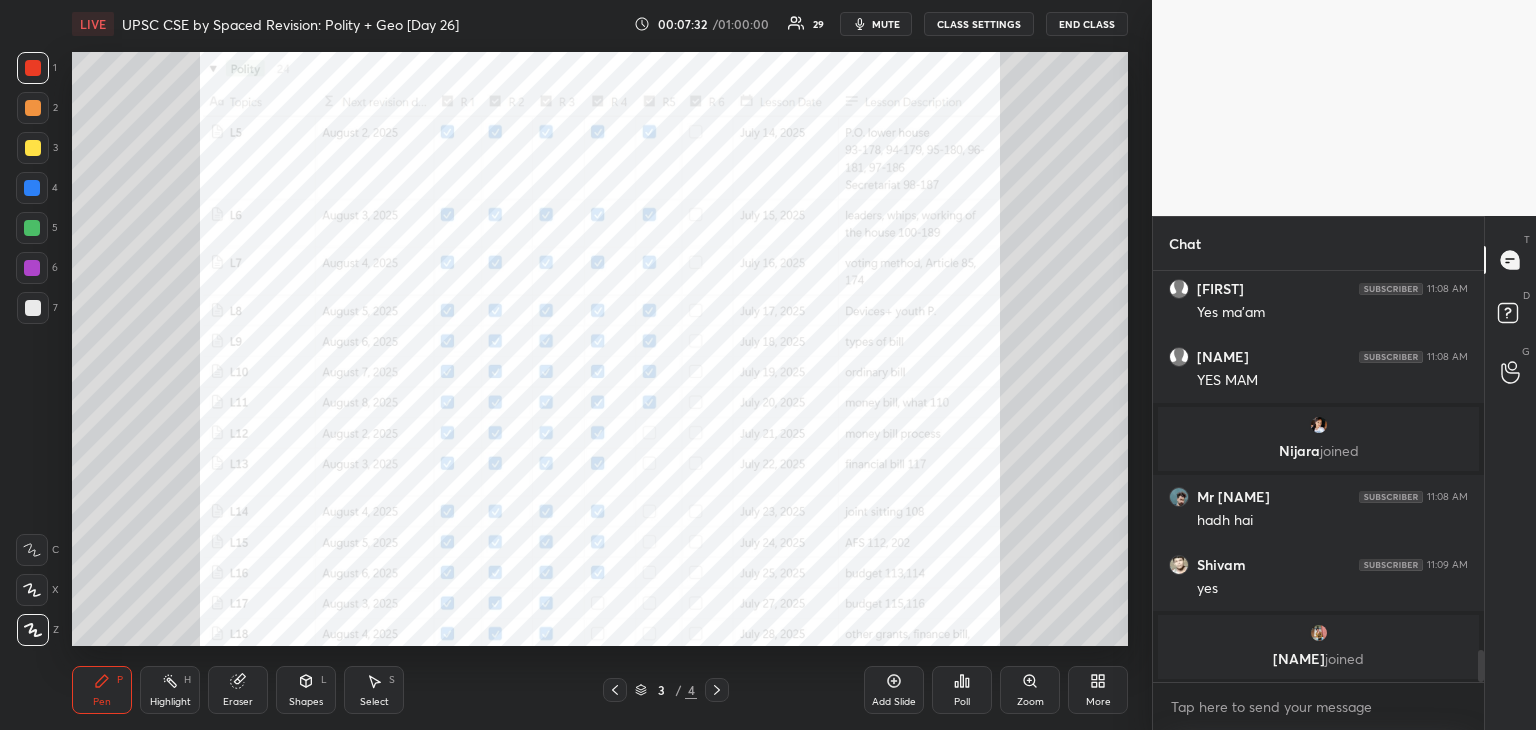 click on "[PERSON] 11:08 AM yes [PERSON] 11:08 AM Yes ma'am [PERSON] 11:08 AM YES MAM [PERSON]  joined Mr [PERSON] 11:08 AM hadh hai [PERSON] 11:09 AM yes [PERSON]  joined JUMP TO LATEST Enable hand raising Enable raise hand to speak to learners. Once enabled, chat will be turned off temporarily. Enable x" at bounding box center [1318, 500] 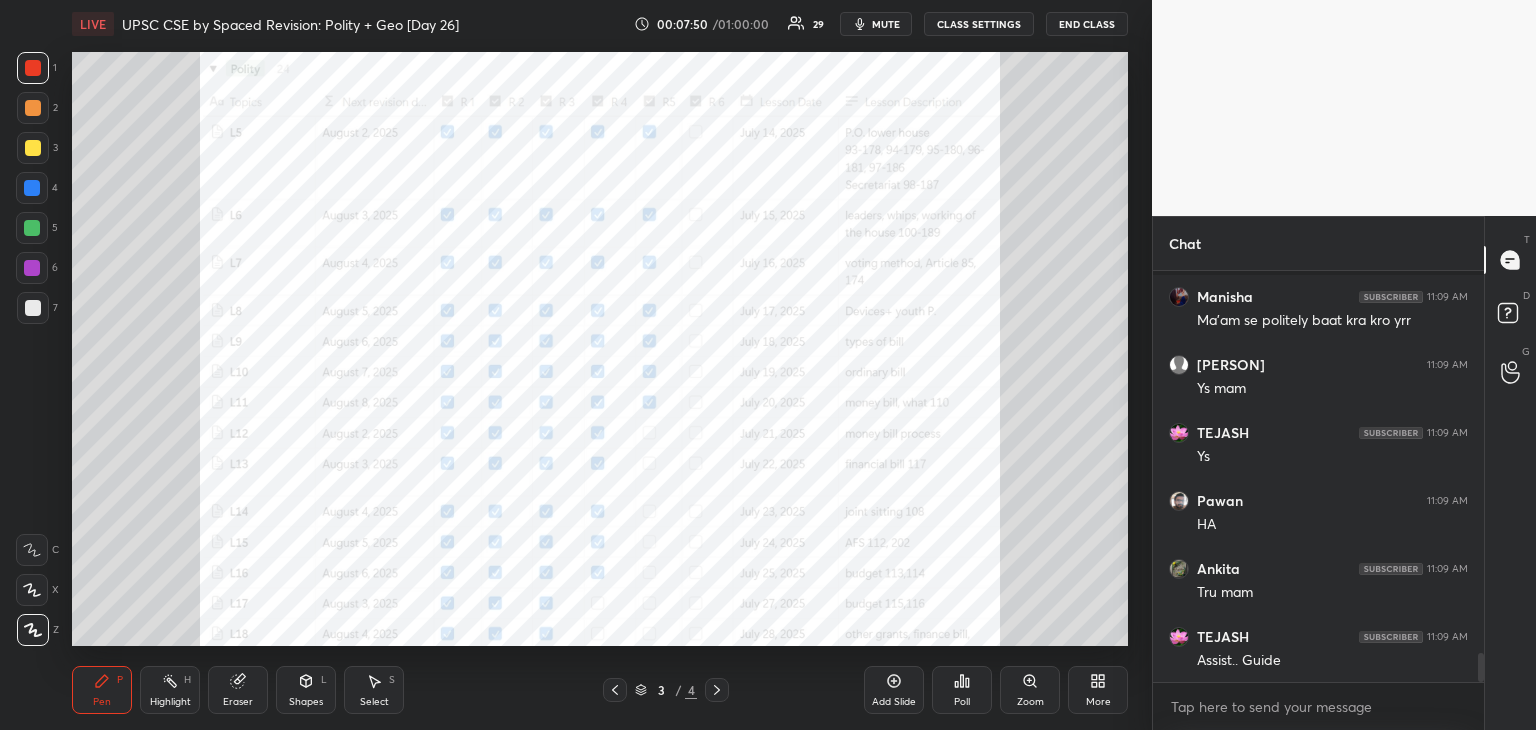 scroll, scrollTop: 5404, scrollLeft: 0, axis: vertical 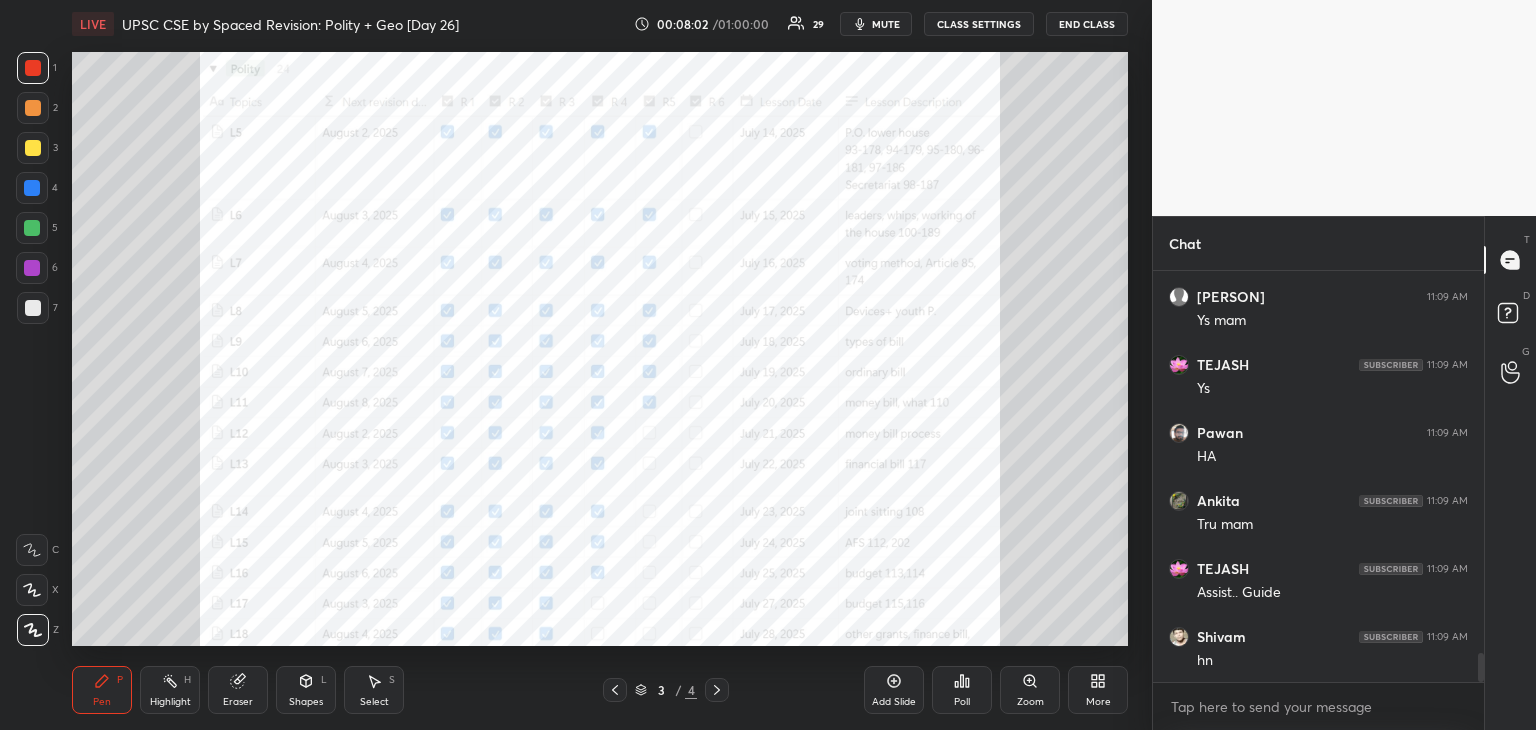 click at bounding box center (33, 68) 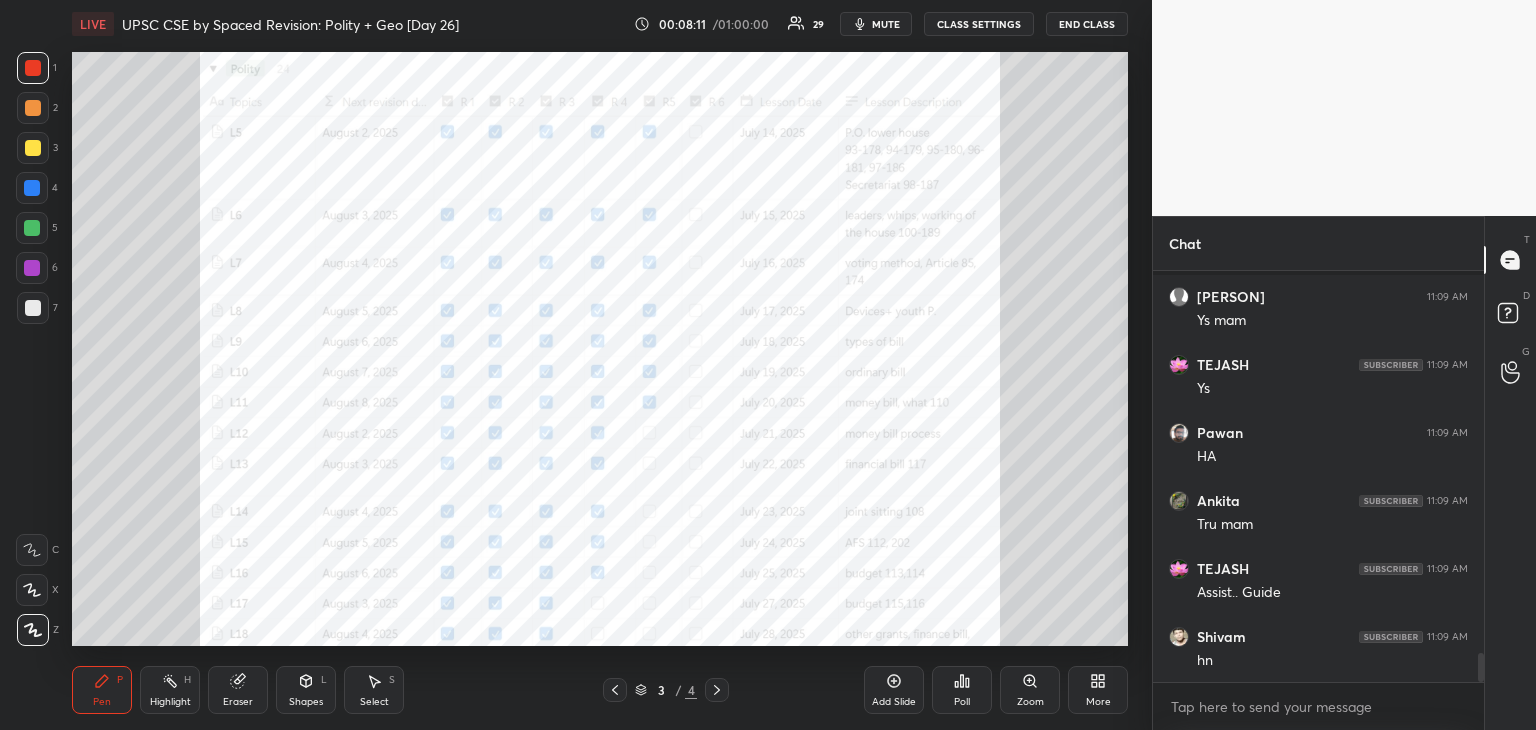scroll, scrollTop: 5476, scrollLeft: 0, axis: vertical 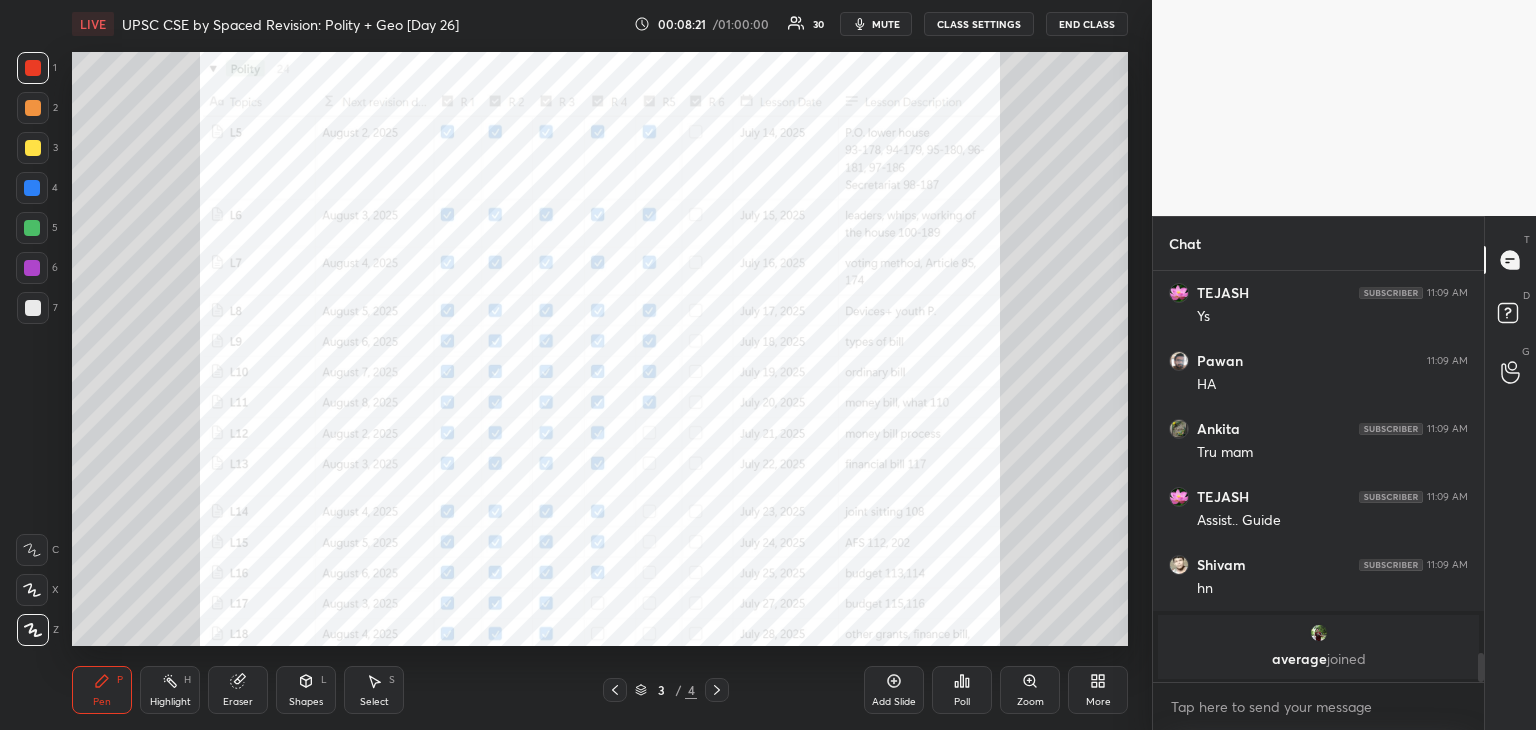 click on "Add Slide" at bounding box center [894, 690] 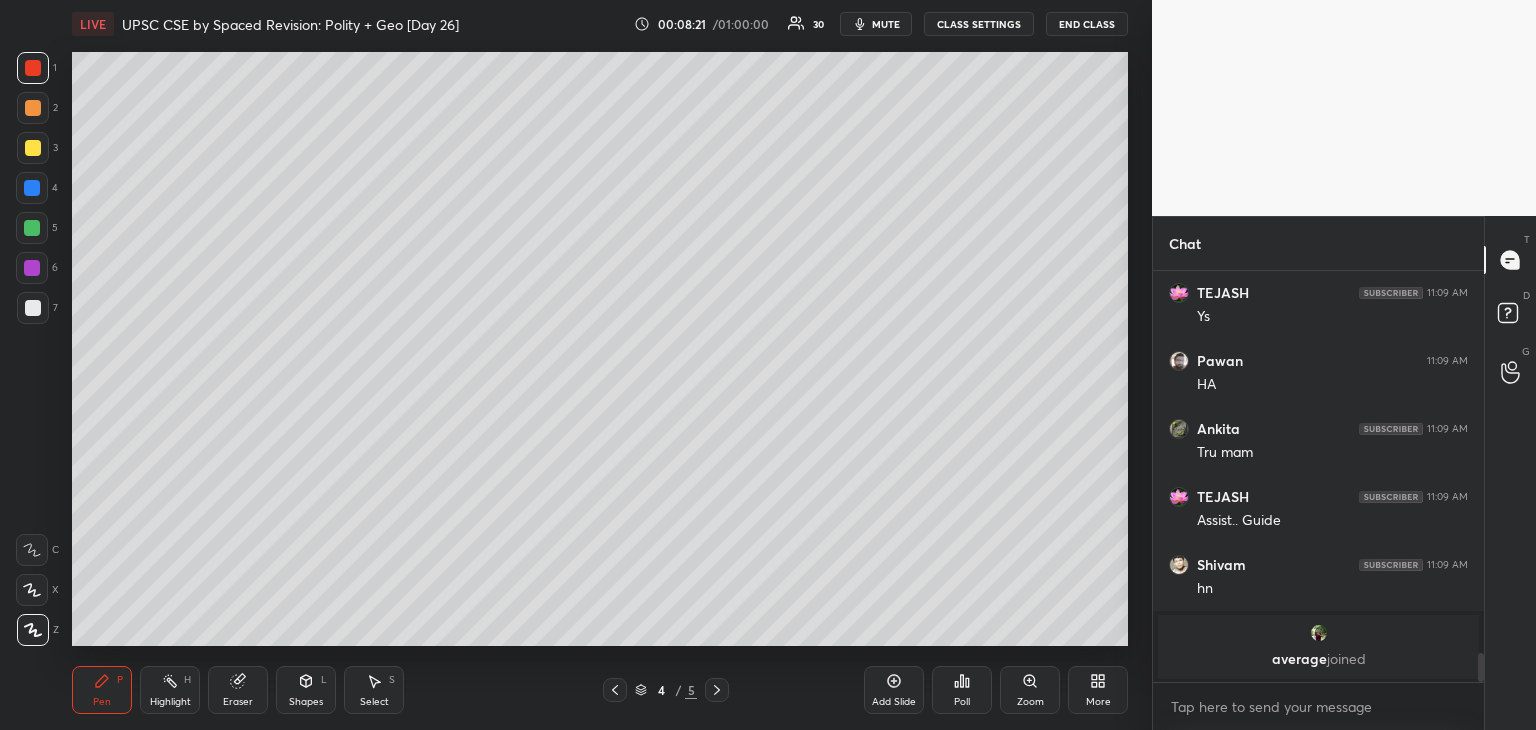 scroll, scrollTop: 5364, scrollLeft: 0, axis: vertical 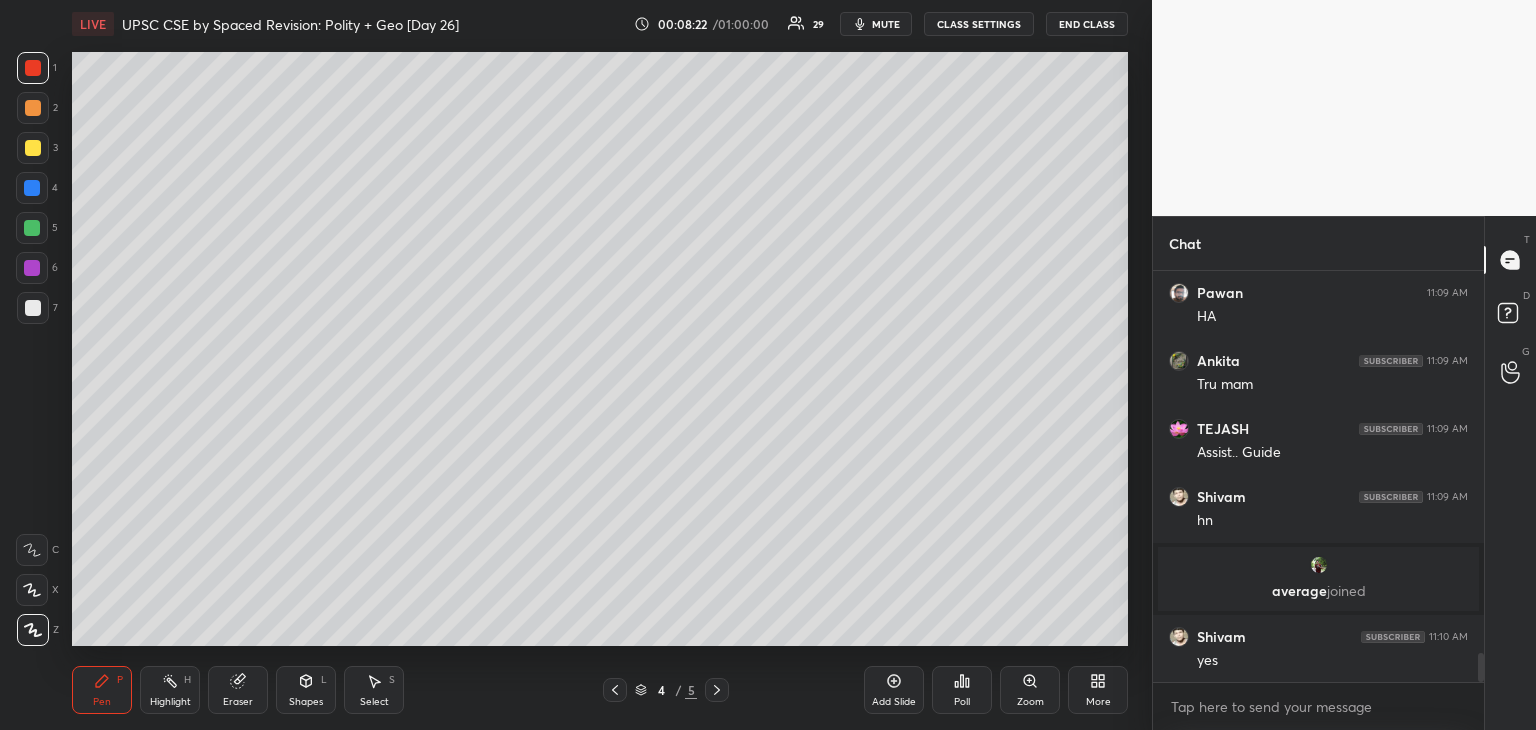 click at bounding box center [33, 308] 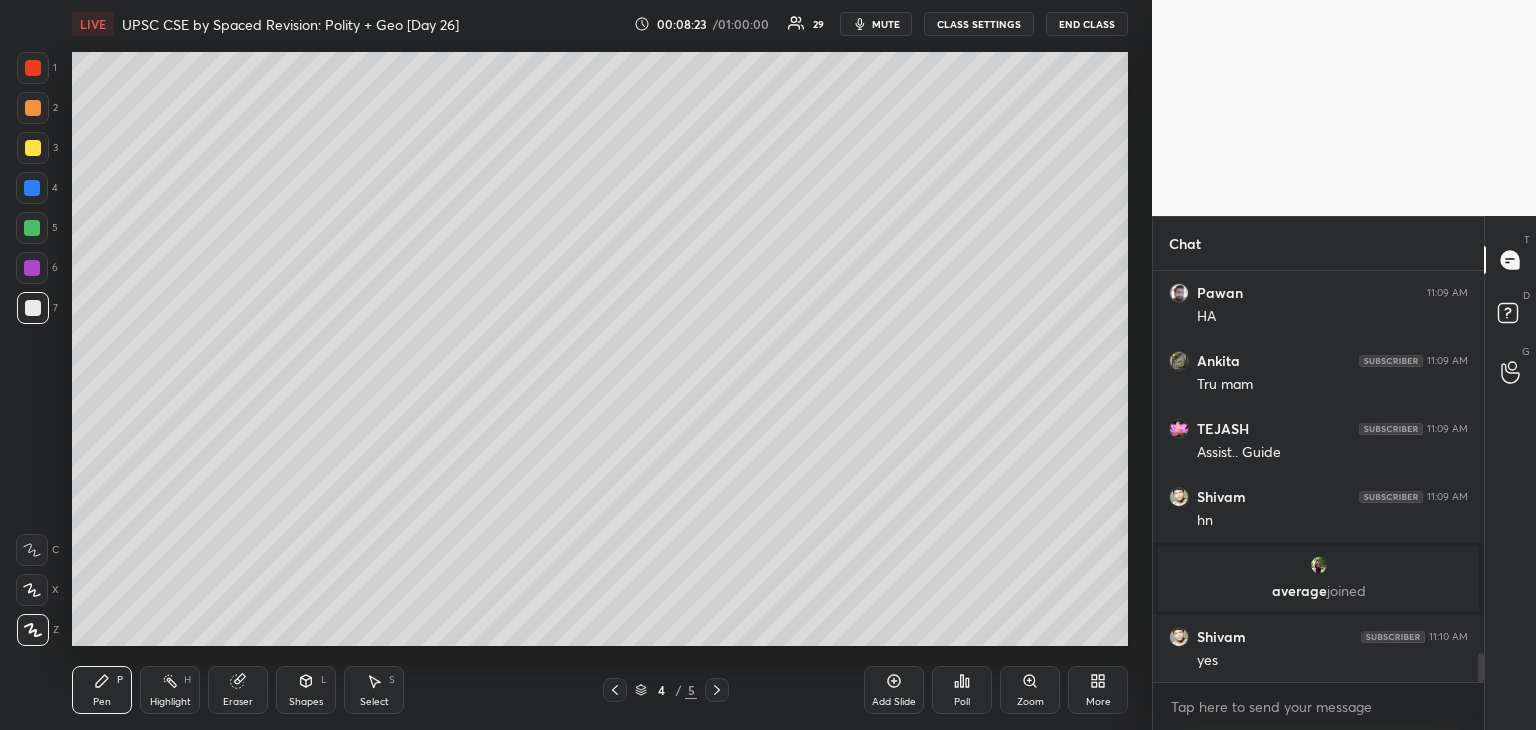 click on "Pen P Highlight H Eraser Shapes L Select S 4 / 5 Add Slide Poll Zoom More" at bounding box center [600, 690] 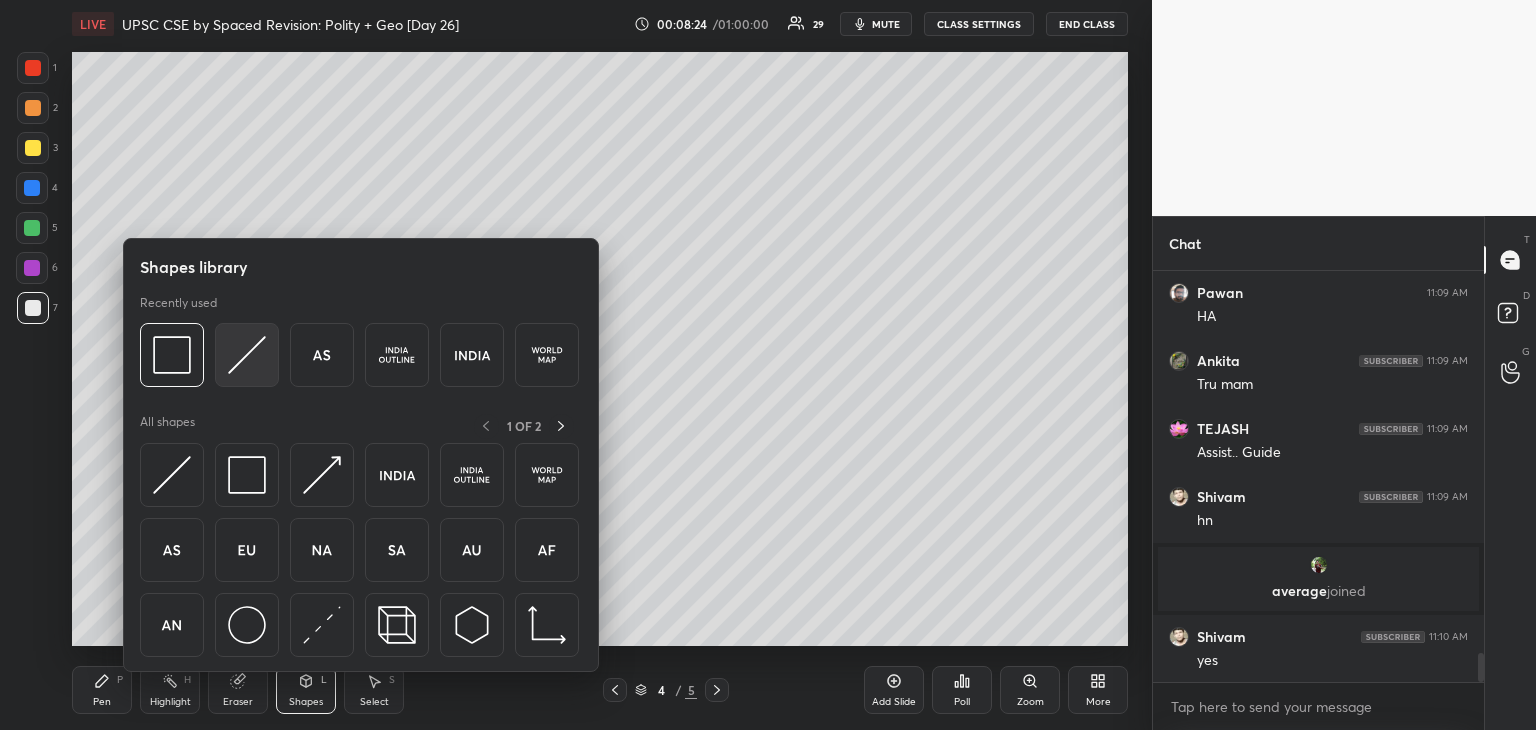 click at bounding box center (247, 355) 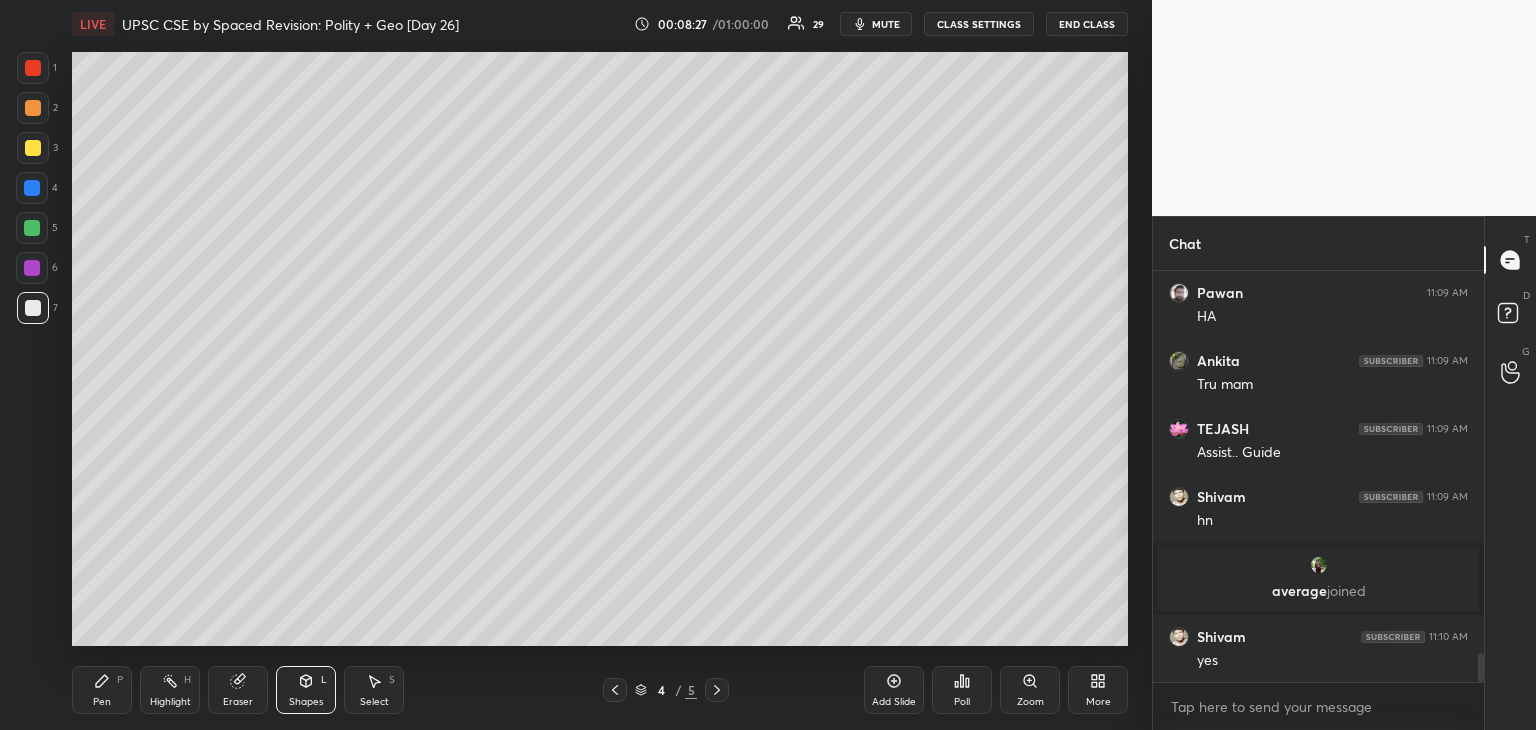 click at bounding box center [33, 308] 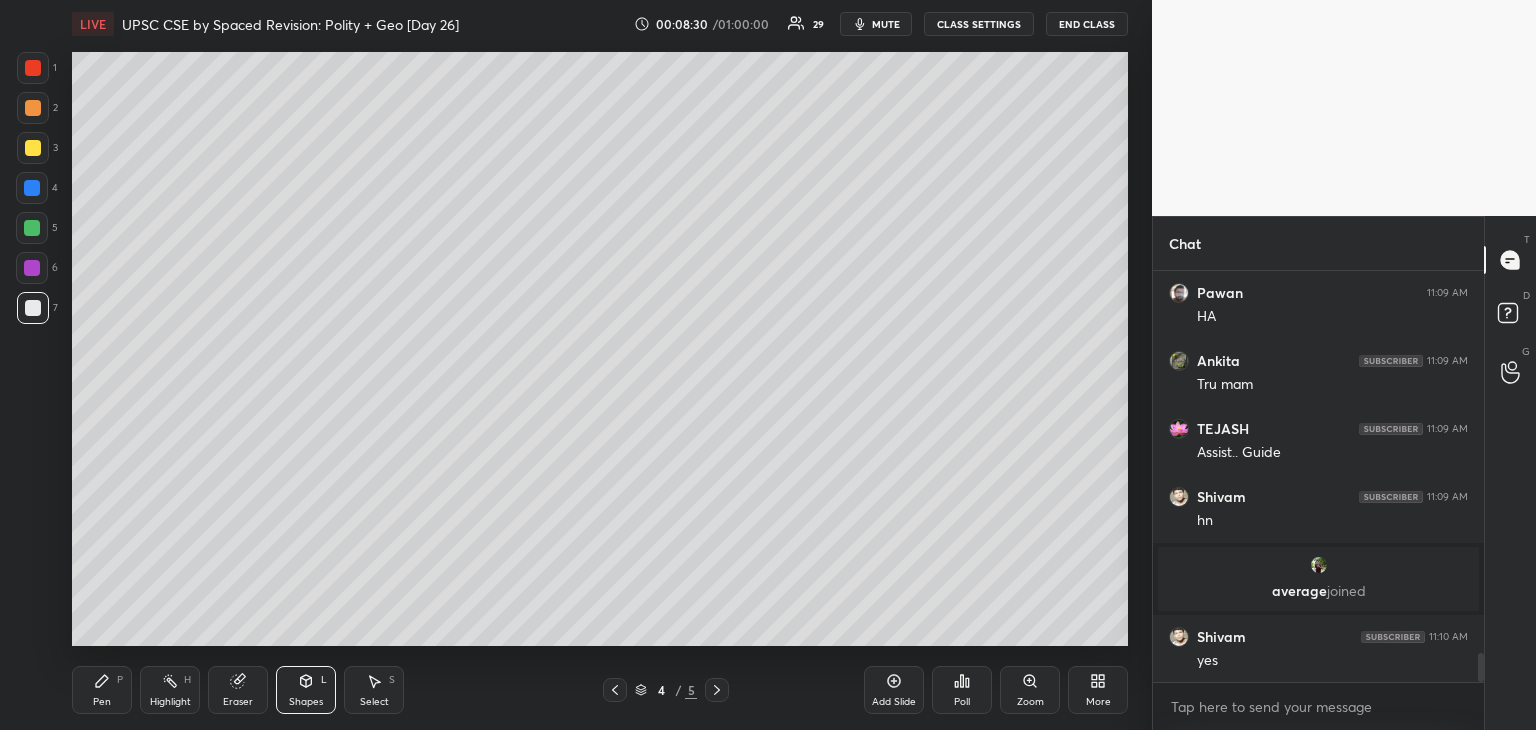 click 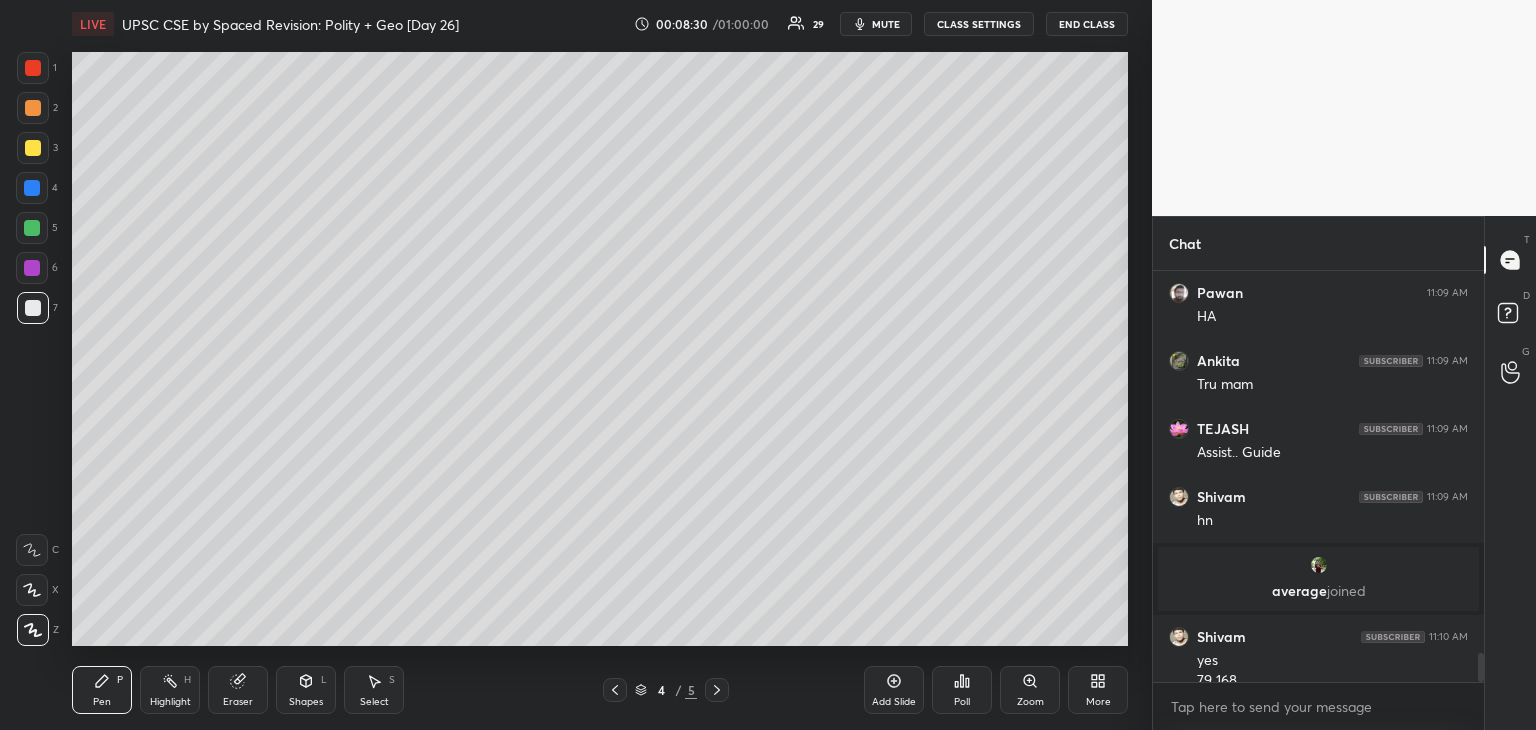scroll, scrollTop: 5384, scrollLeft: 0, axis: vertical 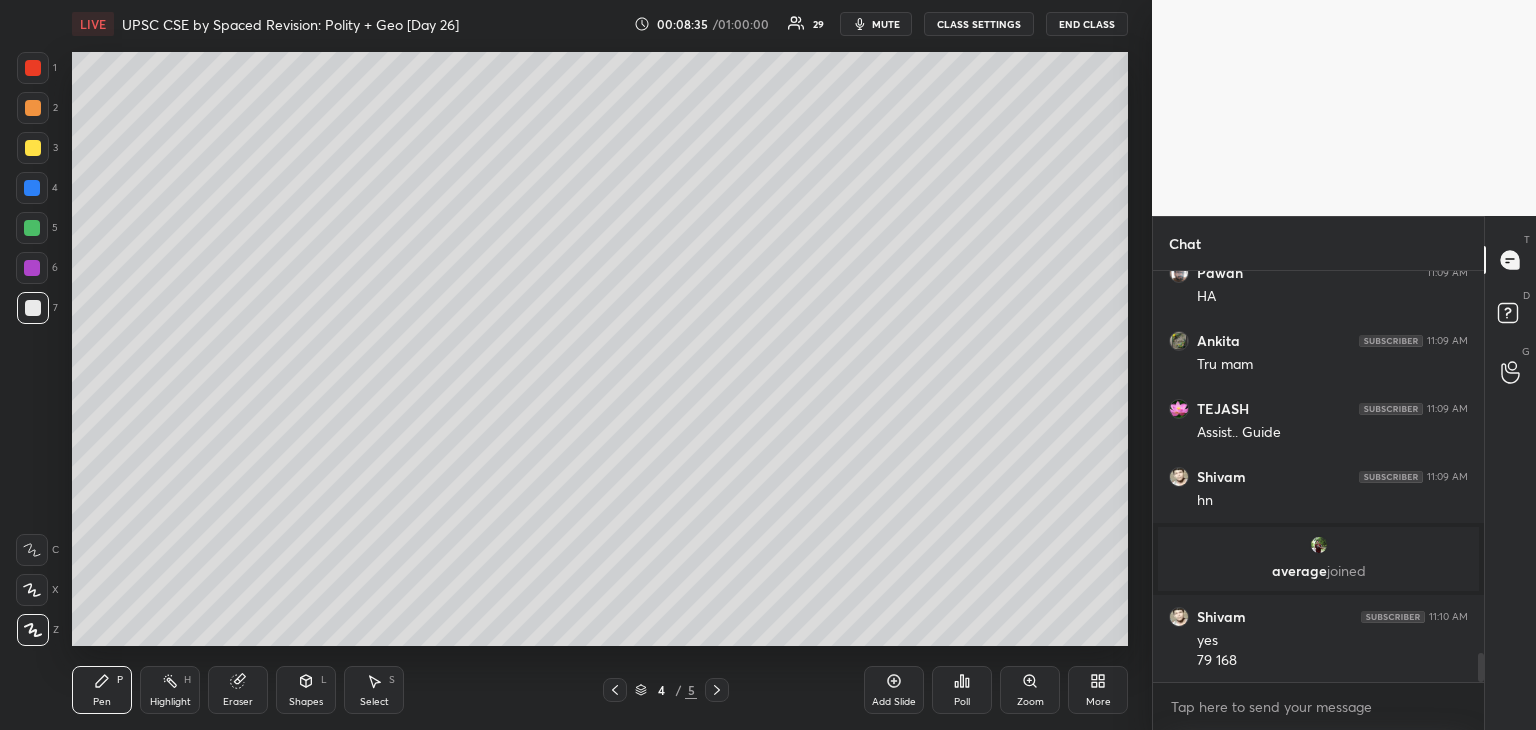 click at bounding box center [33, 148] 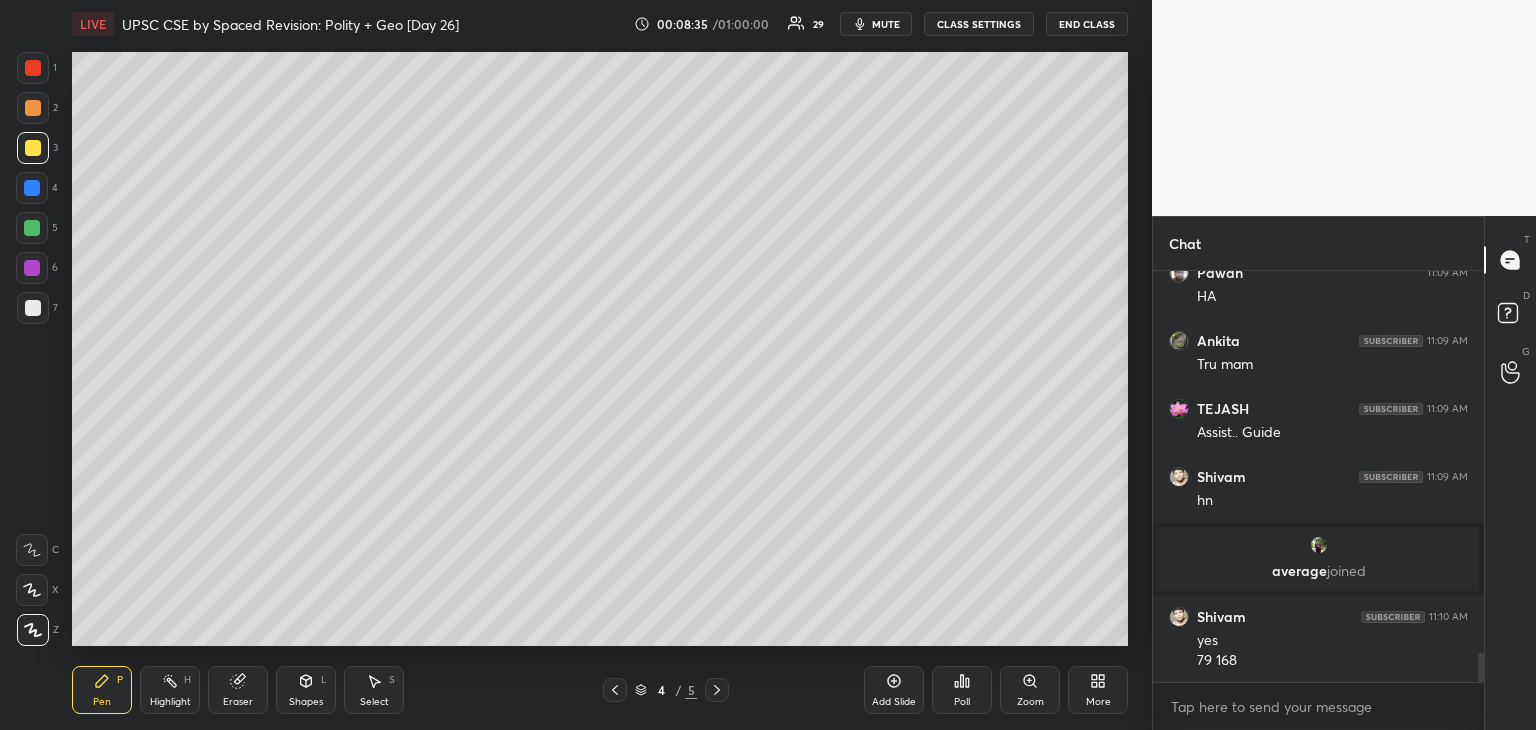 click 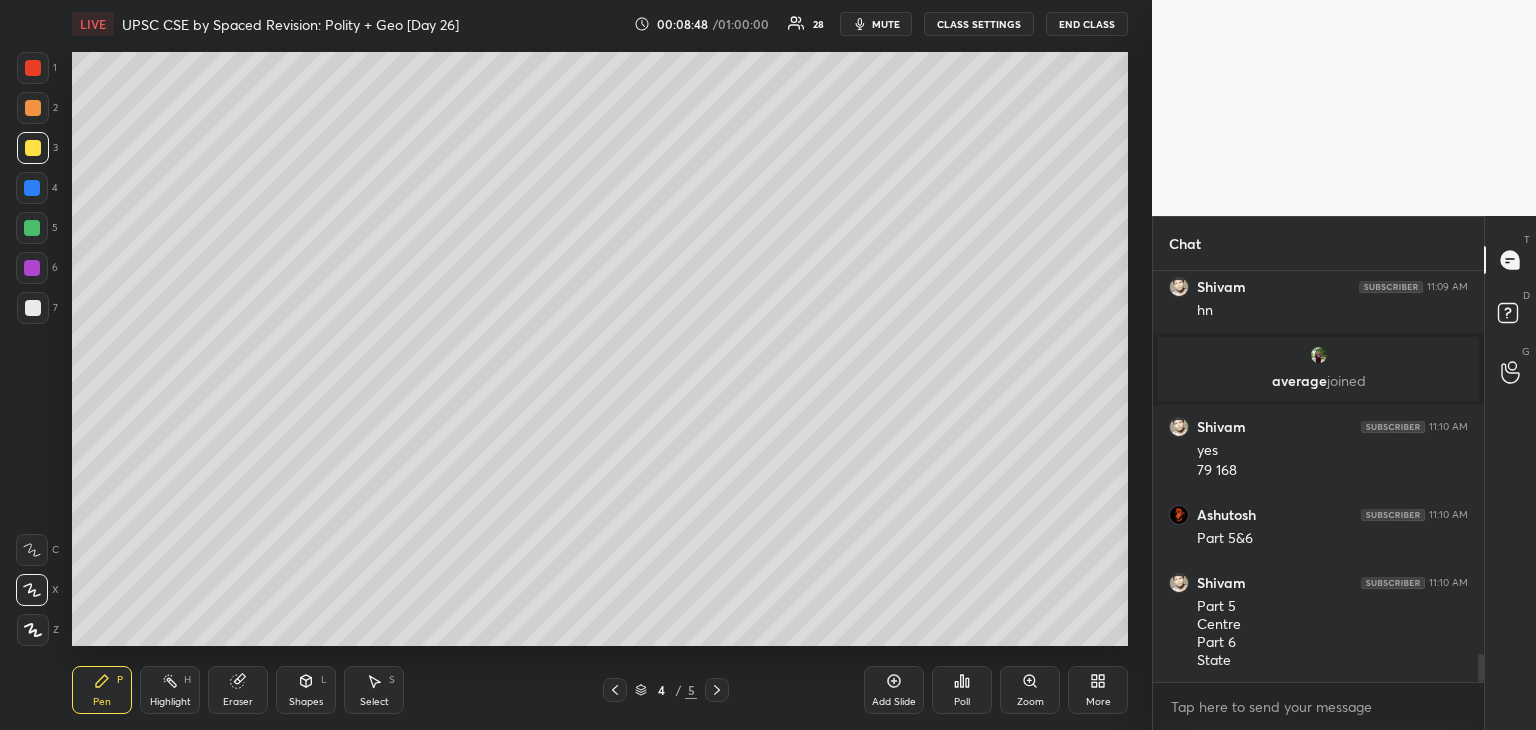 scroll, scrollTop: 5642, scrollLeft: 0, axis: vertical 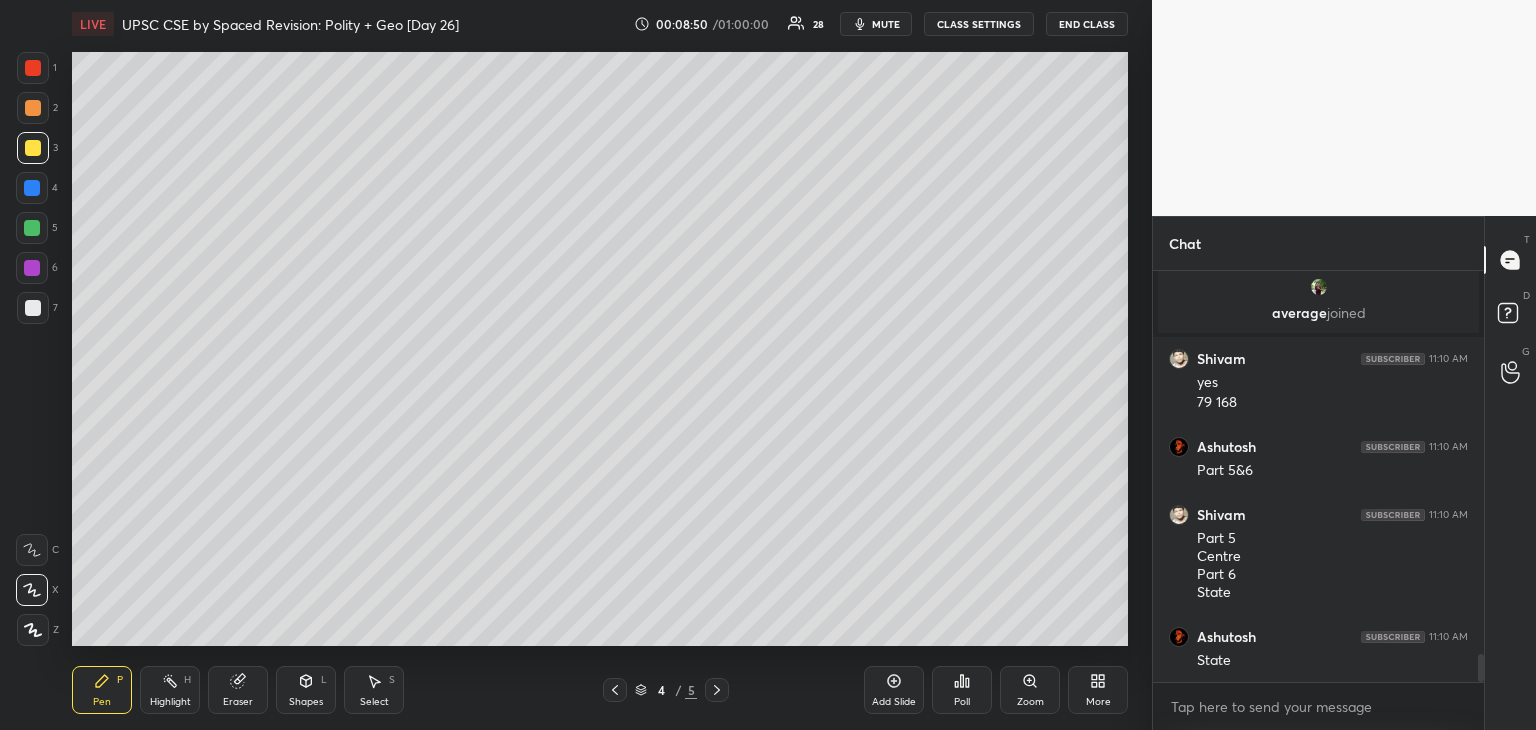 click at bounding box center [33, 68] 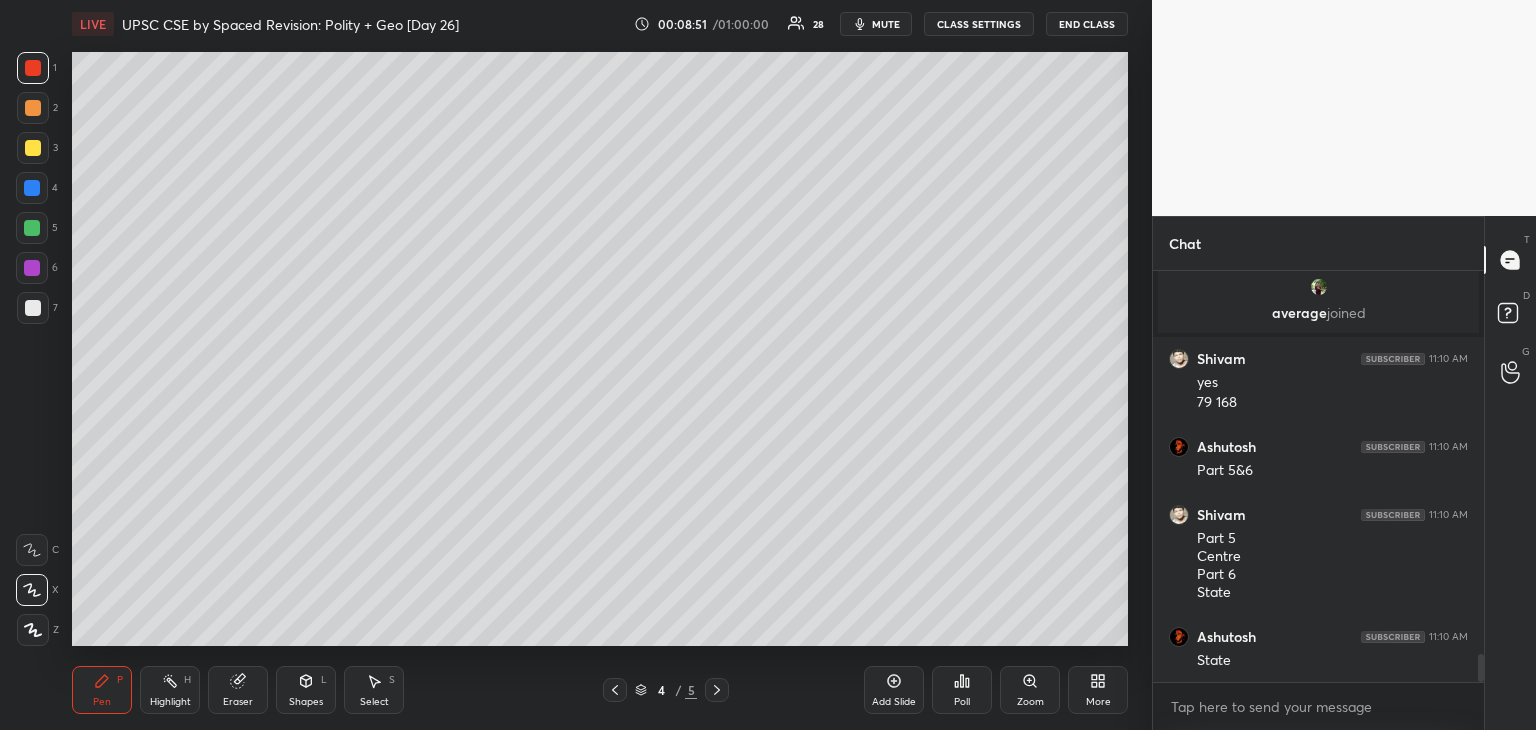 click at bounding box center (33, 308) 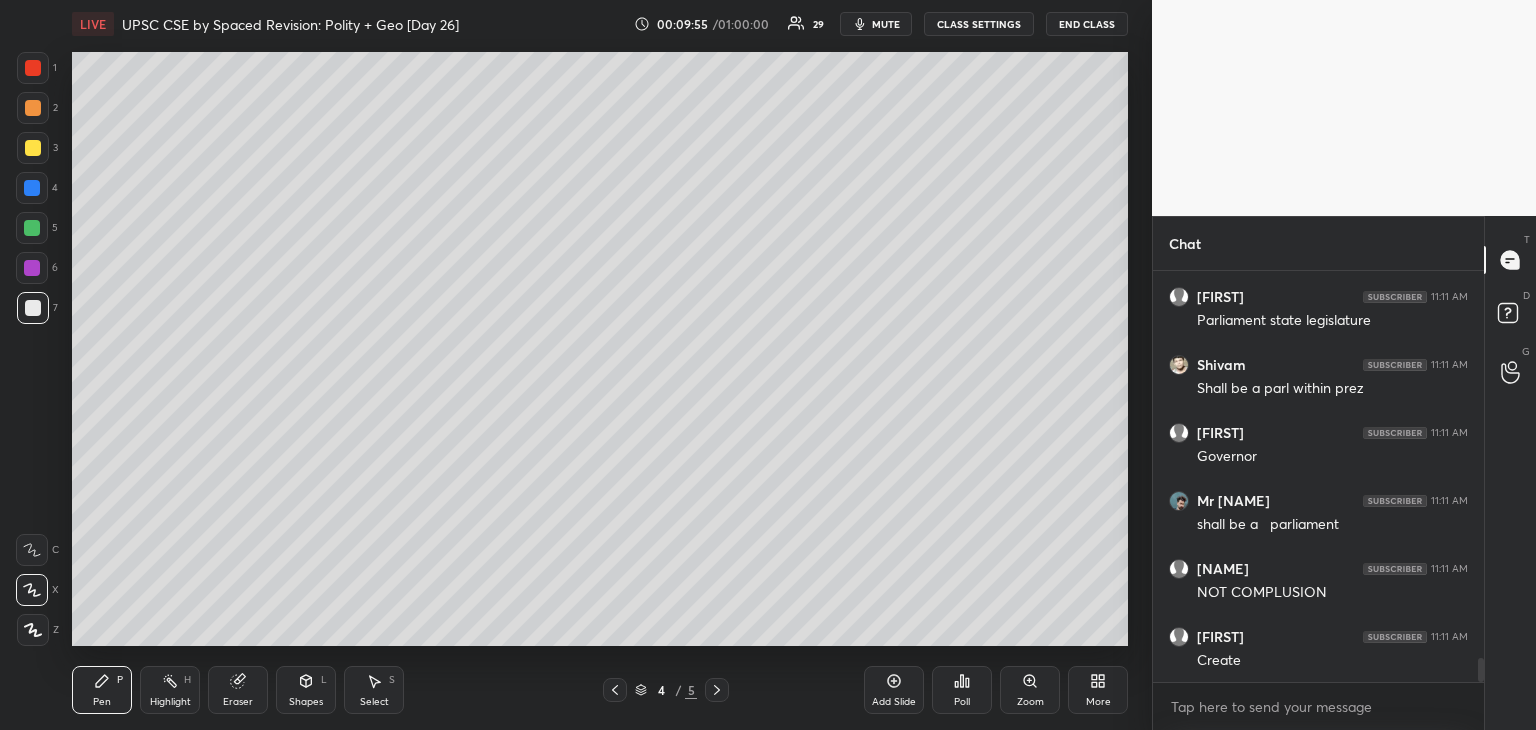 scroll, scrollTop: 6682, scrollLeft: 0, axis: vertical 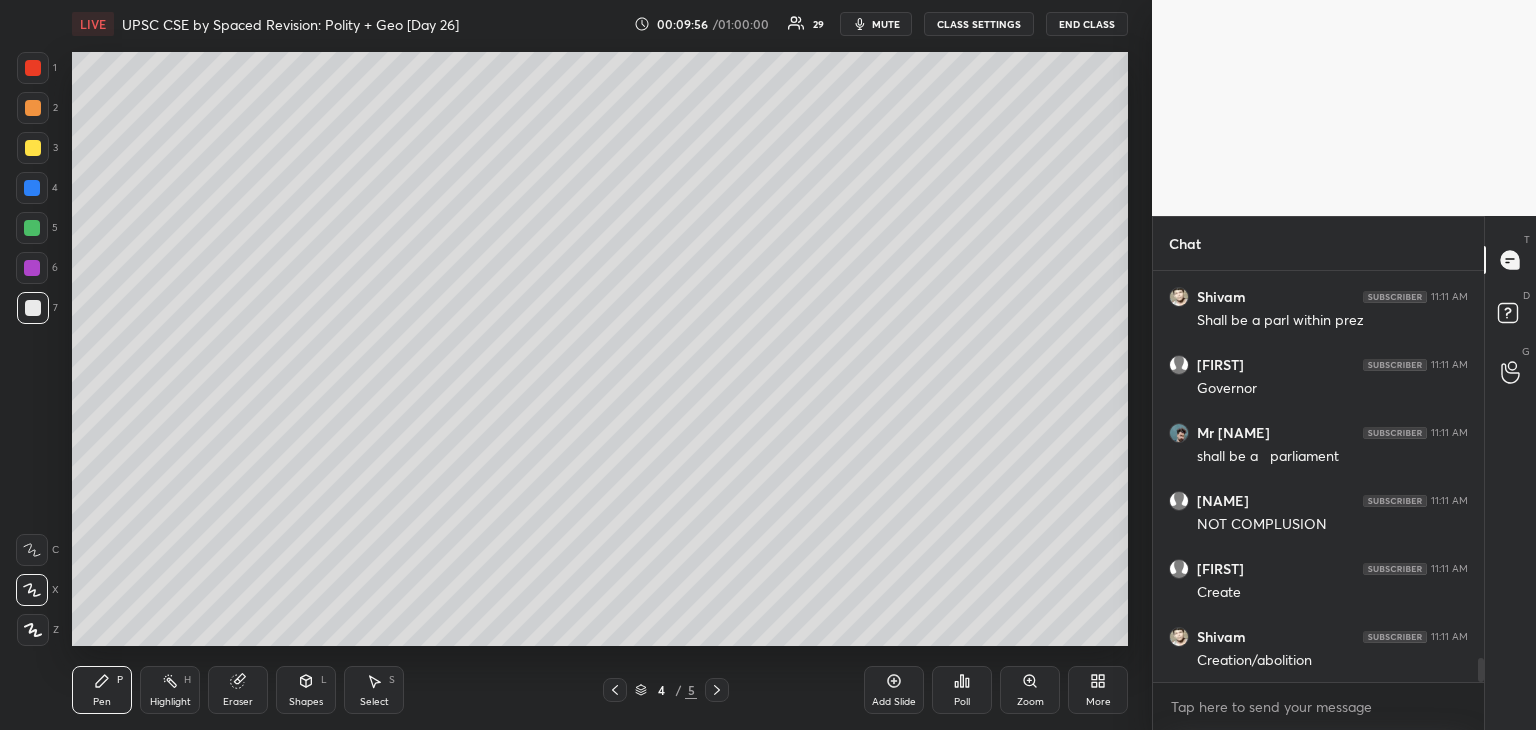 click at bounding box center [33, 108] 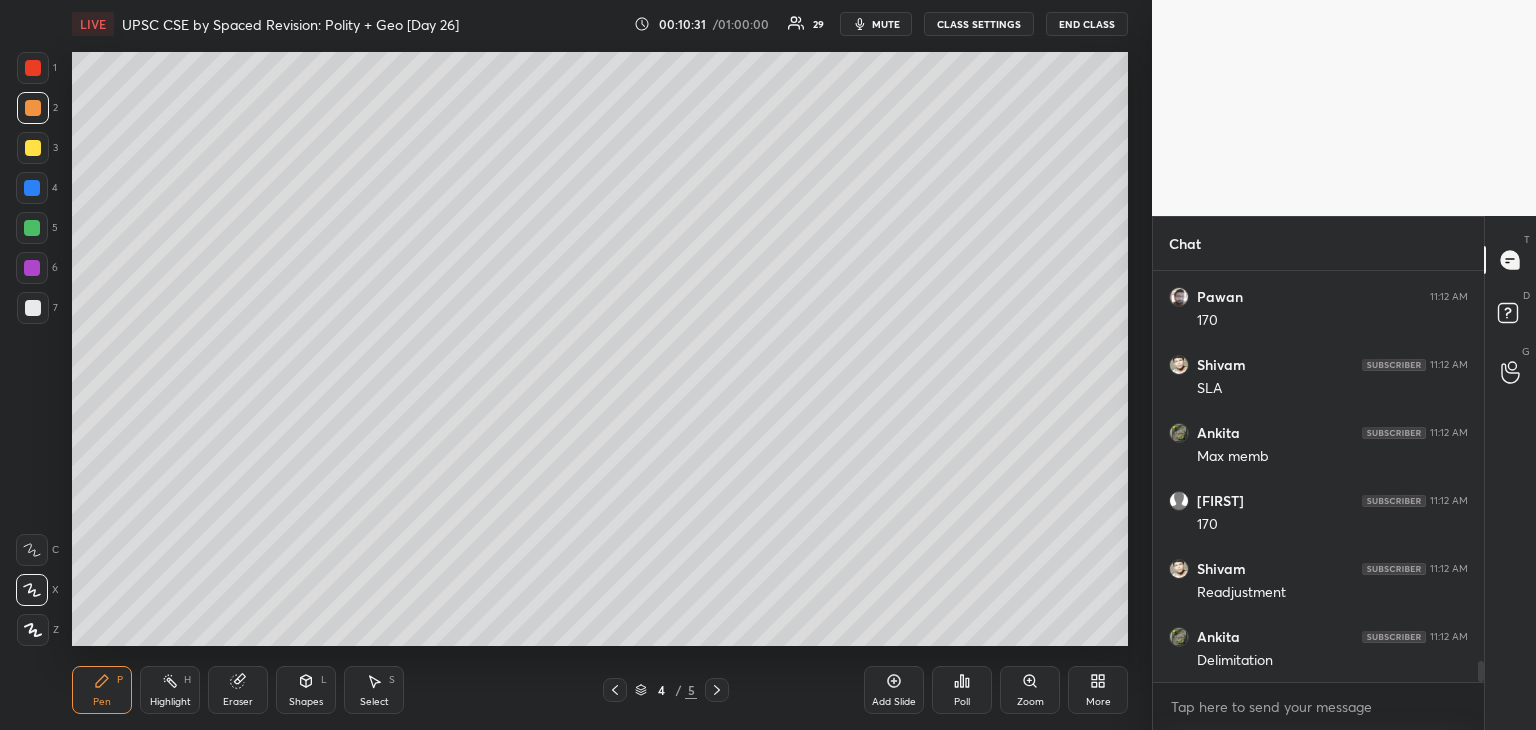 scroll, scrollTop: 7790, scrollLeft: 0, axis: vertical 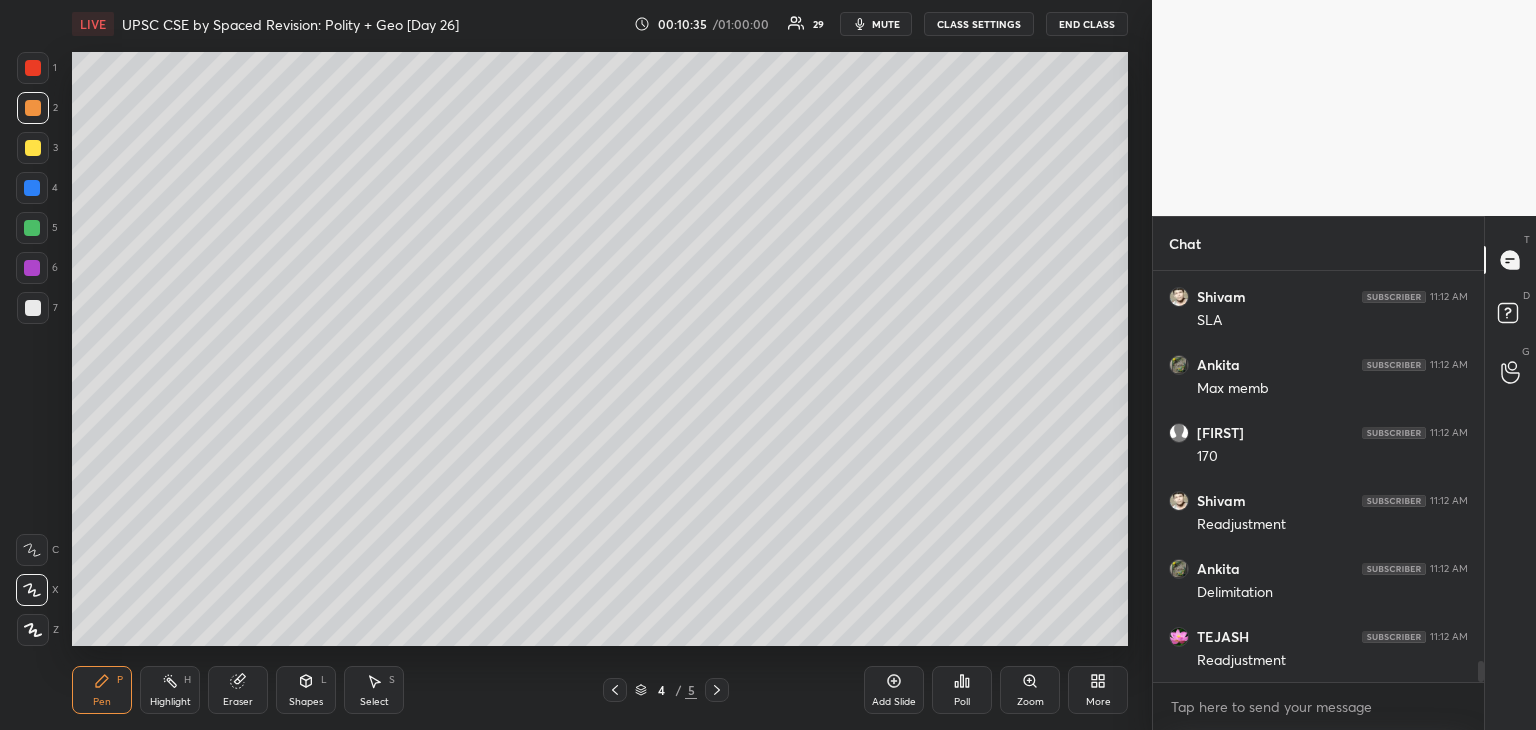 drag, startPoint x: 28, startPoint y: 185, endPoint x: 52, endPoint y: 184, distance: 24.020824 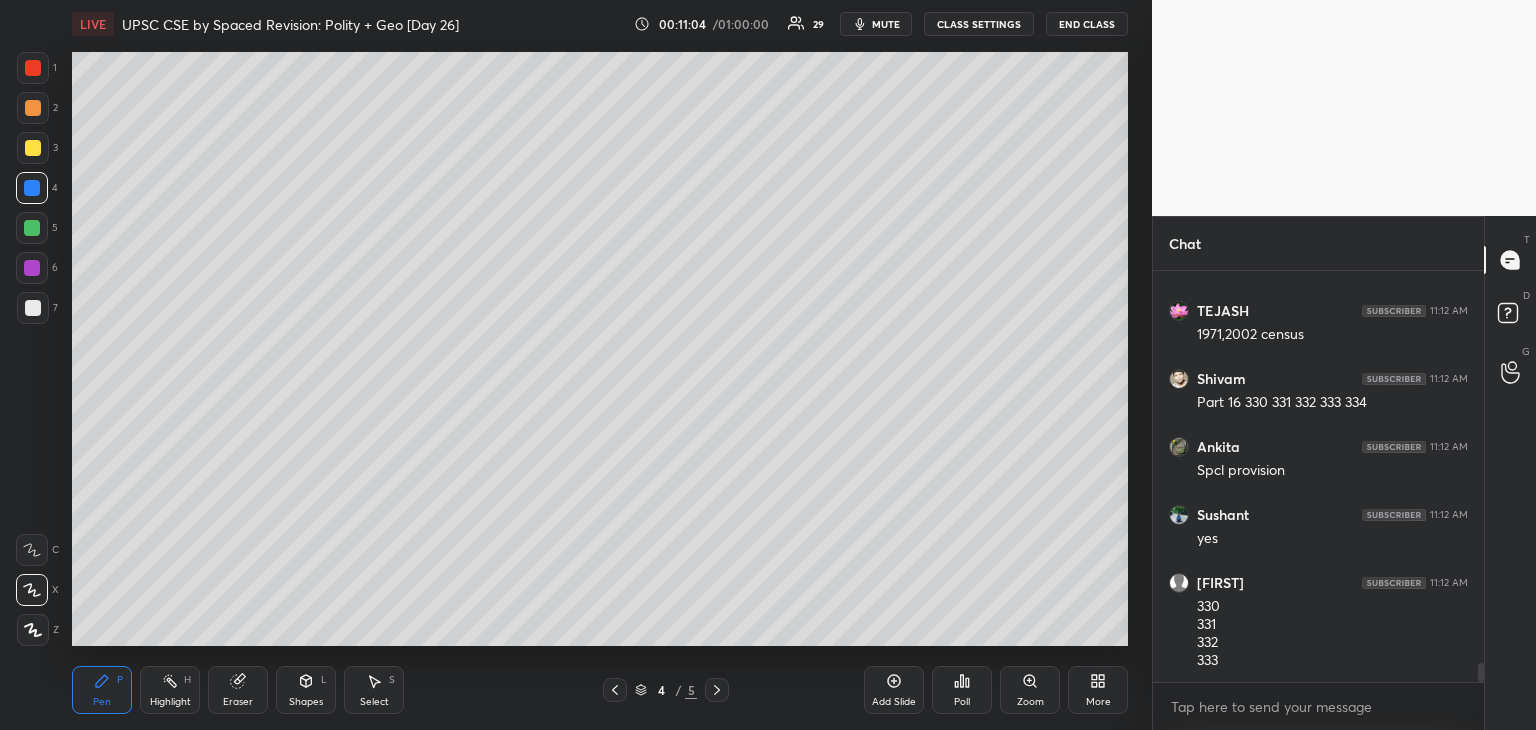 scroll, scrollTop: 8388, scrollLeft: 0, axis: vertical 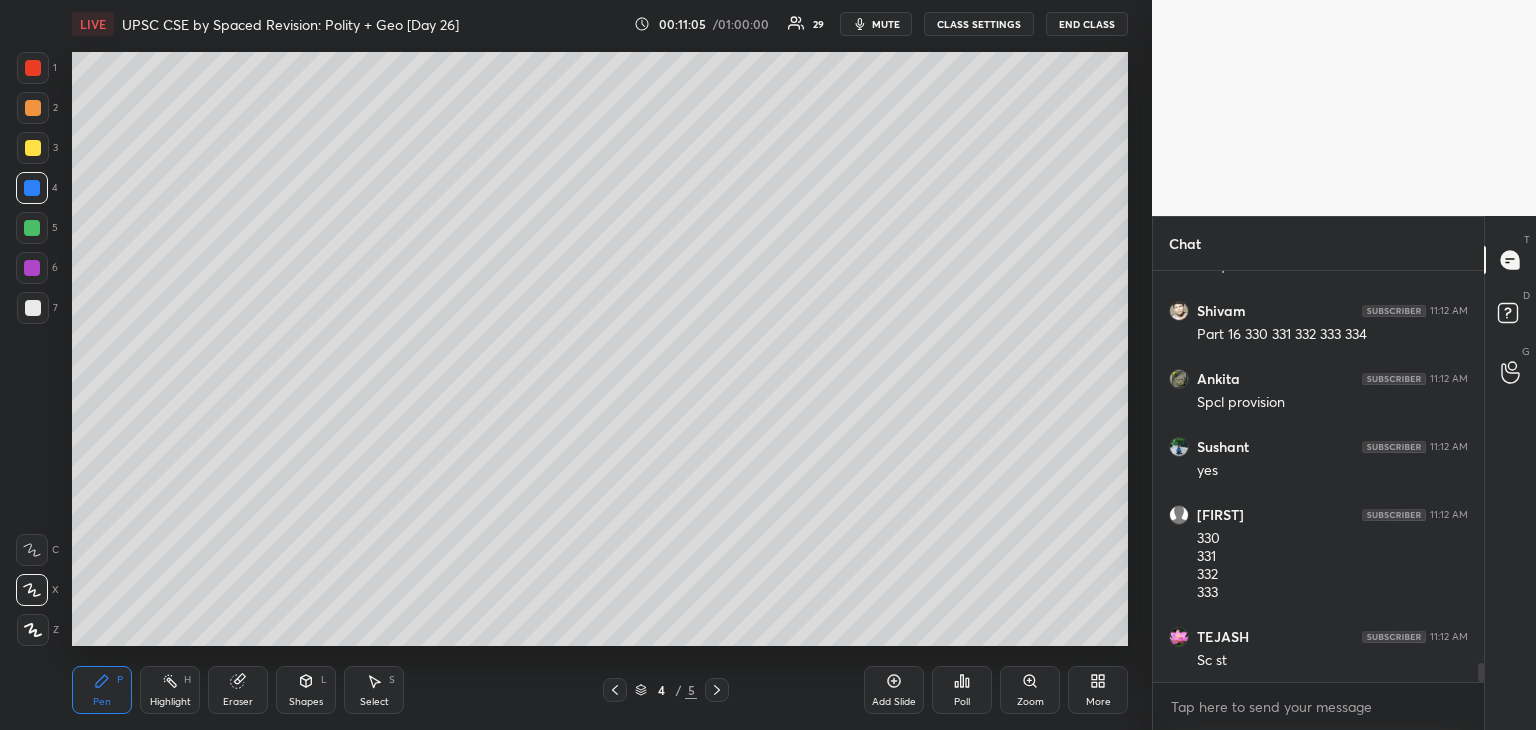 click at bounding box center [33, 68] 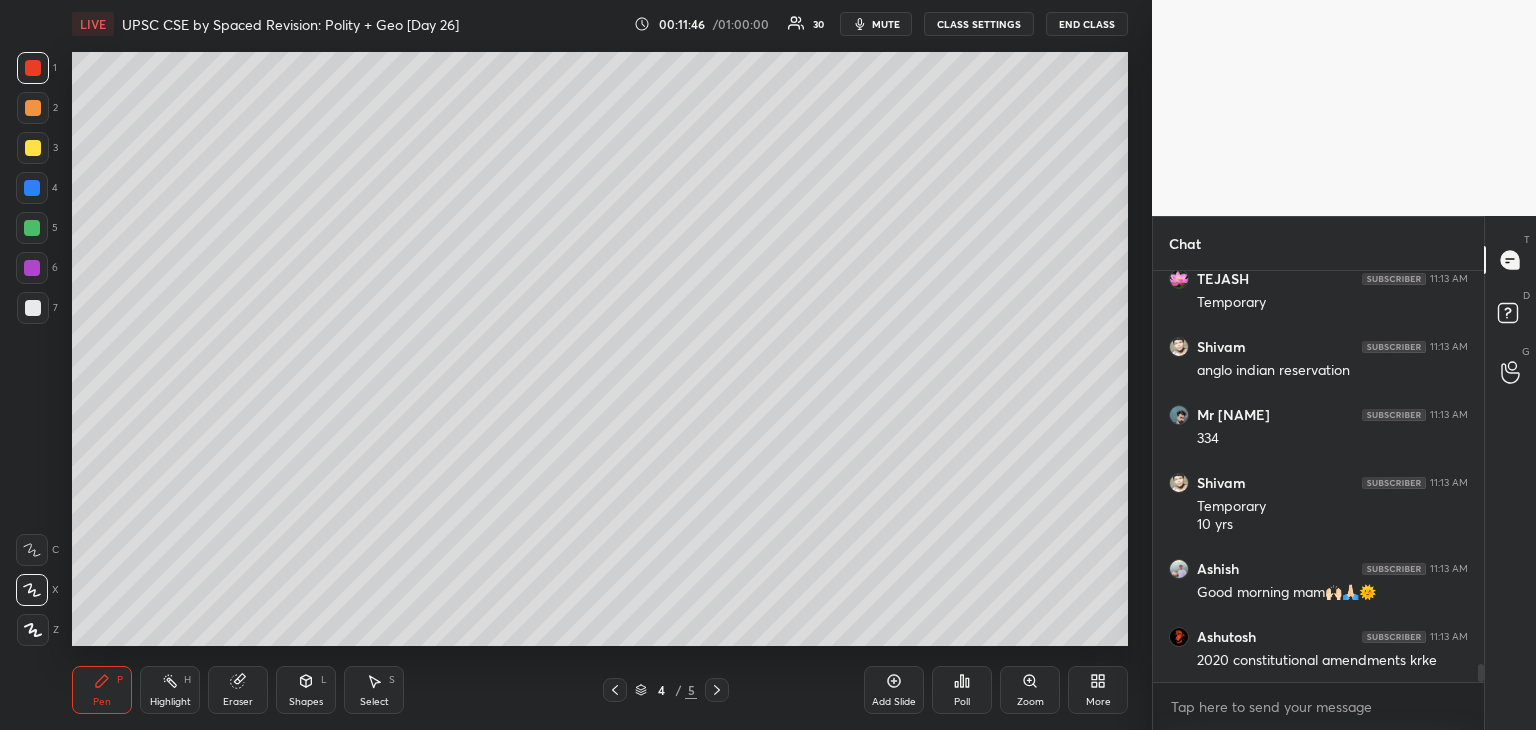 scroll, scrollTop: 9290, scrollLeft: 0, axis: vertical 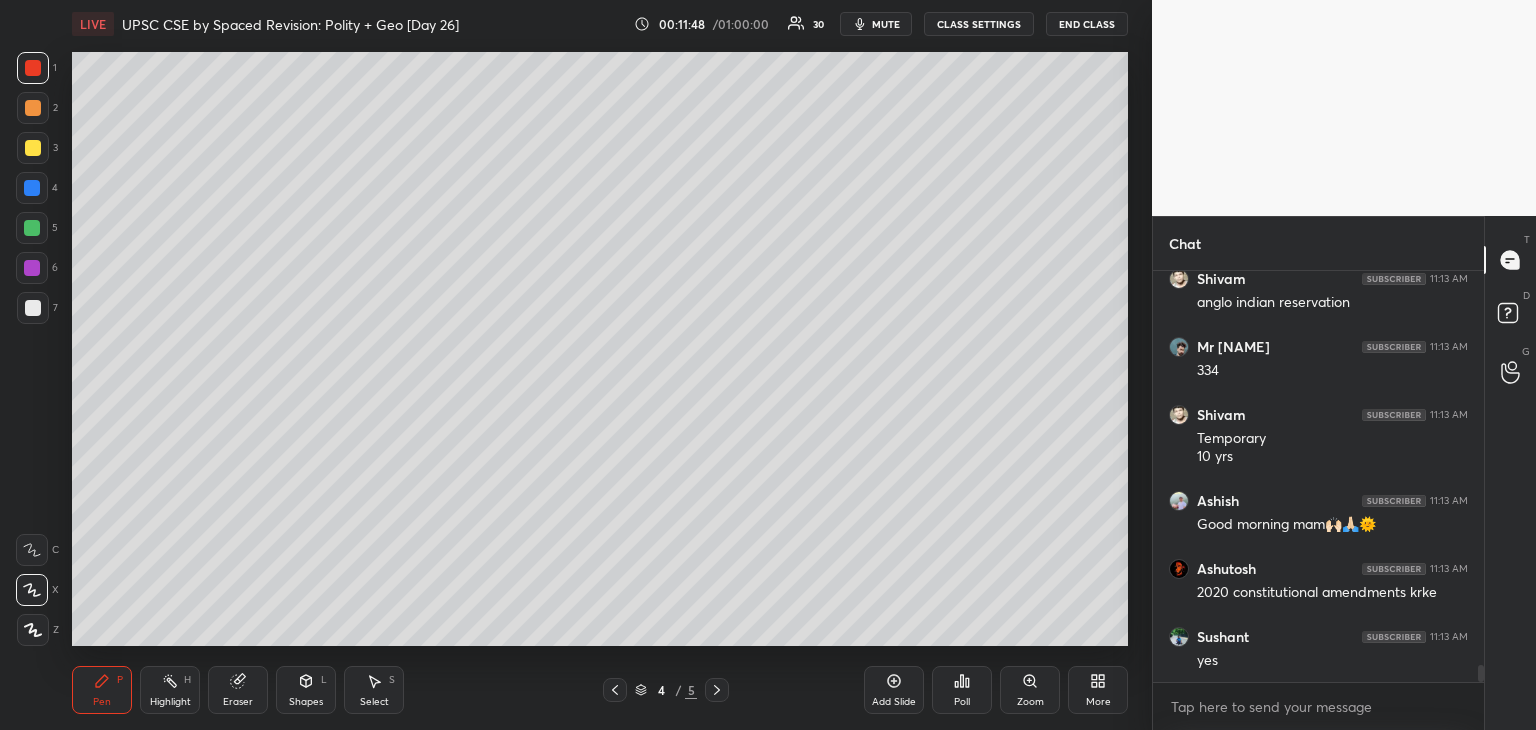 click at bounding box center [33, 308] 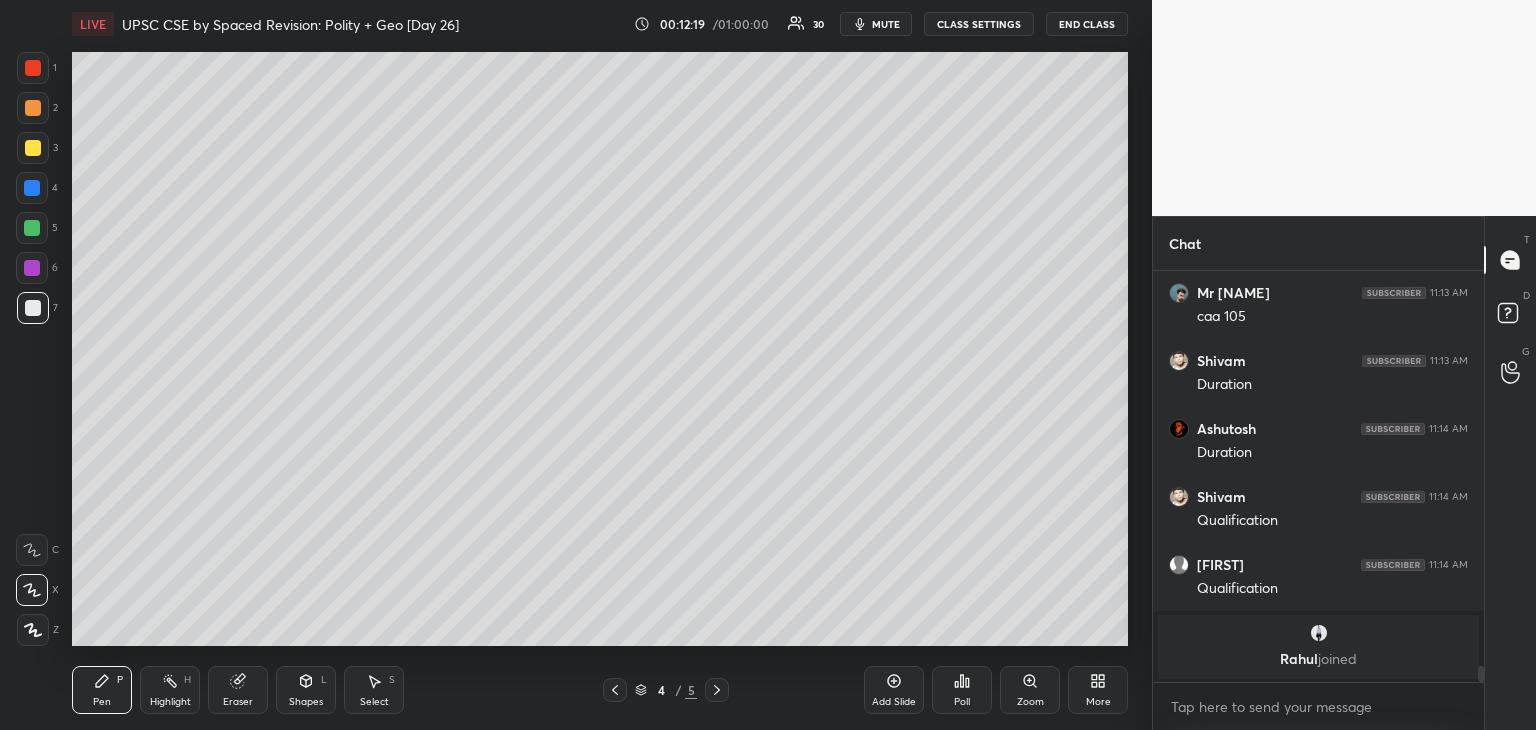 scroll, scrollTop: 8620, scrollLeft: 0, axis: vertical 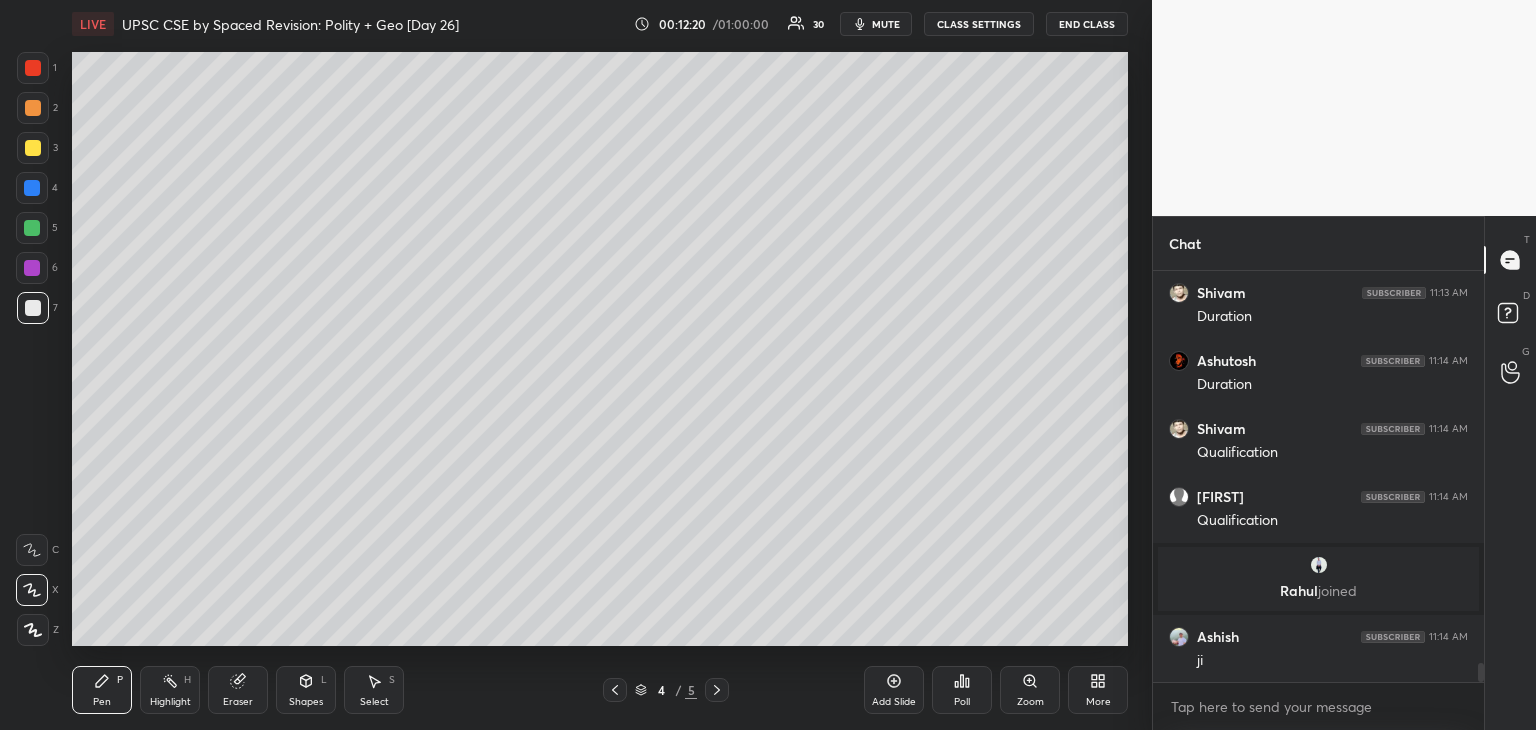 click 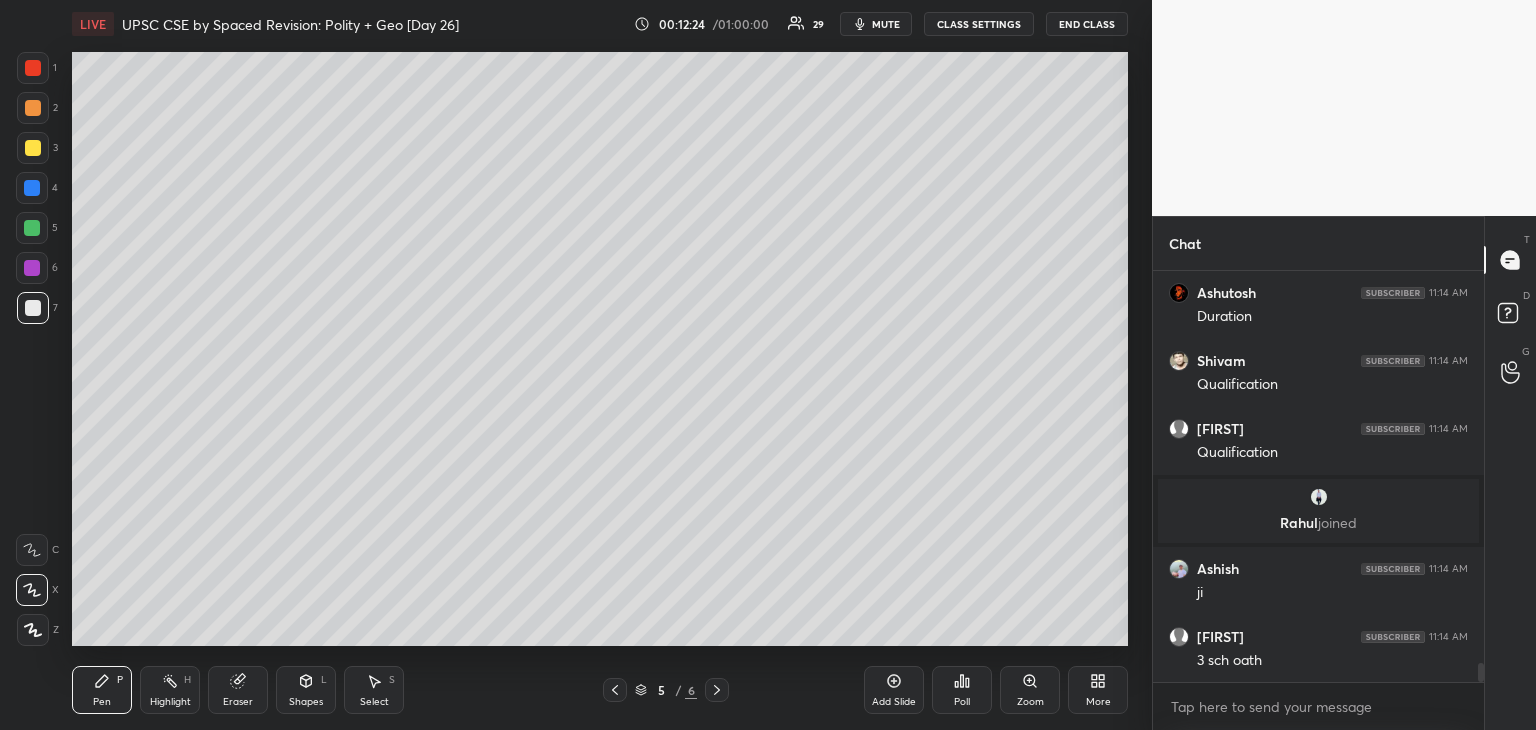 scroll, scrollTop: 8756, scrollLeft: 0, axis: vertical 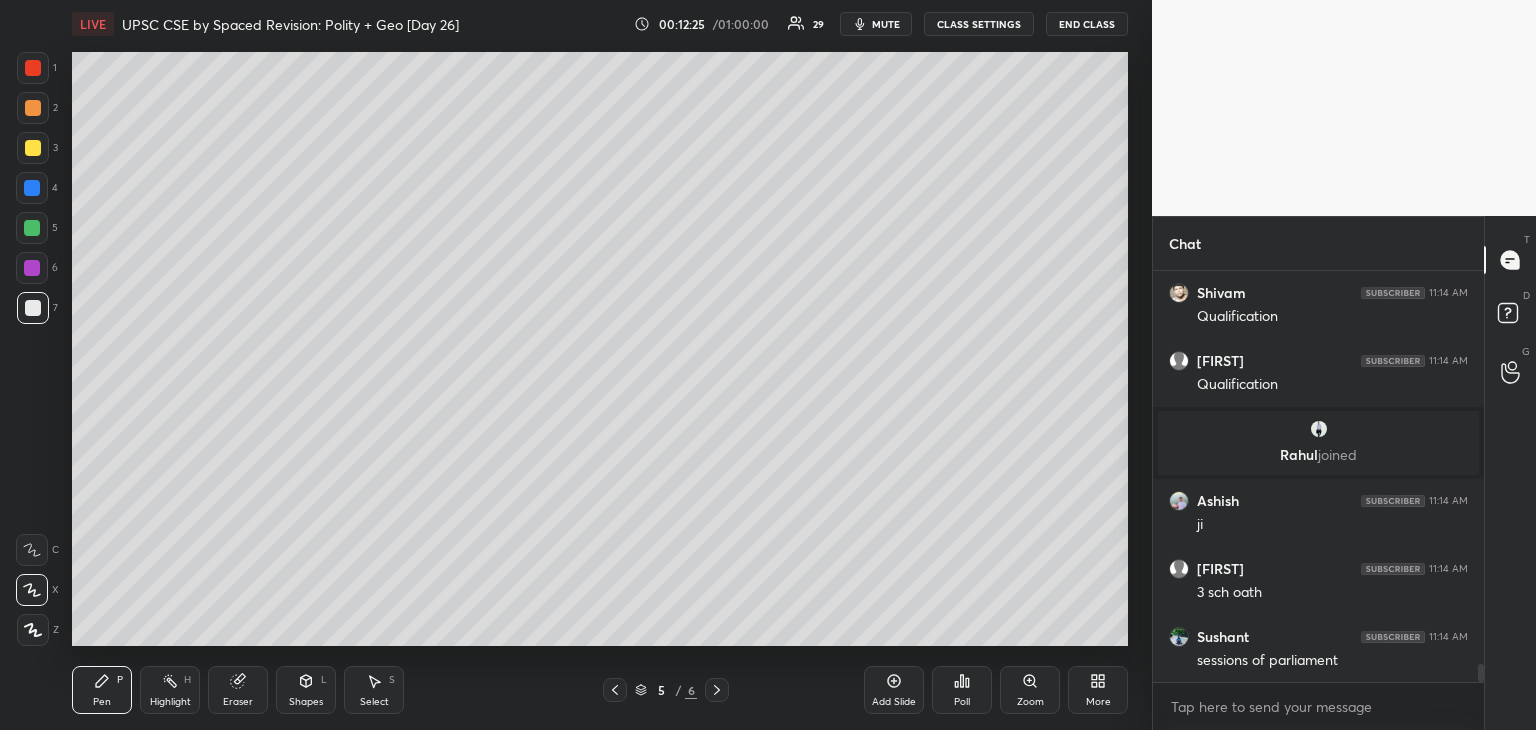 click 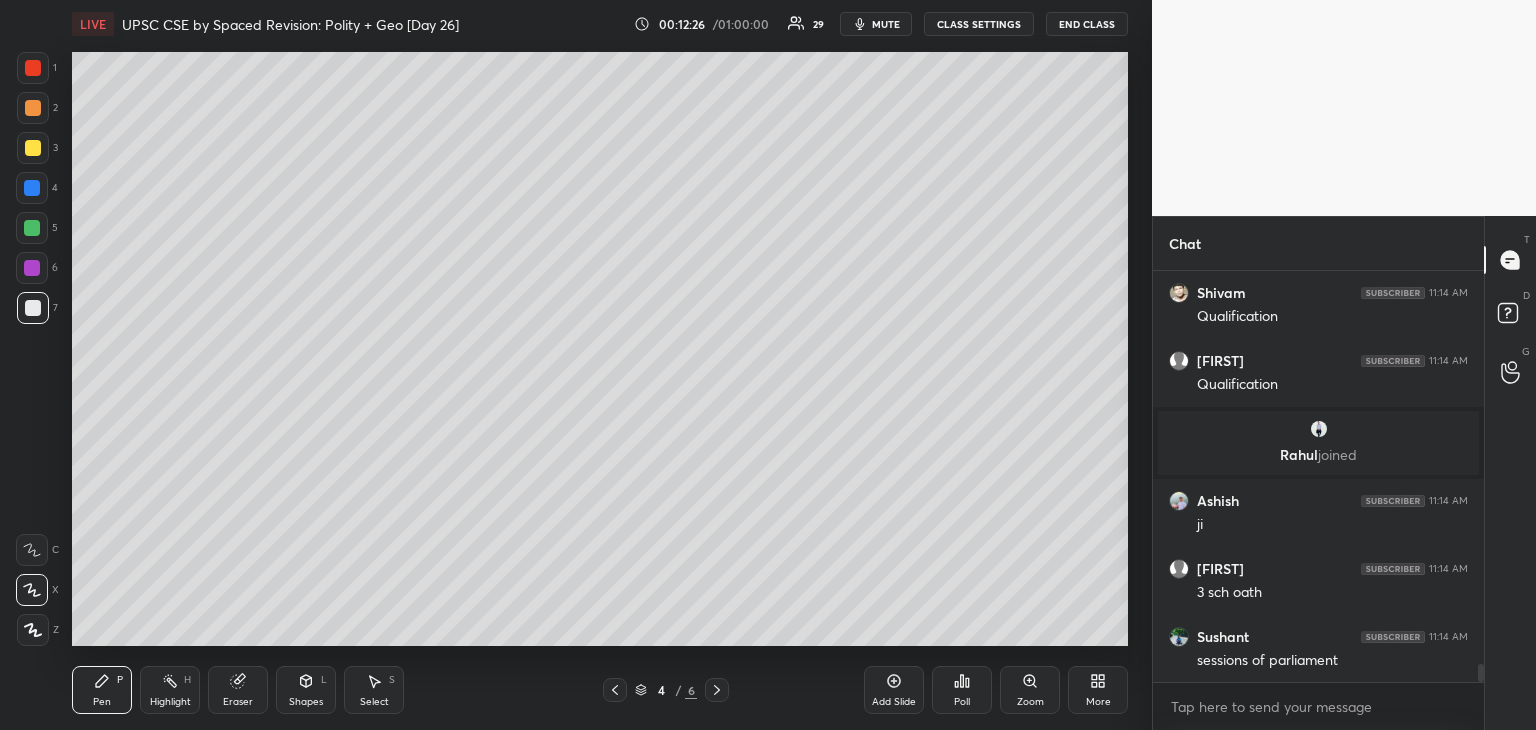 click 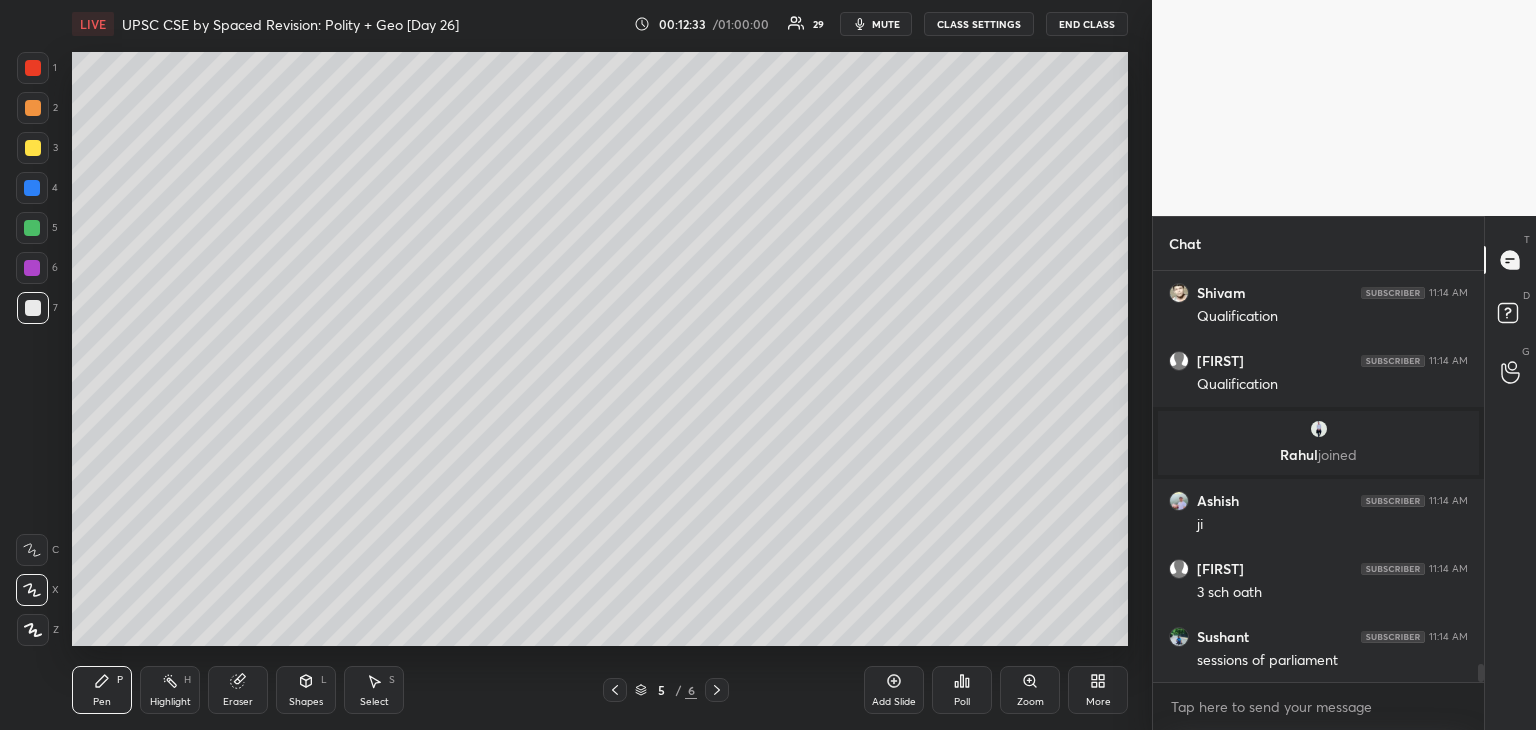 click at bounding box center (33, 108) 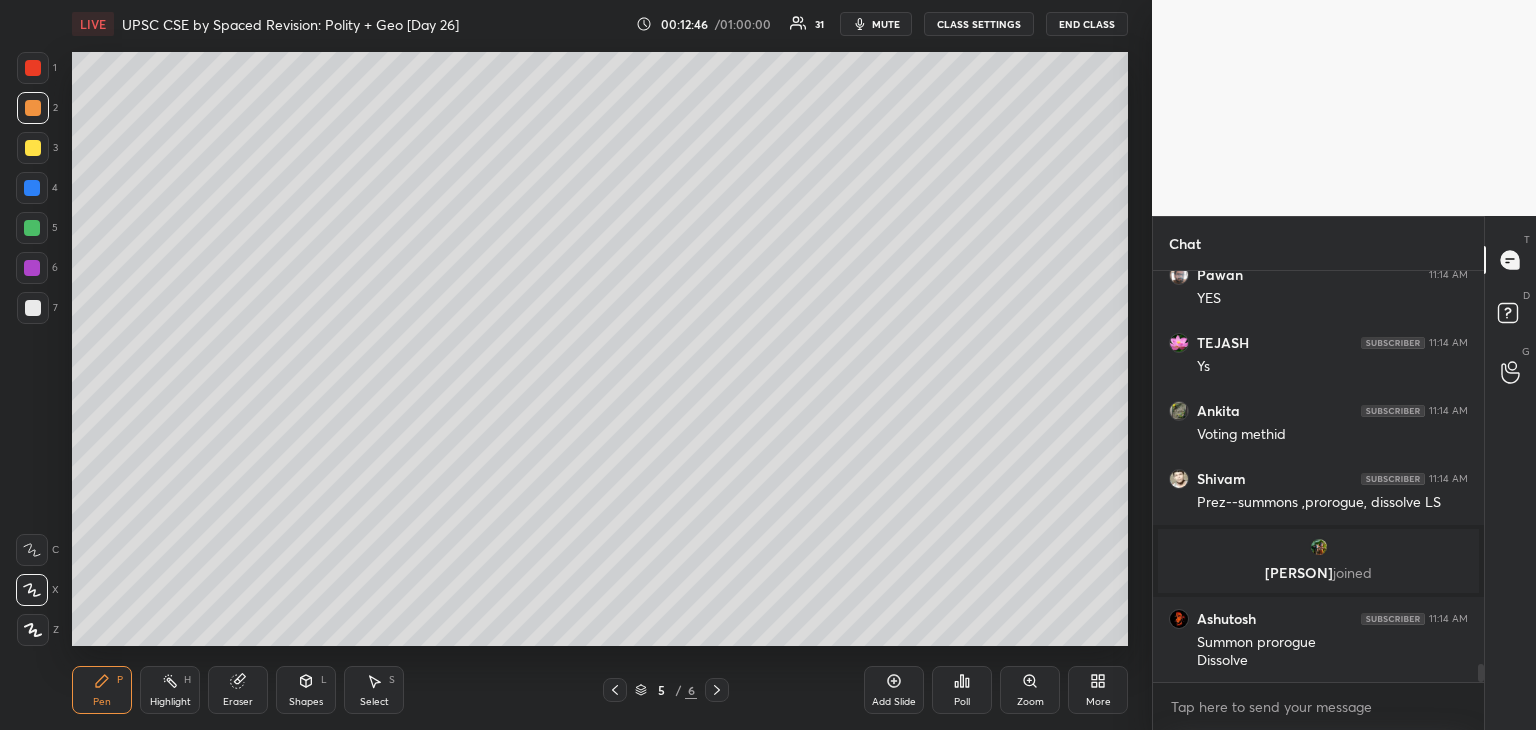 scroll, scrollTop: 9142, scrollLeft: 0, axis: vertical 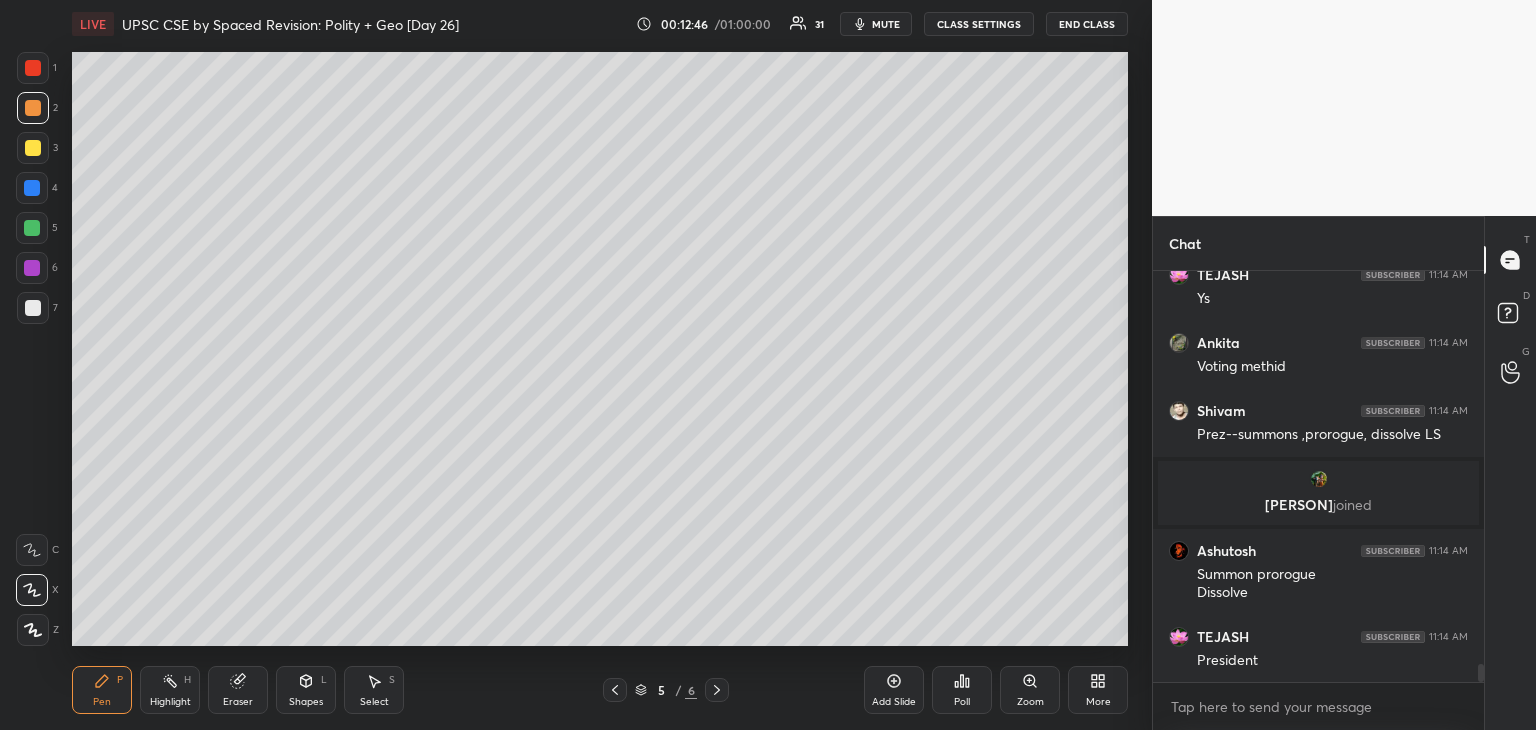 click on "3" at bounding box center [37, 152] 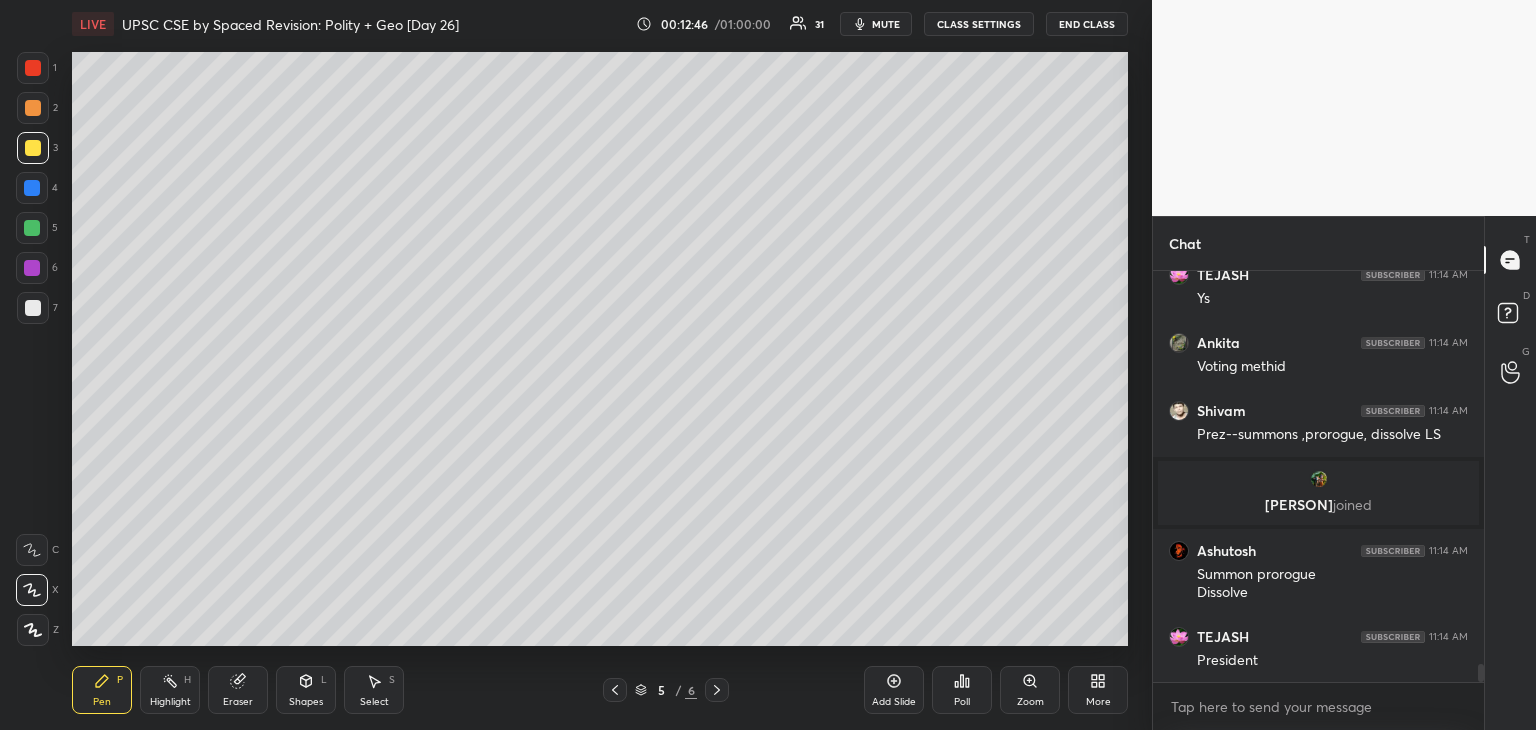 click at bounding box center (32, 188) 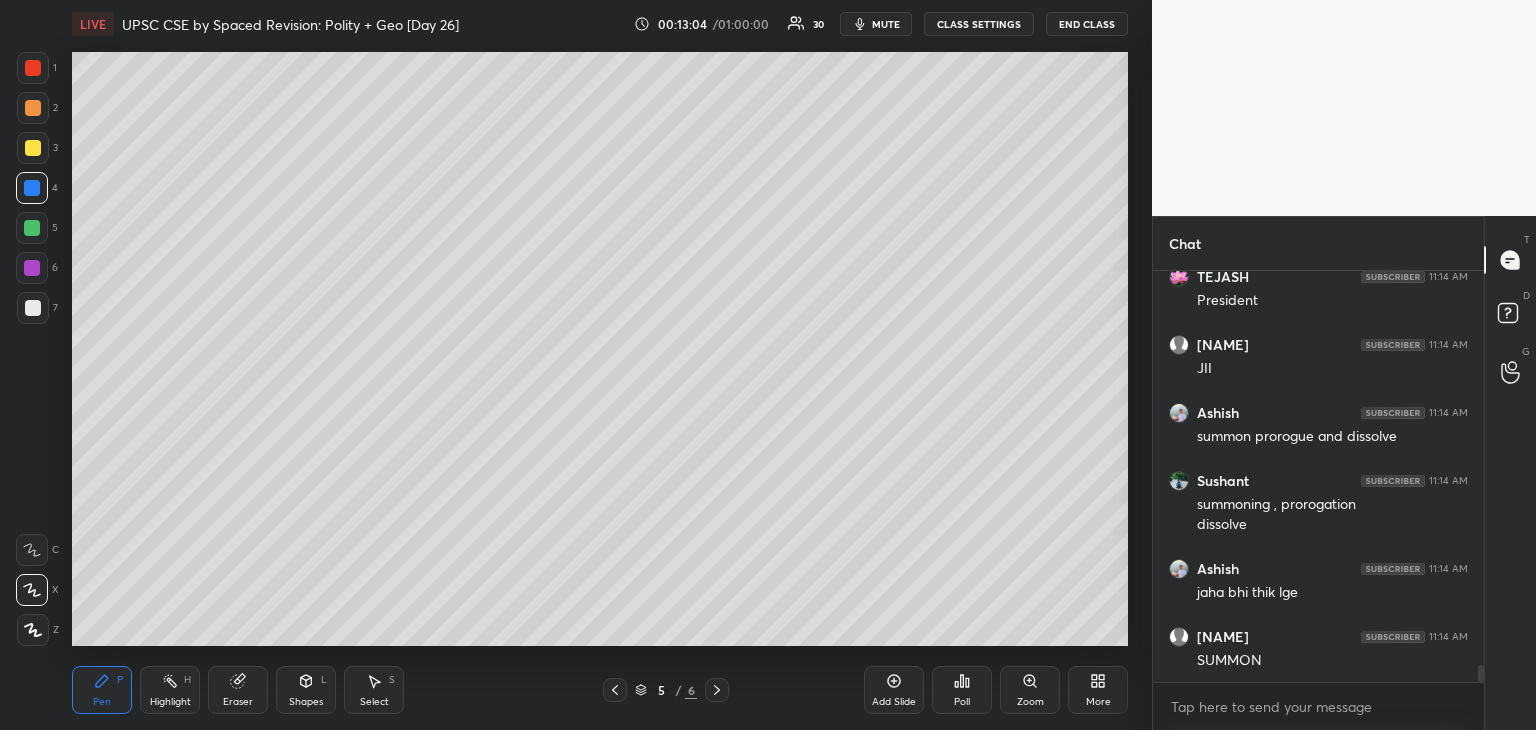 scroll, scrollTop: 9570, scrollLeft: 0, axis: vertical 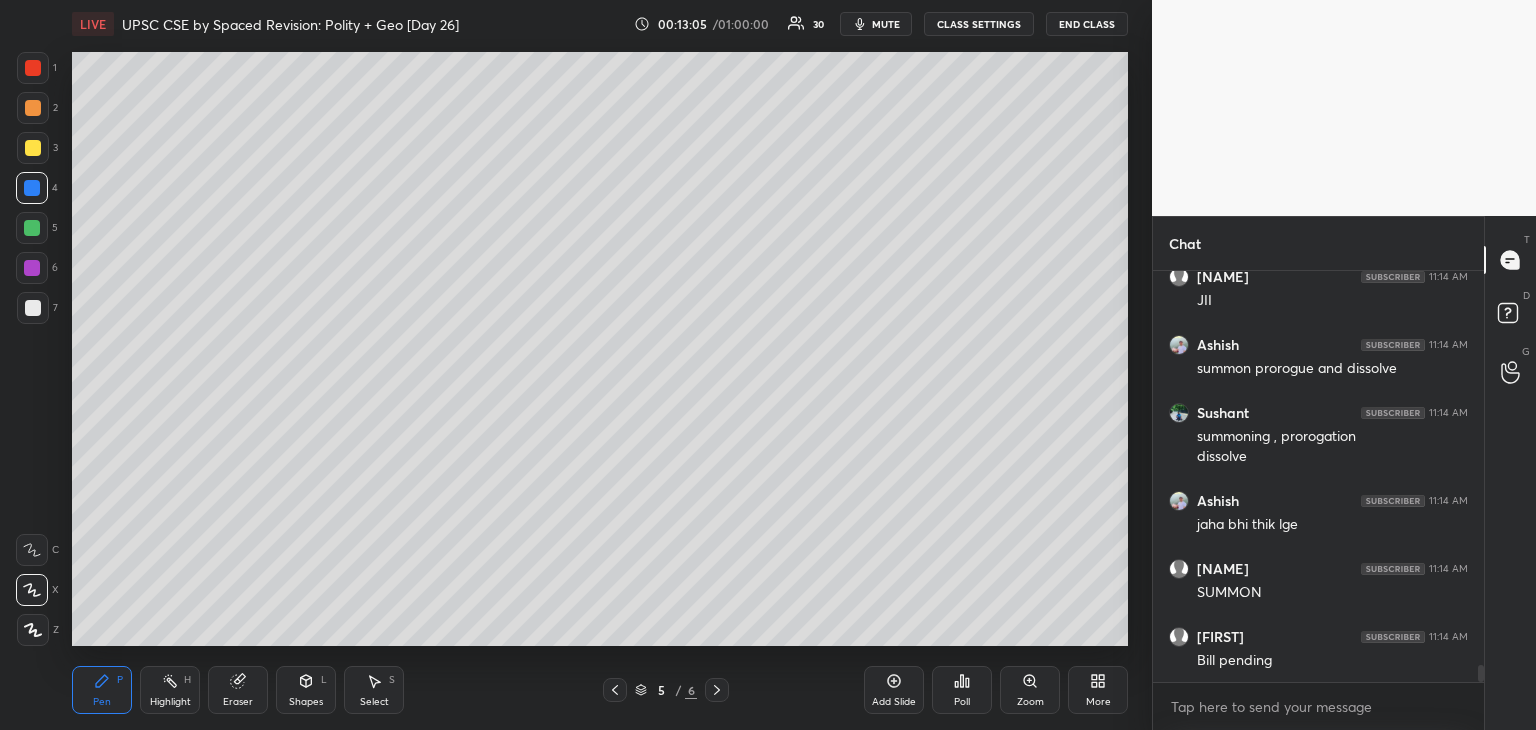 drag, startPoint x: 20, startPoint y: 278, endPoint x: 68, endPoint y: 265, distance: 49.729267 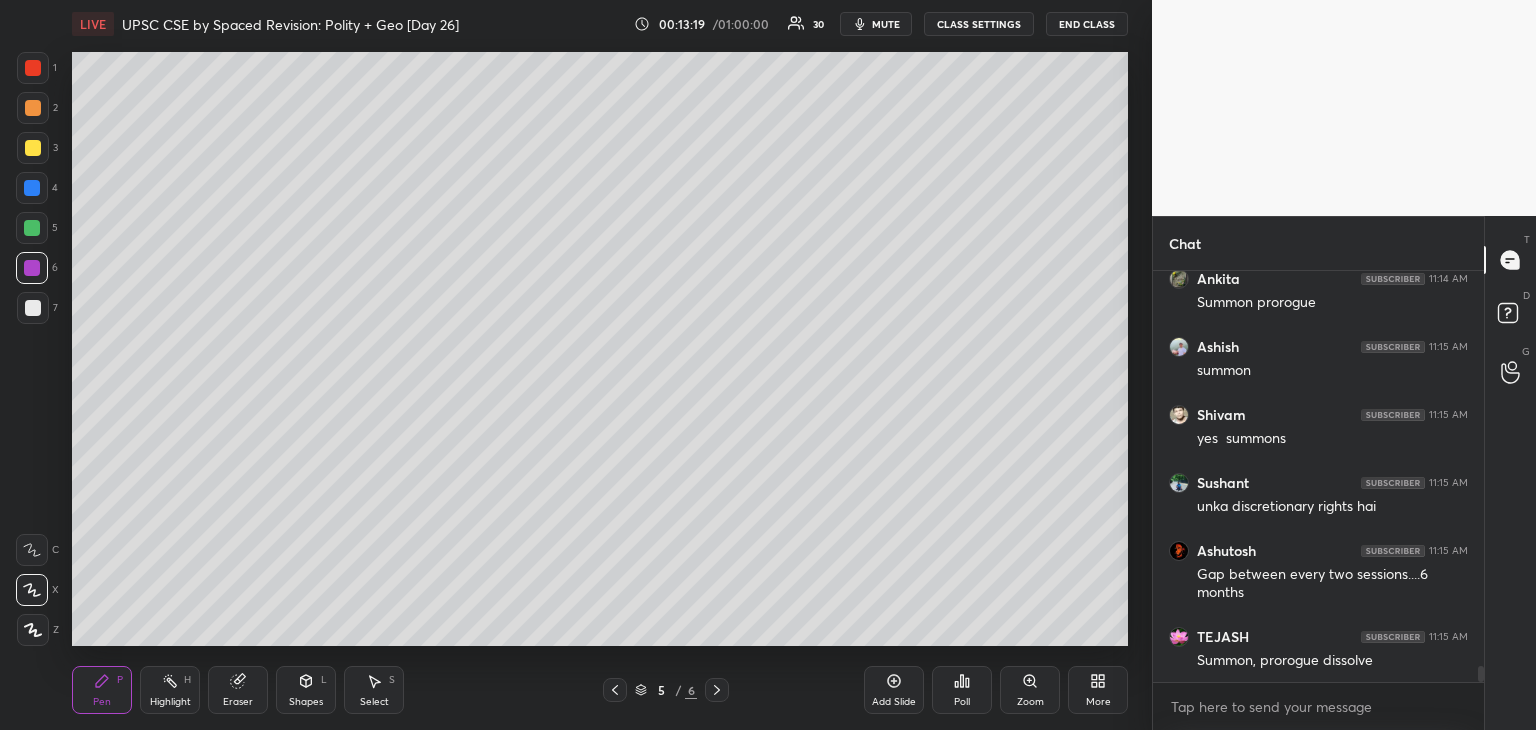 scroll, scrollTop: 10064, scrollLeft: 0, axis: vertical 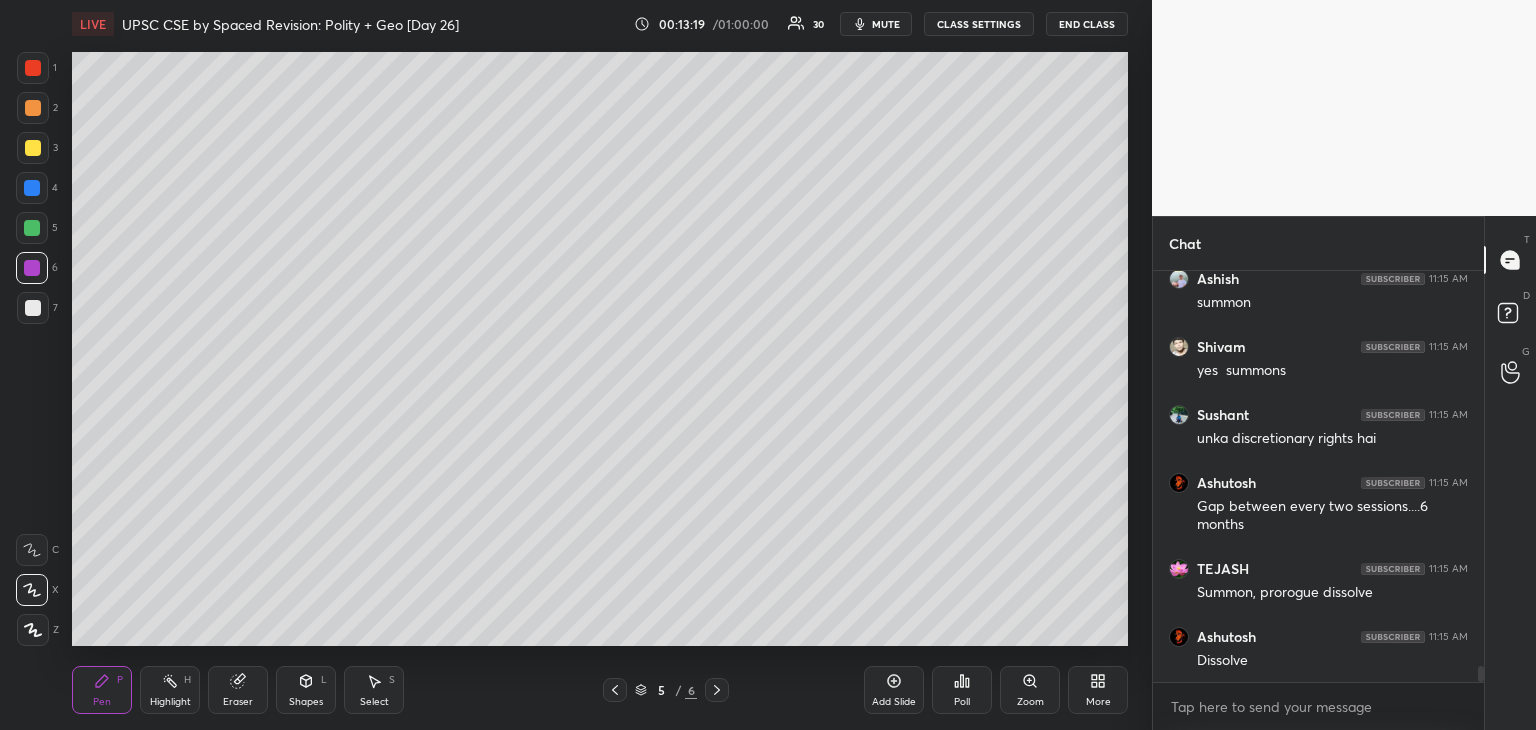 click at bounding box center [33, 148] 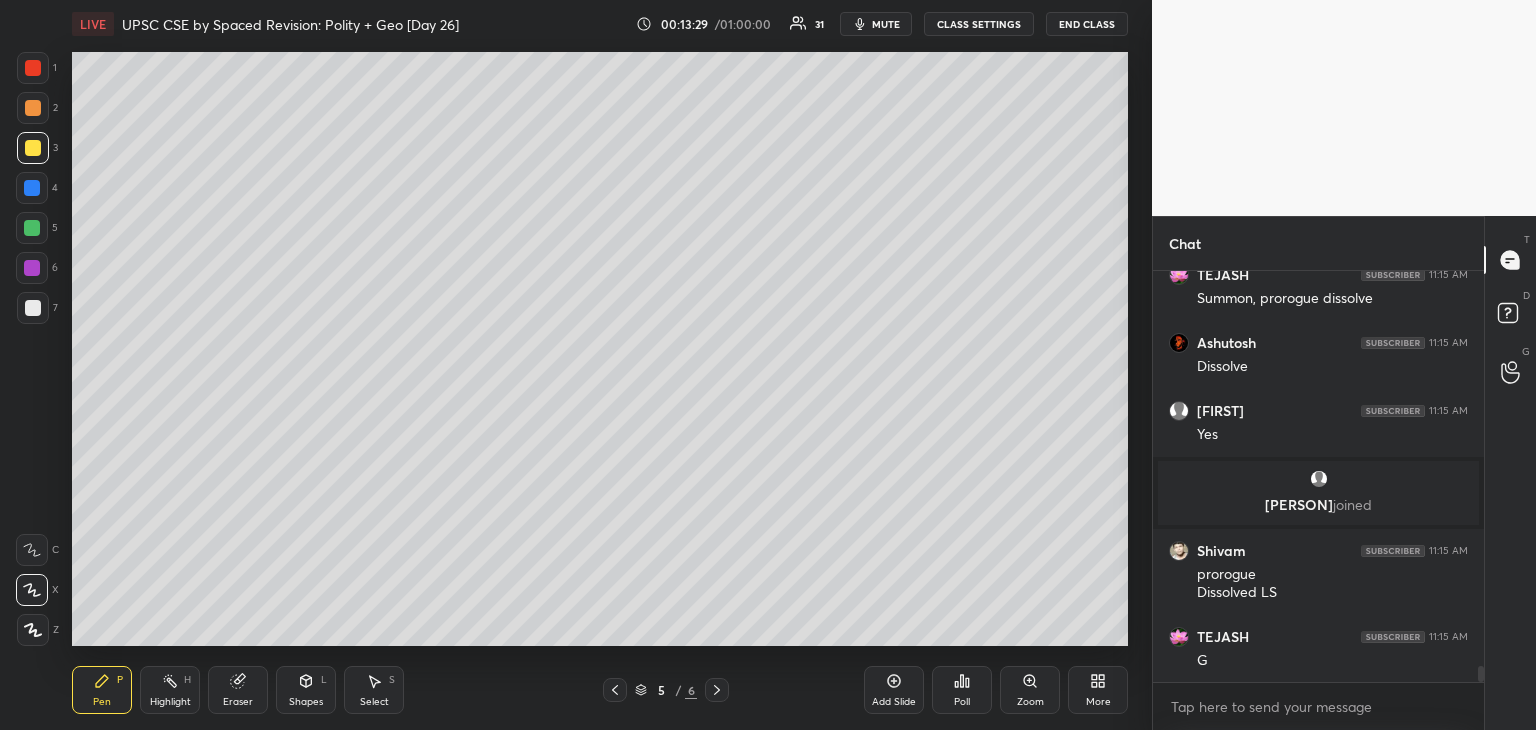 scroll, scrollTop: 10098, scrollLeft: 0, axis: vertical 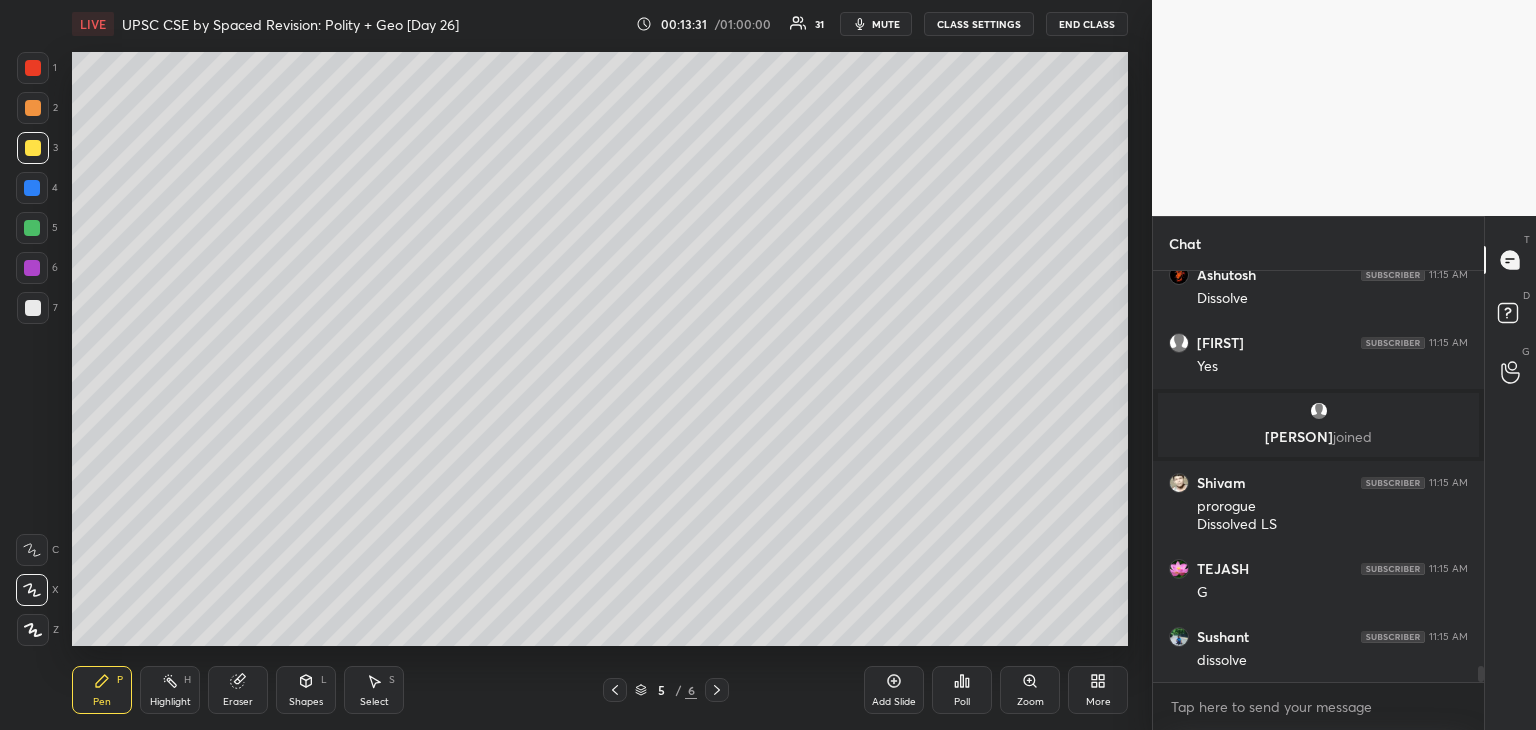 click at bounding box center [32, 228] 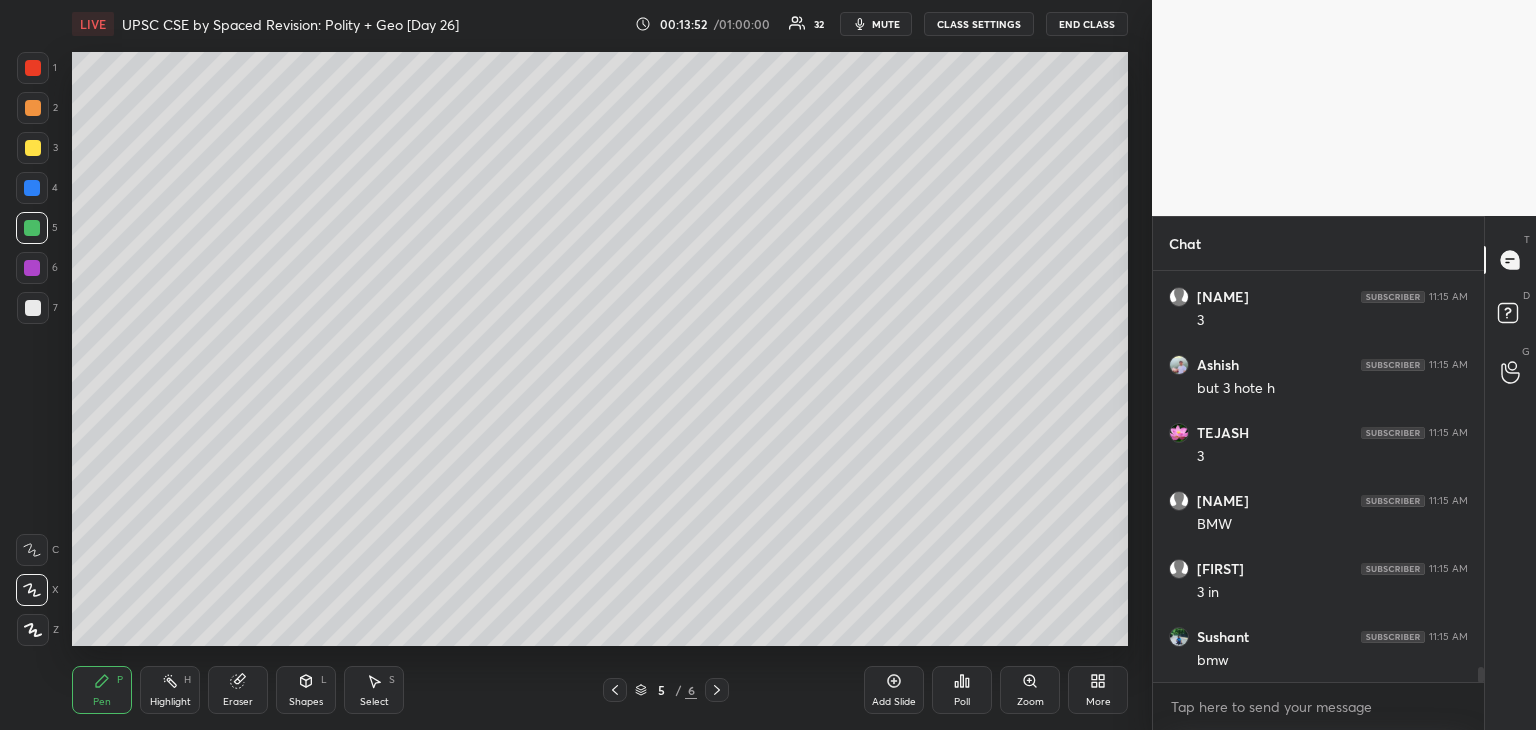 scroll, scrollTop: 11254, scrollLeft: 0, axis: vertical 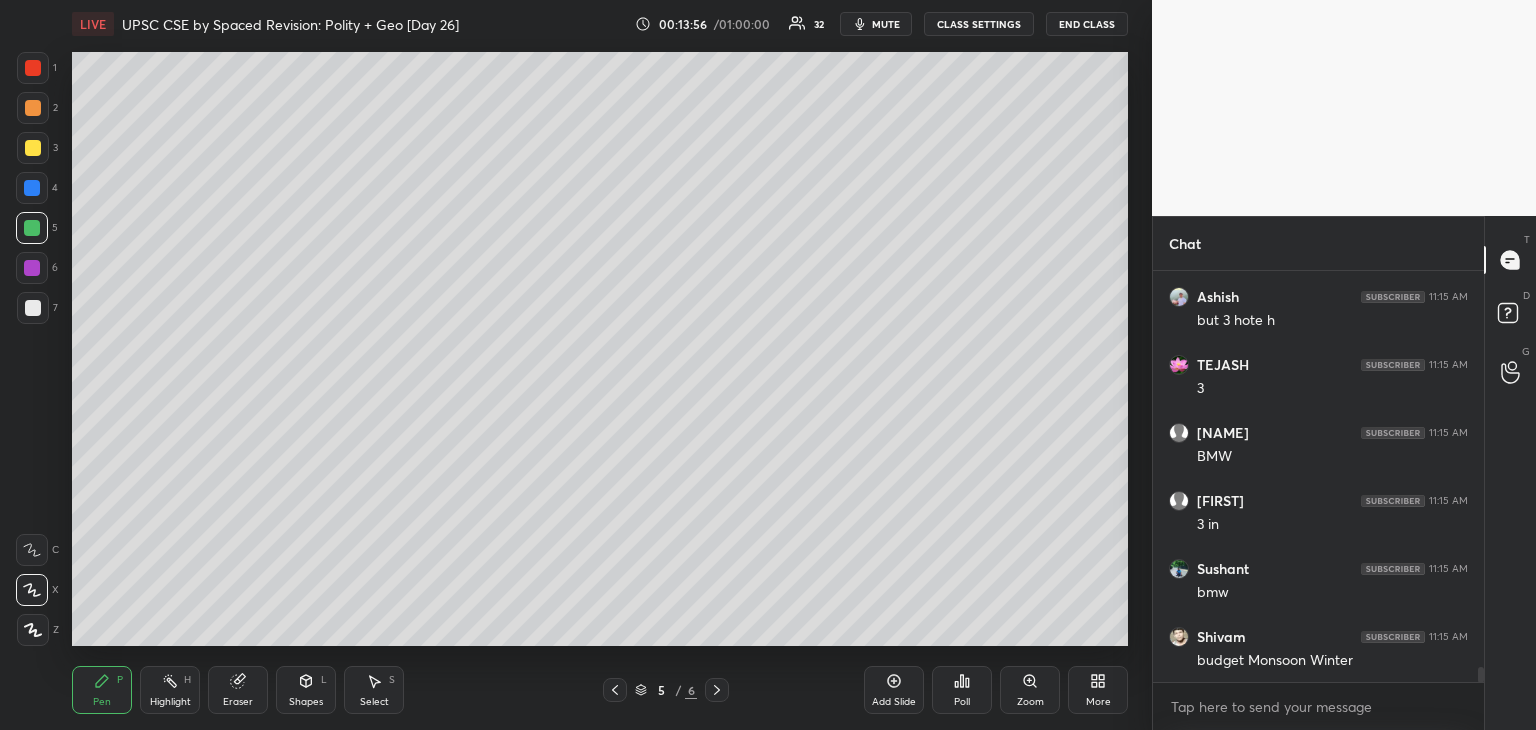 click at bounding box center [33, 148] 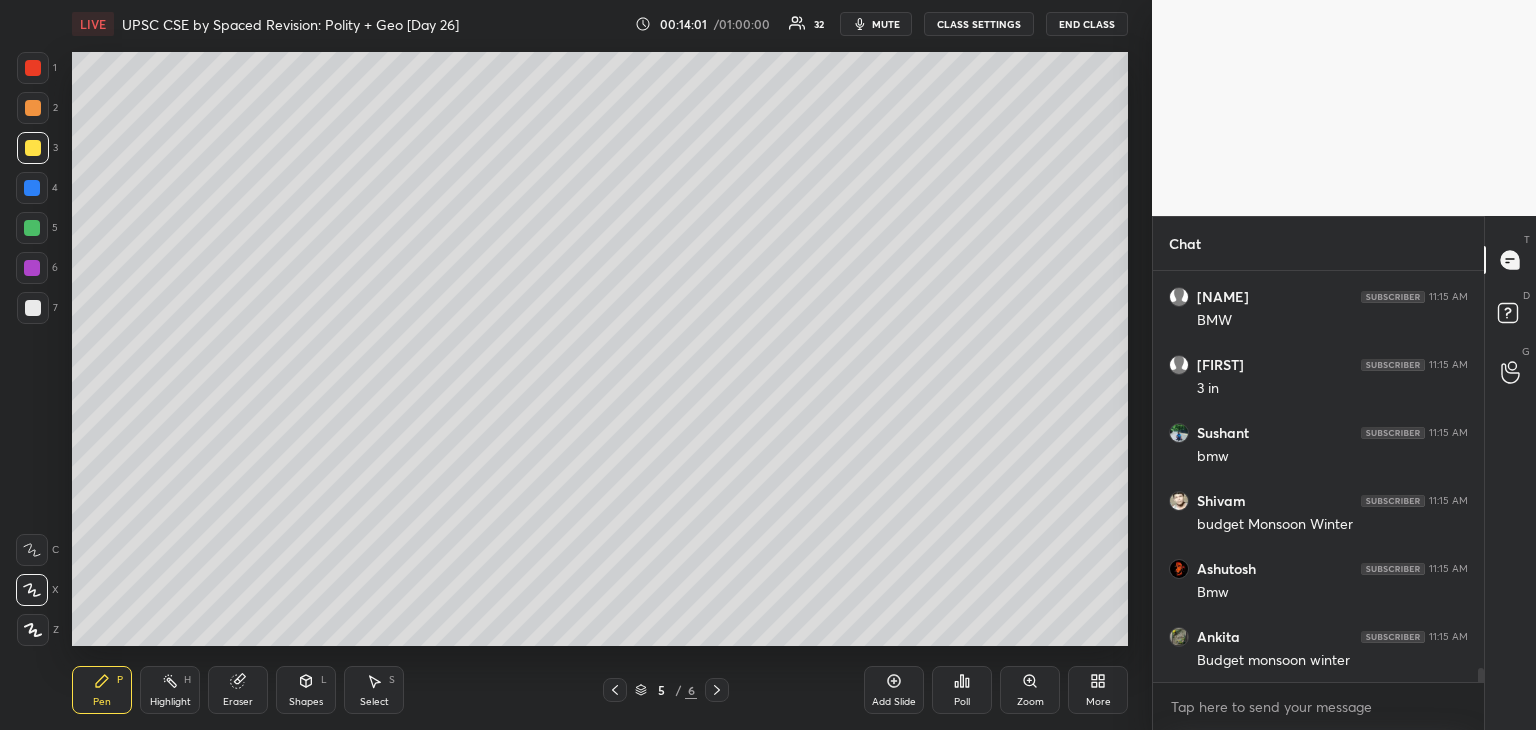 scroll, scrollTop: 11458, scrollLeft: 0, axis: vertical 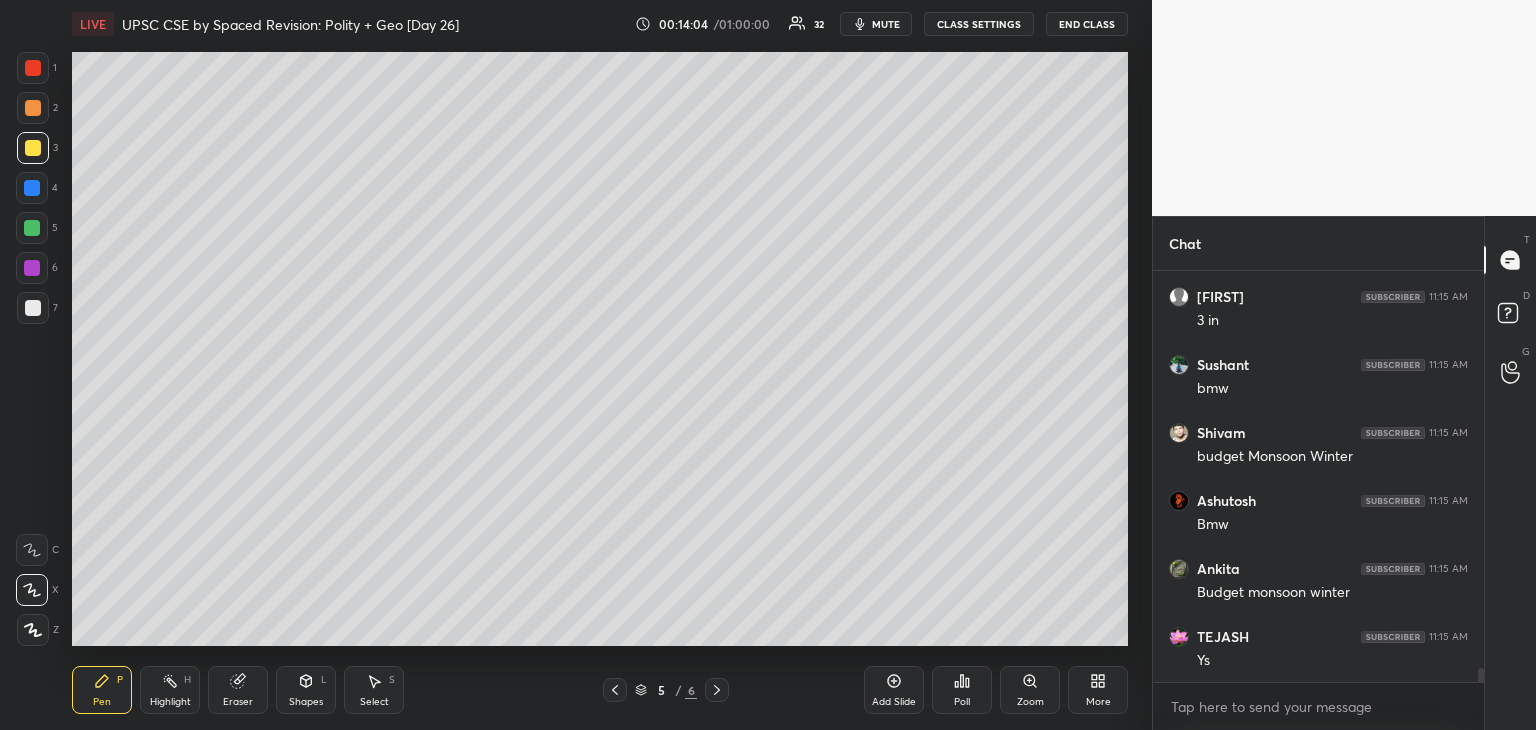 click at bounding box center (32, 188) 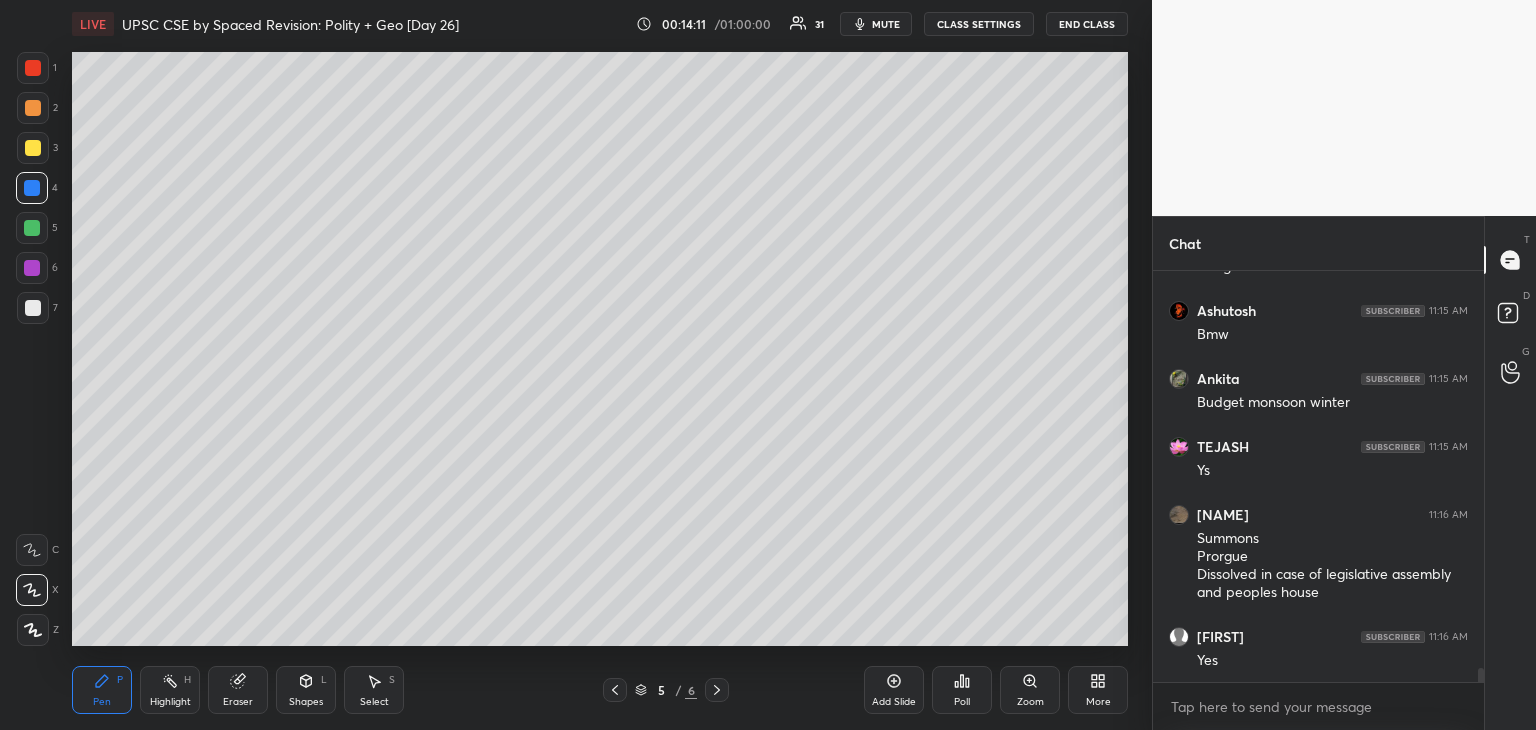 scroll, scrollTop: 11716, scrollLeft: 0, axis: vertical 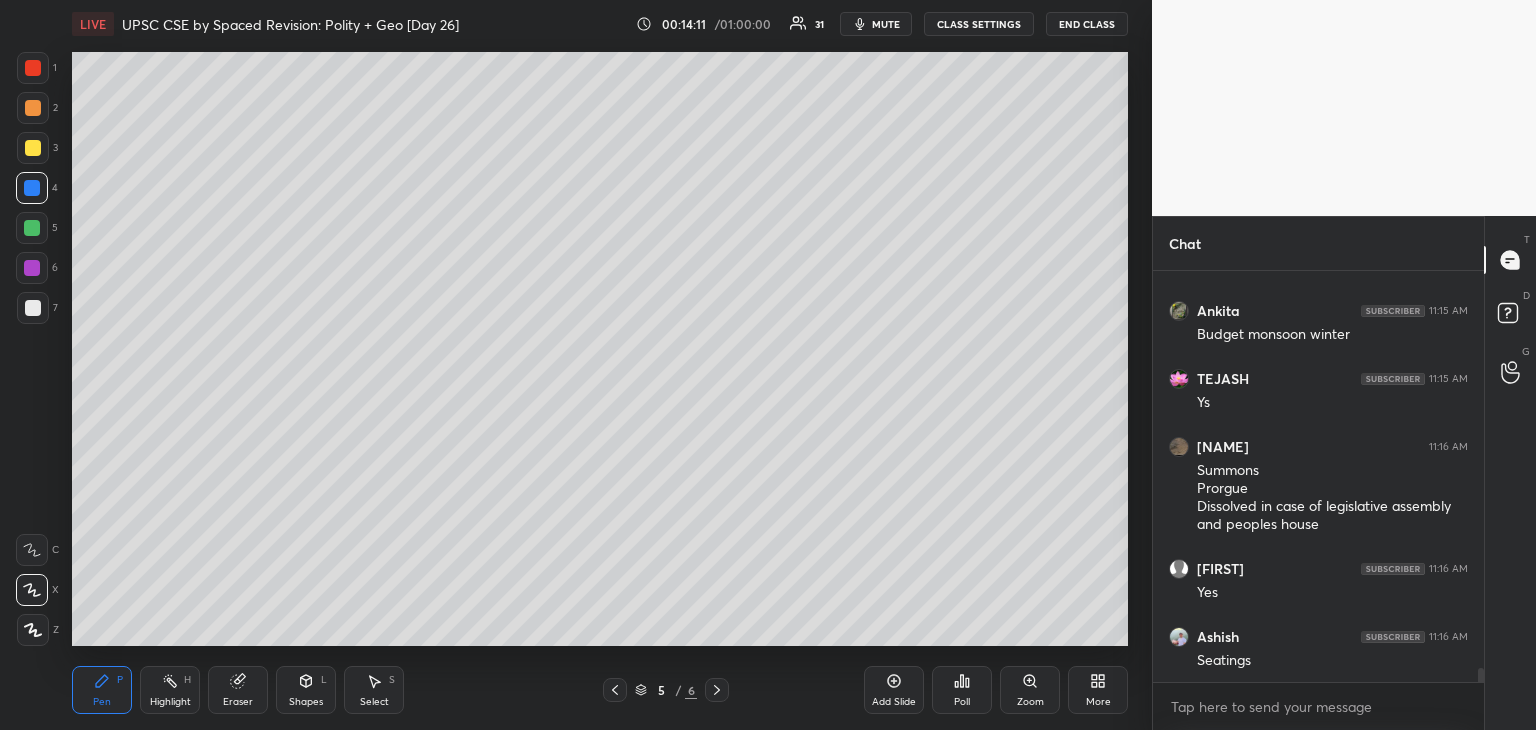 click at bounding box center (32, 228) 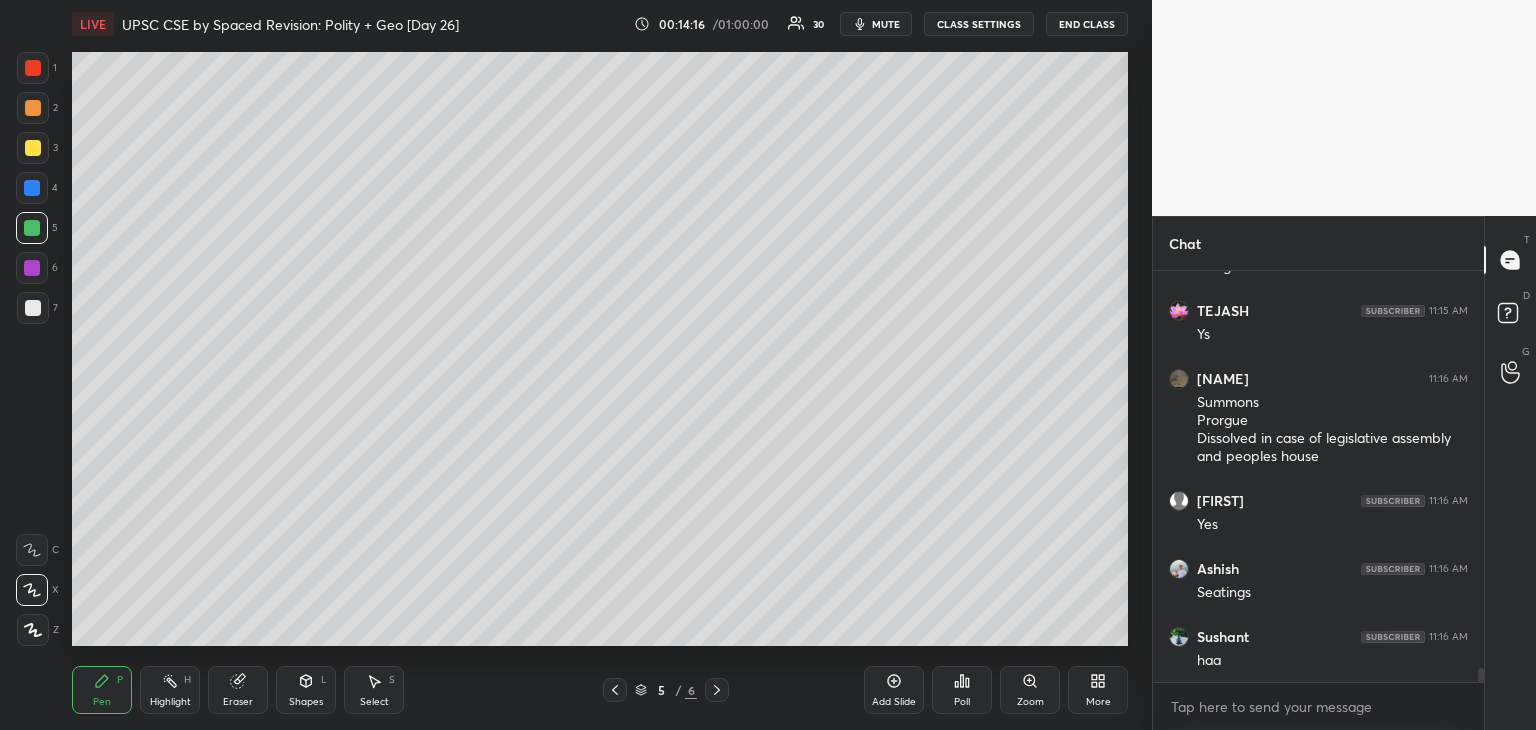 scroll, scrollTop: 11852, scrollLeft: 0, axis: vertical 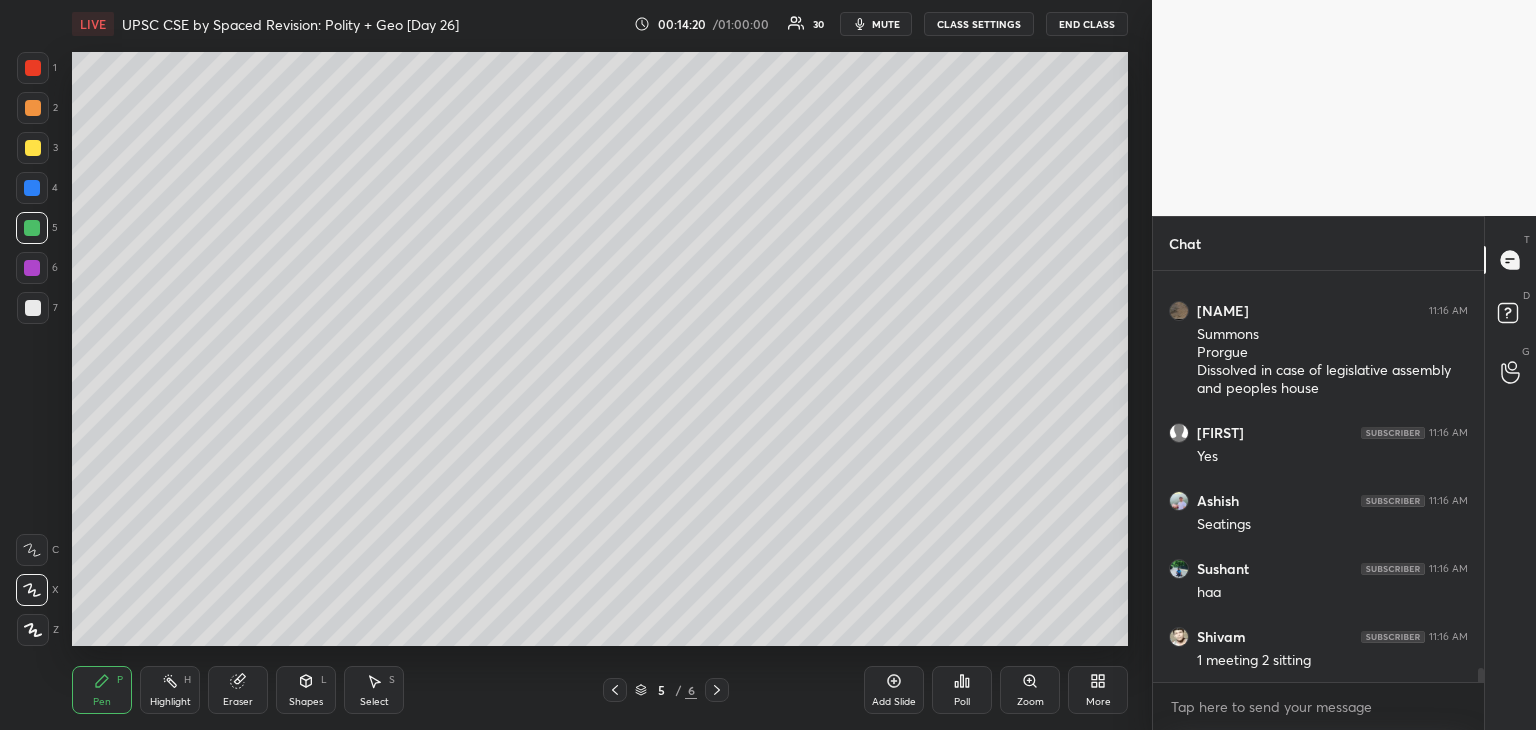 click at bounding box center (33, 68) 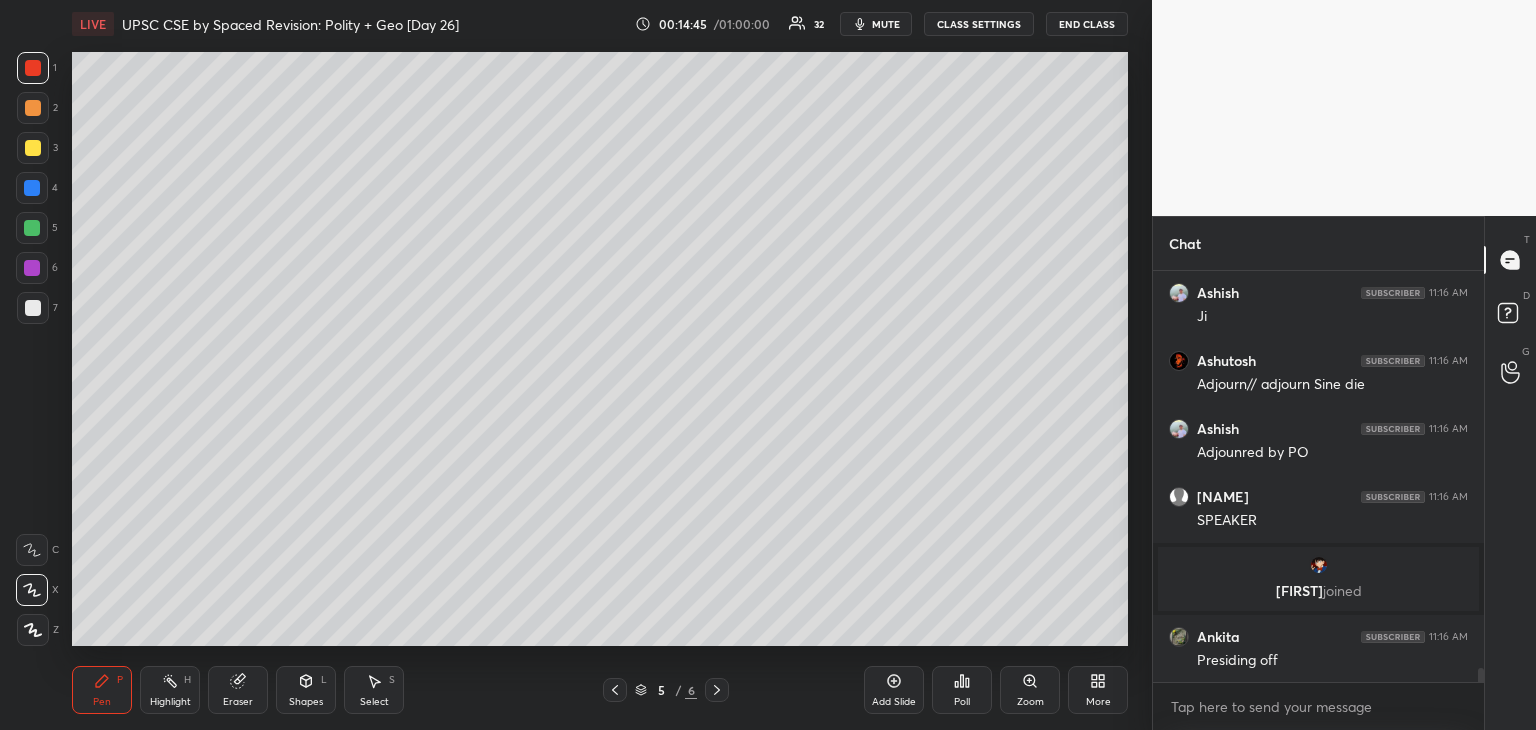scroll, scrollTop: 11832, scrollLeft: 0, axis: vertical 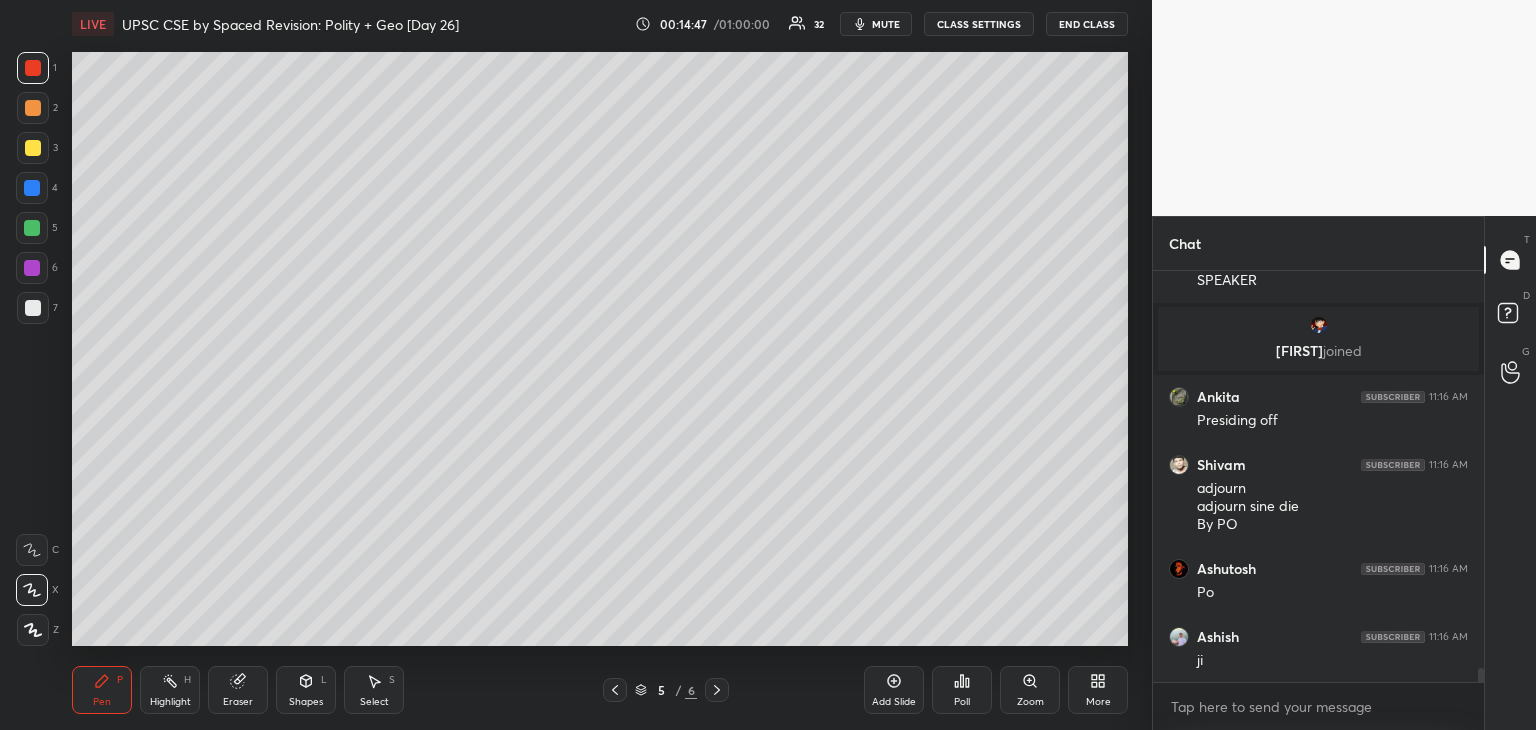 click at bounding box center [33, 308] 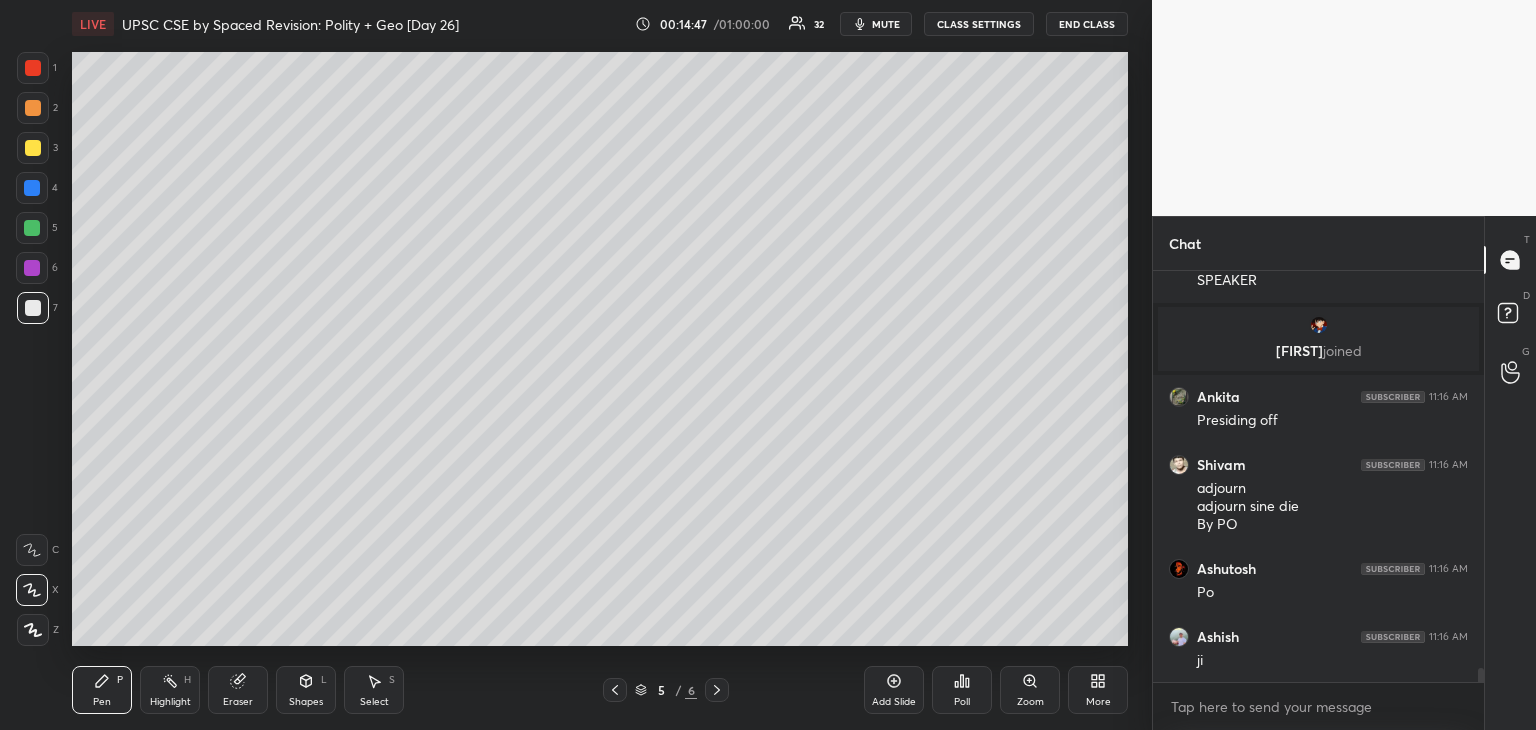 scroll, scrollTop: 11968, scrollLeft: 0, axis: vertical 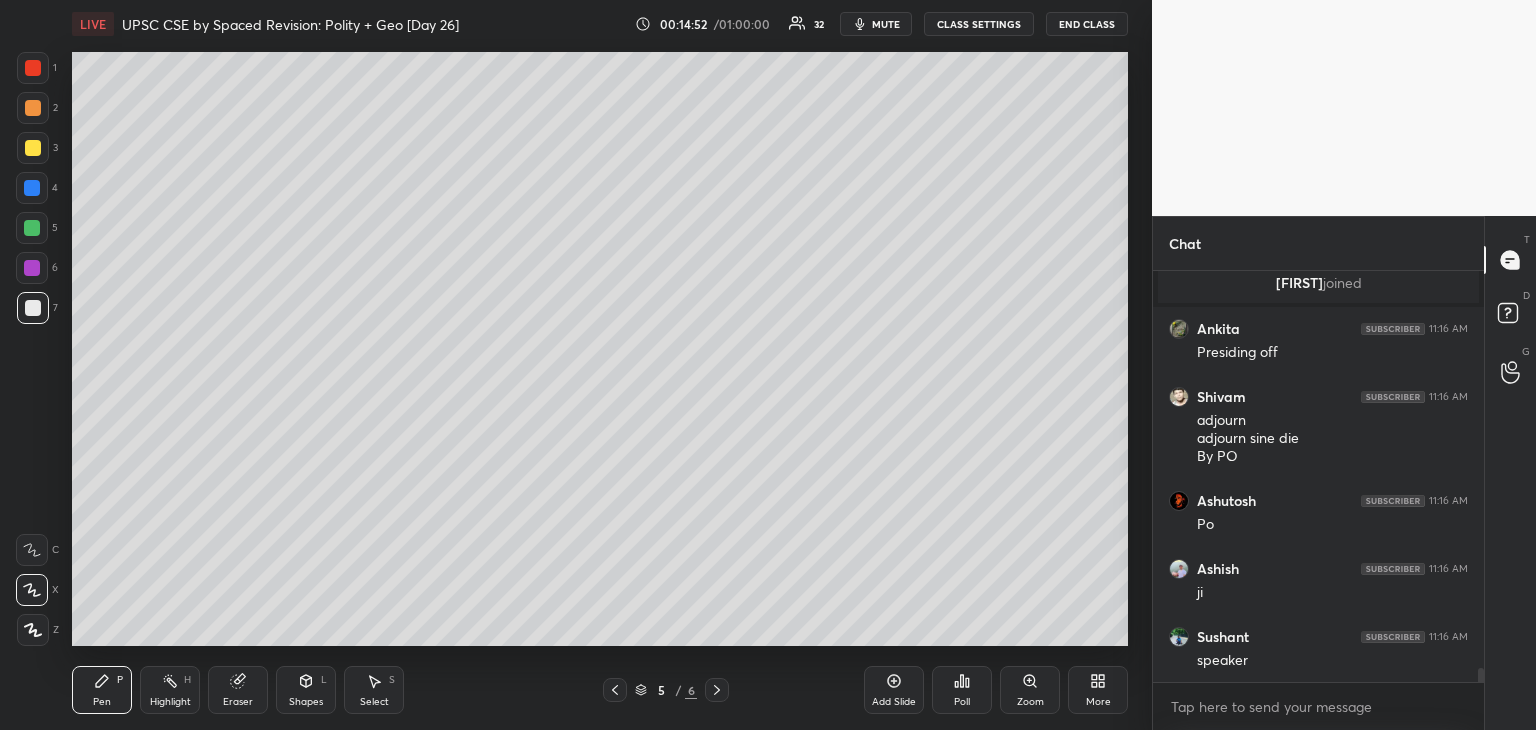click at bounding box center (33, 308) 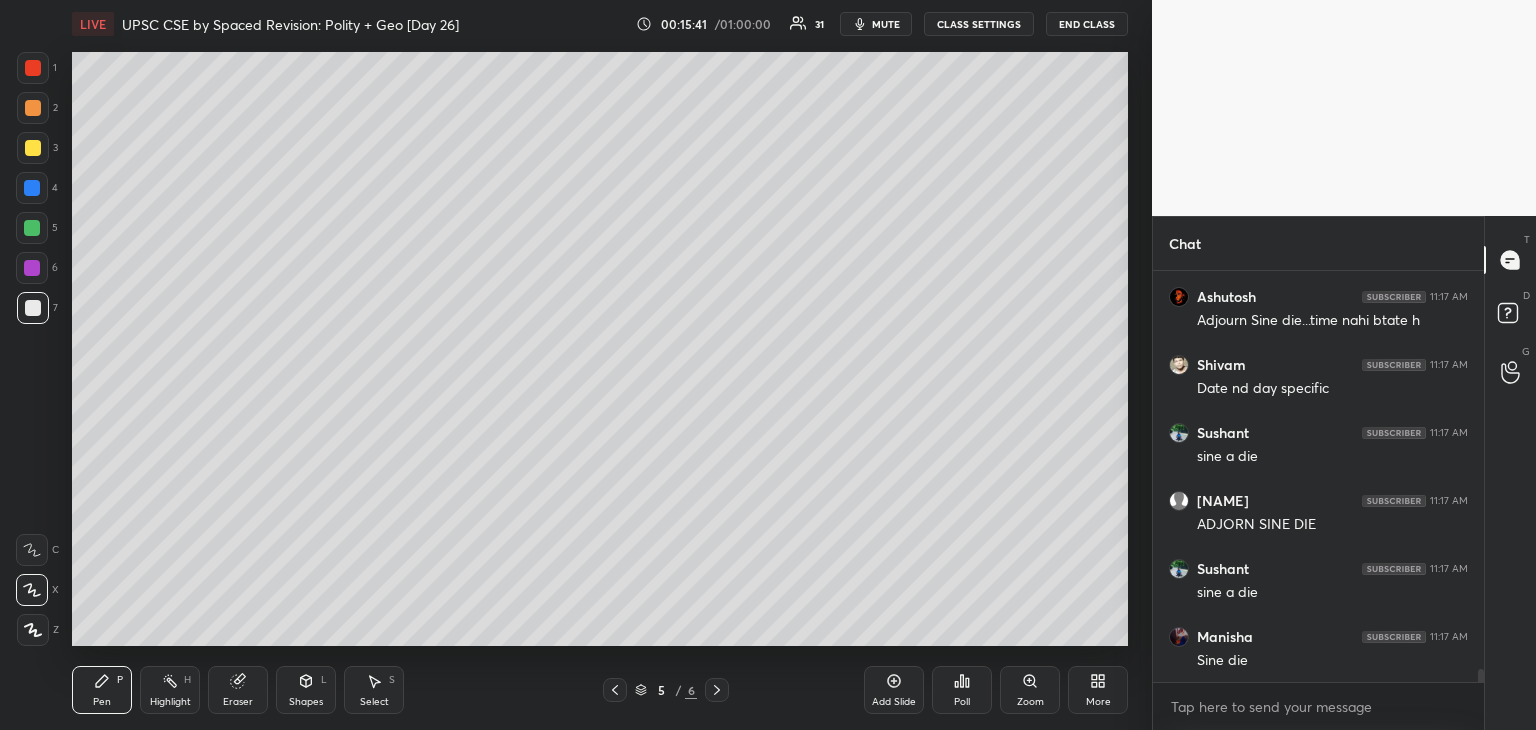 scroll, scrollTop: 12974, scrollLeft: 0, axis: vertical 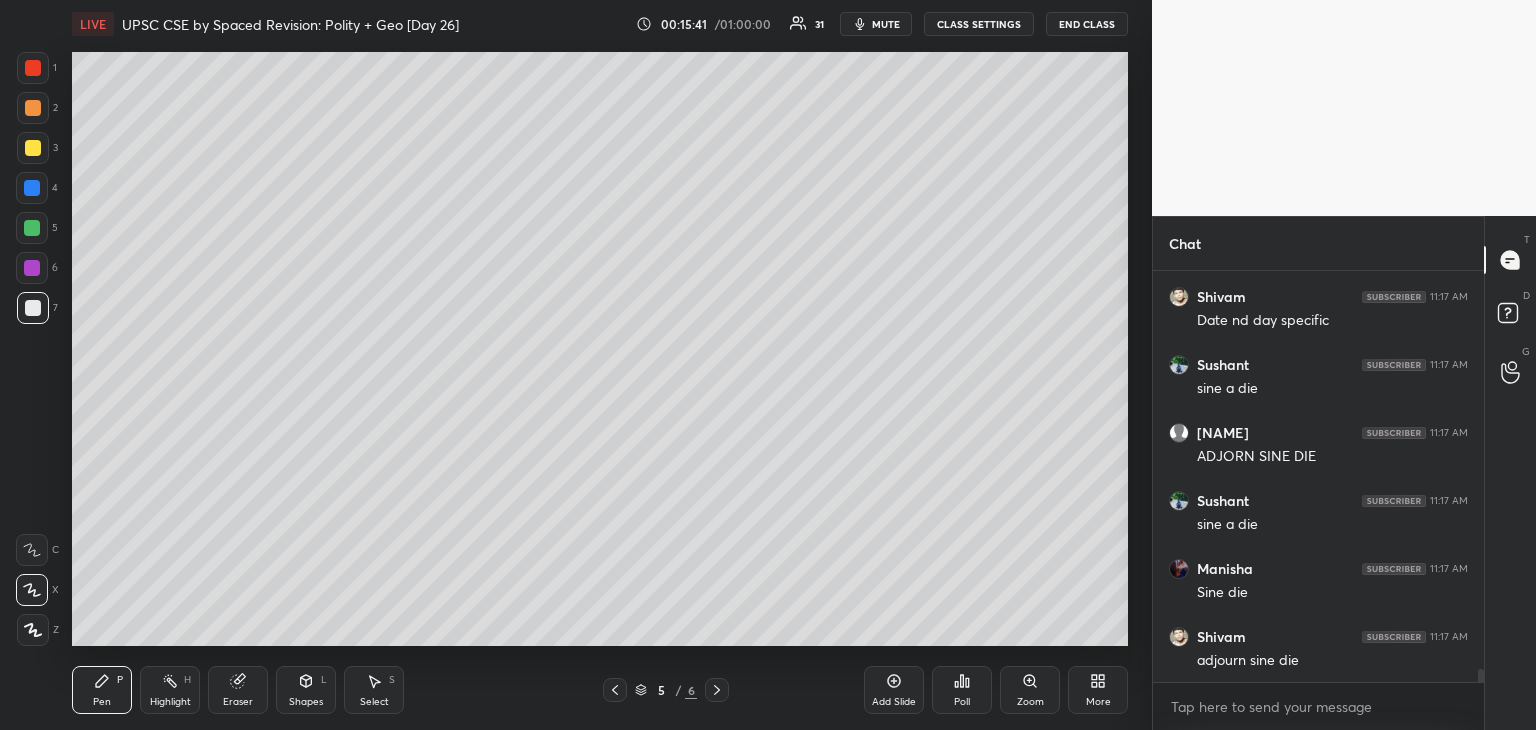 click on "Setting up your live class Poll for   secs No correct answer Start poll" at bounding box center [600, 349] 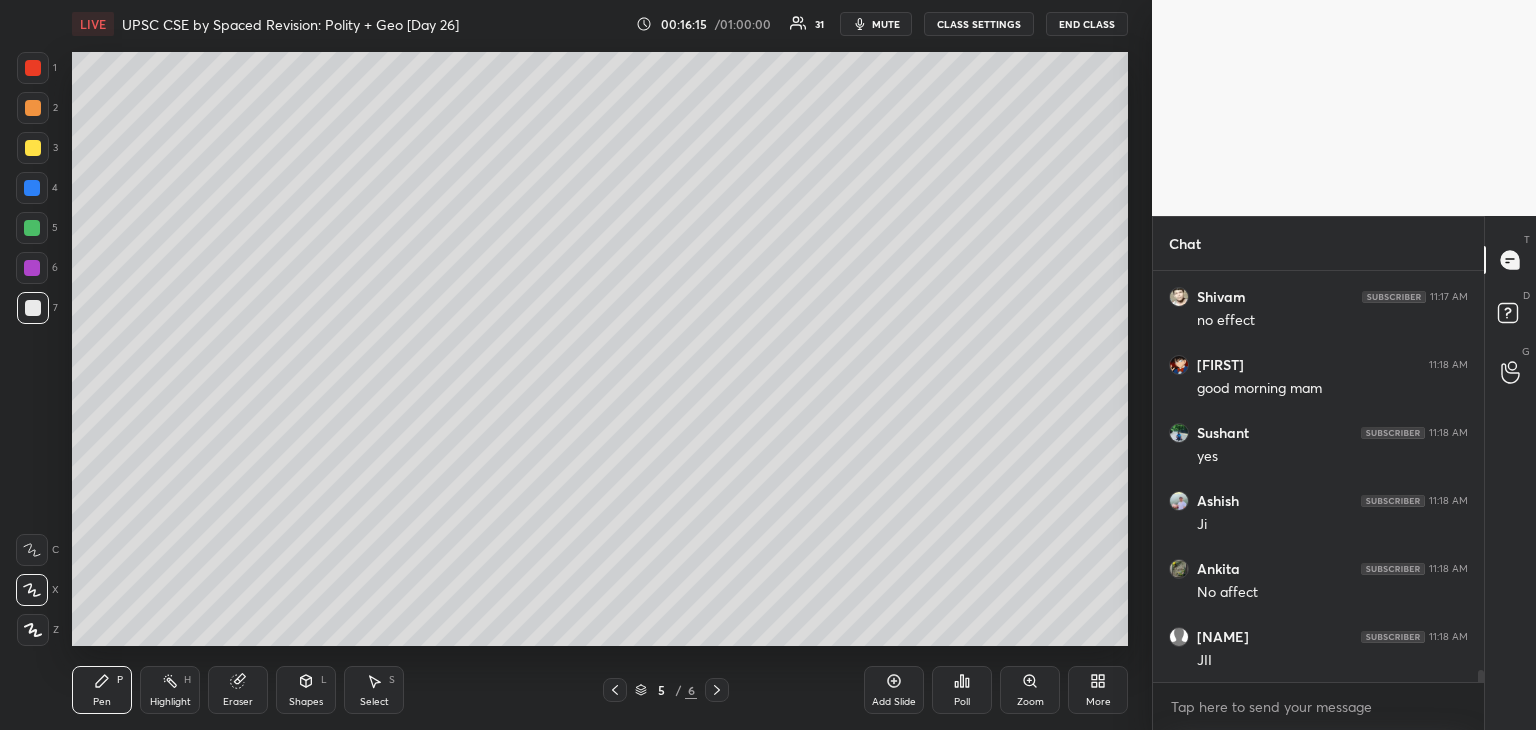 scroll, scrollTop: 13586, scrollLeft: 0, axis: vertical 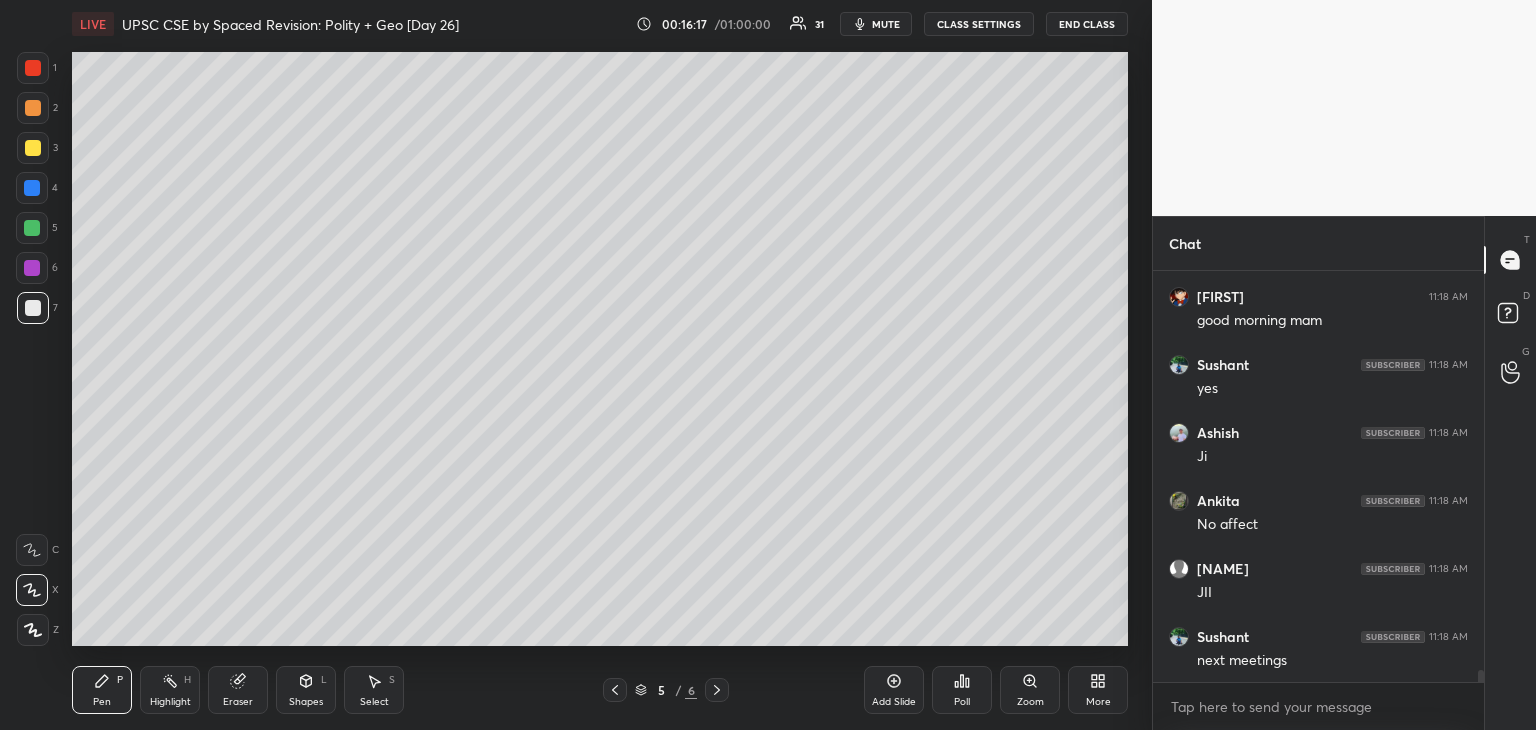 click at bounding box center [33, 308] 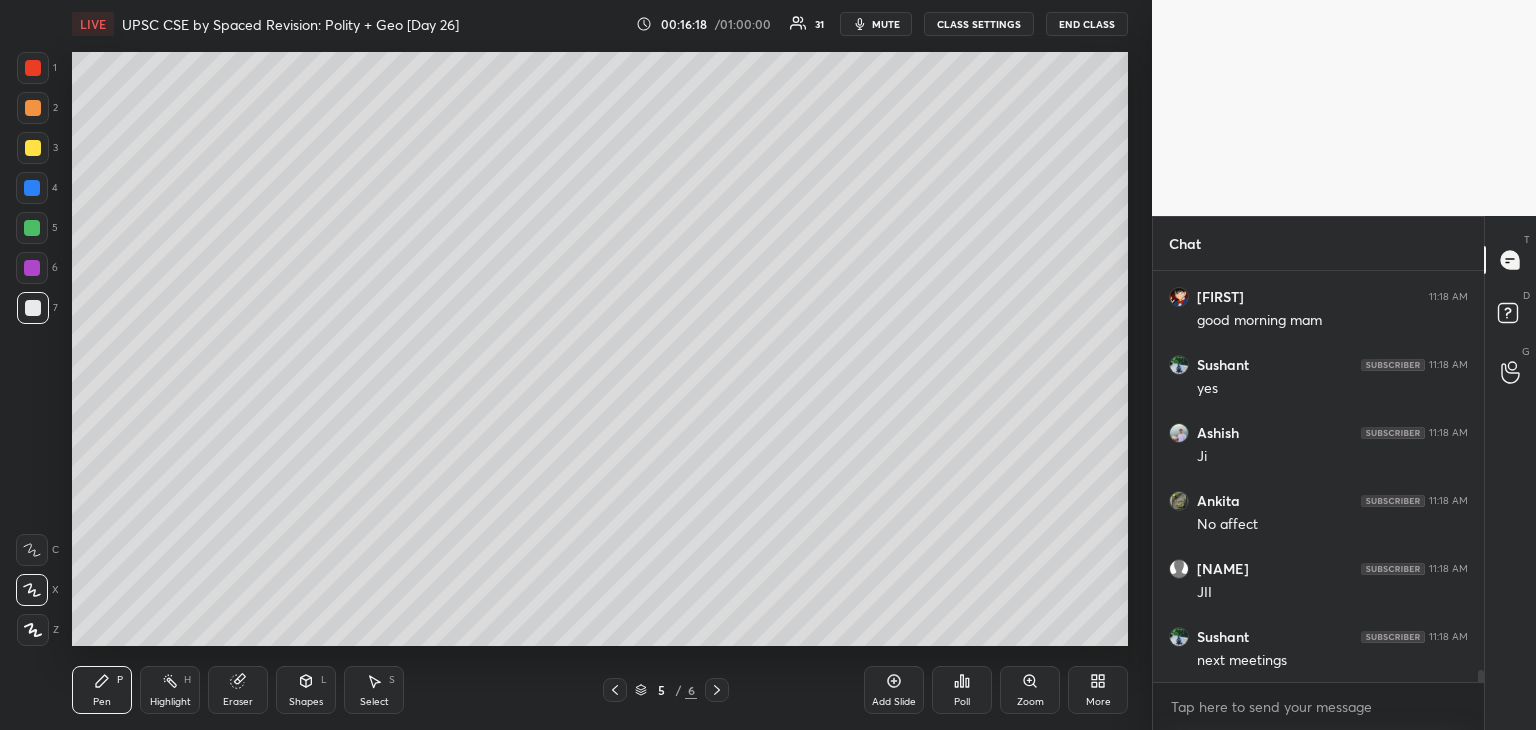 click at bounding box center (32, 188) 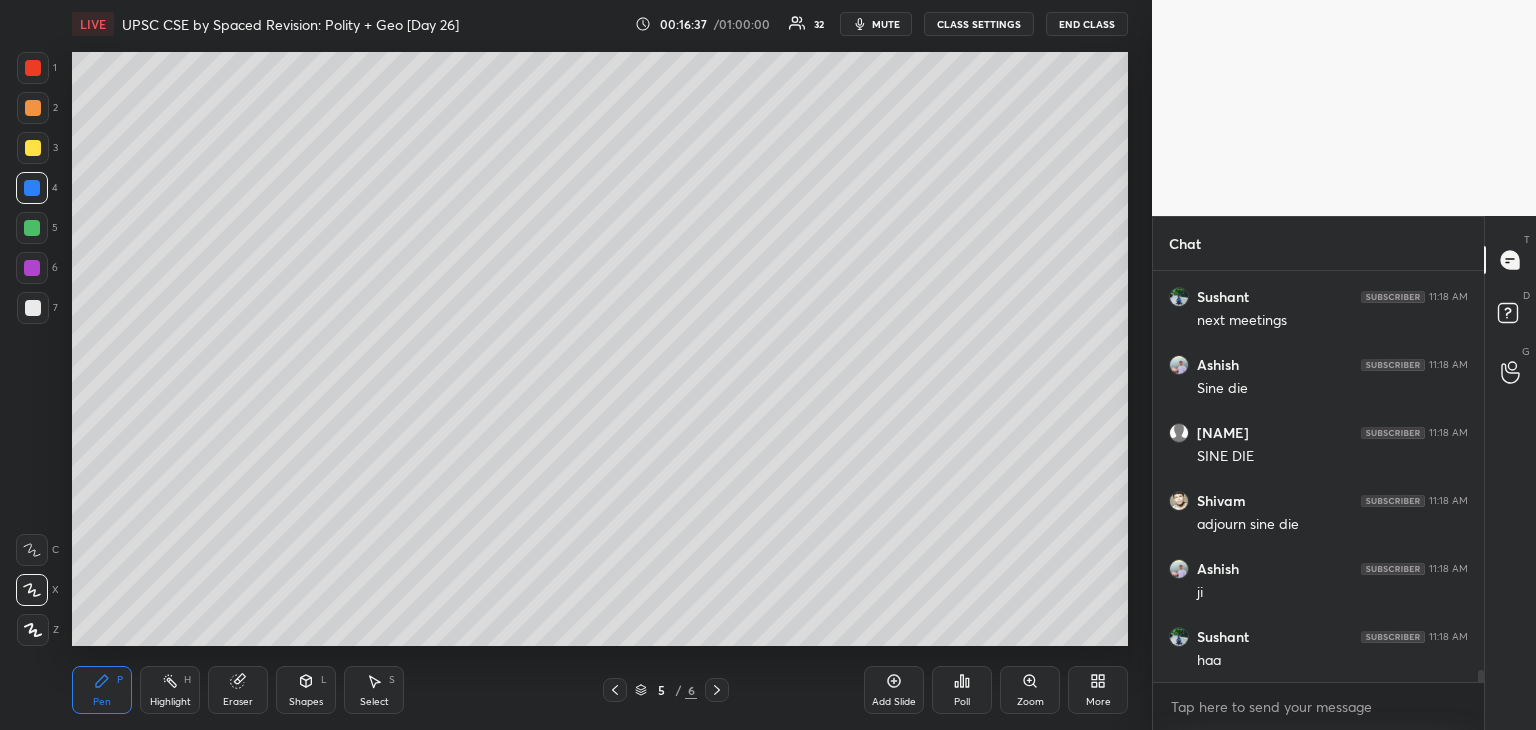 scroll, scrollTop: 13994, scrollLeft: 0, axis: vertical 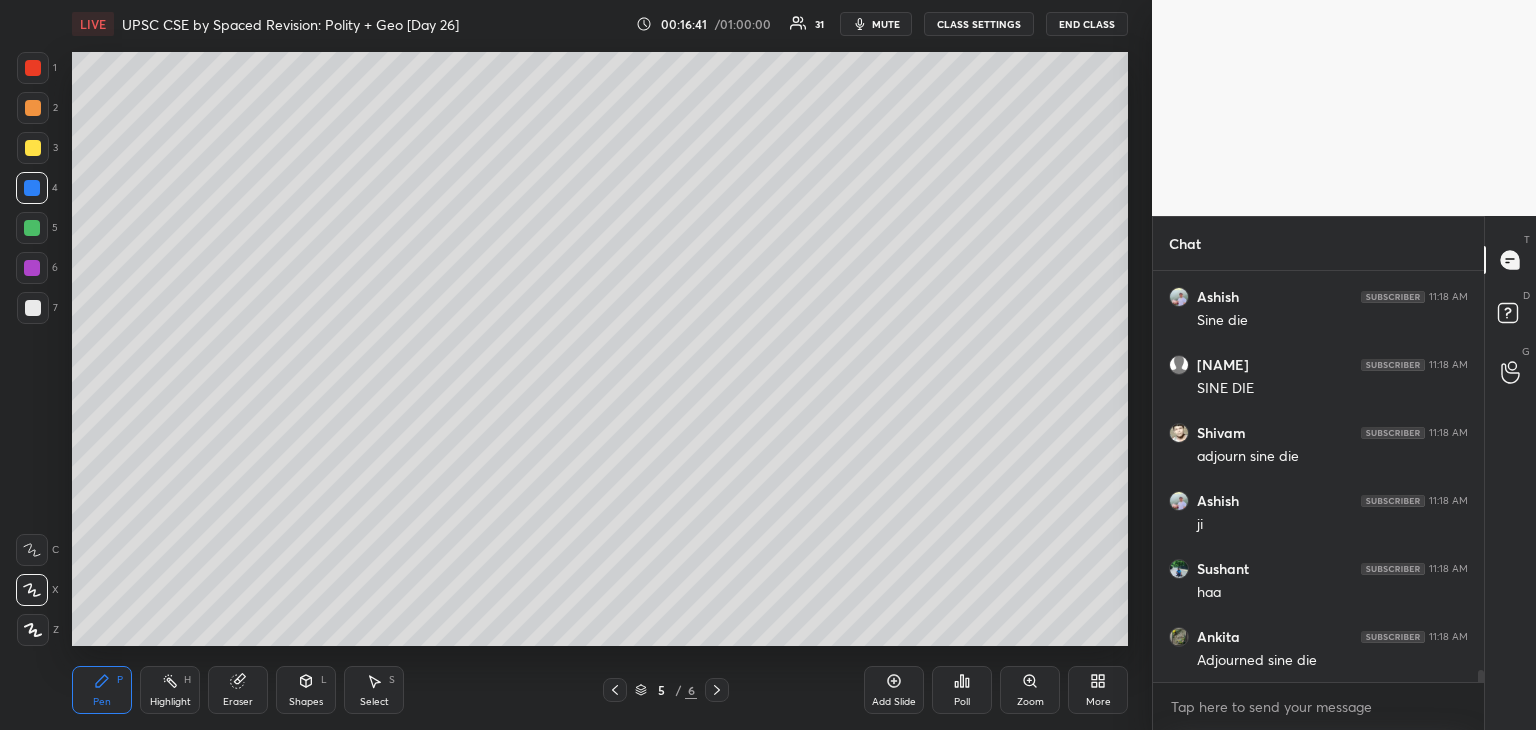 drag, startPoint x: 26, startPoint y: 145, endPoint x: 58, endPoint y: 137, distance: 32.984844 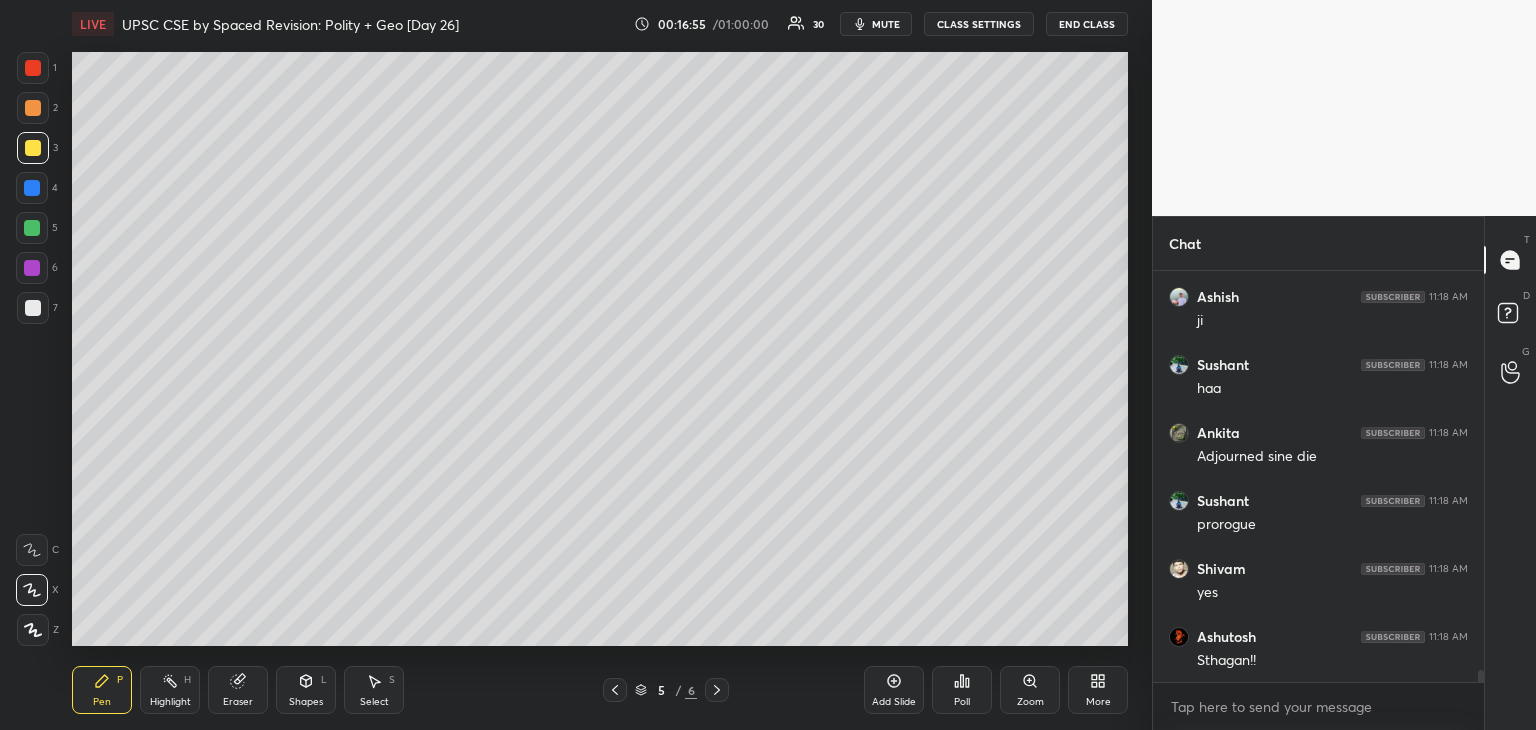 scroll, scrollTop: 14266, scrollLeft: 0, axis: vertical 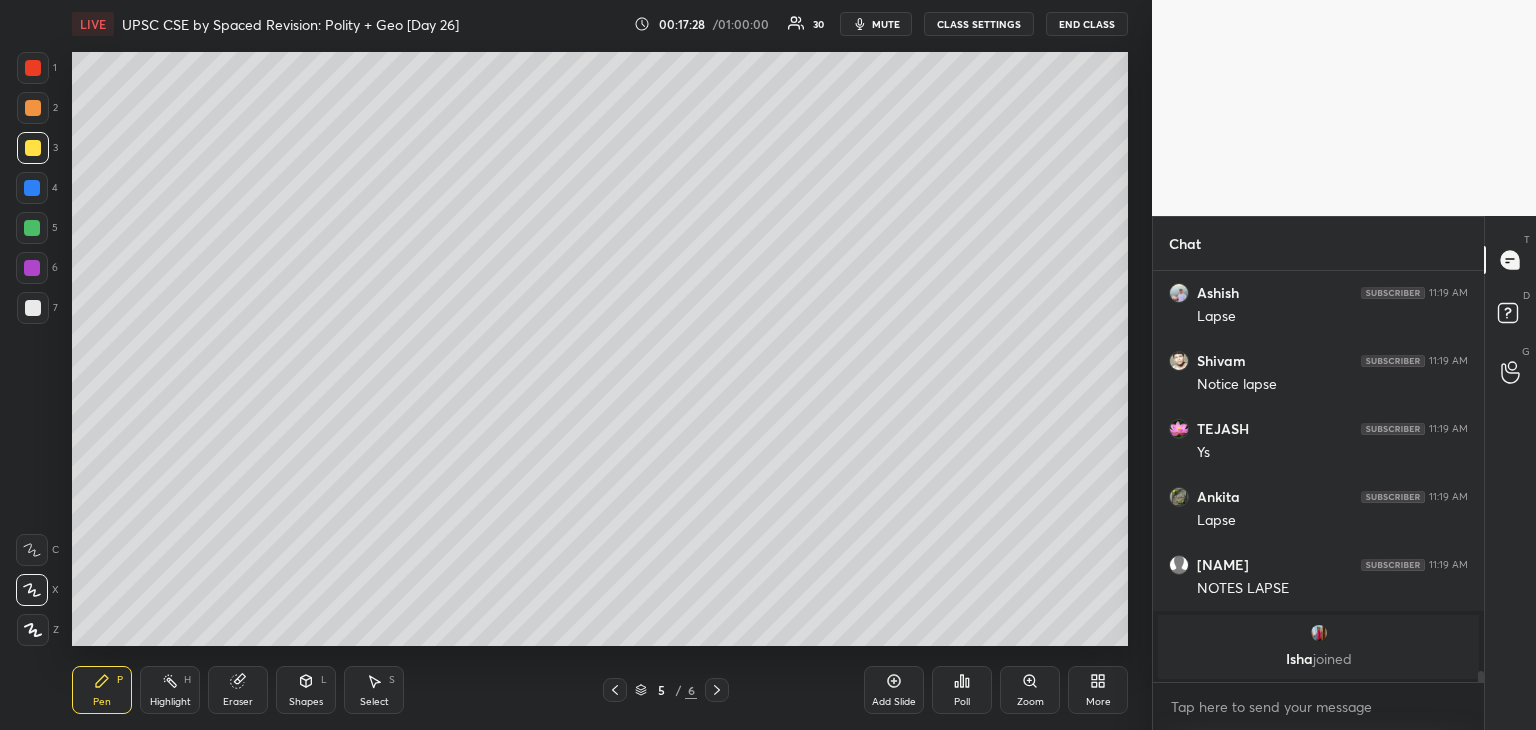 drag, startPoint x: 26, startPoint y: 265, endPoint x: 26, endPoint y: 250, distance: 15 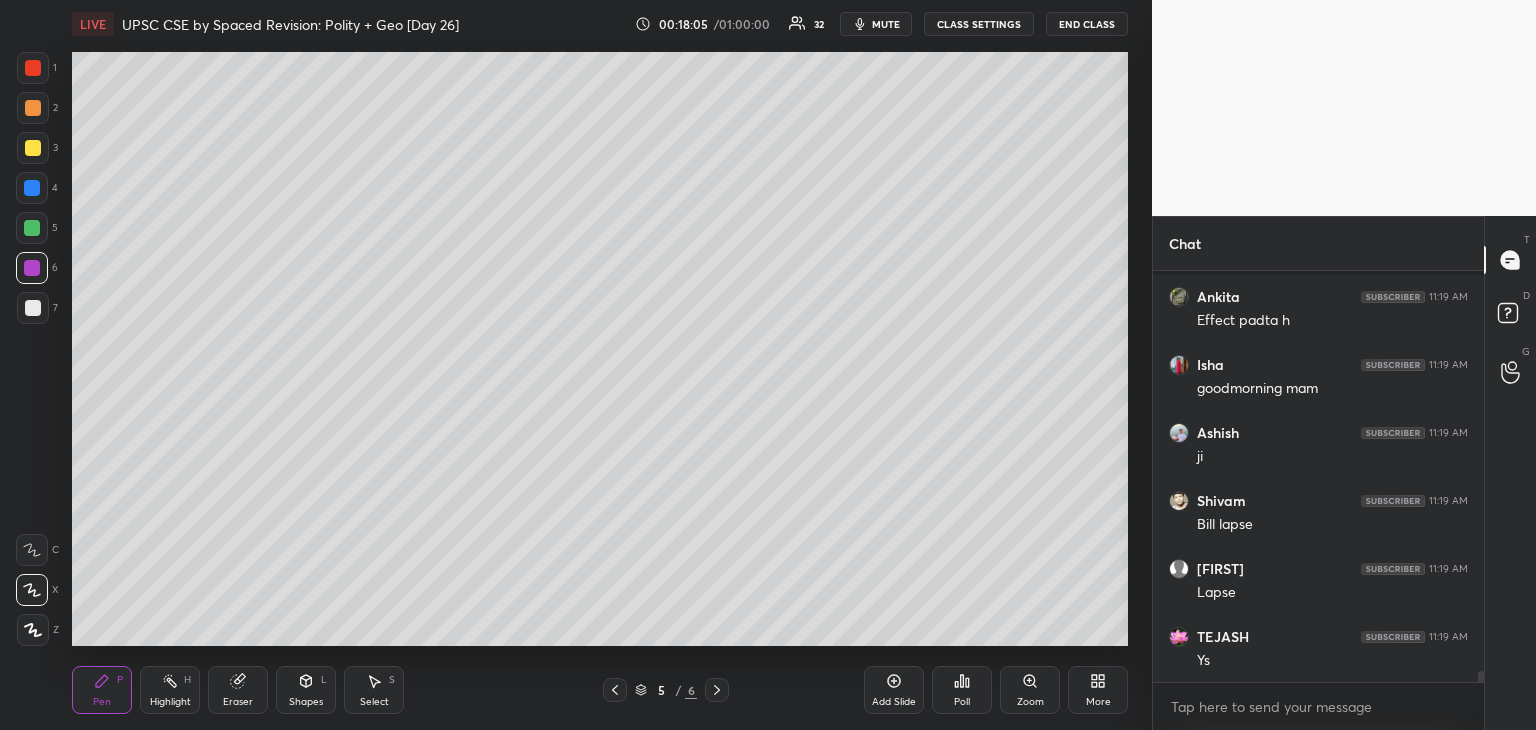 scroll, scrollTop: 15064, scrollLeft: 0, axis: vertical 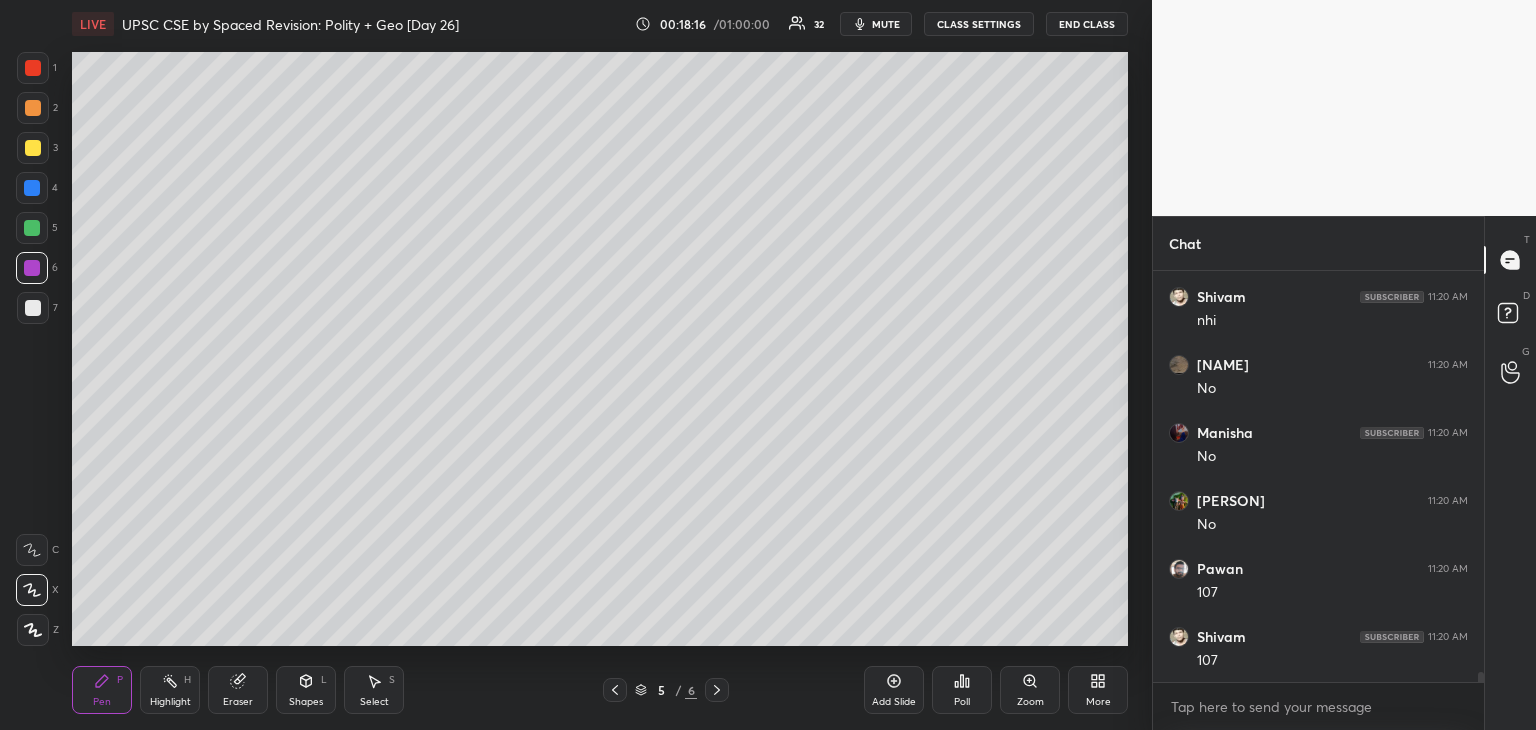 click at bounding box center [33, 148] 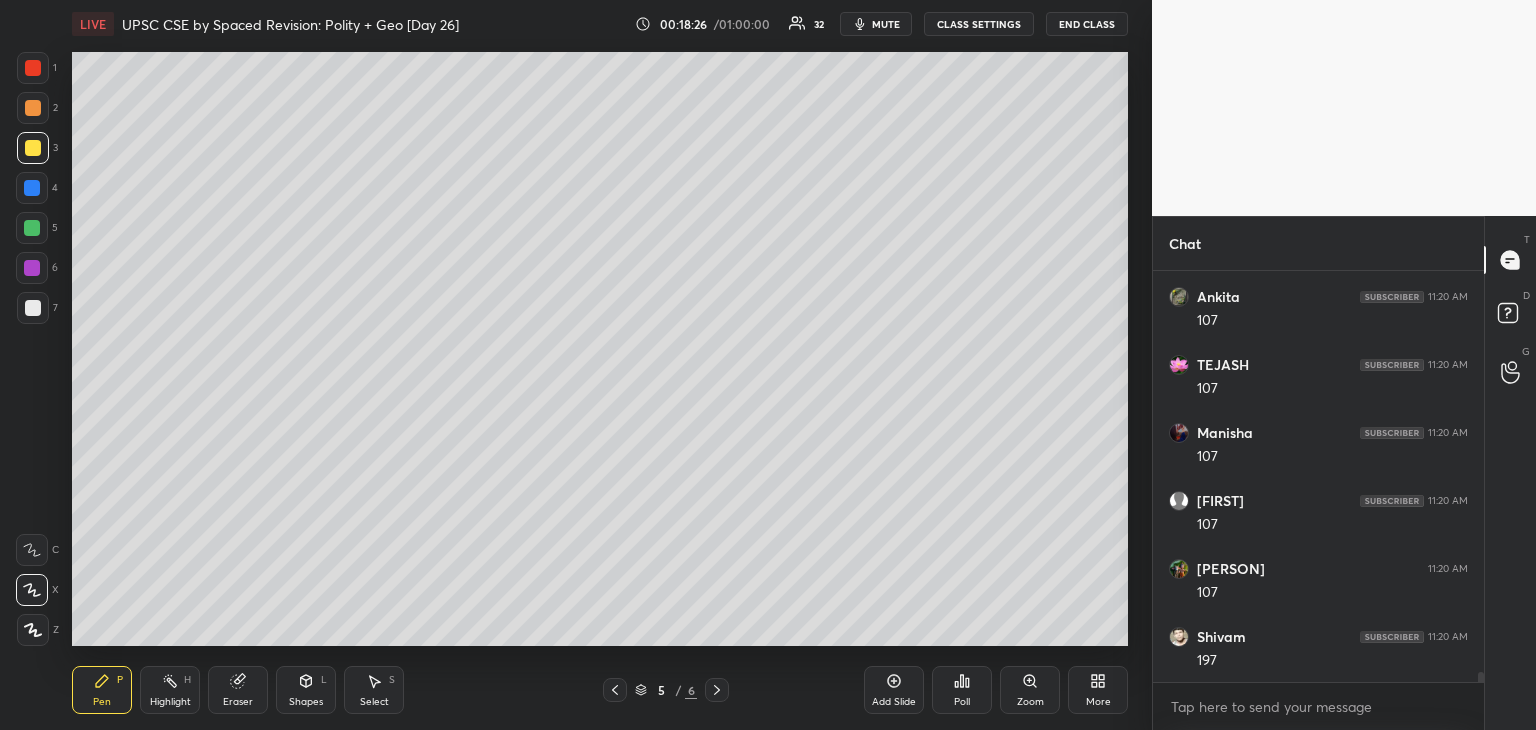 scroll, scrollTop: 16628, scrollLeft: 0, axis: vertical 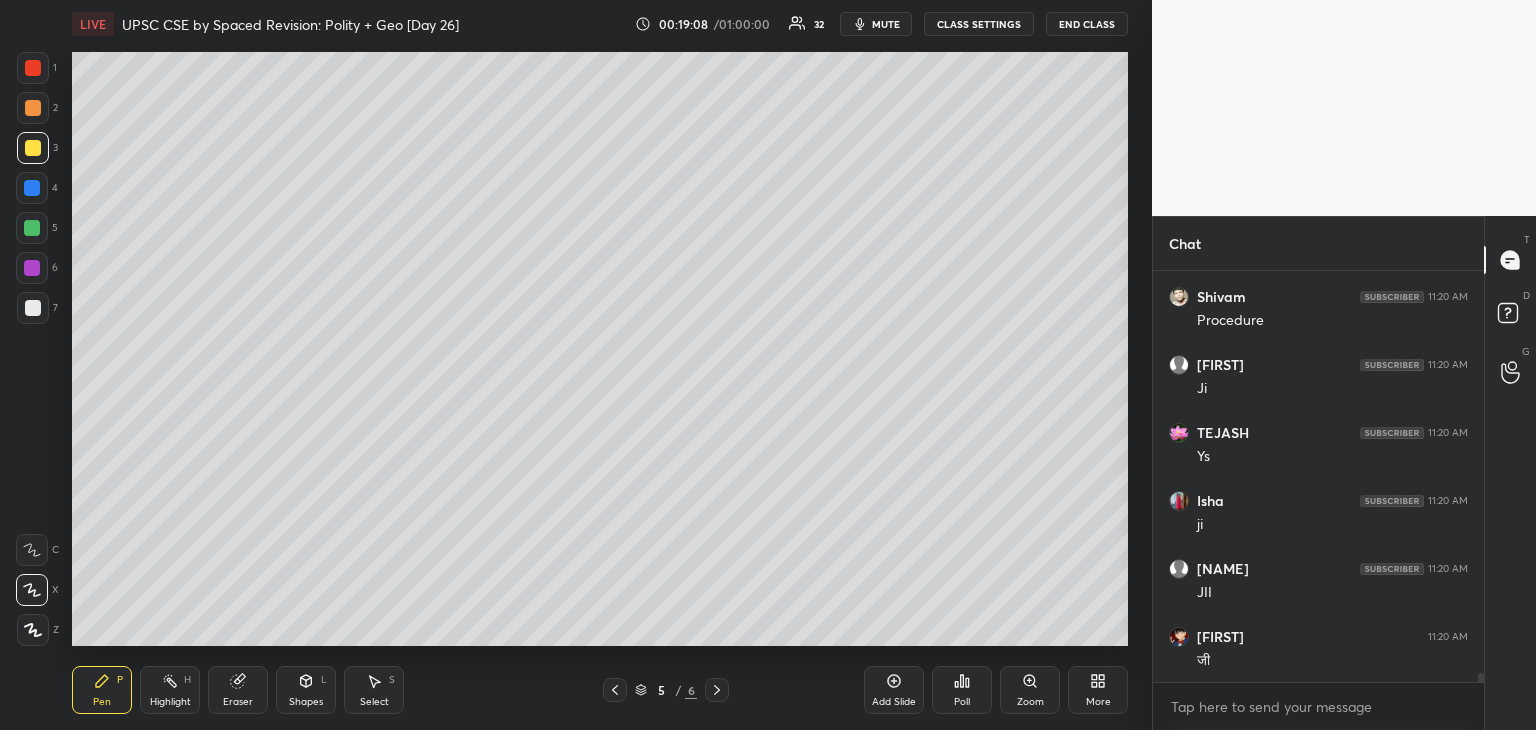 click at bounding box center (33, 308) 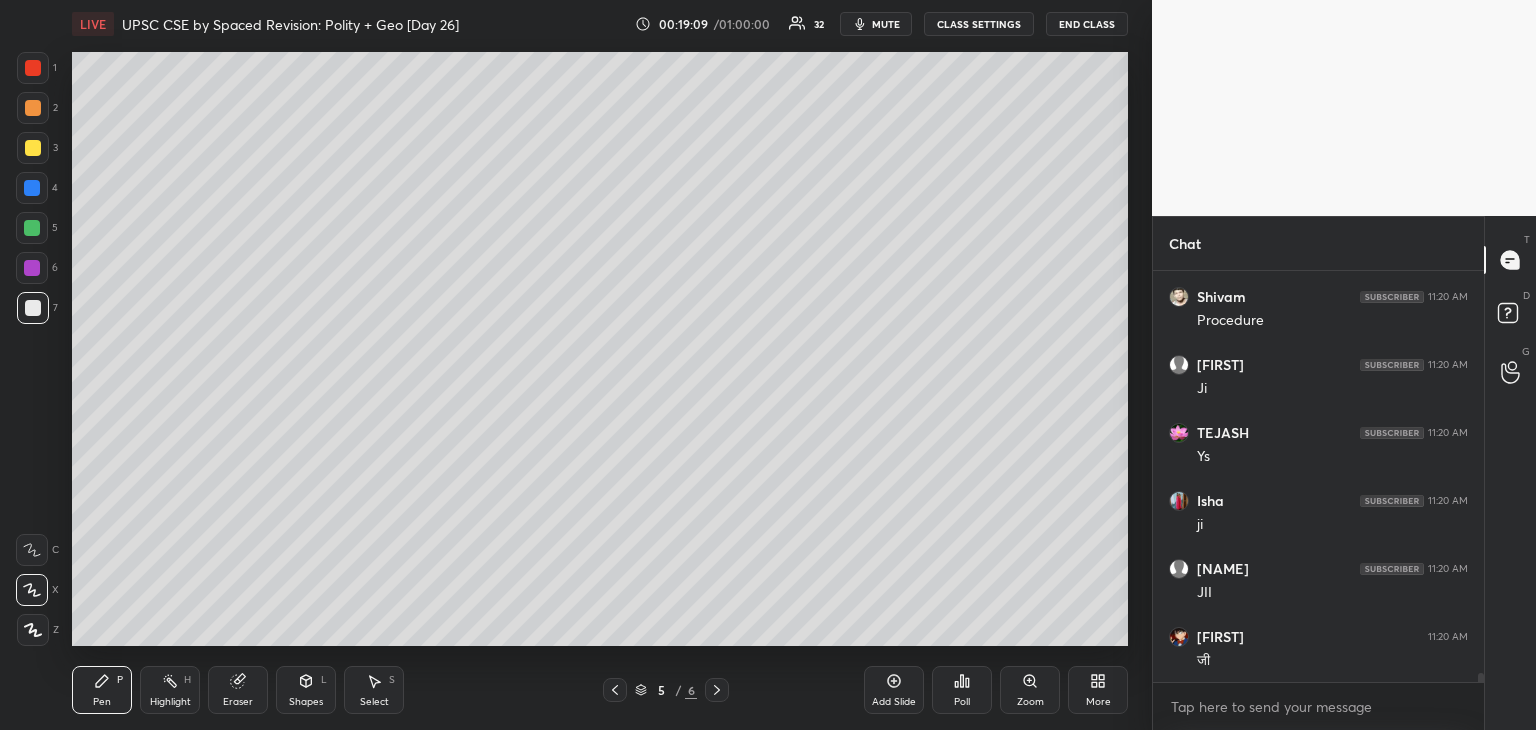 click on "Add Slide" at bounding box center [894, 690] 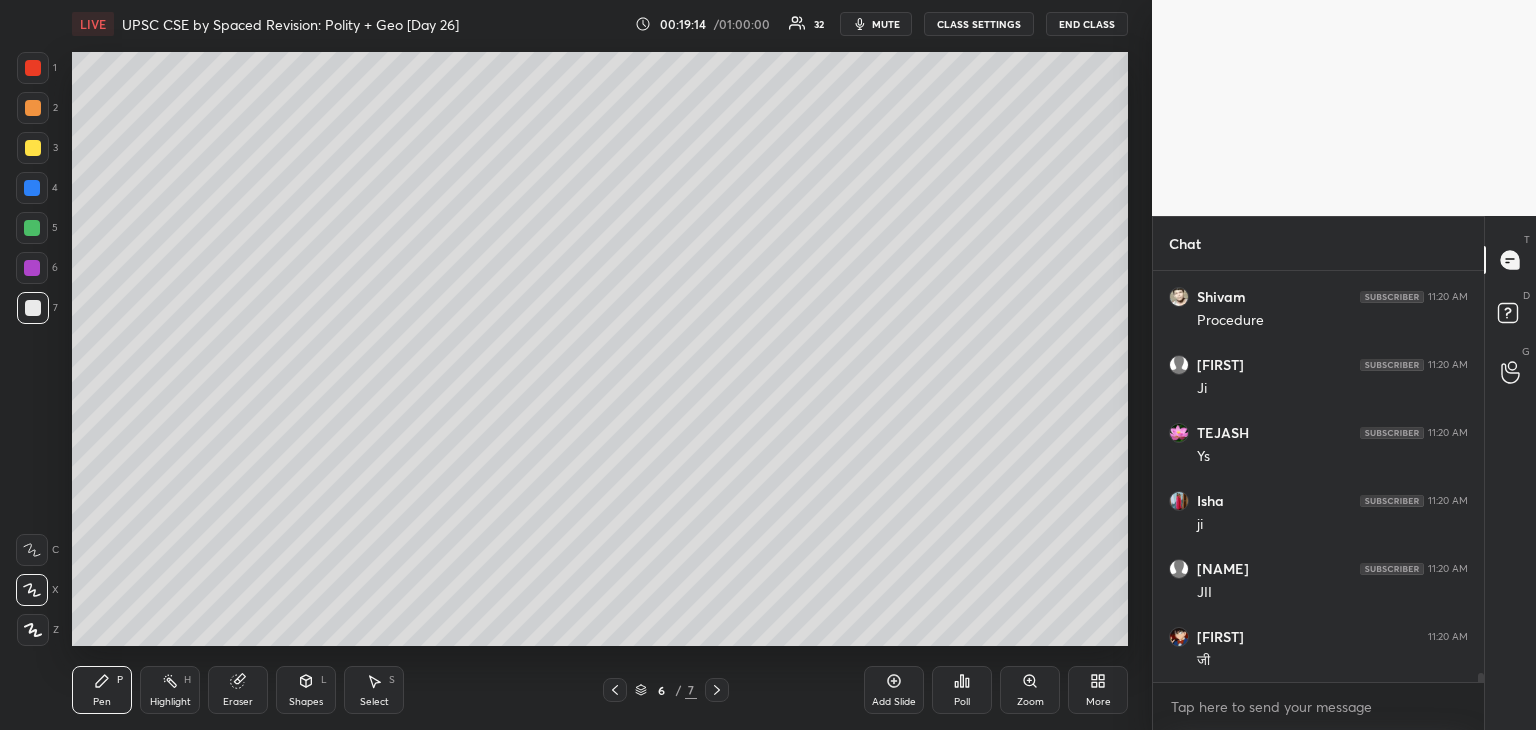 click 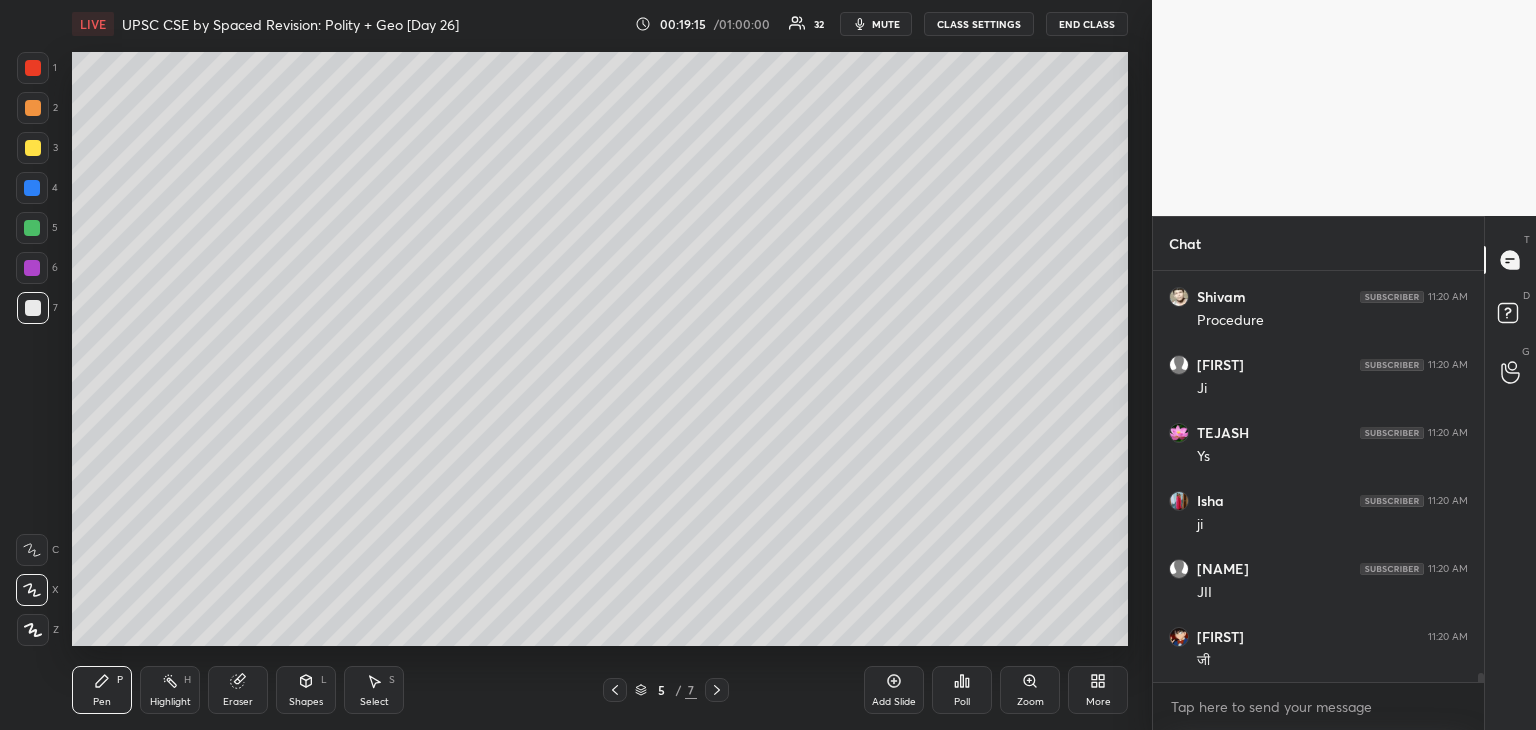 scroll, scrollTop: 17784, scrollLeft: 0, axis: vertical 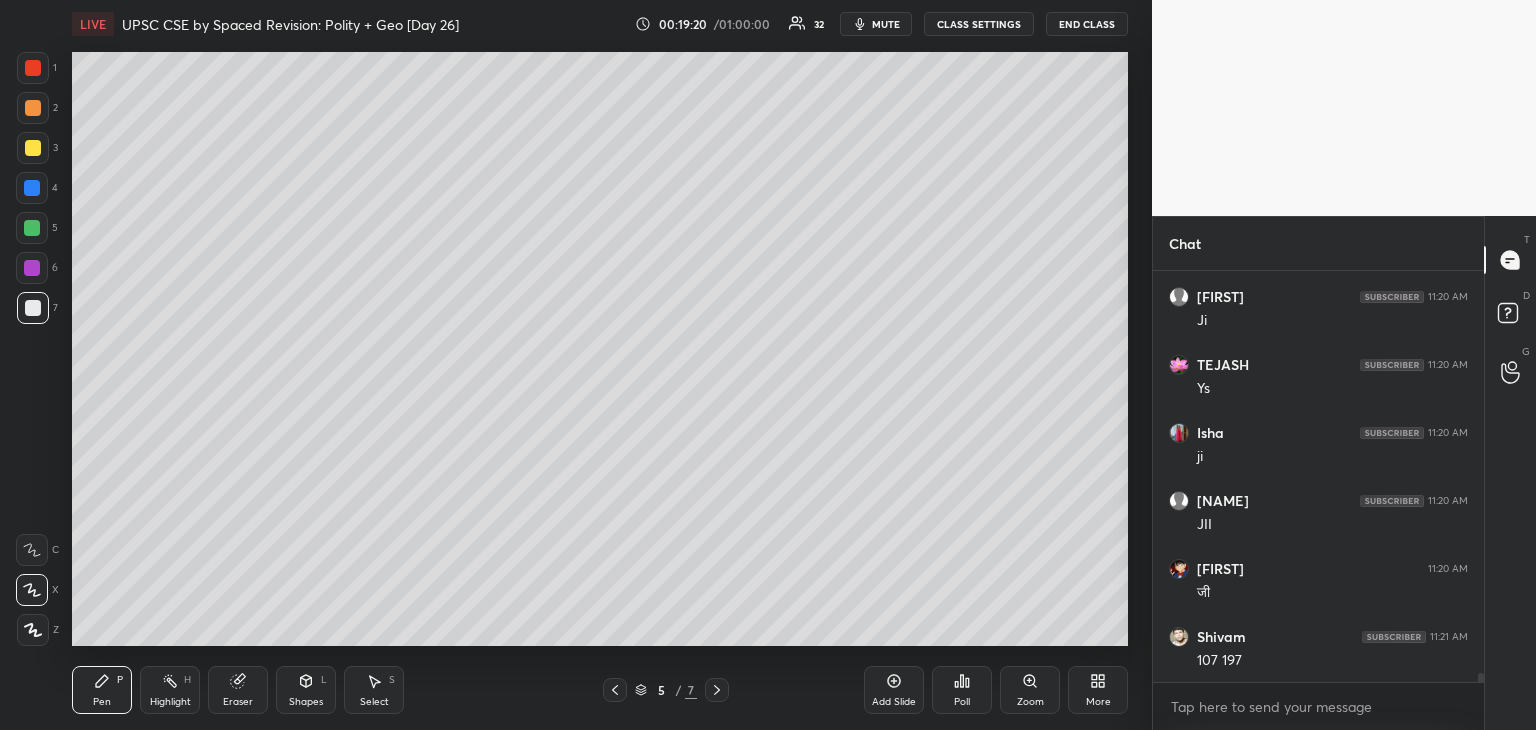 click on "Add Slide" at bounding box center [894, 702] 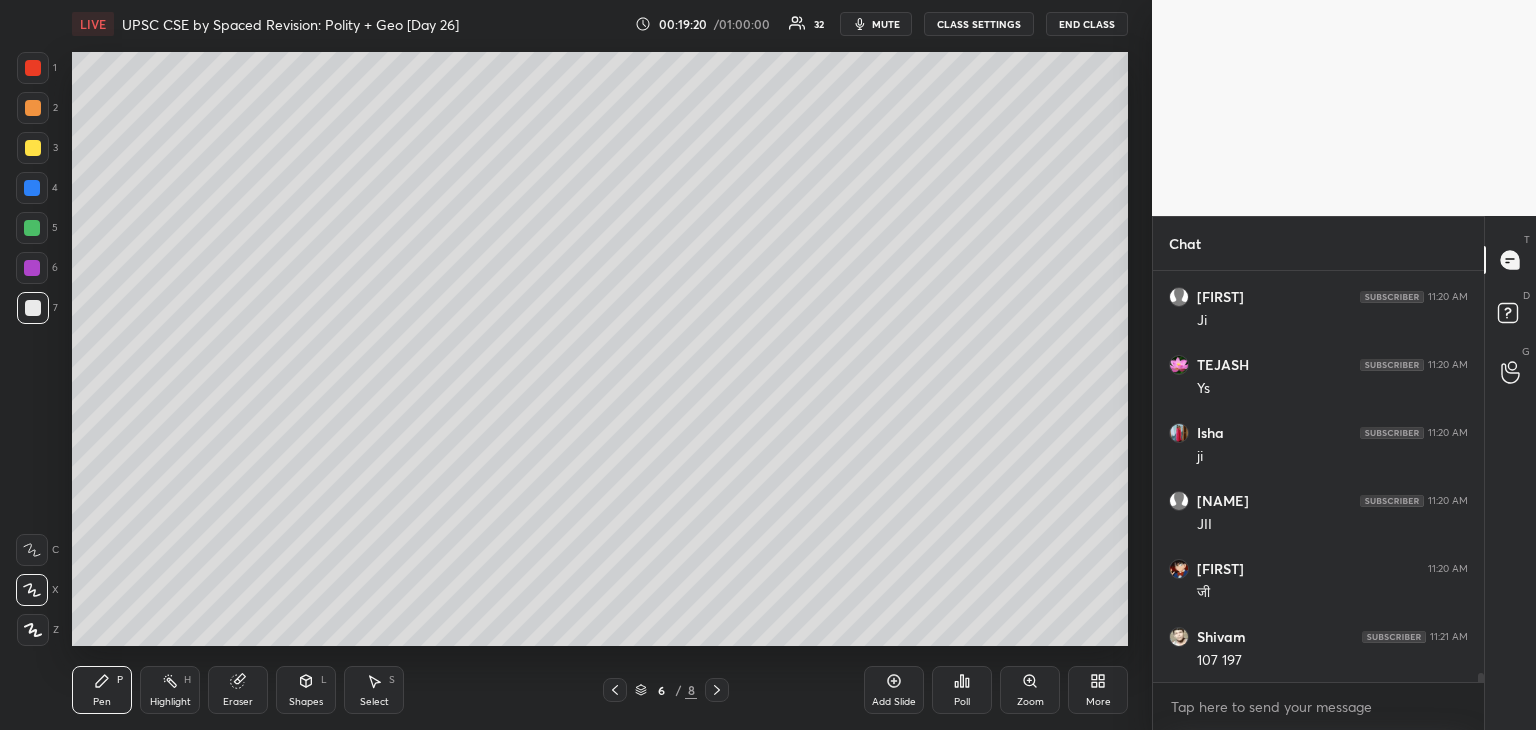scroll, scrollTop: 17852, scrollLeft: 0, axis: vertical 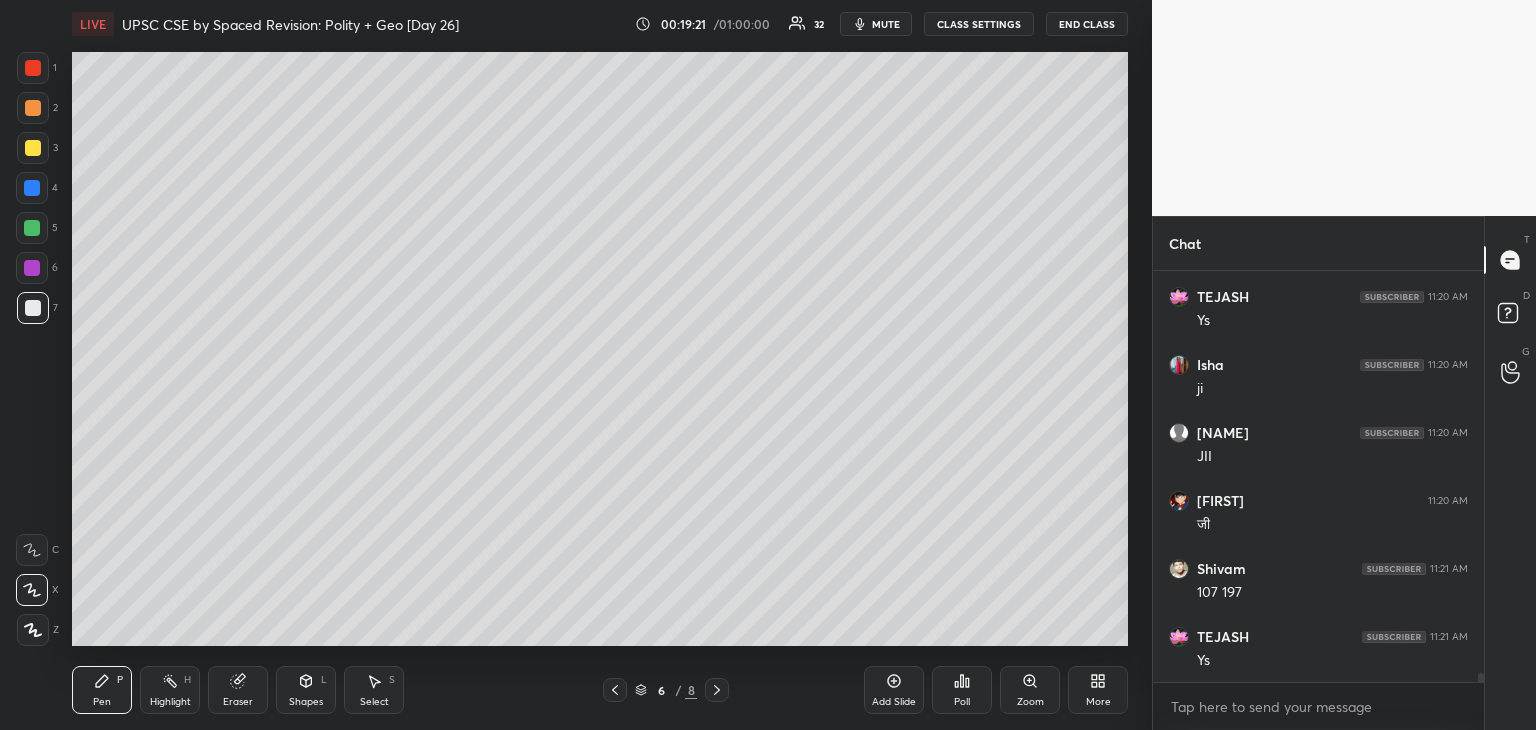 click at bounding box center (33, 308) 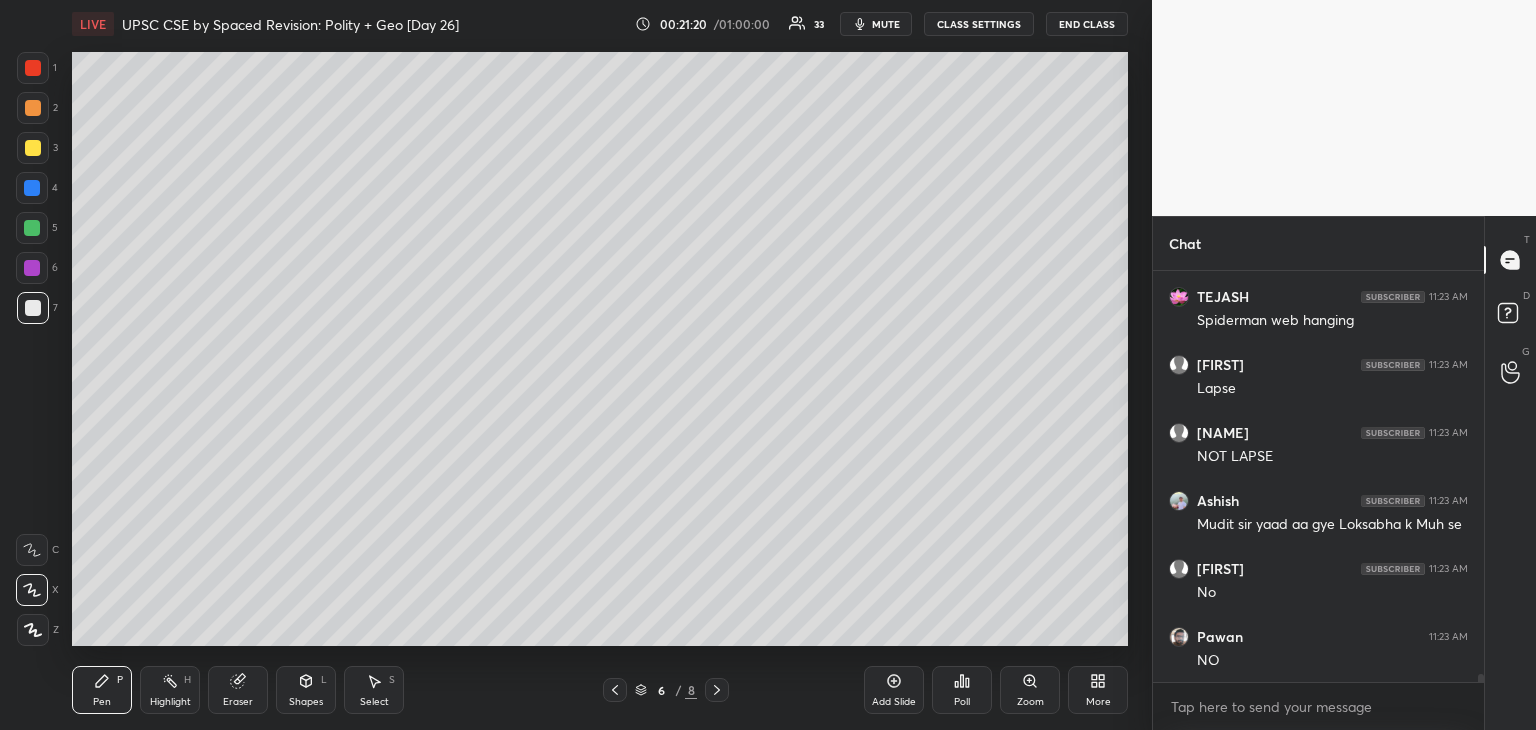 scroll, scrollTop: 20130, scrollLeft: 0, axis: vertical 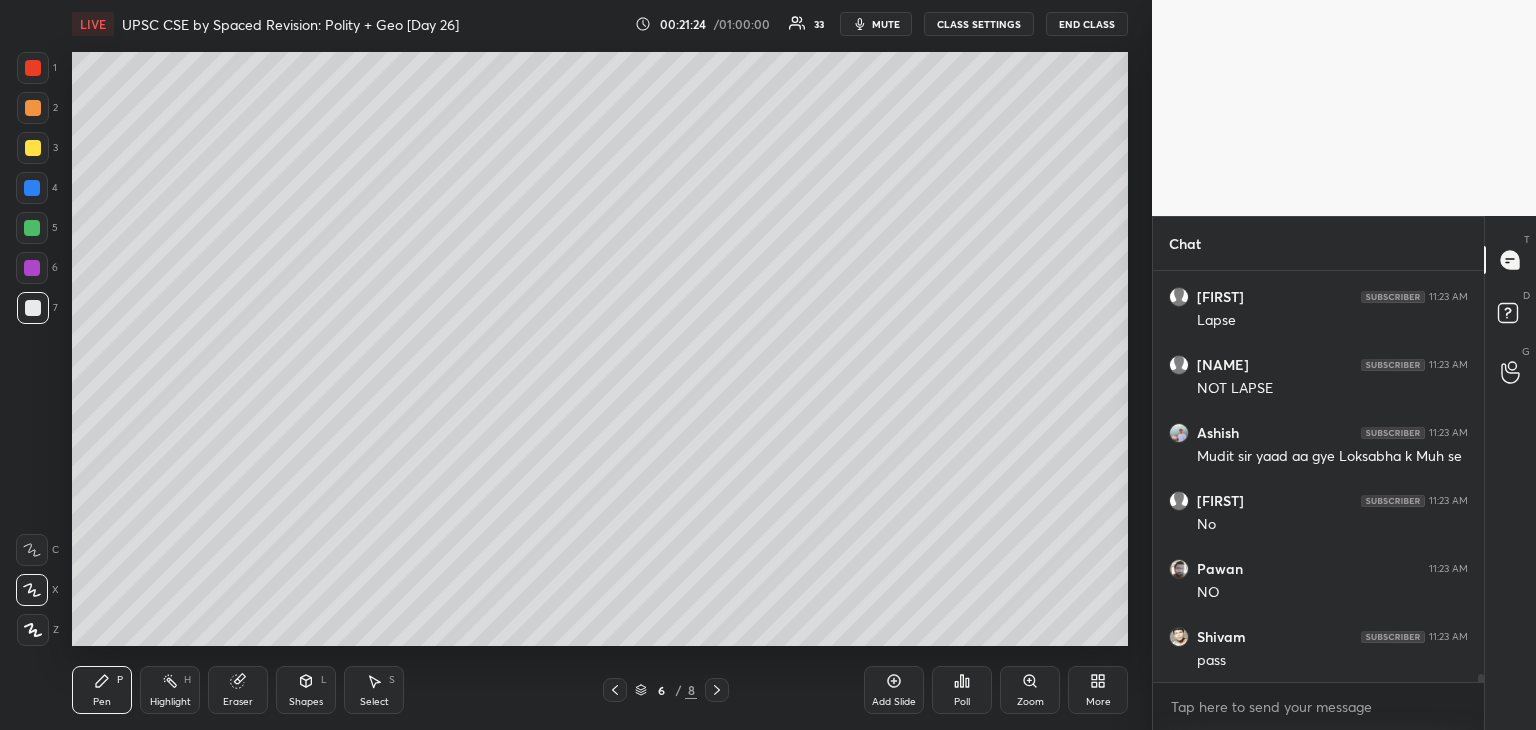 click at bounding box center (33, 68) 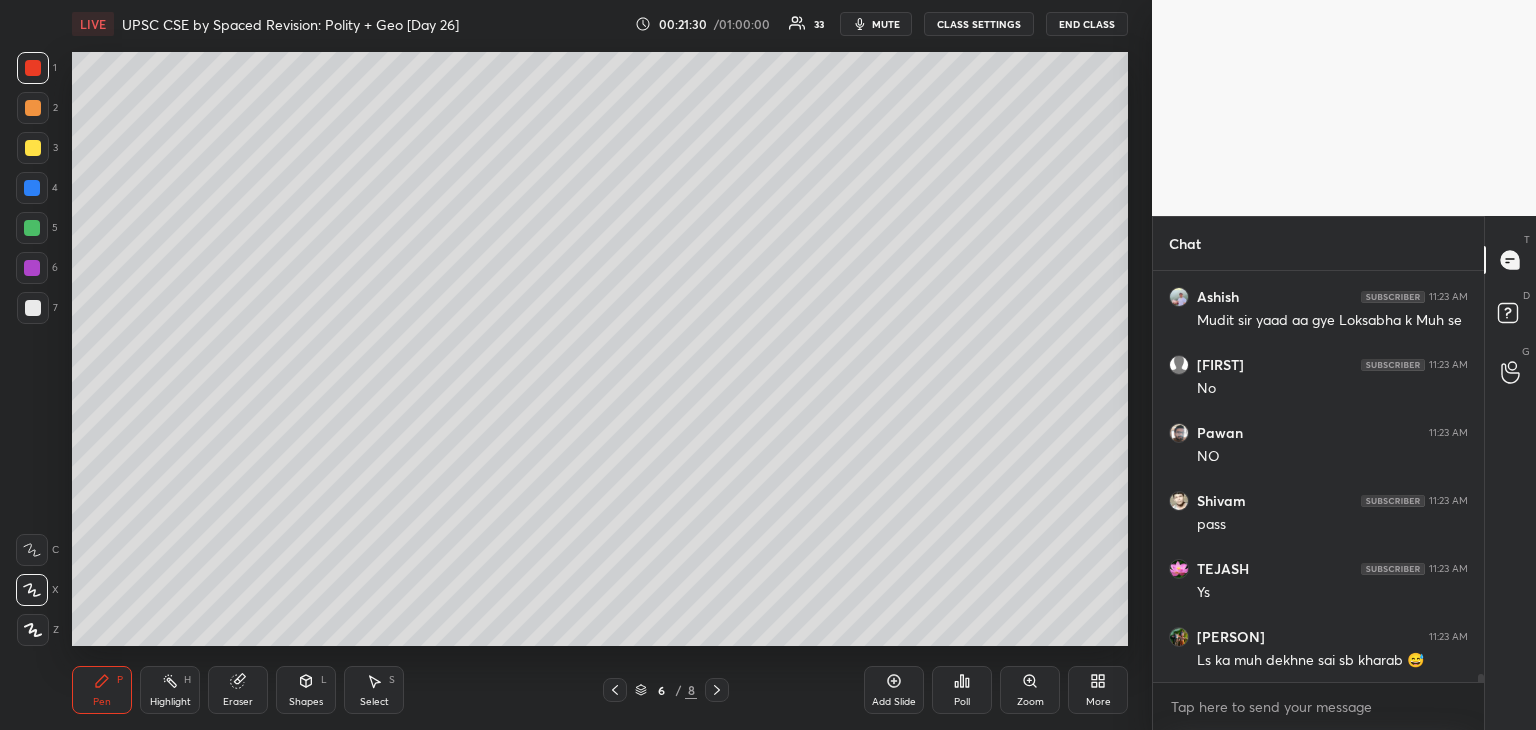 scroll, scrollTop: 20334, scrollLeft: 0, axis: vertical 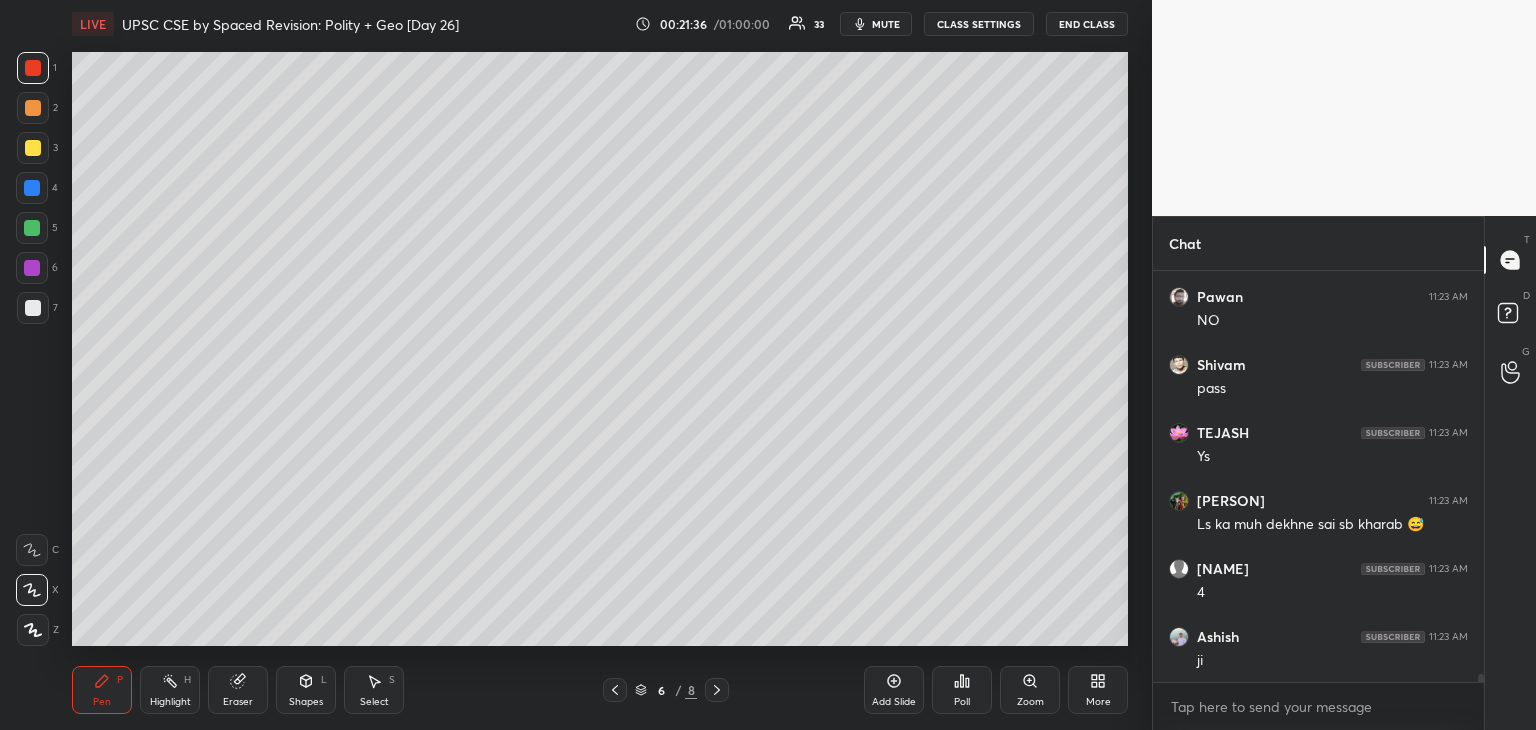 click 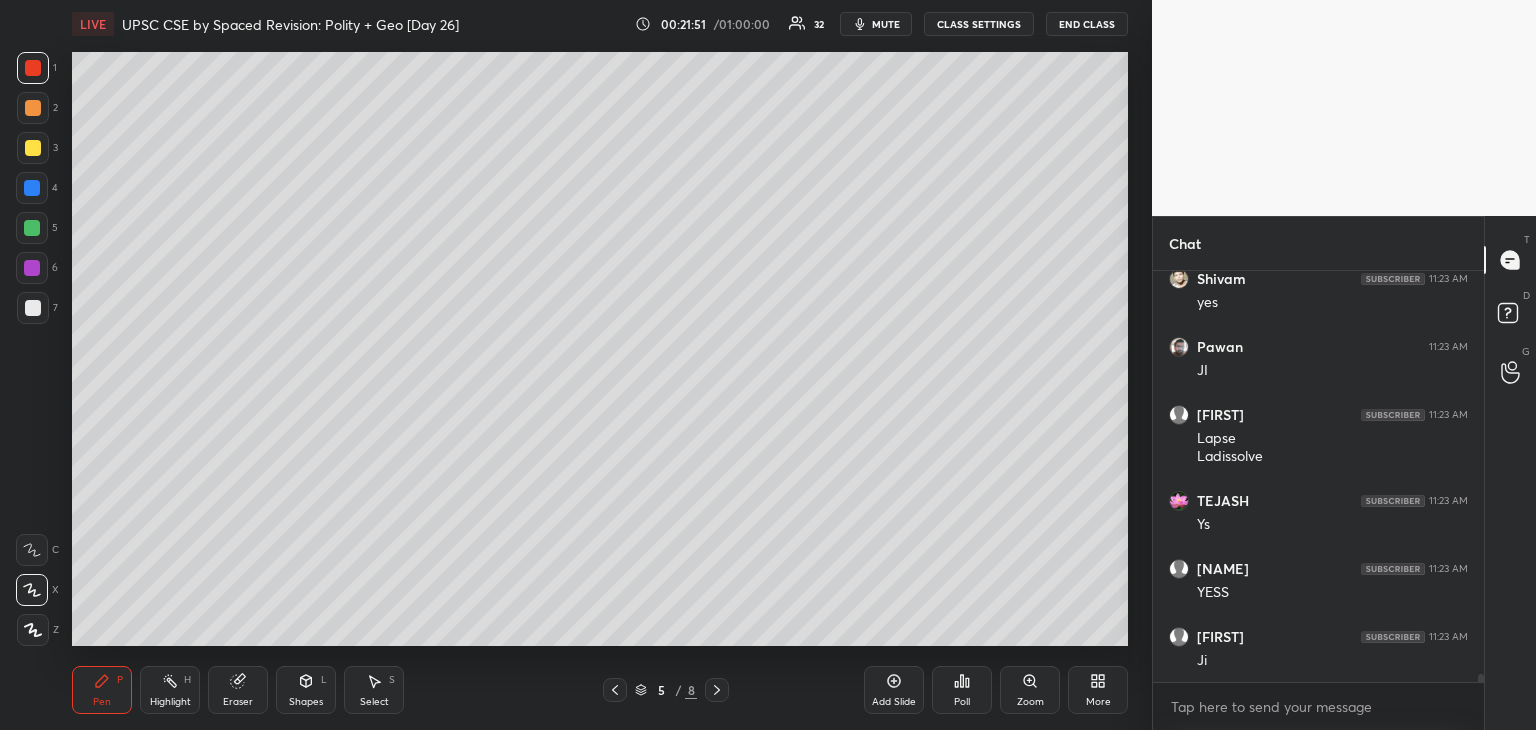 scroll, scrollTop: 20914, scrollLeft: 0, axis: vertical 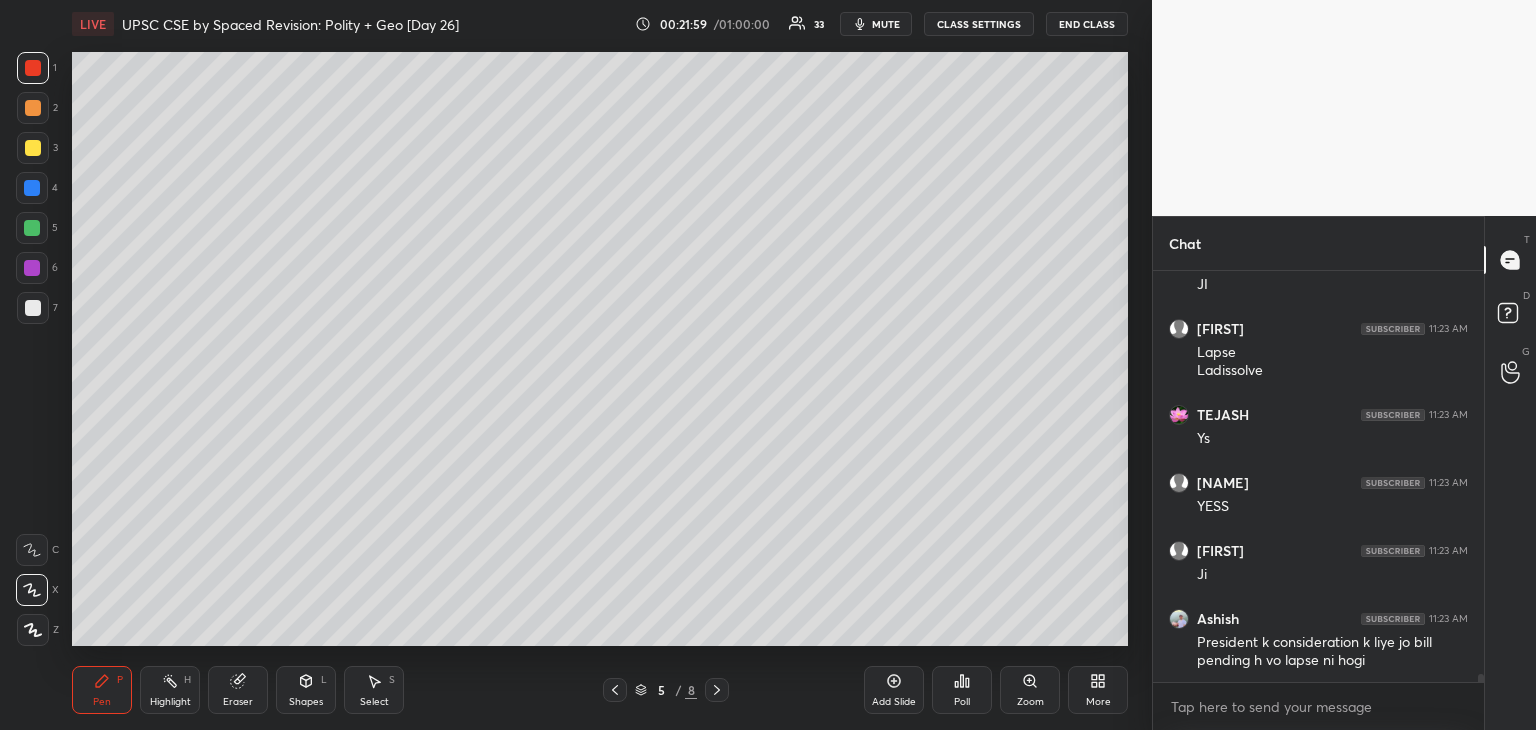 click 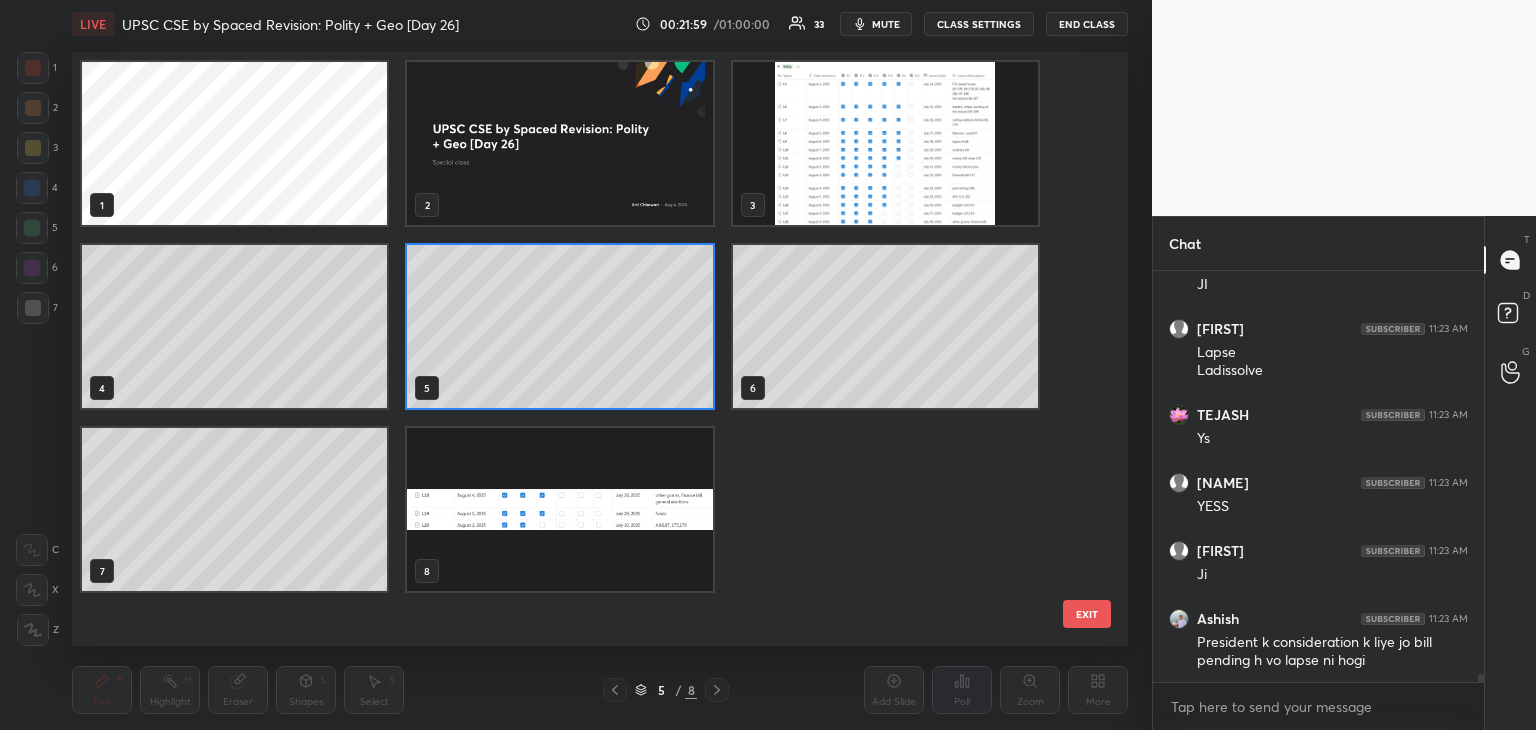 scroll, scrollTop: 6, scrollLeft: 10, axis: both 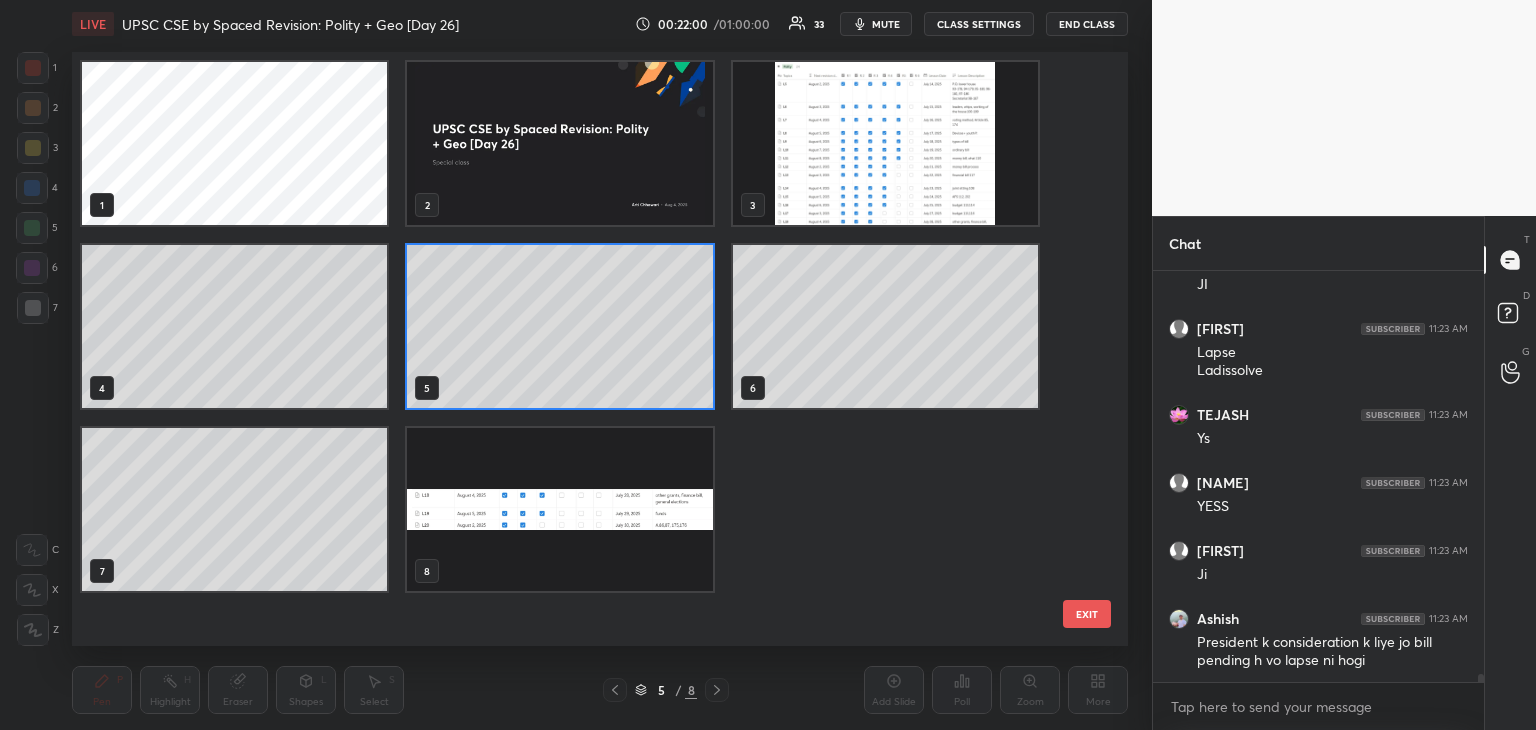 click at bounding box center [885, 143] 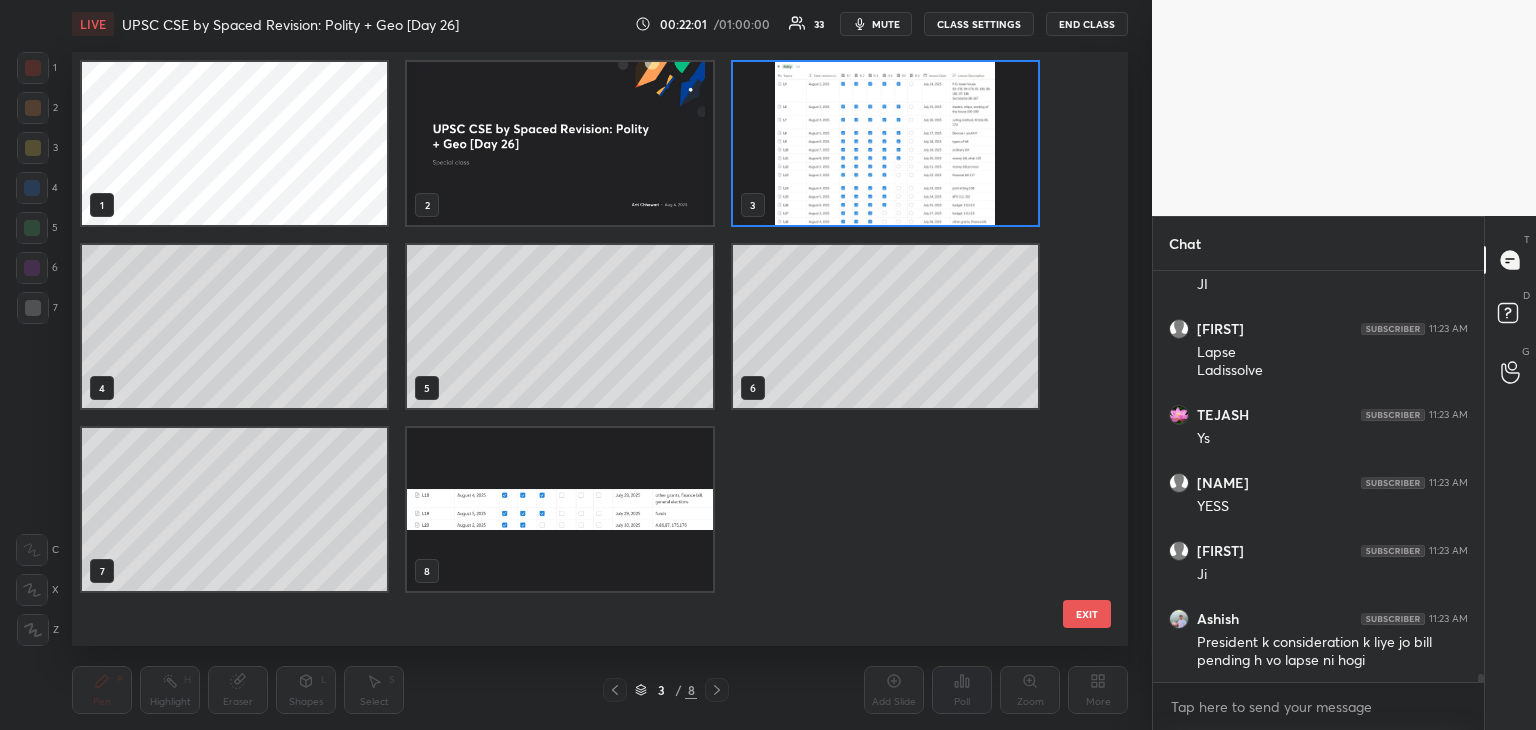 click 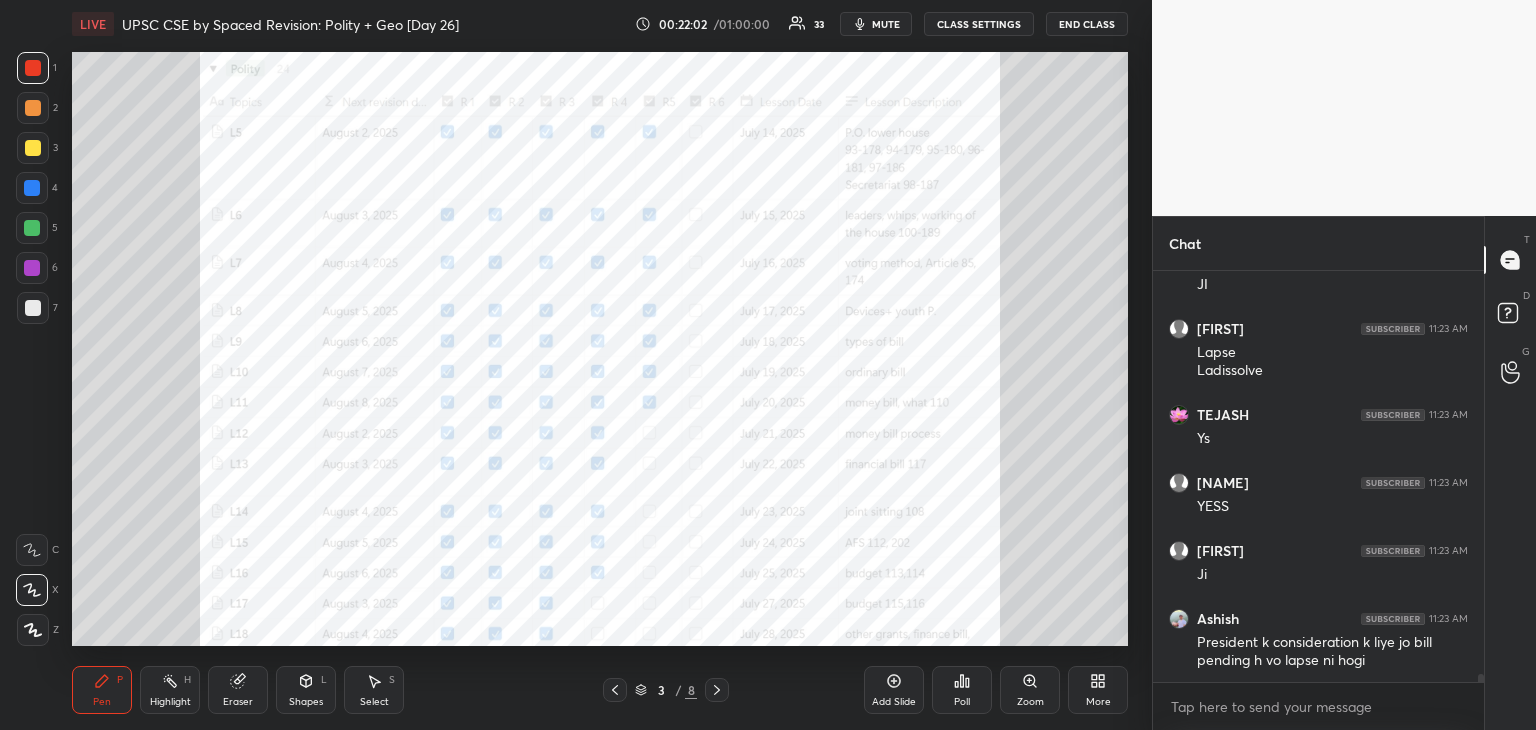 scroll, scrollTop: 20982, scrollLeft: 0, axis: vertical 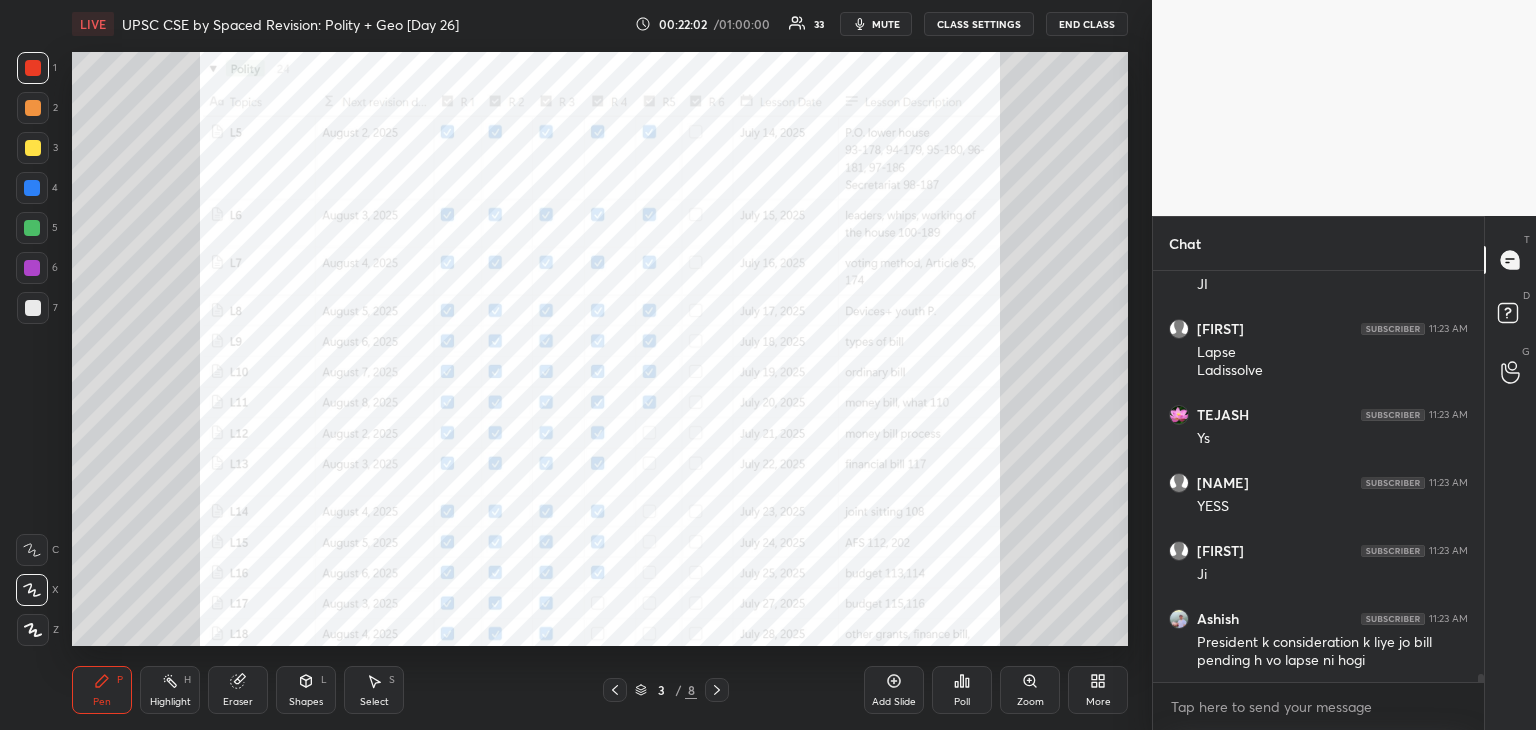 click at bounding box center [33, 68] 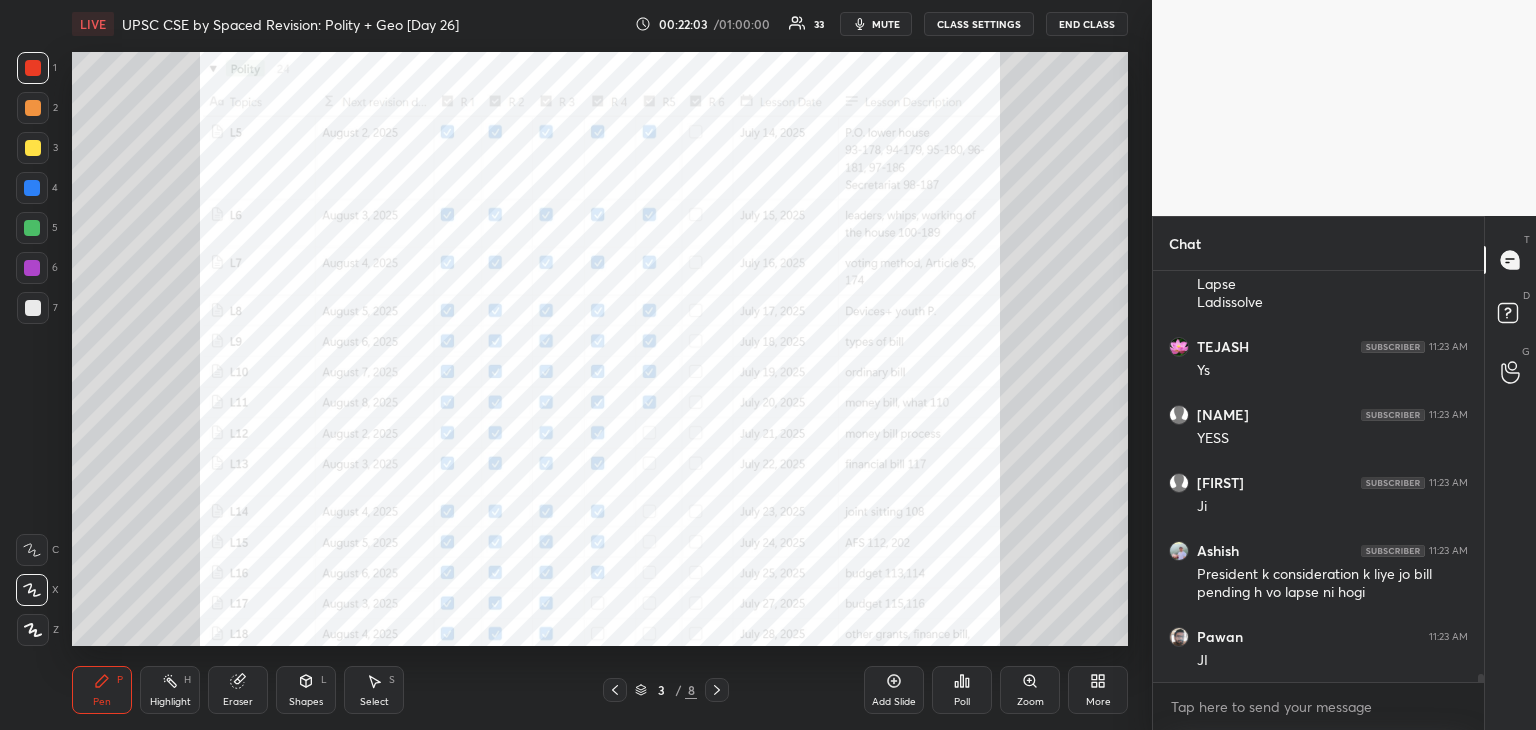 click at bounding box center [32, 188] 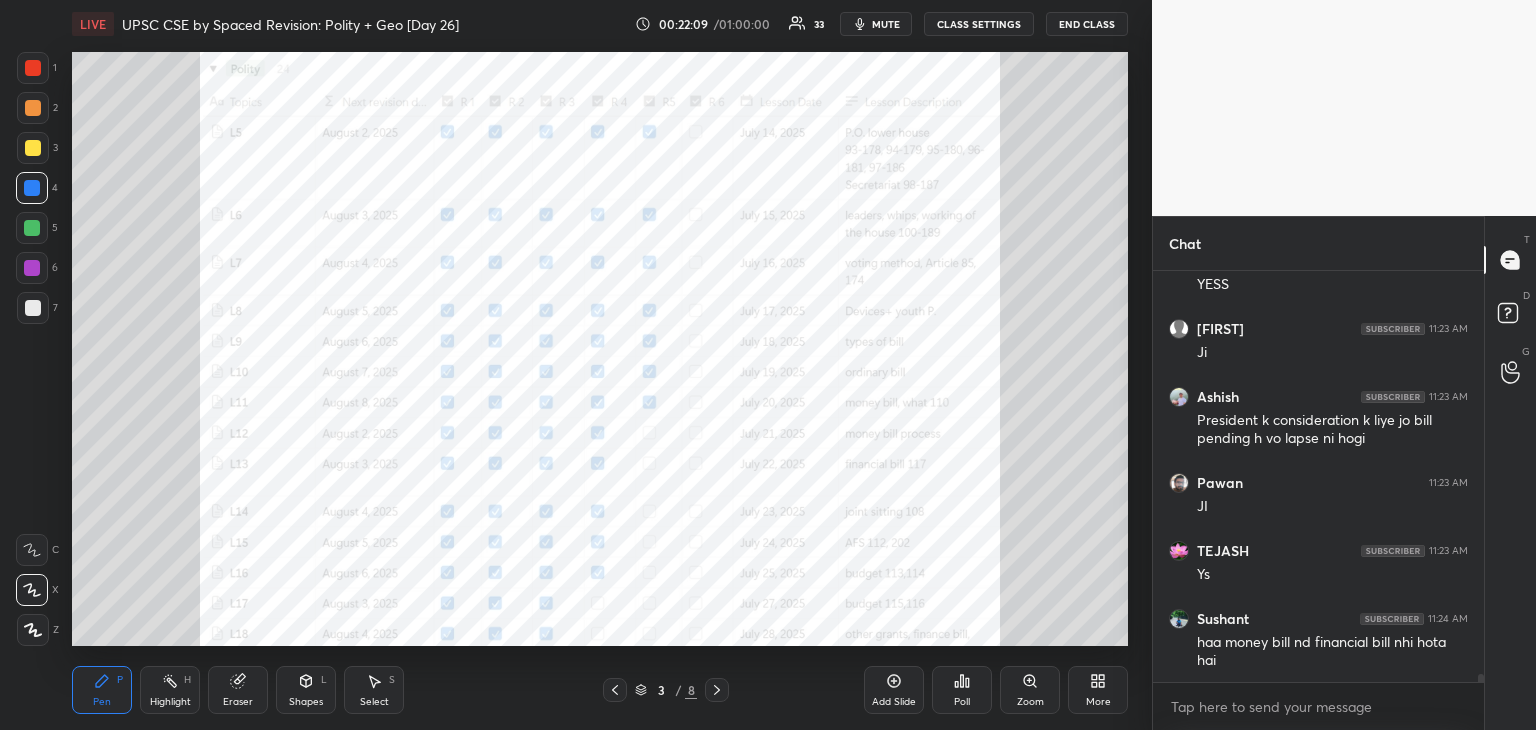 scroll, scrollTop: 21204, scrollLeft: 0, axis: vertical 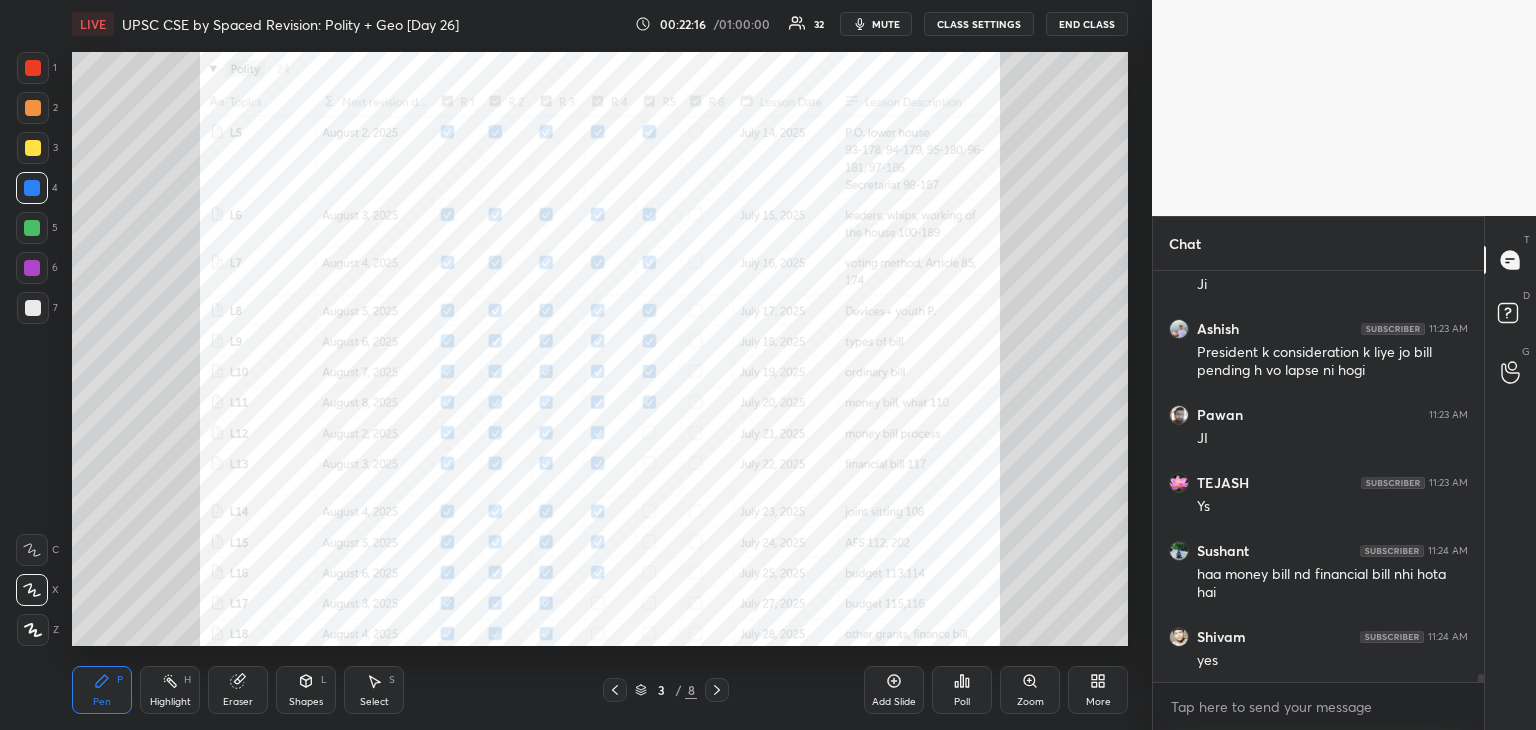 click 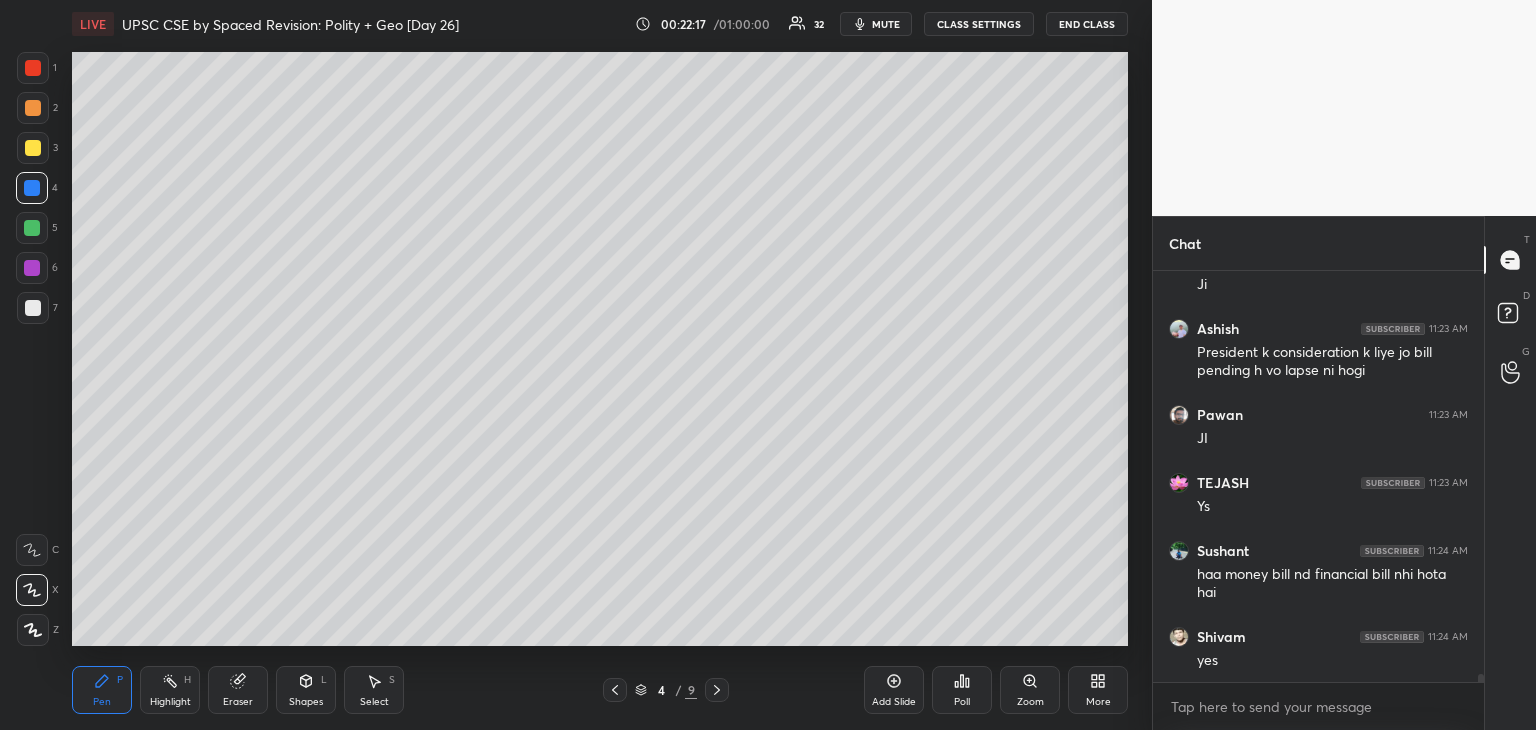 click at bounding box center [33, 308] 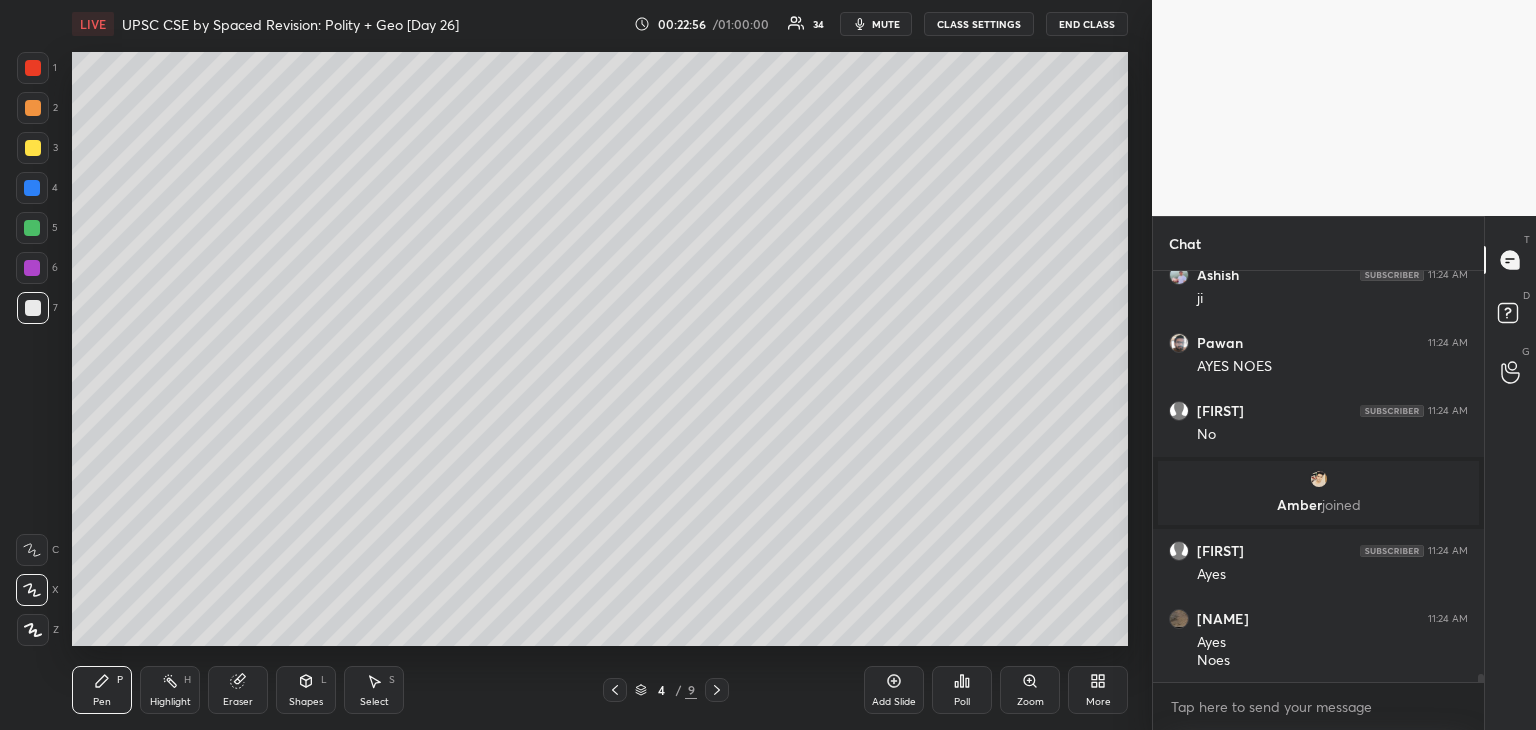 scroll, scrollTop: 21396, scrollLeft: 0, axis: vertical 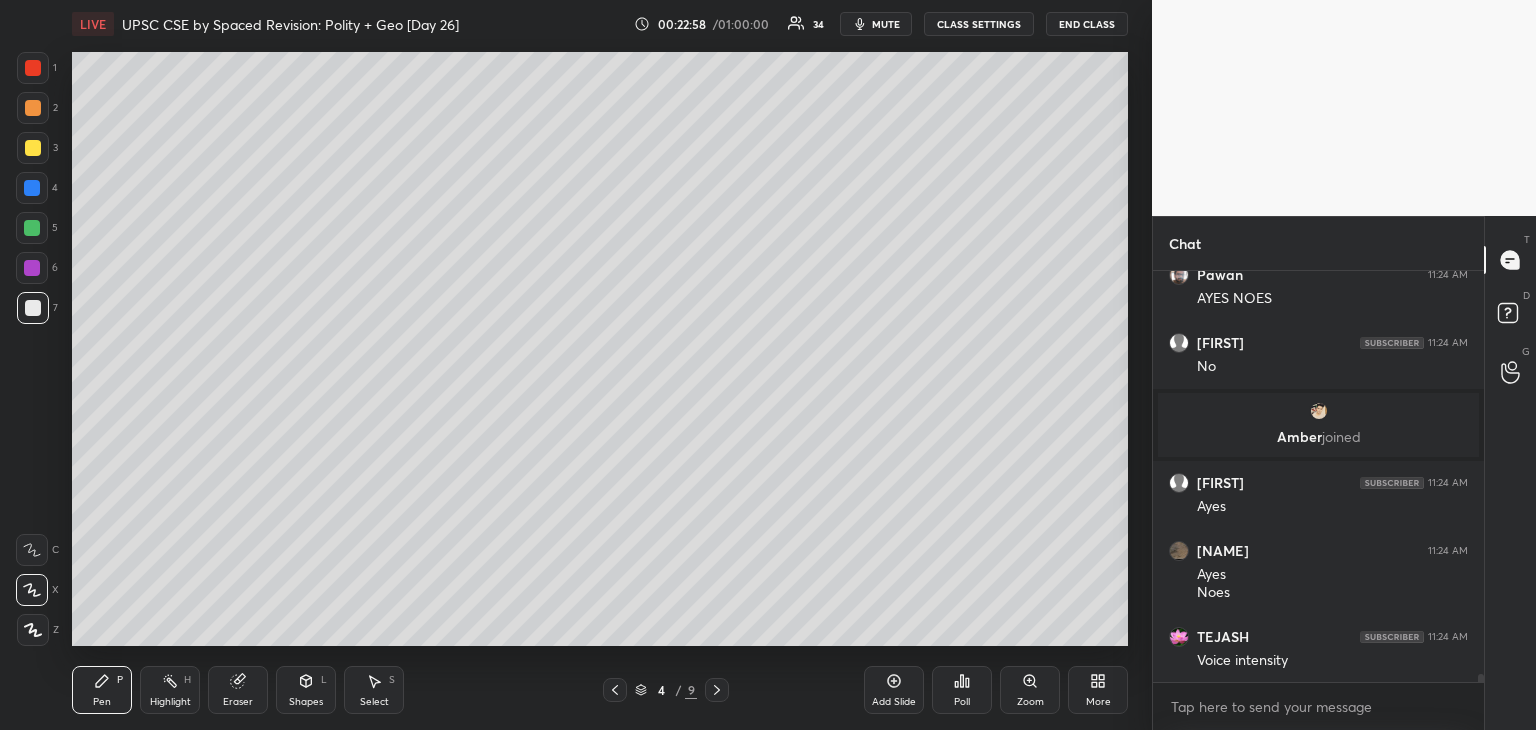 click at bounding box center (33, 148) 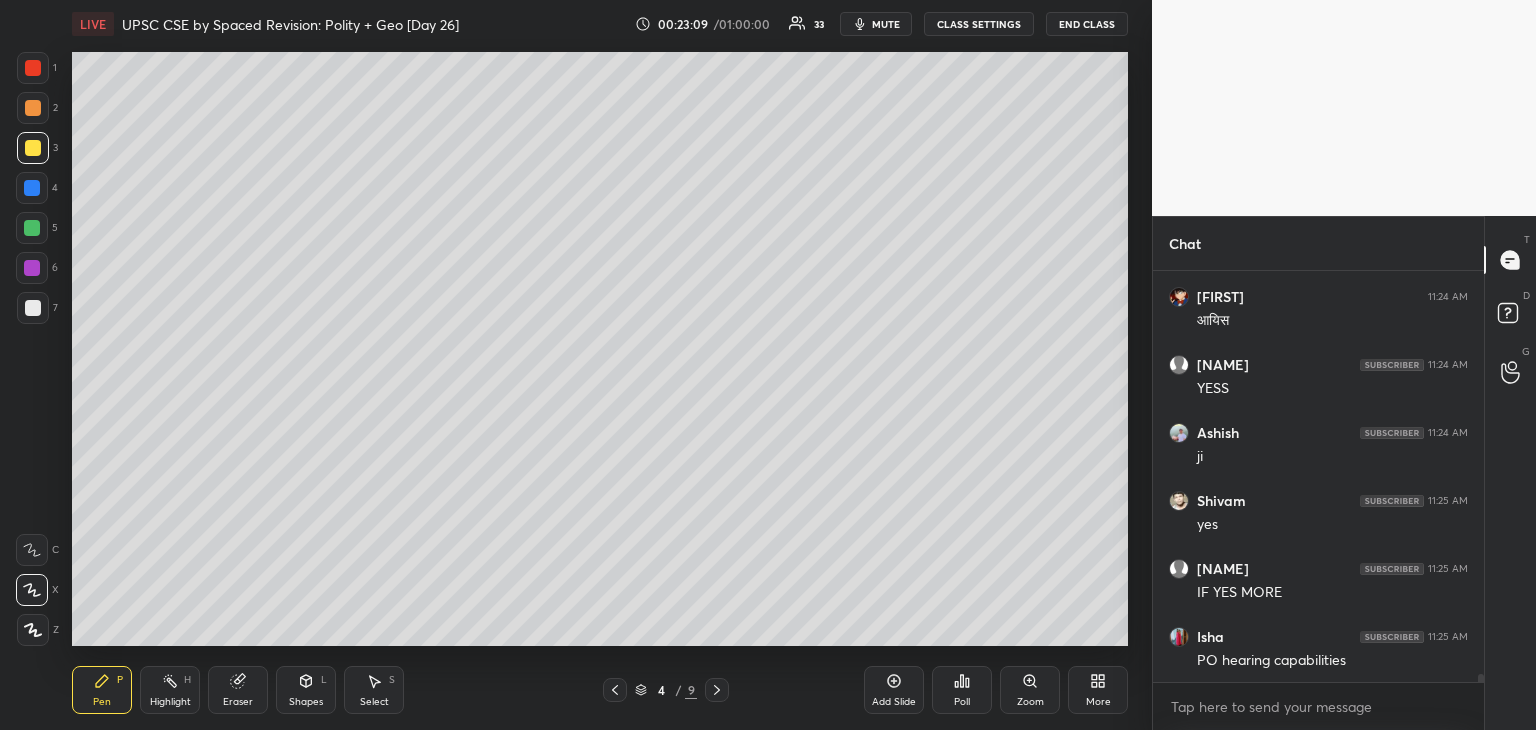 scroll, scrollTop: 21872, scrollLeft: 0, axis: vertical 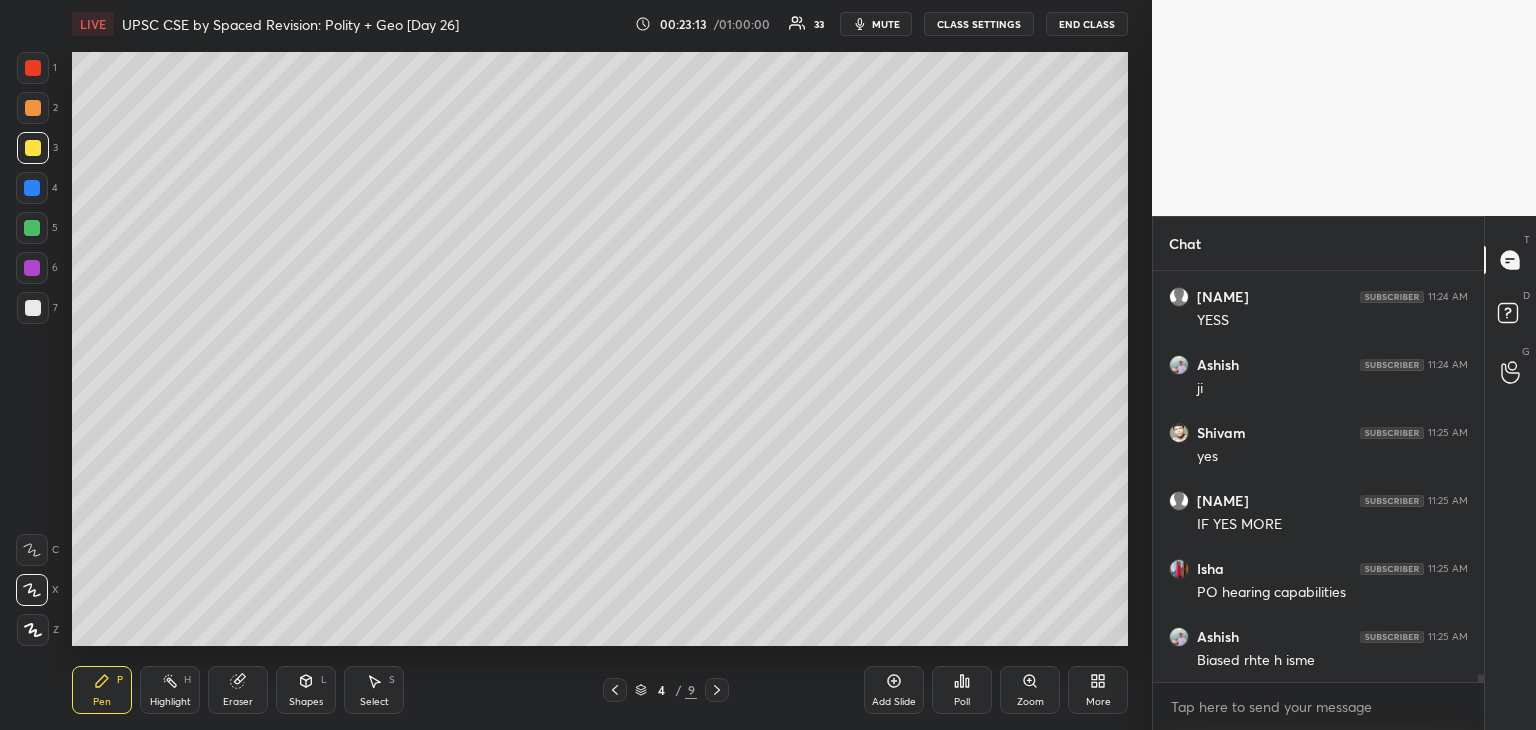 click at bounding box center (32, 188) 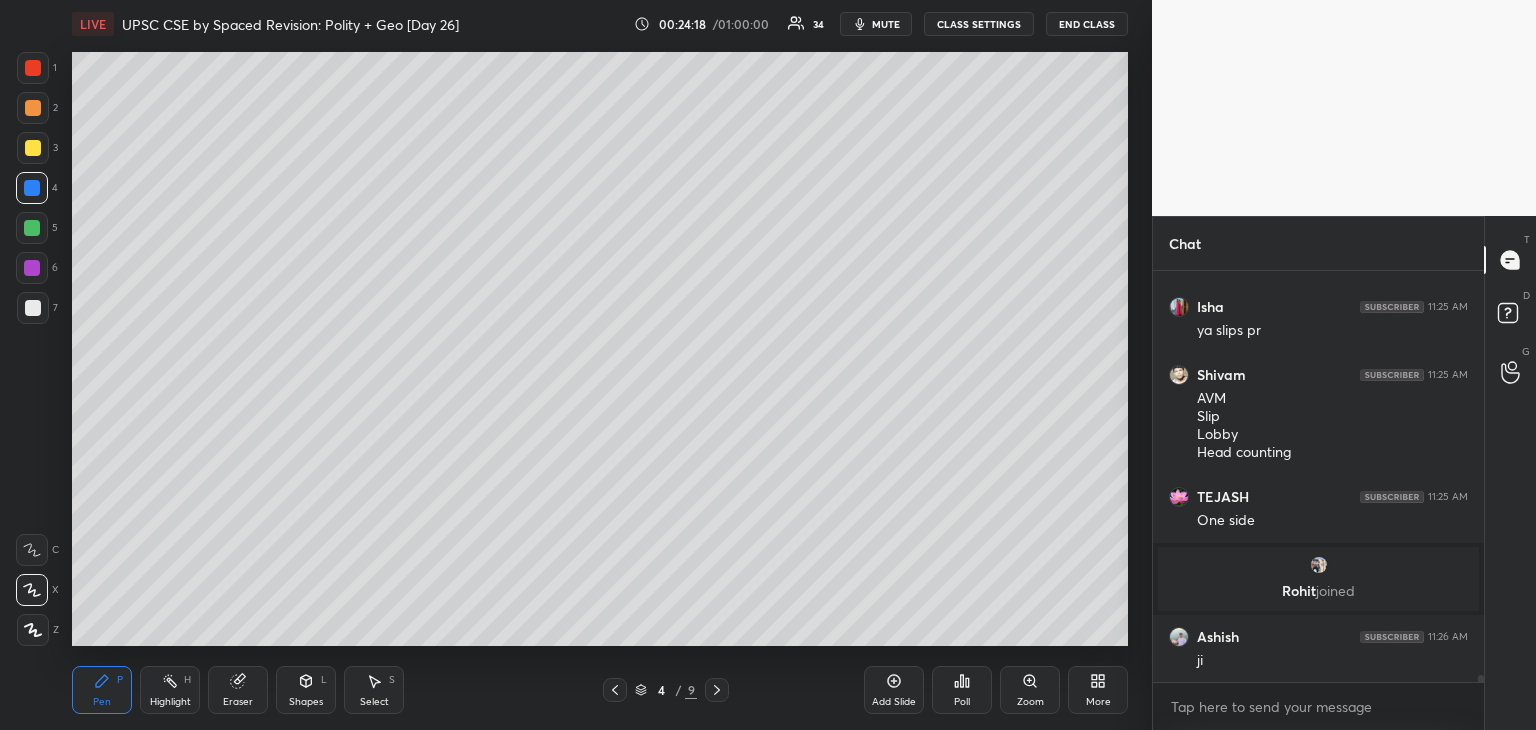 scroll, scrollTop: 22688, scrollLeft: 0, axis: vertical 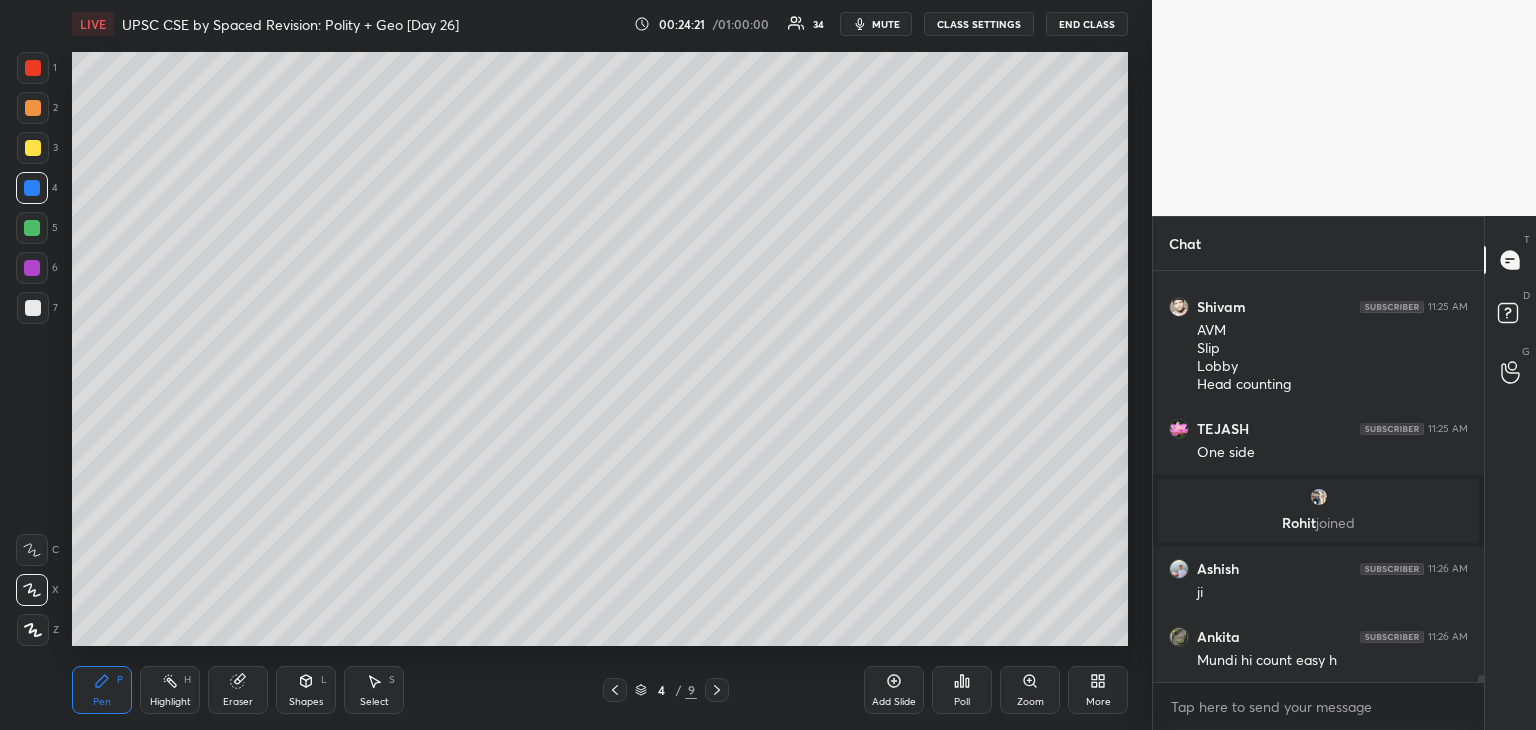 drag, startPoint x: 28, startPoint y: 148, endPoint x: 51, endPoint y: 150, distance: 23.086792 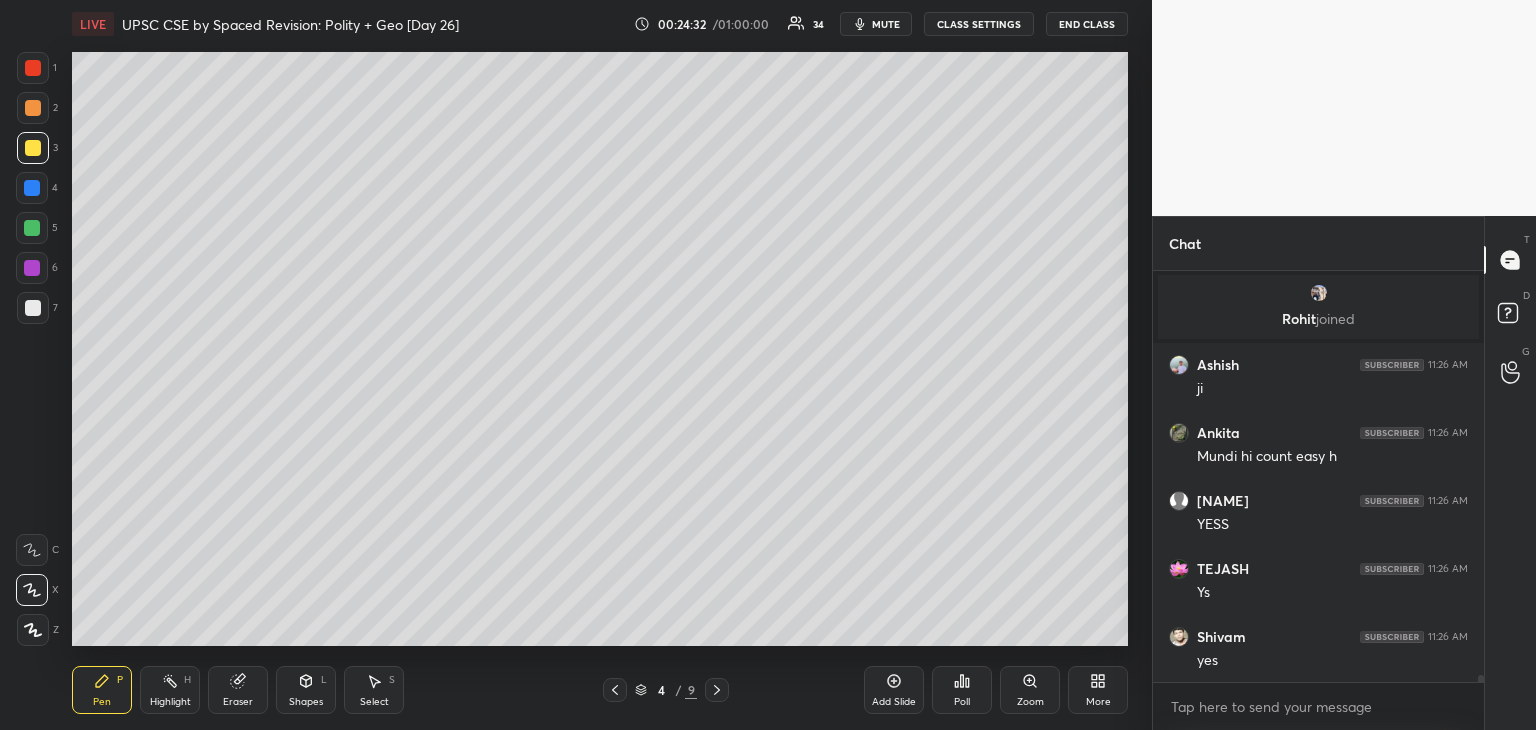 scroll, scrollTop: 22960, scrollLeft: 0, axis: vertical 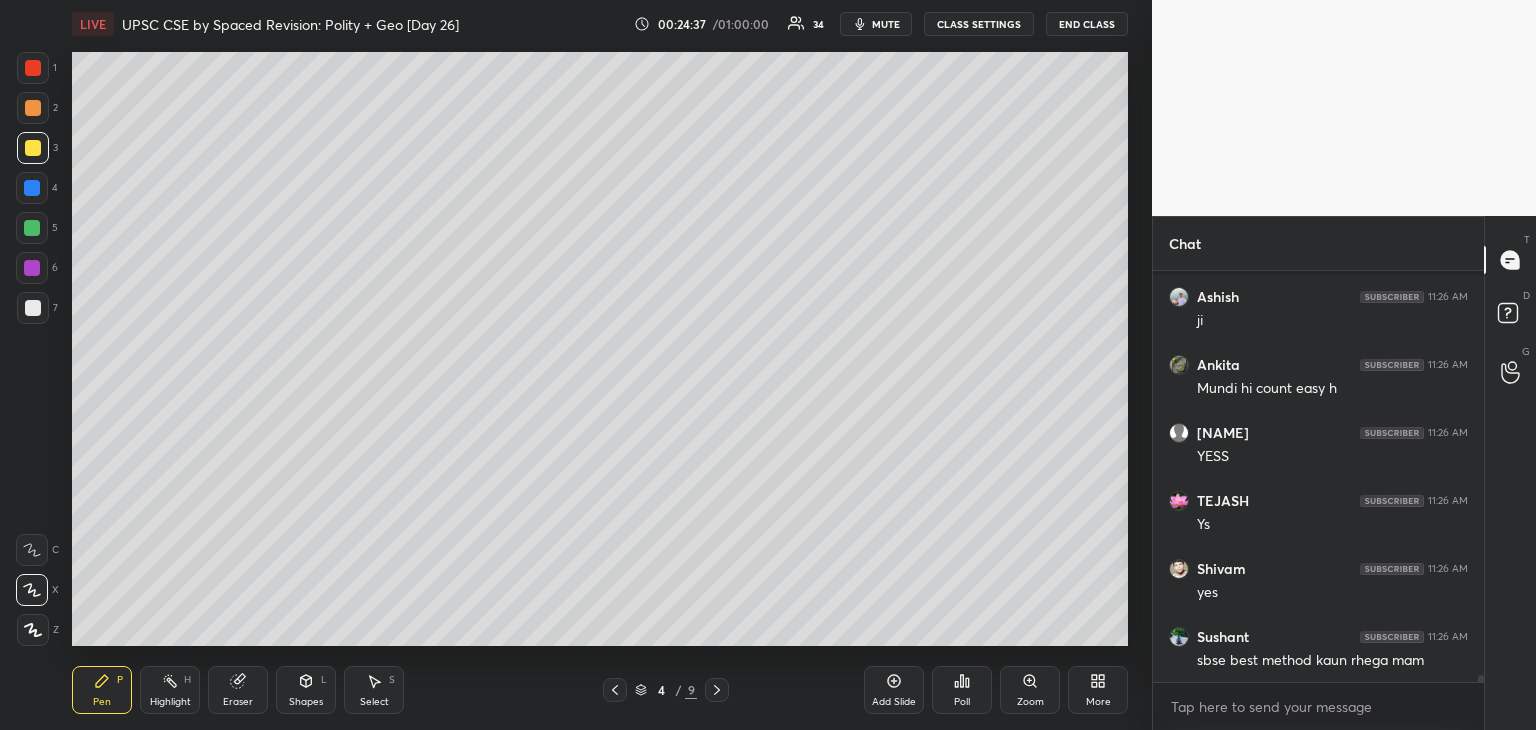 click at bounding box center [33, 68] 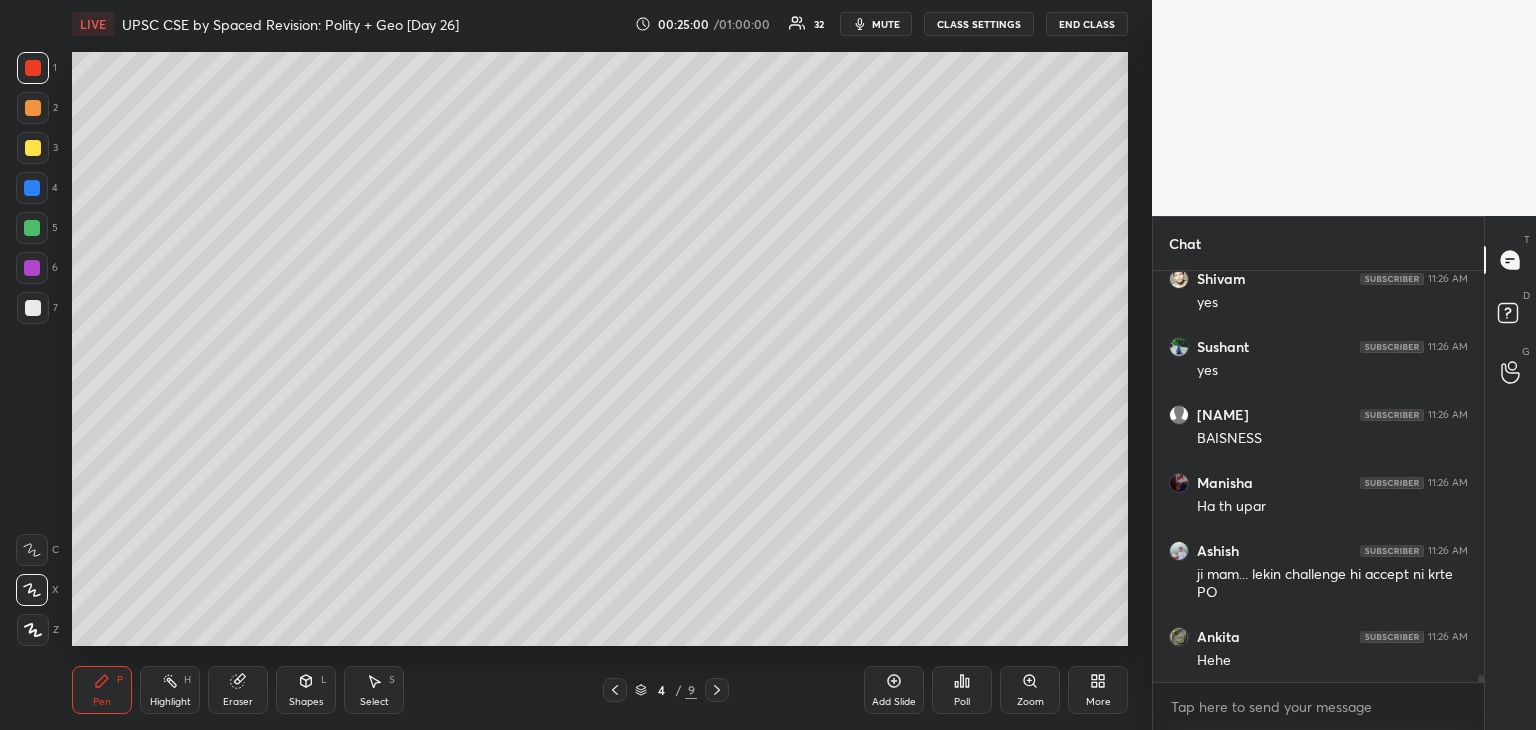 scroll, scrollTop: 23794, scrollLeft: 0, axis: vertical 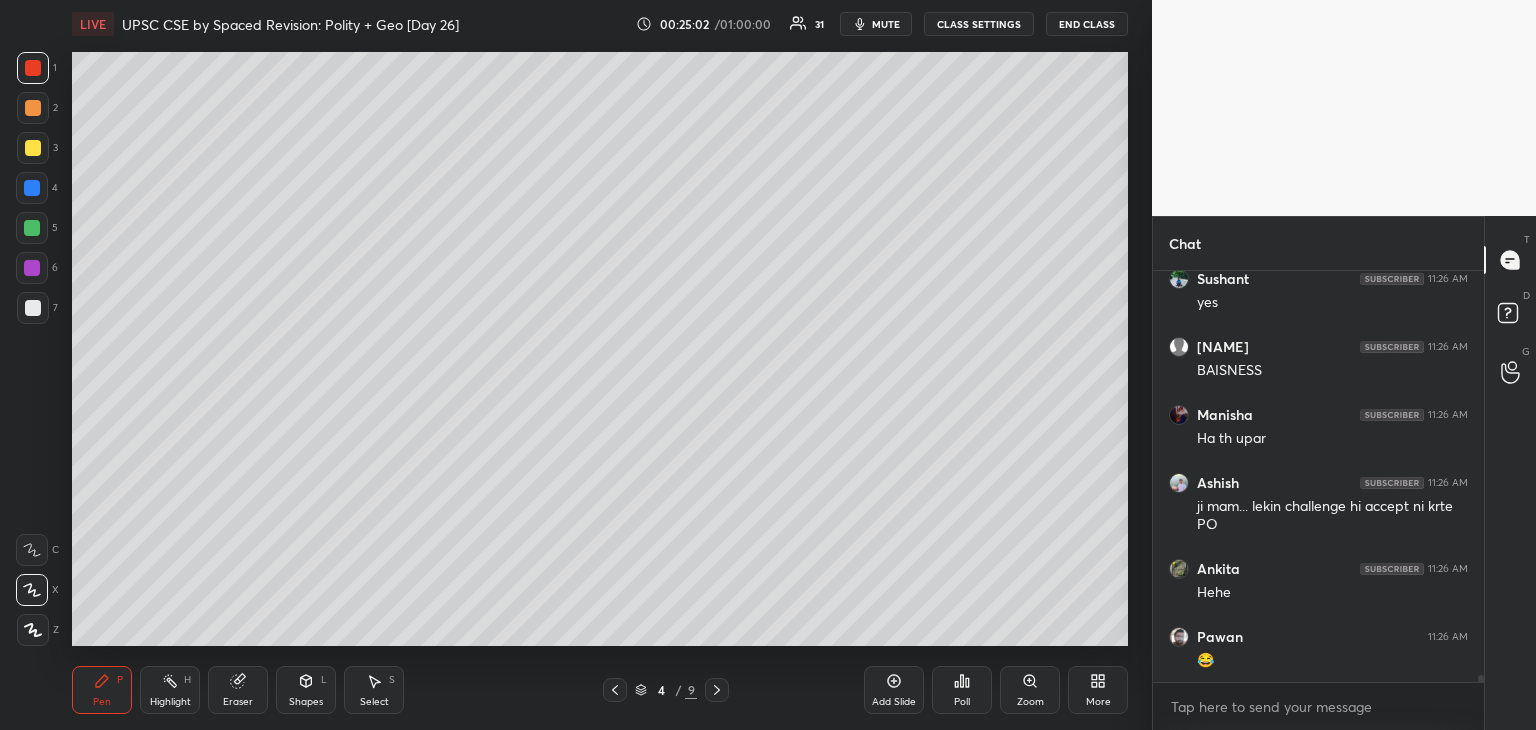 click at bounding box center [32, 228] 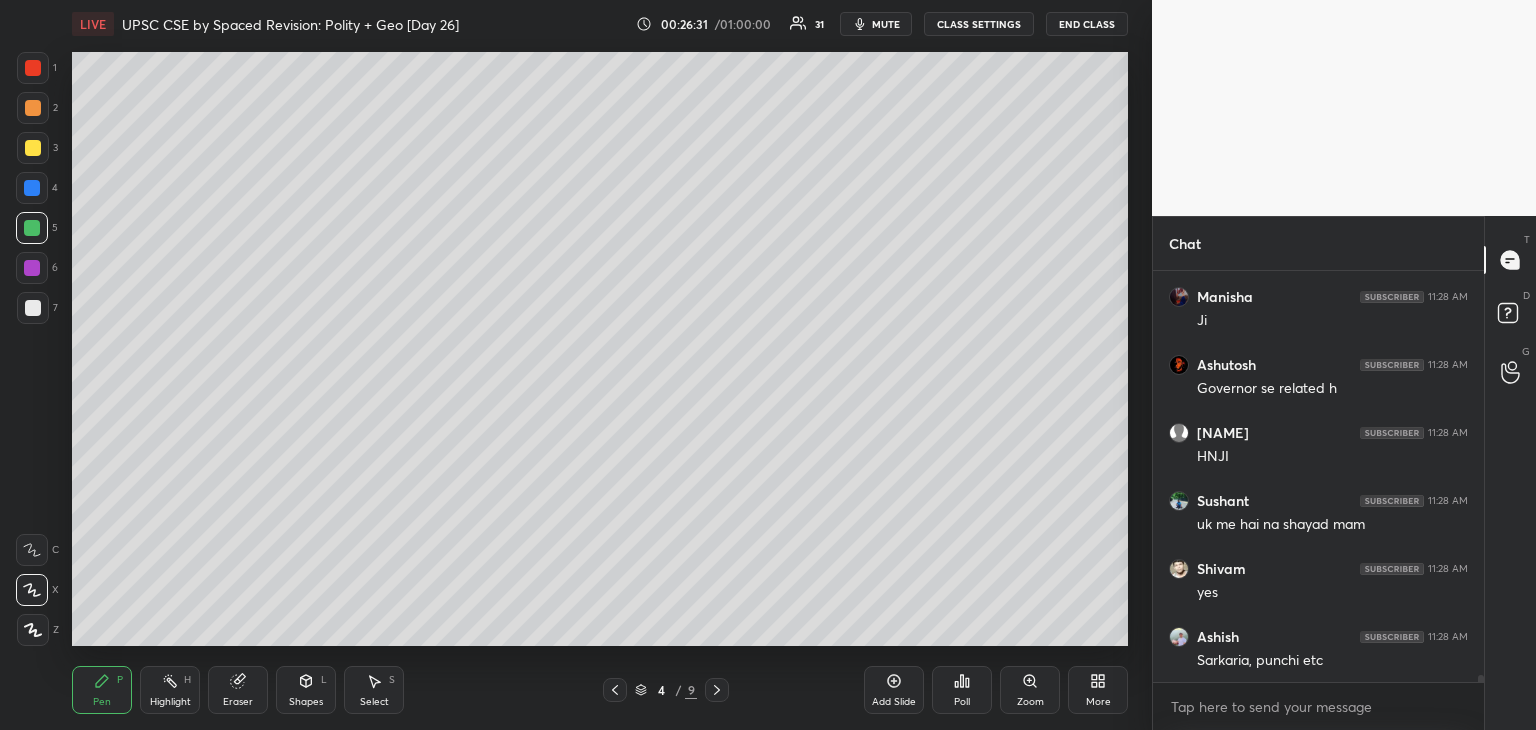 scroll, scrollTop: 25262, scrollLeft: 0, axis: vertical 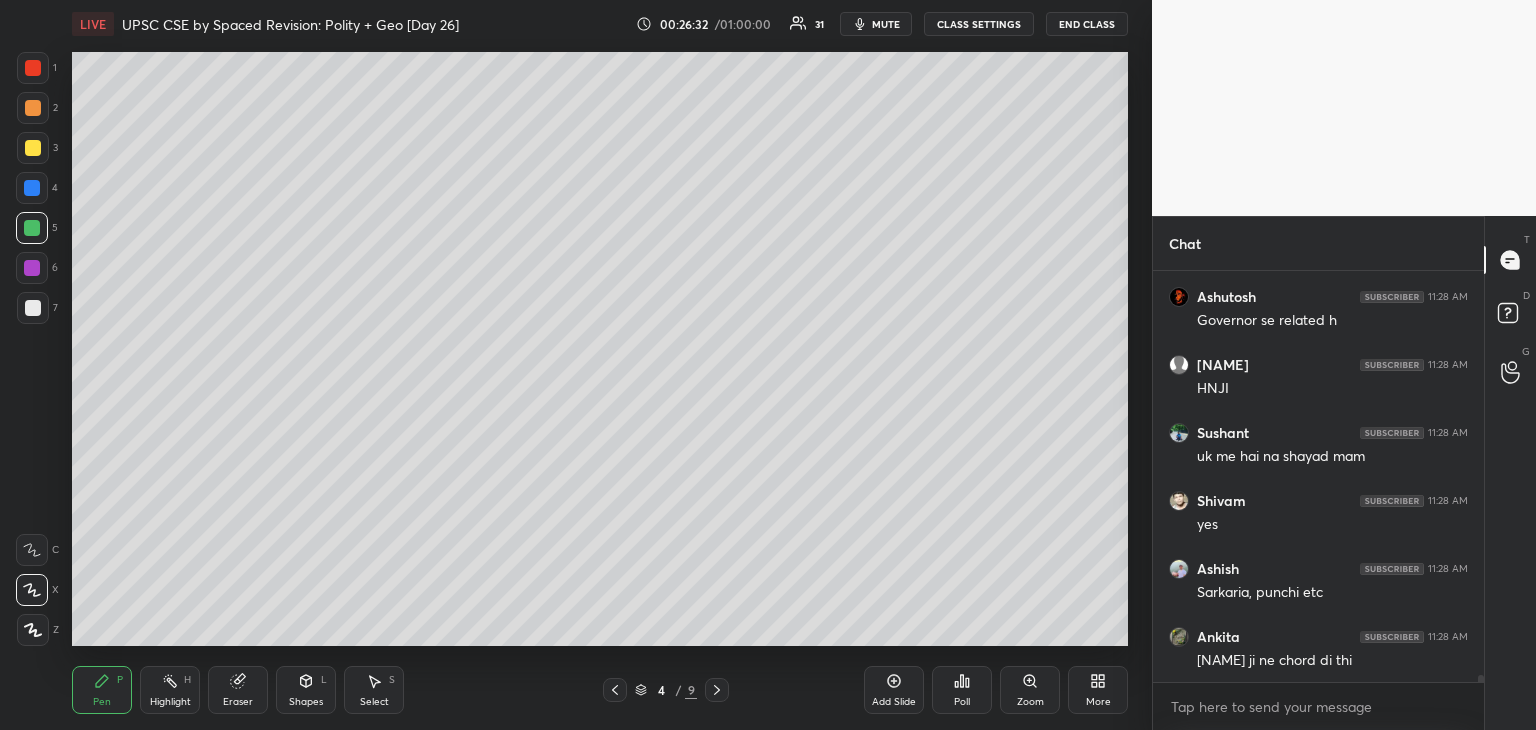 click at bounding box center [33, 148] 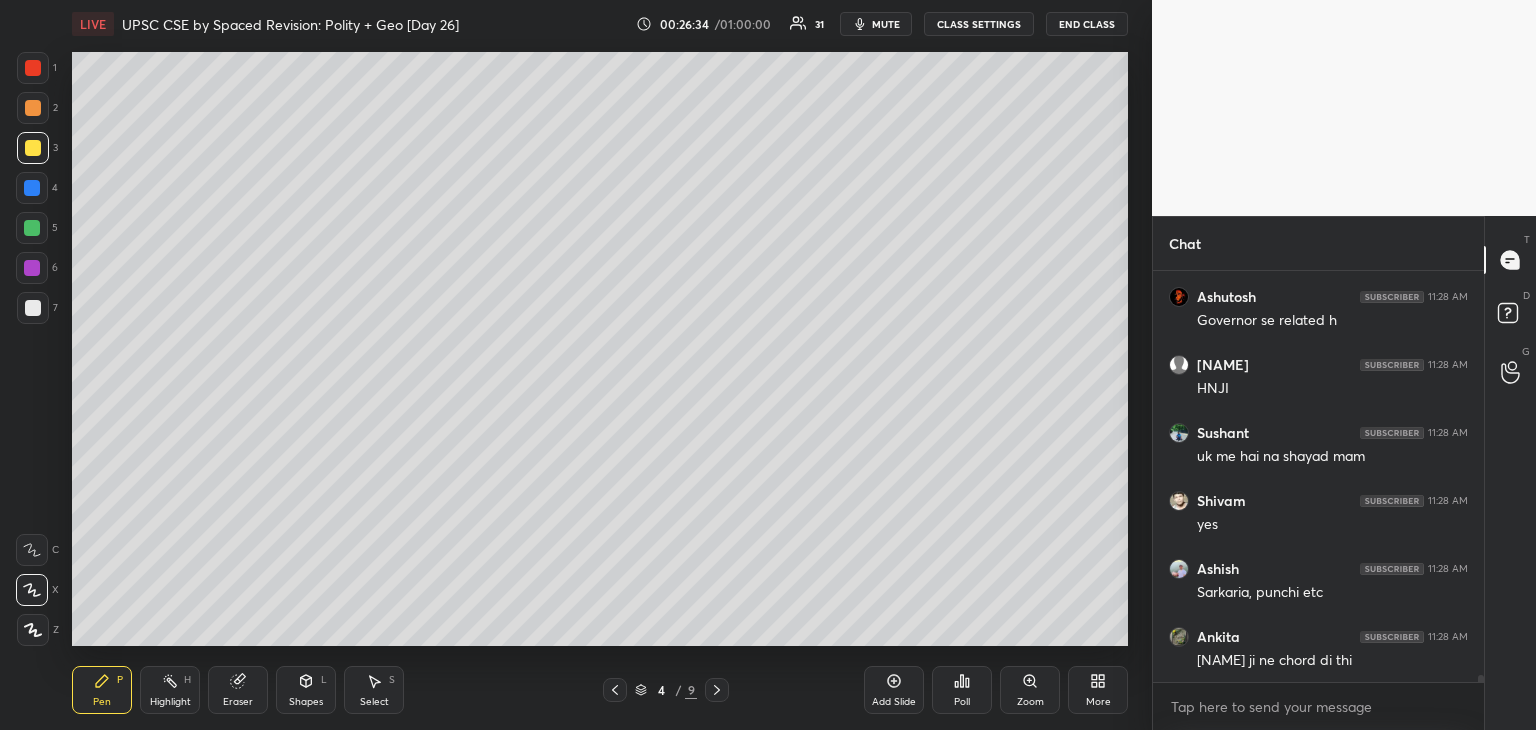 click 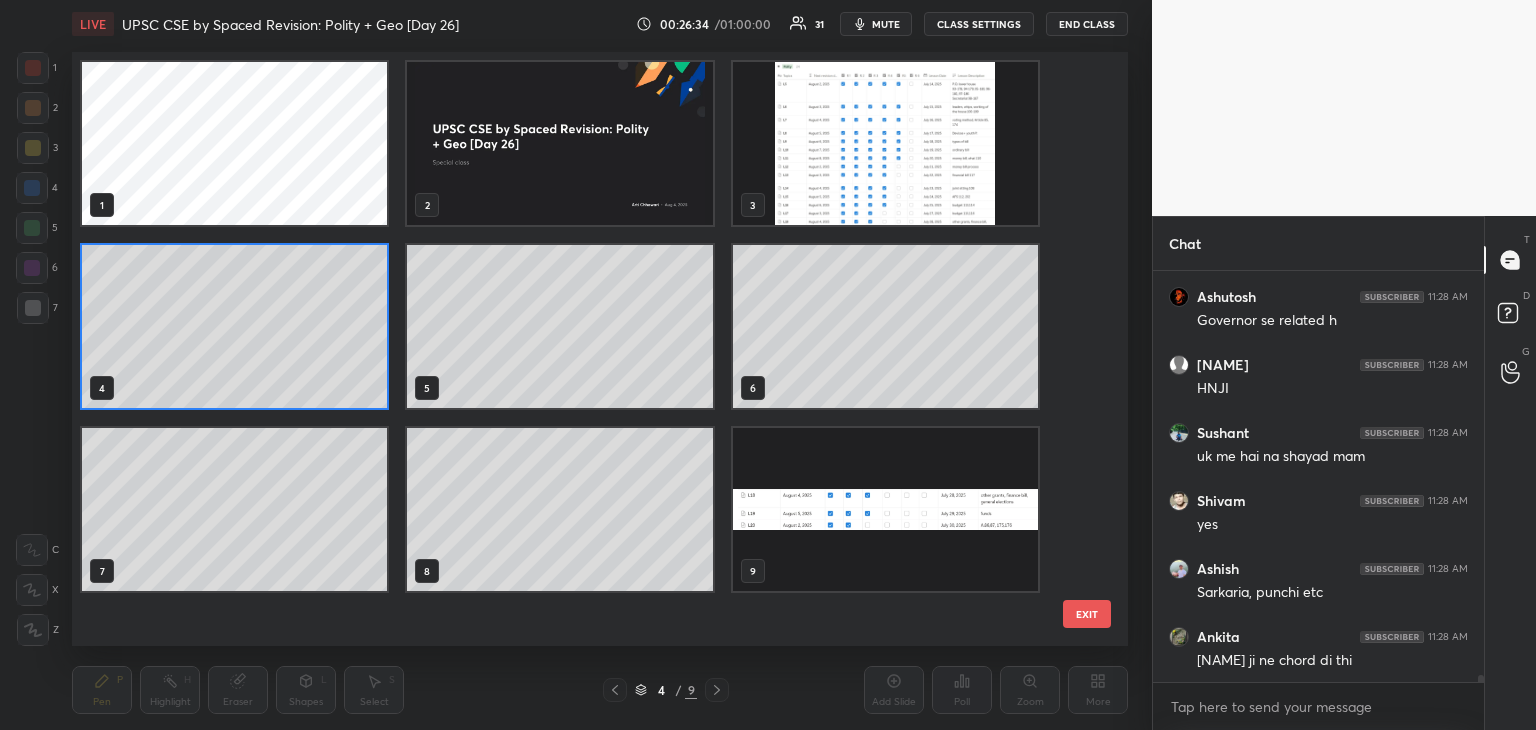 scroll, scrollTop: 6, scrollLeft: 10, axis: both 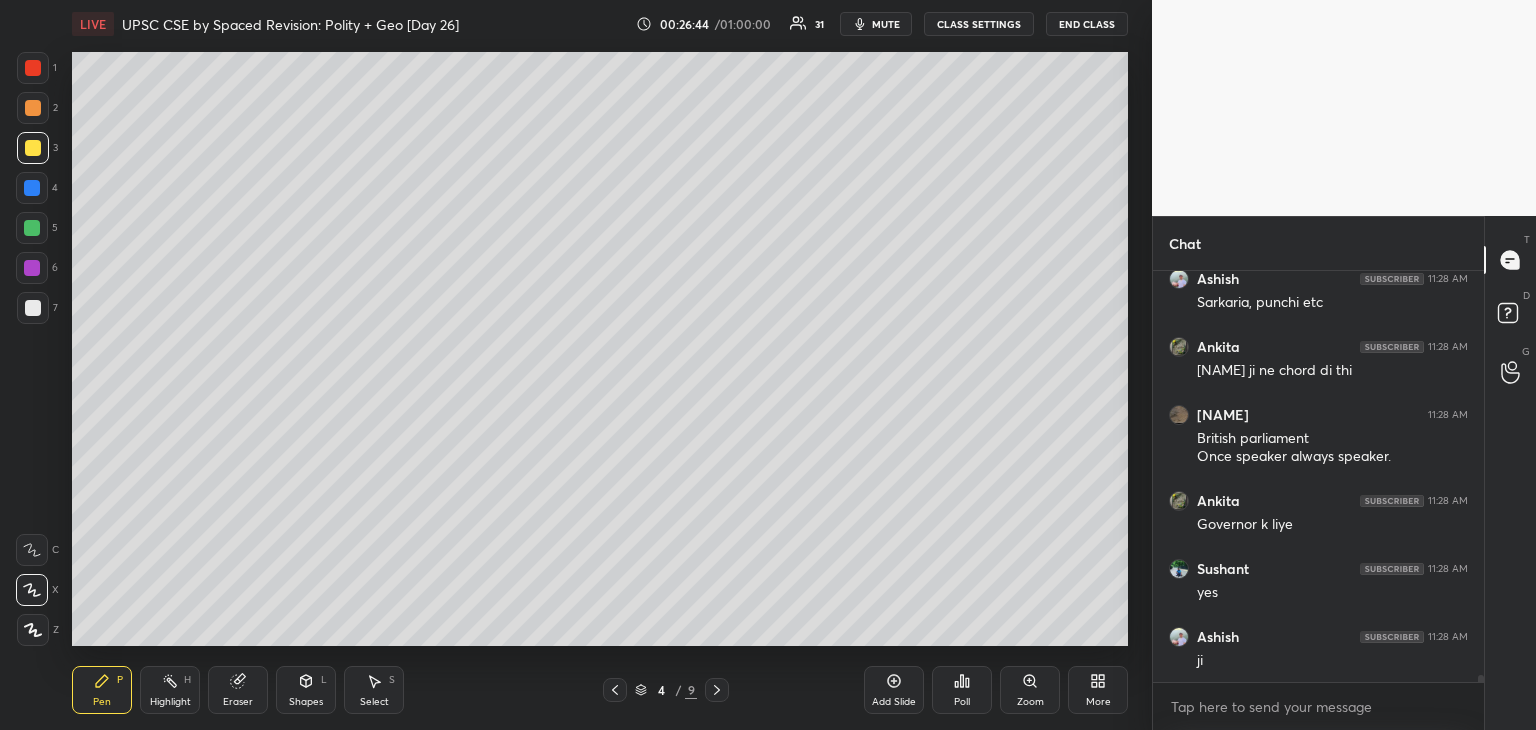 click 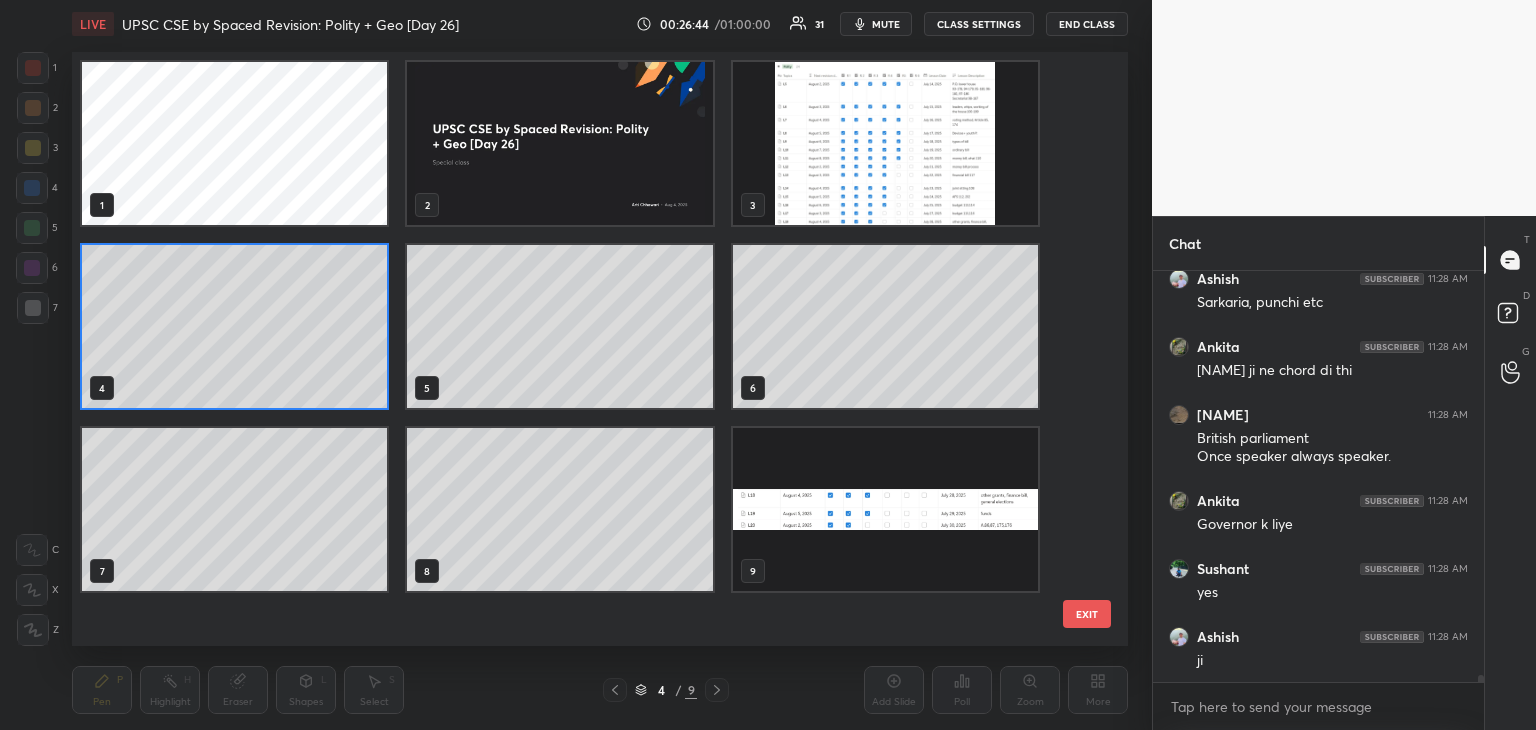 scroll, scrollTop: 6, scrollLeft: 10, axis: both 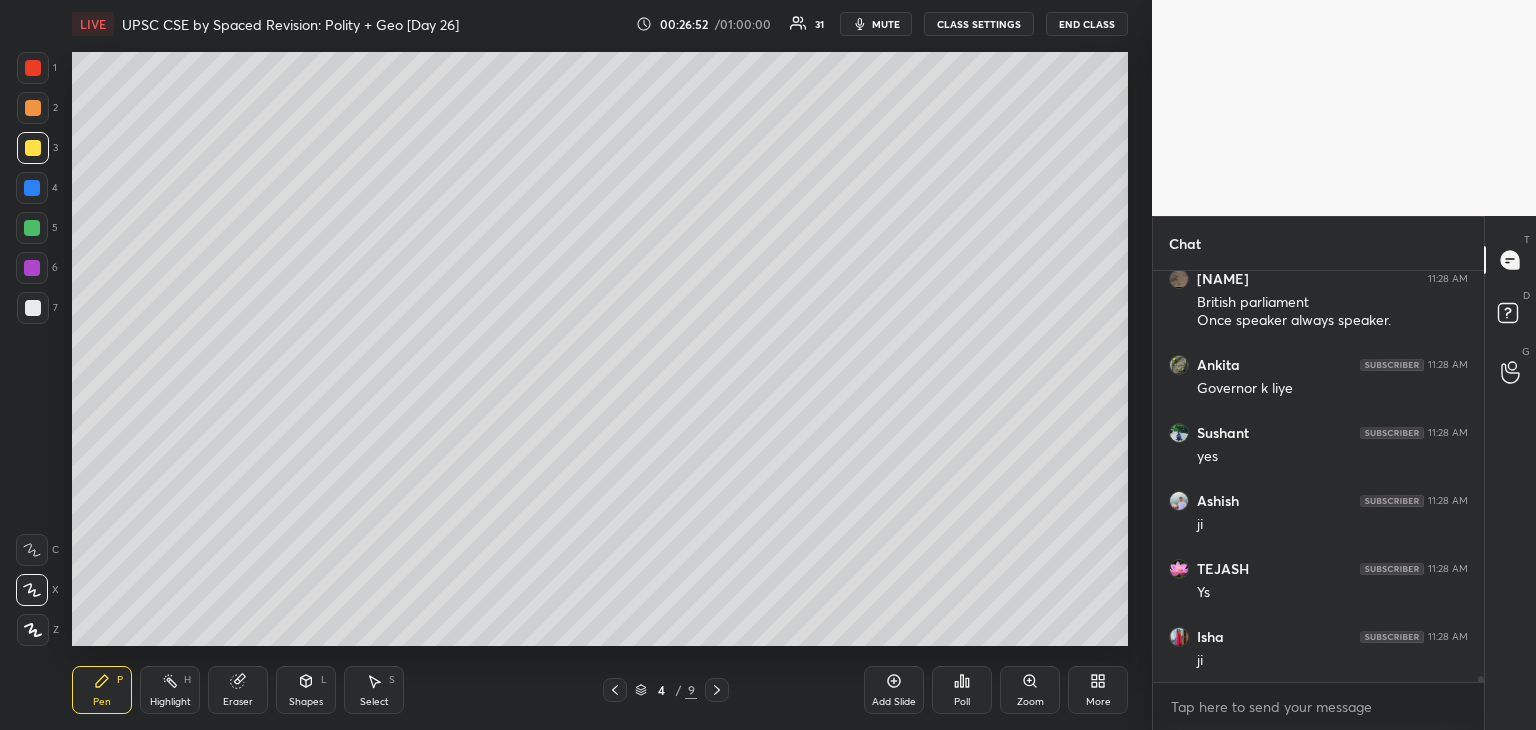 click on "Add Slide" at bounding box center [894, 690] 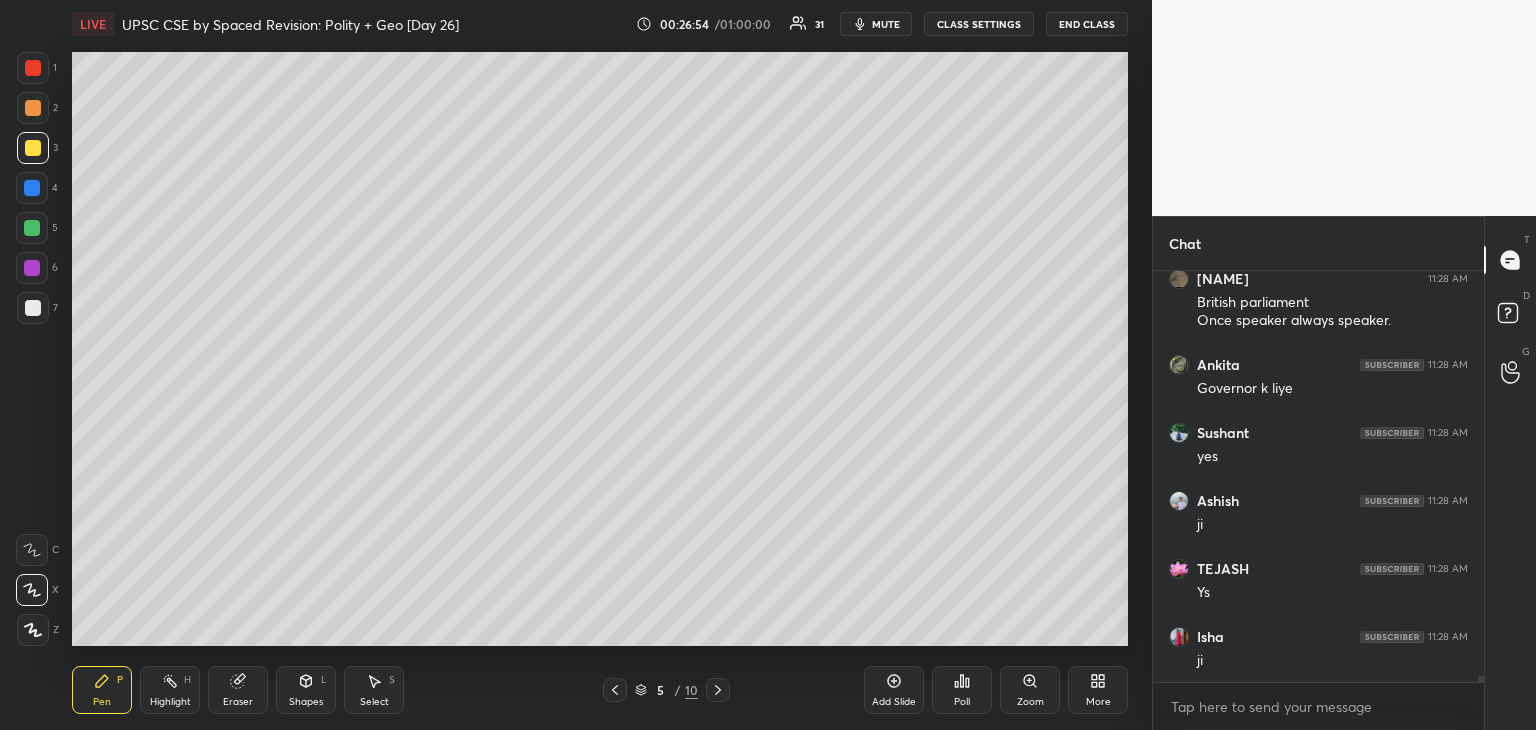 scroll, scrollTop: 25756, scrollLeft: 0, axis: vertical 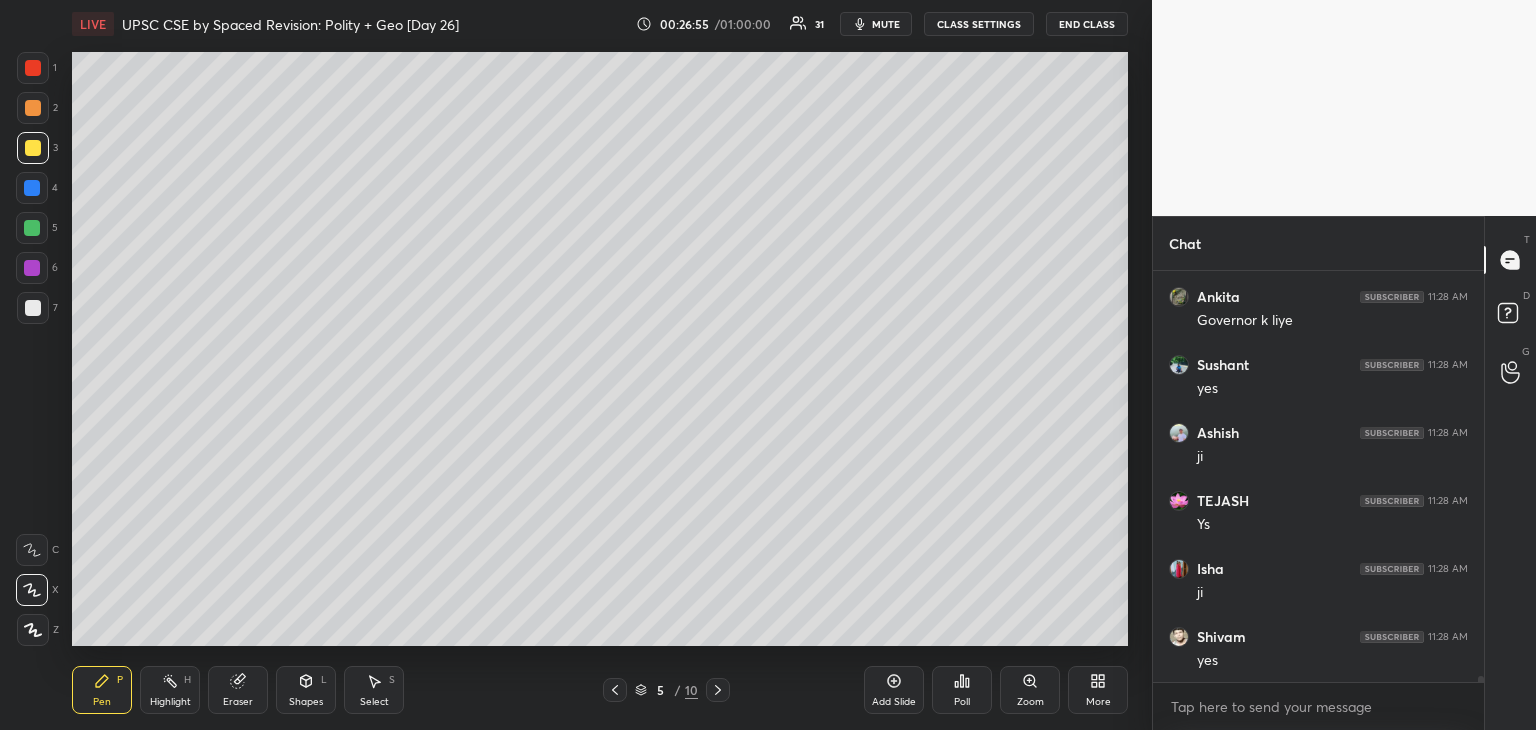 click at bounding box center [33, 148] 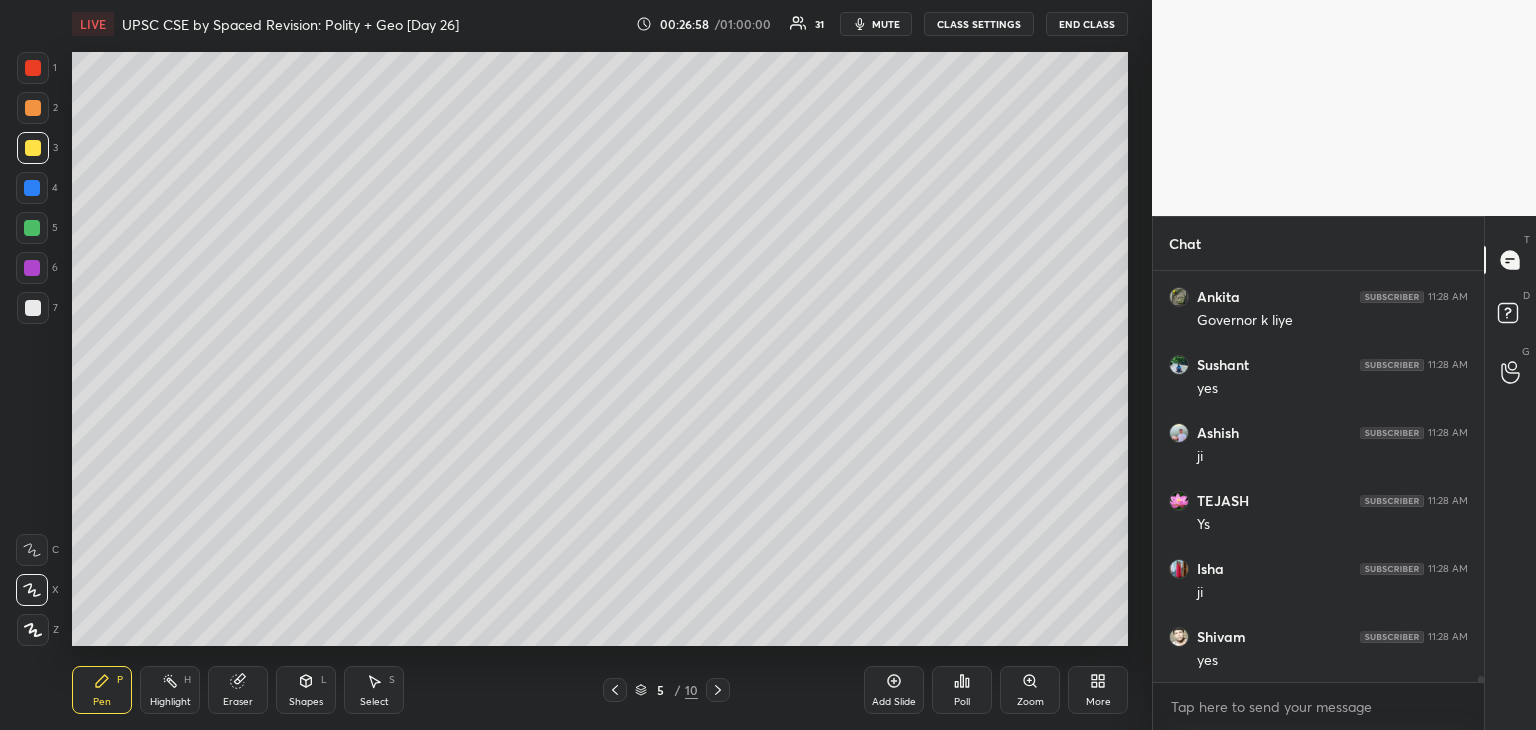 click at bounding box center [32, 188] 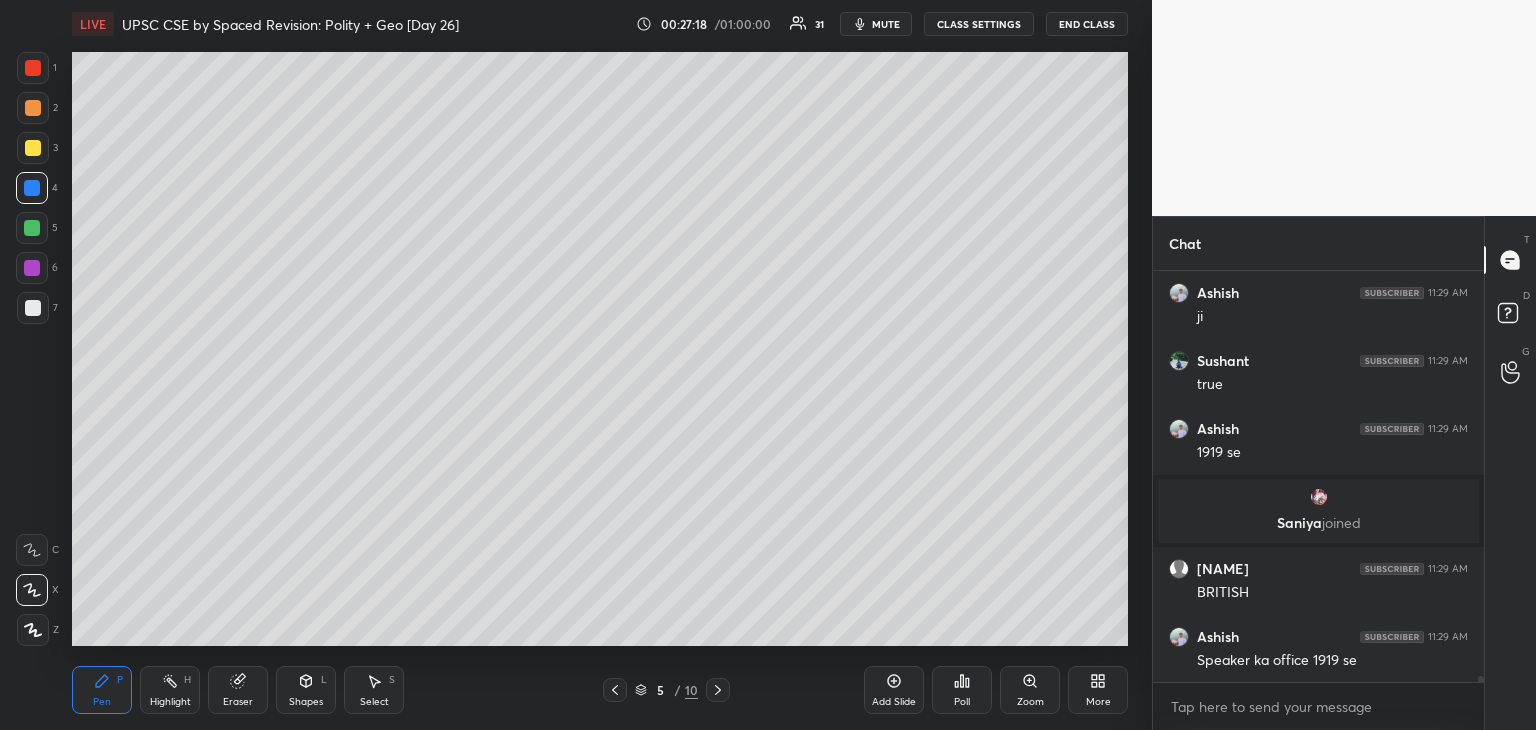 scroll, scrollTop: 25756, scrollLeft: 0, axis: vertical 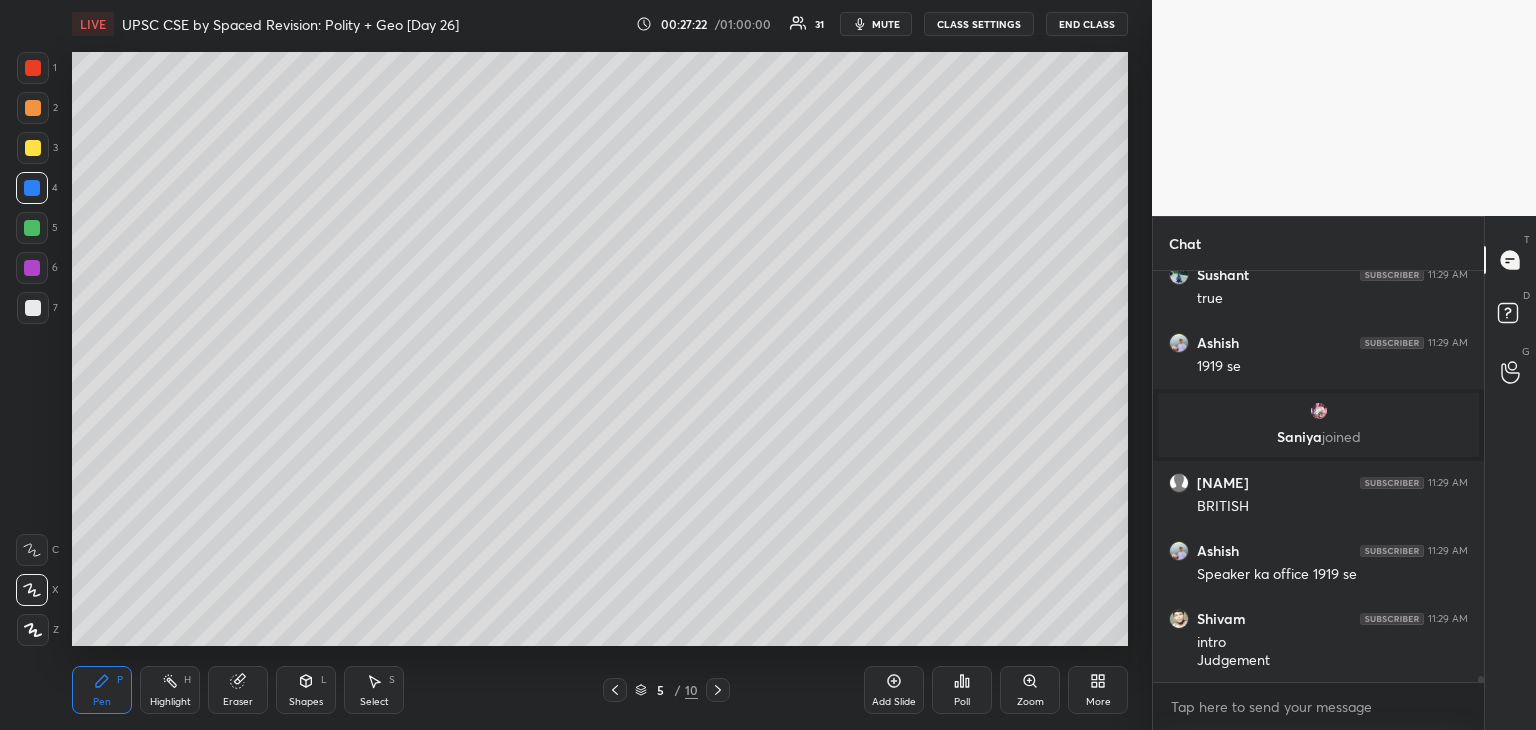 click at bounding box center (32, 188) 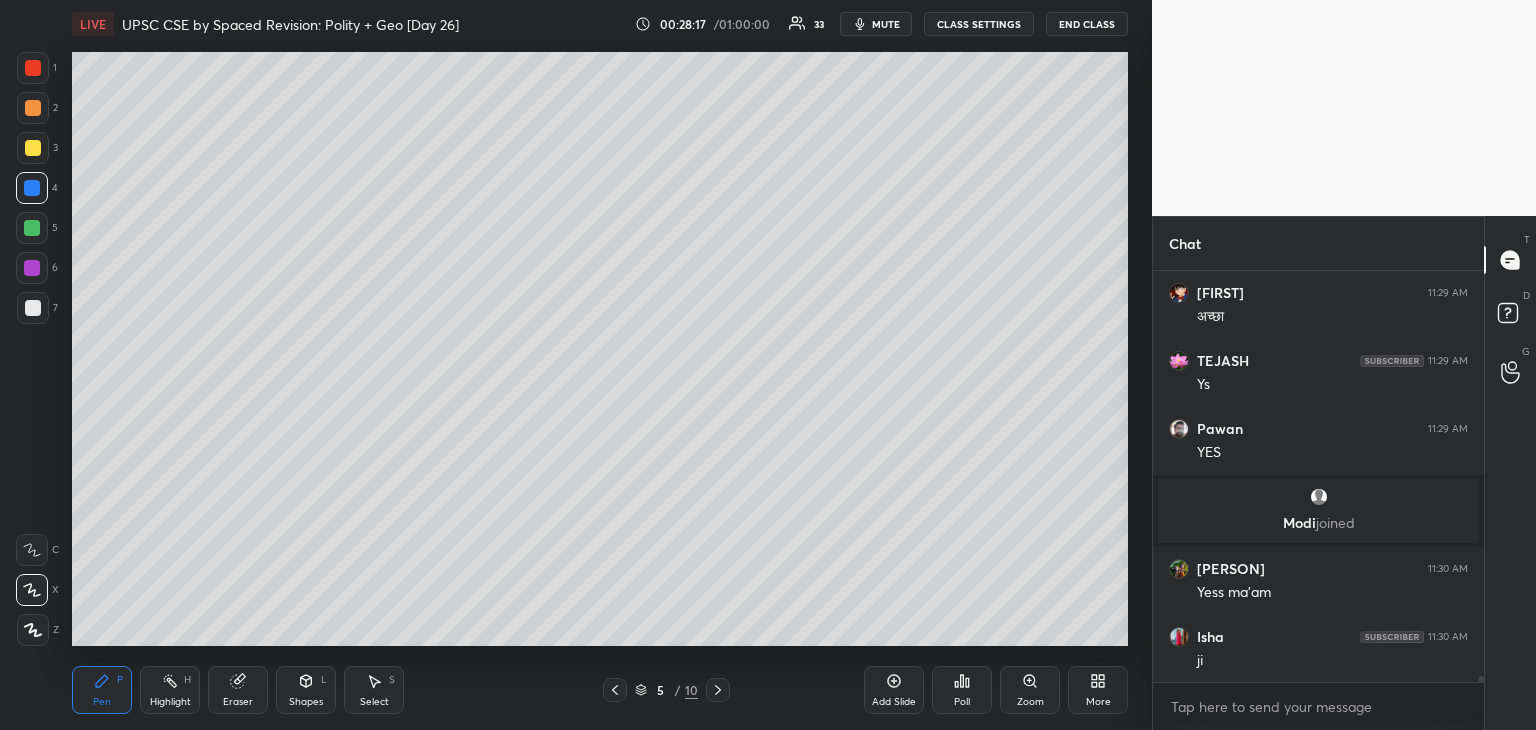 scroll, scrollTop: 26632, scrollLeft: 0, axis: vertical 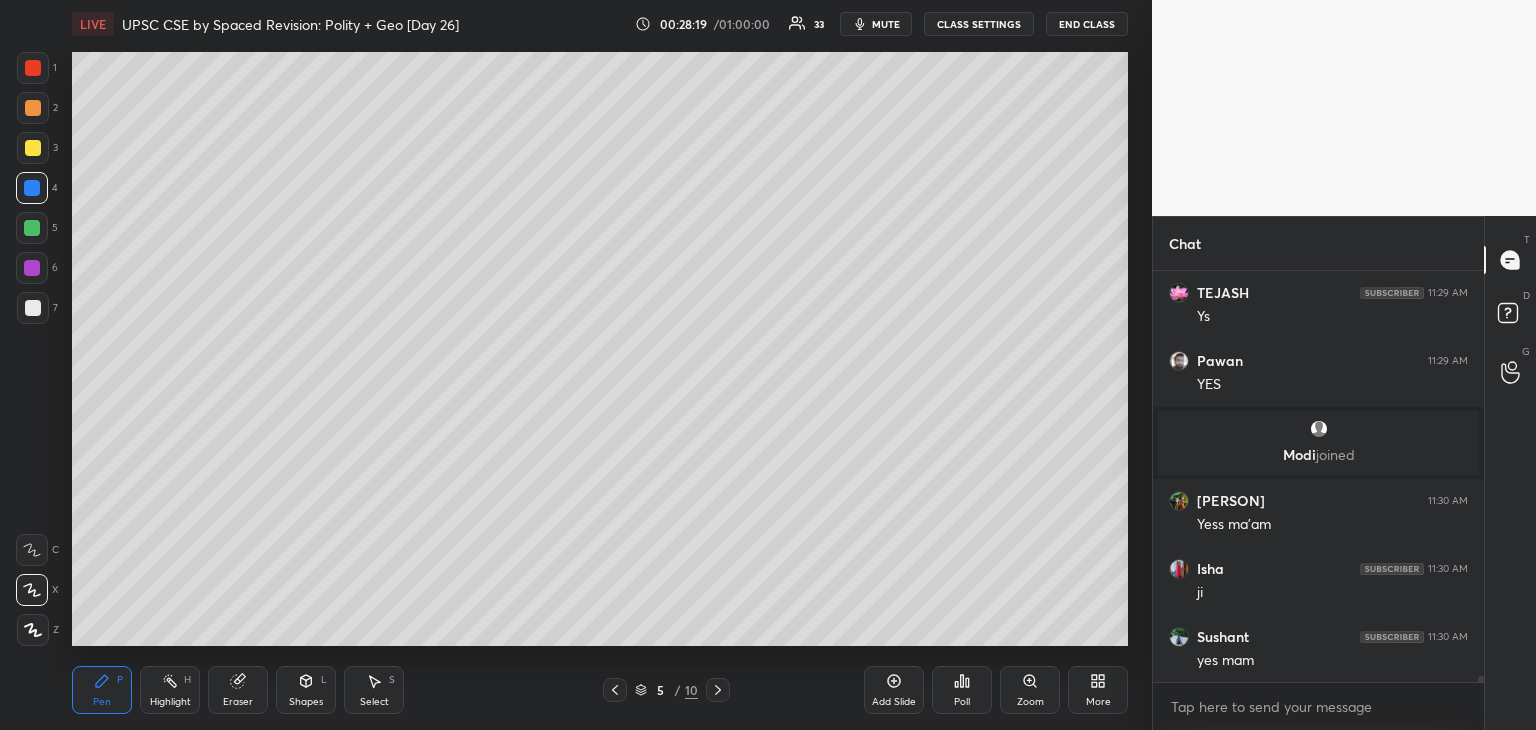 click at bounding box center (32, 228) 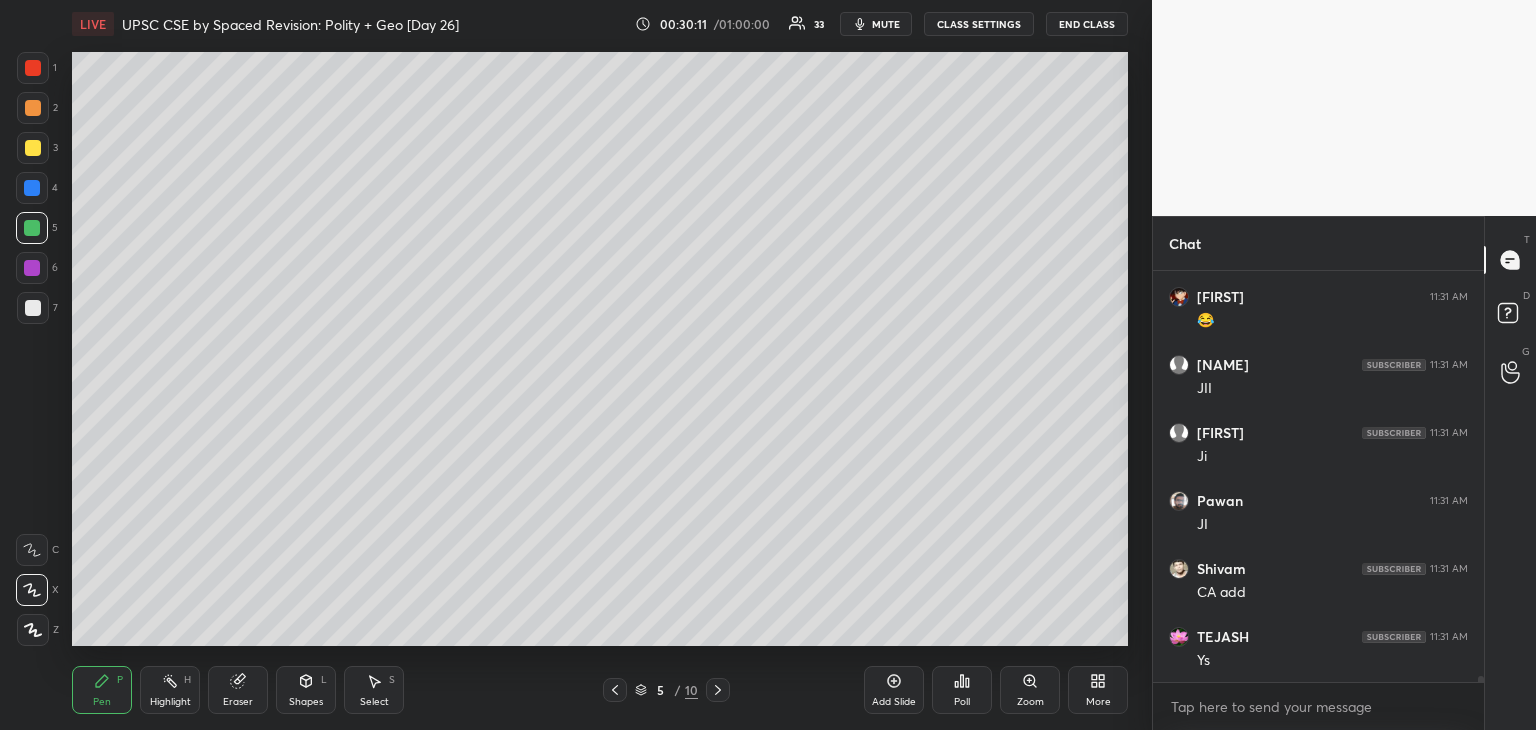 scroll, scrollTop: 28418, scrollLeft: 0, axis: vertical 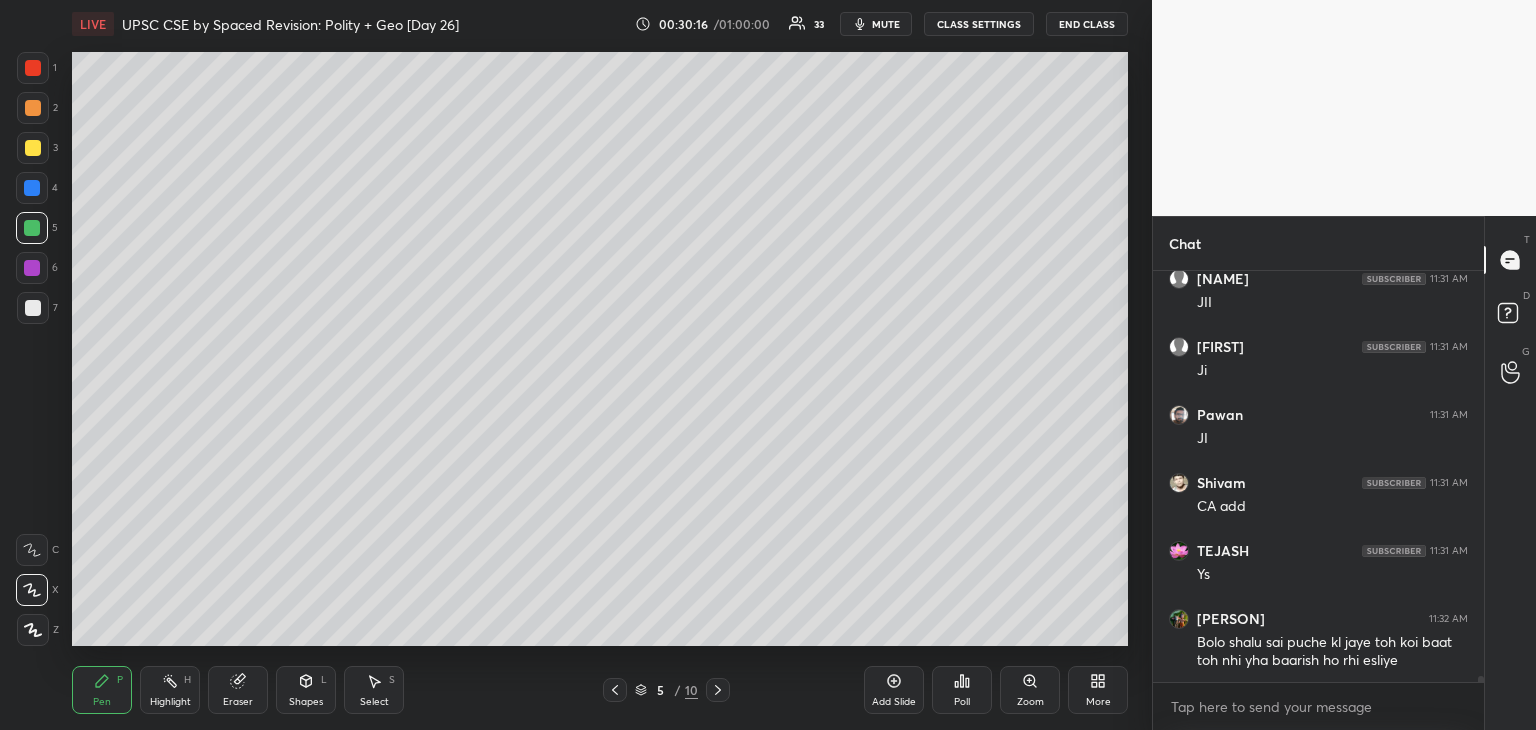 click 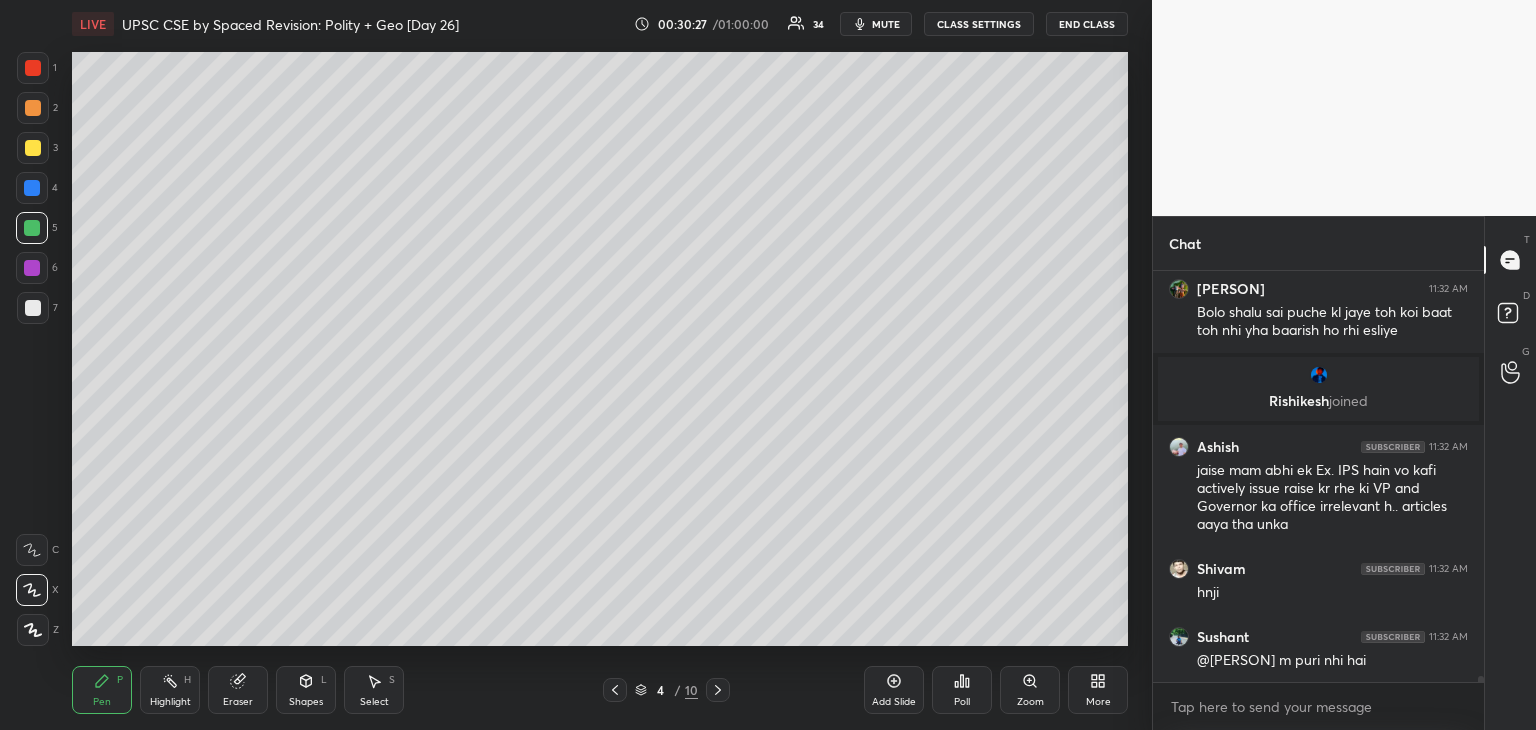 scroll, scrollTop: 28228, scrollLeft: 0, axis: vertical 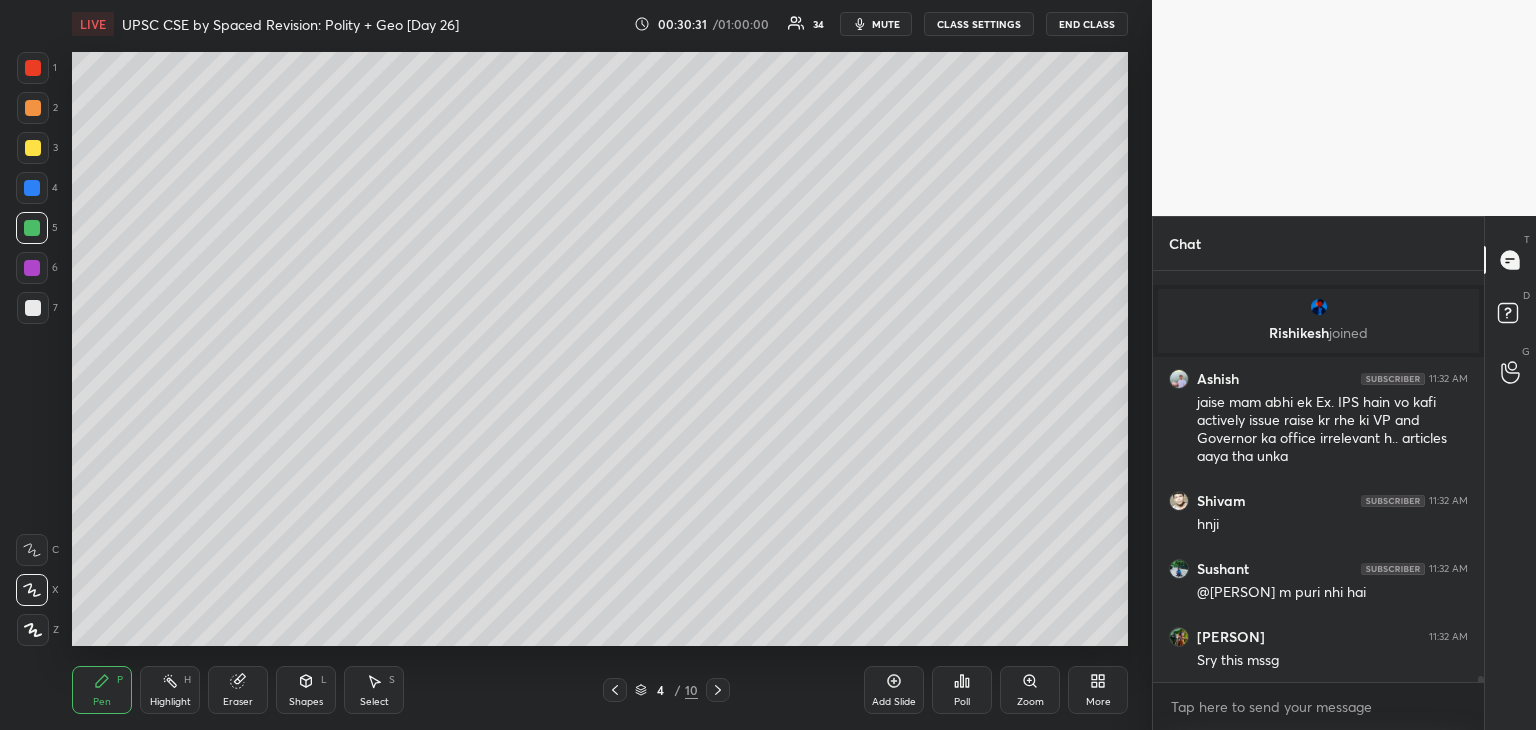click 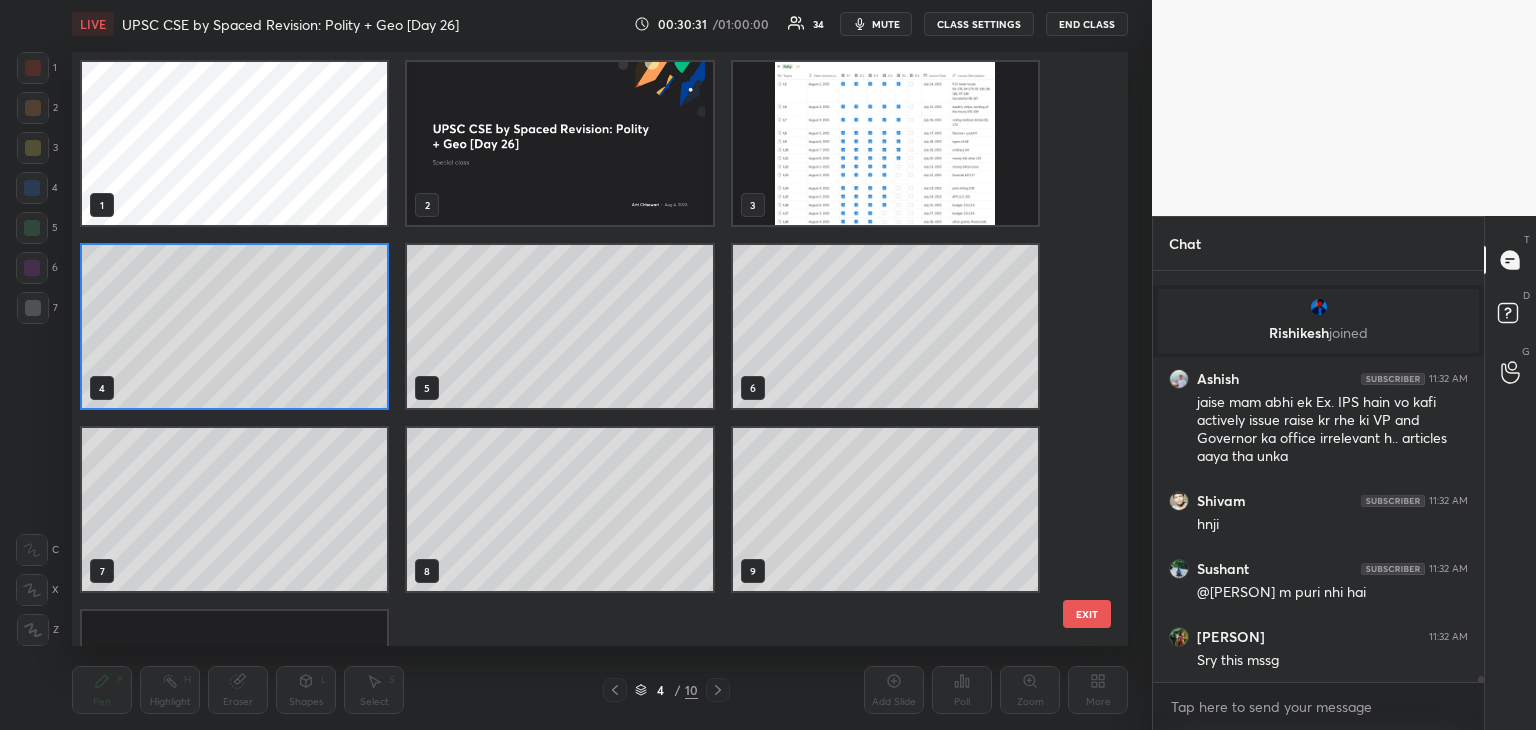 scroll, scrollTop: 6, scrollLeft: 10, axis: both 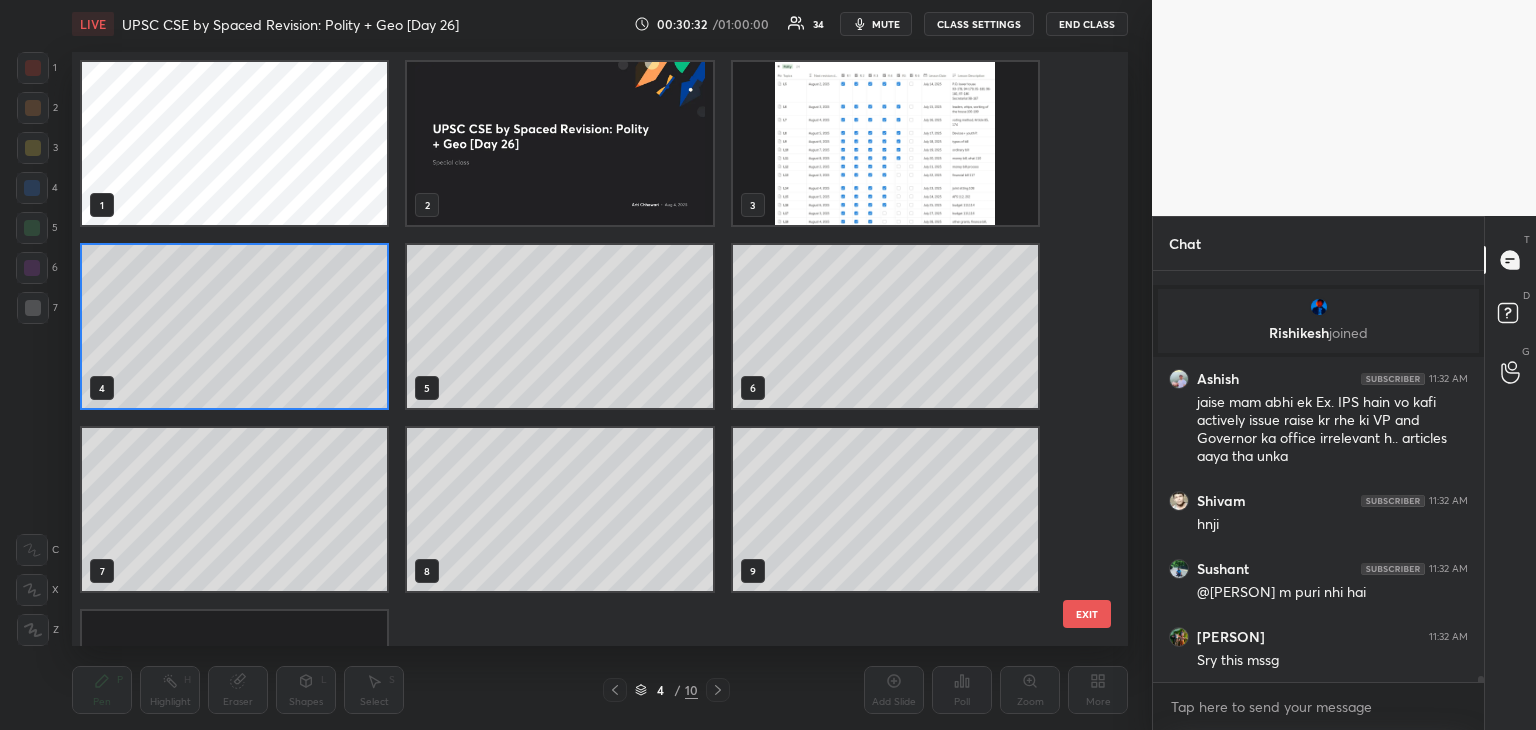 click at bounding box center [885, 143] 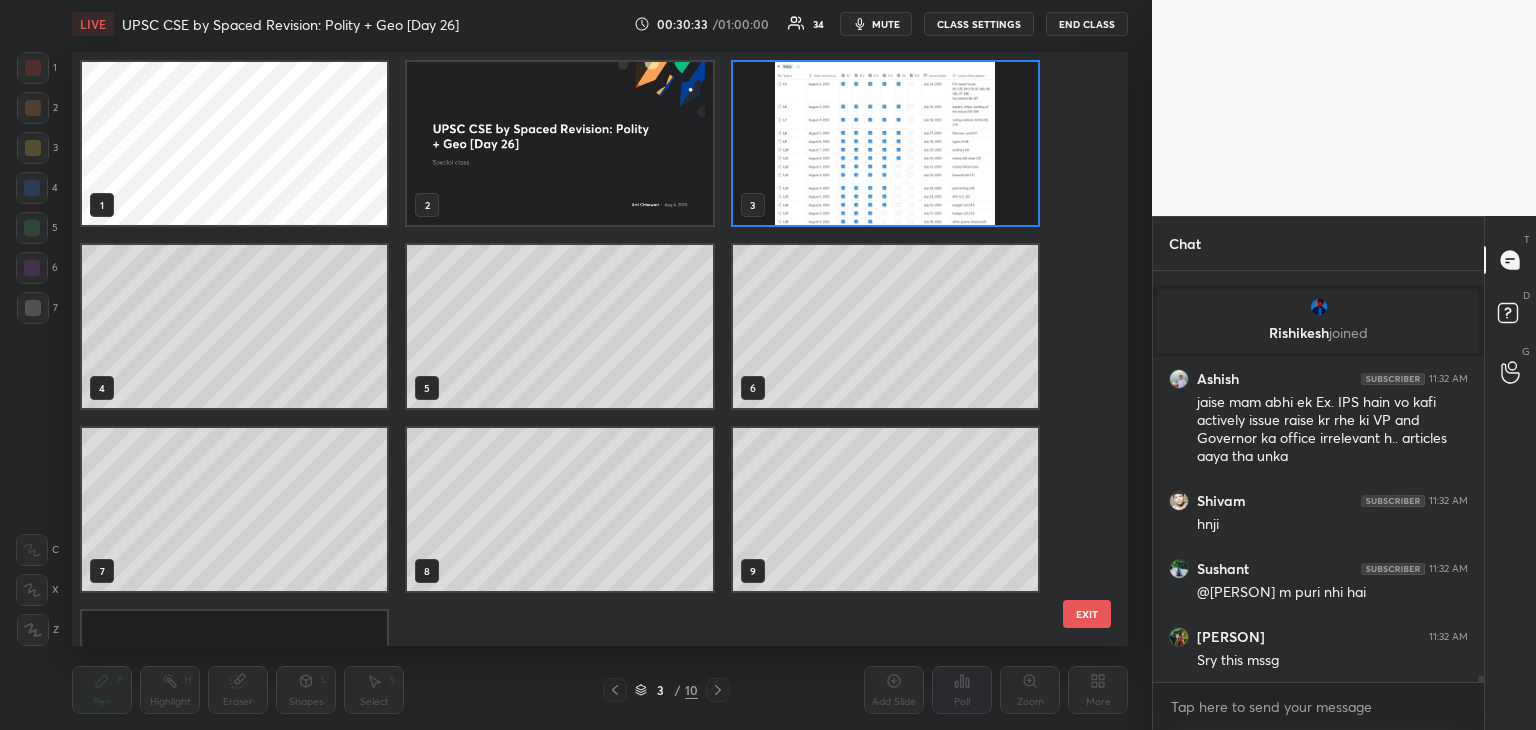 click 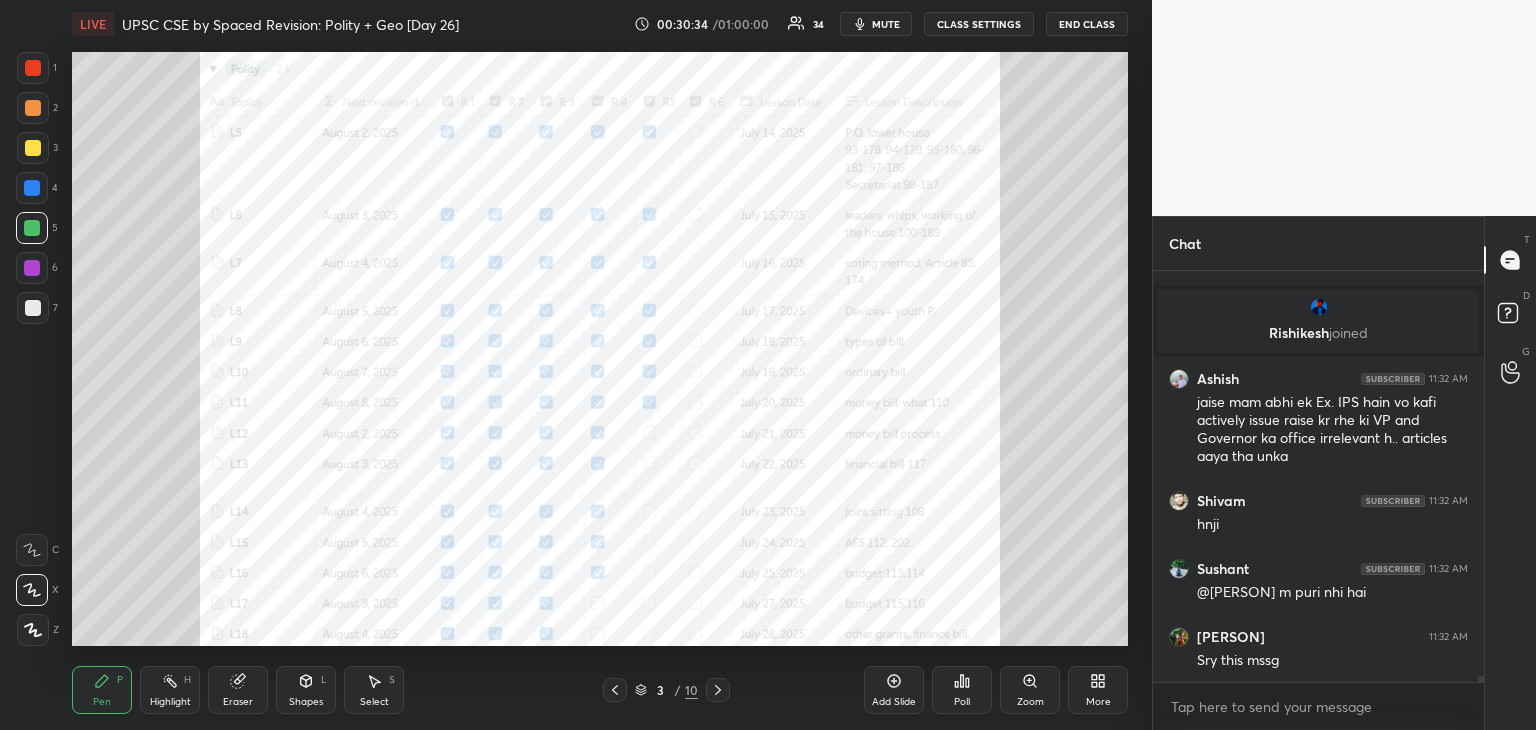 drag, startPoint x: 32, startPoint y: 68, endPoint x: 70, endPoint y: 65, distance: 38.118237 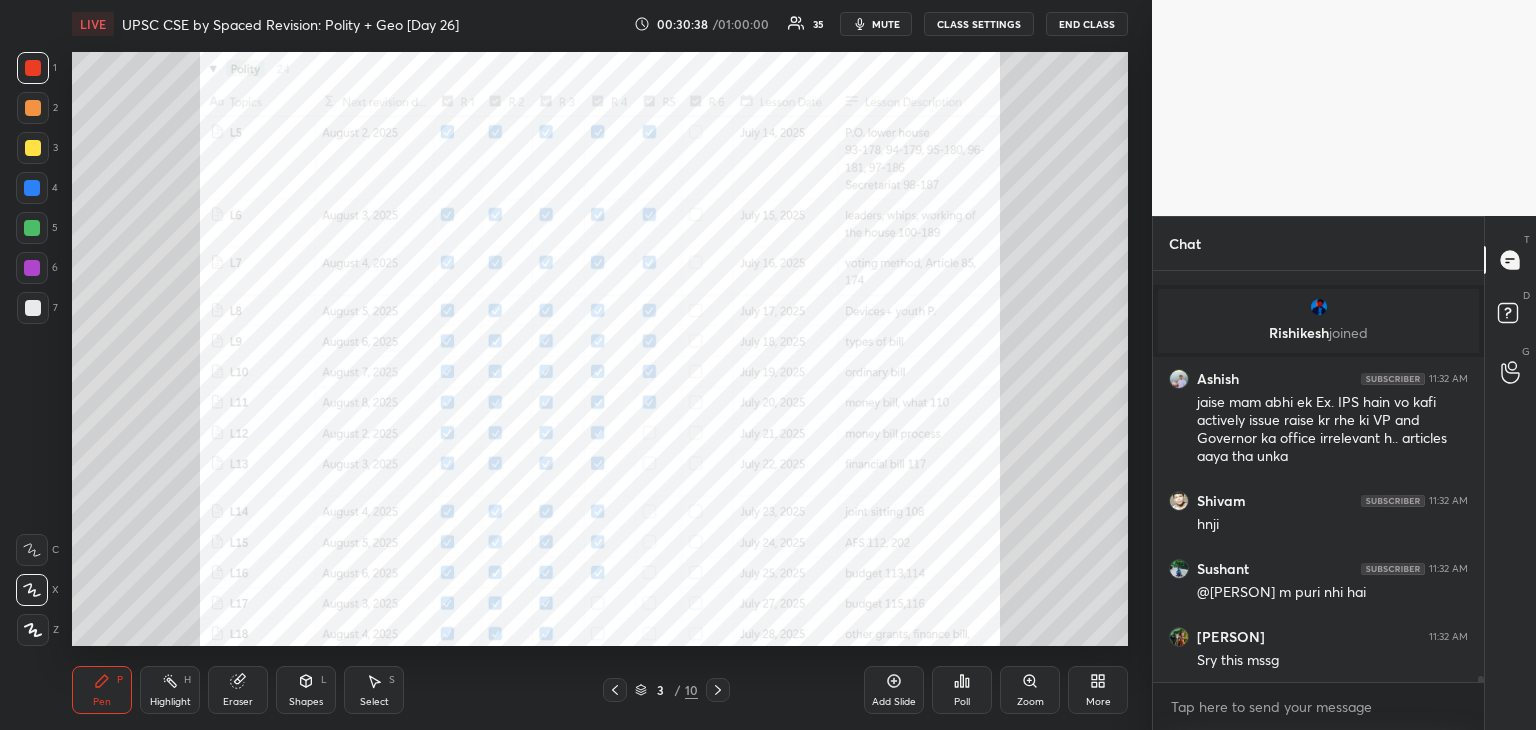 scroll, scrollTop: 28296, scrollLeft: 0, axis: vertical 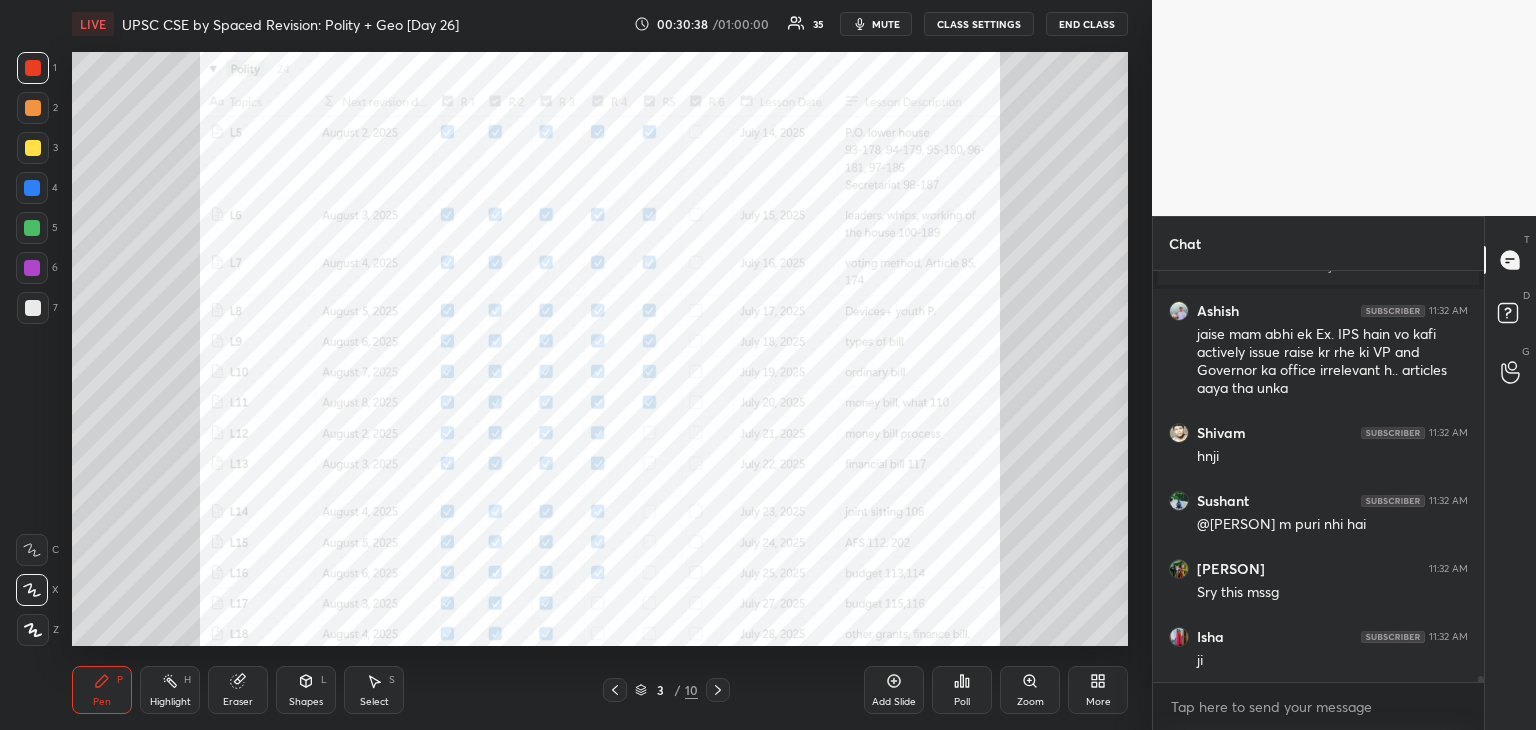click 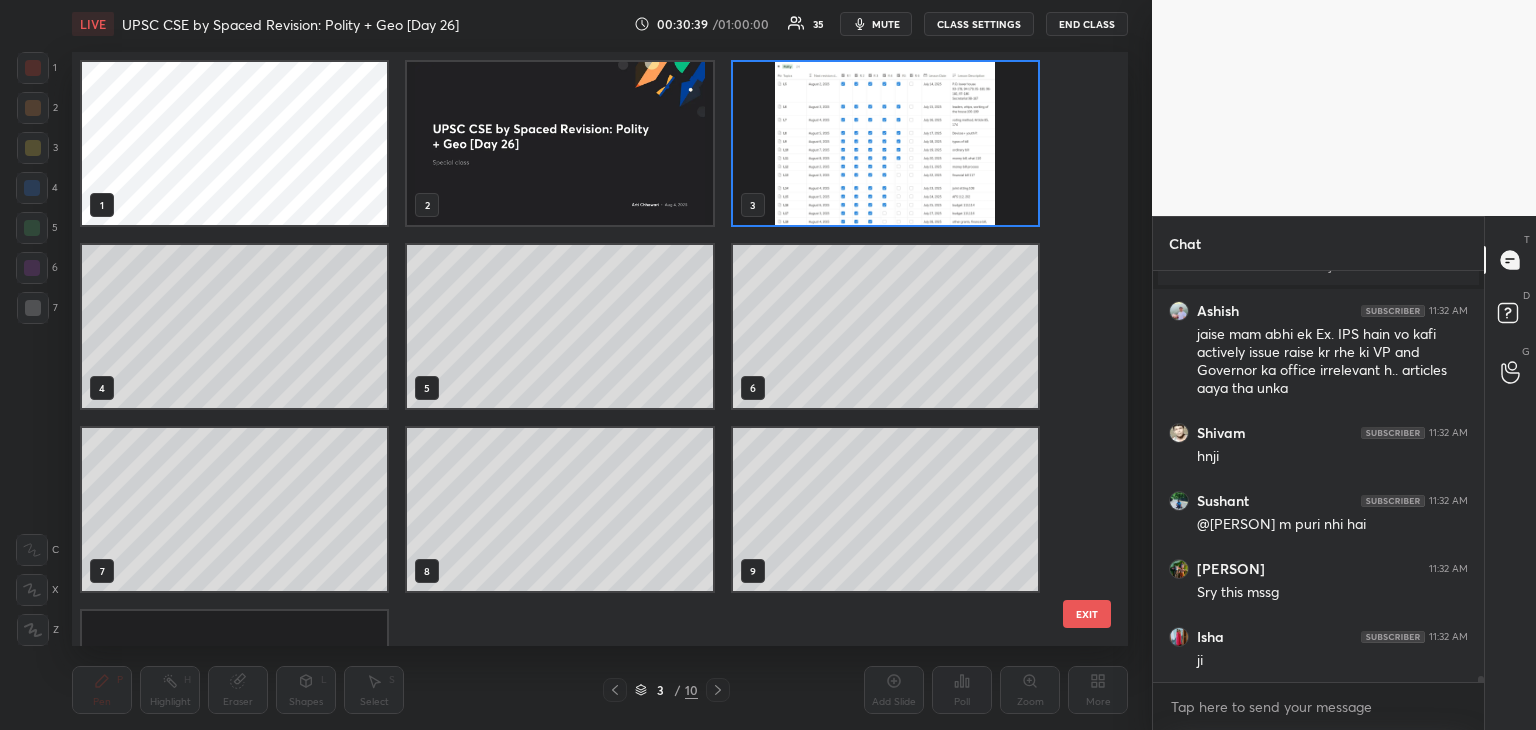 scroll, scrollTop: 6, scrollLeft: 10, axis: both 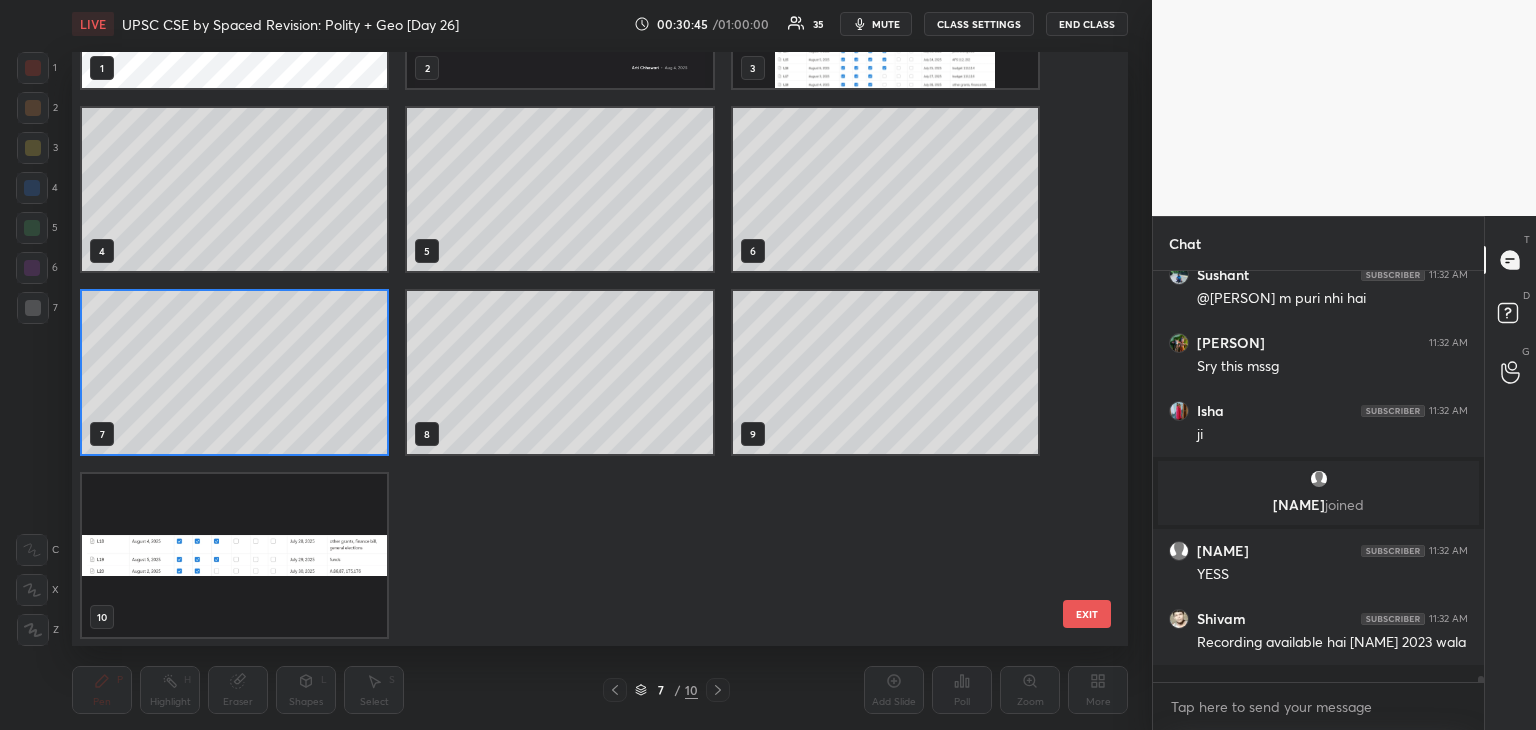 click 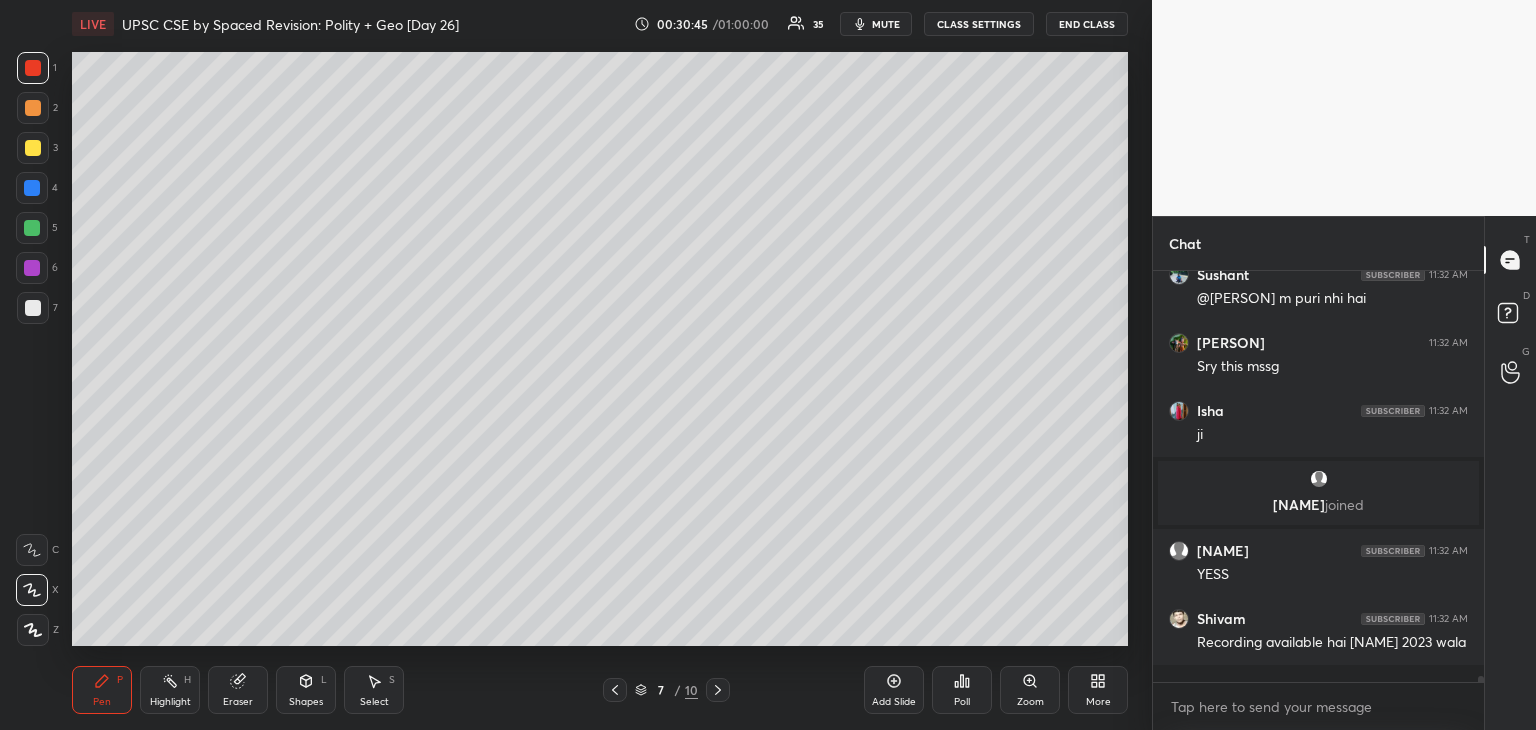 scroll, scrollTop: 0, scrollLeft: 0, axis: both 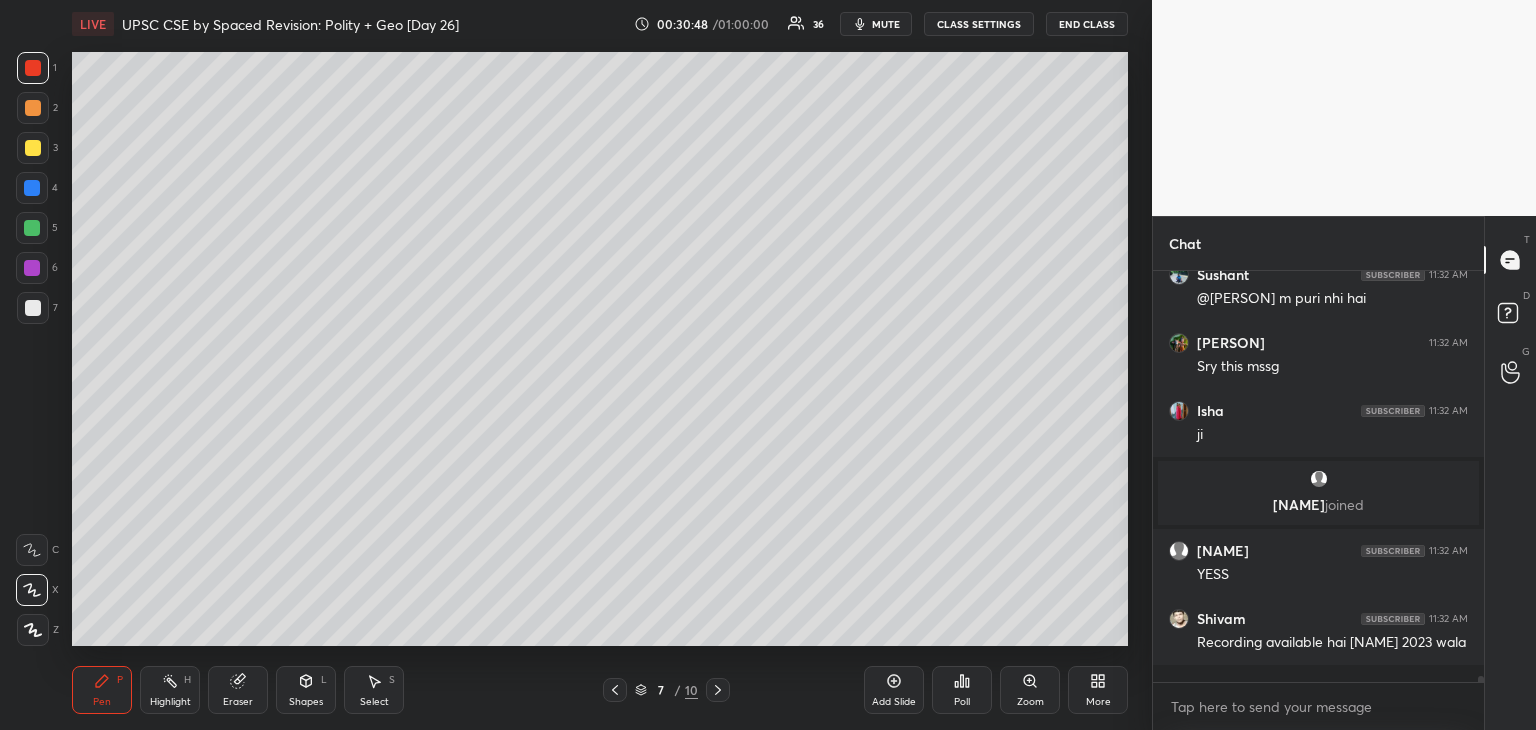 click on "Add Slide" at bounding box center [894, 690] 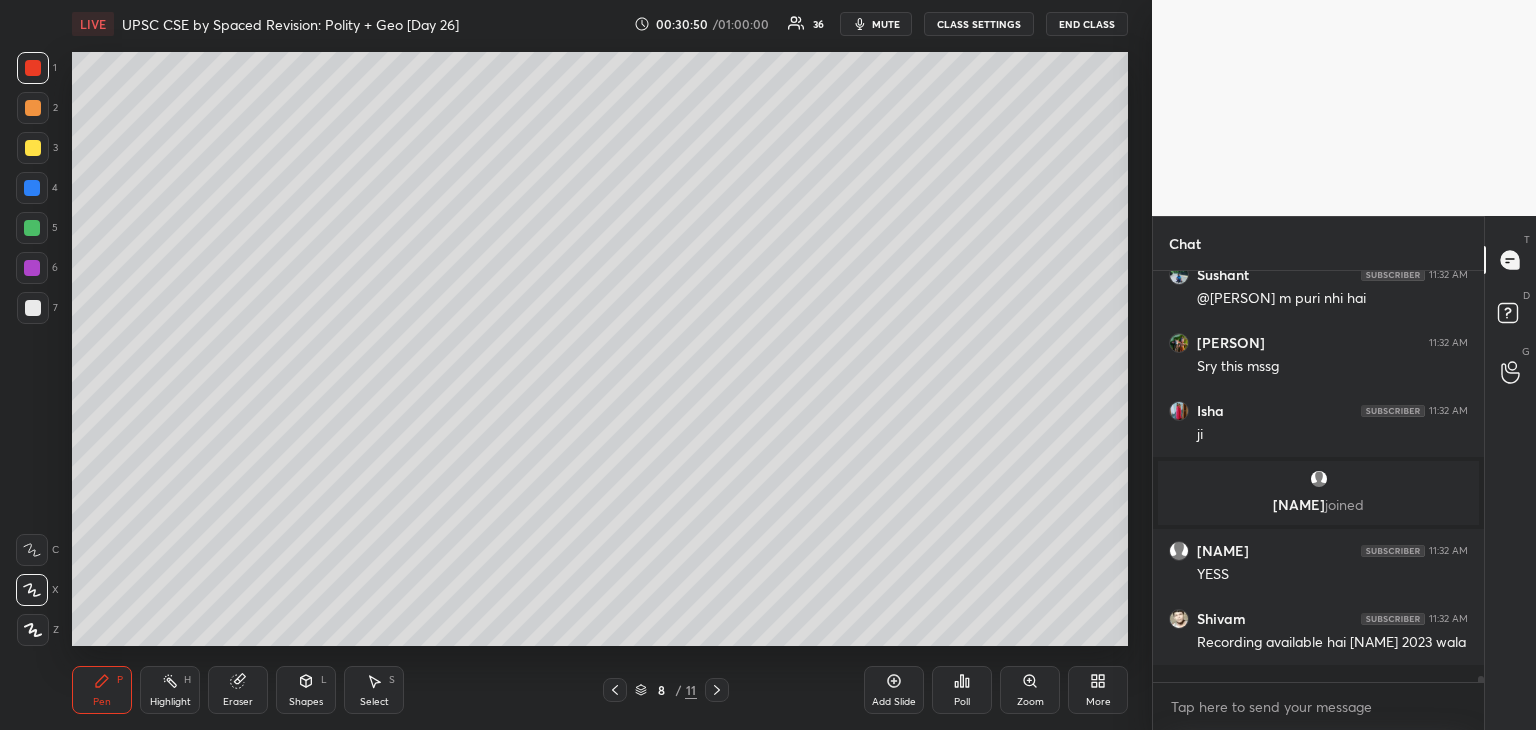click at bounding box center (33, 308) 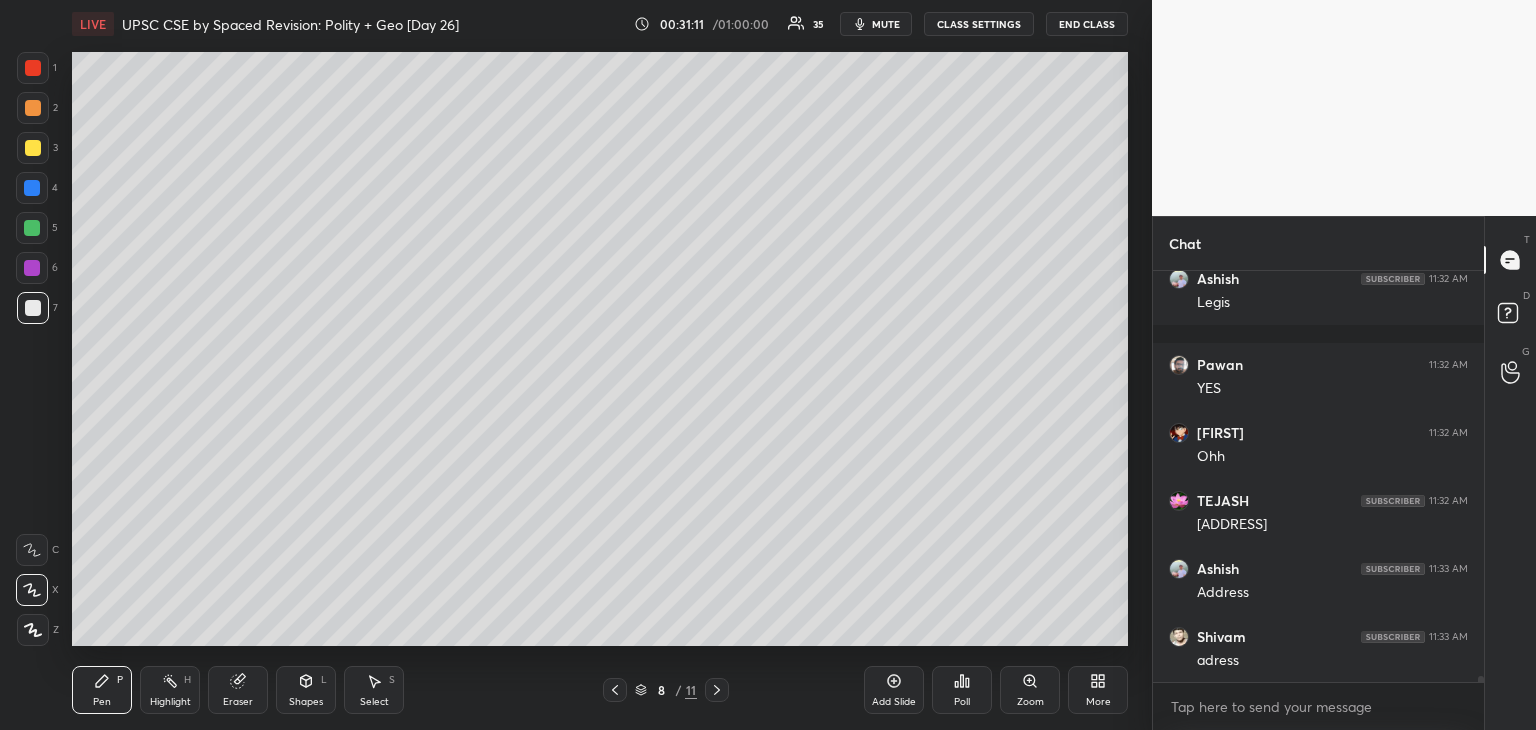scroll, scrollTop: 29016, scrollLeft: 0, axis: vertical 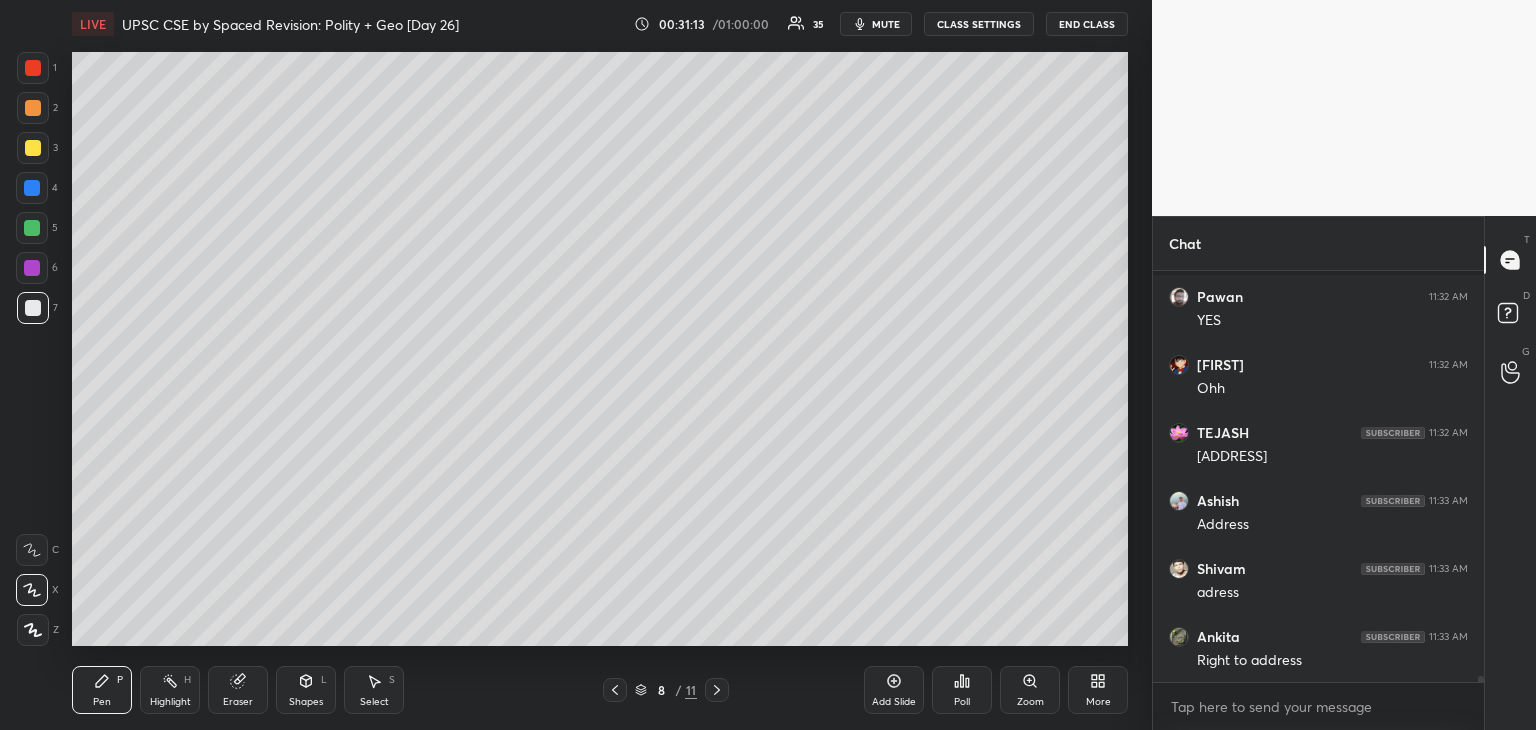 click at bounding box center (33, 148) 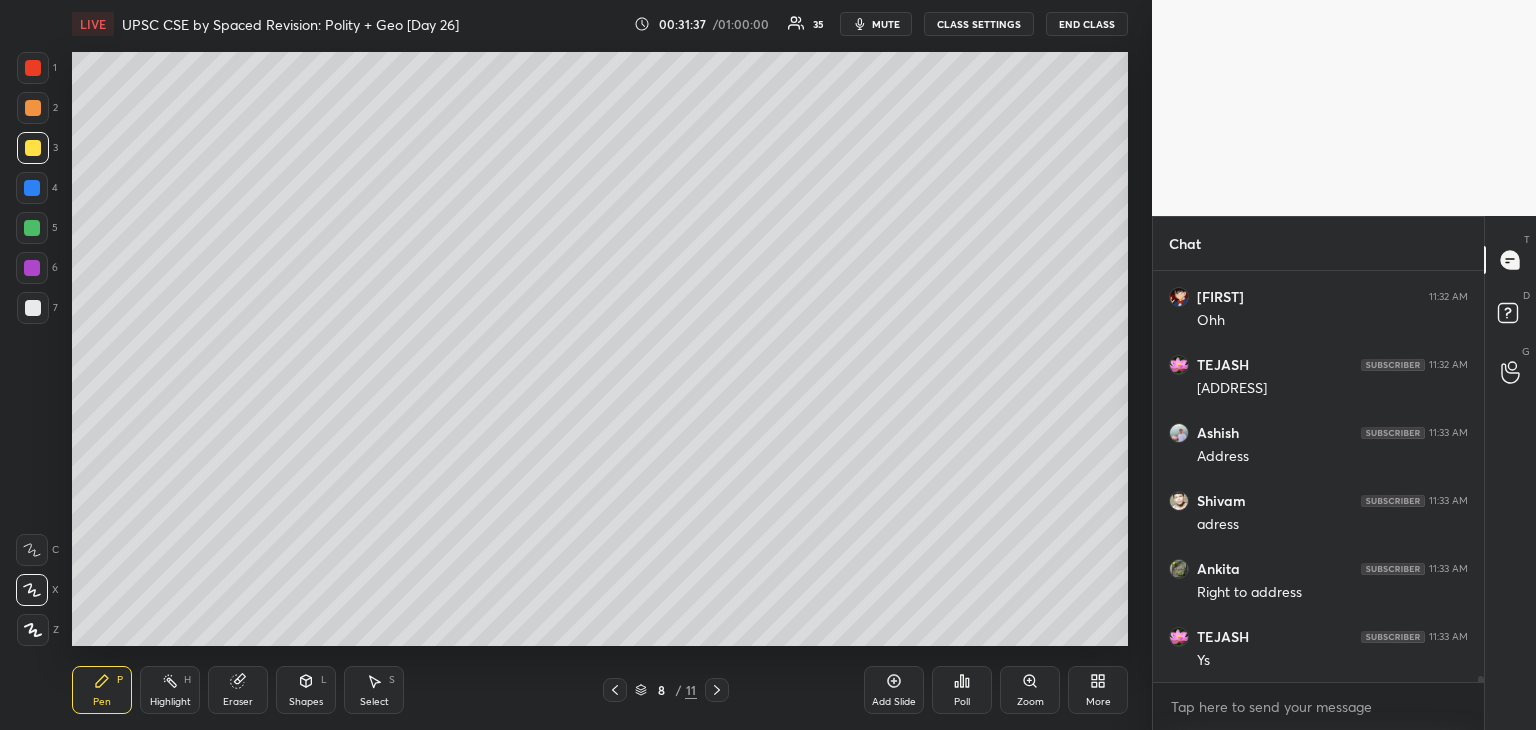scroll, scrollTop: 29170, scrollLeft: 0, axis: vertical 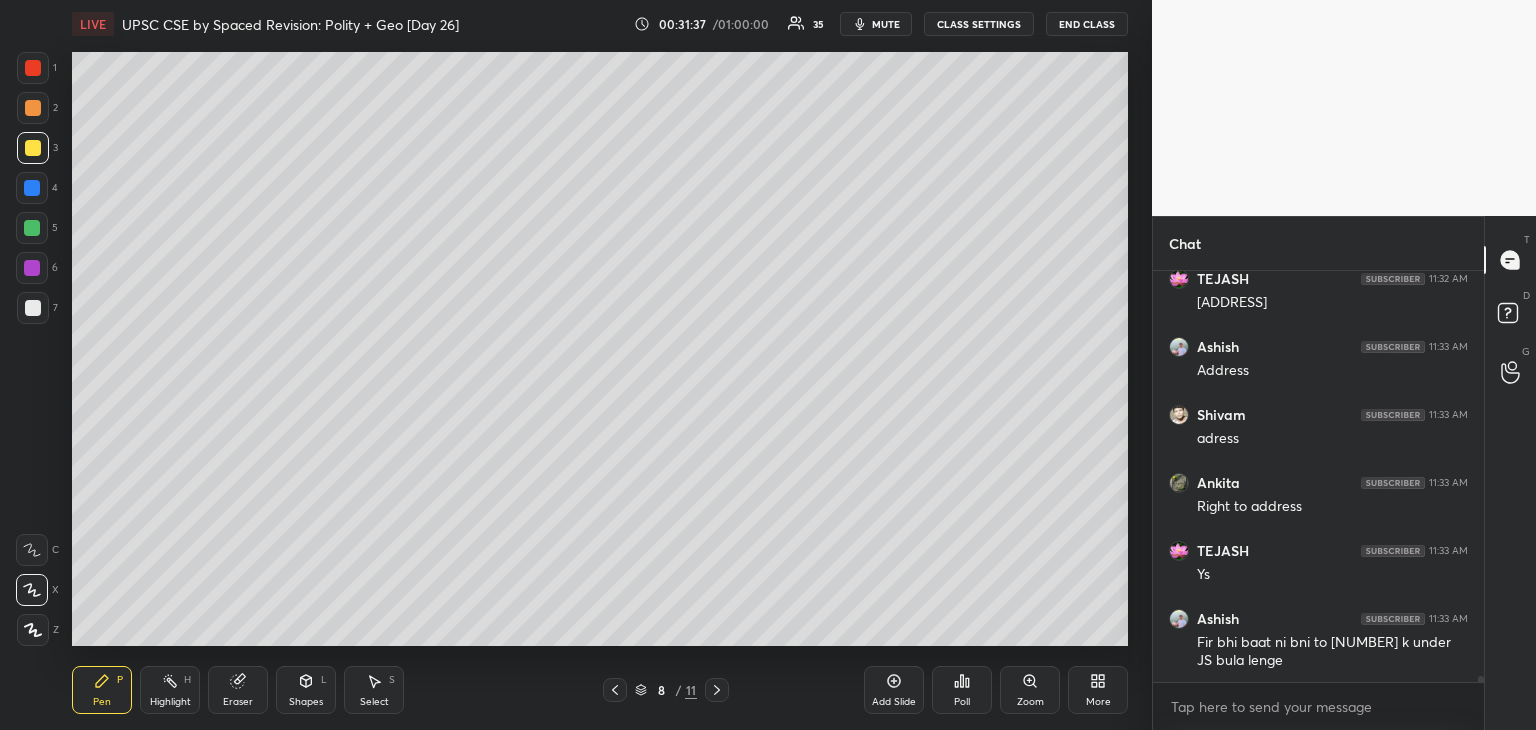 click at bounding box center [33, 108] 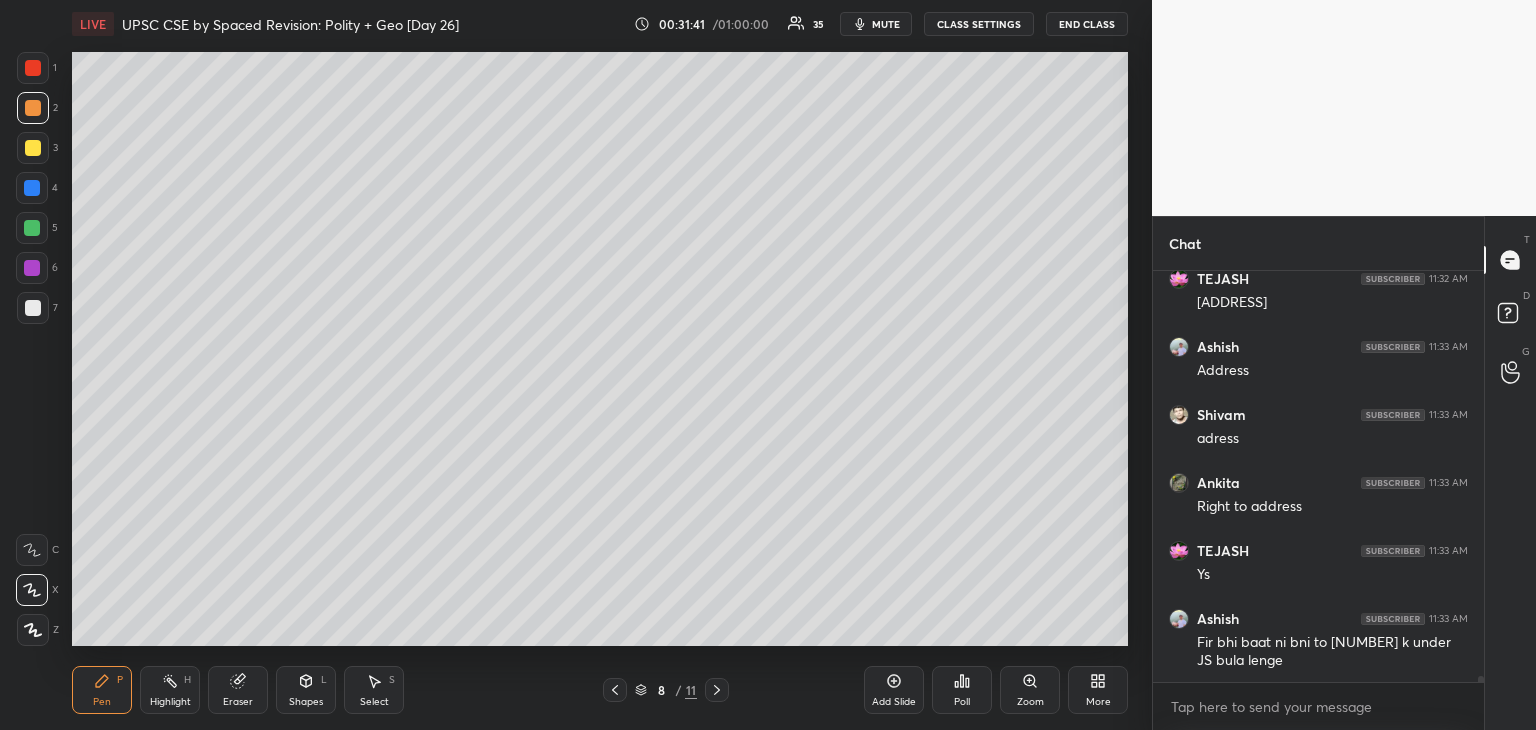 click at bounding box center [32, 228] 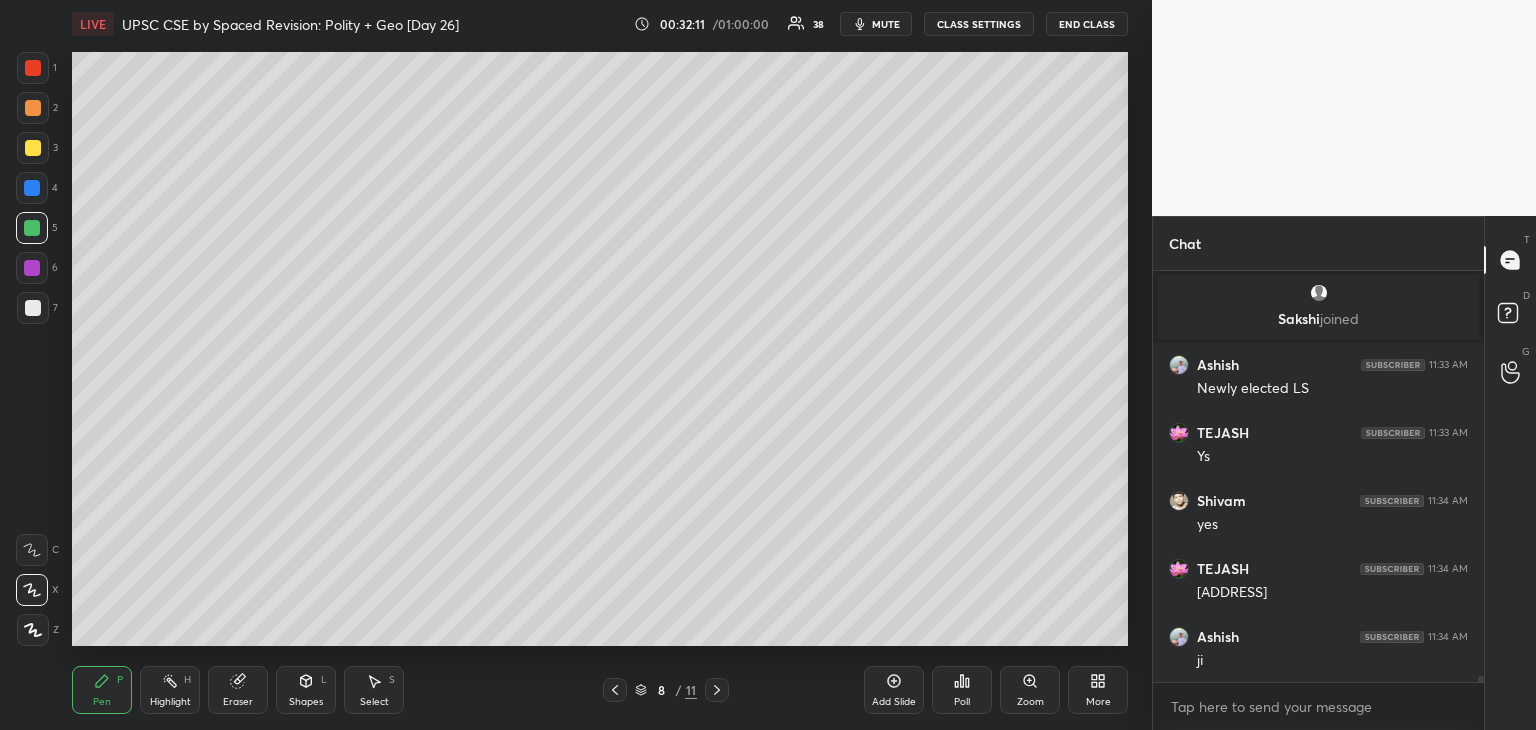 scroll, scrollTop: 29346, scrollLeft: 0, axis: vertical 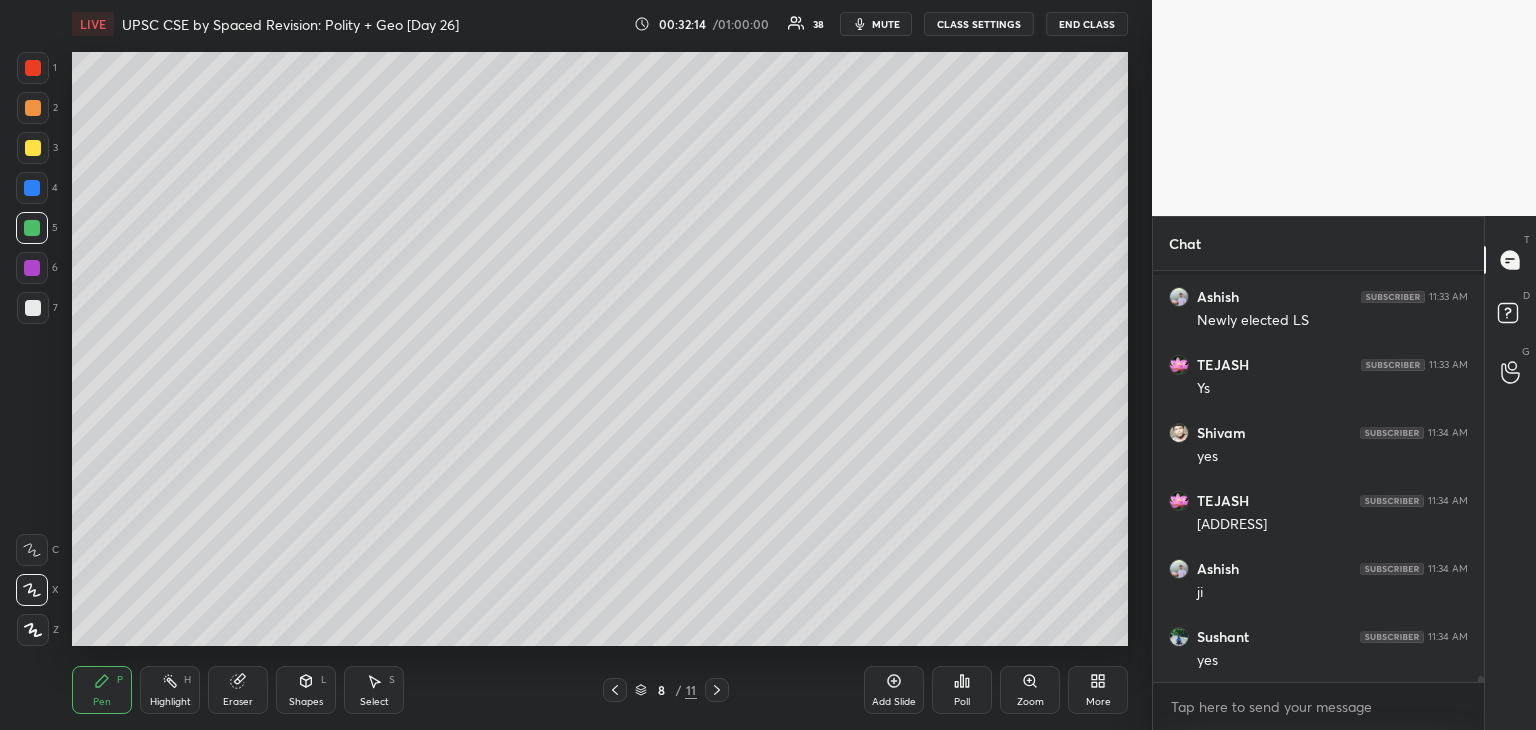 drag, startPoint x: 32, startPoint y: 144, endPoint x: 60, endPoint y: 139, distance: 28.442924 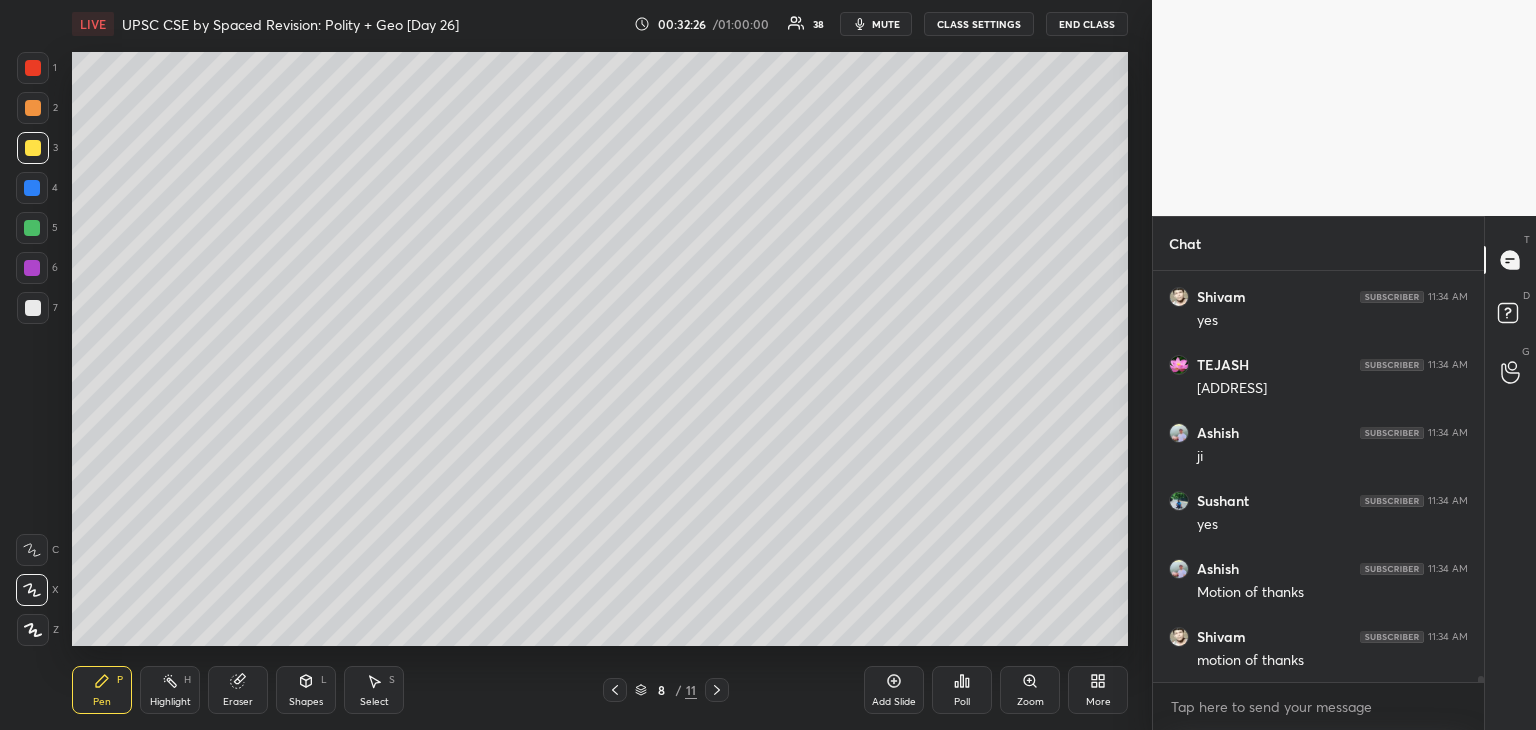 scroll, scrollTop: 29550, scrollLeft: 0, axis: vertical 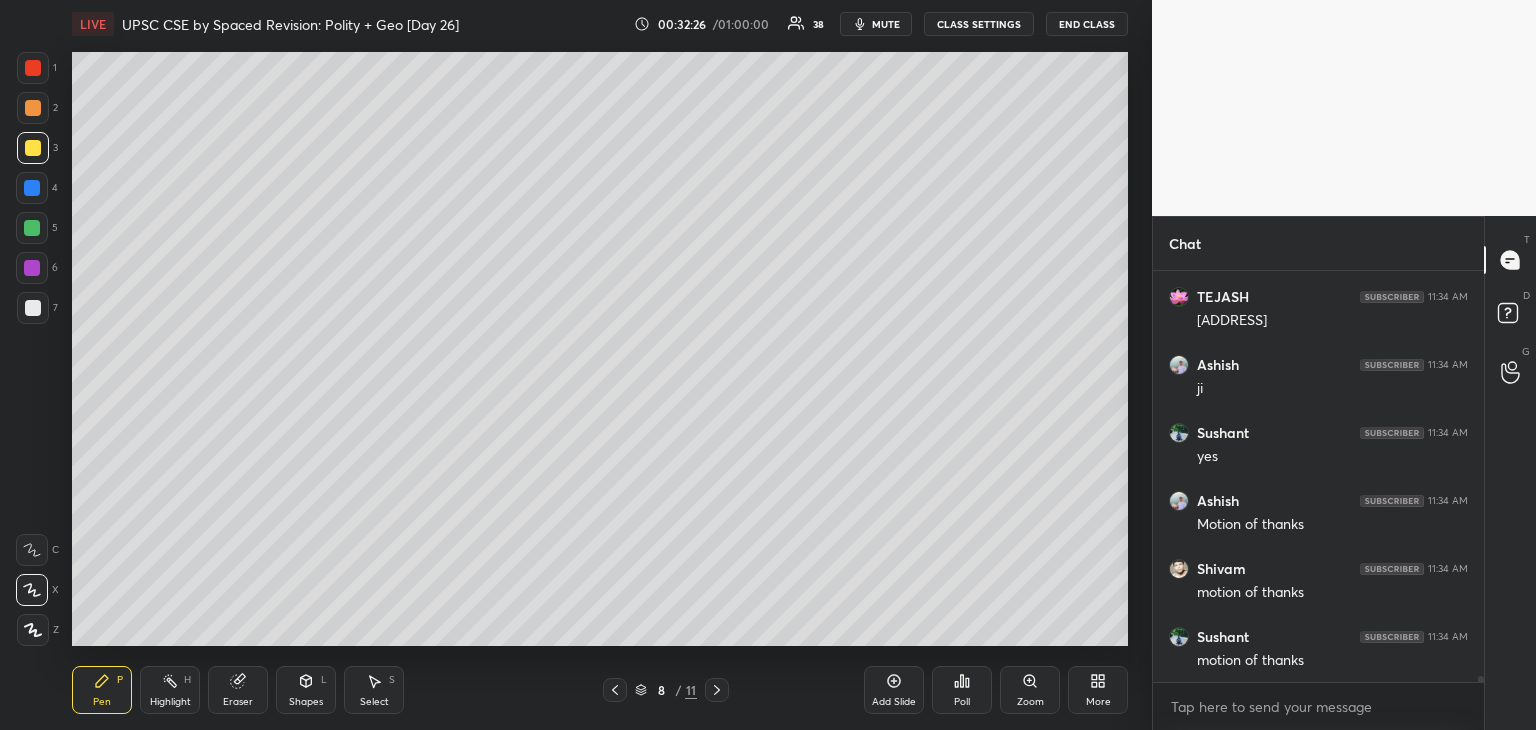click at bounding box center (32, 268) 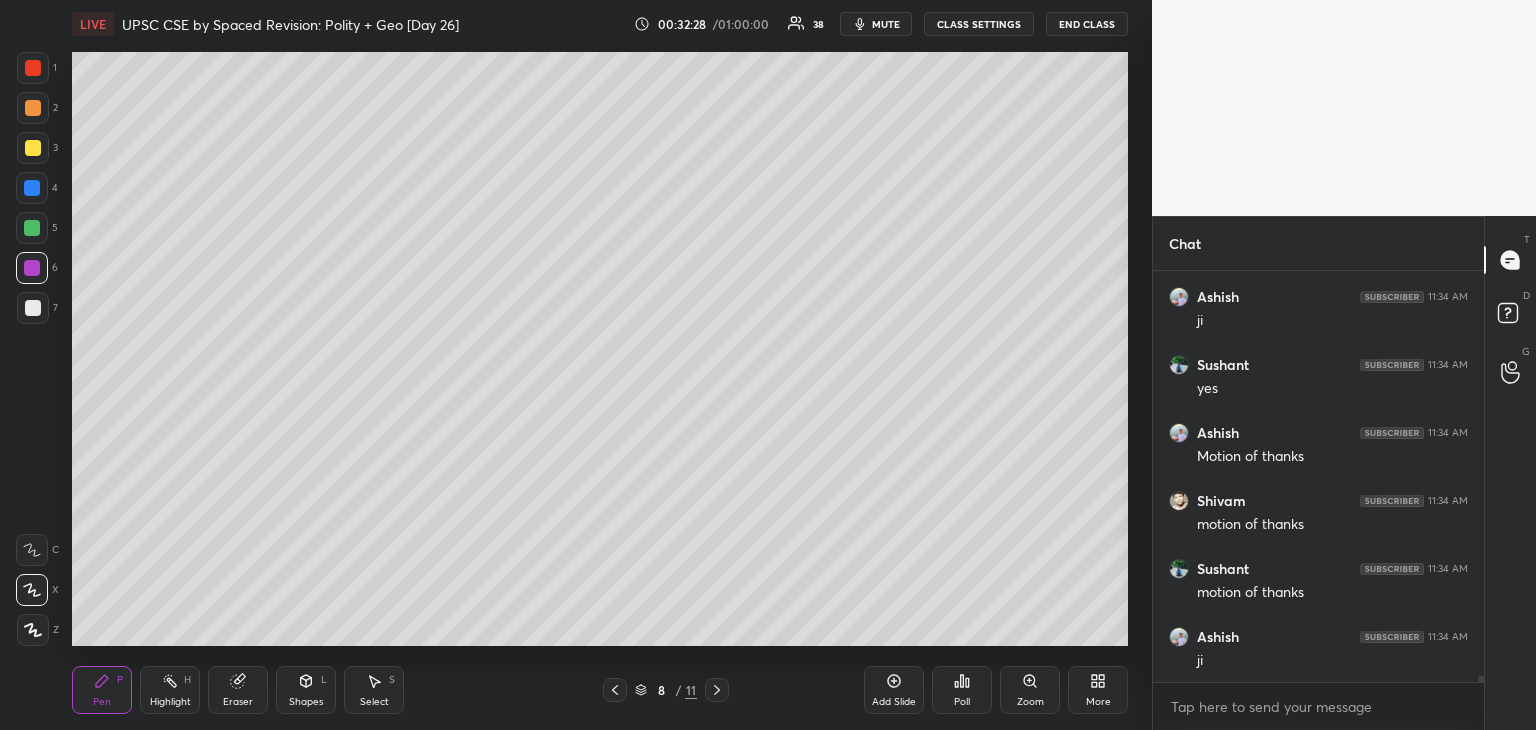 scroll, scrollTop: 29686, scrollLeft: 0, axis: vertical 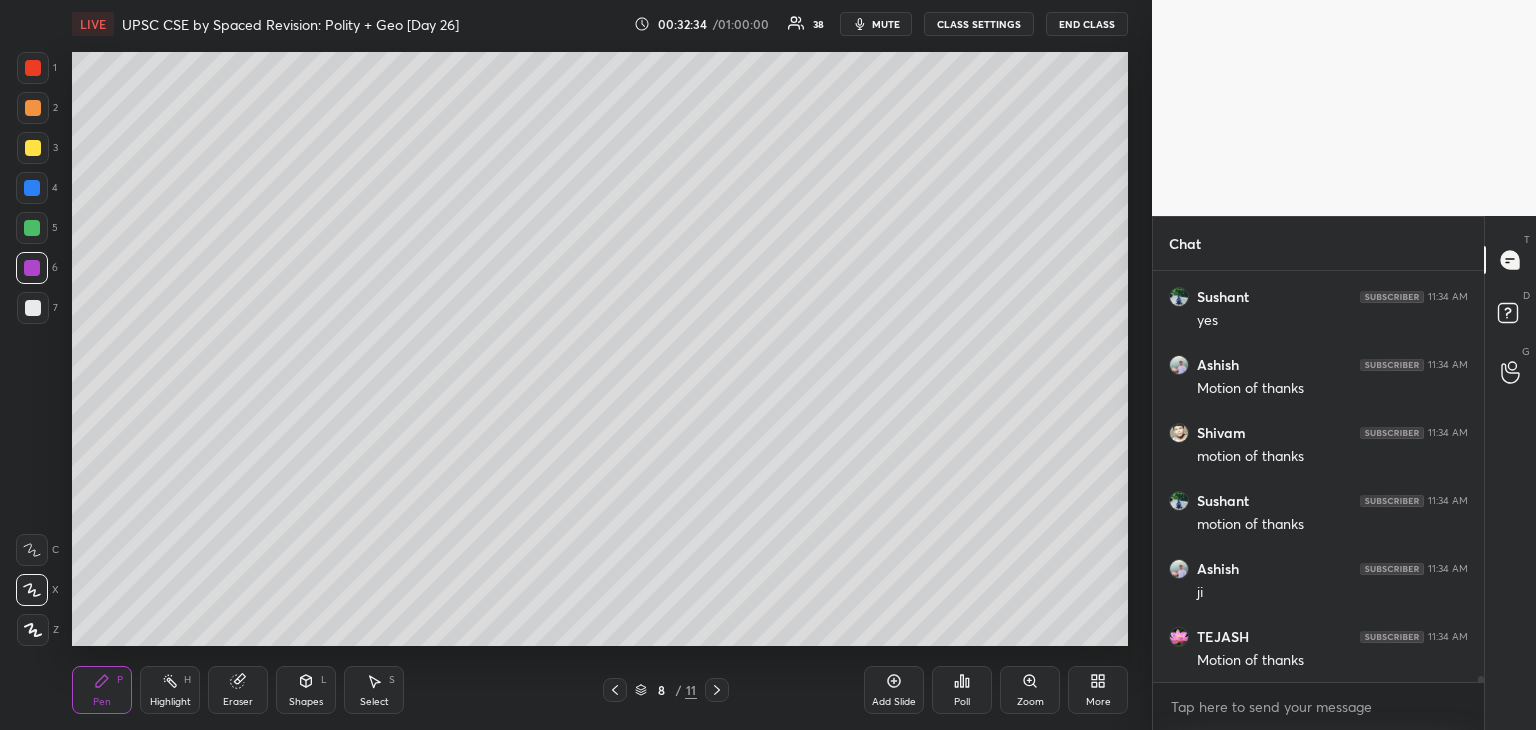 click at bounding box center (32, 188) 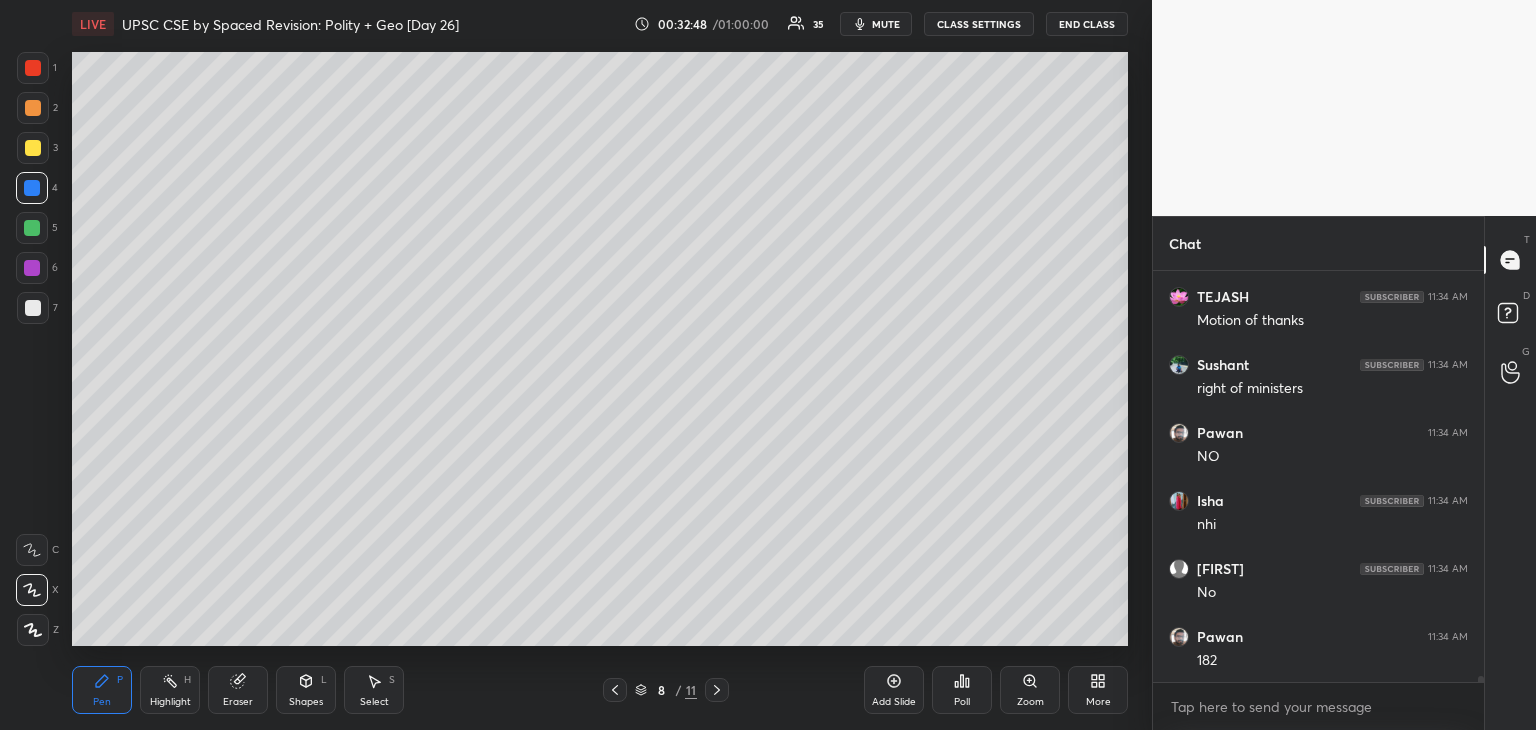scroll, scrollTop: 30094, scrollLeft: 0, axis: vertical 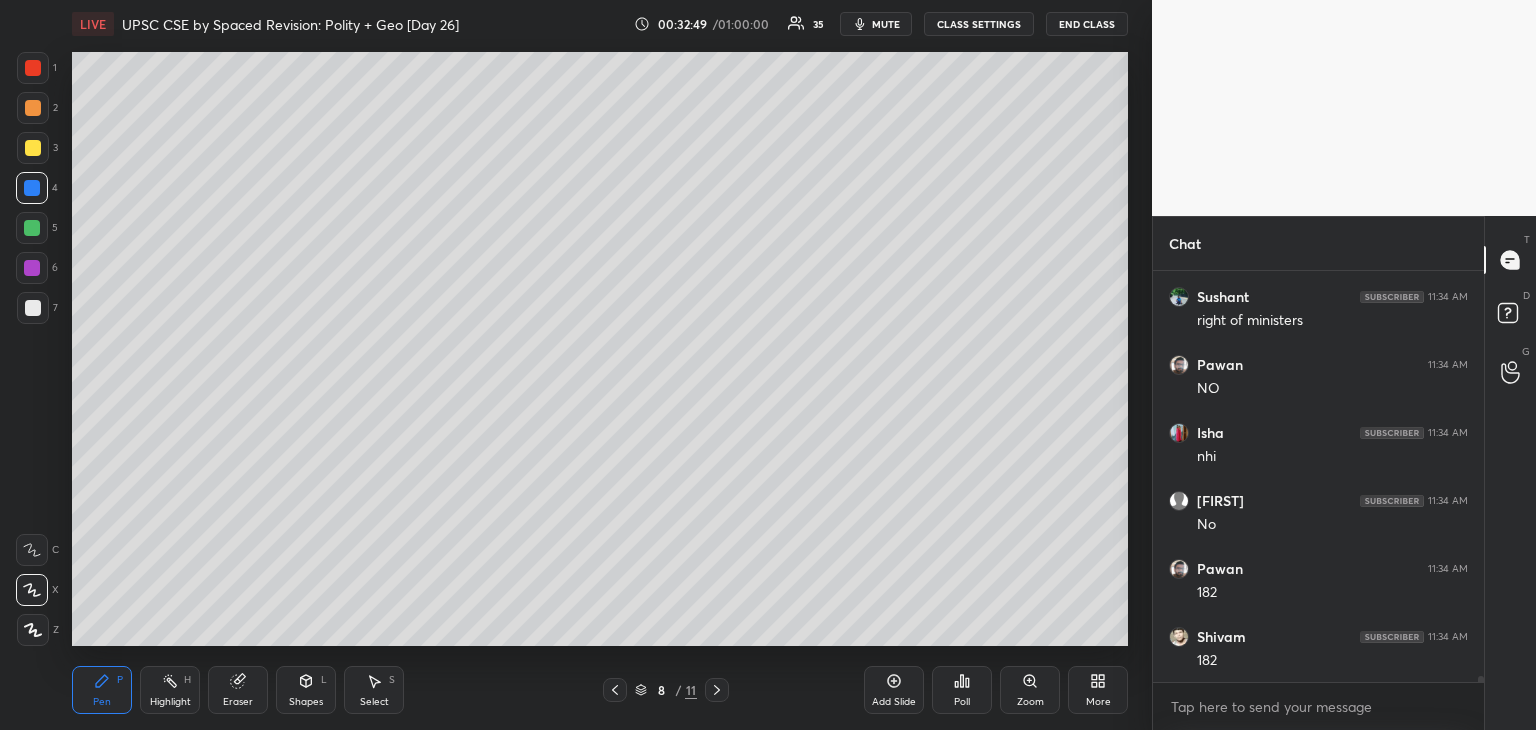 click at bounding box center (32, 268) 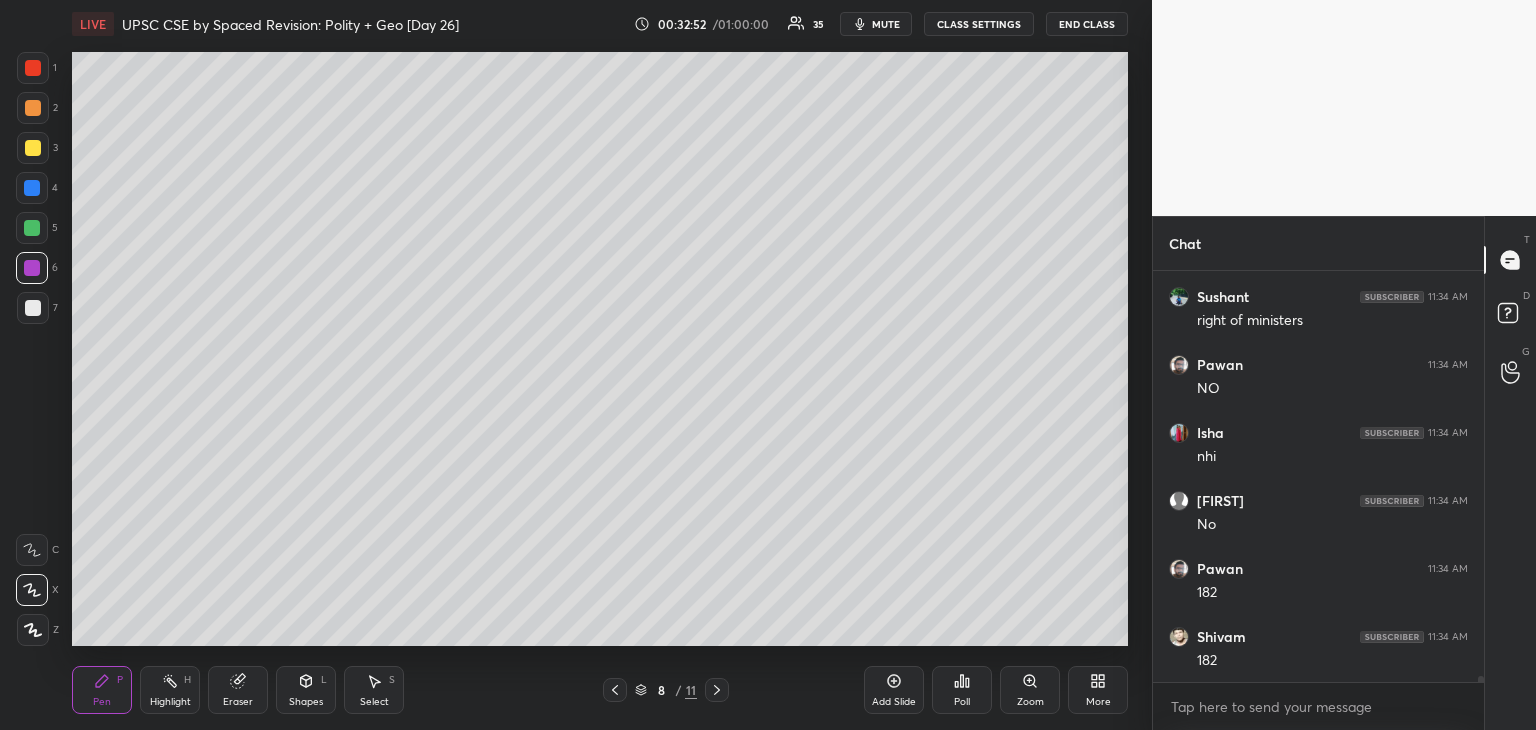scroll, scrollTop: 30162, scrollLeft: 0, axis: vertical 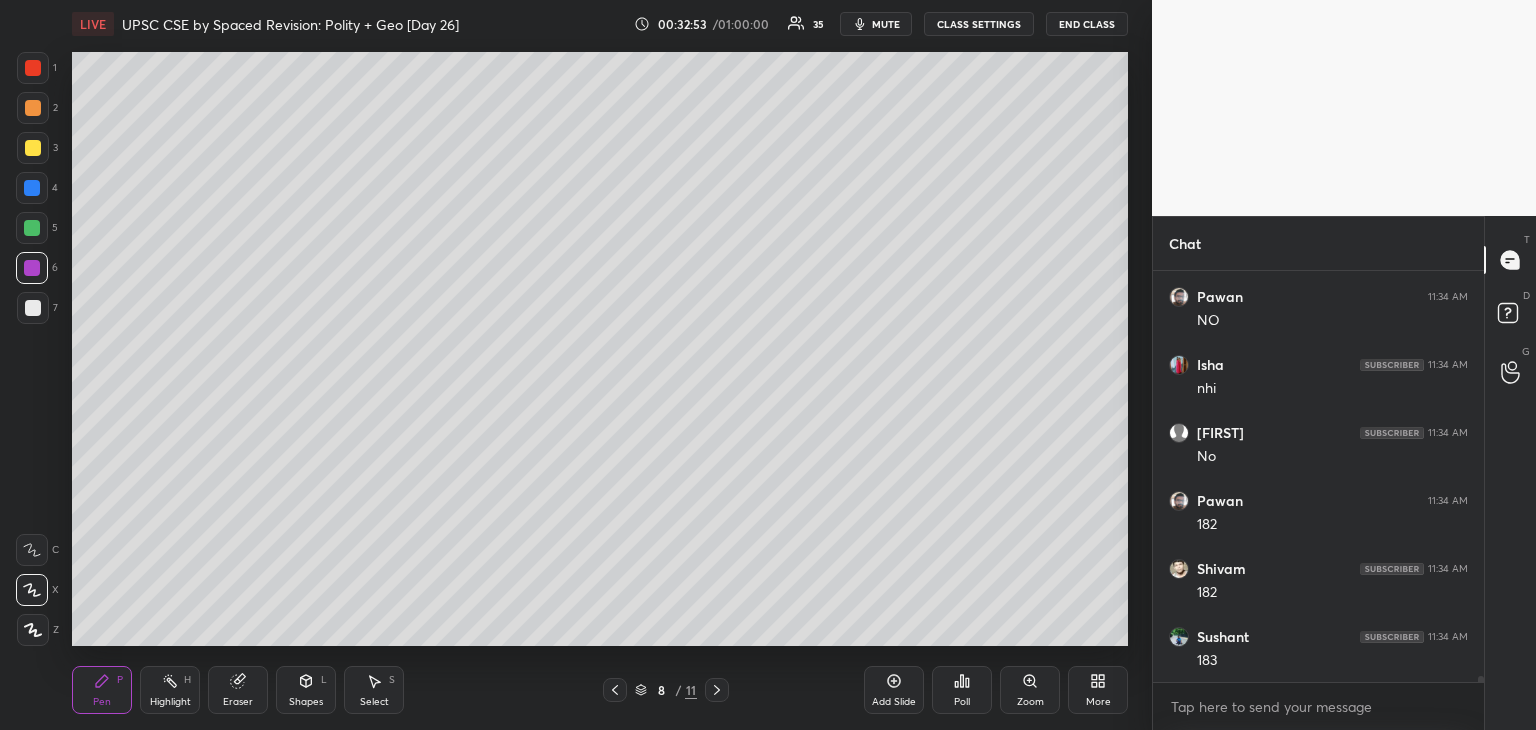 click at bounding box center (33, 308) 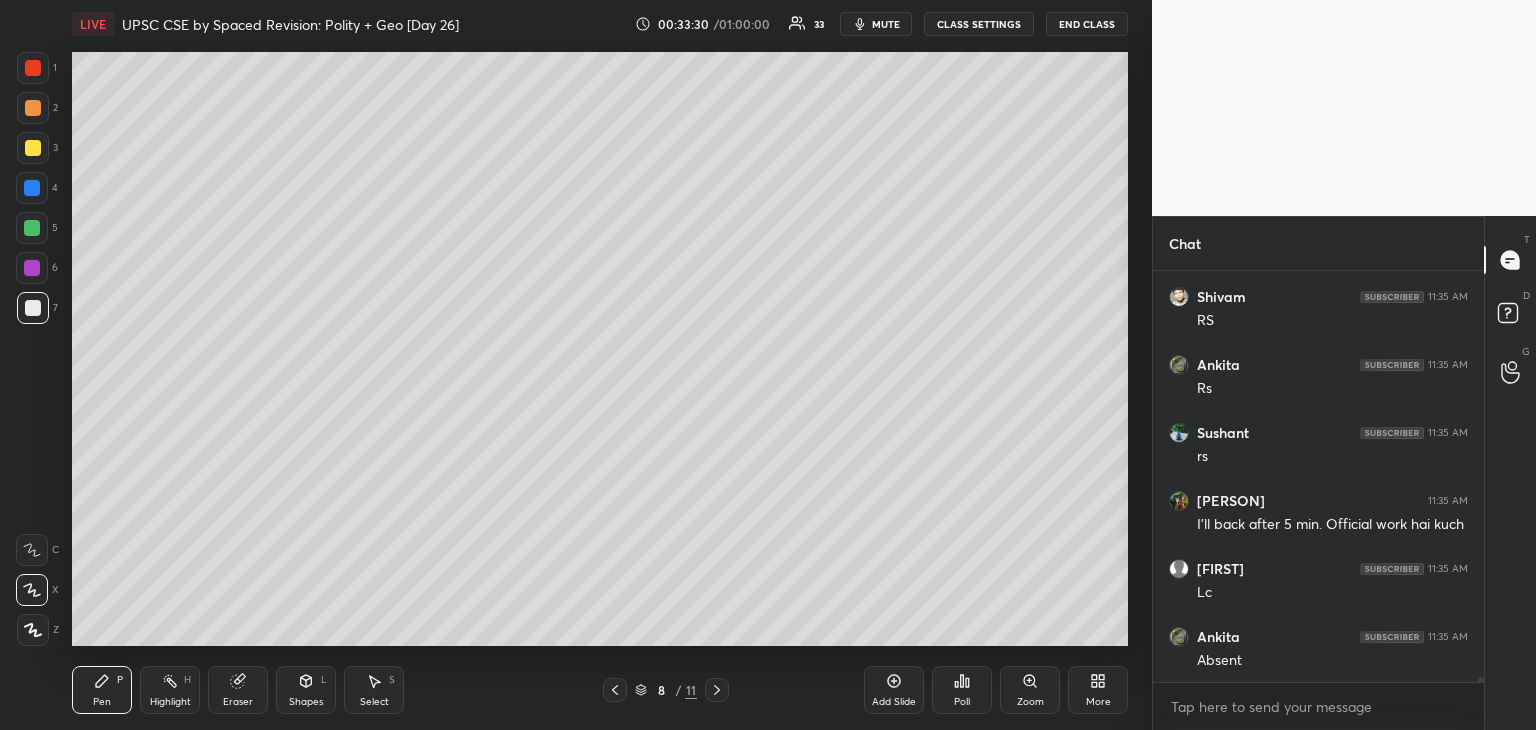 scroll, scrollTop: 30978, scrollLeft: 0, axis: vertical 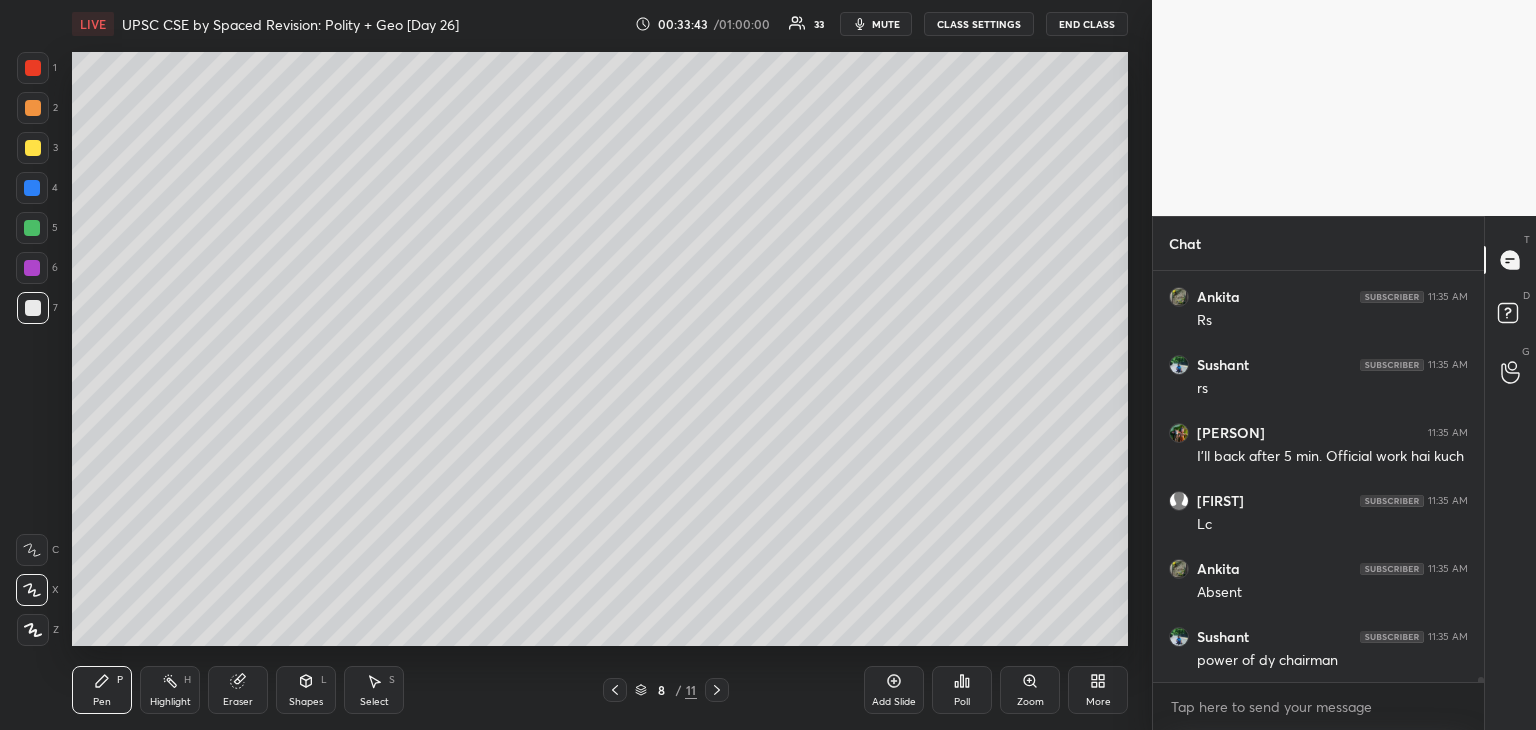 click at bounding box center [33, 148] 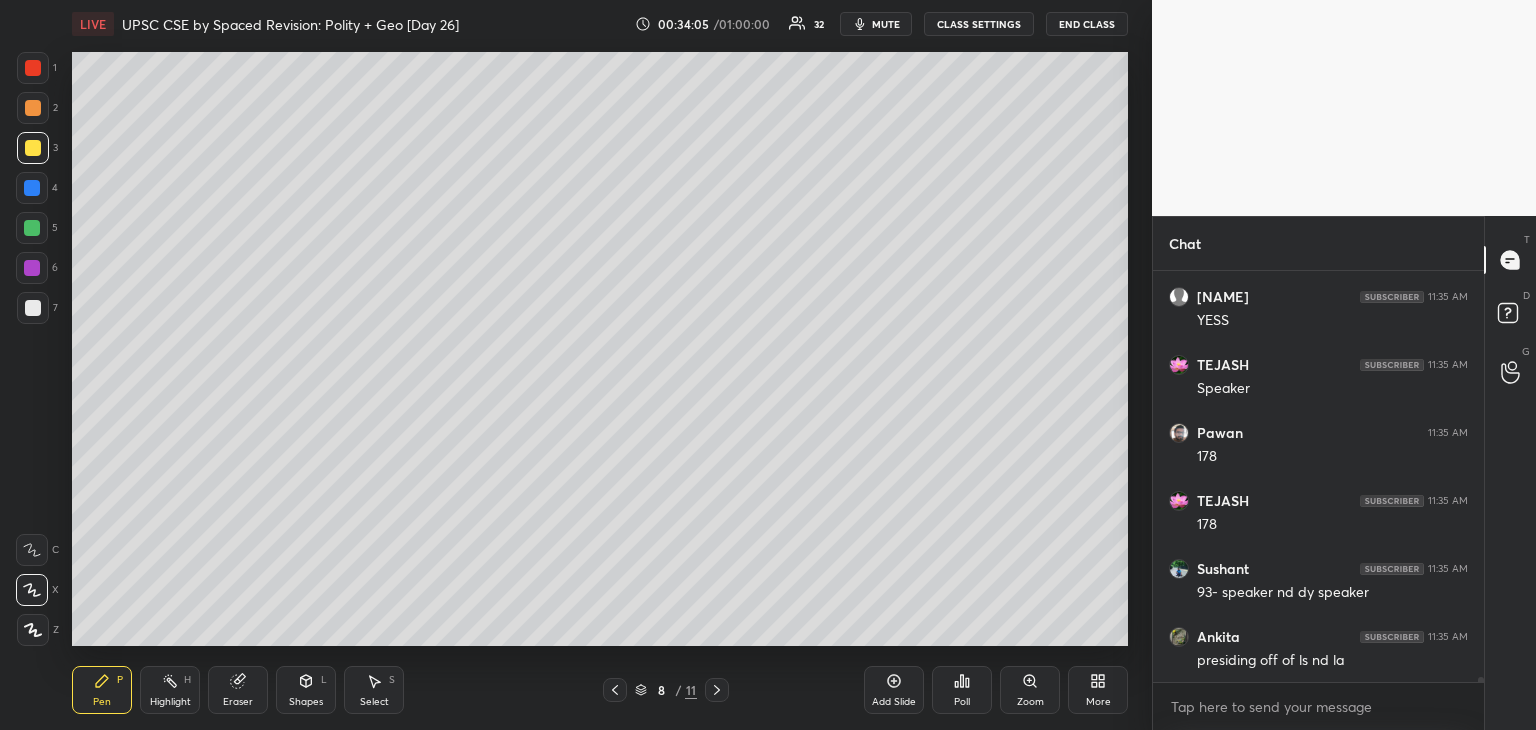 scroll, scrollTop: 31794, scrollLeft: 0, axis: vertical 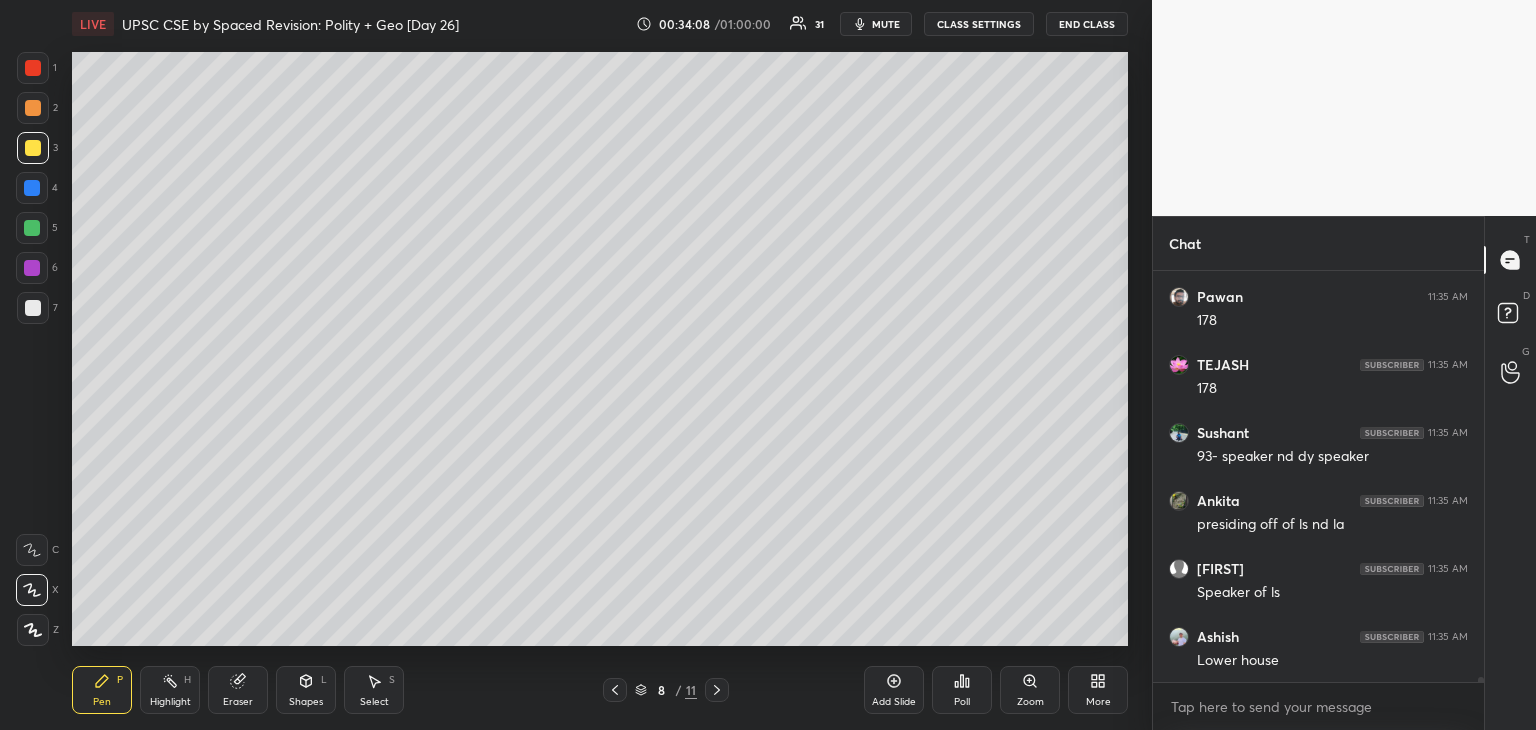 click at bounding box center (32, 188) 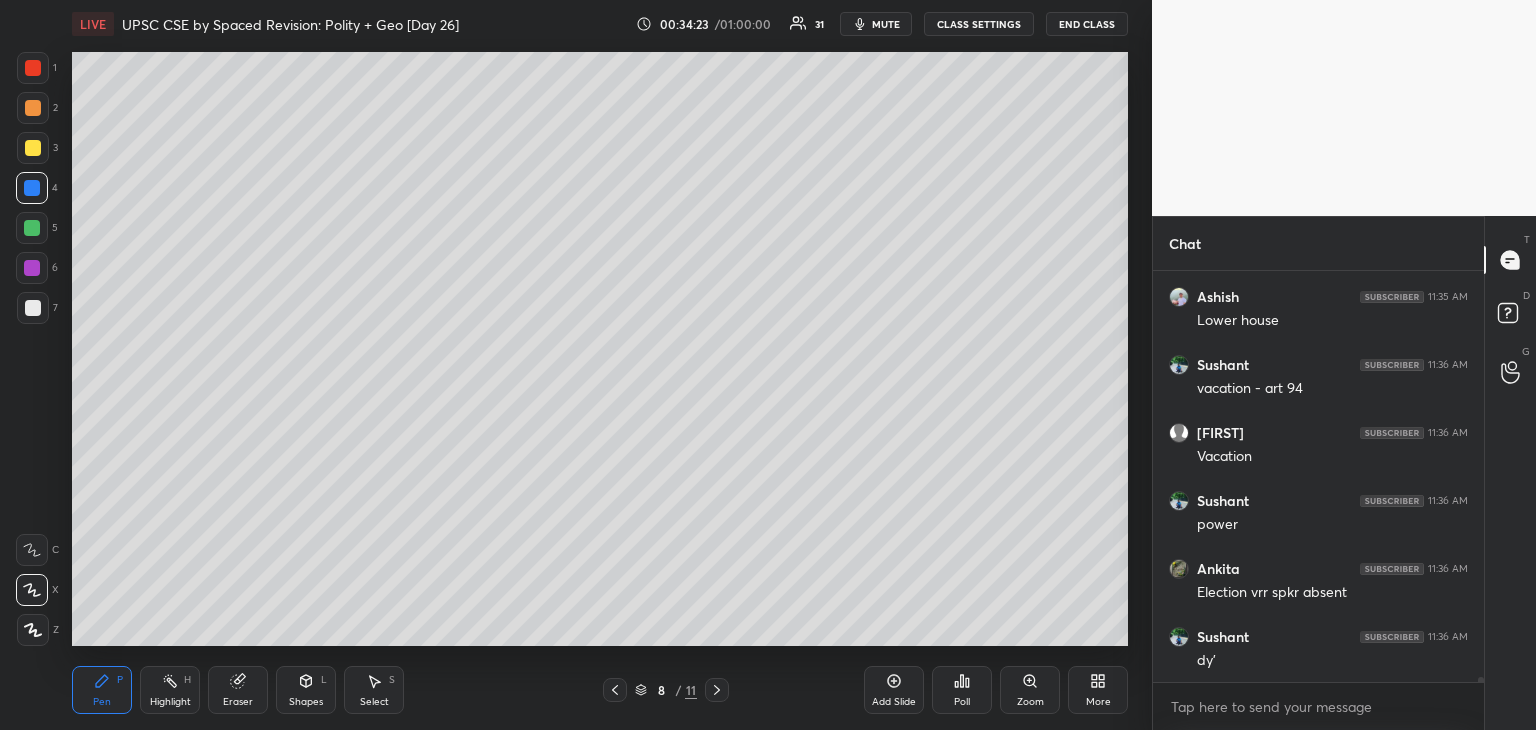 scroll, scrollTop: 32202, scrollLeft: 0, axis: vertical 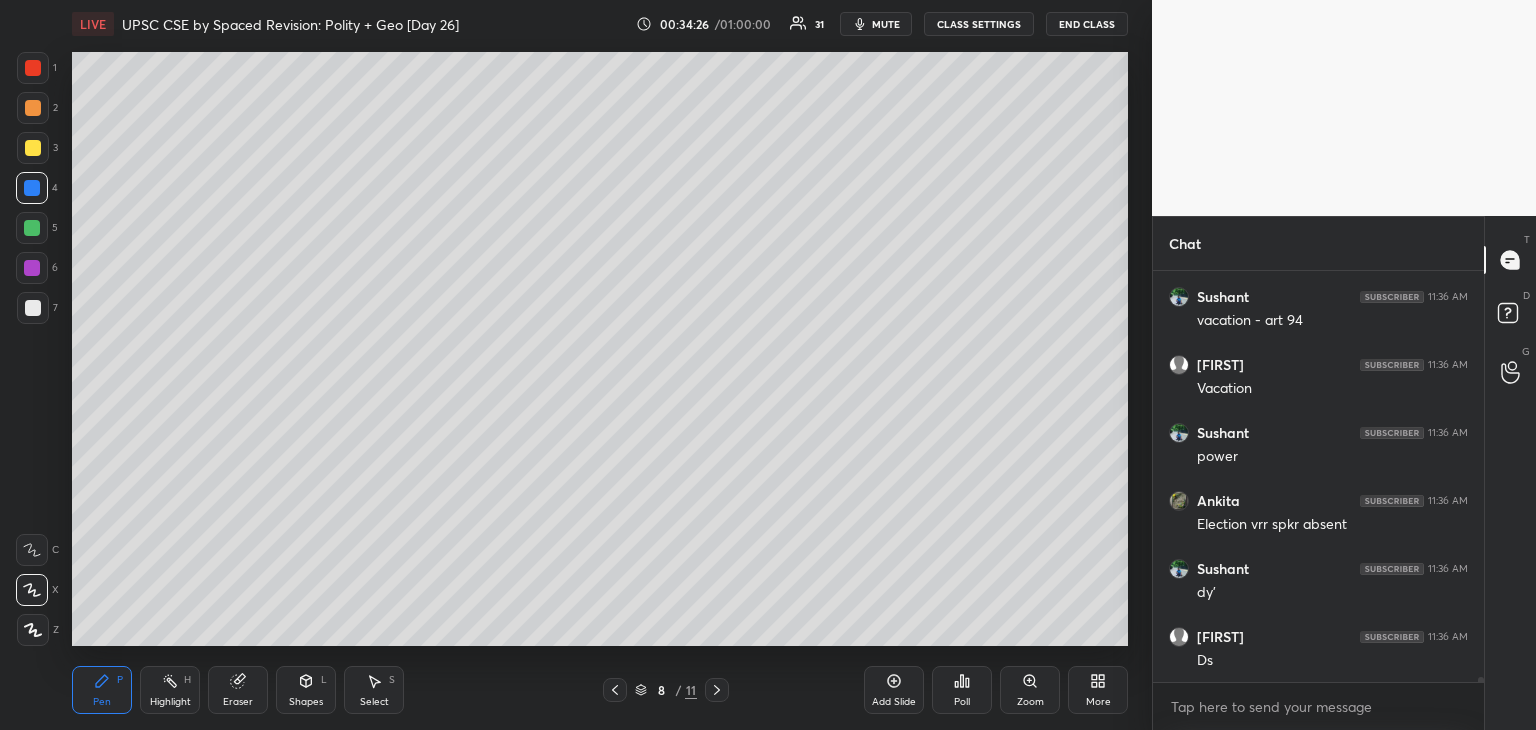 click at bounding box center (33, 68) 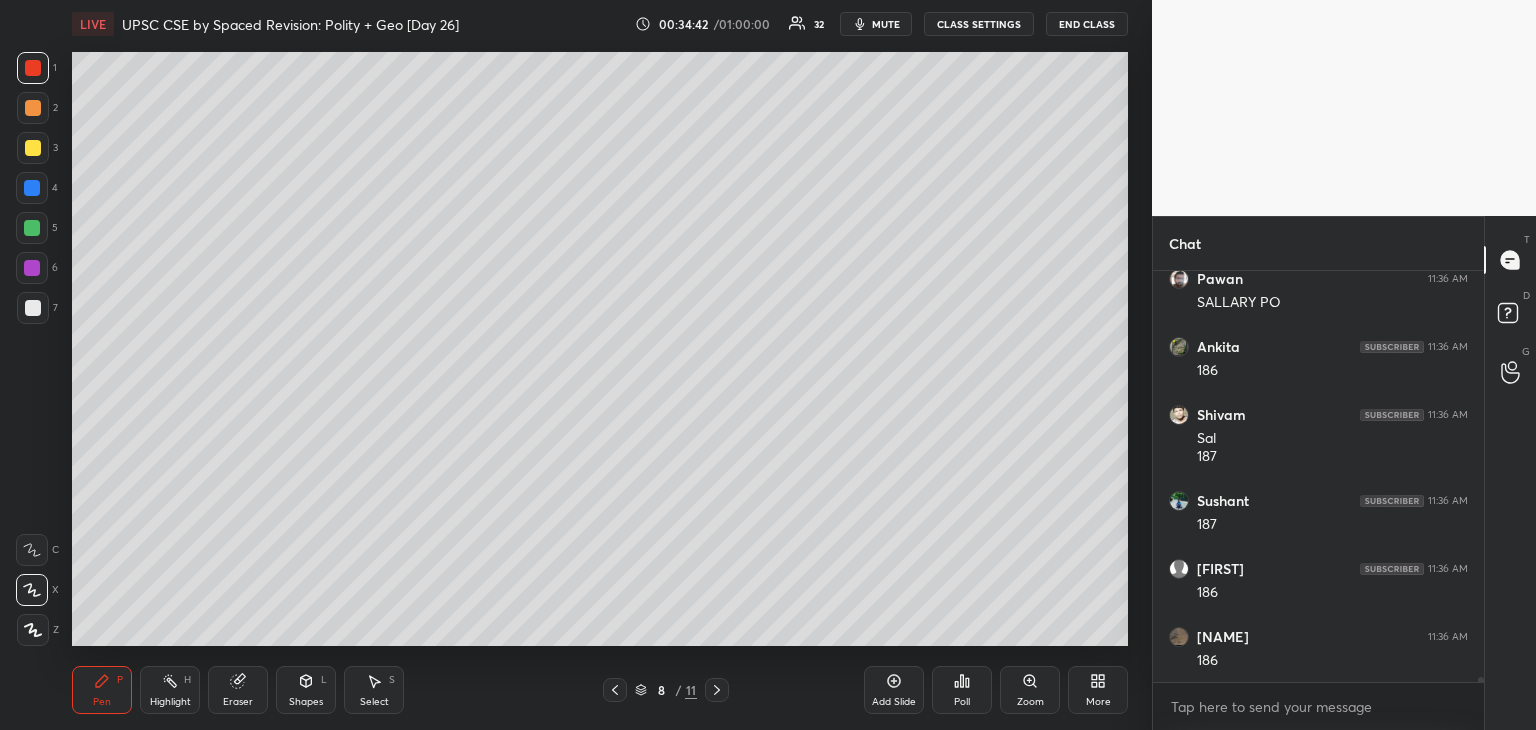 scroll, scrollTop: 32178, scrollLeft: 0, axis: vertical 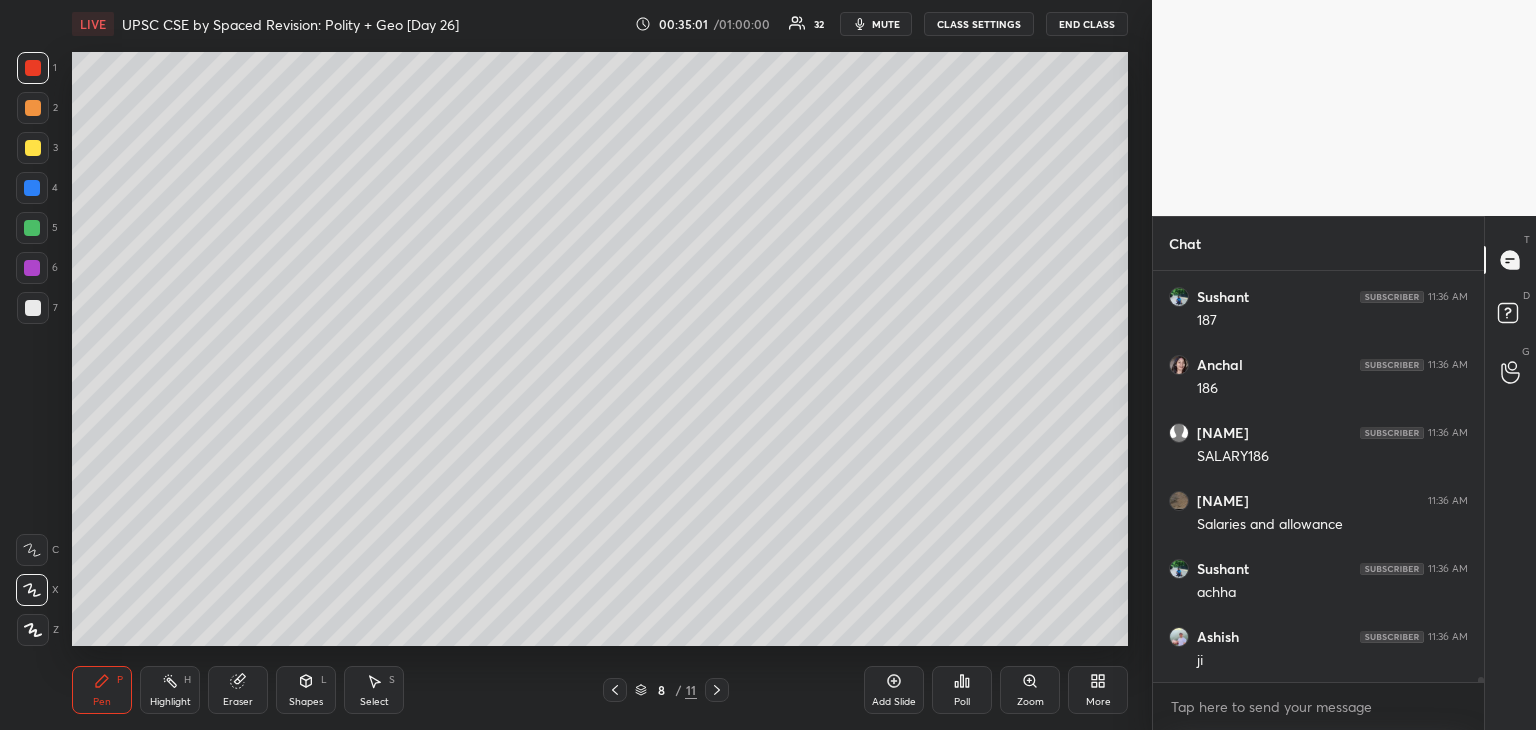 drag, startPoint x: 22, startPoint y: 309, endPoint x: 68, endPoint y: 306, distance: 46.09772 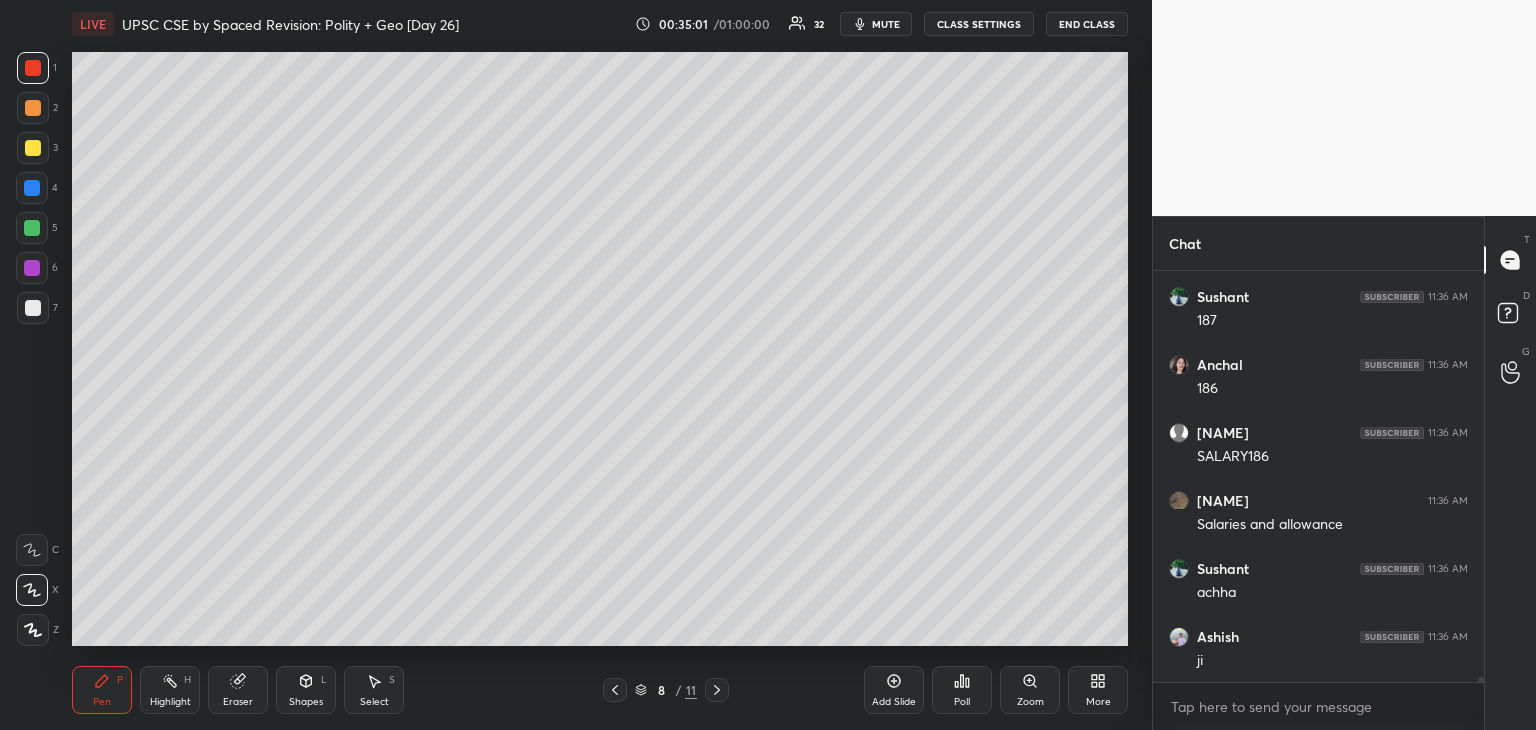 click at bounding box center [33, 308] 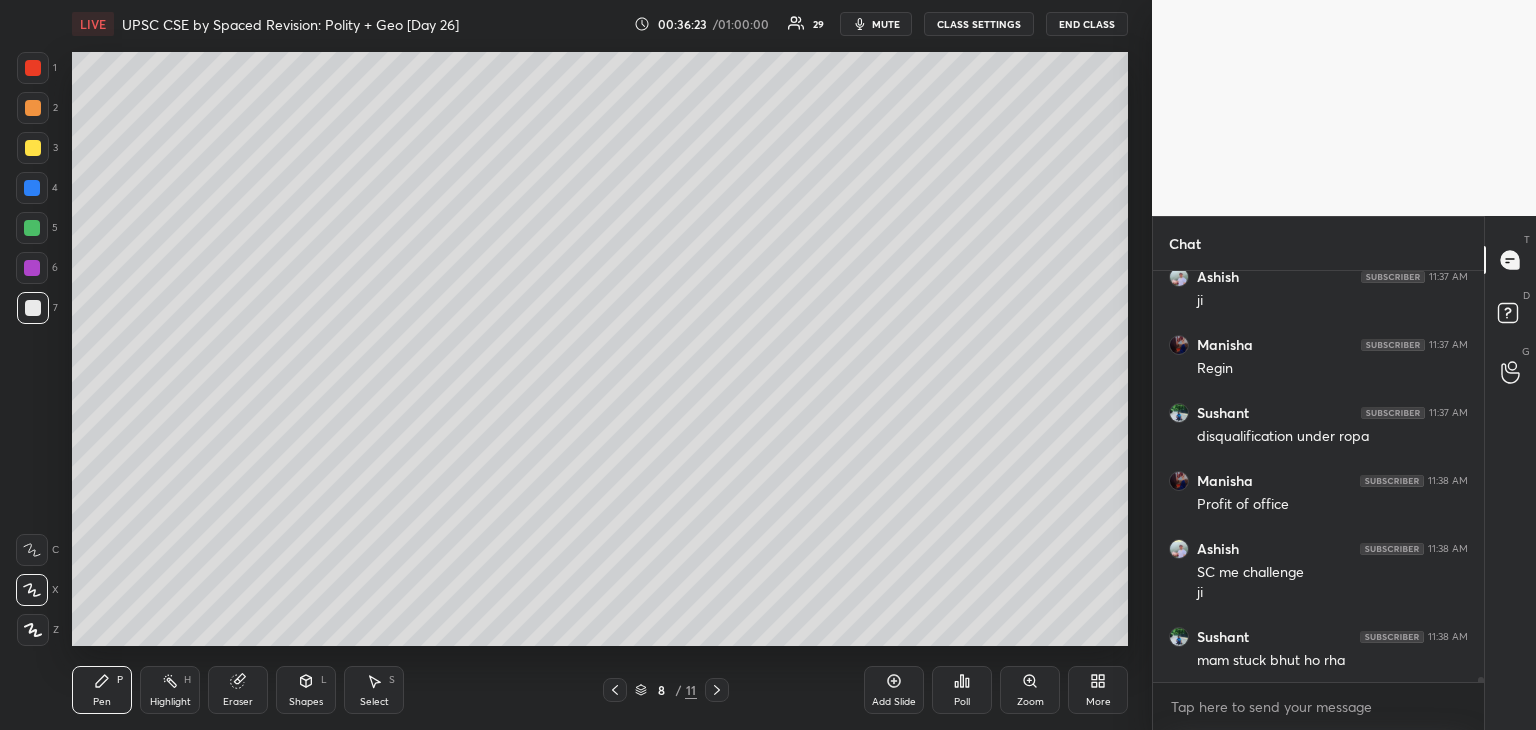 scroll, scrollTop: 34034, scrollLeft: 0, axis: vertical 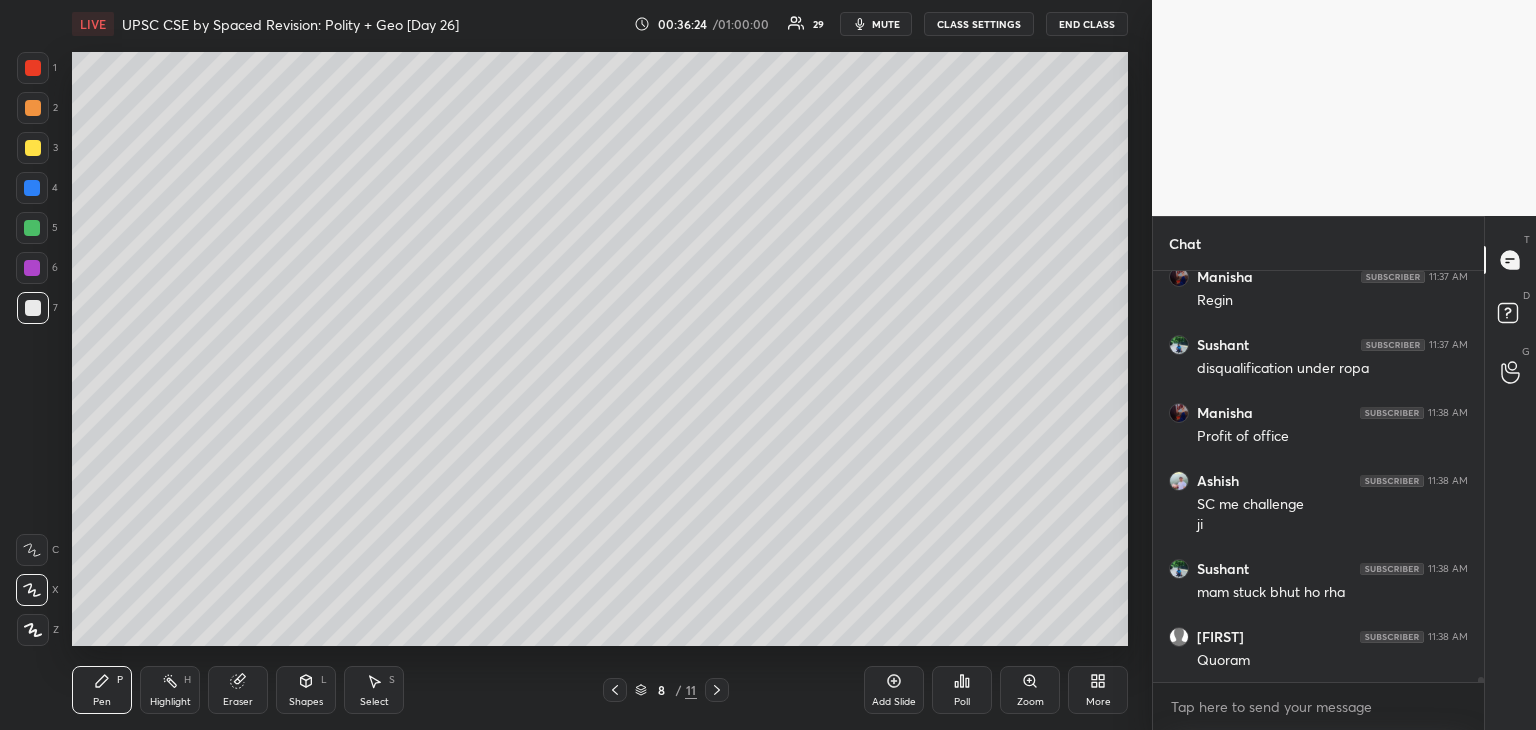click 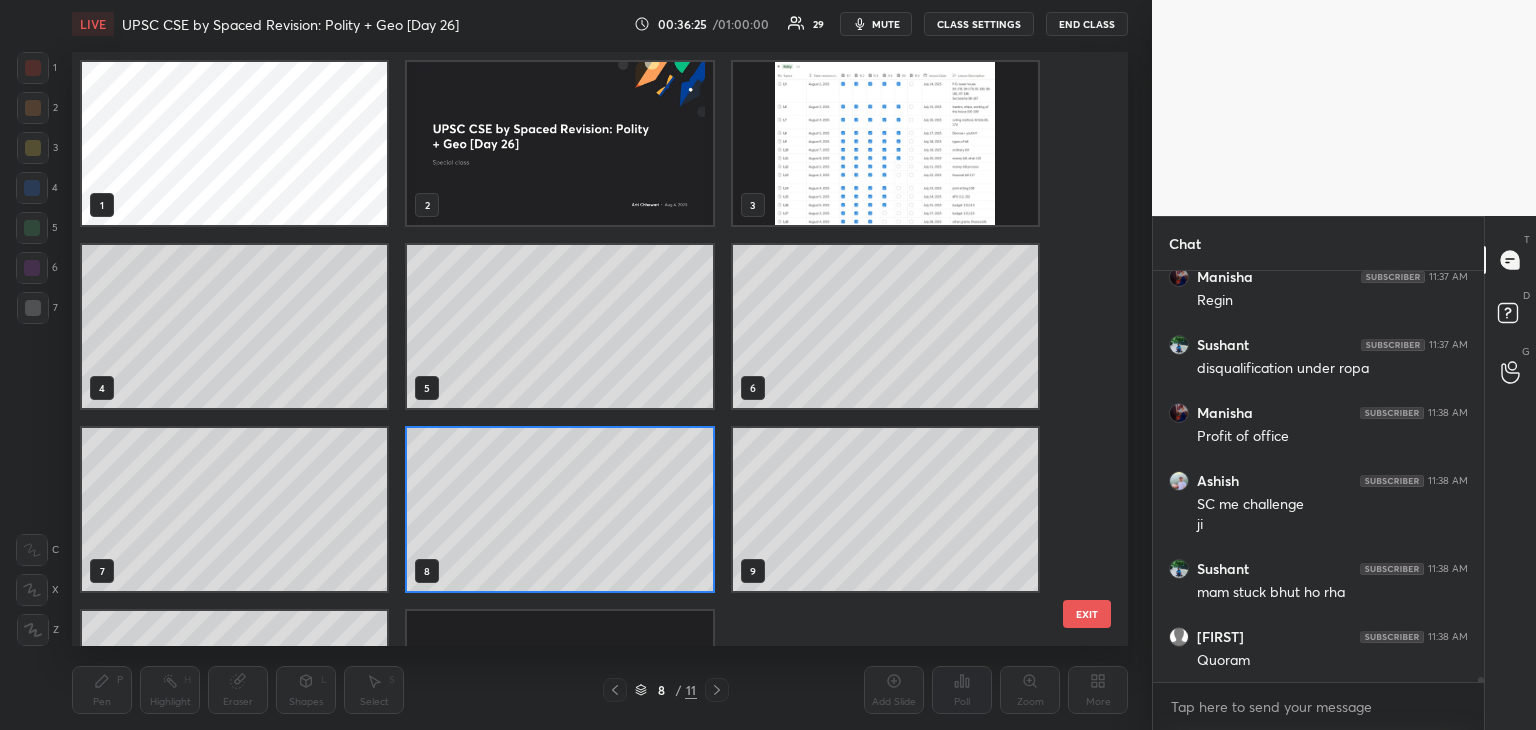 scroll, scrollTop: 6, scrollLeft: 10, axis: both 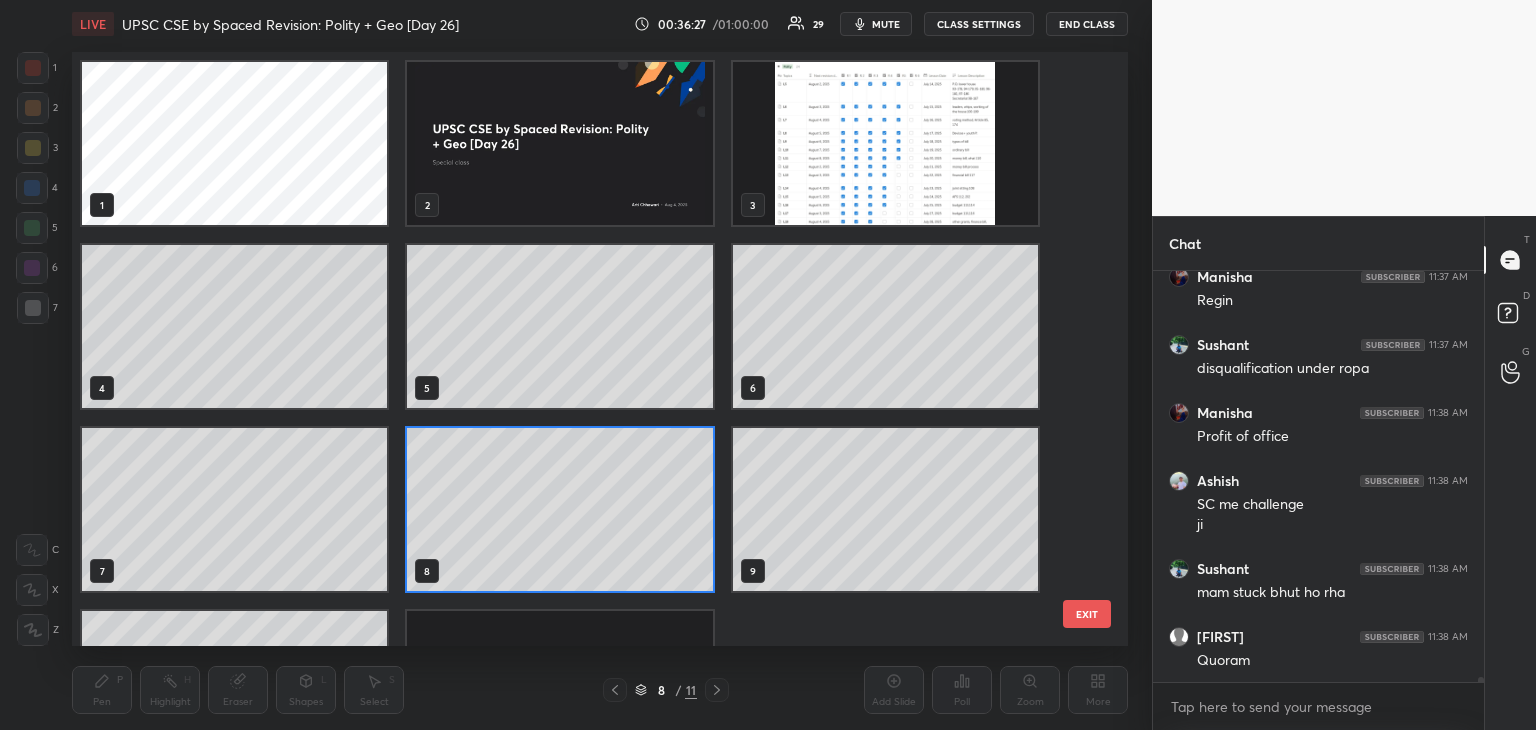 click at bounding box center [885, 143] 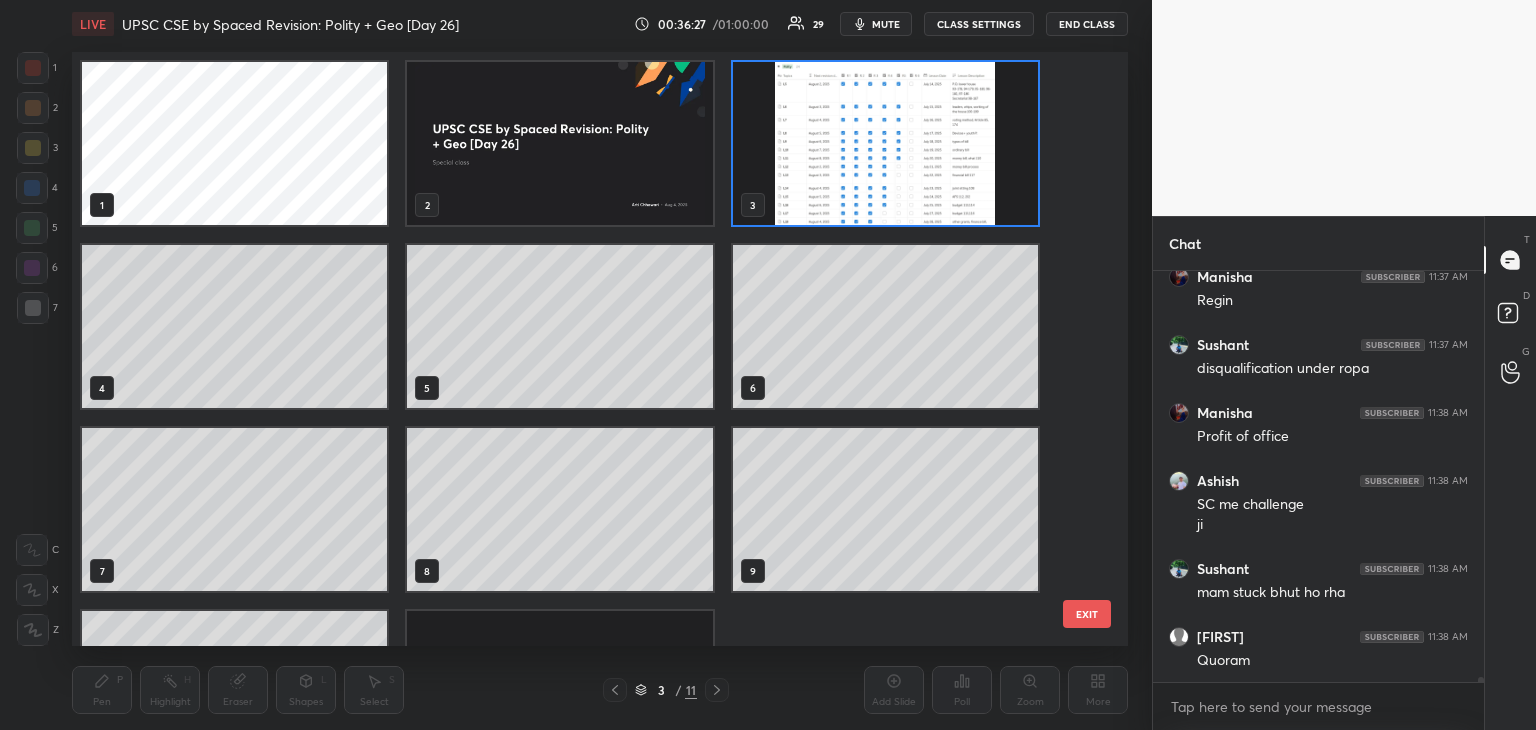 click on "3 / 11" at bounding box center [666, 690] 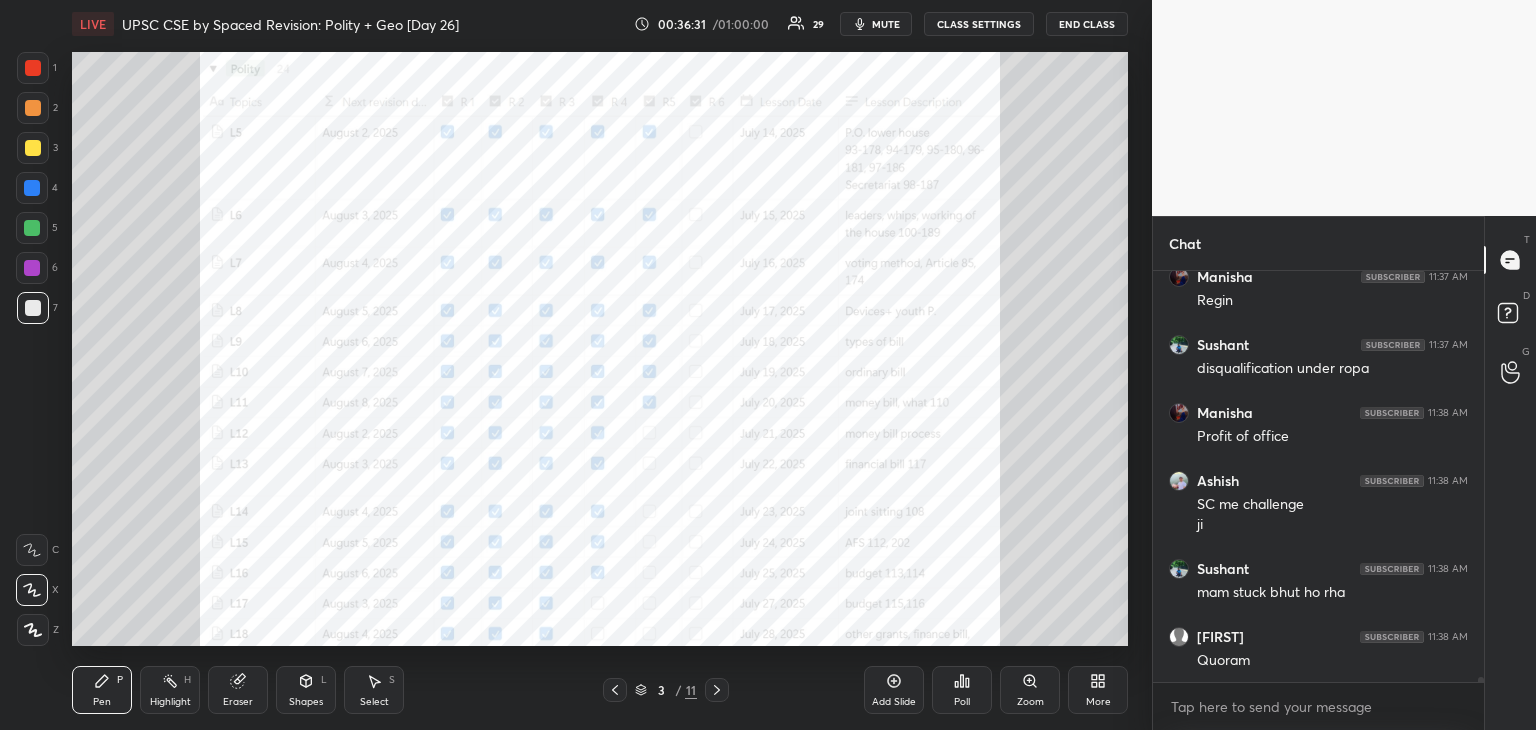 click 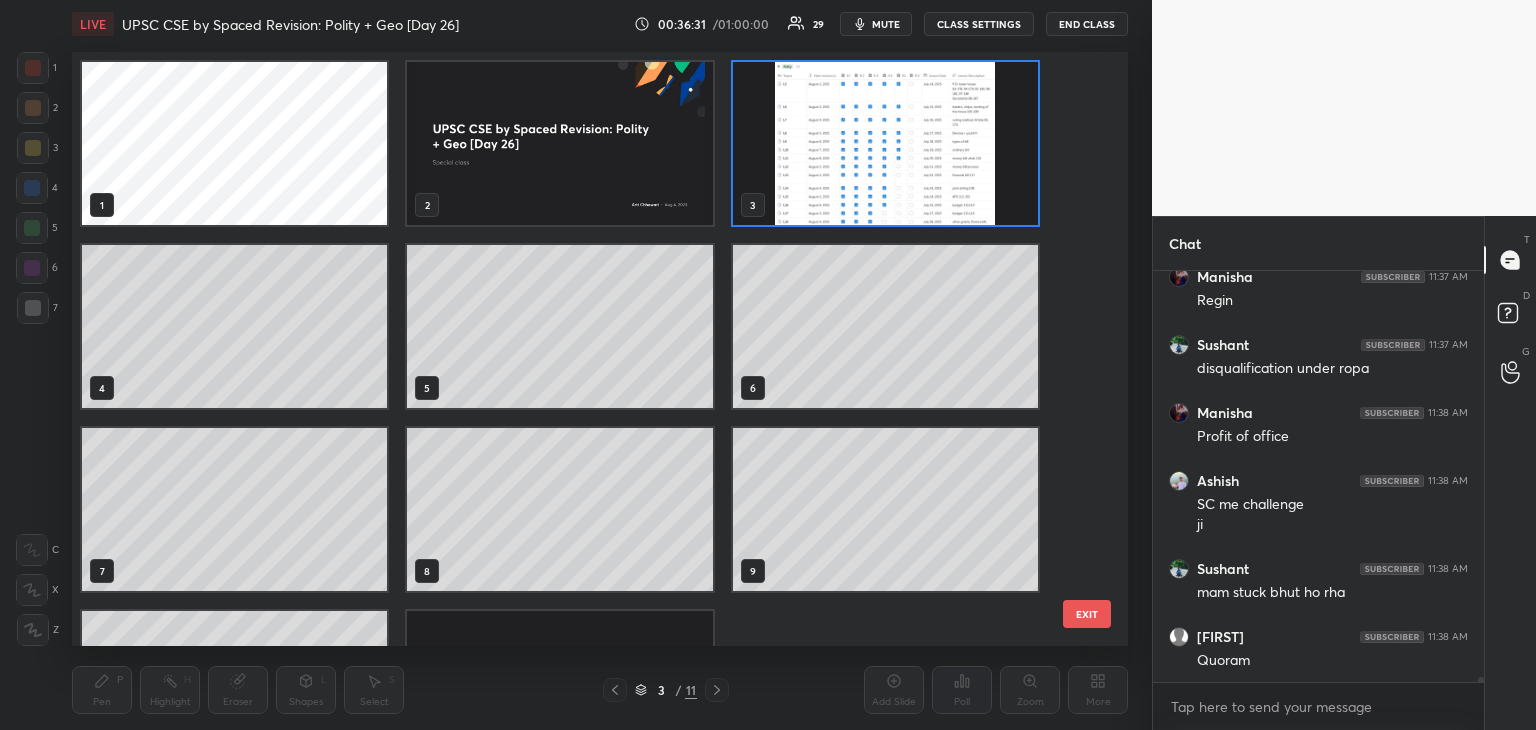 scroll, scrollTop: 588, scrollLeft: 1046, axis: both 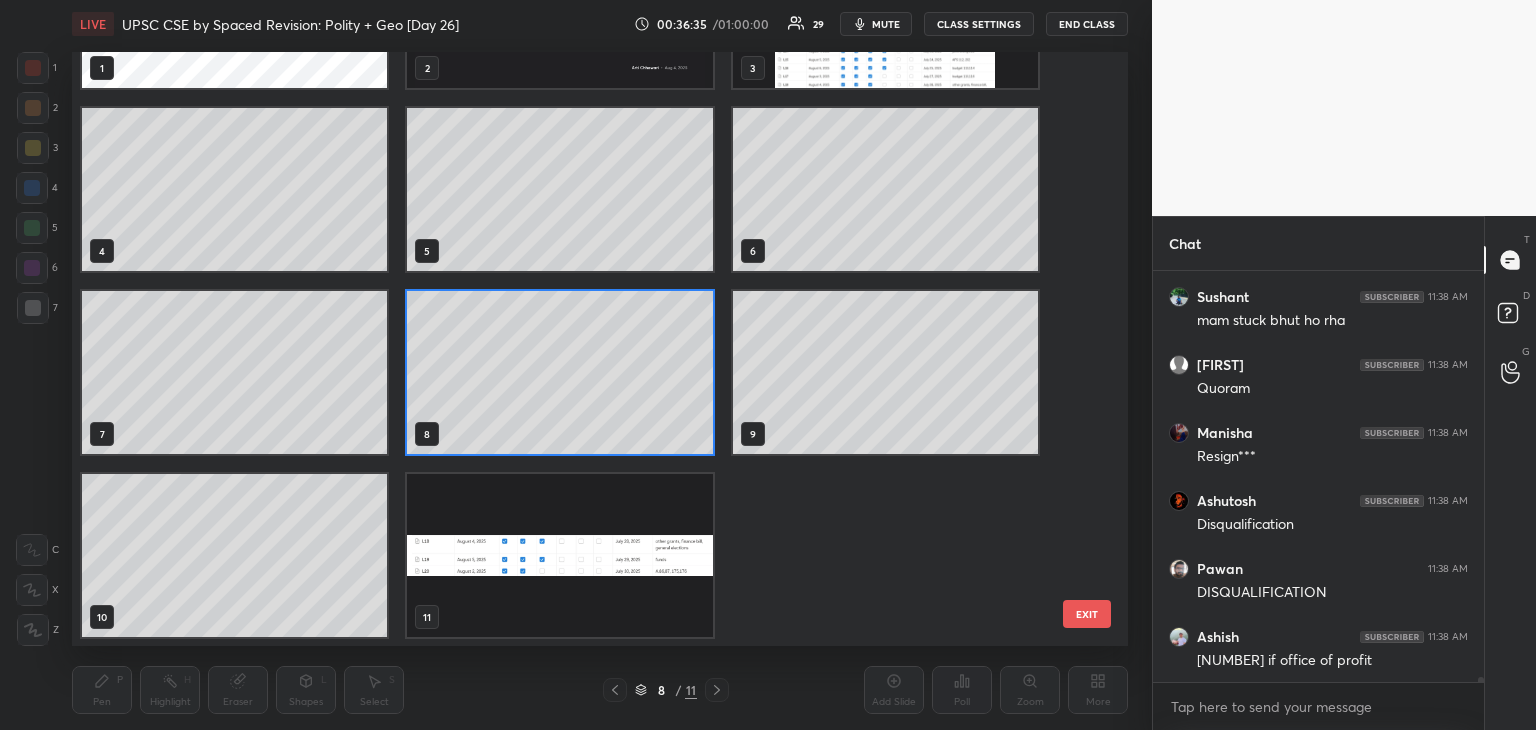 click 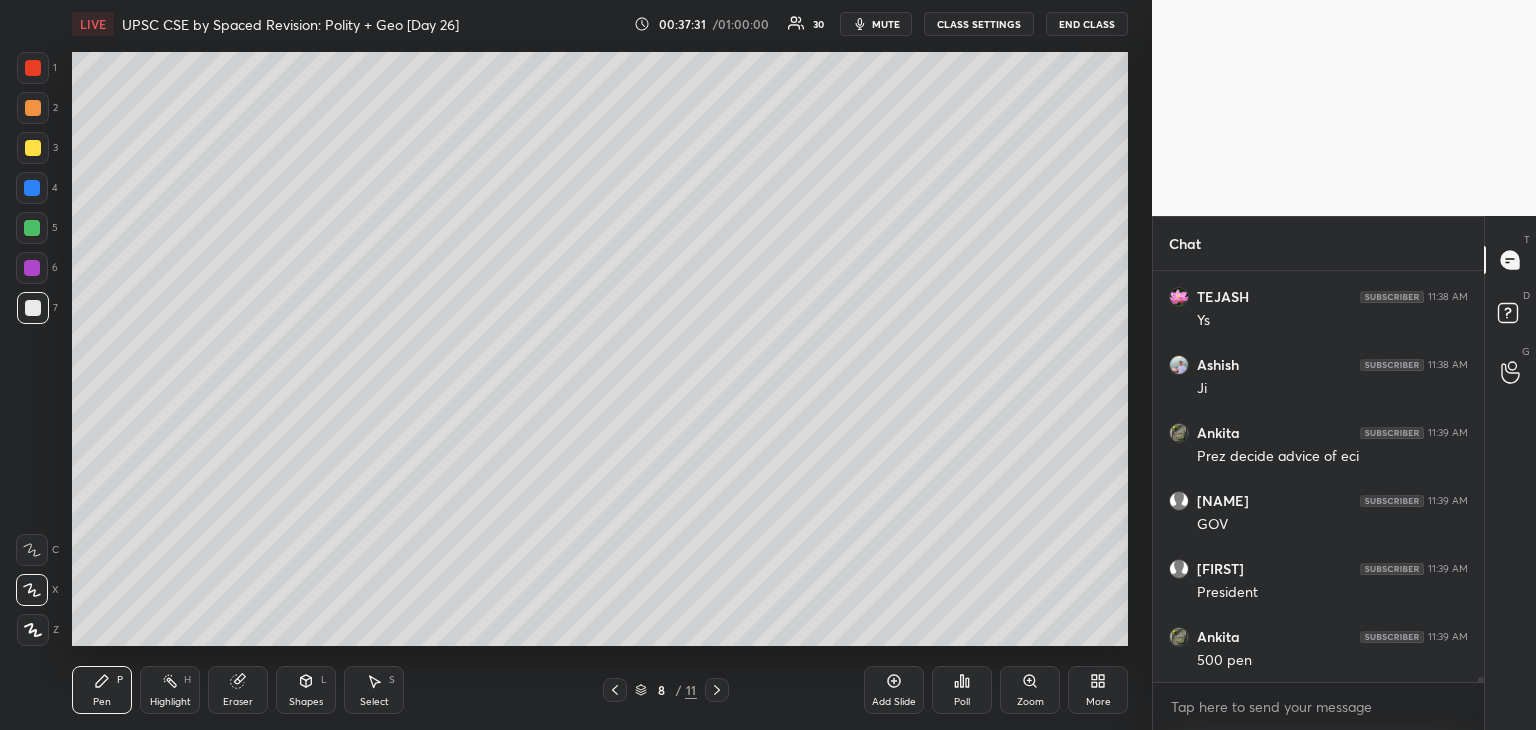 scroll, scrollTop: 34520, scrollLeft: 0, axis: vertical 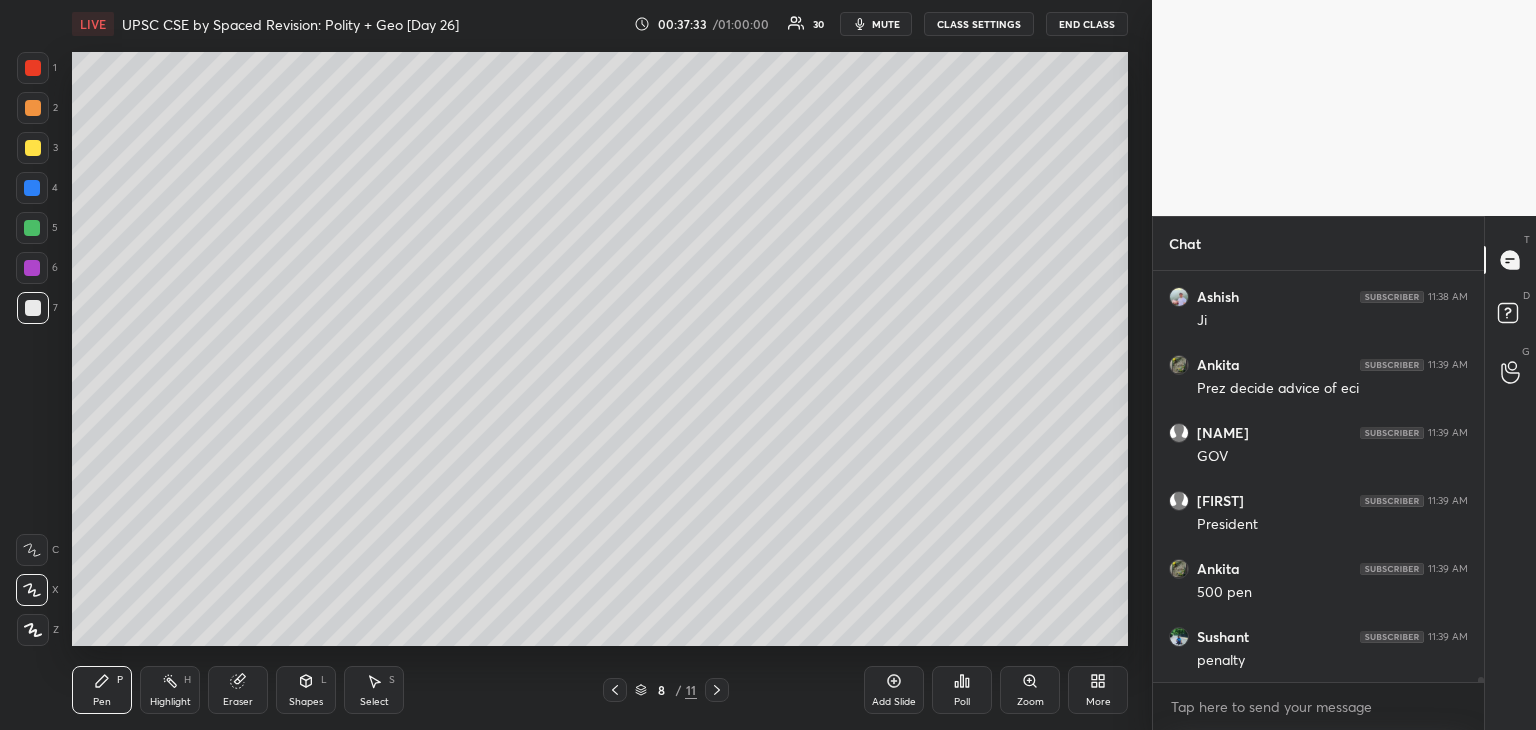 drag, startPoint x: 37, startPoint y: 145, endPoint x: 50, endPoint y: 140, distance: 13.928389 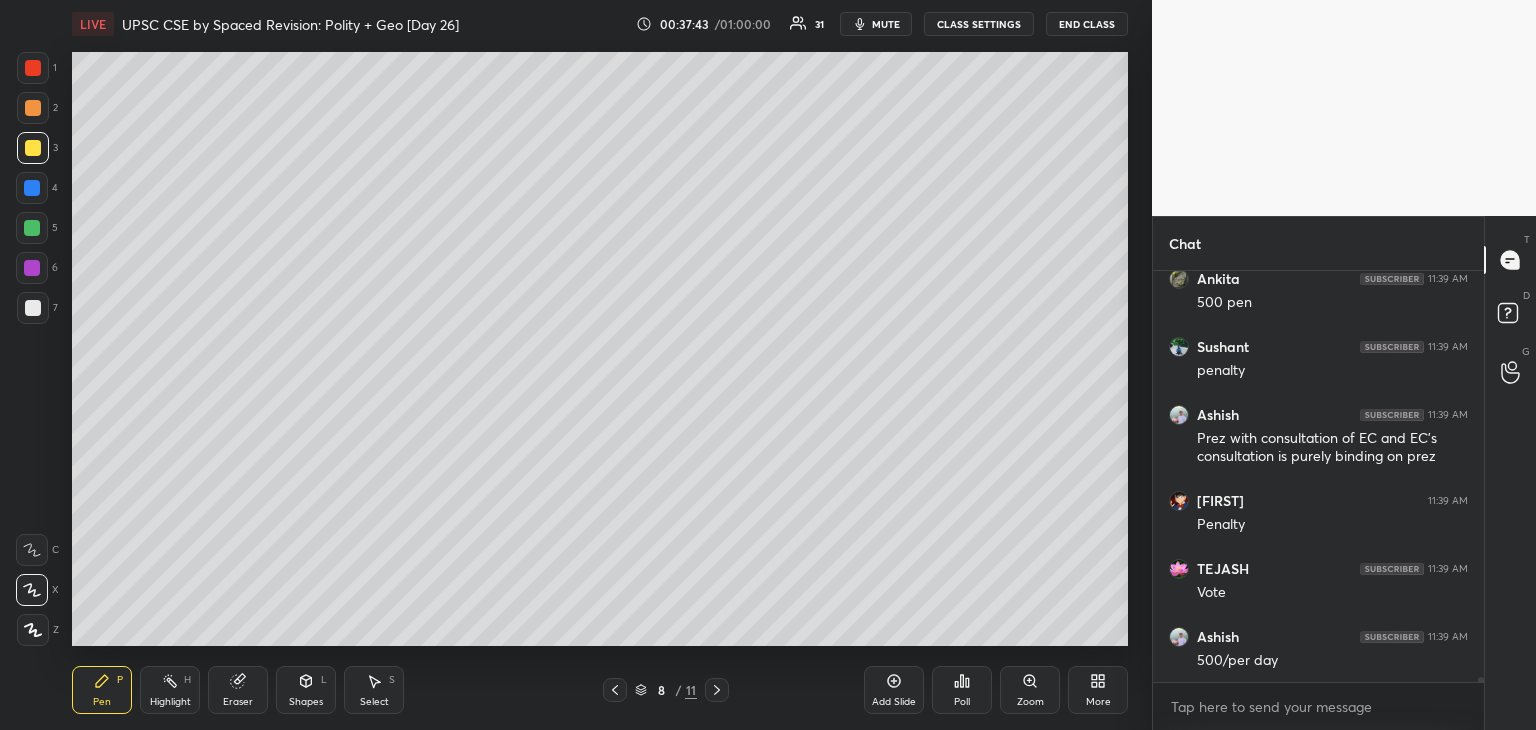 scroll, scrollTop: 34878, scrollLeft: 0, axis: vertical 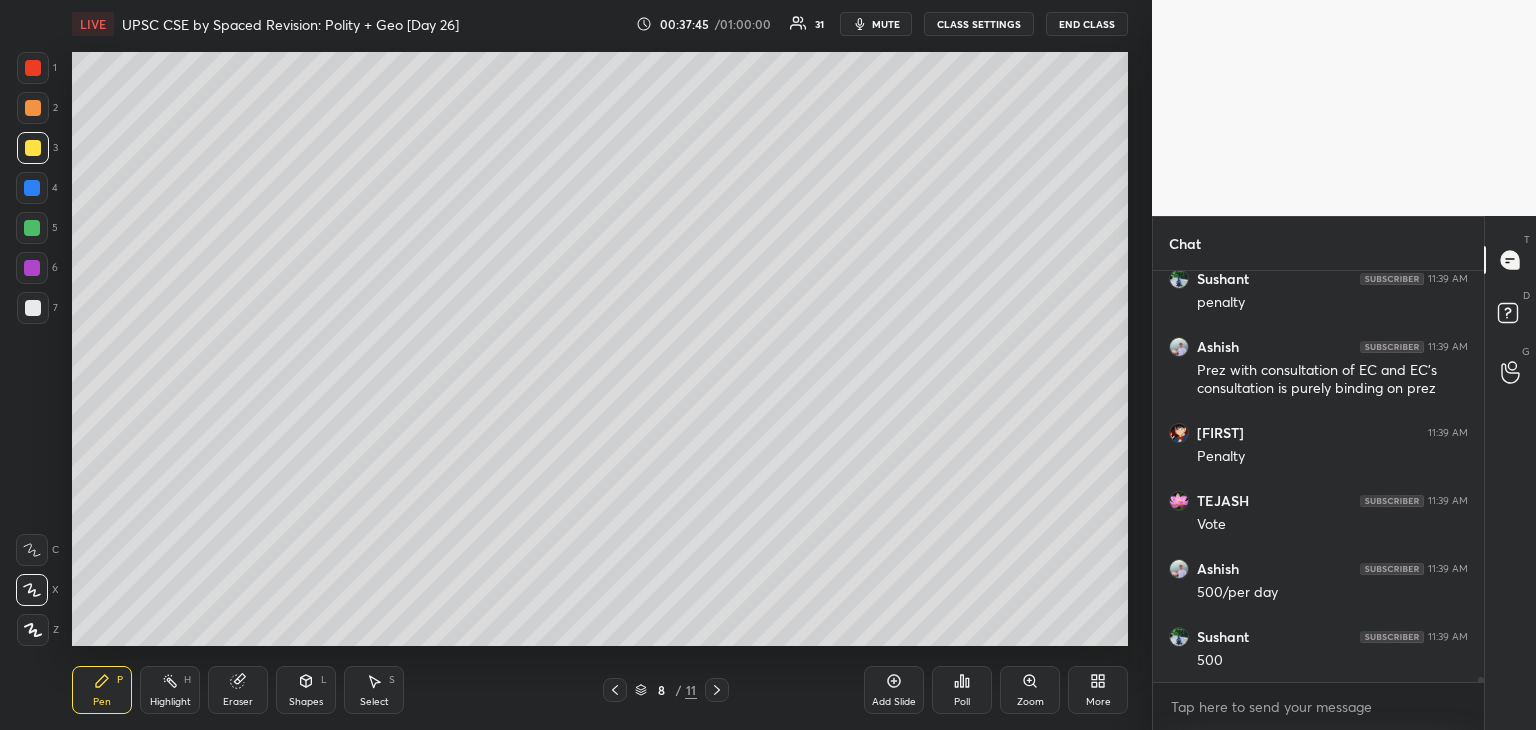 click at bounding box center [32, 188] 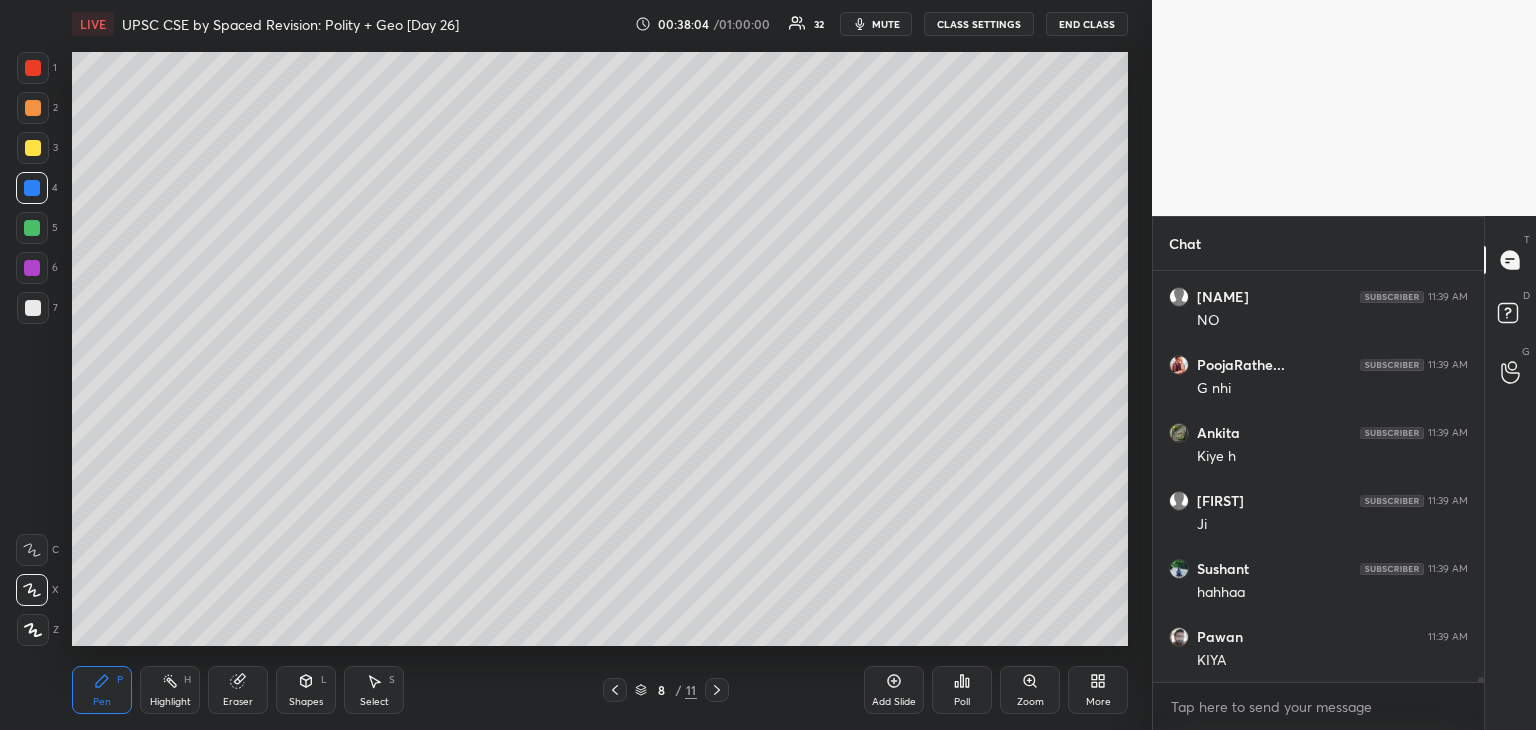 scroll, scrollTop: 35694, scrollLeft: 0, axis: vertical 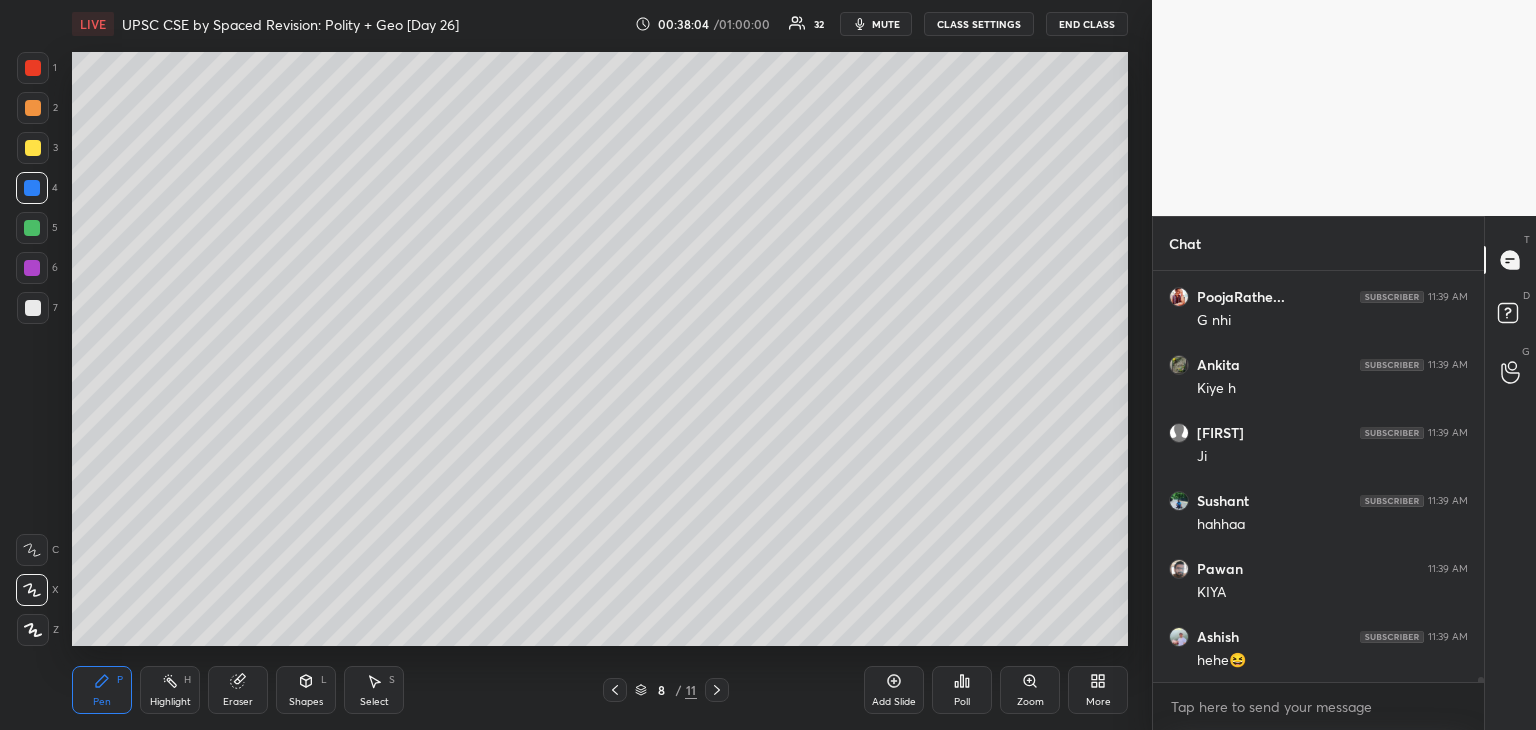 click at bounding box center (32, 228) 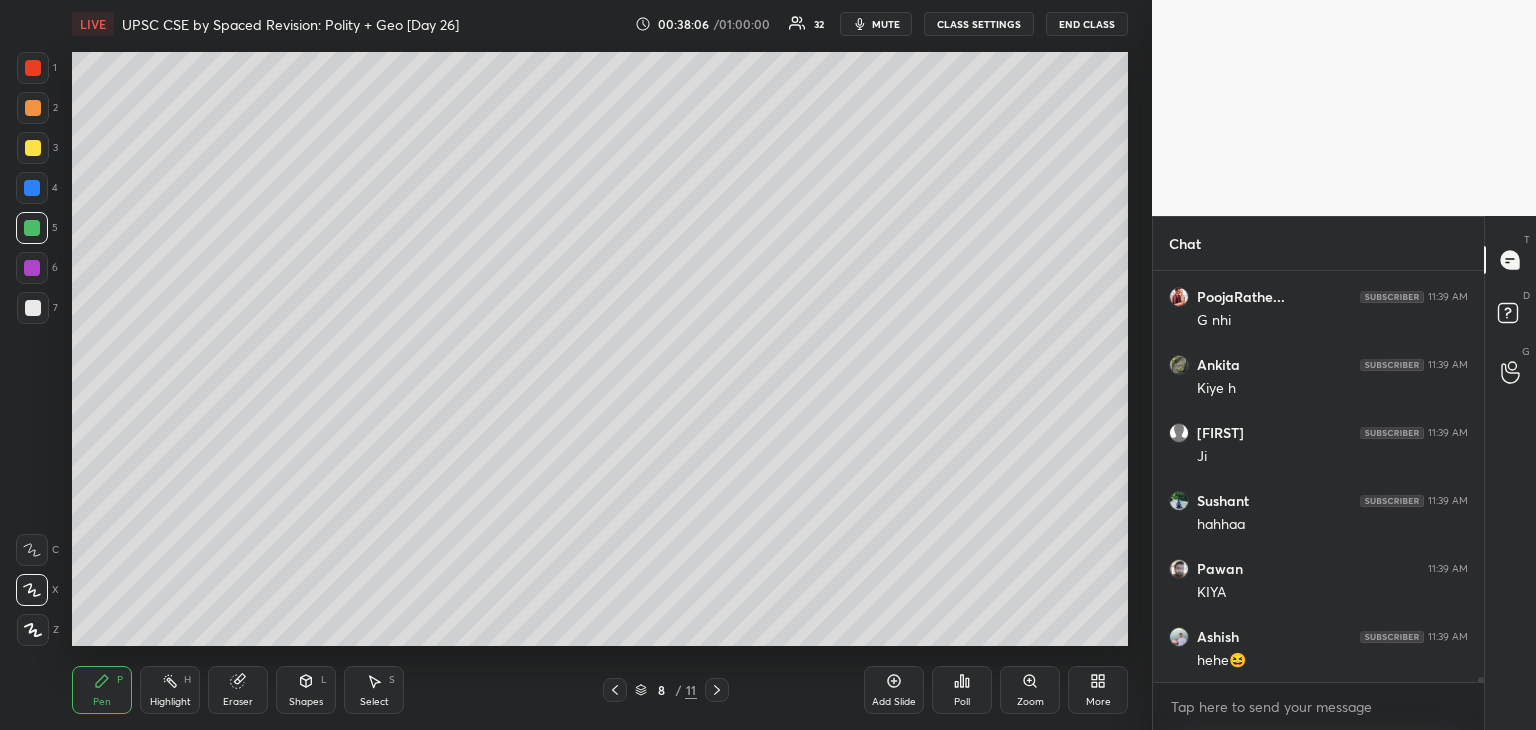 scroll, scrollTop: 35762, scrollLeft: 0, axis: vertical 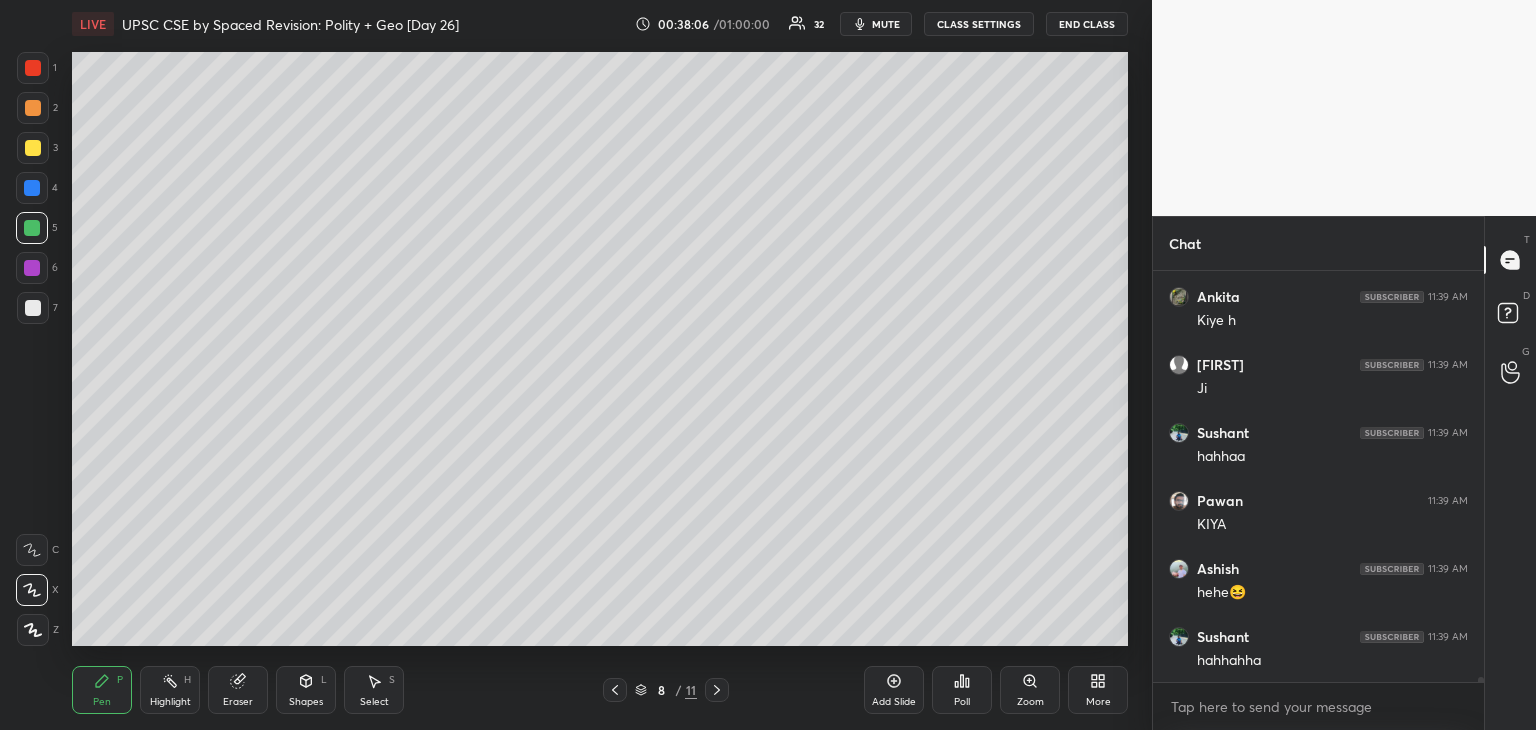 click on "Eraser" at bounding box center (238, 690) 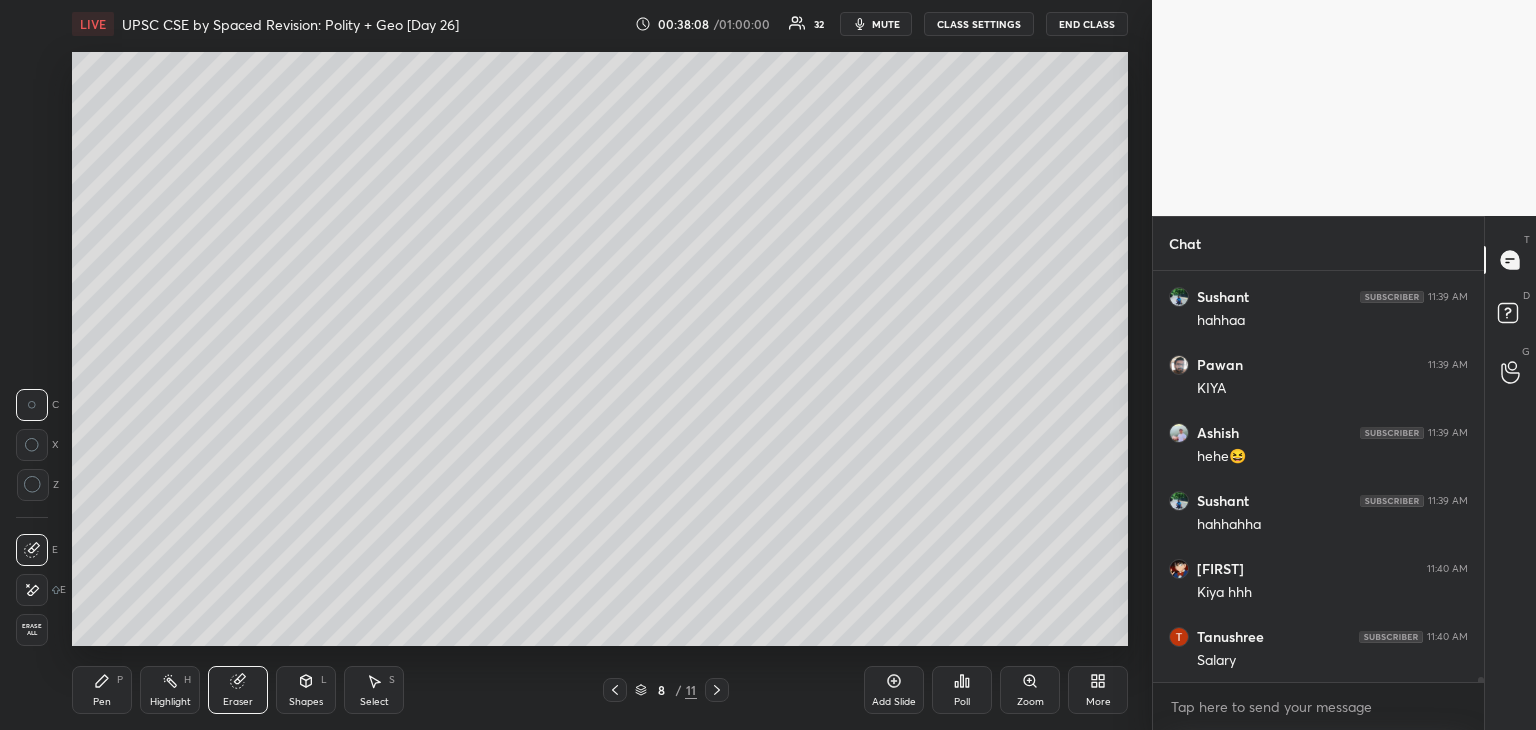scroll, scrollTop: 35966, scrollLeft: 0, axis: vertical 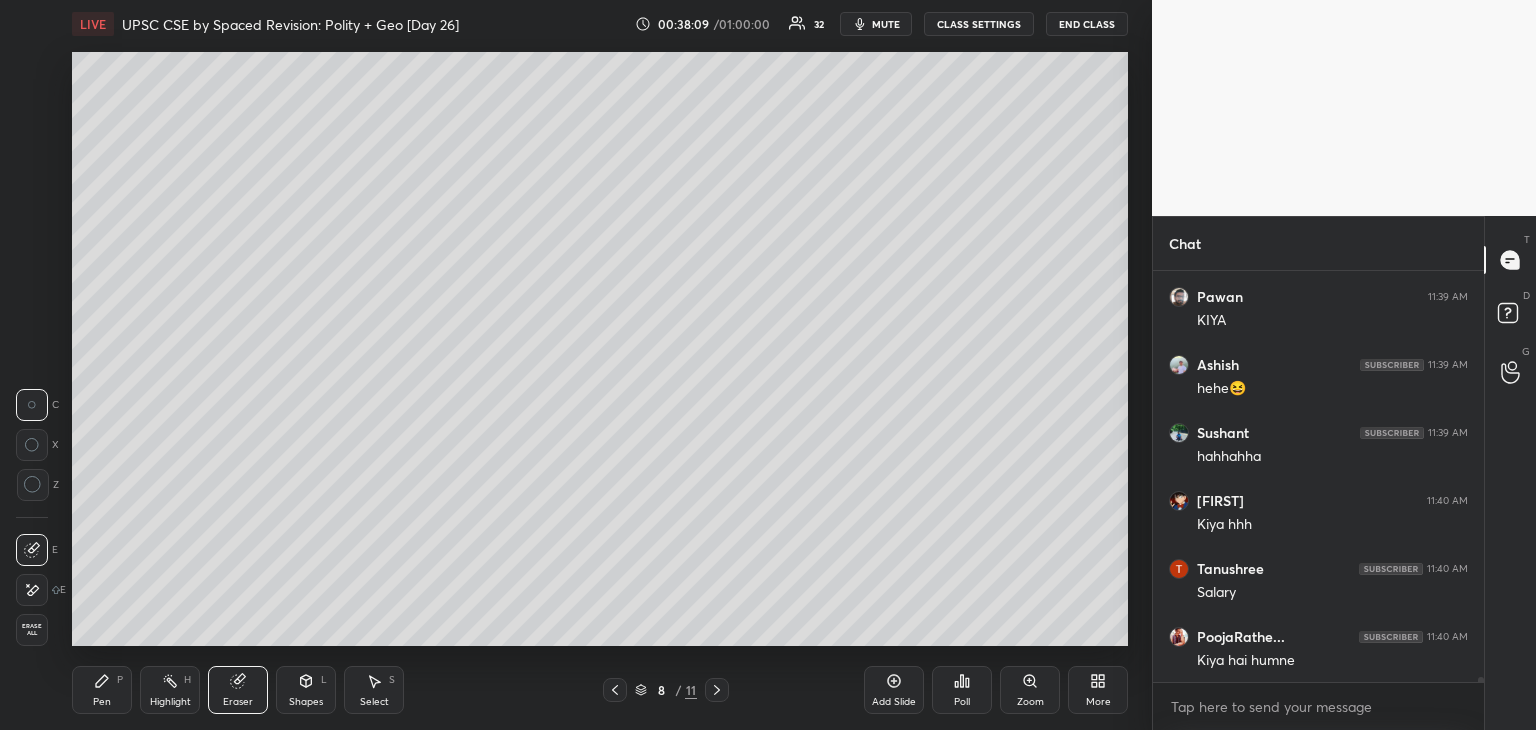 click on "Pen P" at bounding box center (102, 690) 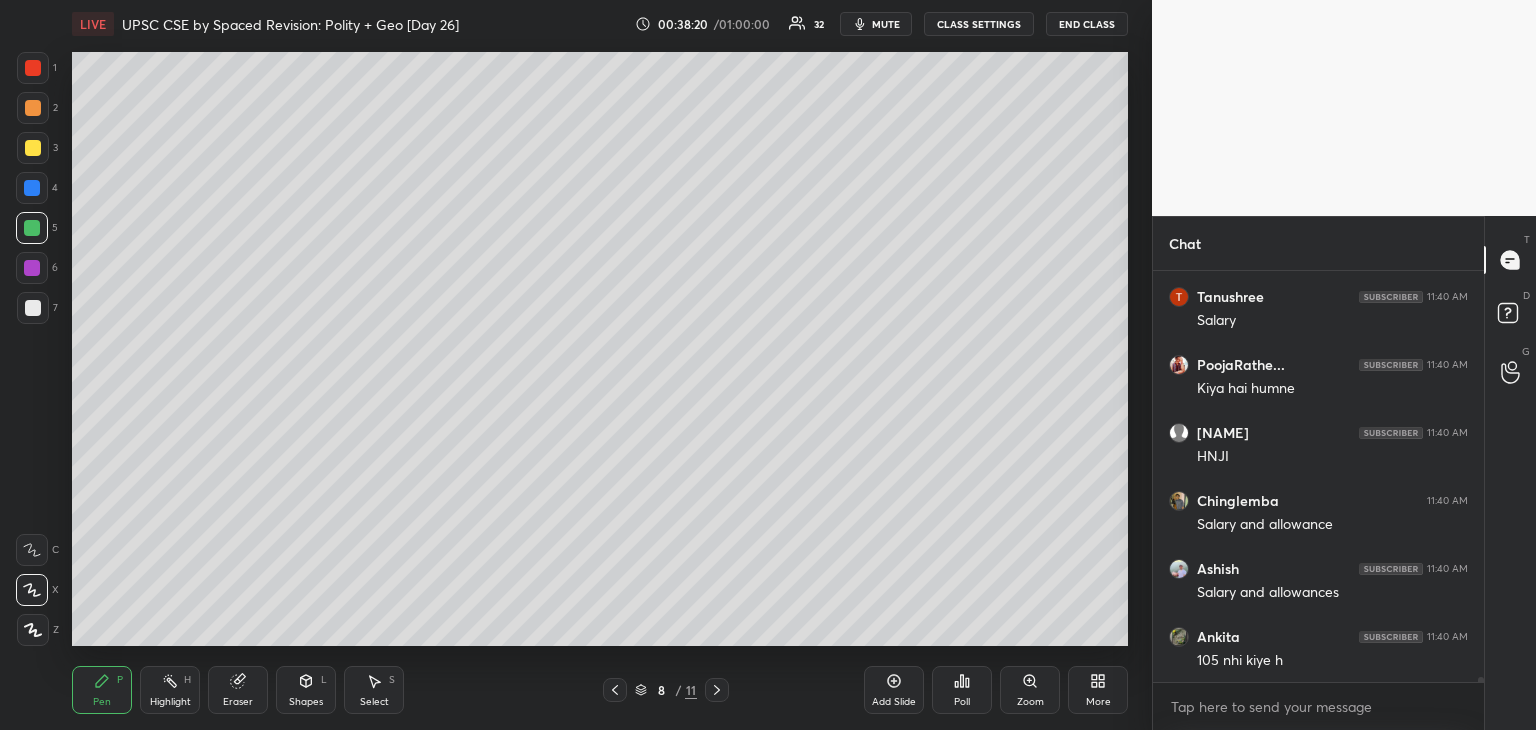 scroll, scrollTop: 36306, scrollLeft: 0, axis: vertical 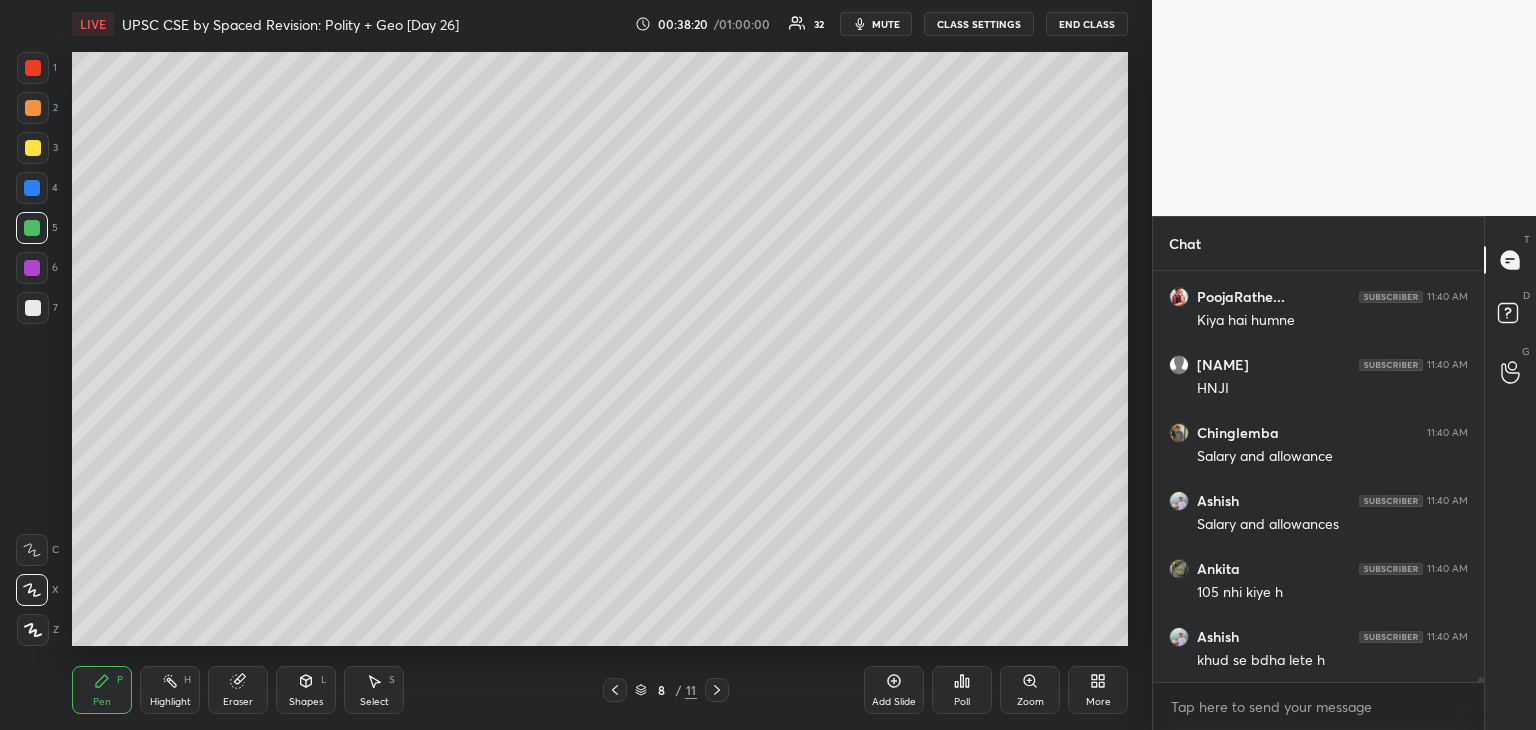 click at bounding box center [33, 148] 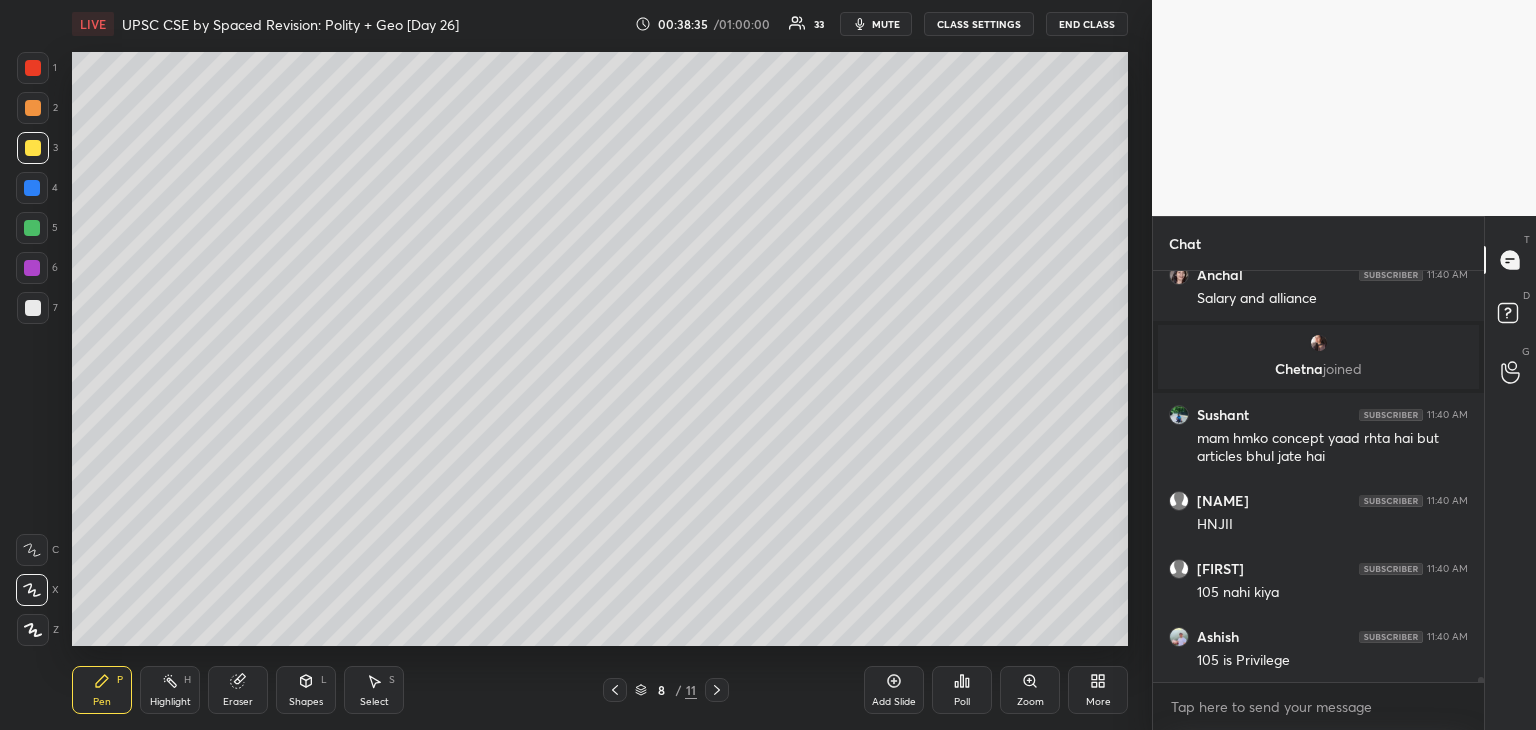 scroll, scrollTop: 36074, scrollLeft: 0, axis: vertical 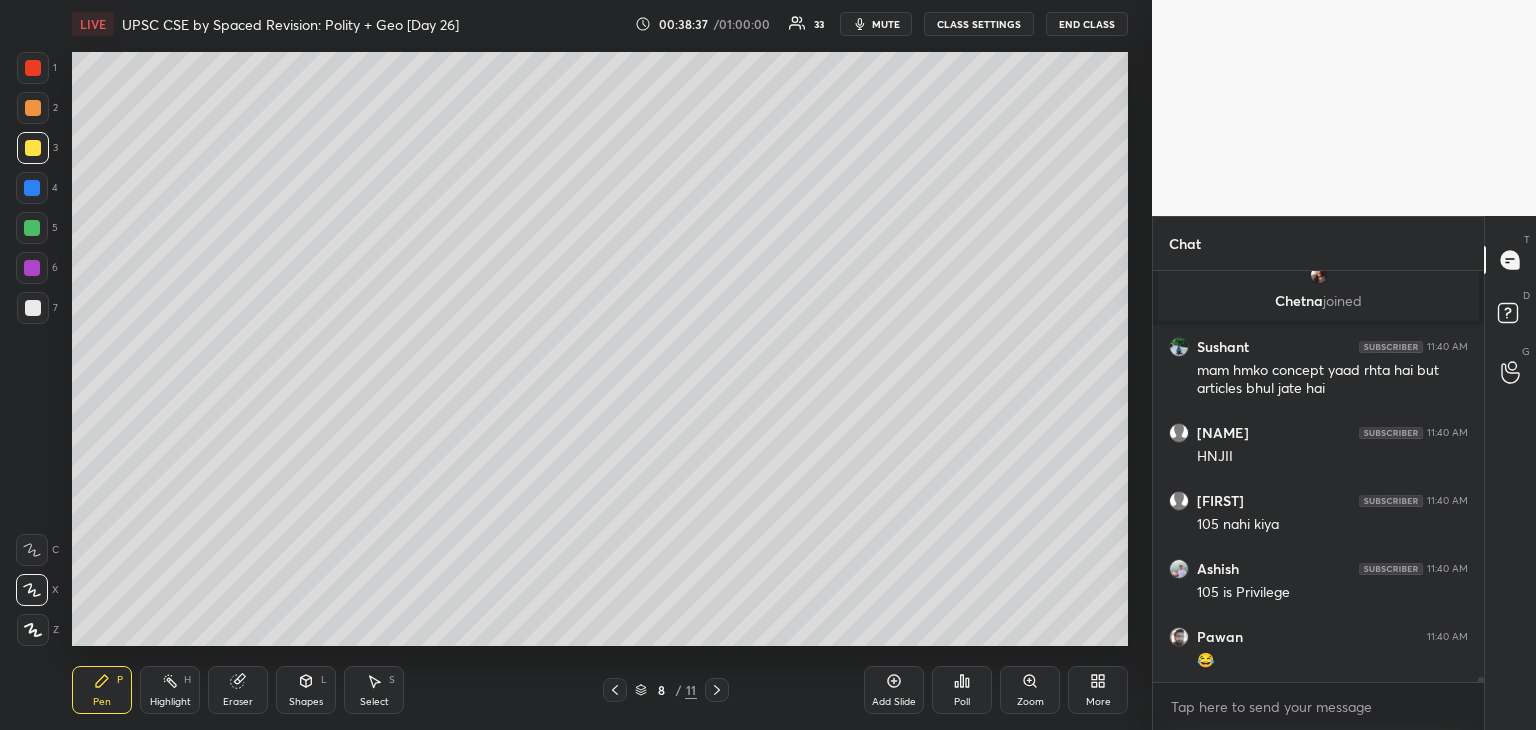 click on "Pen P" at bounding box center (102, 690) 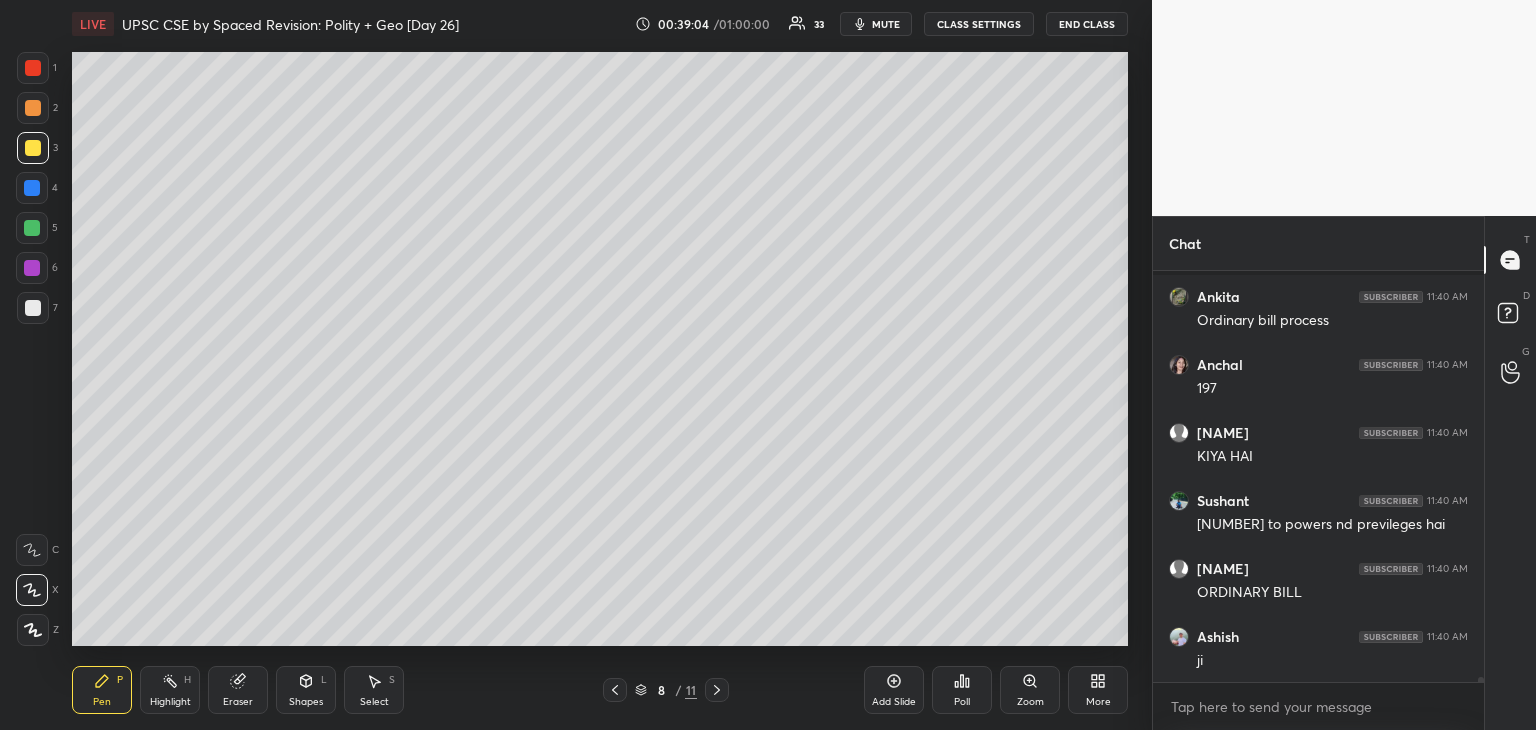 scroll, scrollTop: 36618, scrollLeft: 0, axis: vertical 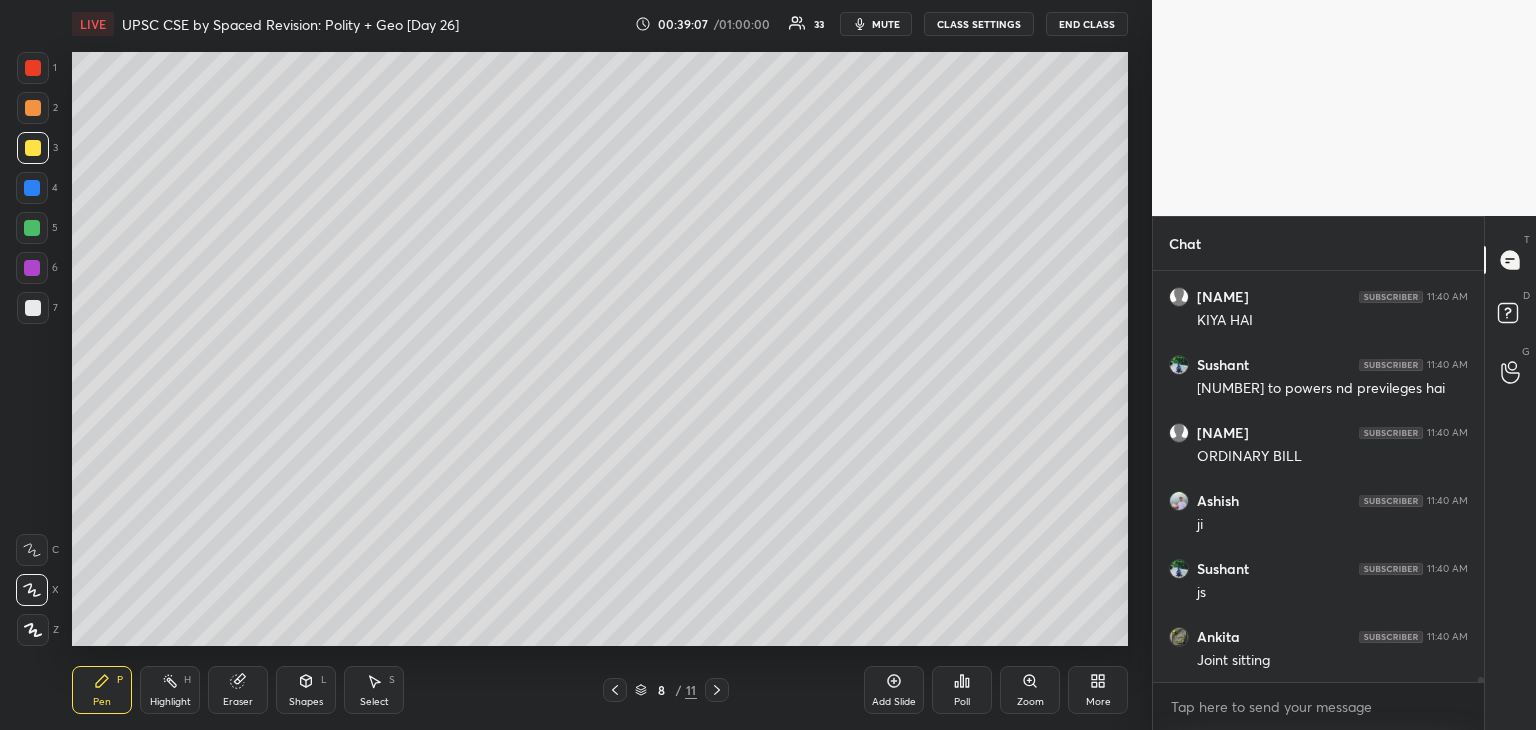 click on "Add Slide" at bounding box center (894, 702) 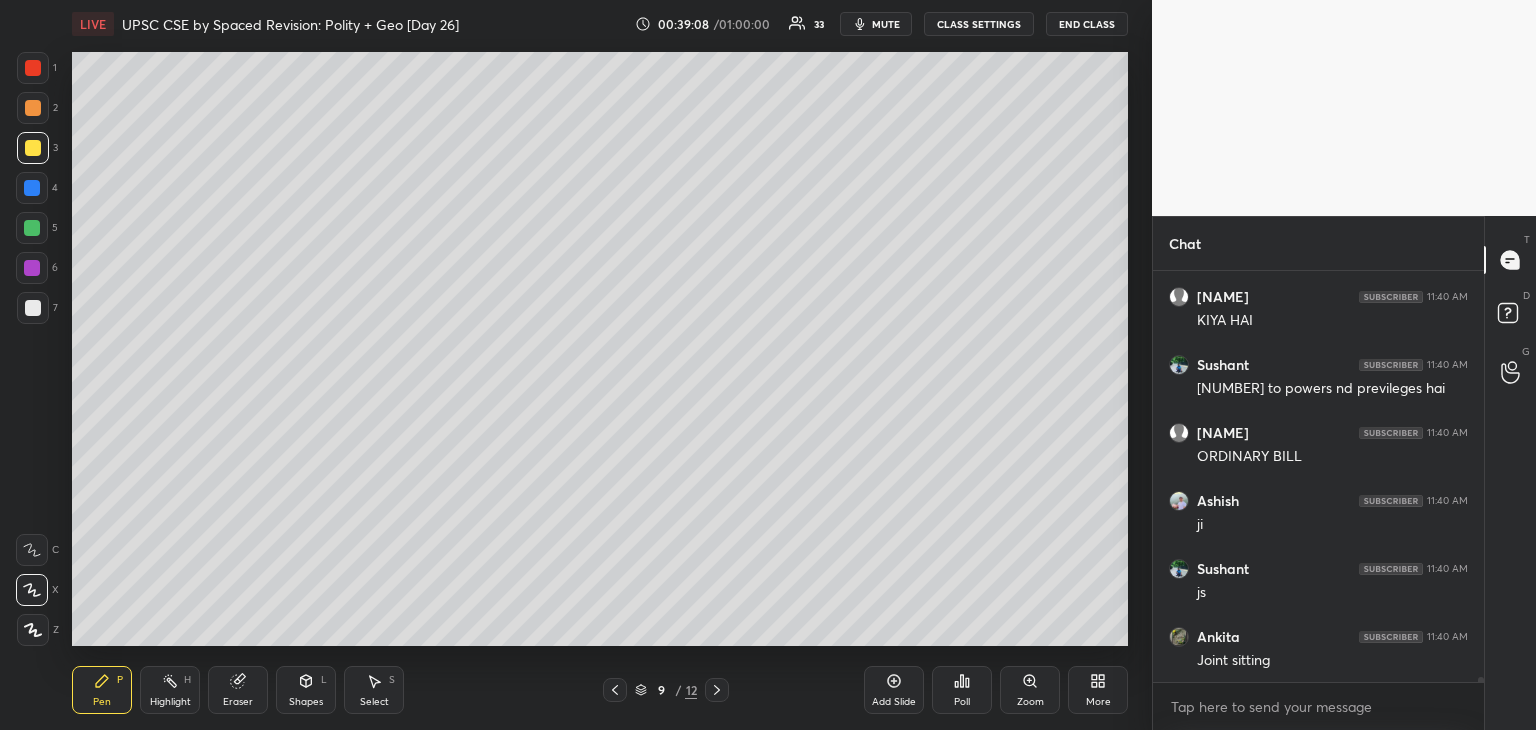 drag, startPoint x: 26, startPoint y: 321, endPoint x: 56, endPoint y: 295, distance: 39.698868 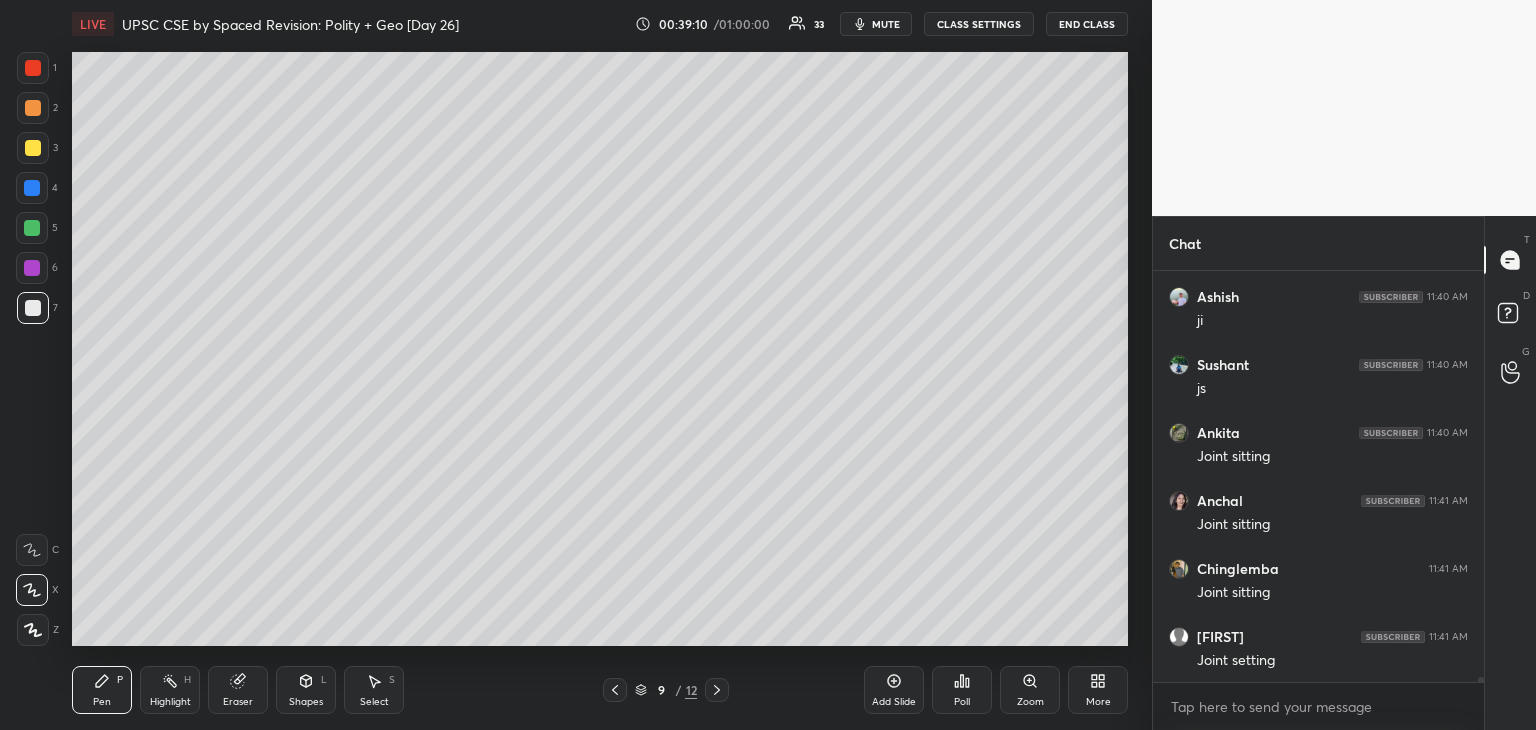 scroll, scrollTop: 36890, scrollLeft: 0, axis: vertical 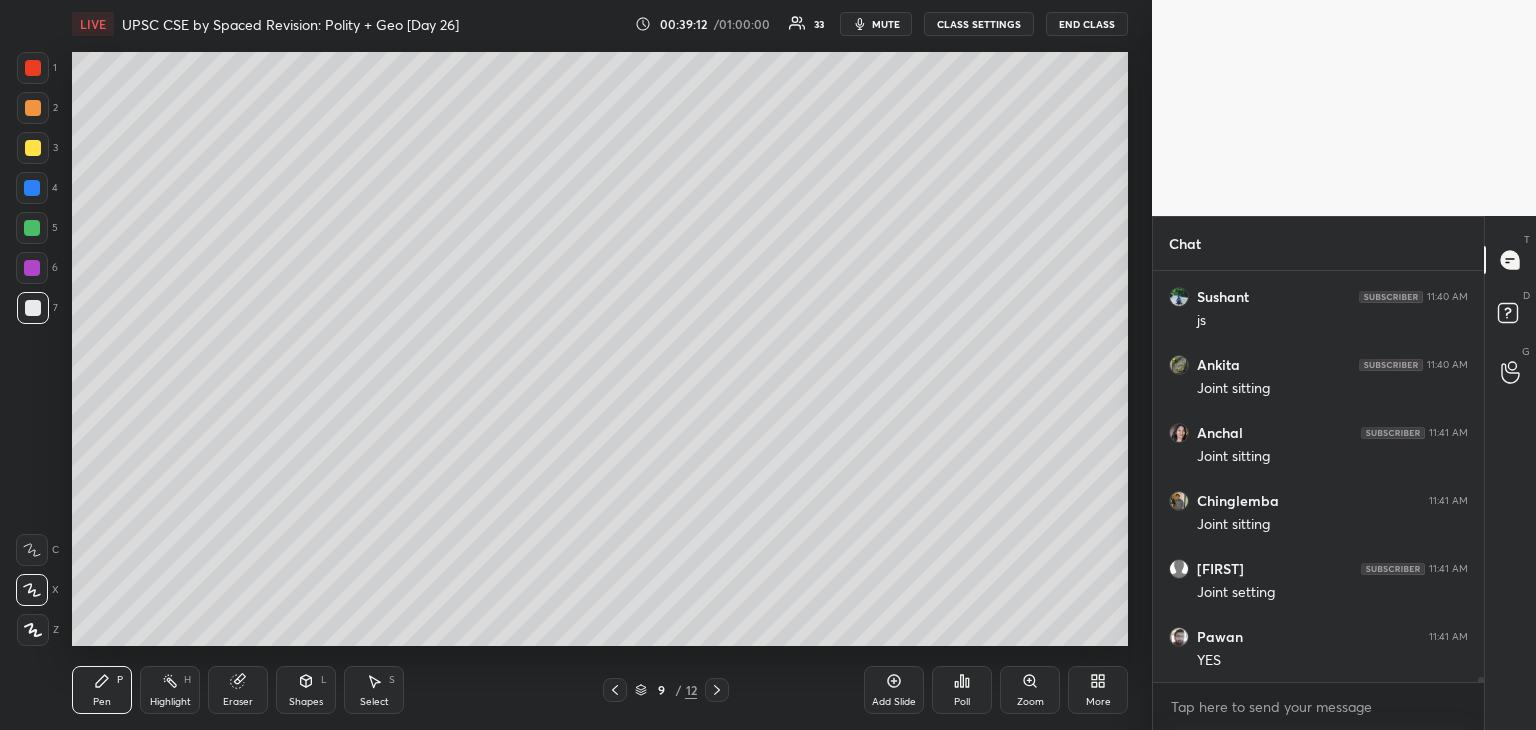 click 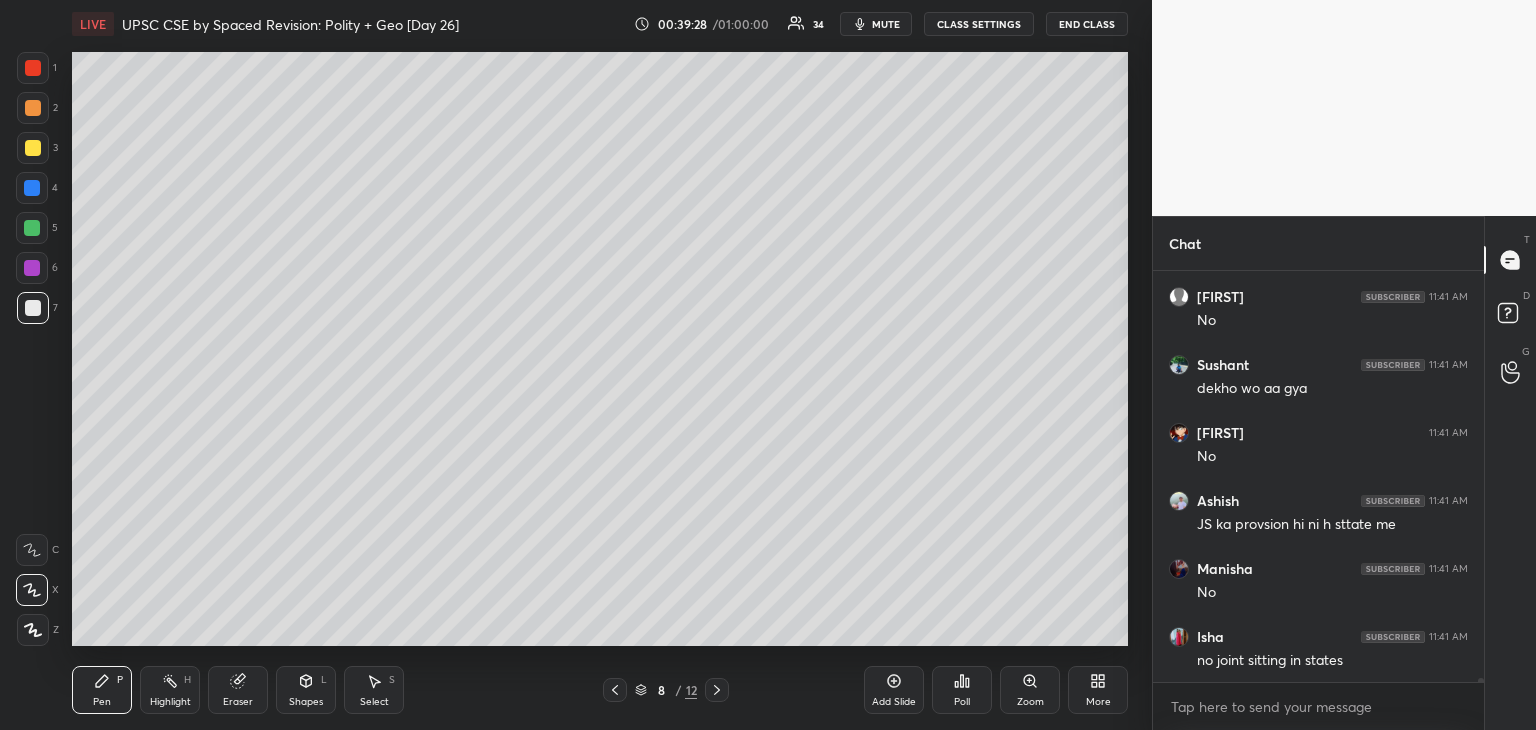 scroll, scrollTop: 37774, scrollLeft: 0, axis: vertical 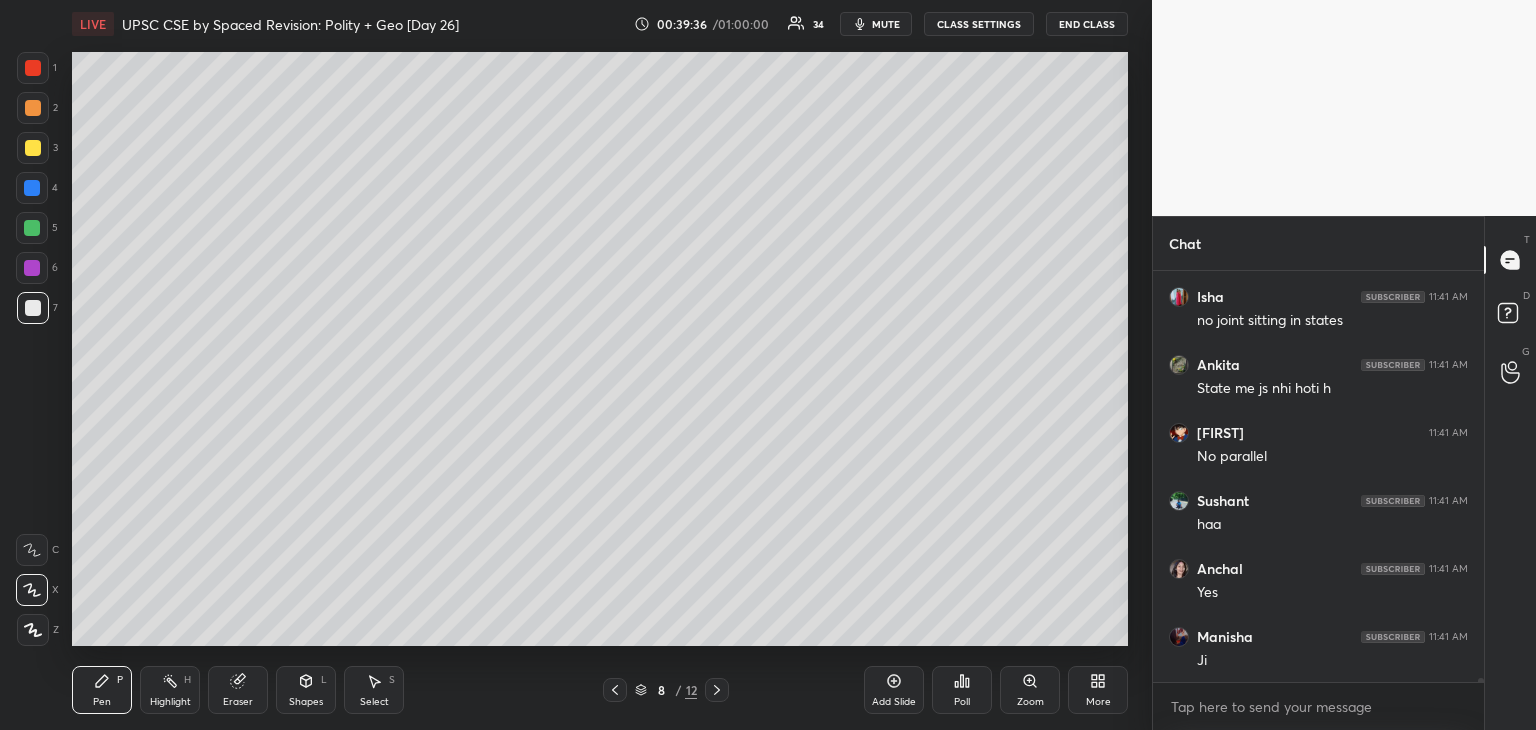 click at bounding box center [717, 690] 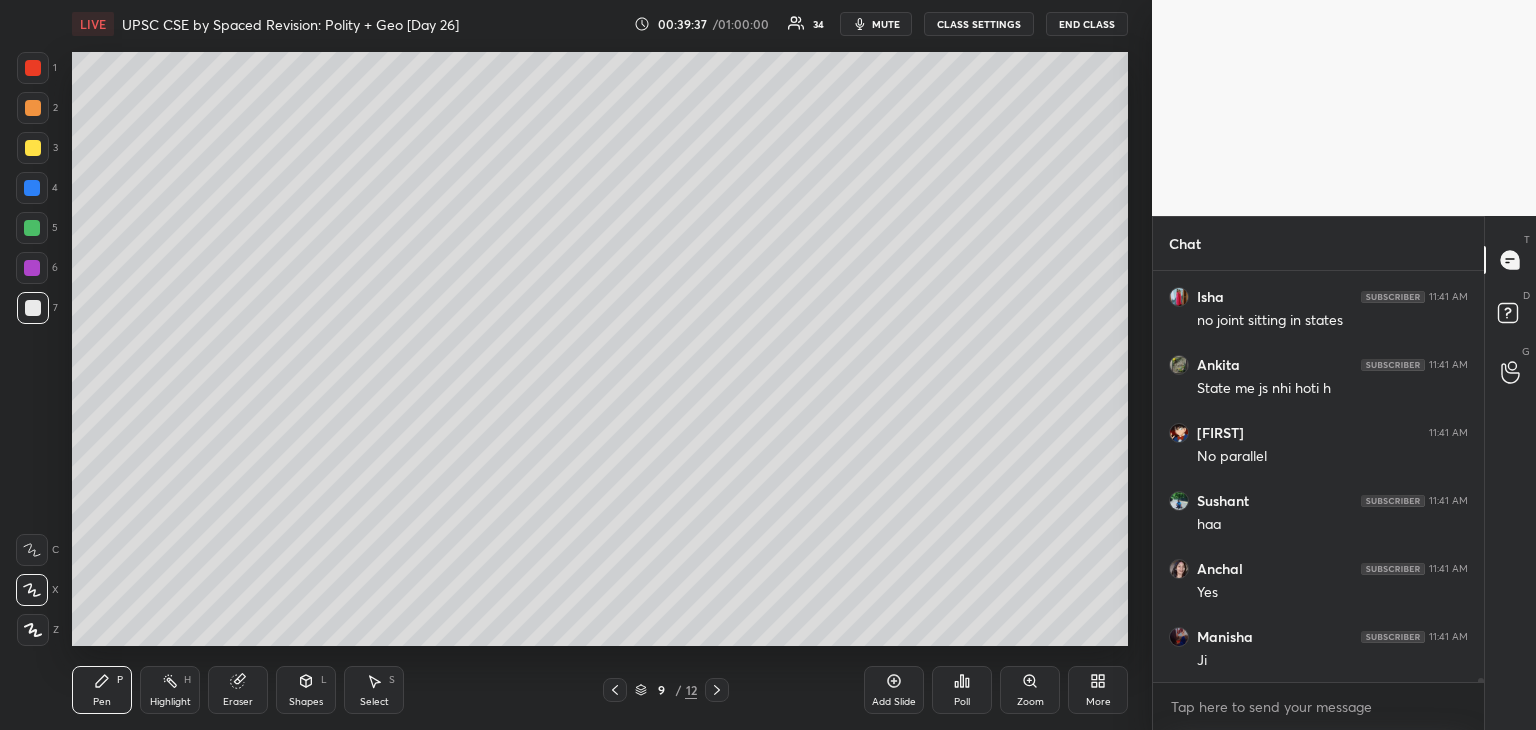 click at bounding box center [33, 148] 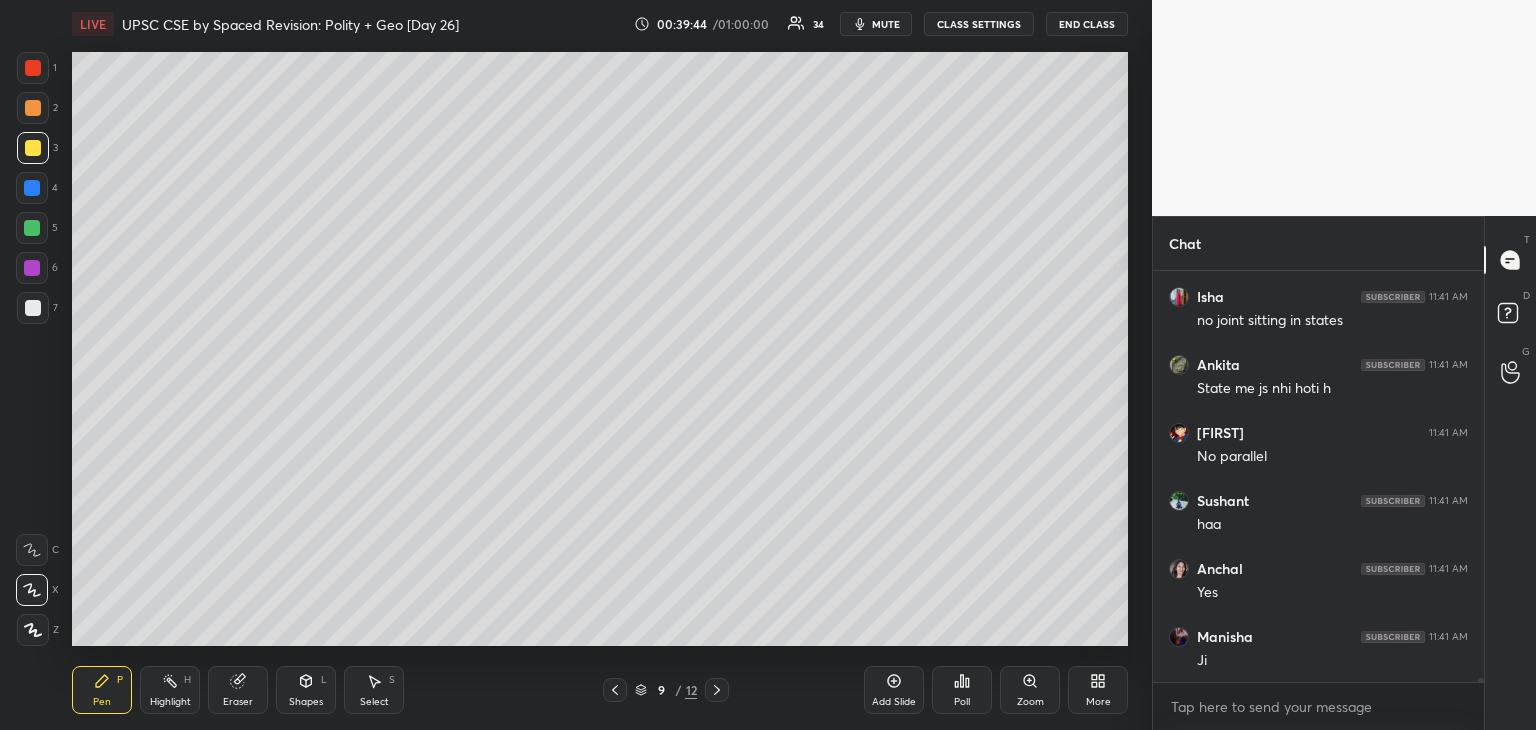 click at bounding box center [32, 188] 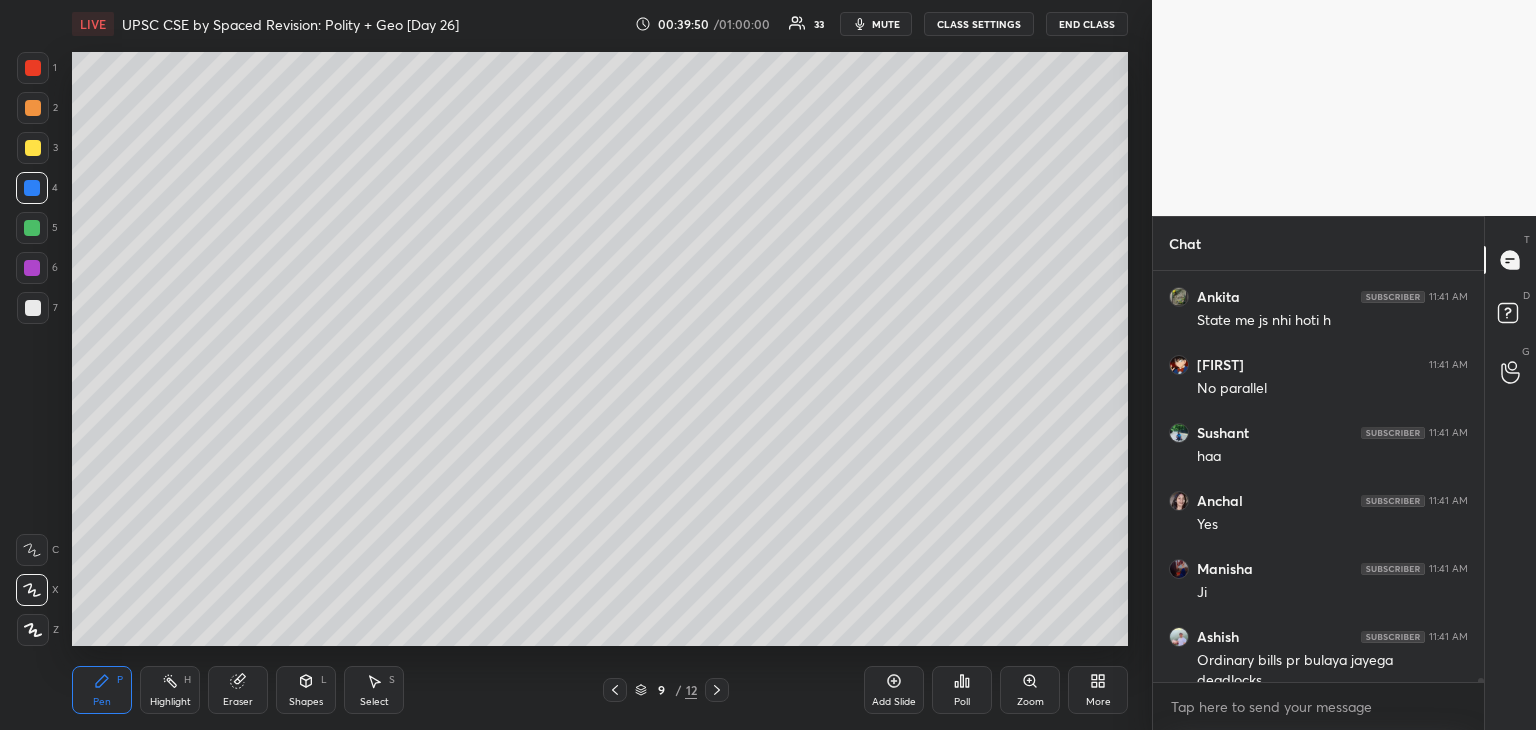 scroll, scrollTop: 38134, scrollLeft: 0, axis: vertical 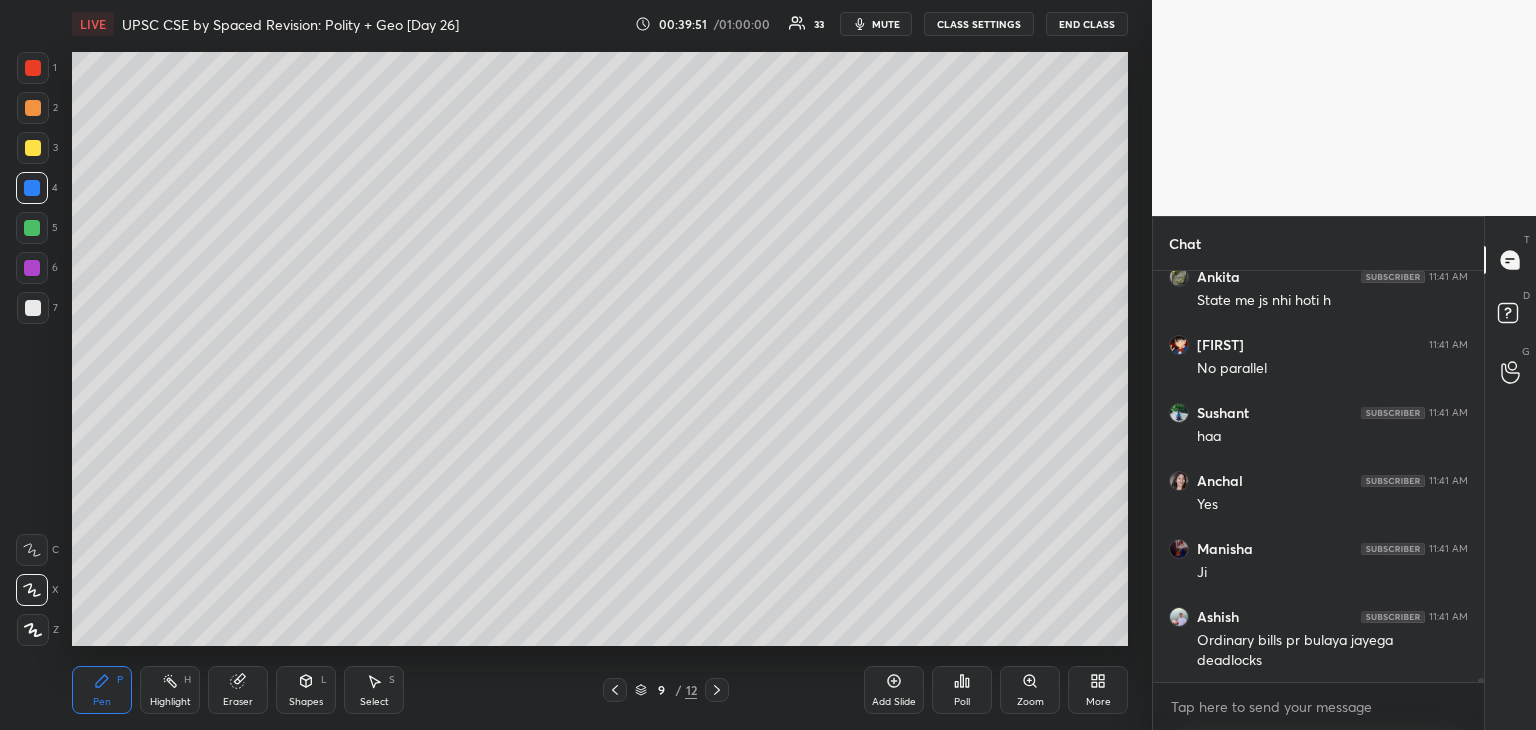 click at bounding box center [32, 228] 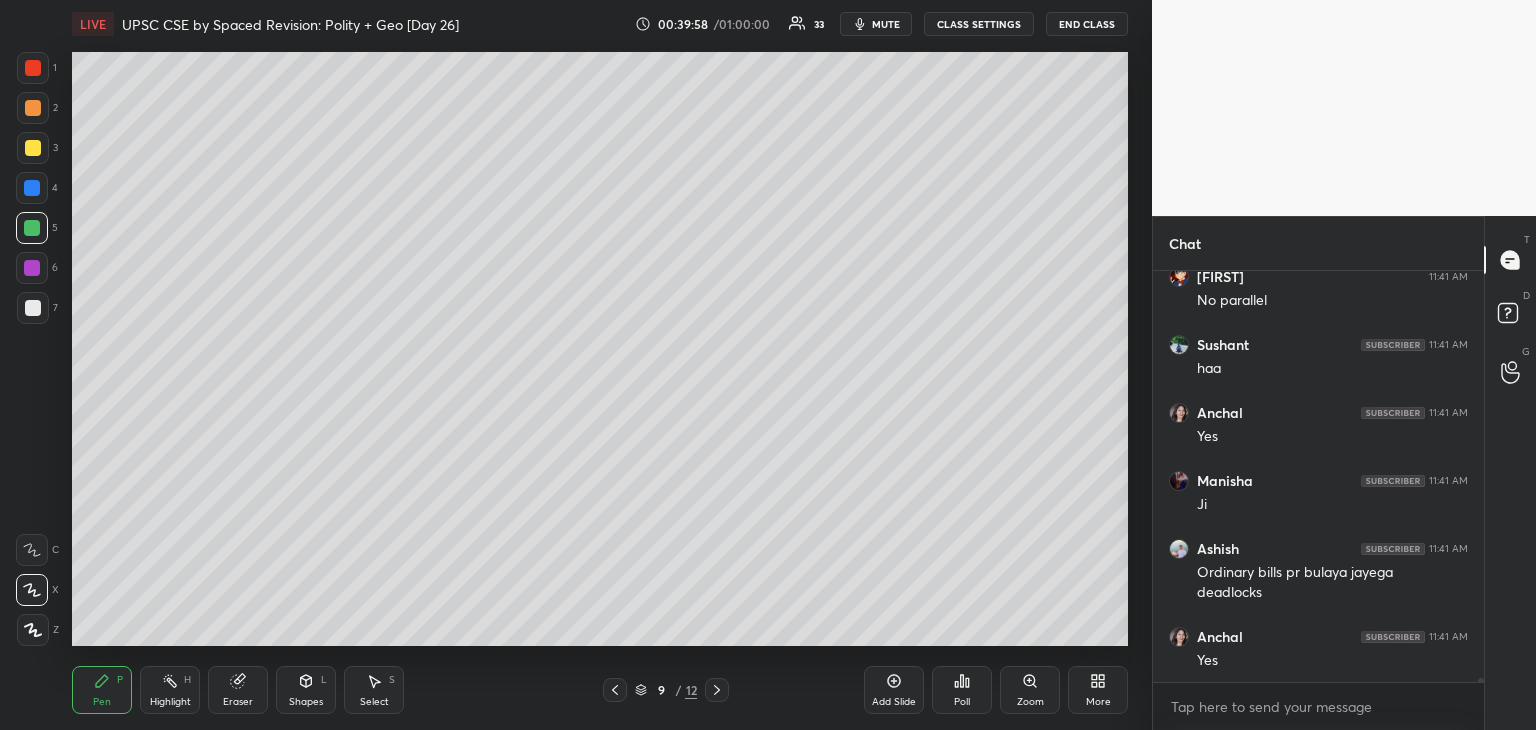 scroll, scrollTop: 38270, scrollLeft: 0, axis: vertical 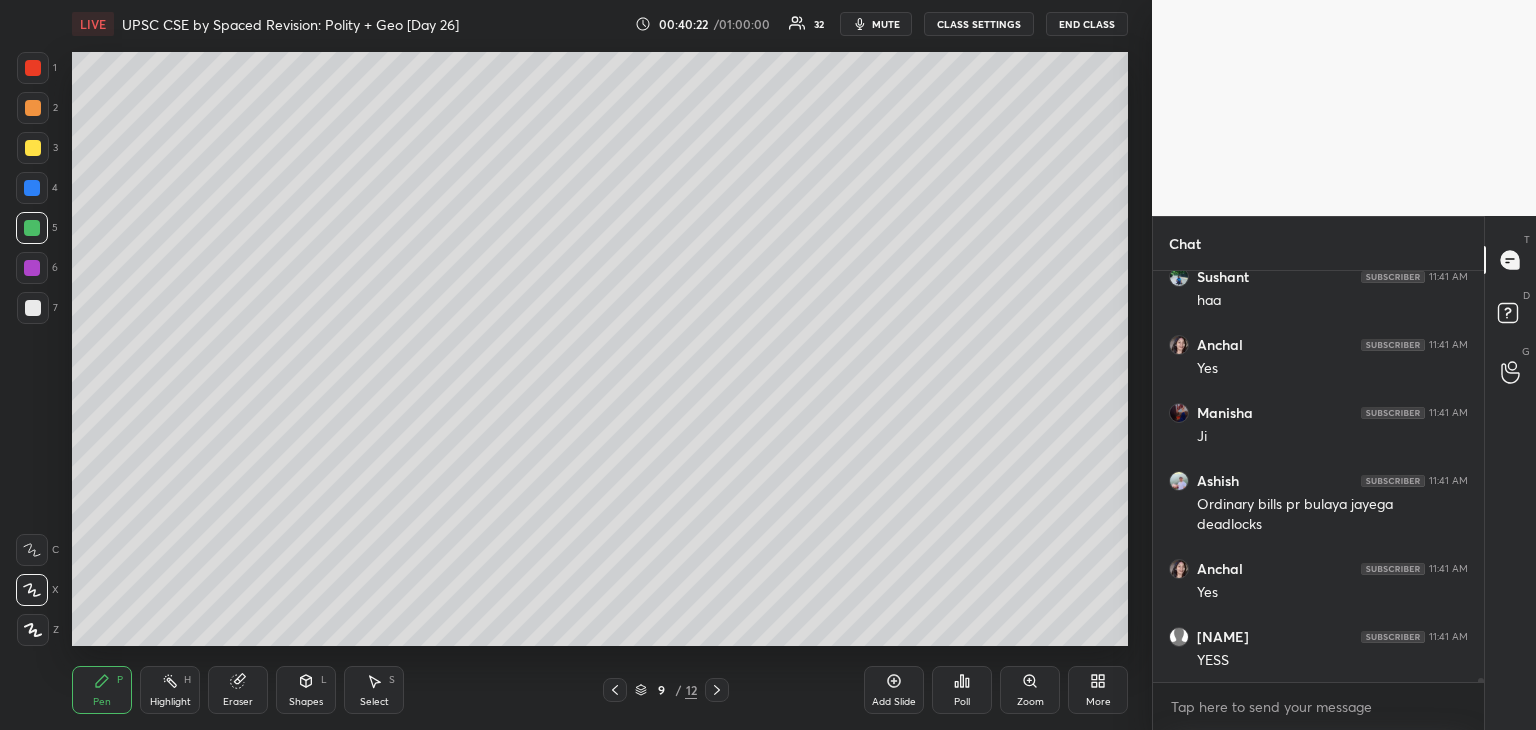 click at bounding box center (32, 188) 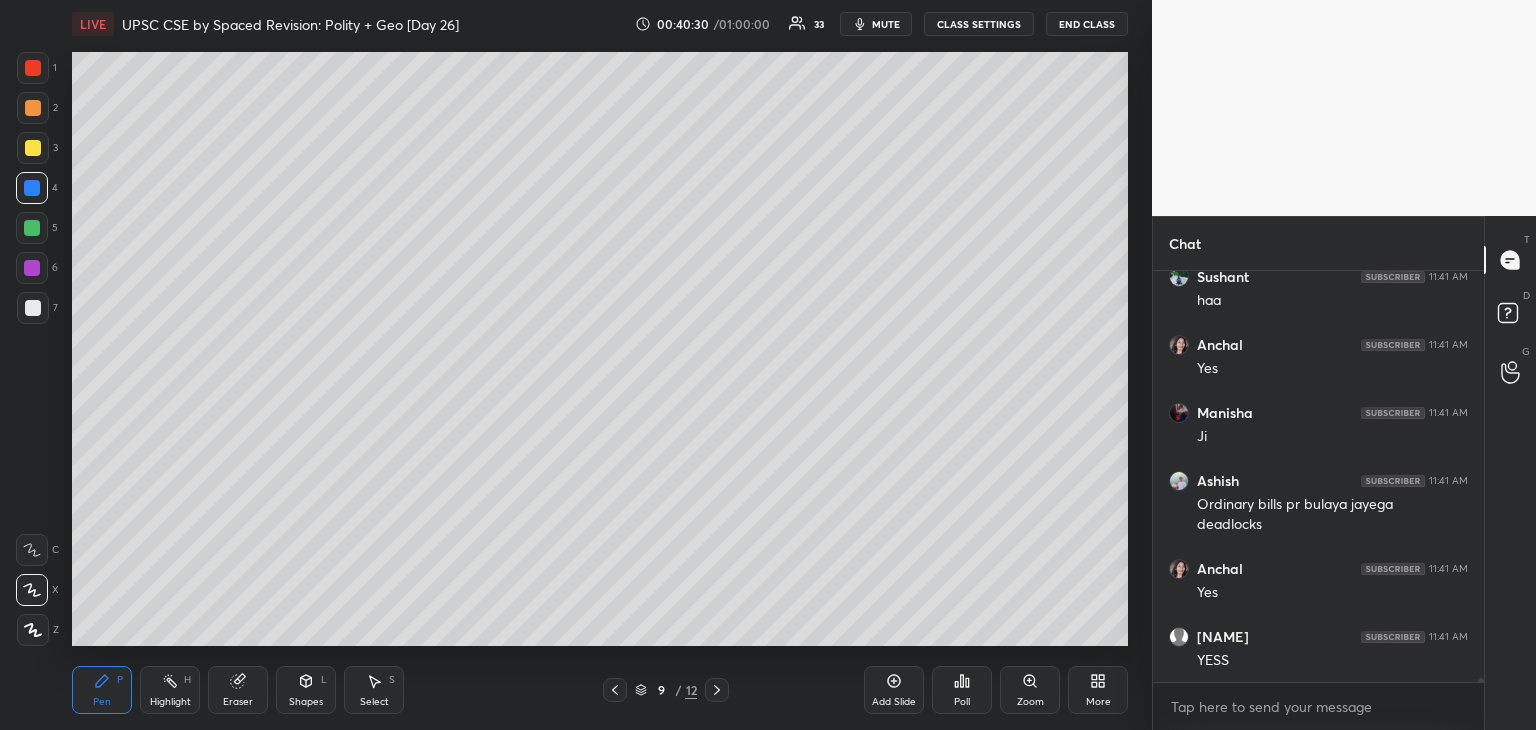 click 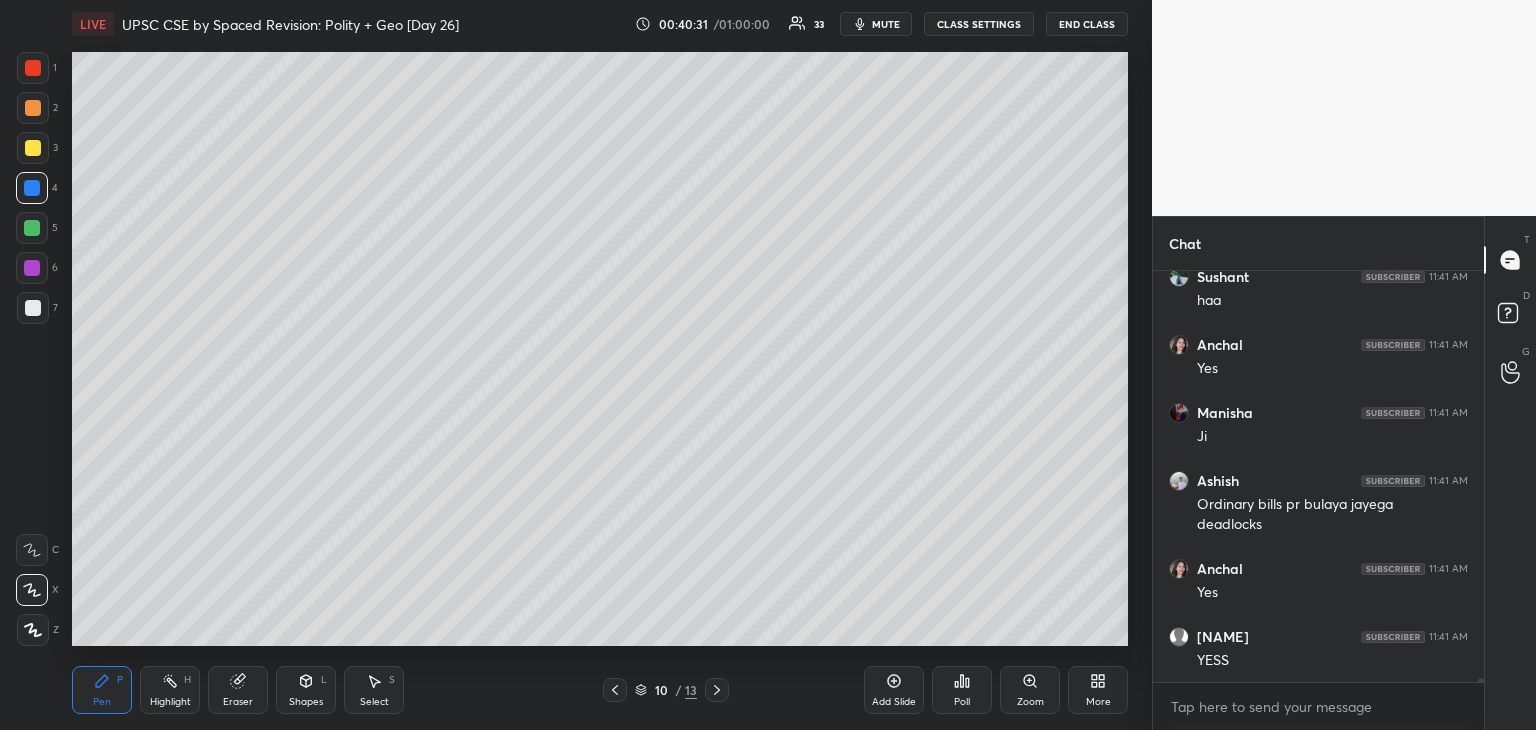 drag, startPoint x: 31, startPoint y: 309, endPoint x: 40, endPoint y: 303, distance: 10.816654 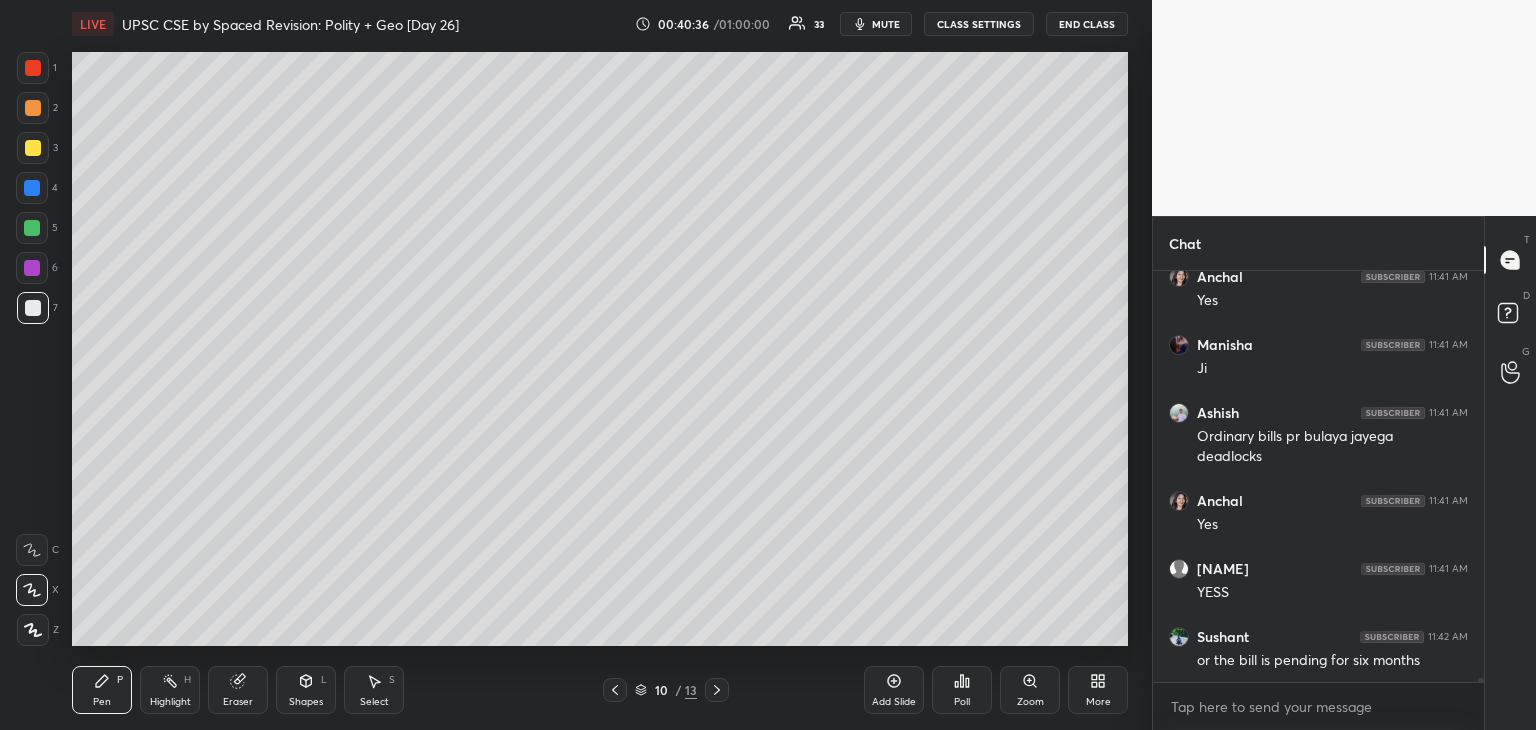scroll, scrollTop: 38406, scrollLeft: 0, axis: vertical 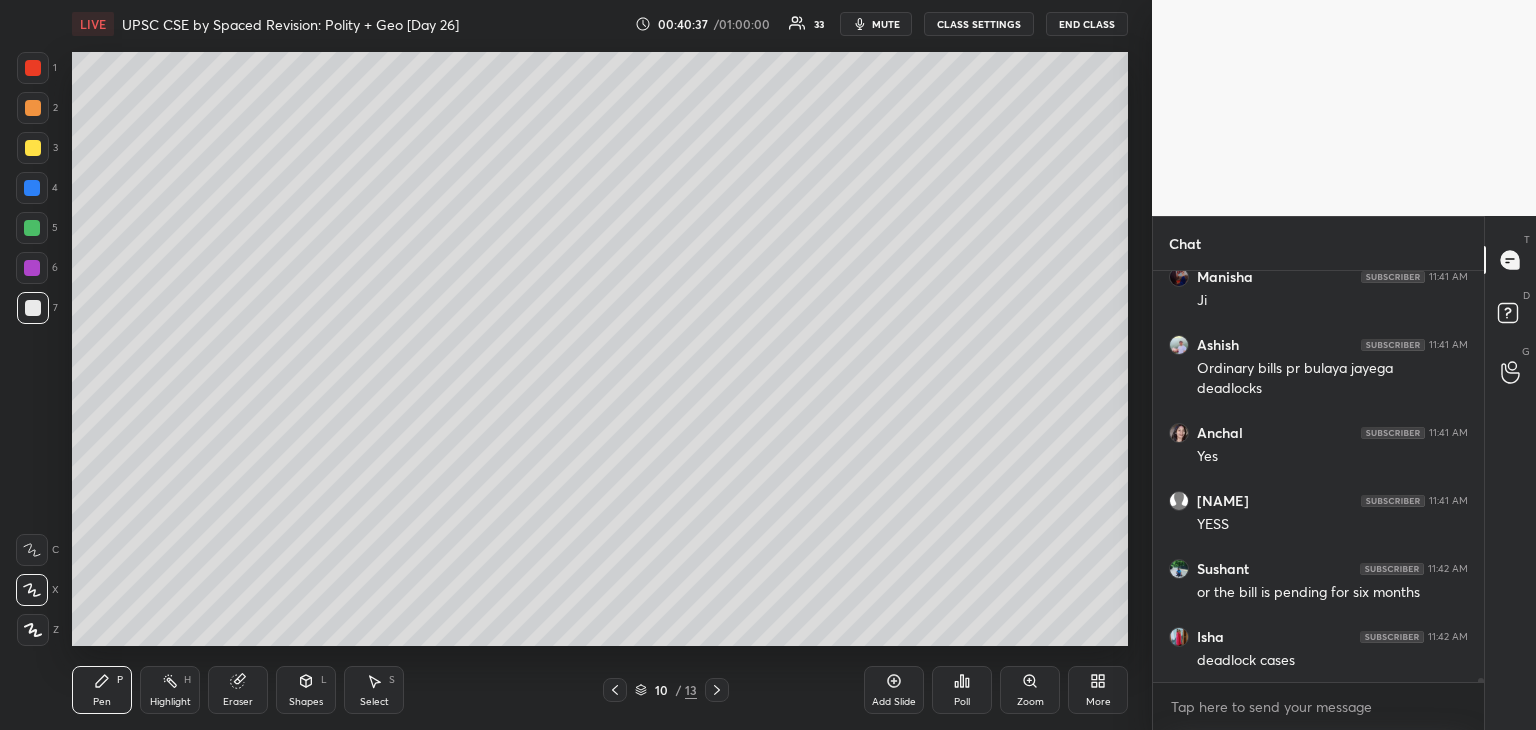 click at bounding box center (33, 148) 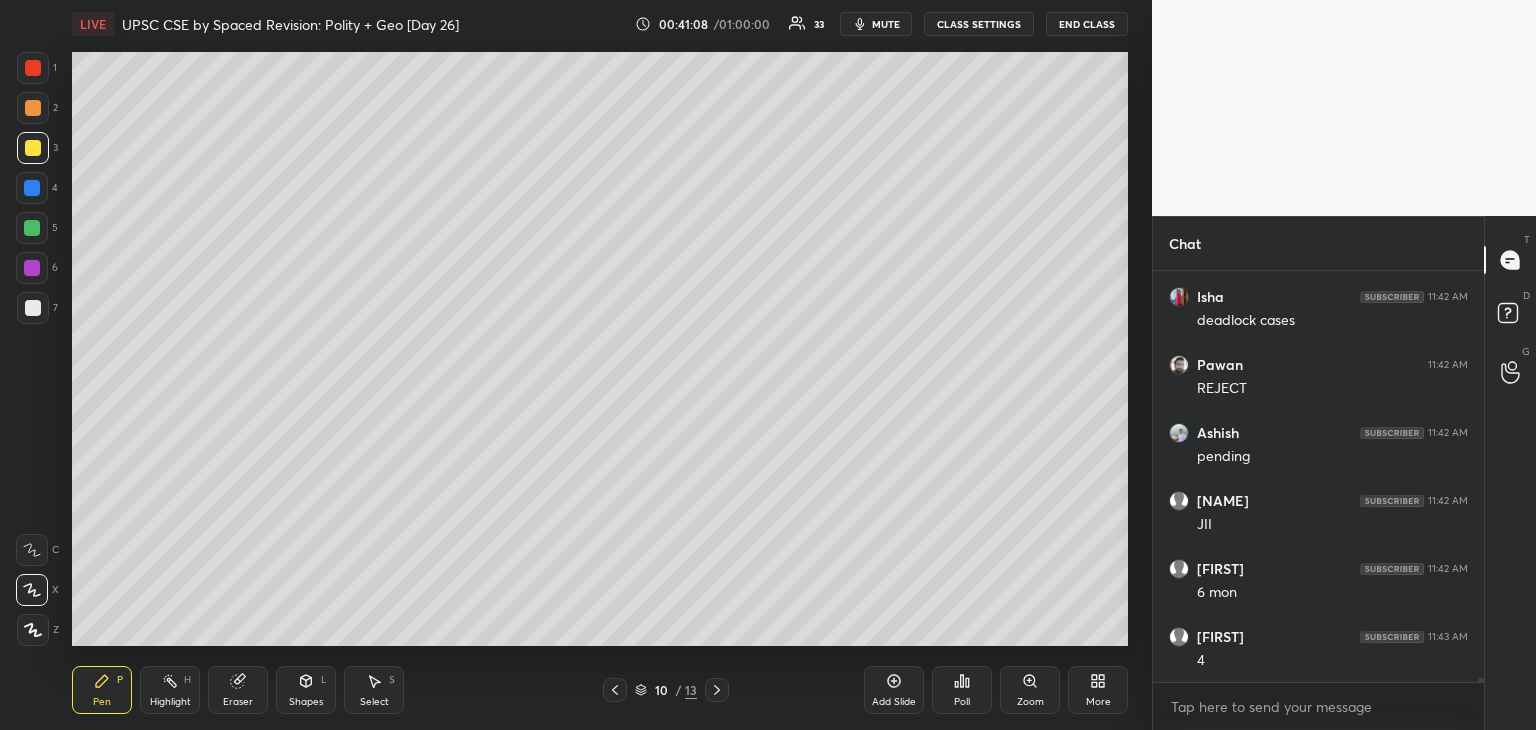 scroll, scrollTop: 38814, scrollLeft: 0, axis: vertical 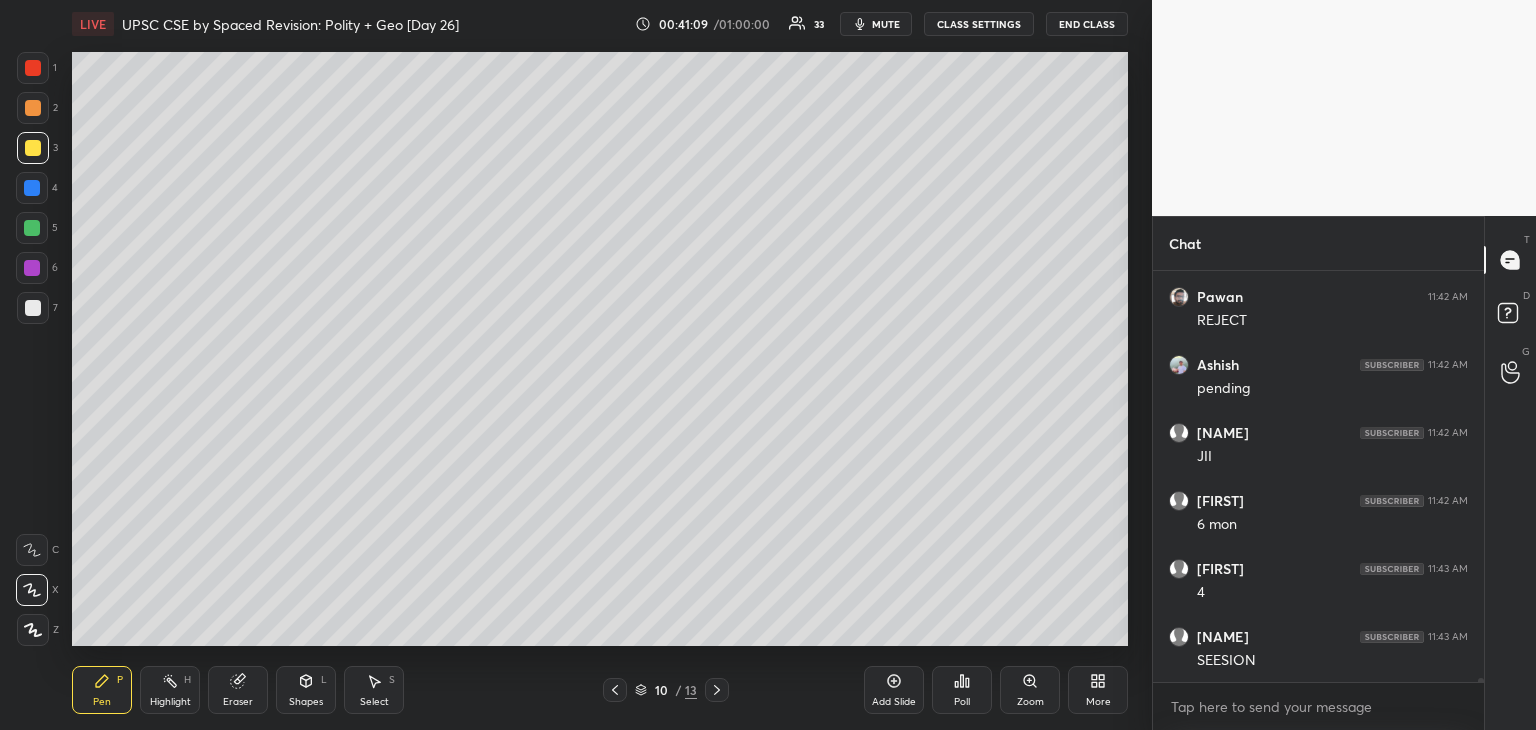 drag, startPoint x: 37, startPoint y: 309, endPoint x: 65, endPoint y: 284, distance: 37.536648 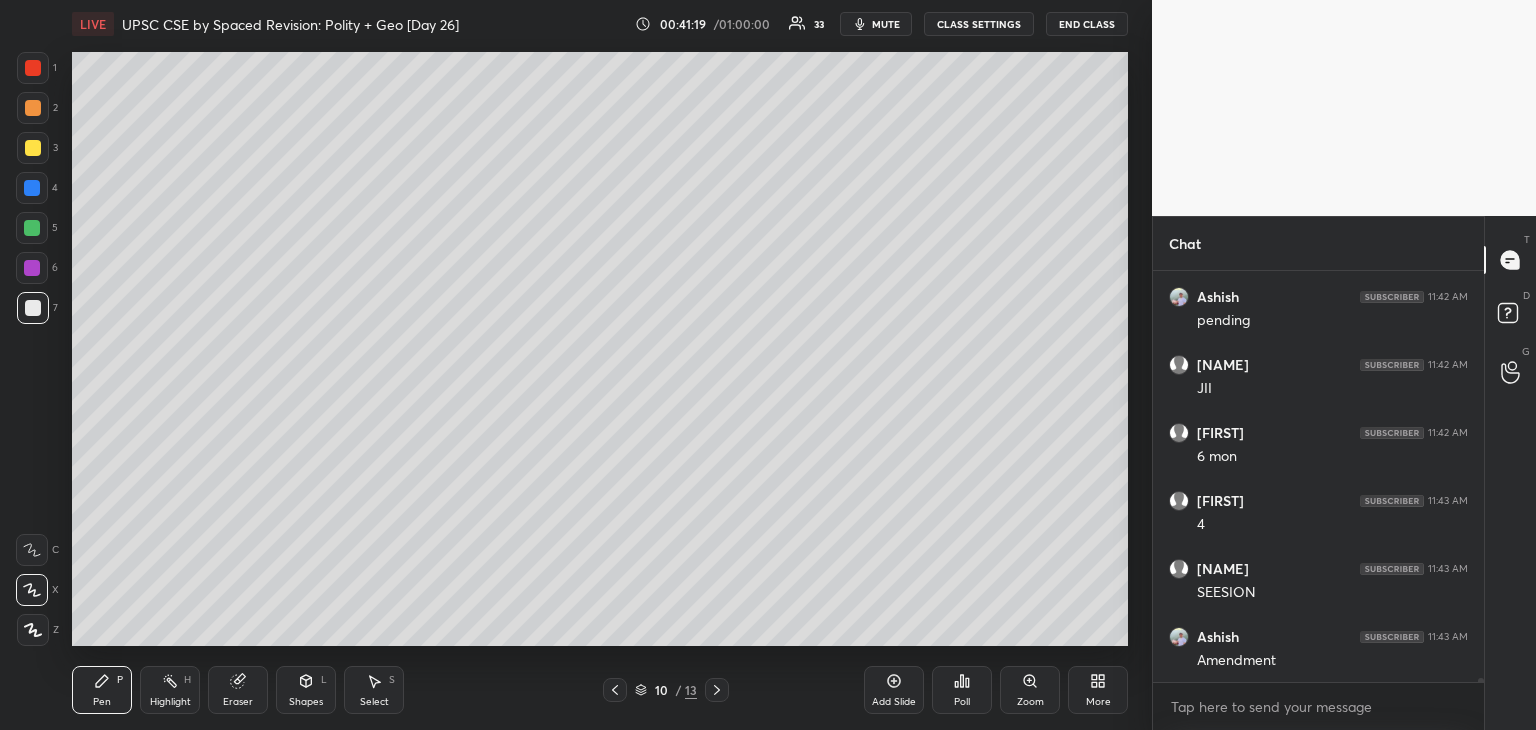 scroll, scrollTop: 38902, scrollLeft: 0, axis: vertical 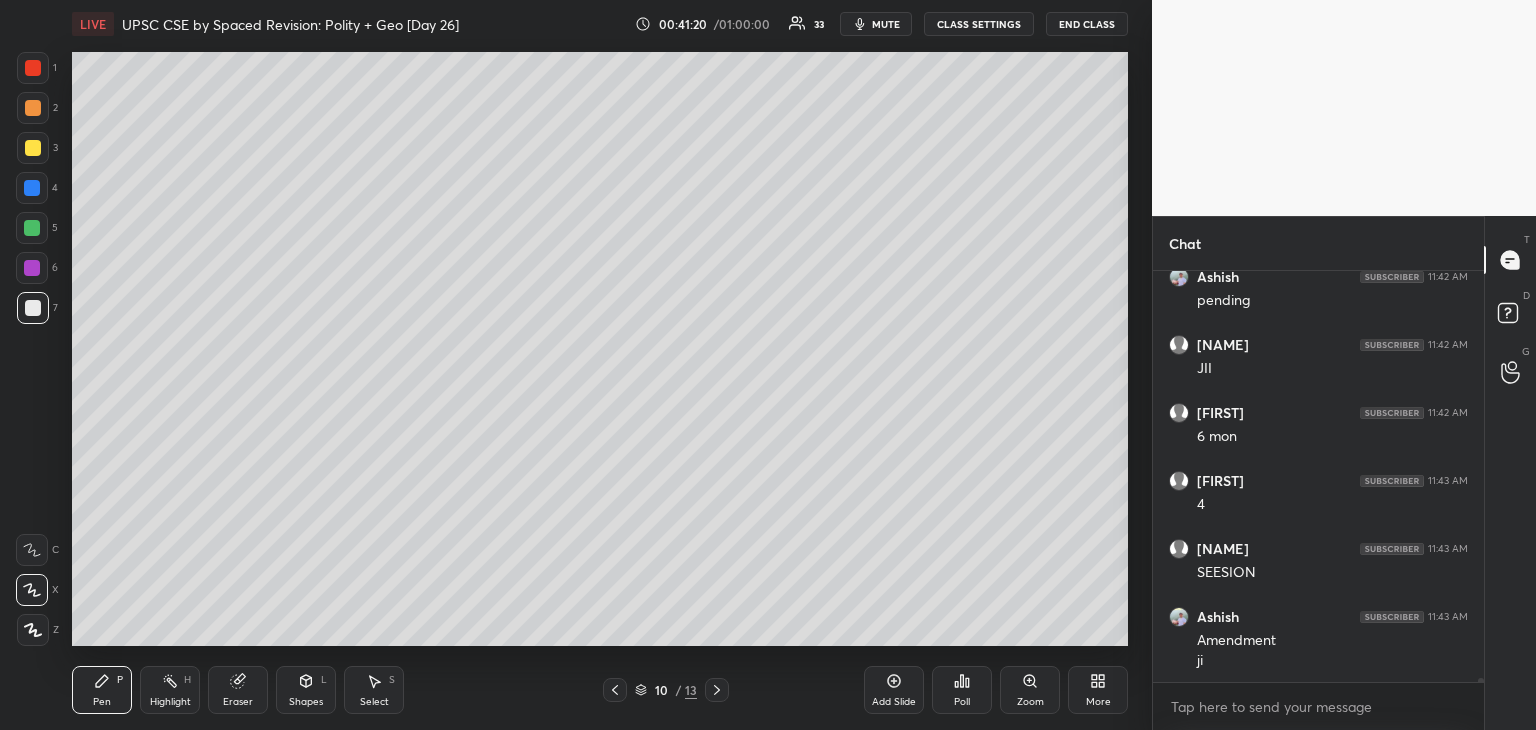 click at bounding box center [32, 228] 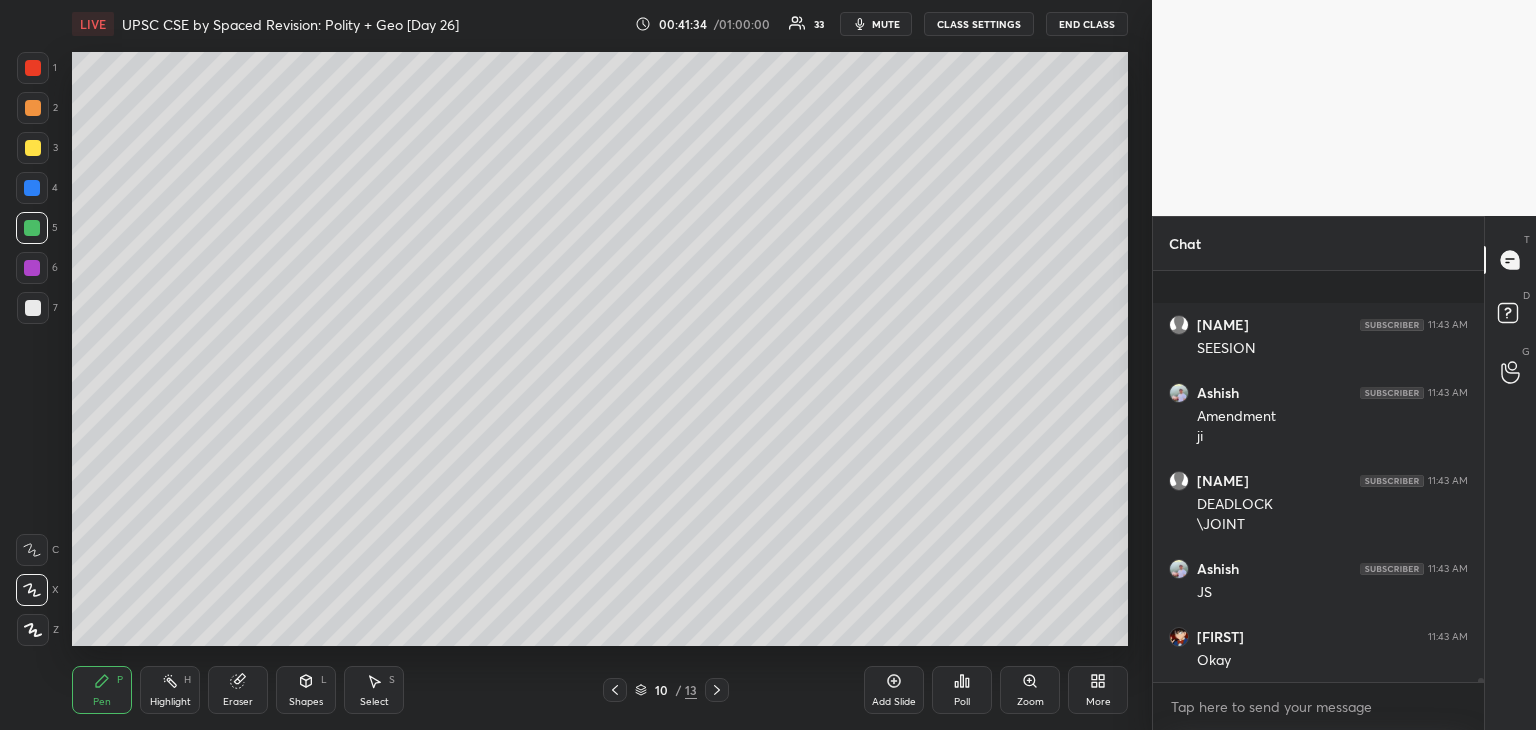 scroll, scrollTop: 39262, scrollLeft: 0, axis: vertical 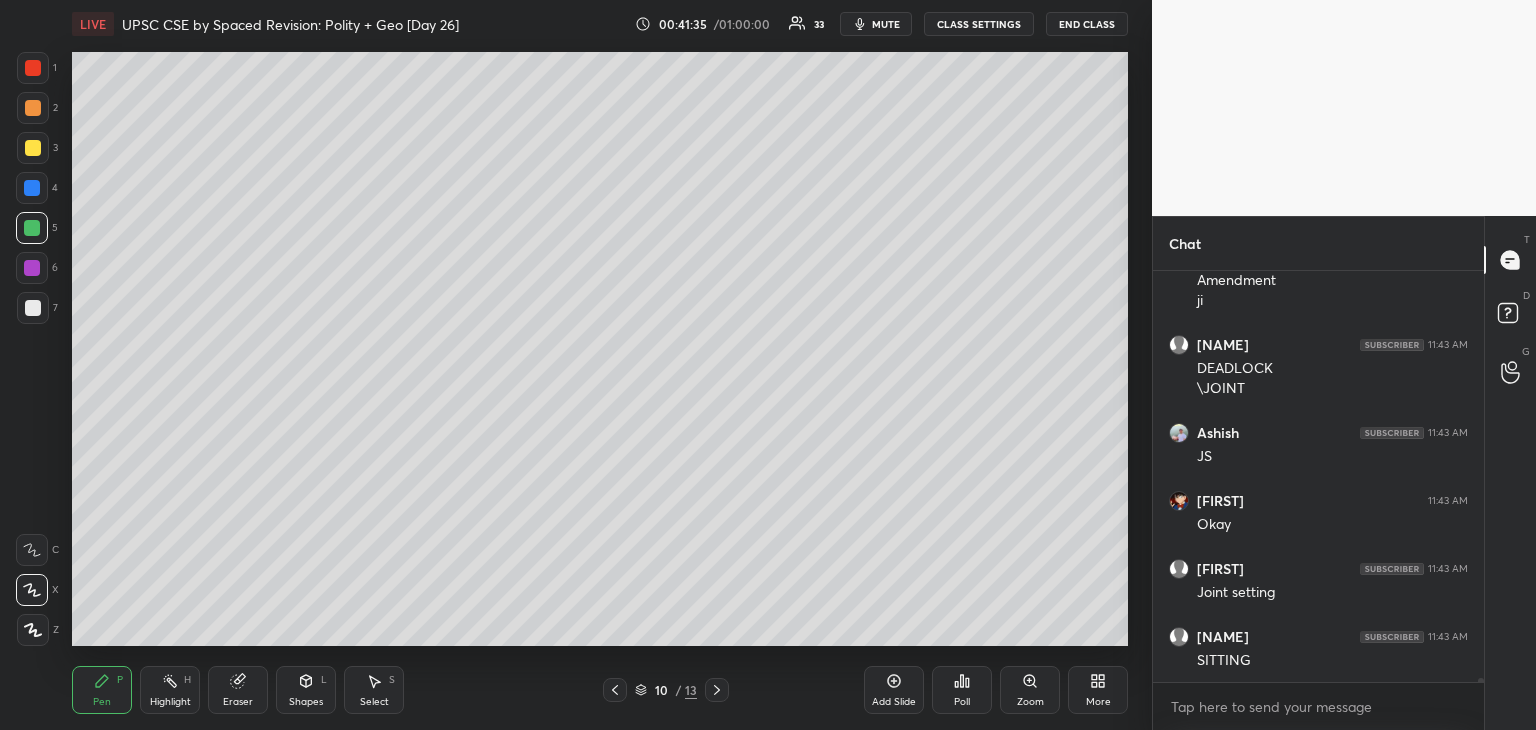 drag, startPoint x: 22, startPoint y: 183, endPoint x: 43, endPoint y: 190, distance: 22.135944 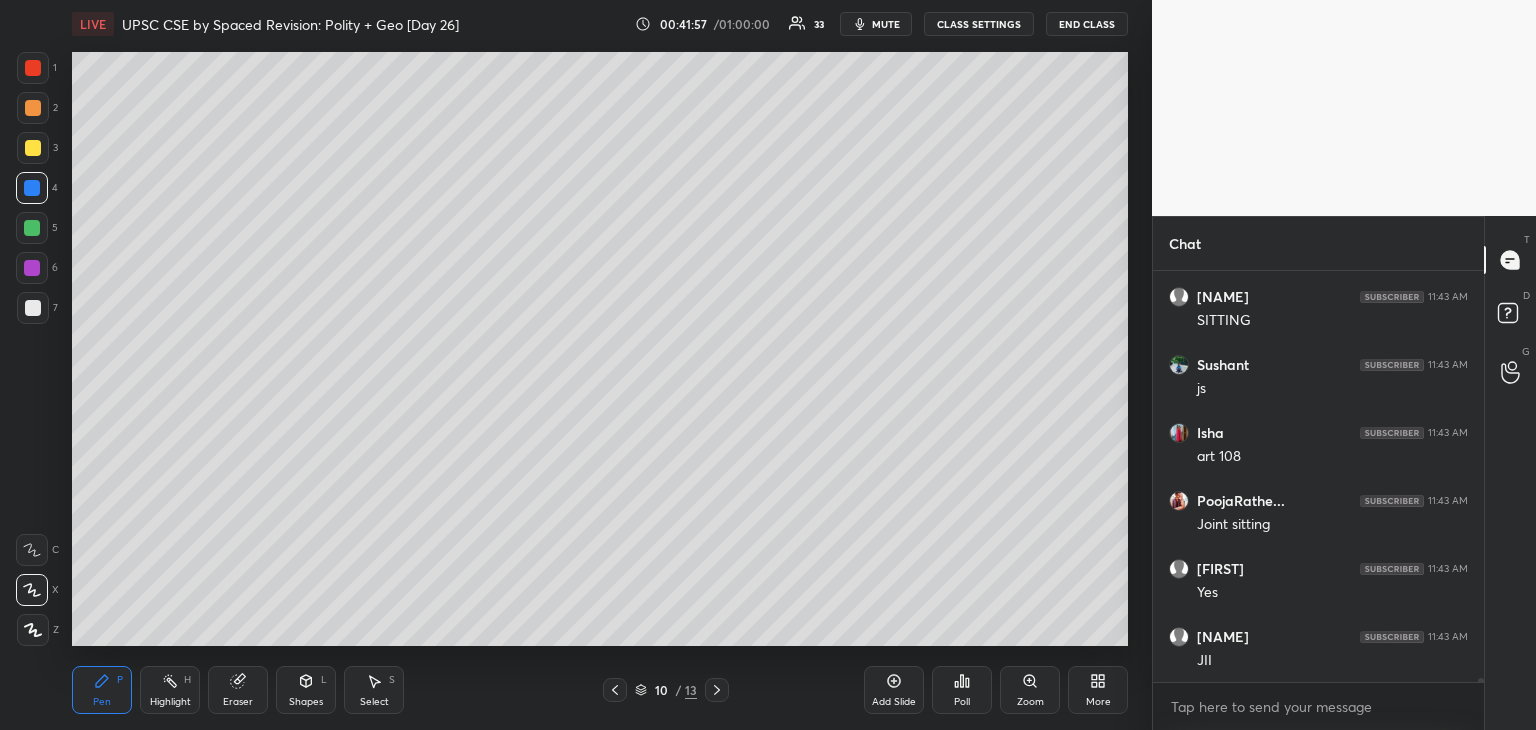 scroll, scrollTop: 39670, scrollLeft: 0, axis: vertical 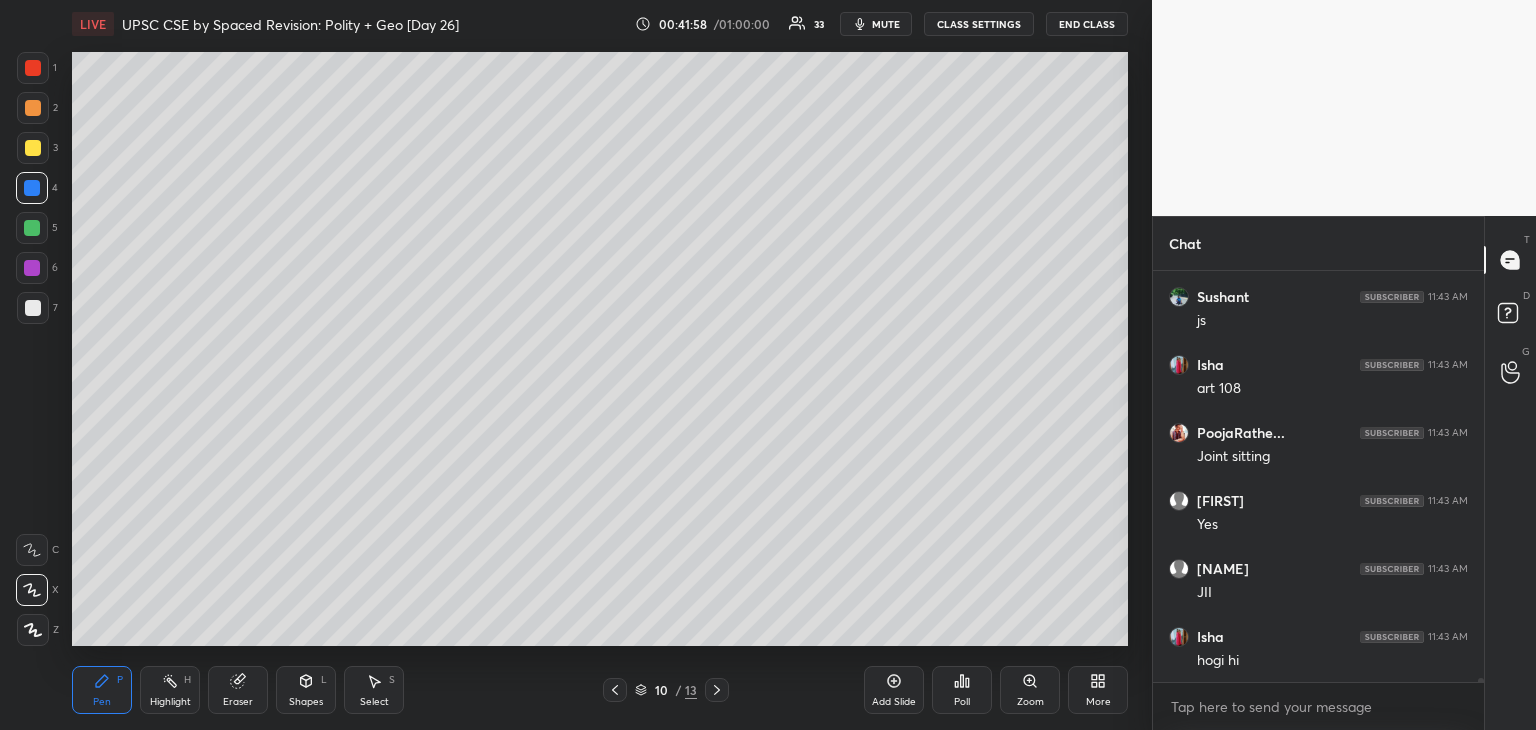click at bounding box center [33, 308] 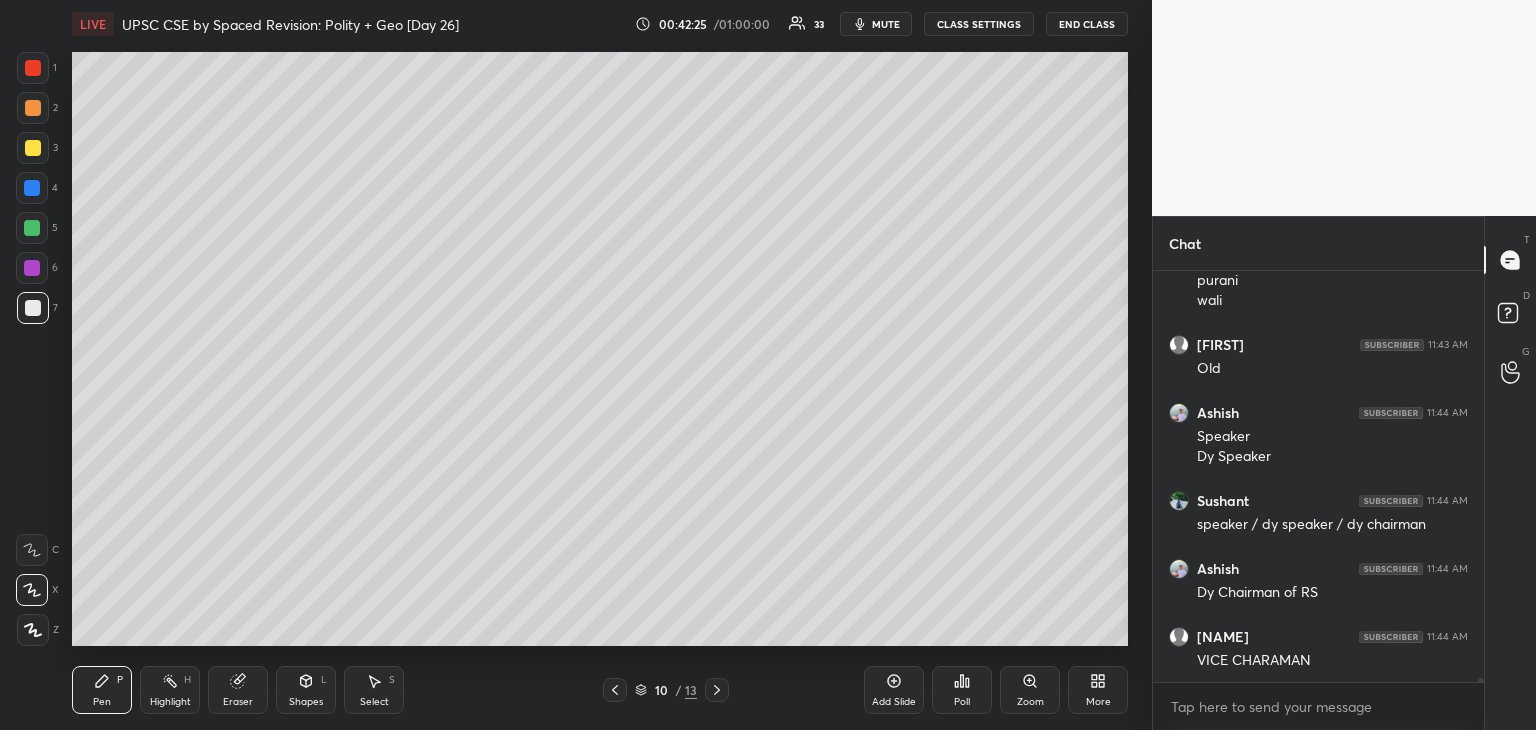 scroll, scrollTop: 40254, scrollLeft: 0, axis: vertical 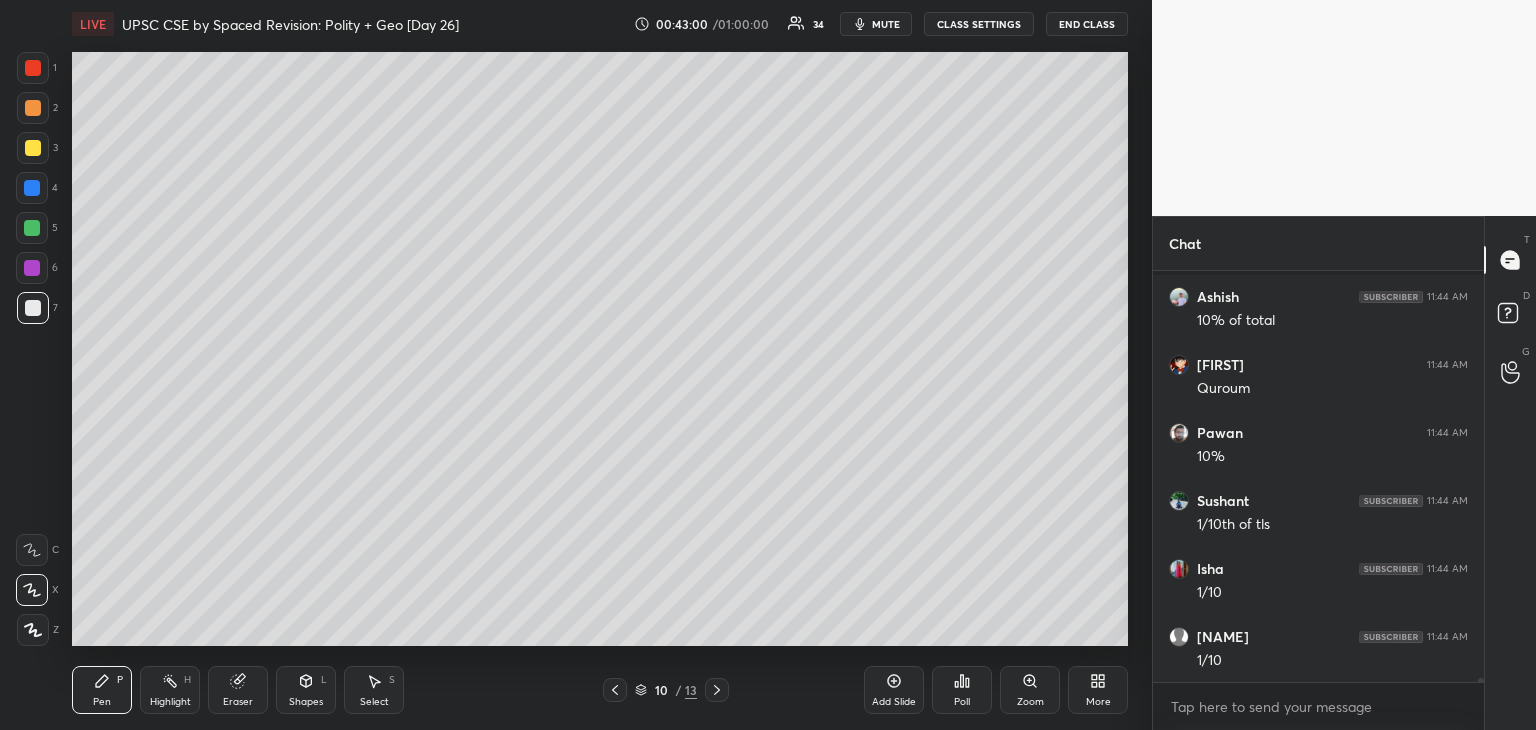 drag, startPoint x: 32, startPoint y: 153, endPoint x: 56, endPoint y: 149, distance: 24.33105 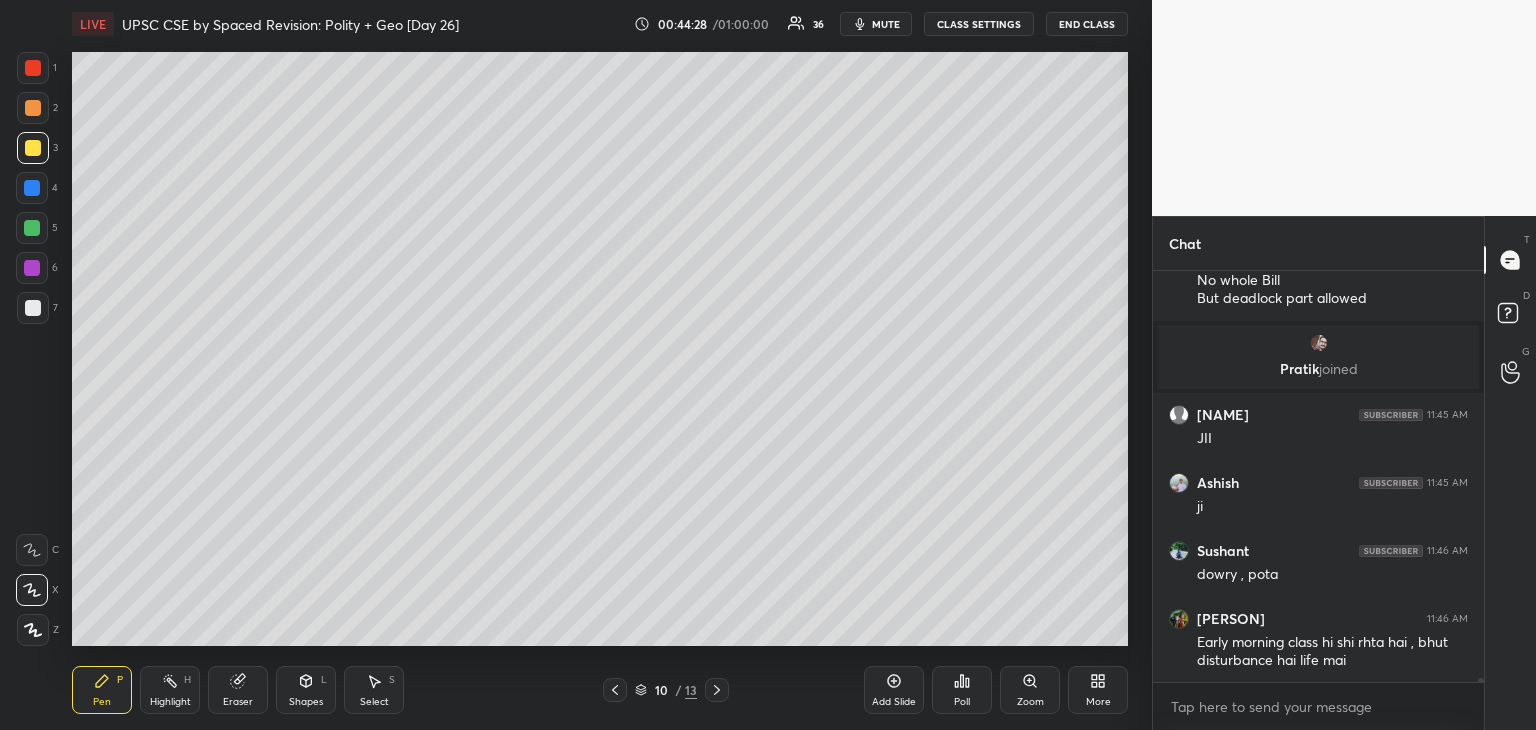 scroll, scrollTop: 40532, scrollLeft: 0, axis: vertical 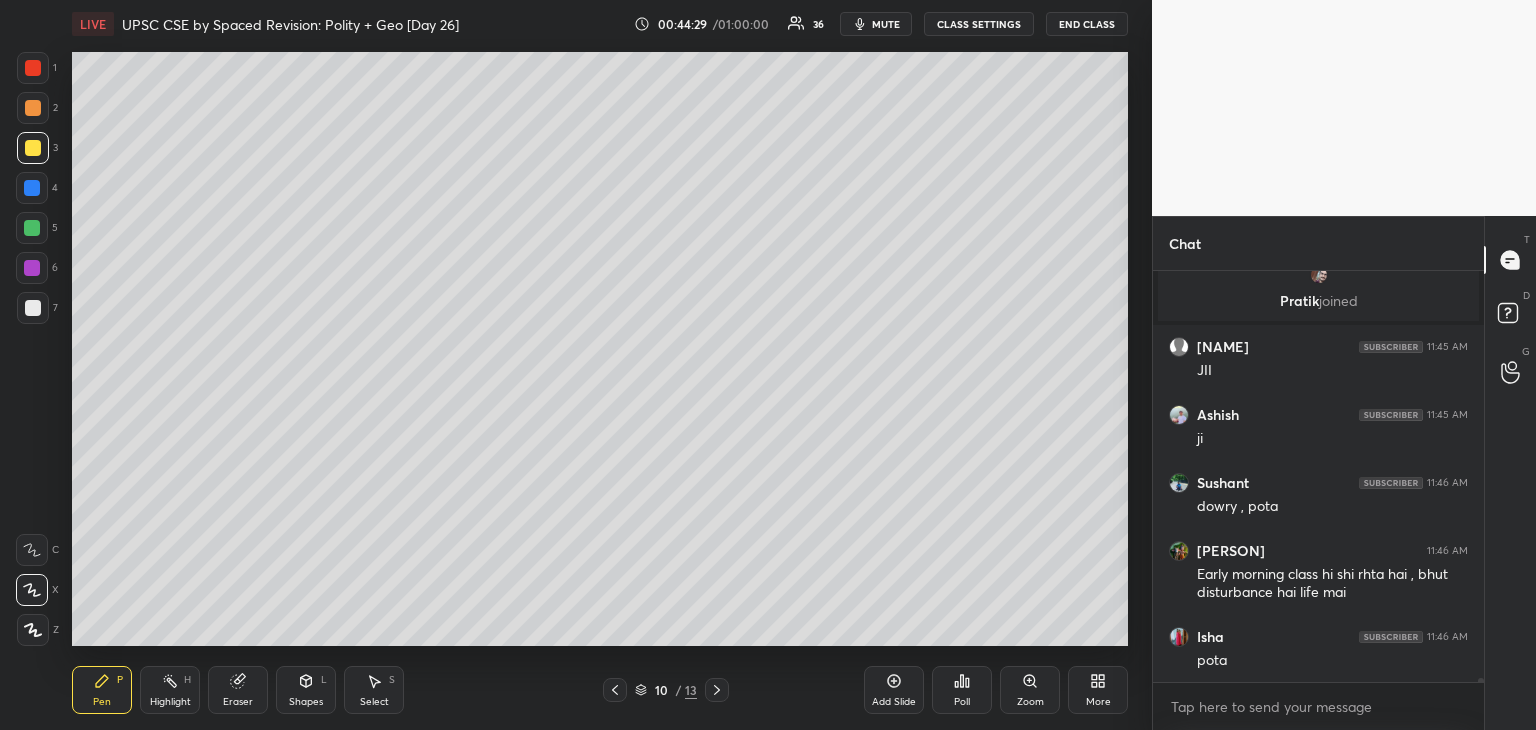 click at bounding box center [32, 188] 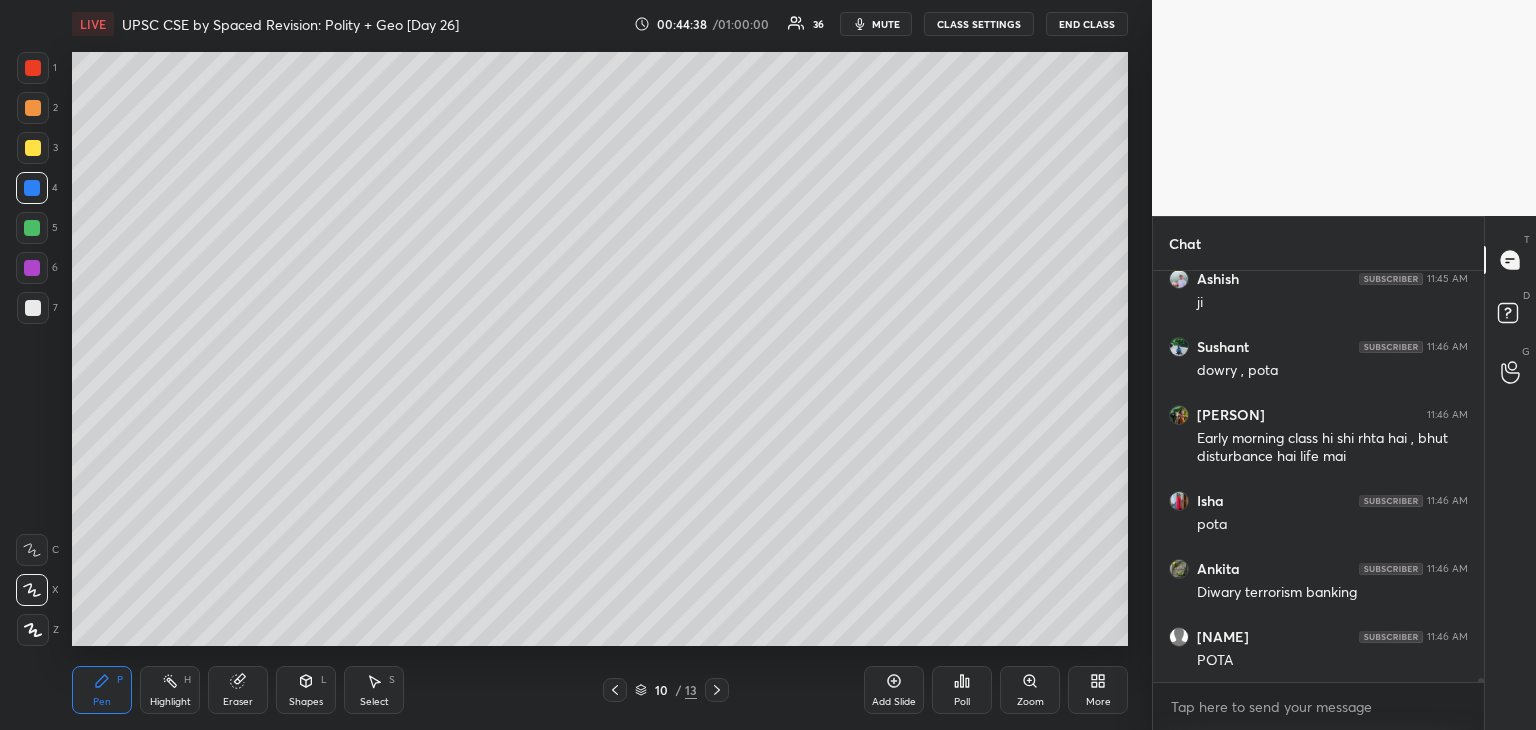 scroll, scrollTop: 40736, scrollLeft: 0, axis: vertical 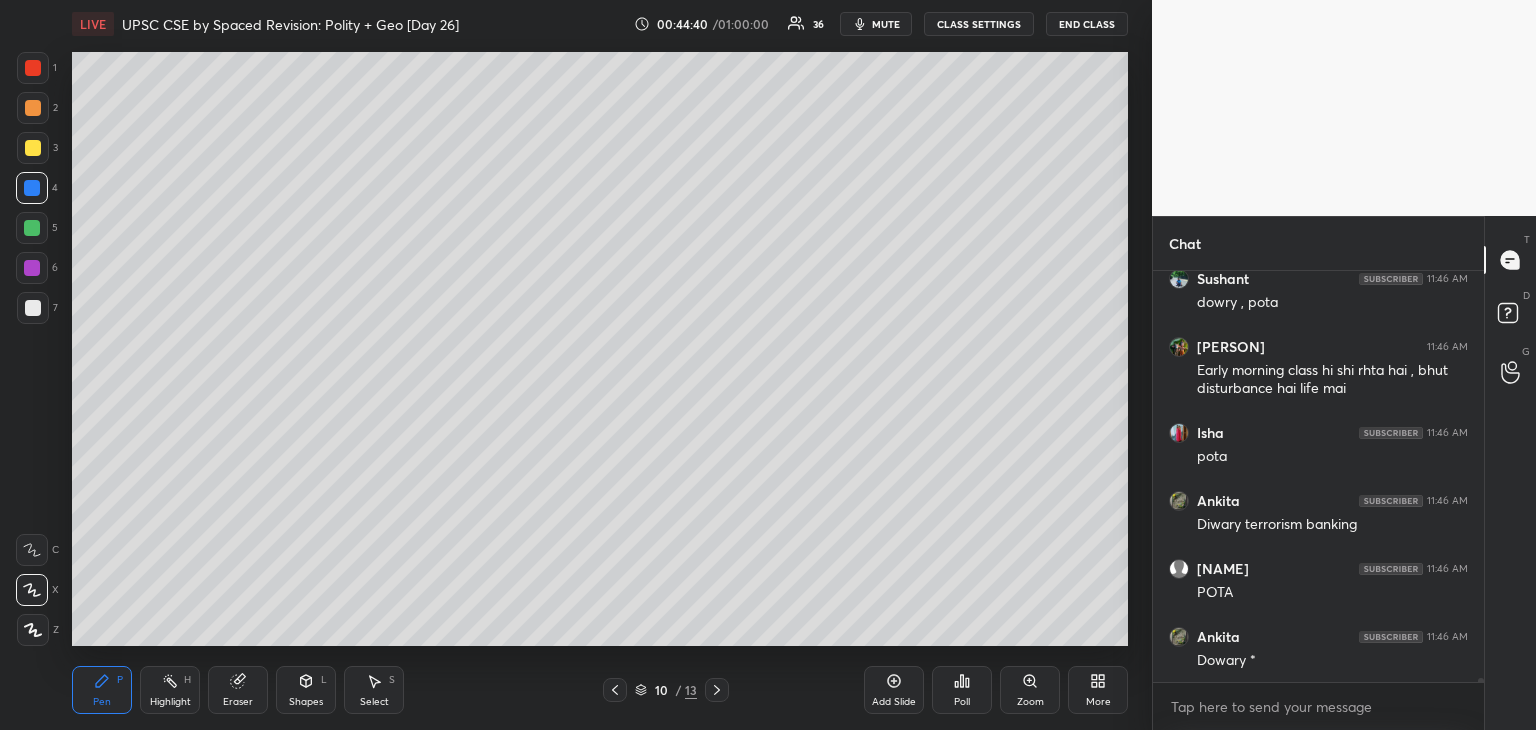 click at bounding box center [33, 148] 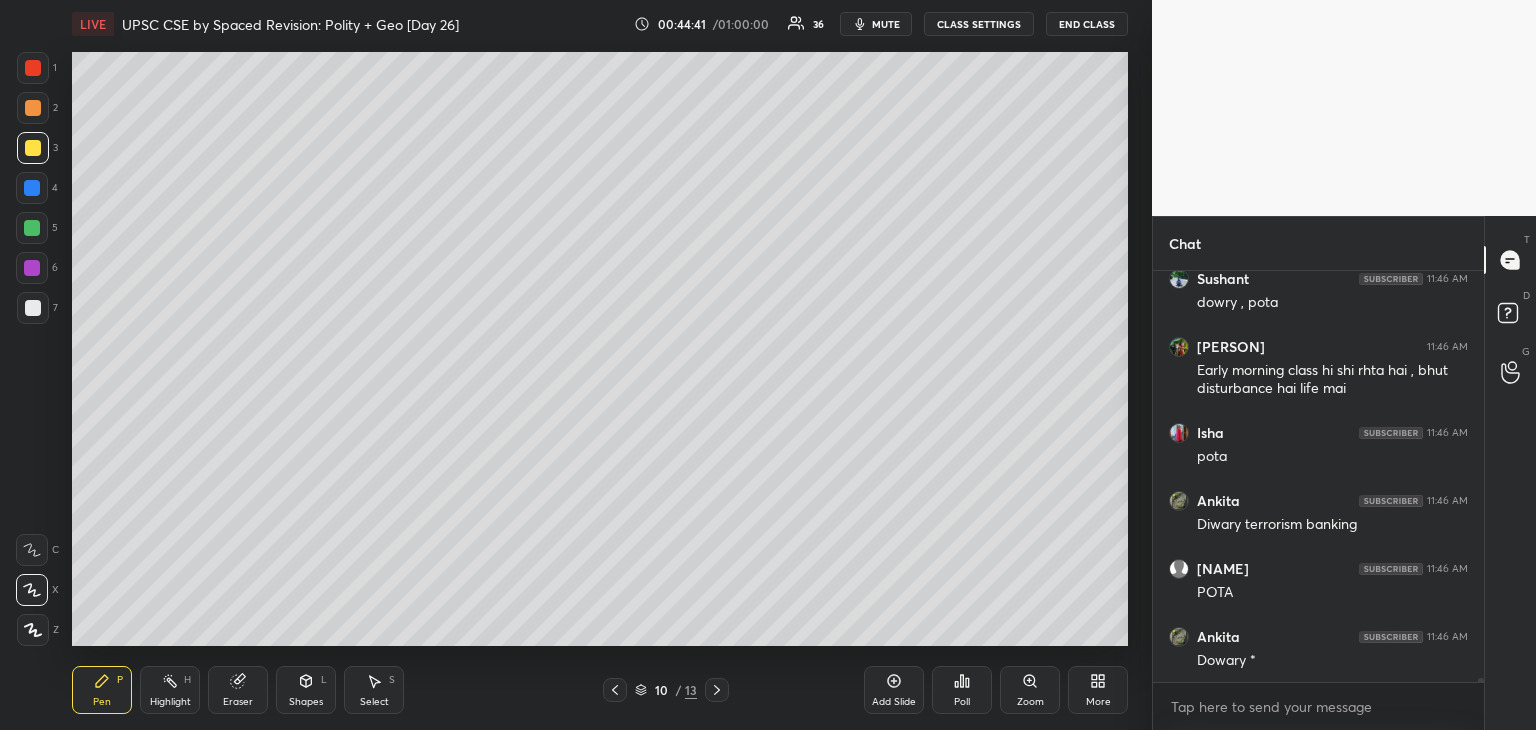 scroll, scrollTop: 40804, scrollLeft: 0, axis: vertical 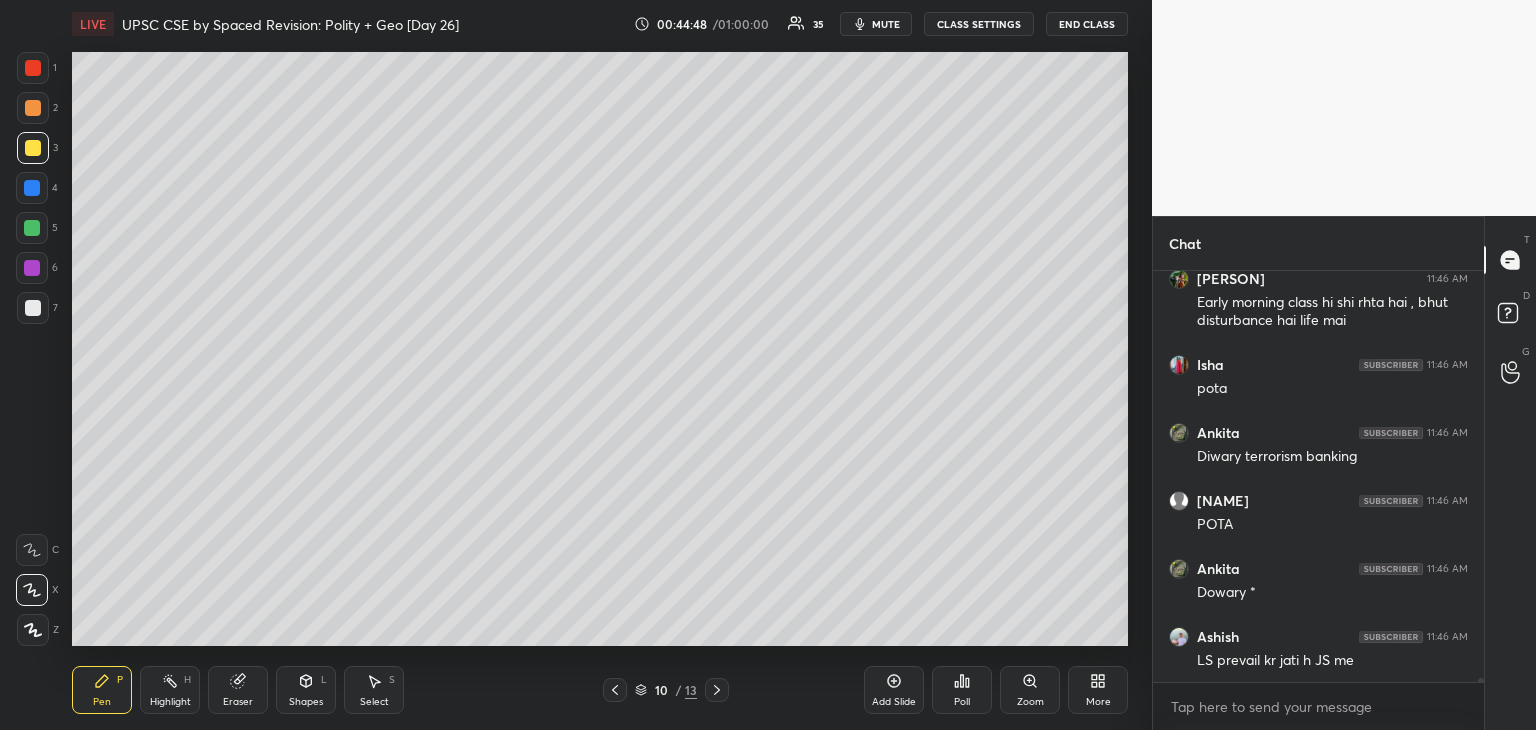 click at bounding box center (33, 148) 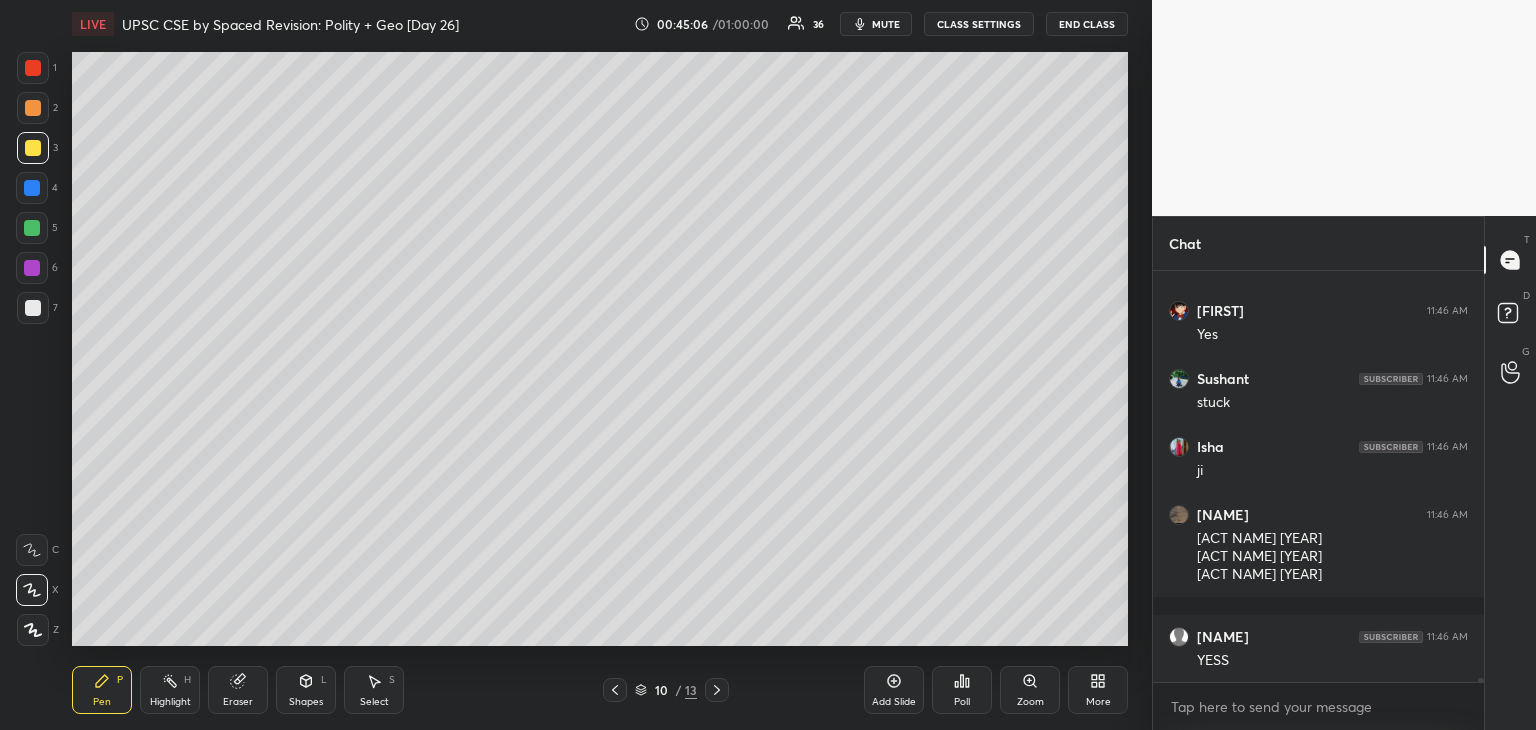 scroll, scrollTop: 41538, scrollLeft: 0, axis: vertical 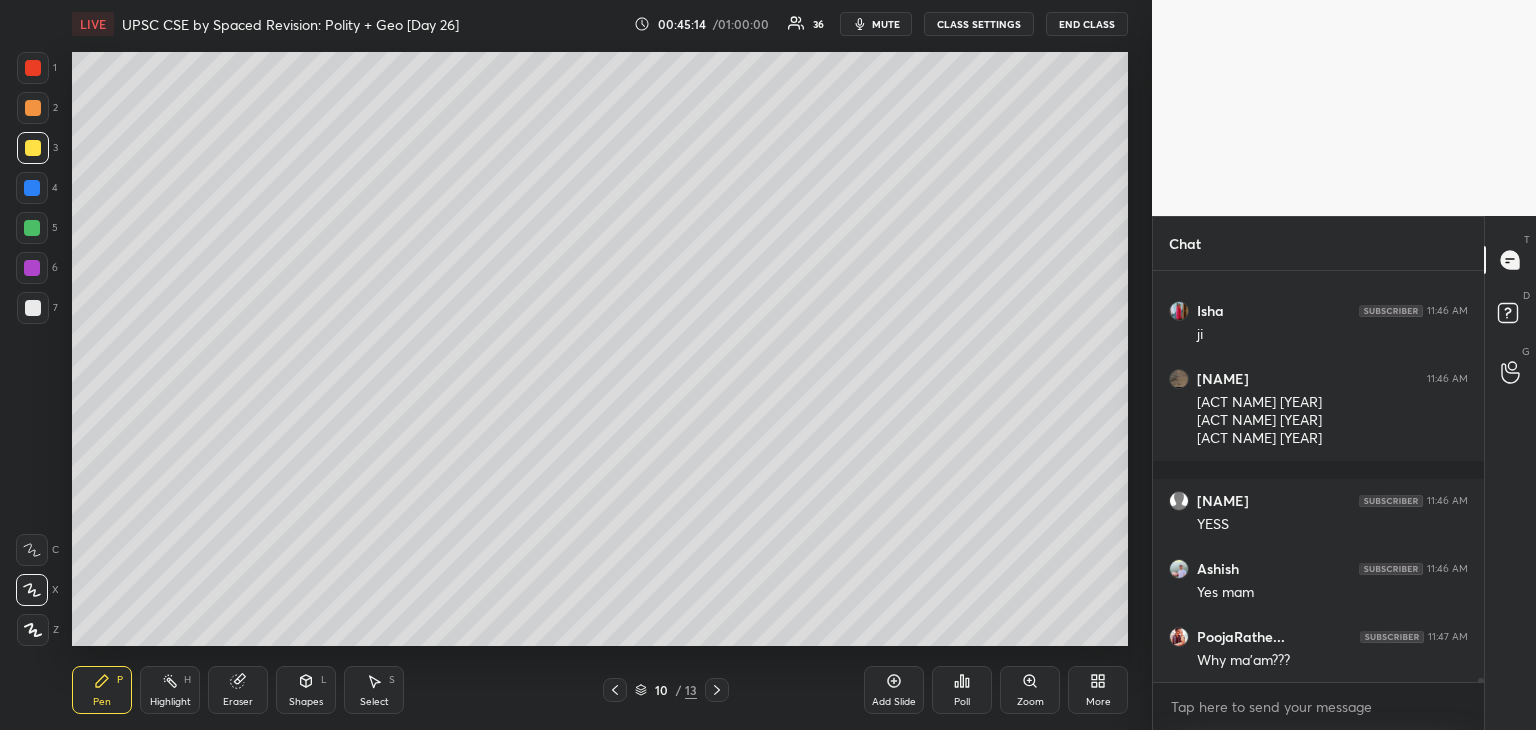 click 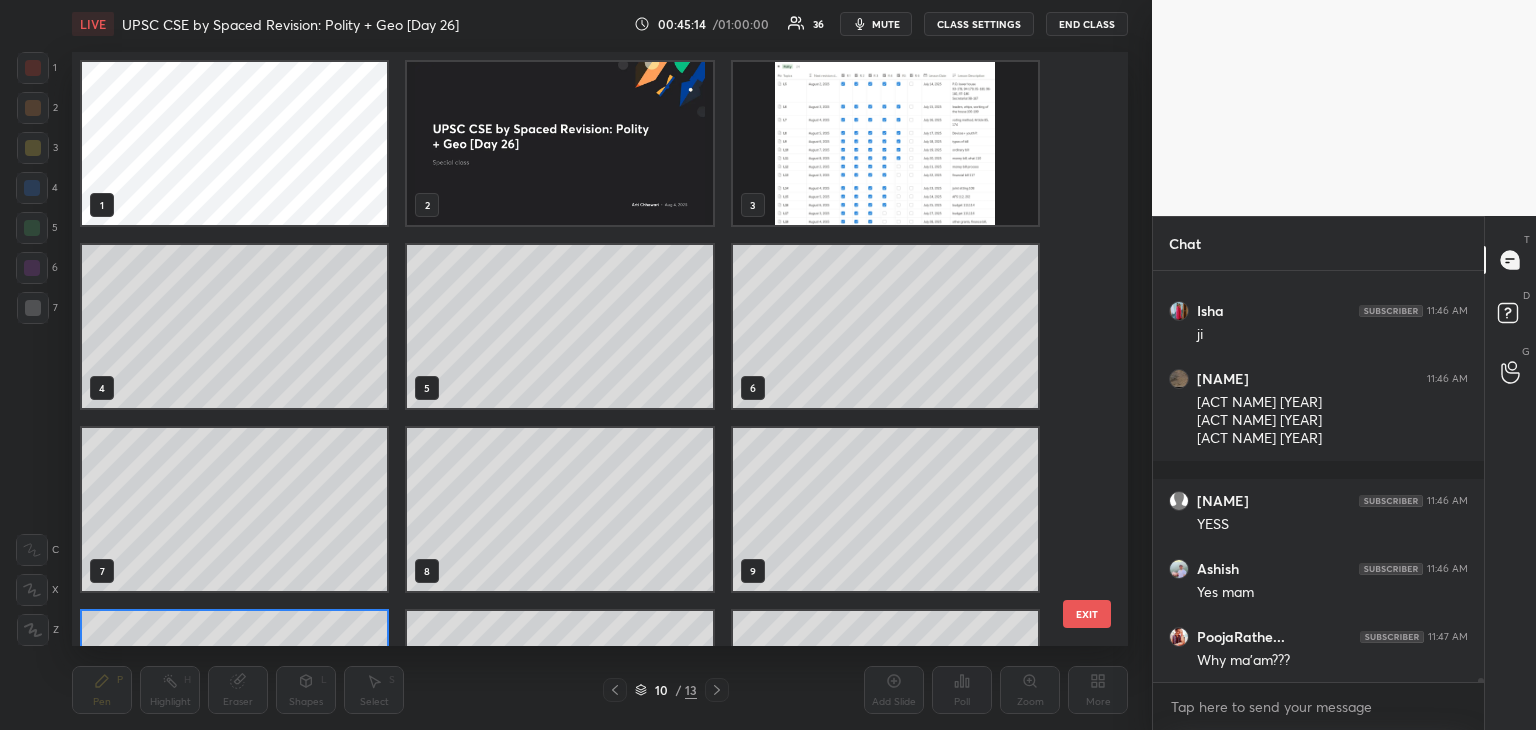 scroll, scrollTop: 138, scrollLeft: 0, axis: vertical 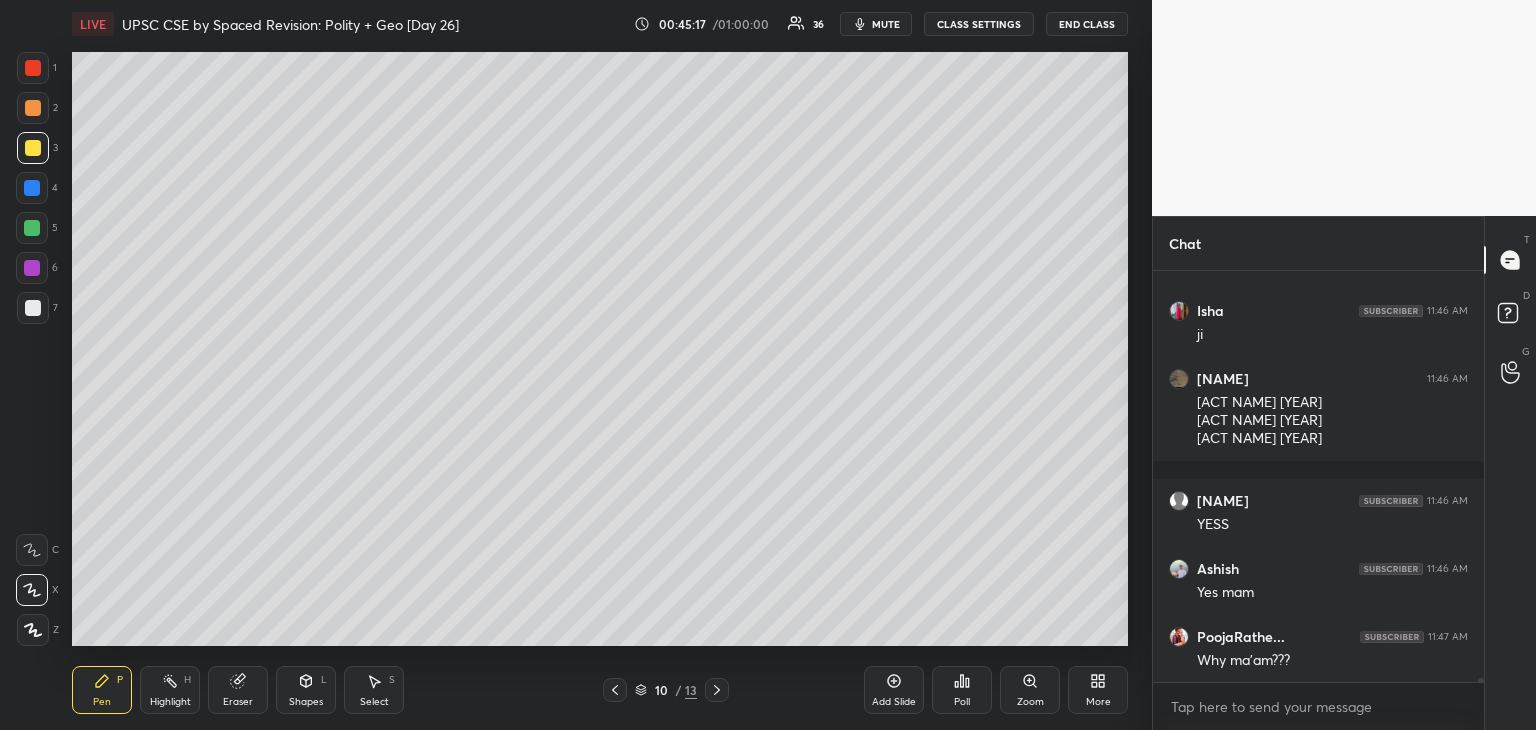 click 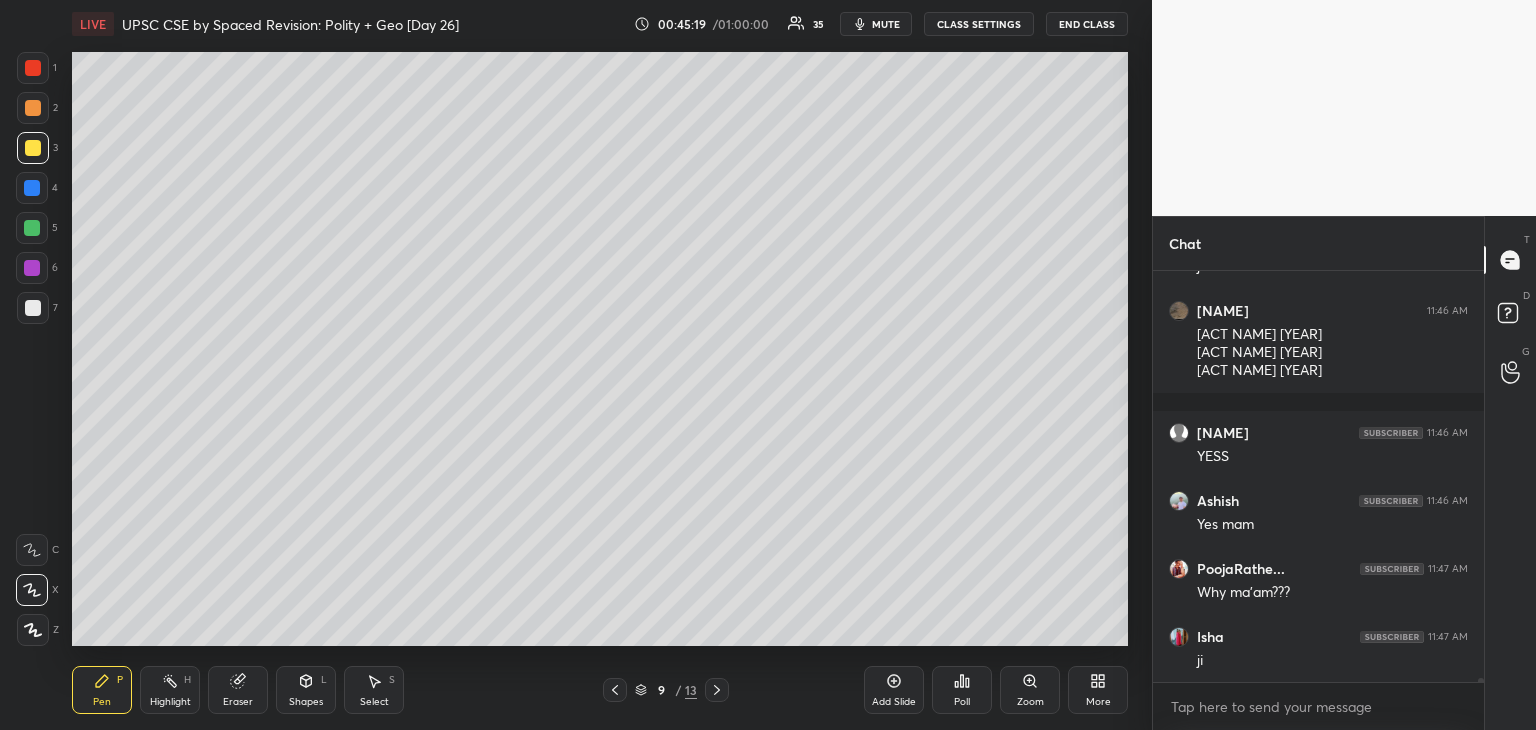 scroll, scrollTop: 41742, scrollLeft: 0, axis: vertical 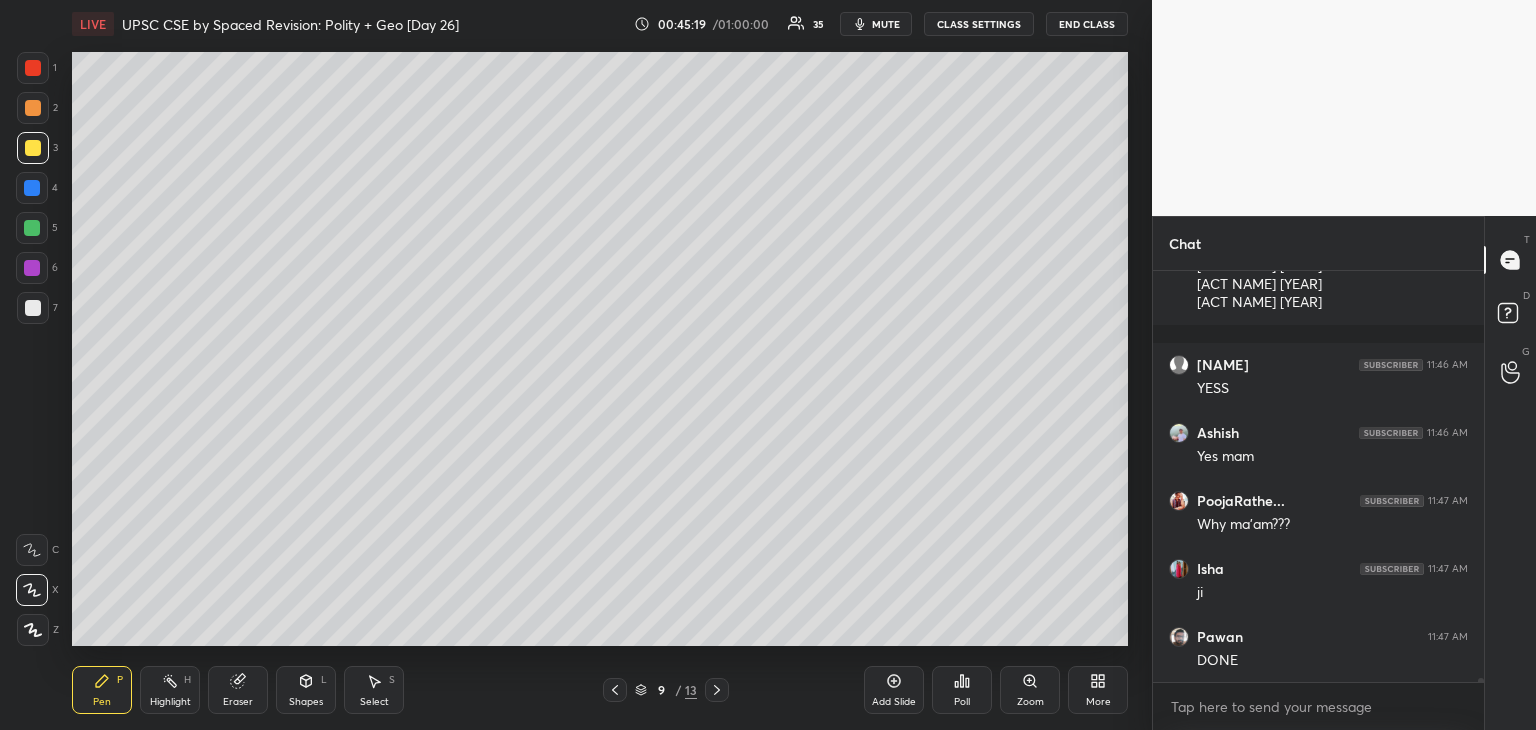 click 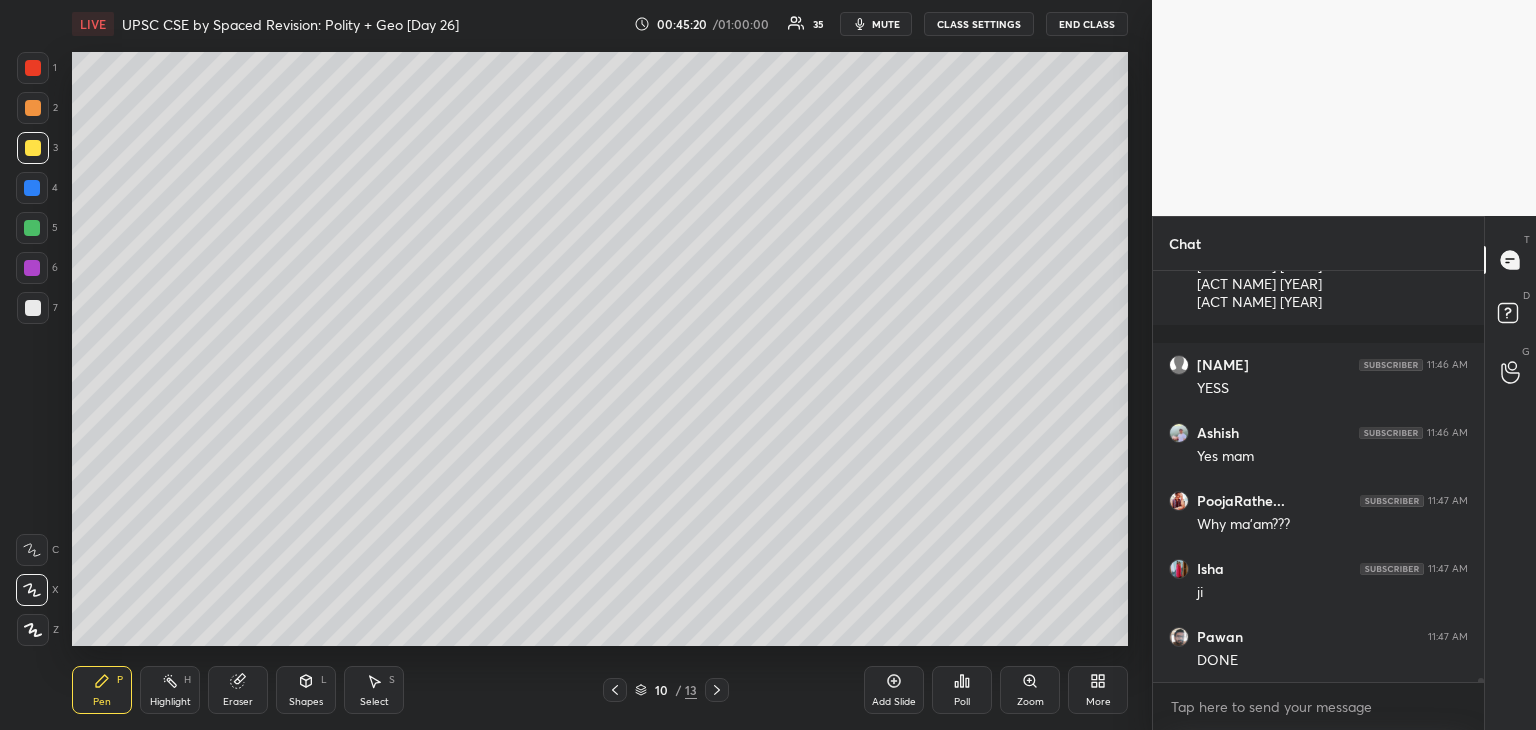 scroll, scrollTop: 41828, scrollLeft: 0, axis: vertical 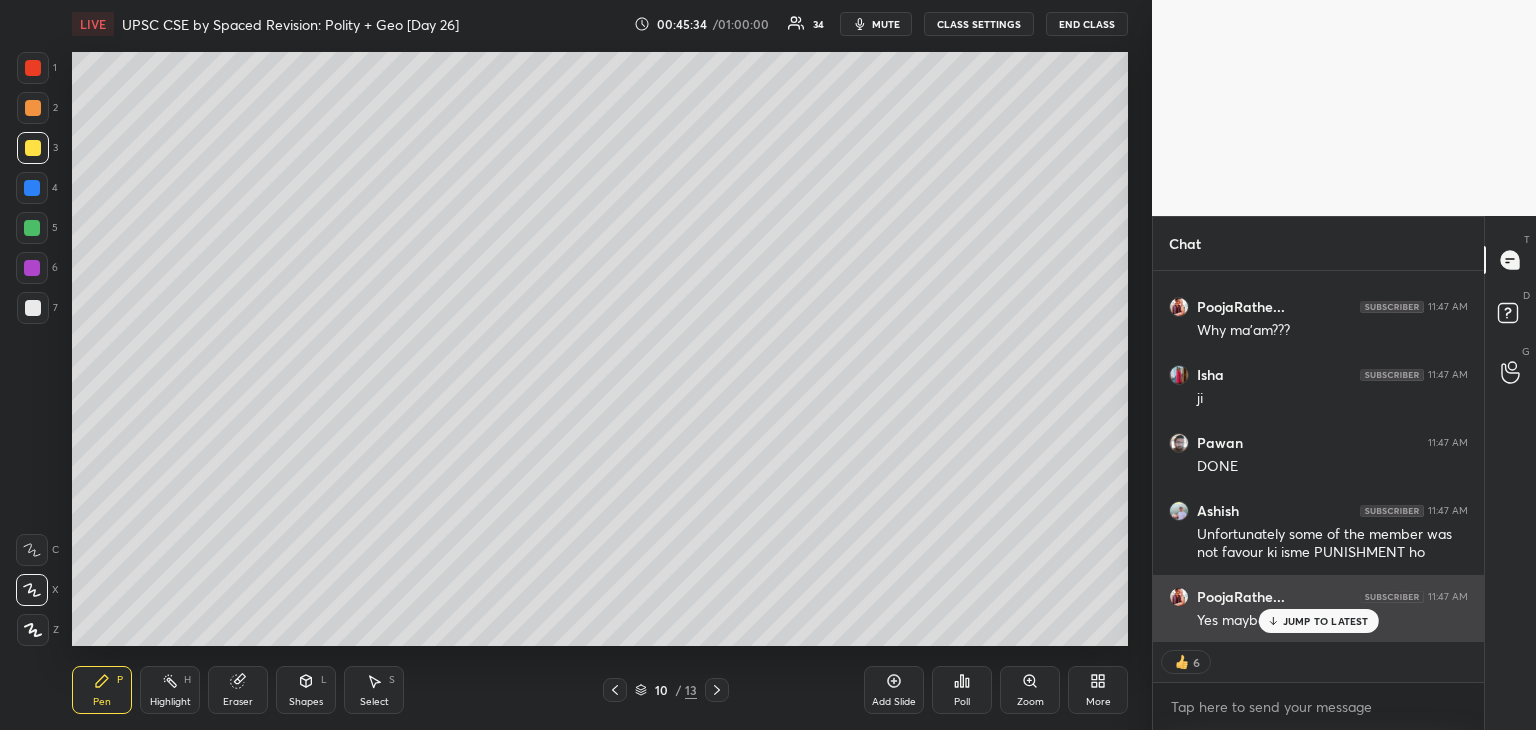 click on "JUMP TO LATEST" at bounding box center [1326, 621] 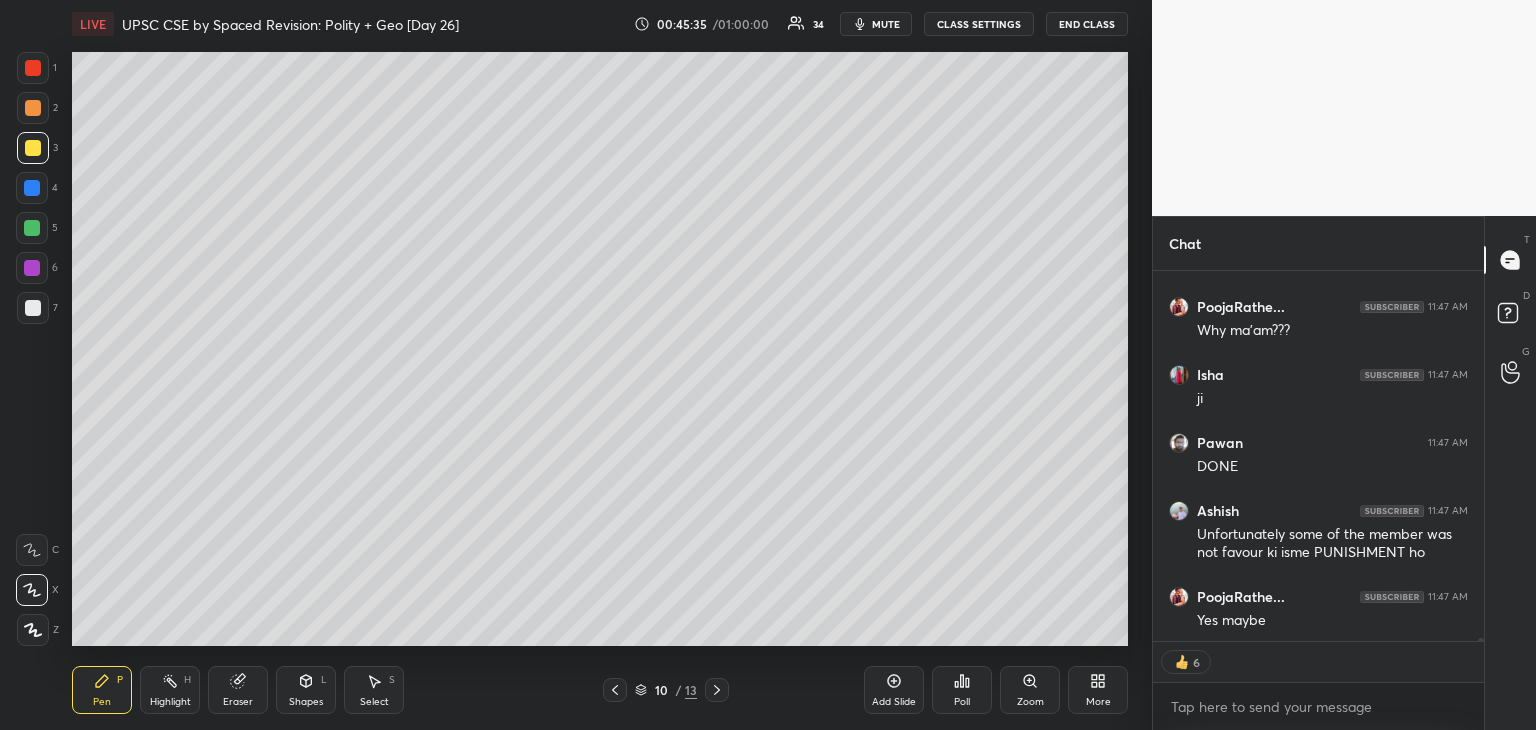 scroll, scrollTop: 42004, scrollLeft: 0, axis: vertical 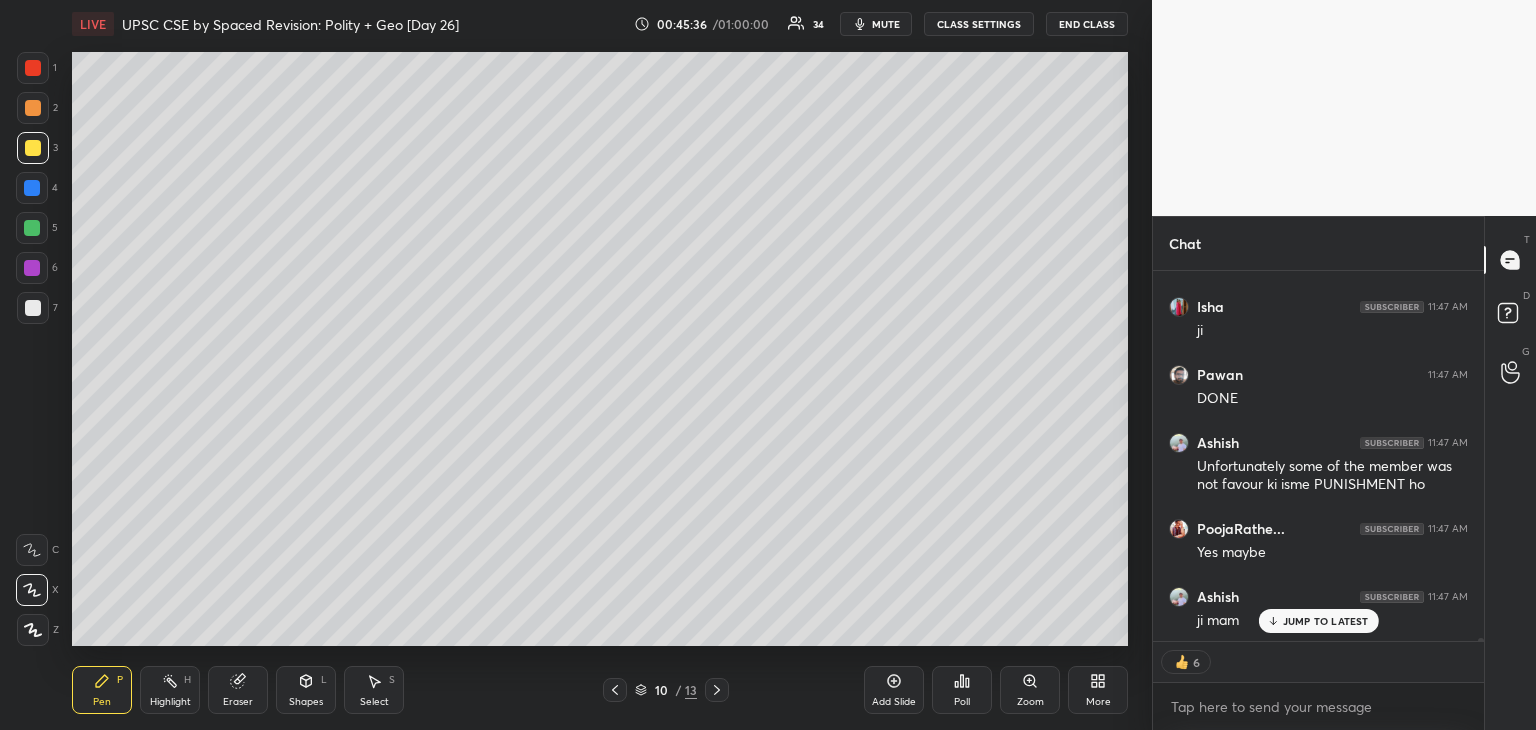 click 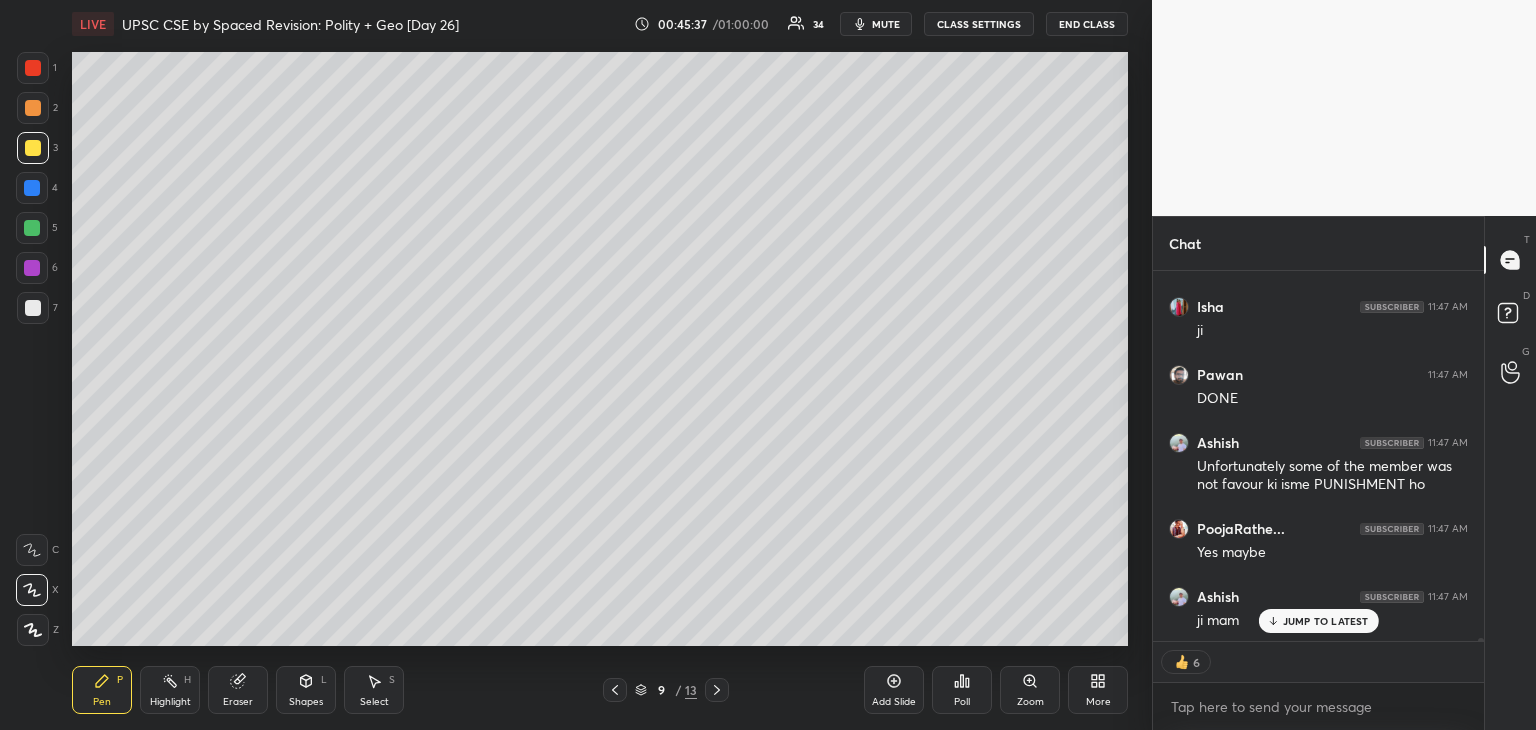 click 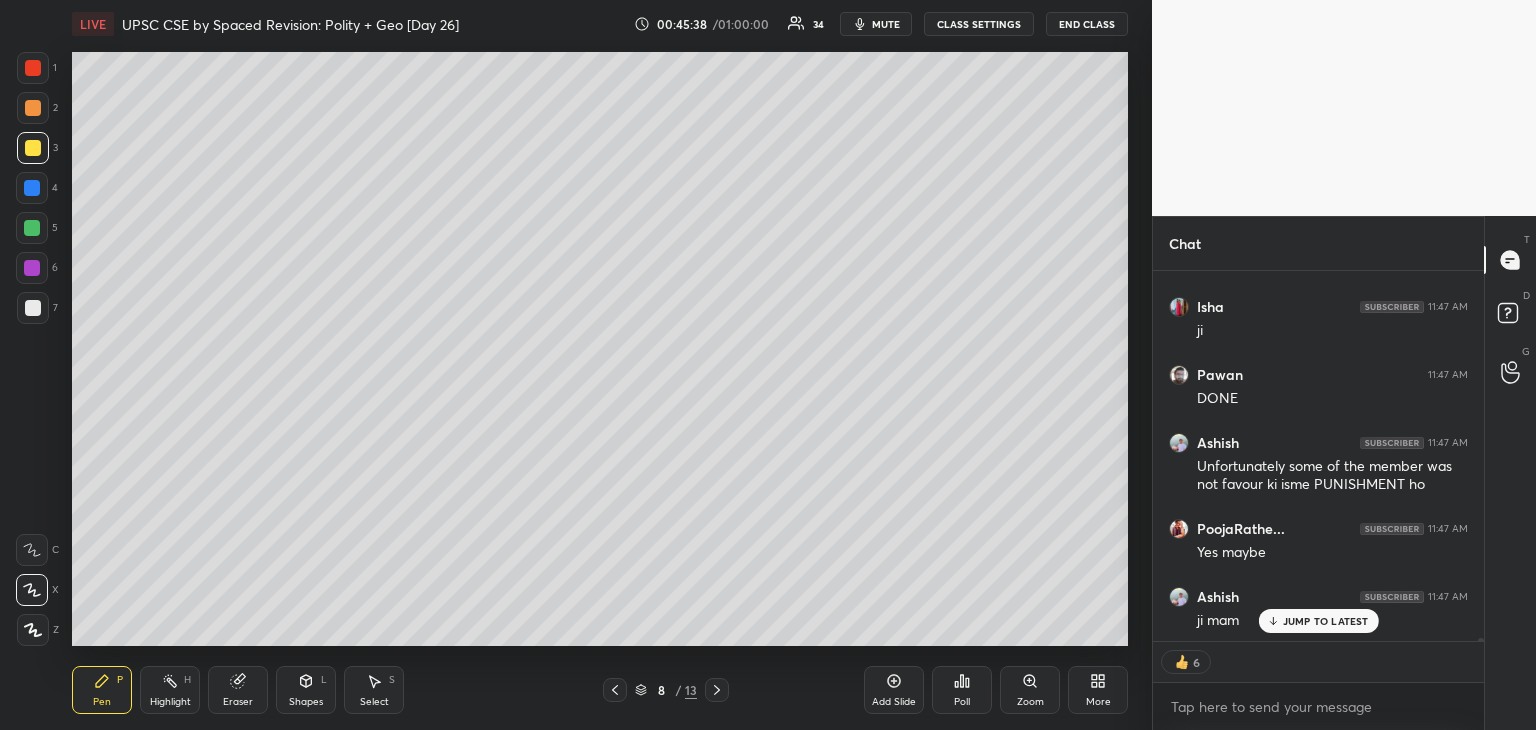 click 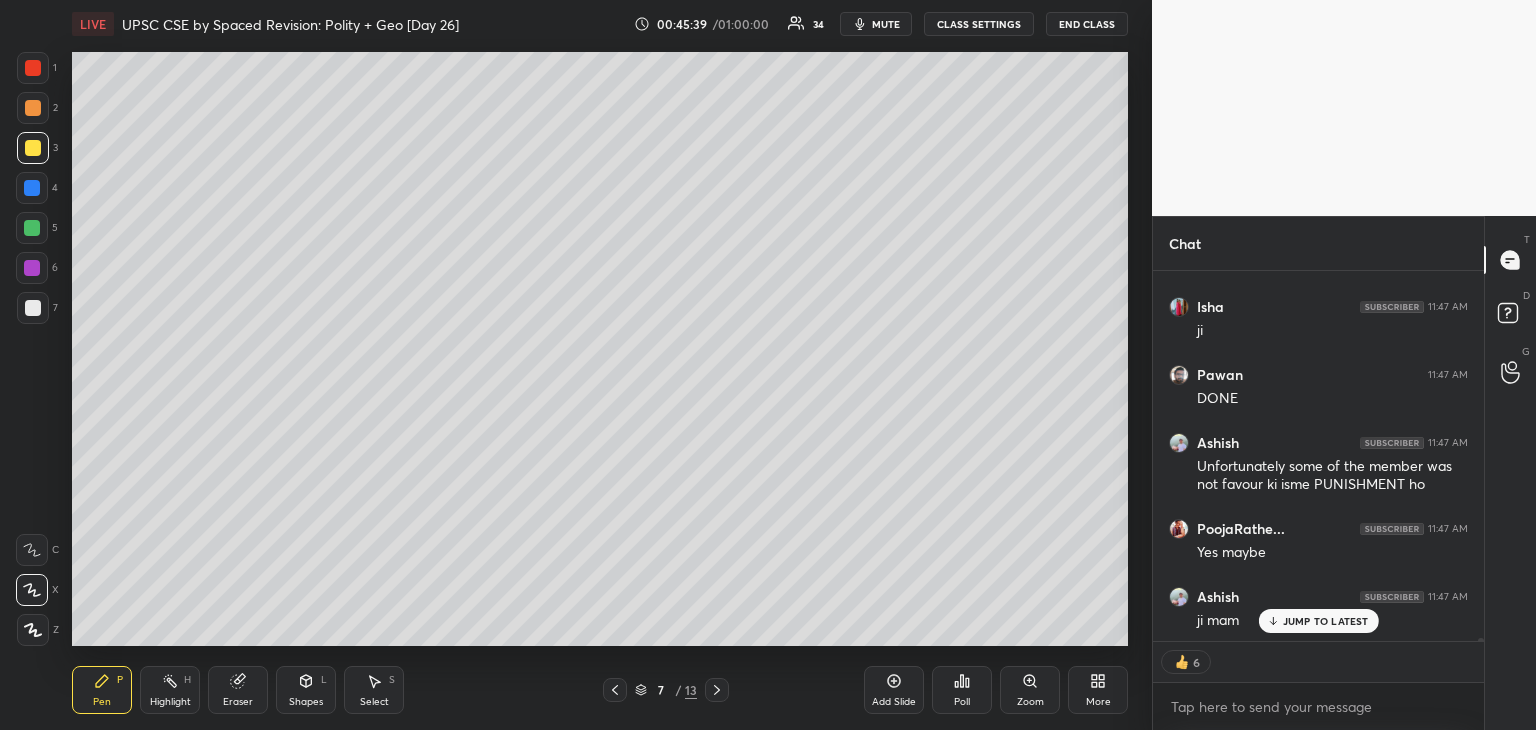 click 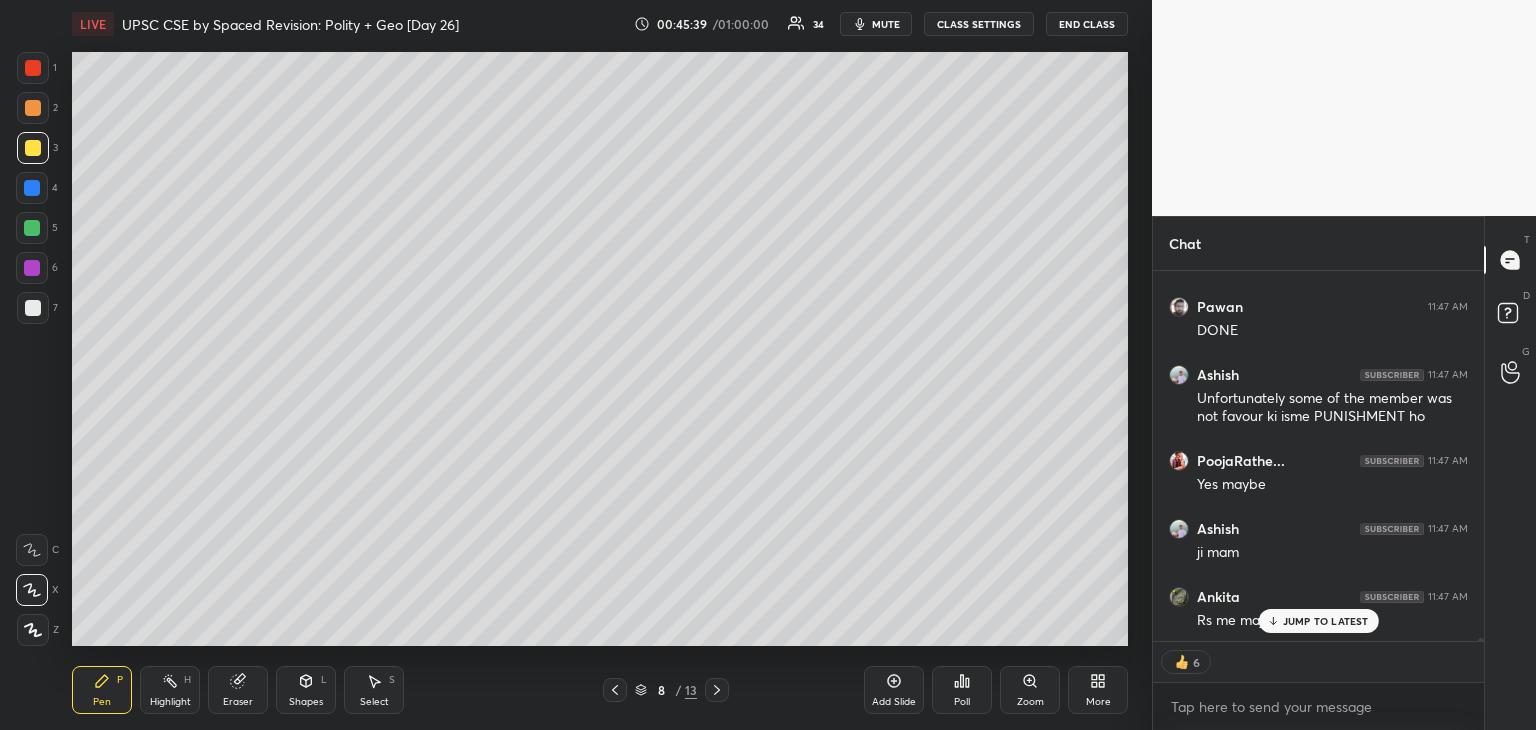 click 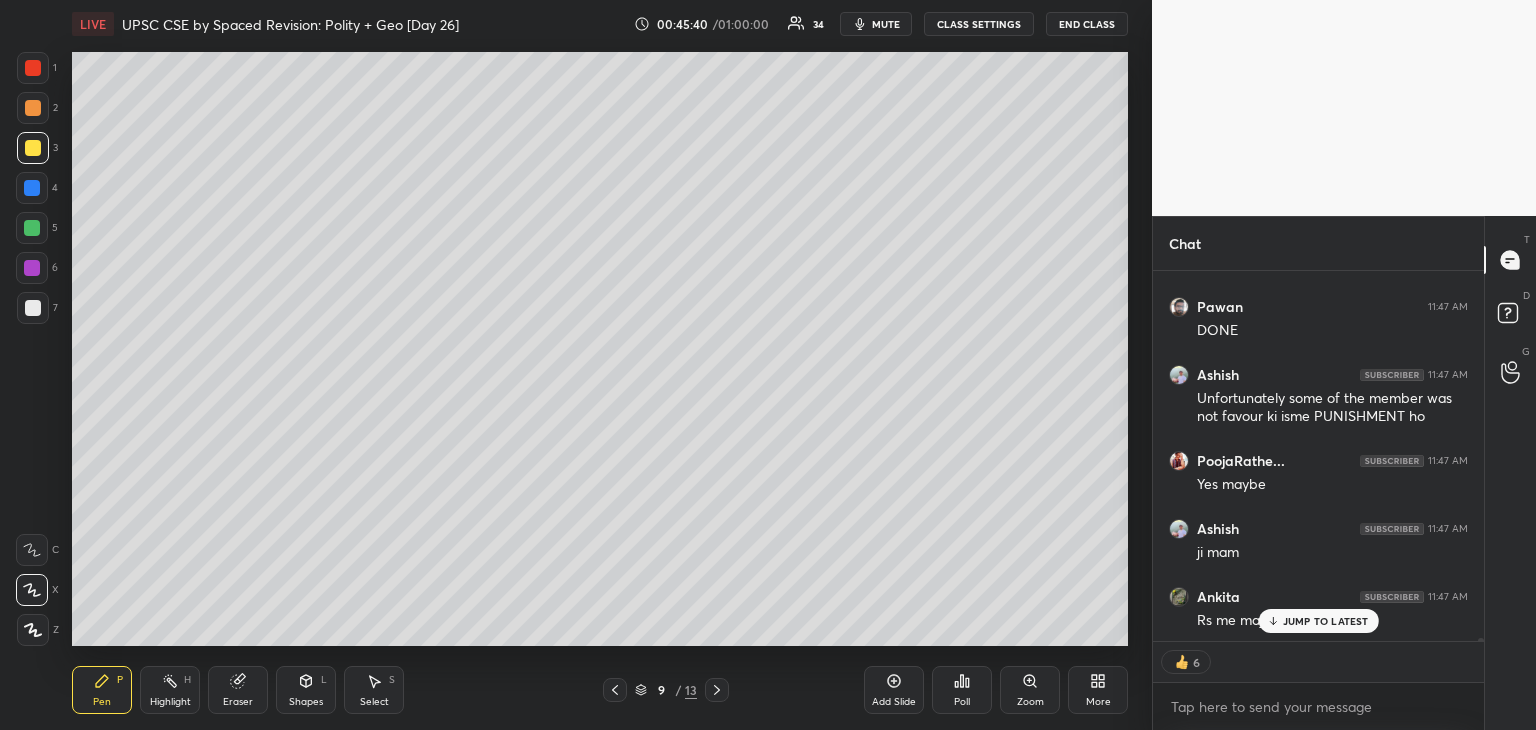 click 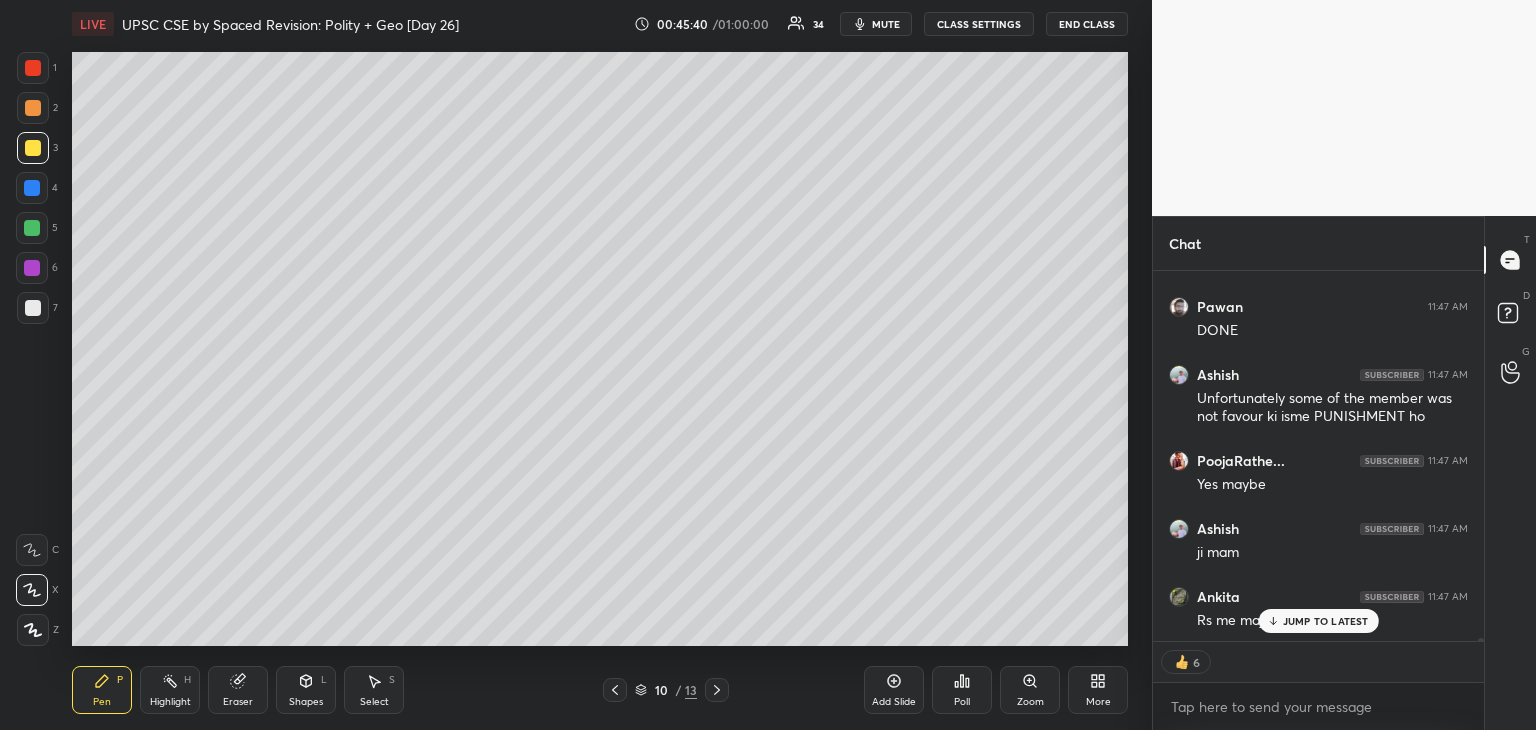 click 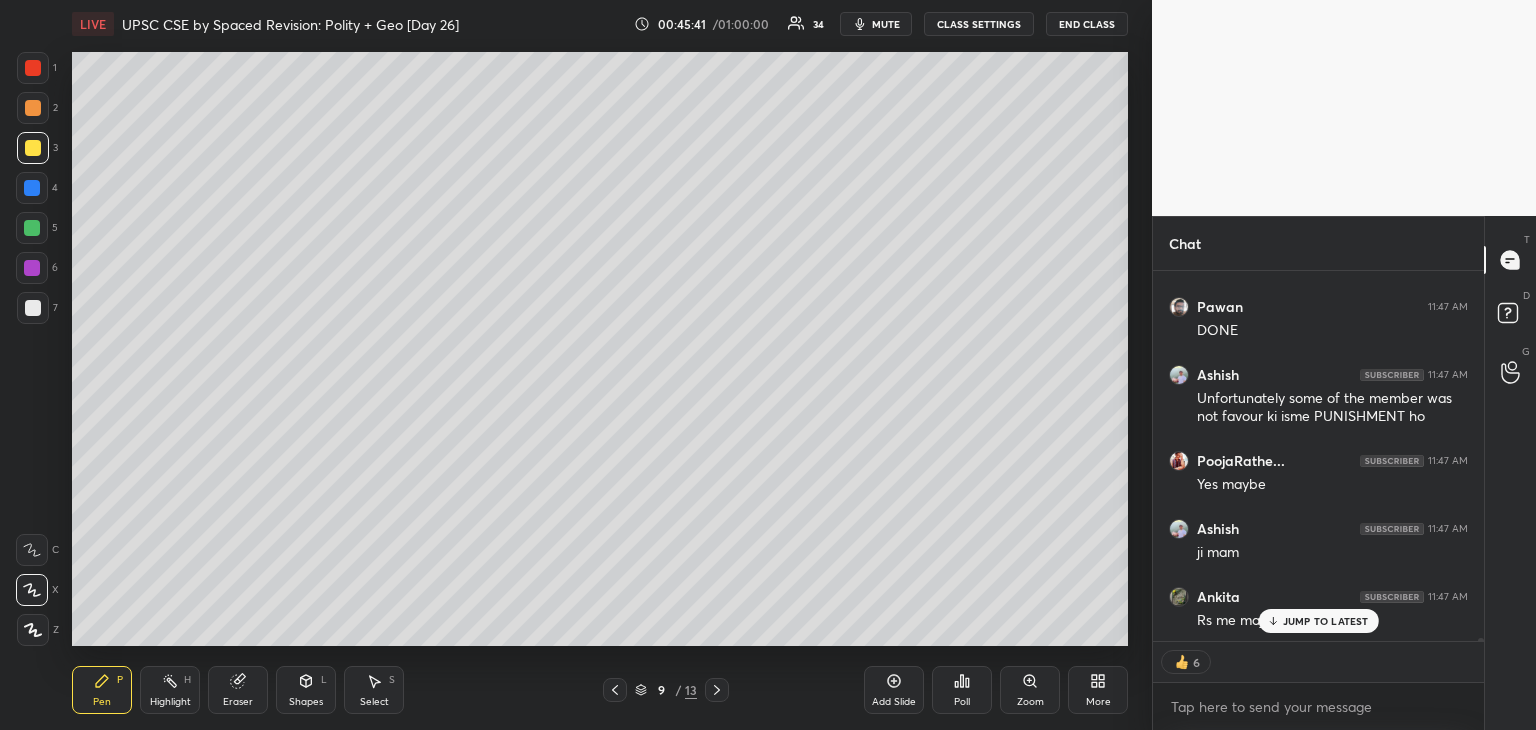 click 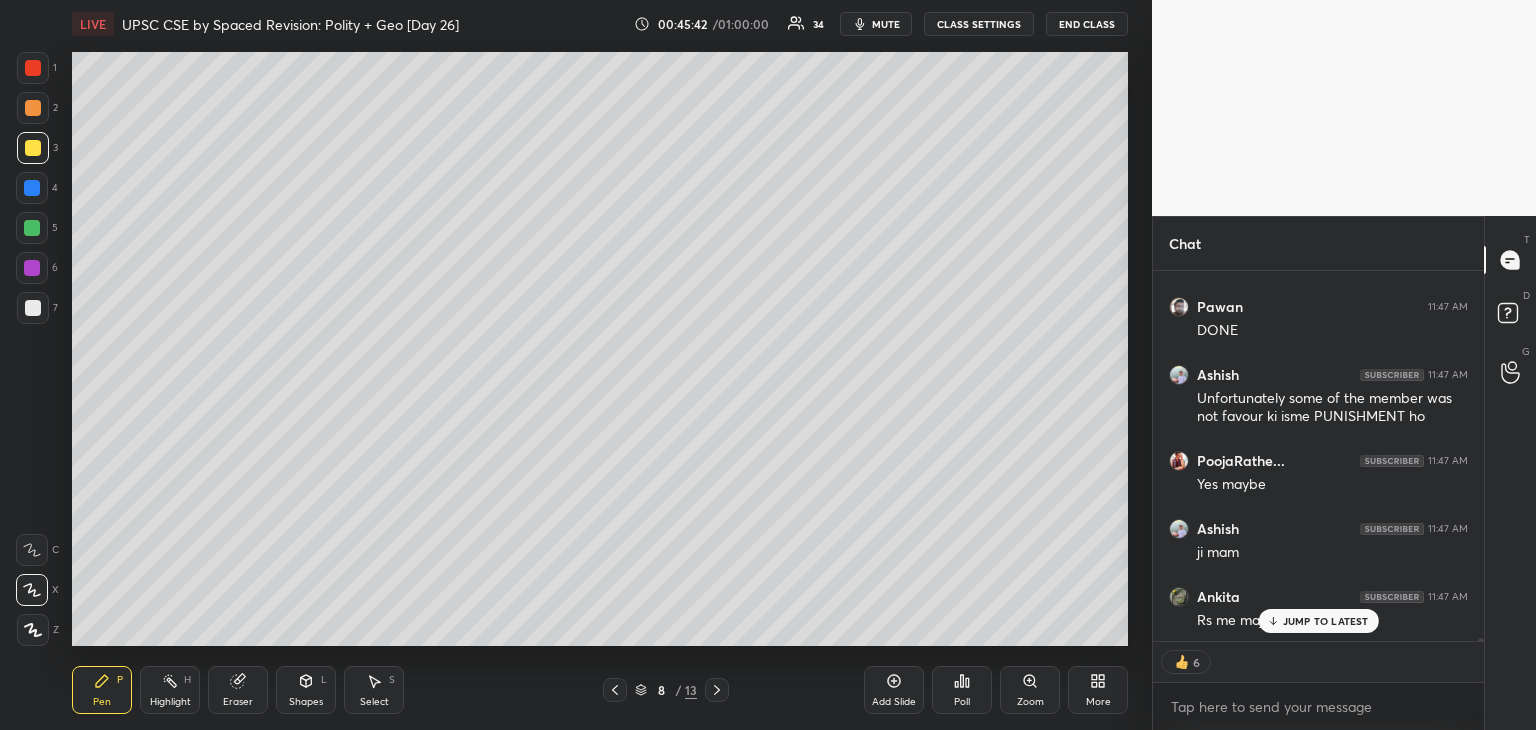 scroll, scrollTop: 7, scrollLeft: 6, axis: both 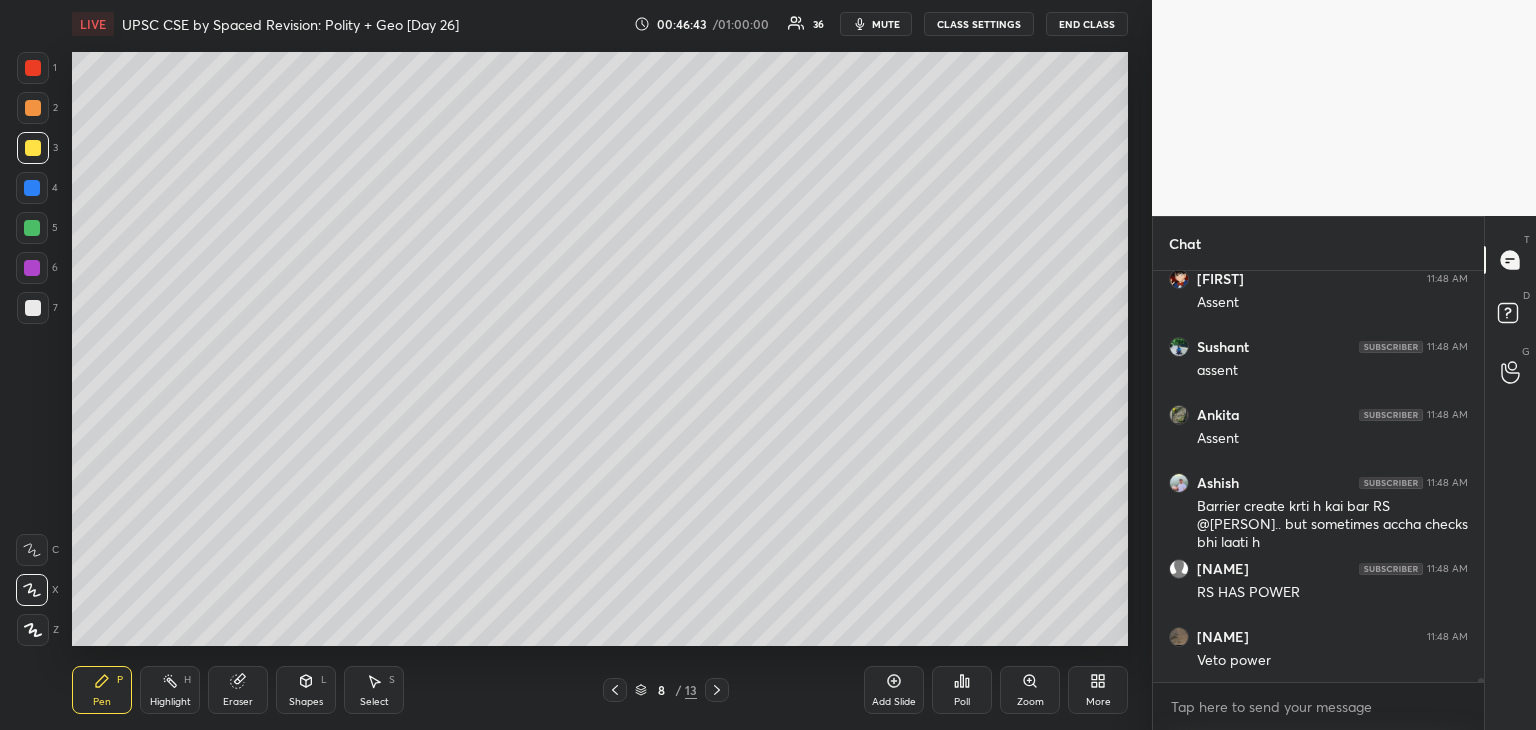 click at bounding box center [33, 68] 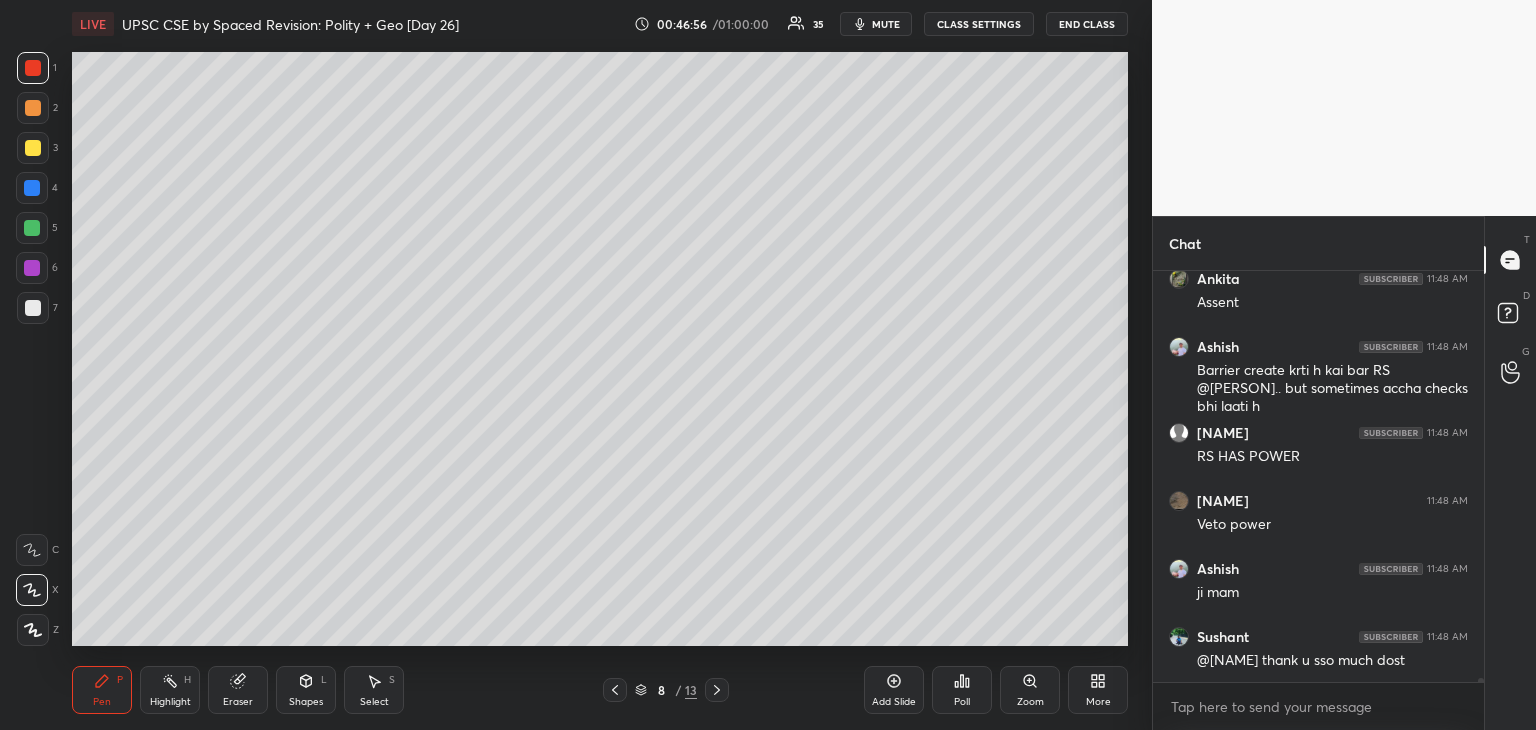scroll, scrollTop: 42826, scrollLeft: 0, axis: vertical 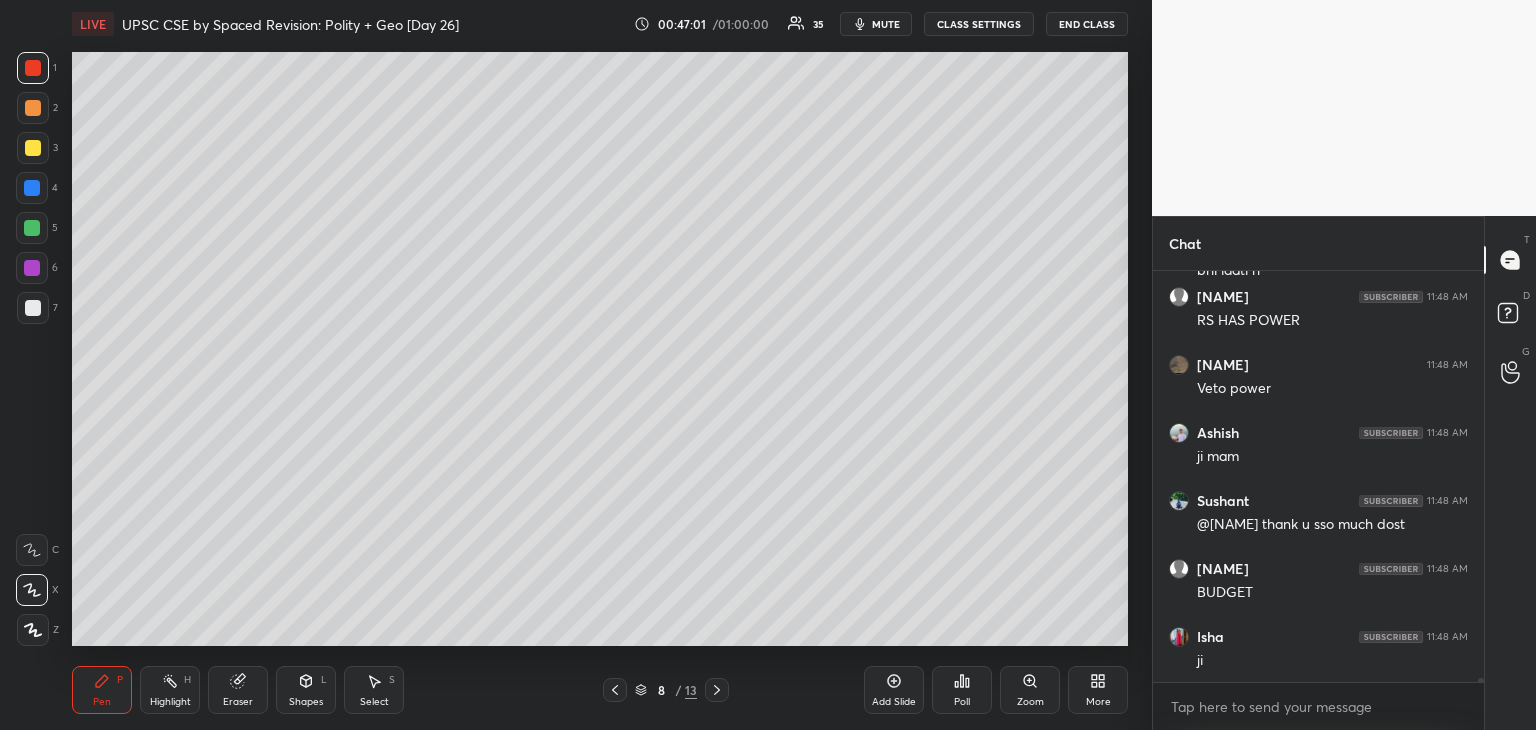 click 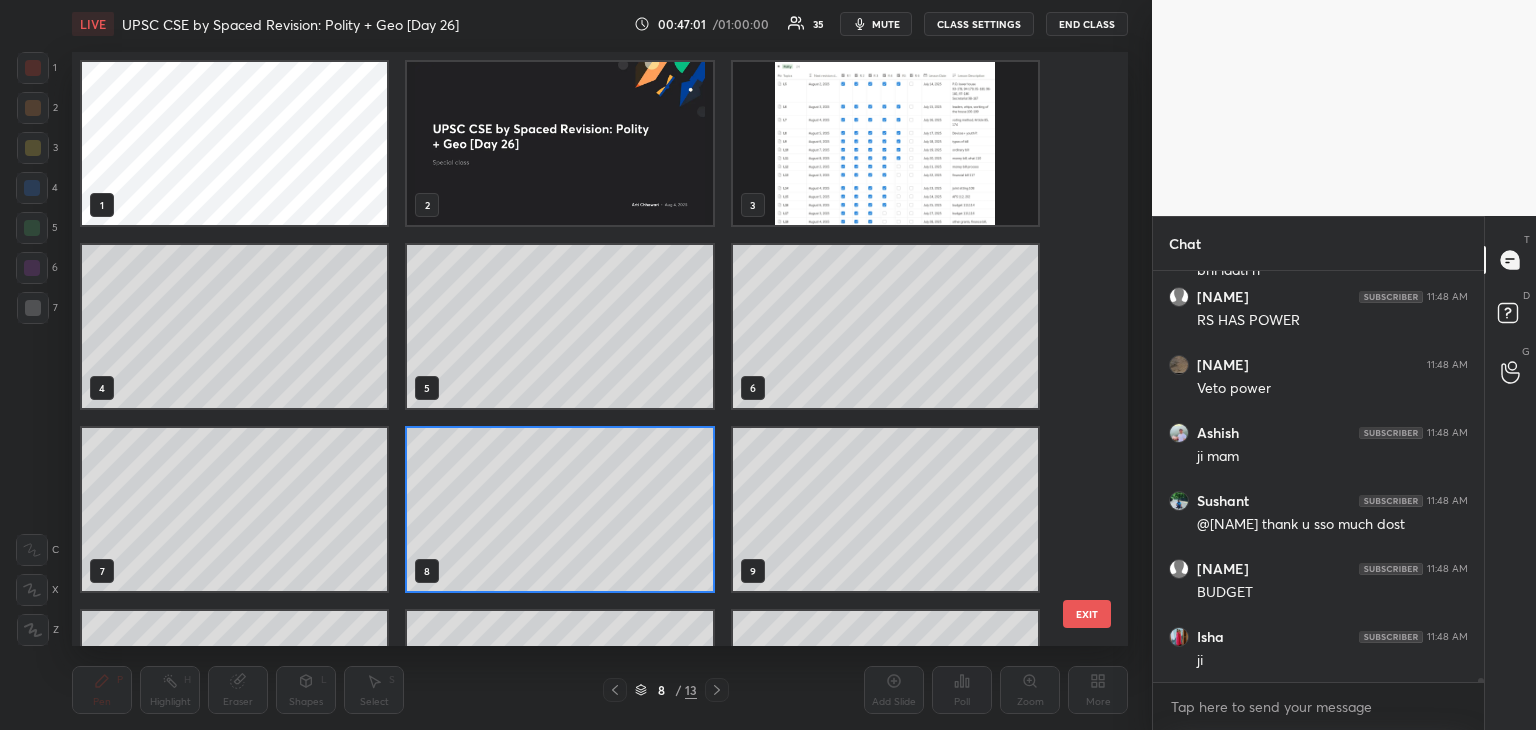 scroll, scrollTop: 6, scrollLeft: 10, axis: both 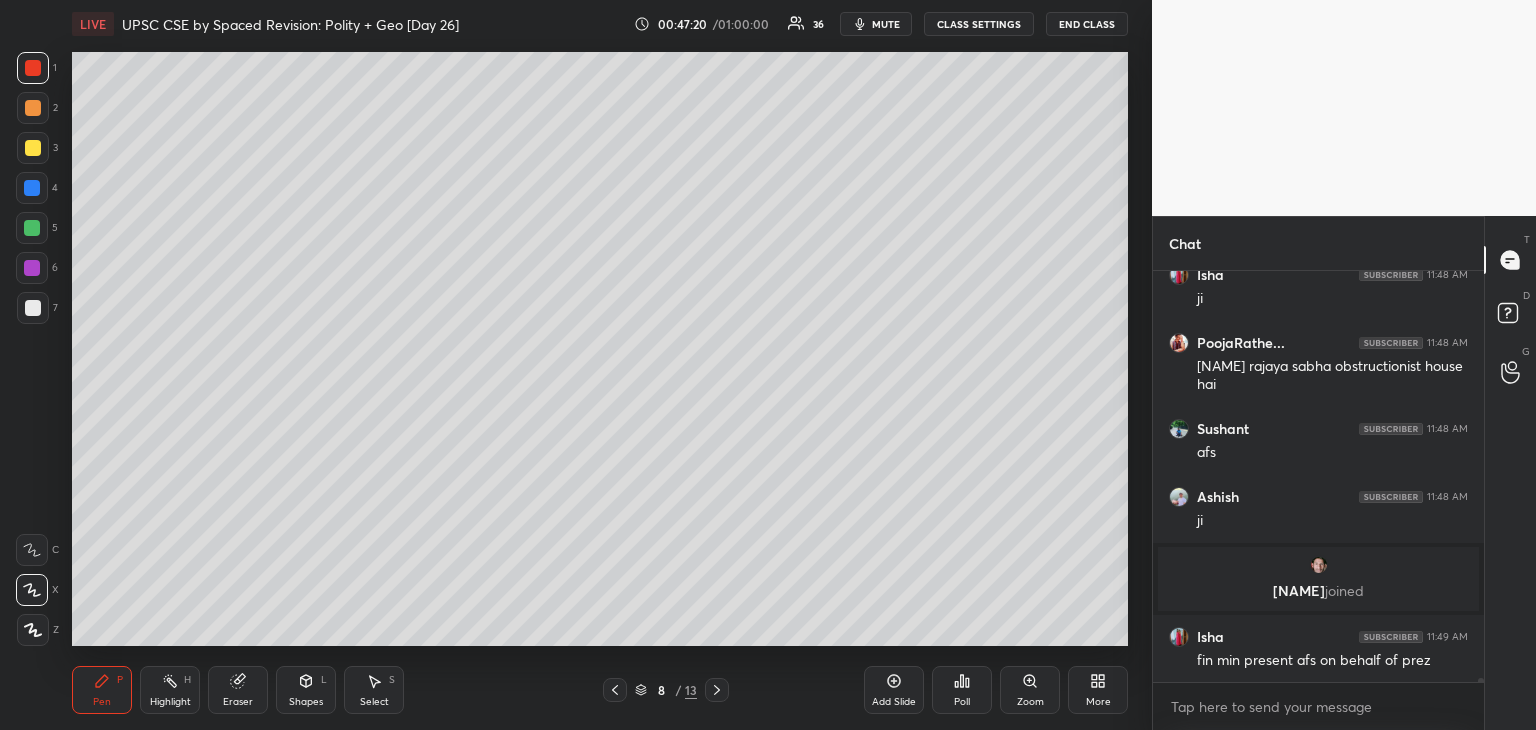 click 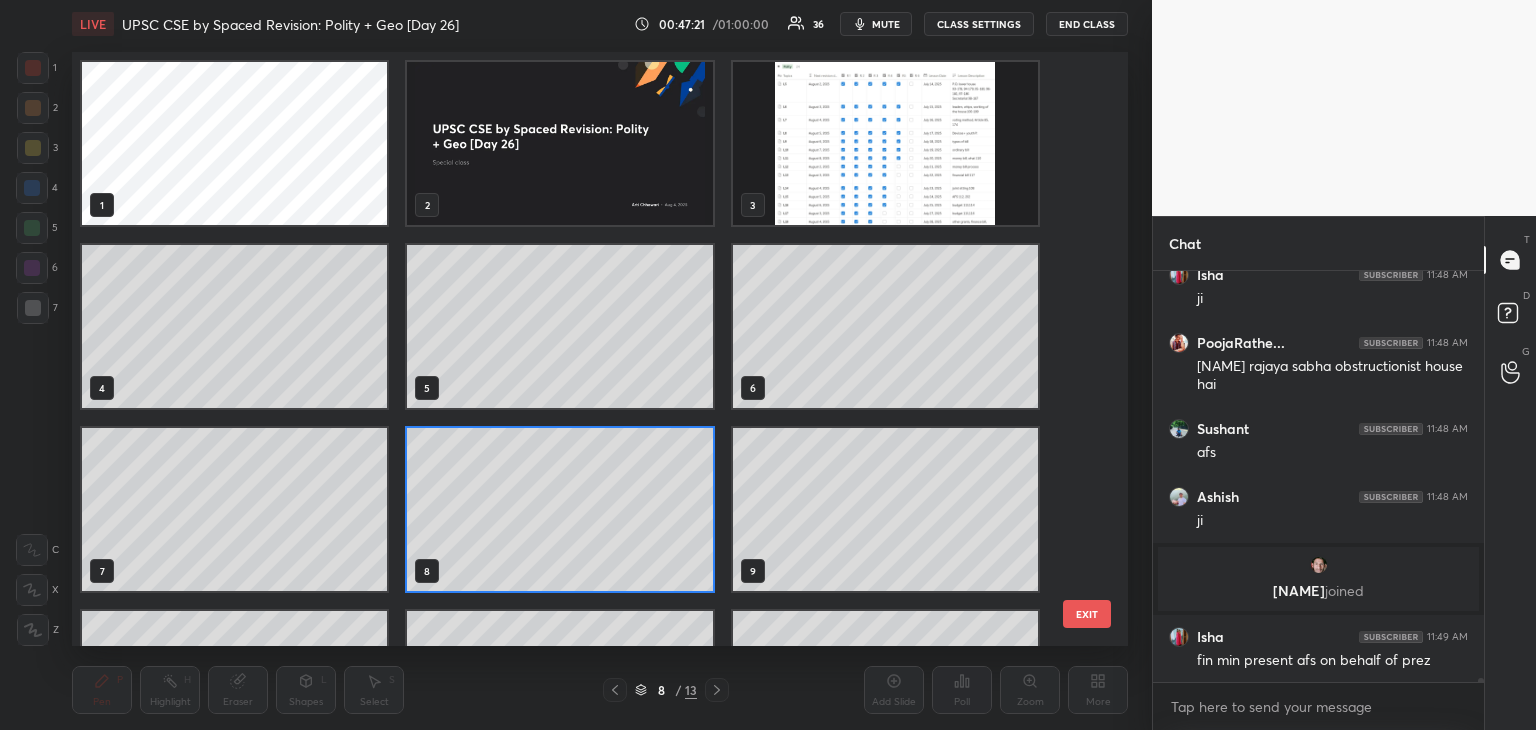 scroll, scrollTop: 6, scrollLeft: 10, axis: both 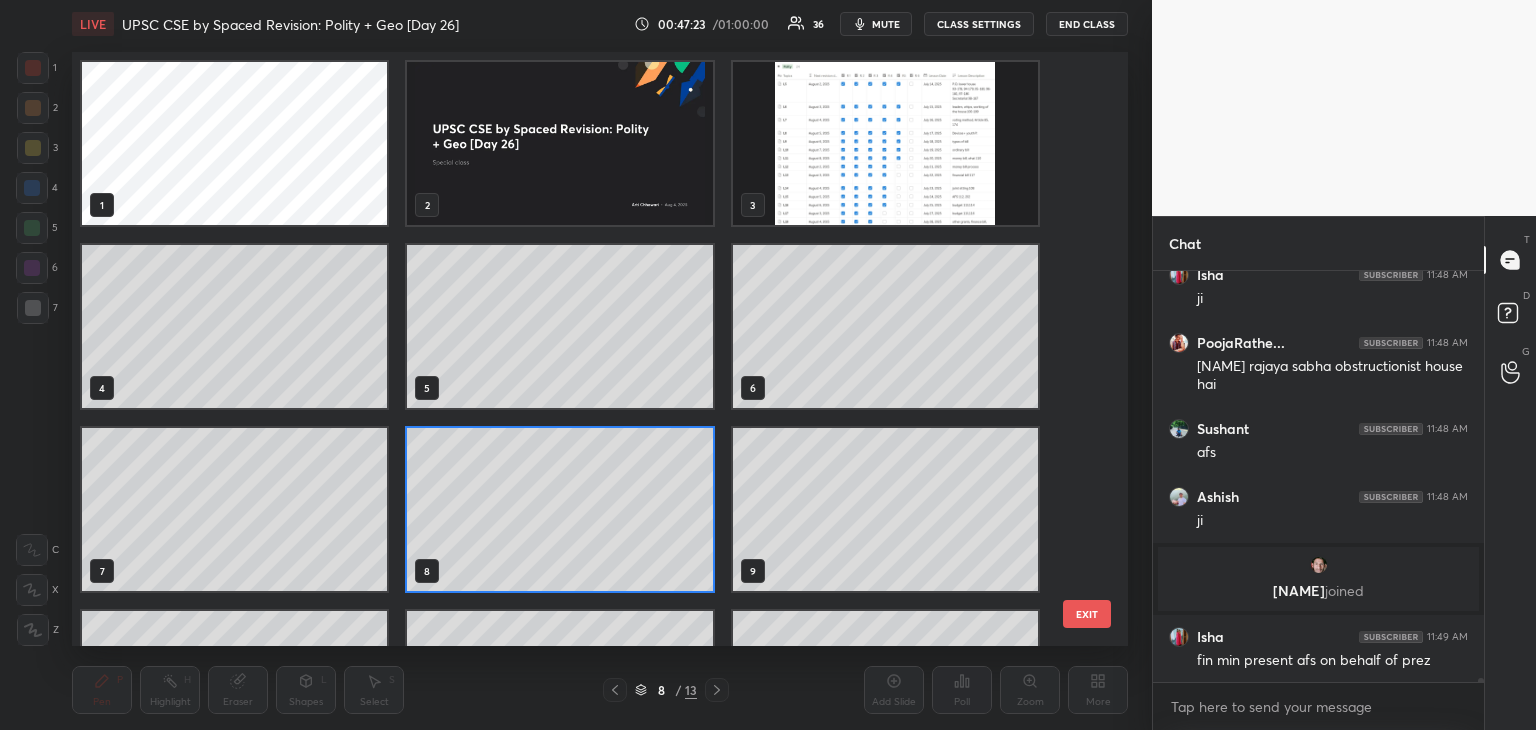 click at bounding box center (885, 143) 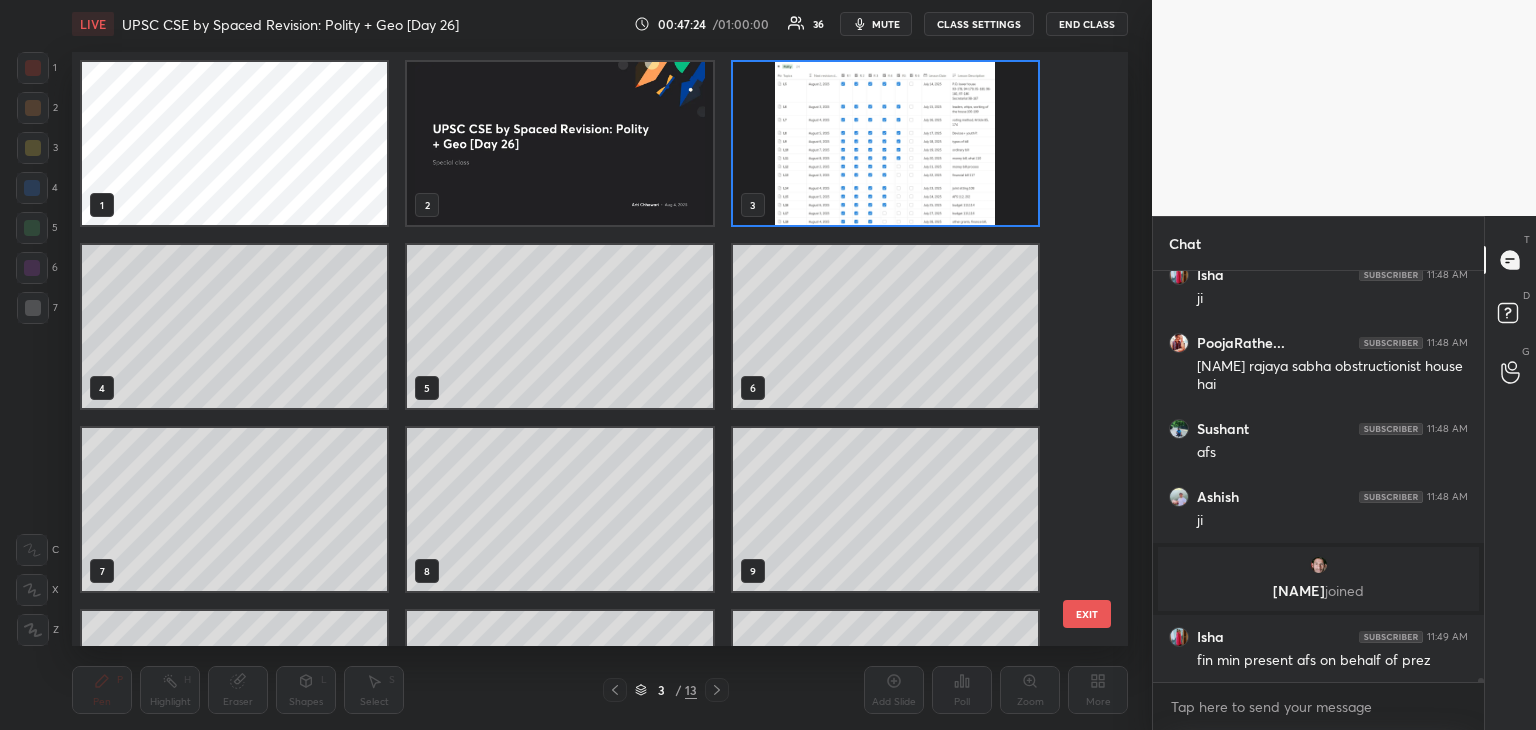 click 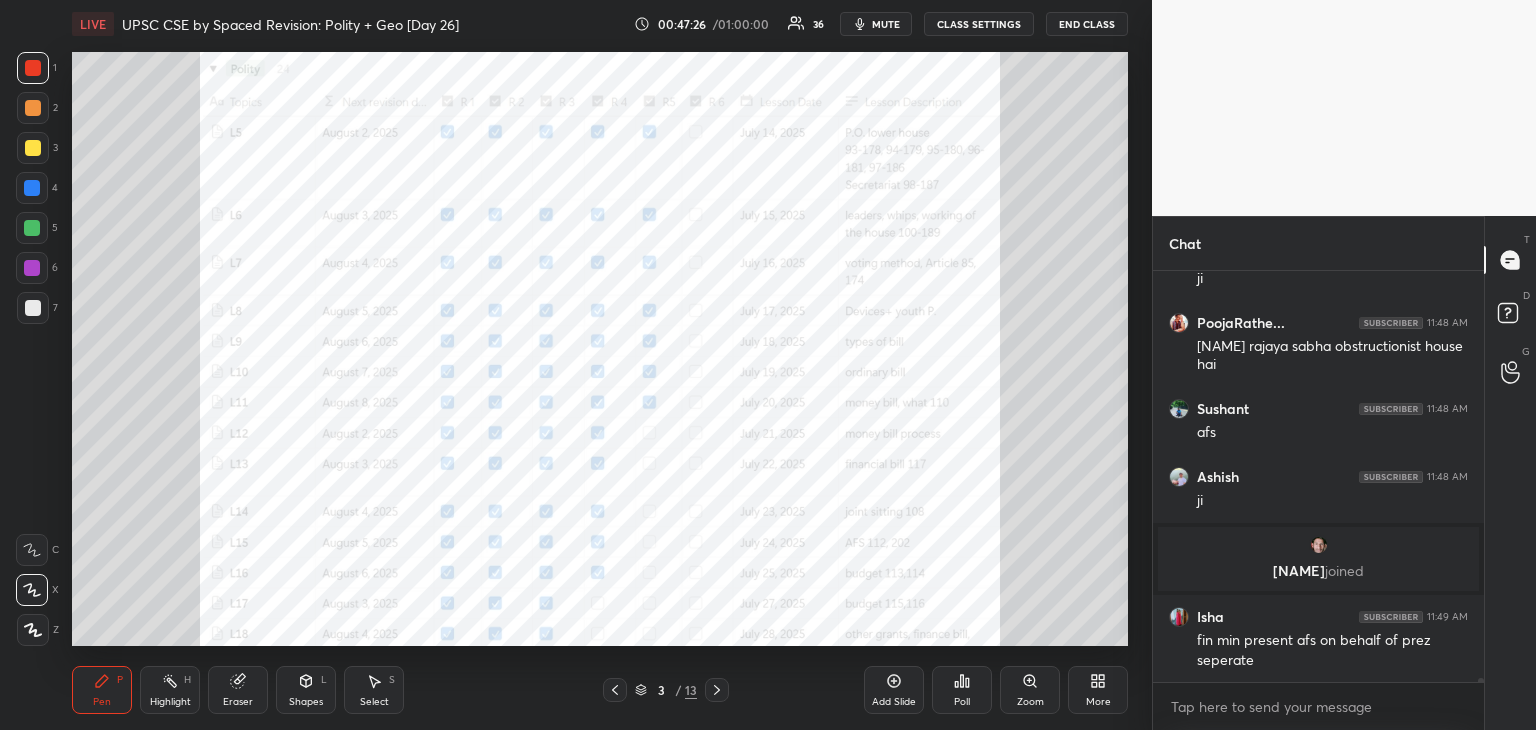scroll, scrollTop: 42926, scrollLeft: 0, axis: vertical 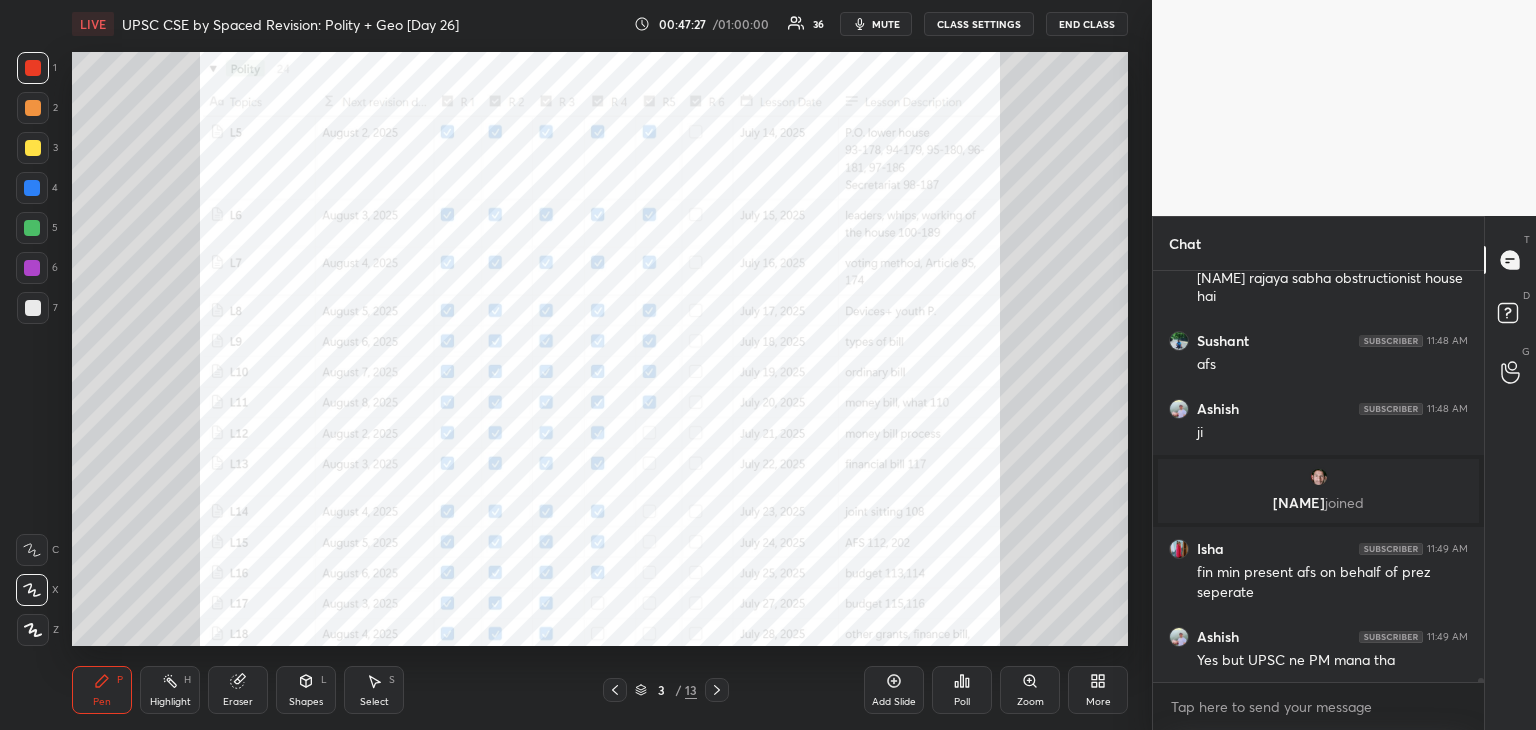 click 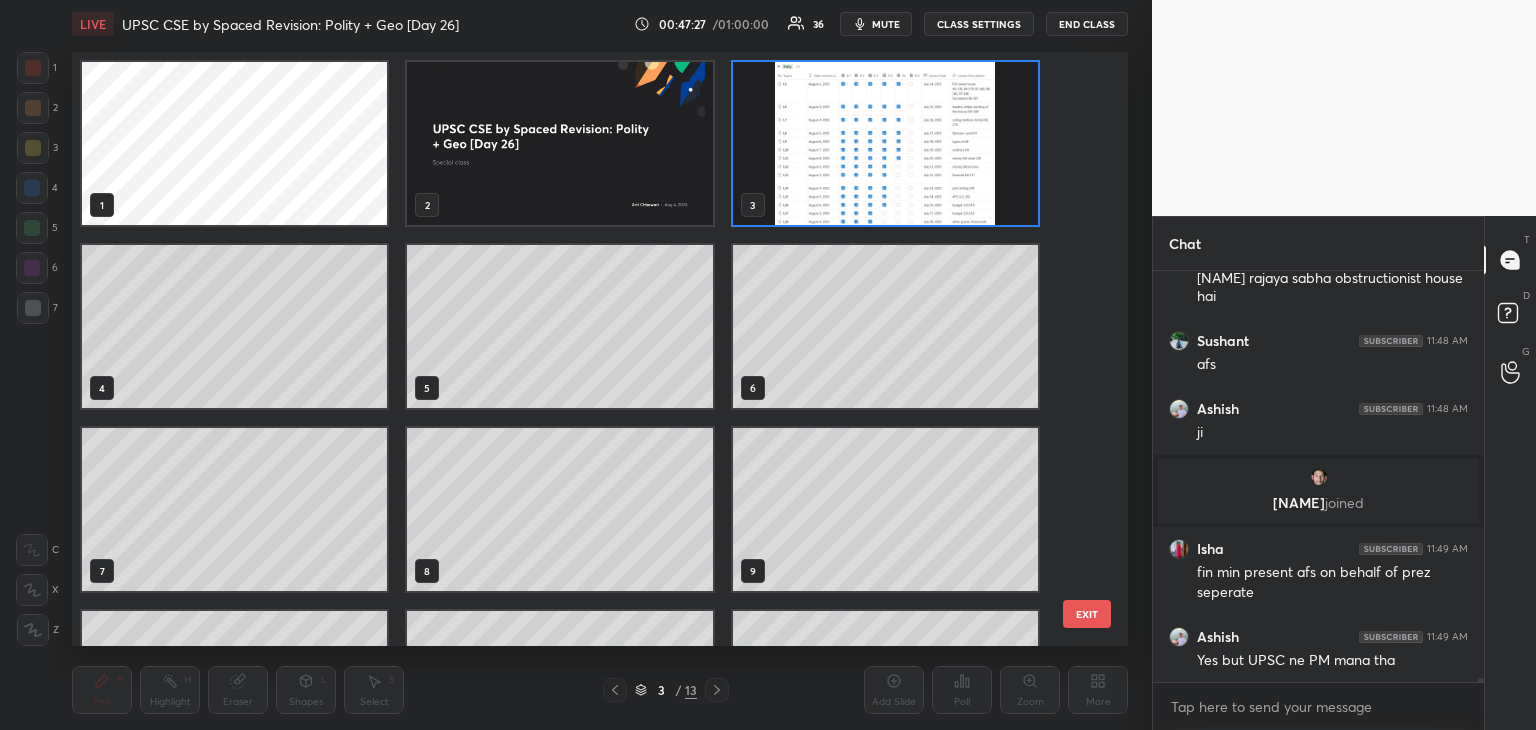 scroll, scrollTop: 6, scrollLeft: 10, axis: both 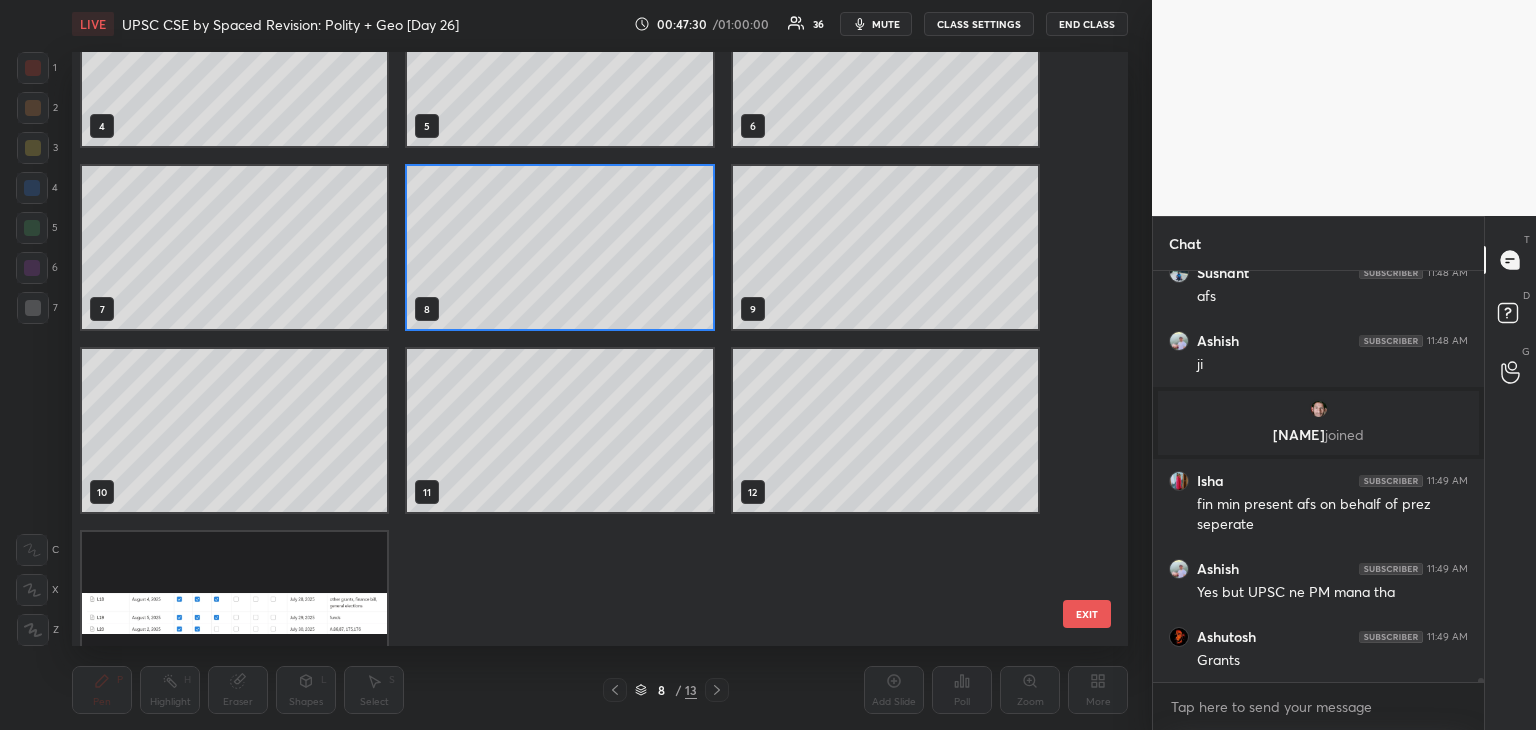 click 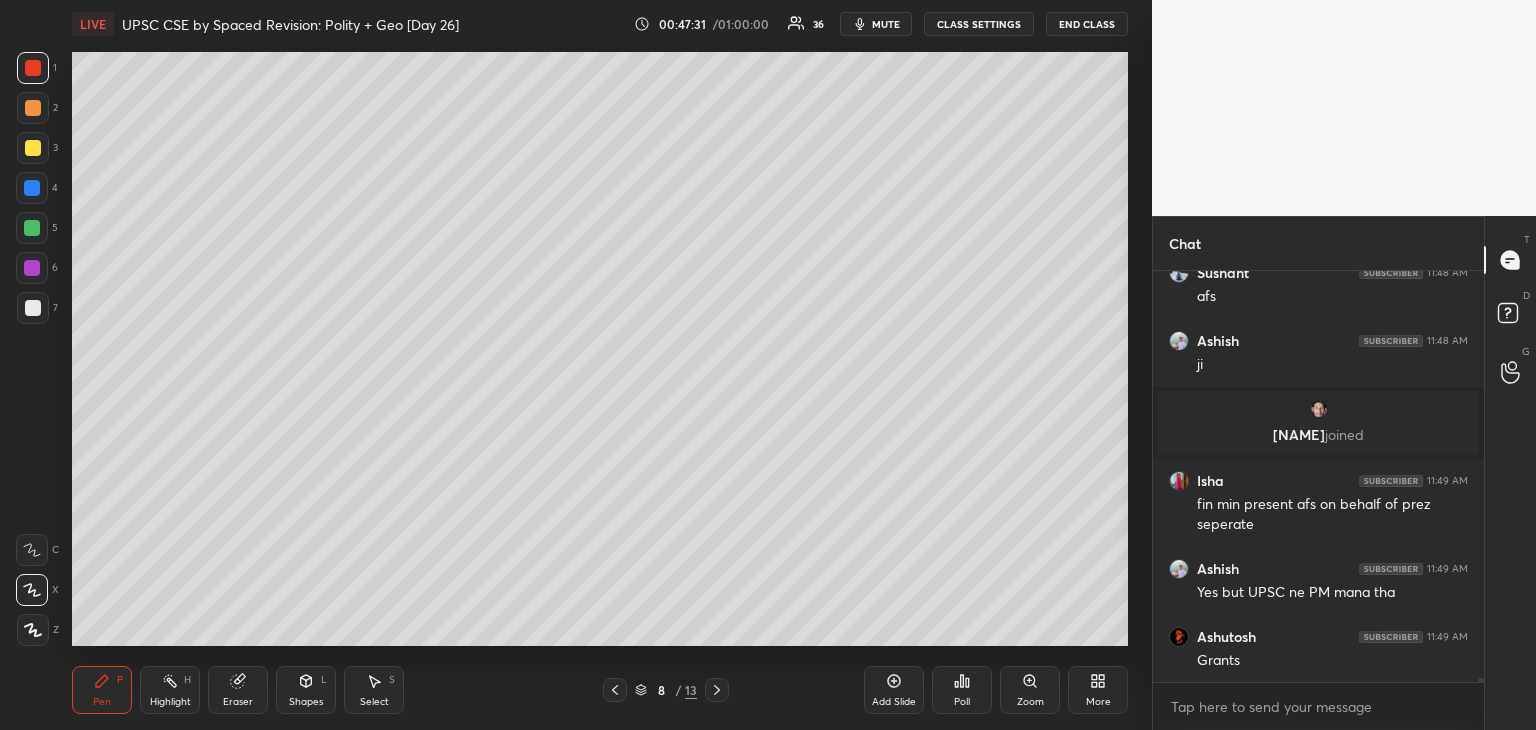 scroll, scrollTop: 0, scrollLeft: 0, axis: both 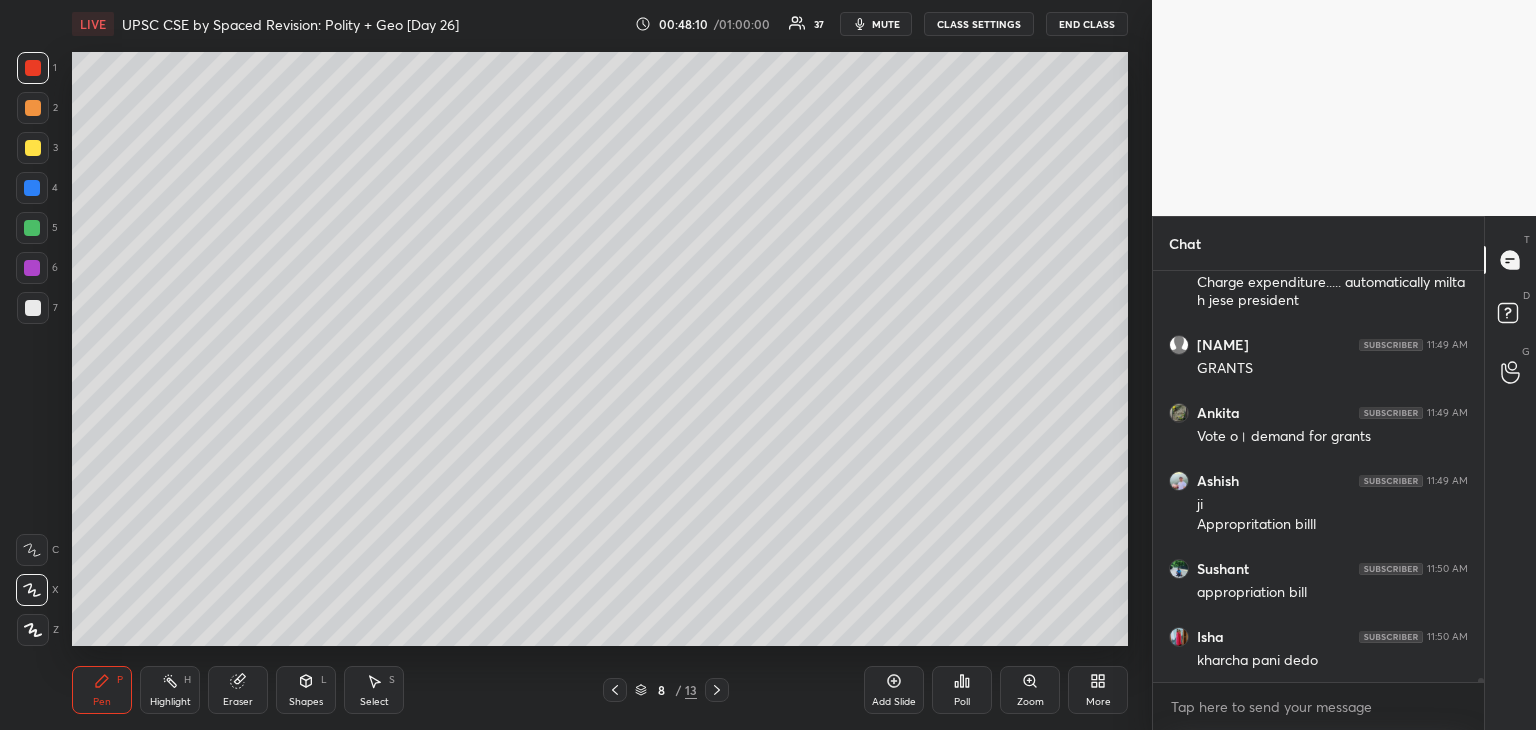 click 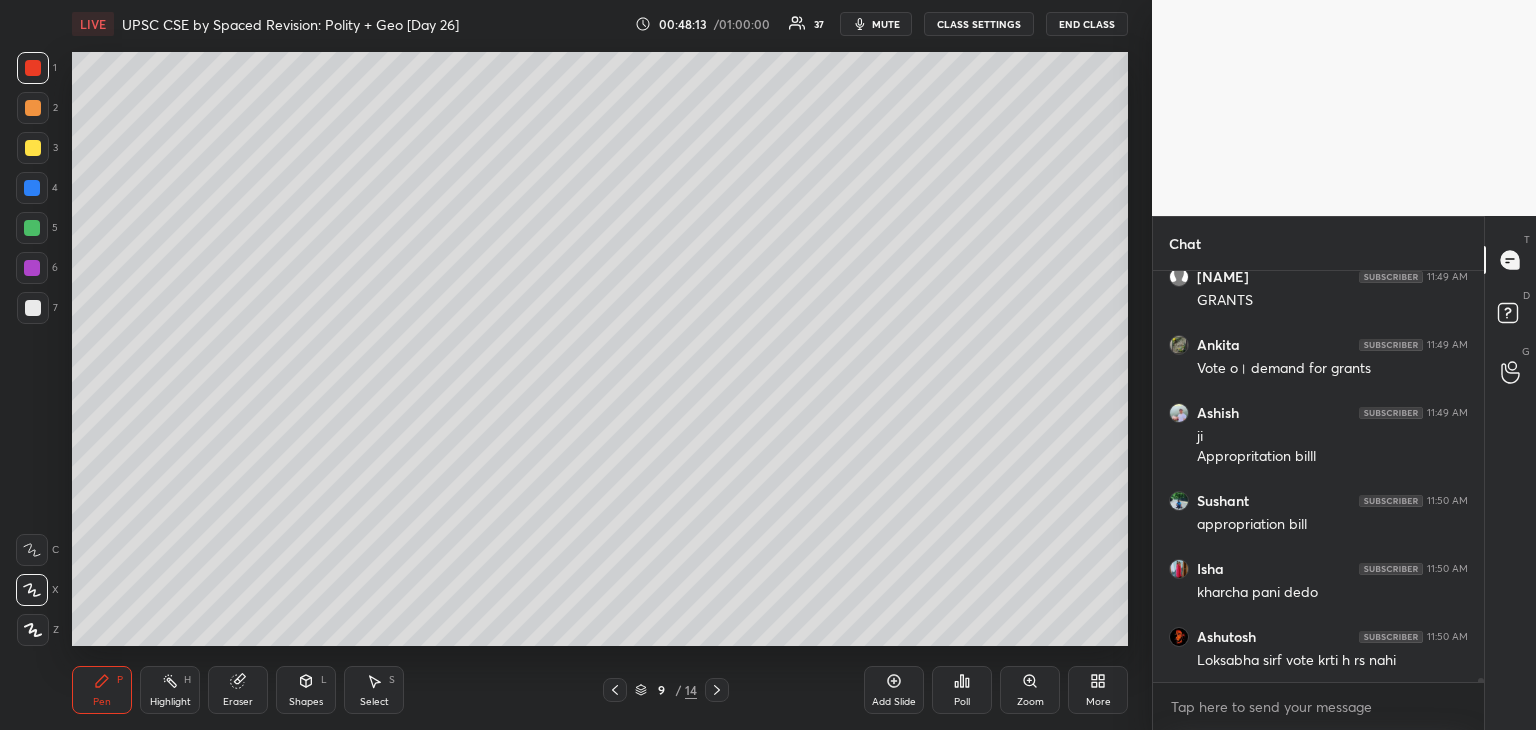 scroll, scrollTop: 43528, scrollLeft: 0, axis: vertical 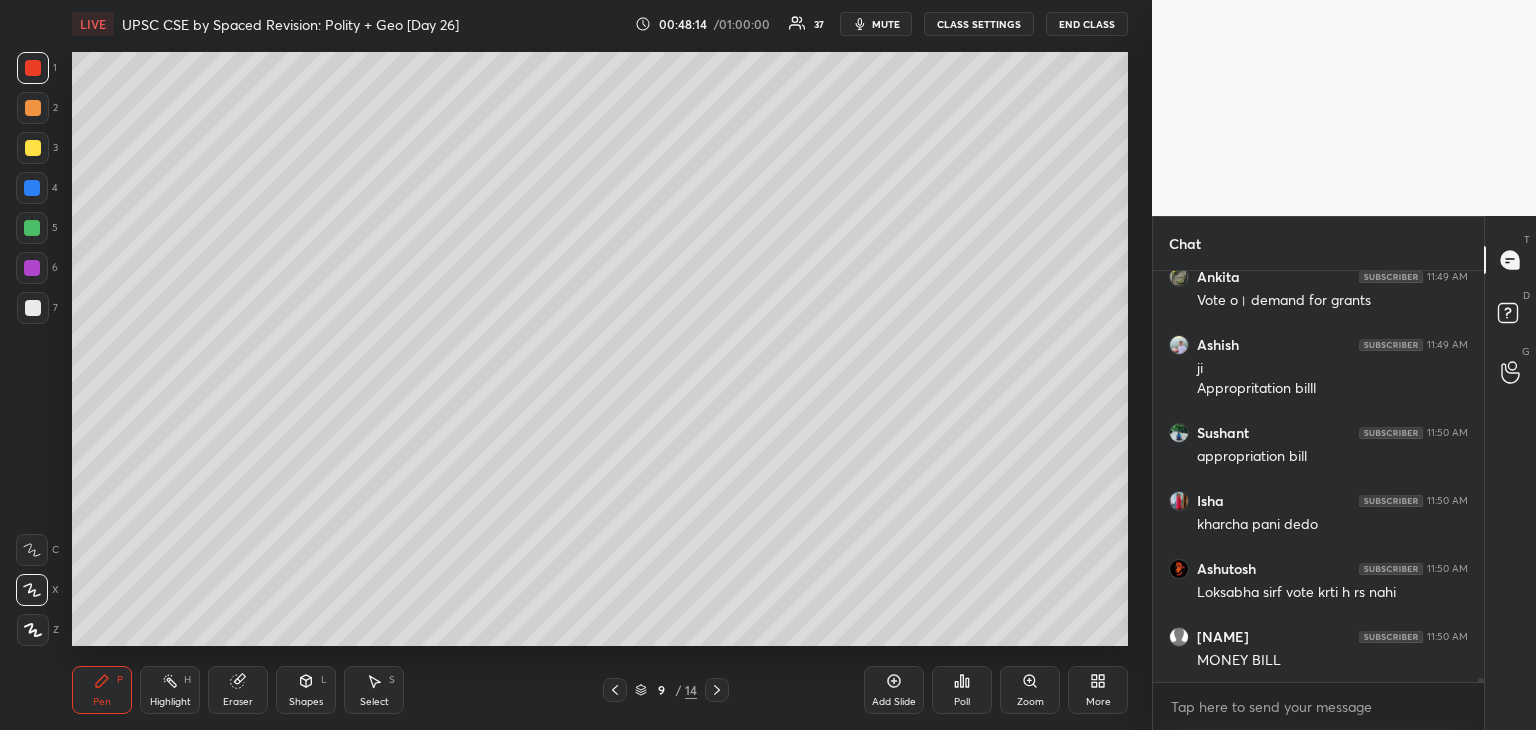 click 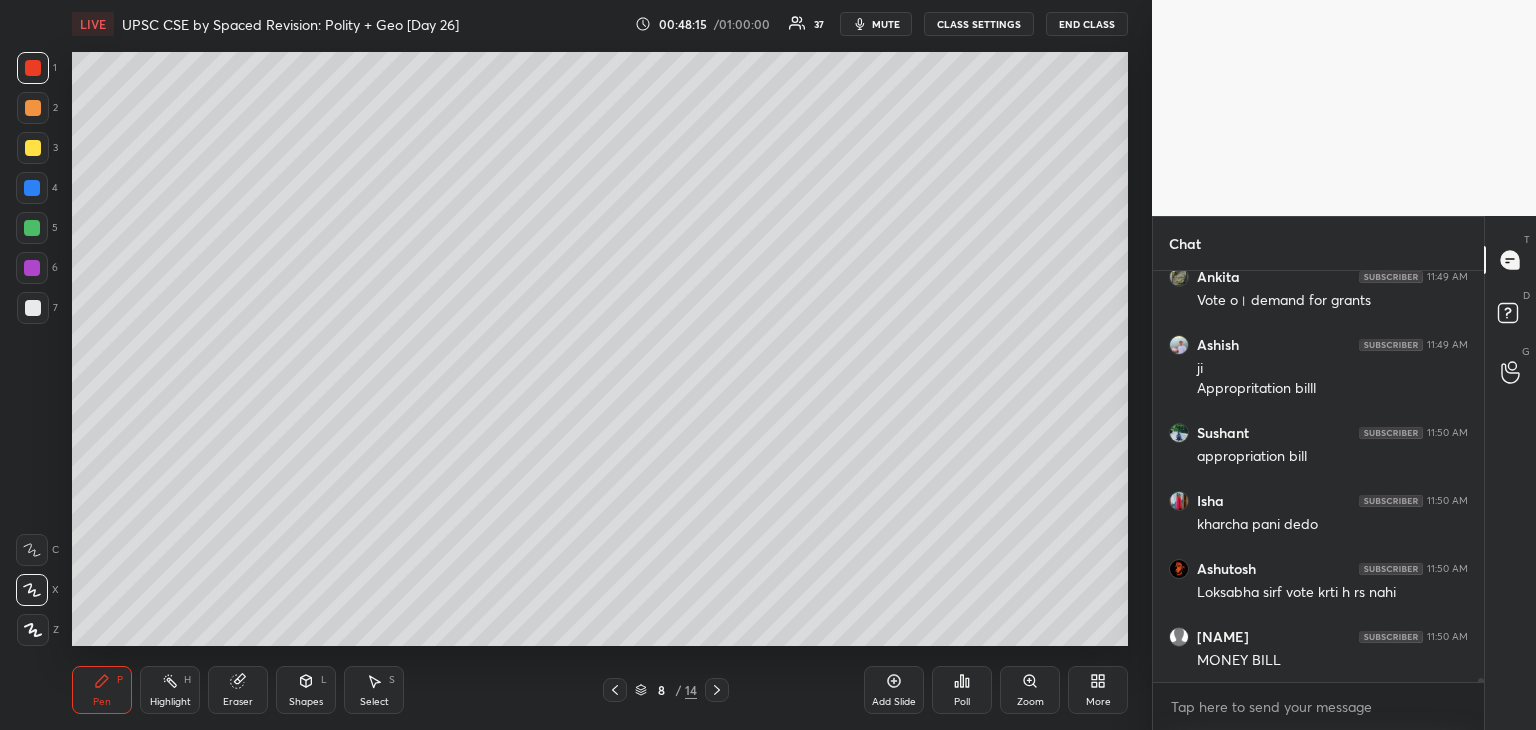 click 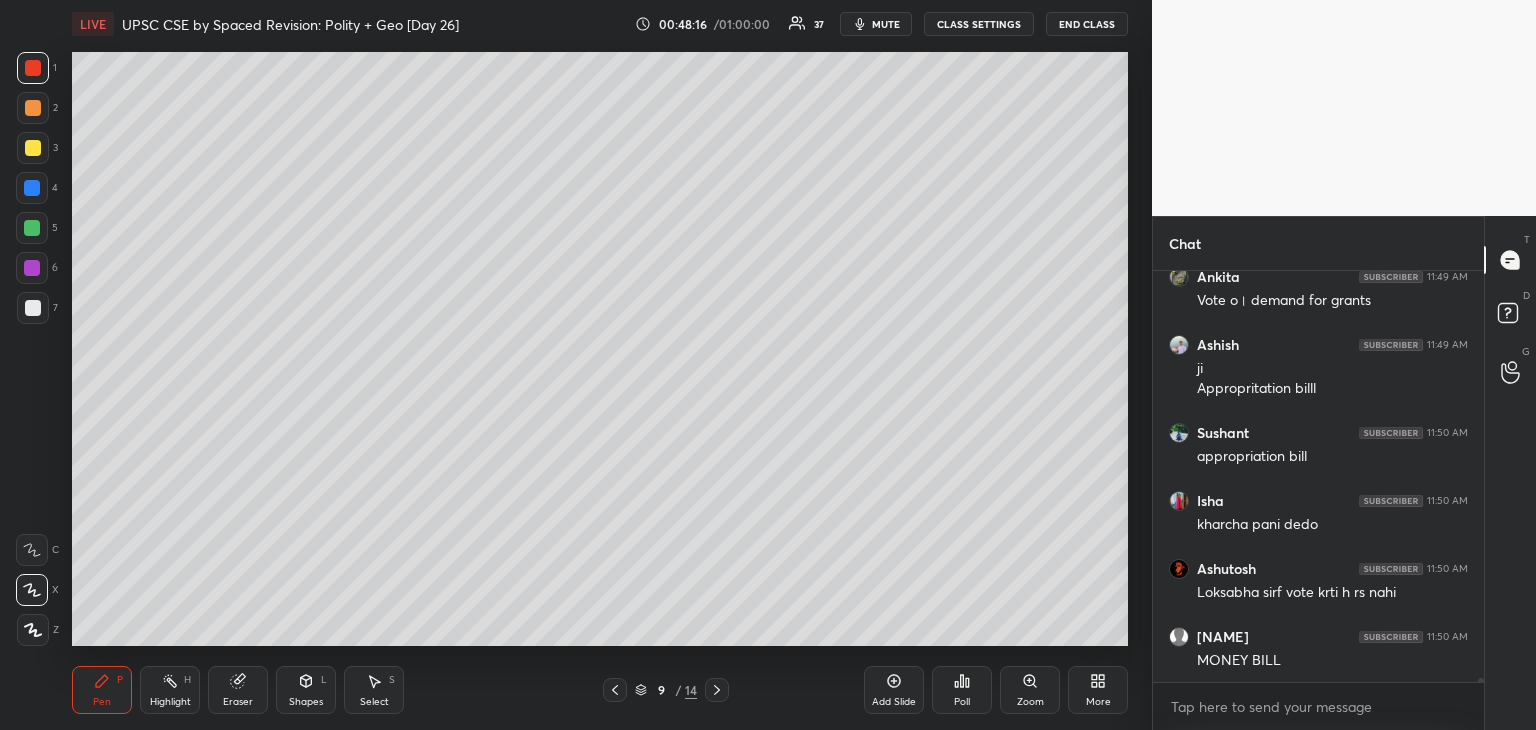 scroll, scrollTop: 43596, scrollLeft: 0, axis: vertical 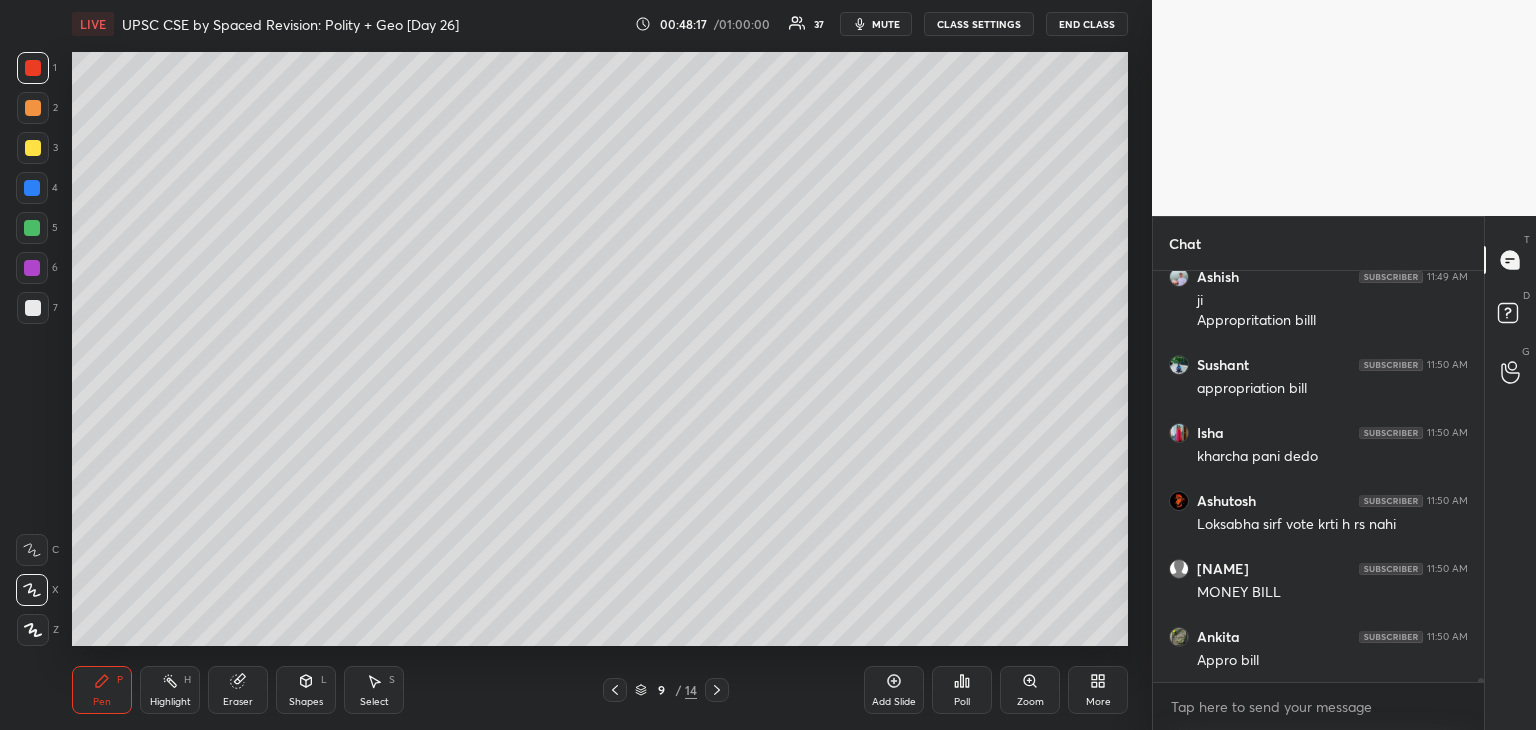 drag, startPoint x: 25, startPoint y: 147, endPoint x: 61, endPoint y: 138, distance: 37.107952 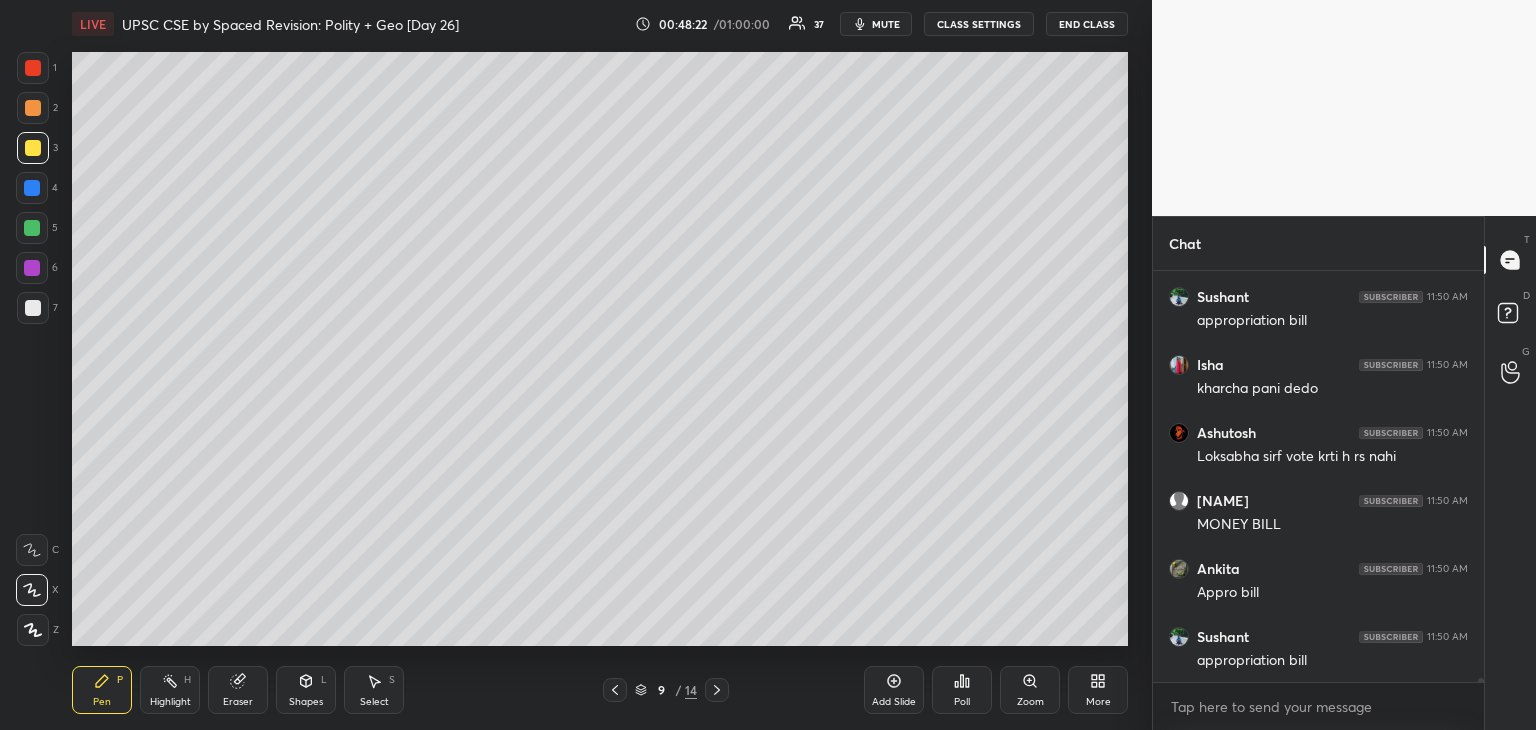 scroll, scrollTop: 43732, scrollLeft: 0, axis: vertical 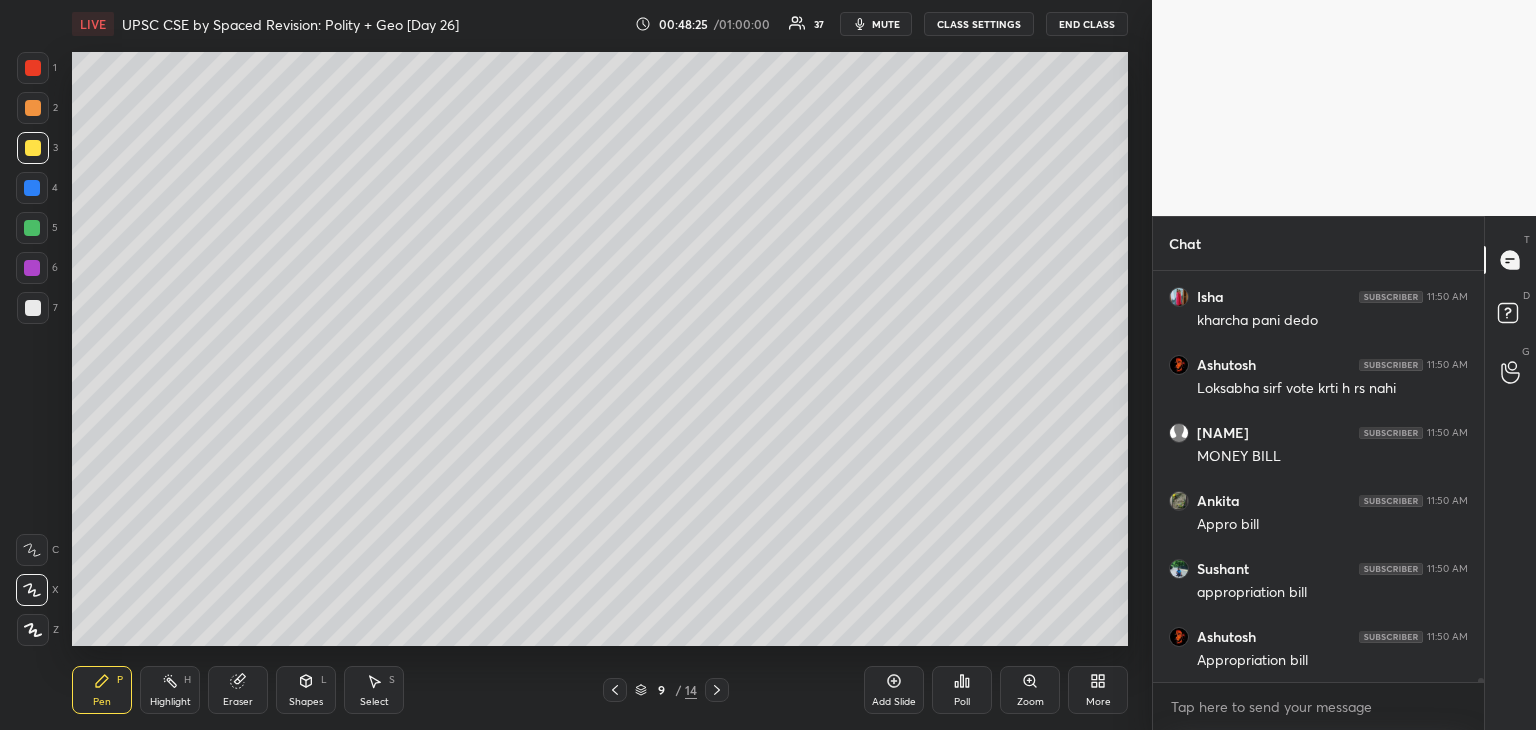 click 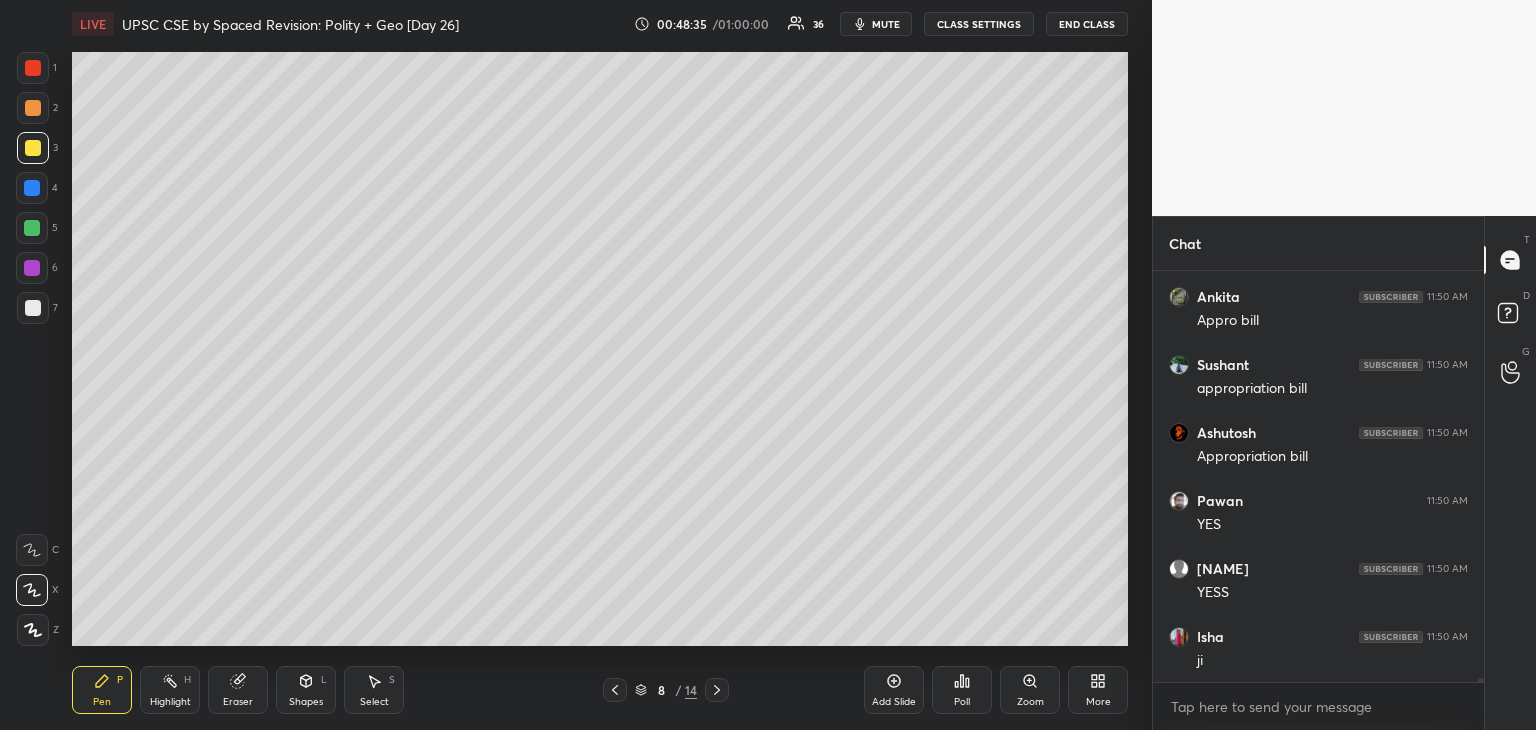 scroll, scrollTop: 44004, scrollLeft: 0, axis: vertical 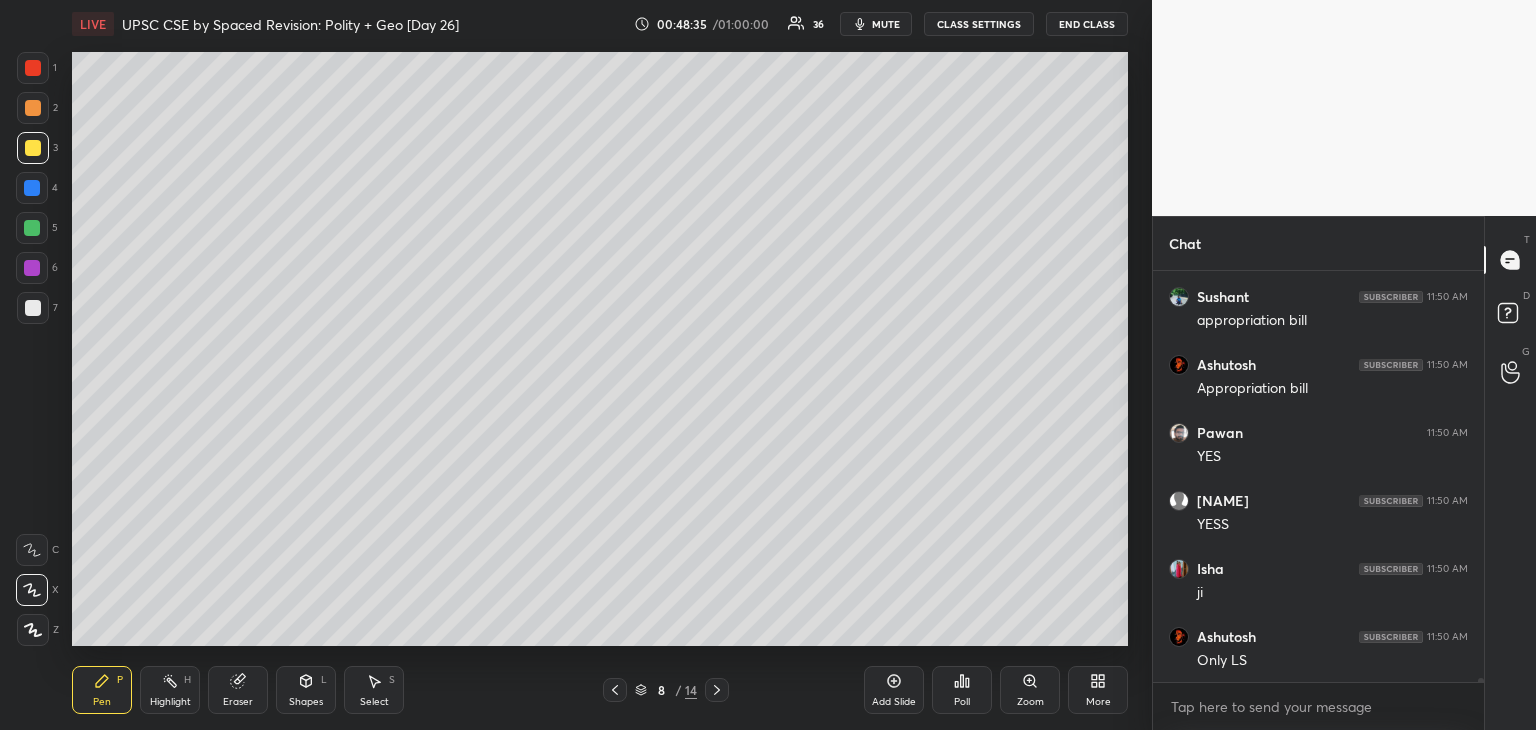click at bounding box center (717, 690) 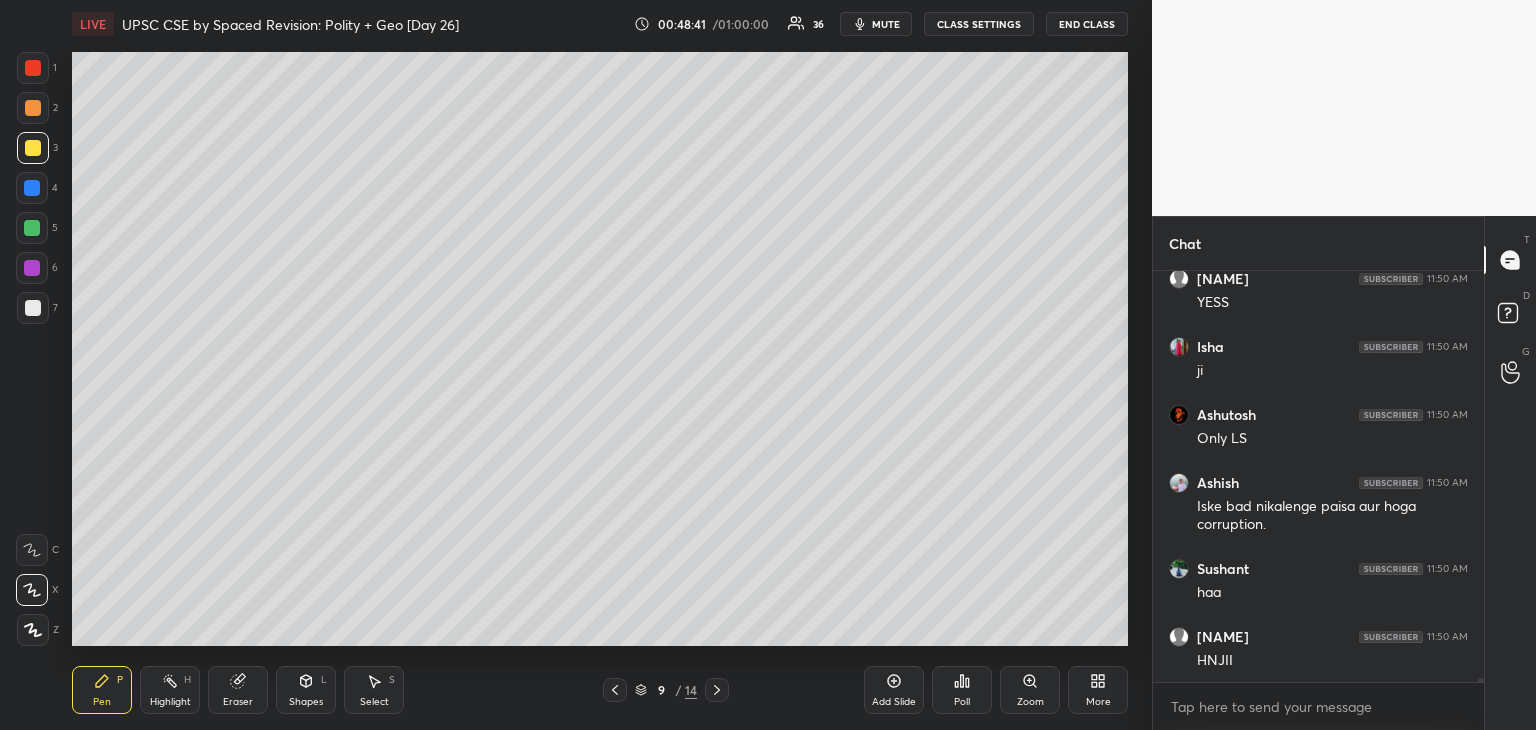 scroll, scrollTop: 44294, scrollLeft: 0, axis: vertical 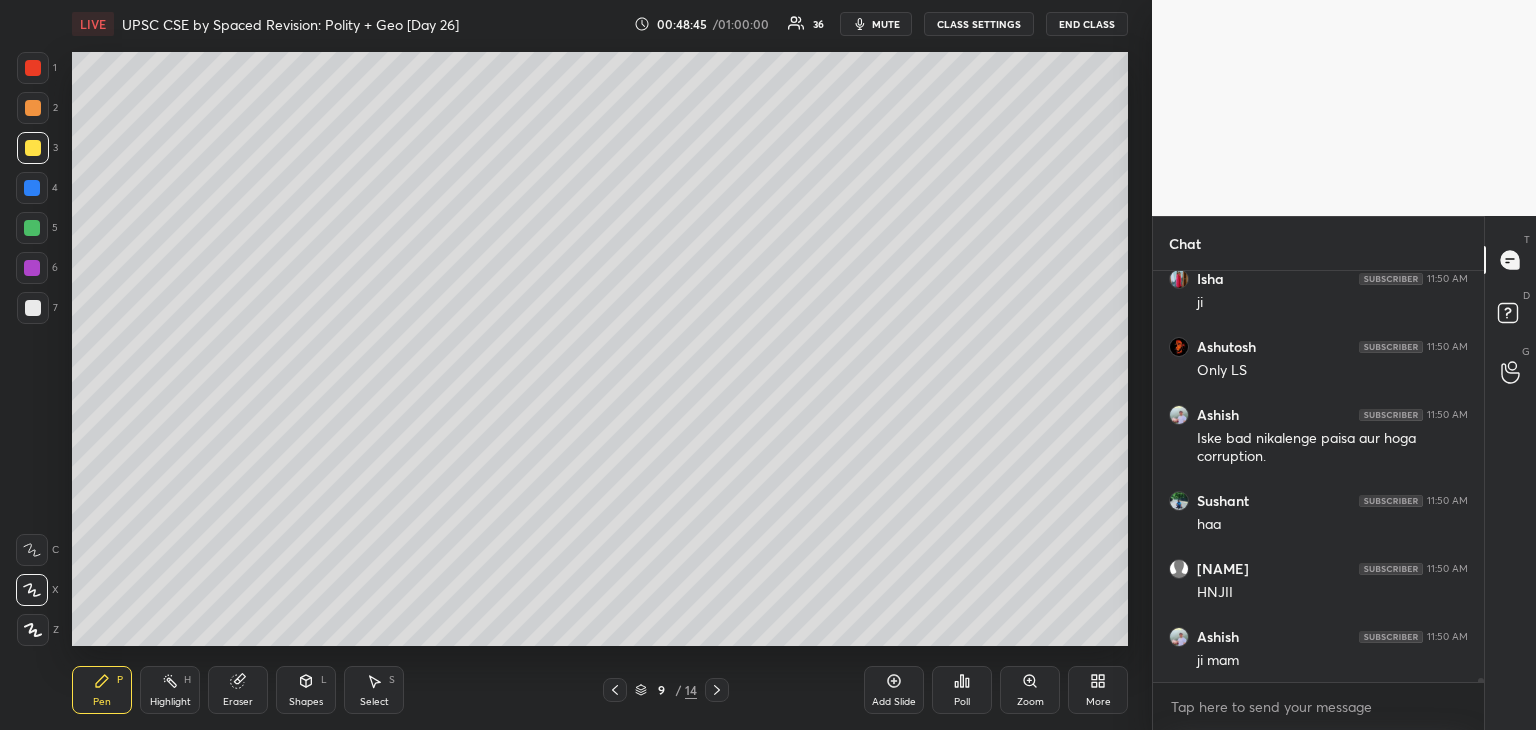 click at bounding box center [32, 188] 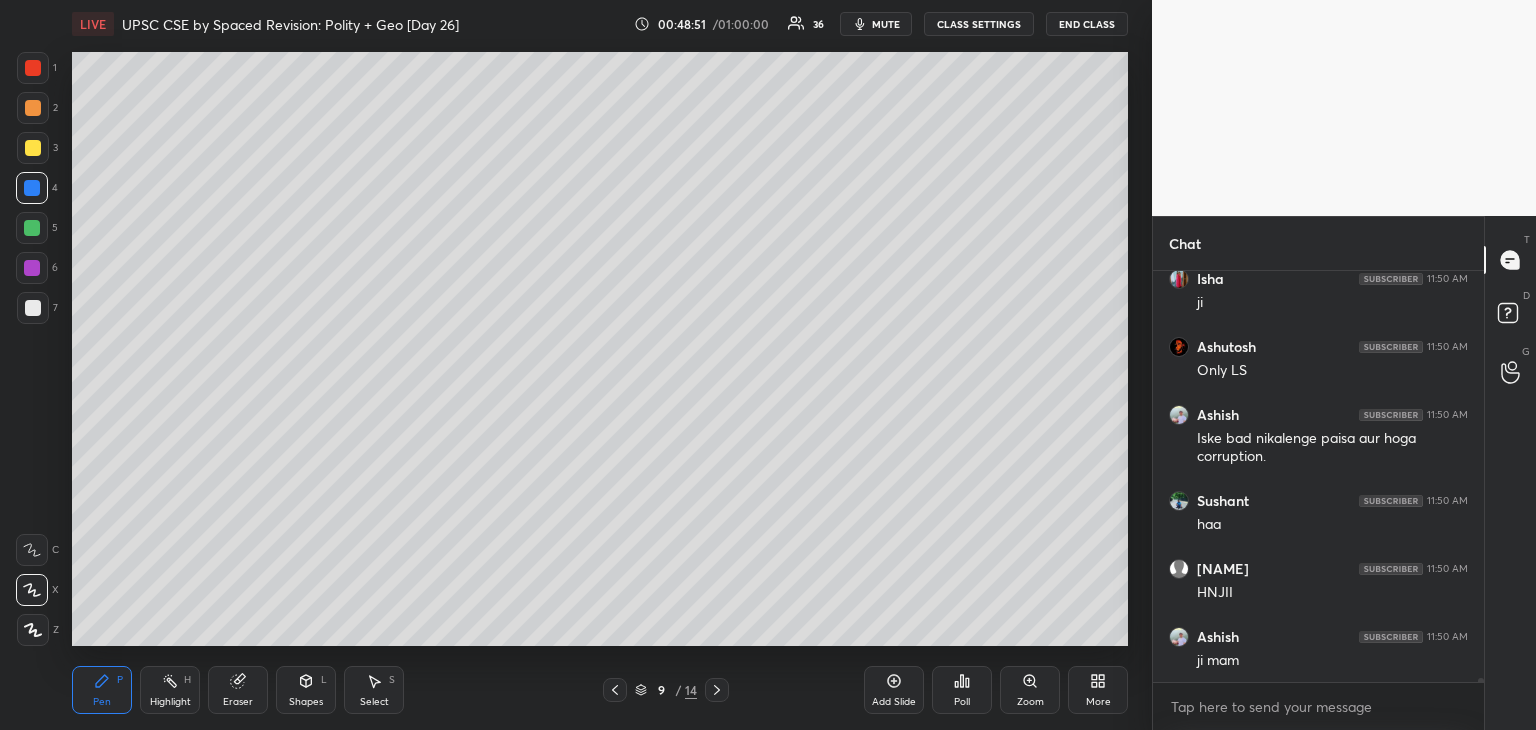 scroll, scrollTop: 44506, scrollLeft: 0, axis: vertical 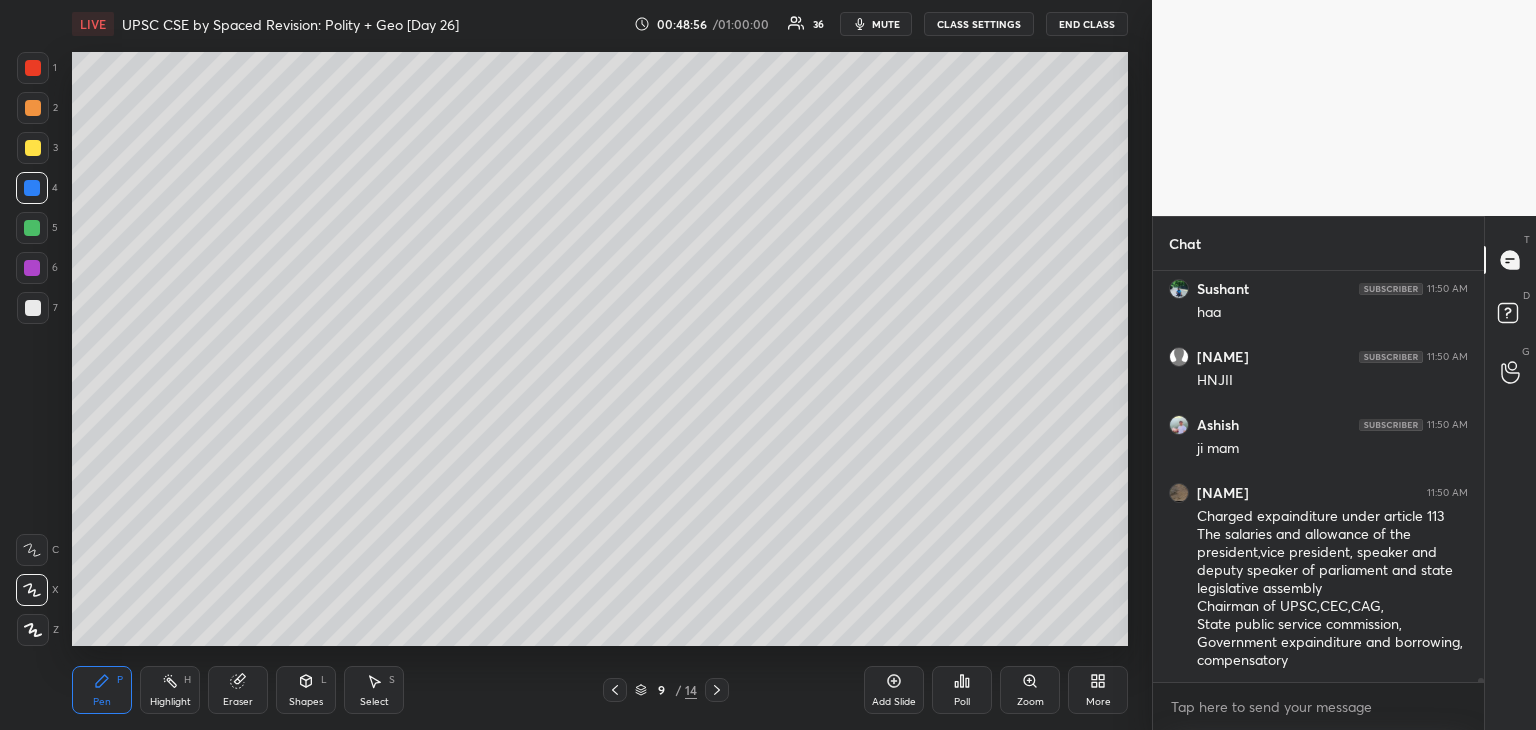 click at bounding box center [33, 68] 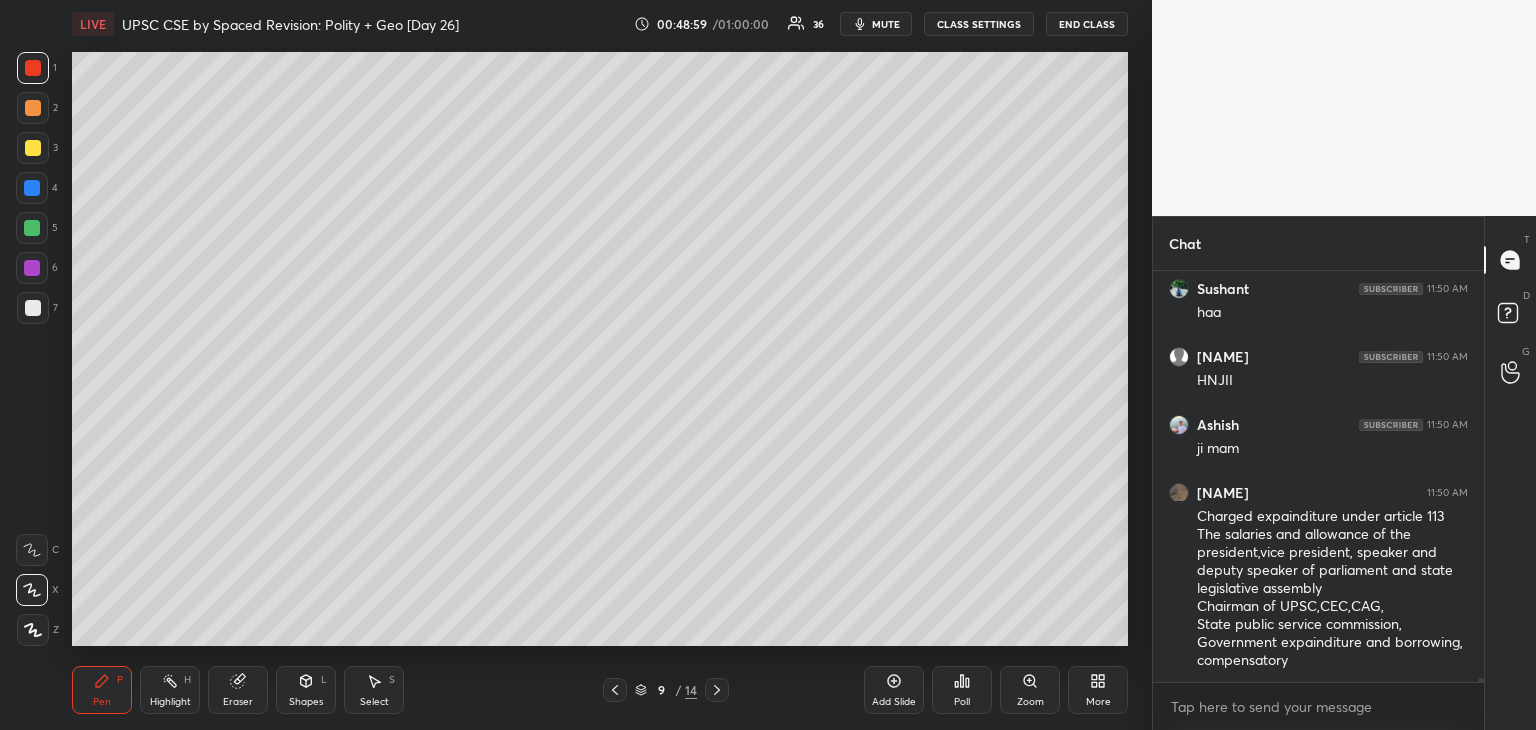 scroll, scrollTop: 44574, scrollLeft: 0, axis: vertical 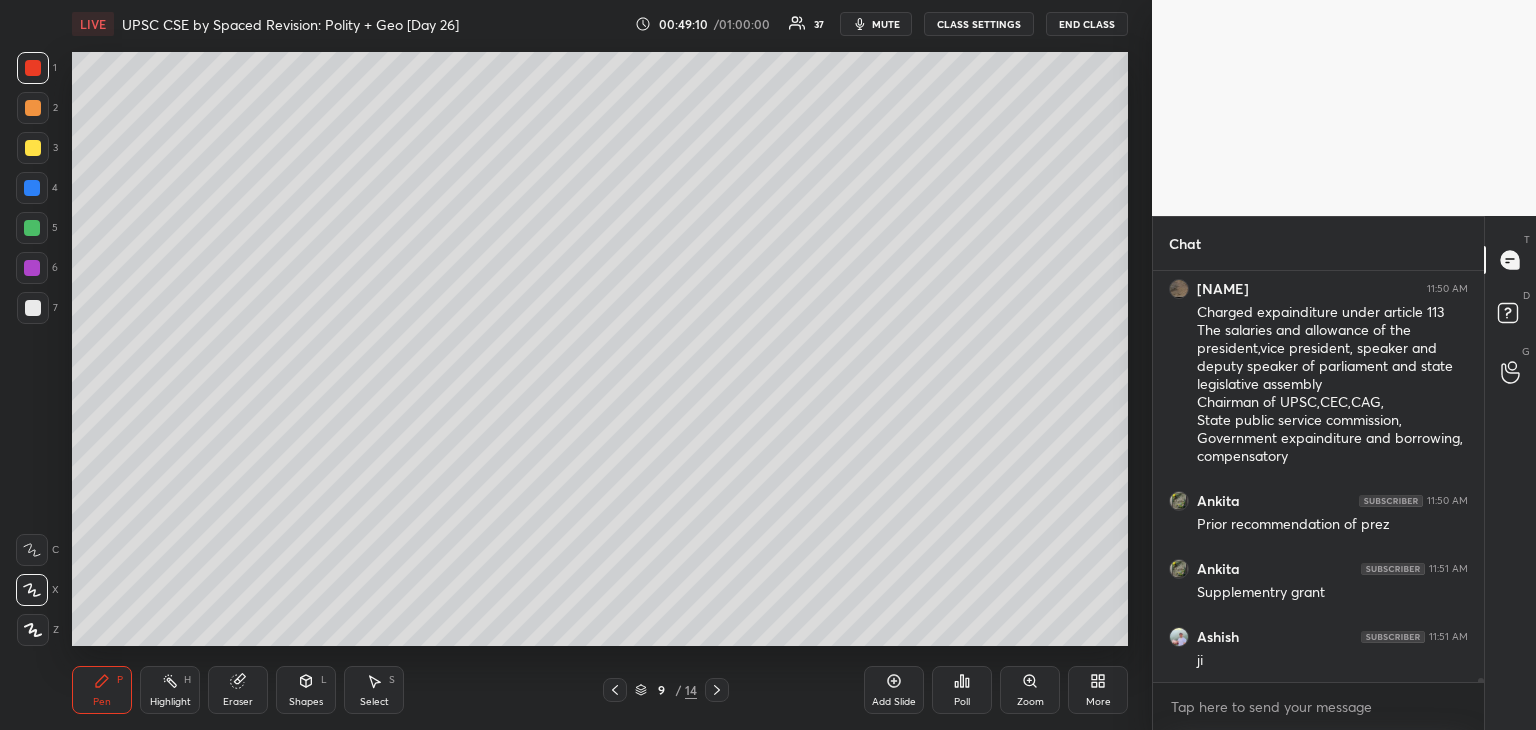 click at bounding box center (33, 308) 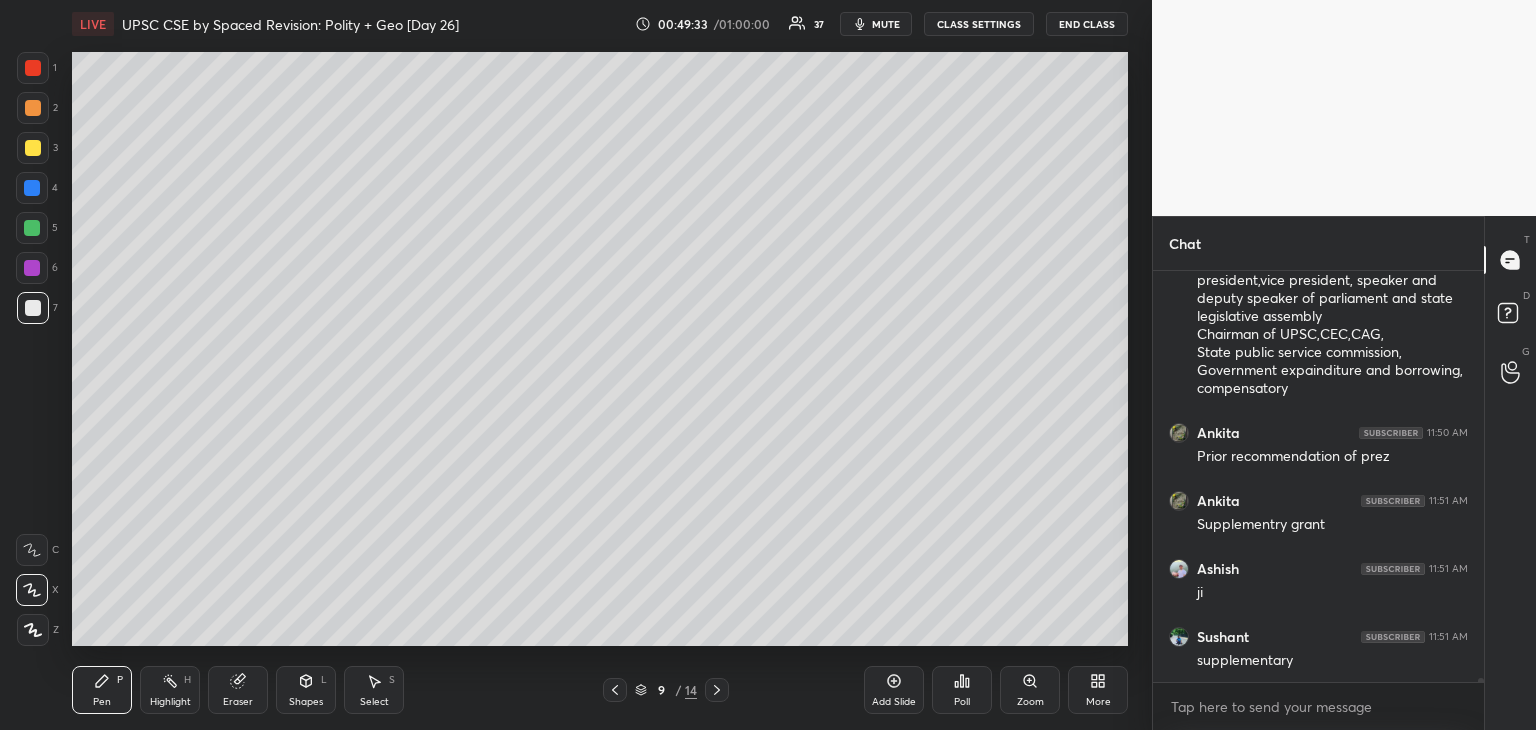 scroll, scrollTop: 44846, scrollLeft: 0, axis: vertical 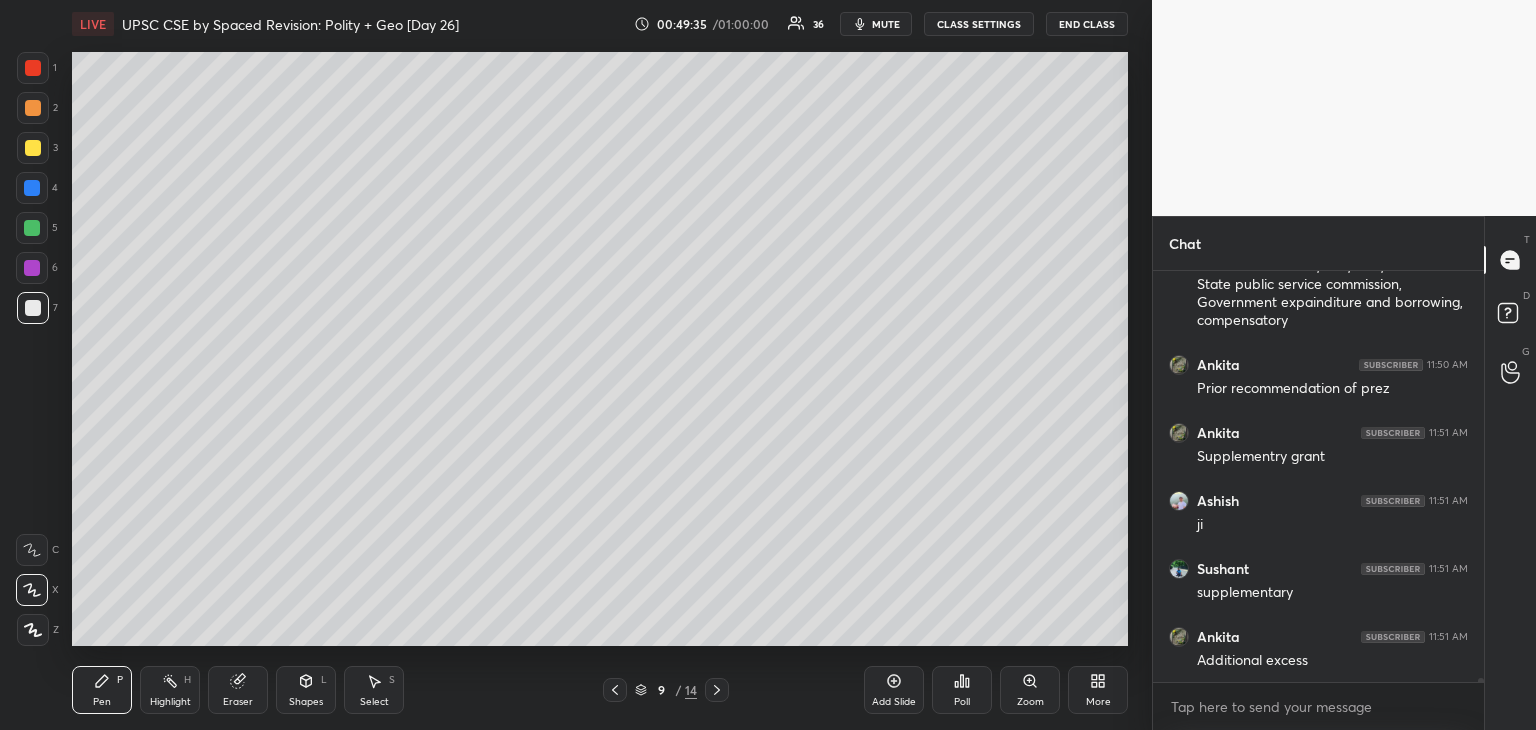 click at bounding box center (33, 308) 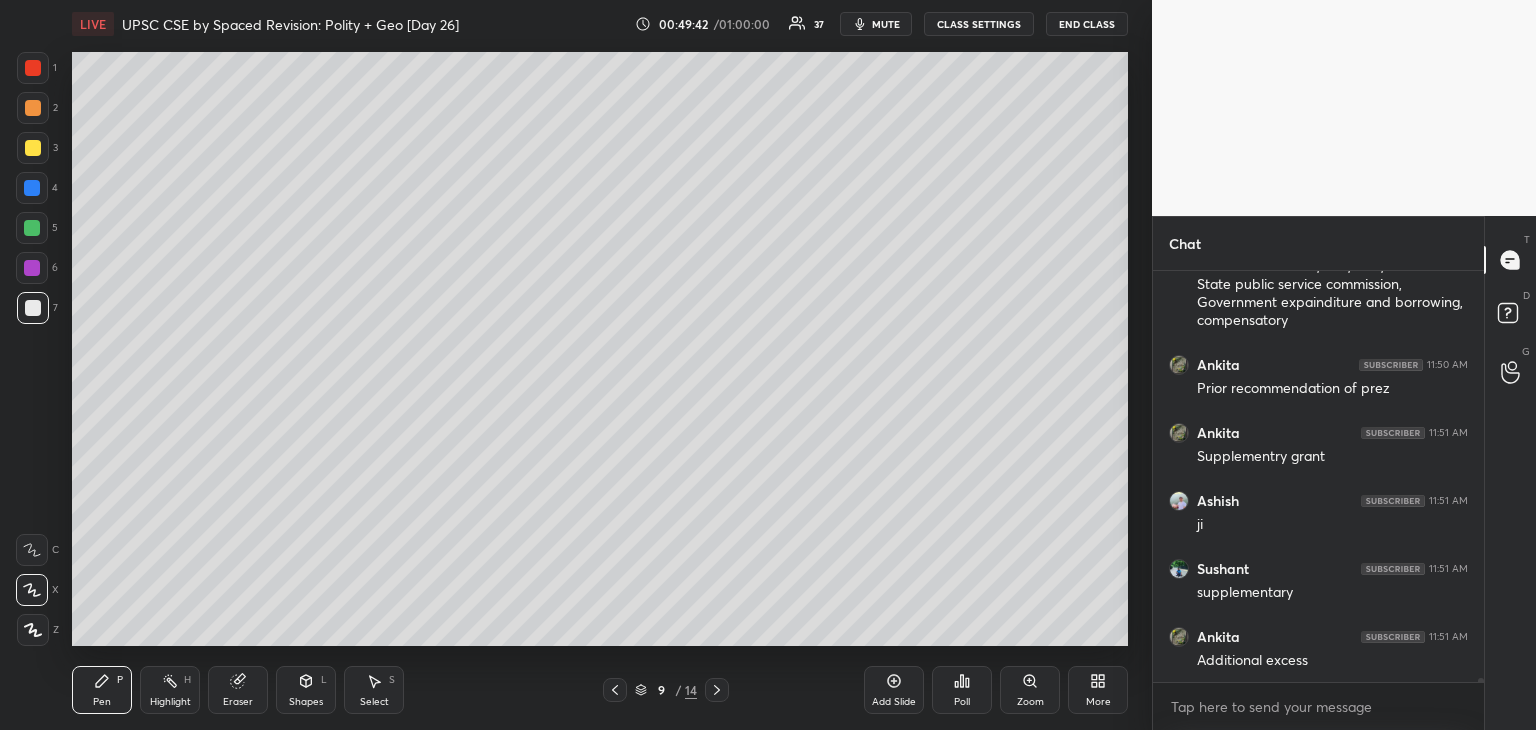 scroll, scrollTop: 44918, scrollLeft: 0, axis: vertical 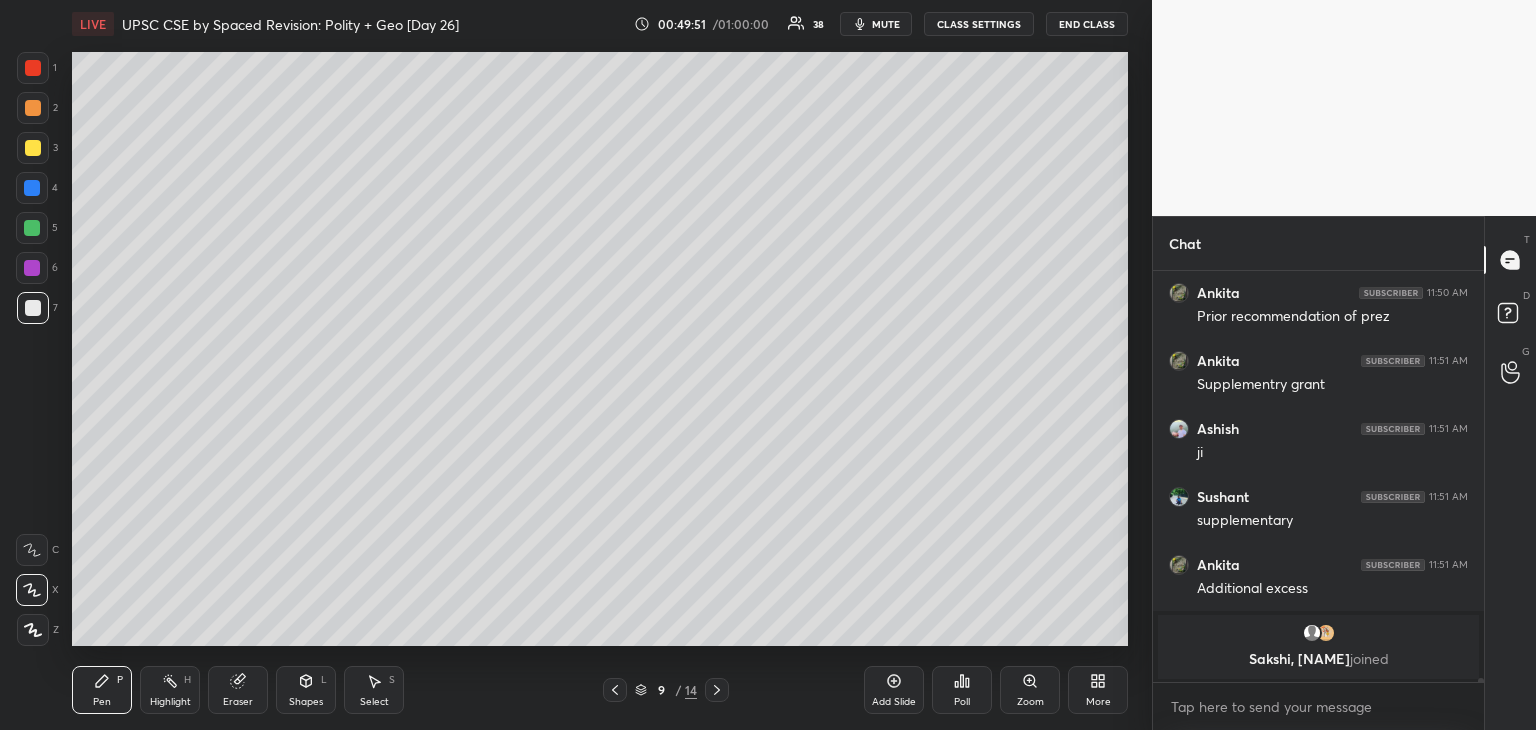 click at bounding box center (33, 148) 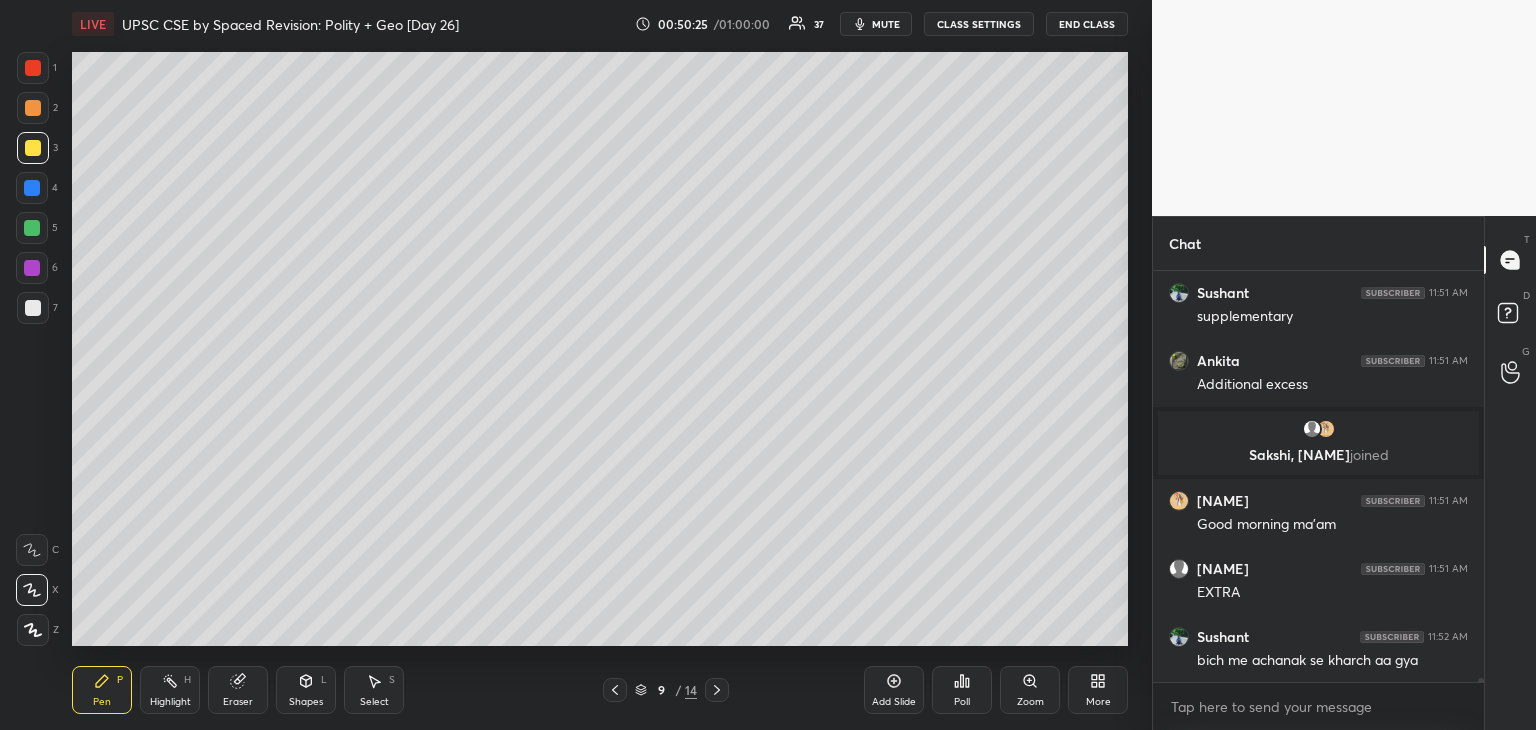 scroll, scrollTop: 44532, scrollLeft: 0, axis: vertical 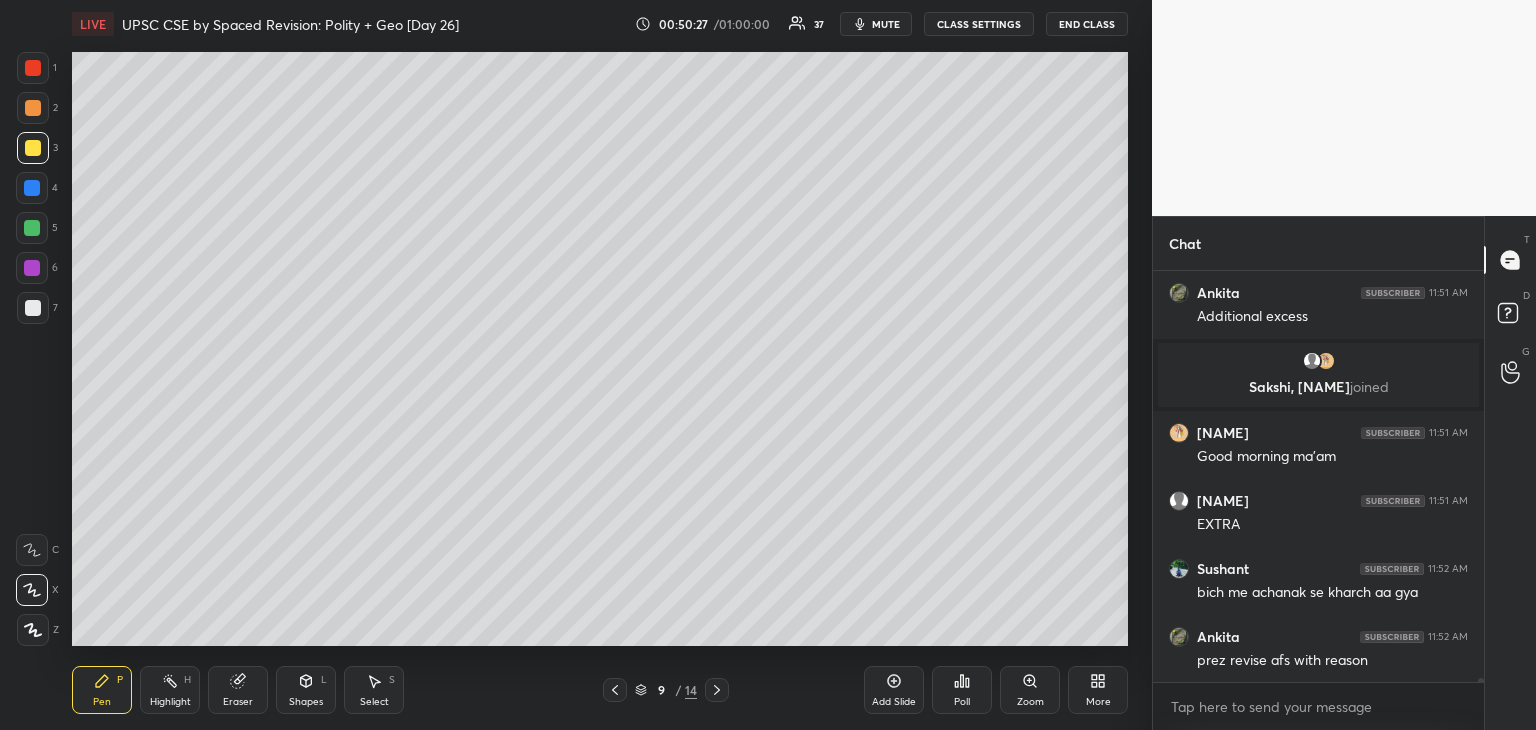 click at bounding box center (33, 308) 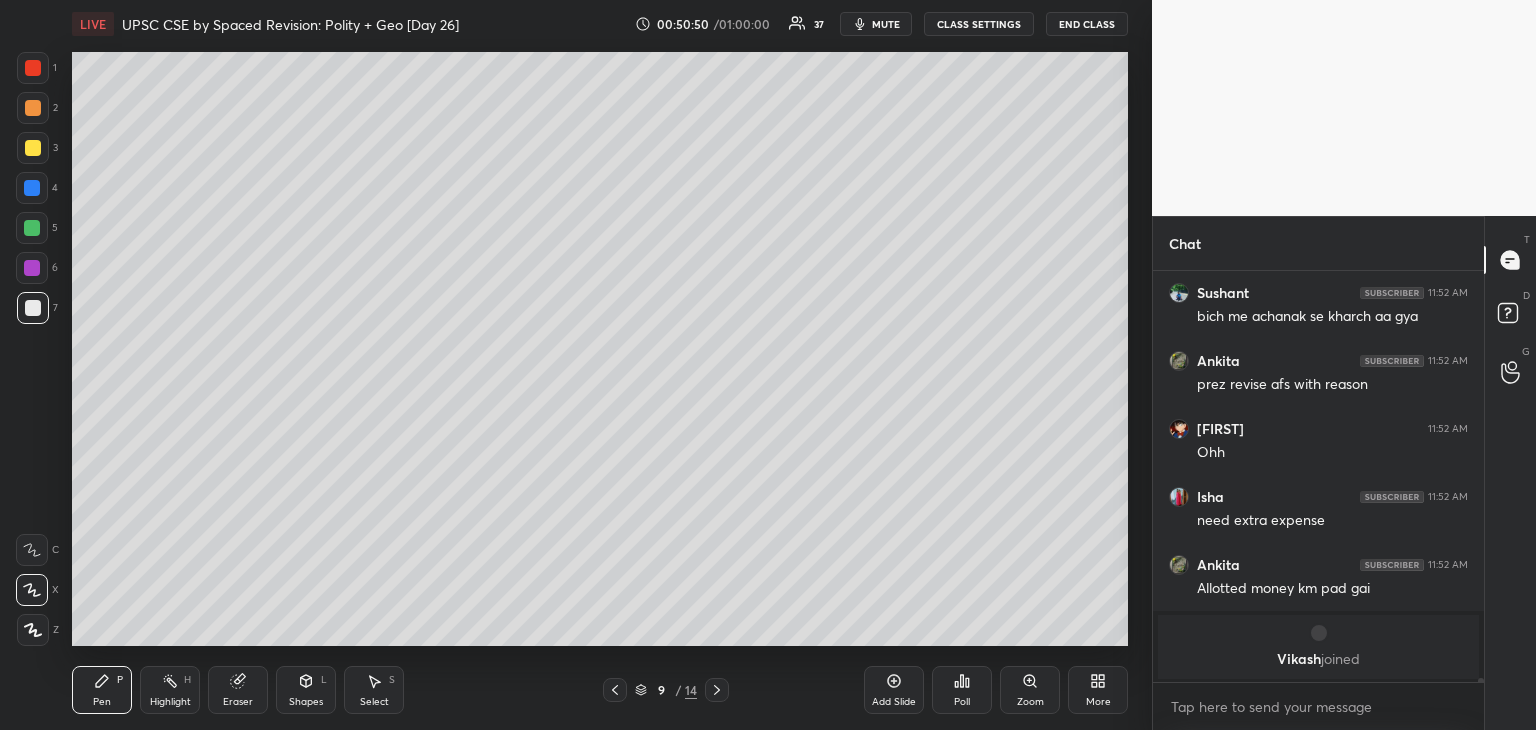 scroll, scrollTop: 44804, scrollLeft: 0, axis: vertical 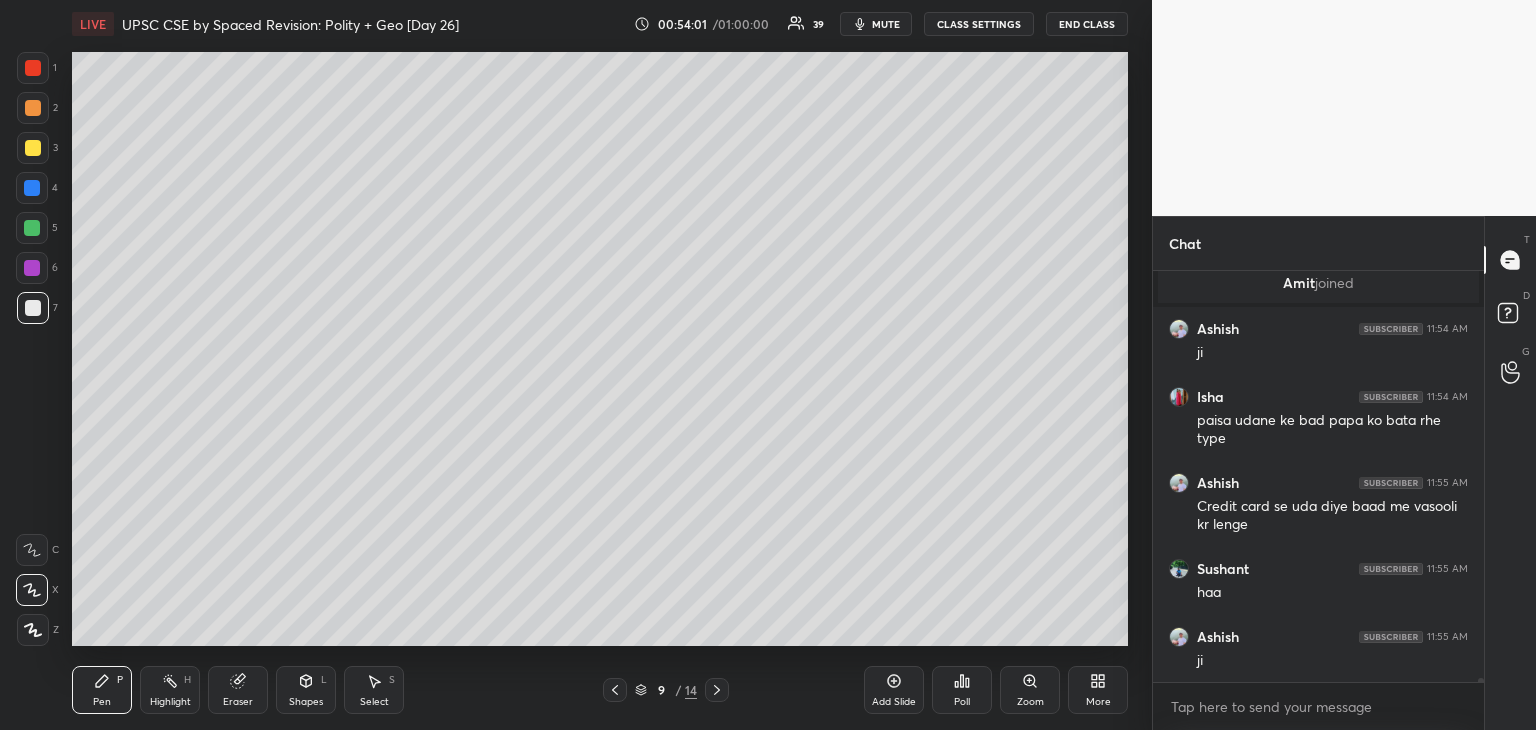 drag, startPoint x: 32, startPoint y: 152, endPoint x: 49, endPoint y: 161, distance: 19.235384 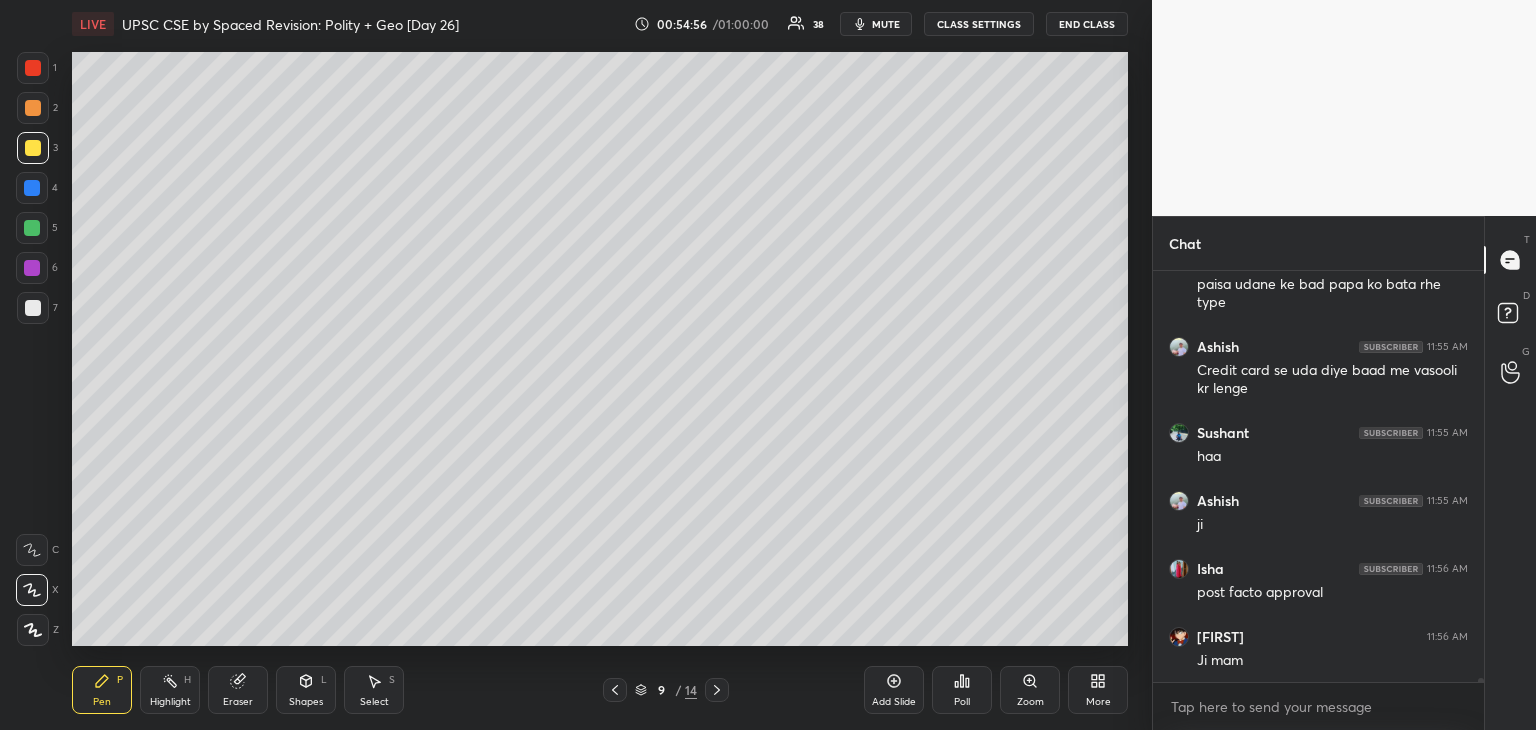 scroll, scrollTop: 45580, scrollLeft: 0, axis: vertical 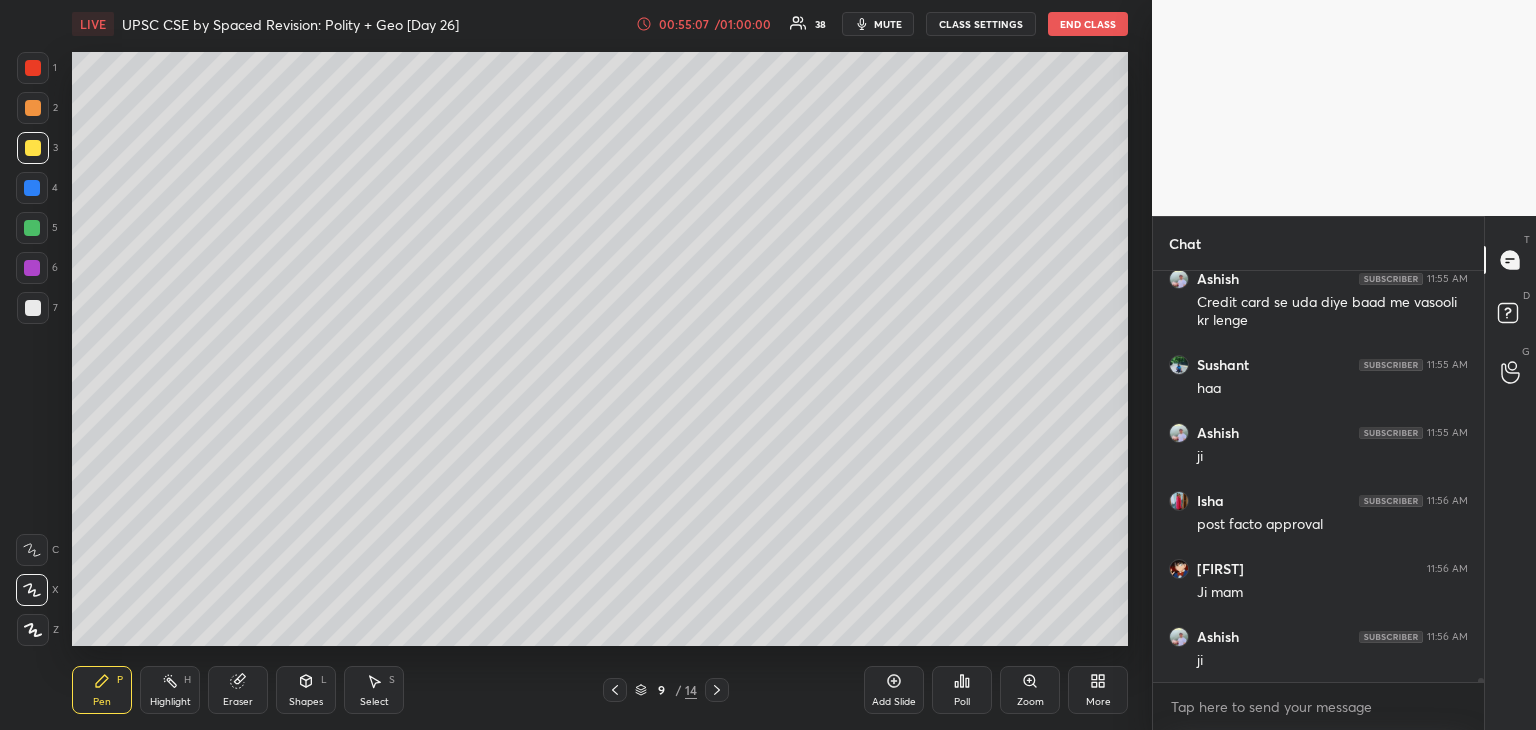 click 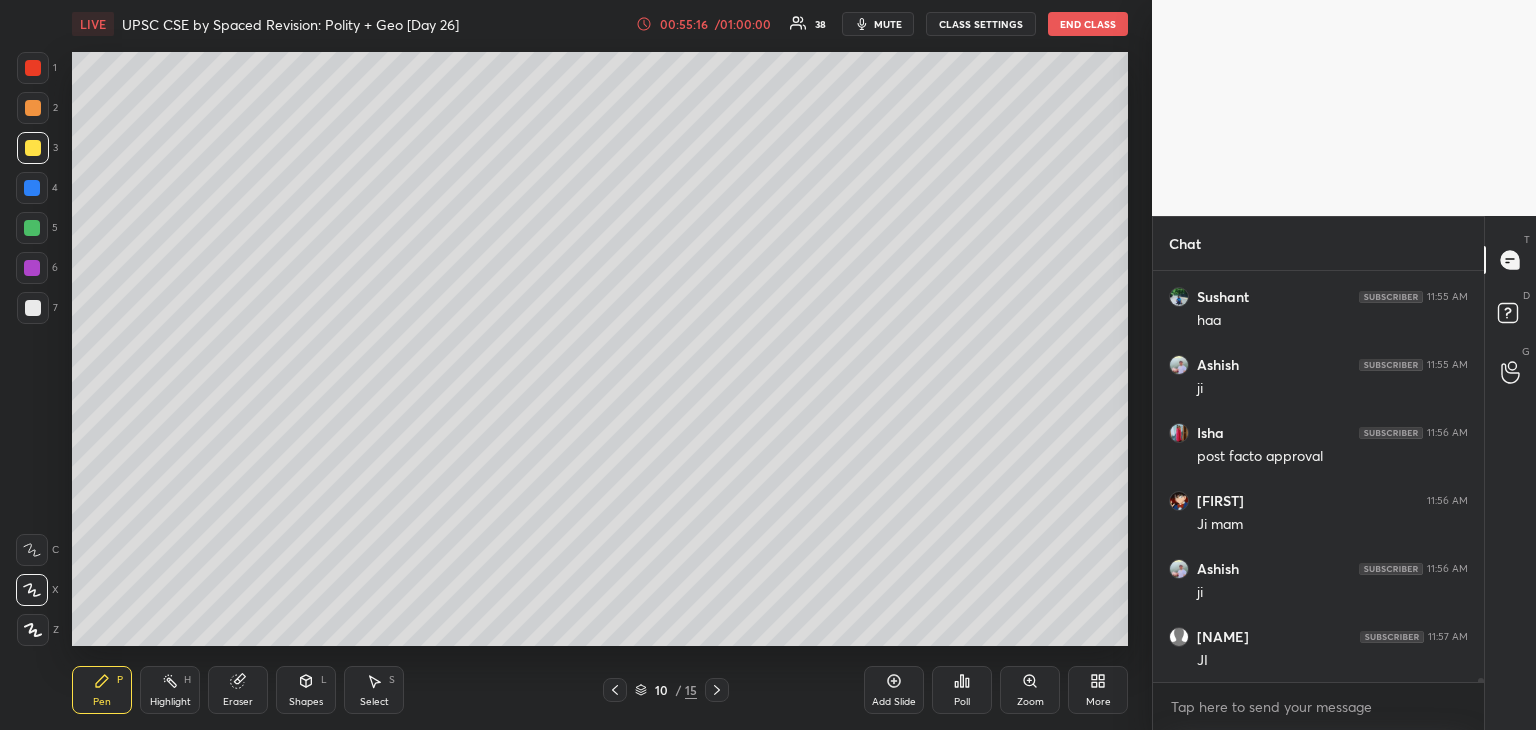 scroll, scrollTop: 45716, scrollLeft: 0, axis: vertical 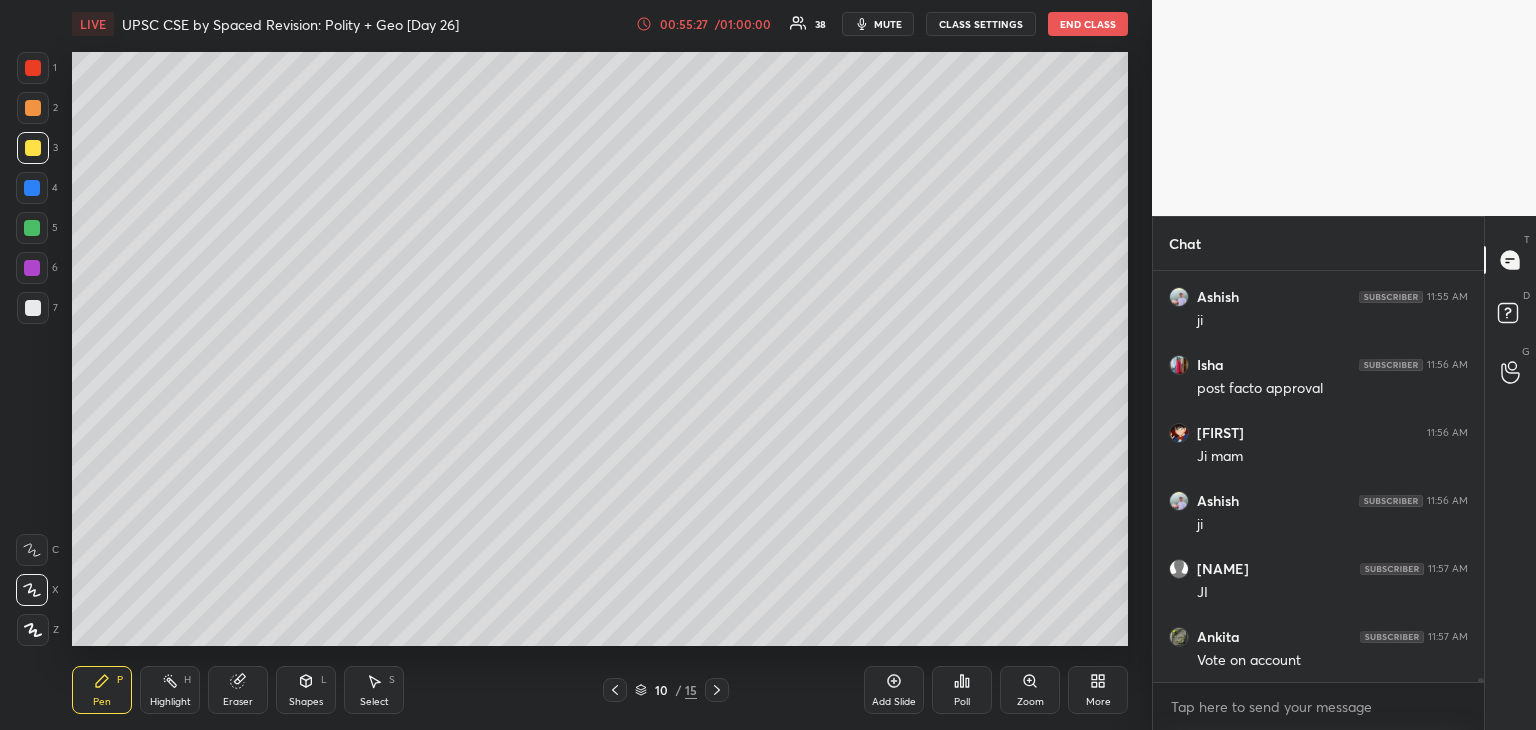 click at bounding box center (32, 188) 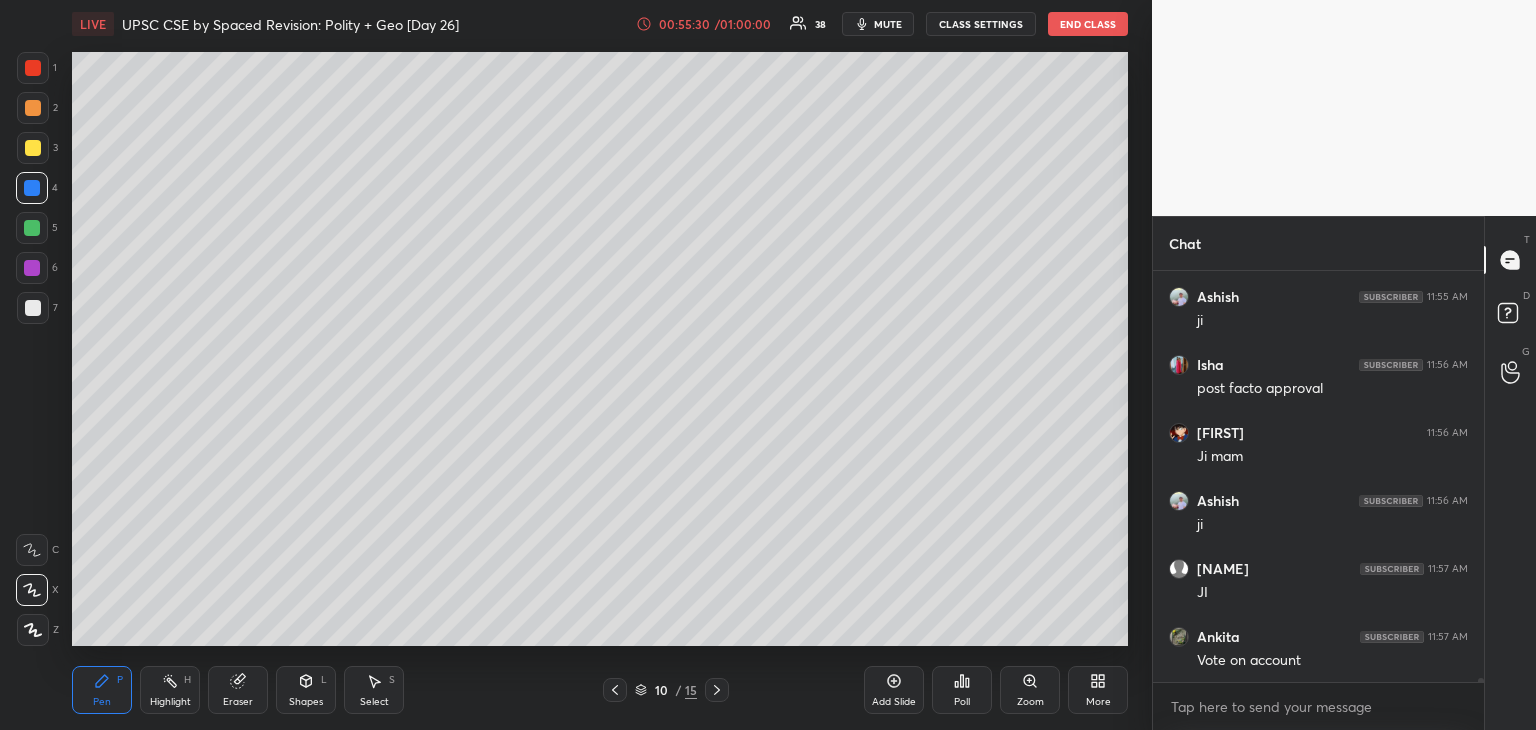 scroll, scrollTop: 45784, scrollLeft: 0, axis: vertical 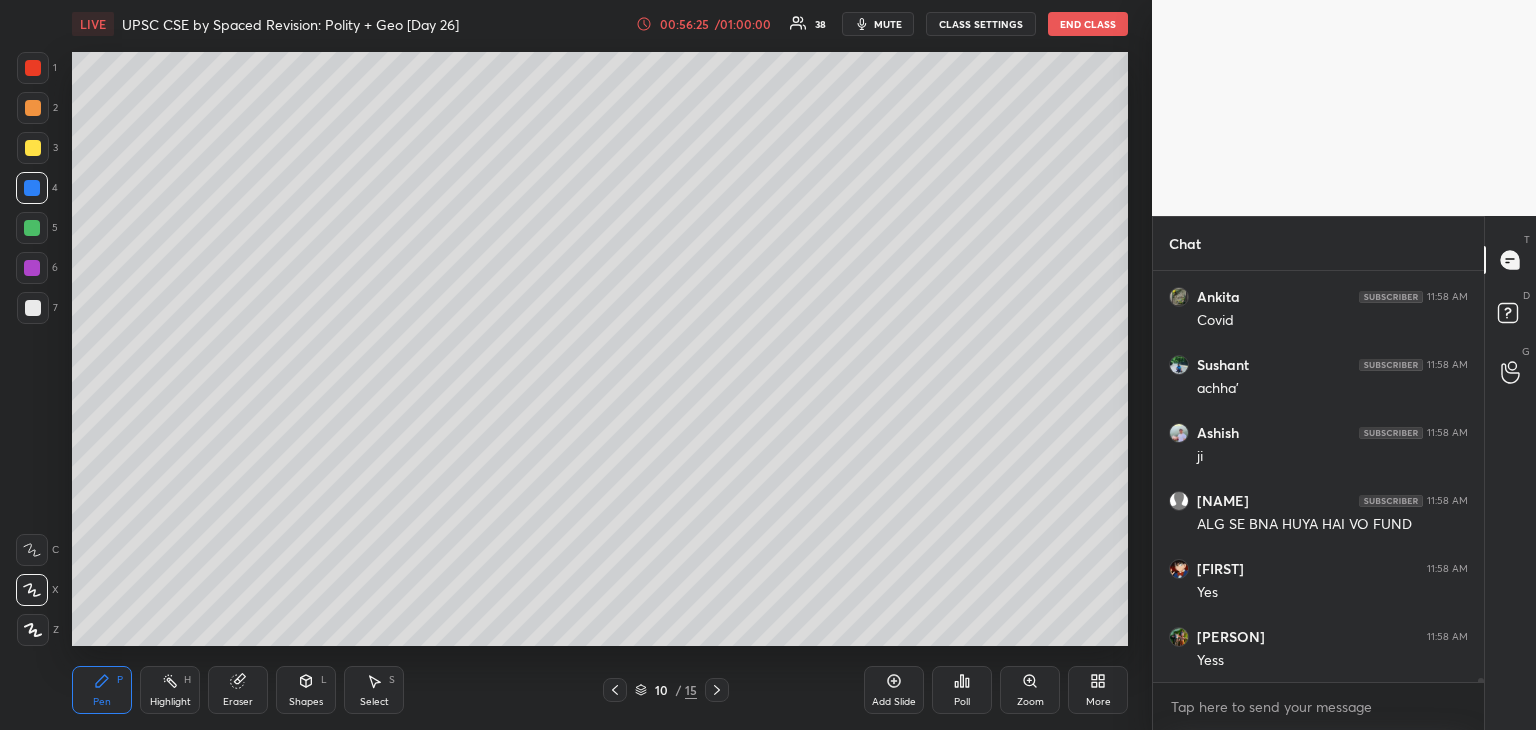 click at bounding box center (33, 68) 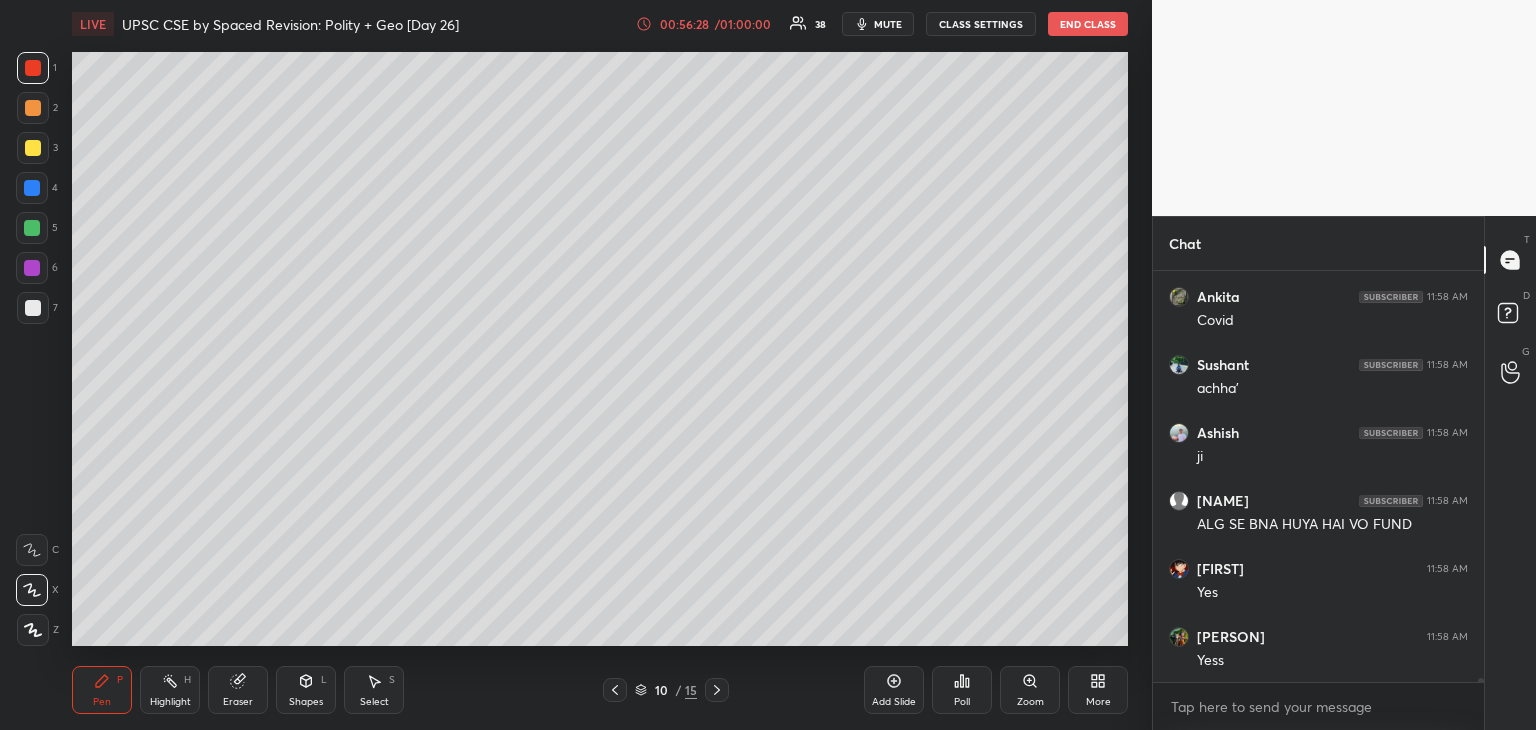 scroll, scrollTop: 46996, scrollLeft: 0, axis: vertical 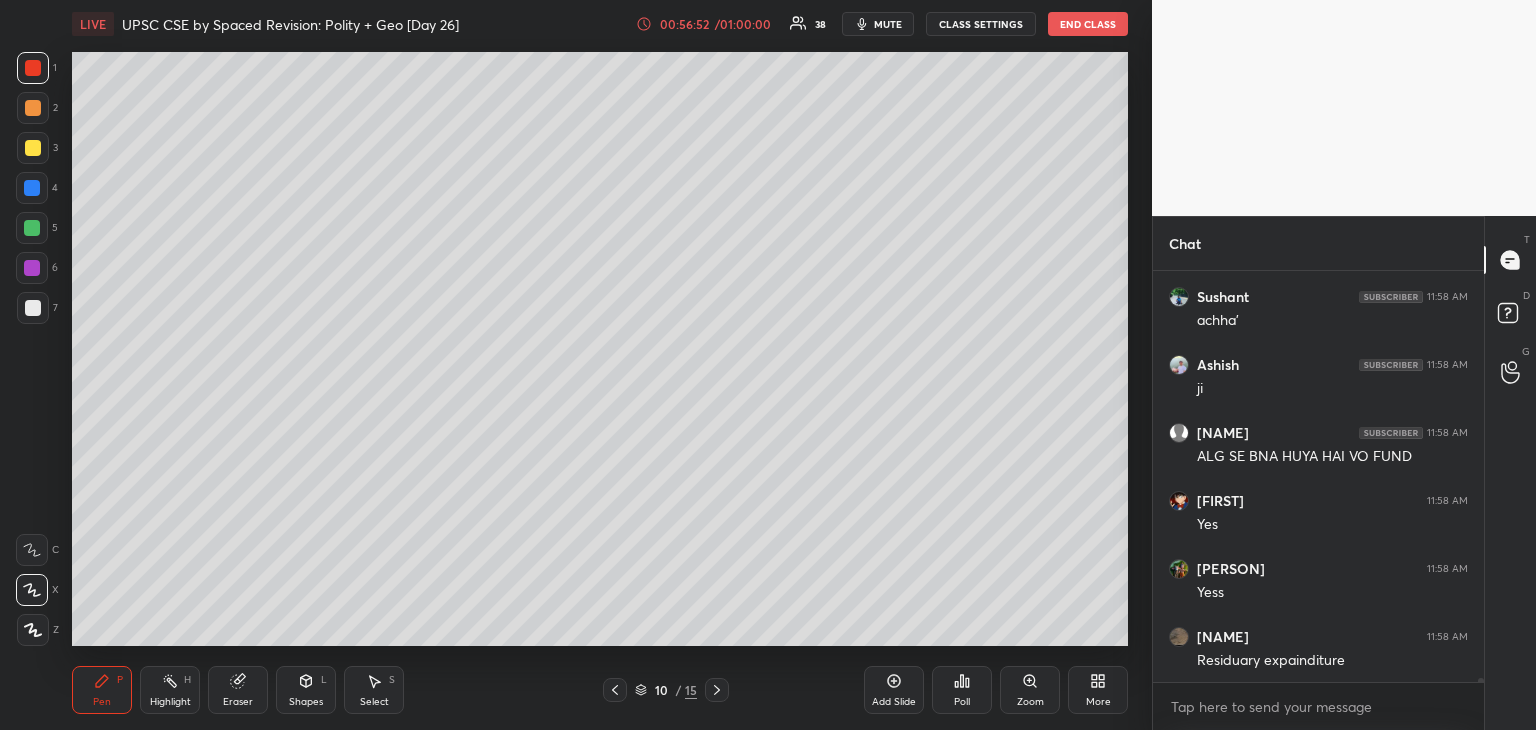 click at bounding box center [32, 188] 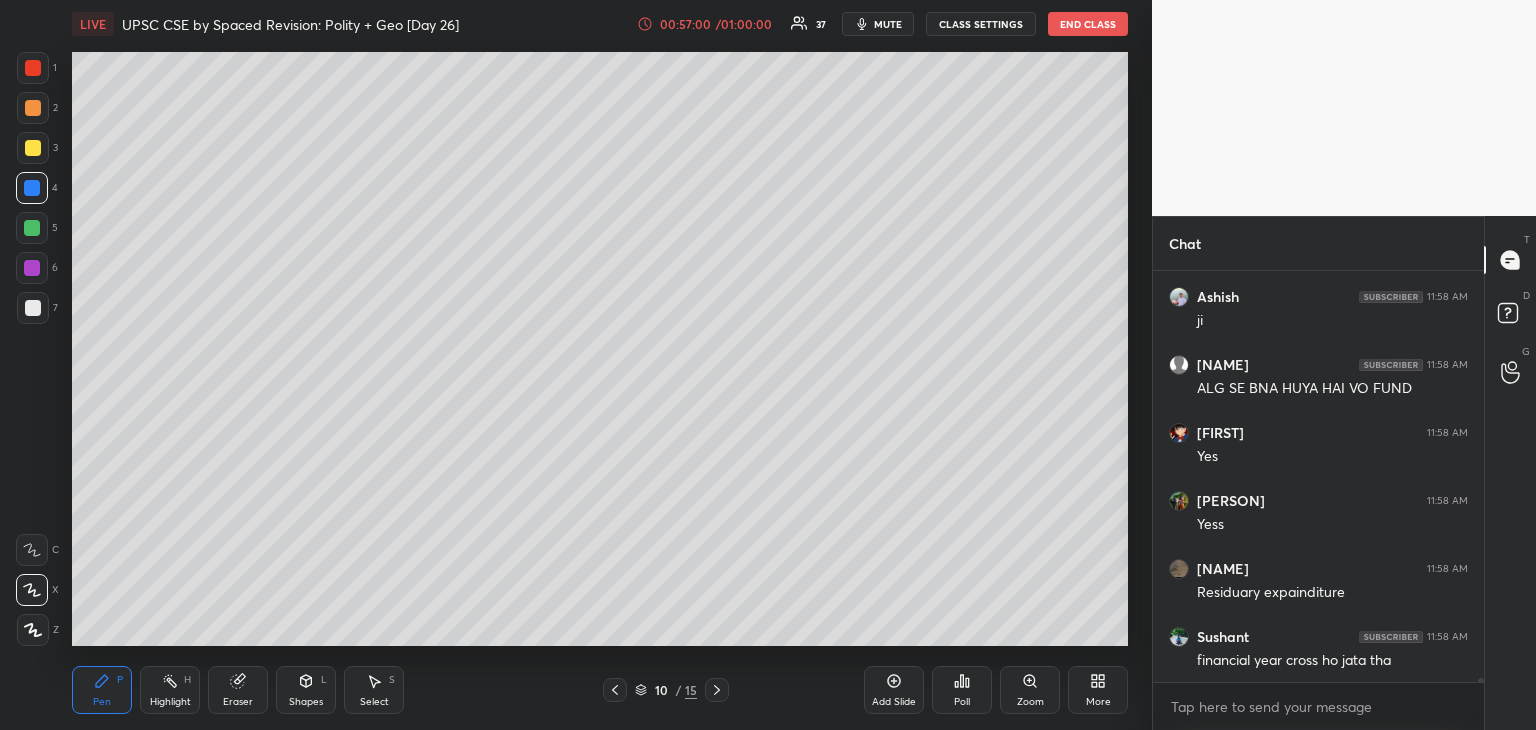 scroll, scrollTop: 47132, scrollLeft: 0, axis: vertical 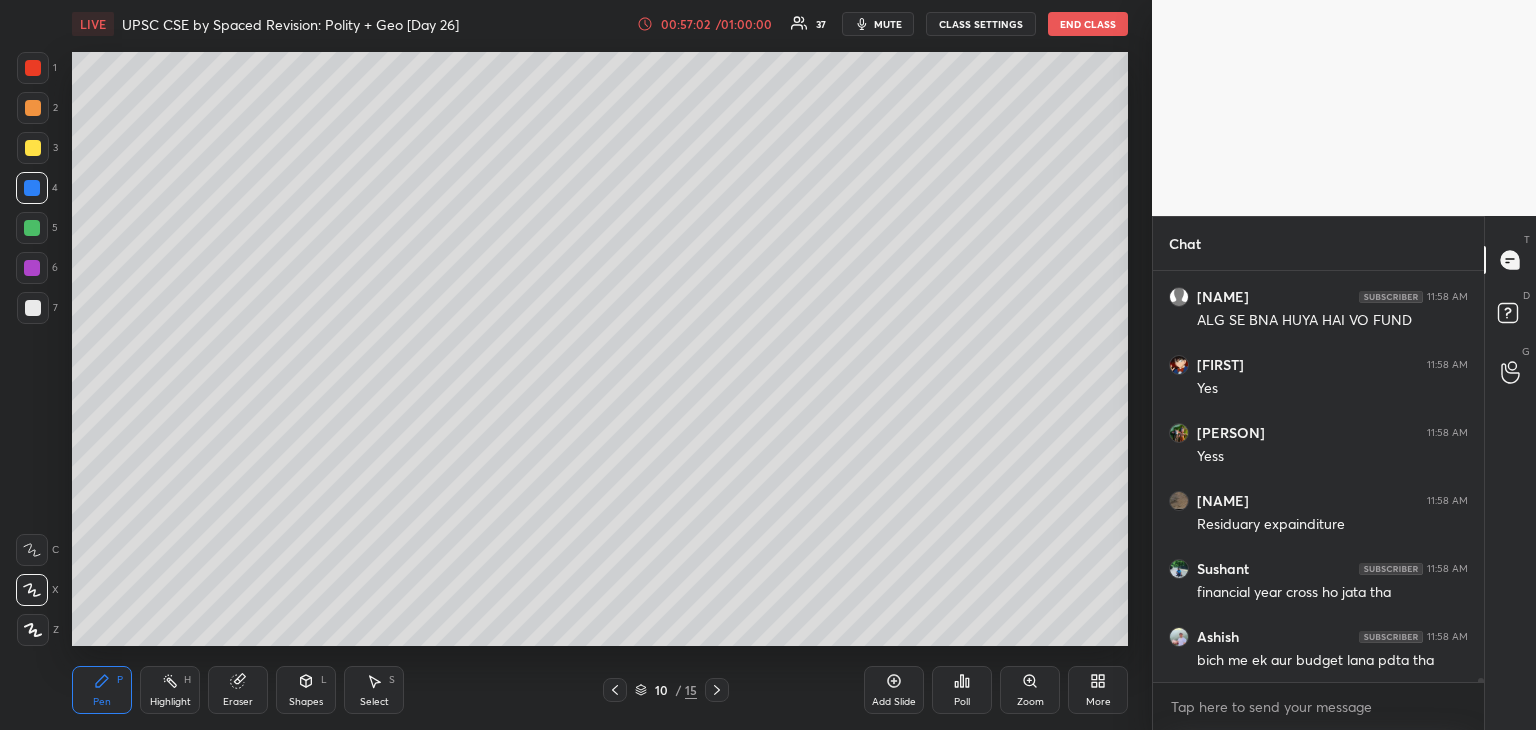 drag, startPoint x: 35, startPoint y: 236, endPoint x: 56, endPoint y: 230, distance: 21.84033 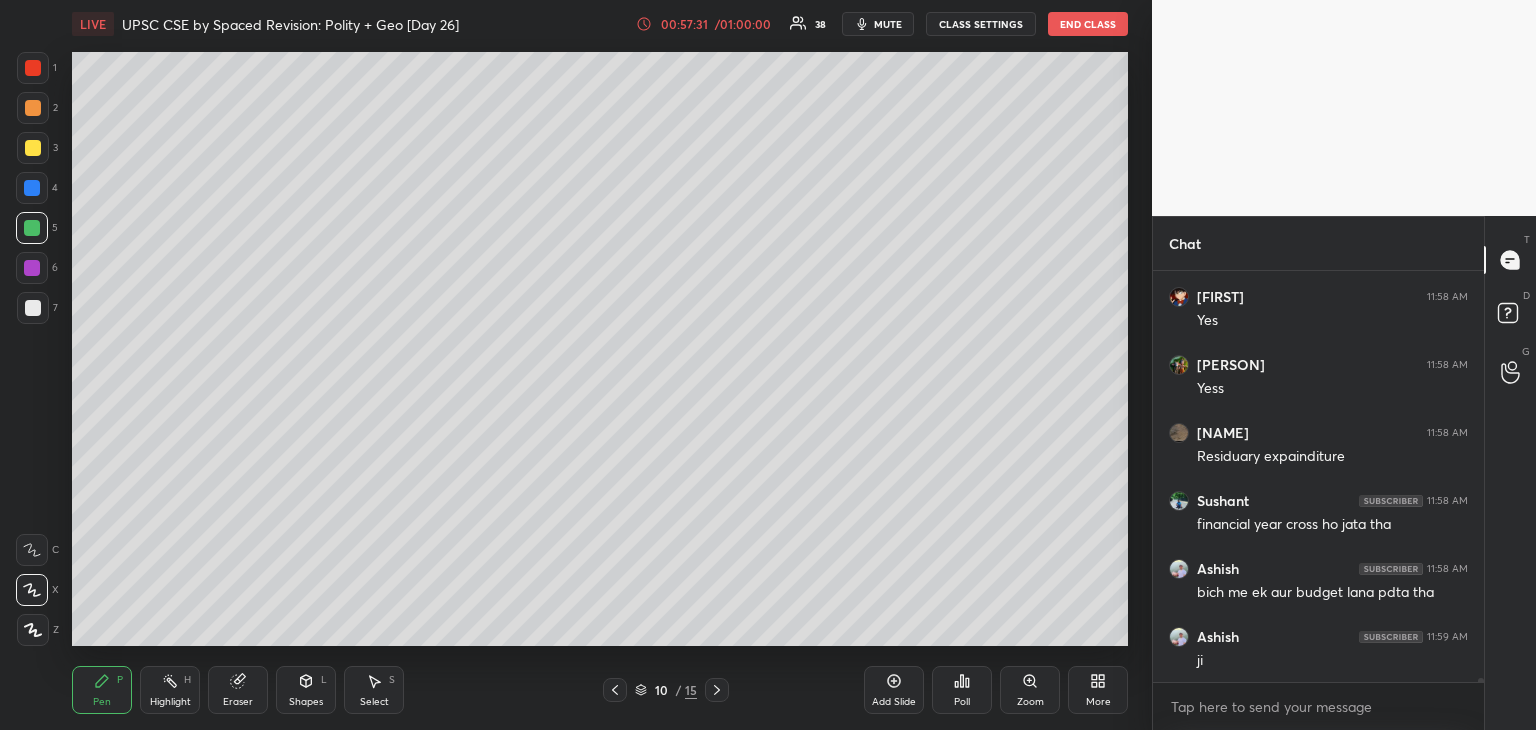 scroll, scrollTop: 47268, scrollLeft: 0, axis: vertical 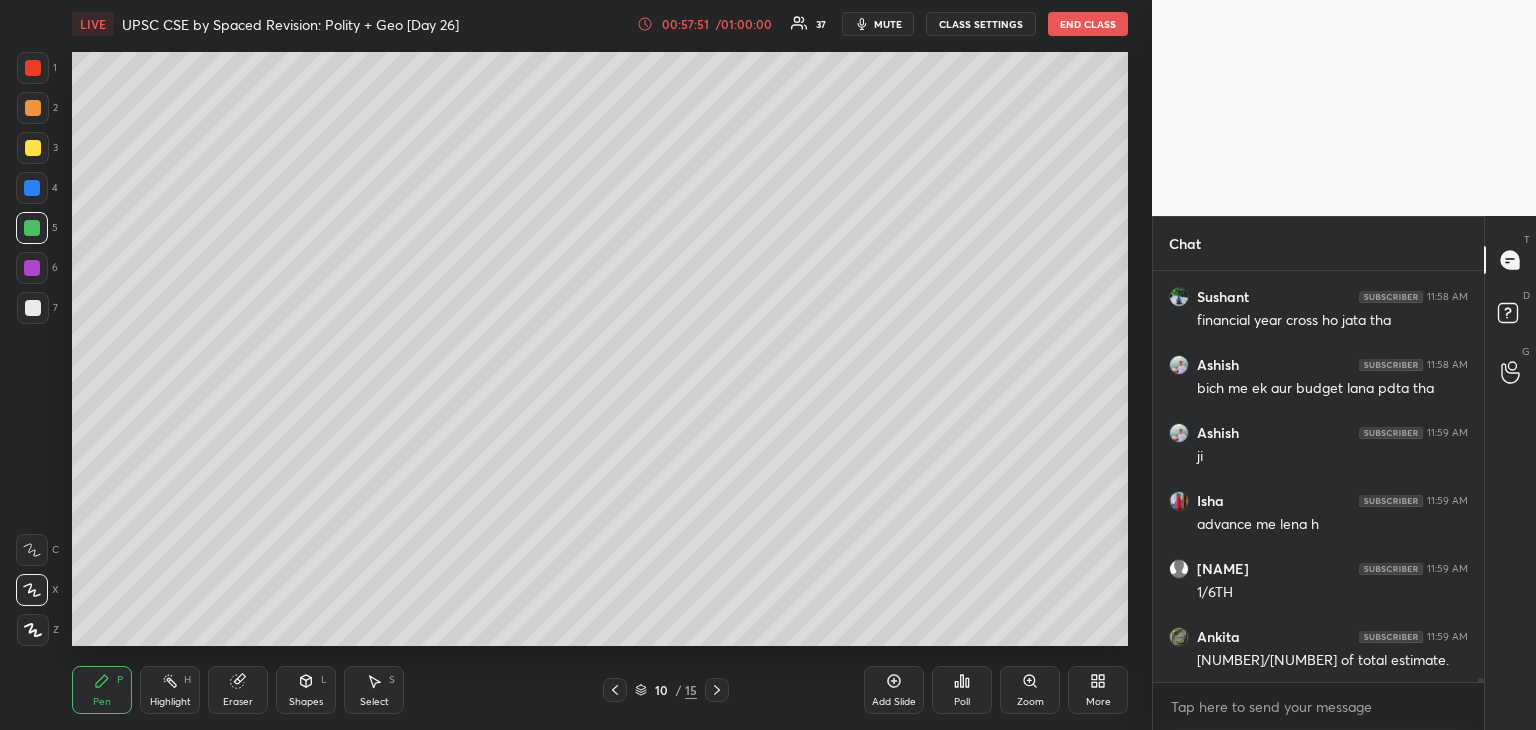 click at bounding box center (32, 188) 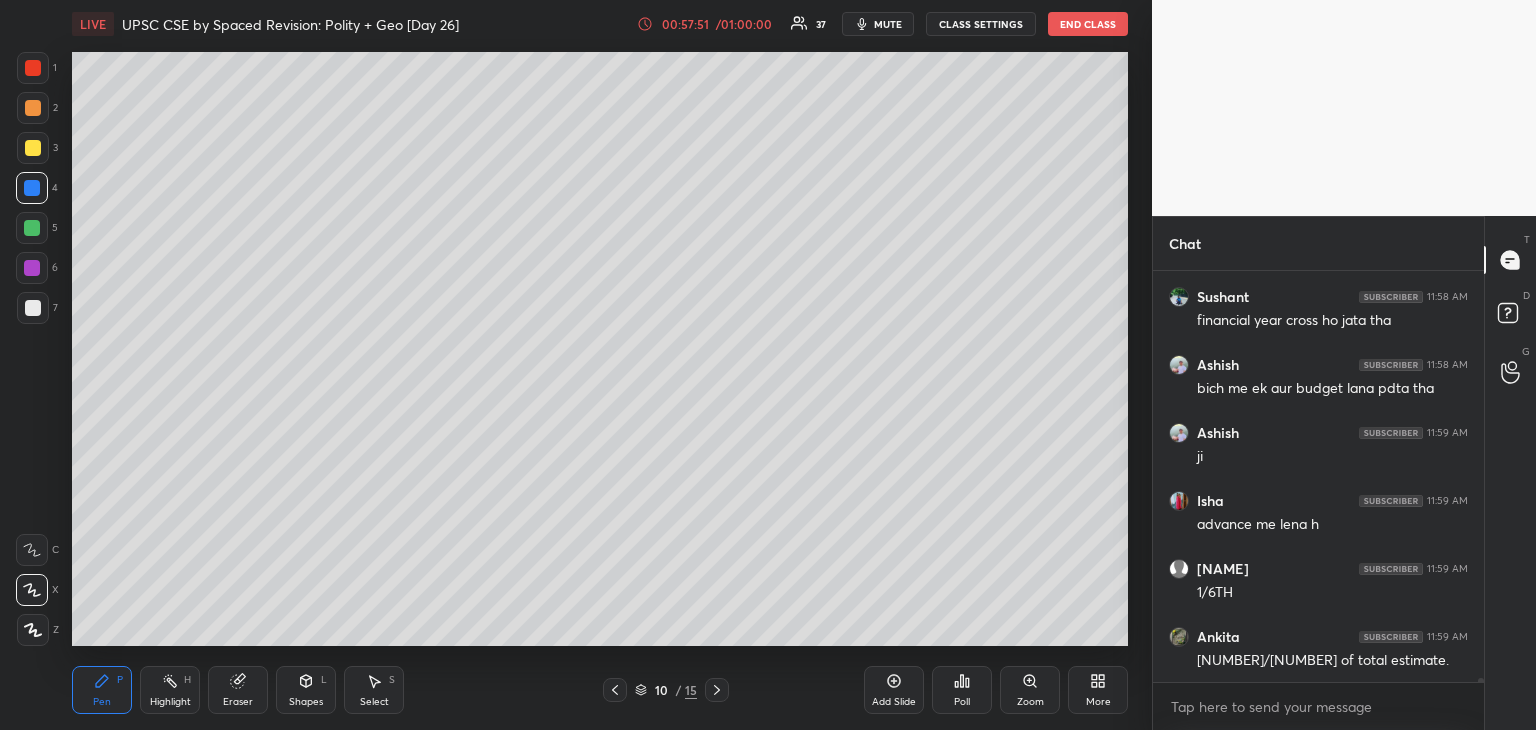 click at bounding box center (32, 268) 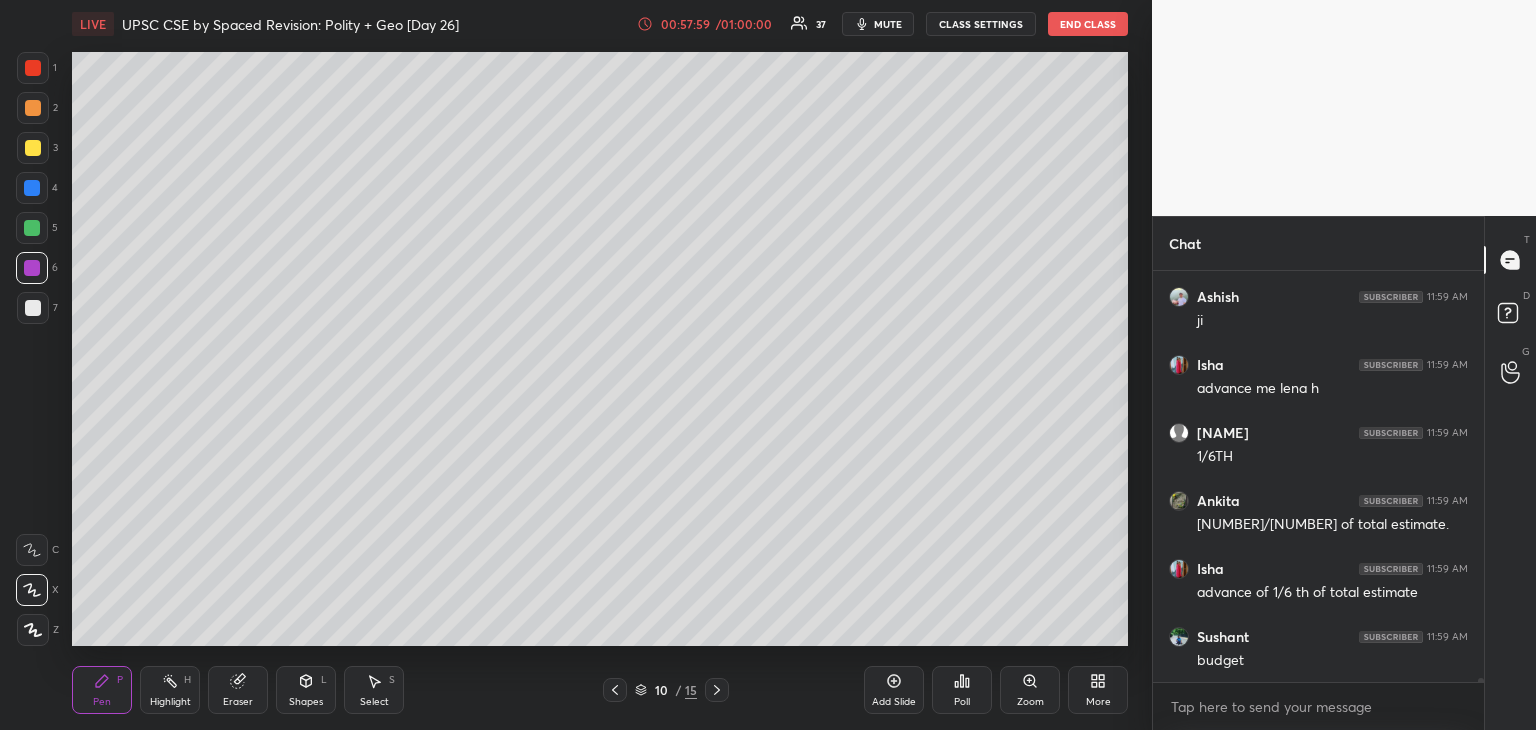 scroll, scrollTop: 47608, scrollLeft: 0, axis: vertical 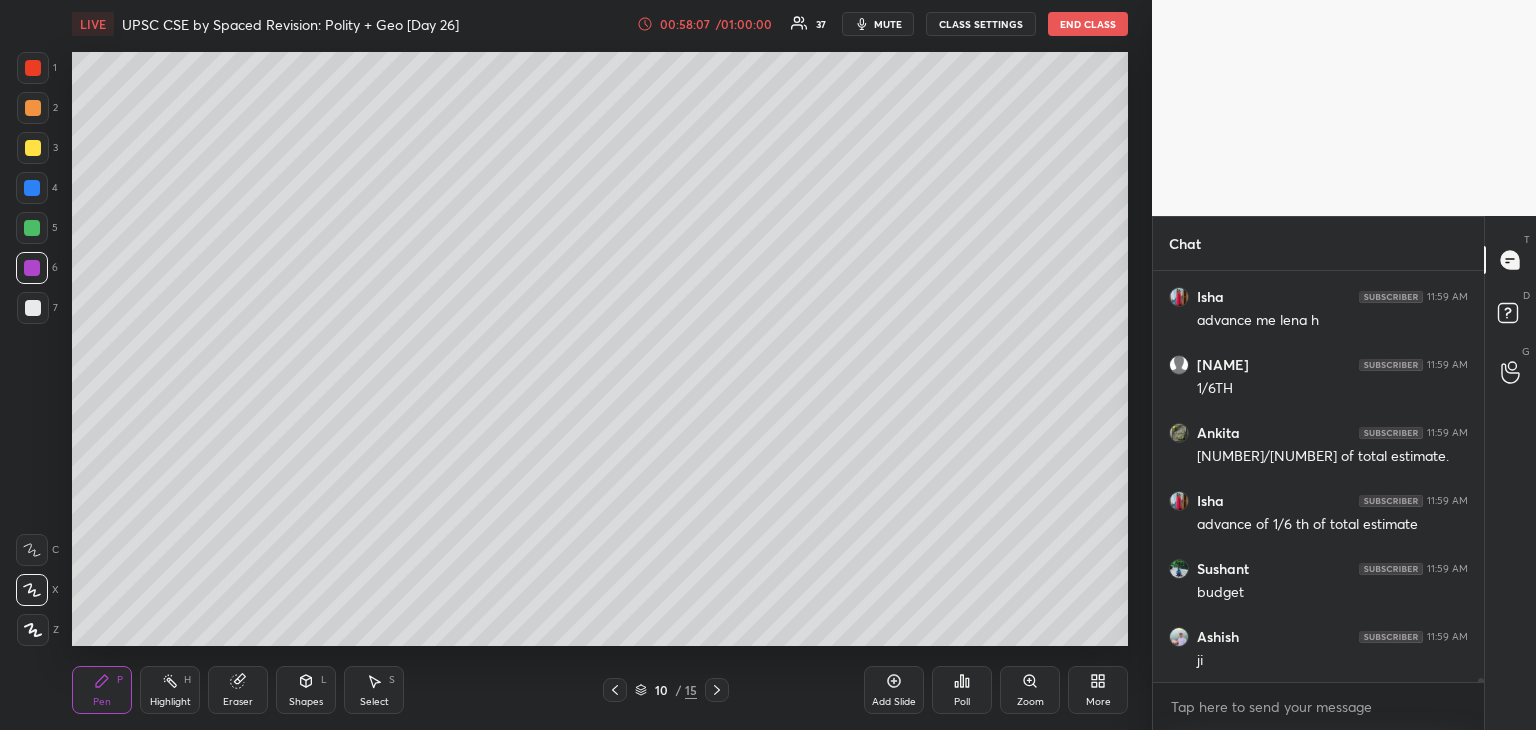 click at bounding box center (33, 148) 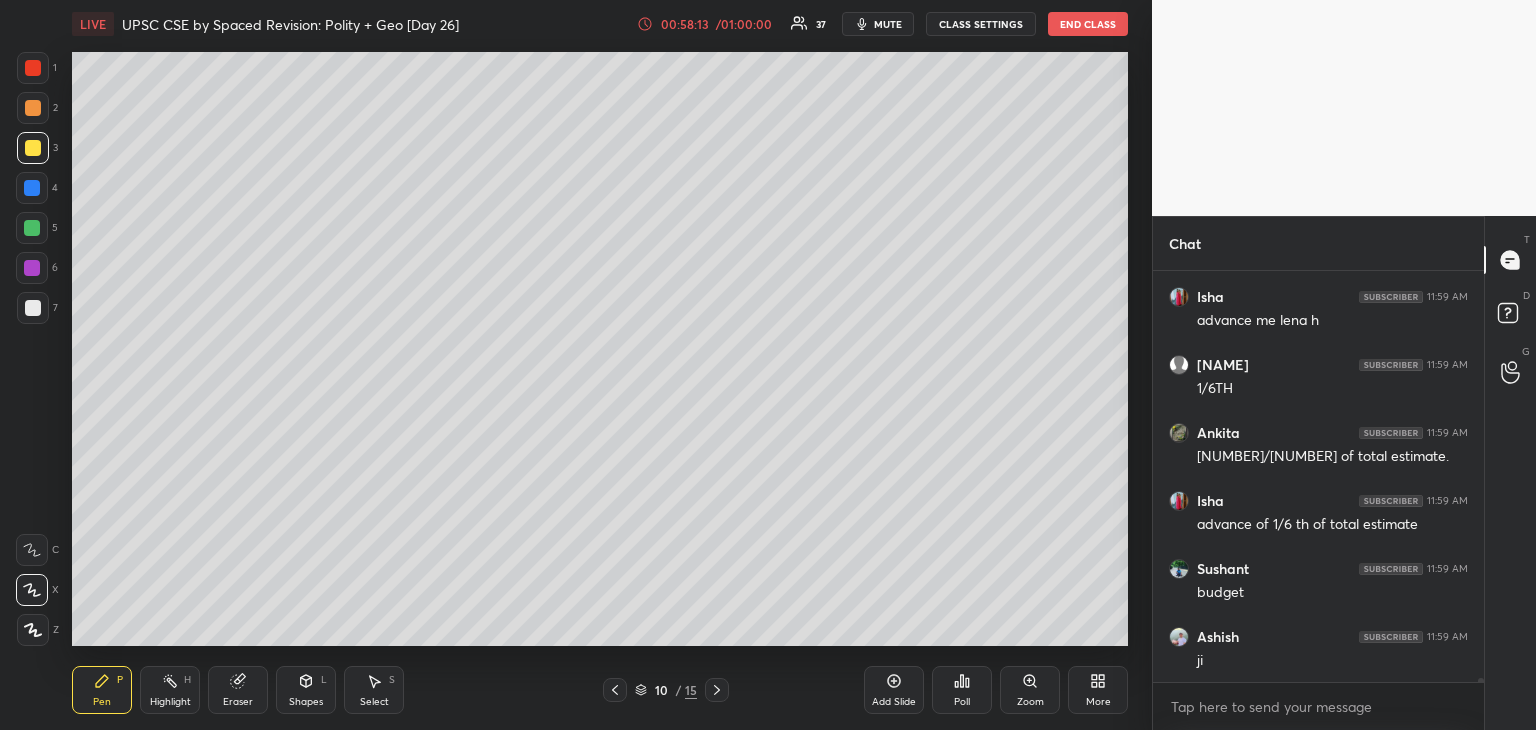 scroll, scrollTop: 47676, scrollLeft: 0, axis: vertical 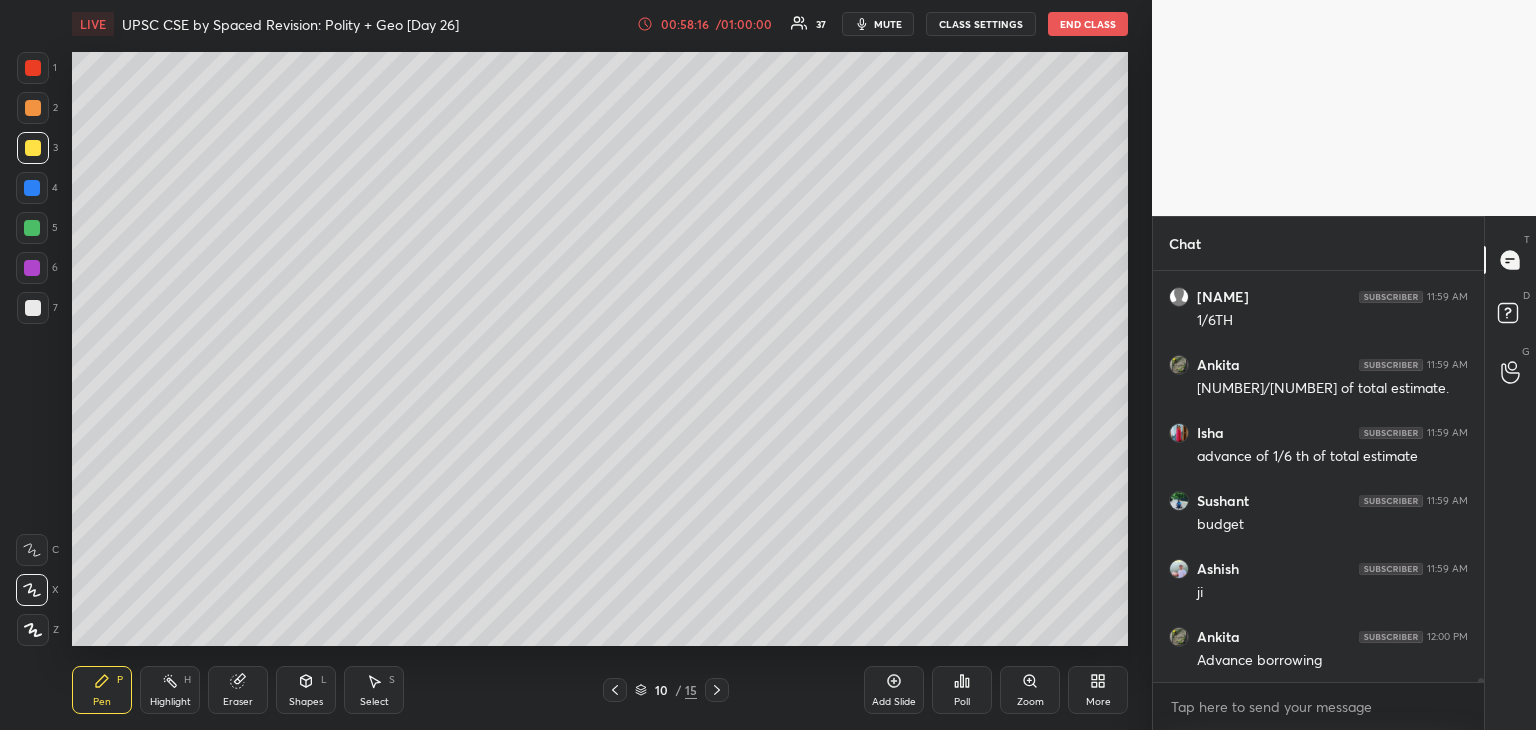click at bounding box center [33, 308] 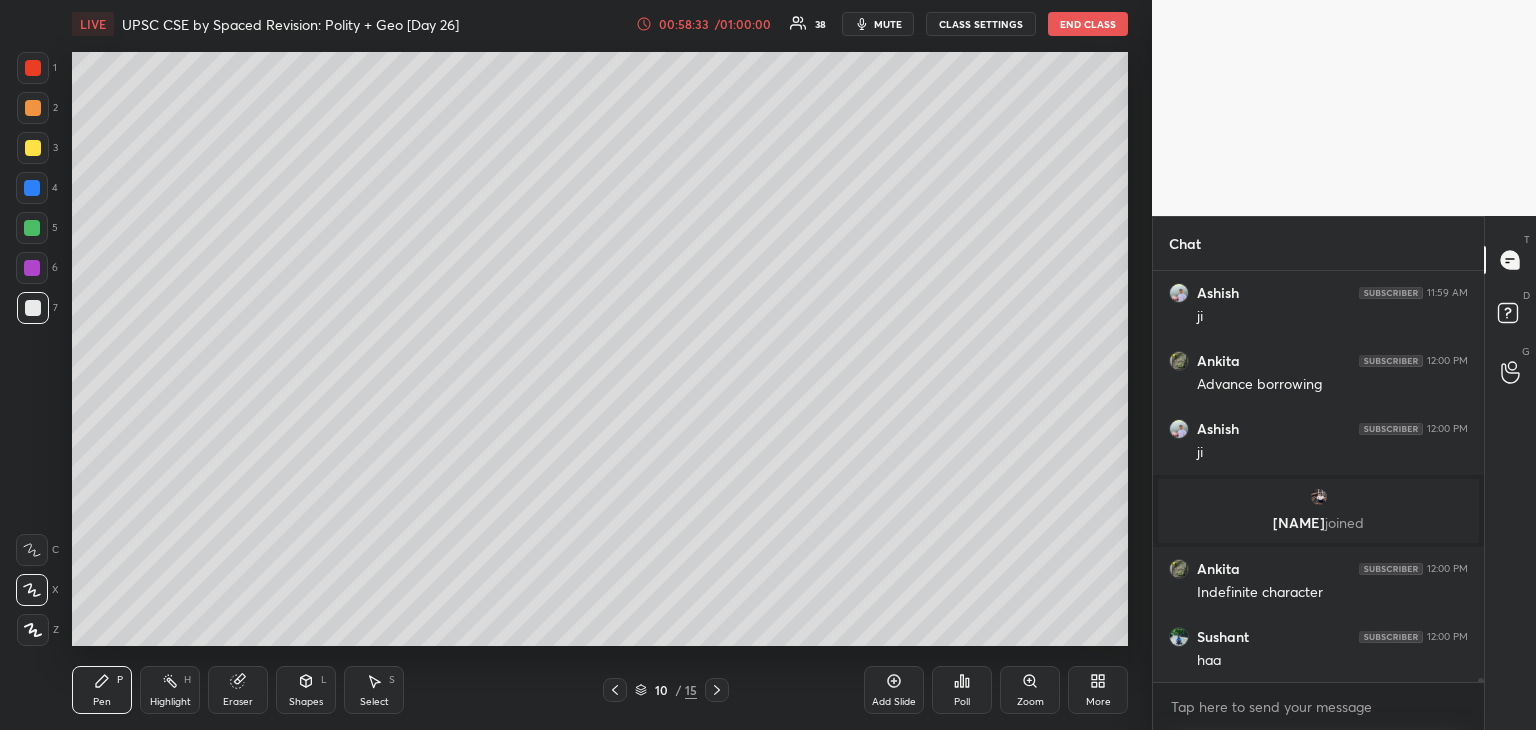 scroll, scrollTop: 47170, scrollLeft: 0, axis: vertical 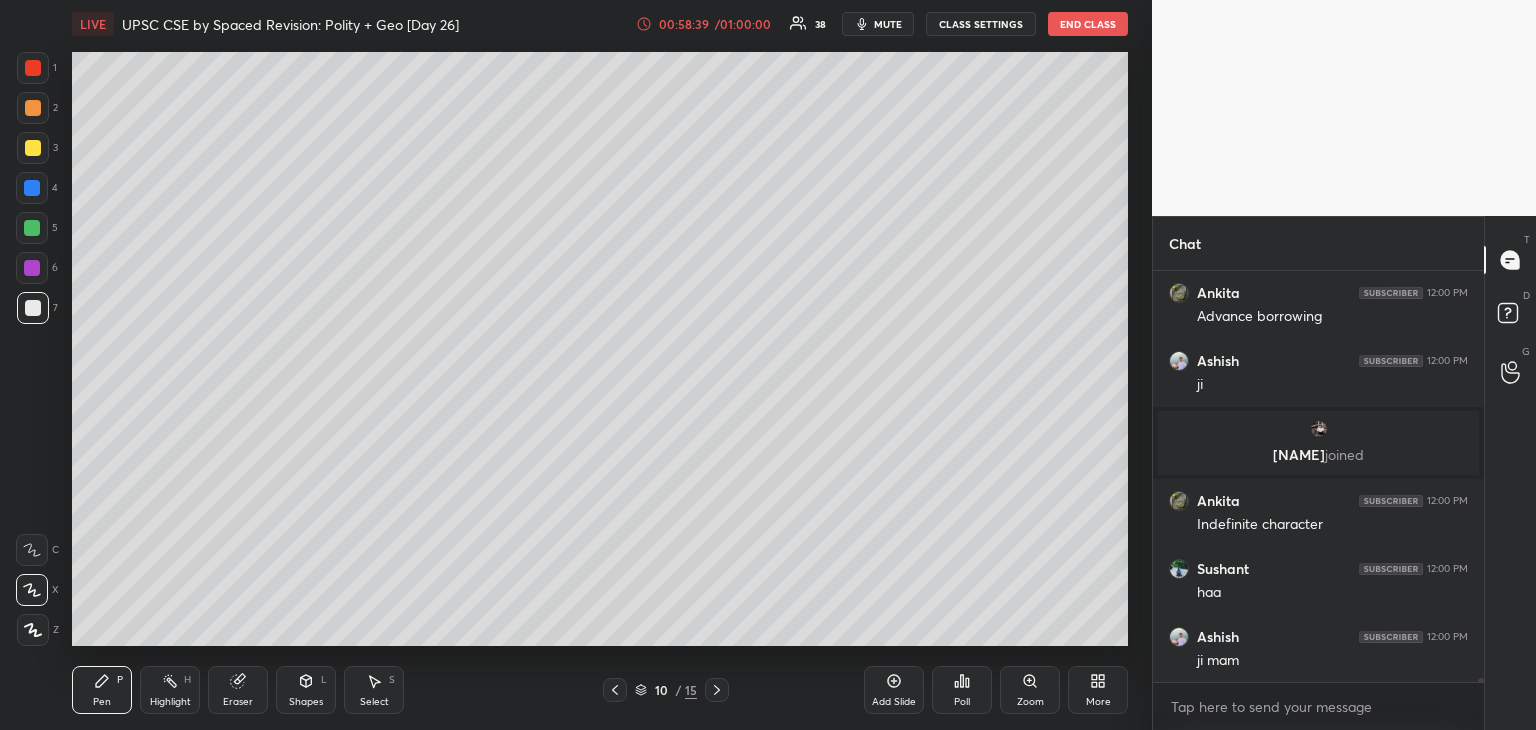 click at bounding box center [32, 228] 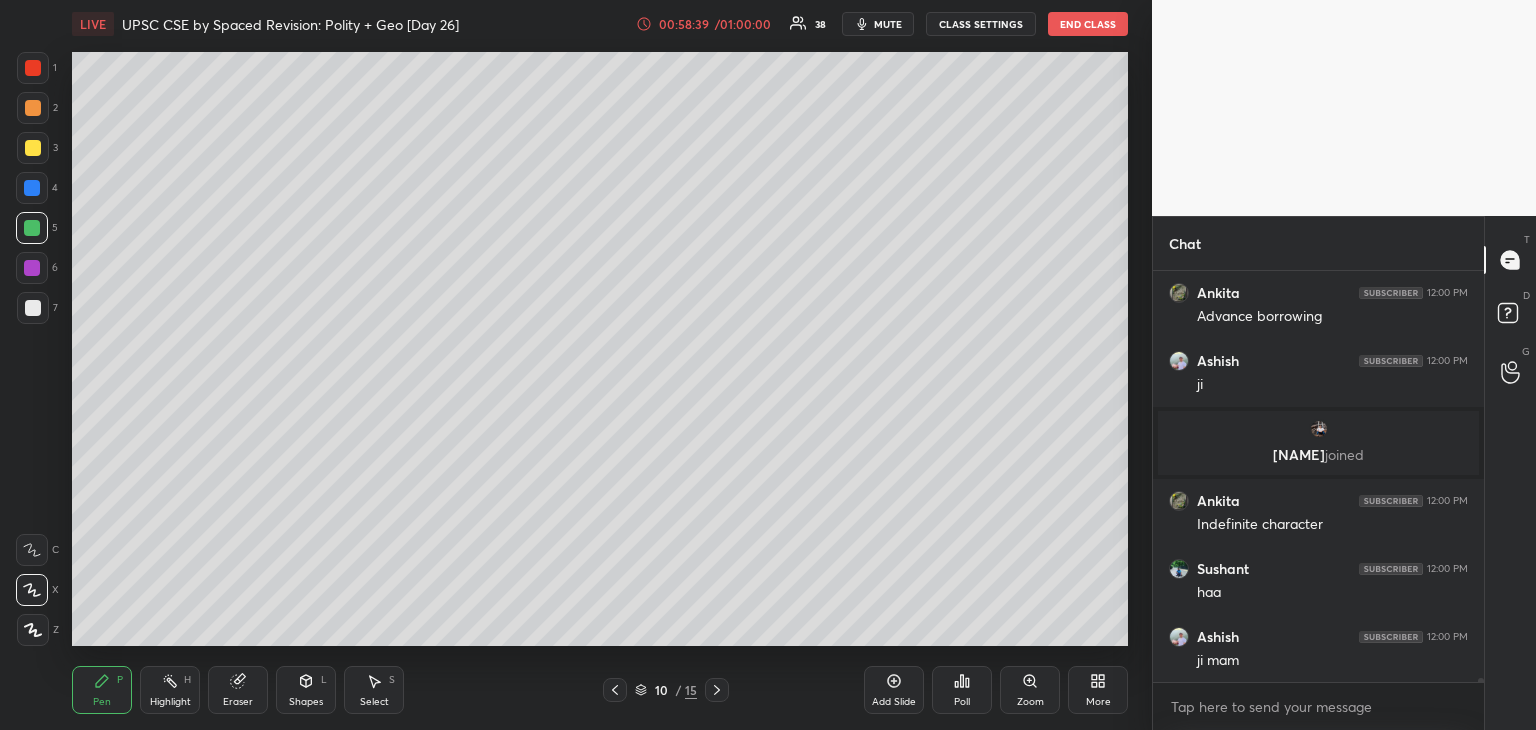 click at bounding box center [32, 268] 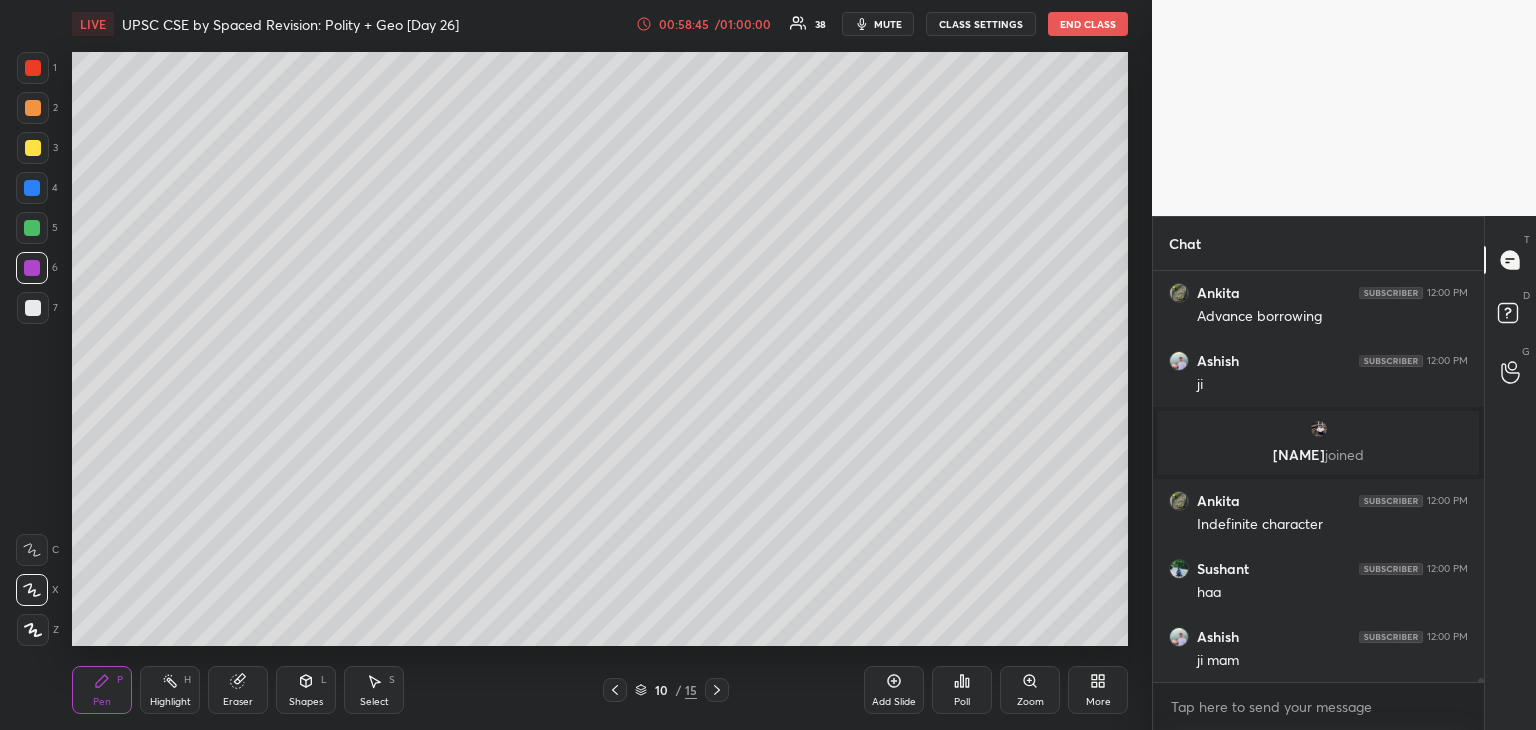 scroll, scrollTop: 47238, scrollLeft: 0, axis: vertical 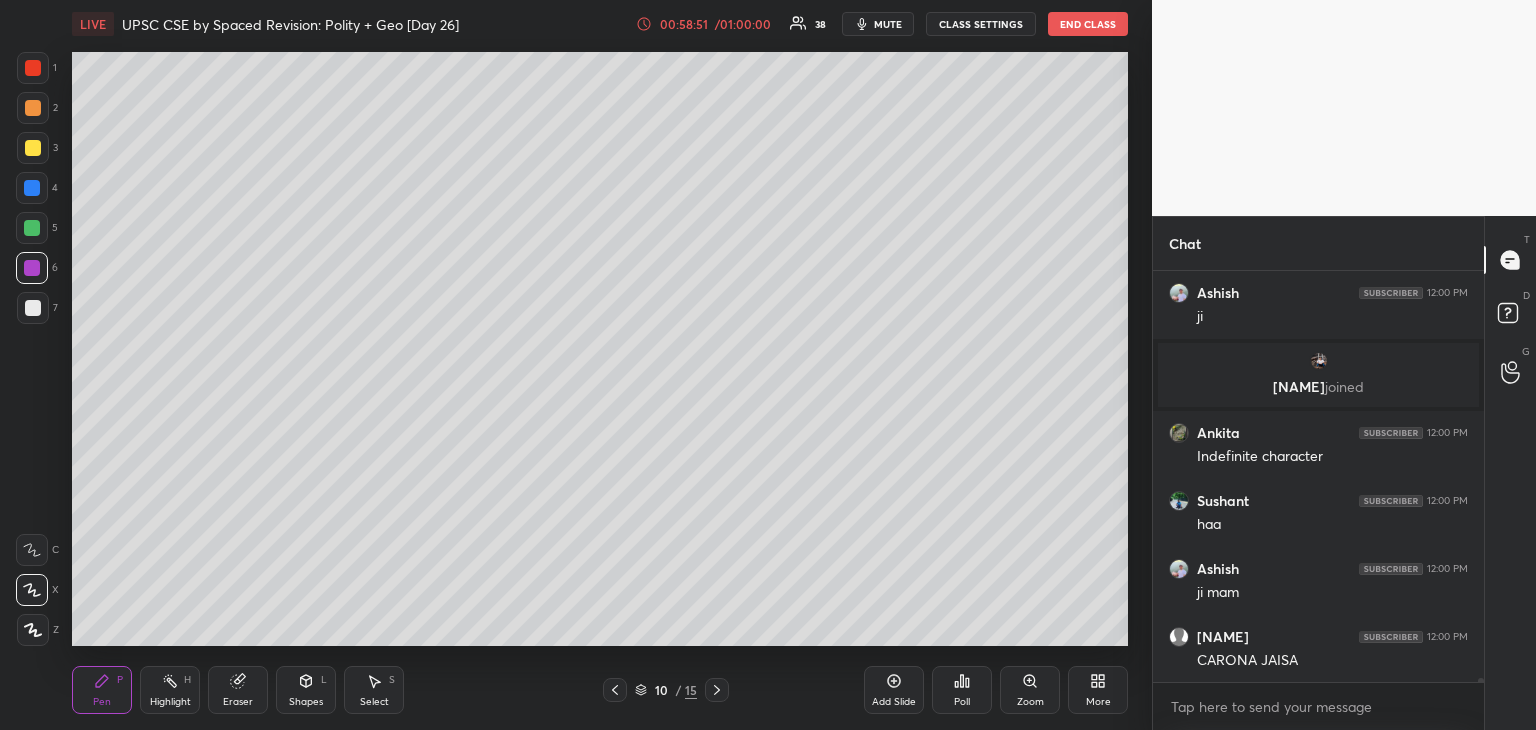 click at bounding box center (33, 148) 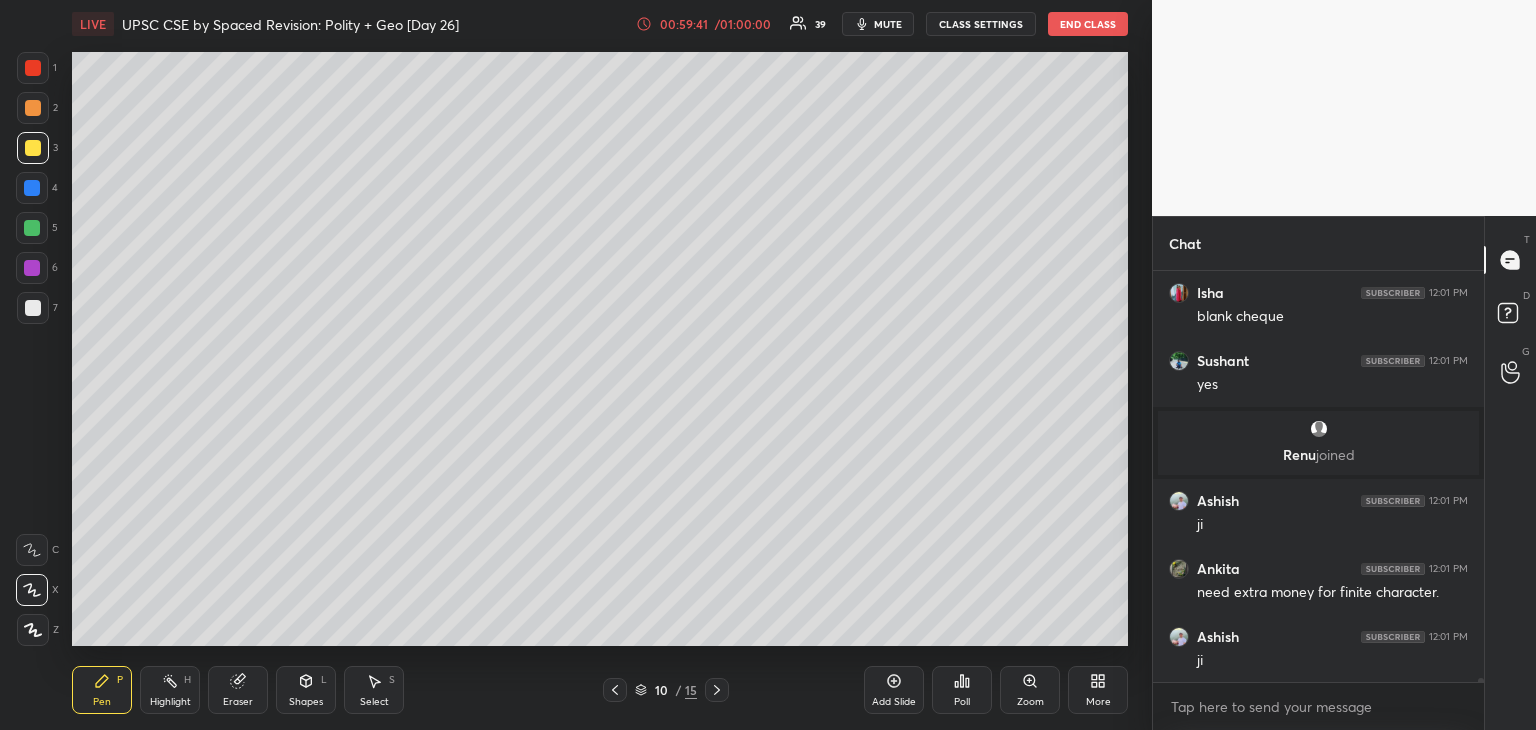 scroll, scrollTop: 47642, scrollLeft: 0, axis: vertical 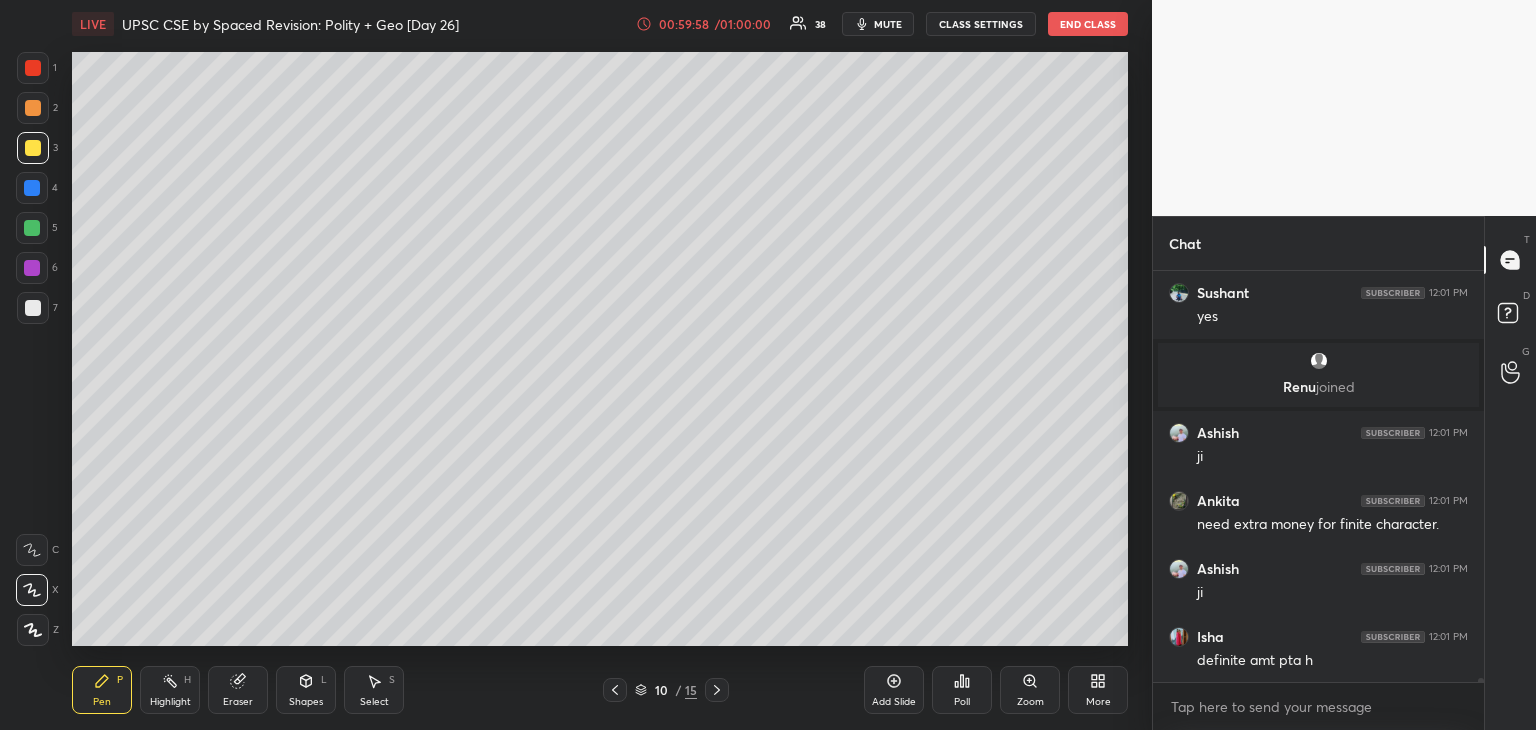 click 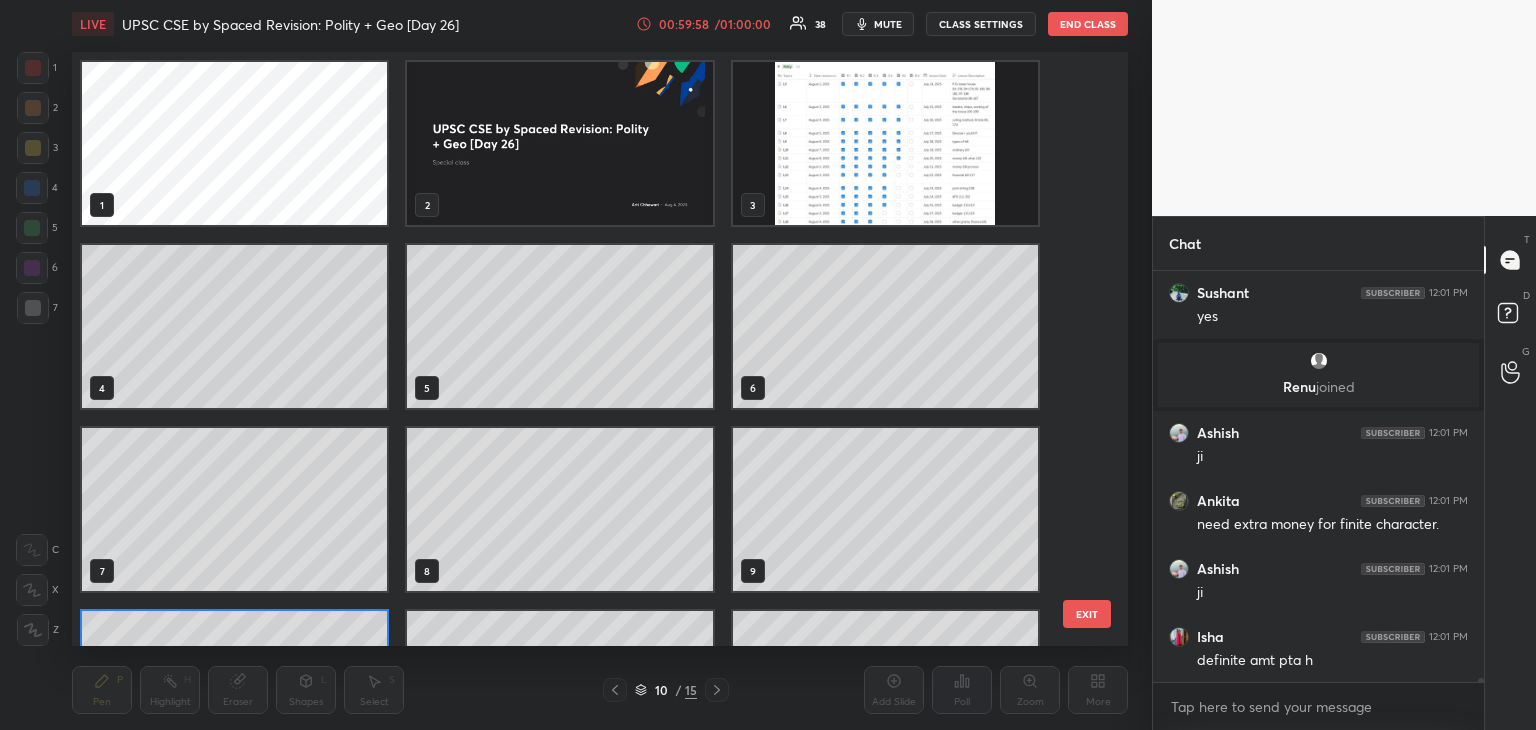 scroll, scrollTop: 138, scrollLeft: 0, axis: vertical 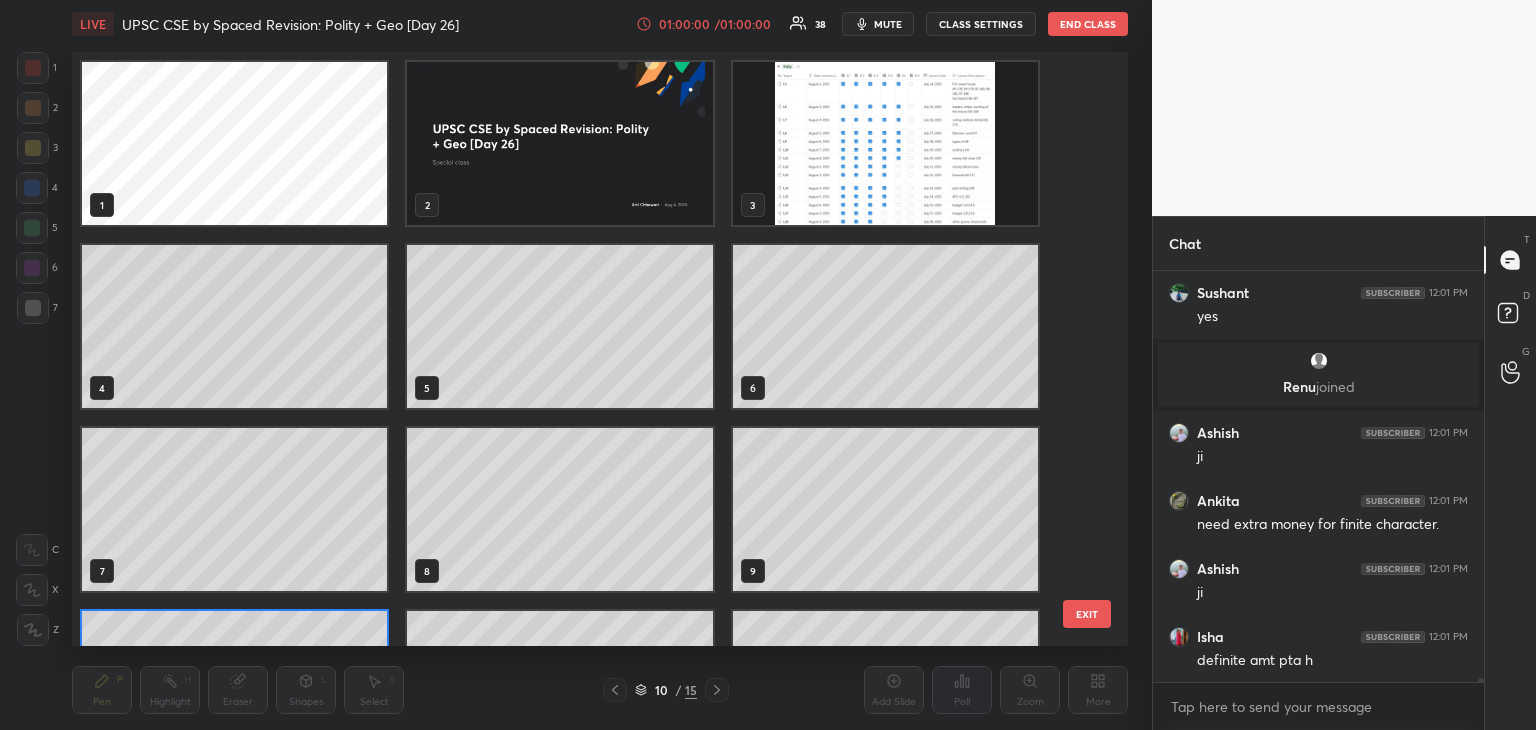 click at bounding box center (885, 143) 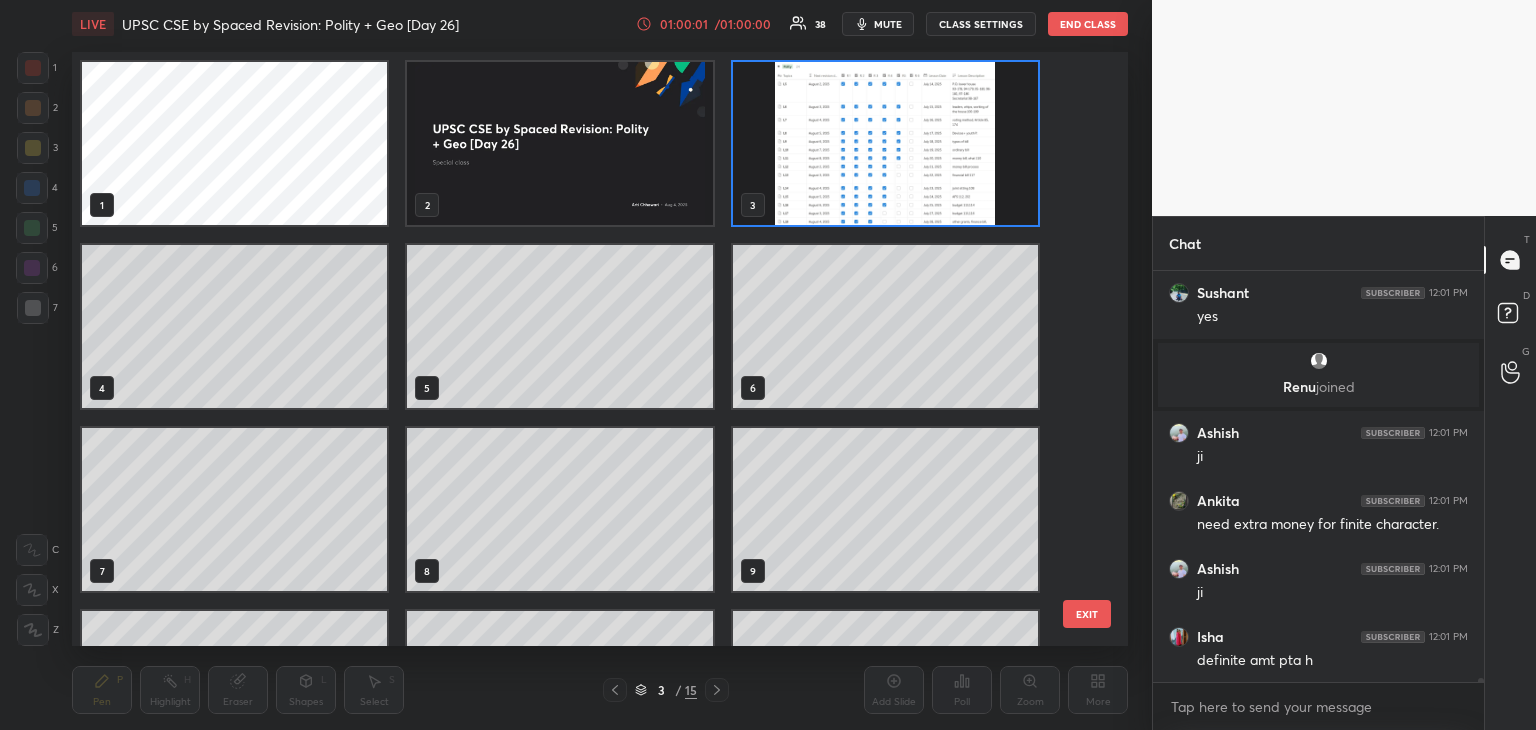 click 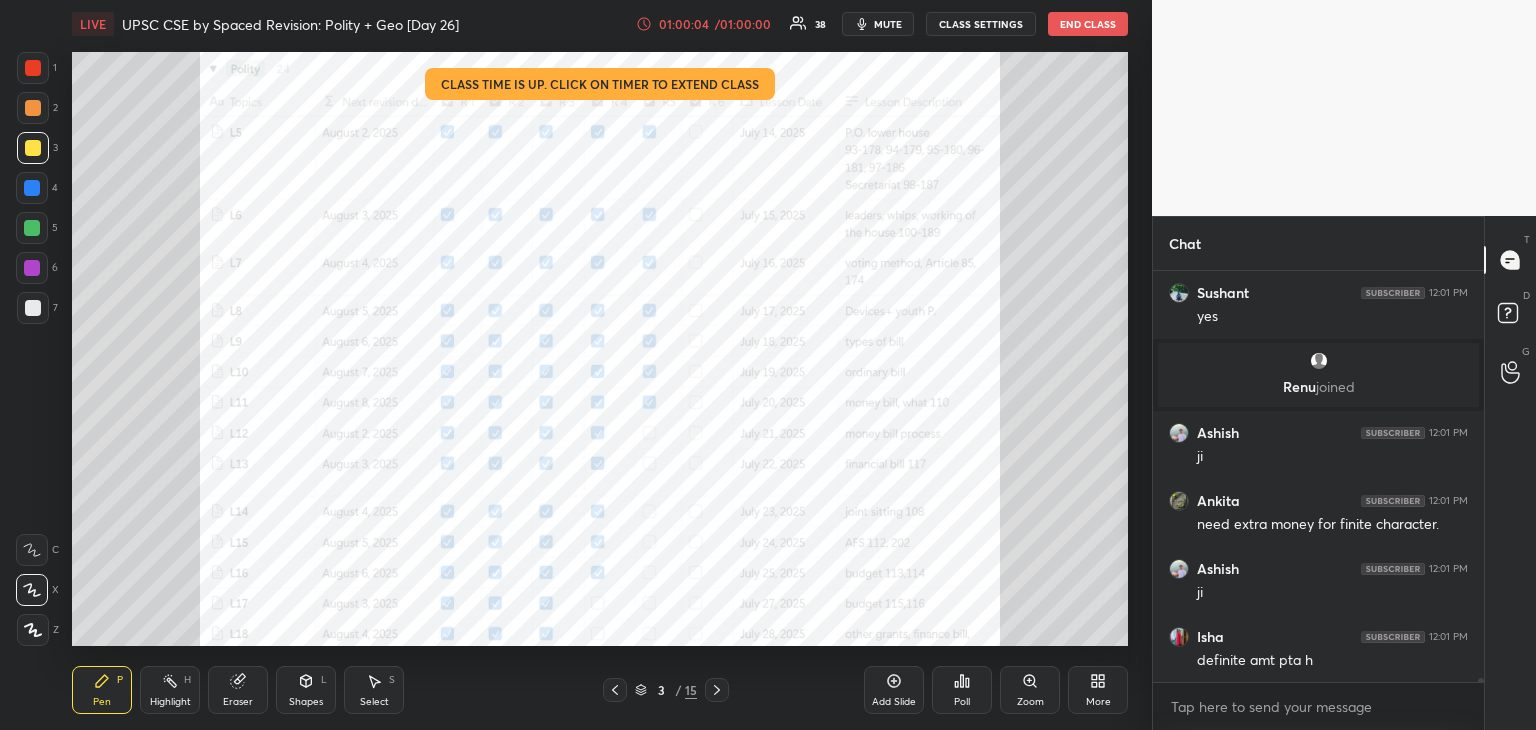 scroll, scrollTop: 47710, scrollLeft: 0, axis: vertical 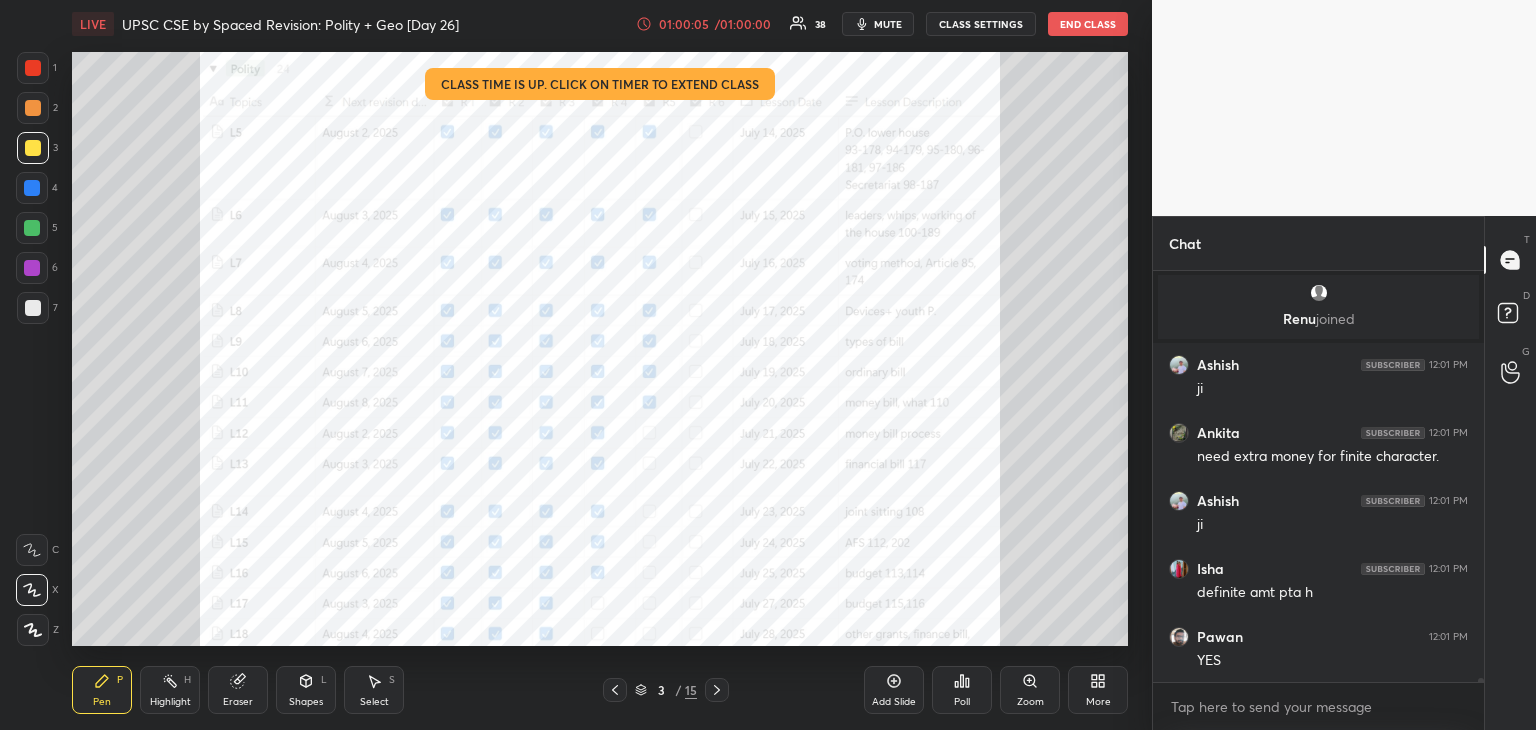 click at bounding box center (33, 68) 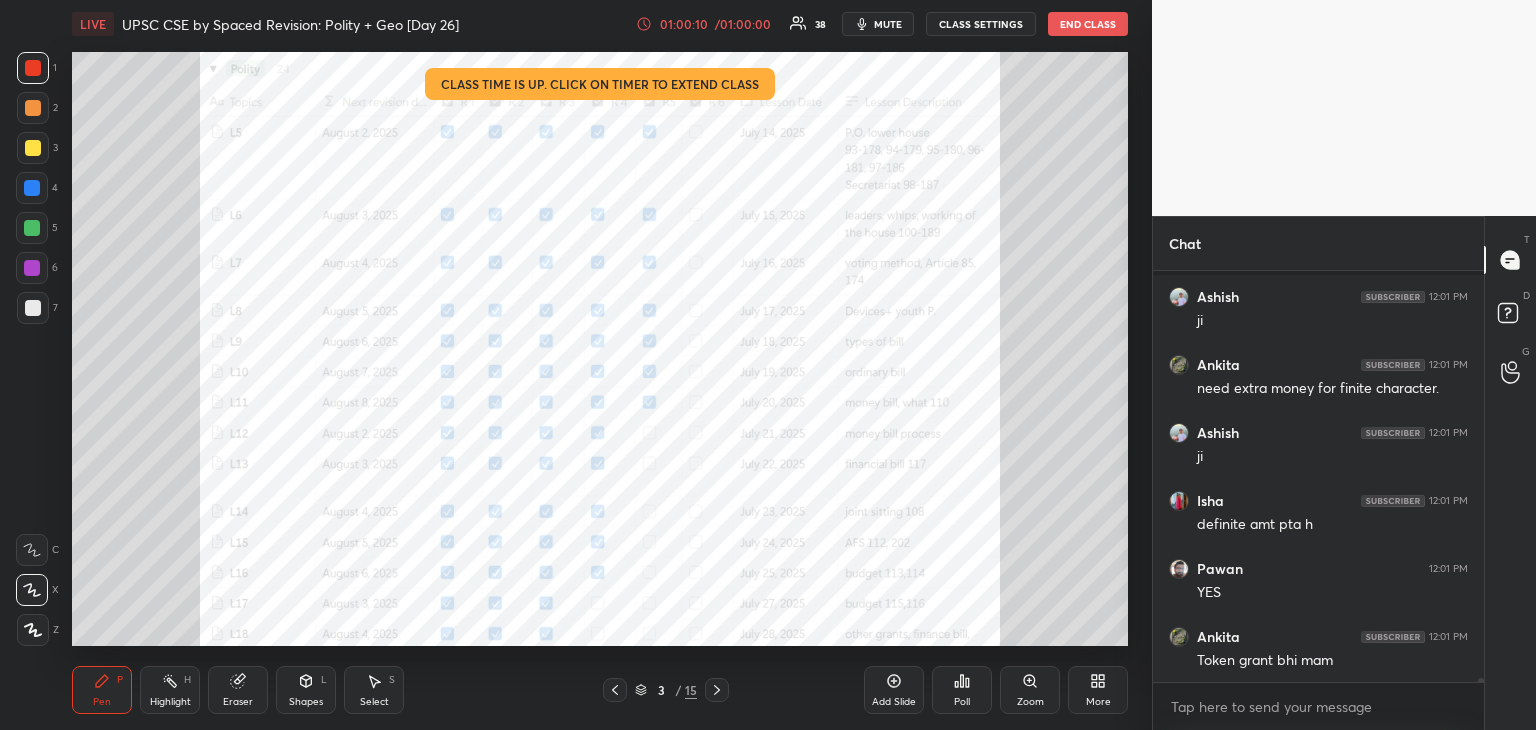 scroll, scrollTop: 47846, scrollLeft: 0, axis: vertical 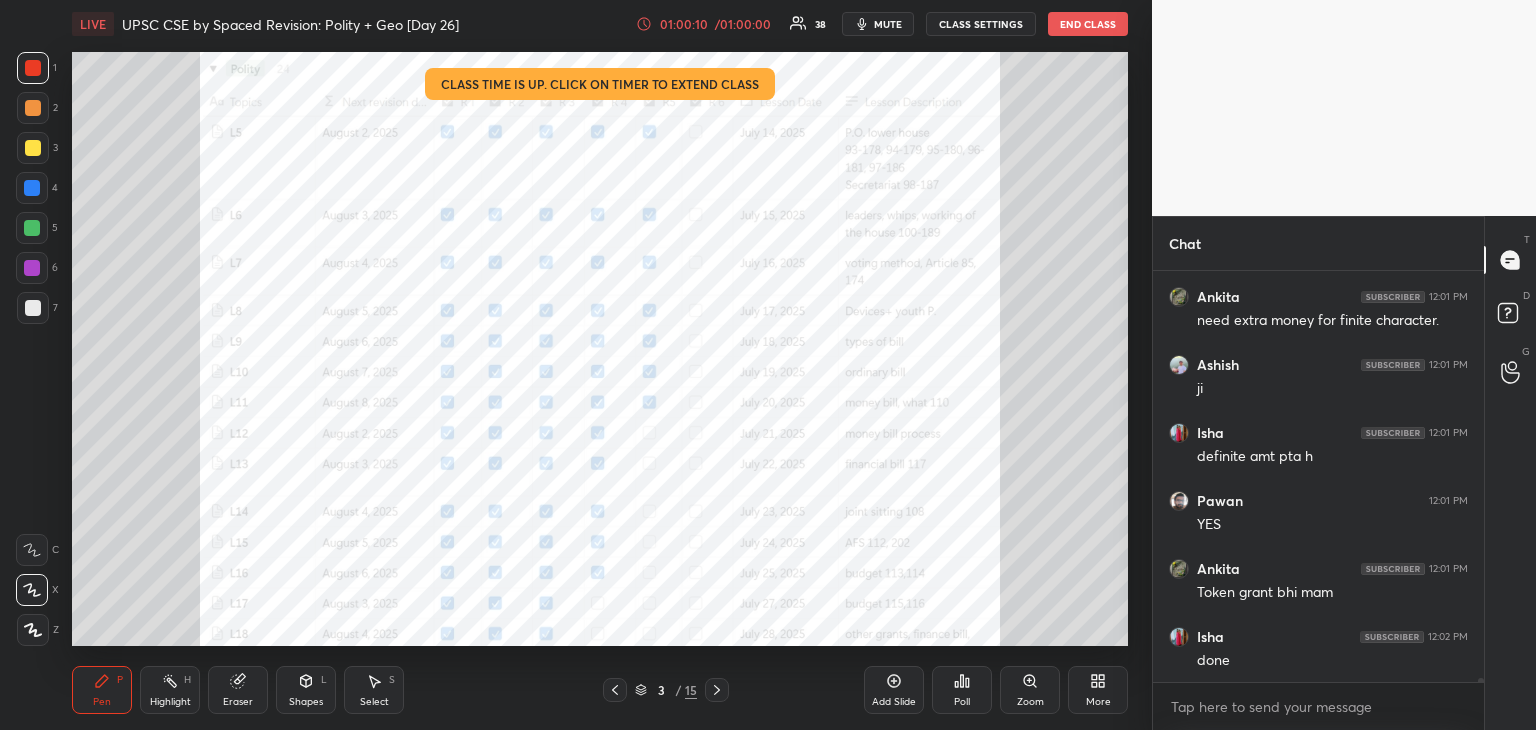 click 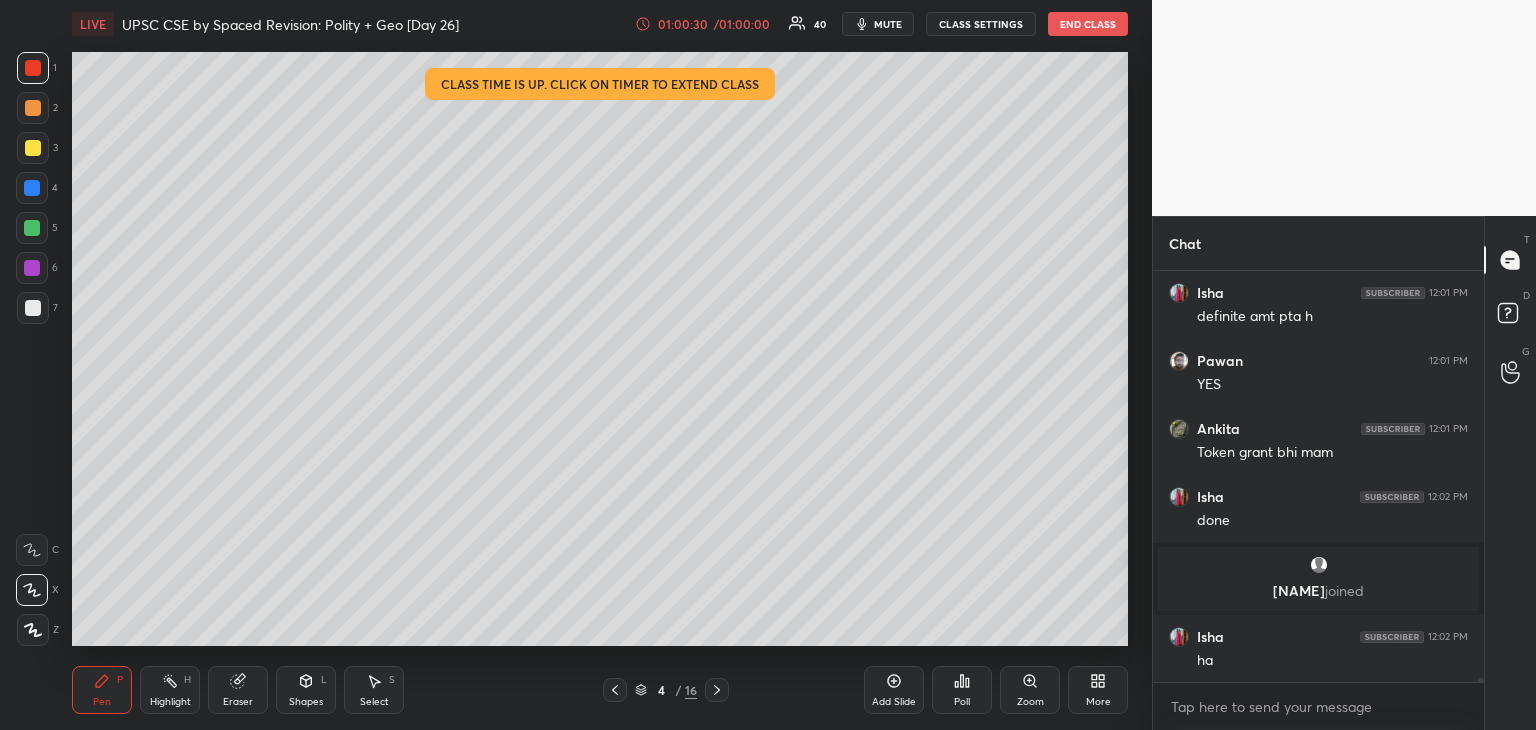 scroll, scrollTop: 47914, scrollLeft: 0, axis: vertical 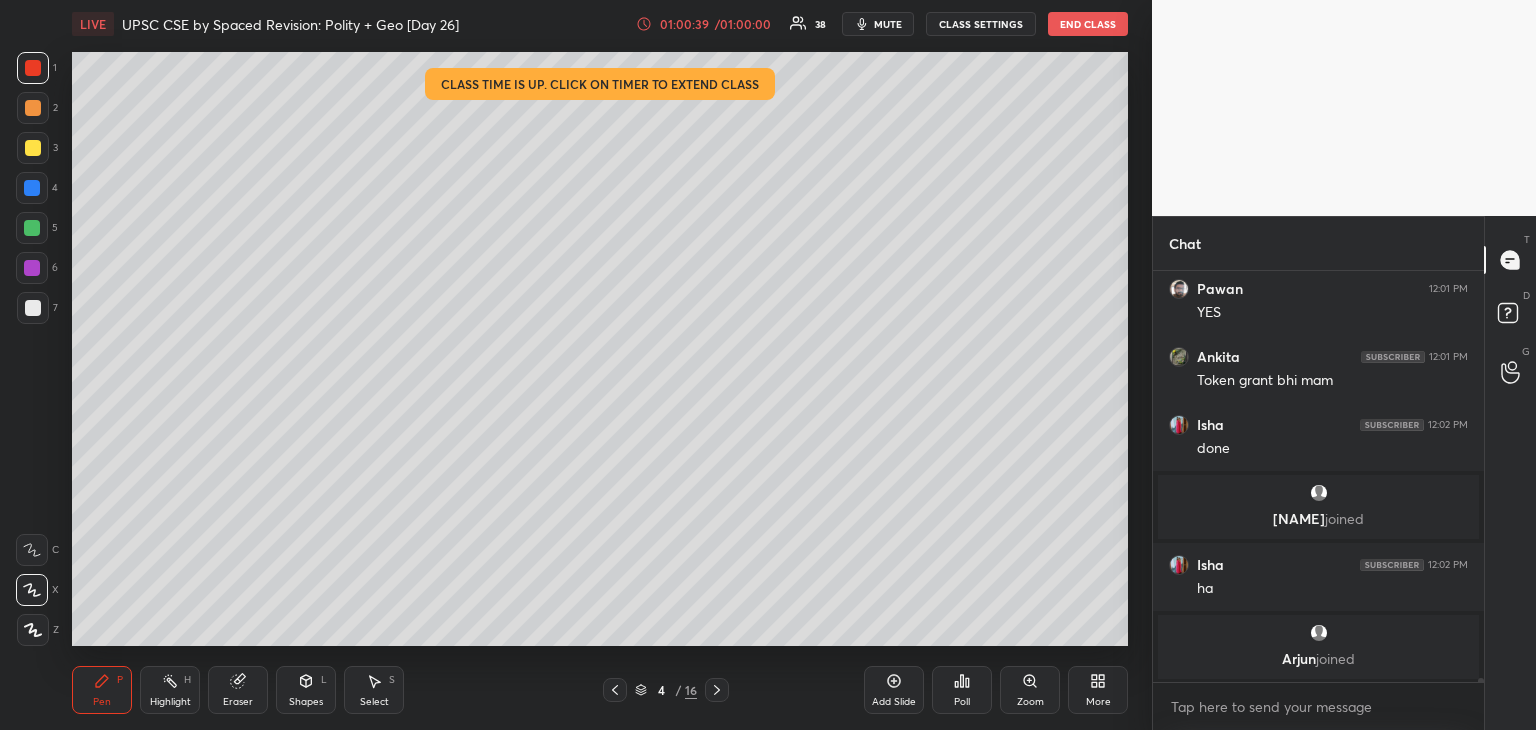 click at bounding box center [32, 188] 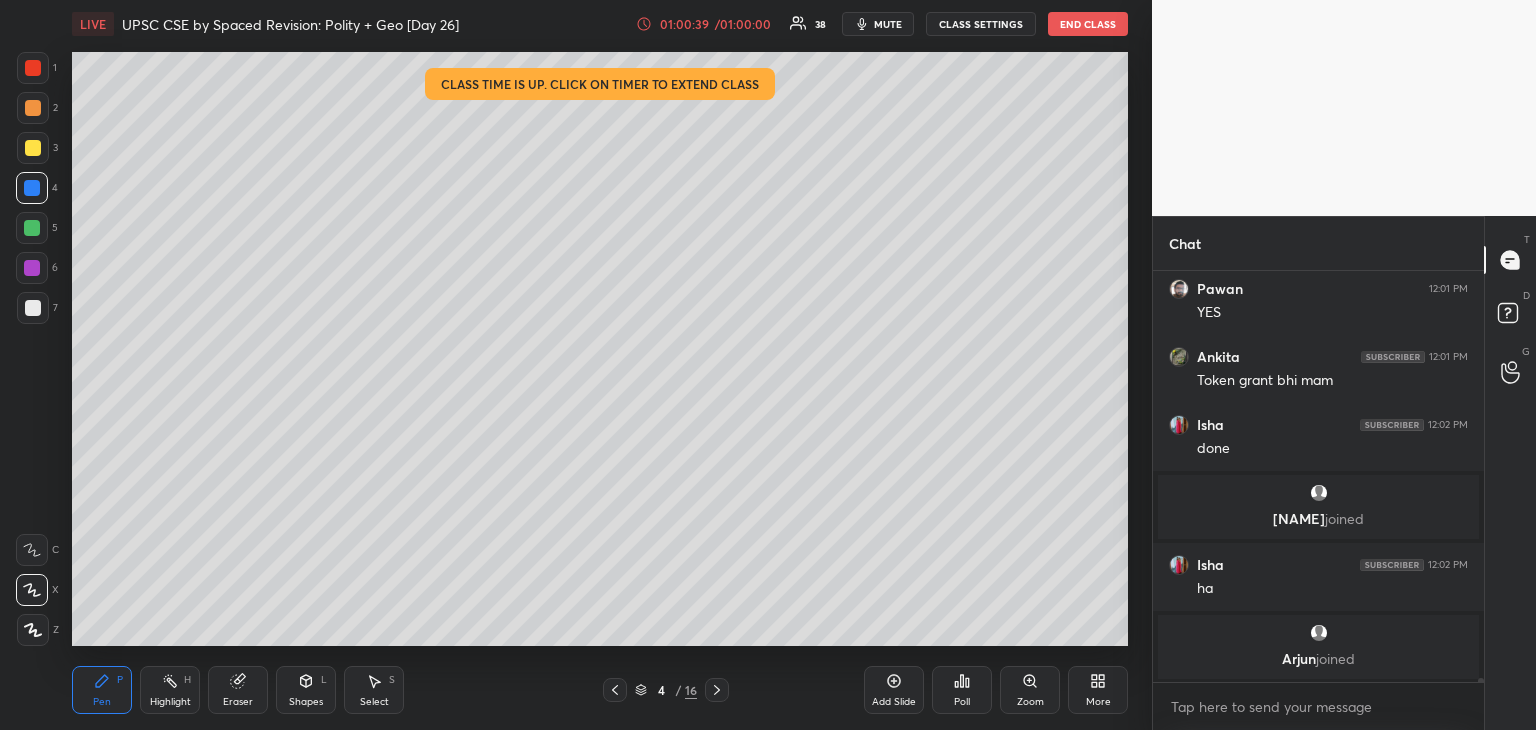 click at bounding box center [33, 308] 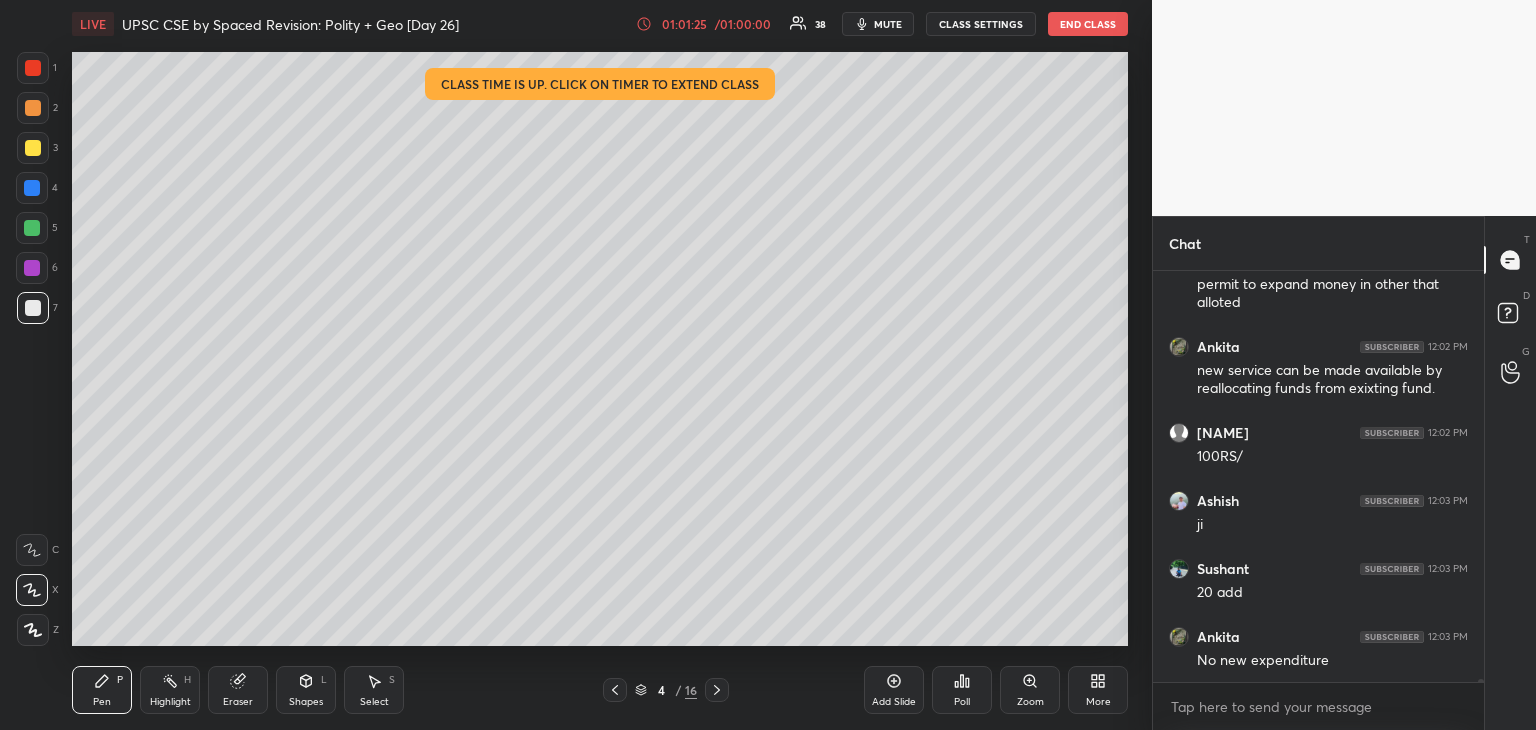 scroll, scrollTop: 48436, scrollLeft: 0, axis: vertical 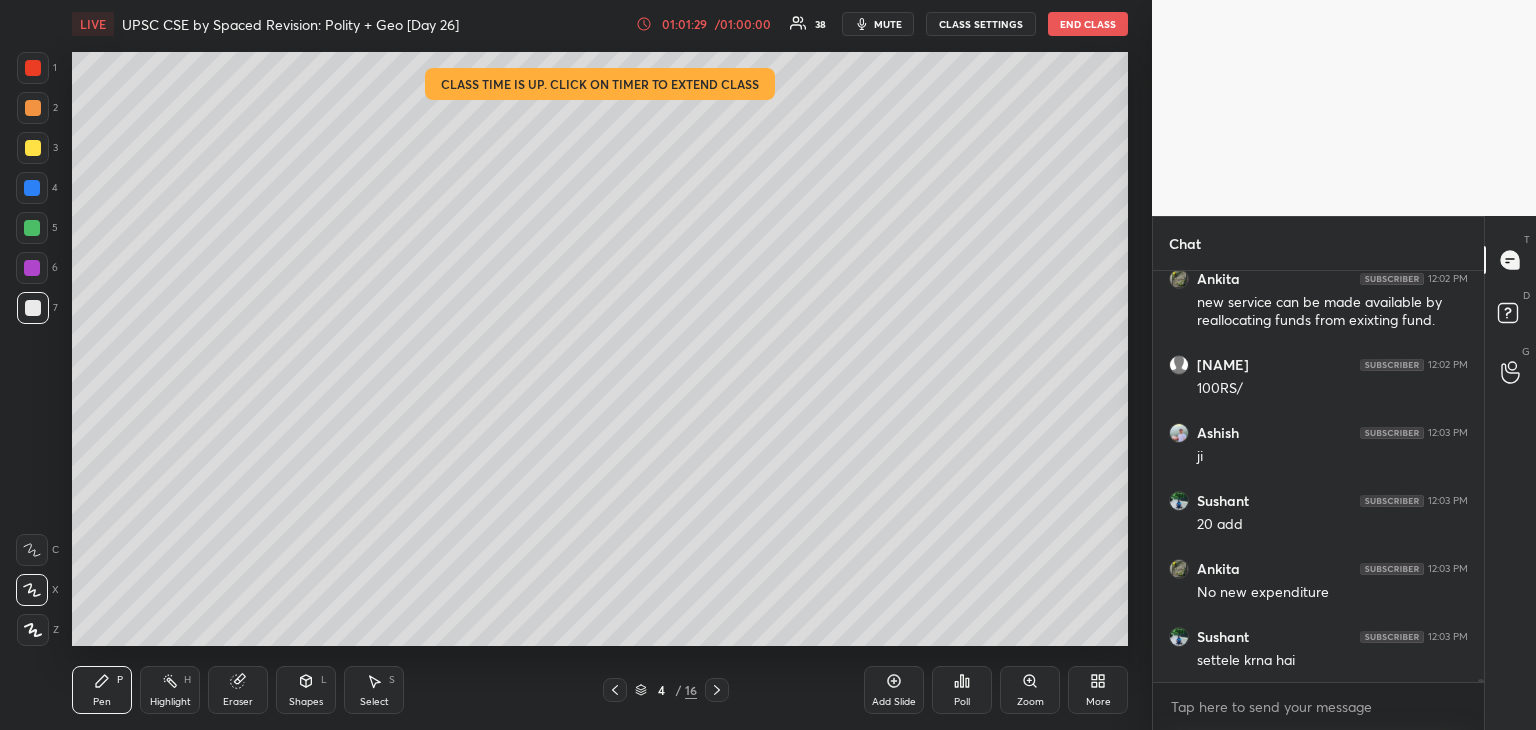 click 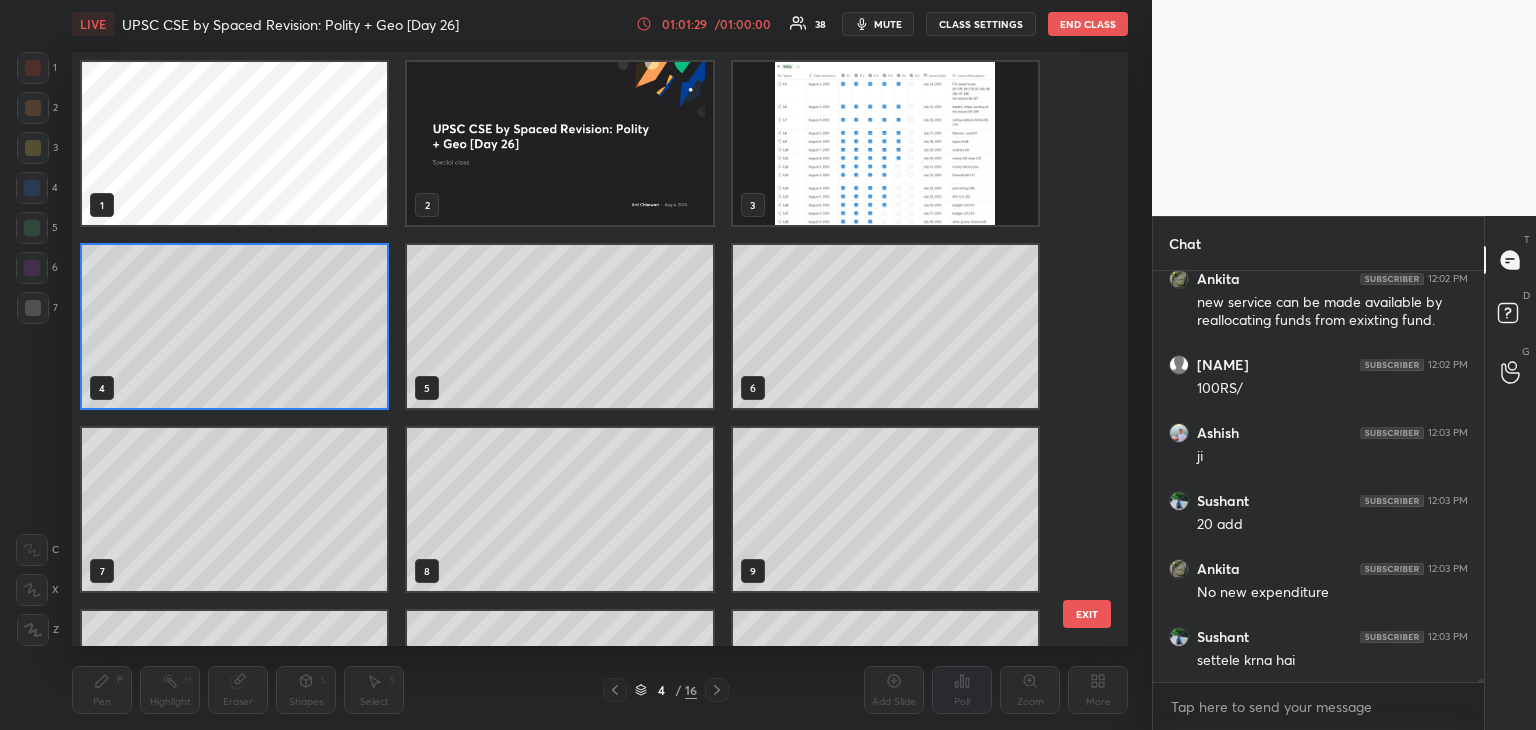 scroll, scrollTop: 6, scrollLeft: 10, axis: both 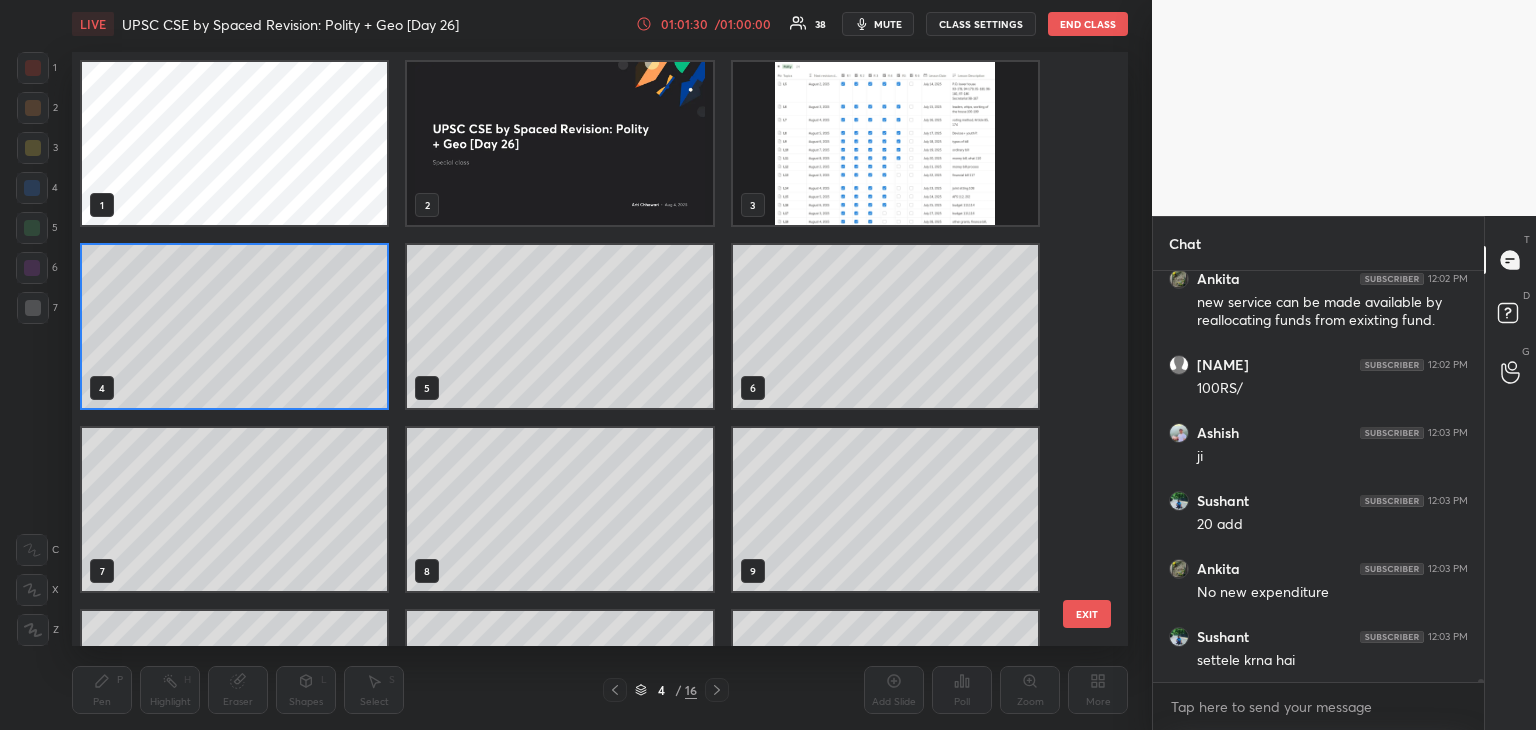 click at bounding box center (885, 143) 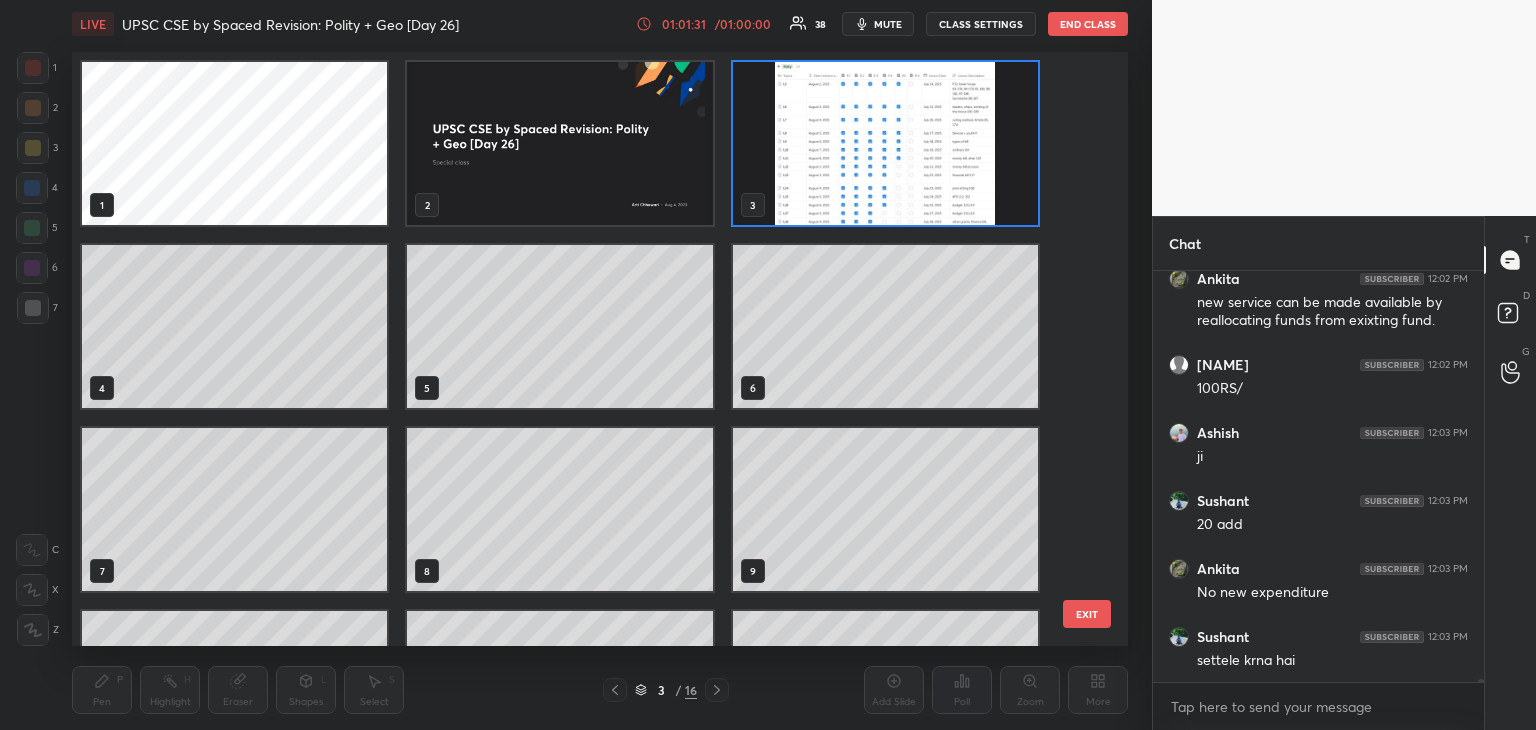 click 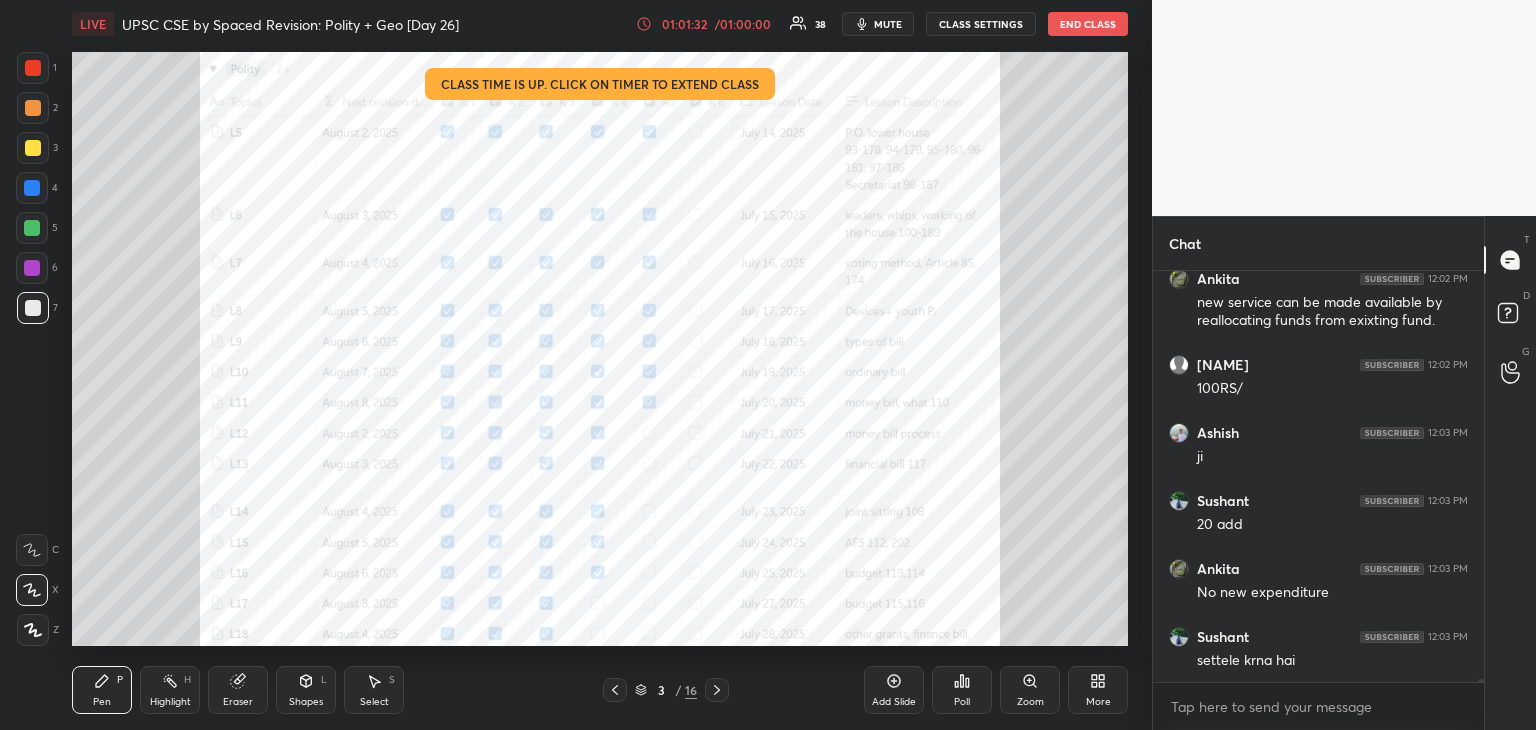 click at bounding box center [33, 68] 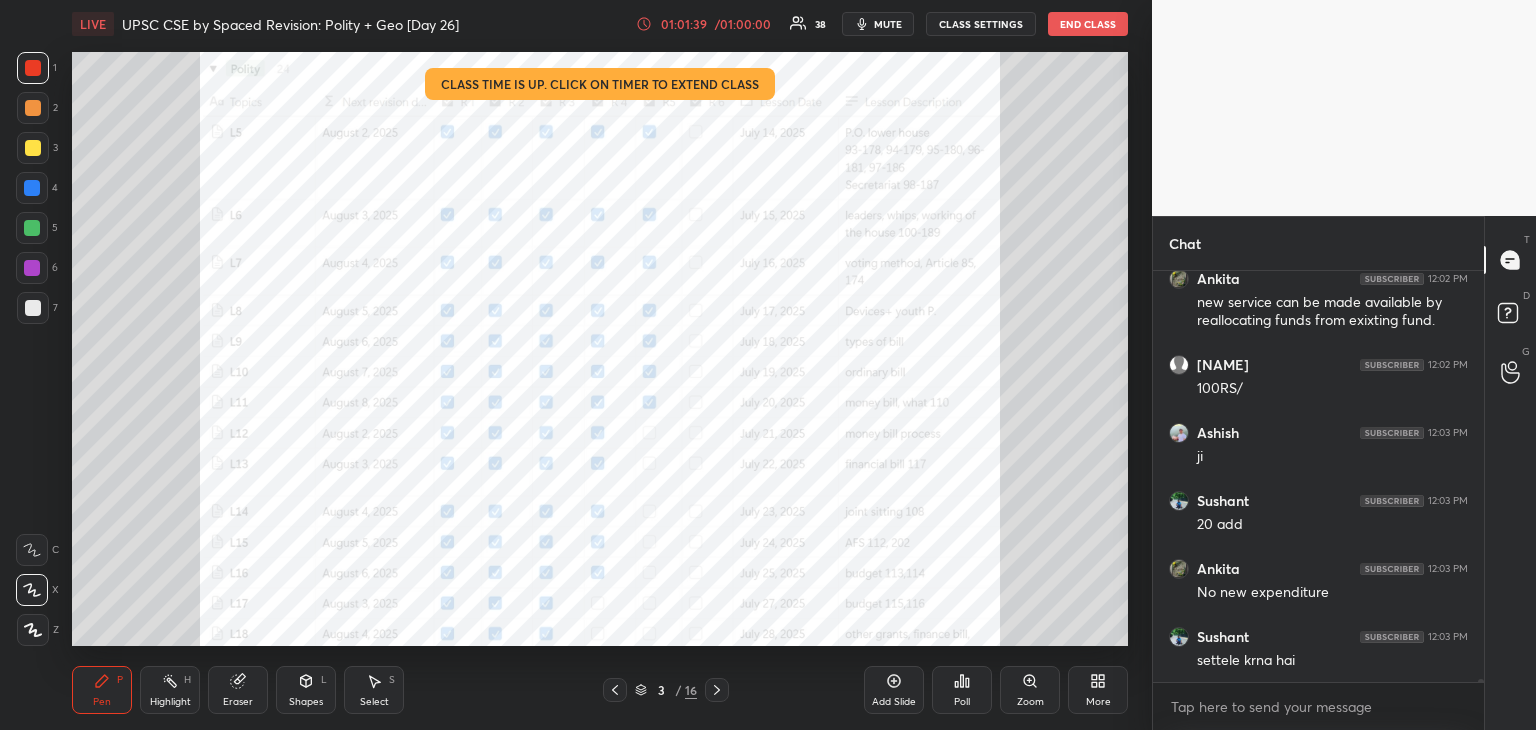 click on "LIVE UPSC CSE by Spaced Revision: Polity + Geo [Day 26] 01:01:39 /  01:00:00 38 mute CLASS SETTINGS End Class Setting up your live class Class time is up.  Click on timer to extend class Poll for   secs No correct answer Start poll Back UPSC CSE by Spaced Revision: Polity + Geo [Day 26] [NAME] Pen P Highlight H Eraser Shapes L Select S 3 / 16 Add Slide Poll Zoom More" at bounding box center [600, 365] 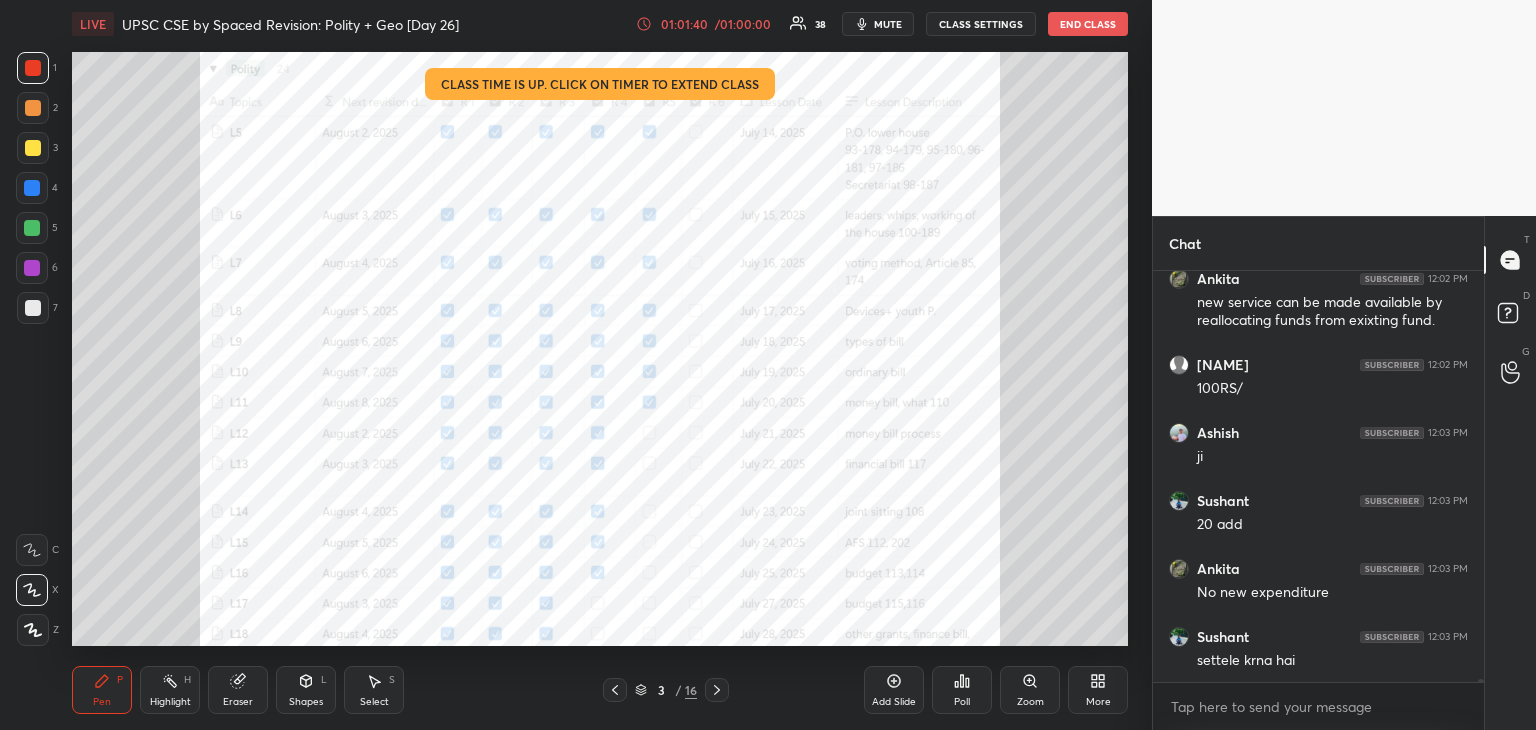 click 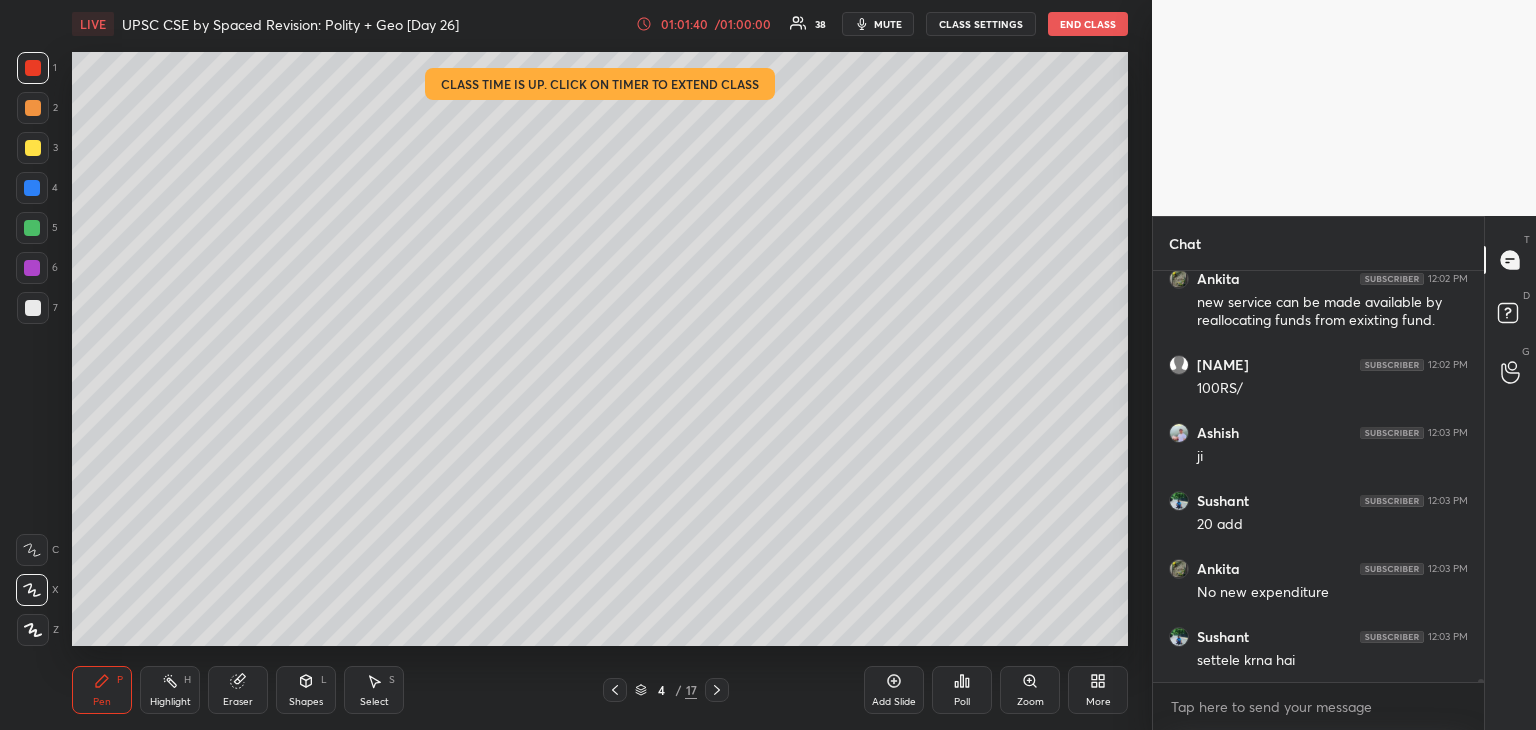 scroll, scrollTop: 48612, scrollLeft: 0, axis: vertical 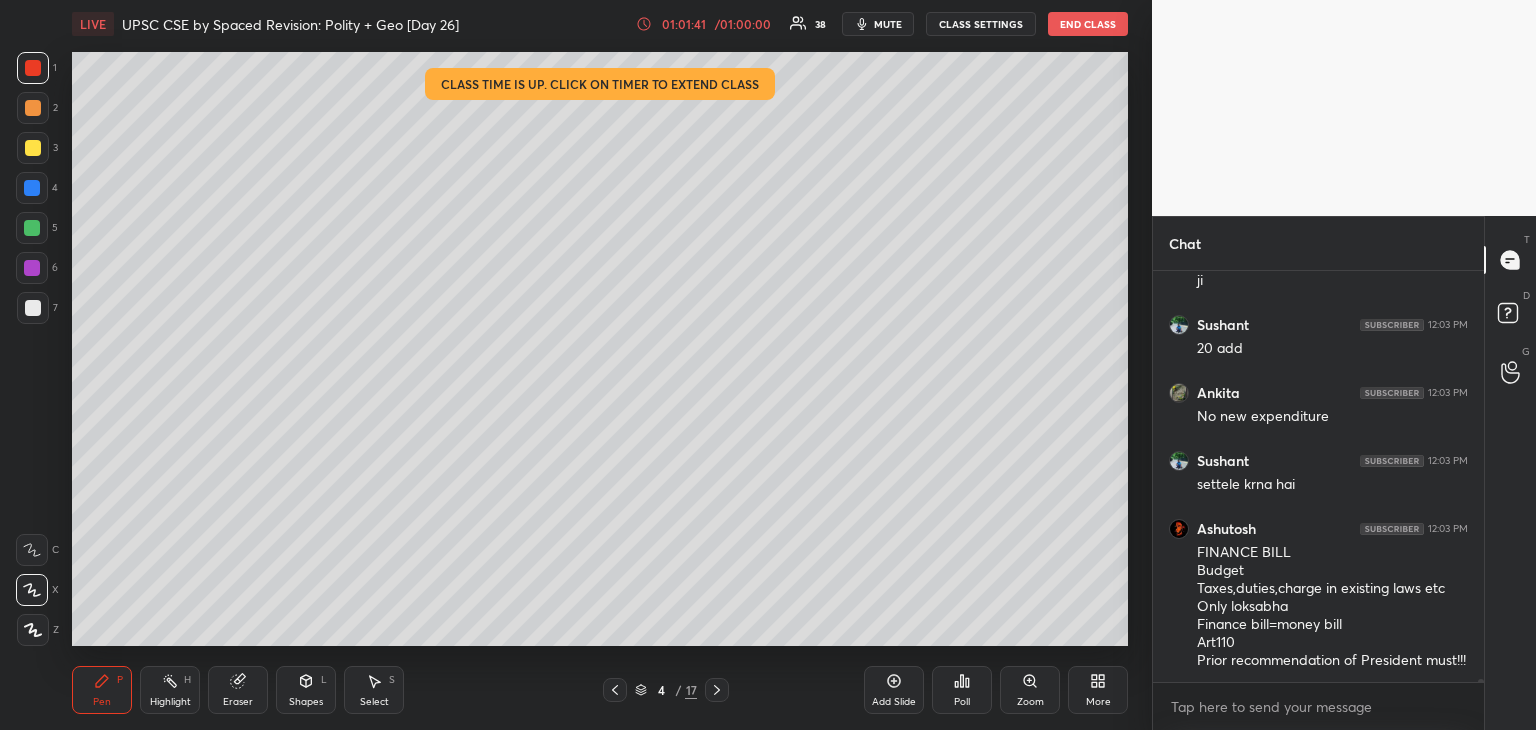 click at bounding box center (33, 308) 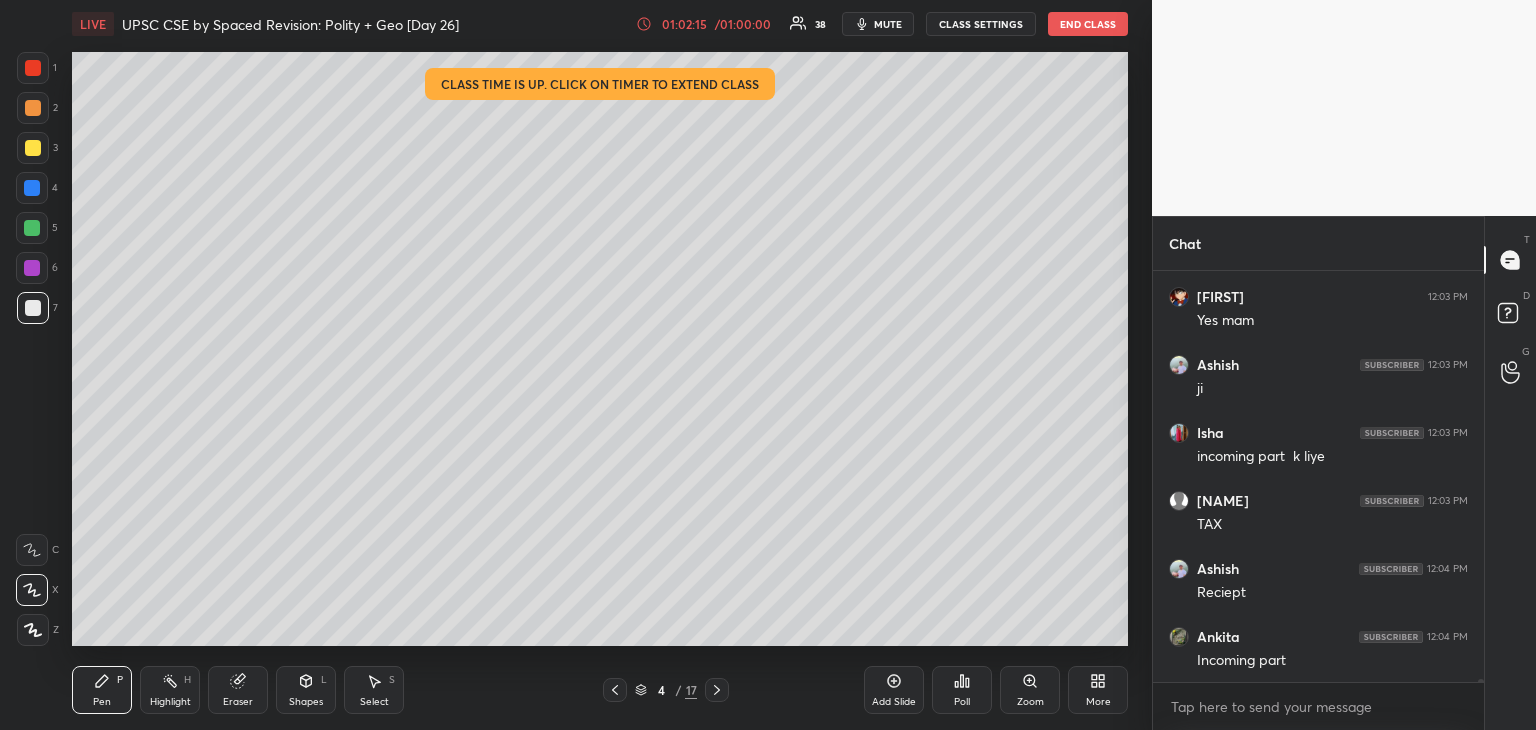 scroll, scrollTop: 49156, scrollLeft: 0, axis: vertical 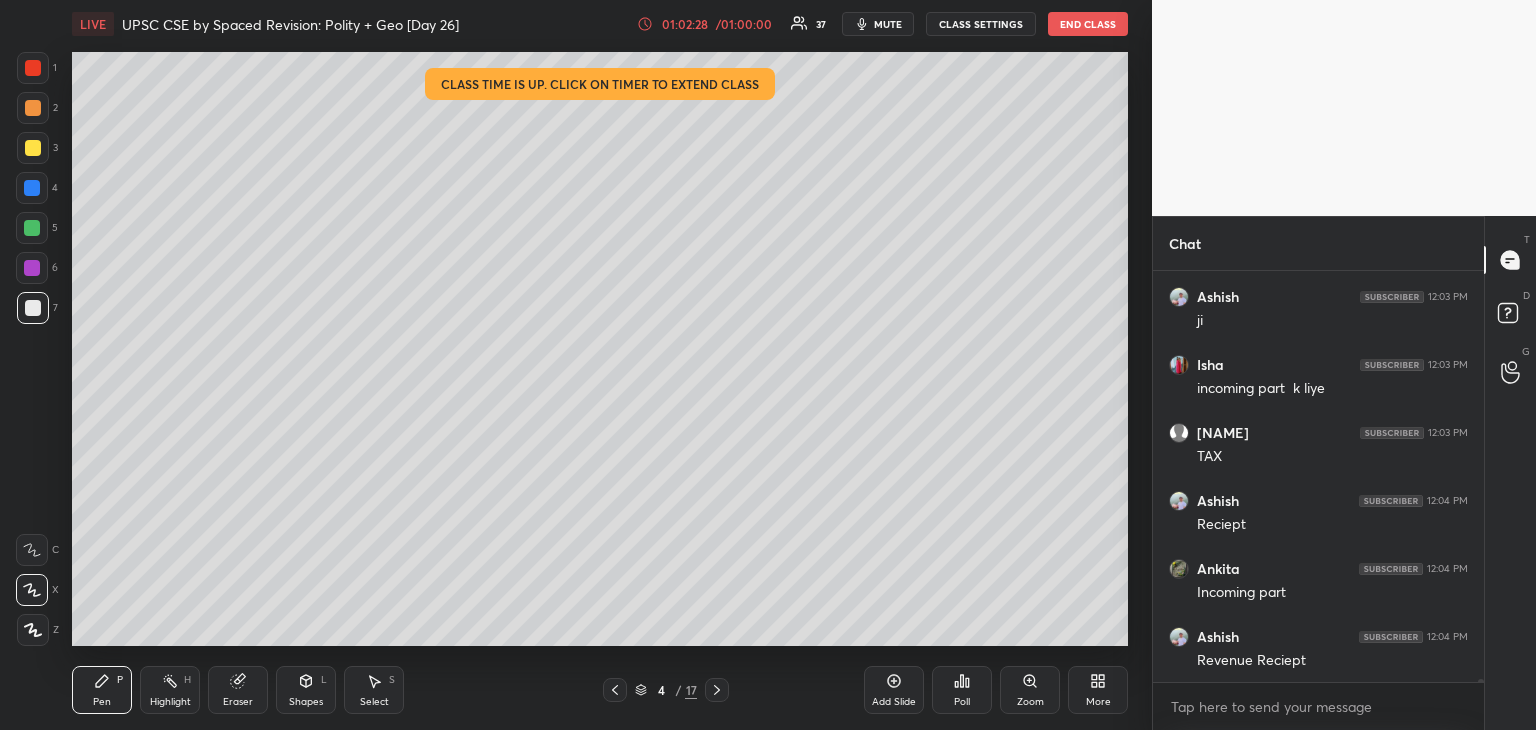 drag, startPoint x: 31, startPoint y: 147, endPoint x: 71, endPoint y: 136, distance: 41.484936 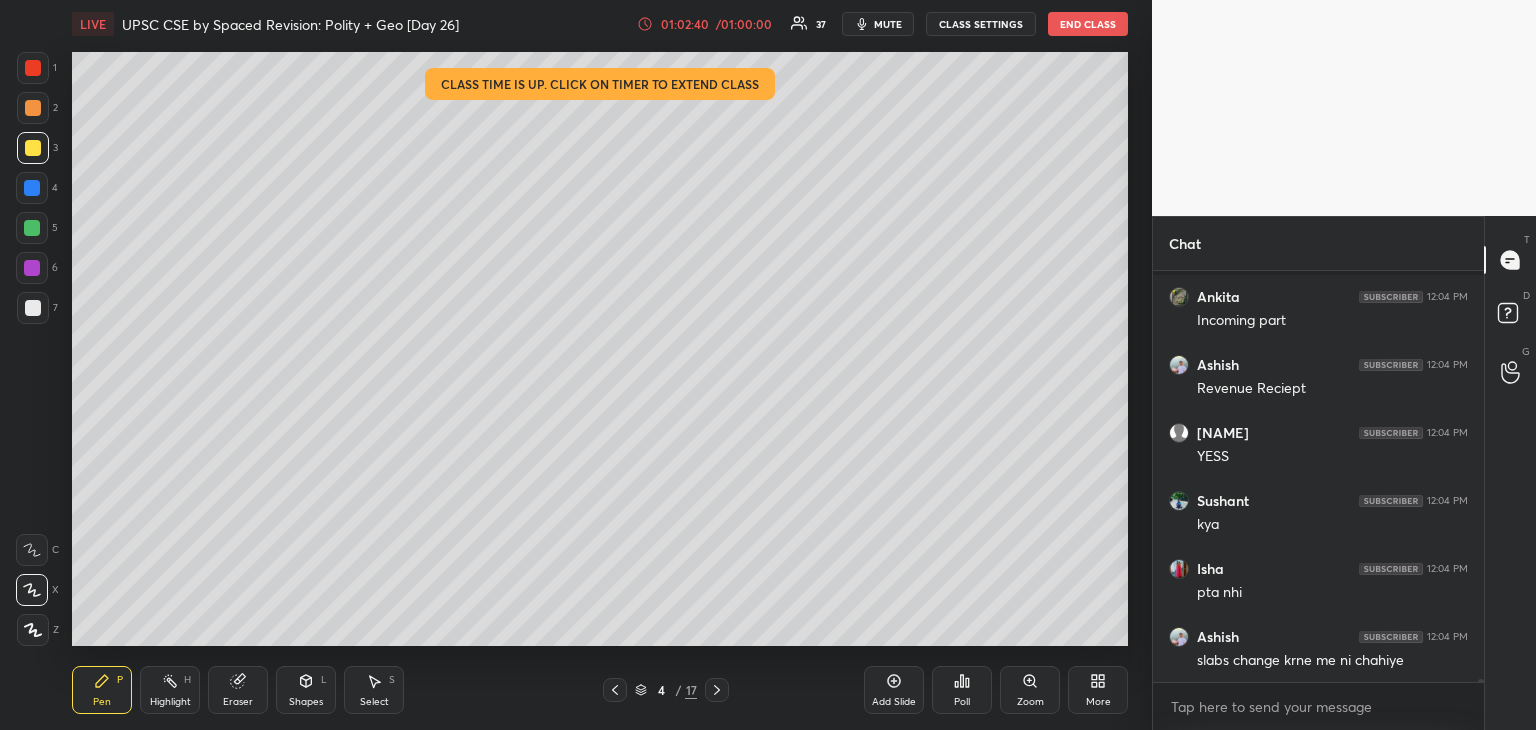 scroll, scrollTop: 49514, scrollLeft: 0, axis: vertical 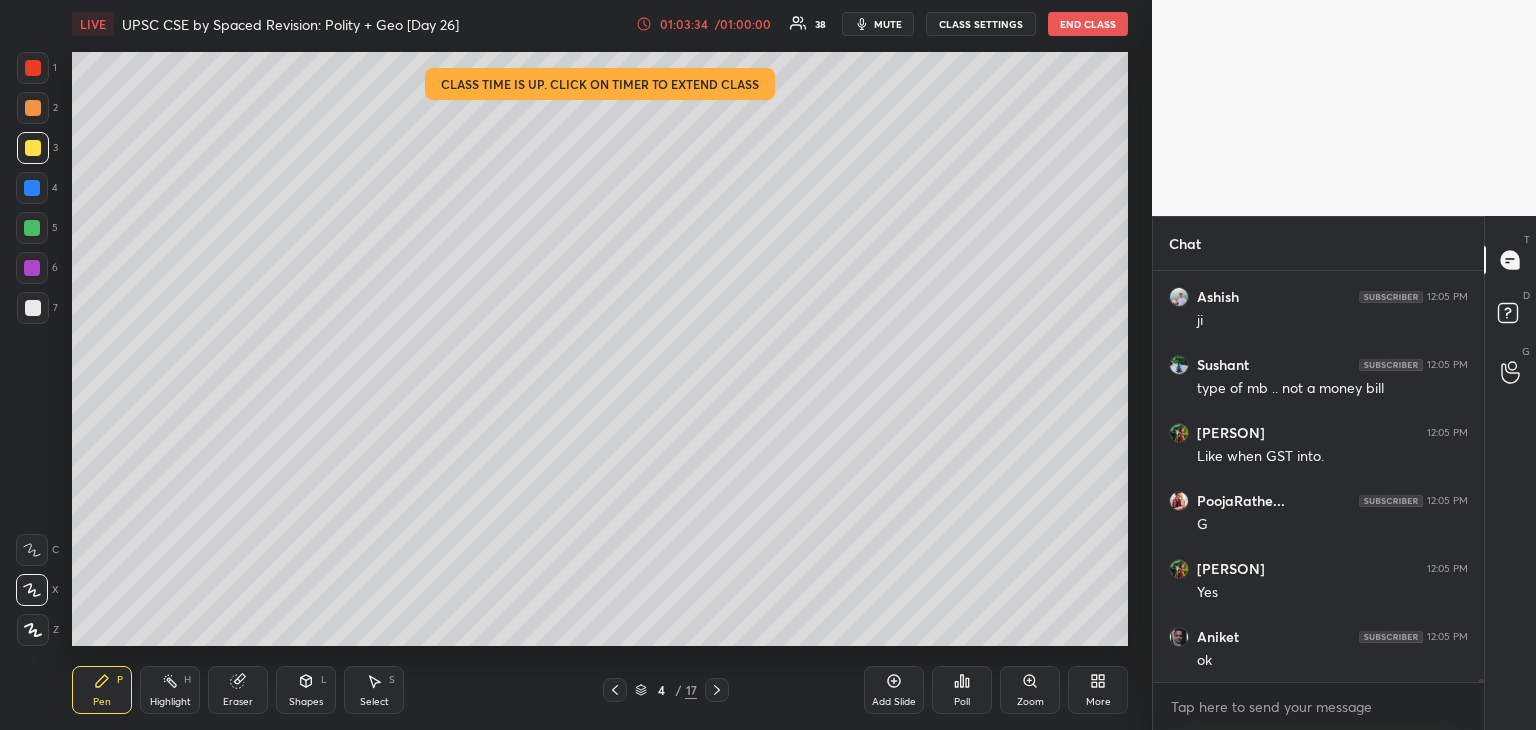 click at bounding box center (32, 268) 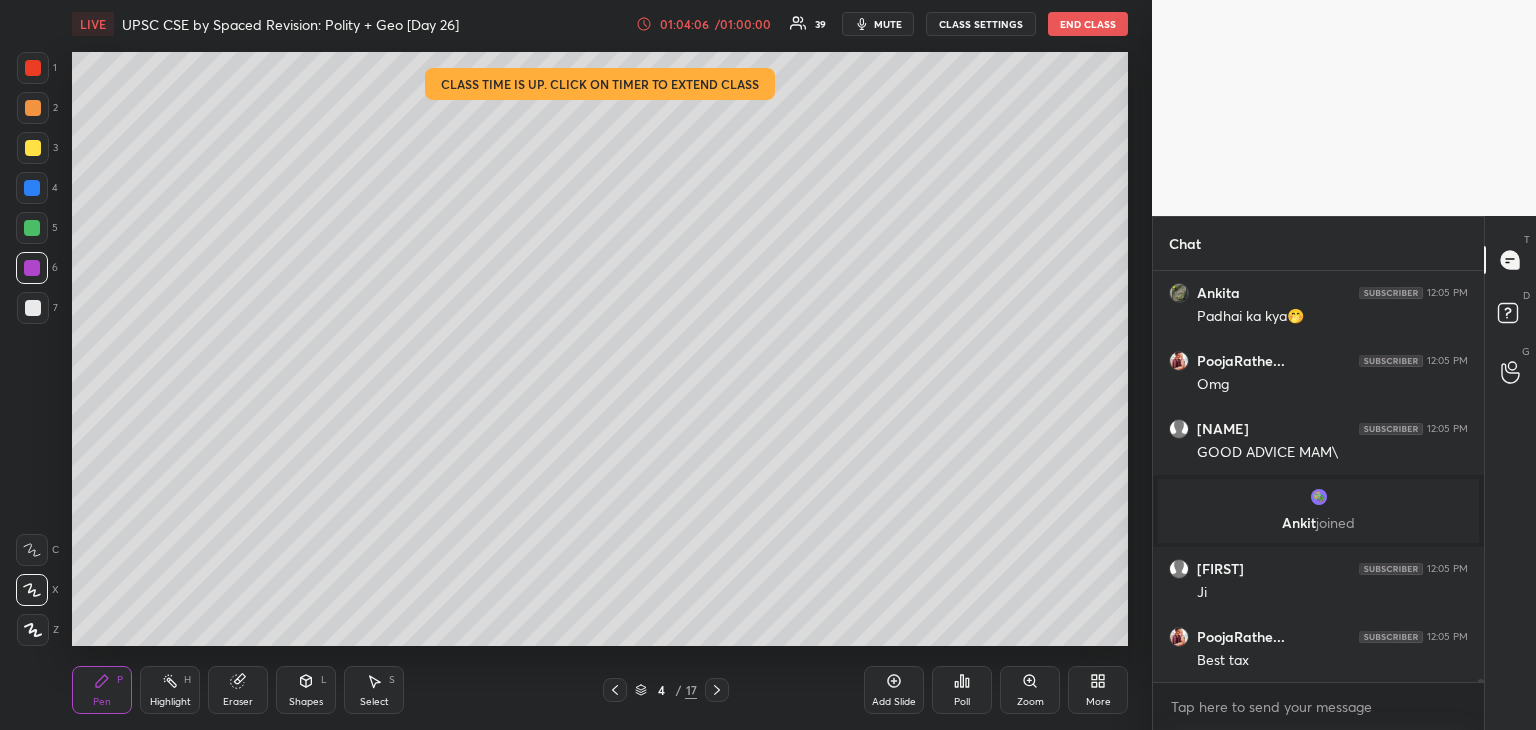 scroll, scrollTop: 50202, scrollLeft: 0, axis: vertical 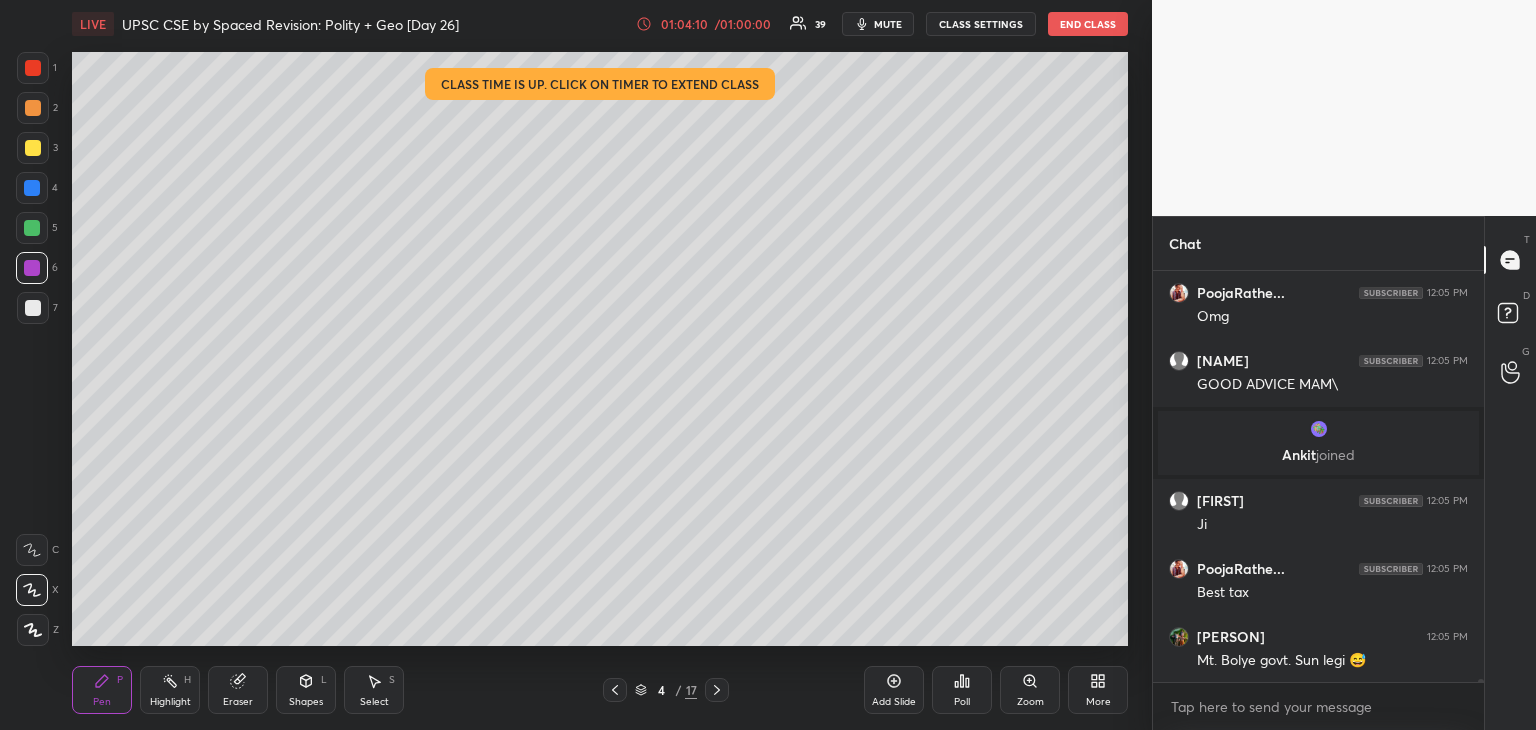 click at bounding box center (32, 188) 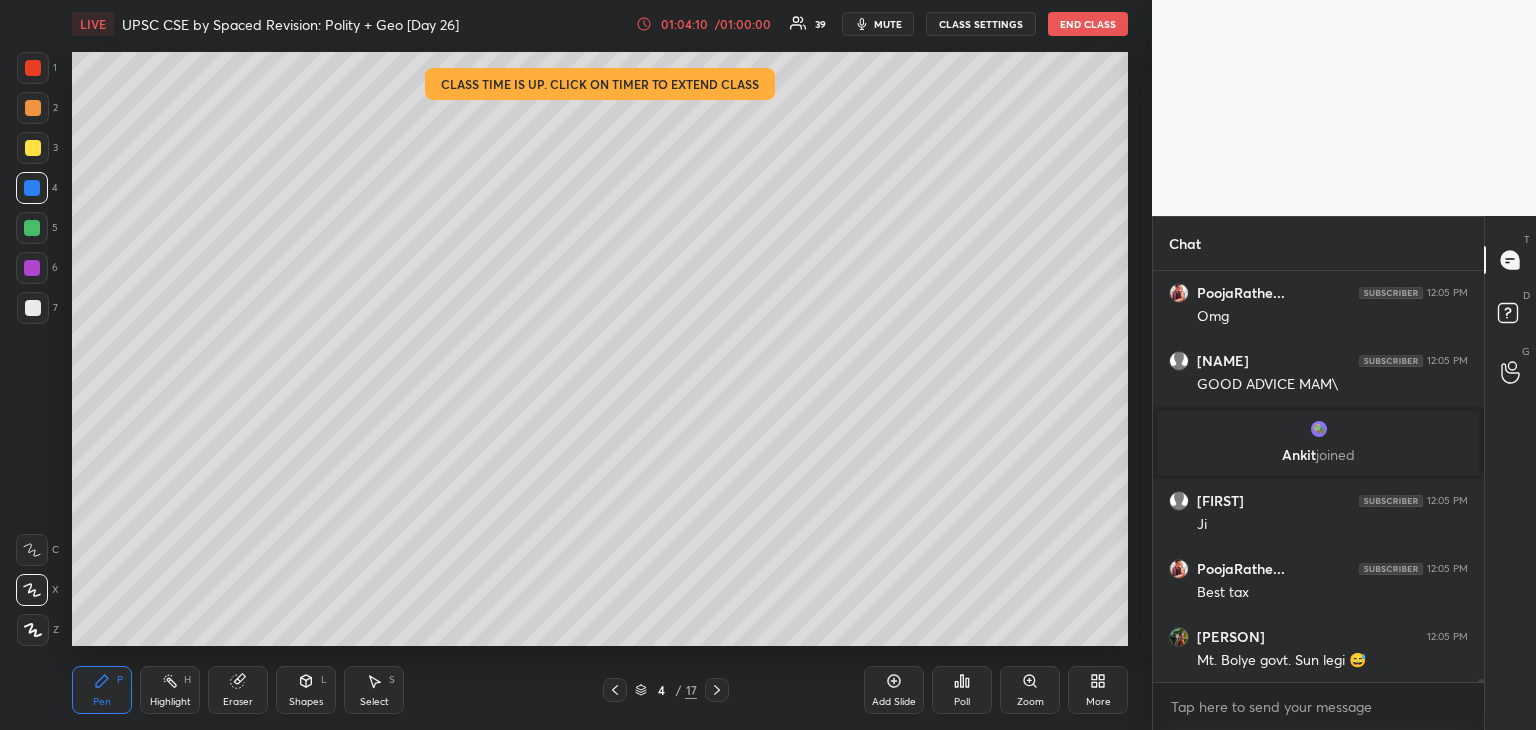 click at bounding box center [33, 108] 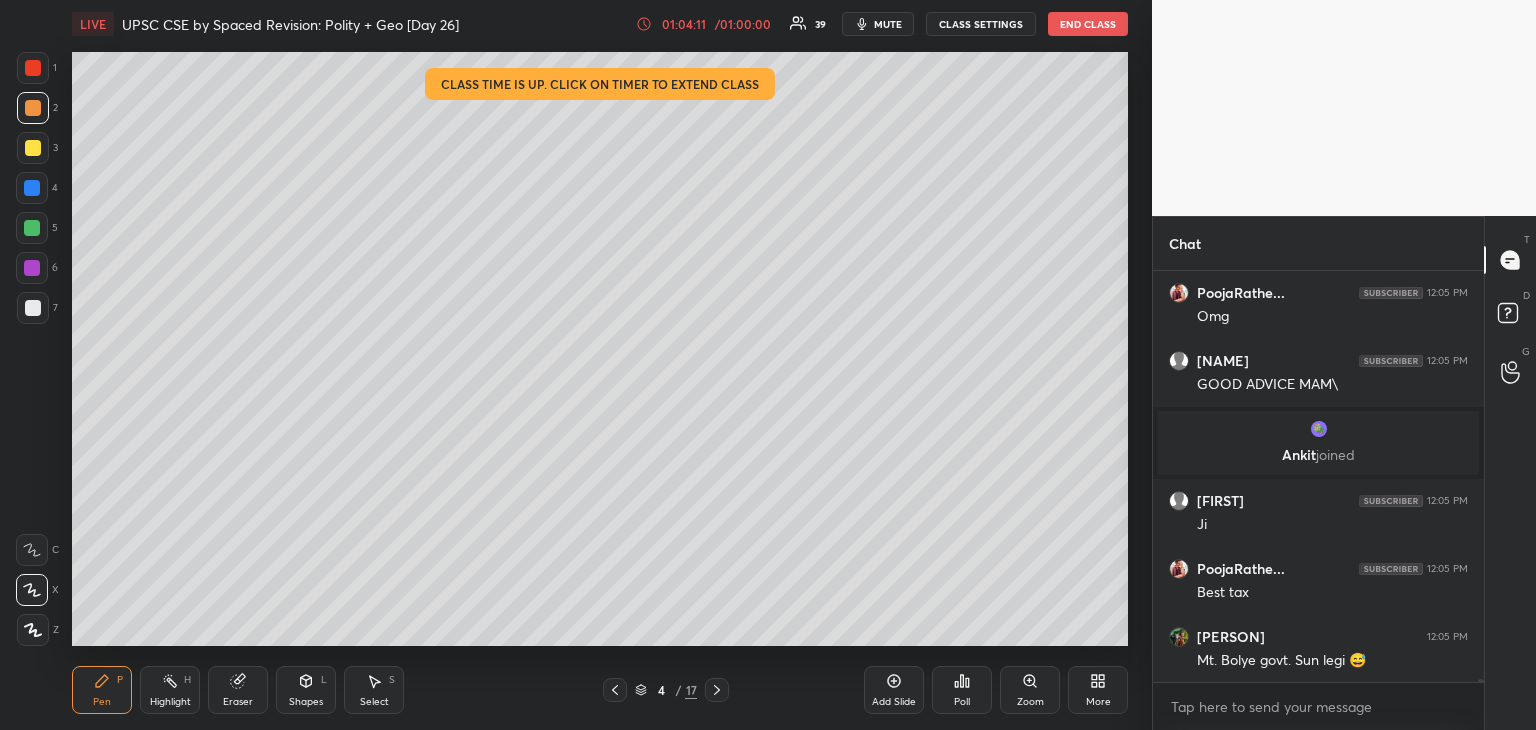 click at bounding box center [33, 68] 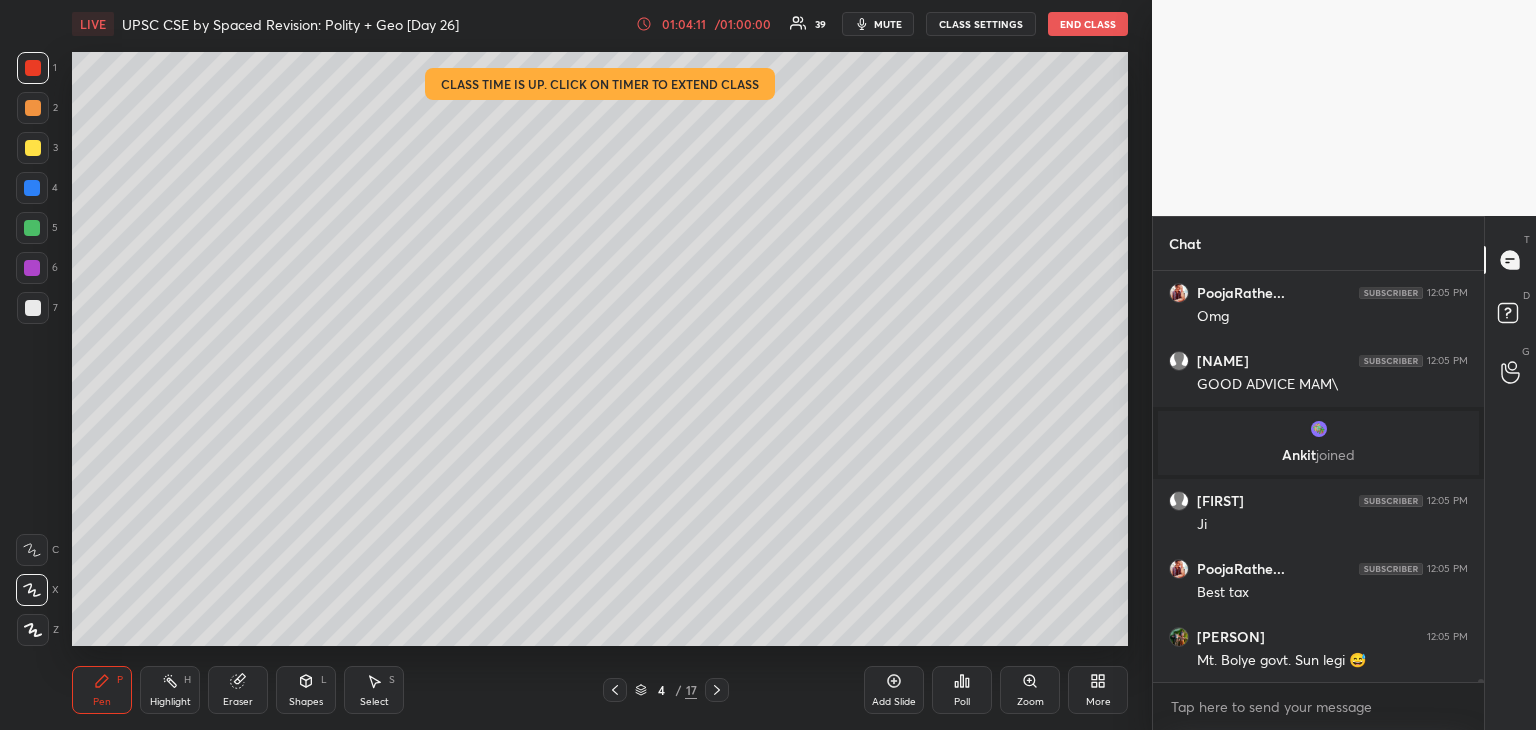 scroll, scrollTop: 50270, scrollLeft: 0, axis: vertical 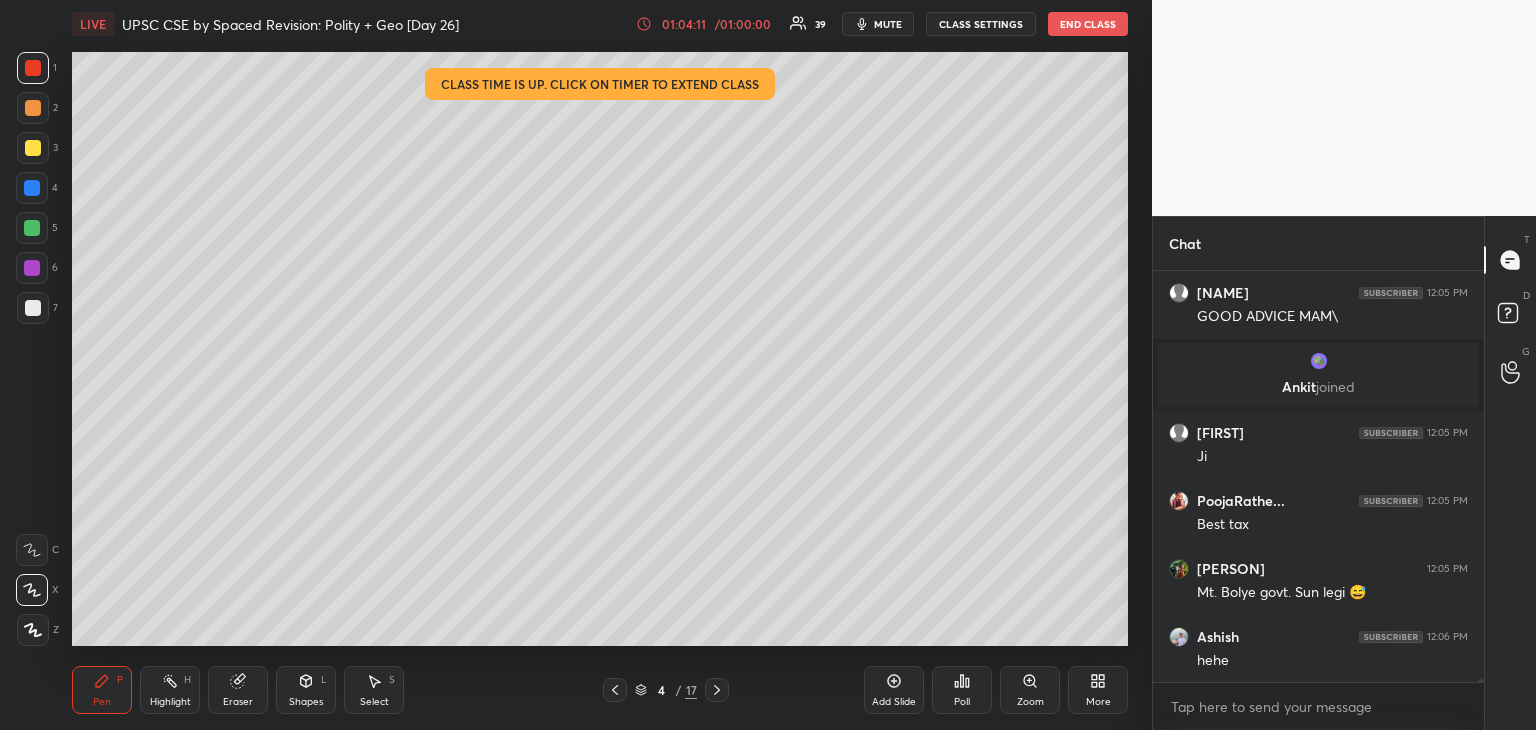 click at bounding box center [33, 108] 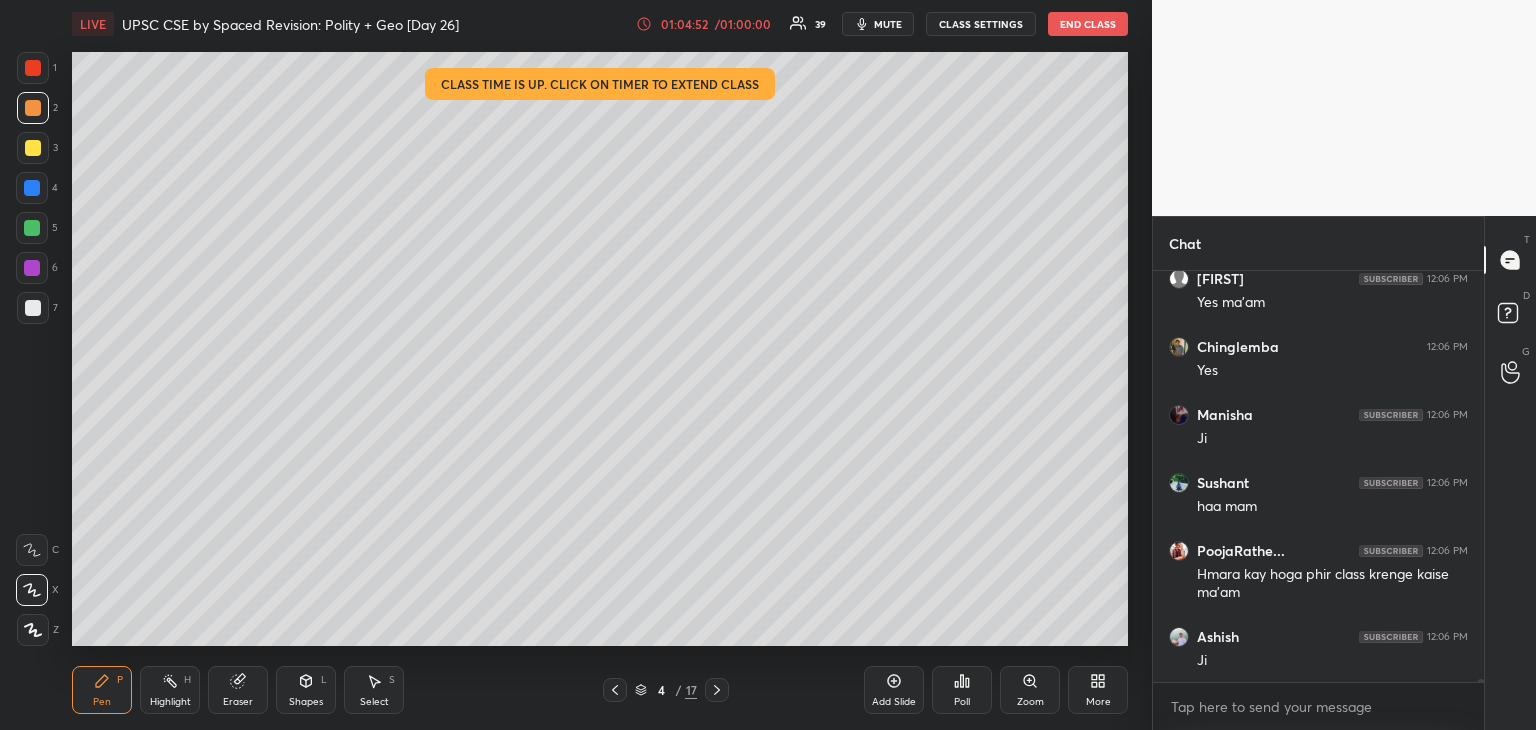 scroll, scrollTop: 51258, scrollLeft: 0, axis: vertical 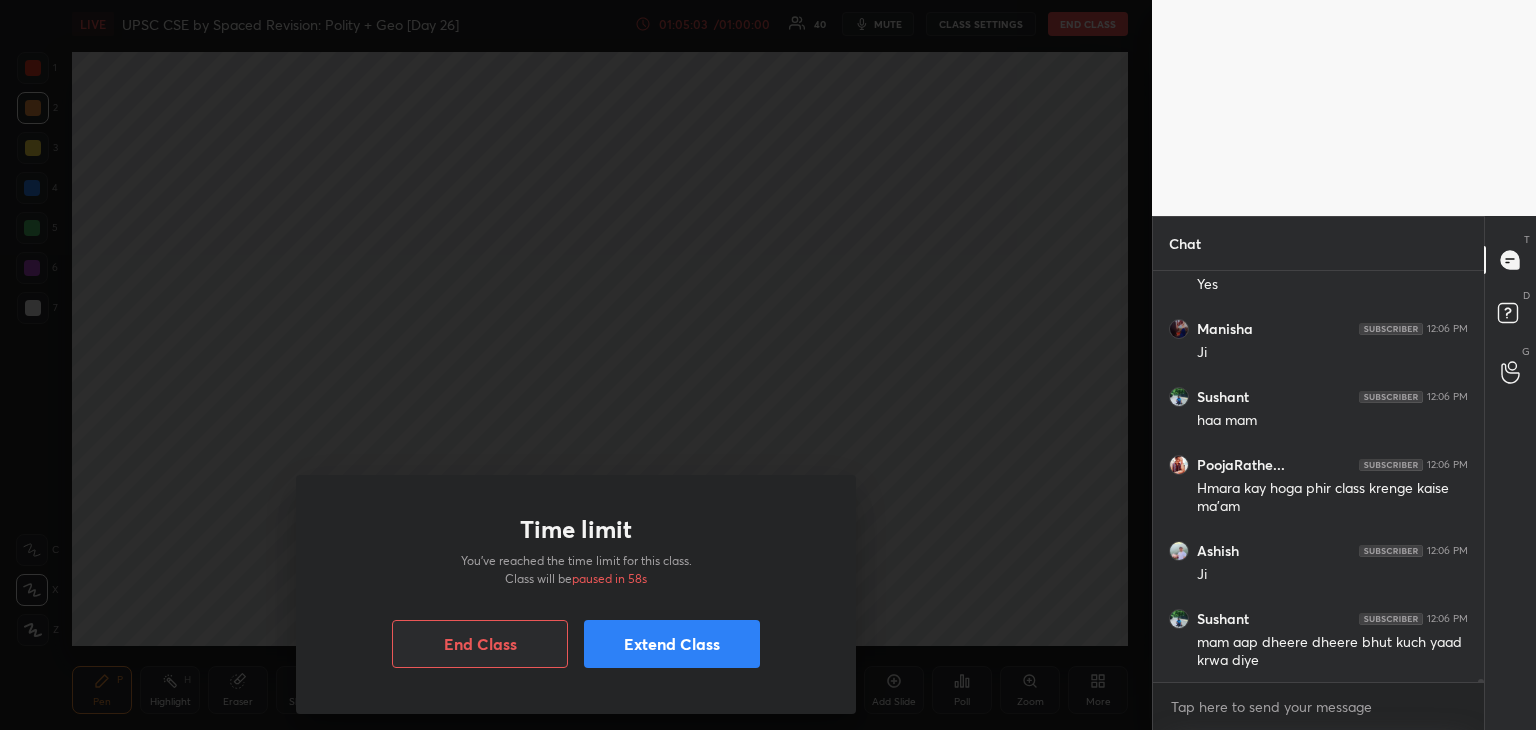 click on "Time limit You’ve reached the time limit for this class. Class will be   paused in 58s End Class Extend Class" at bounding box center [576, 365] 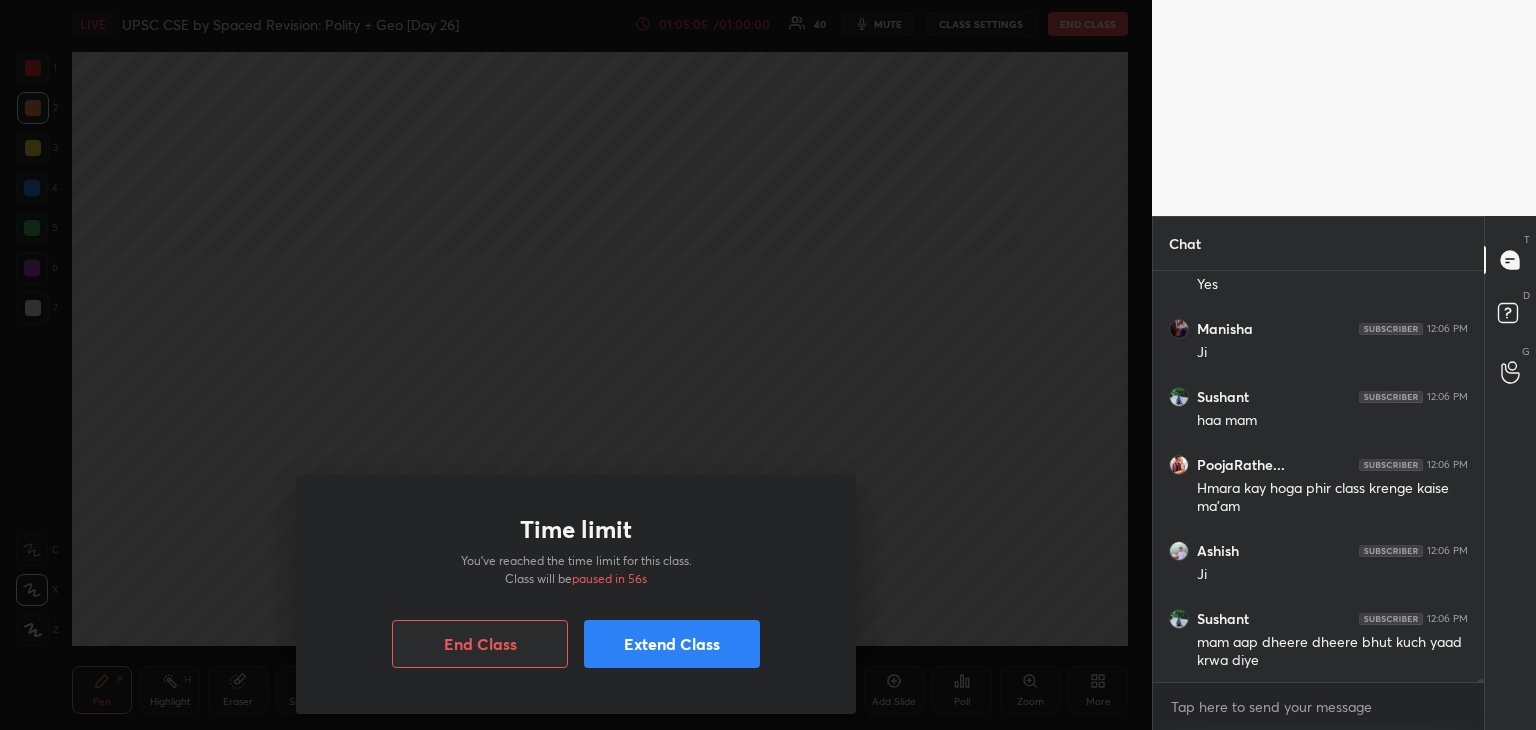 click on "Extend Class" at bounding box center (672, 644) 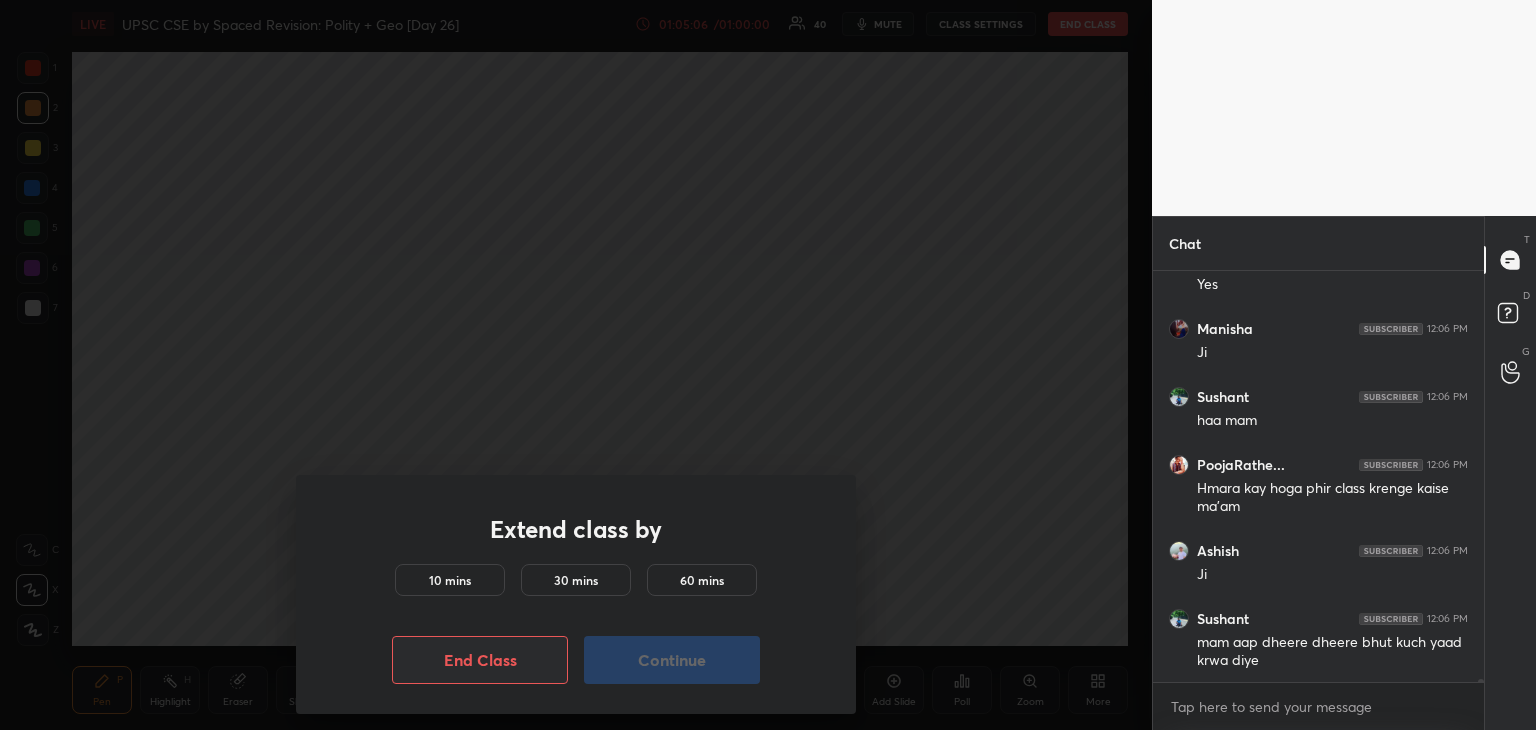 scroll, scrollTop: 51326, scrollLeft: 0, axis: vertical 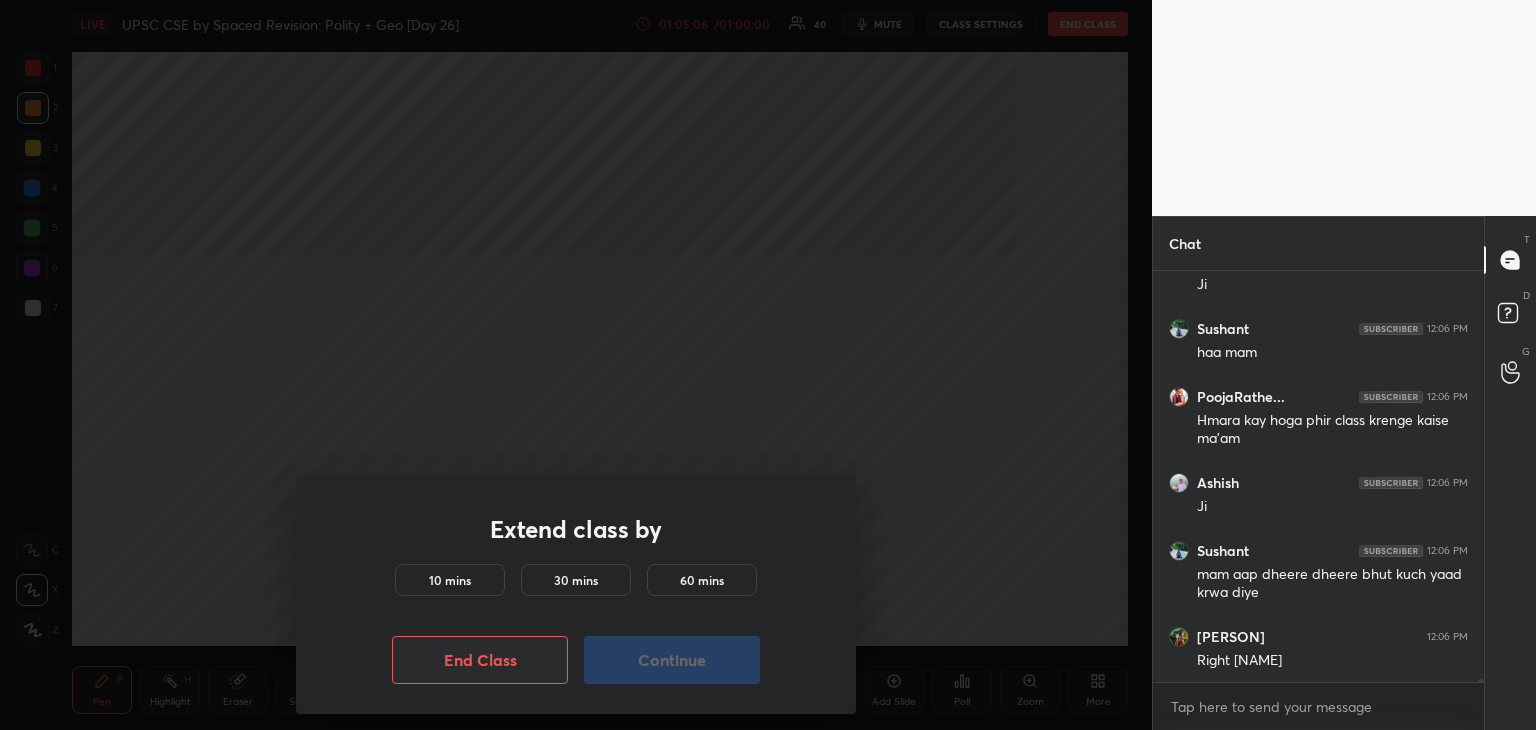 click on "10 mins" at bounding box center (450, 580) 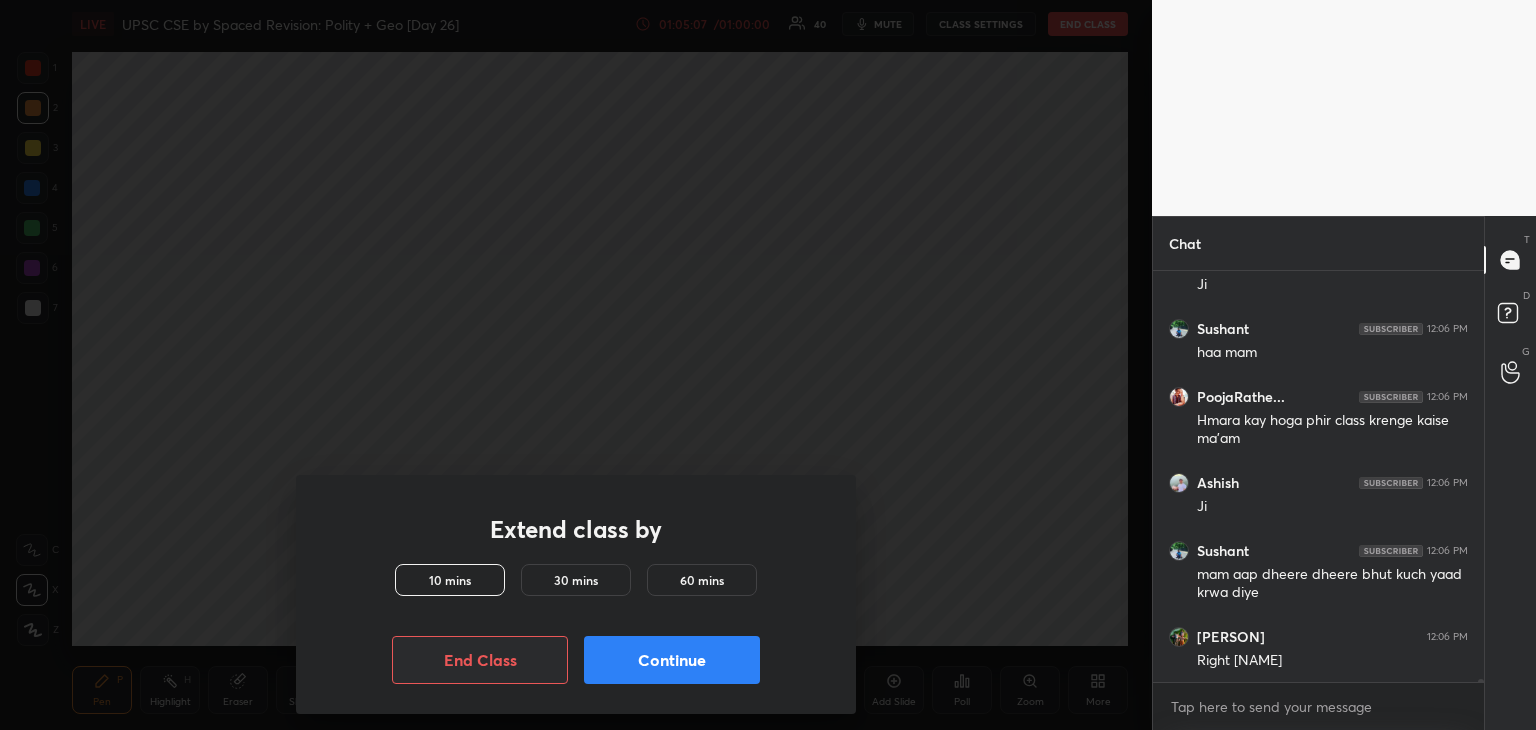 scroll, scrollTop: 51394, scrollLeft: 0, axis: vertical 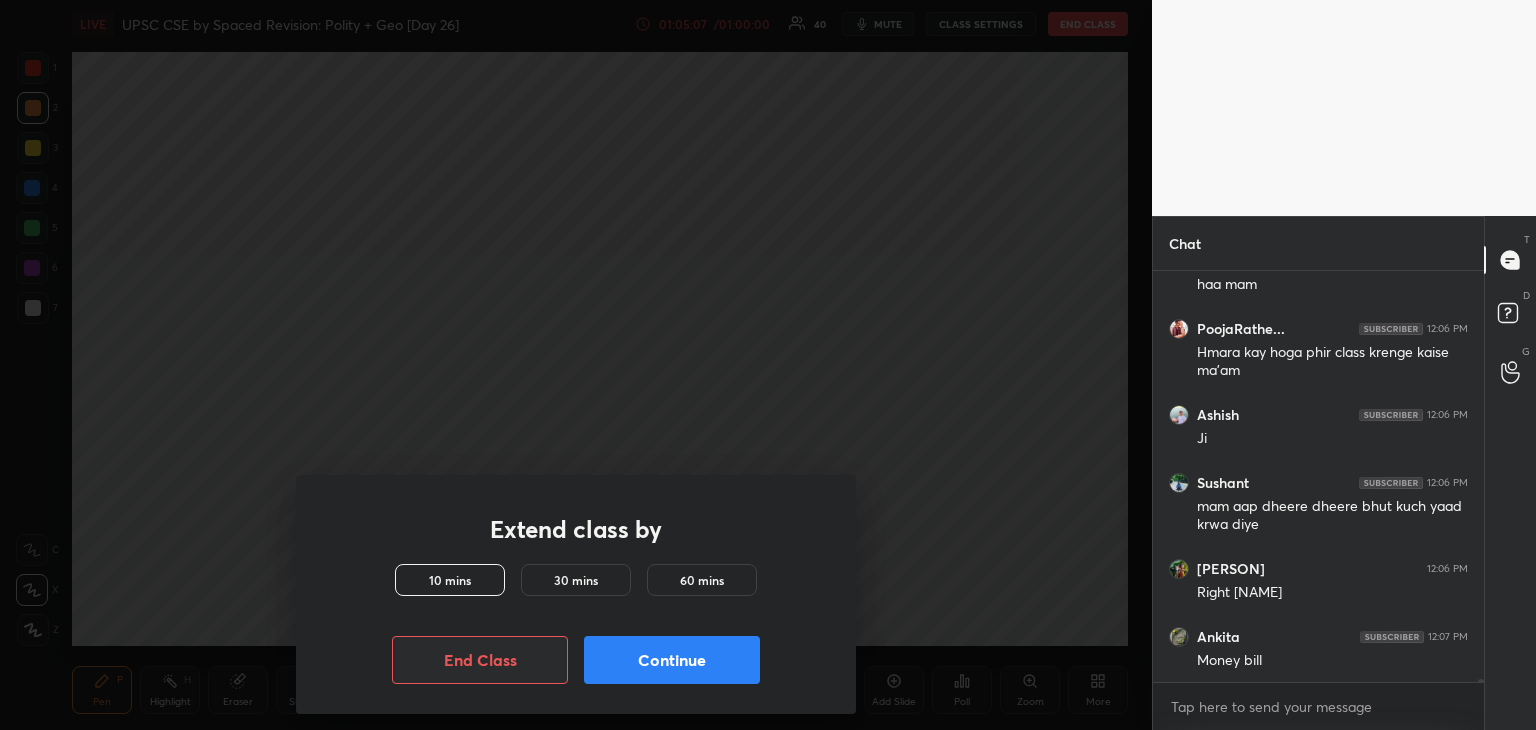 click on "Continue" at bounding box center (672, 660) 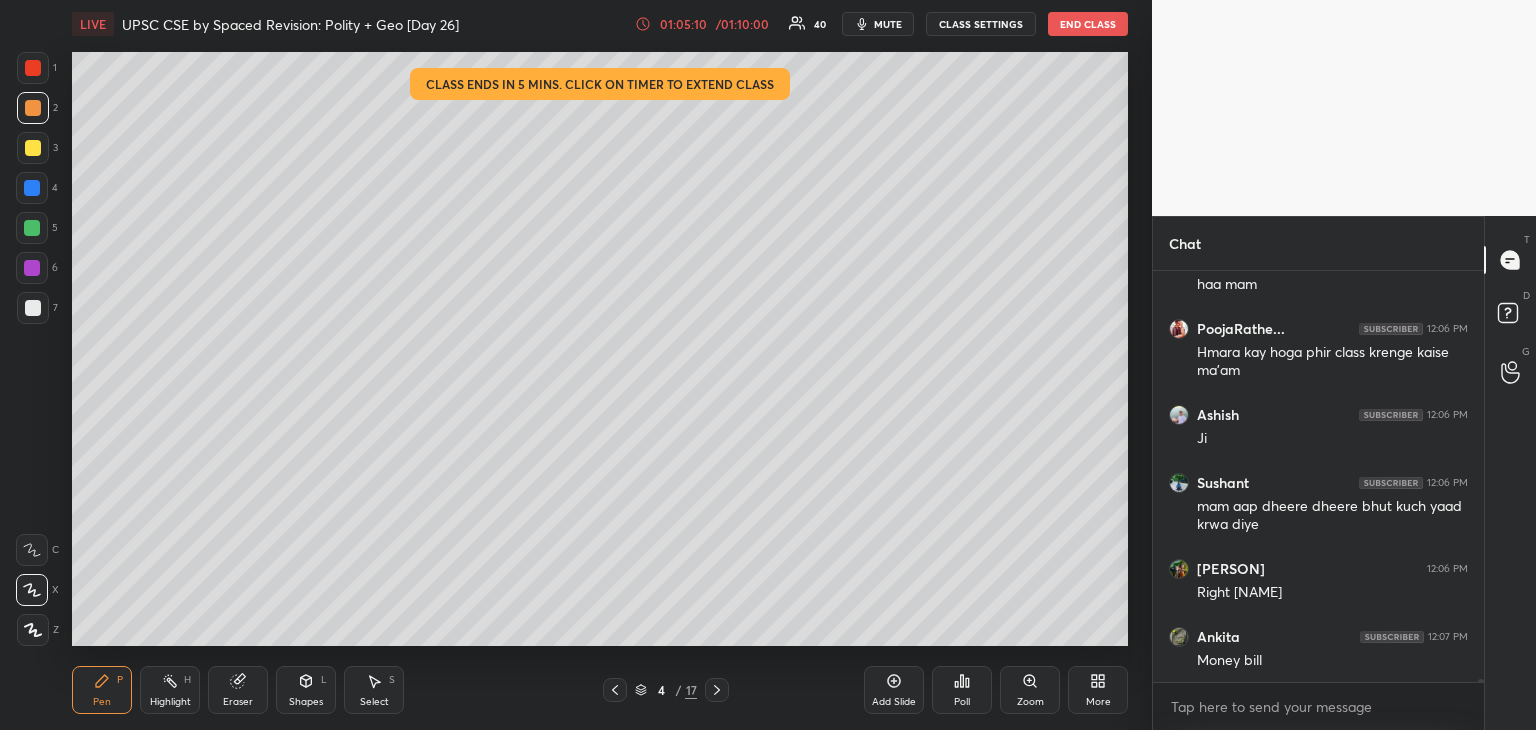 scroll, scrollTop: 51462, scrollLeft: 0, axis: vertical 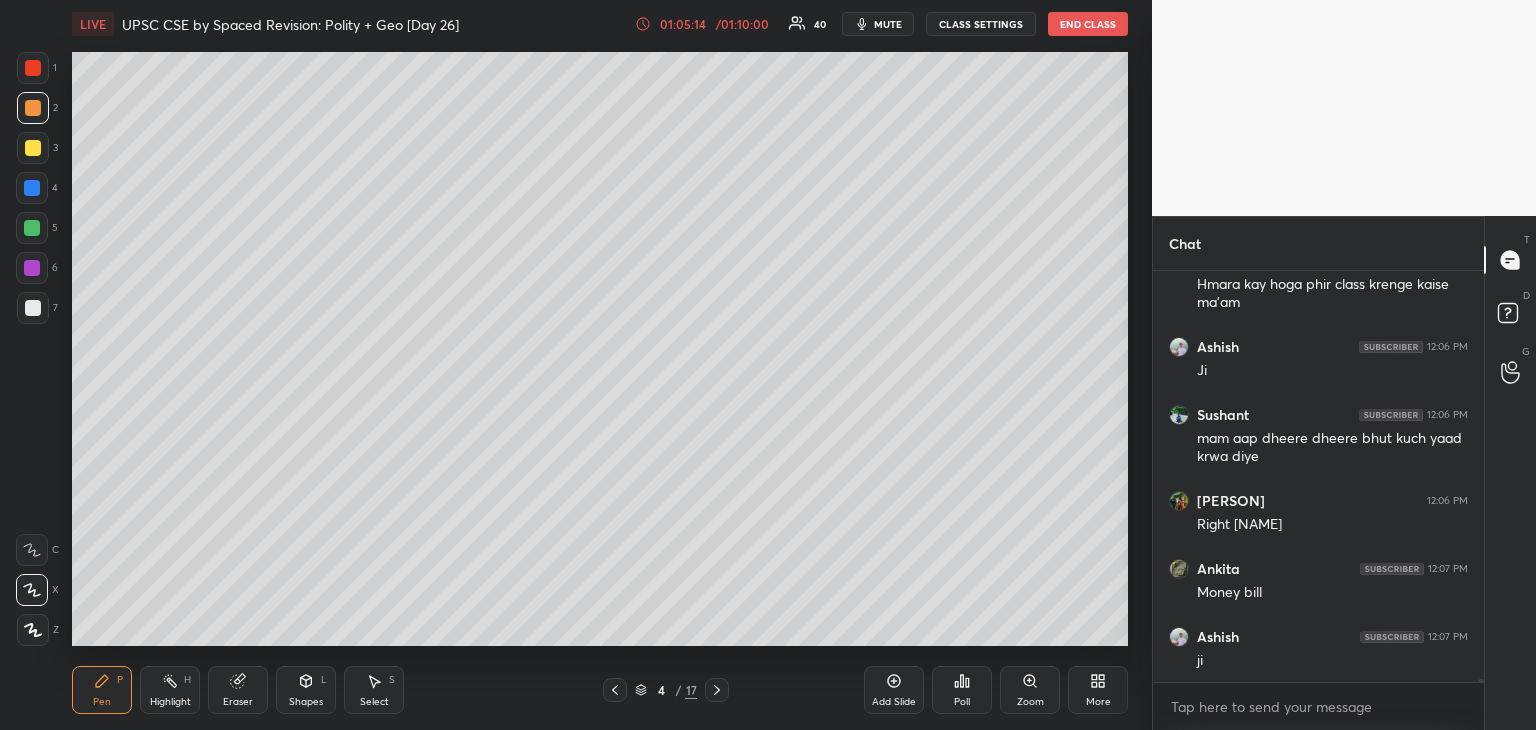 drag, startPoint x: 33, startPoint y: 221, endPoint x: 67, endPoint y: 206, distance: 37.161808 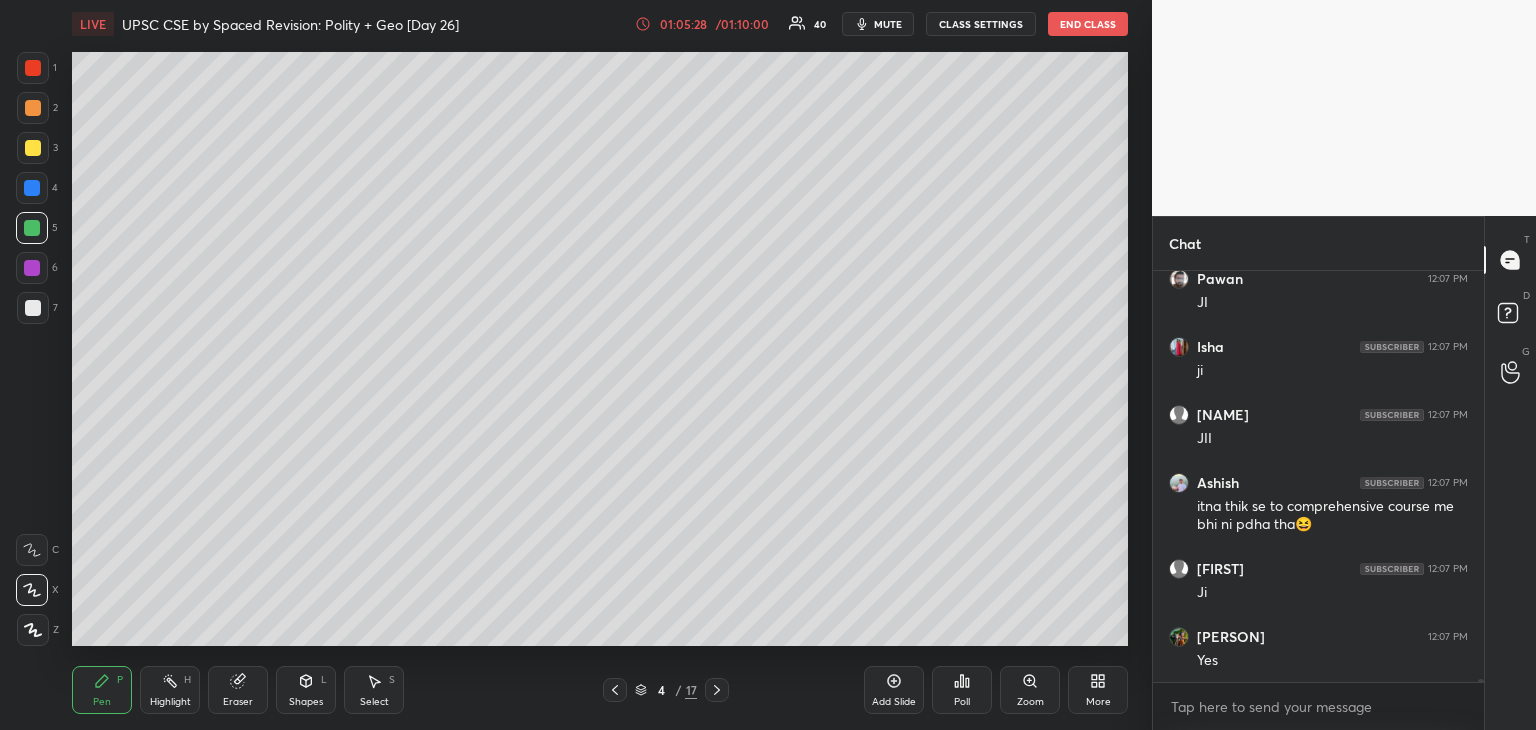 scroll, scrollTop: 51956, scrollLeft: 0, axis: vertical 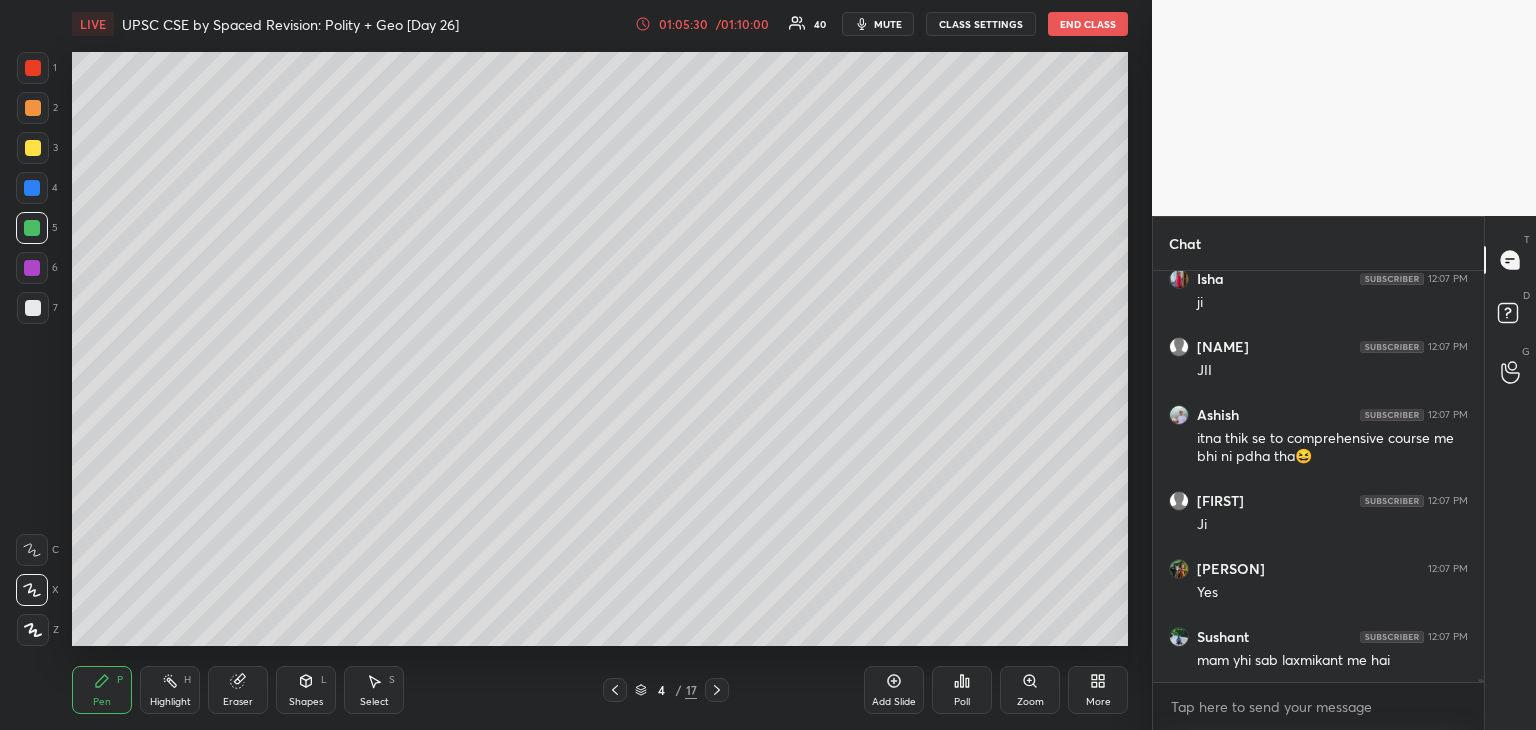 drag, startPoint x: 643, startPoint y: 691, endPoint x: 628, endPoint y: 697, distance: 16.155495 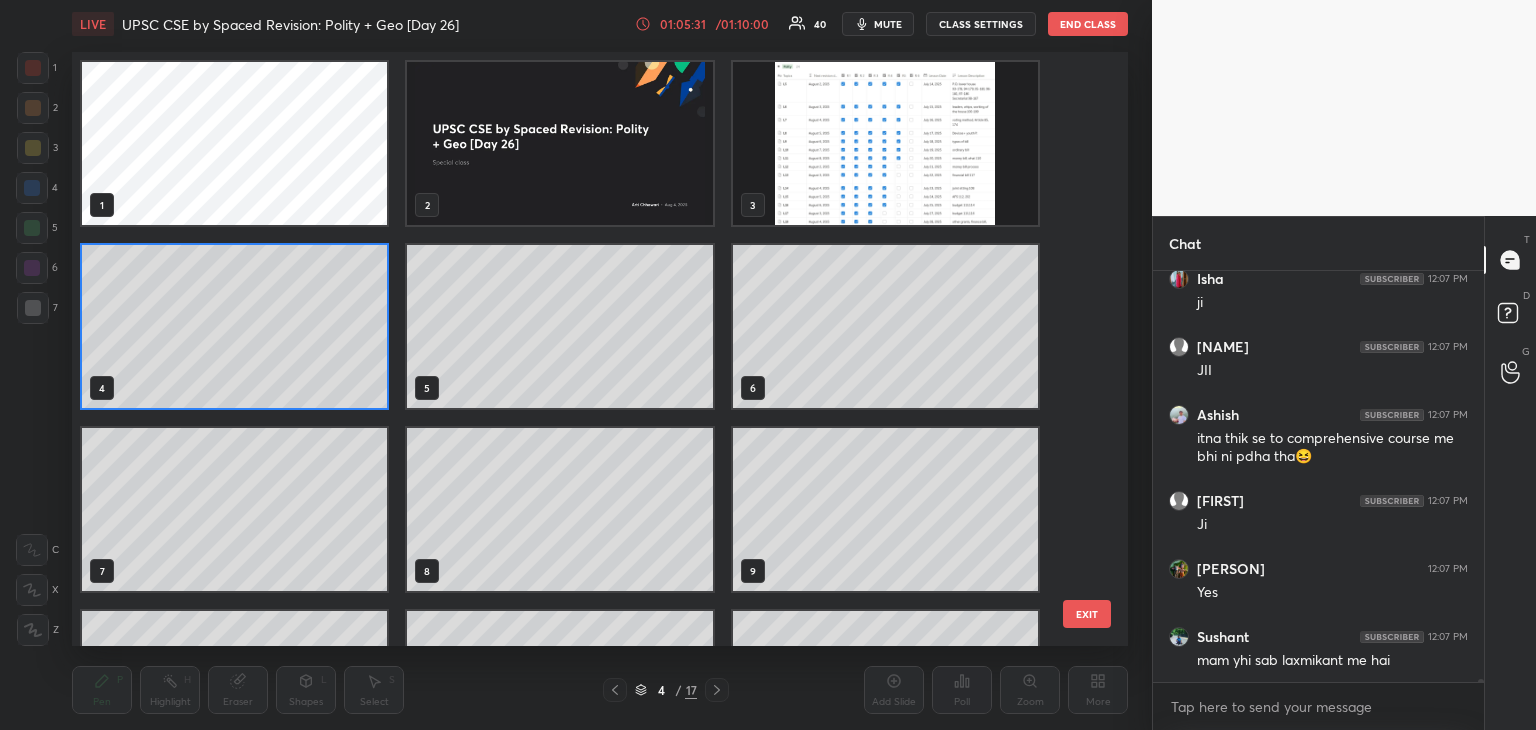 scroll, scrollTop: 6, scrollLeft: 10, axis: both 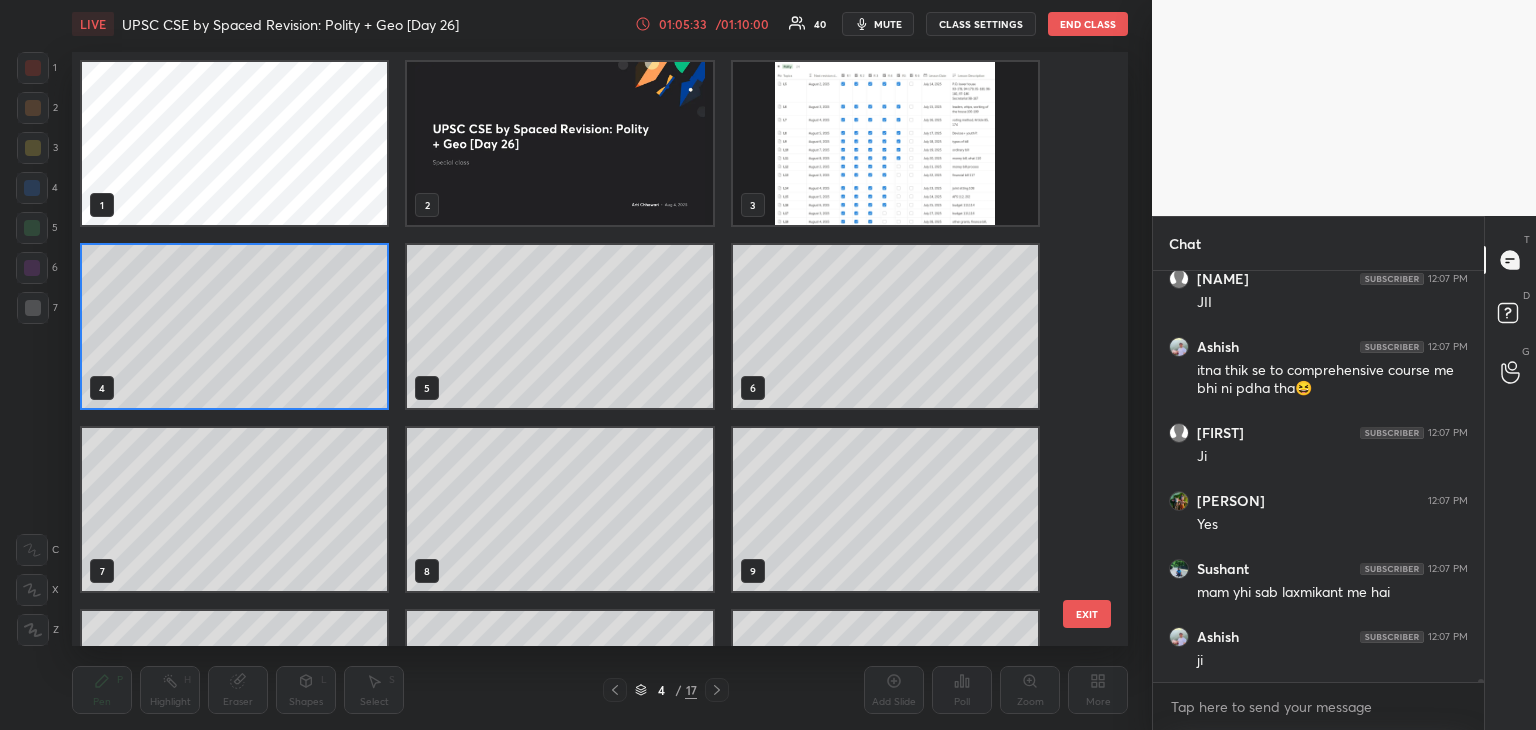 click at bounding box center (885, 143) 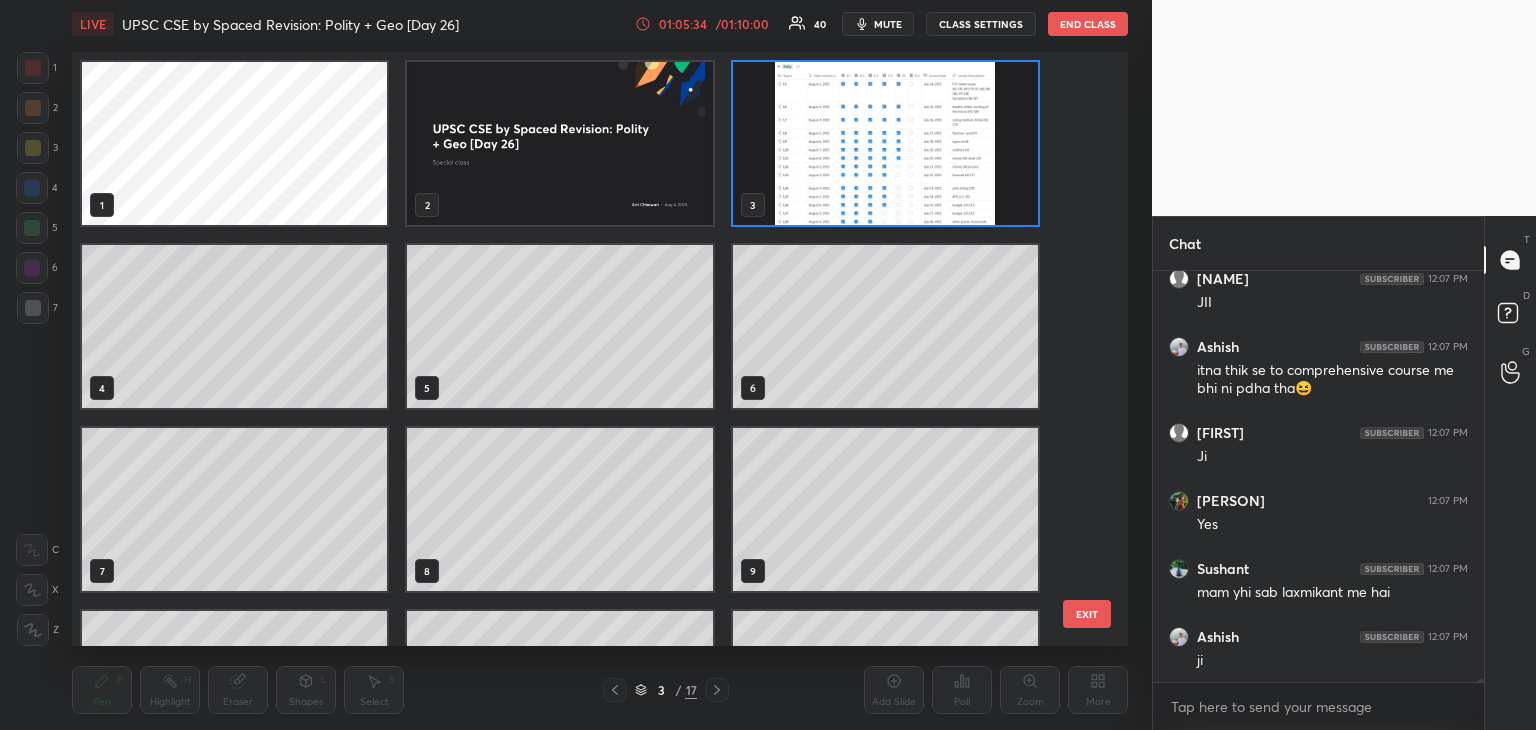 scroll, scrollTop: 52092, scrollLeft: 0, axis: vertical 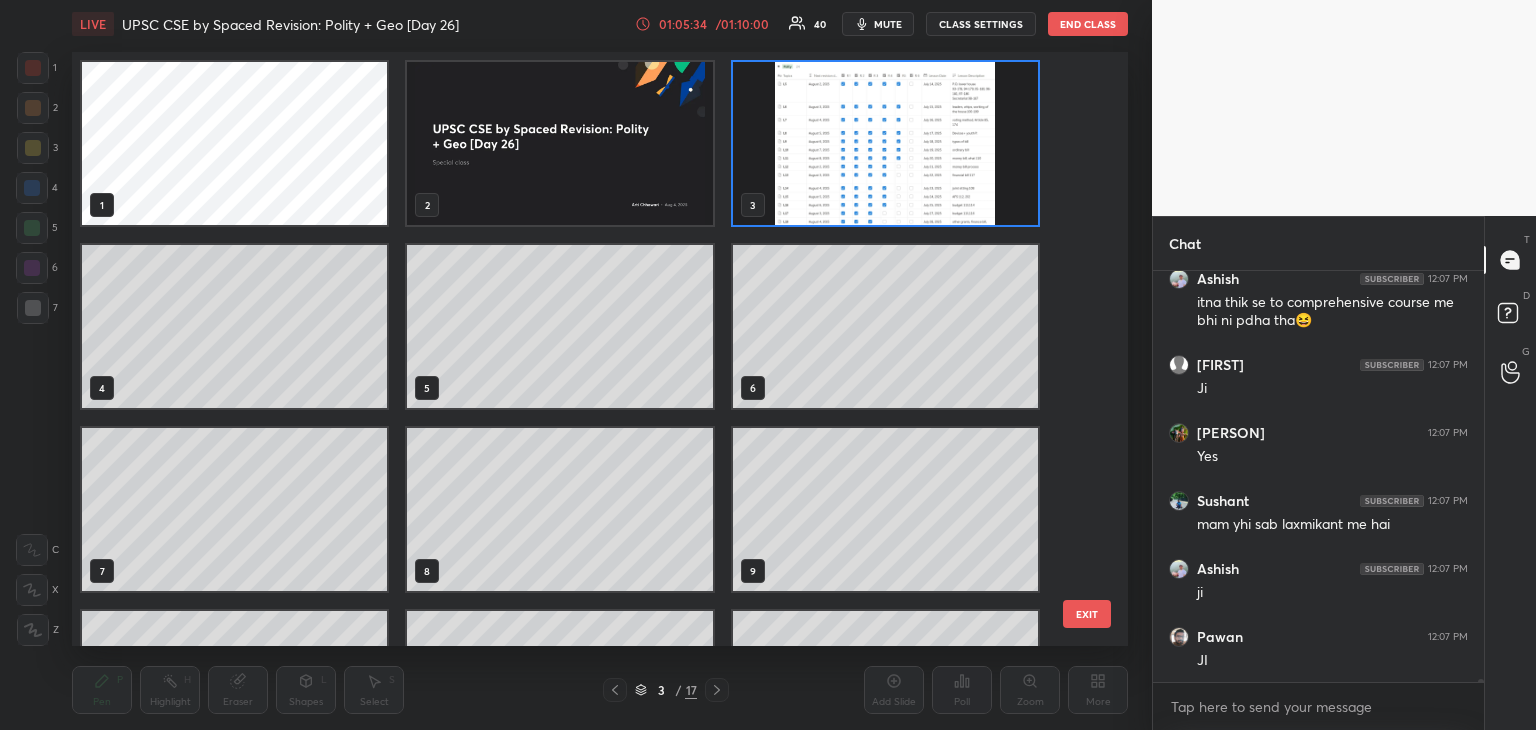 click on "3 / 17" at bounding box center (666, 690) 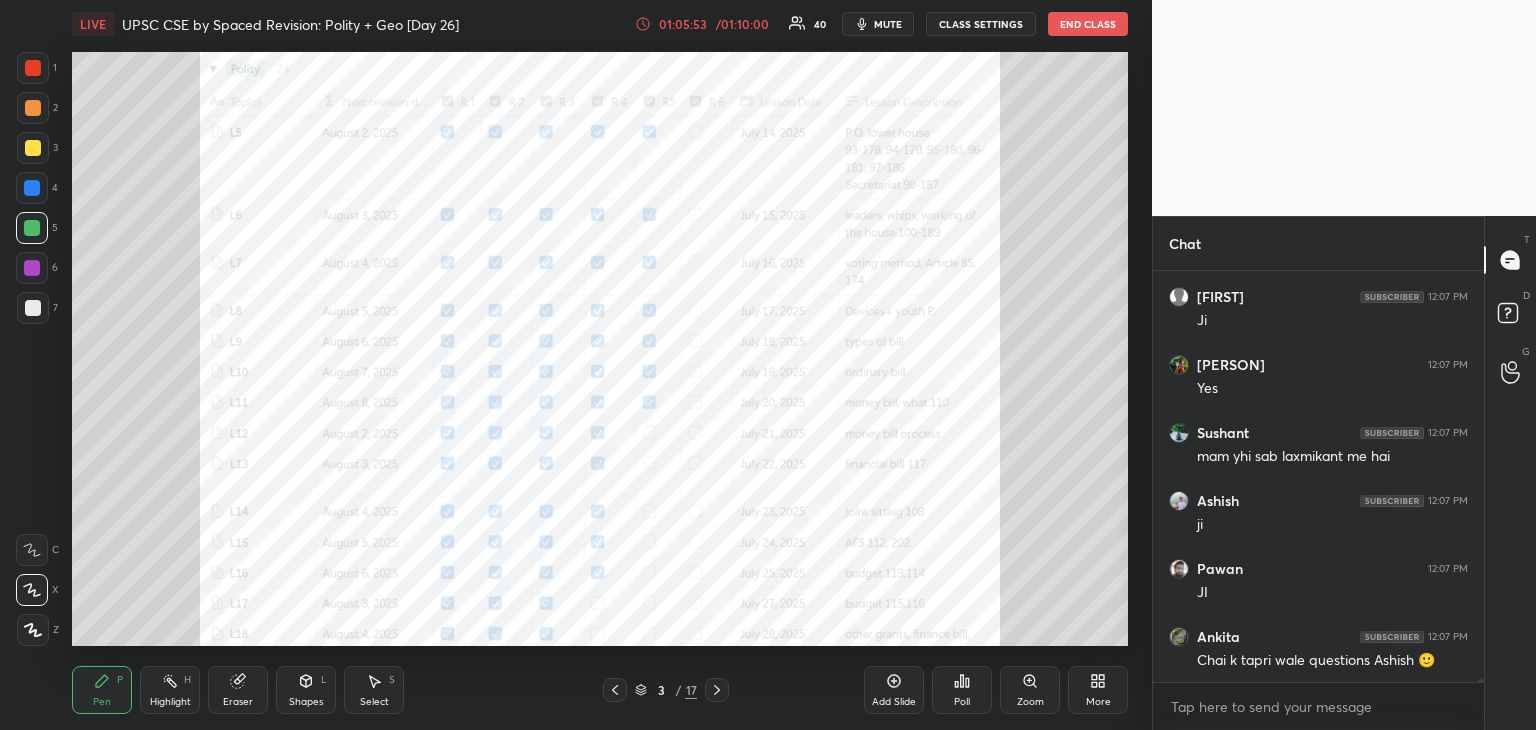 scroll, scrollTop: 52228, scrollLeft: 0, axis: vertical 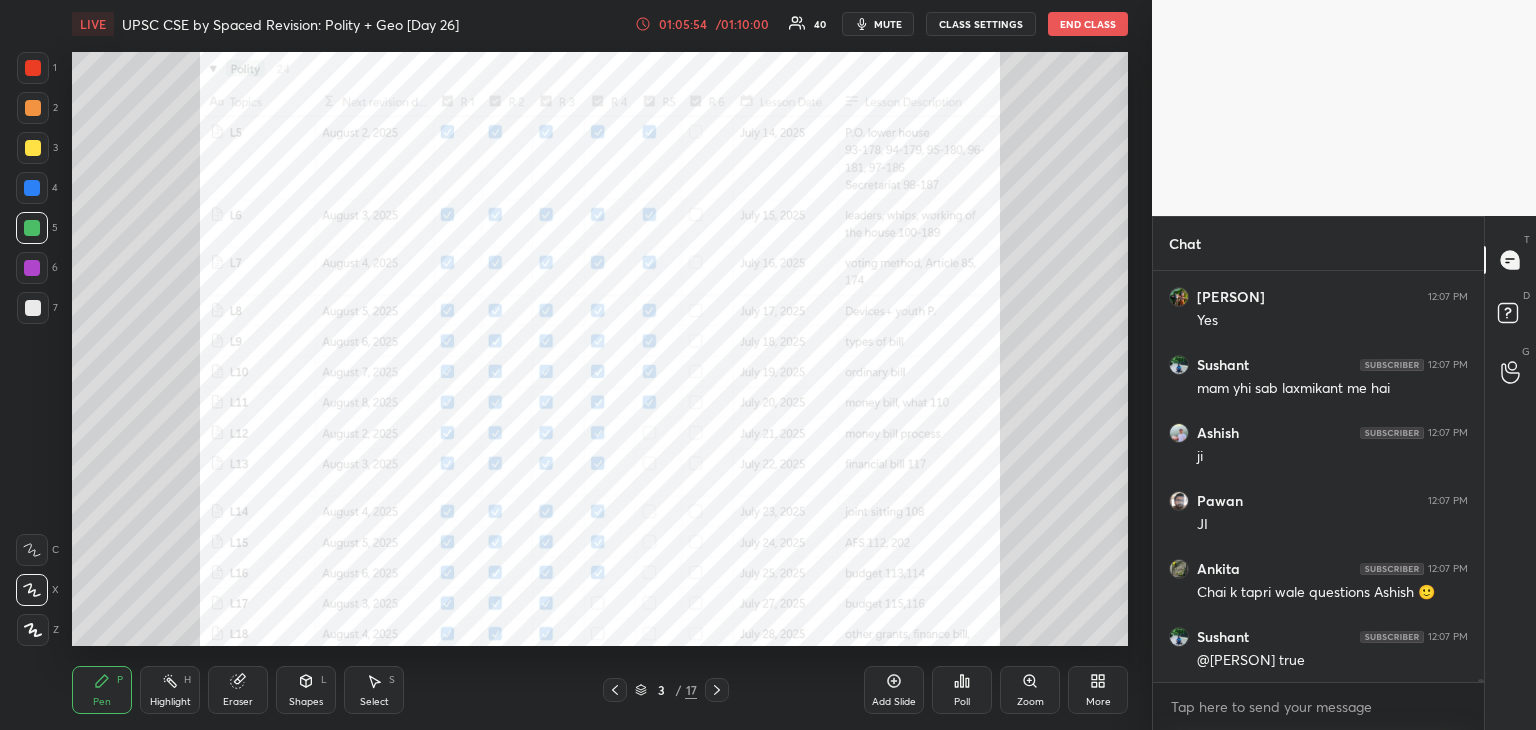 drag, startPoint x: 36, startPoint y: 70, endPoint x: 32, endPoint y: 60, distance: 10.770329 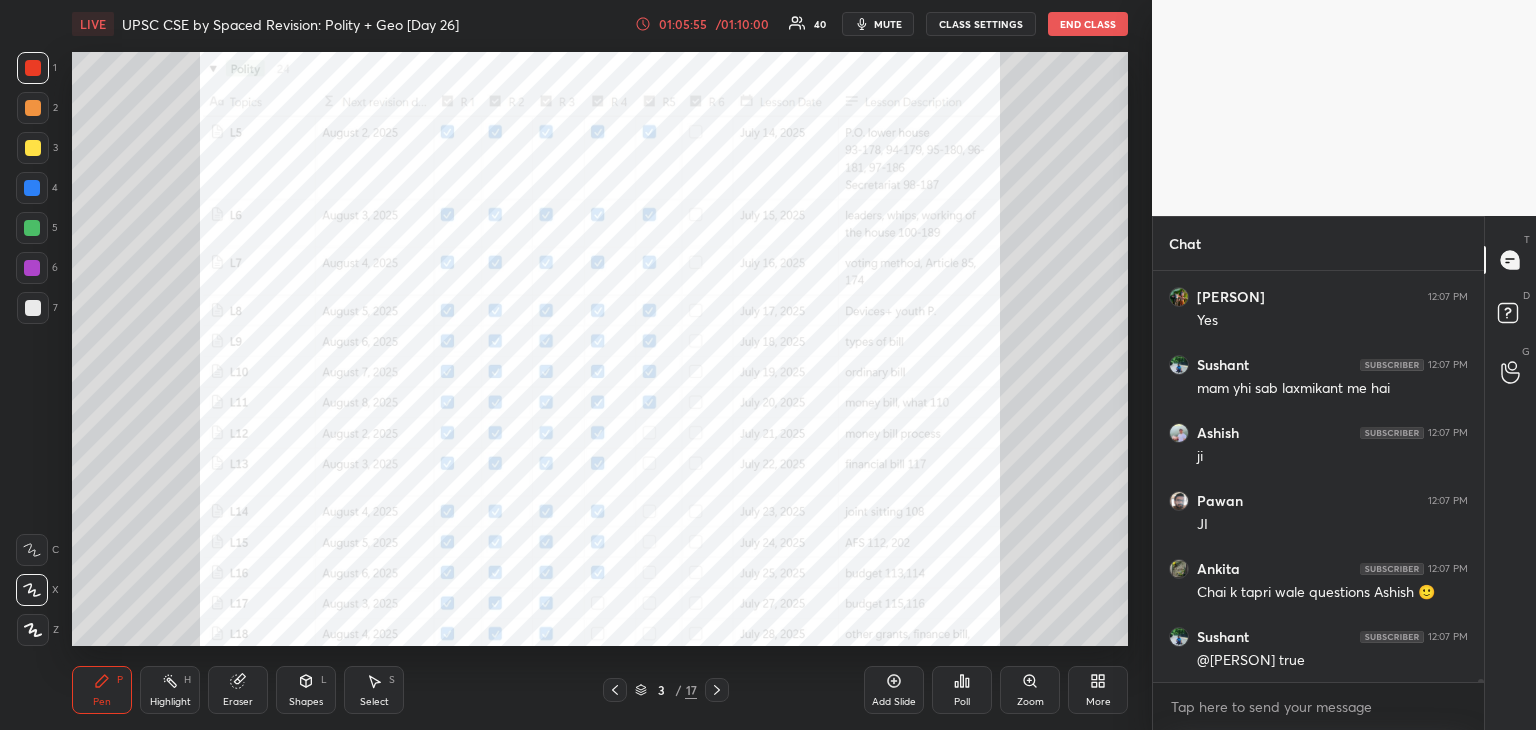 click 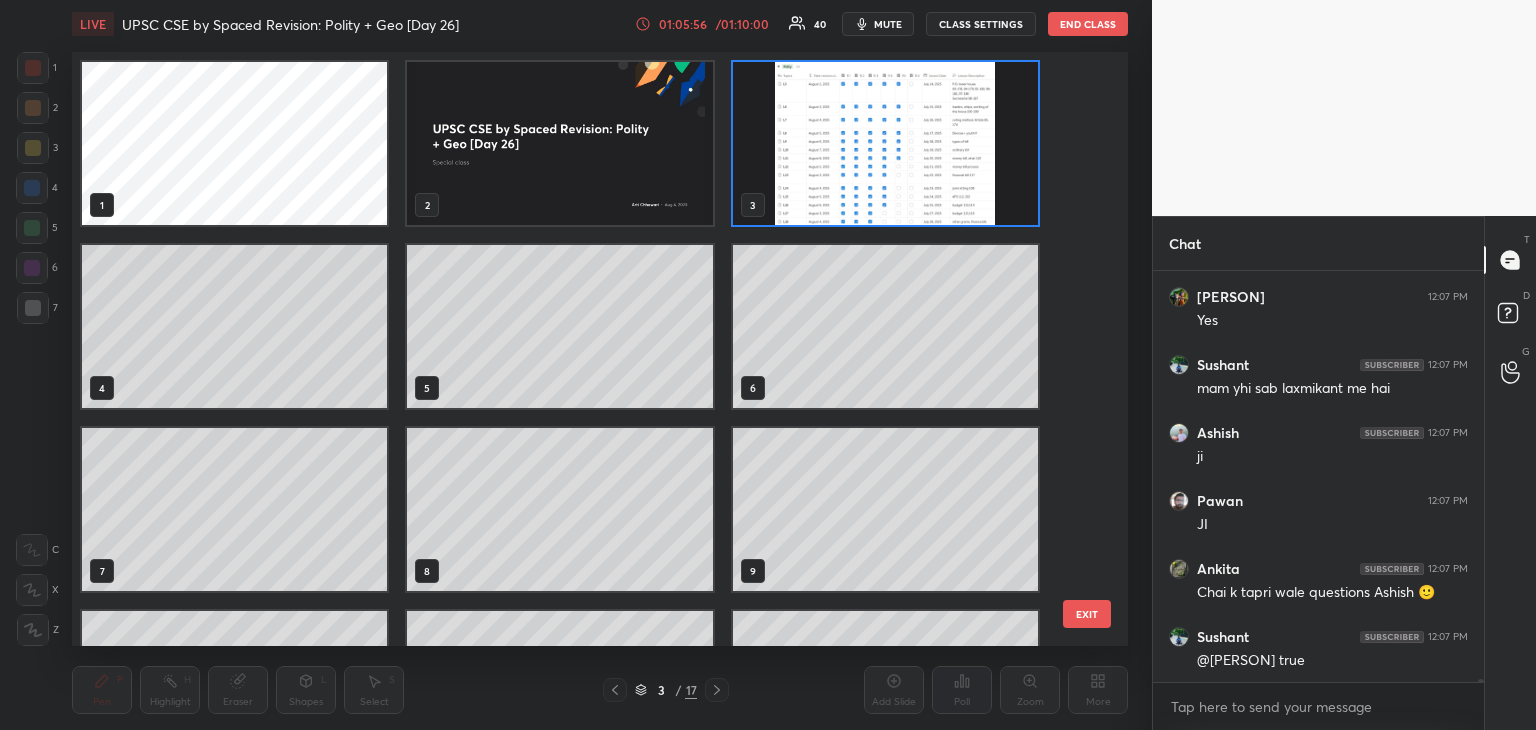 scroll, scrollTop: 6, scrollLeft: 10, axis: both 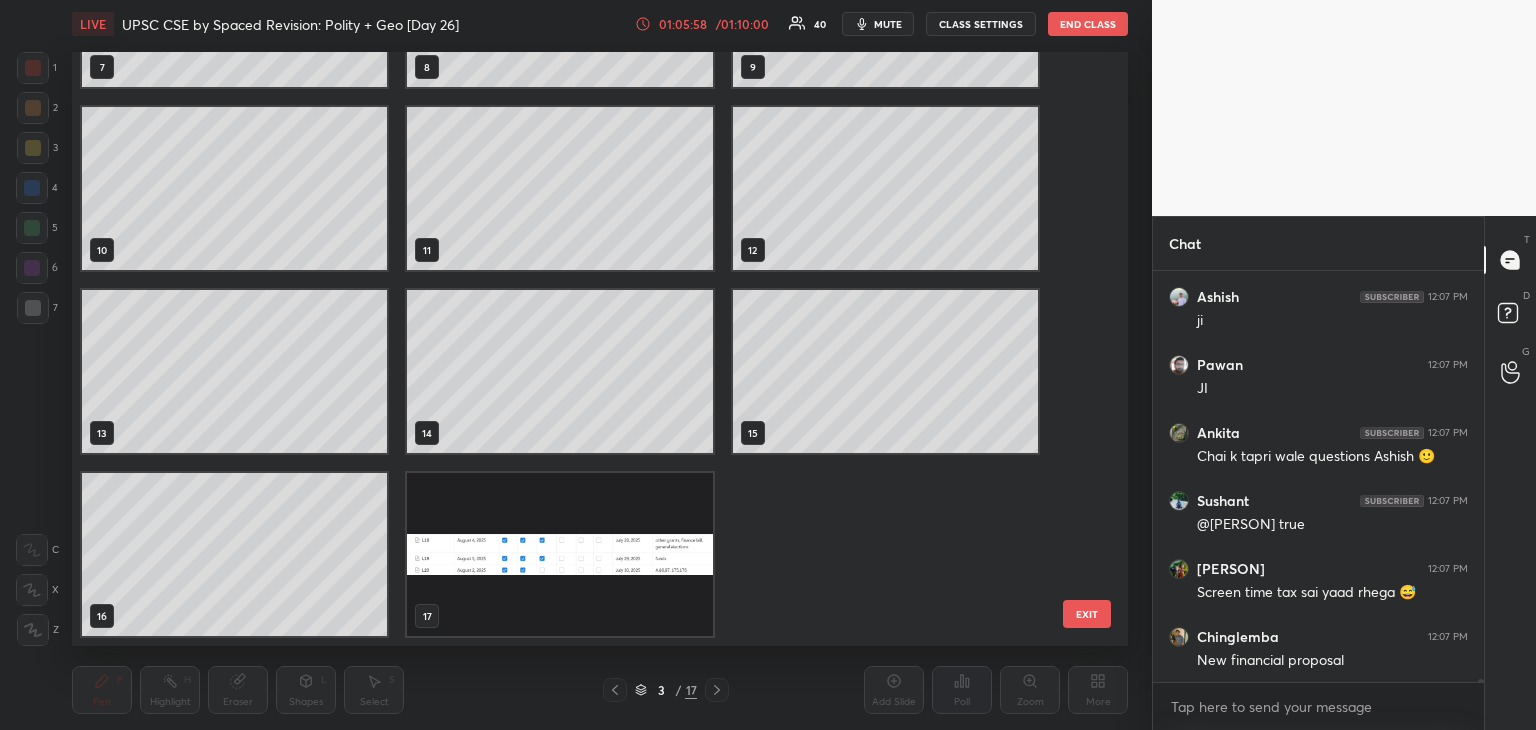 click at bounding box center [559, 554] 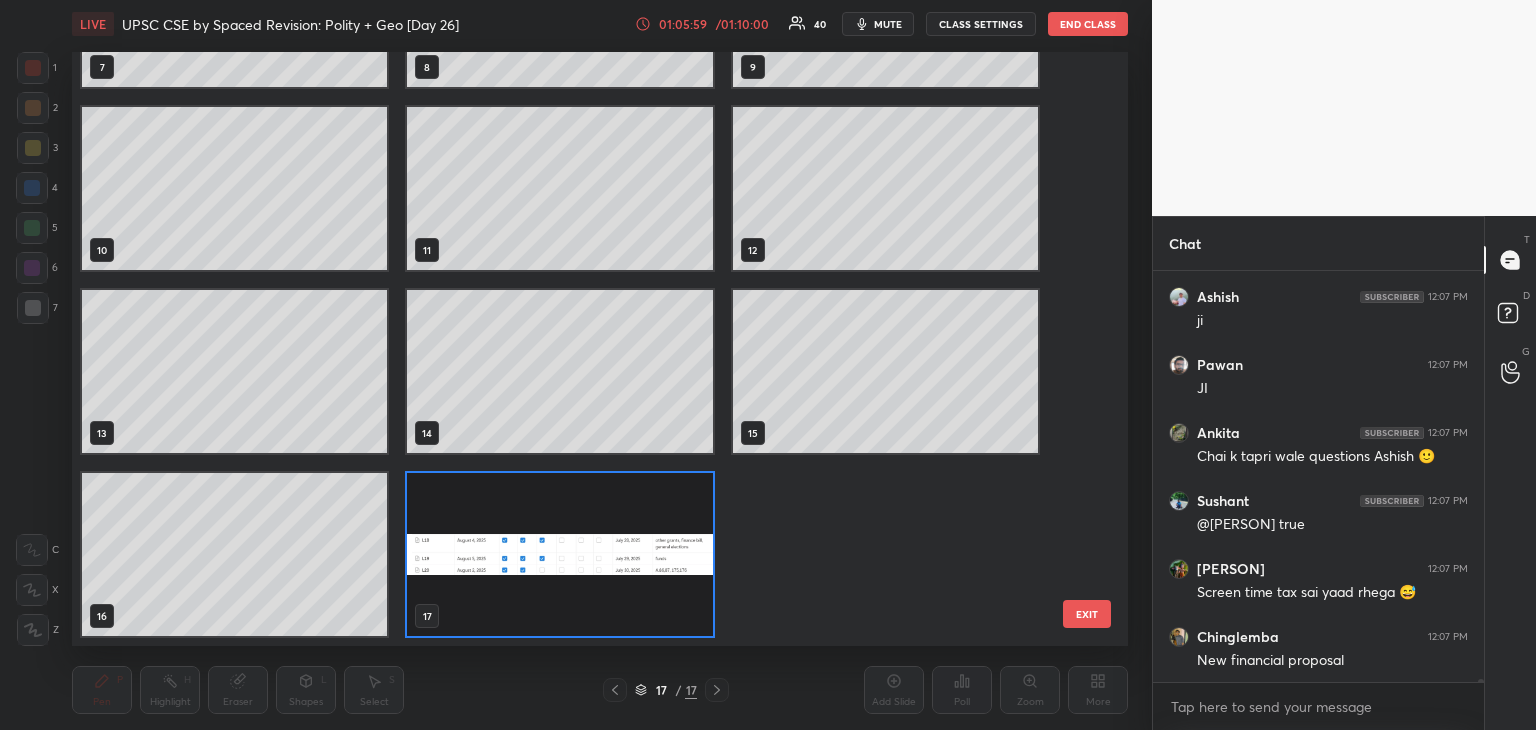 click 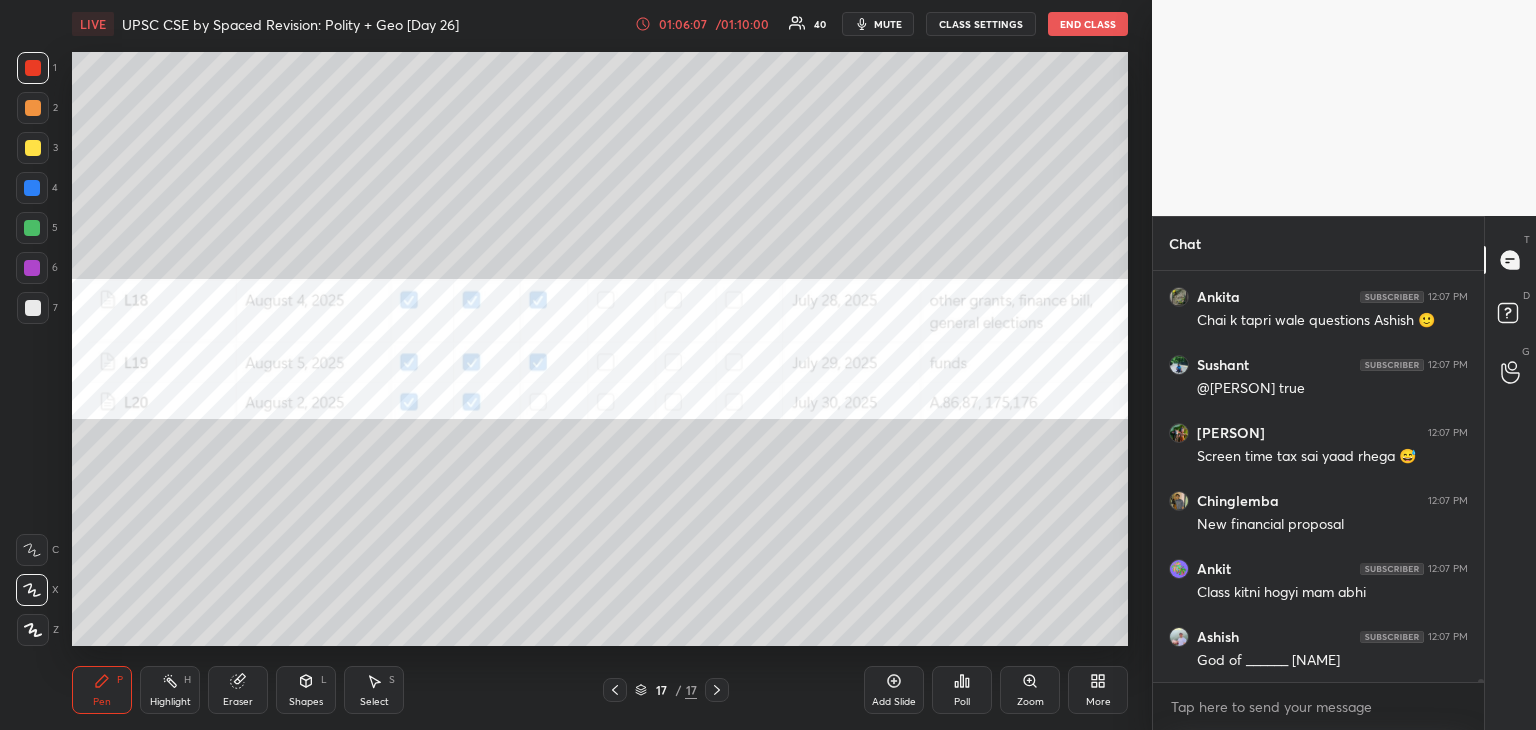 scroll, scrollTop: 52568, scrollLeft: 0, axis: vertical 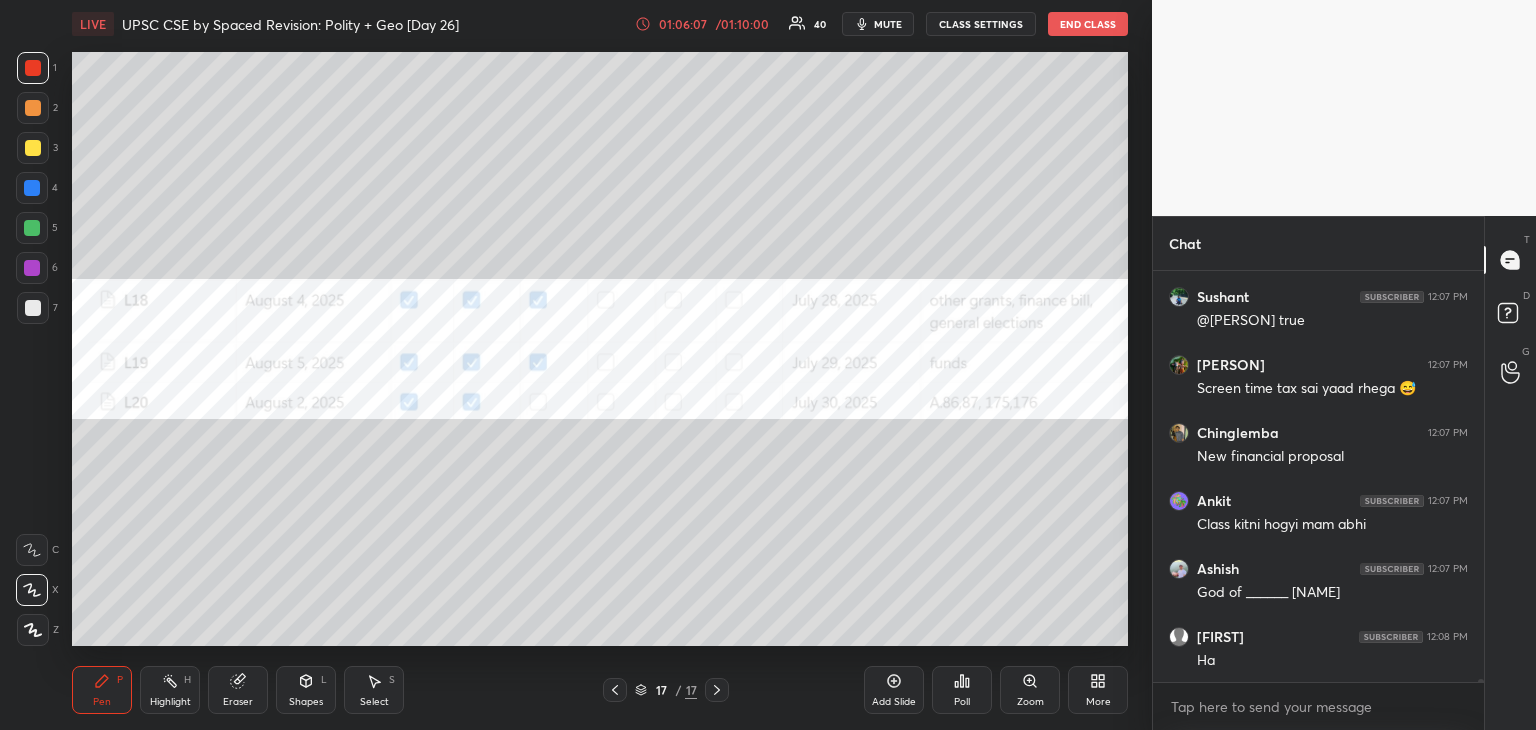 click at bounding box center [32, 188] 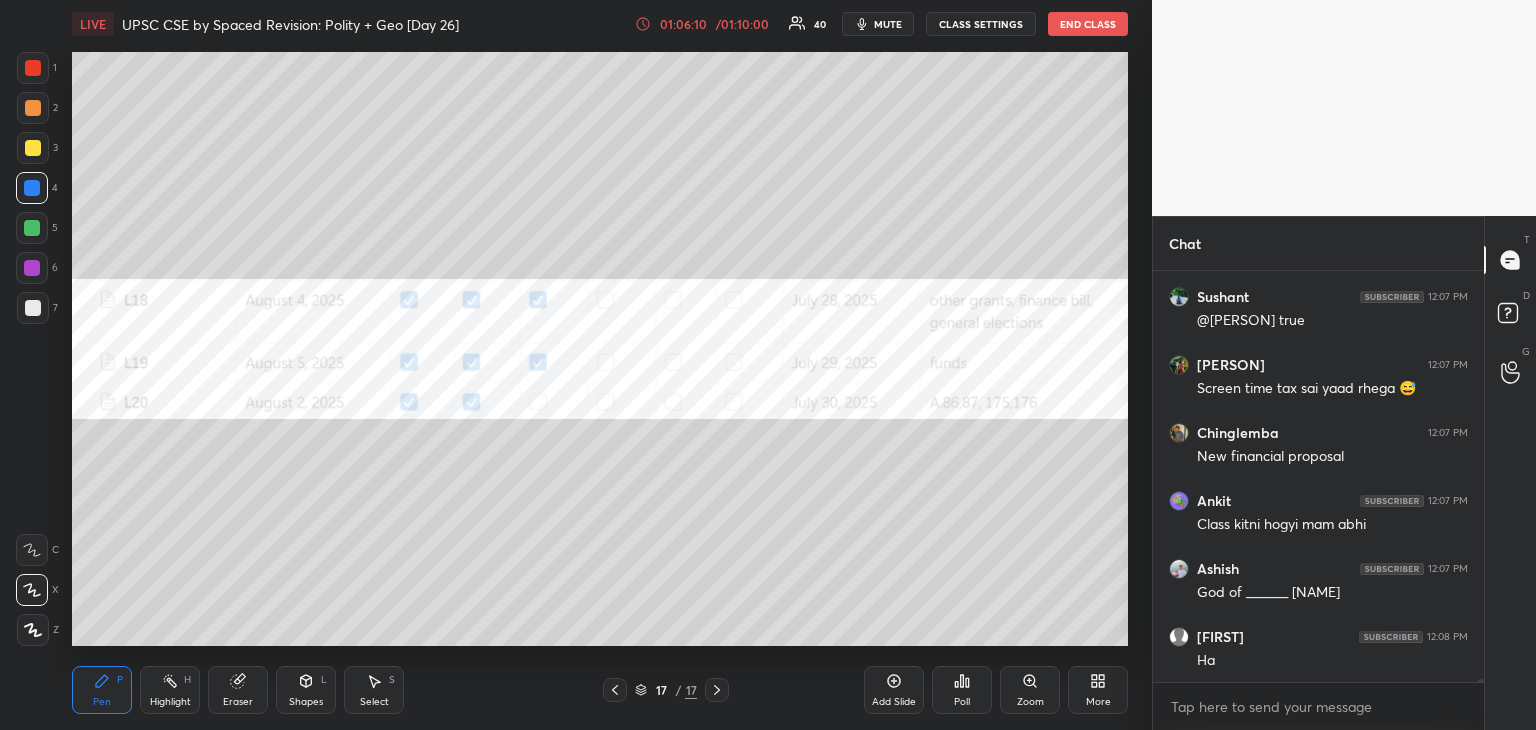 scroll, scrollTop: 52636, scrollLeft: 0, axis: vertical 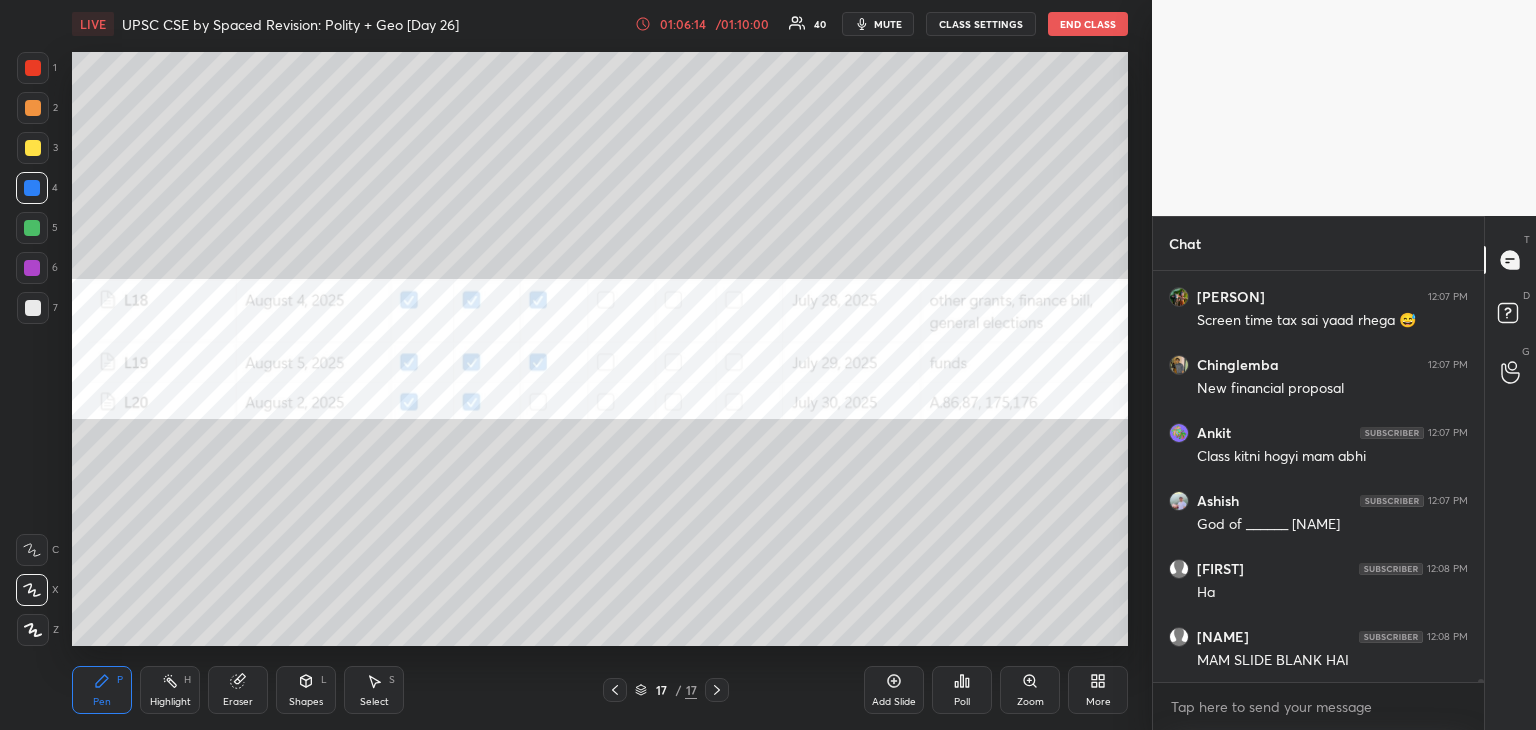 click 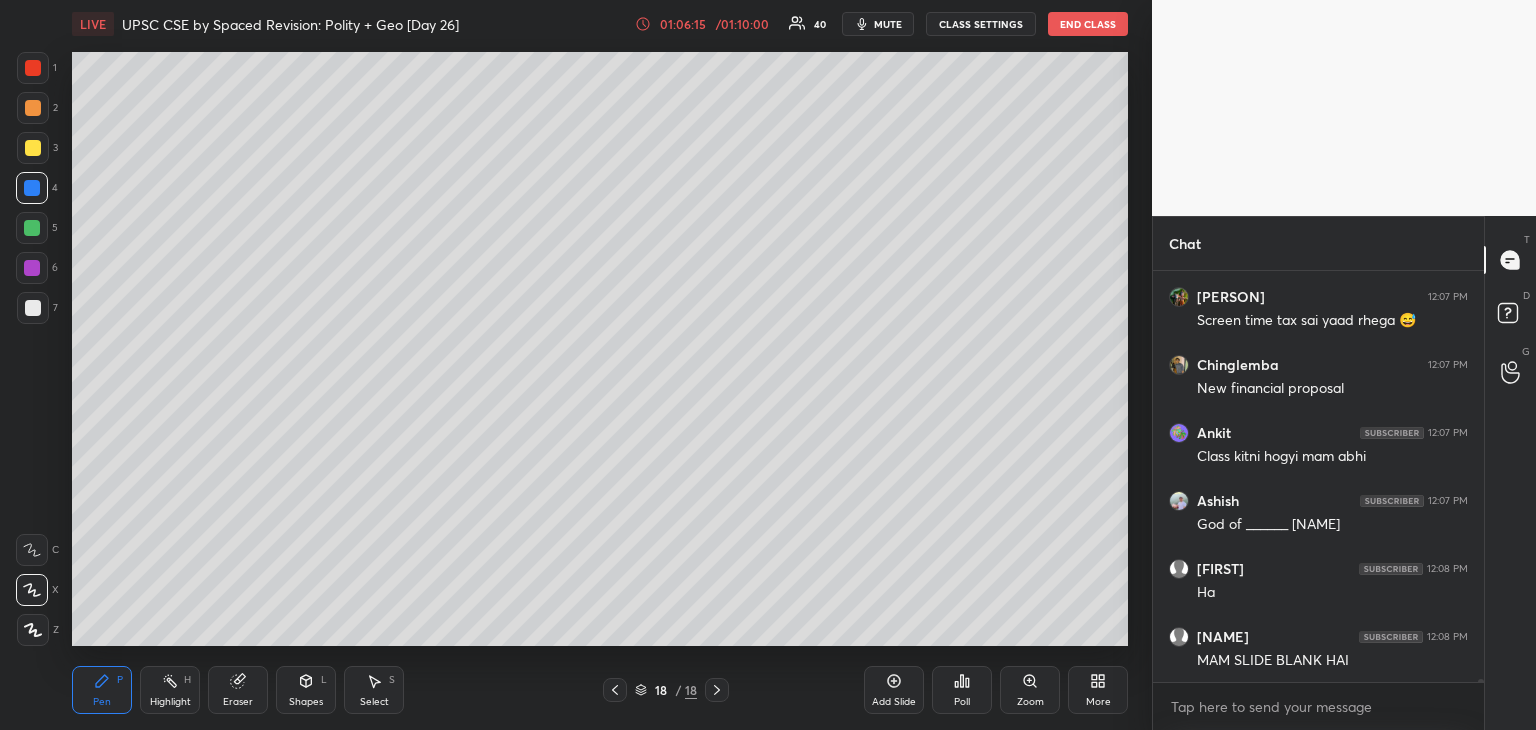 scroll, scrollTop: 52704, scrollLeft: 0, axis: vertical 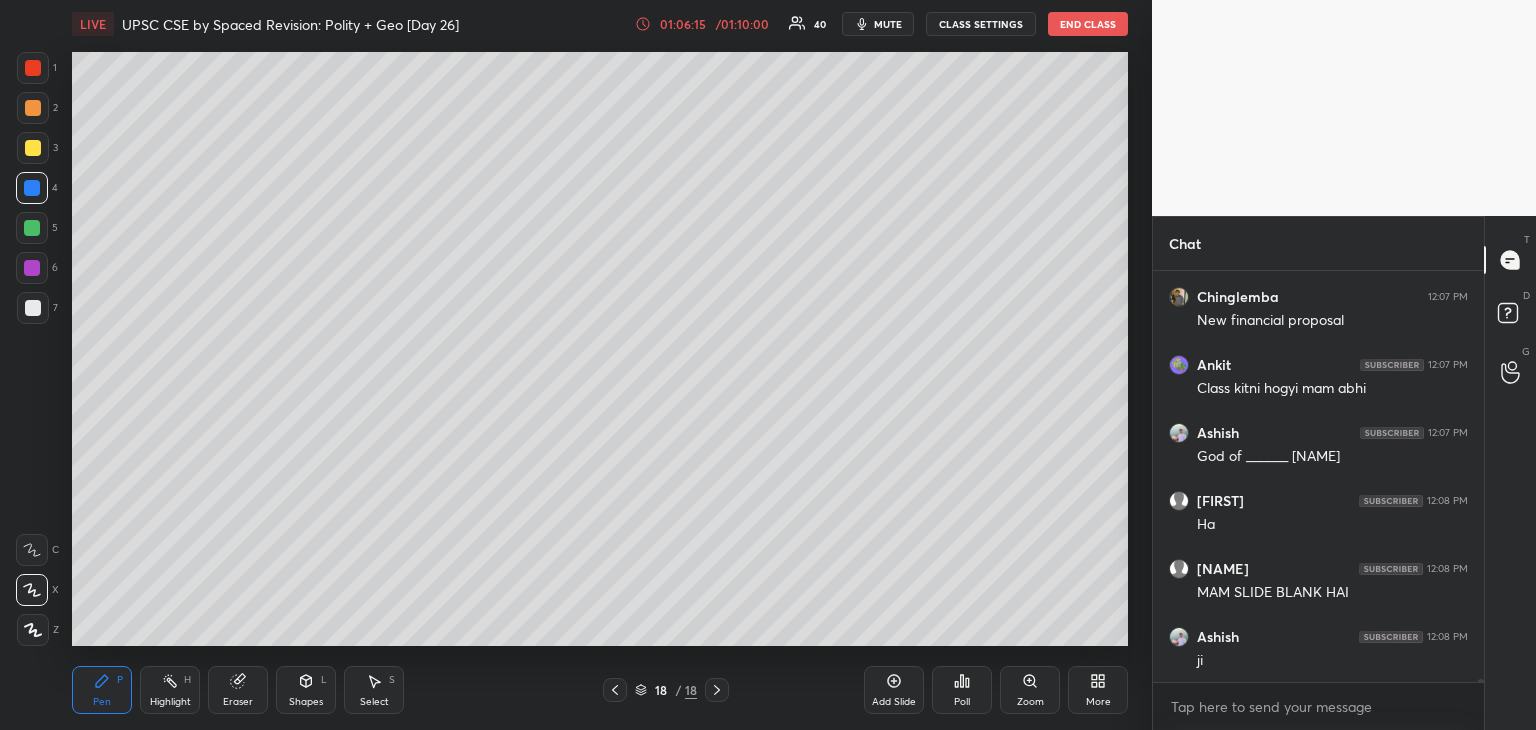 click at bounding box center [33, 308] 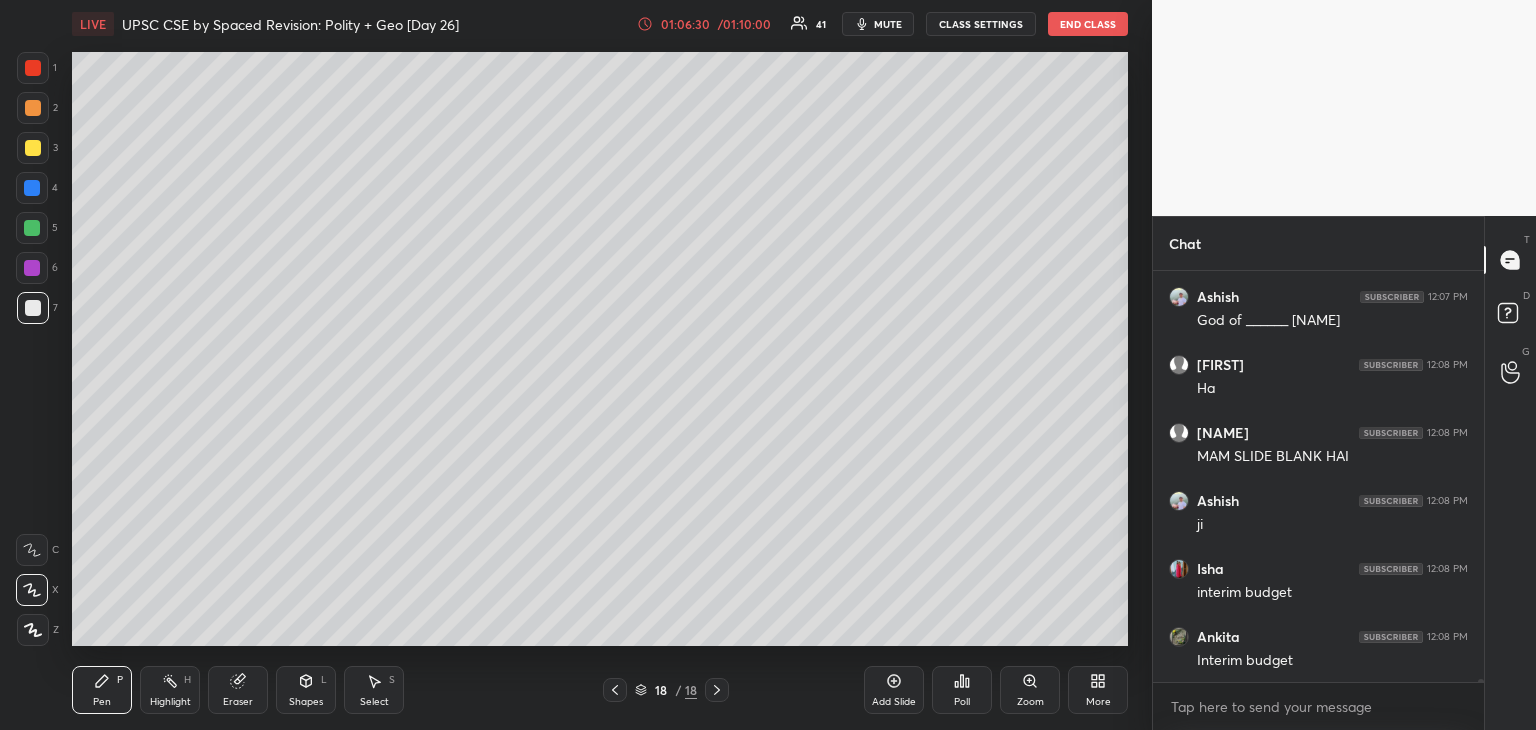 scroll, scrollTop: 52908, scrollLeft: 0, axis: vertical 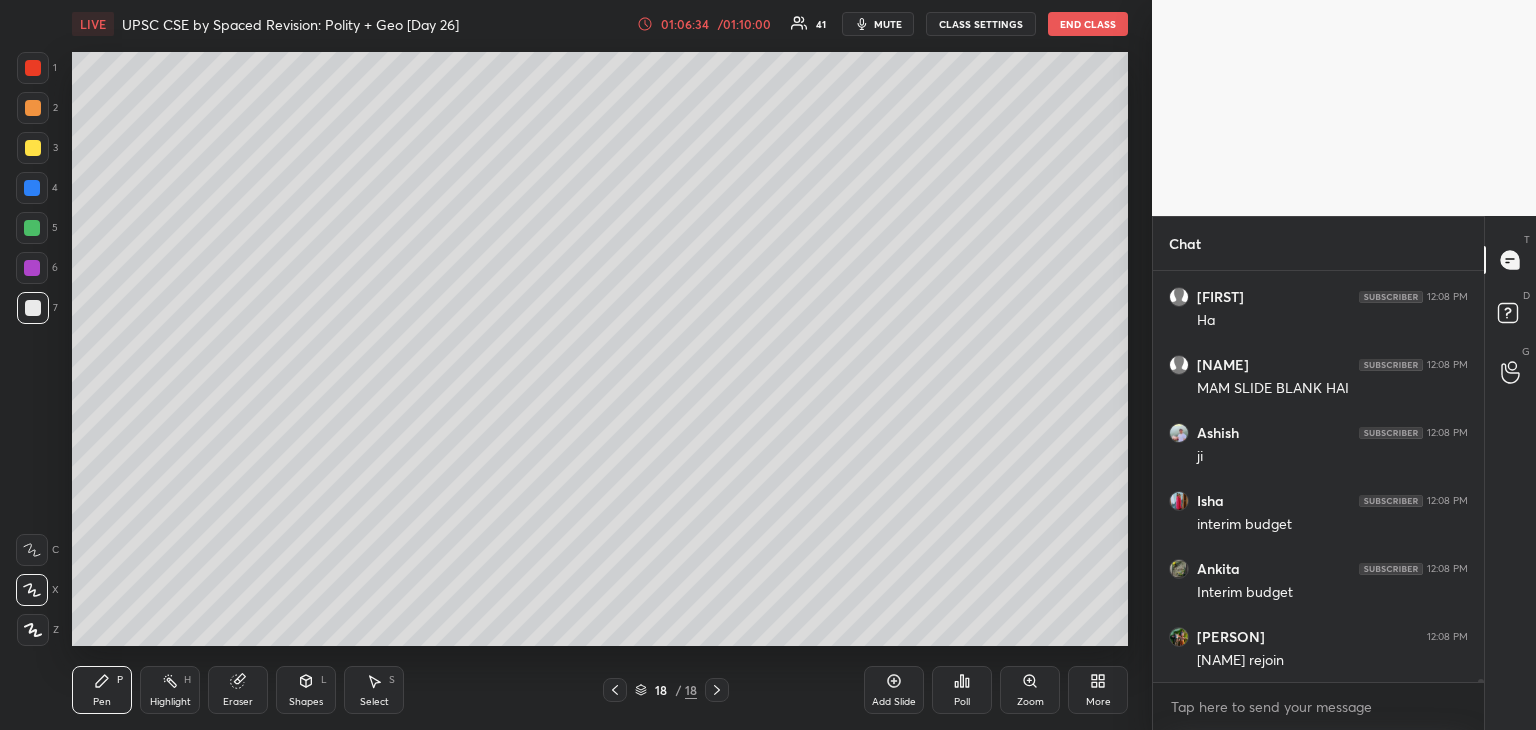 click at bounding box center [33, 148] 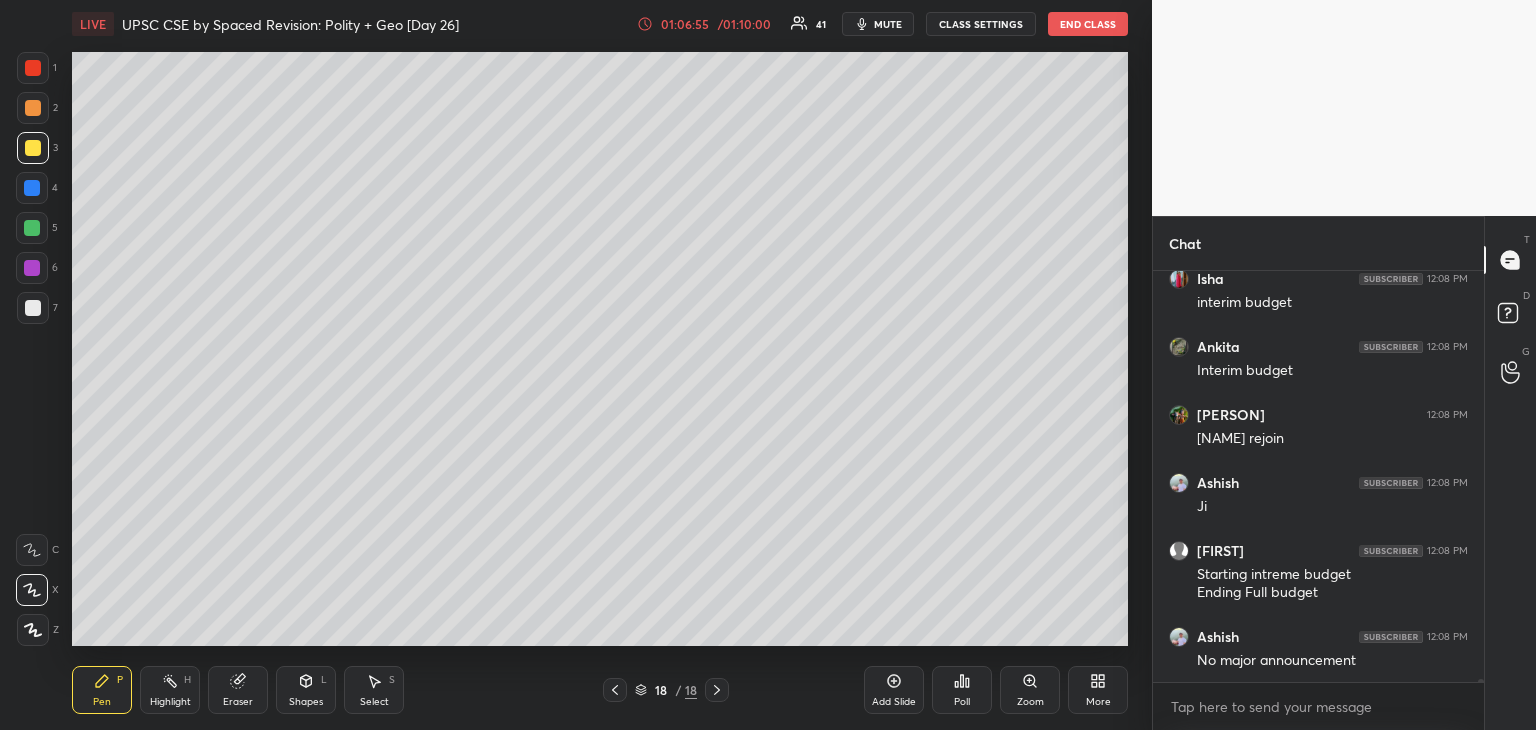 scroll, scrollTop: 53198, scrollLeft: 0, axis: vertical 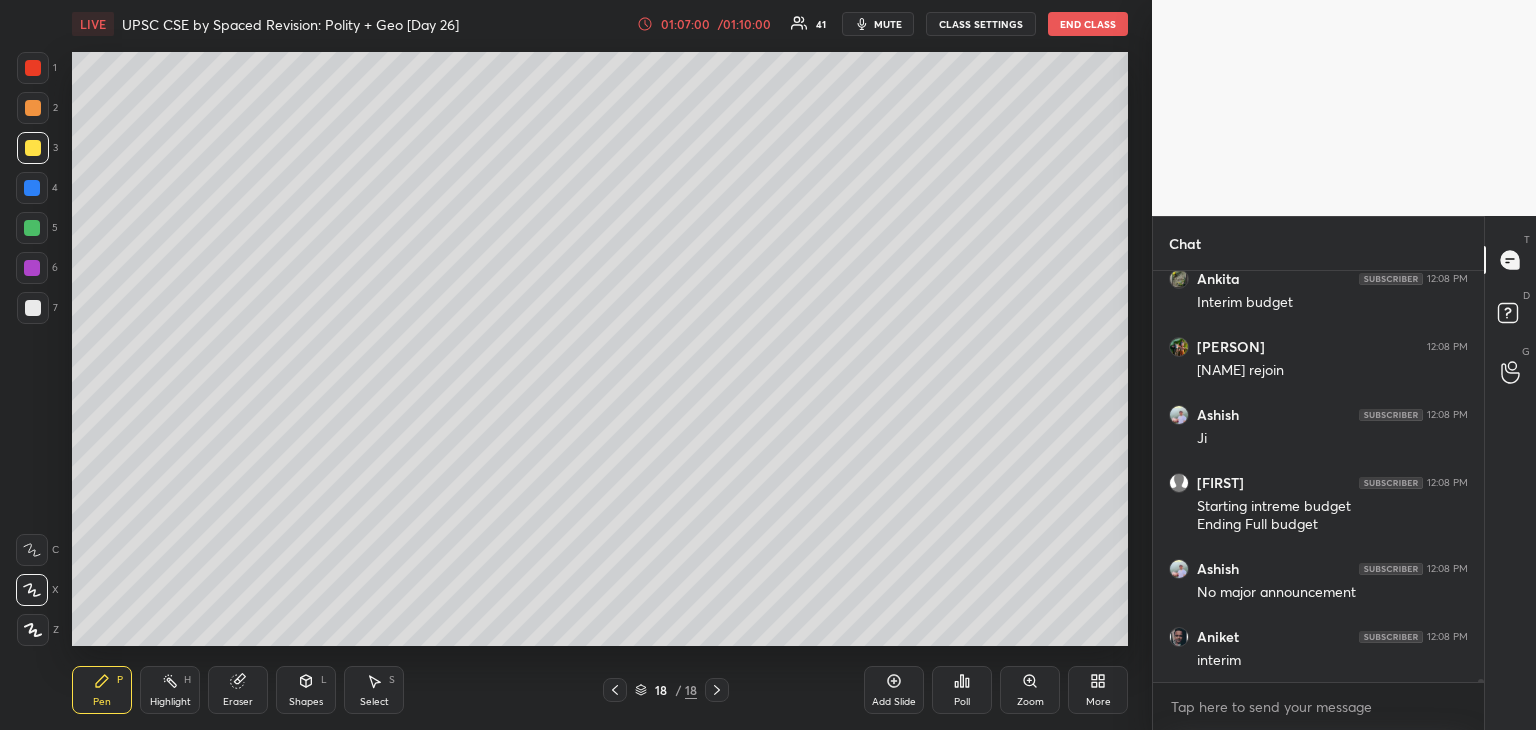 click at bounding box center [32, 188] 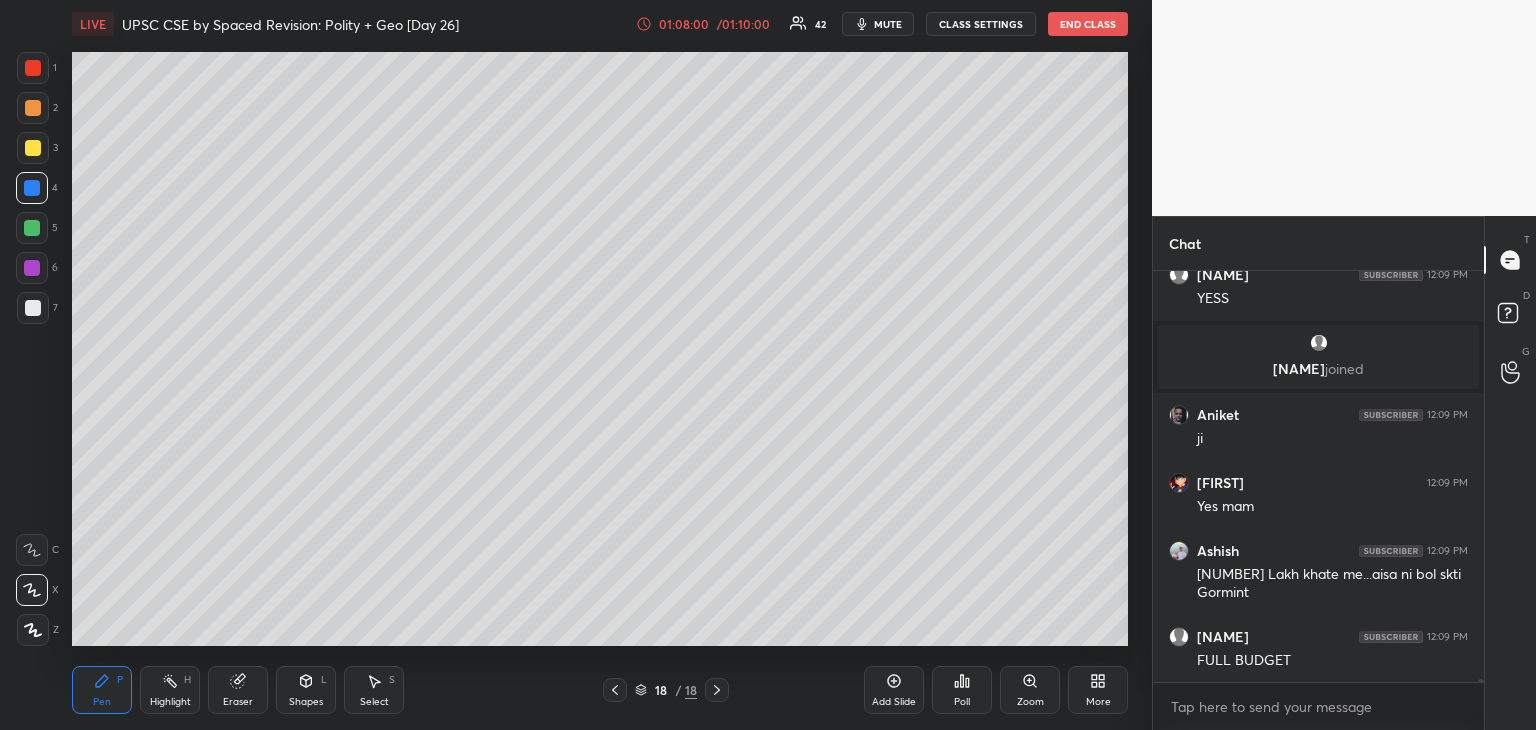scroll, scrollTop: 53160, scrollLeft: 0, axis: vertical 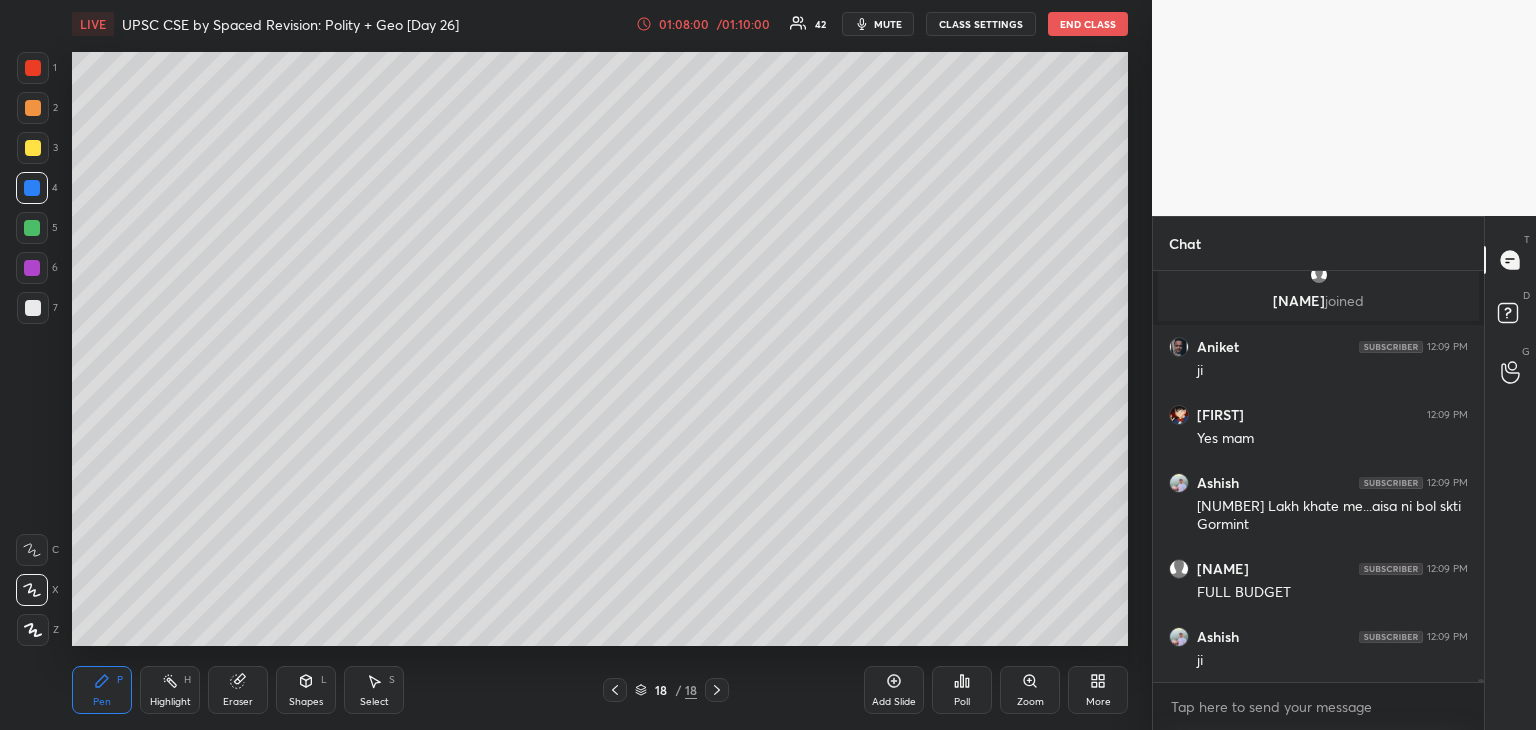 click 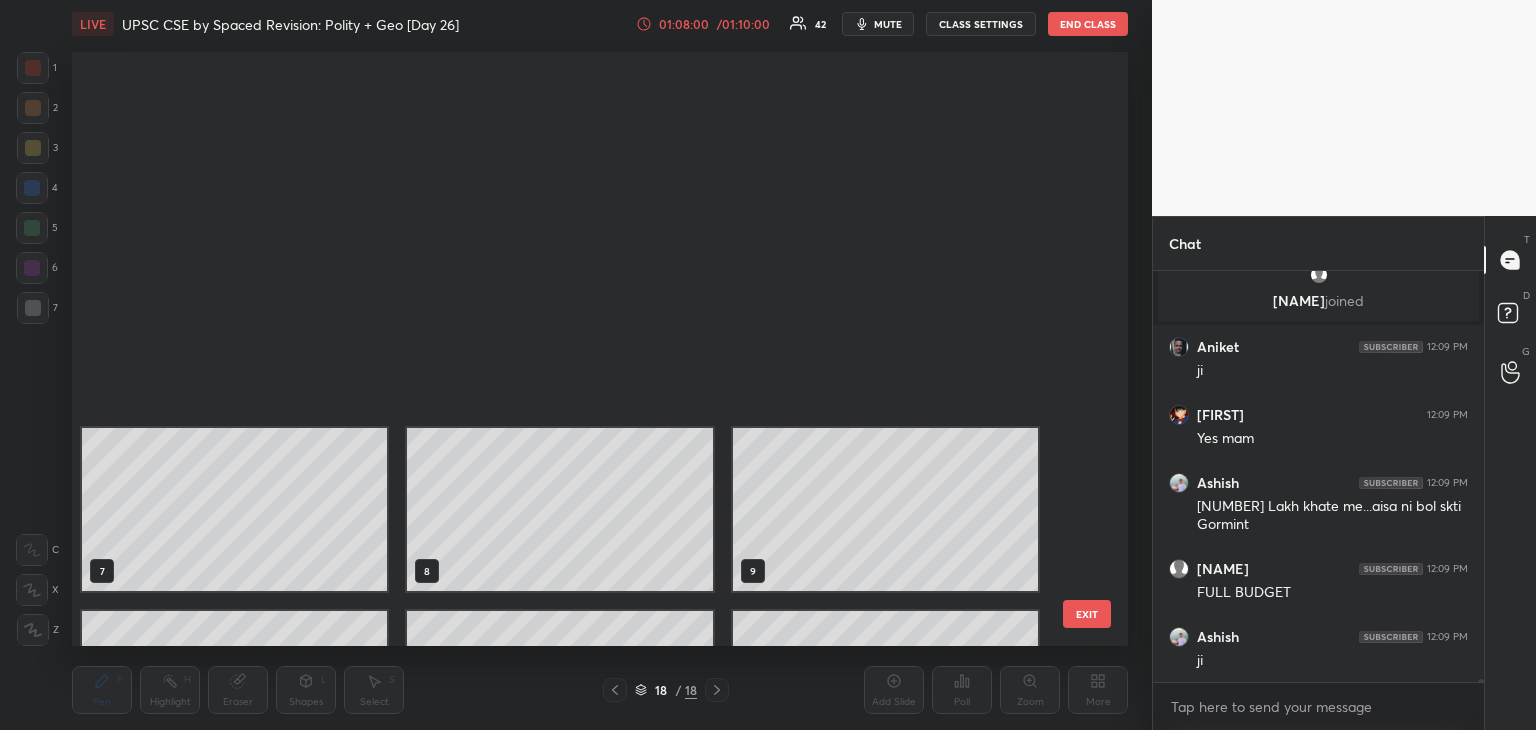 scroll, scrollTop: 504, scrollLeft: 0, axis: vertical 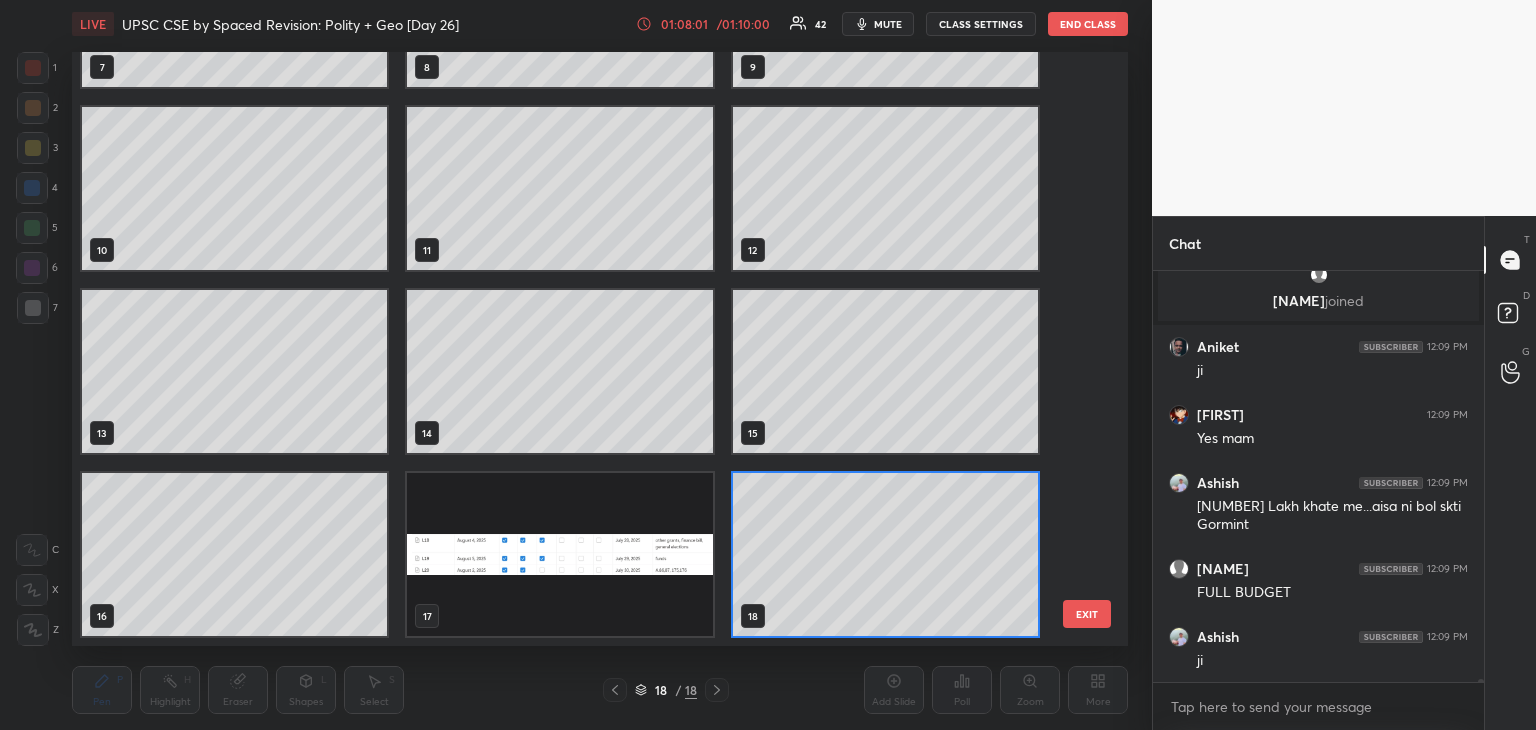 click at bounding box center [559, 554] 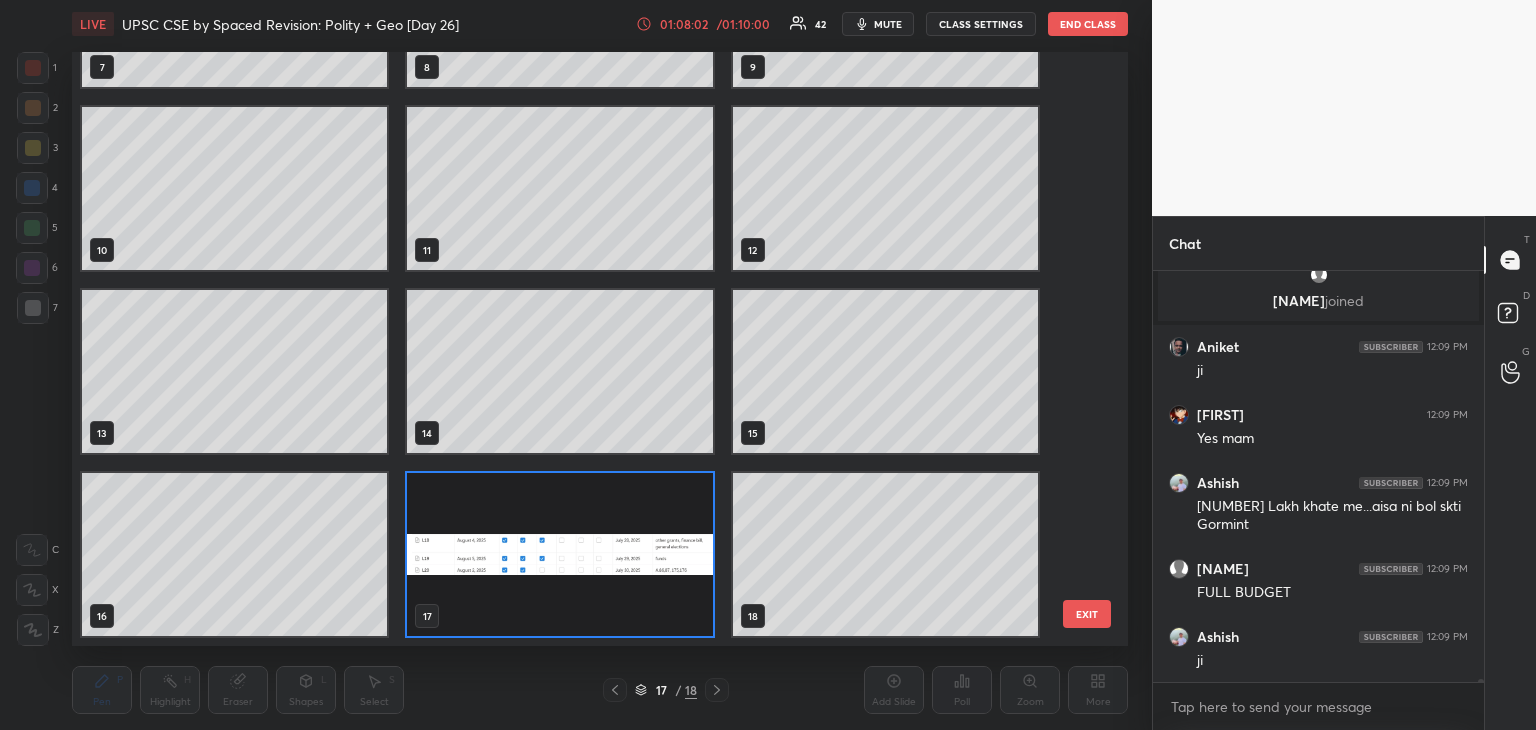 click on "17 / 18" at bounding box center [666, 690] 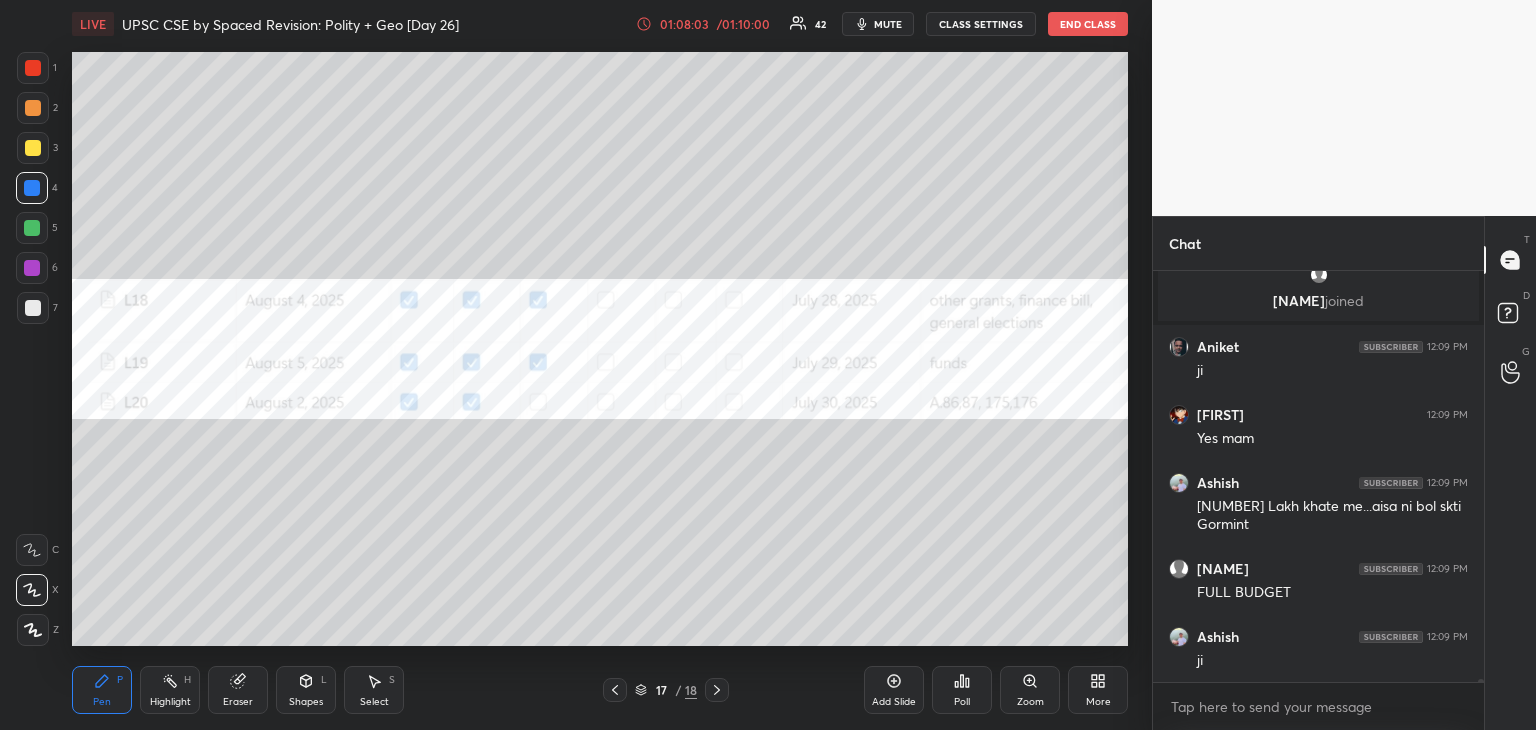 click at bounding box center (33, 68) 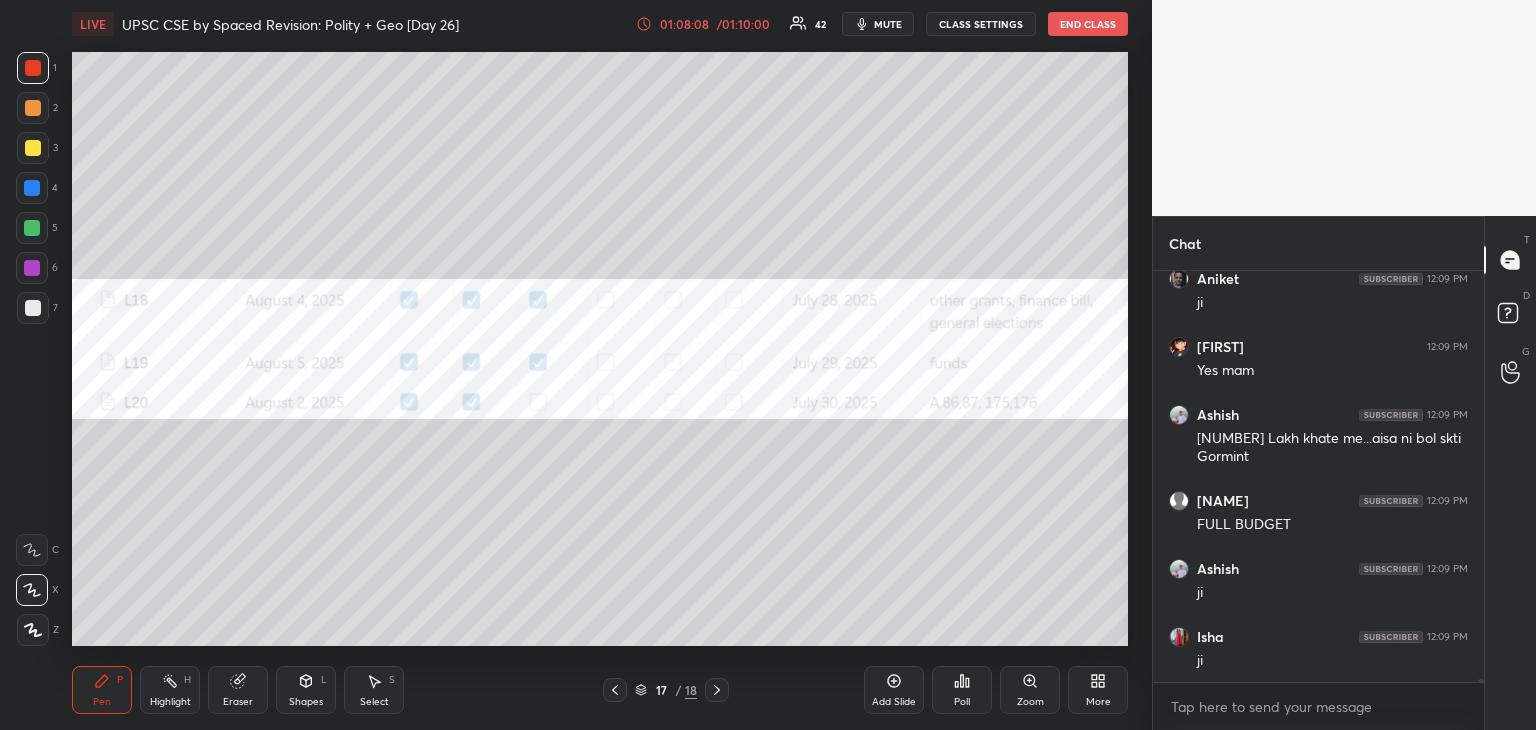 scroll, scrollTop: 53296, scrollLeft: 0, axis: vertical 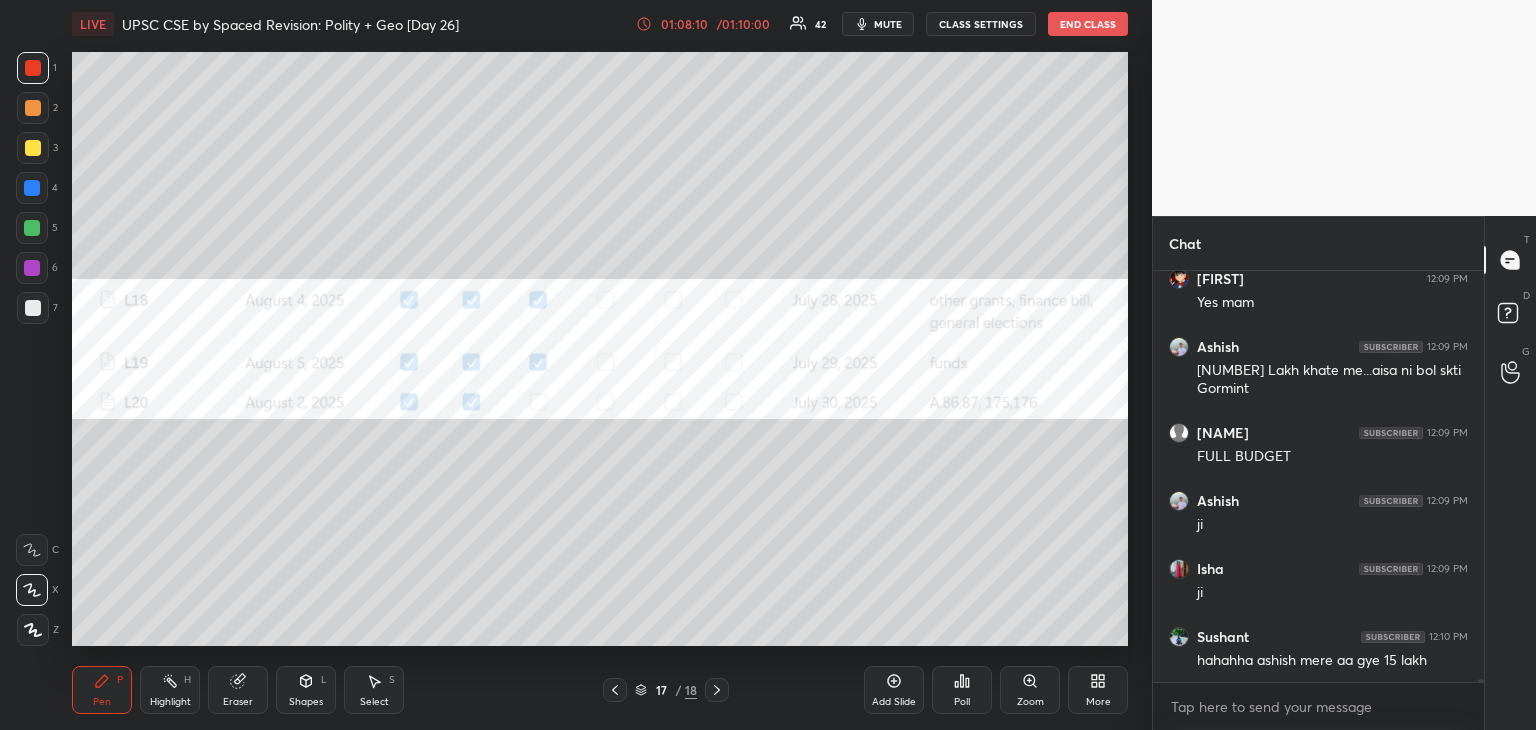 click 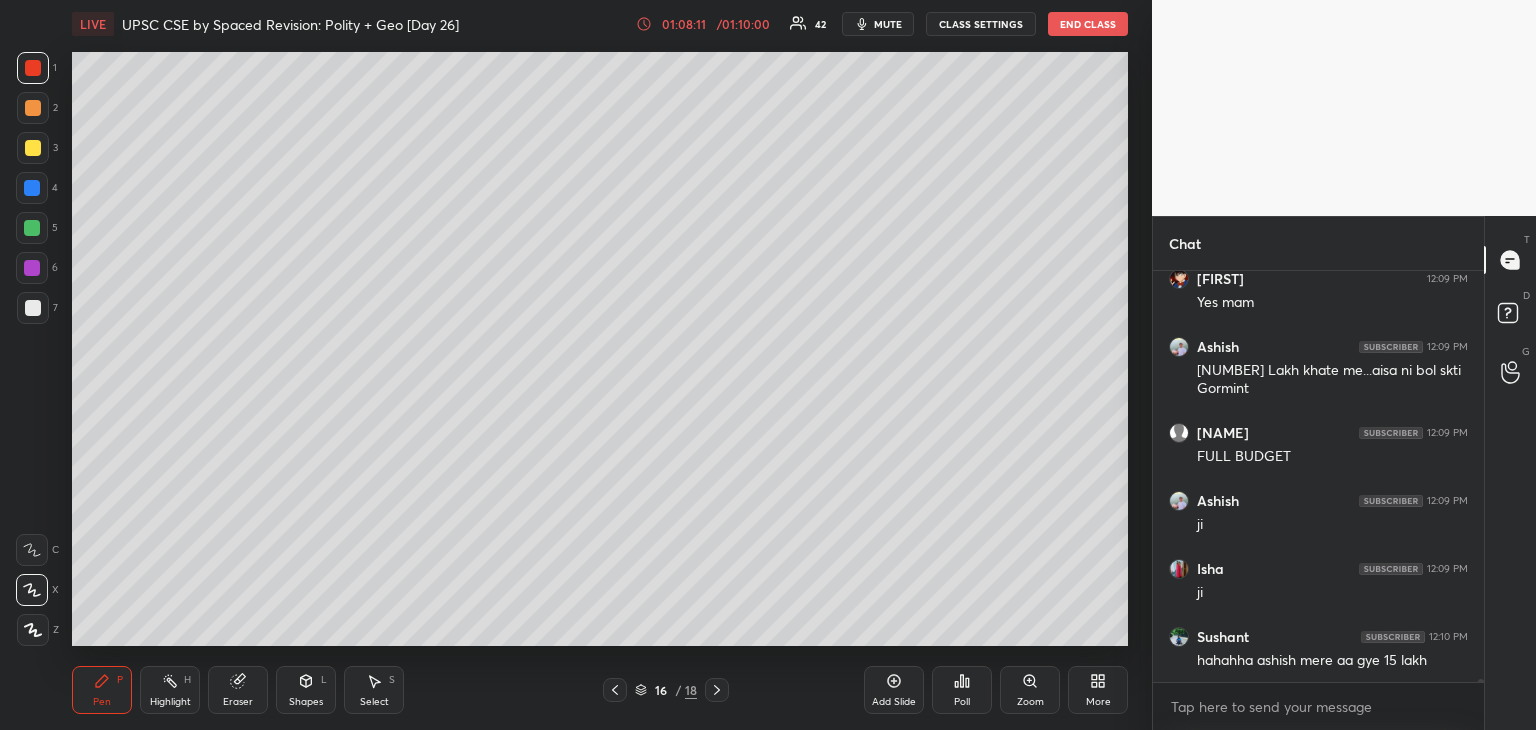 click 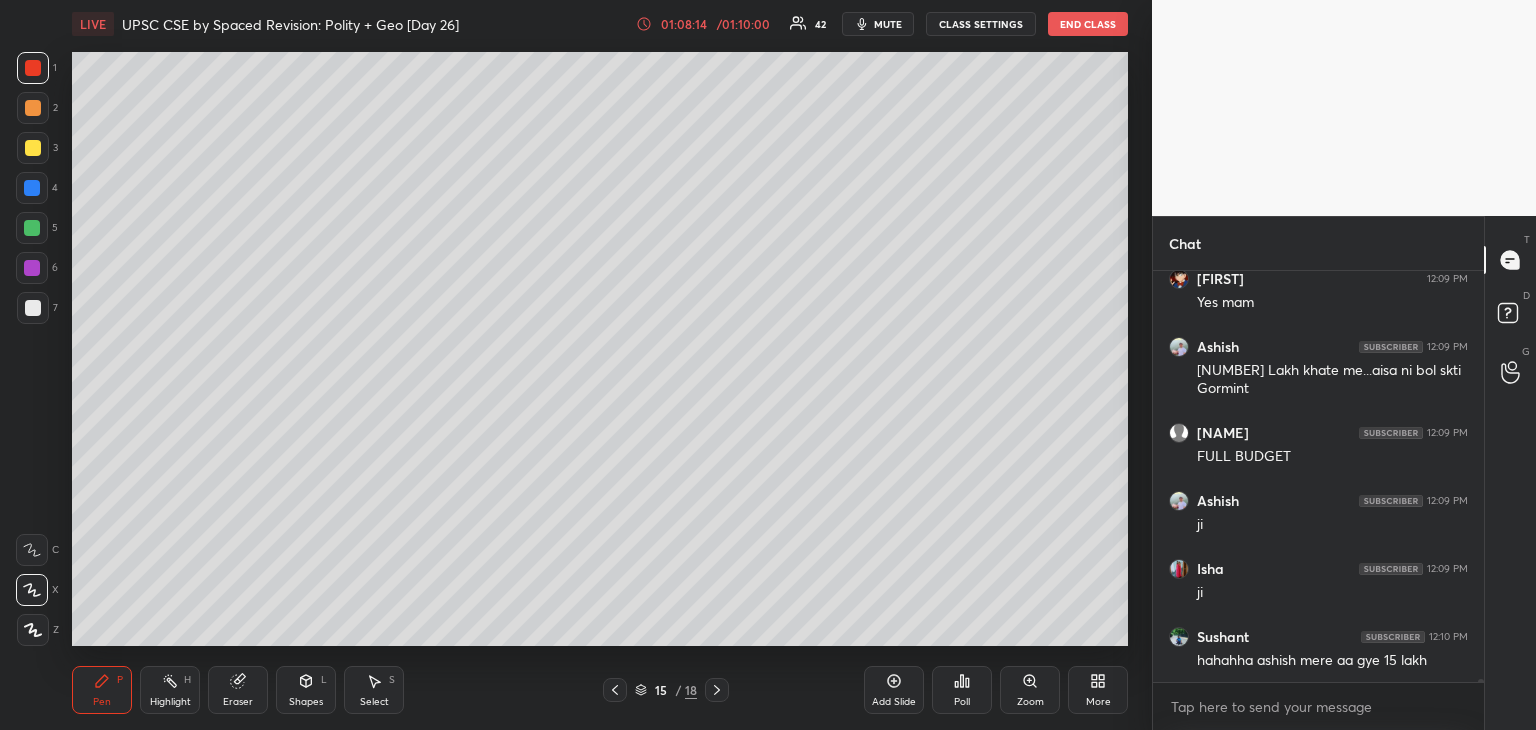 click at bounding box center [33, 68] 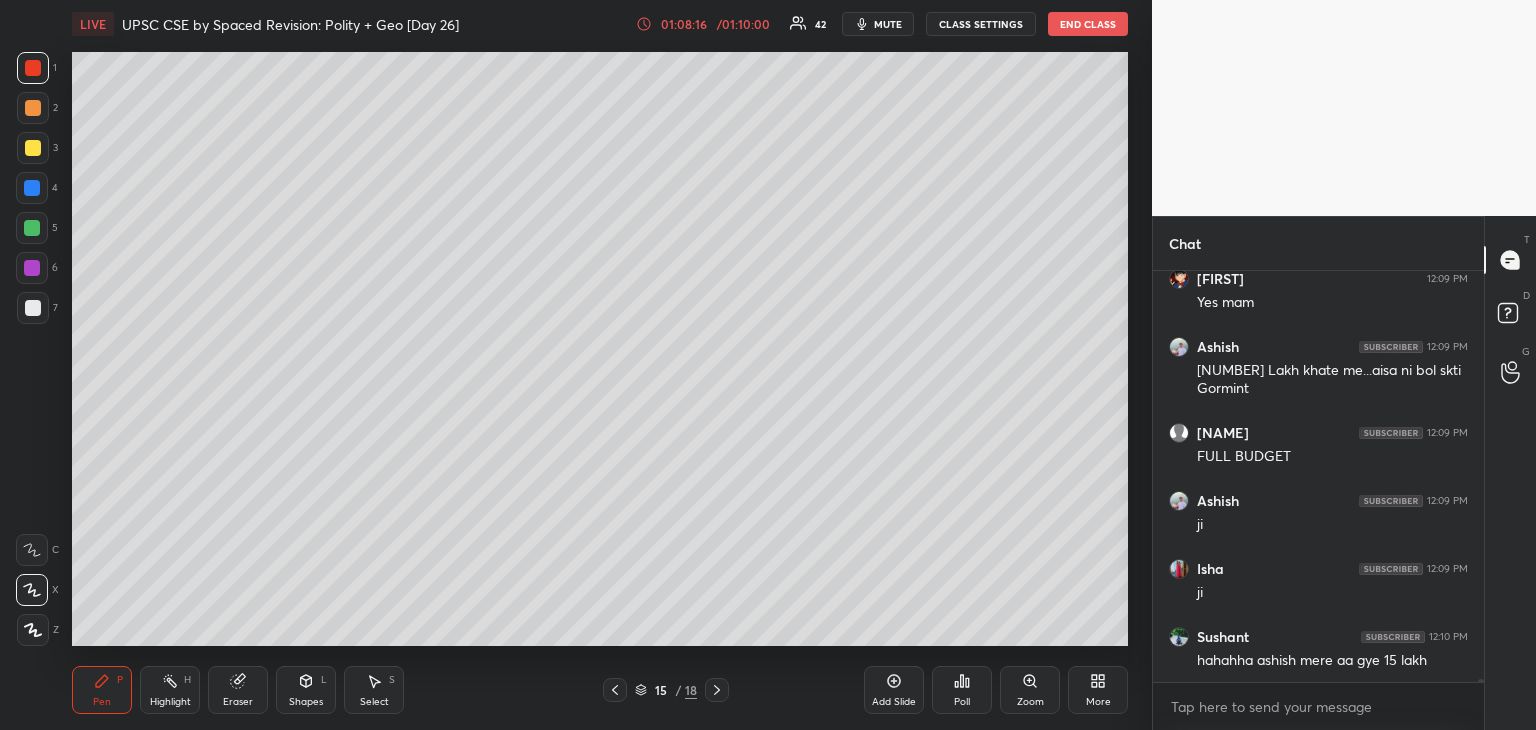 click 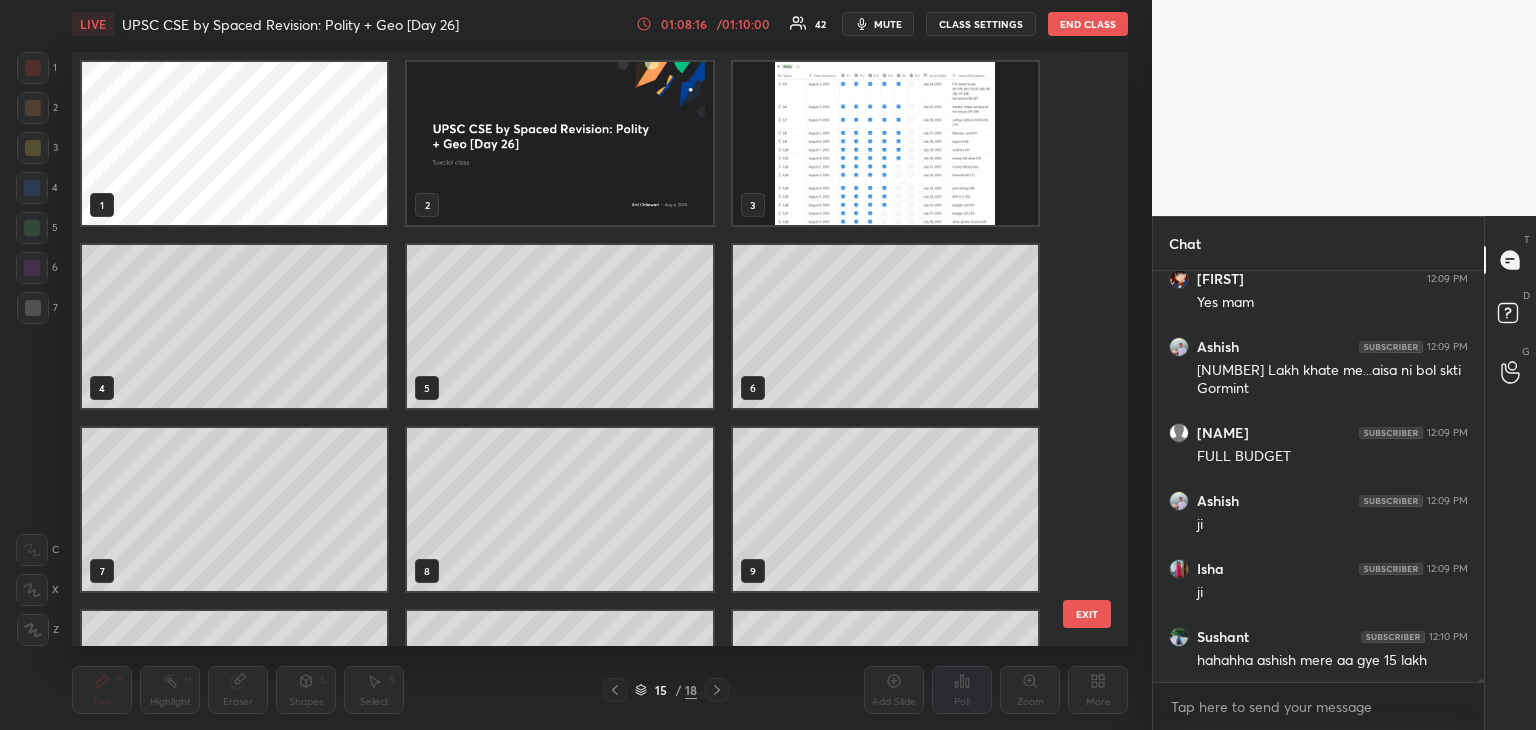 scroll, scrollTop: 320, scrollLeft: 0, axis: vertical 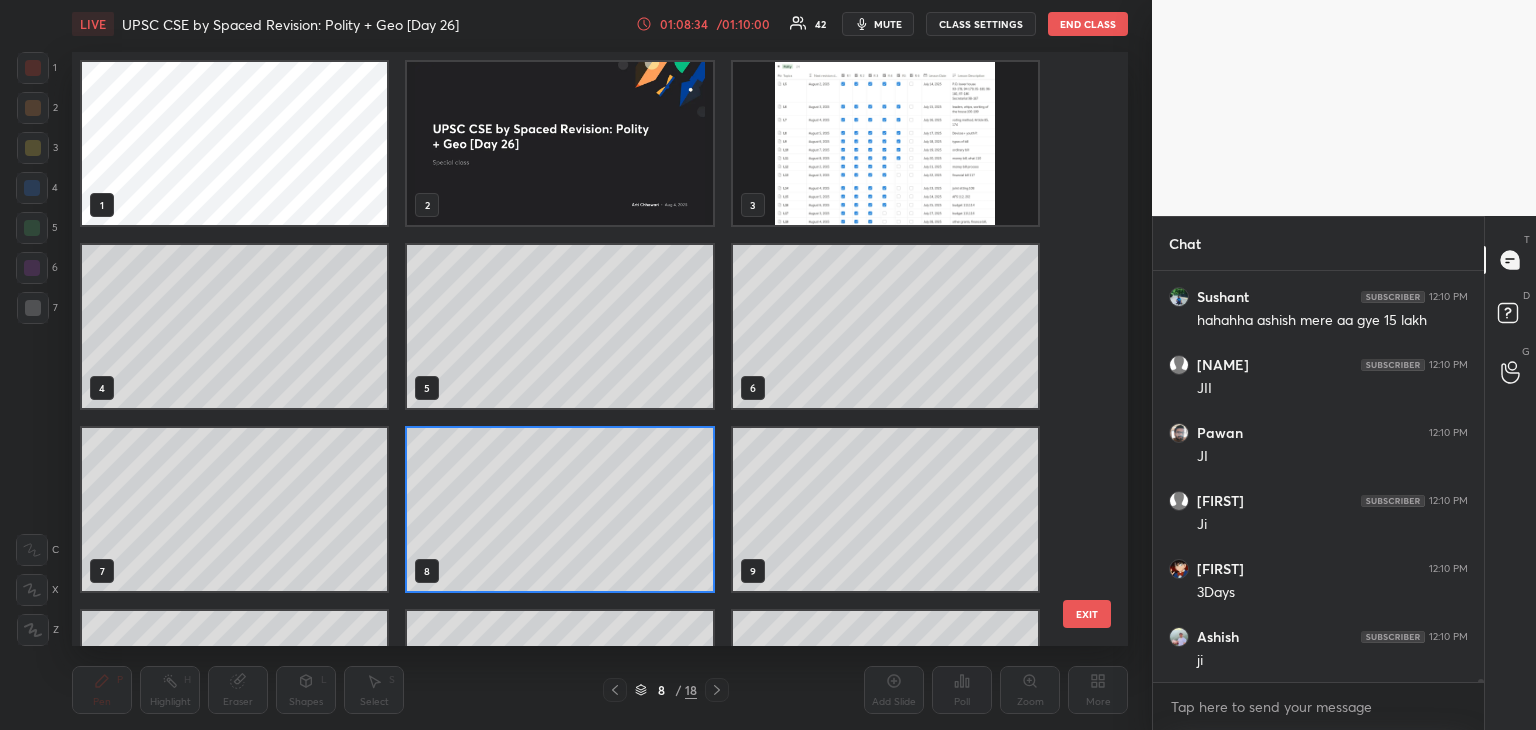 click 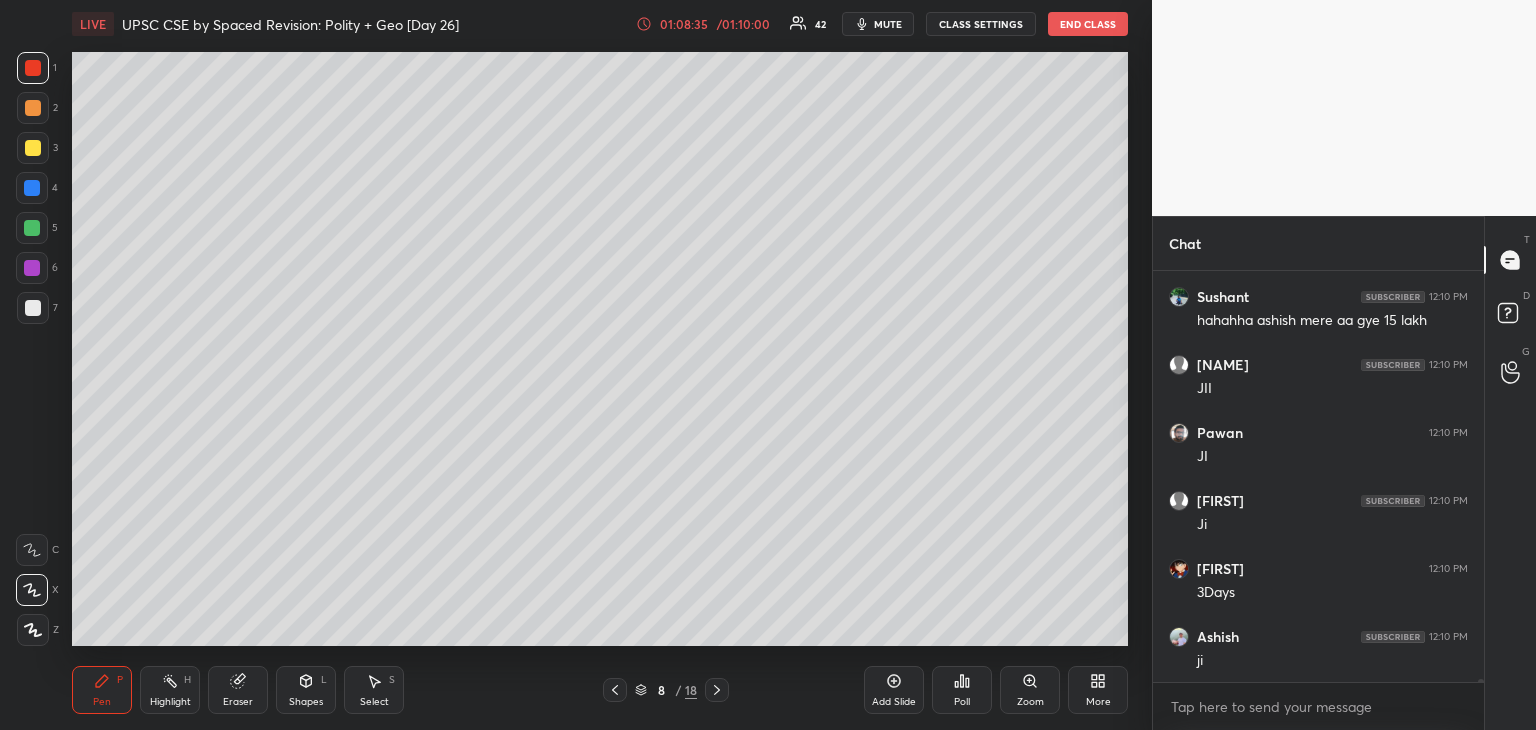 click 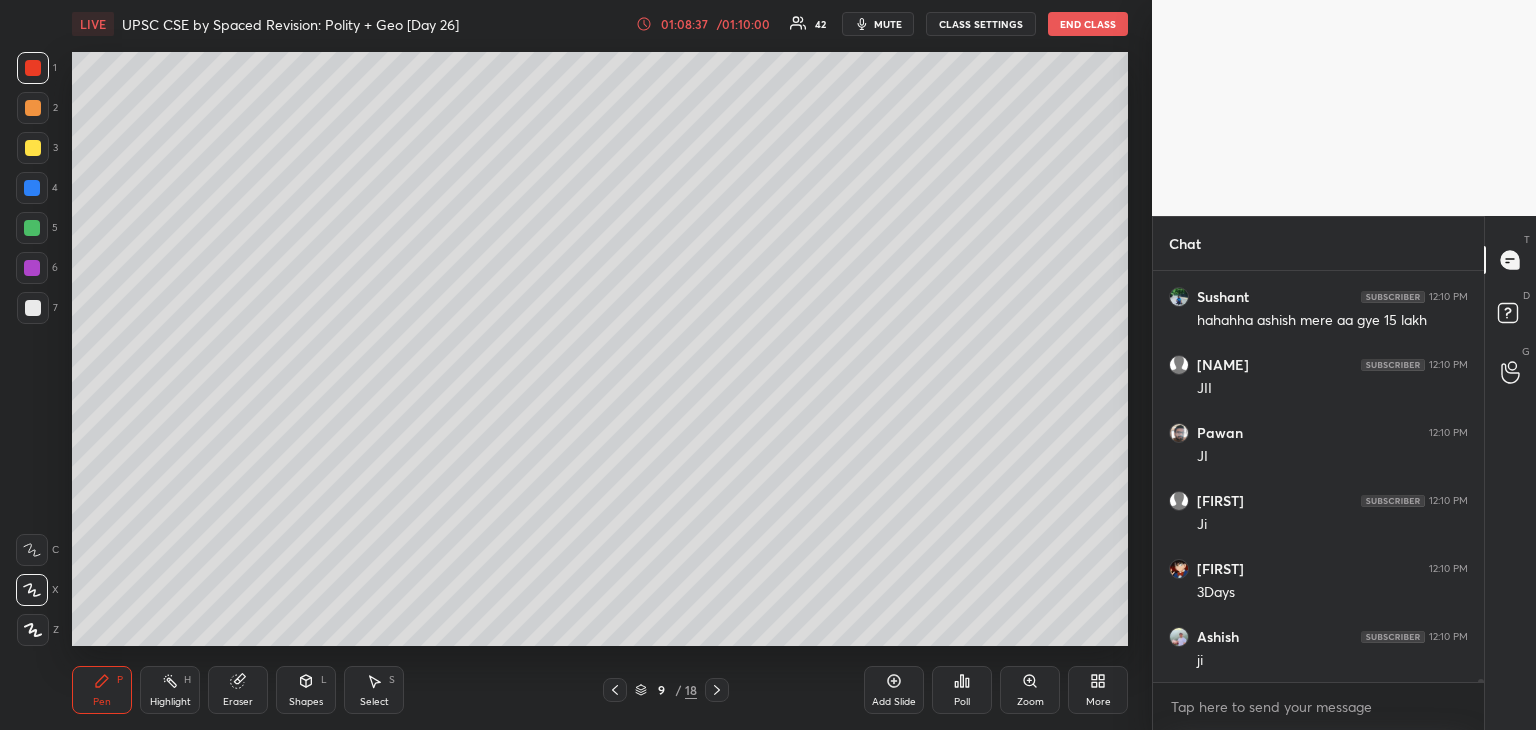 click 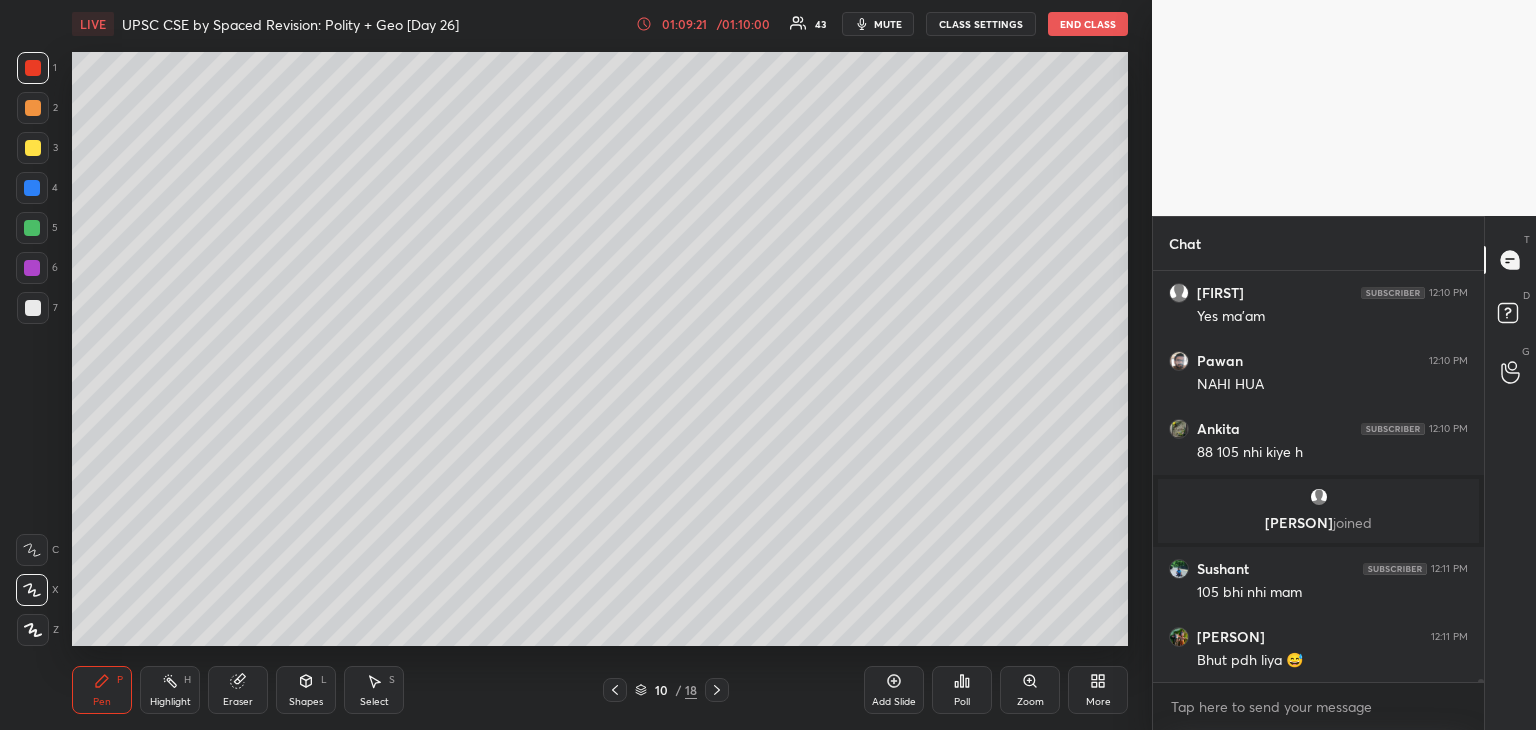 click on "Add Slide" at bounding box center (894, 690) 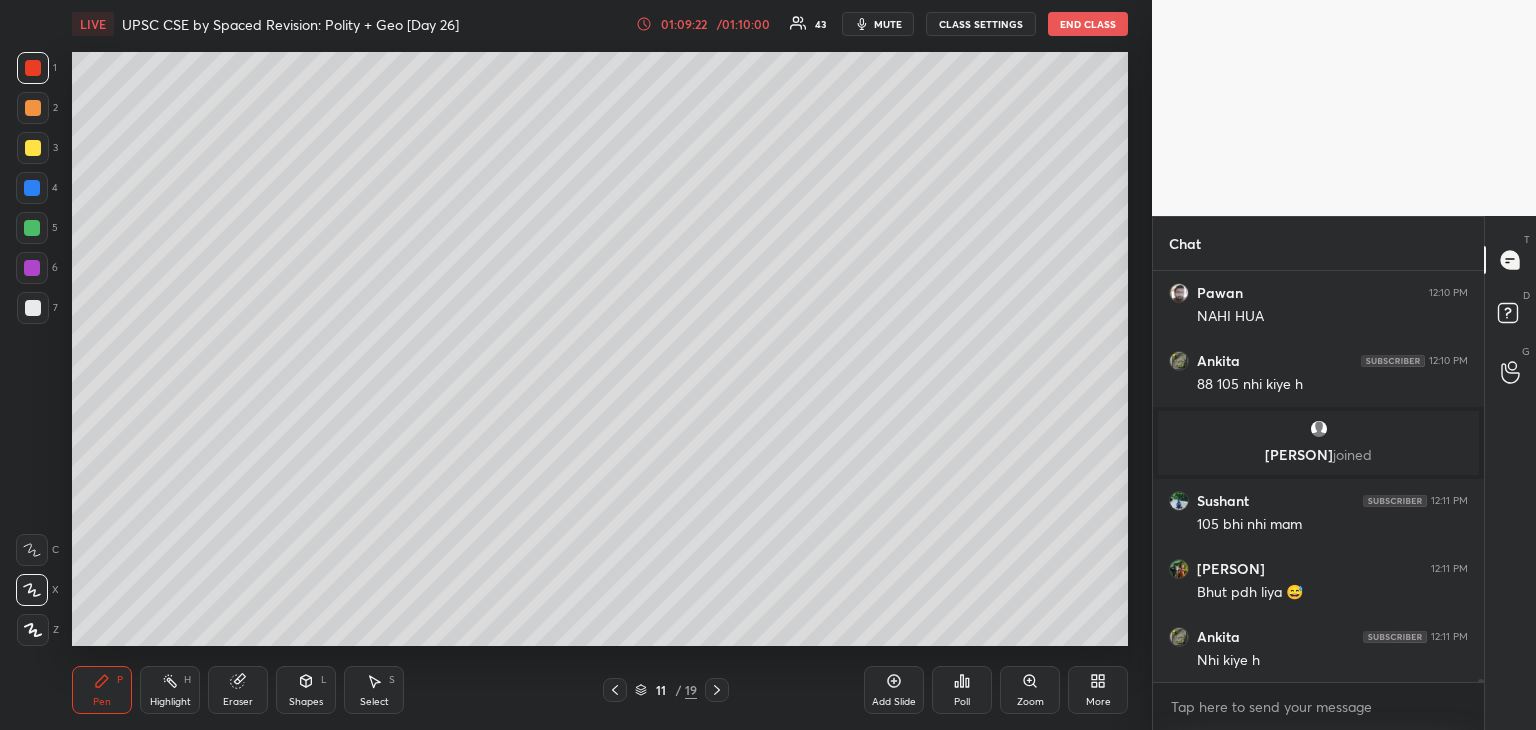click at bounding box center (33, 308) 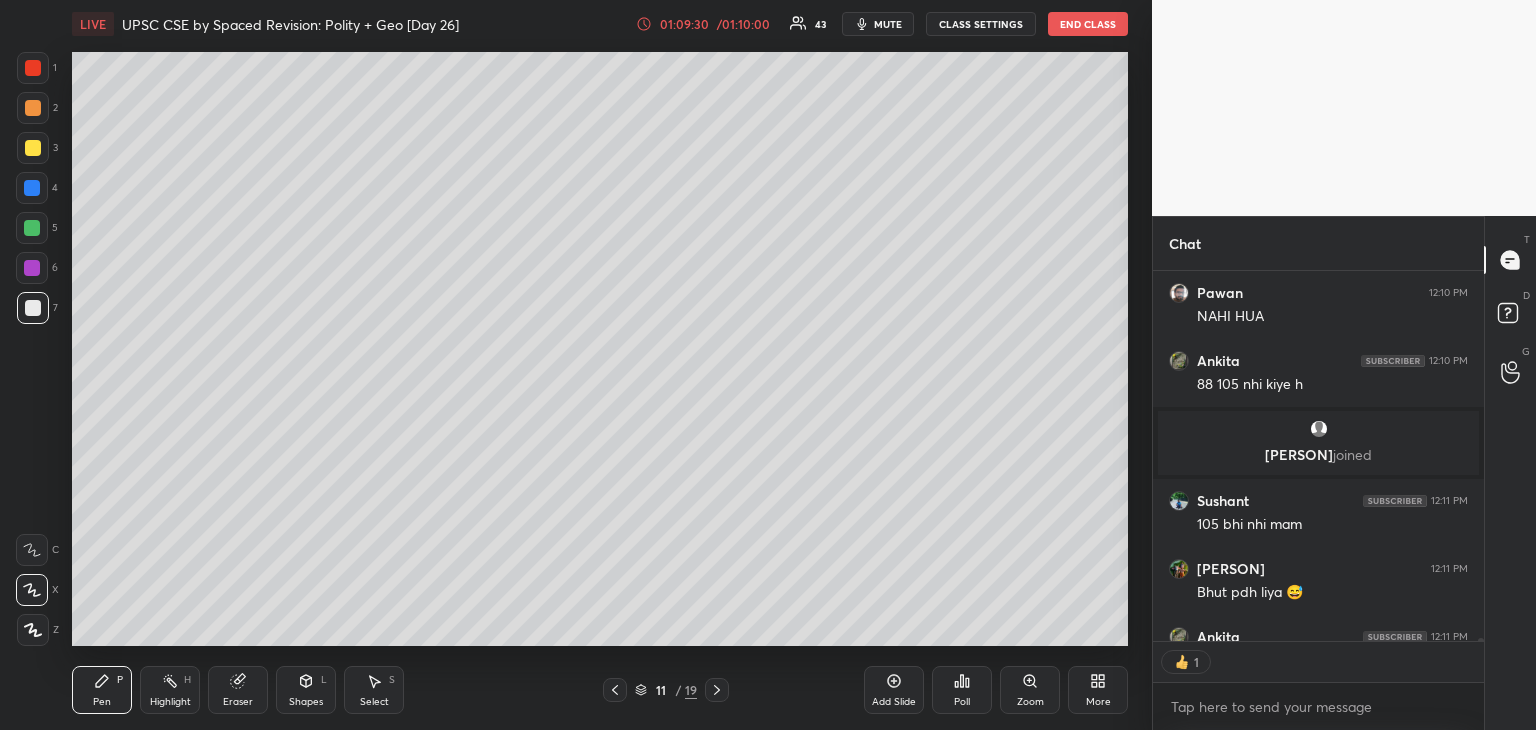 scroll, scrollTop: 365, scrollLeft: 325, axis: both 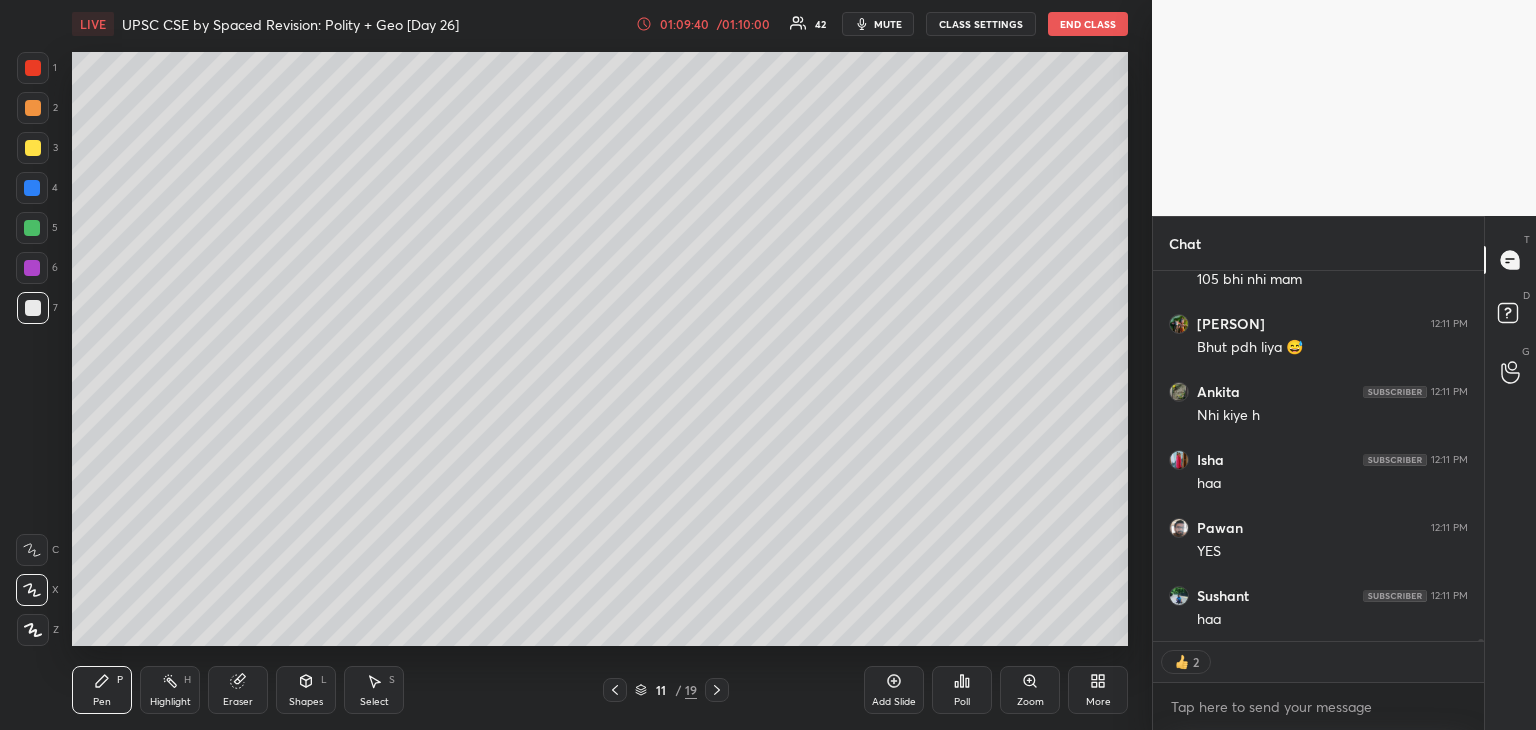 click at bounding box center [33, 148] 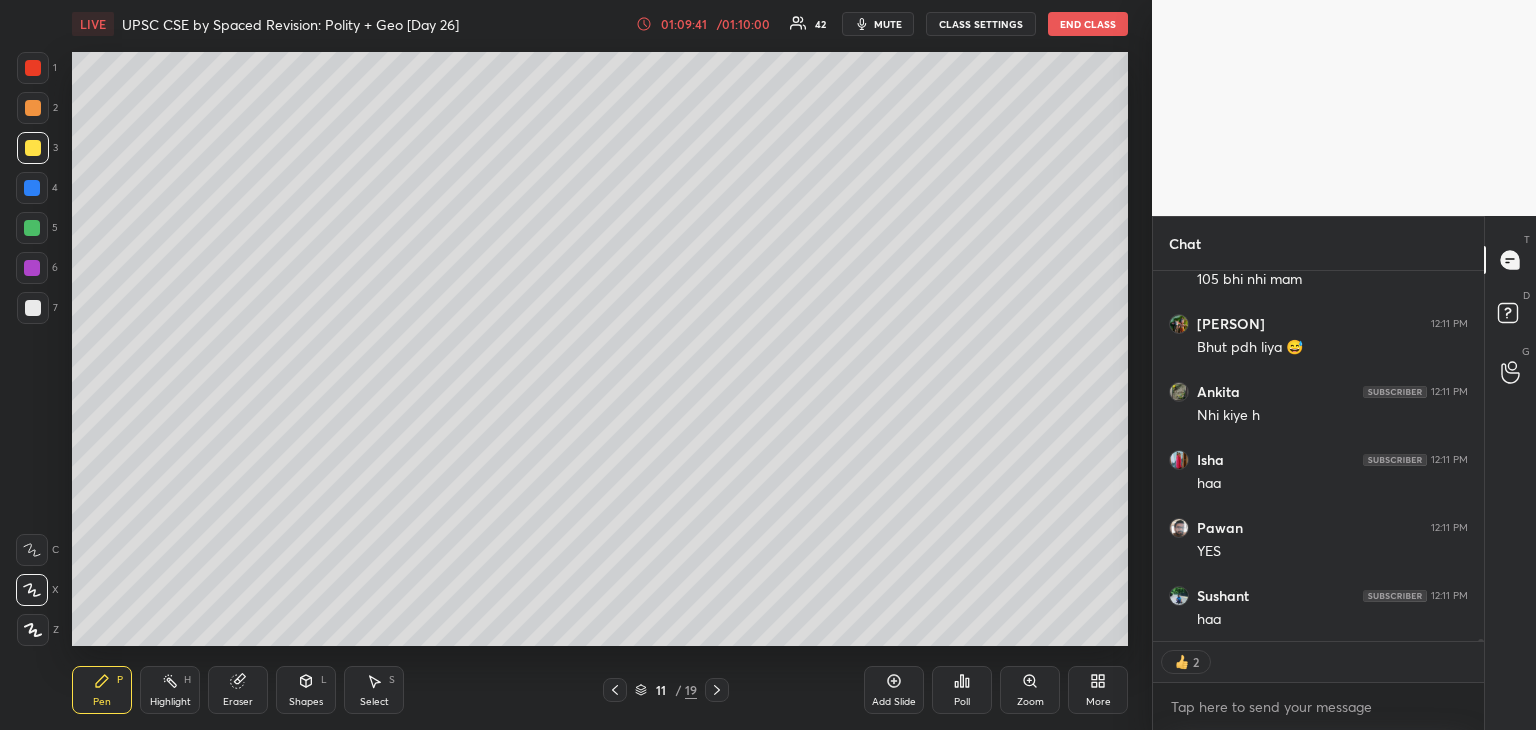 scroll, scrollTop: 54687, scrollLeft: 0, axis: vertical 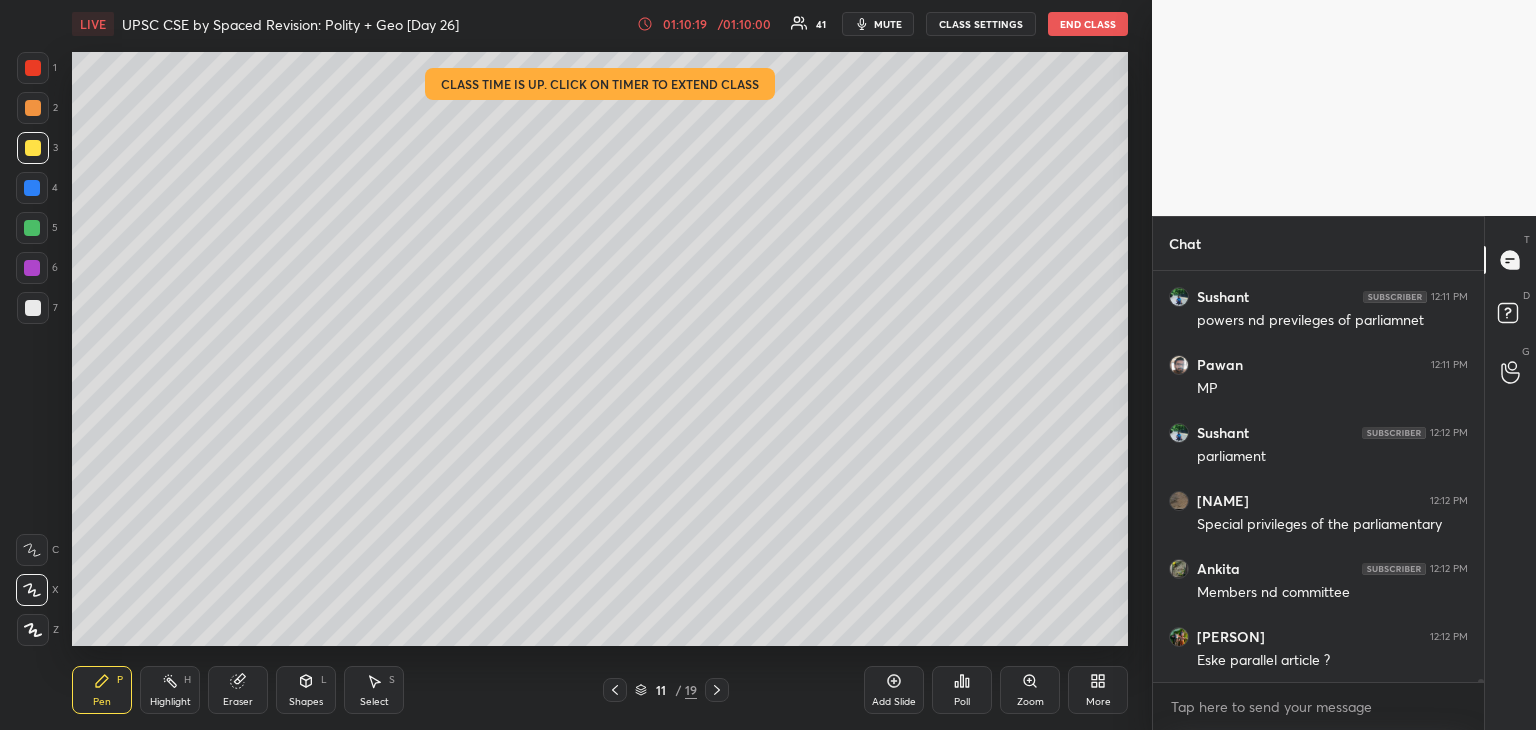 click at bounding box center (32, 188) 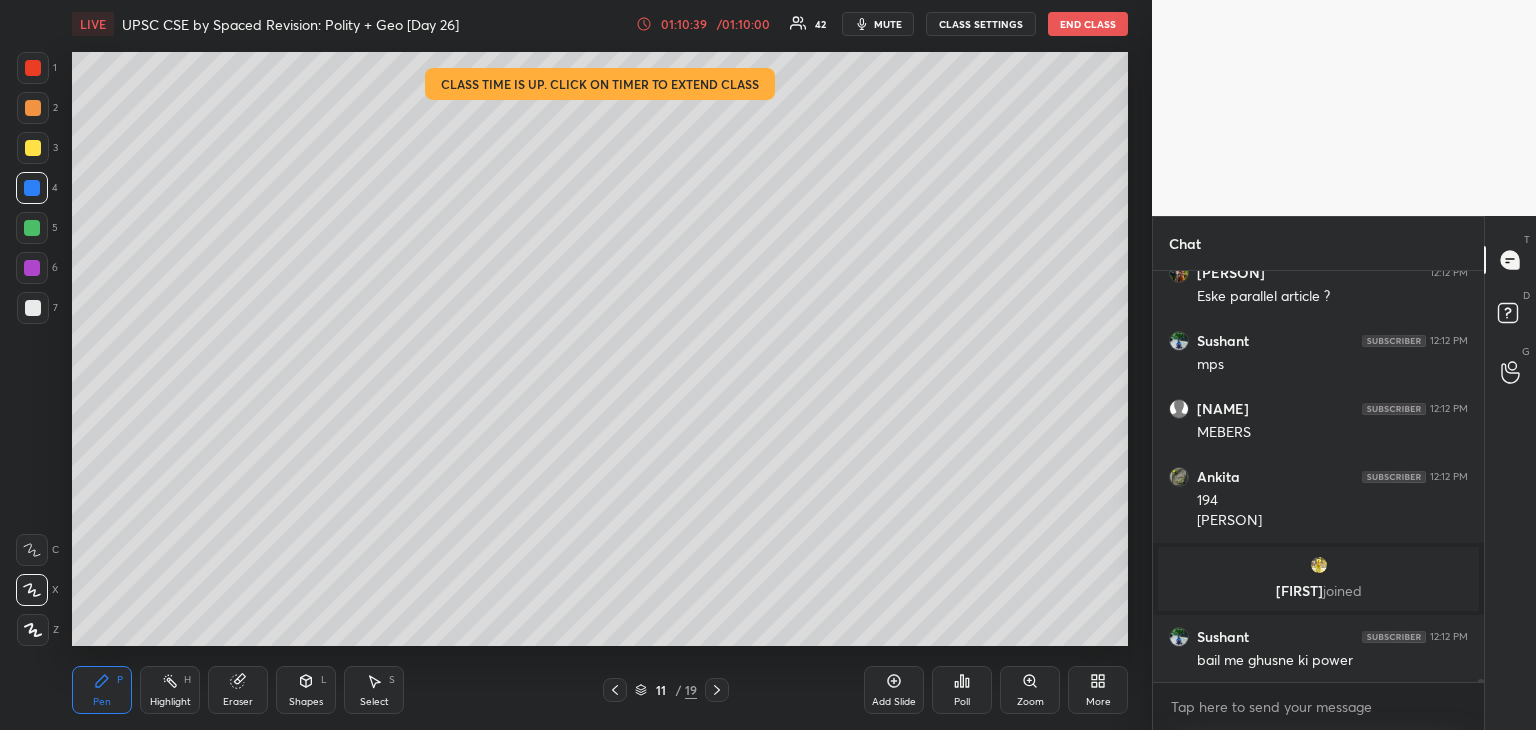 scroll, scrollTop: 55458, scrollLeft: 0, axis: vertical 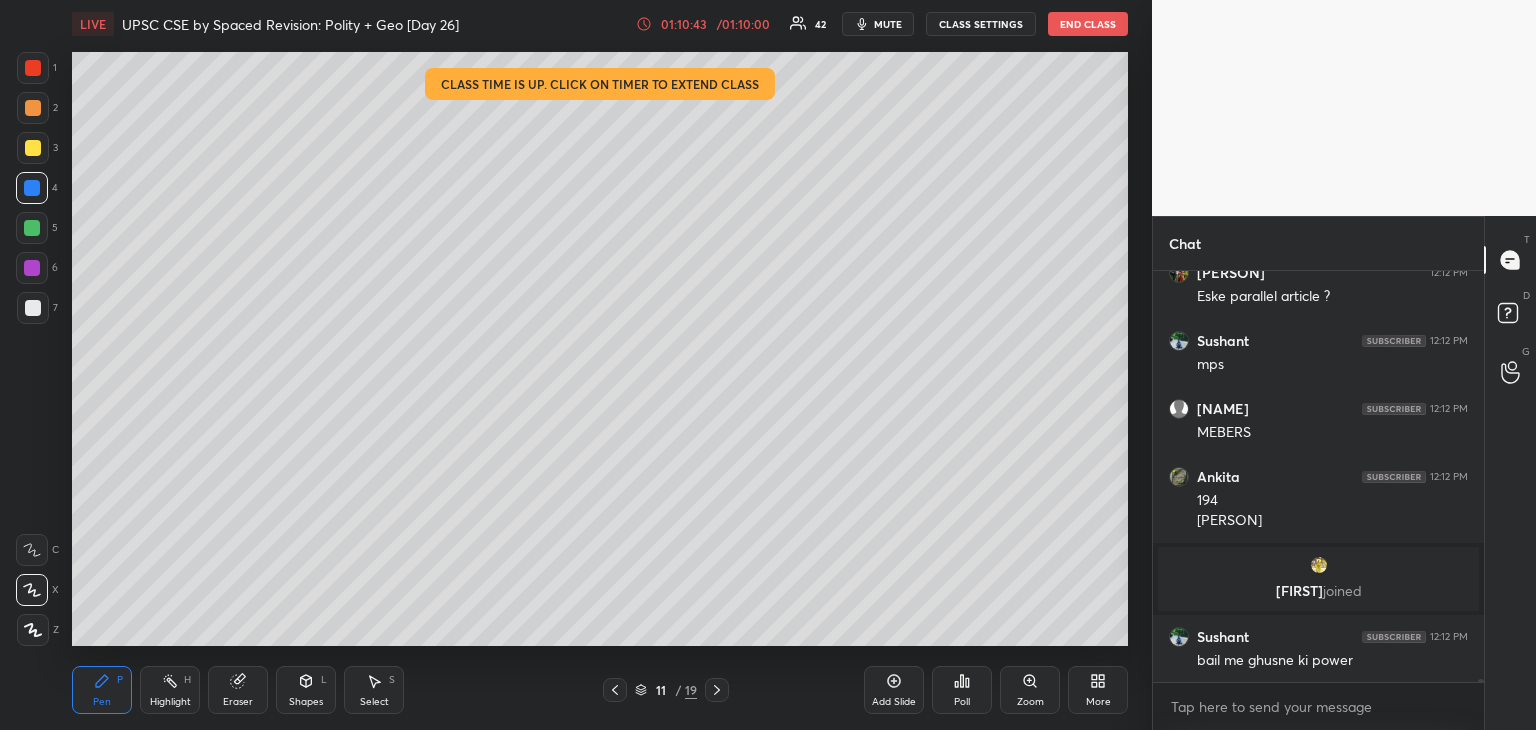 click at bounding box center [33, 148] 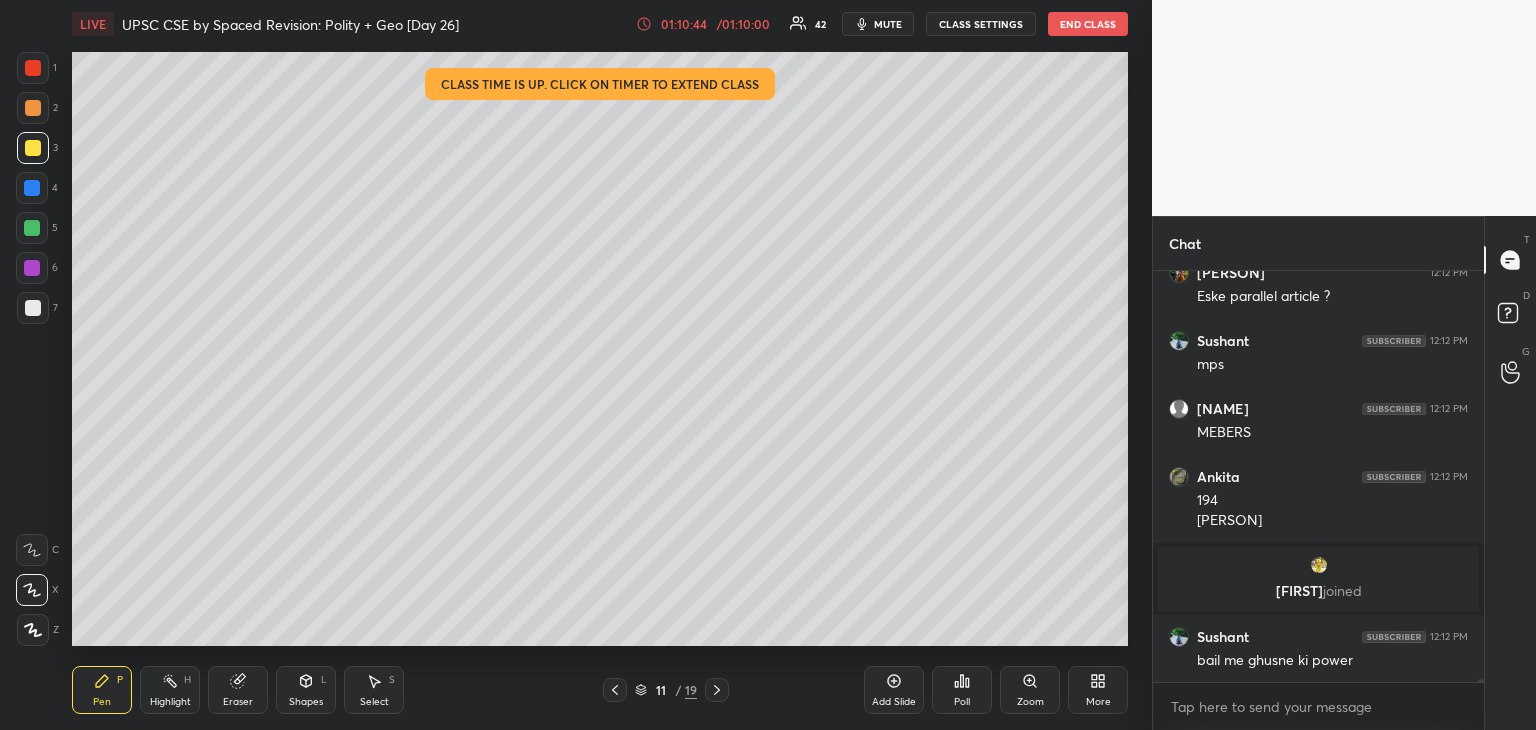 click at bounding box center [33, 308] 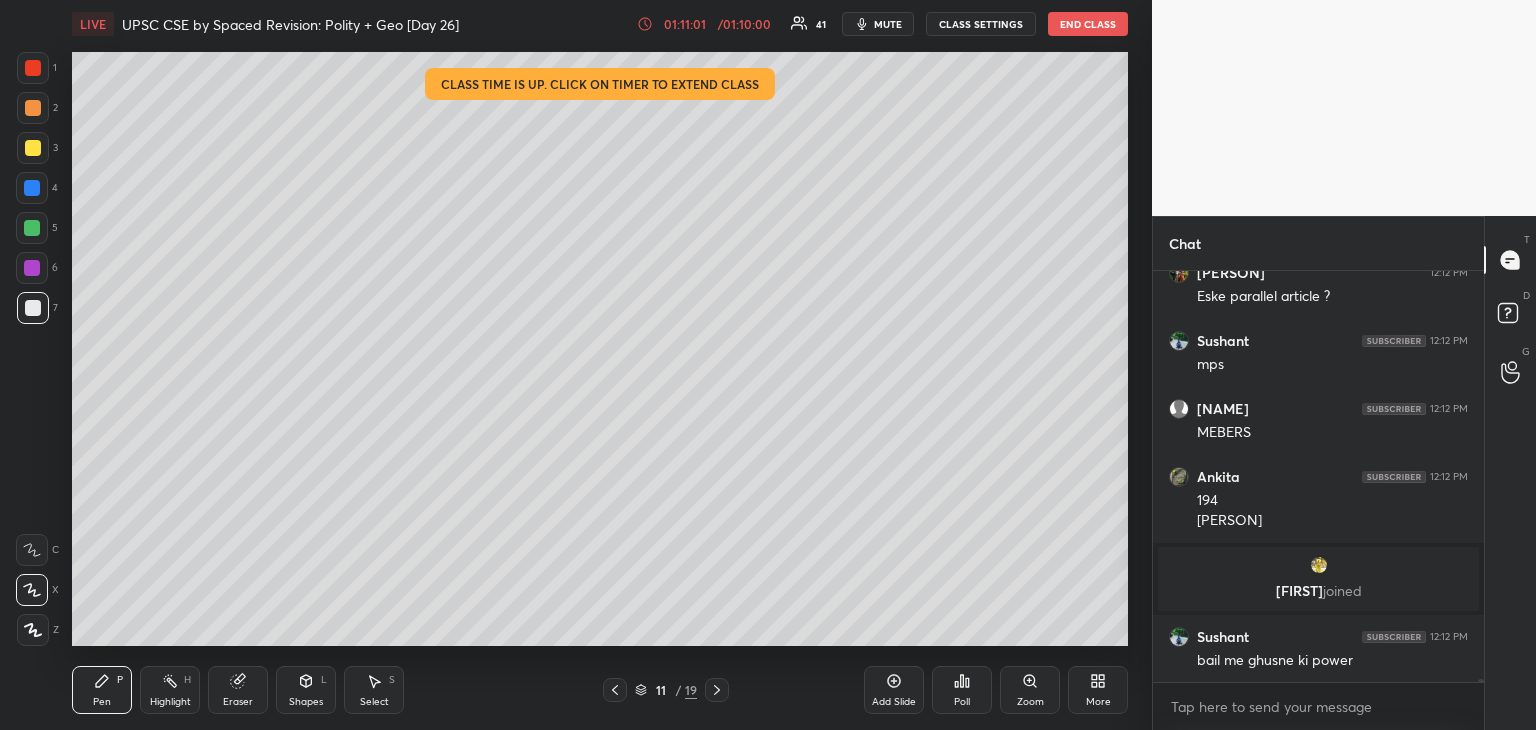 click on "Add Slide" at bounding box center (894, 690) 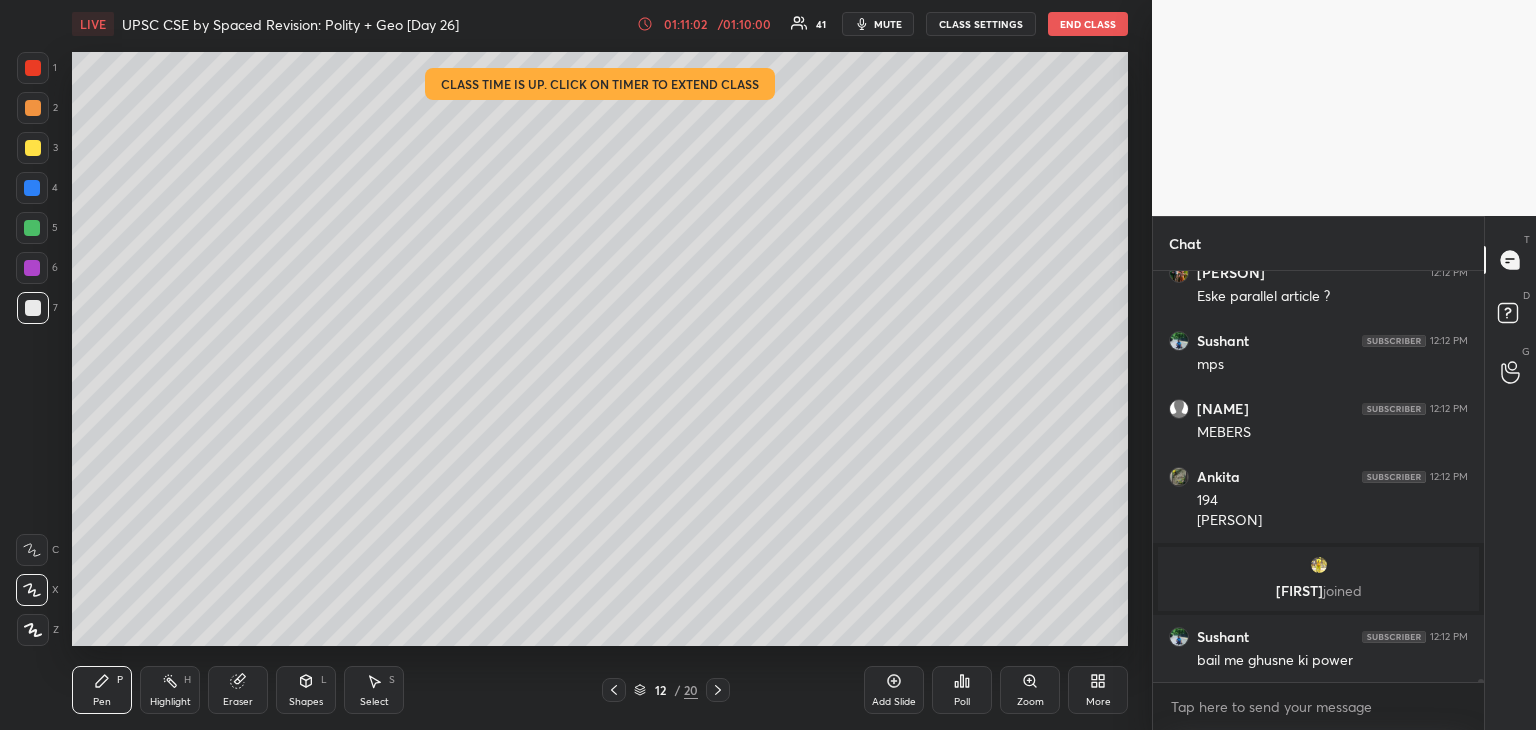 click at bounding box center (33, 308) 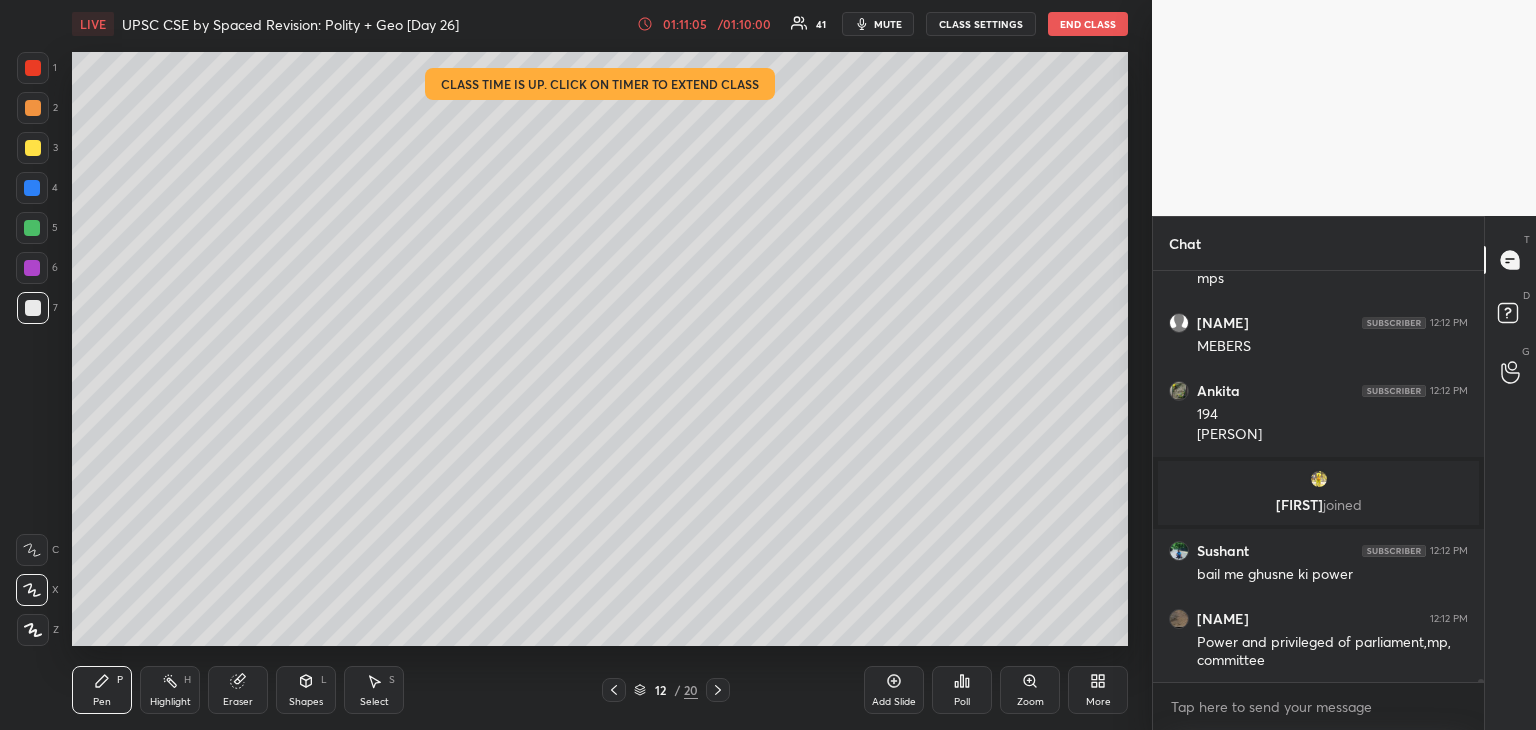 scroll, scrollTop: 55612, scrollLeft: 0, axis: vertical 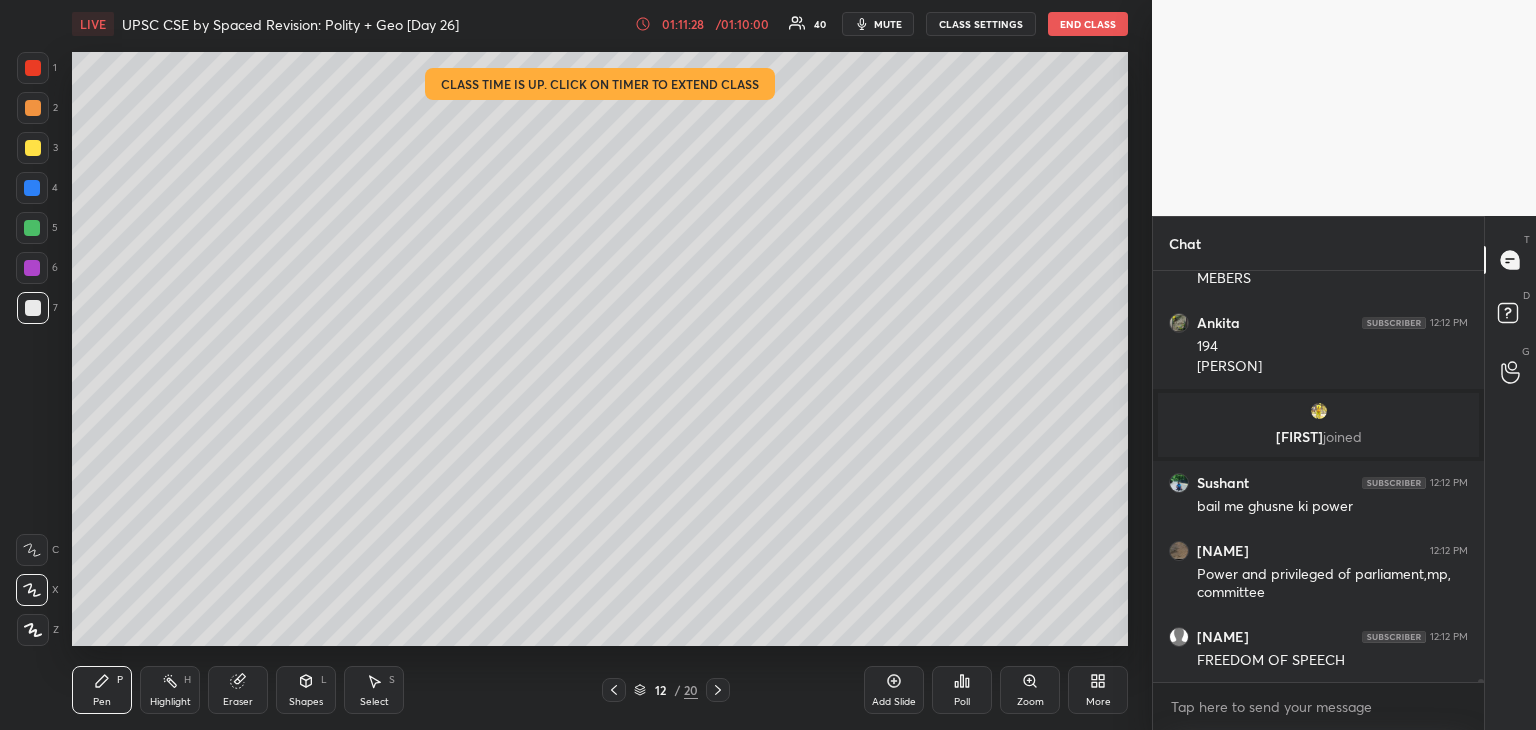 drag, startPoint x: 29, startPoint y: 321, endPoint x: 47, endPoint y: 309, distance: 21.633308 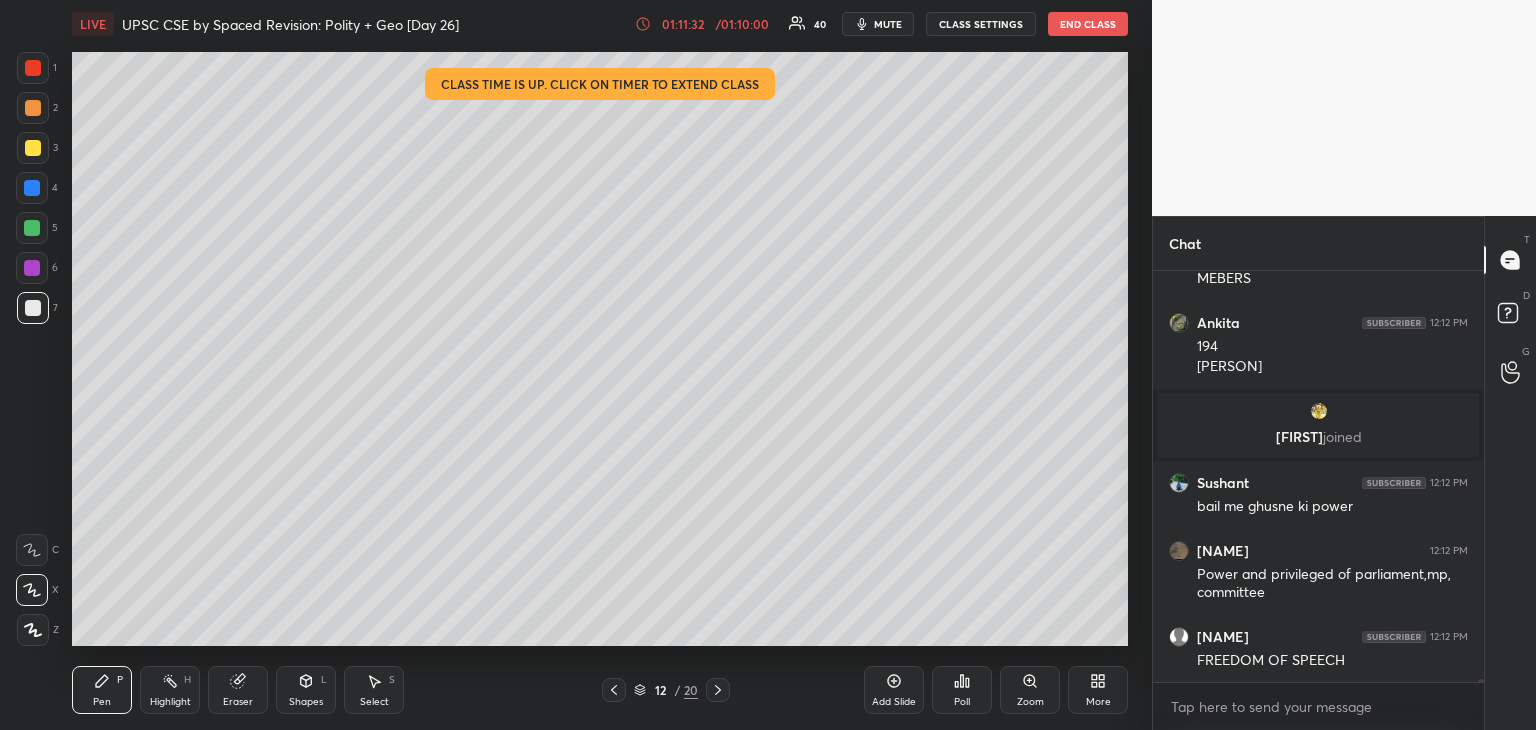 click on "/  01:10:00" at bounding box center (742, 24) 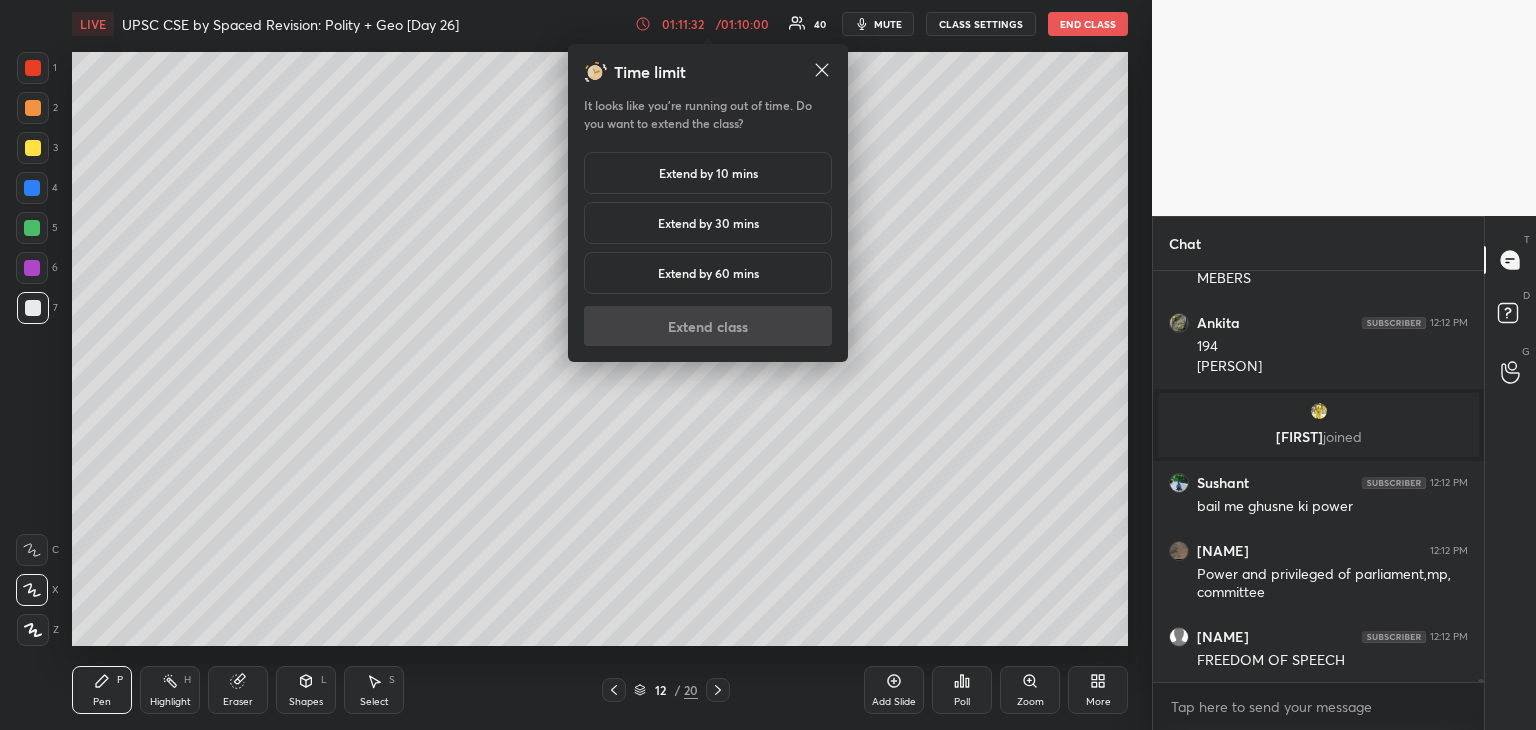 click on "Extend by 10 mins" at bounding box center (708, 173) 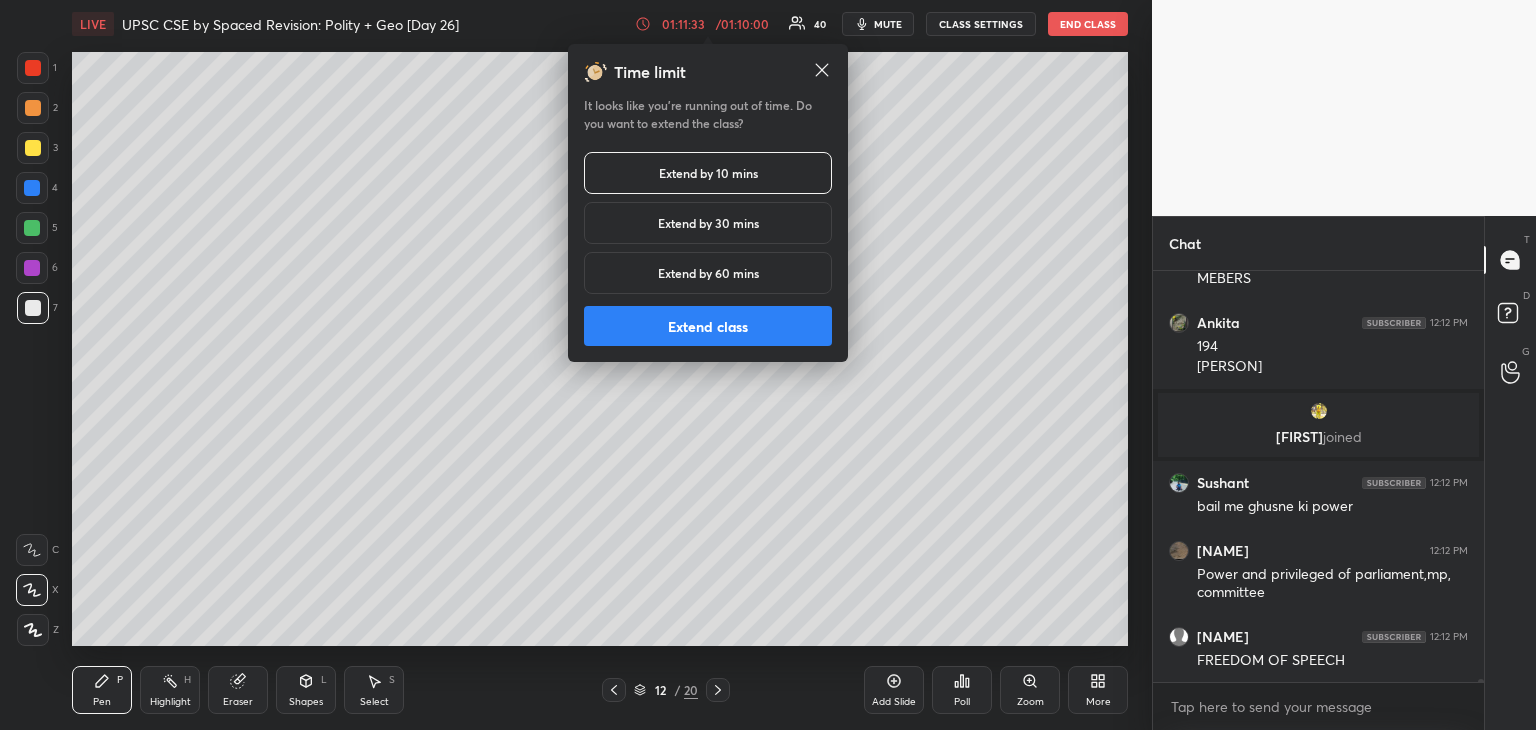 click on "Extend class" at bounding box center [708, 326] 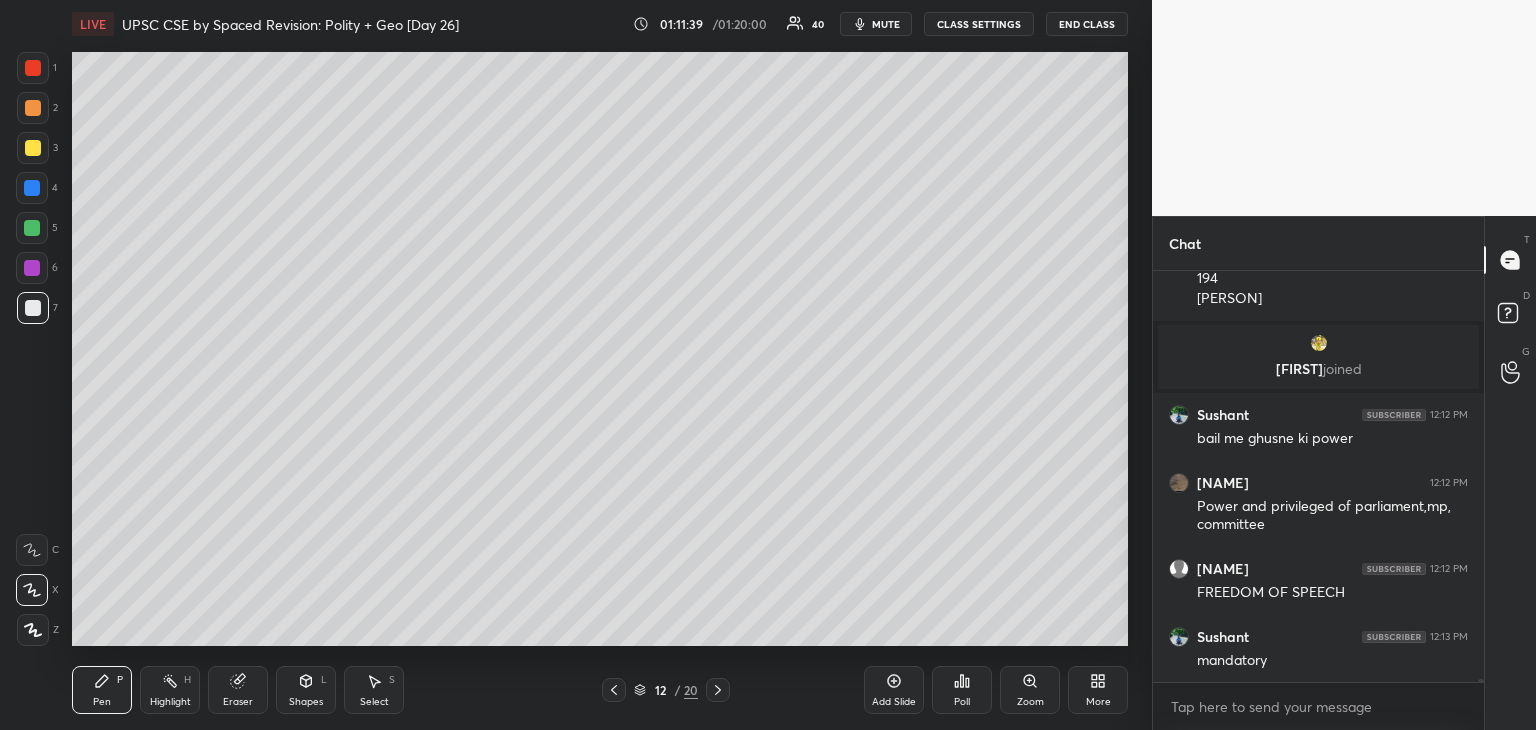 scroll, scrollTop: 55748, scrollLeft: 0, axis: vertical 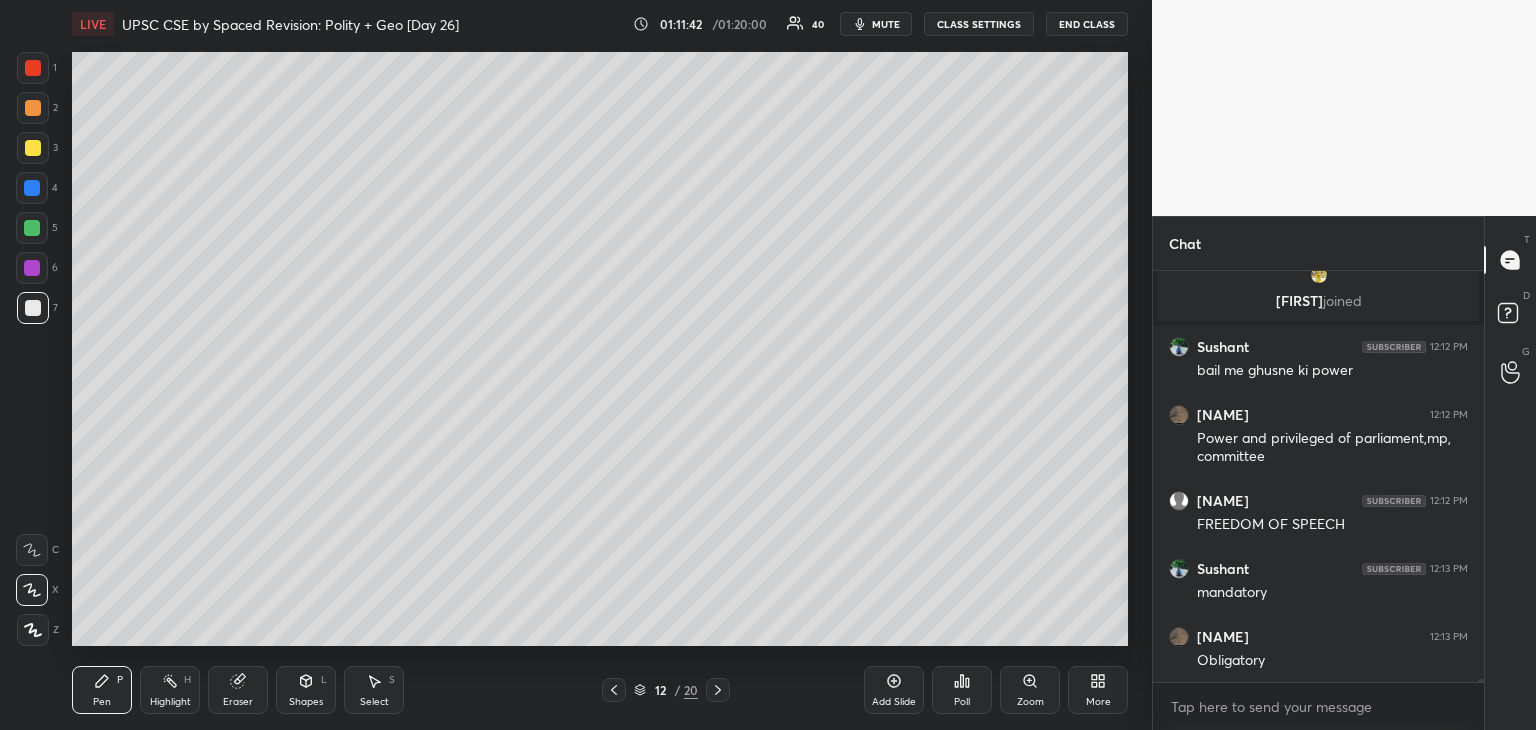click at bounding box center (32, 188) 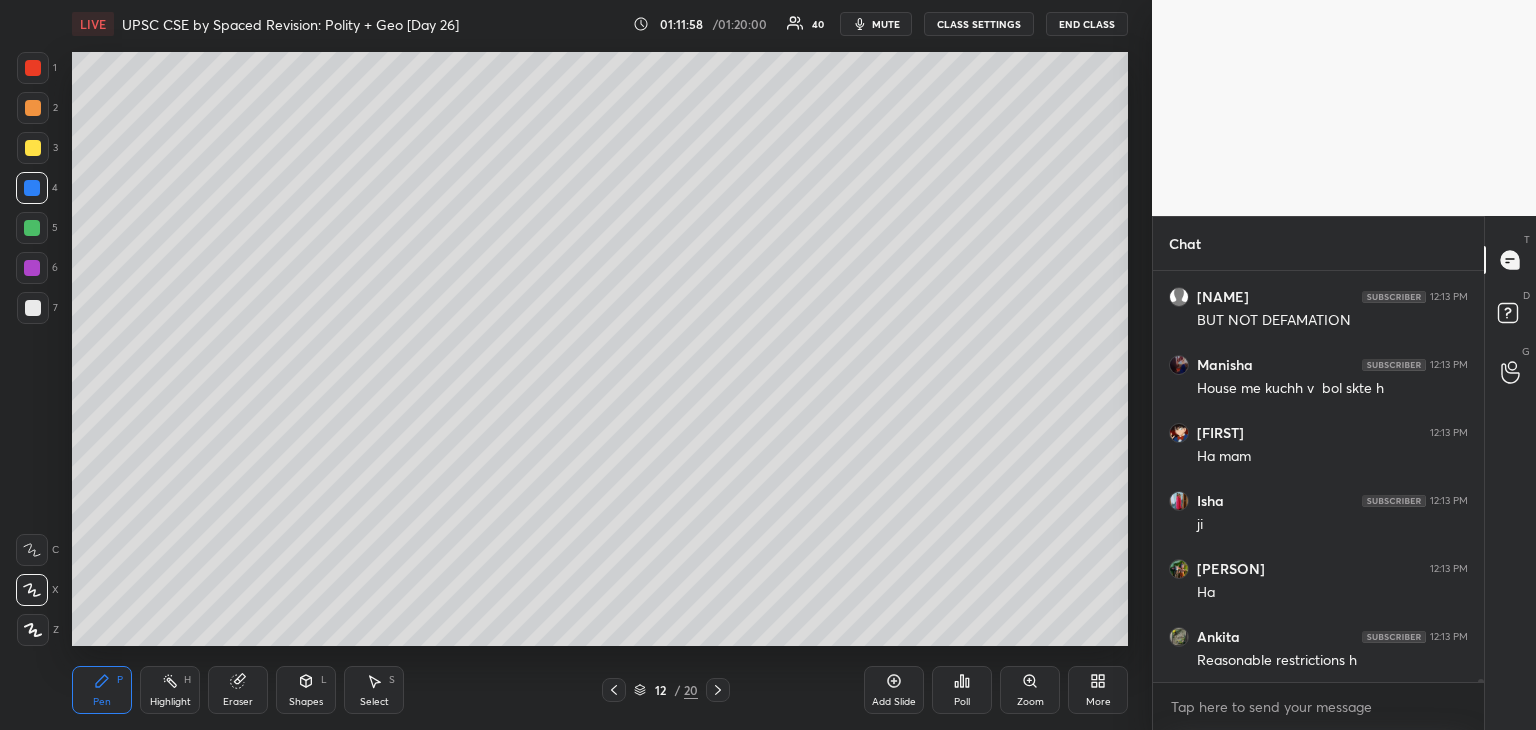 scroll, scrollTop: 56224, scrollLeft: 0, axis: vertical 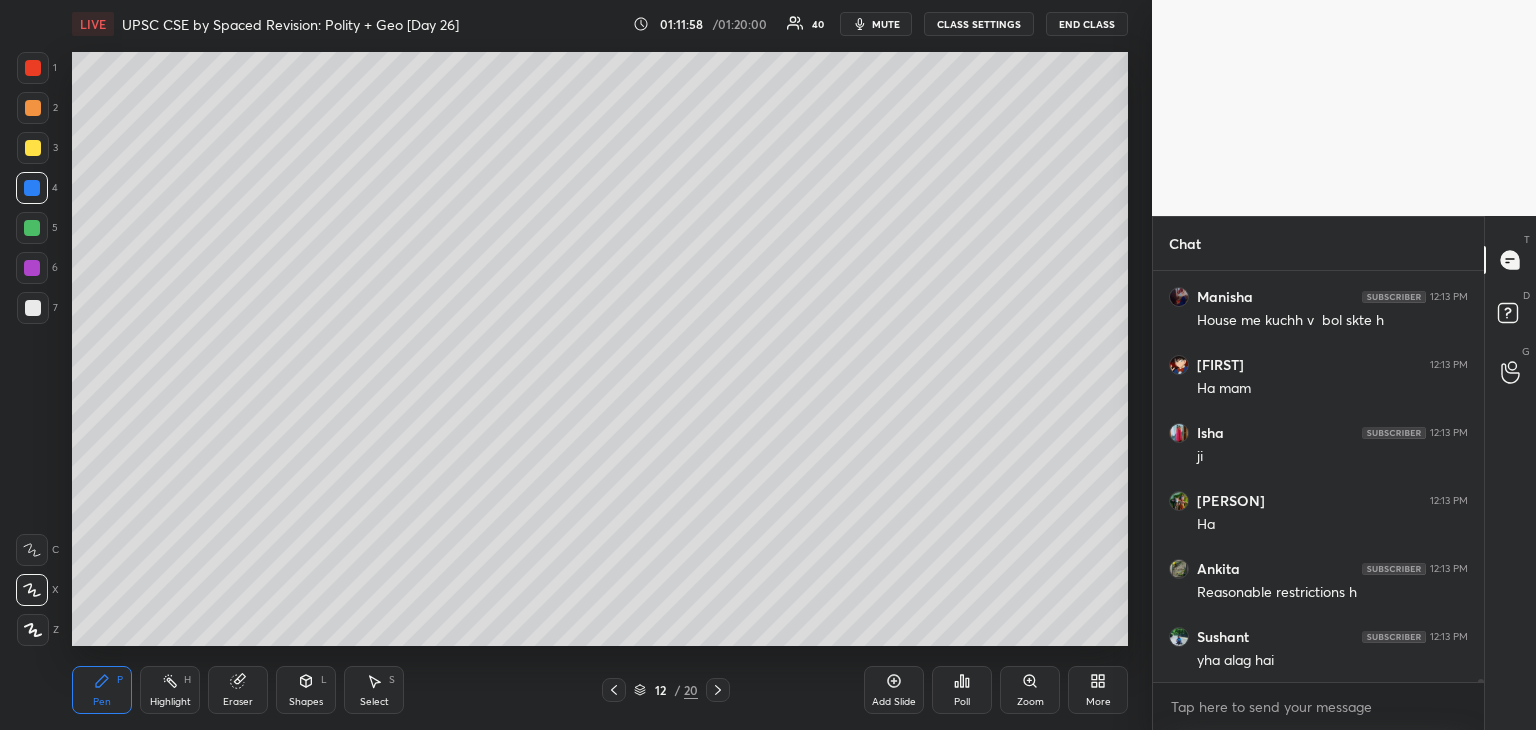drag, startPoint x: 32, startPoint y: 144, endPoint x: 48, endPoint y: 144, distance: 16 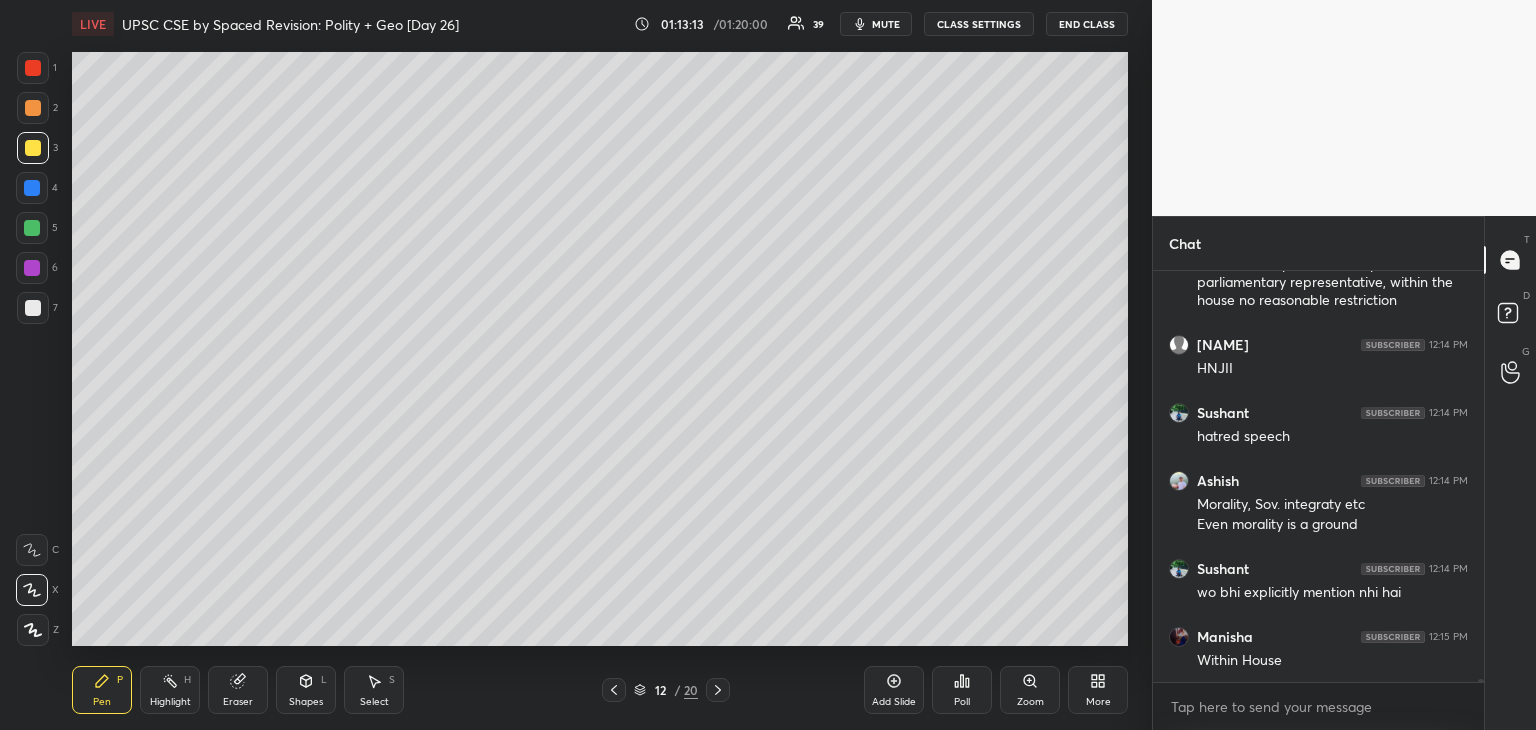 scroll, scrollTop: 57436, scrollLeft: 0, axis: vertical 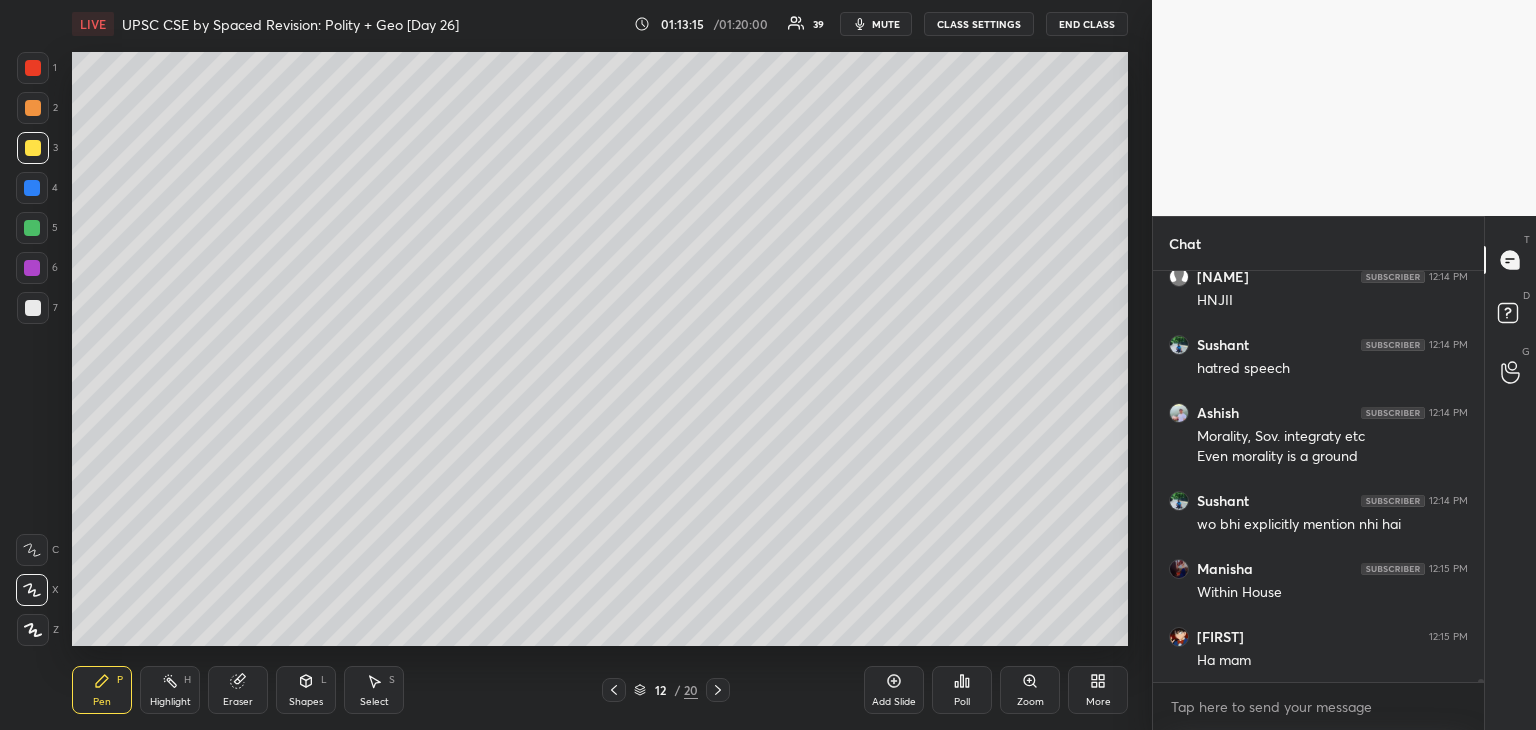click at bounding box center [32, 188] 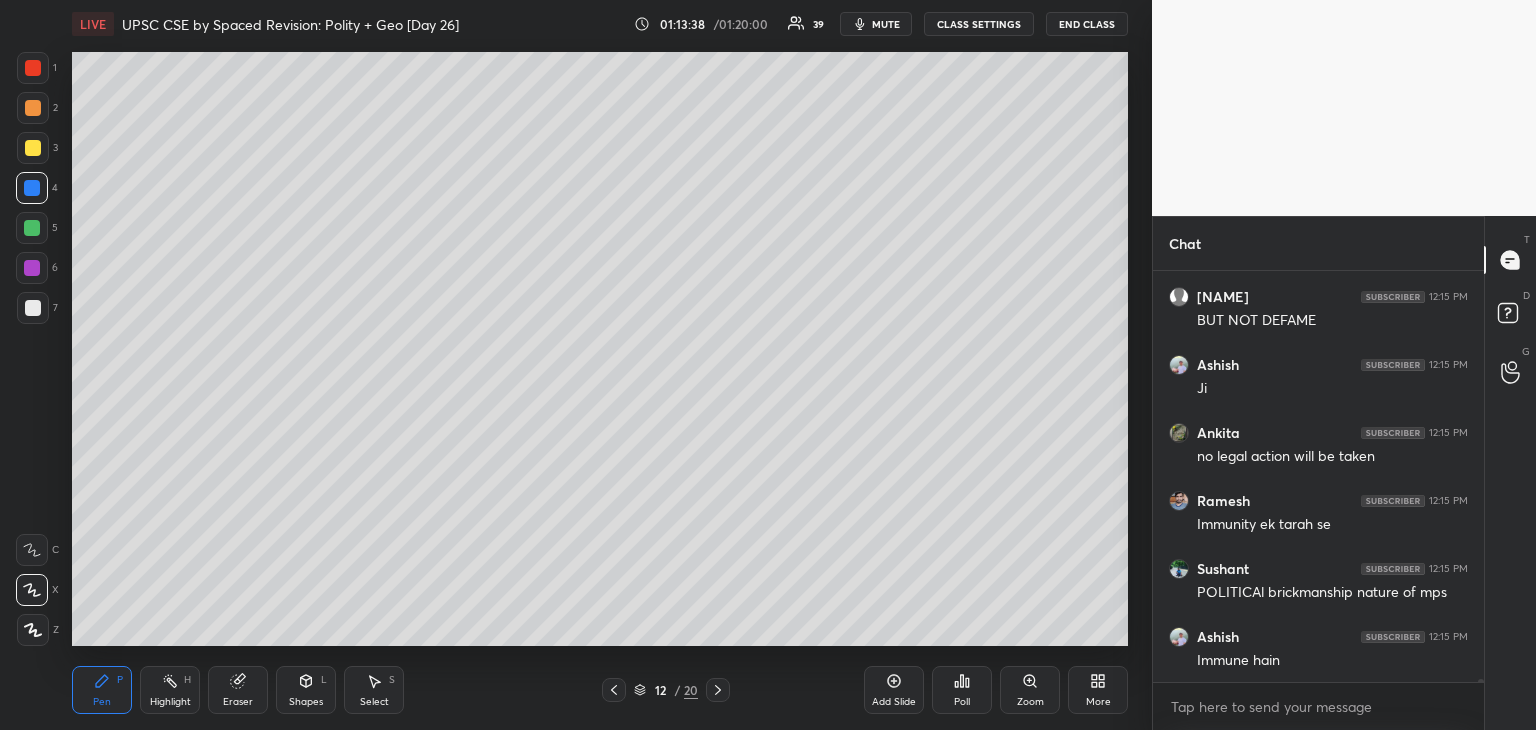 scroll, scrollTop: 57984, scrollLeft: 0, axis: vertical 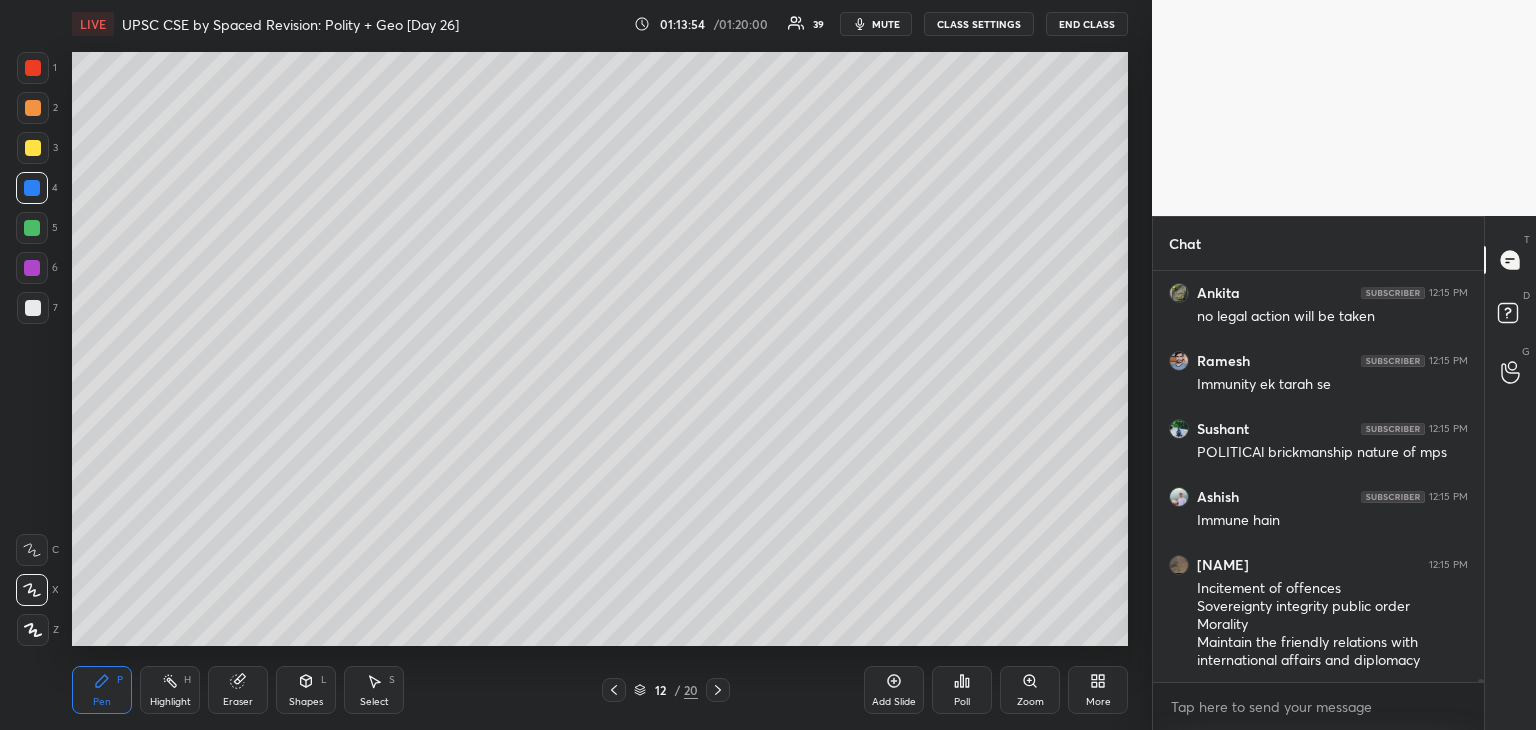 drag, startPoint x: 24, startPoint y: 141, endPoint x: 24, endPoint y: 127, distance: 14 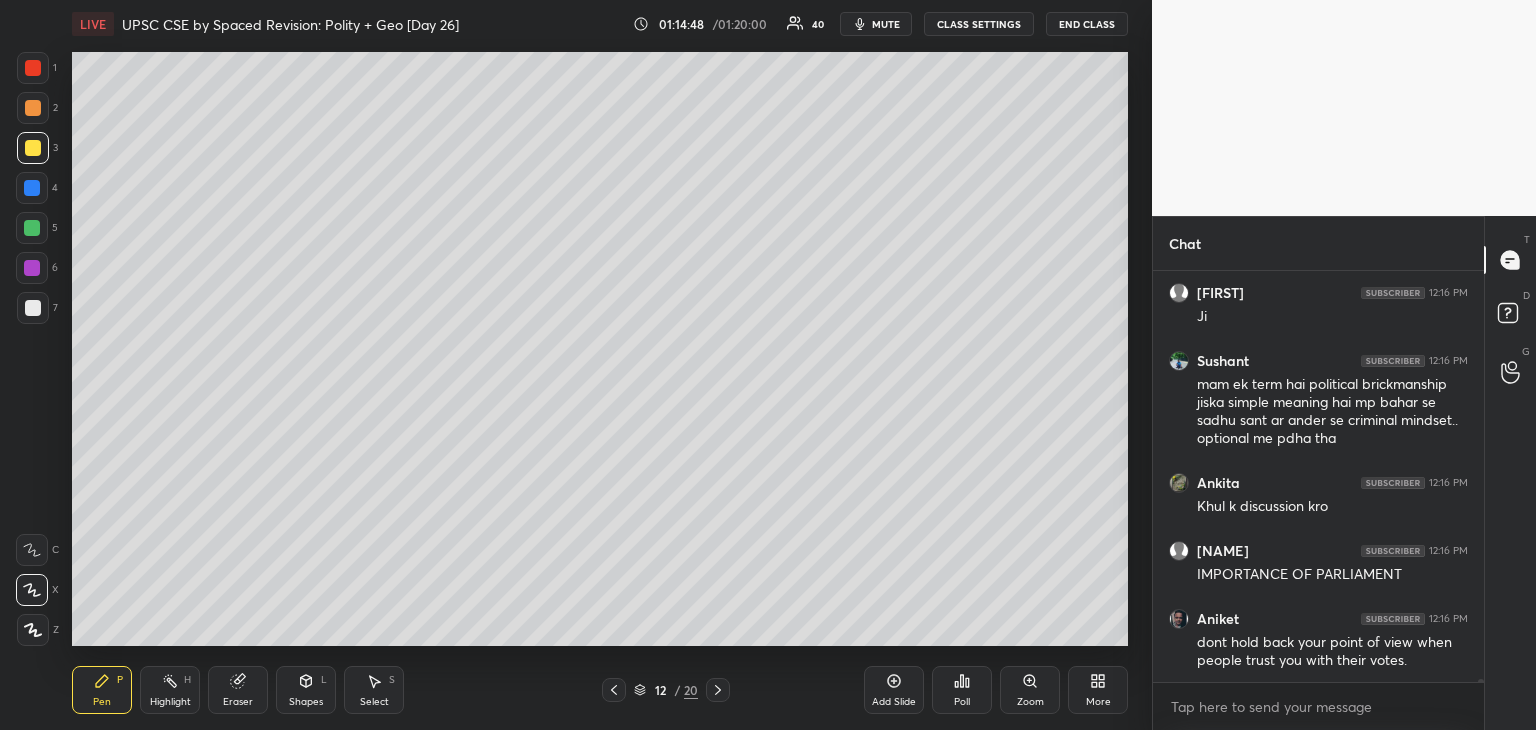 scroll, scrollTop: 58414, scrollLeft: 0, axis: vertical 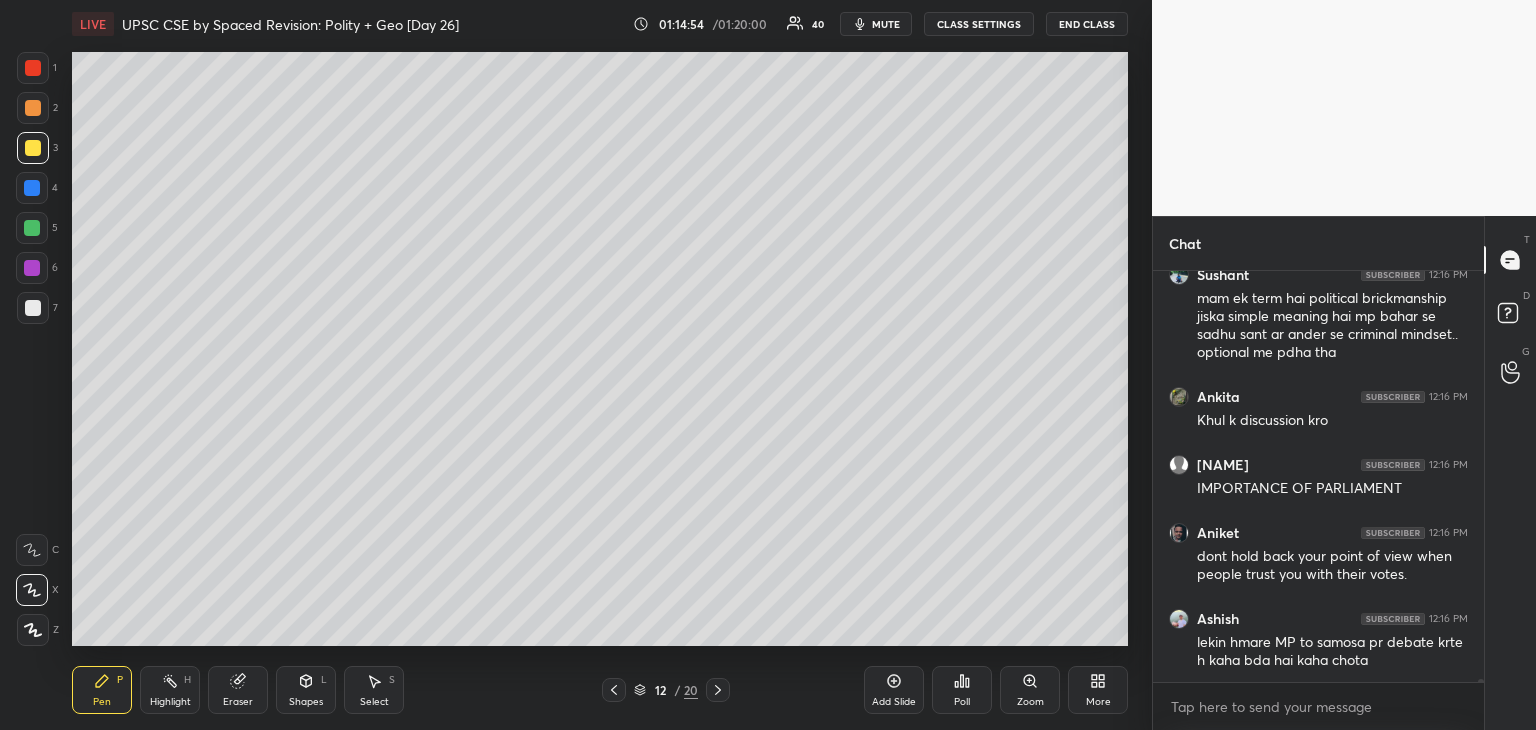 click at bounding box center (32, 188) 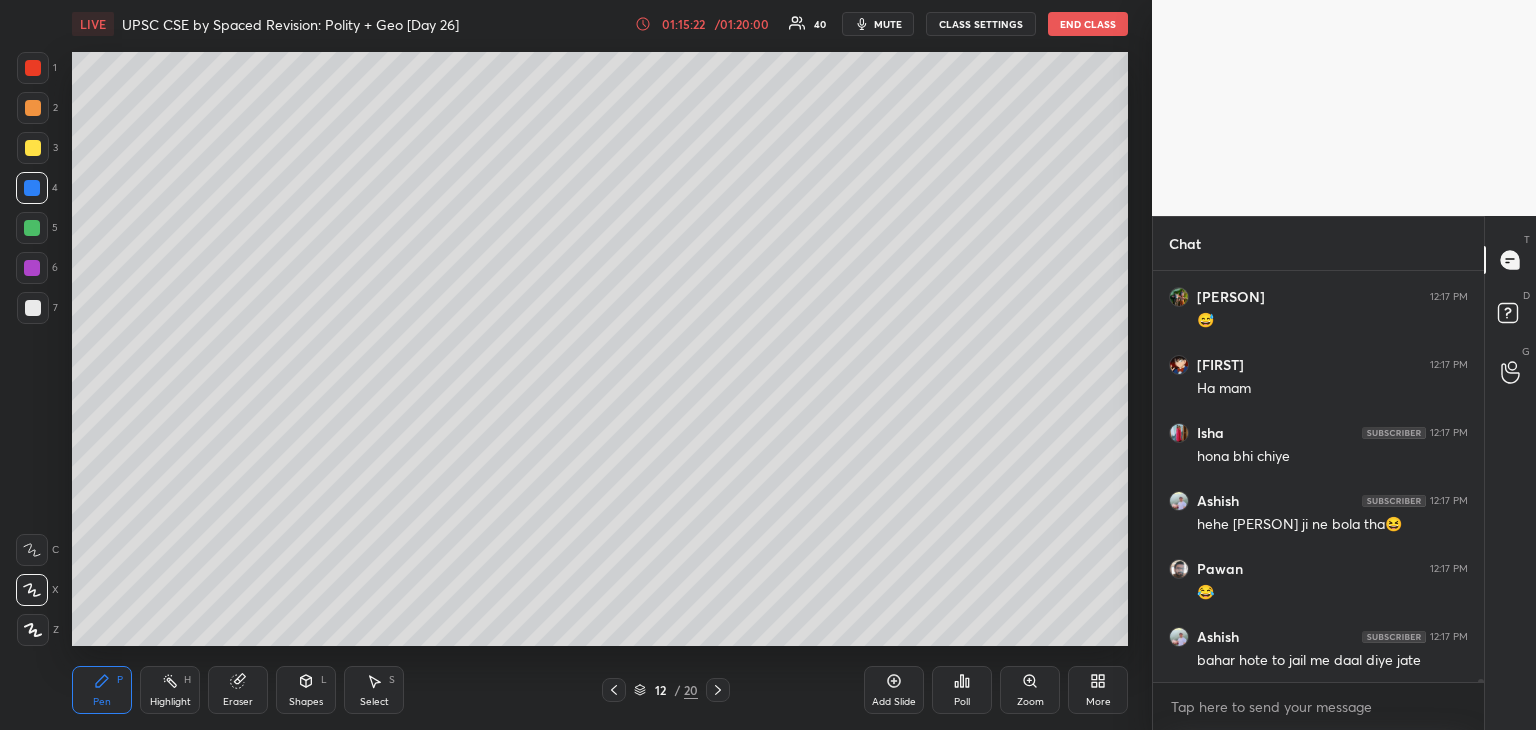 scroll, scrollTop: 59624, scrollLeft: 0, axis: vertical 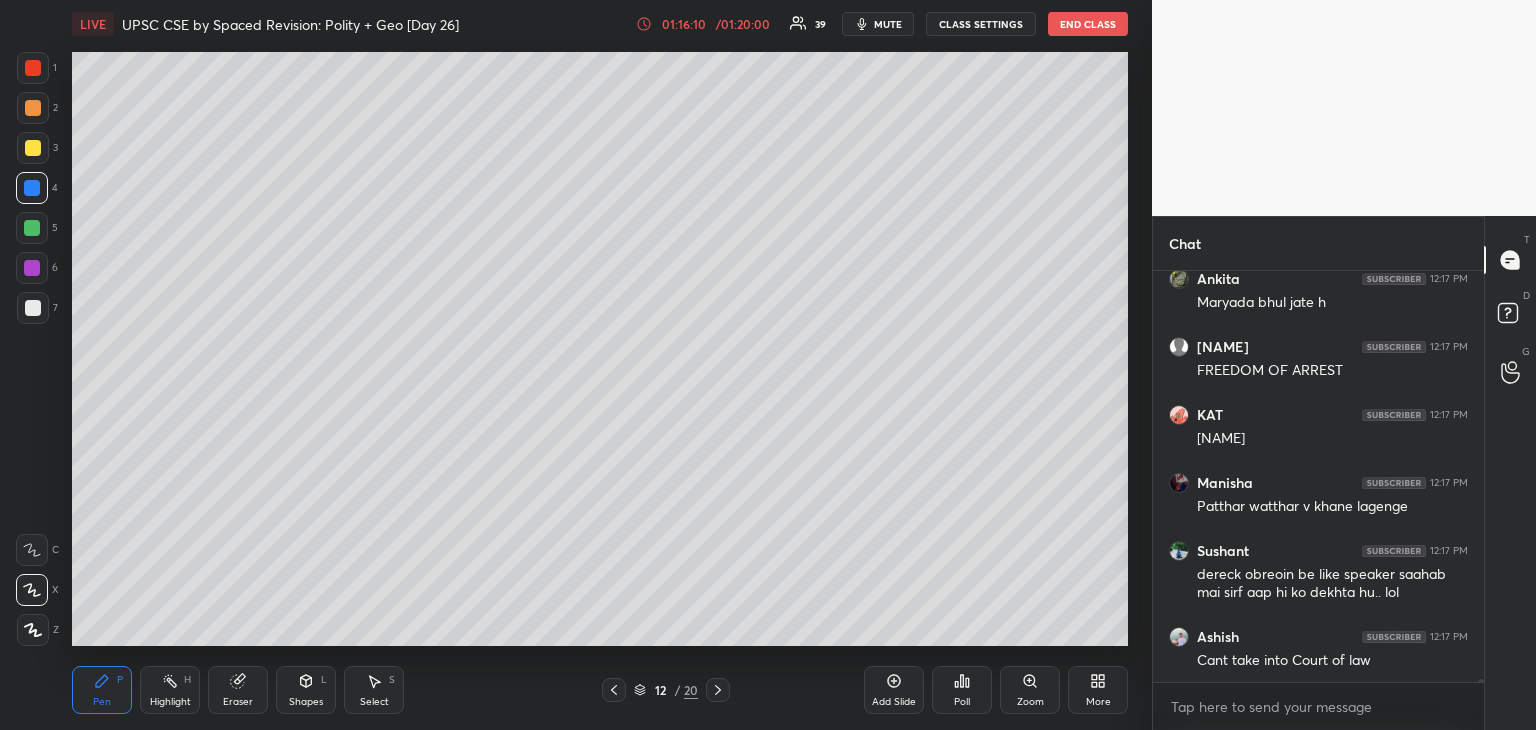 click at bounding box center [33, 308] 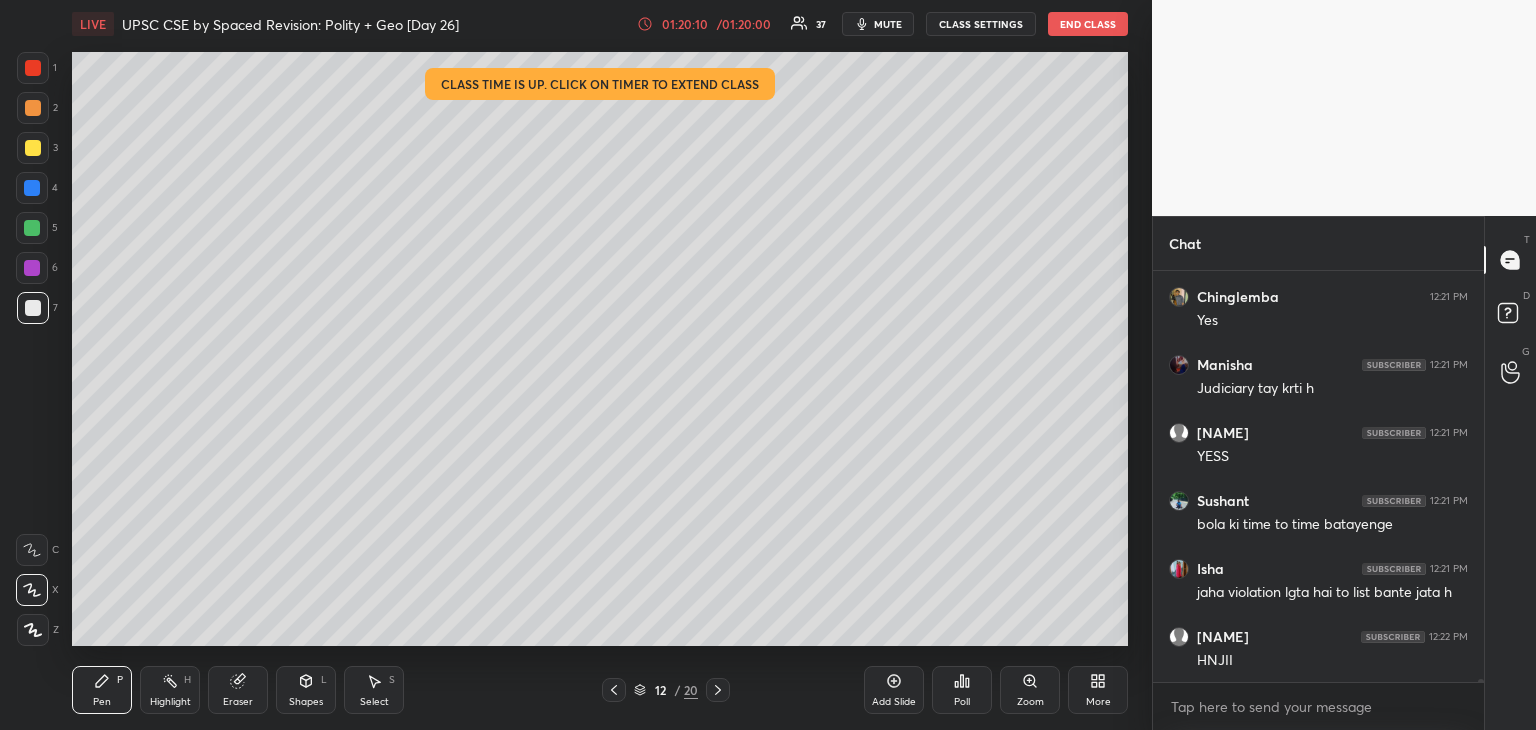 scroll, scrollTop: 64316, scrollLeft: 0, axis: vertical 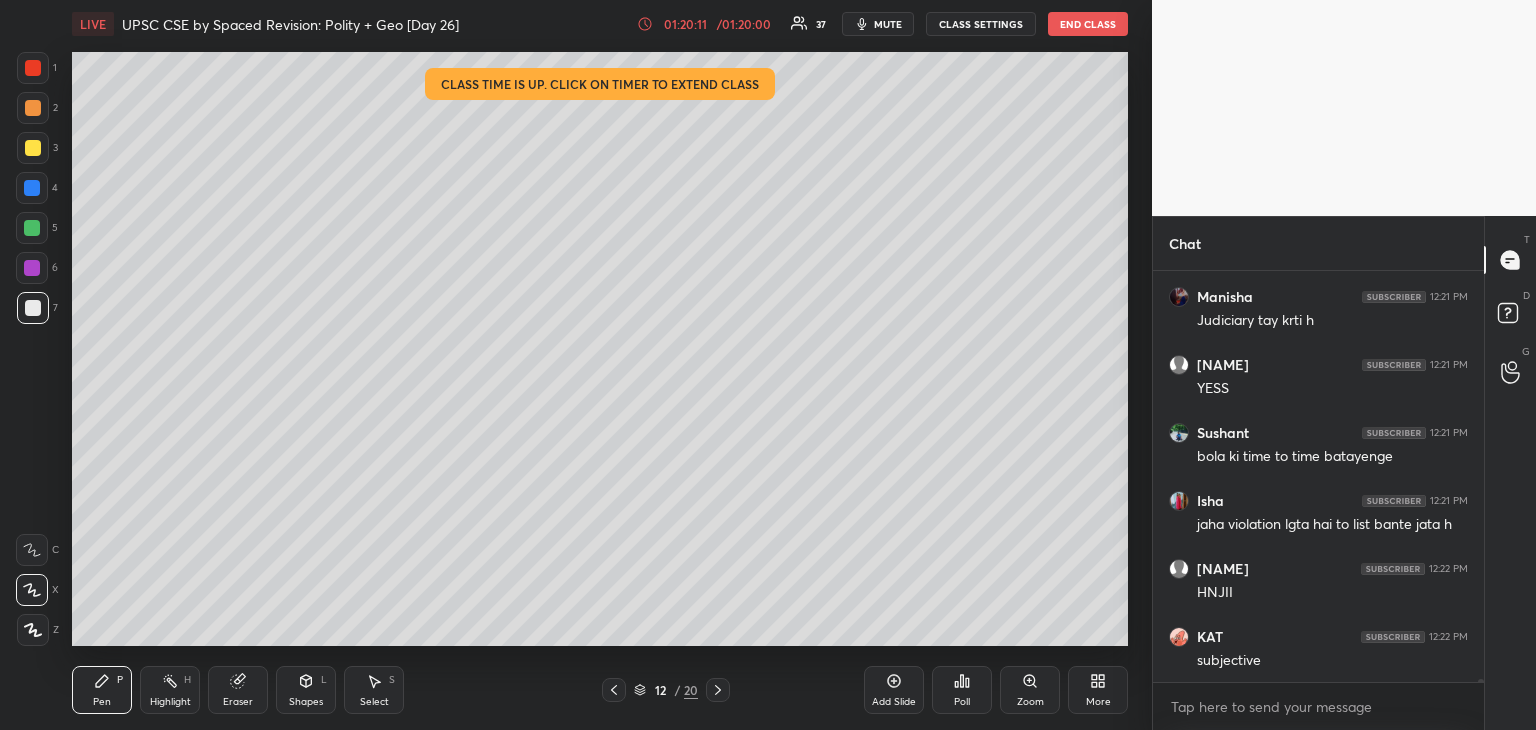 click at bounding box center (33, 308) 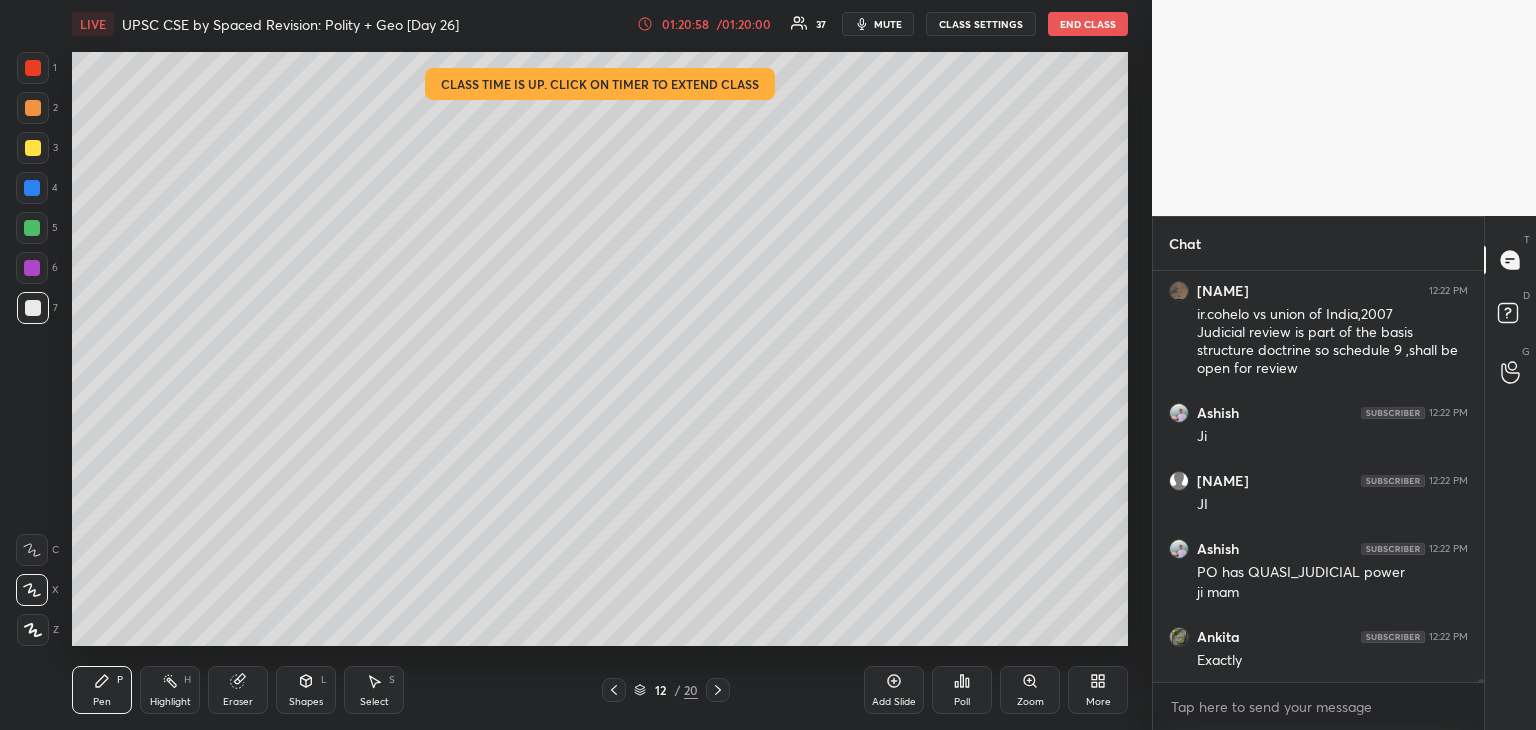 scroll, scrollTop: 65002, scrollLeft: 0, axis: vertical 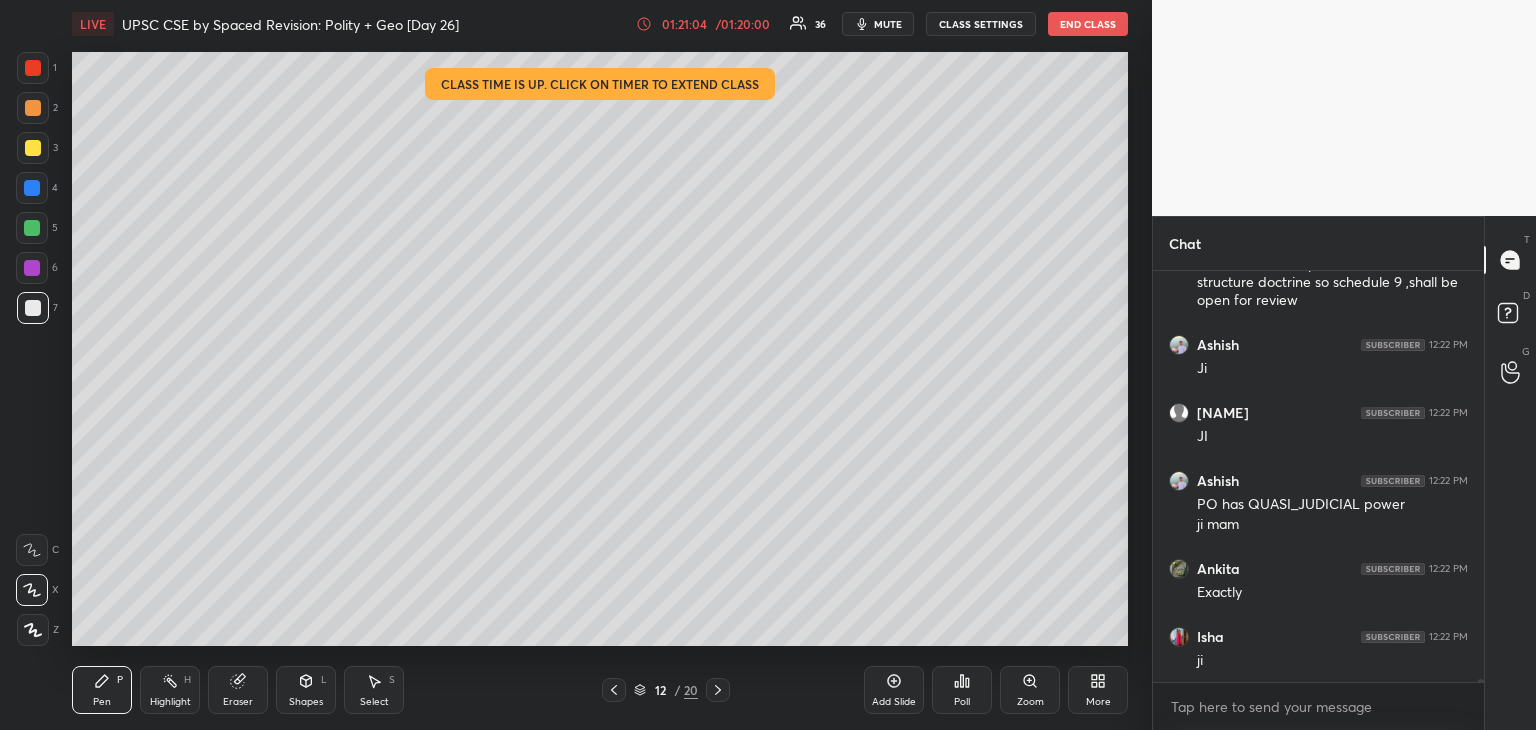 drag, startPoint x: 23, startPoint y: 216, endPoint x: 39, endPoint y: 217, distance: 16.03122 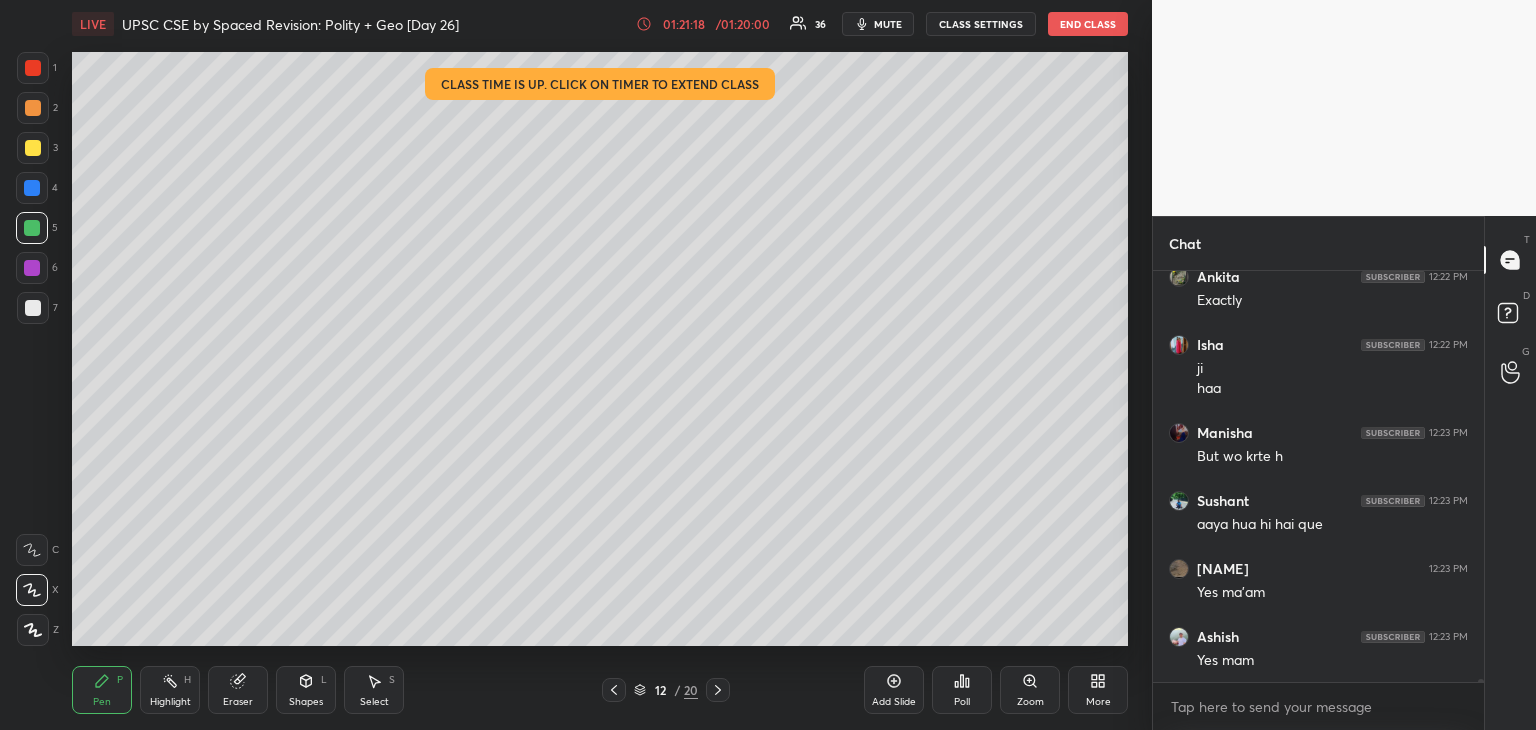 scroll, scrollTop: 65380, scrollLeft: 0, axis: vertical 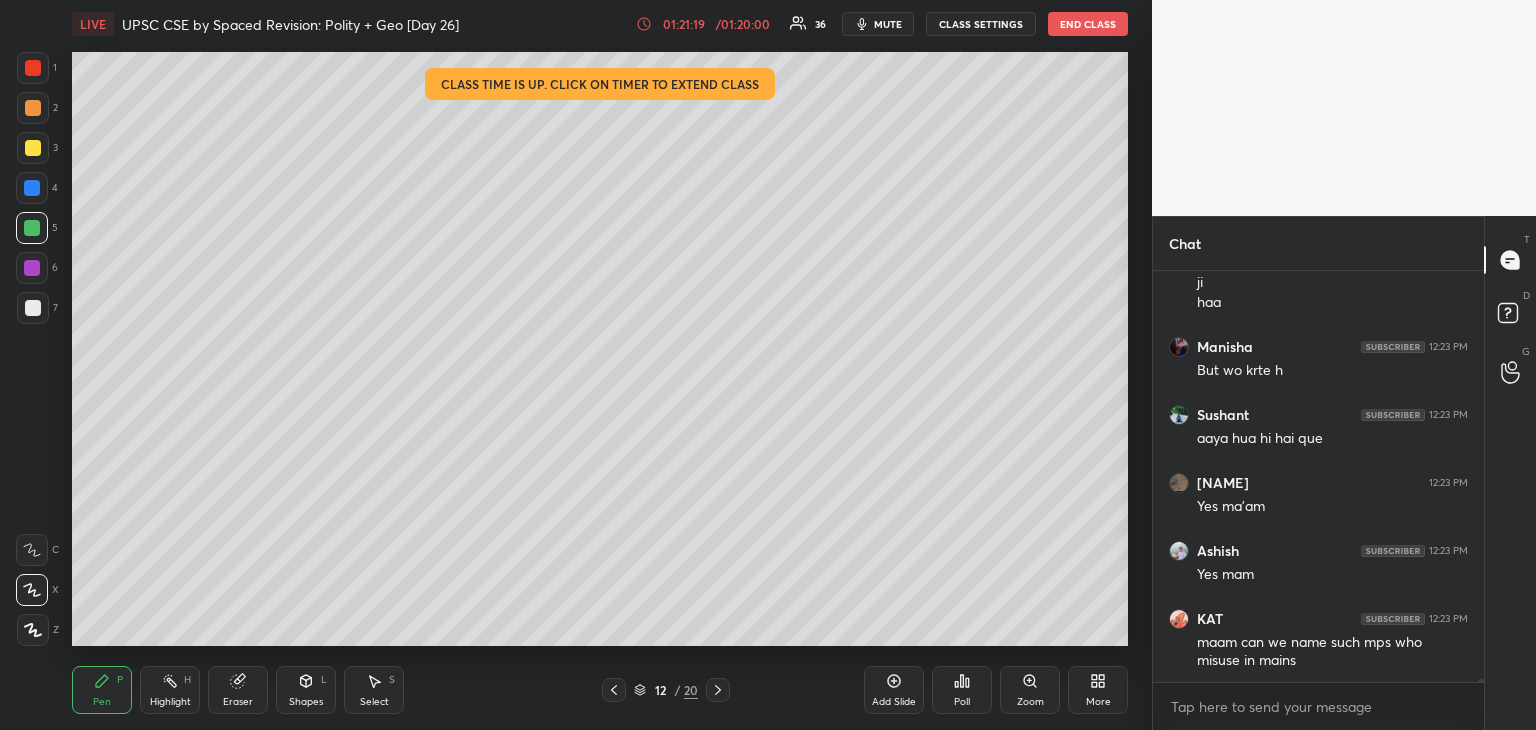 click at bounding box center [33, 148] 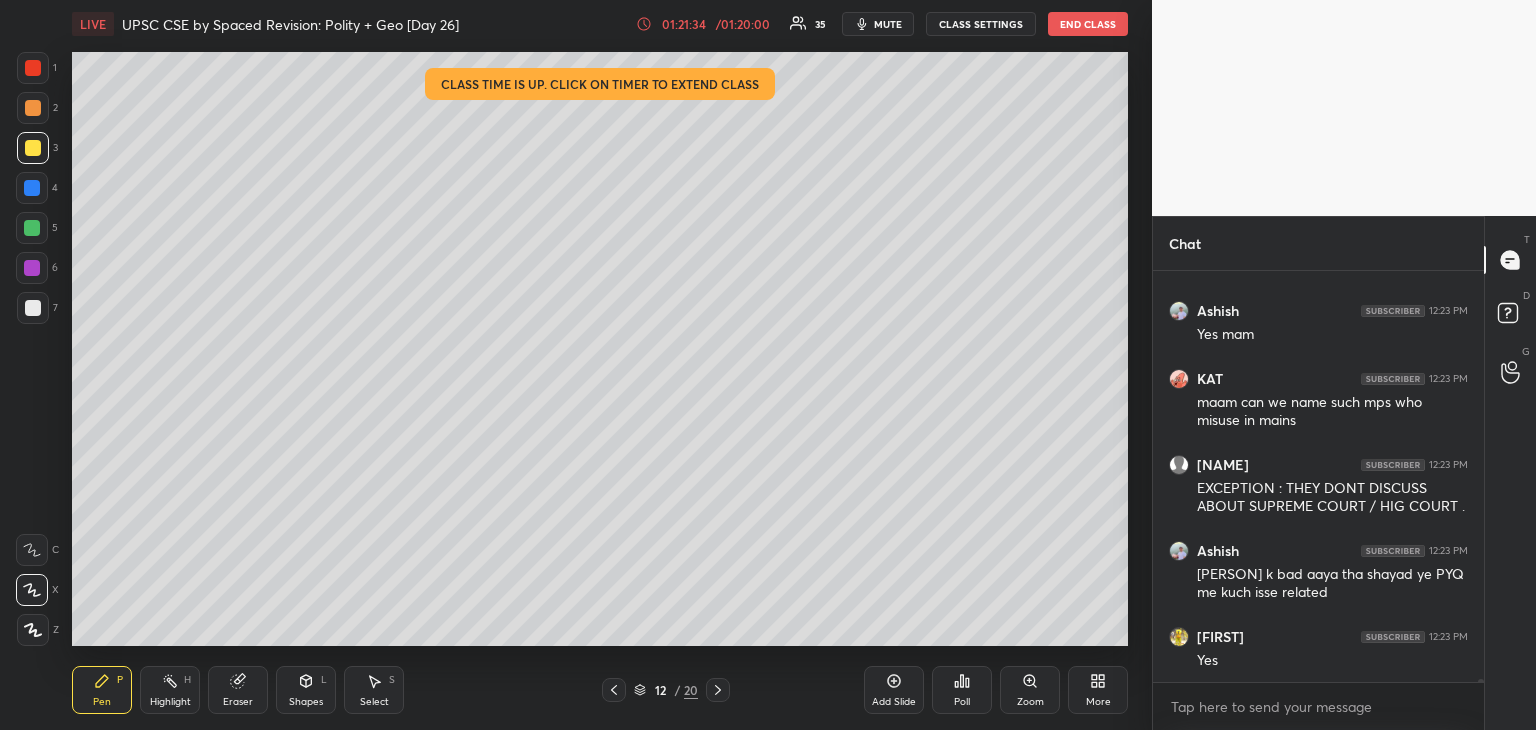 scroll, scrollTop: 65688, scrollLeft: 0, axis: vertical 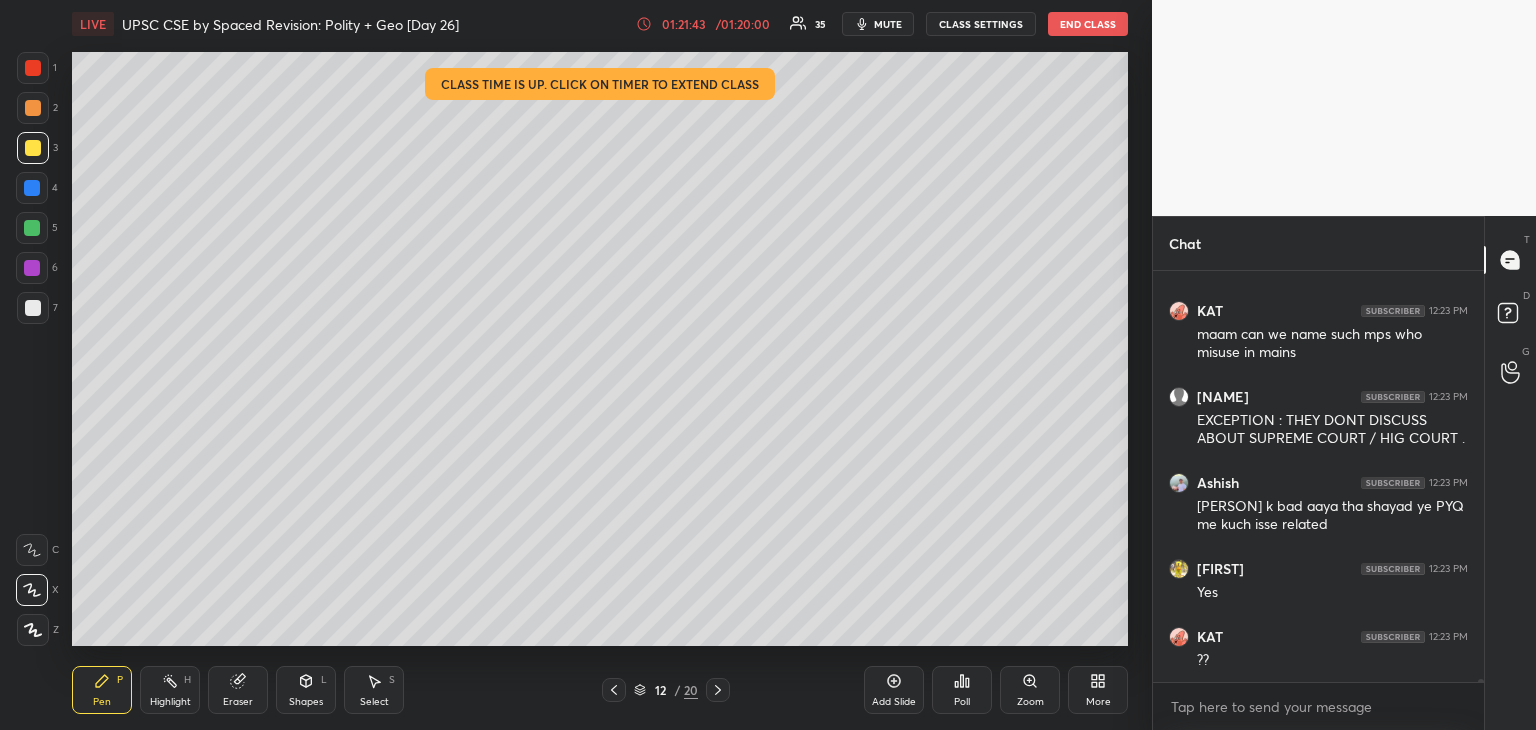 click at bounding box center [32, 188] 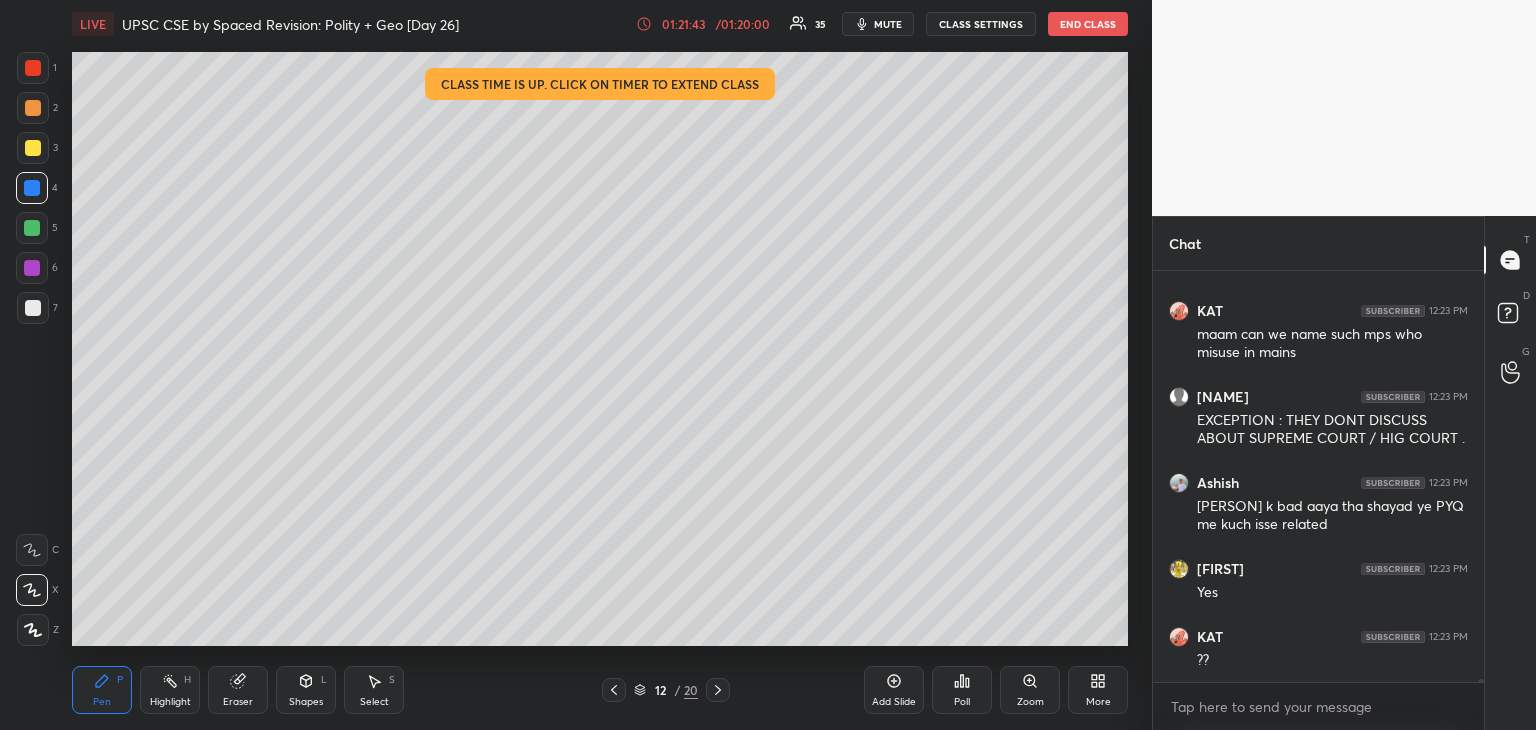 click at bounding box center [32, 228] 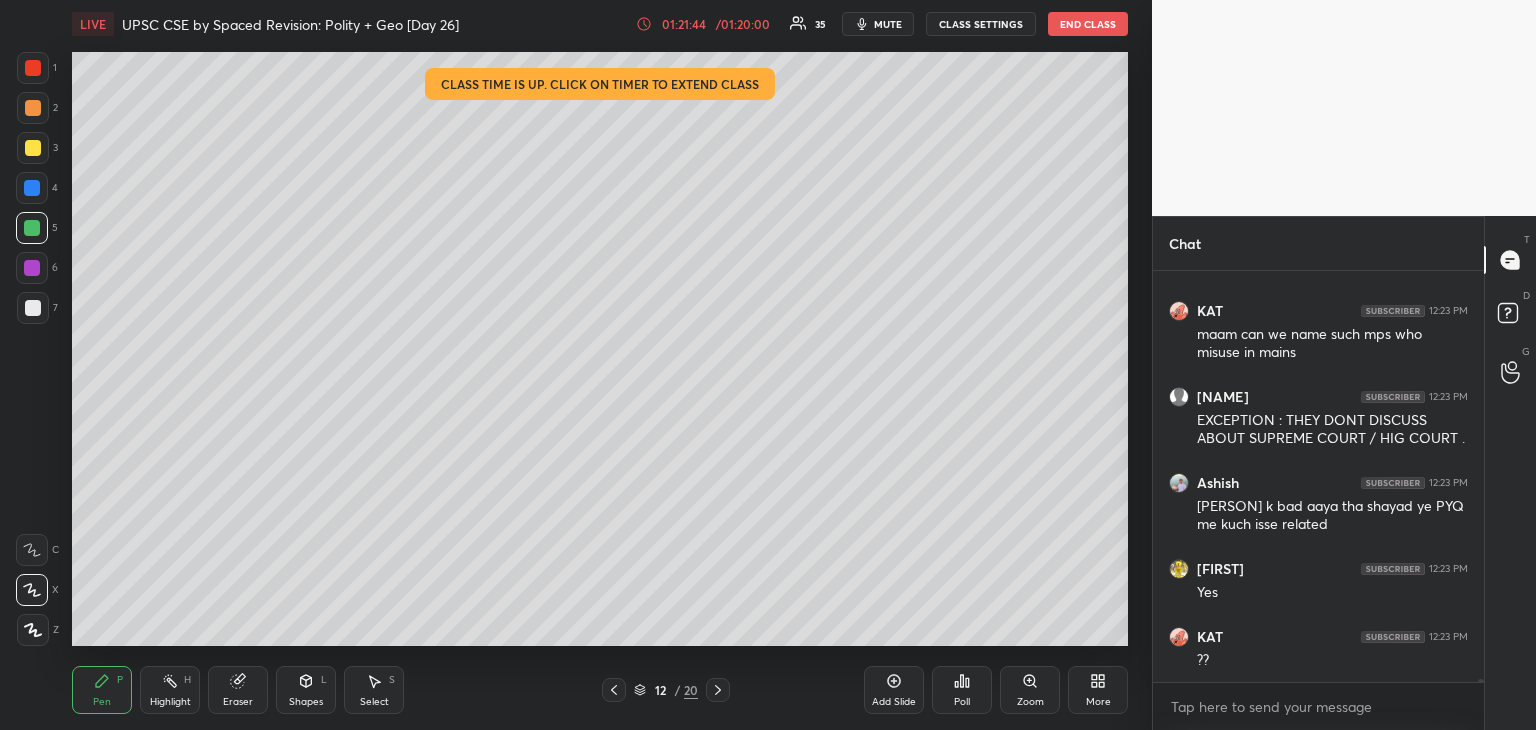 click at bounding box center [32, 268] 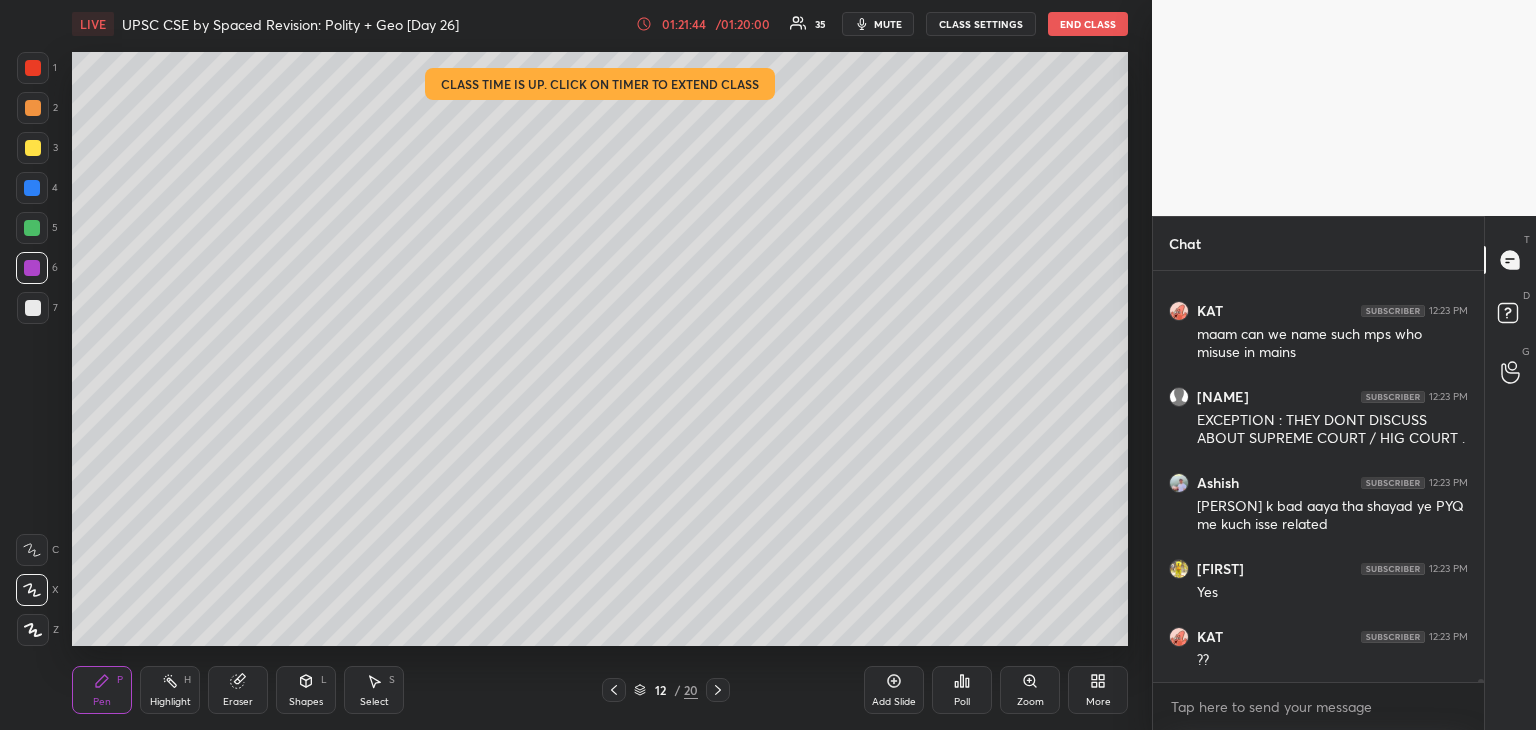 scroll, scrollTop: 65756, scrollLeft: 0, axis: vertical 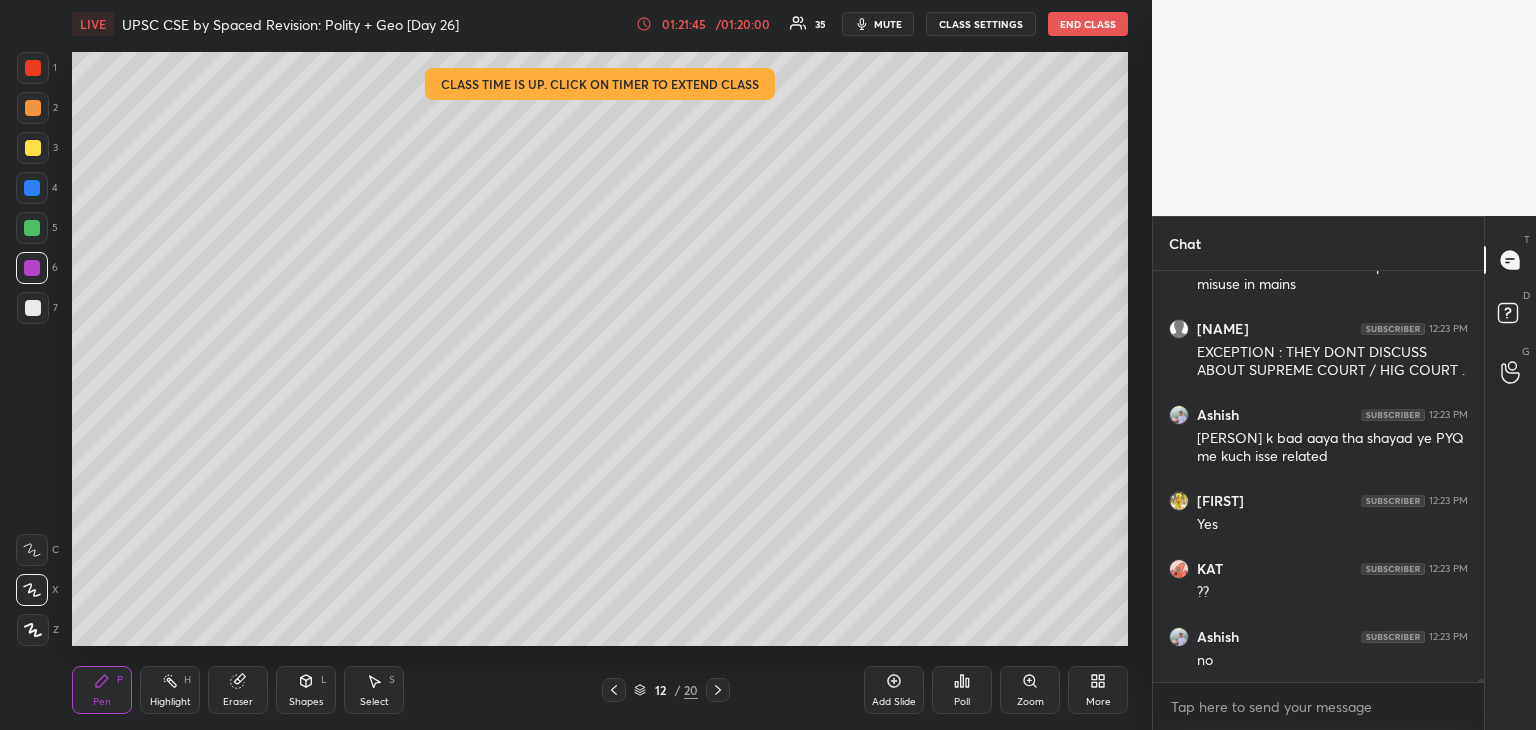 click at bounding box center (33, 68) 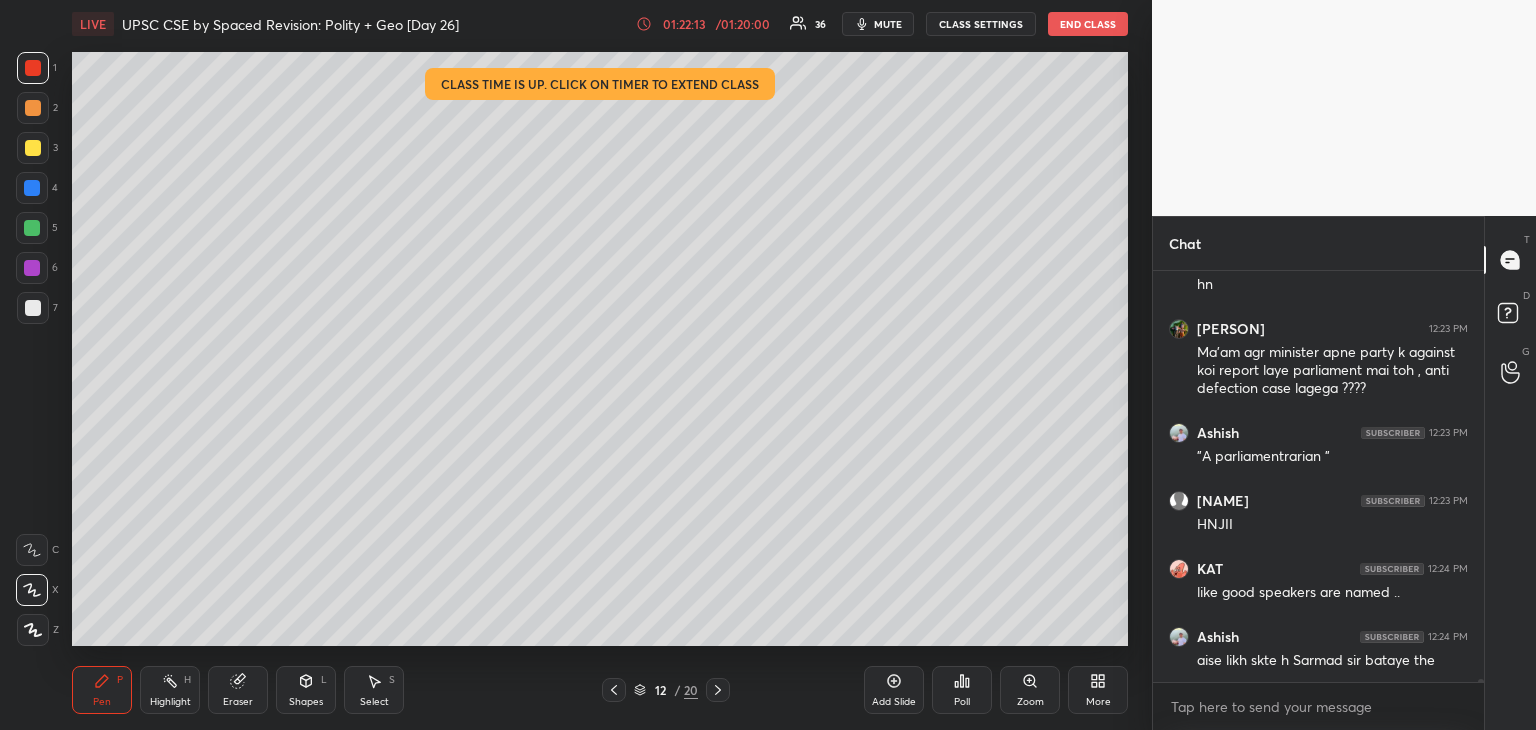 scroll, scrollTop: 66490, scrollLeft: 0, axis: vertical 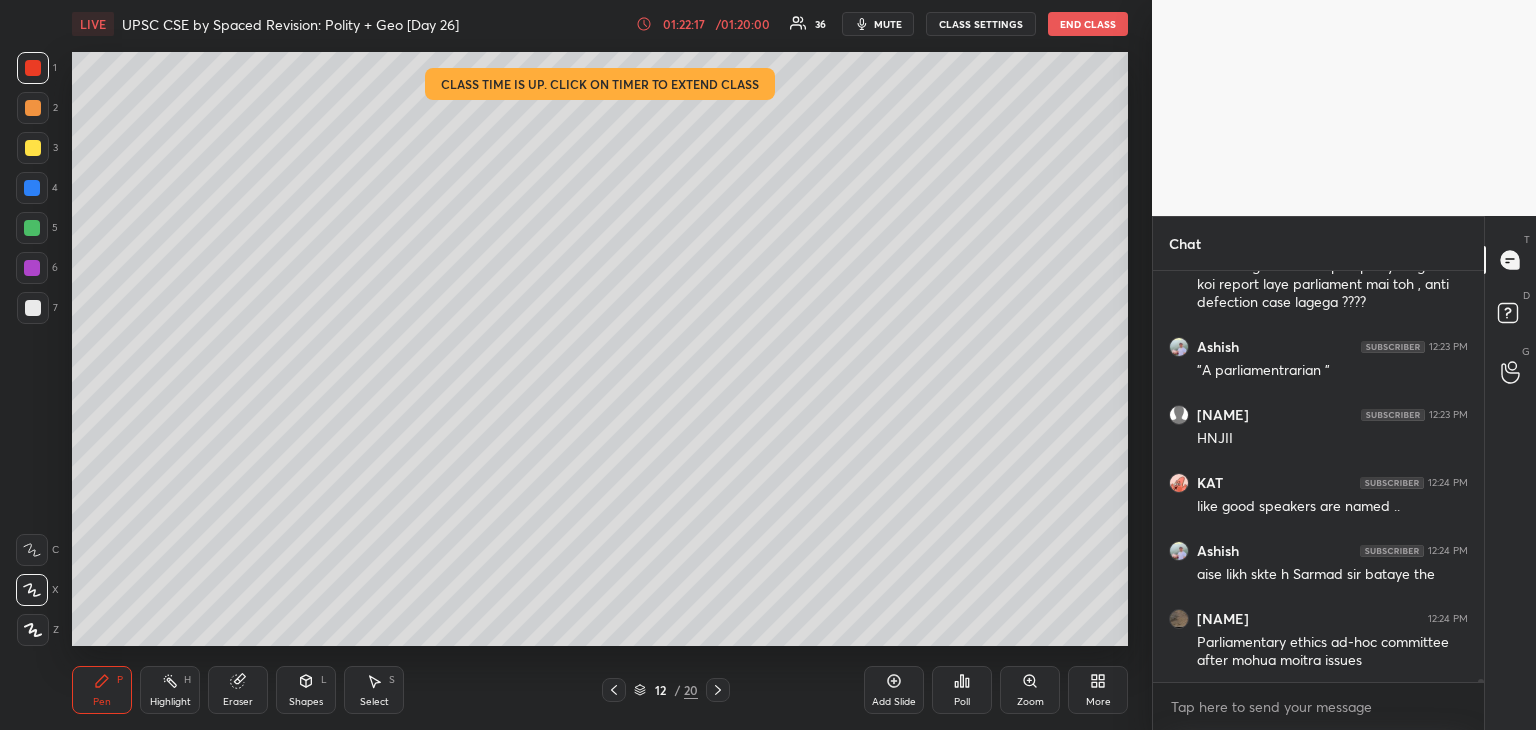 click at bounding box center (33, 308) 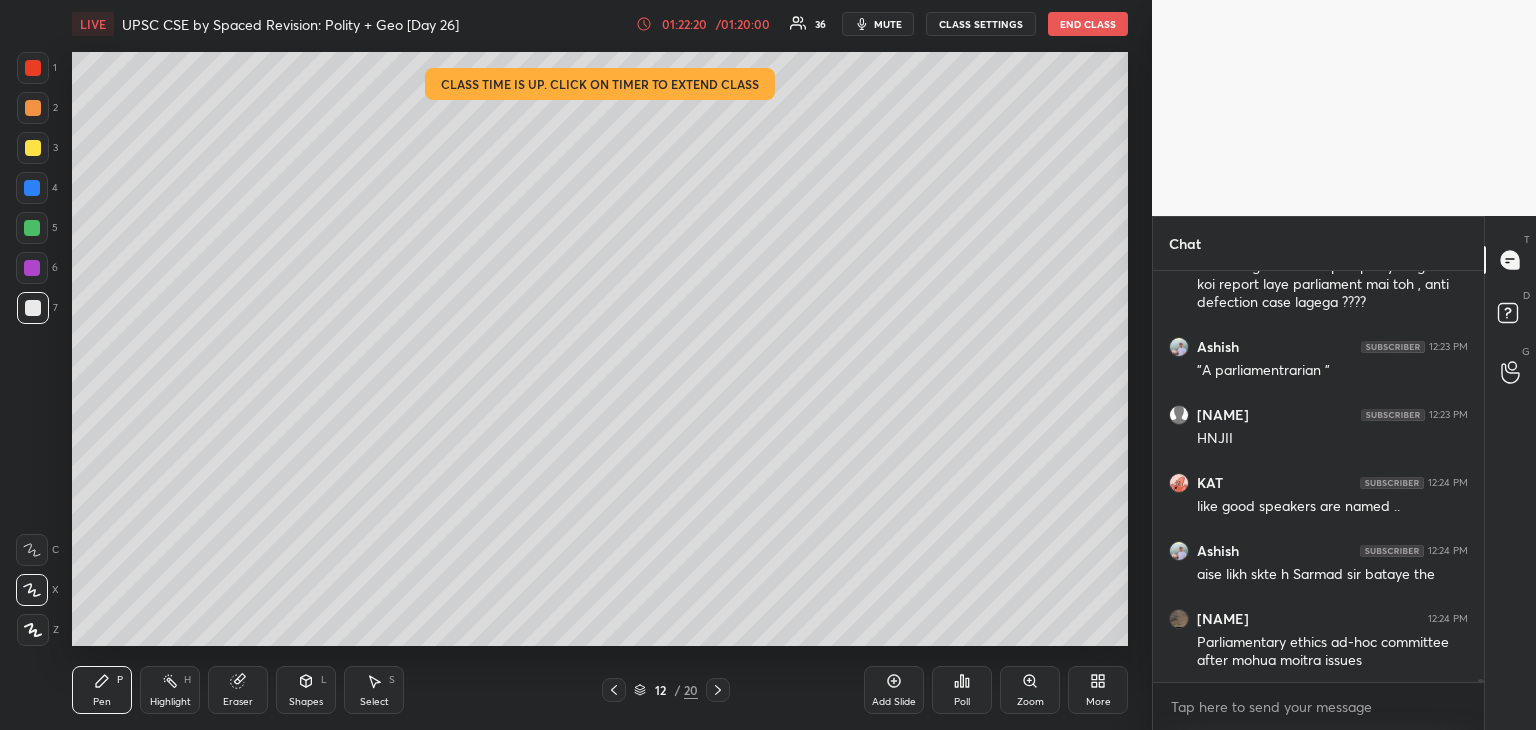 scroll, scrollTop: 66594, scrollLeft: 0, axis: vertical 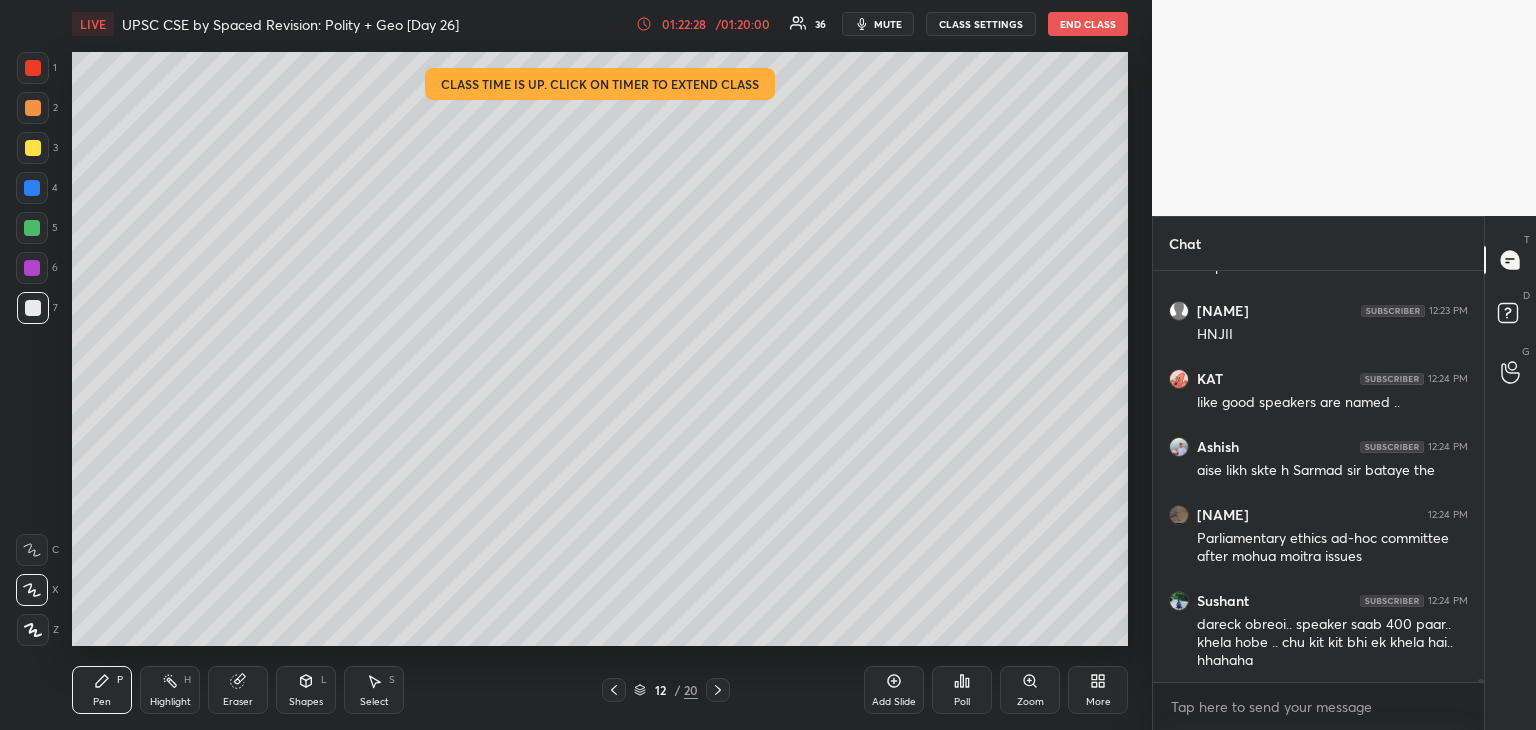 click at bounding box center (33, 308) 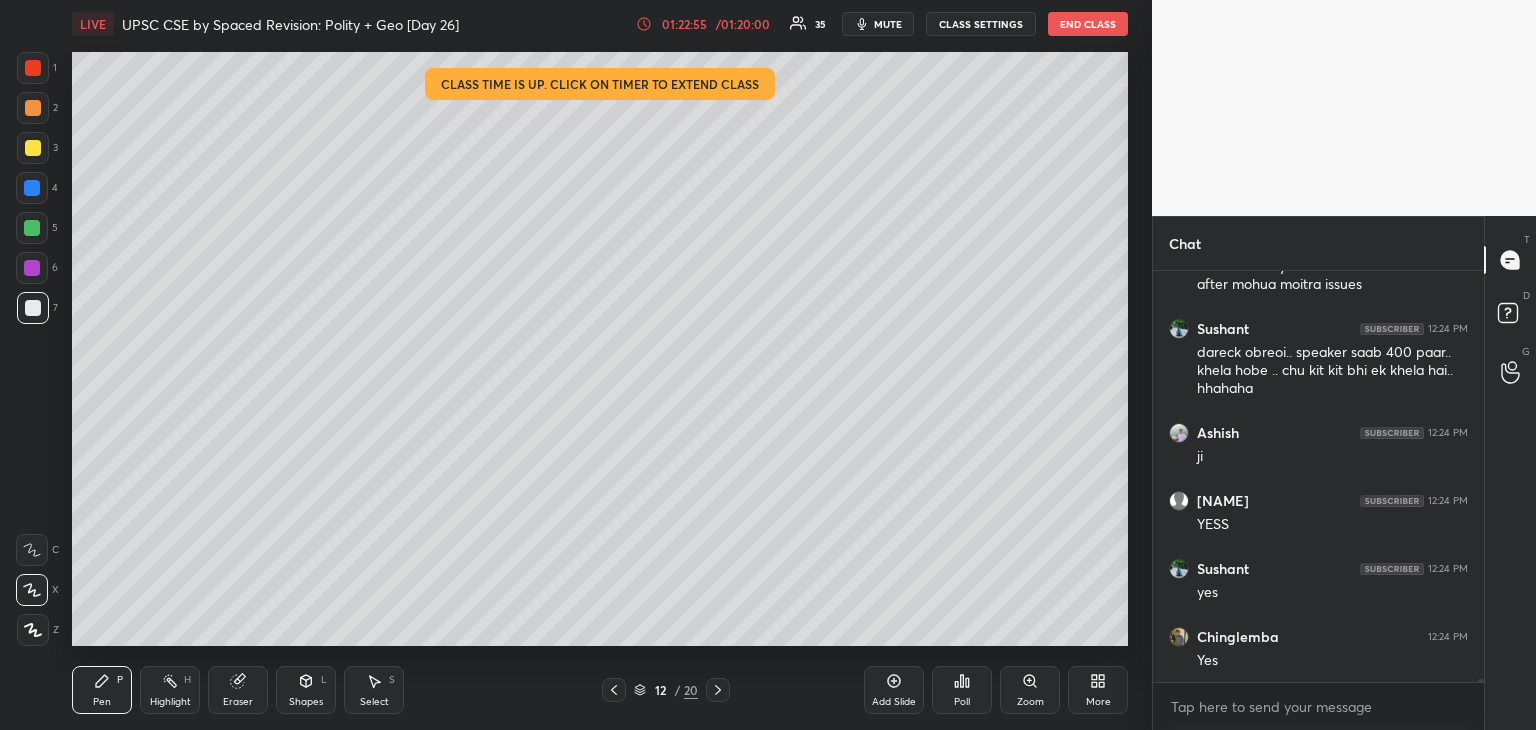 scroll, scrollTop: 66934, scrollLeft: 0, axis: vertical 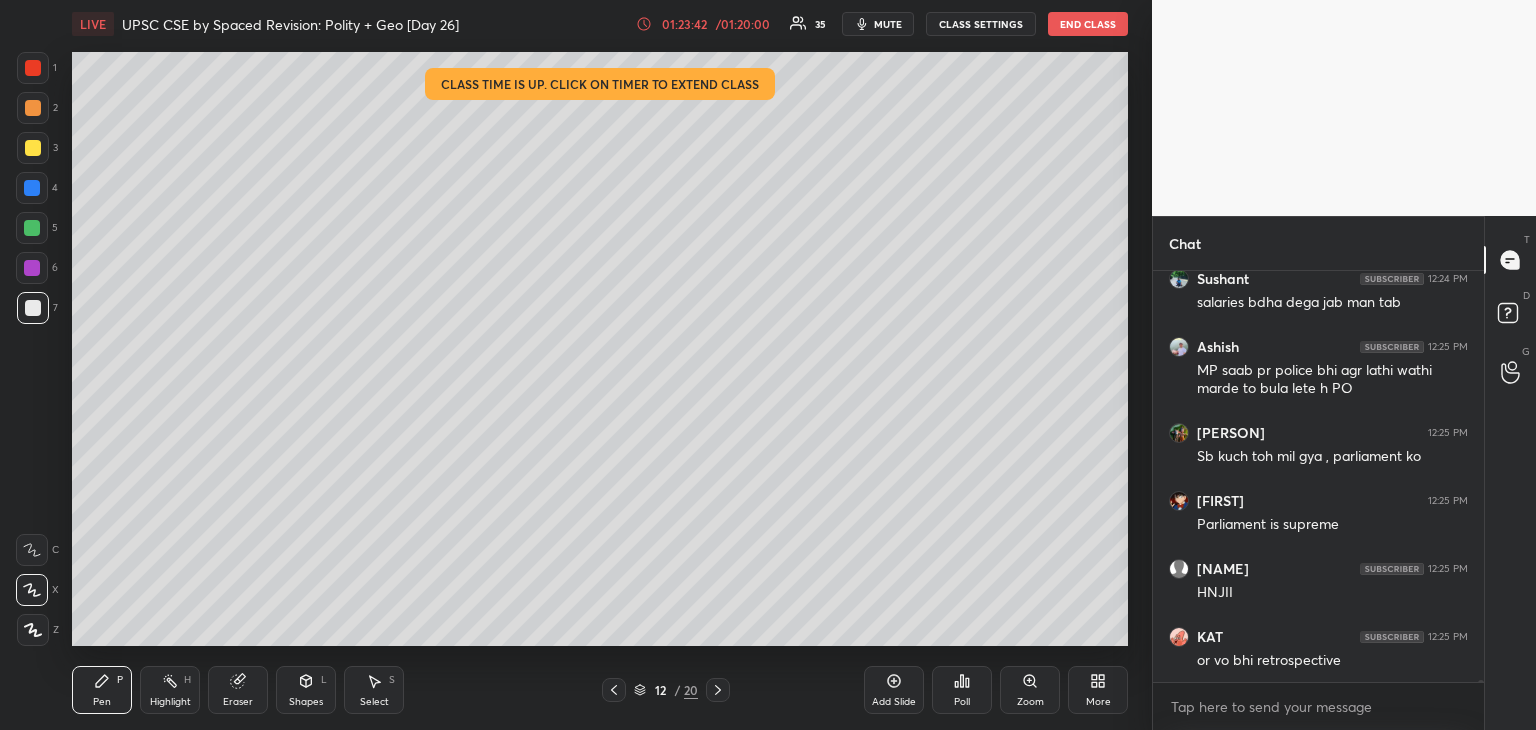 click 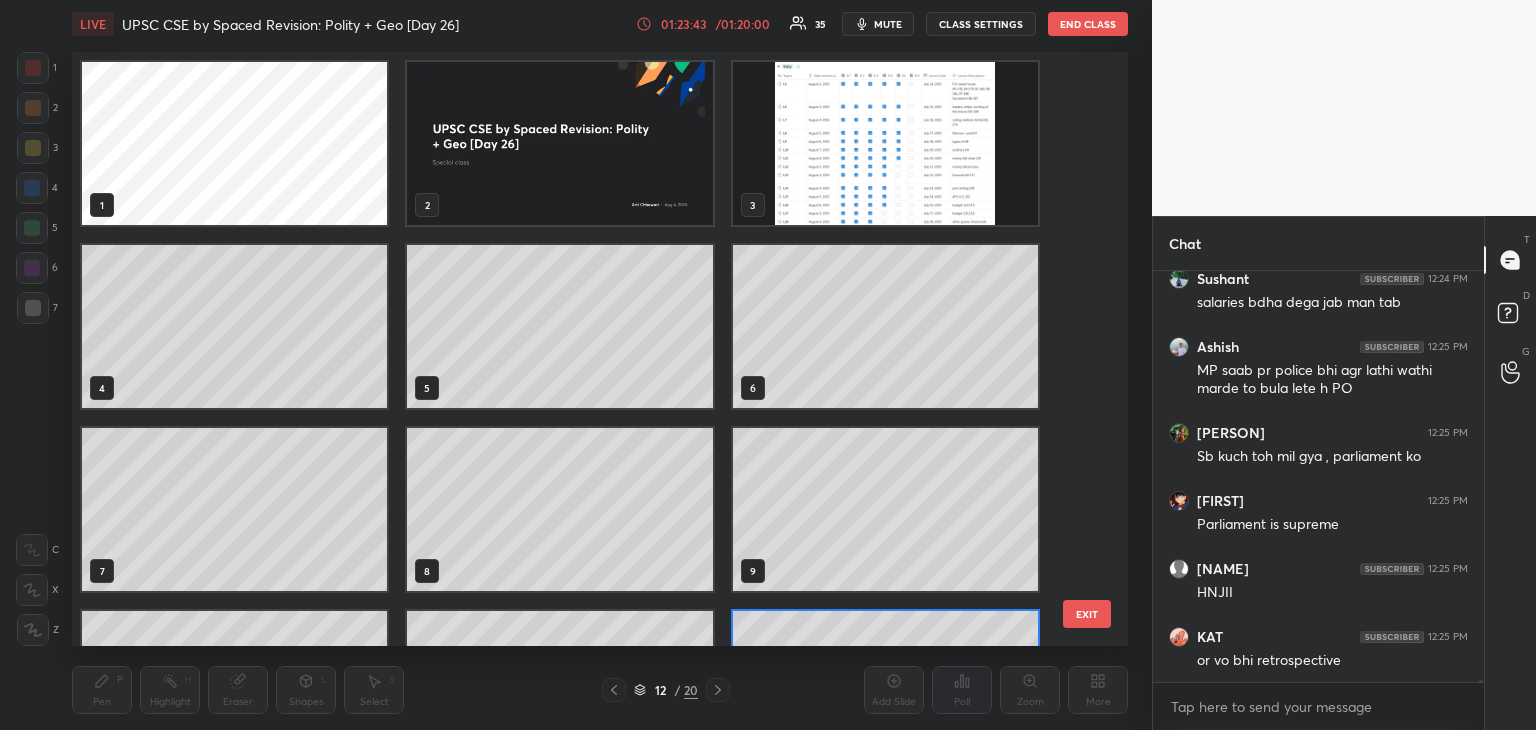scroll, scrollTop: 138, scrollLeft: 0, axis: vertical 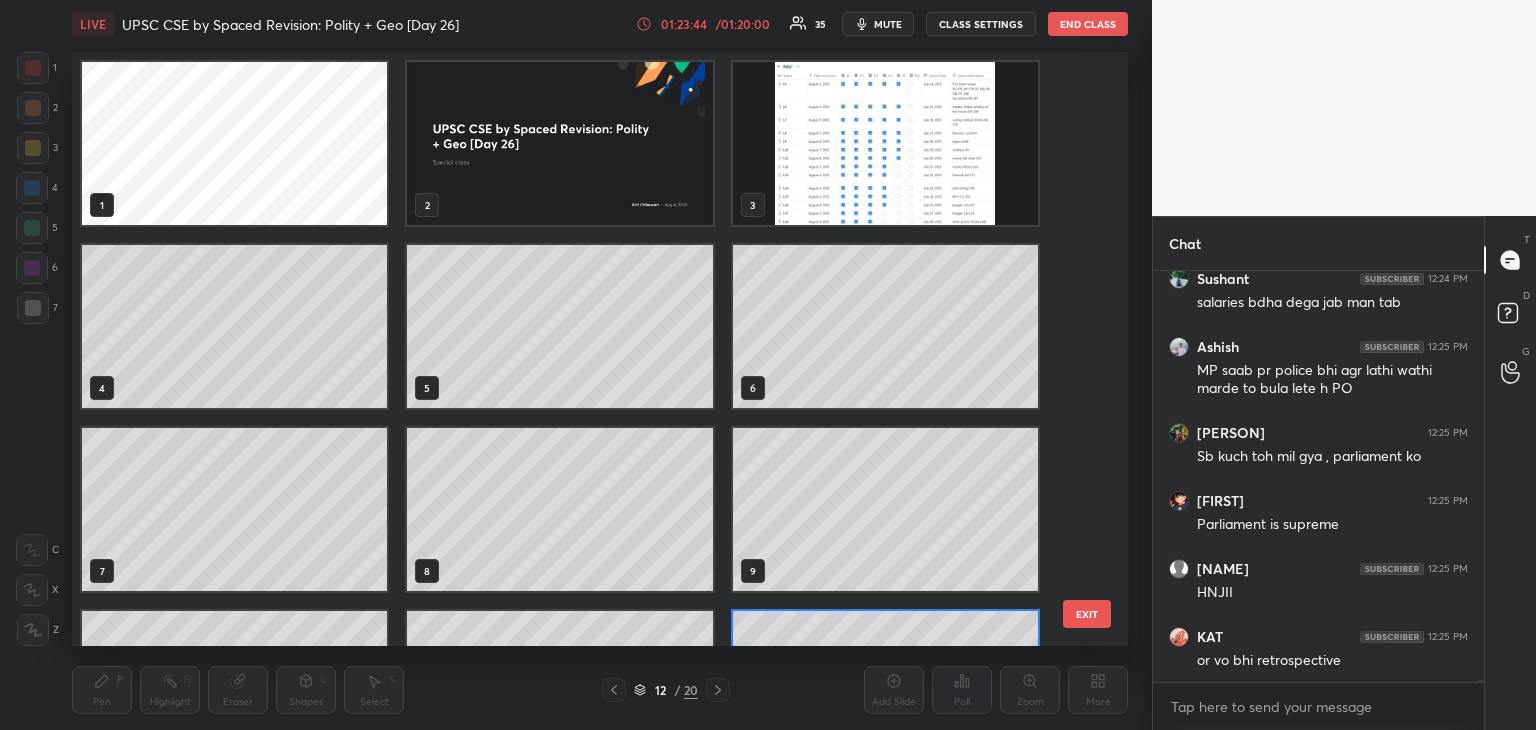 click at bounding box center [885, 143] 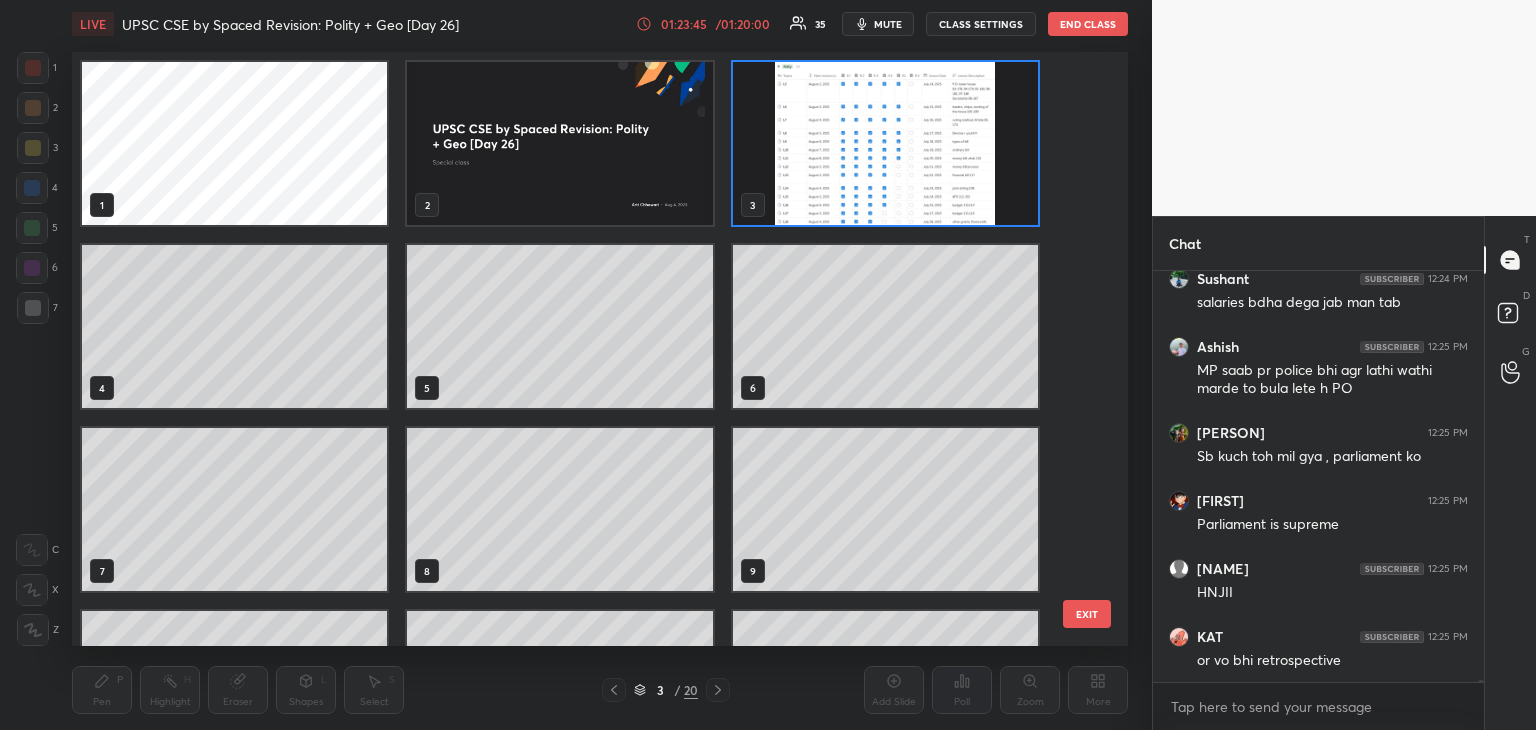 click 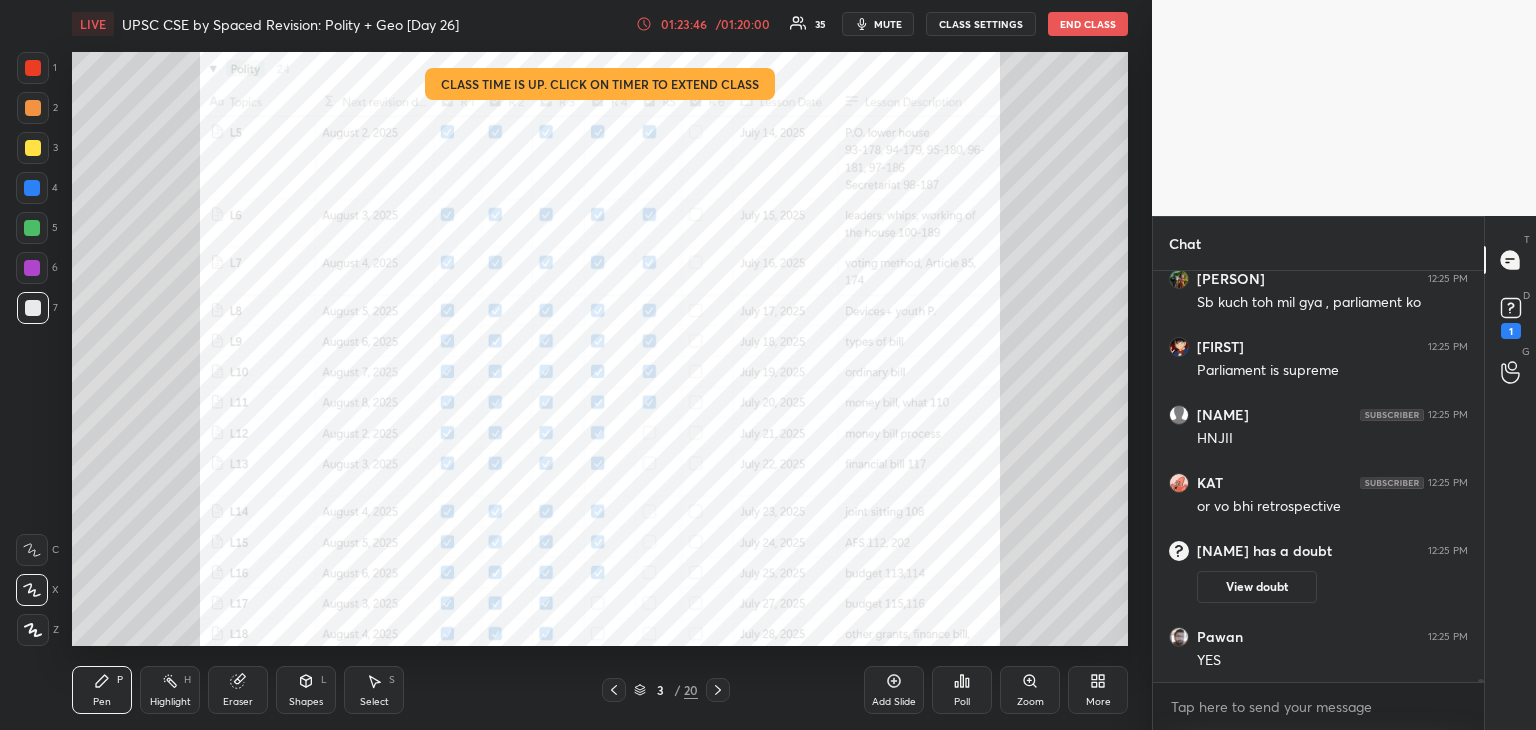 scroll, scrollTop: 64438, scrollLeft: 0, axis: vertical 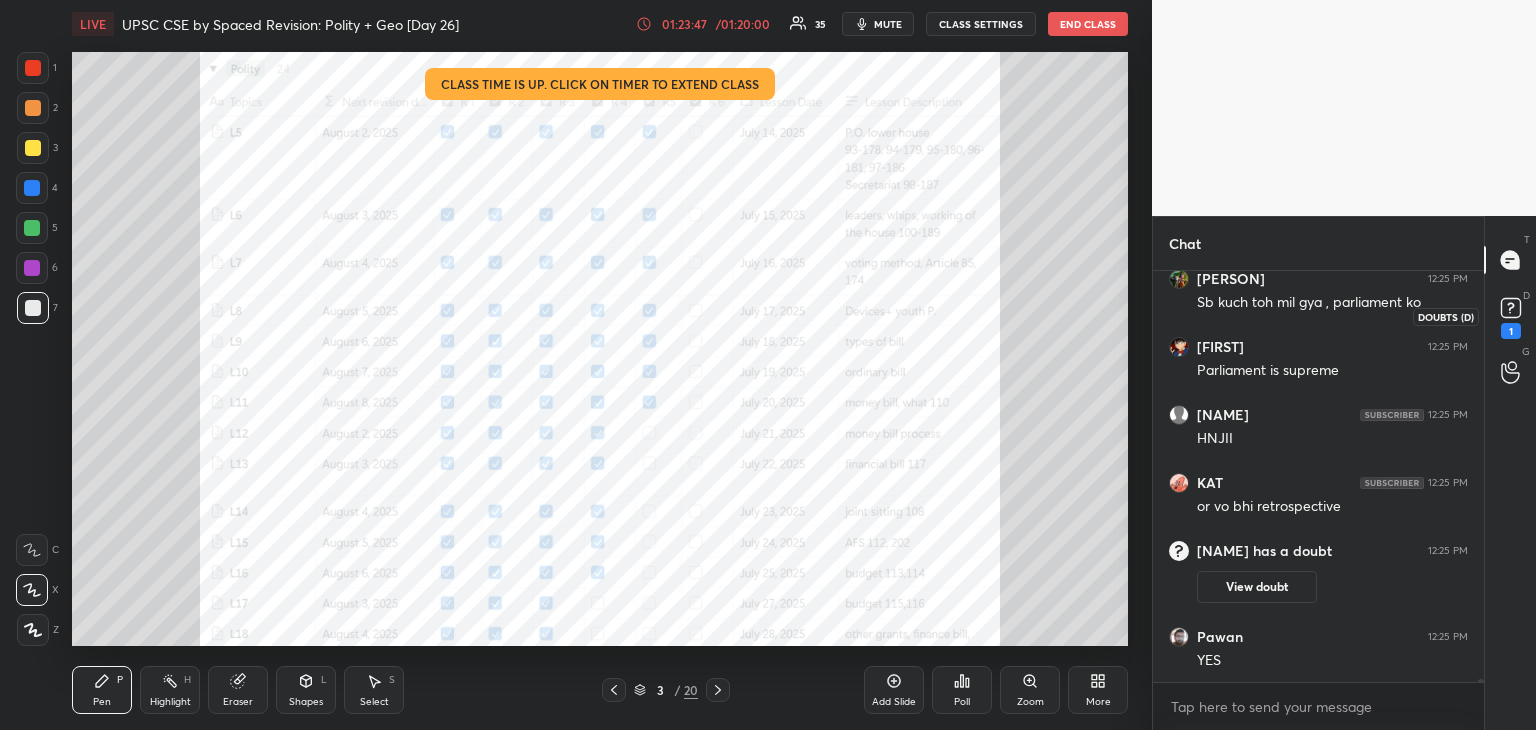 click 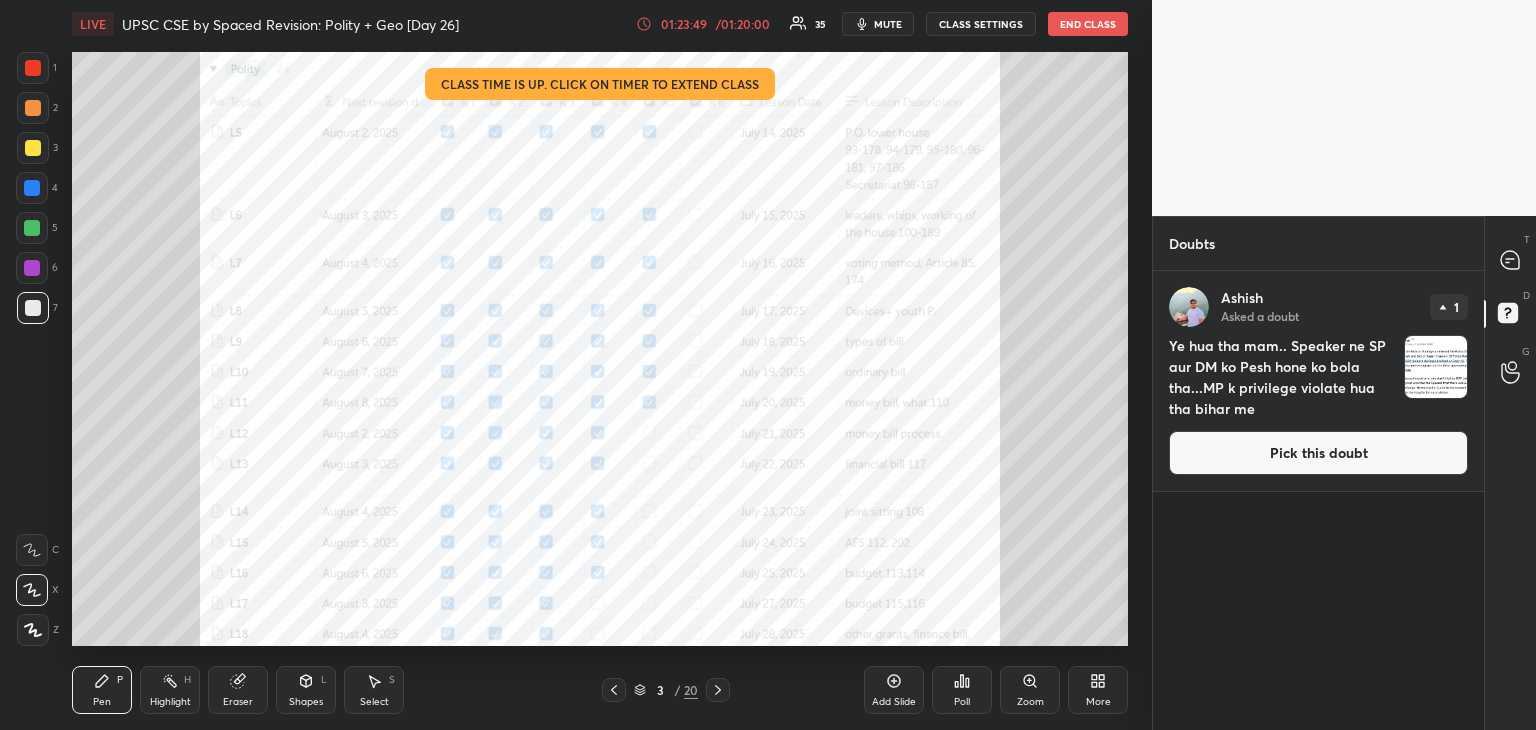 click on "Pick this doubt" at bounding box center [1318, 453] 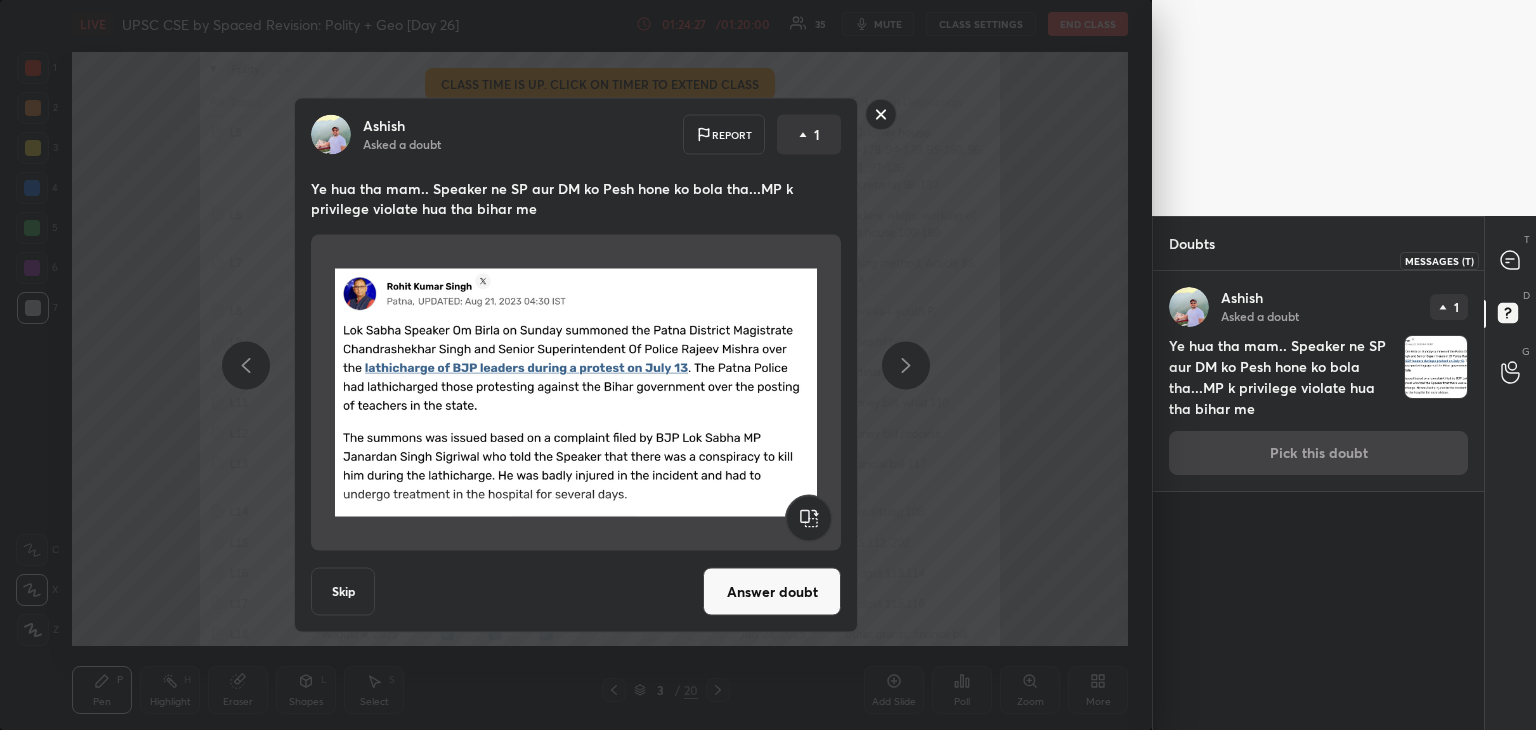 click at bounding box center [1511, 260] 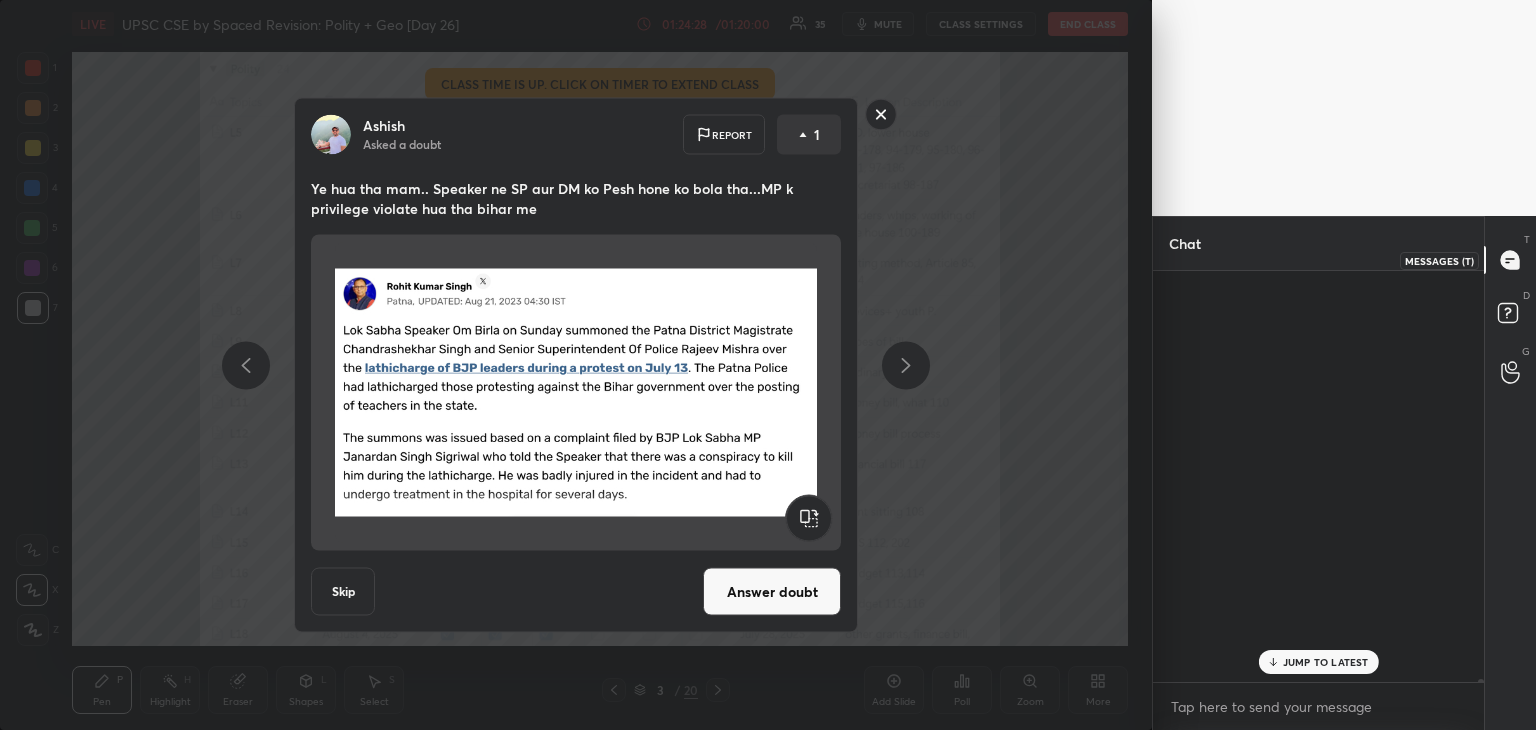 scroll, scrollTop: 65058, scrollLeft: 0, axis: vertical 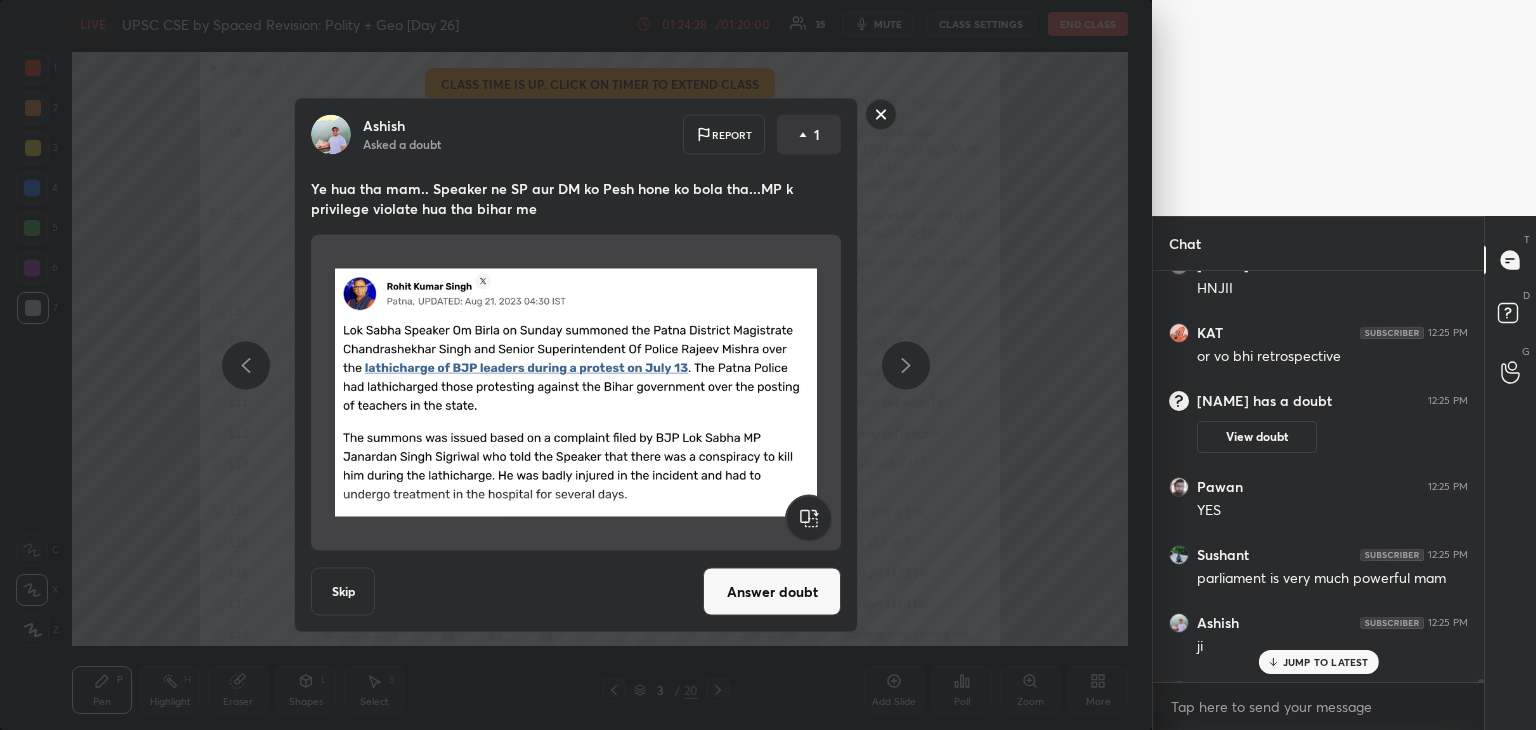 click on "JUMP TO LATEST" at bounding box center [1326, 662] 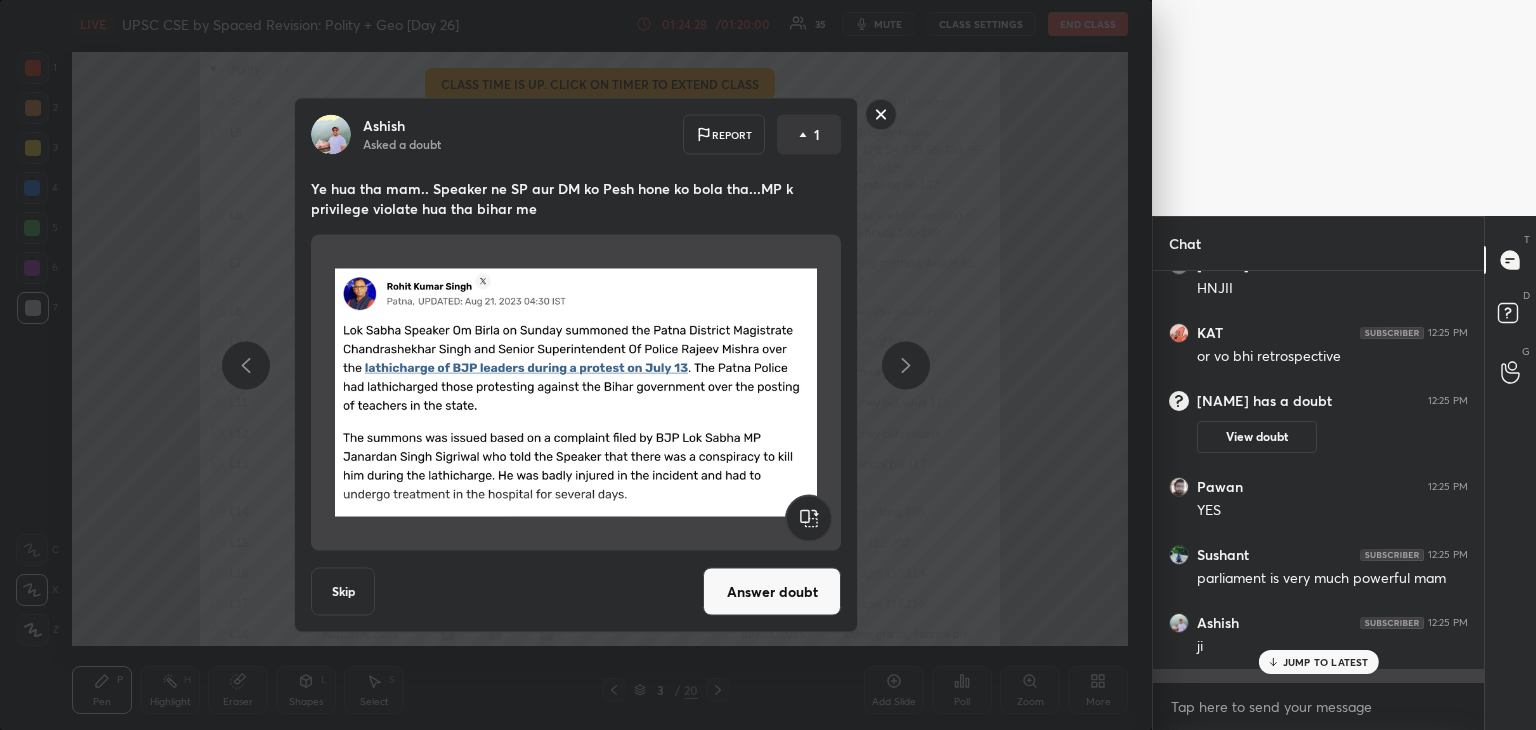 scroll, scrollTop: 65112, scrollLeft: 0, axis: vertical 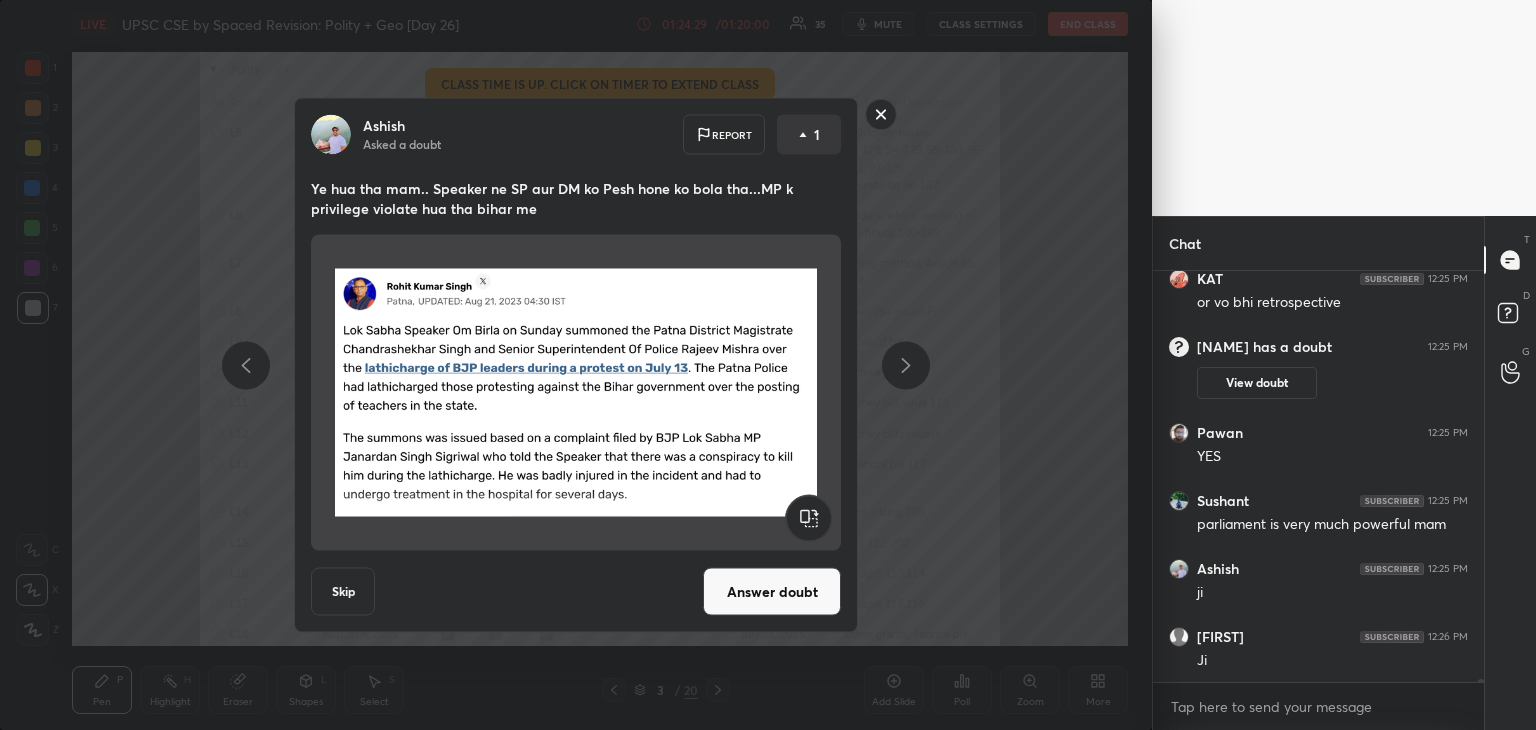 click on "Answer doubt" at bounding box center [772, 592] 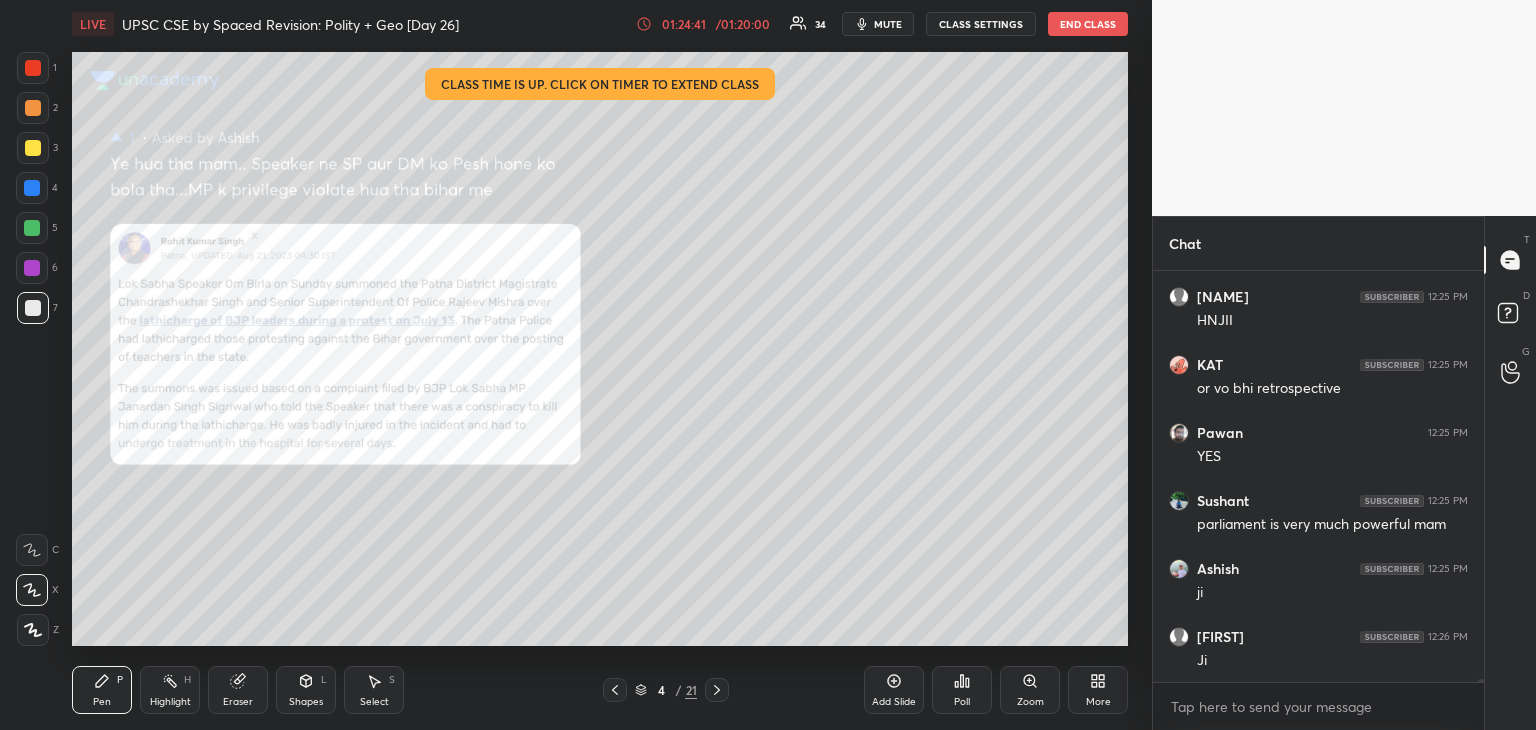 scroll, scrollTop: 64682, scrollLeft: 0, axis: vertical 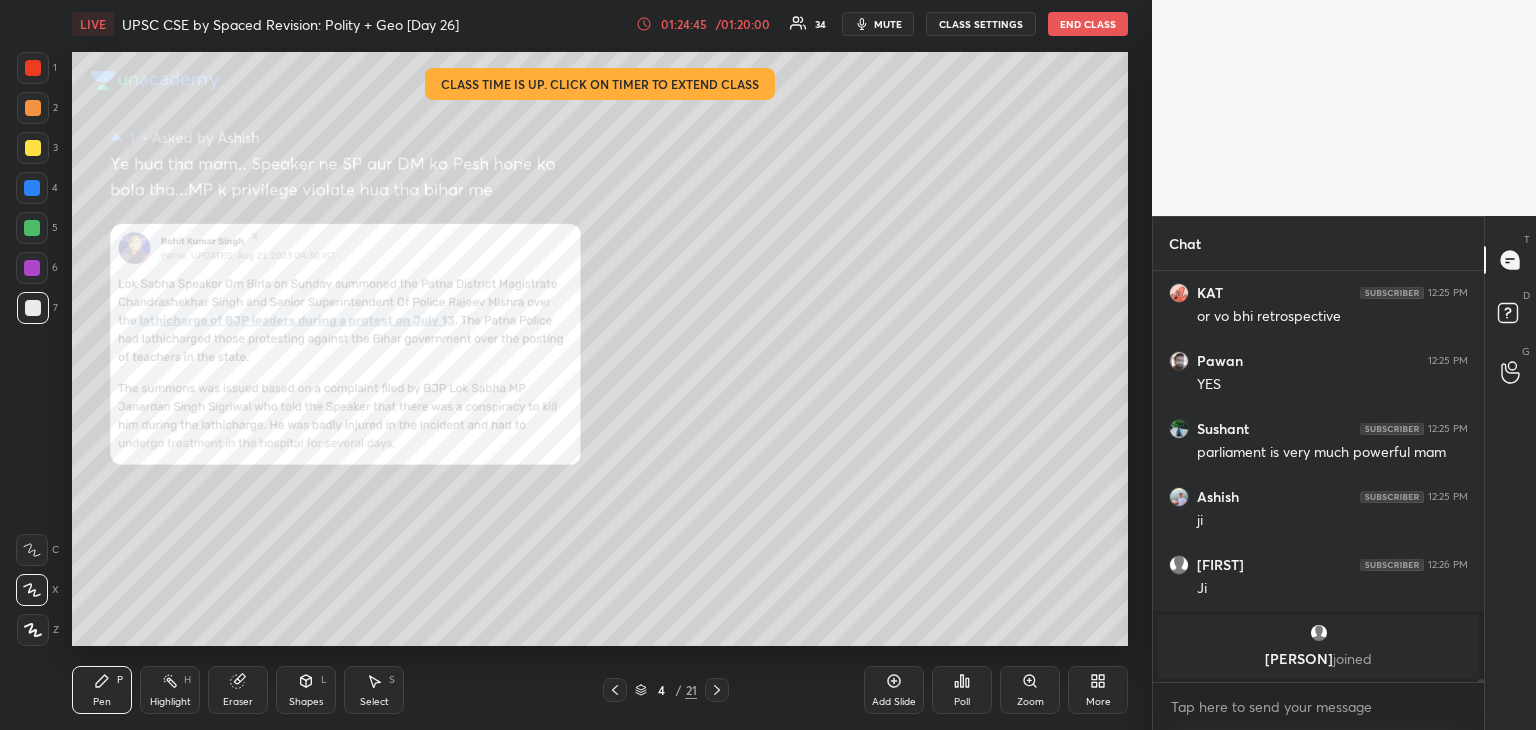 click at bounding box center (33, 68) 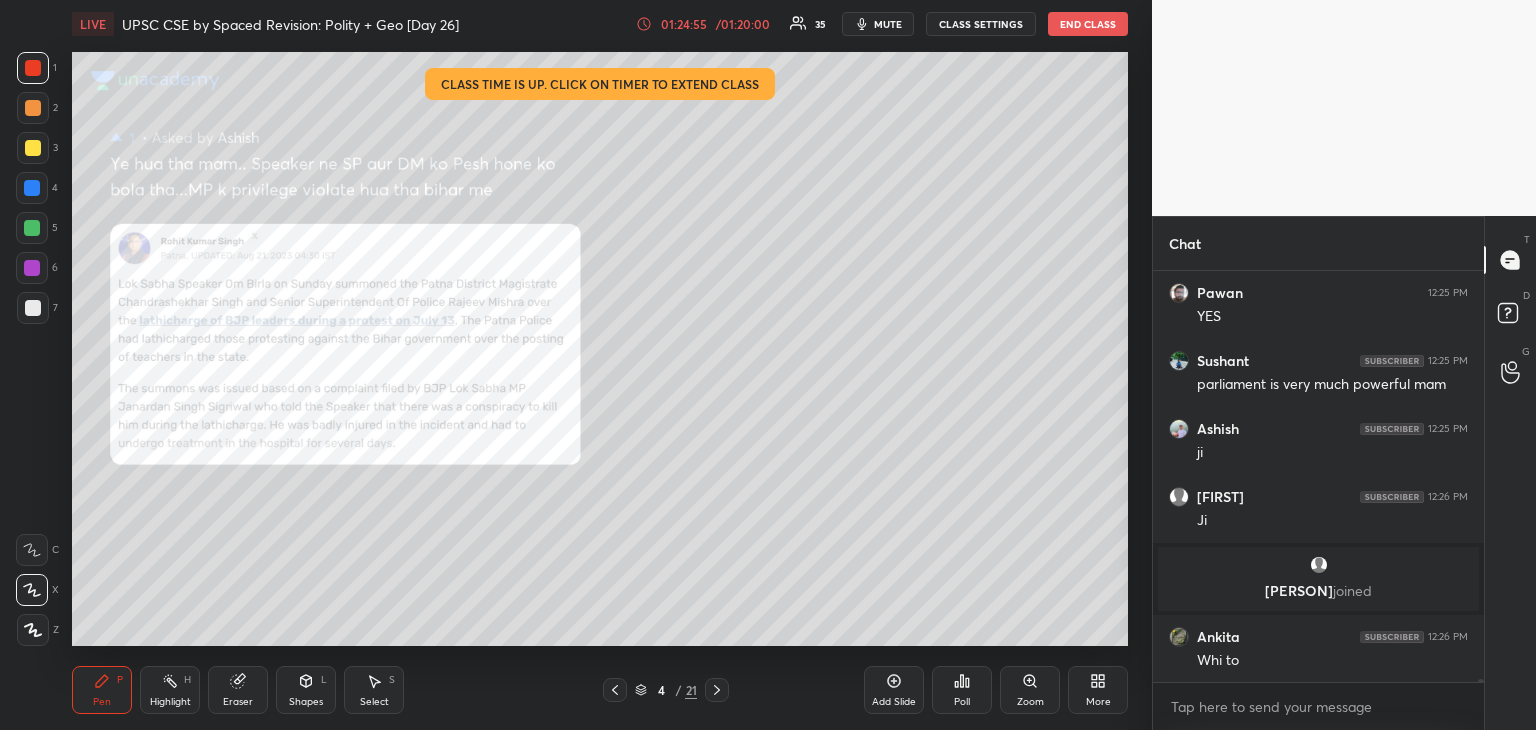 scroll, scrollTop: 64692, scrollLeft: 0, axis: vertical 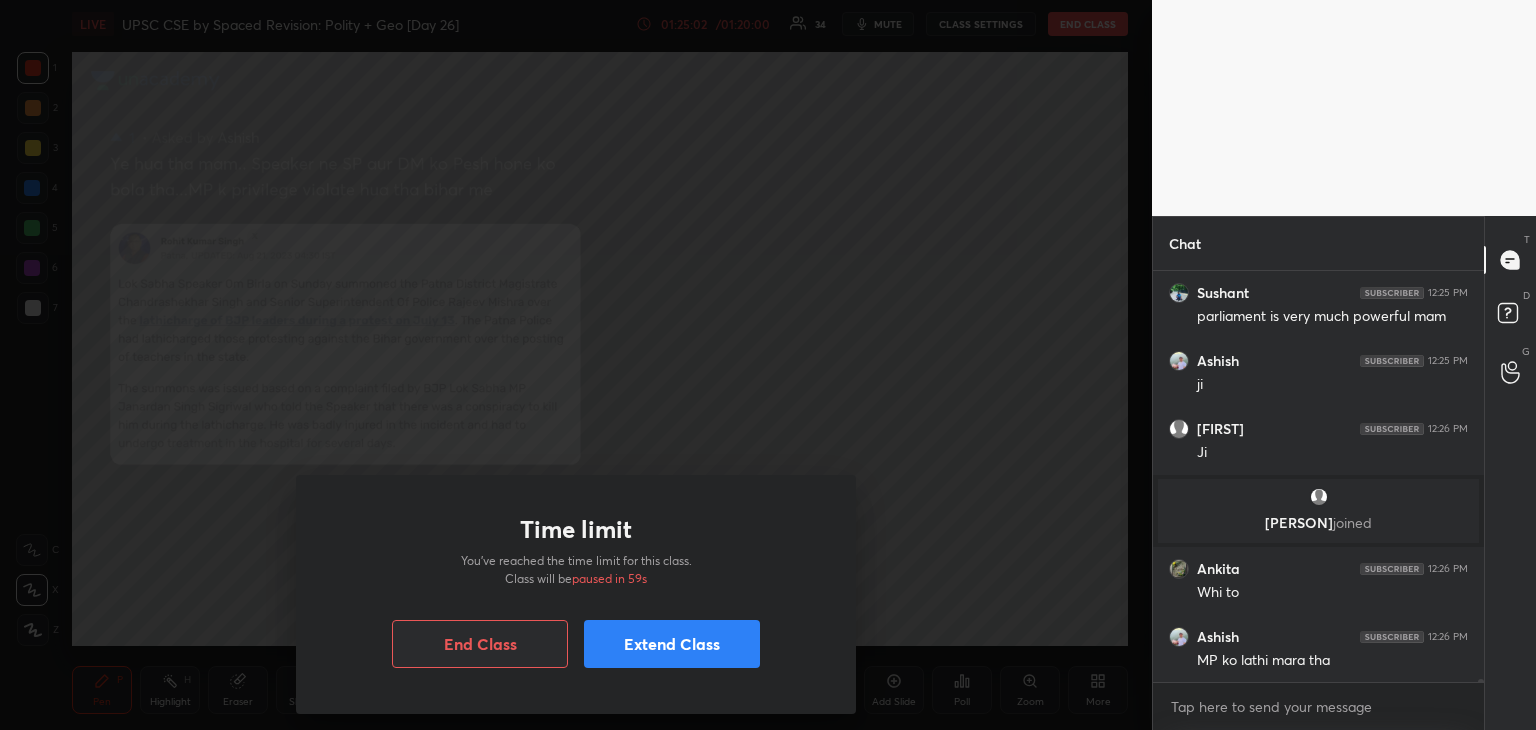 click on "Extend Class" at bounding box center (672, 644) 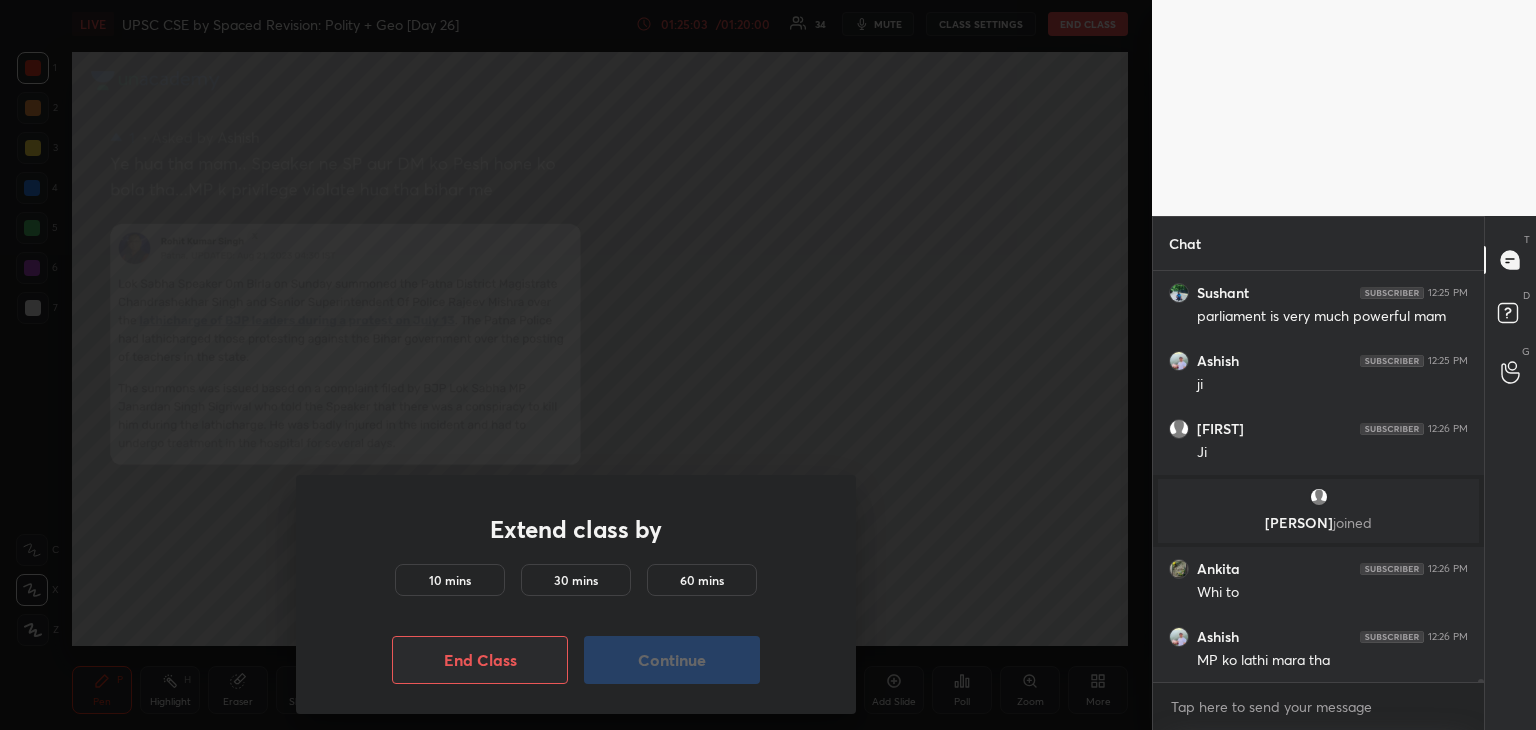 click on "10 mins" at bounding box center [450, 580] 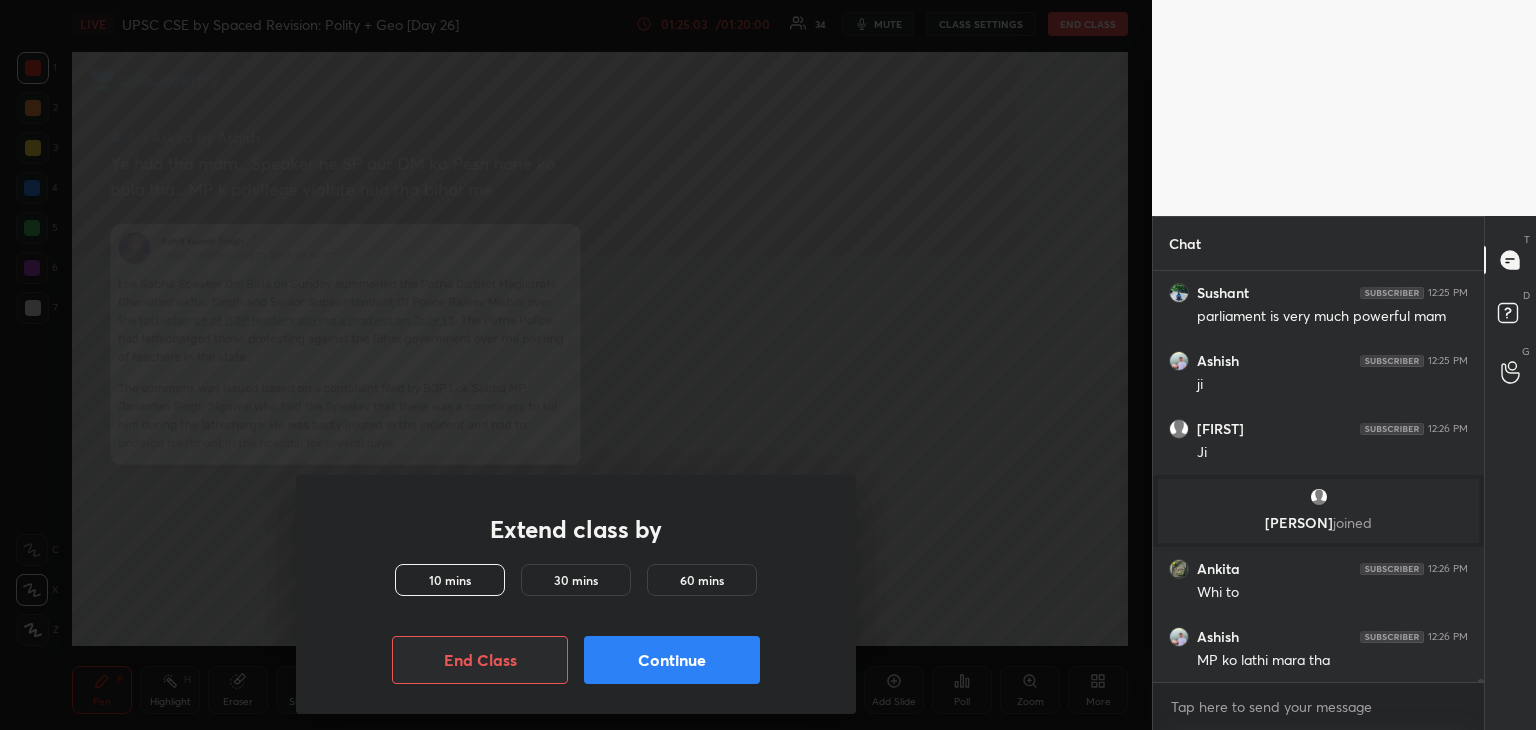 click on "Continue" at bounding box center [672, 660] 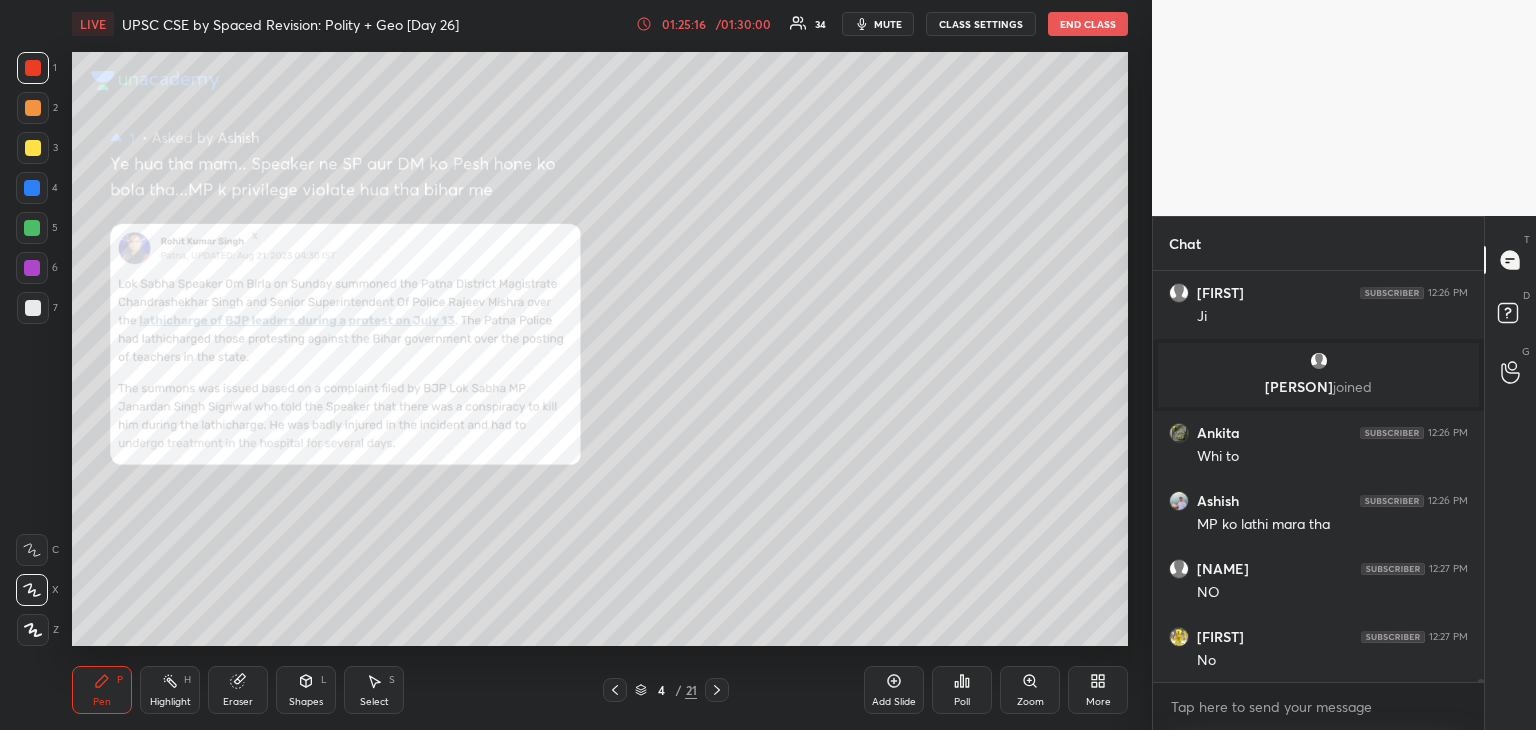 scroll, scrollTop: 64896, scrollLeft: 0, axis: vertical 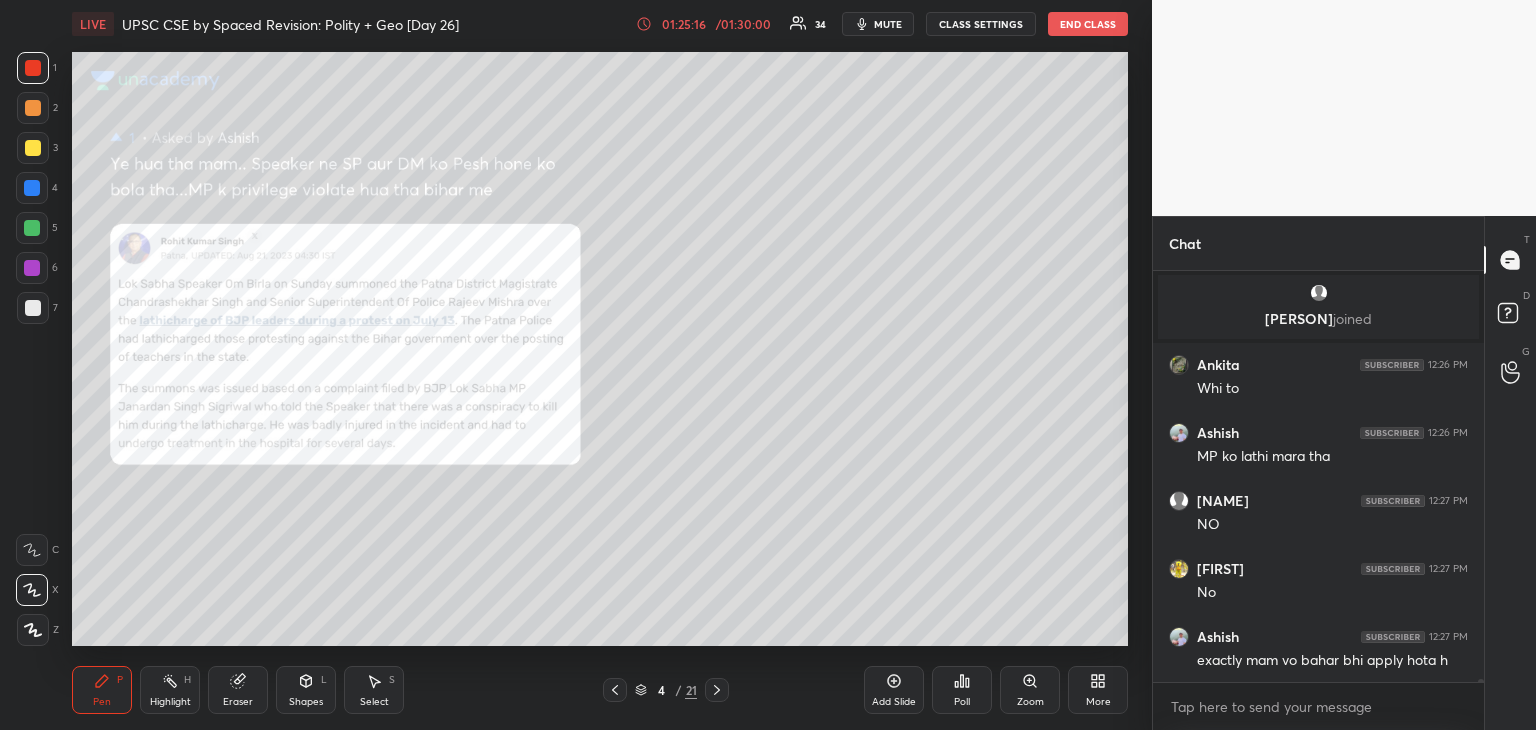 click at bounding box center (32, 188) 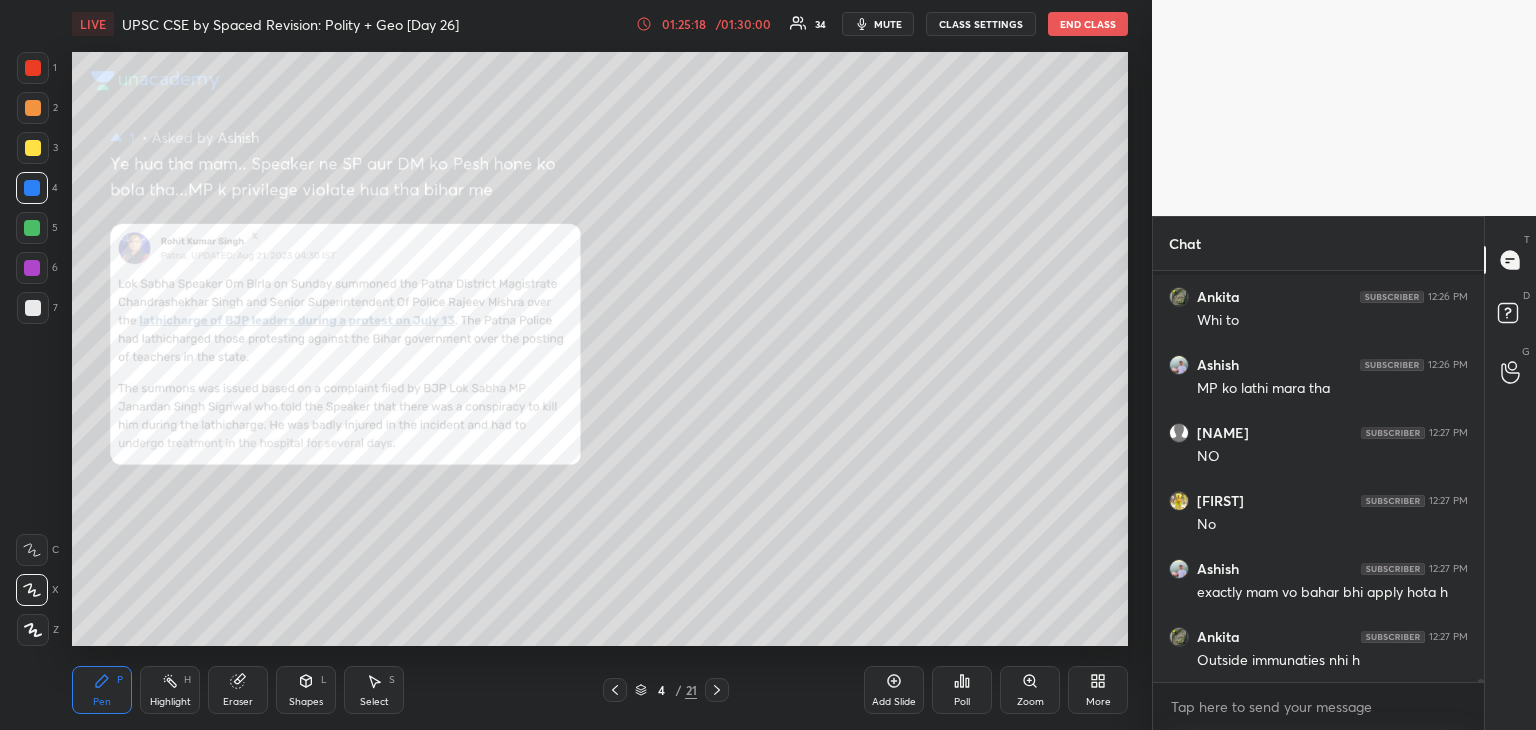 scroll, scrollTop: 65032, scrollLeft: 0, axis: vertical 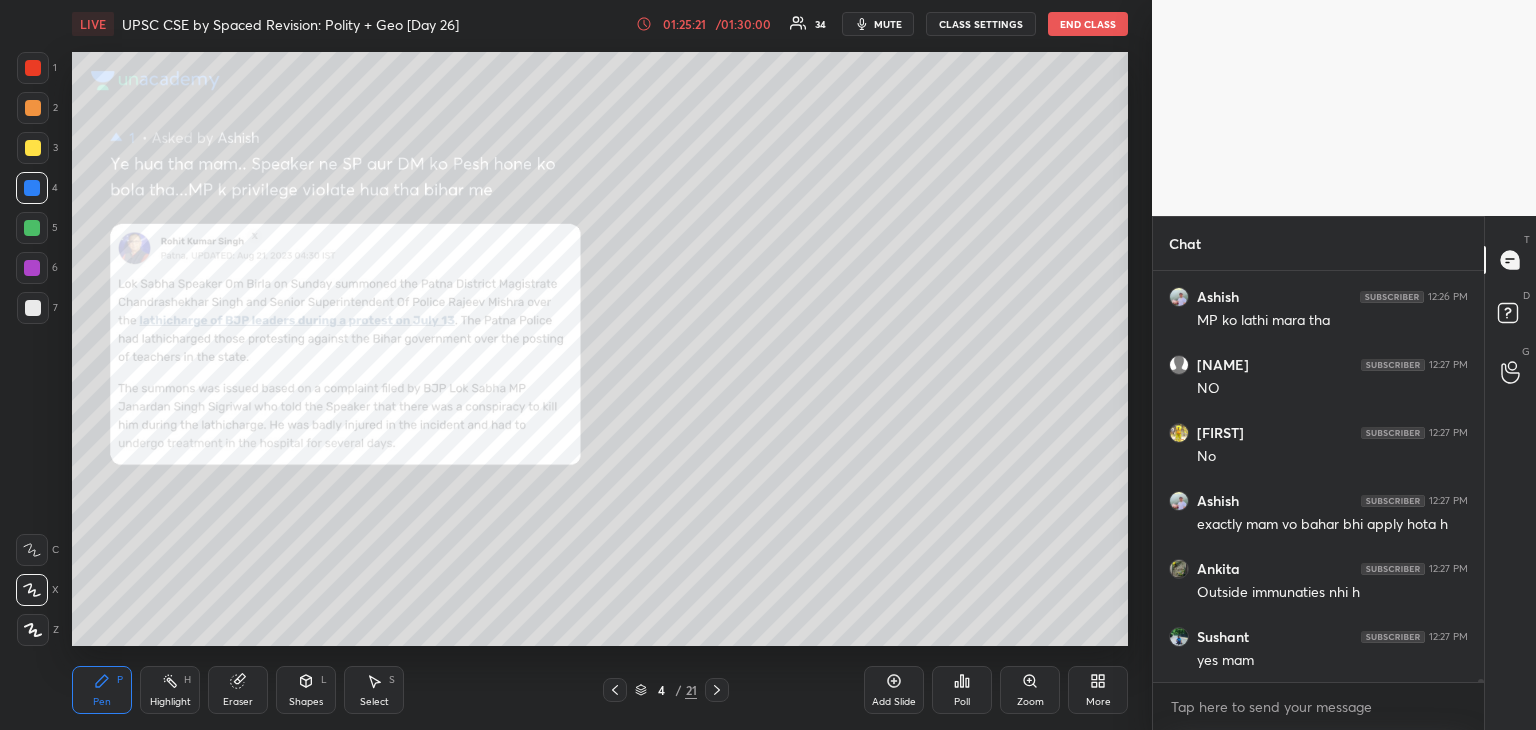 click at bounding box center (32, 188) 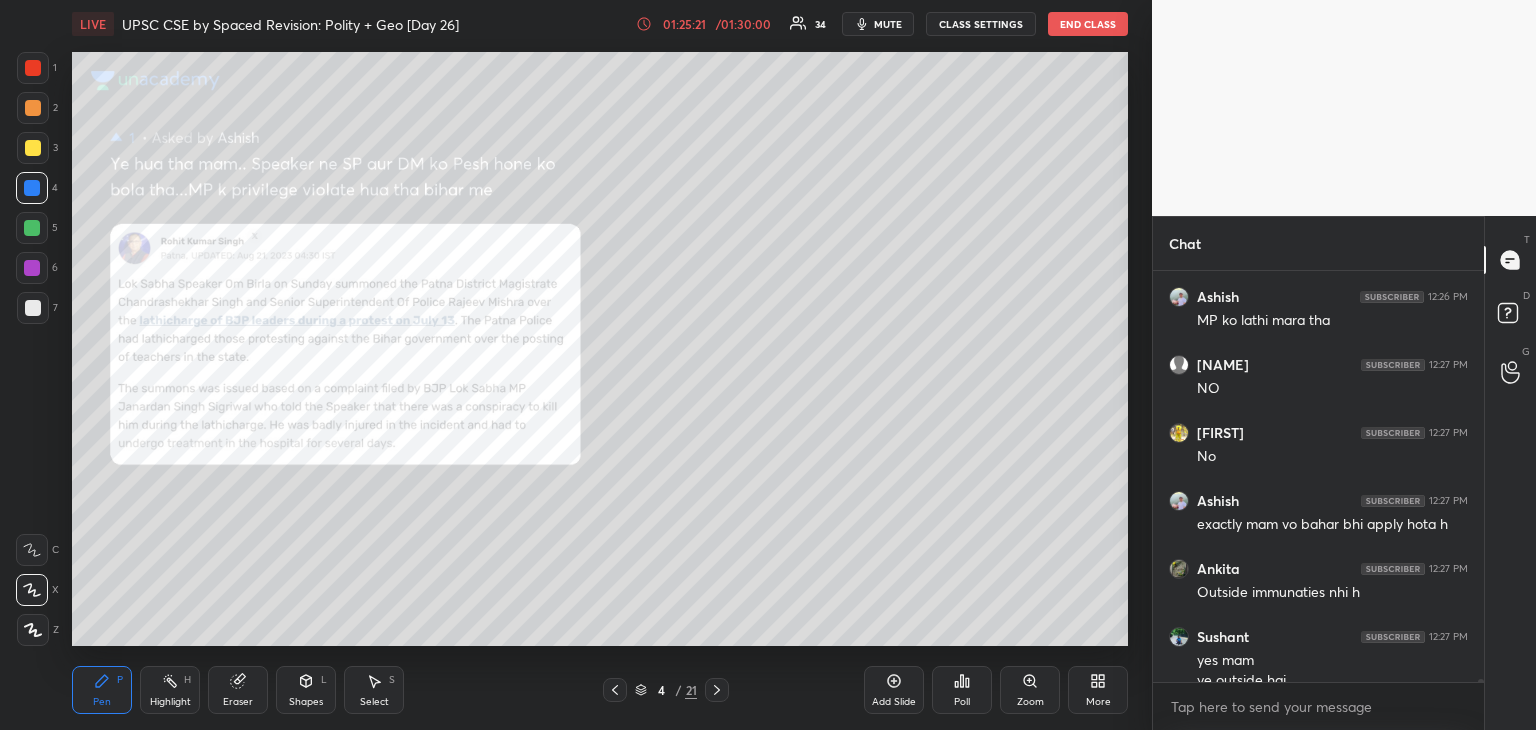 scroll, scrollTop: 65052, scrollLeft: 0, axis: vertical 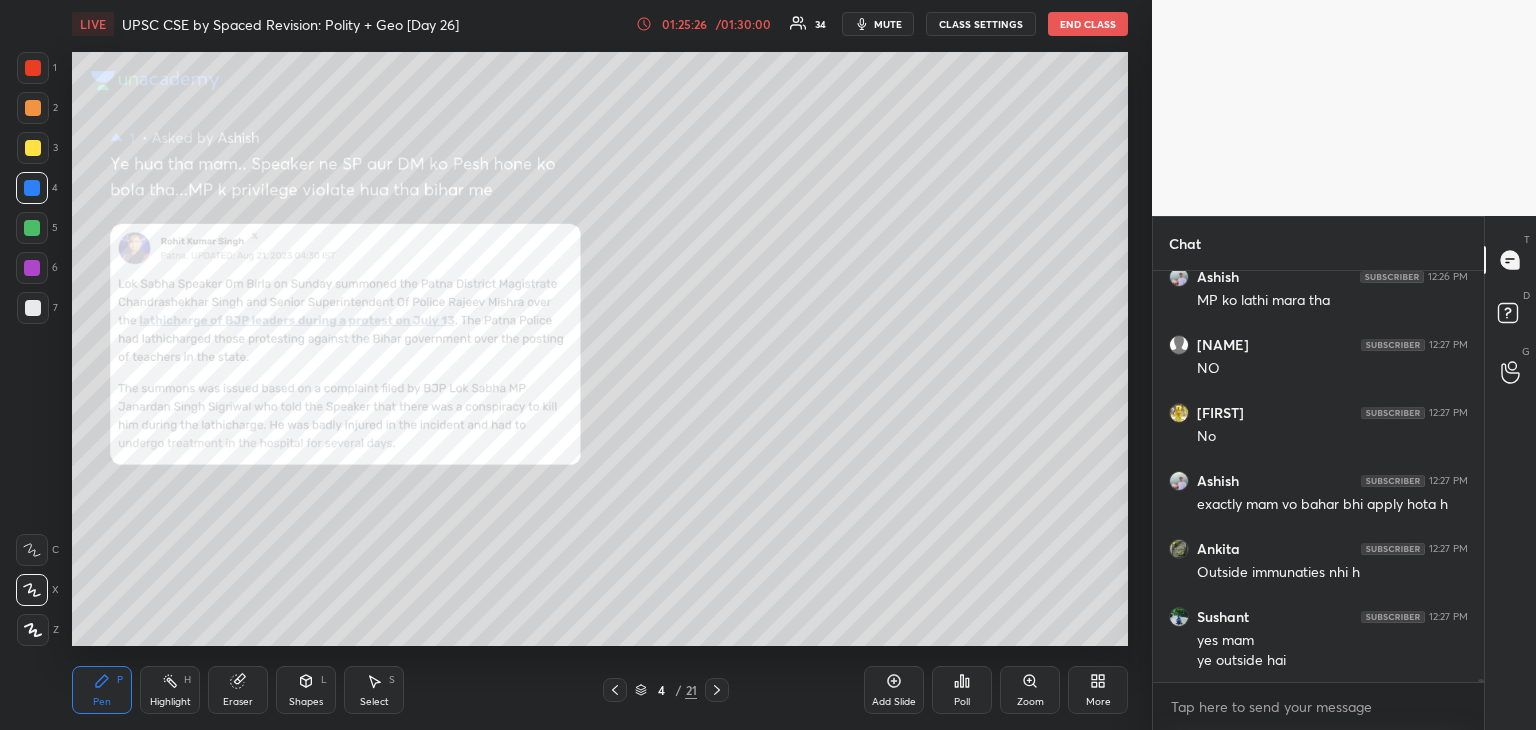 click at bounding box center (32, 188) 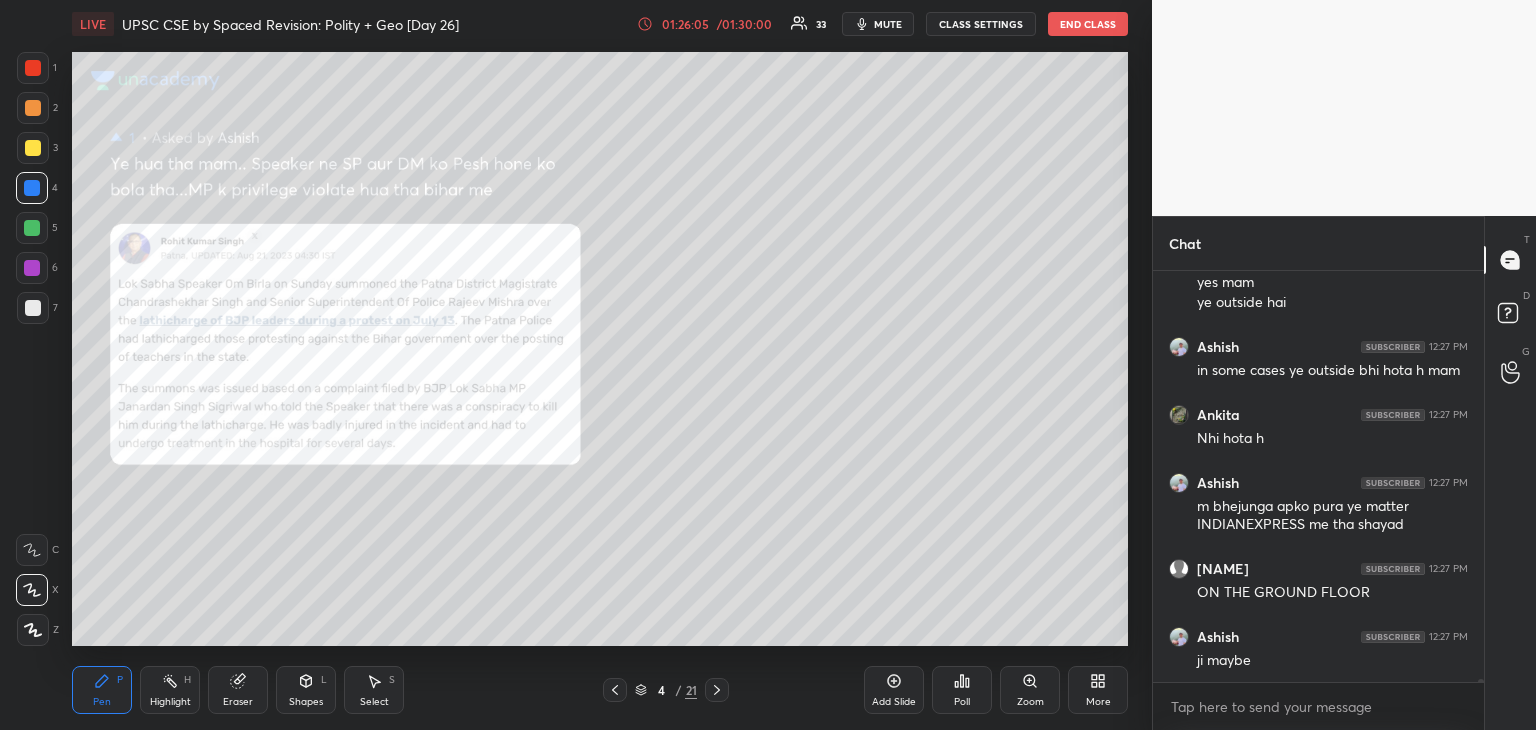 scroll, scrollTop: 65514, scrollLeft: 0, axis: vertical 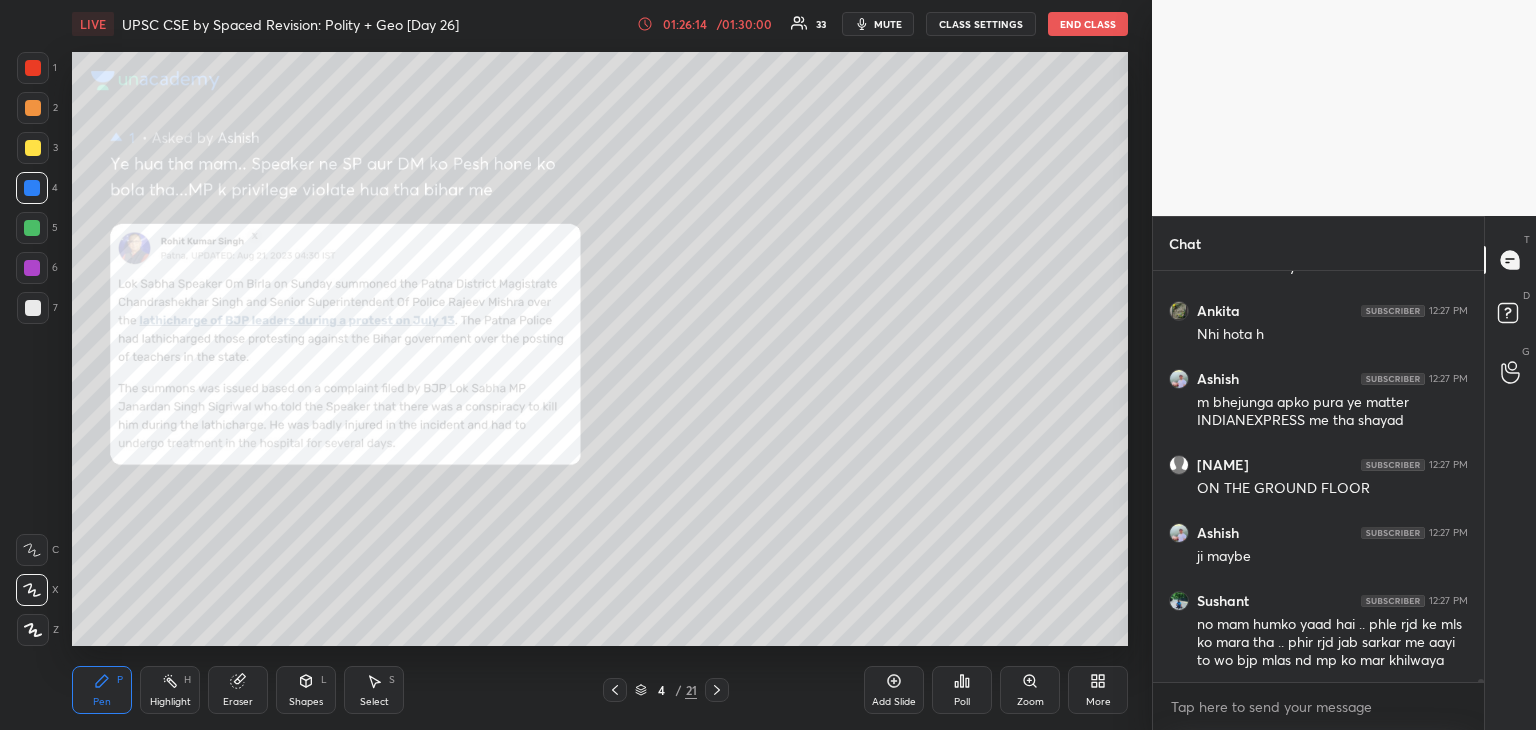 click at bounding box center [33, 68] 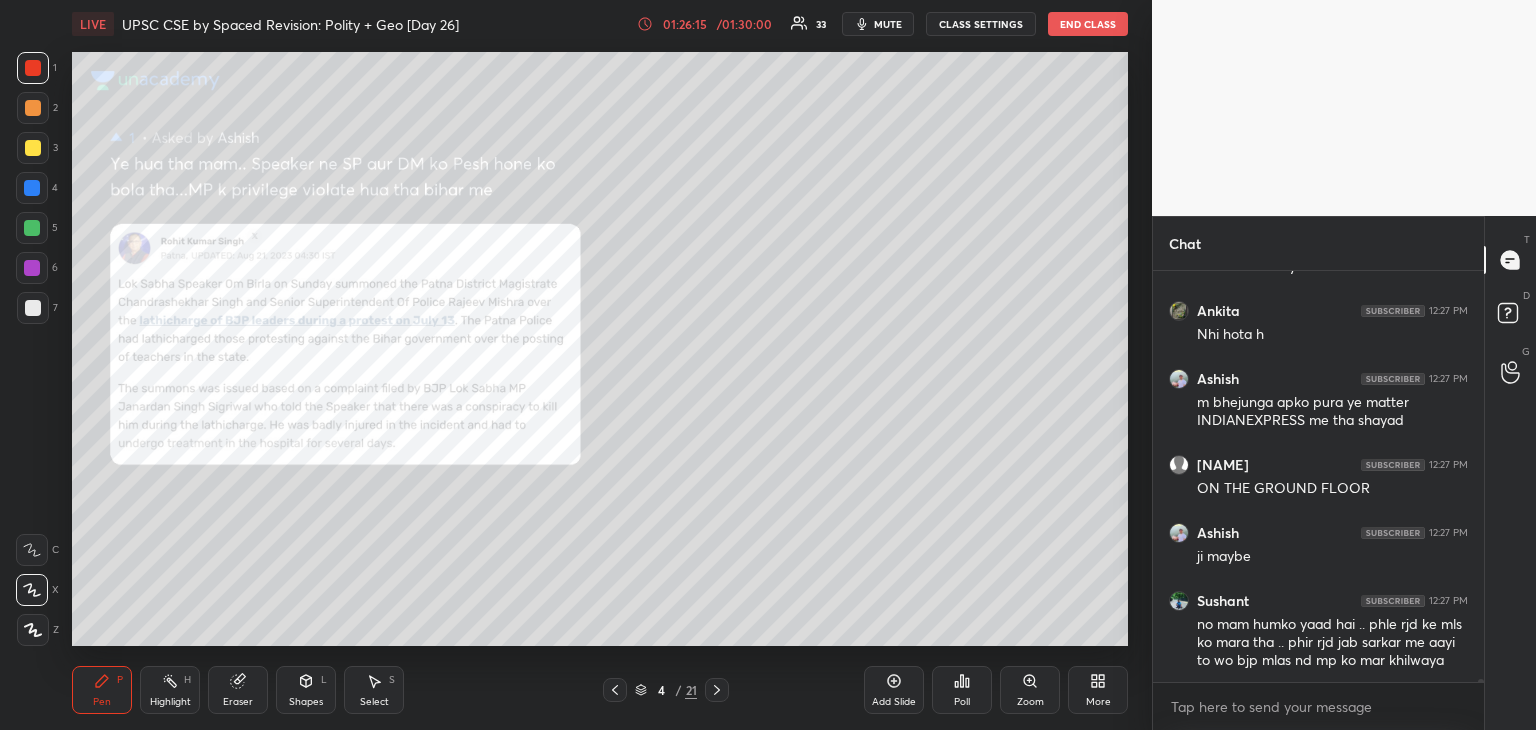 click 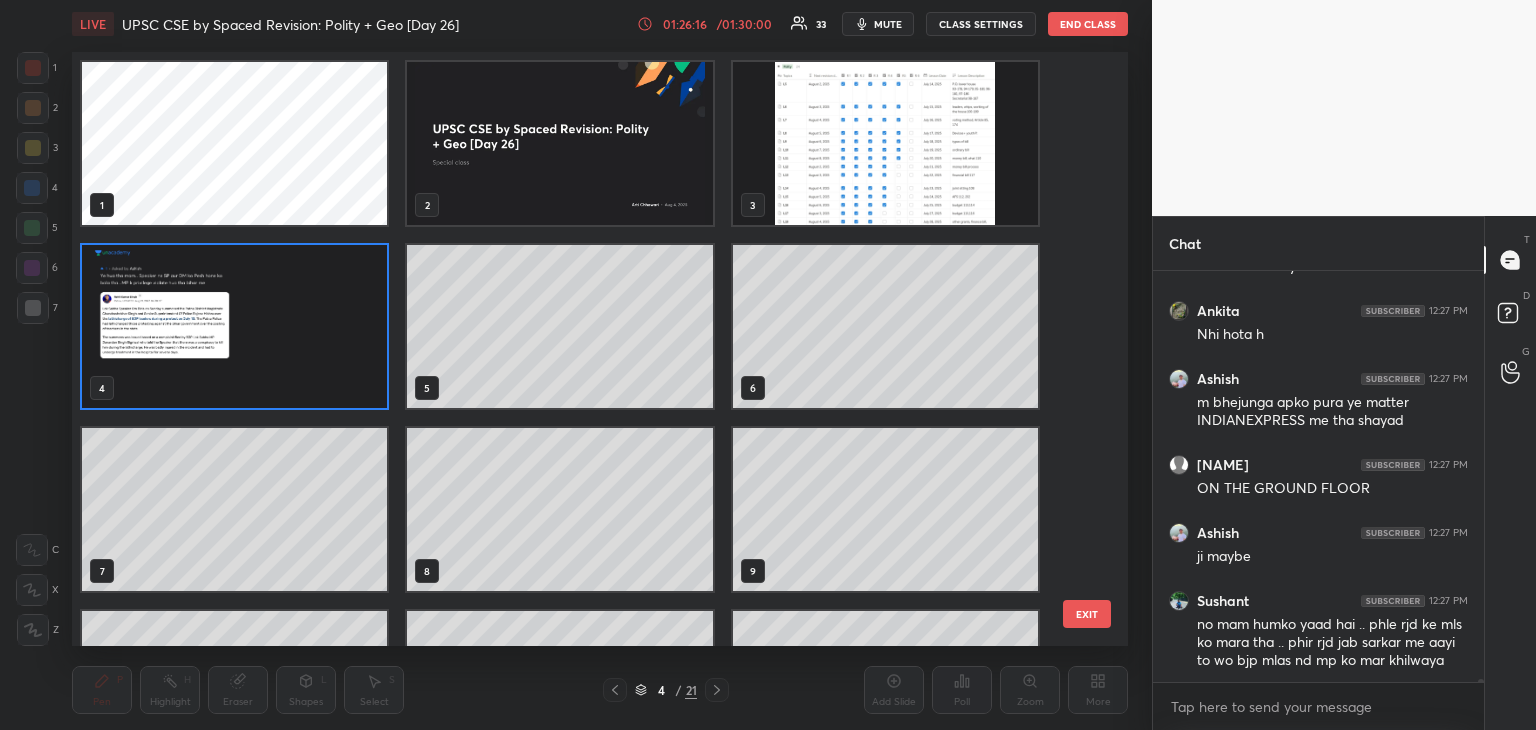 scroll, scrollTop: 588, scrollLeft: 1046, axis: both 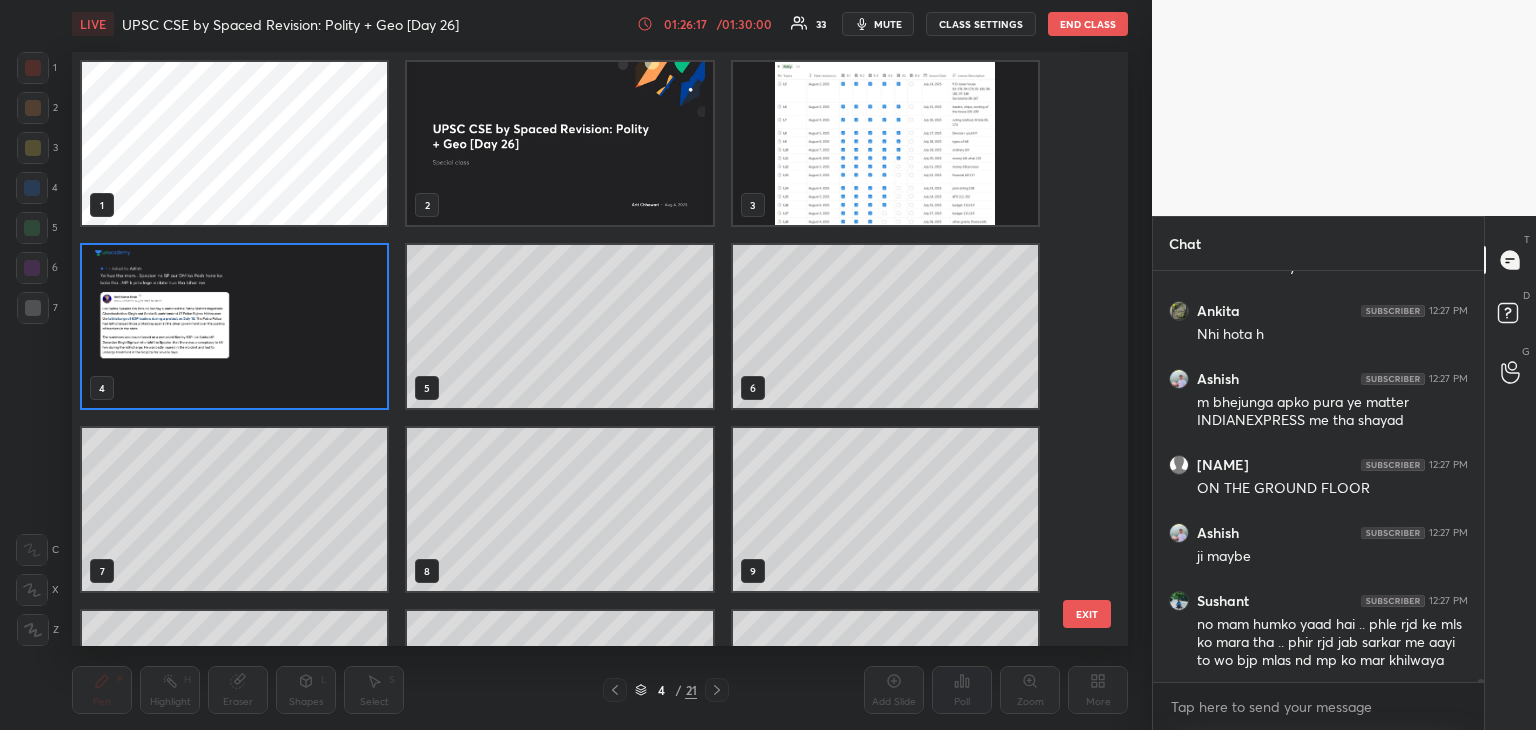 click at bounding box center (234, 326) 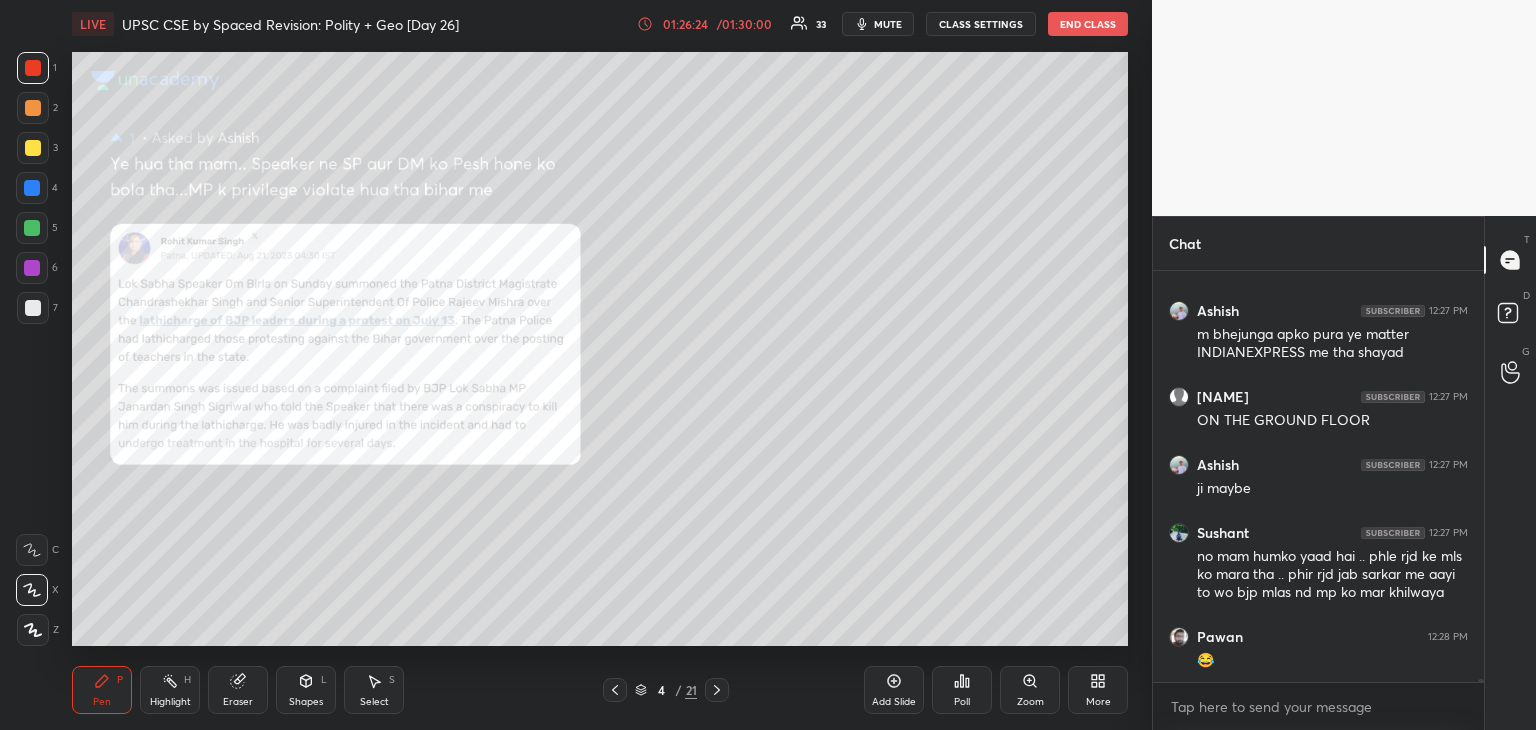 scroll, scrollTop: 65650, scrollLeft: 0, axis: vertical 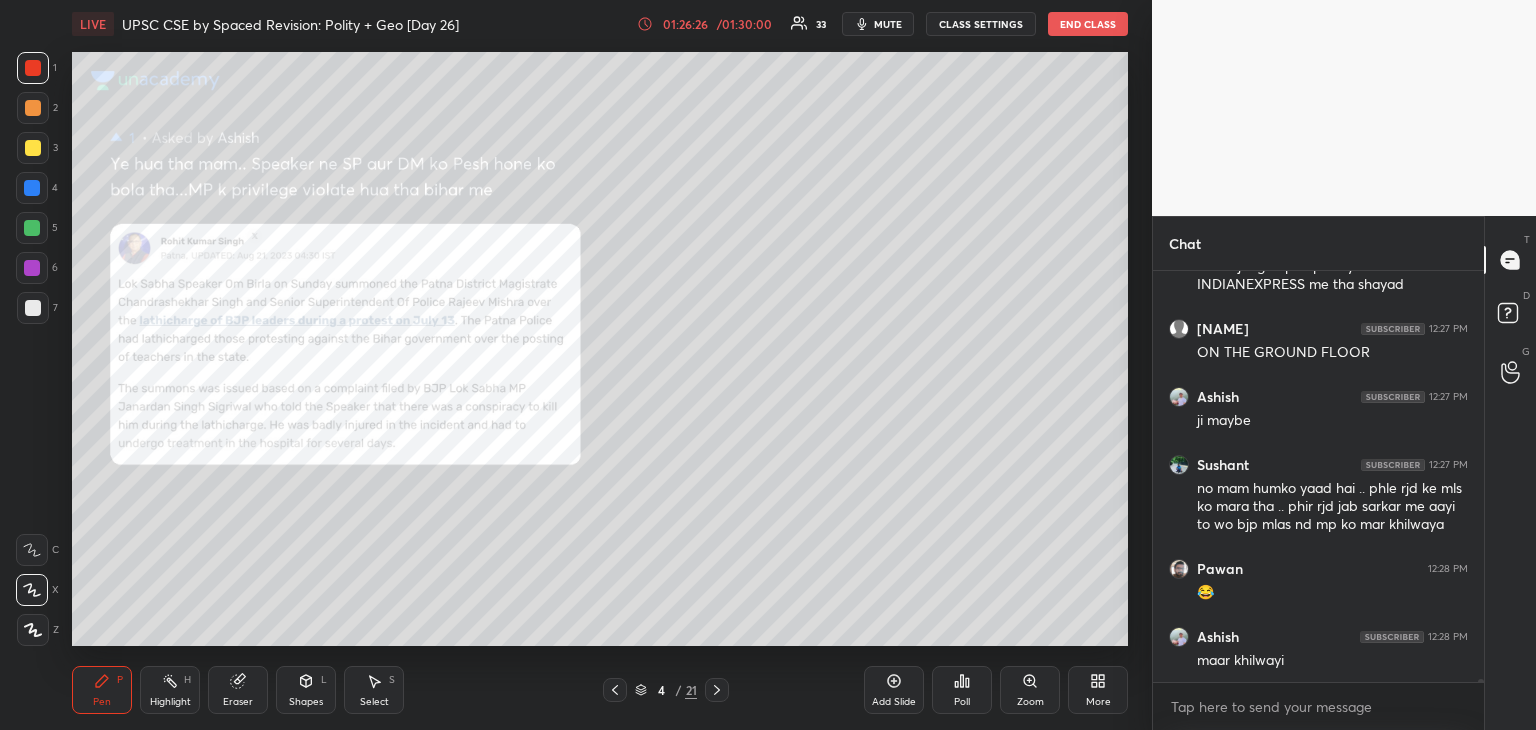 click 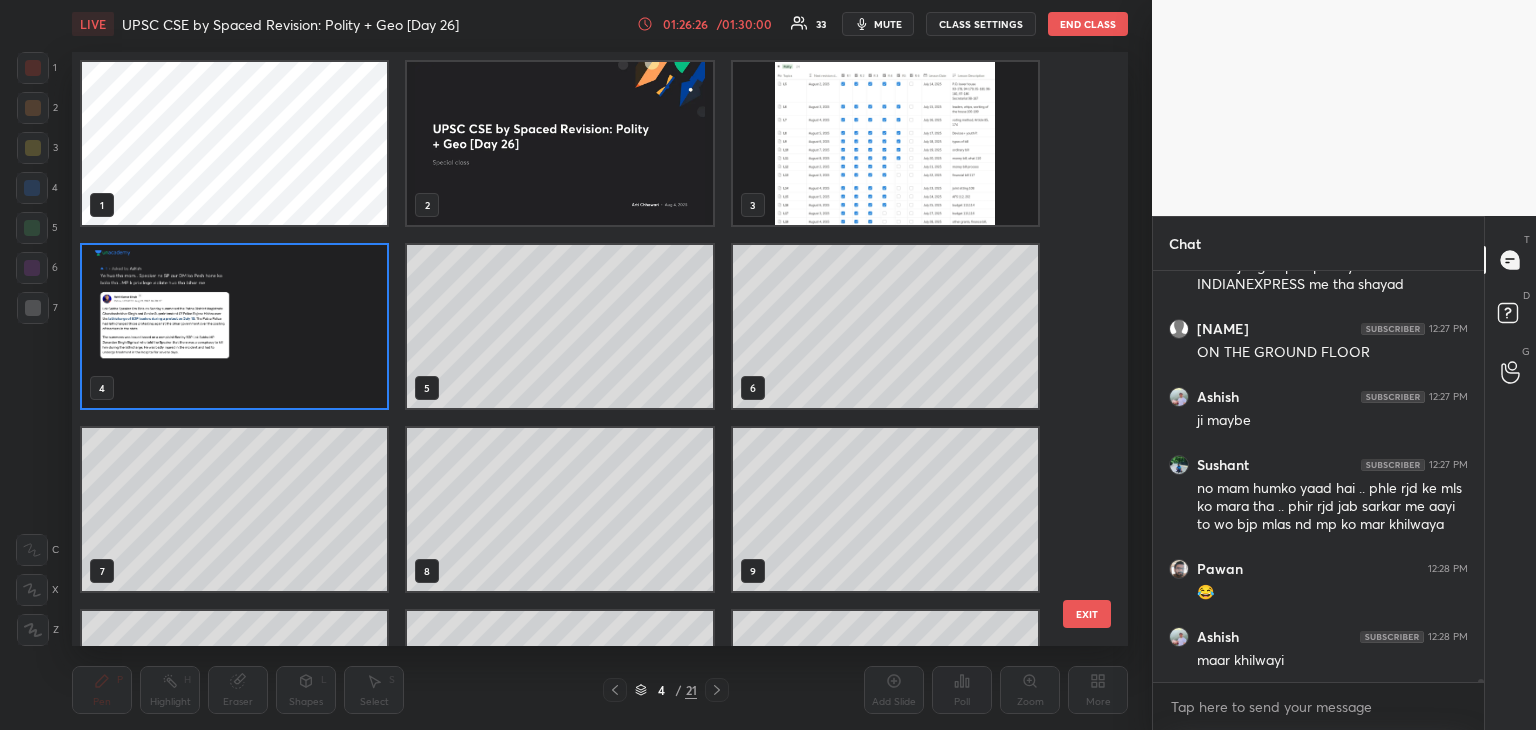 scroll, scrollTop: 6, scrollLeft: 10, axis: both 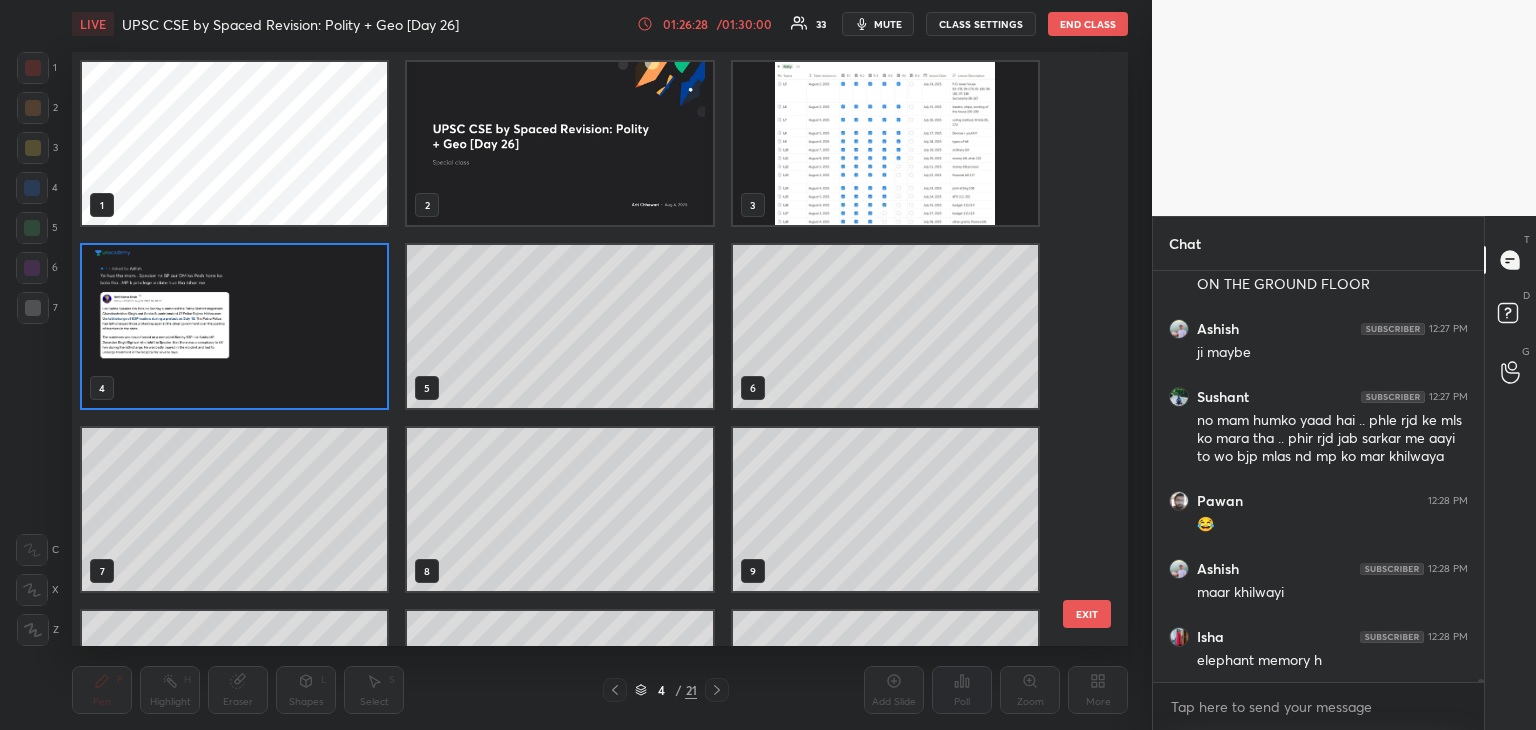 click at bounding box center (234, 326) 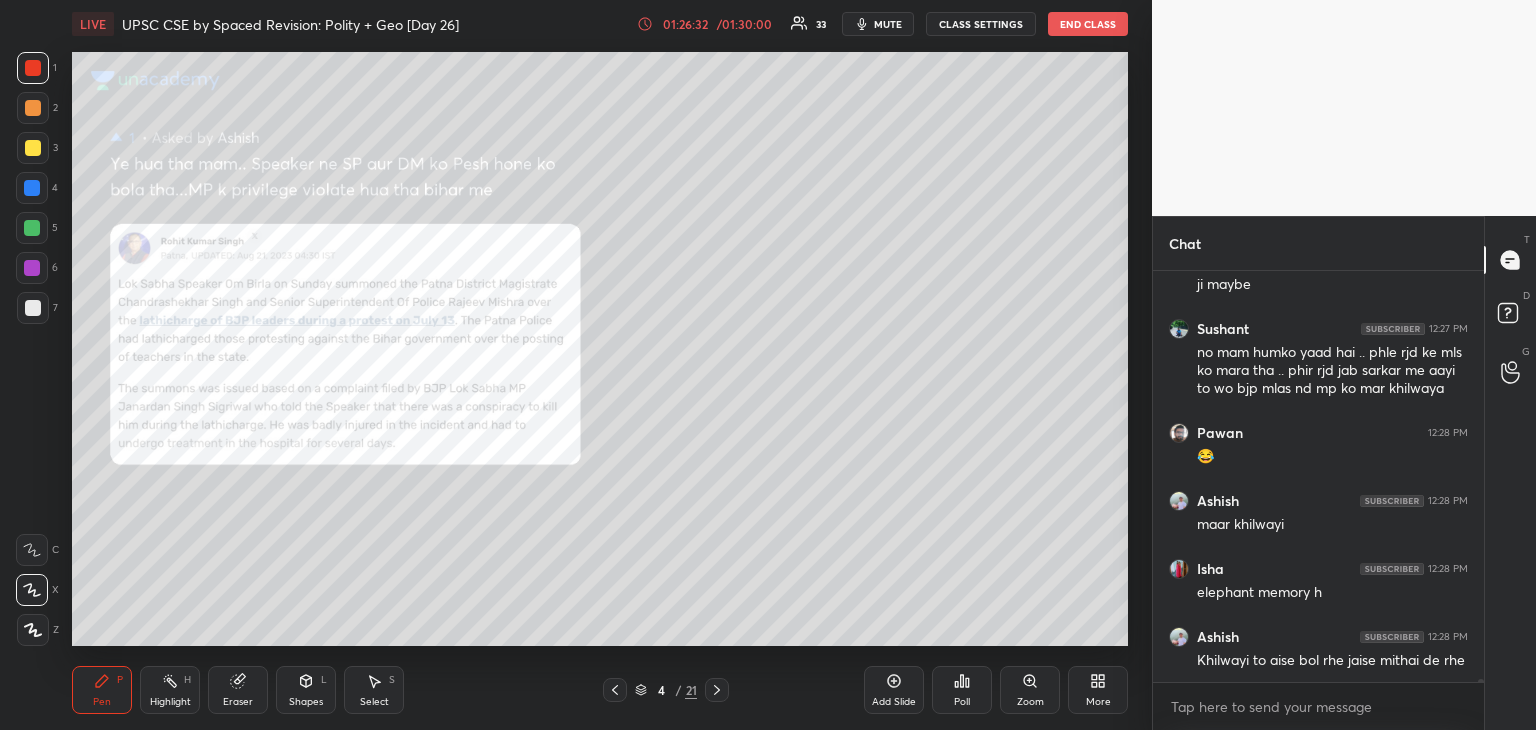 scroll, scrollTop: 65854, scrollLeft: 0, axis: vertical 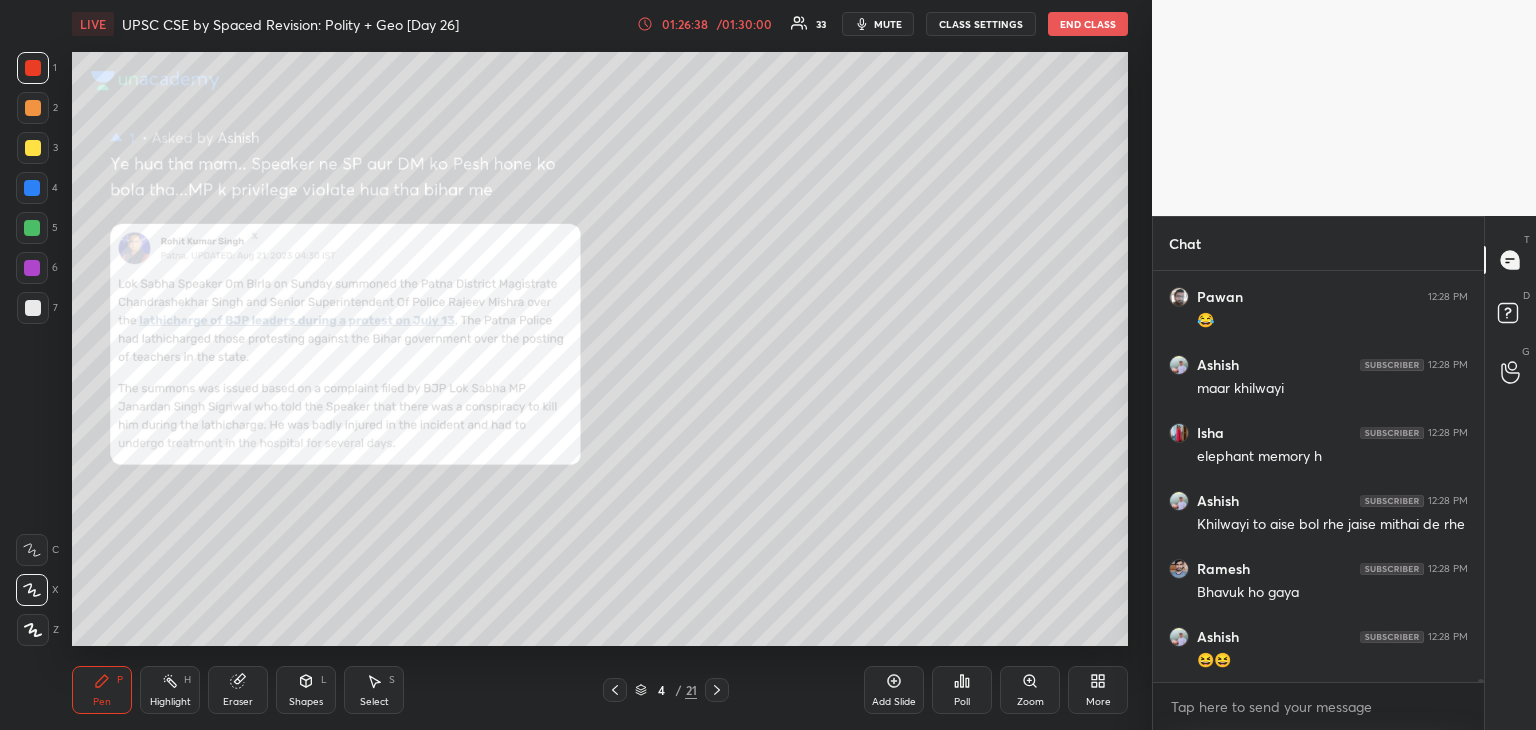 click on "mute" at bounding box center [888, 24] 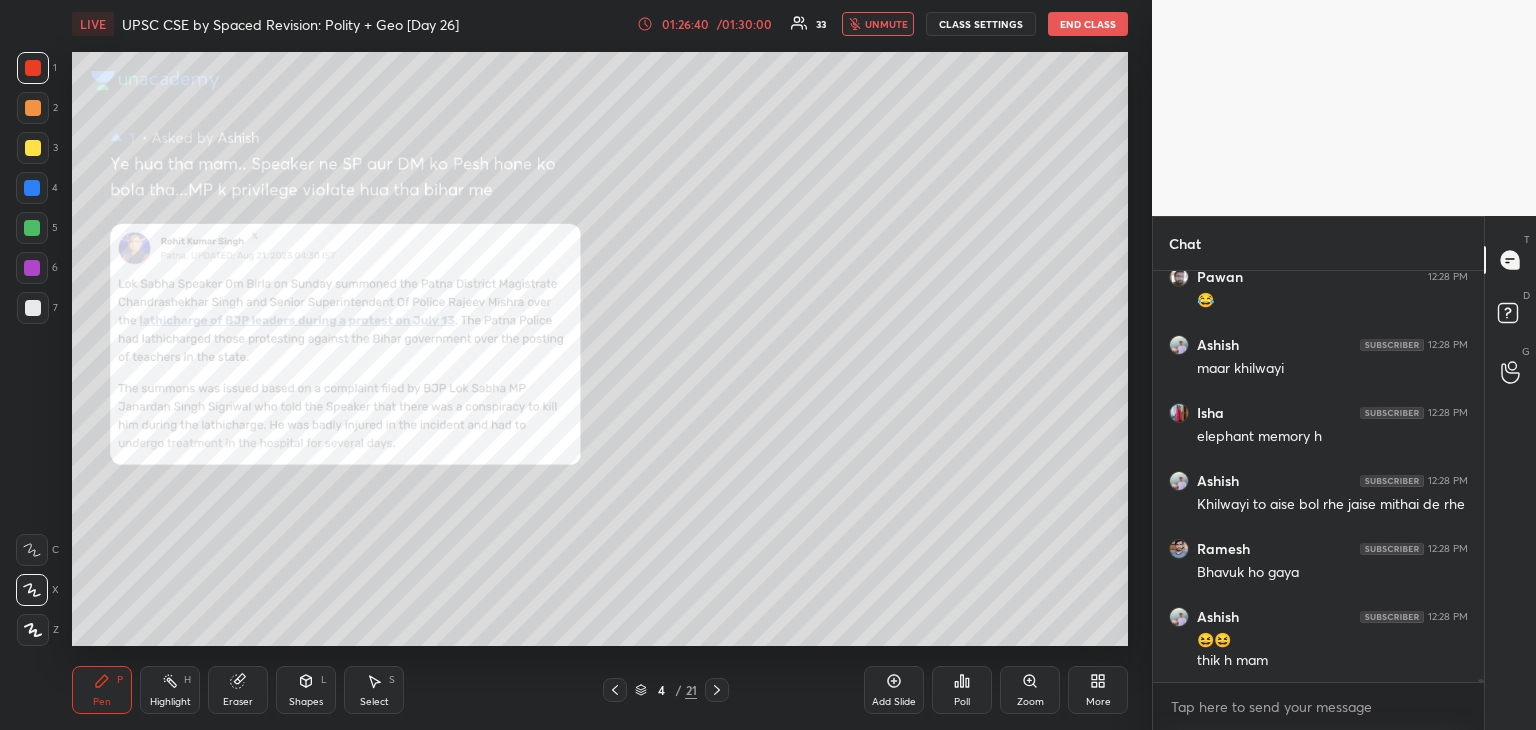 scroll, scrollTop: 66010, scrollLeft: 0, axis: vertical 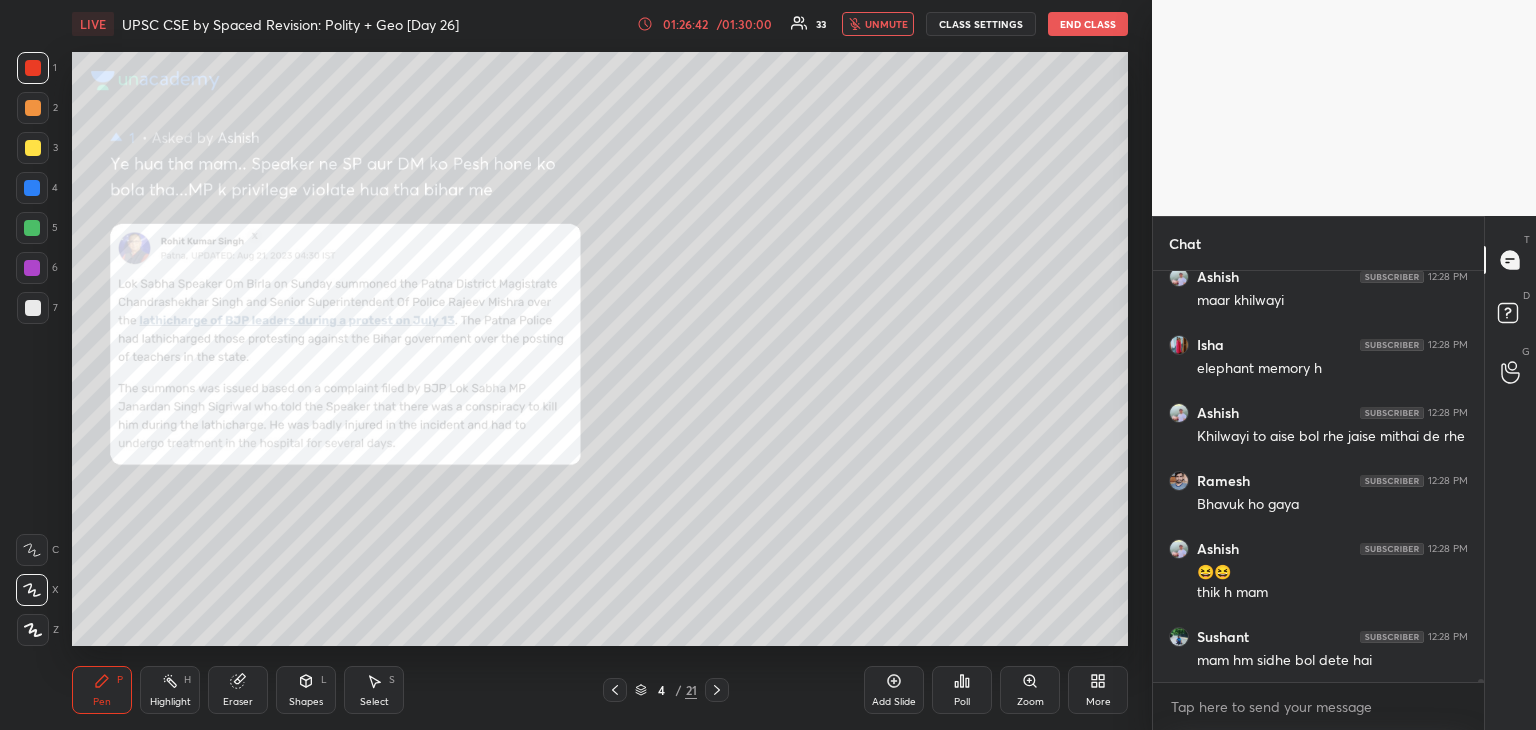 click 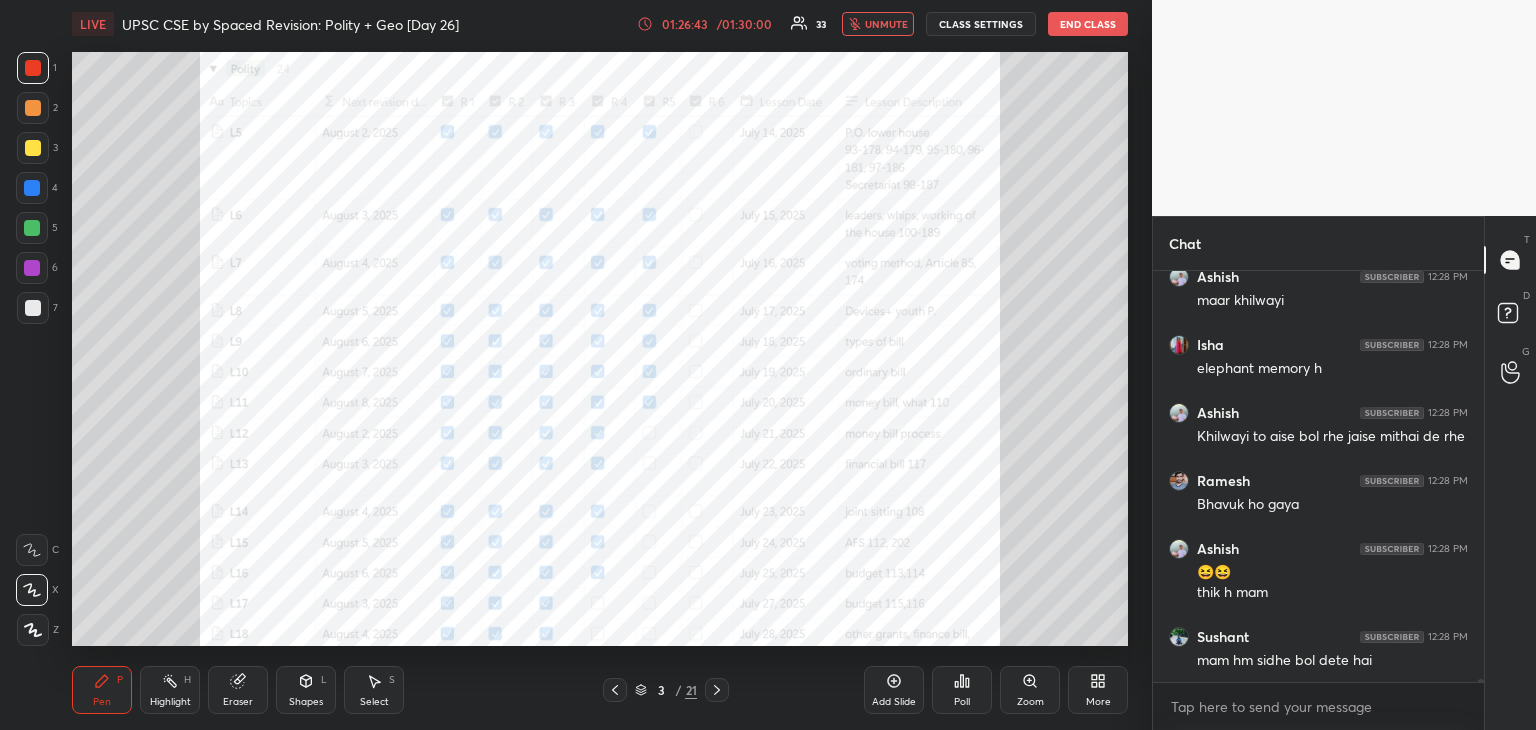 click 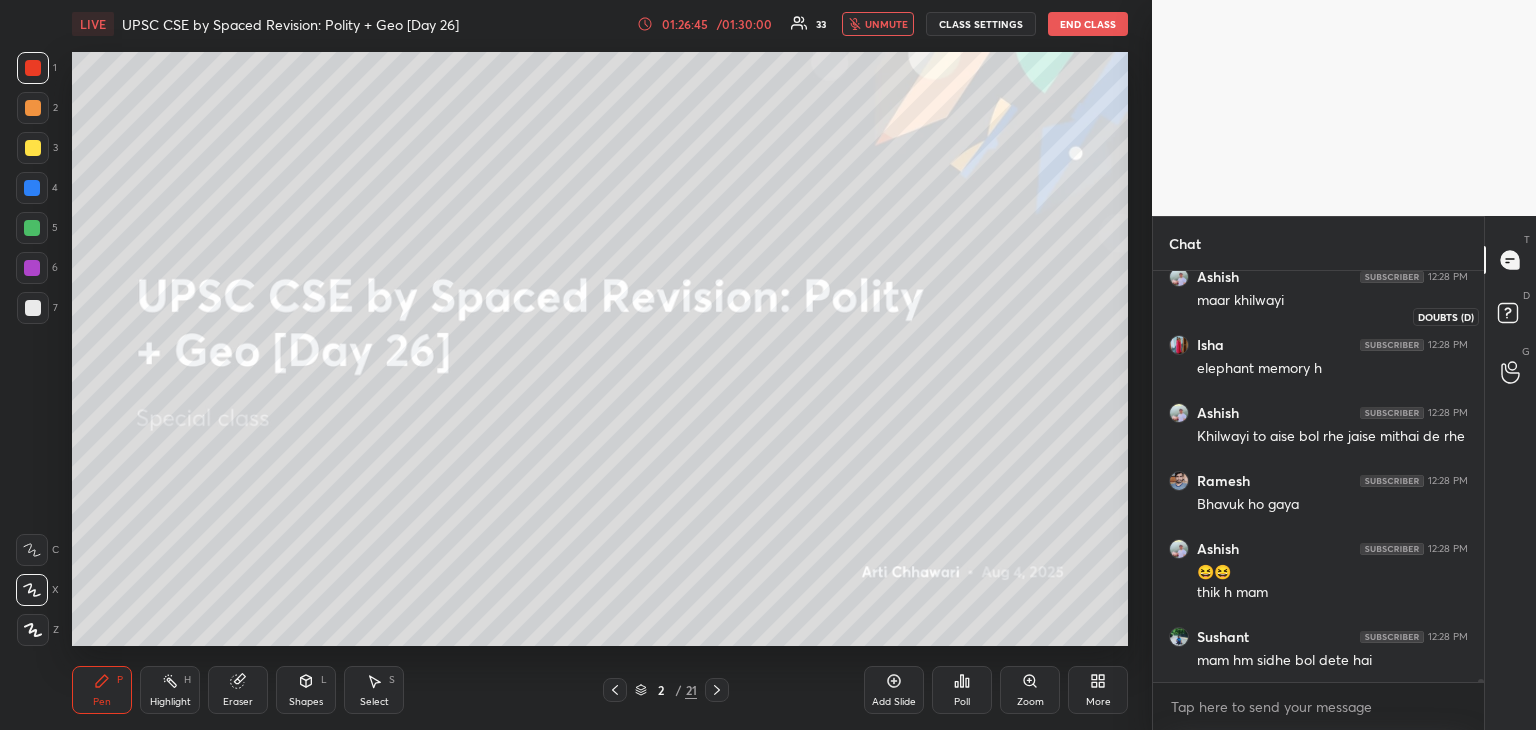 click 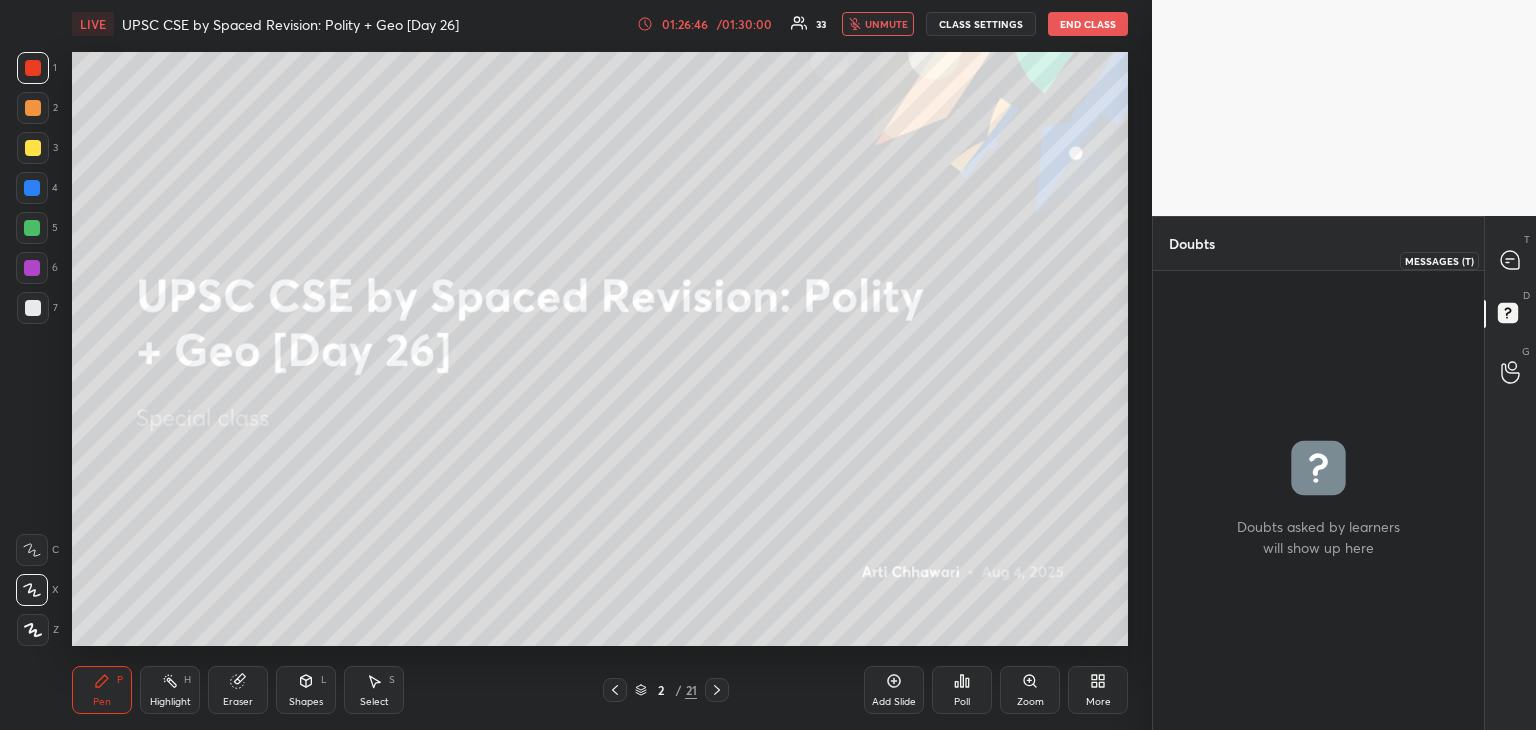 click 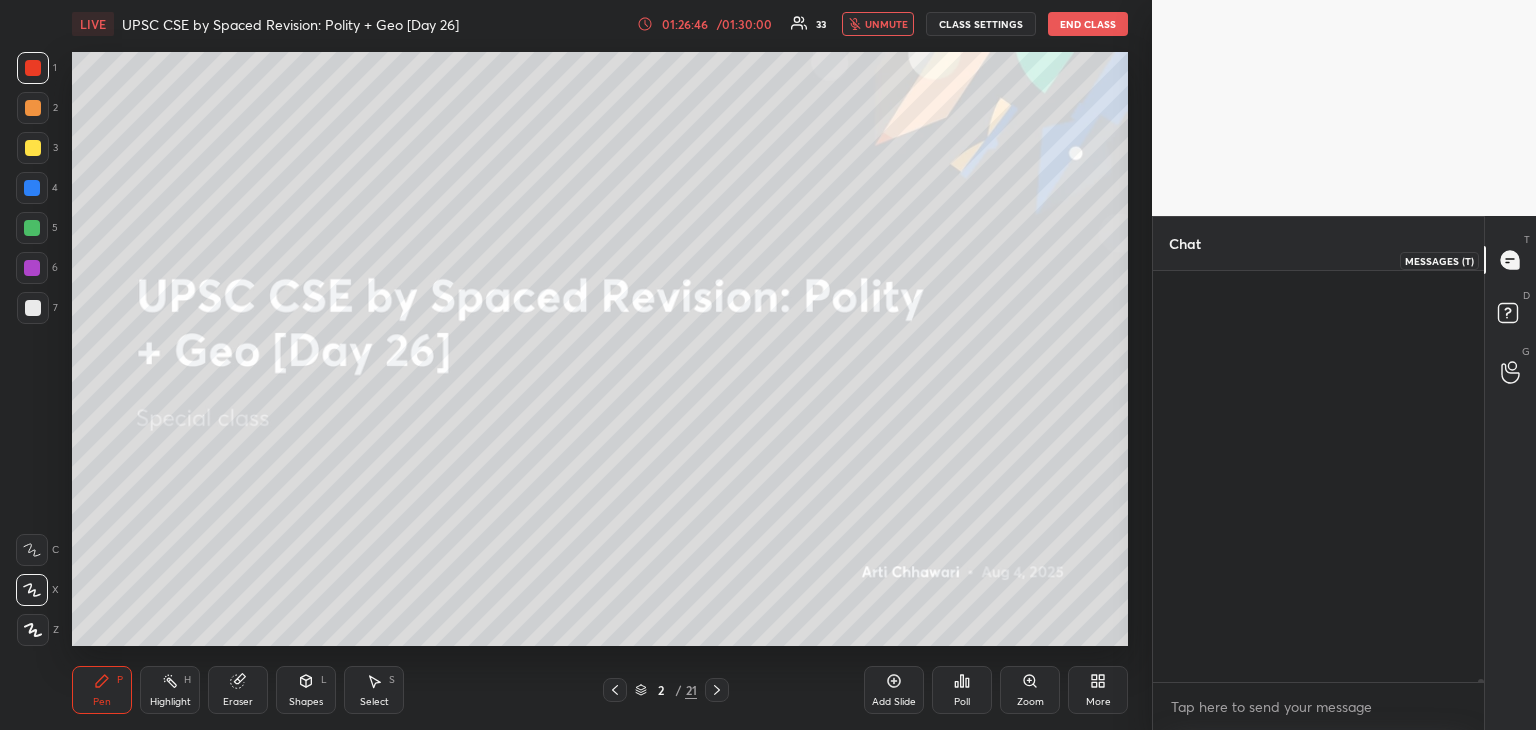 scroll, scrollTop: 66480, scrollLeft: 0, axis: vertical 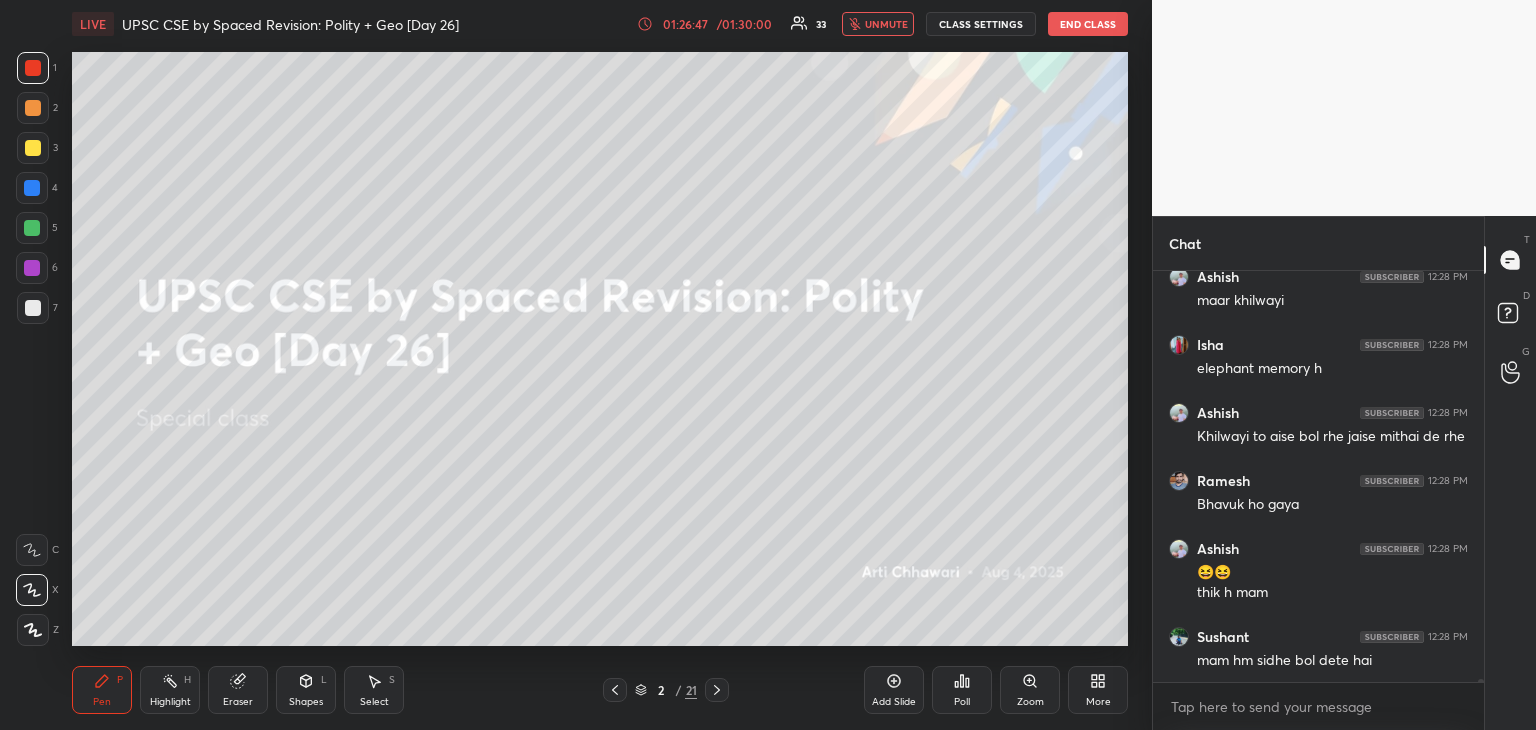 drag, startPoint x: 1480, startPoint y: 682, endPoint x: 1480, endPoint y: 693, distance: 11 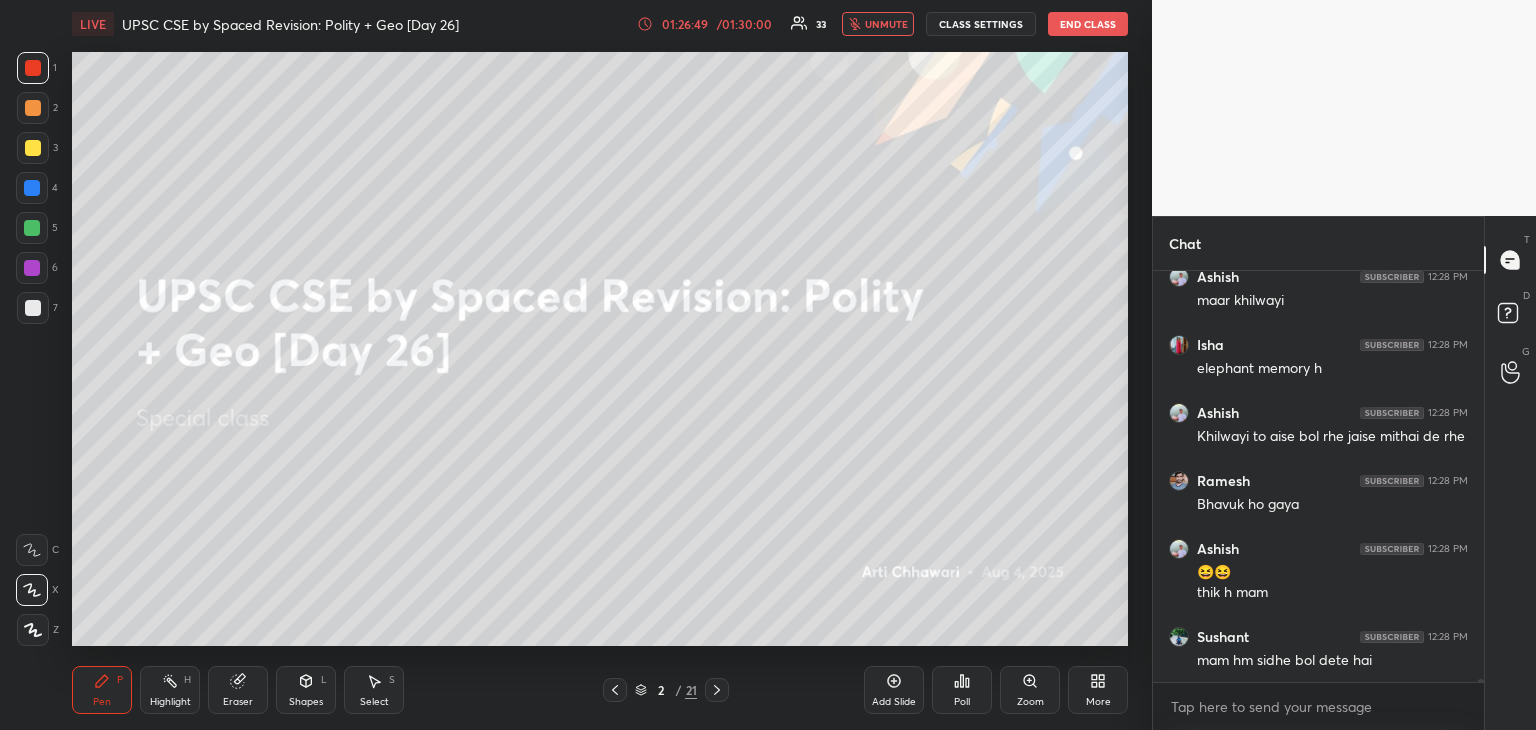 click on "unmute" at bounding box center [886, 24] 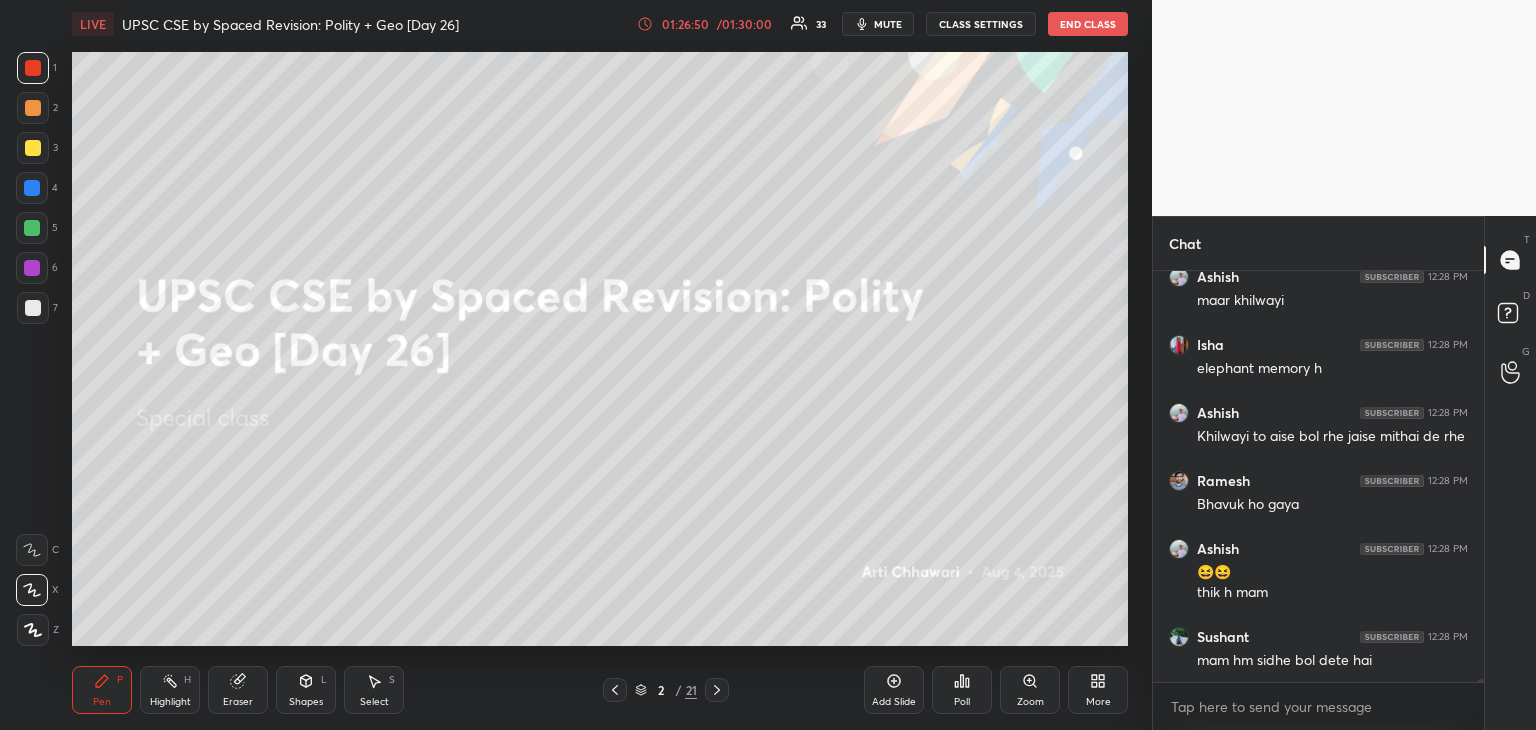click at bounding box center [33, 148] 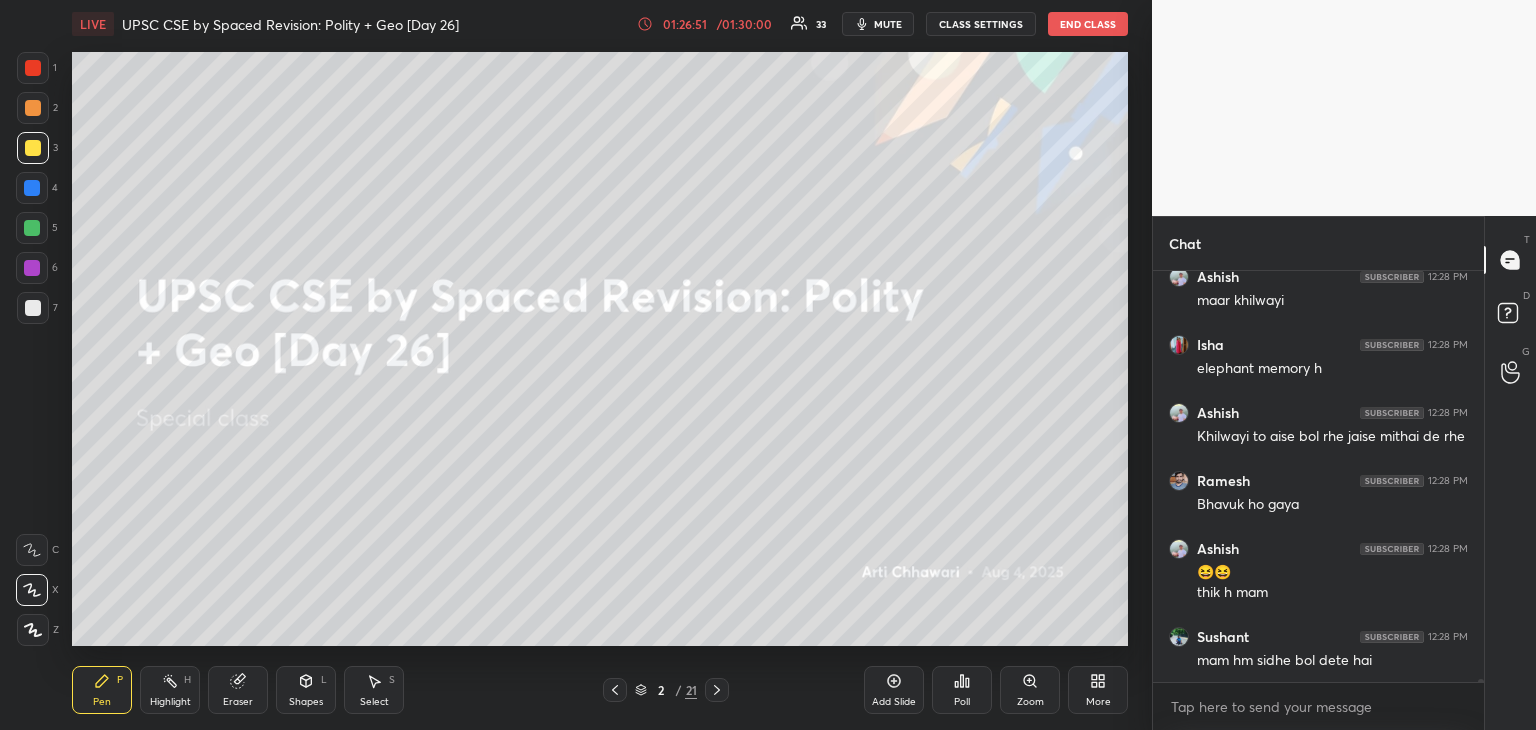 click 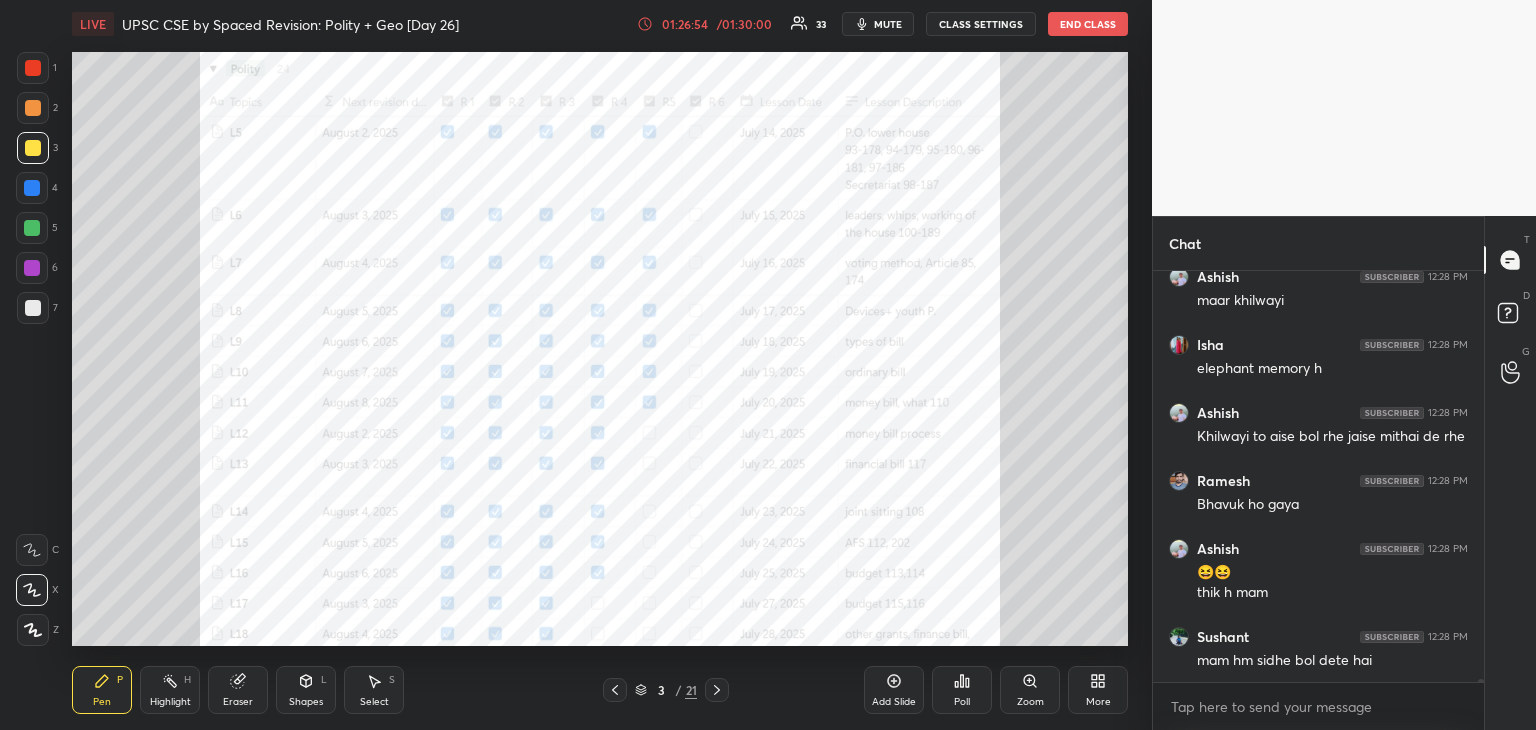 scroll, scrollTop: 365, scrollLeft: 325, axis: both 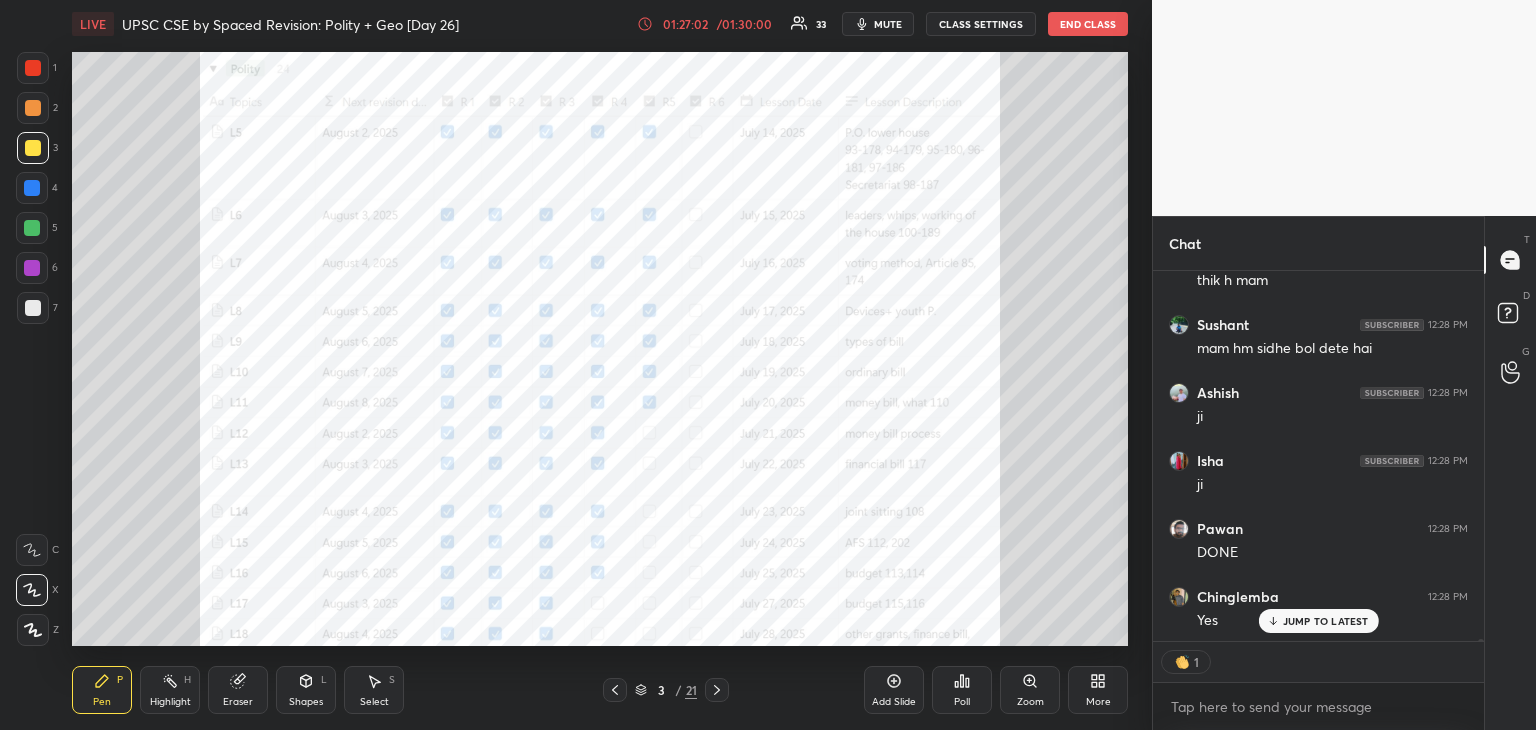 click 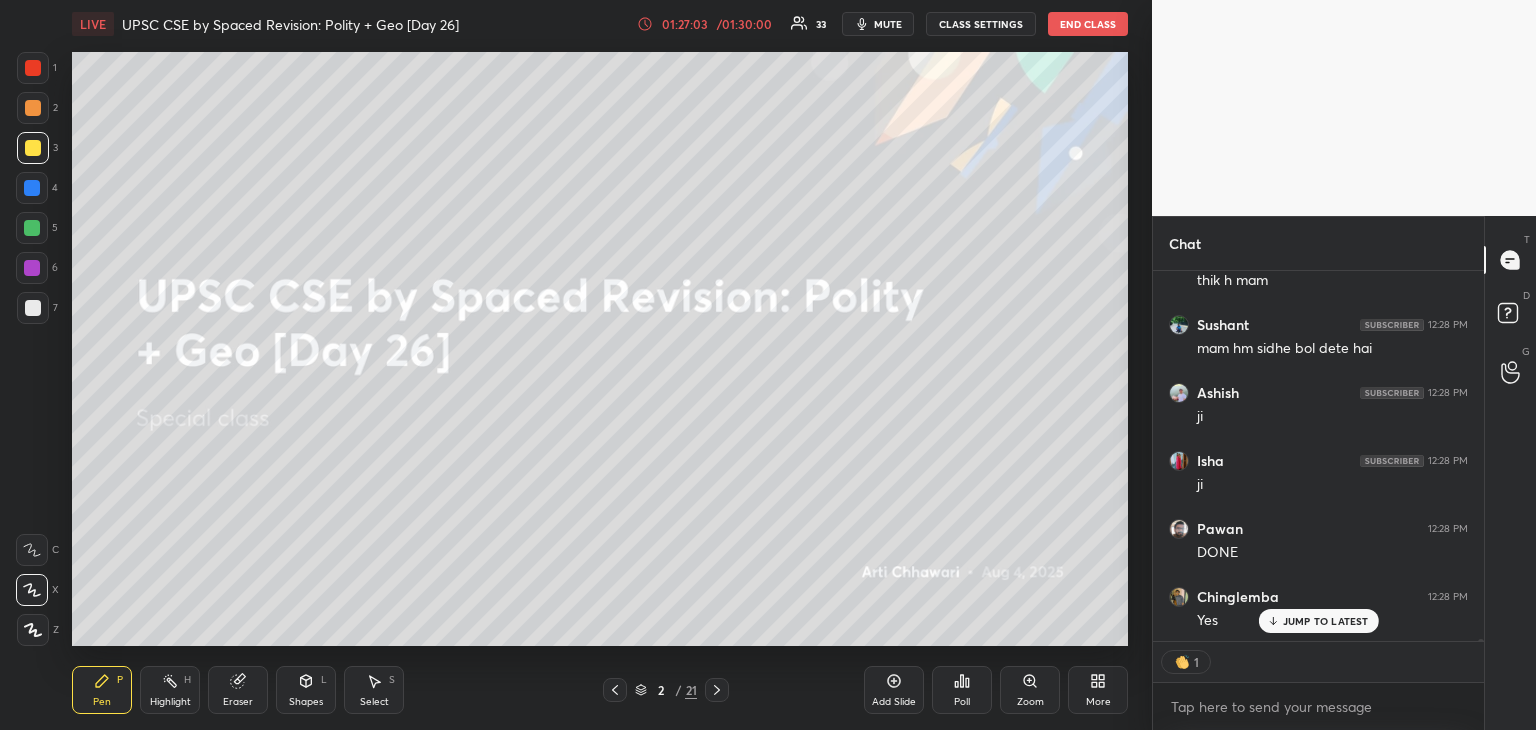 click on "More" at bounding box center (1098, 690) 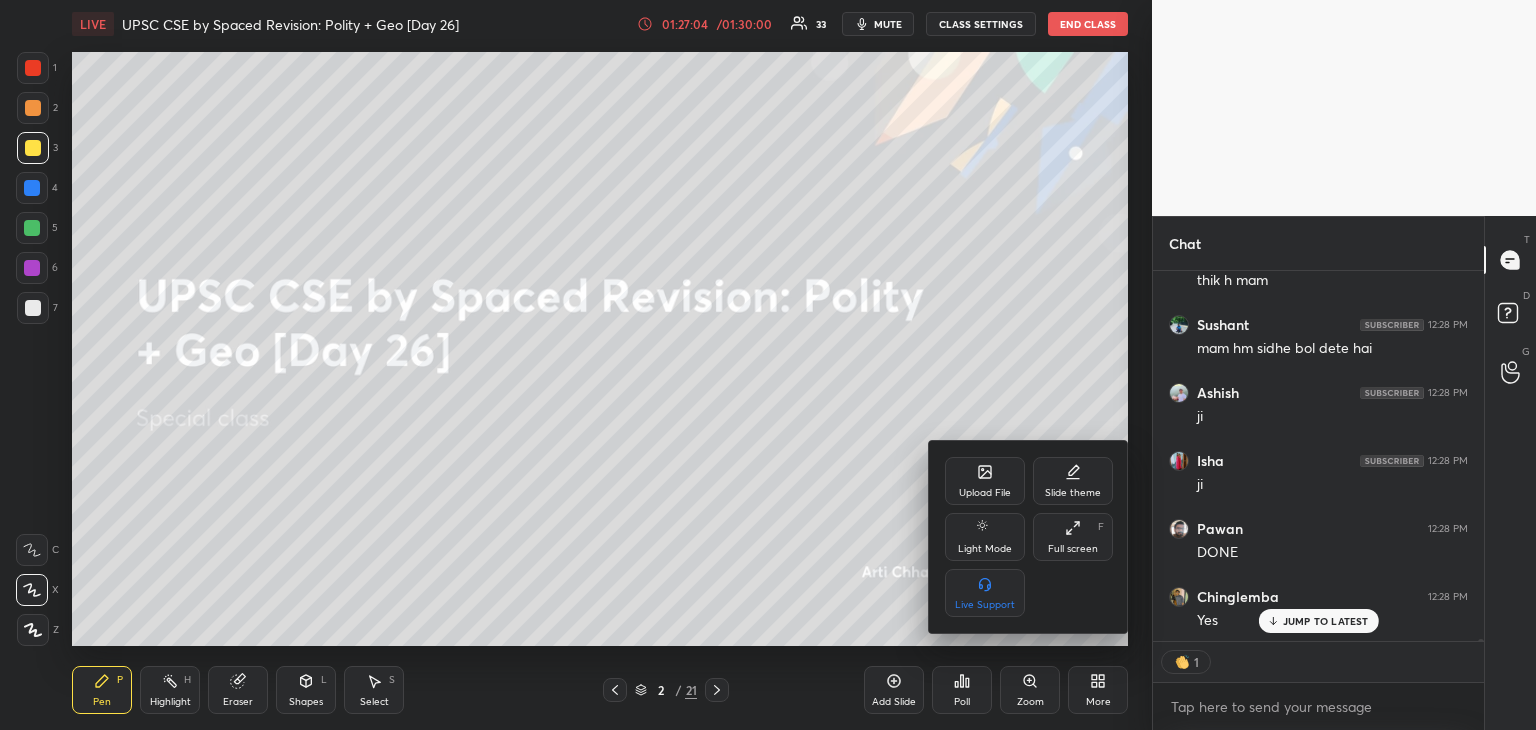 scroll, scrollTop: 7, scrollLeft: 6, axis: both 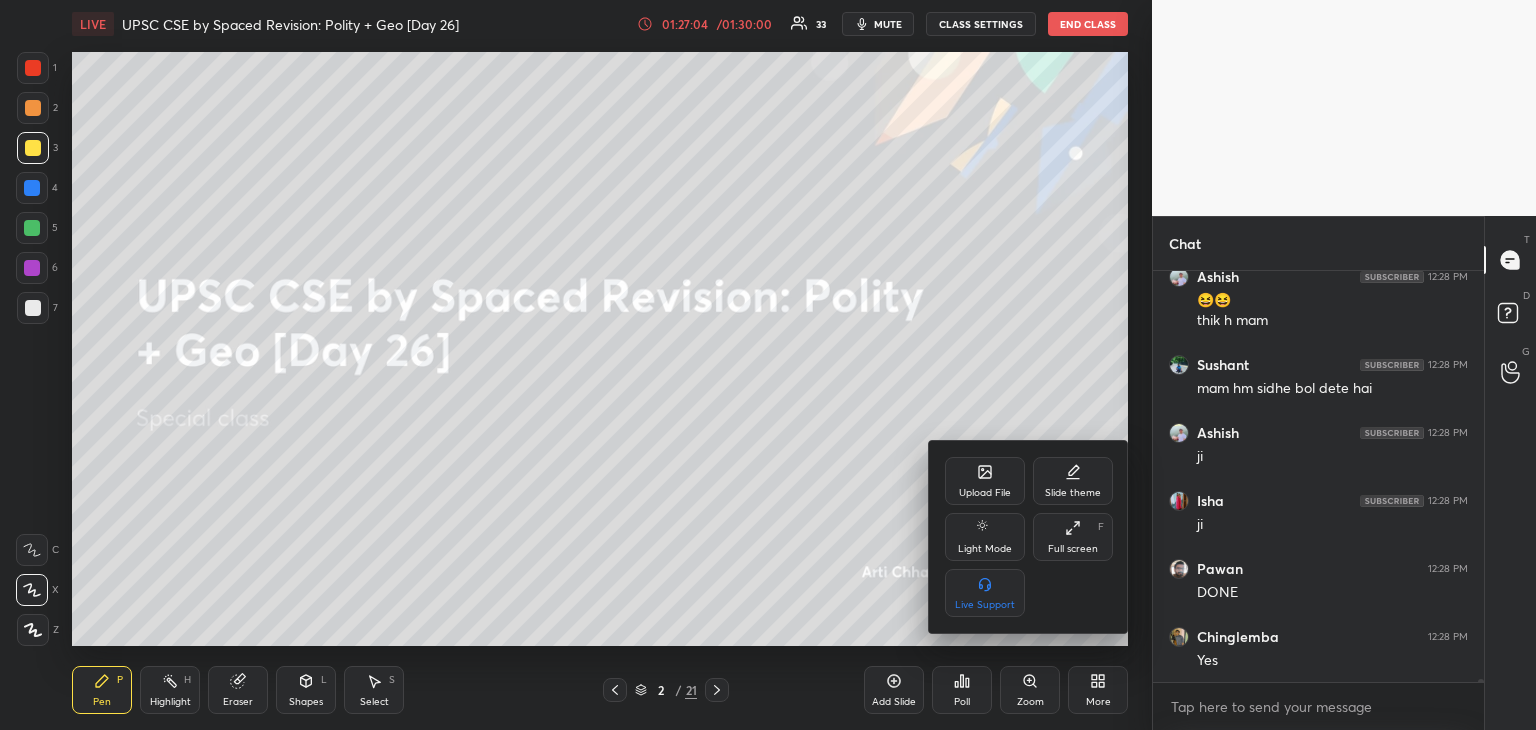 click at bounding box center (768, 365) 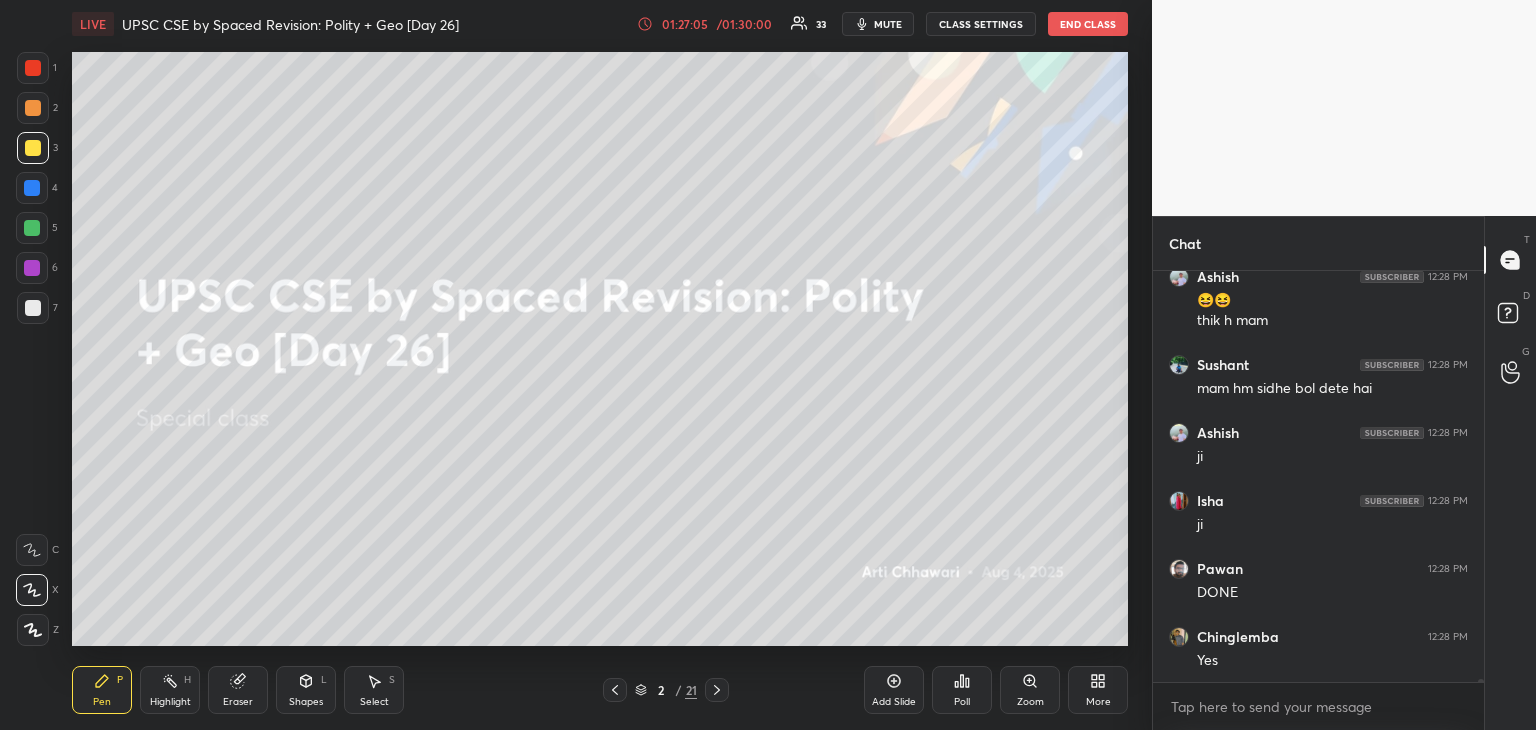 click on "Poll" at bounding box center (962, 690) 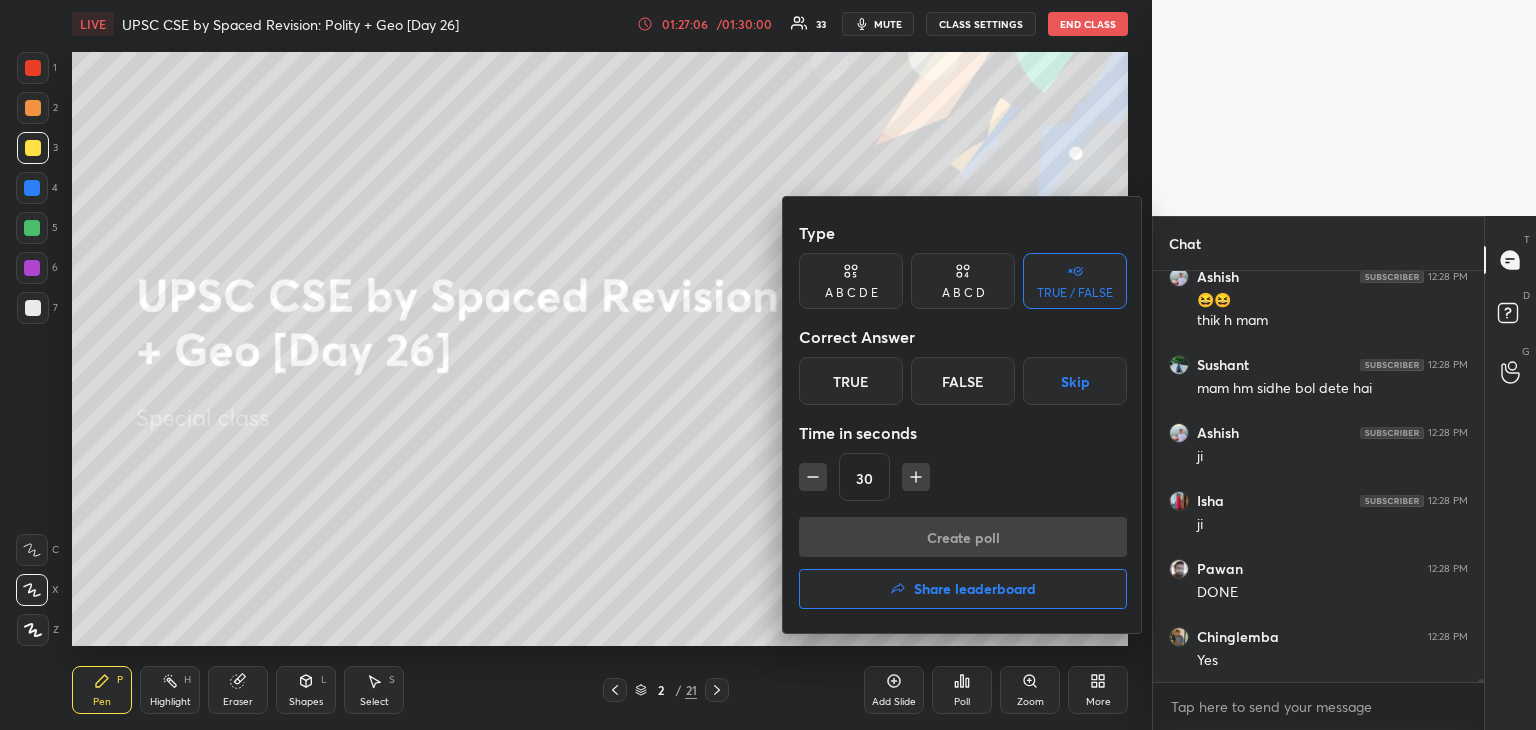click on "True" at bounding box center (851, 381) 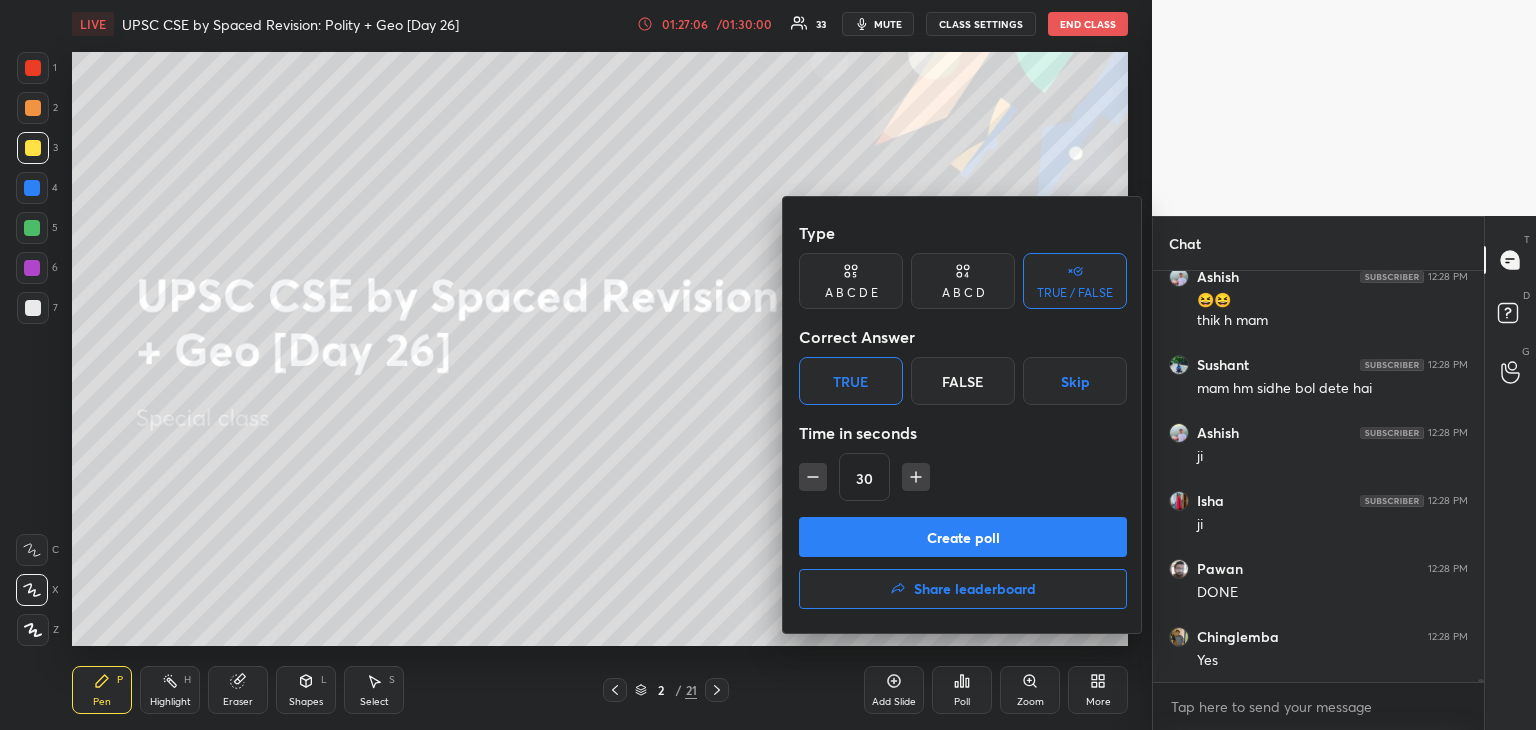 click on "False" at bounding box center [963, 381] 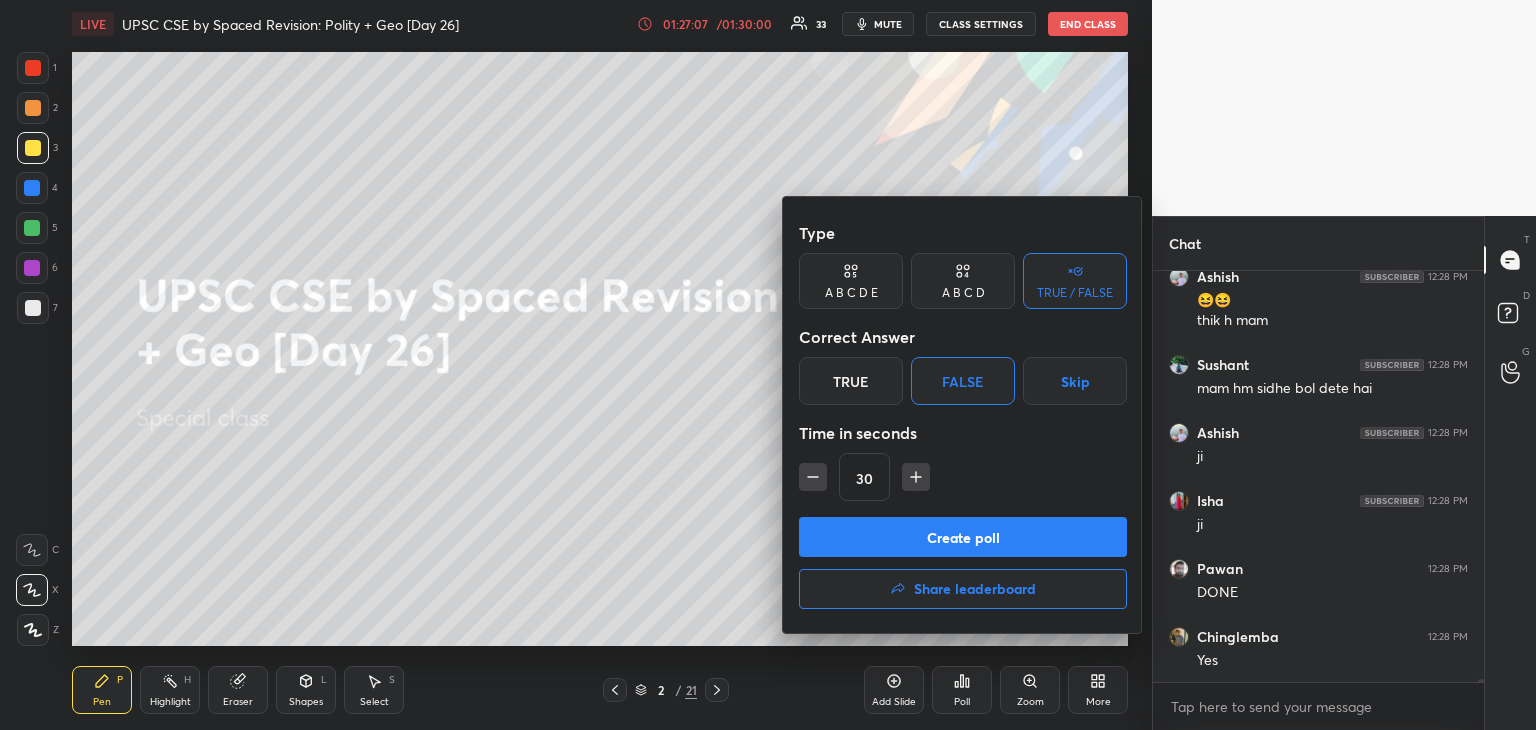 click on "Create poll" at bounding box center [963, 537] 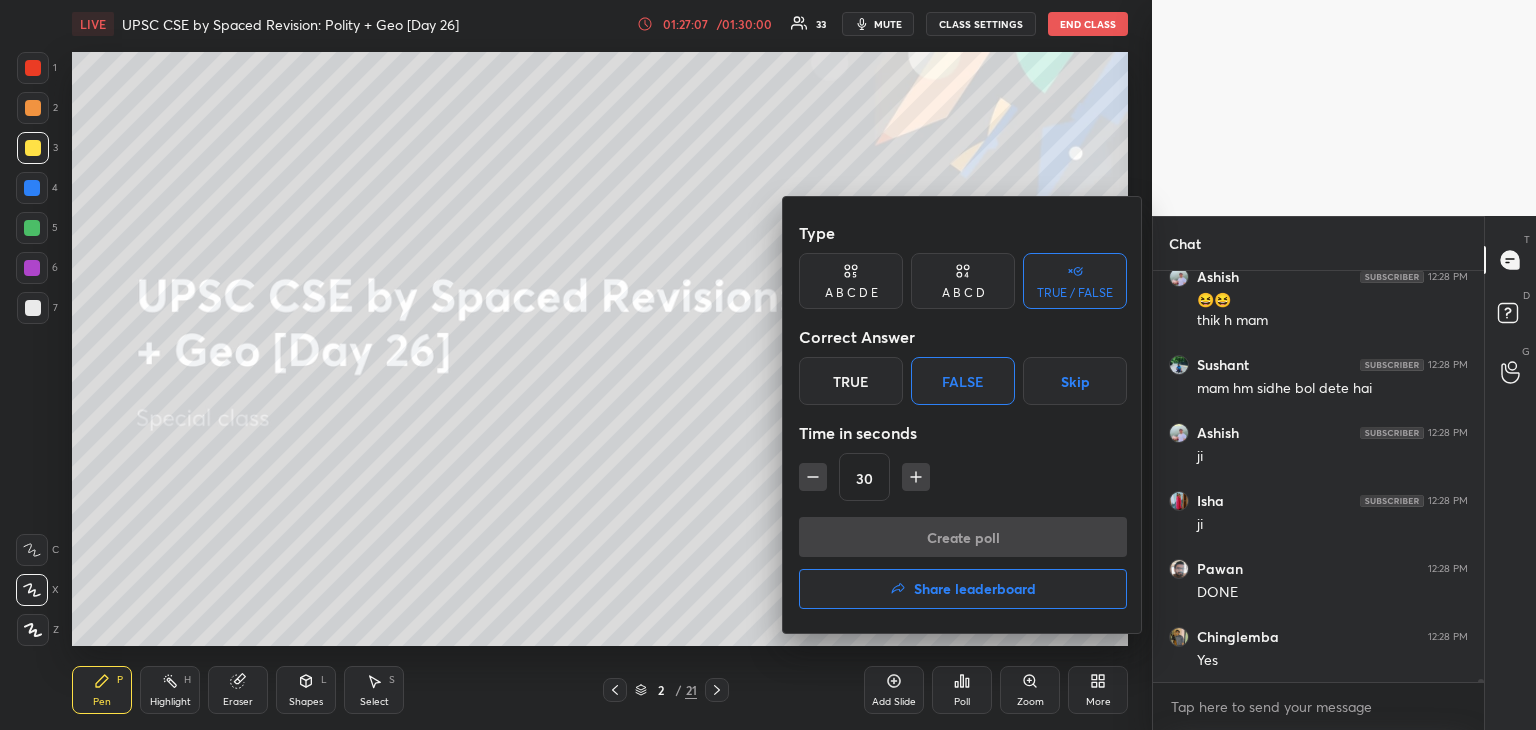 scroll, scrollTop: 372, scrollLeft: 325, axis: both 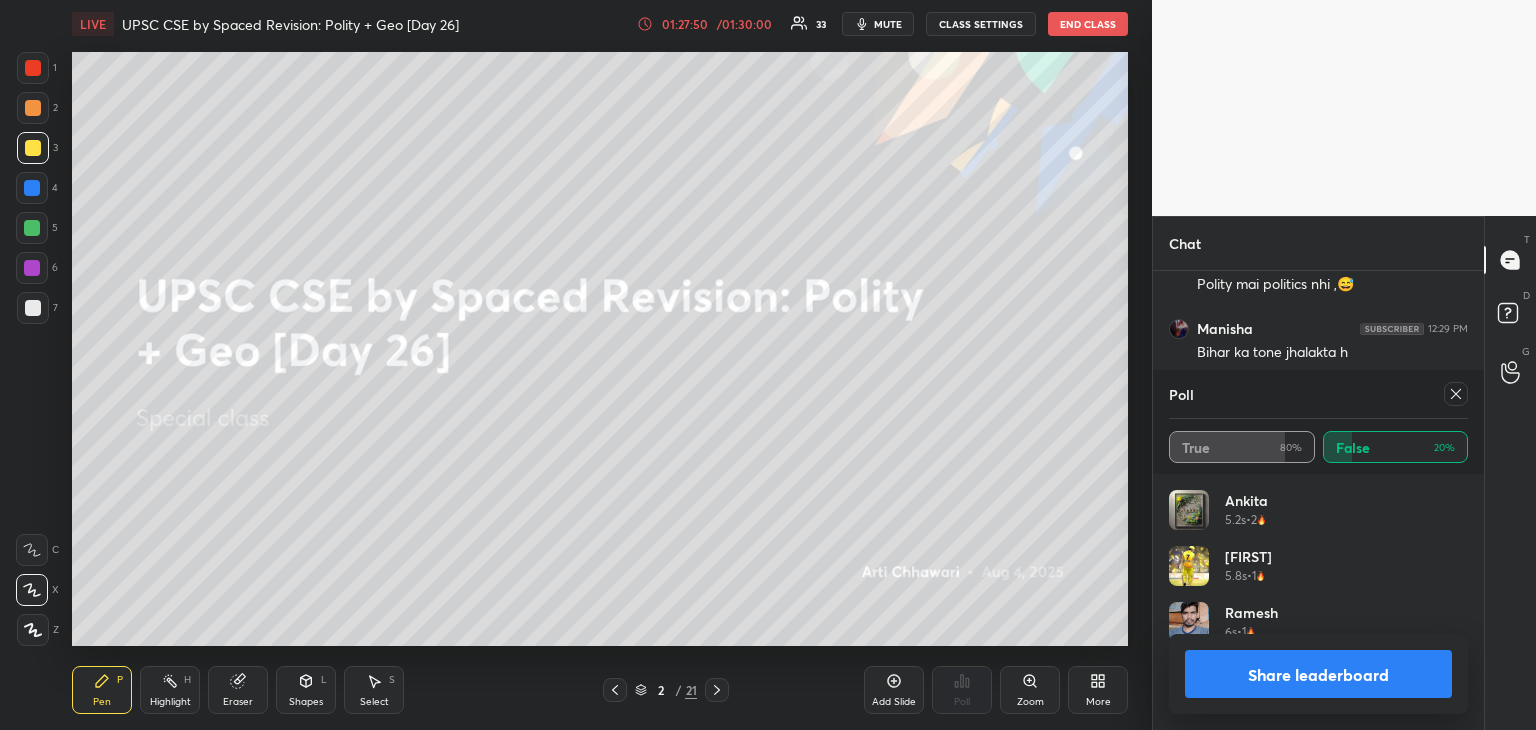 click on "Share leaderboard" at bounding box center (1318, 674) 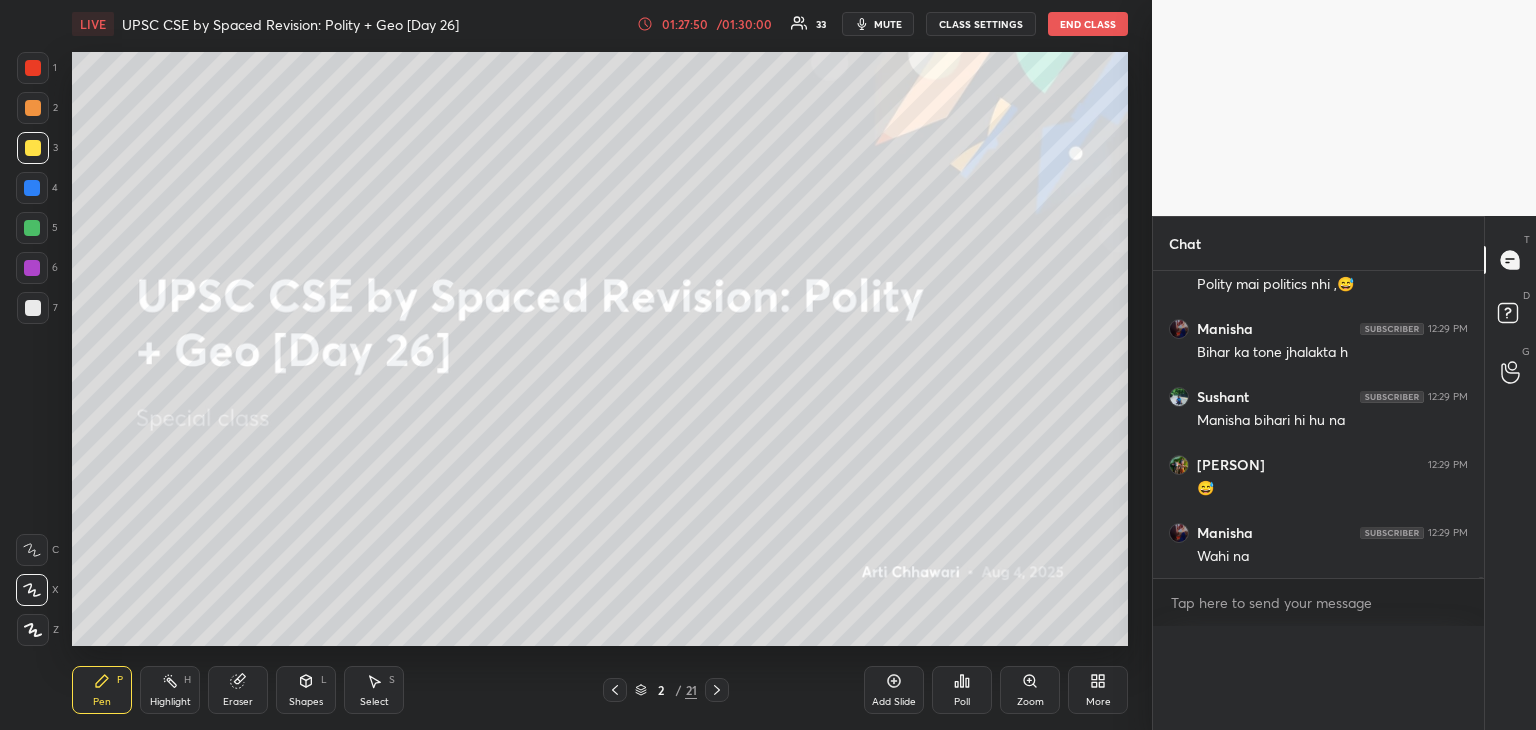 scroll, scrollTop: 176, scrollLeft: 293, axis: both 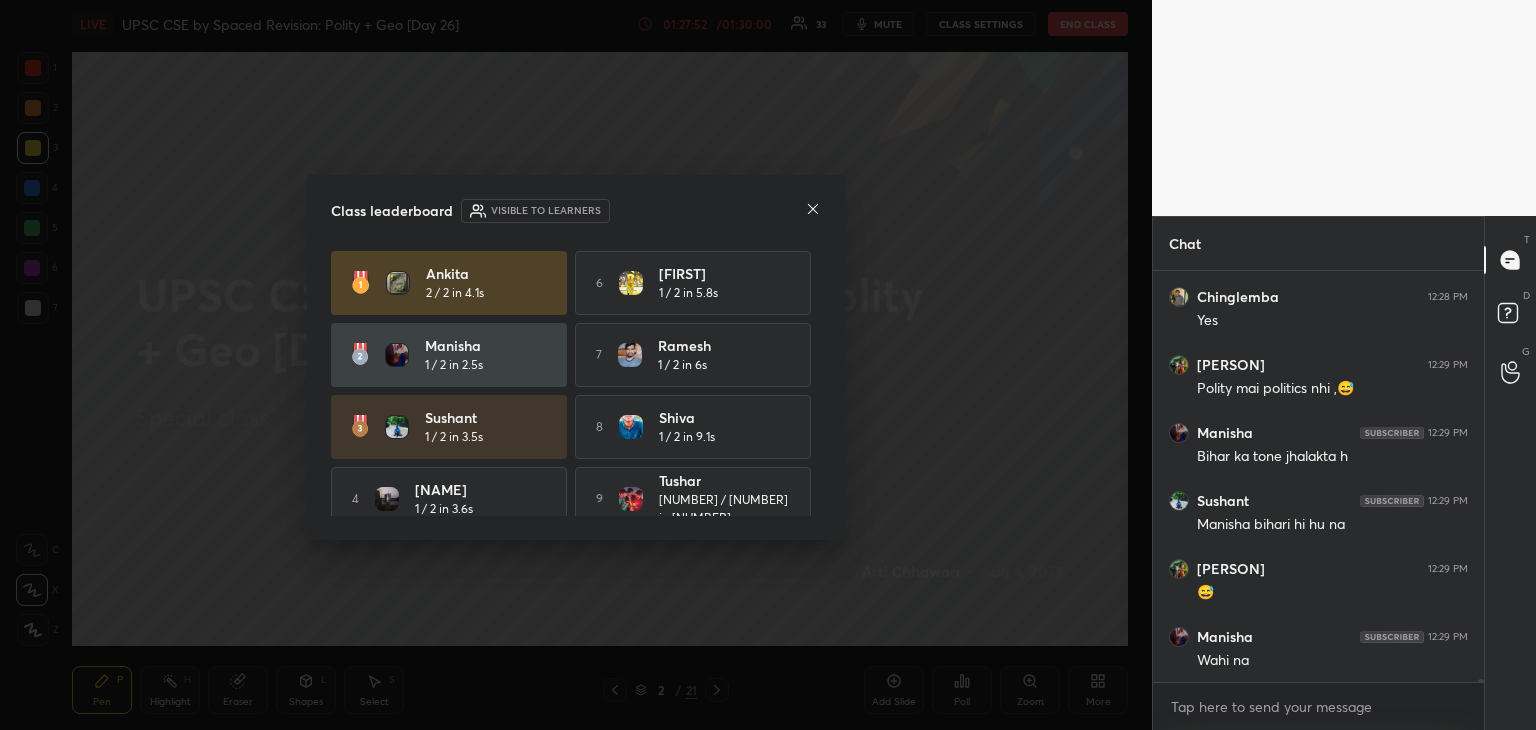 click 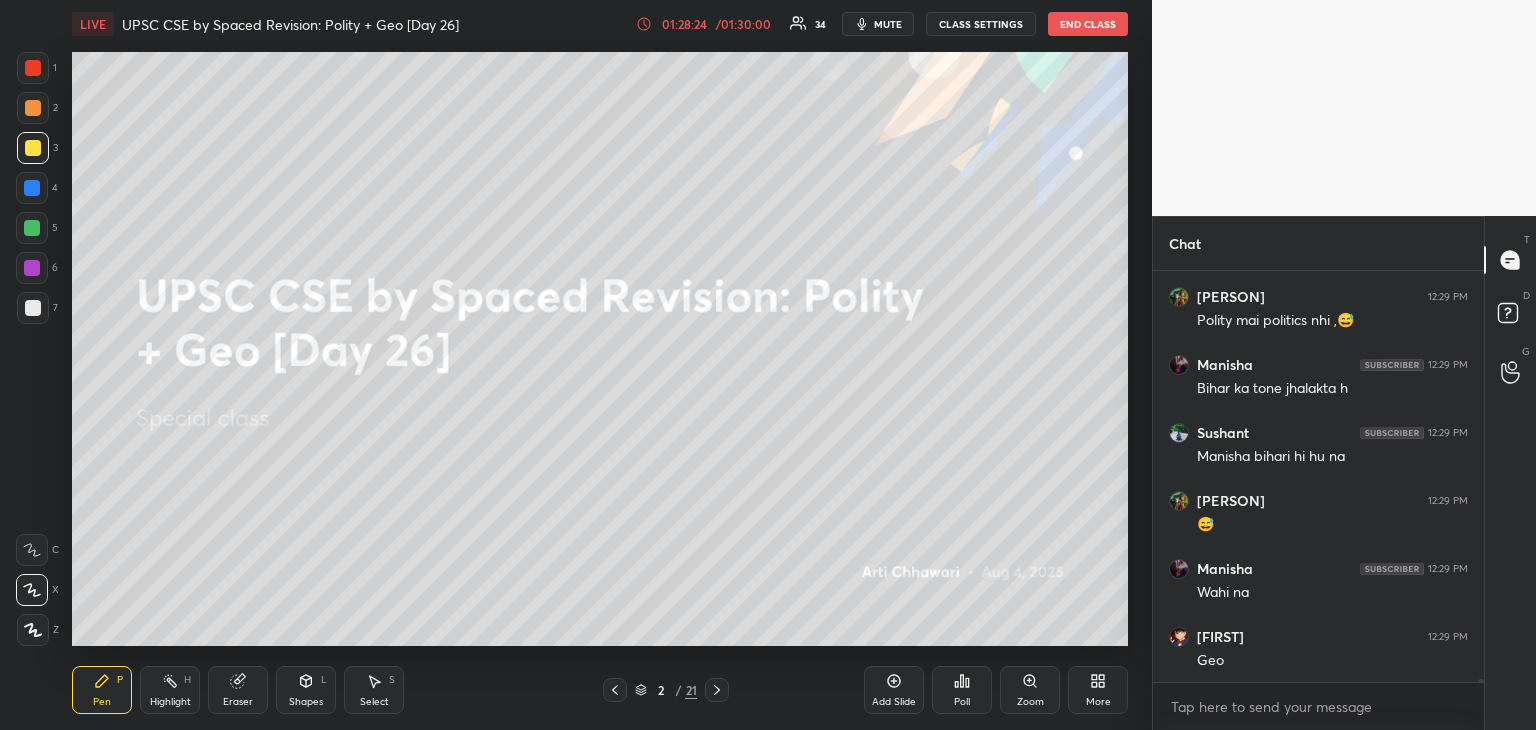 scroll, scrollTop: 67232, scrollLeft: 0, axis: vertical 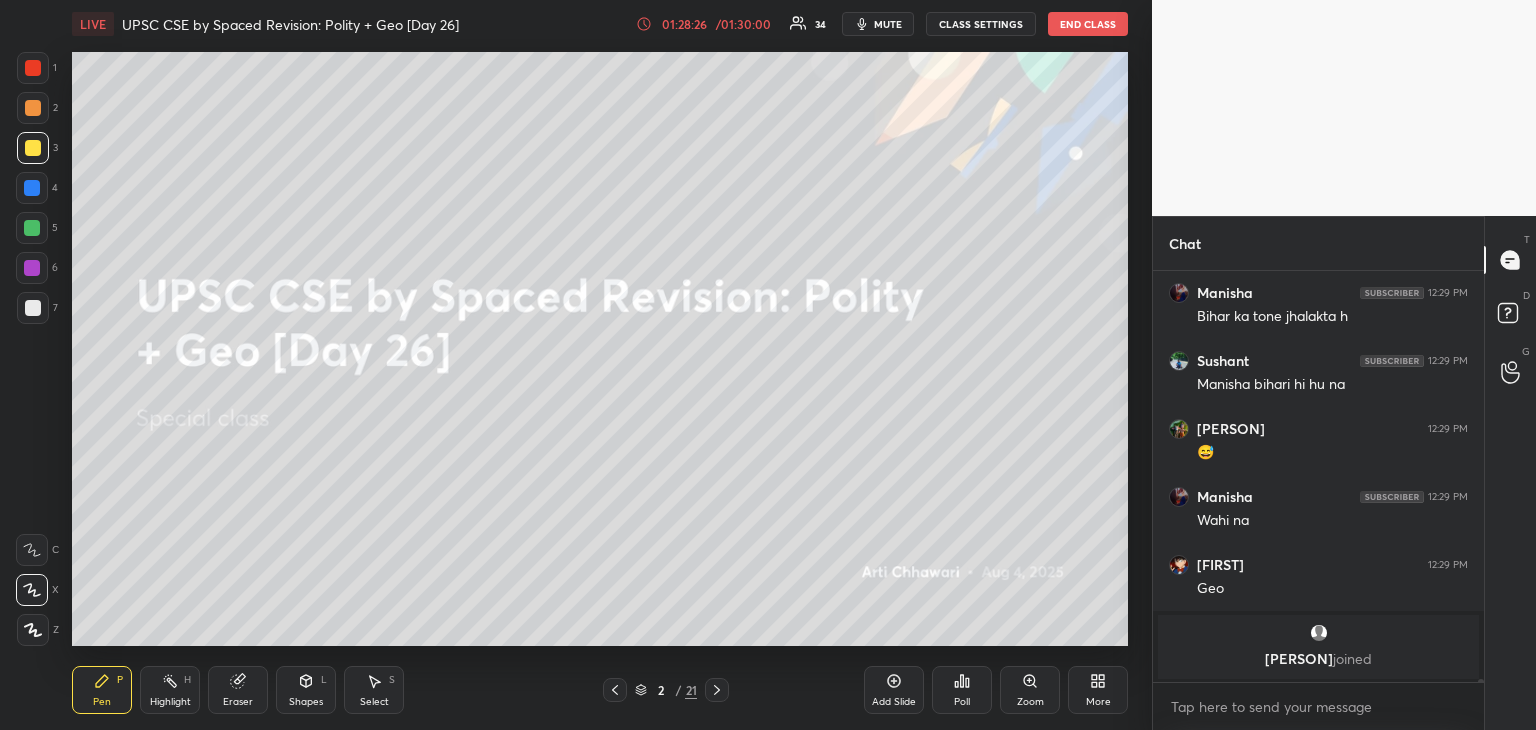 click on "More" at bounding box center (1098, 690) 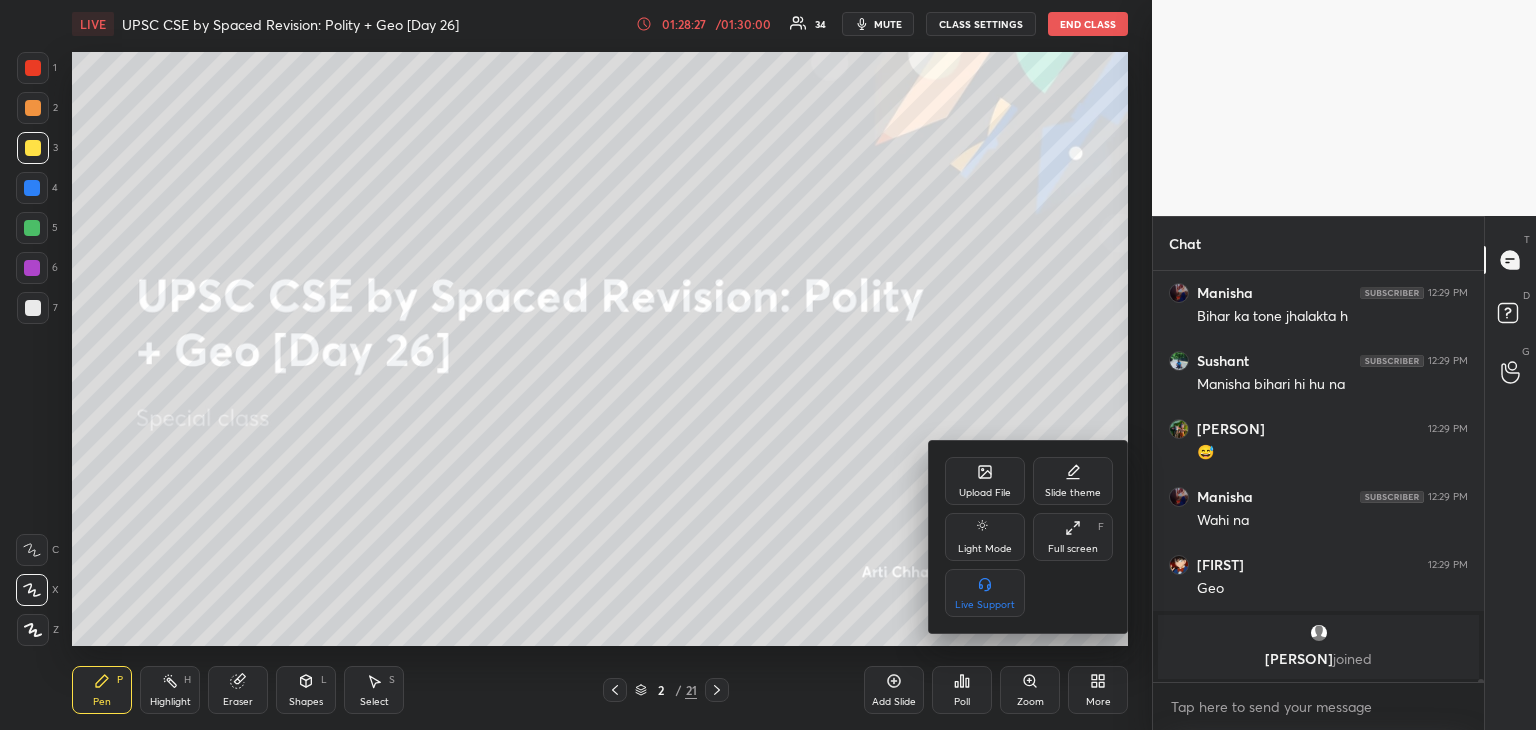 click on "Upload File" at bounding box center (985, 493) 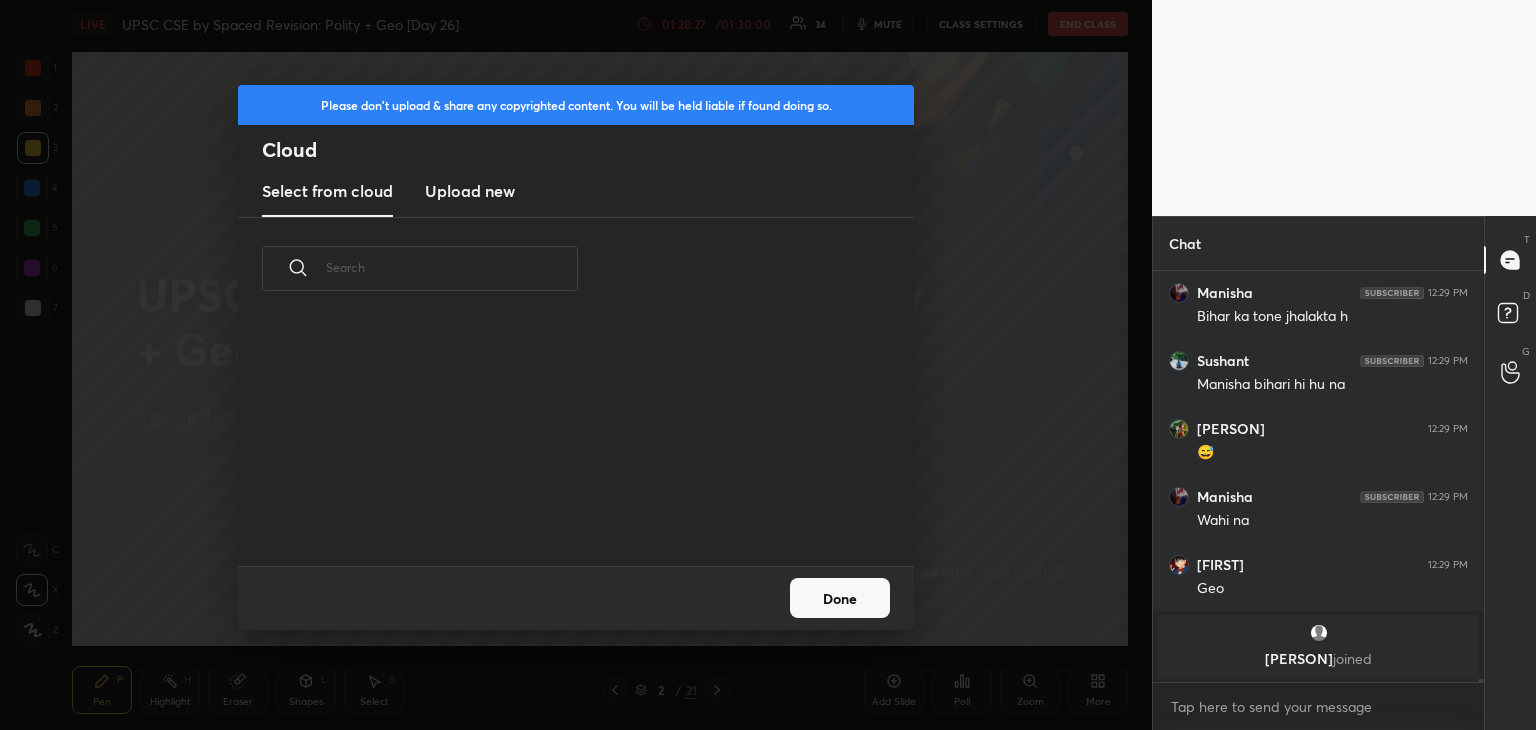 scroll, scrollTop: 5, scrollLeft: 10, axis: both 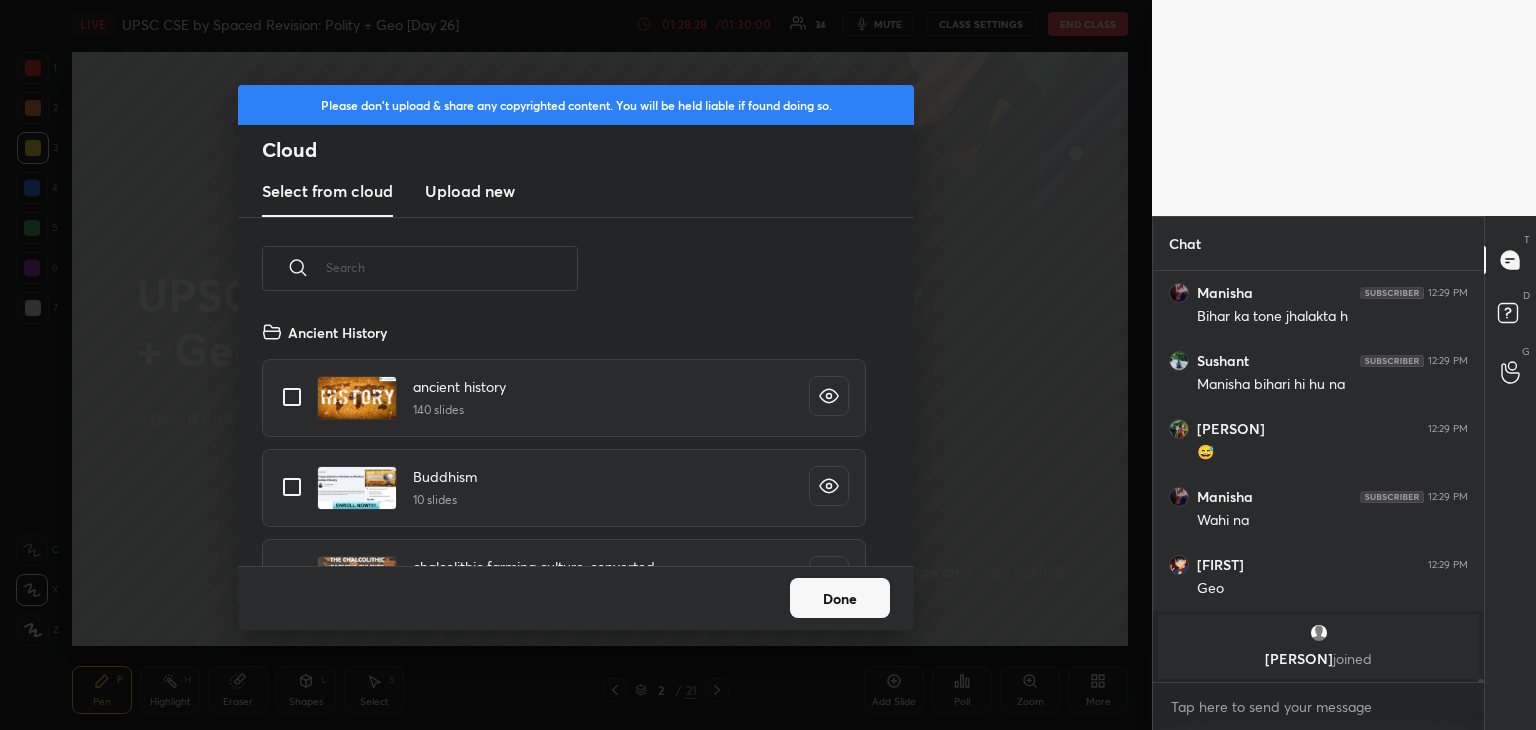 click on "Upload new" at bounding box center [470, 191] 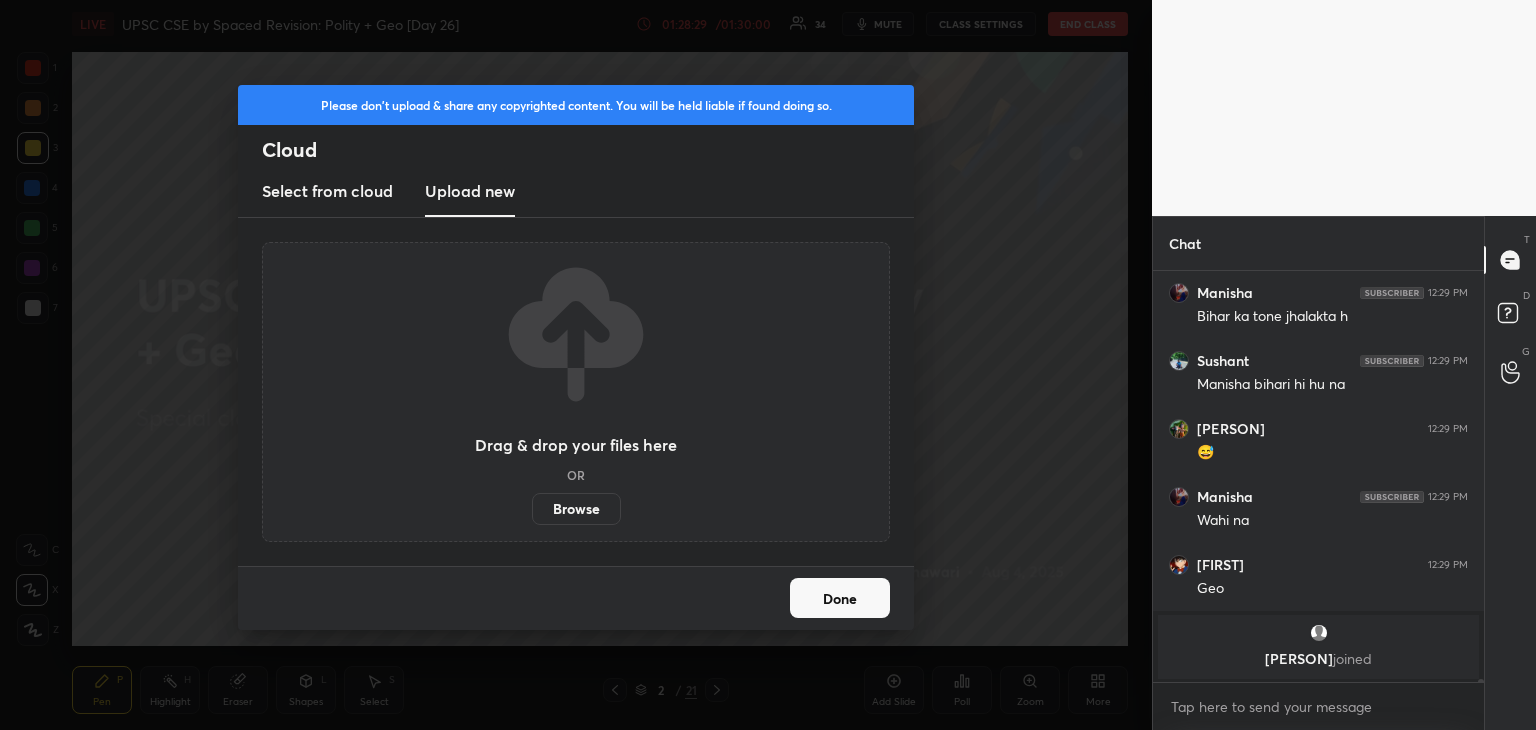 click on "Browse" at bounding box center (576, 509) 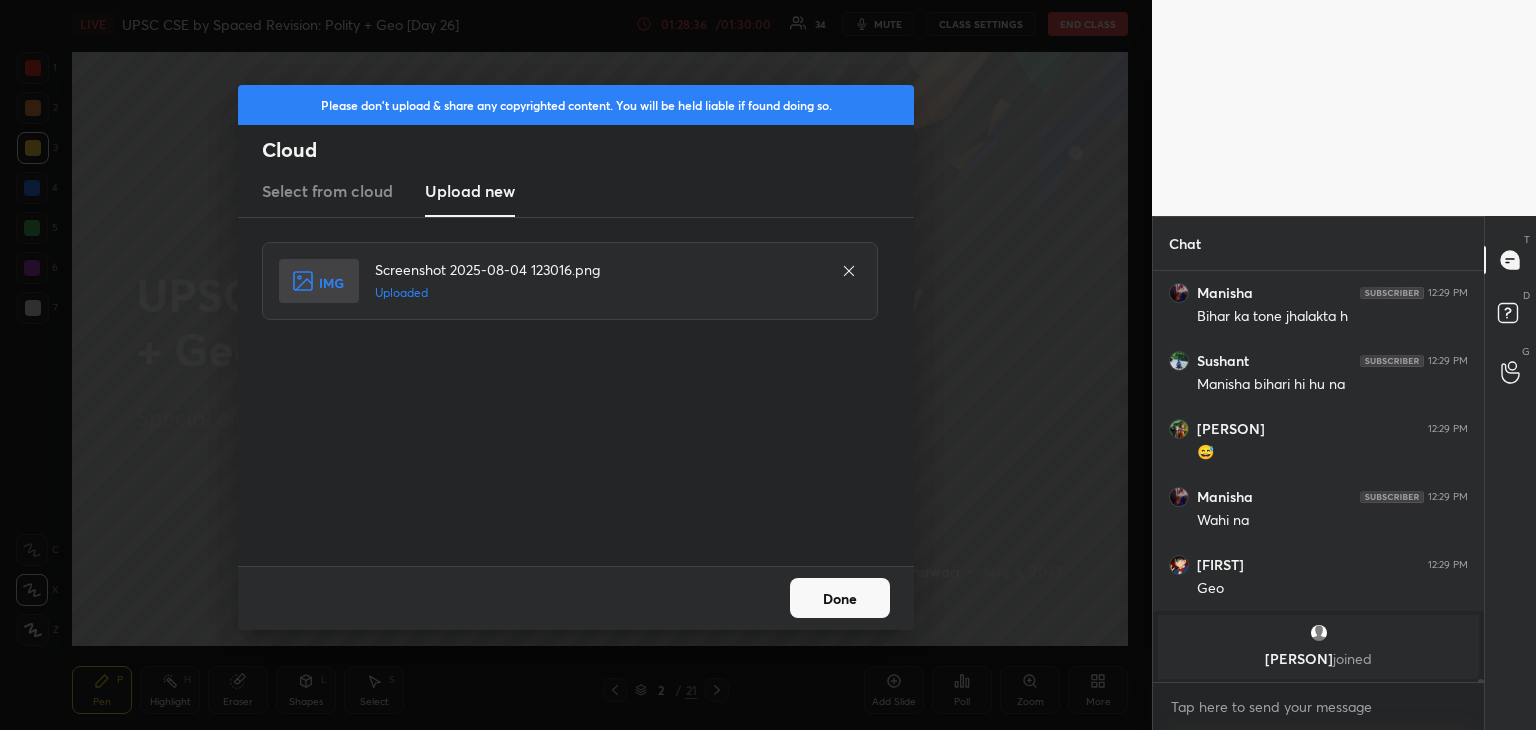 click on "Done" at bounding box center (840, 598) 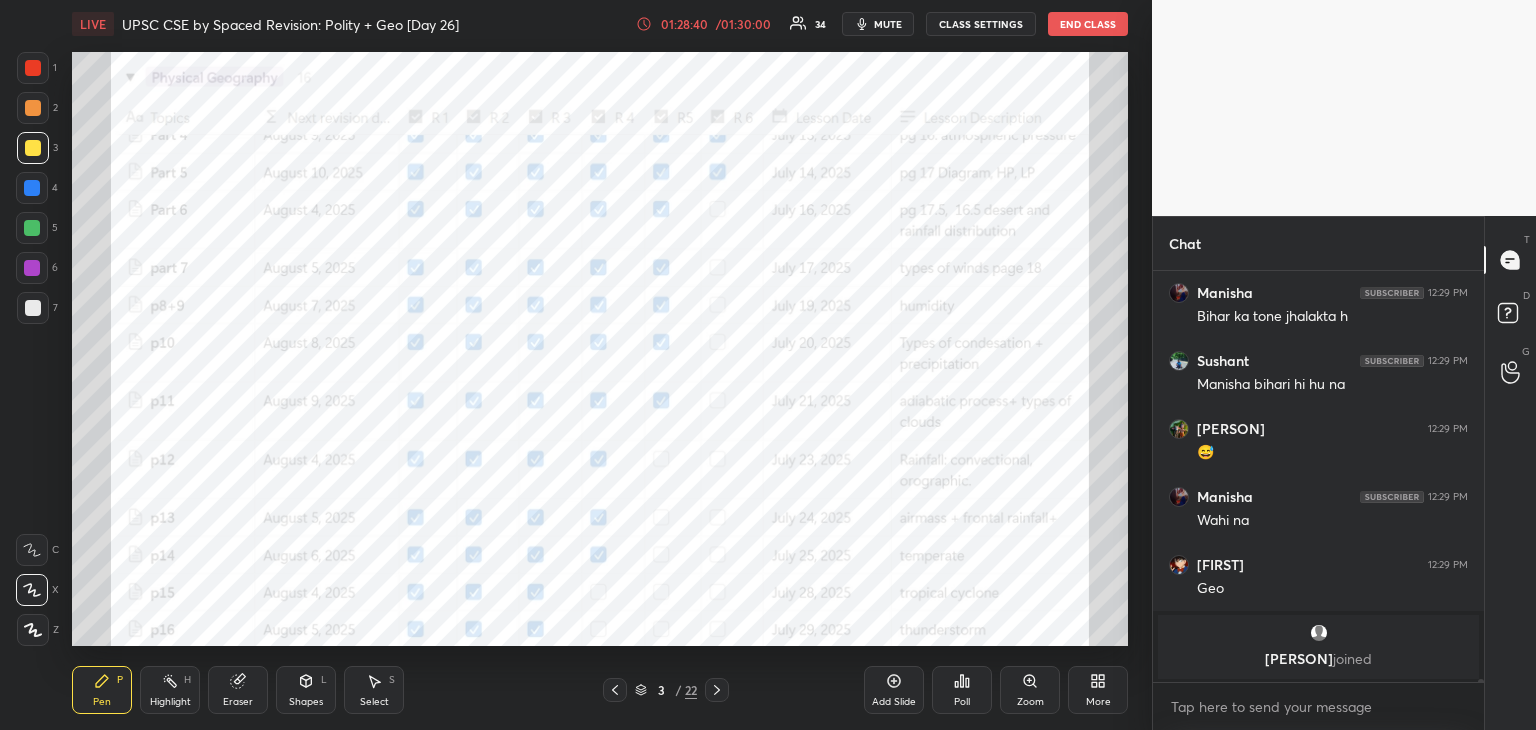 click on "Highlight H" at bounding box center (170, 690) 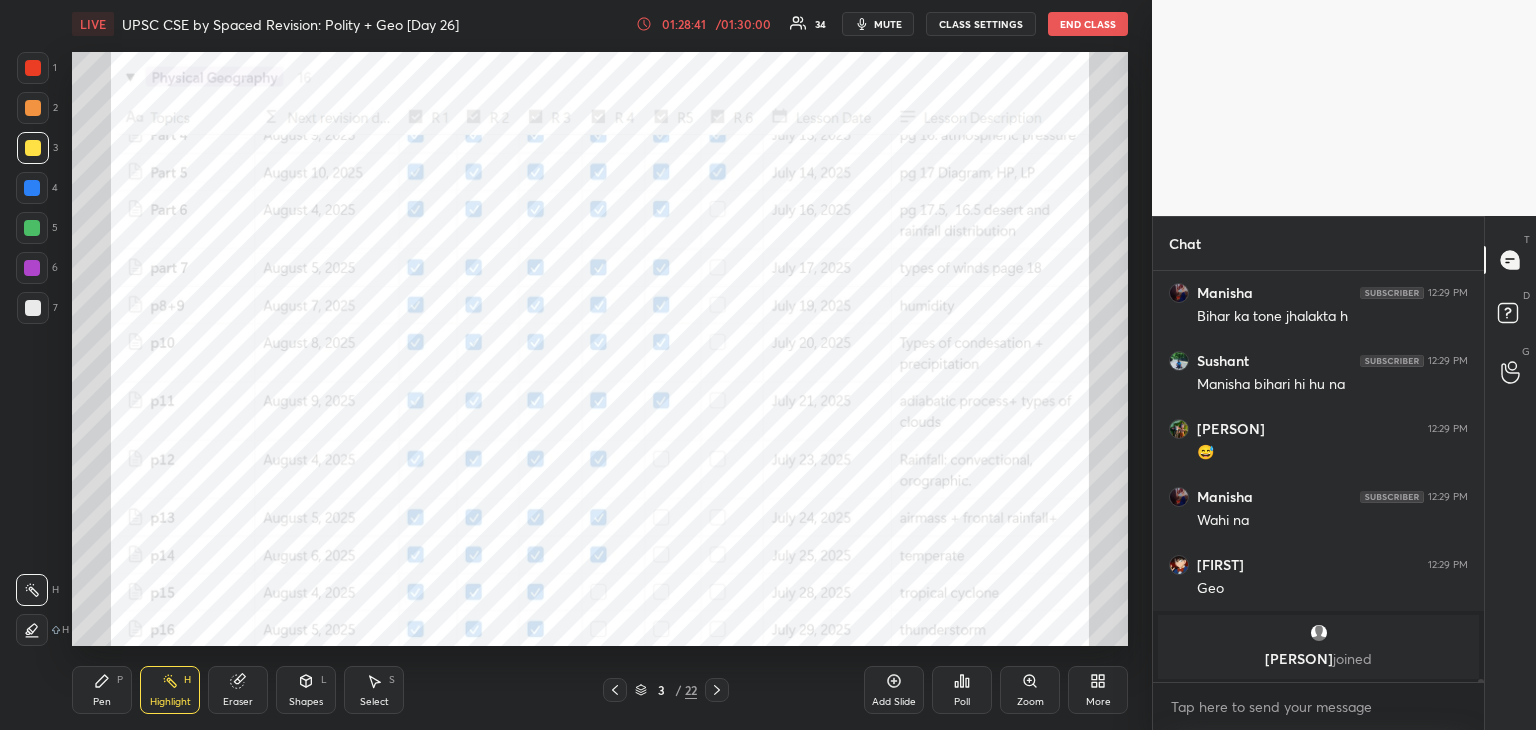 click on "Pen" at bounding box center (102, 702) 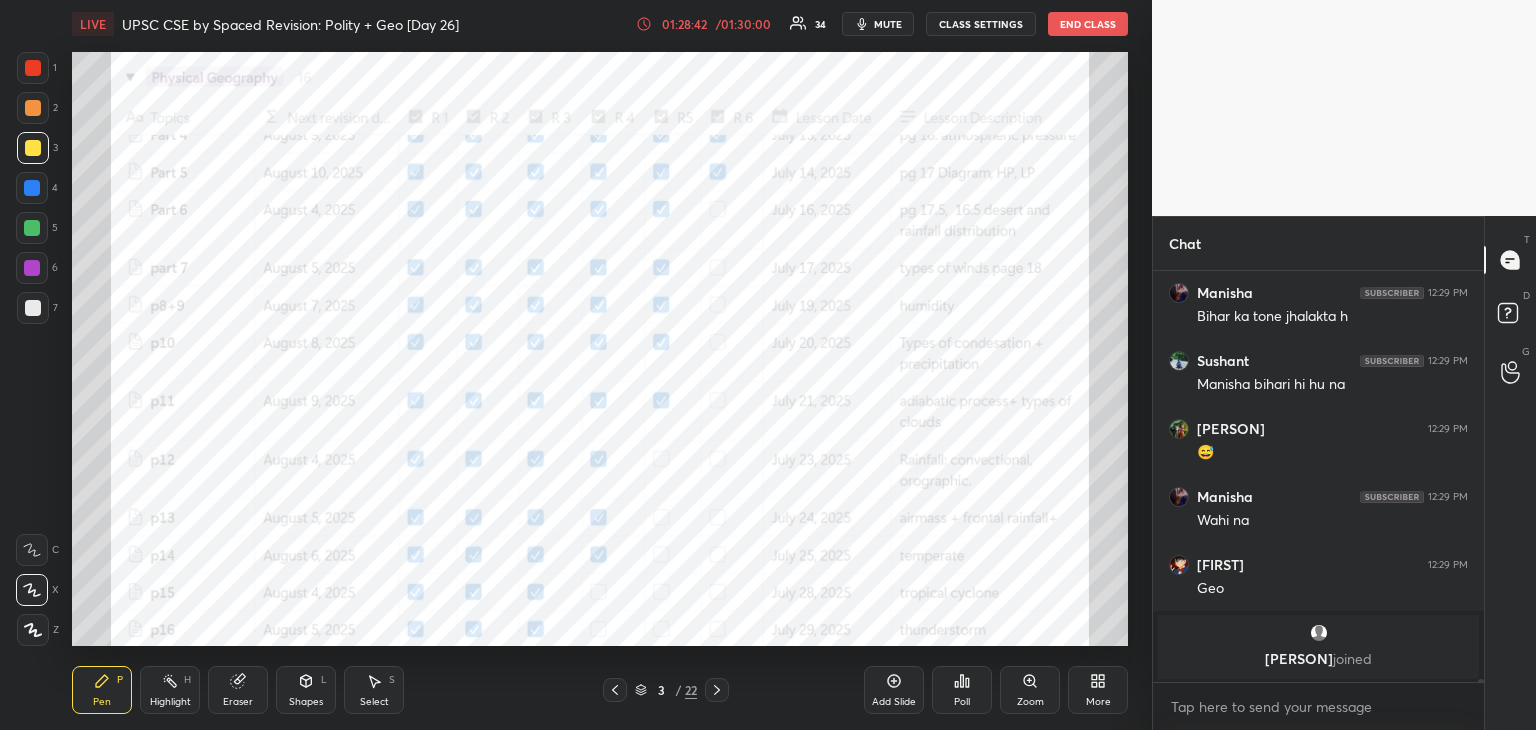 click at bounding box center [33, 68] 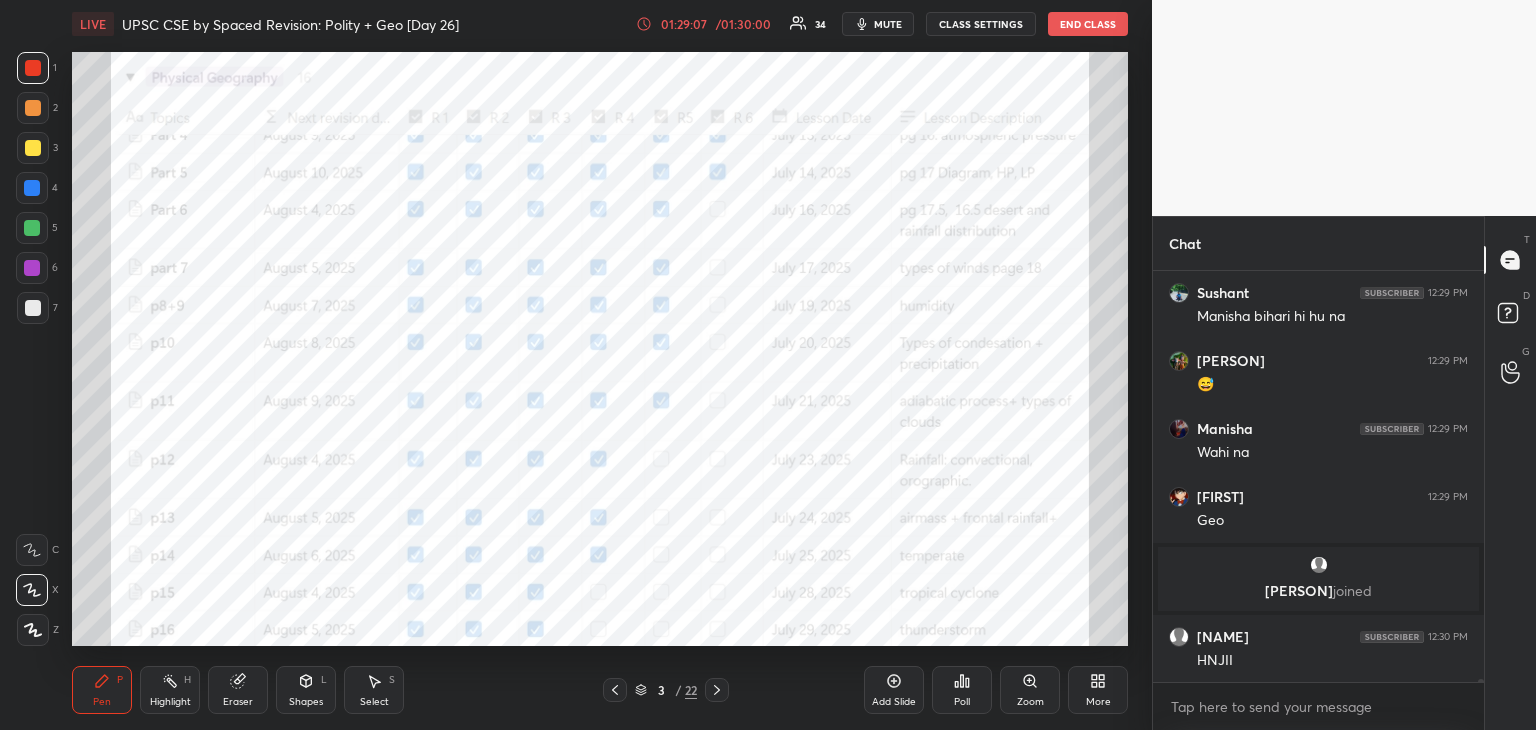 scroll, scrollTop: 66172, scrollLeft: 0, axis: vertical 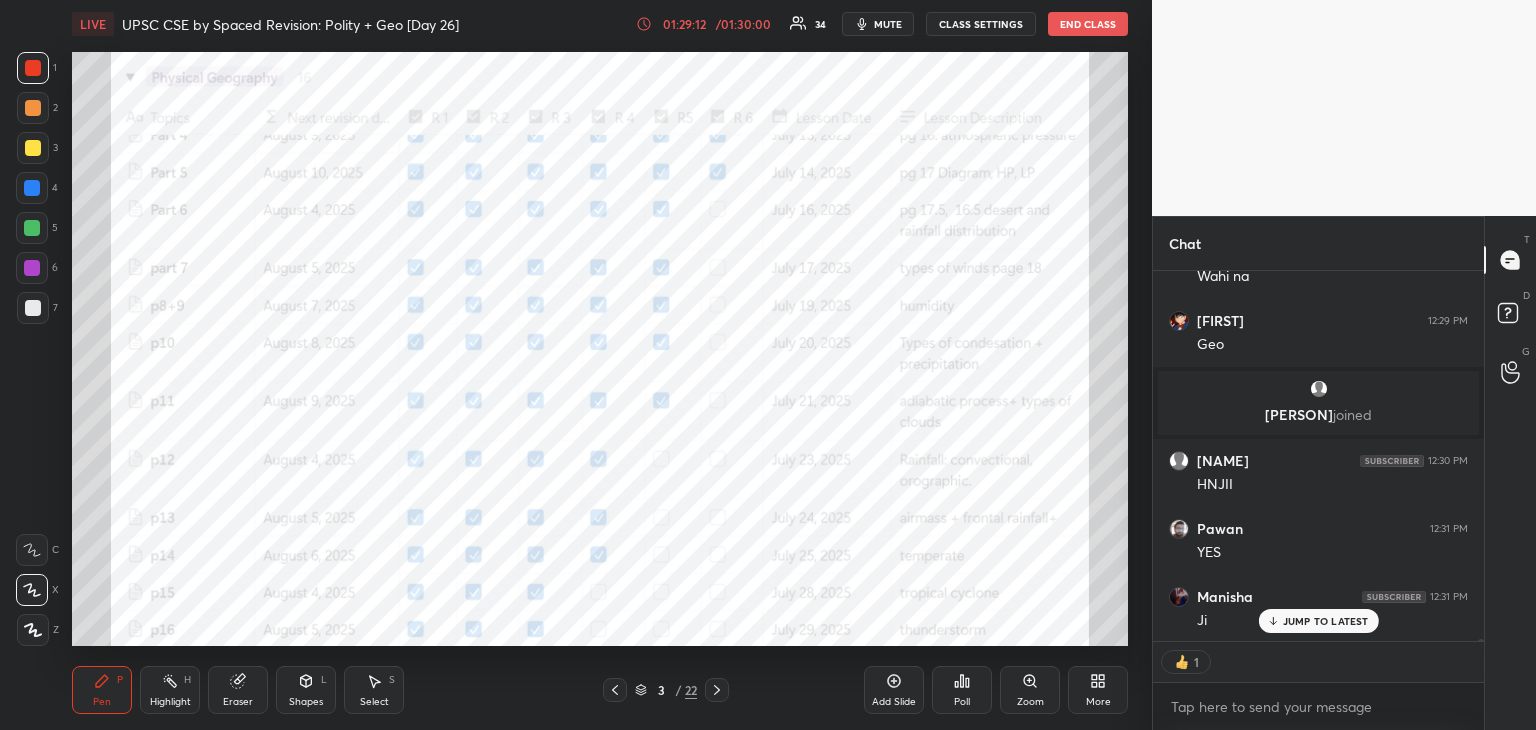 click on "JUMP TO LATEST" at bounding box center [1326, 621] 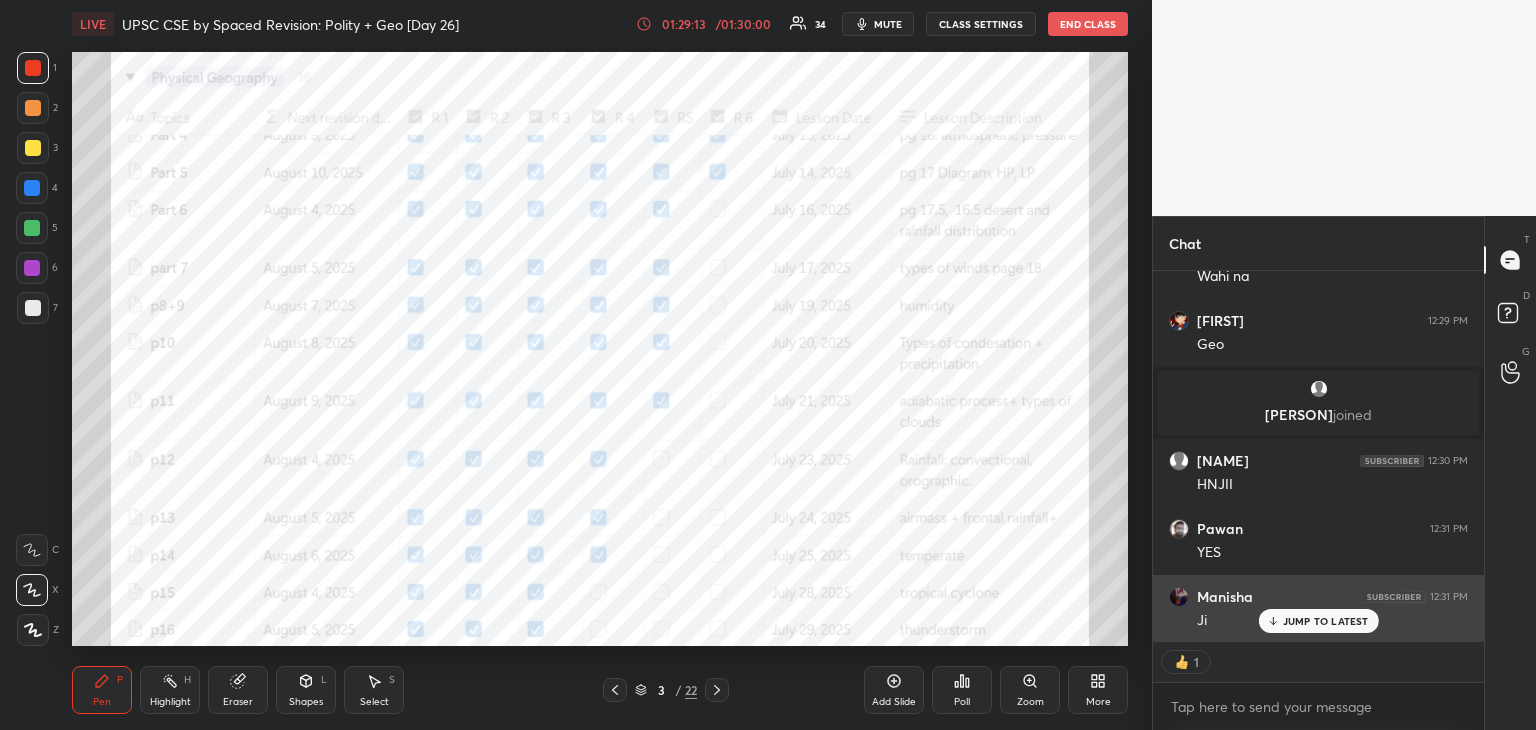scroll, scrollTop: 66348, scrollLeft: 0, axis: vertical 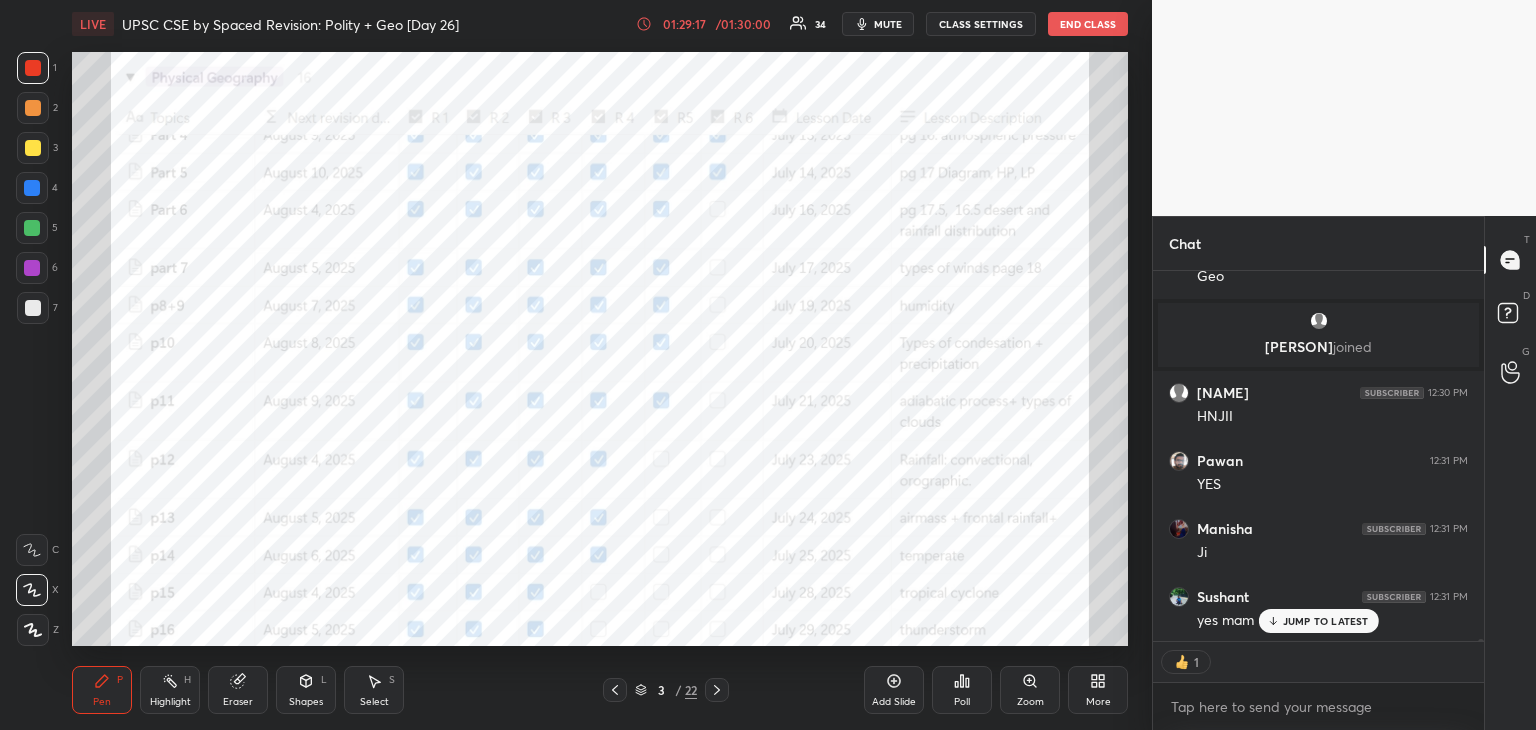 click at bounding box center (33, 68) 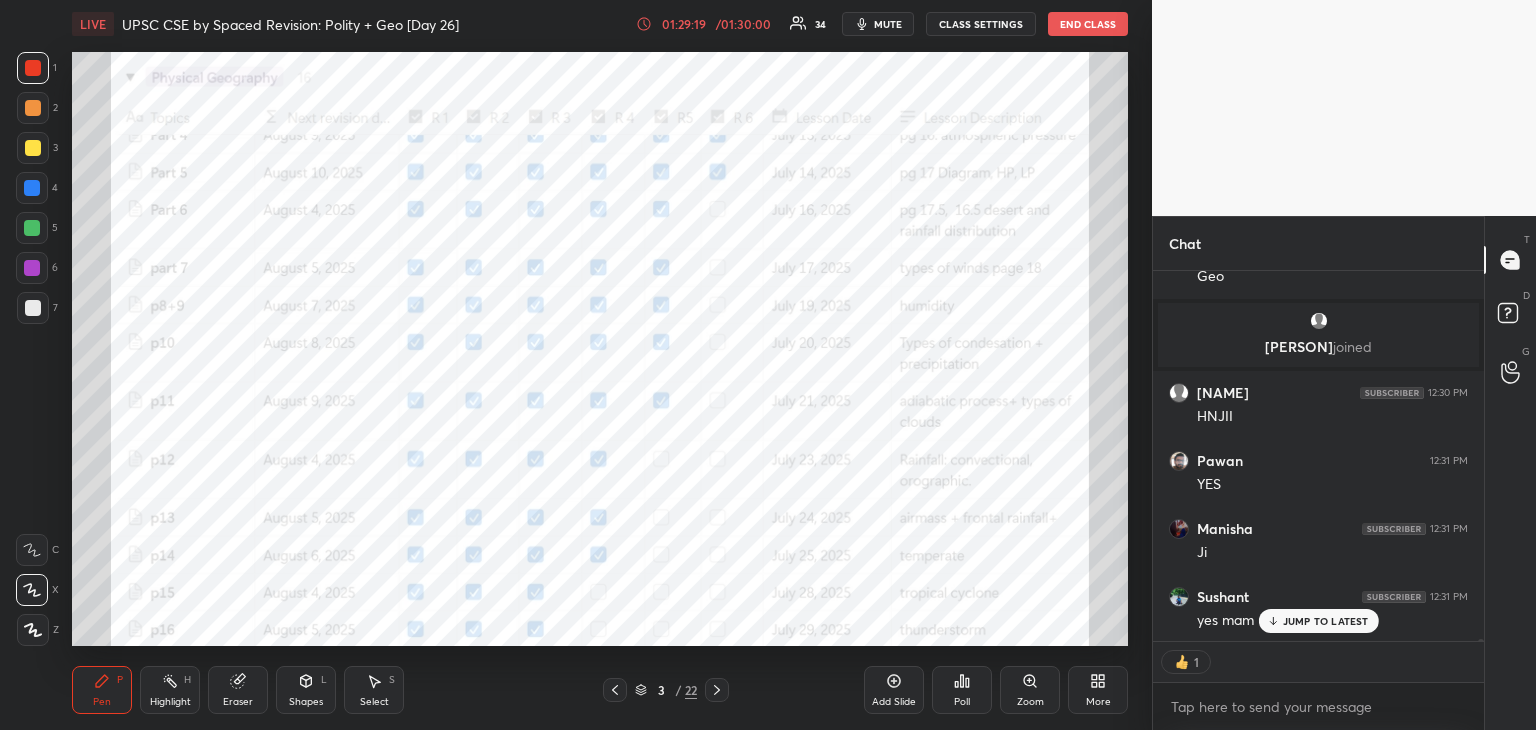 scroll, scrollTop: 7, scrollLeft: 6, axis: both 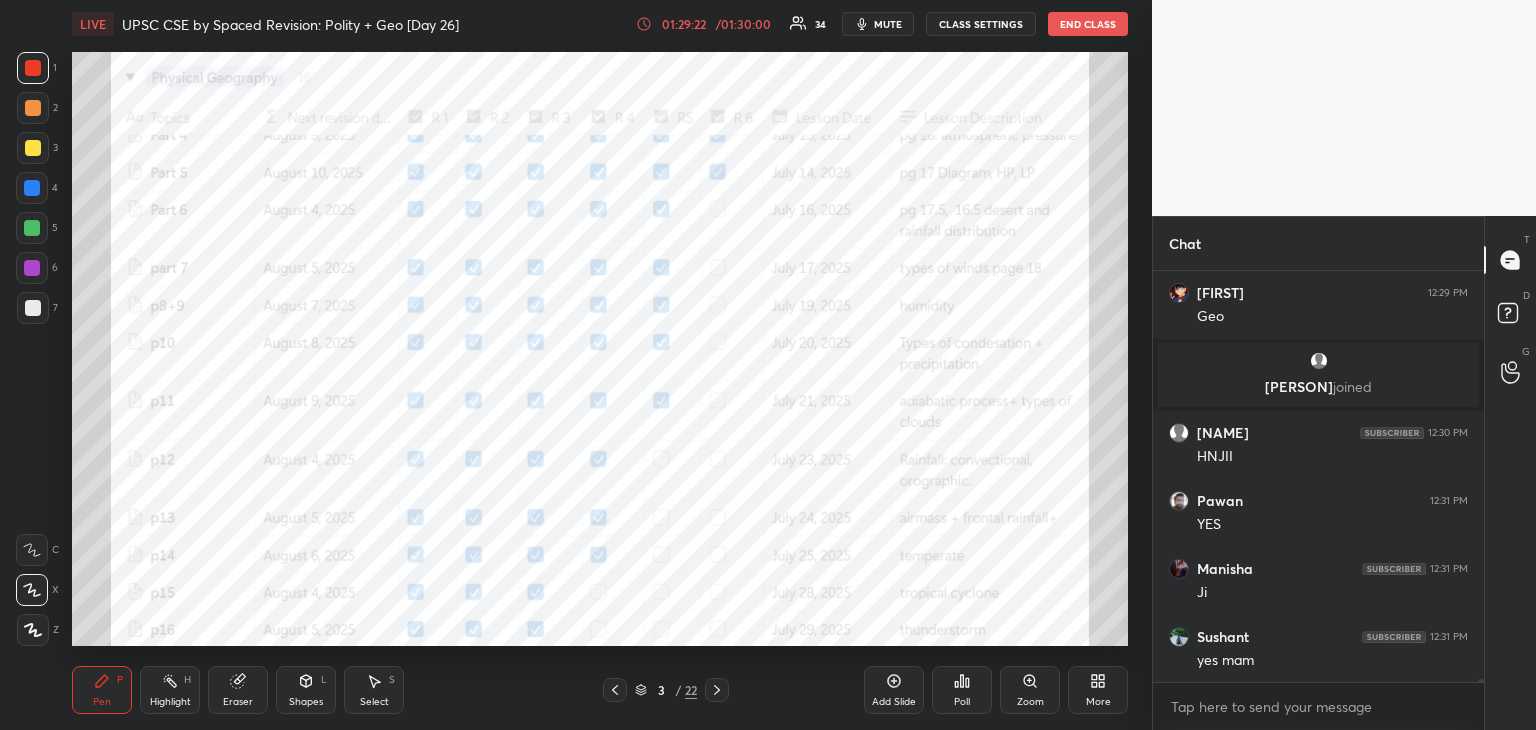 click 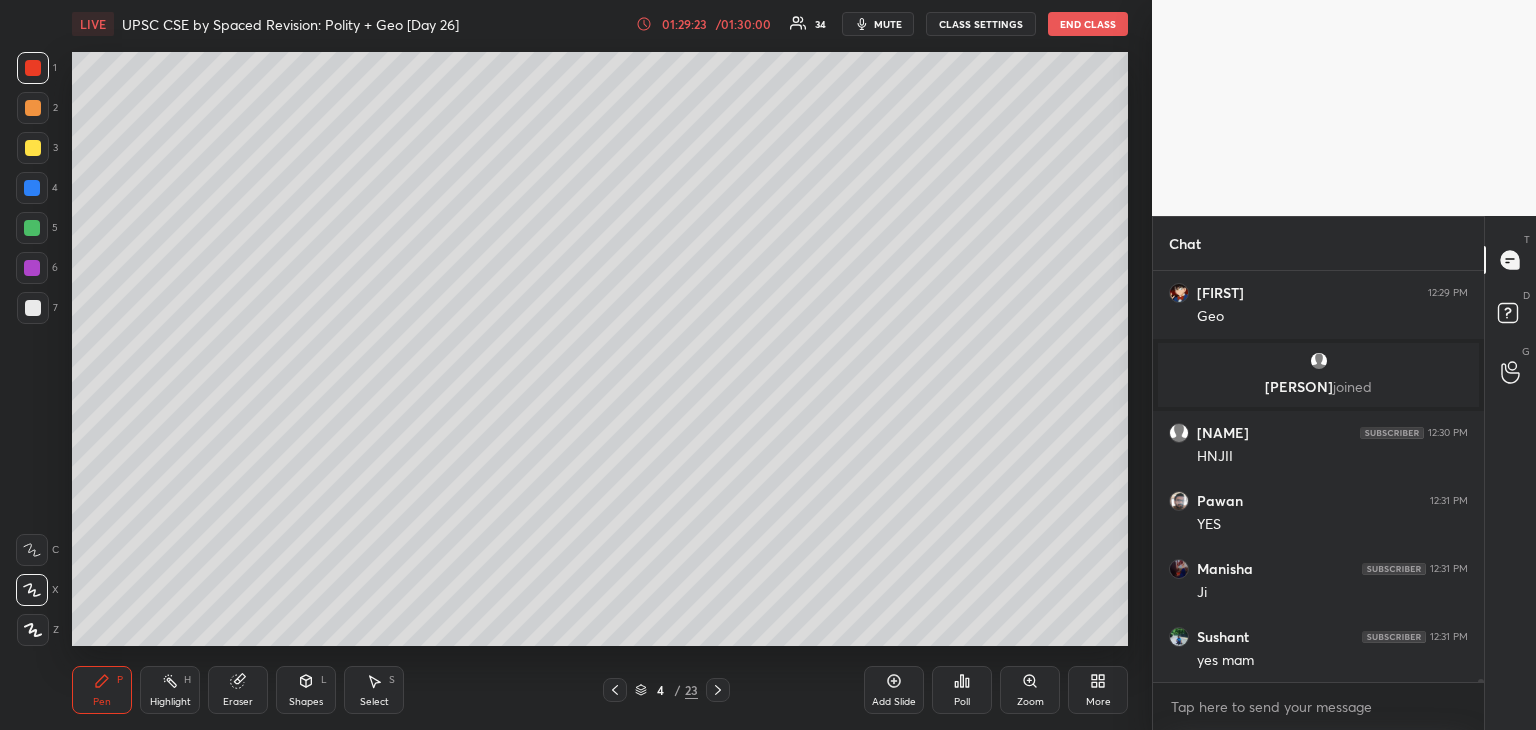 click on "Shapes L" at bounding box center [306, 690] 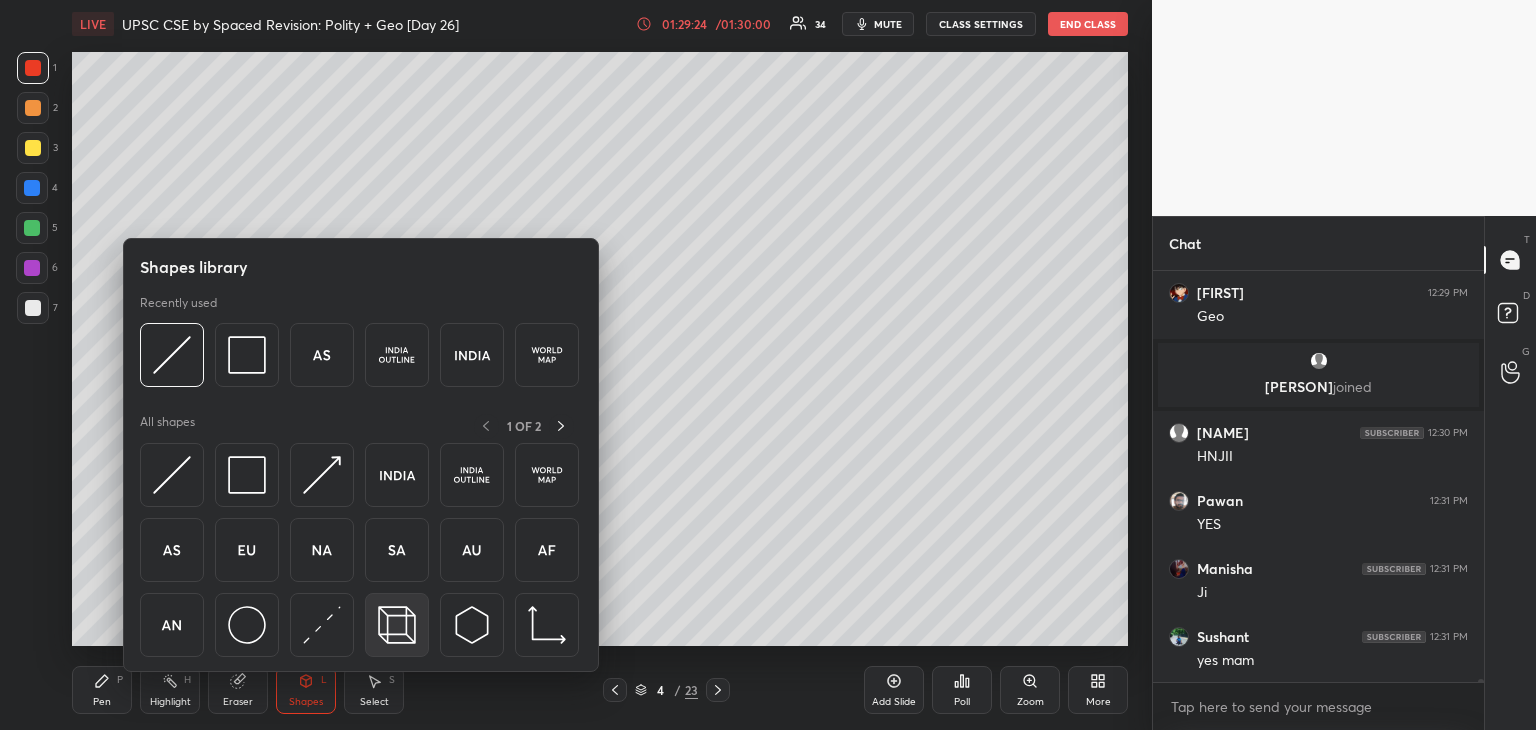 click at bounding box center [397, 625] 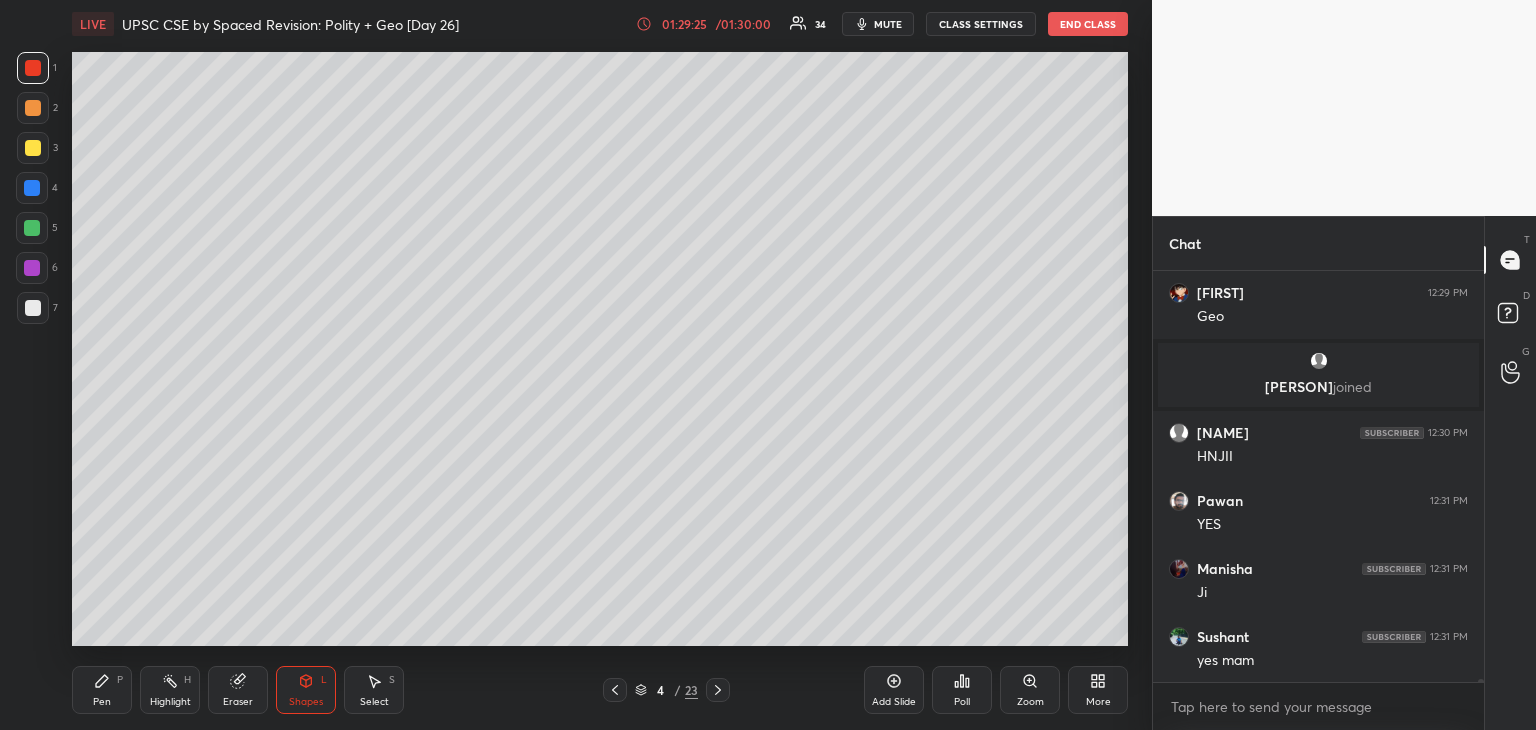 click 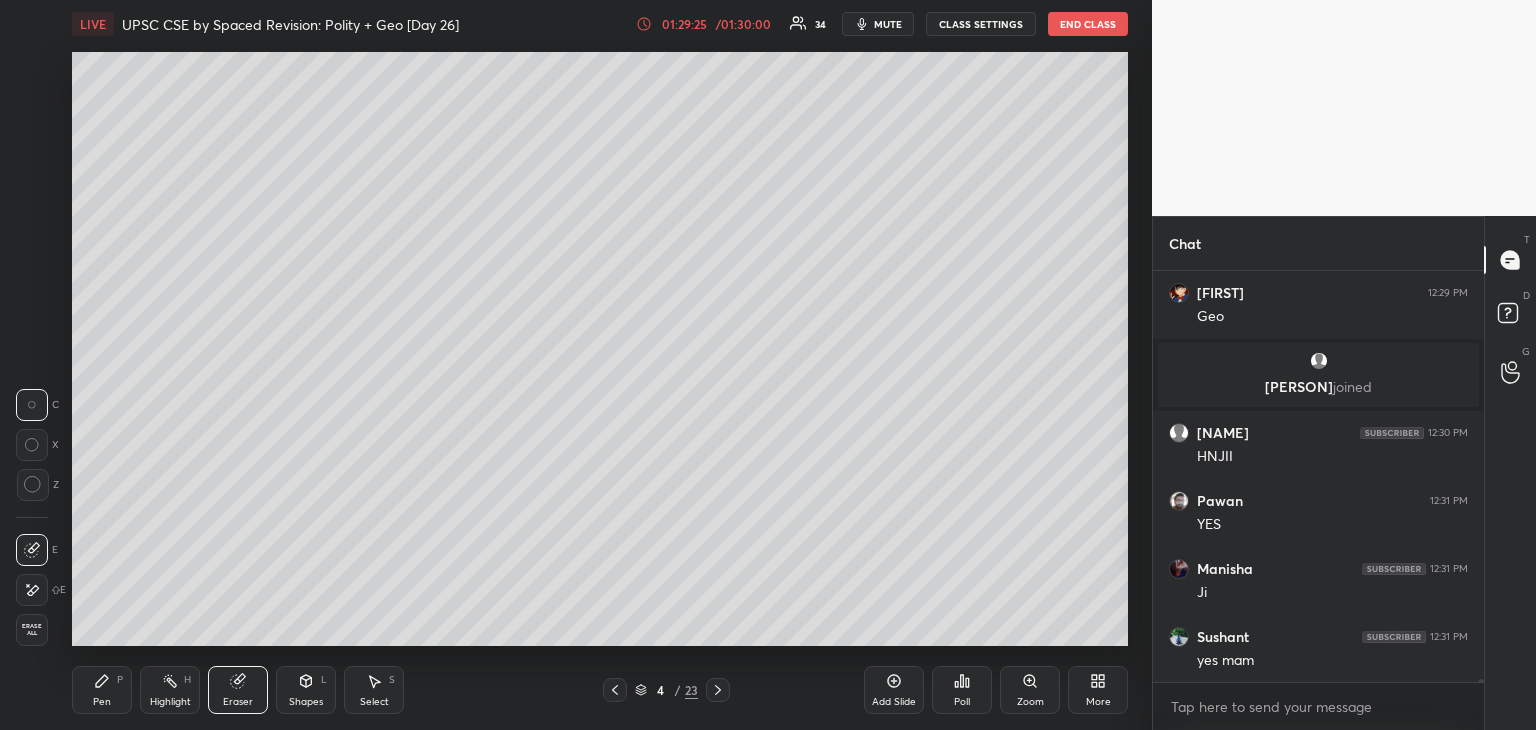 click 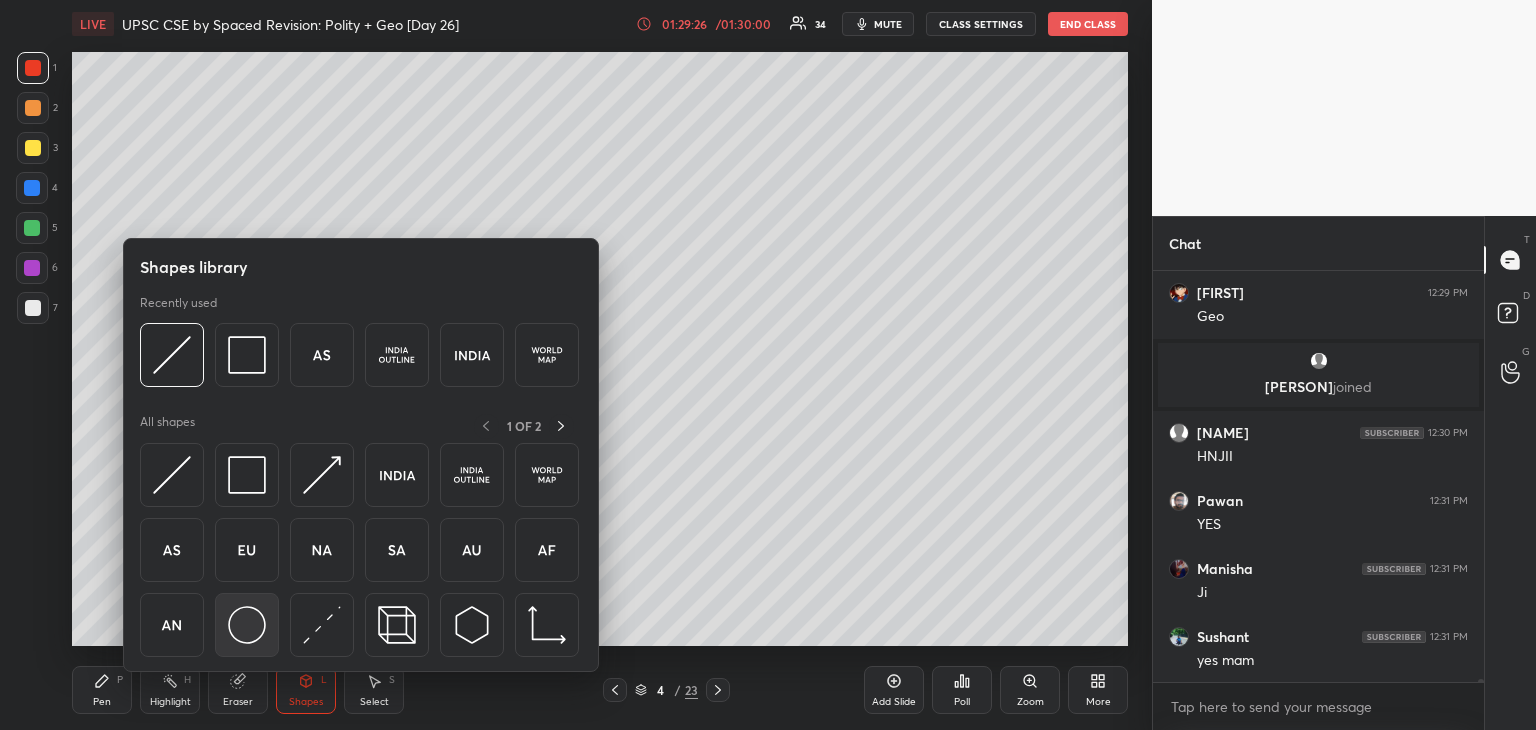 click at bounding box center (247, 625) 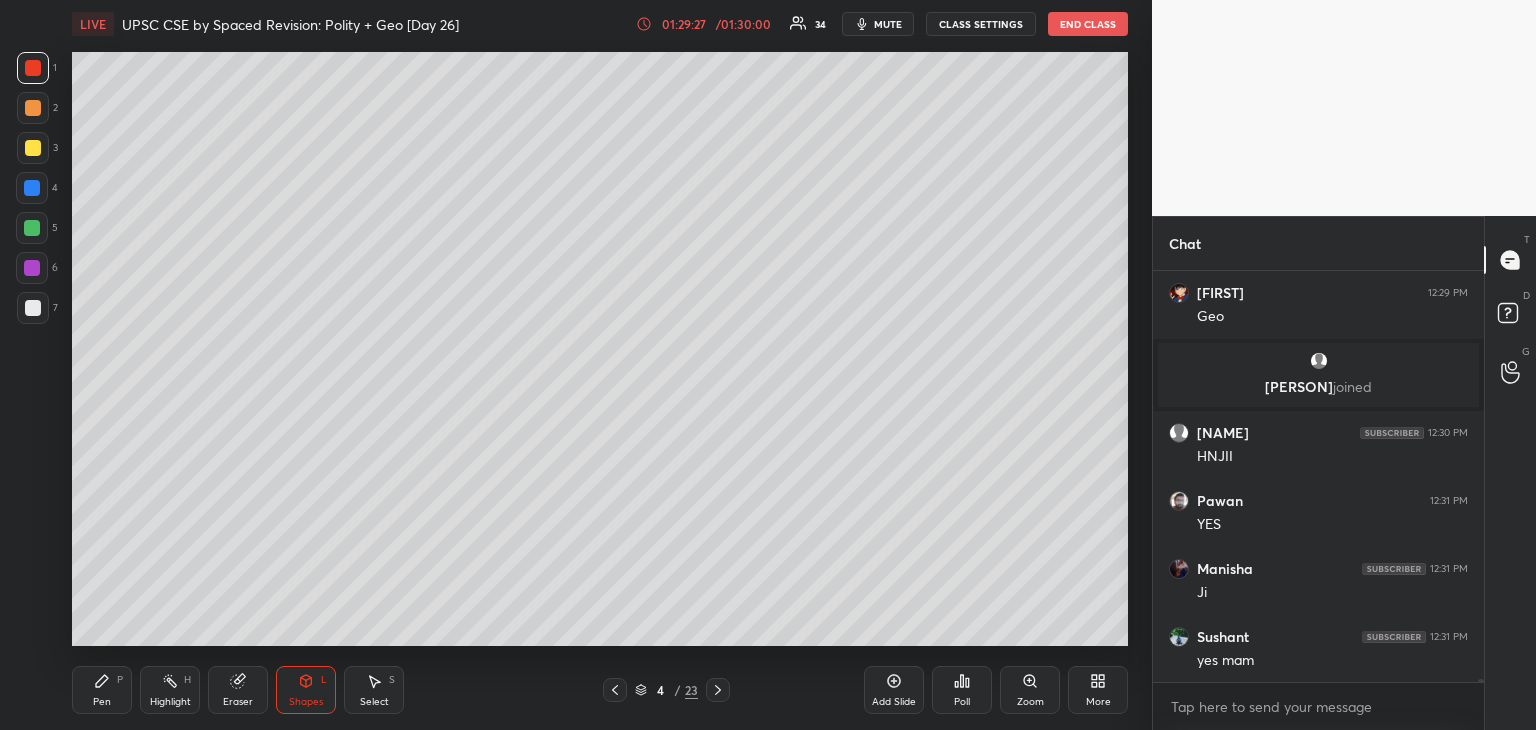 click on "7" at bounding box center [37, 308] 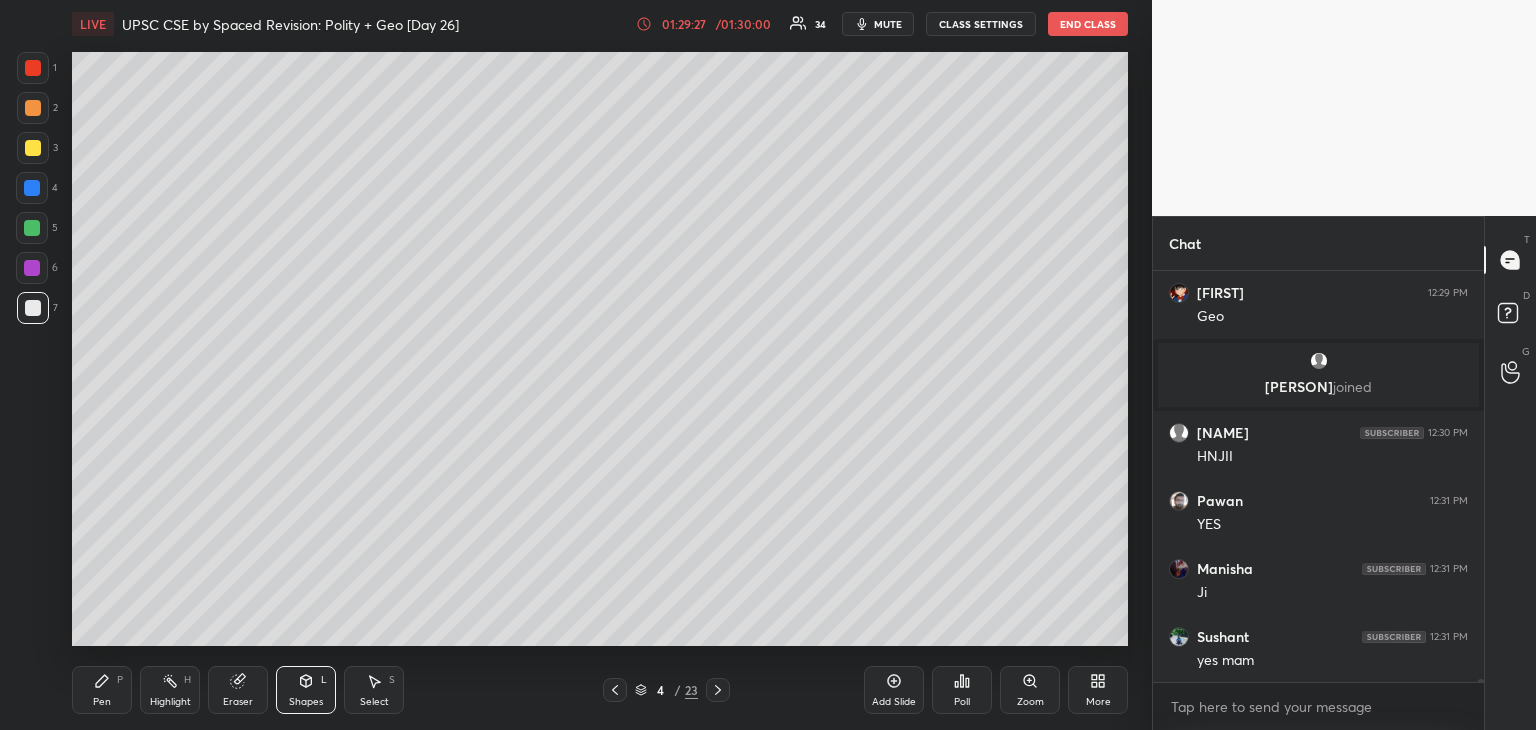 click at bounding box center [33, 308] 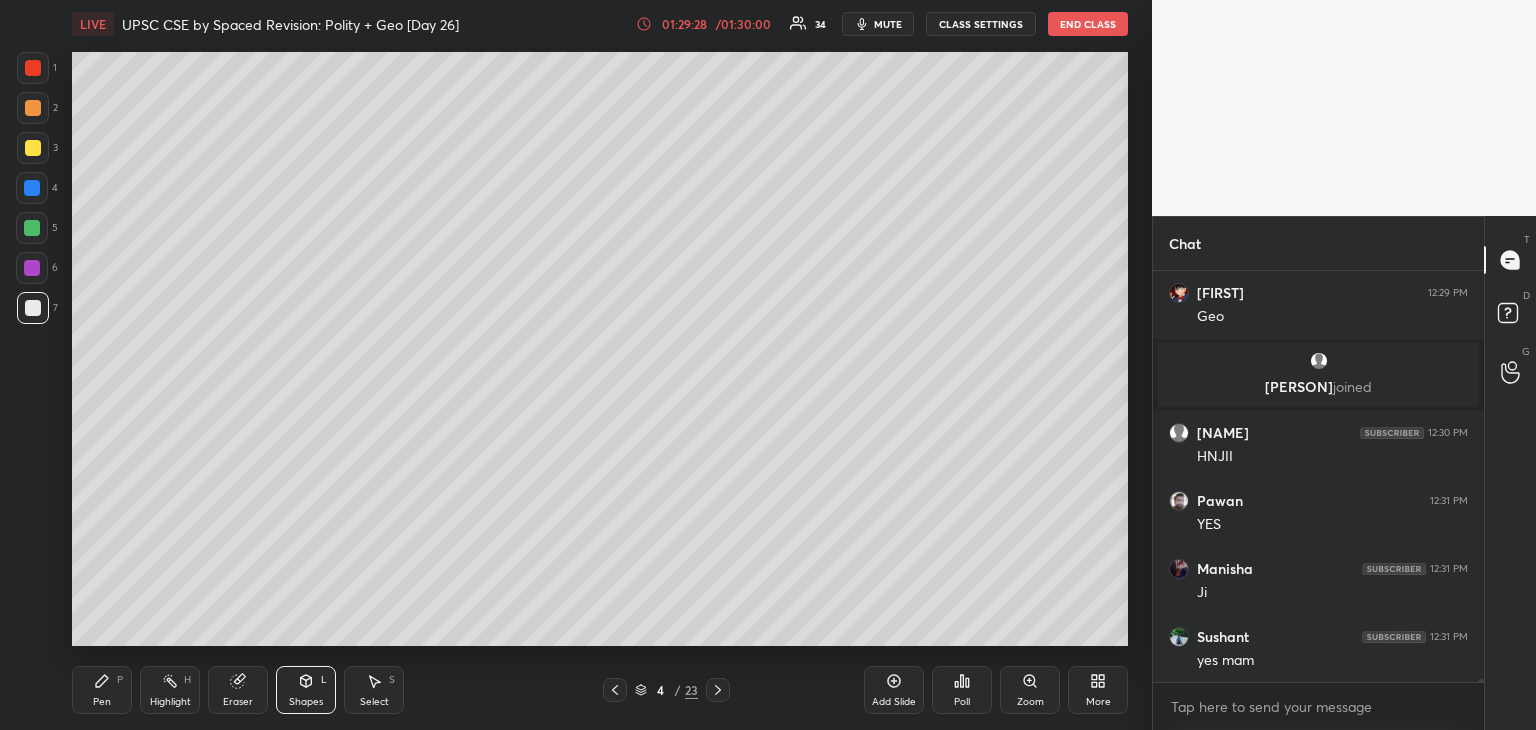scroll, scrollTop: 66376, scrollLeft: 0, axis: vertical 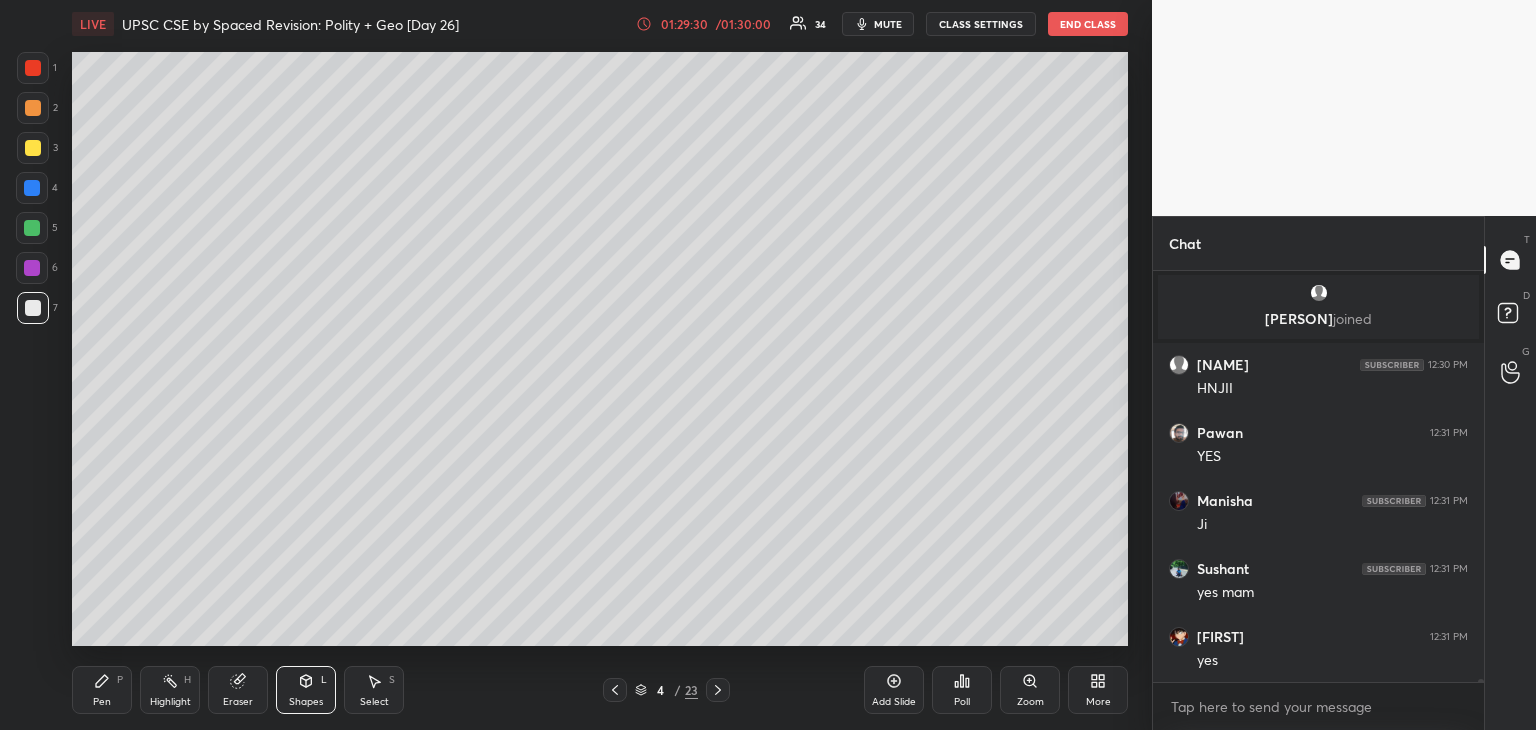click on "Pen P" at bounding box center [102, 690] 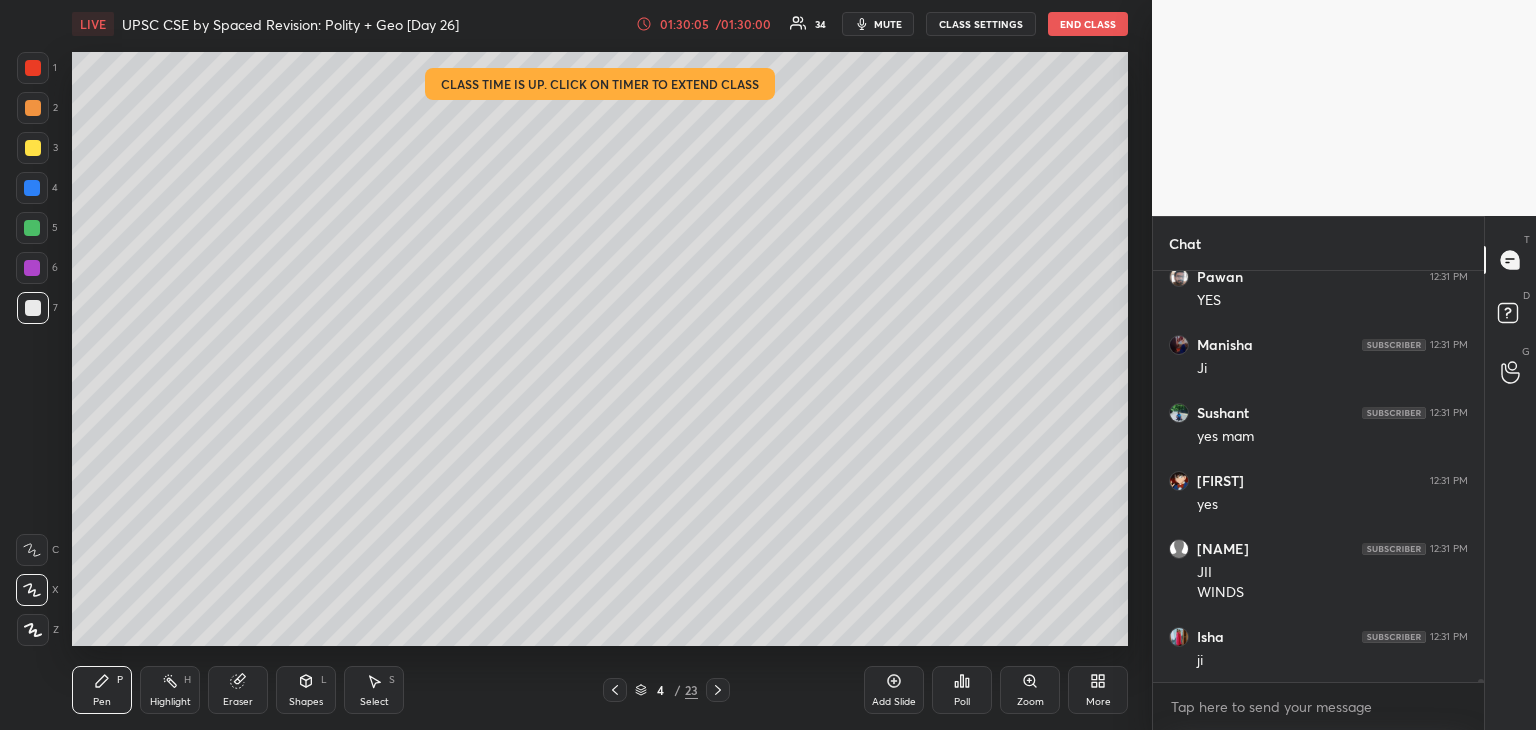scroll, scrollTop: 66600, scrollLeft: 0, axis: vertical 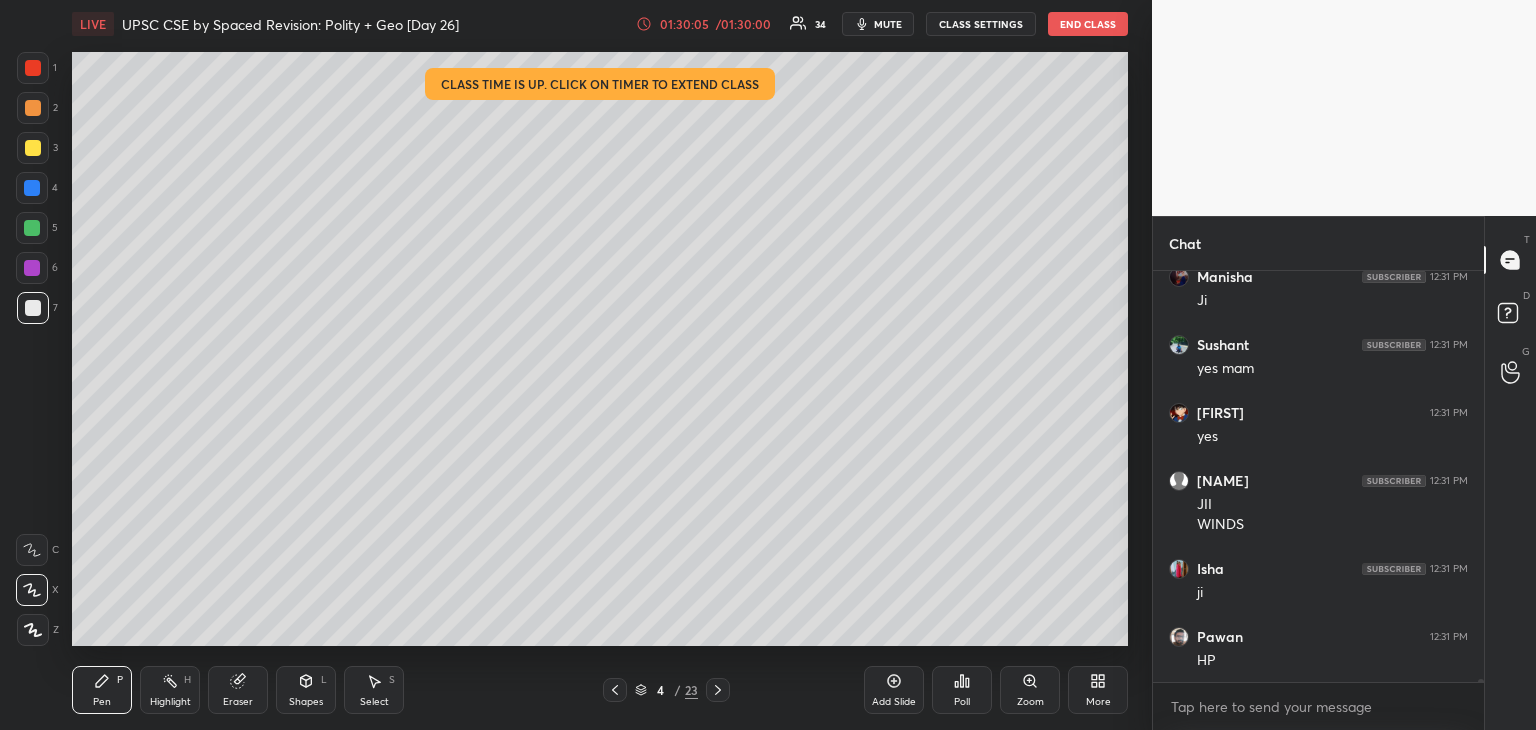 click on "01:30:05 /  01:30:00" at bounding box center [705, 24] 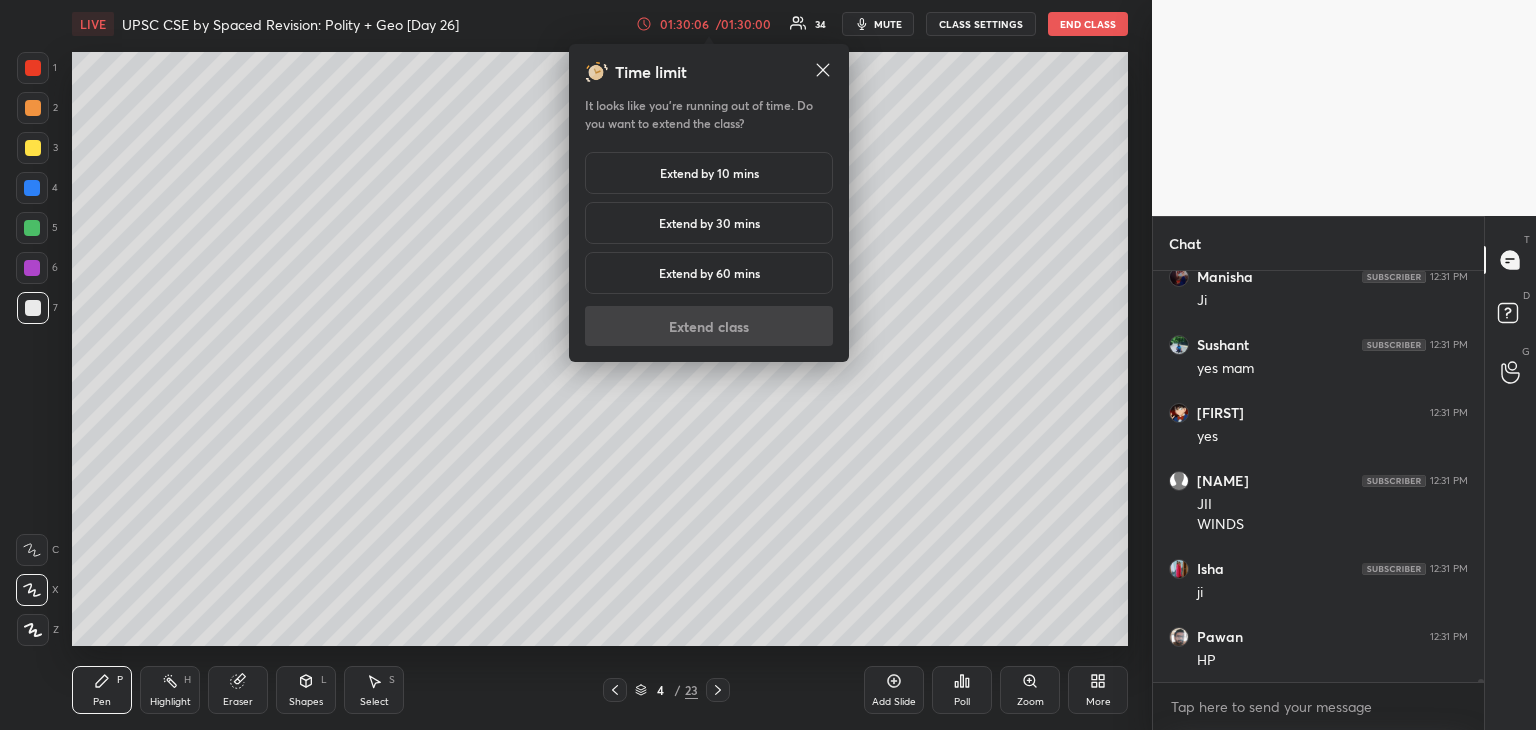 drag, startPoint x: 734, startPoint y: 165, endPoint x: 729, endPoint y: 177, distance: 13 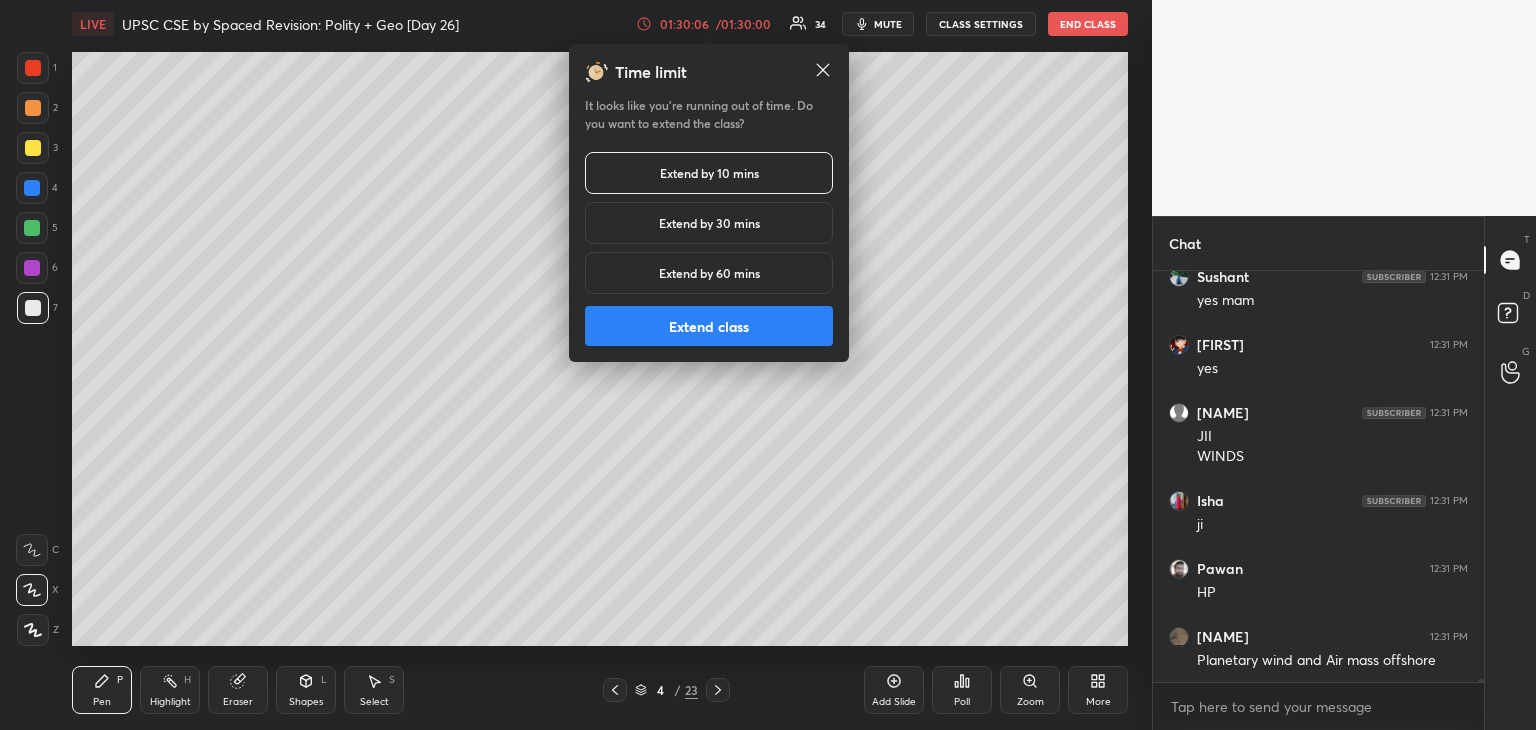 click on "Extend class" at bounding box center (709, 326) 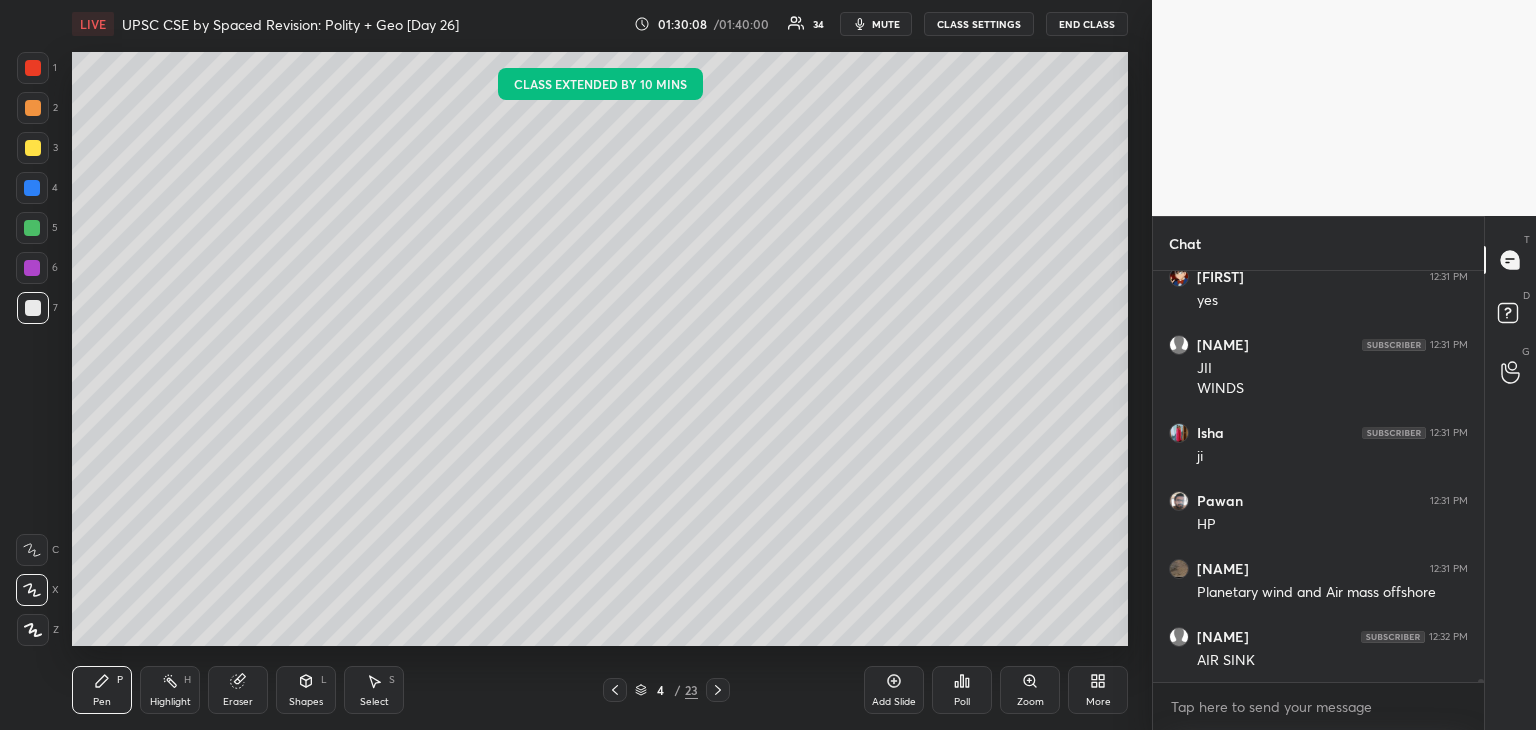 scroll, scrollTop: 66804, scrollLeft: 0, axis: vertical 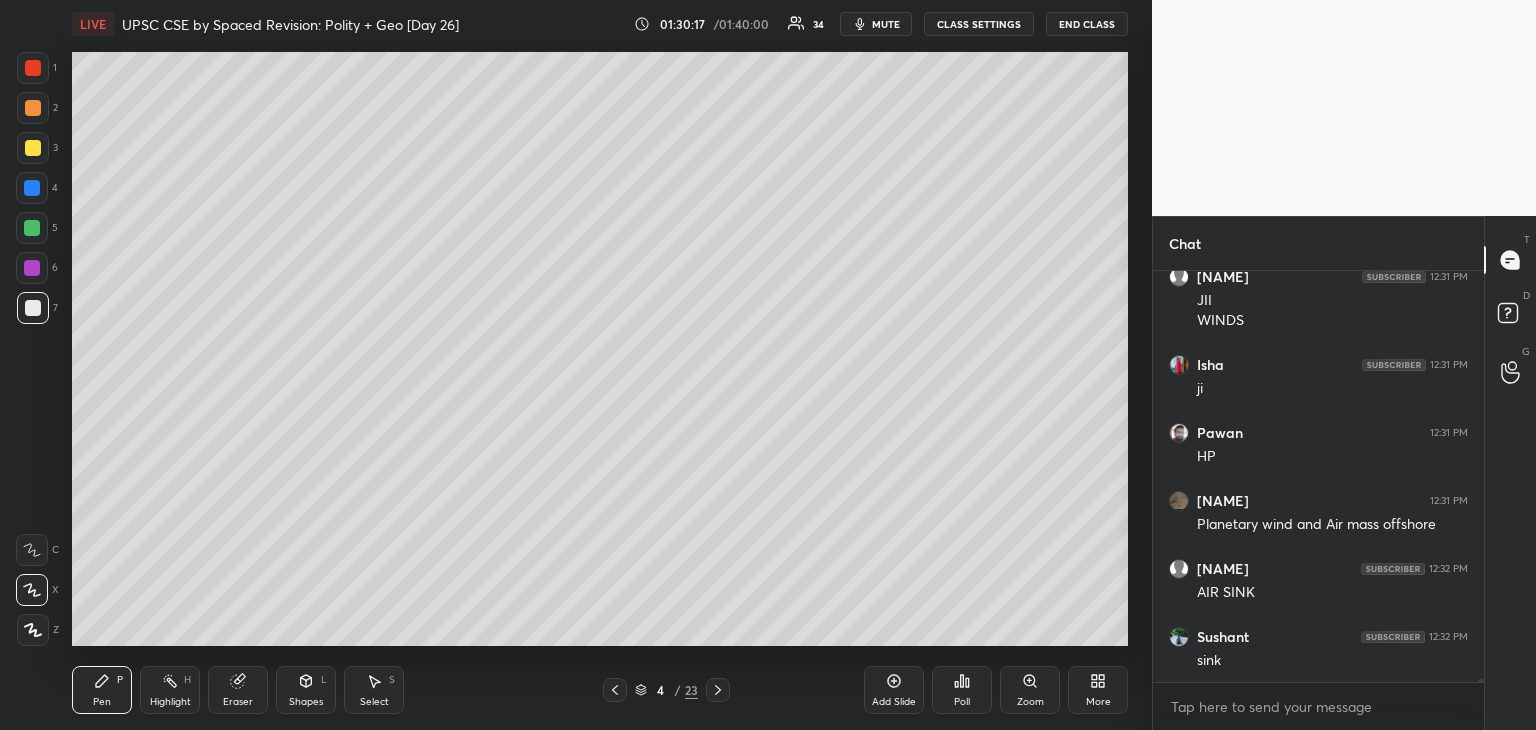 click at bounding box center (32, 188) 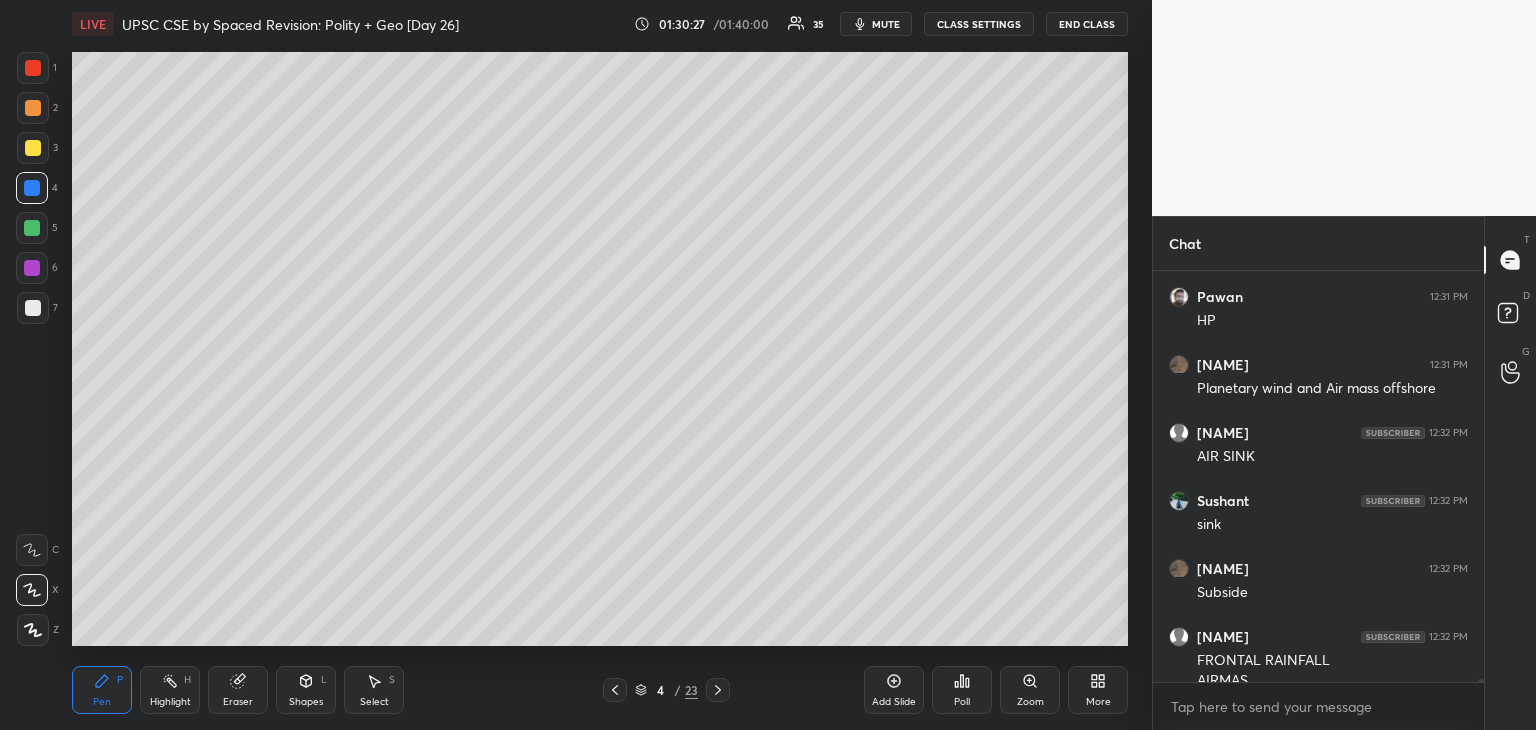 scroll, scrollTop: 66960, scrollLeft: 0, axis: vertical 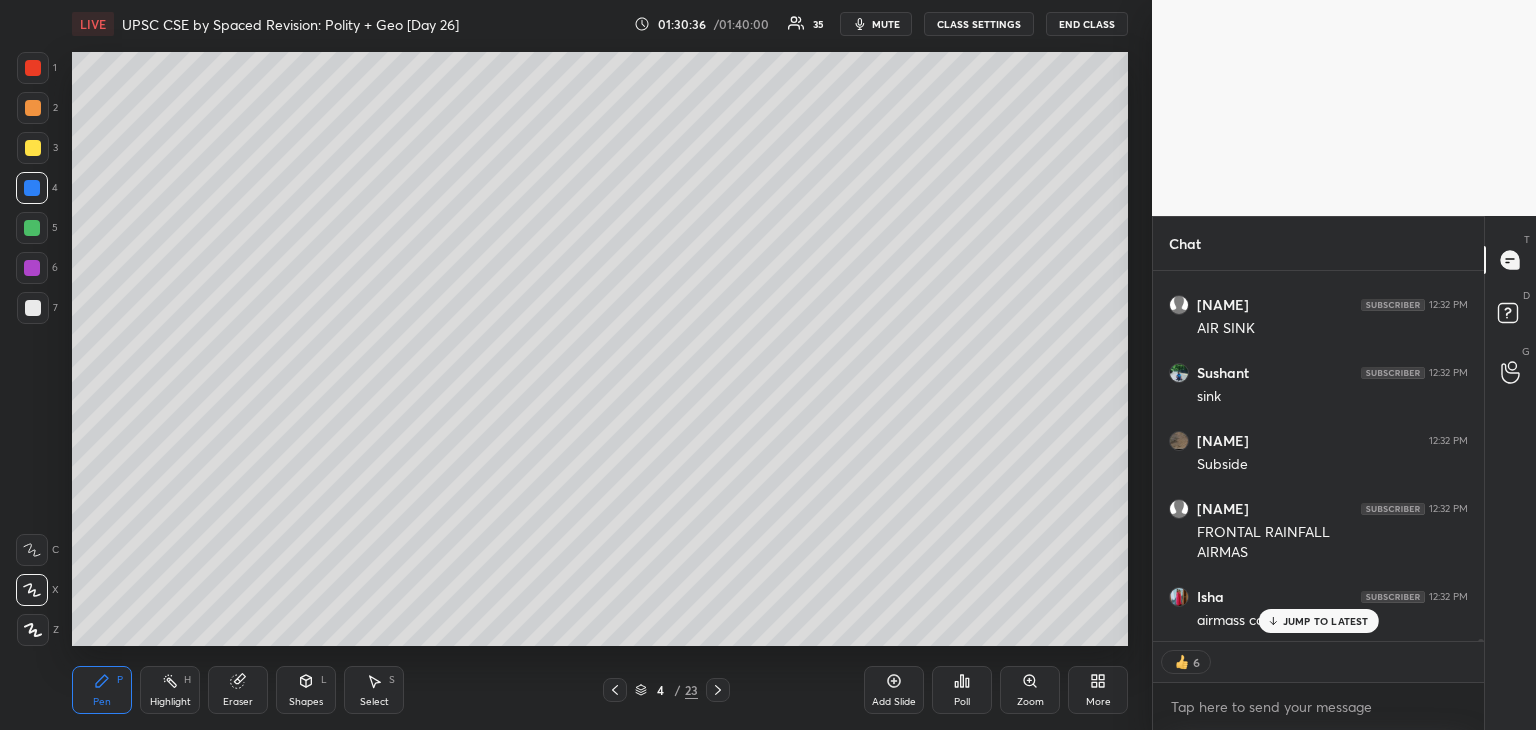 click at bounding box center [33, 108] 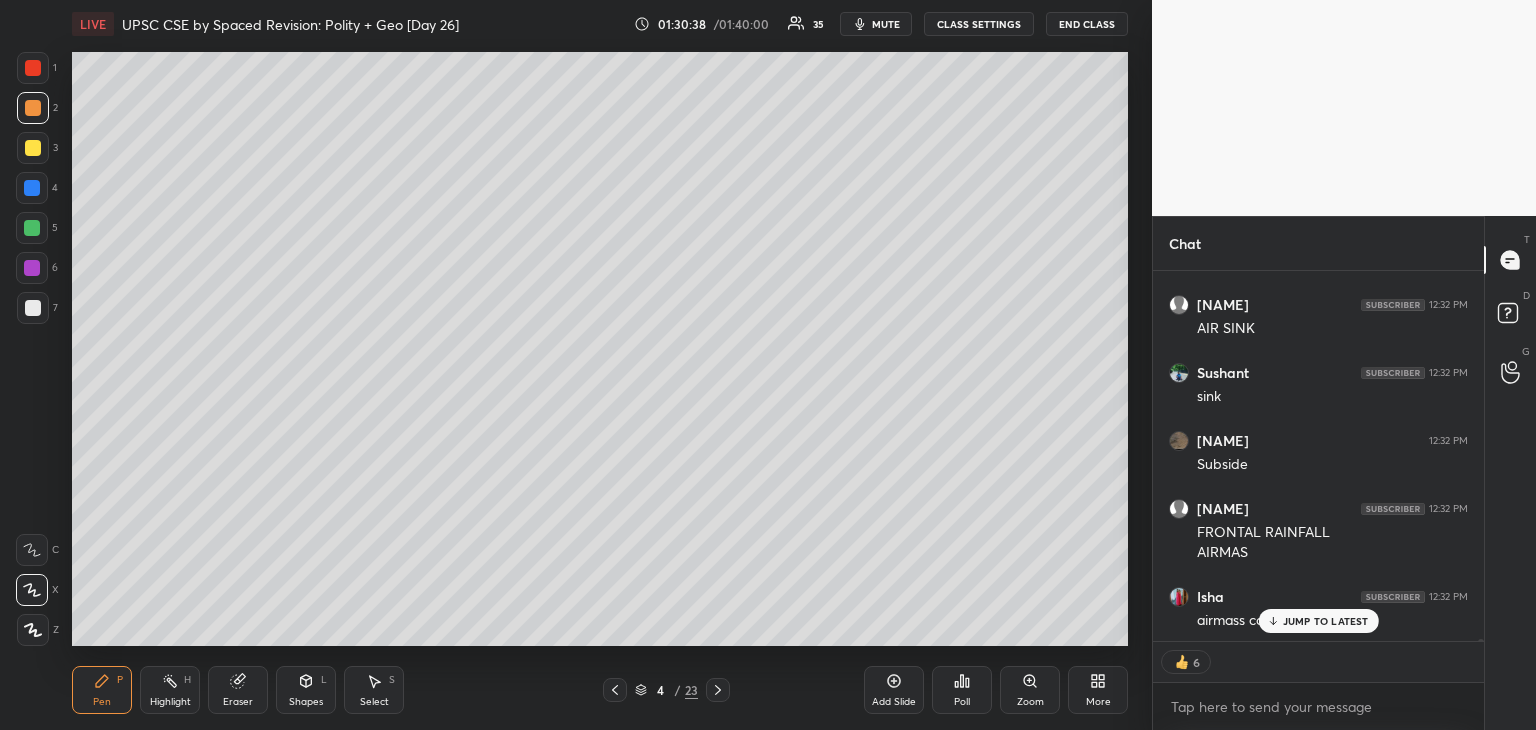 click on "JUMP TO LATEST" at bounding box center (1326, 621) 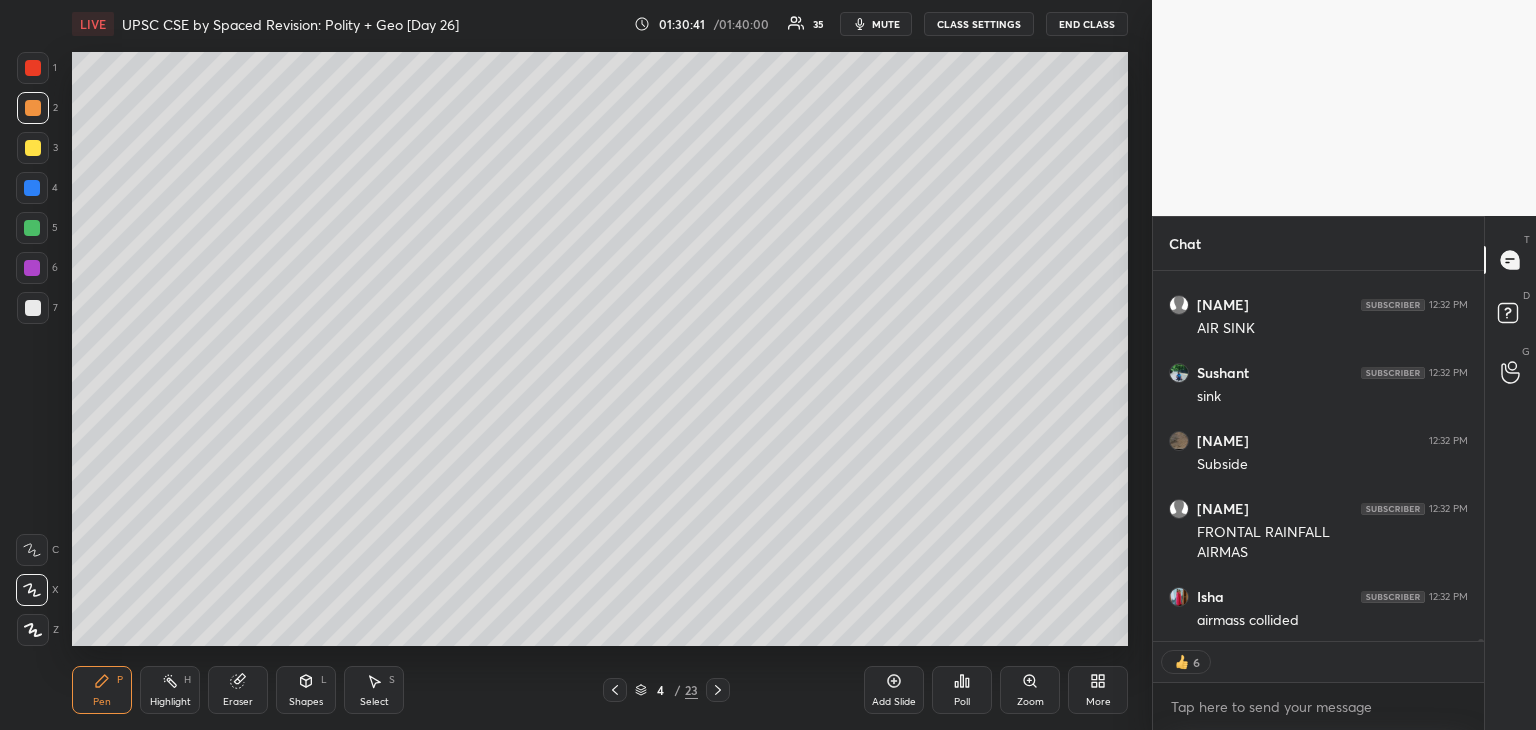 scroll, scrollTop: 67096, scrollLeft: 0, axis: vertical 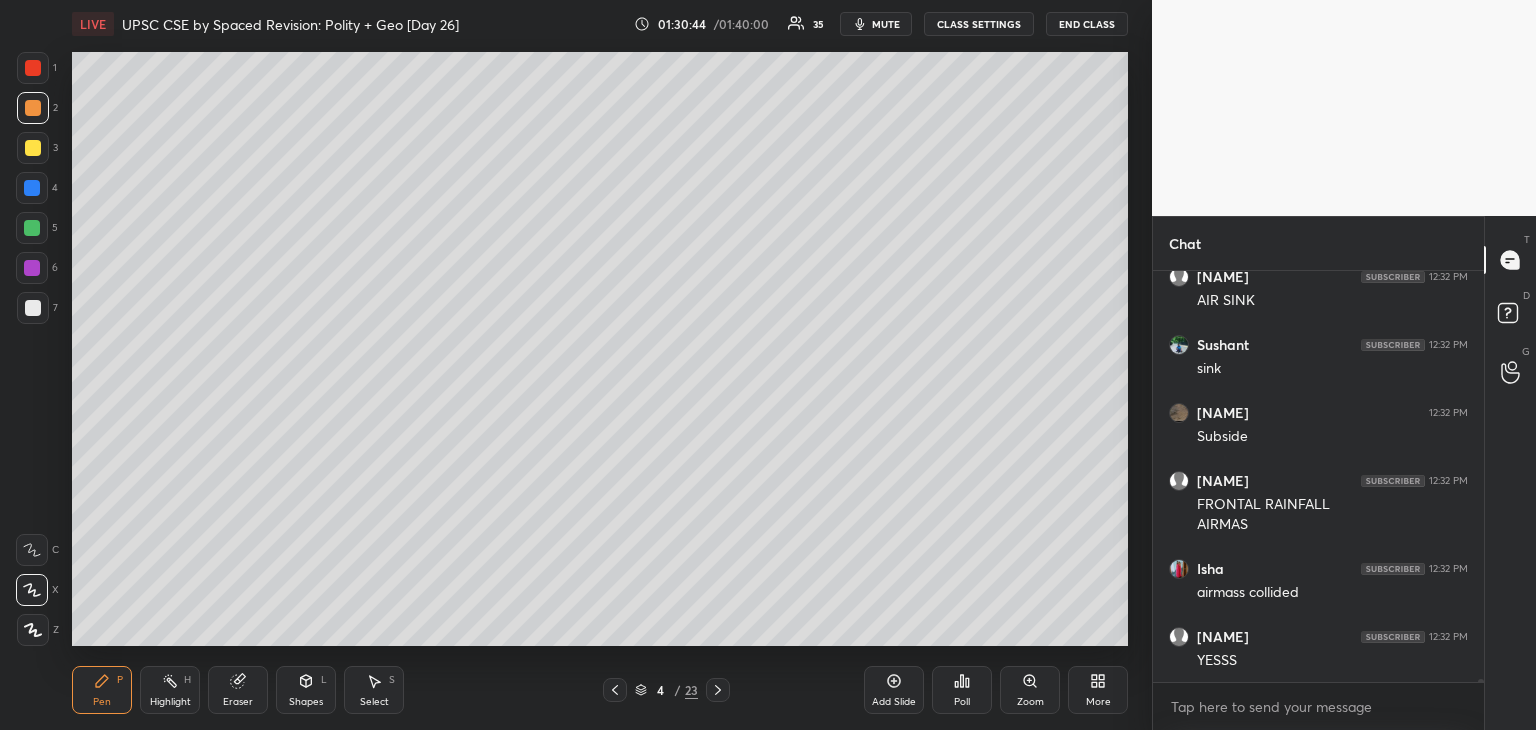 drag, startPoint x: 25, startPoint y: 305, endPoint x: 29, endPoint y: 289, distance: 16.492422 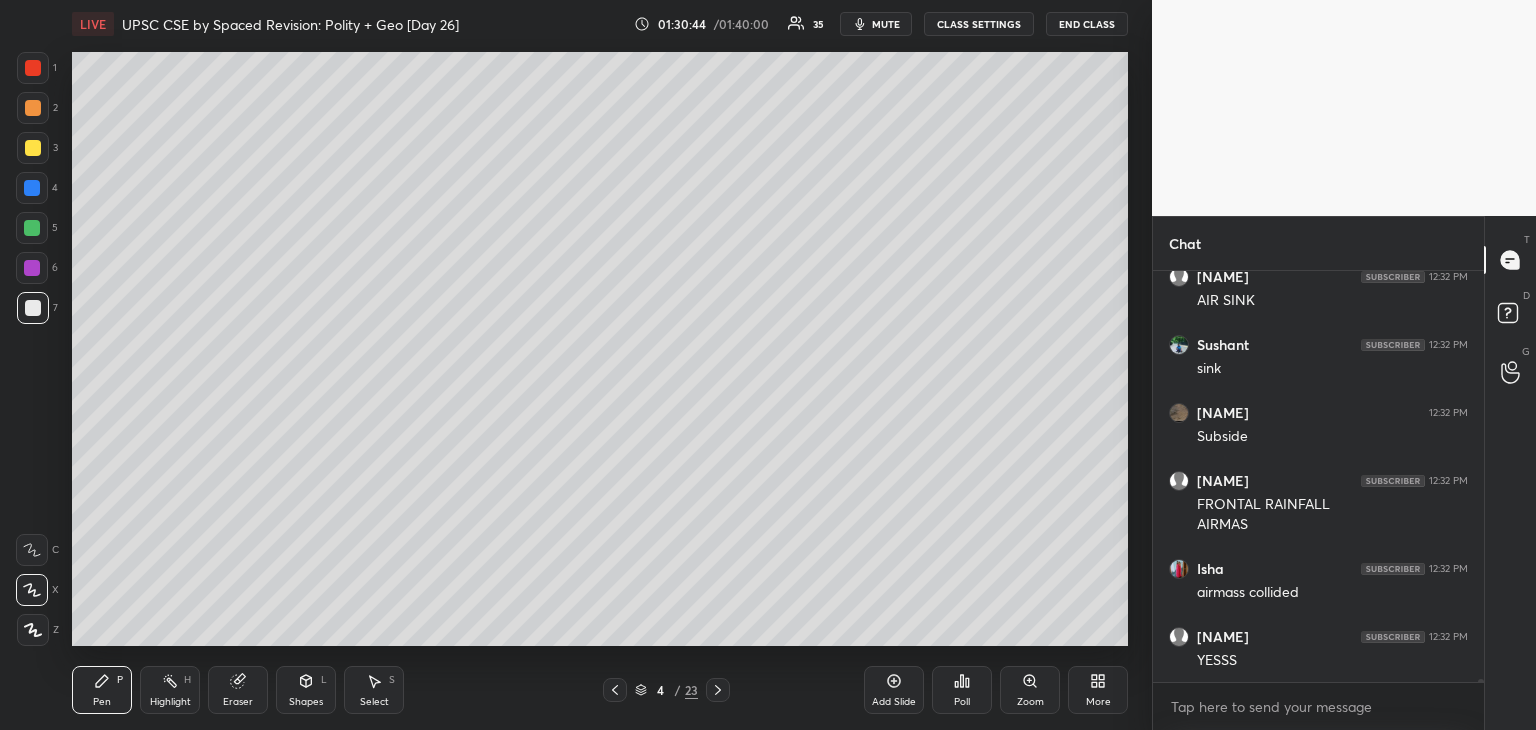 click at bounding box center (33, 148) 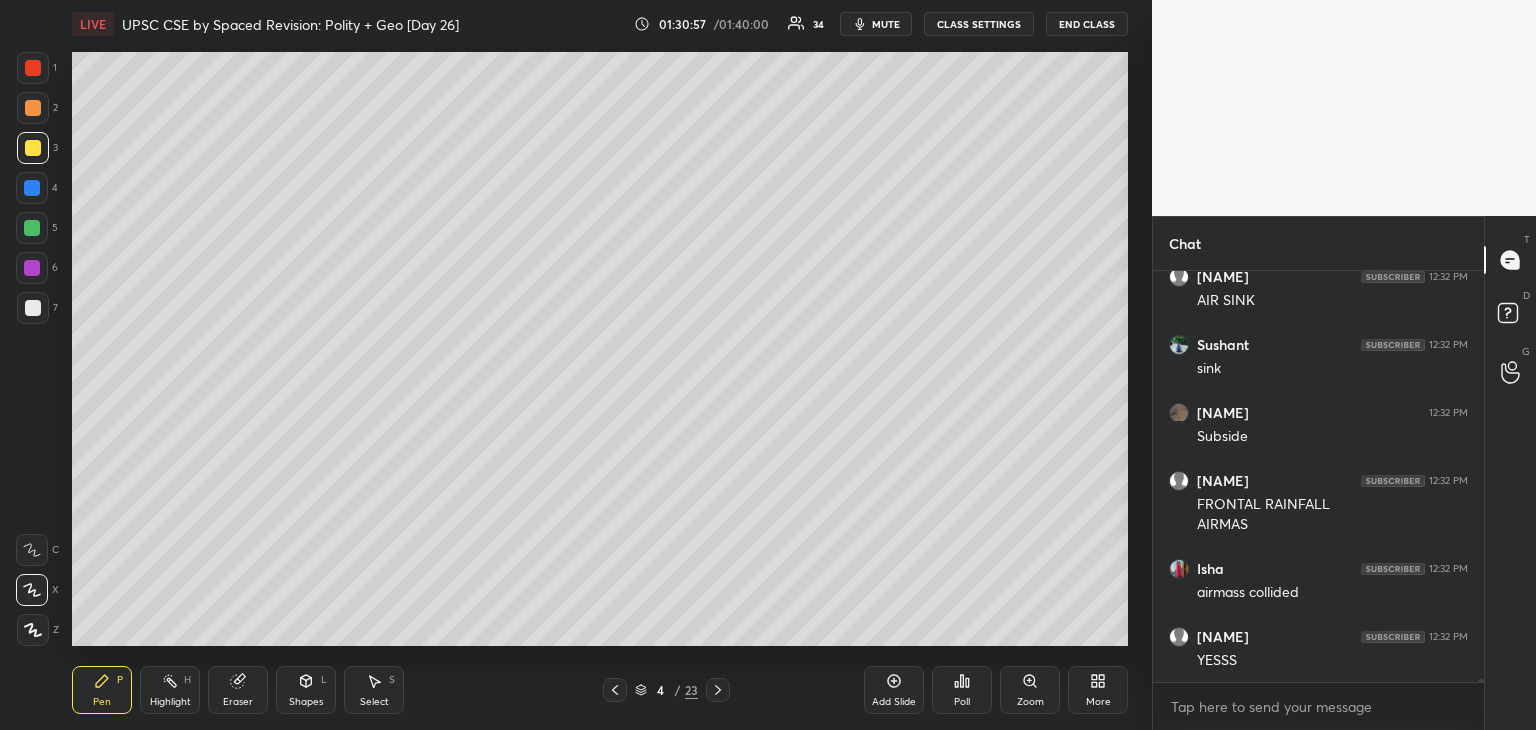 scroll, scrollTop: 67116, scrollLeft: 0, axis: vertical 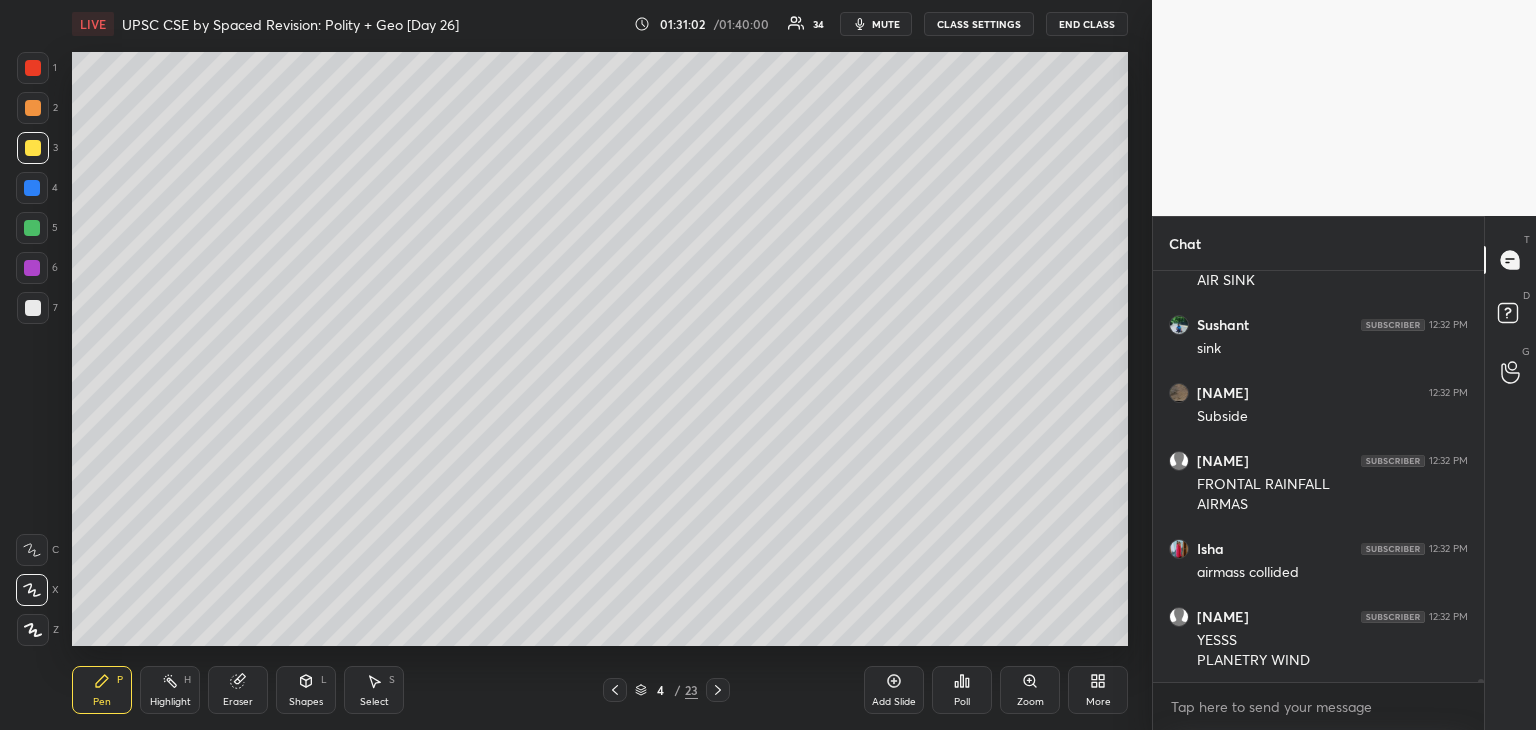 click 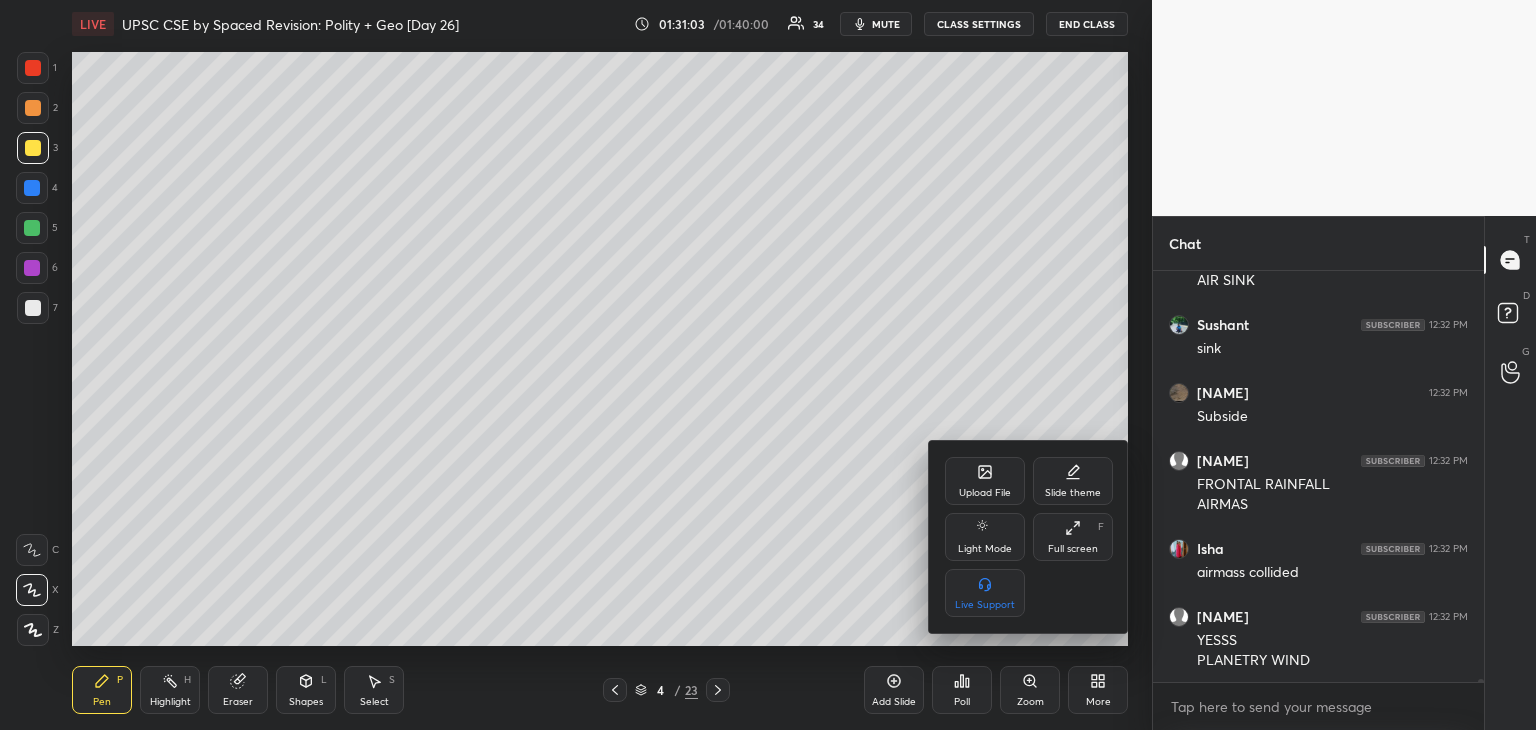 click on "Upload File" at bounding box center [985, 481] 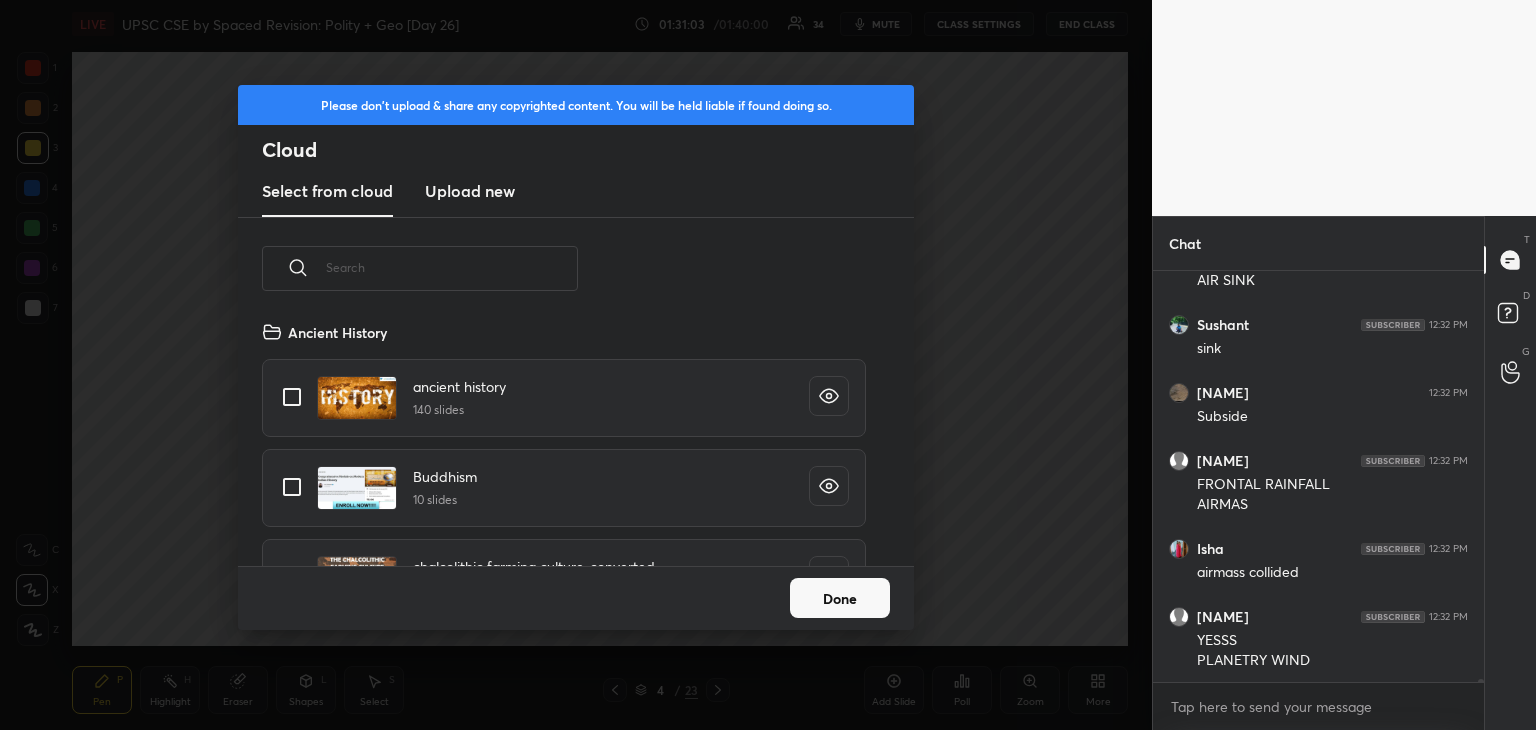 scroll, scrollTop: 5, scrollLeft: 10, axis: both 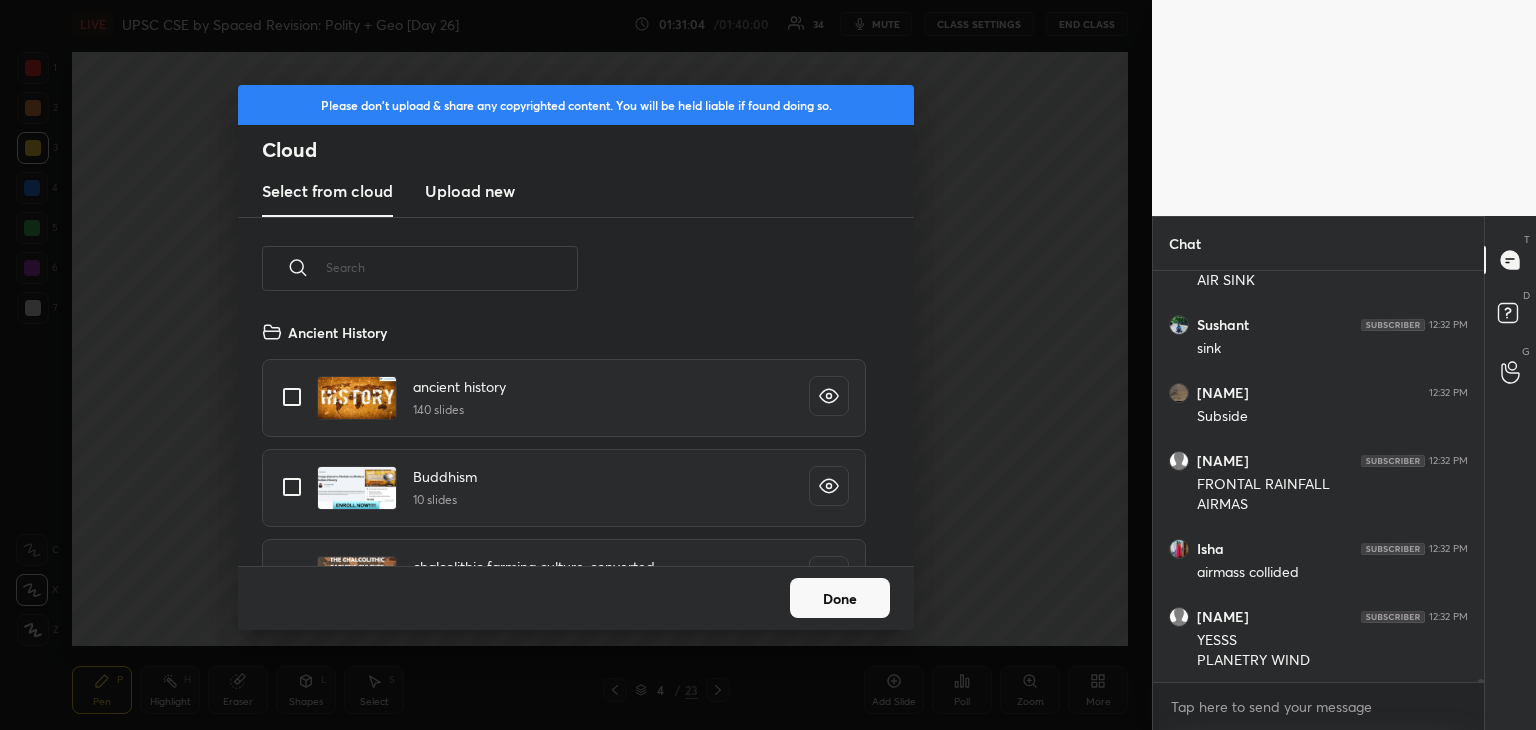 click on "Upload new" at bounding box center (470, 191) 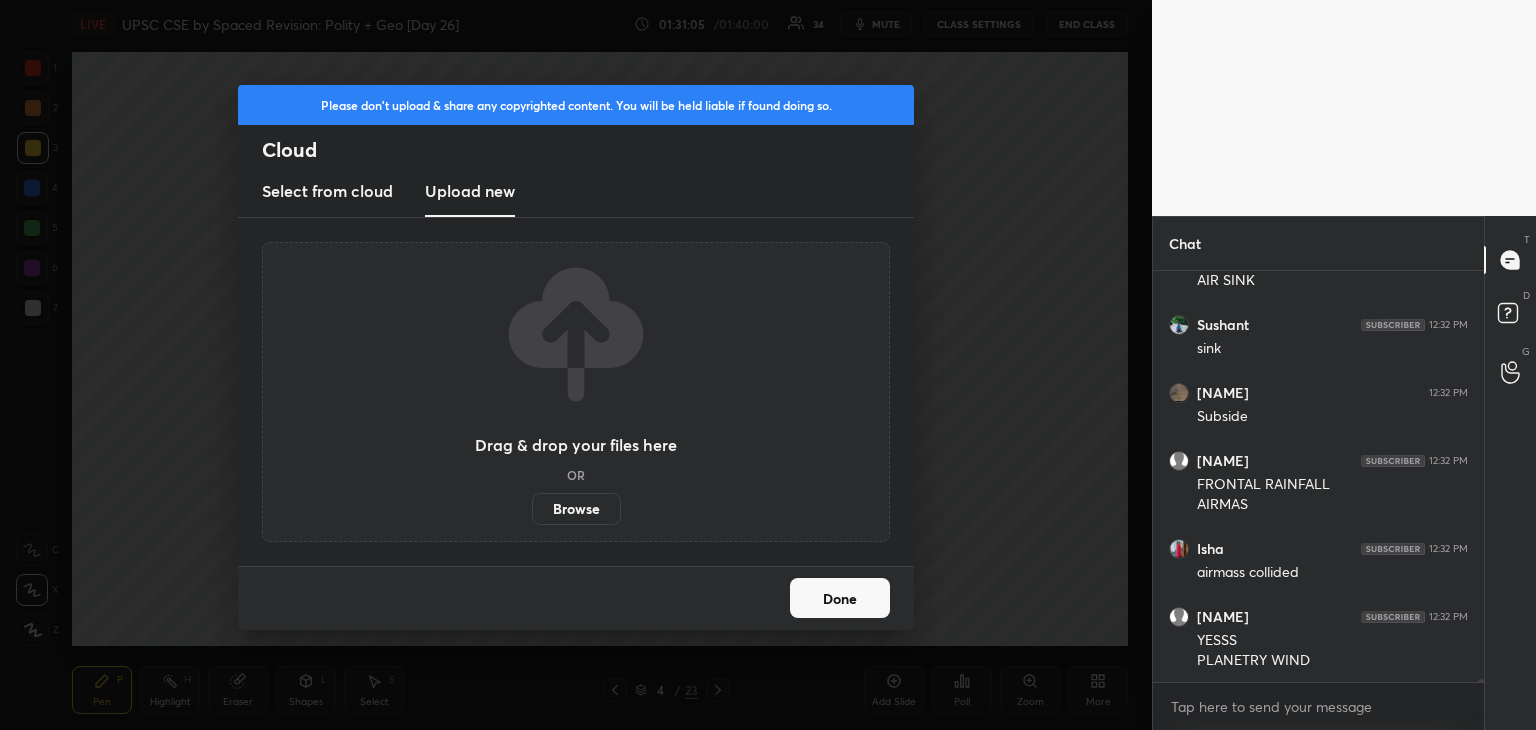 click on "Browse" at bounding box center [576, 509] 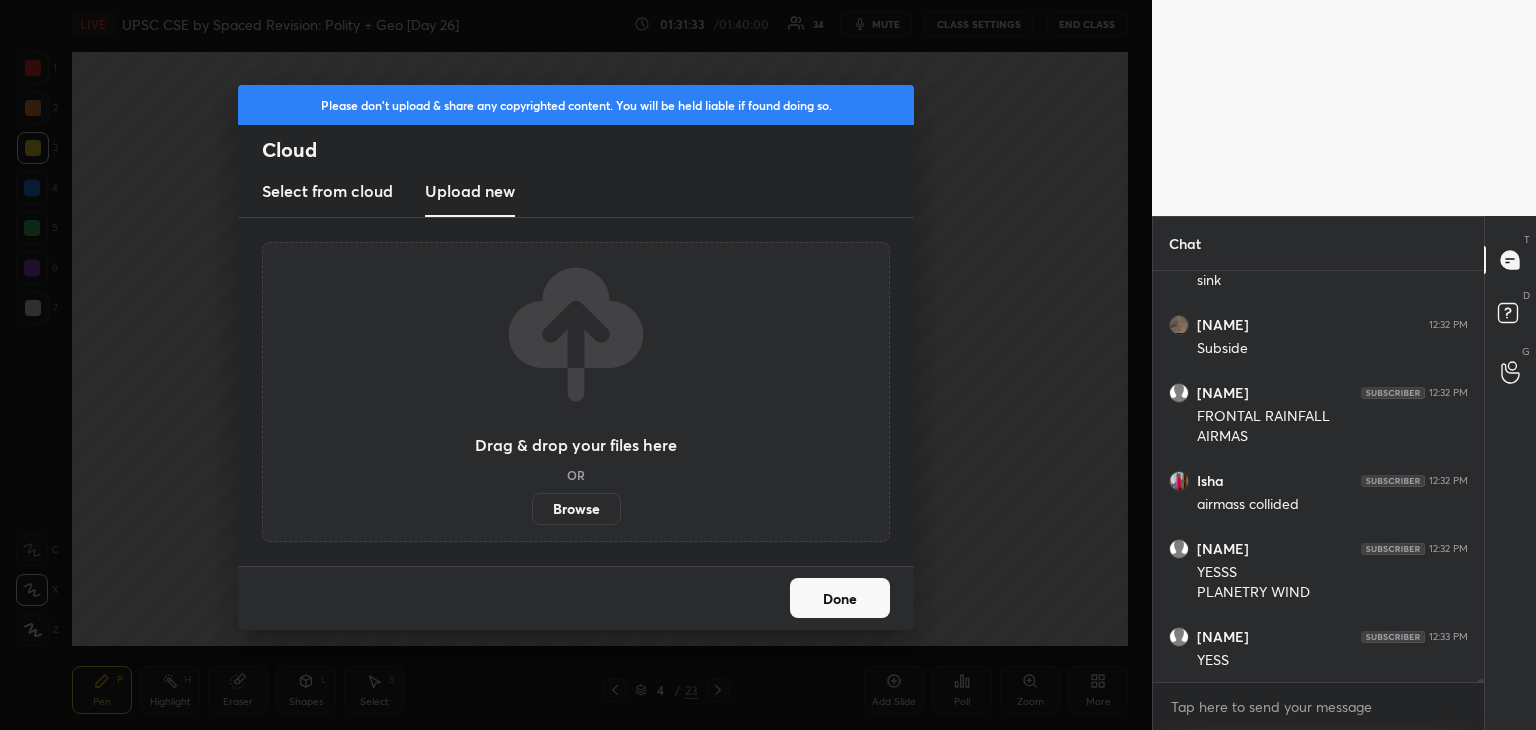 scroll, scrollTop: 67252, scrollLeft: 0, axis: vertical 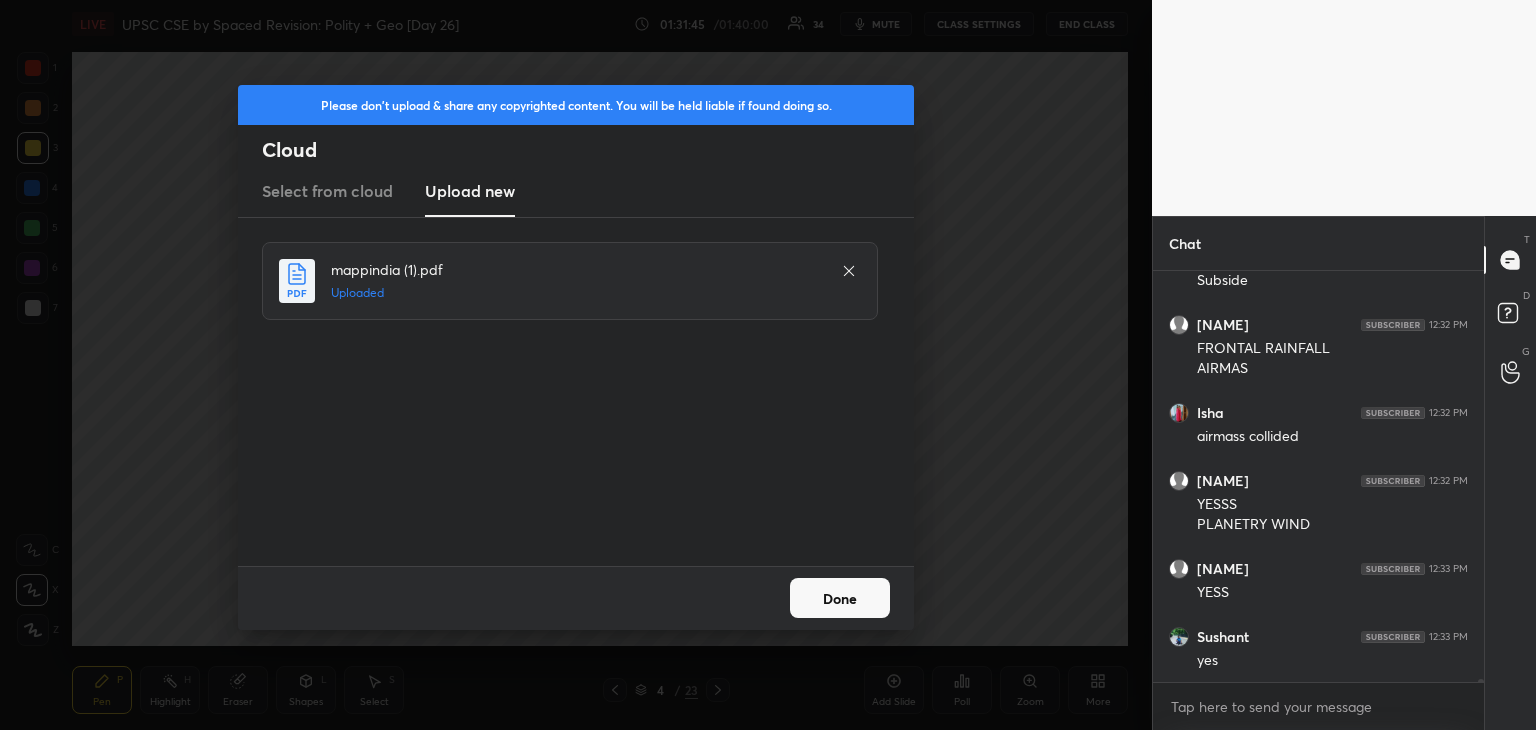 click on "Done" at bounding box center [840, 598] 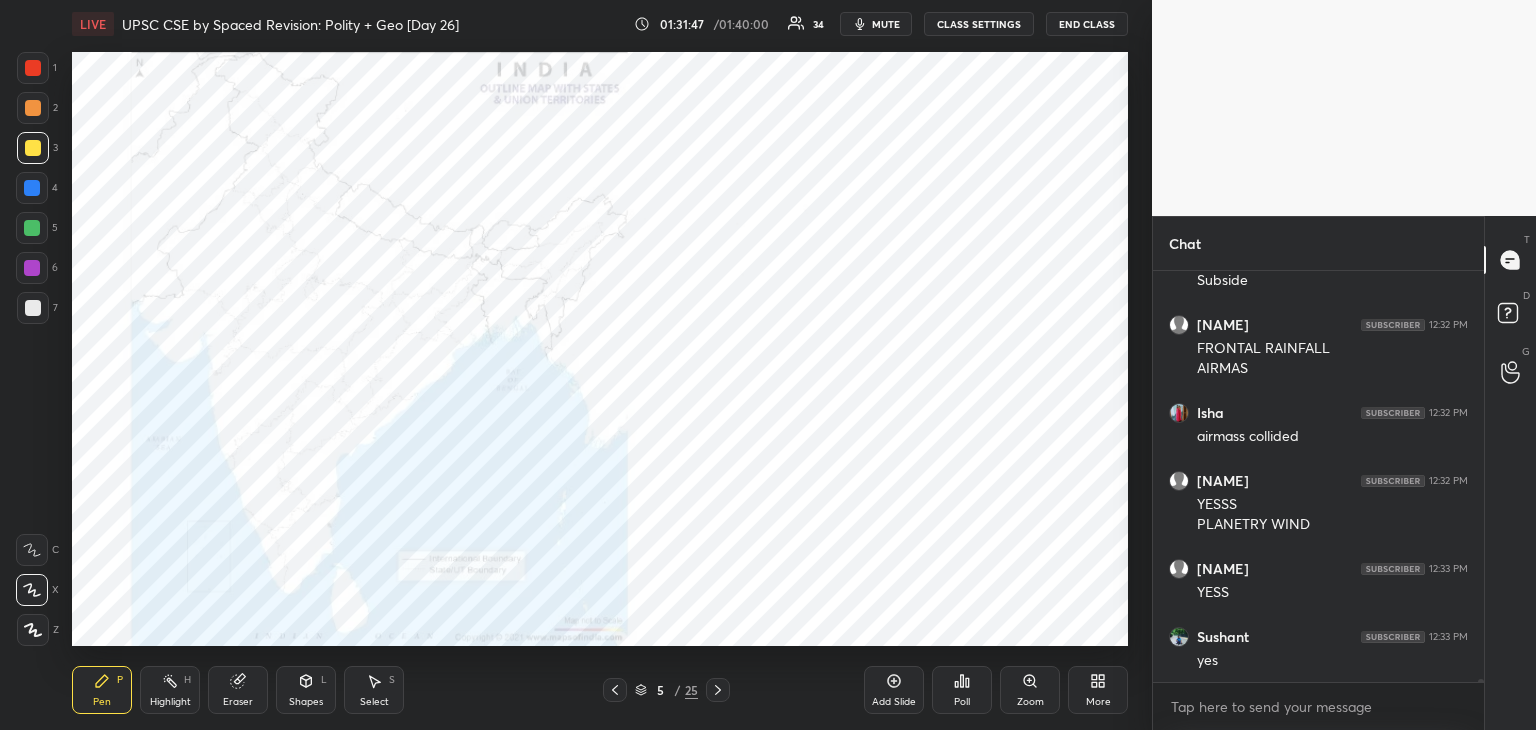 click 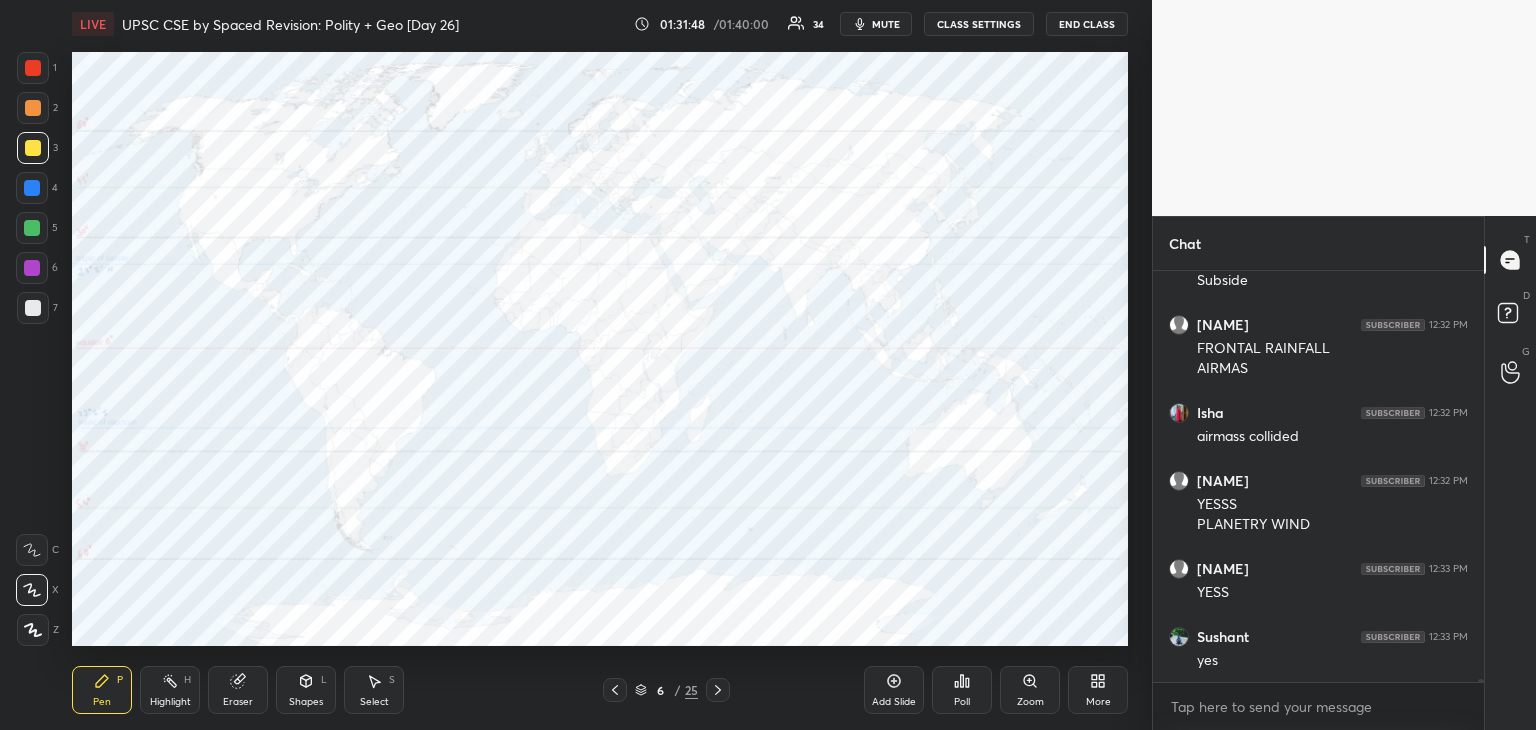 scroll, scrollTop: 67320, scrollLeft: 0, axis: vertical 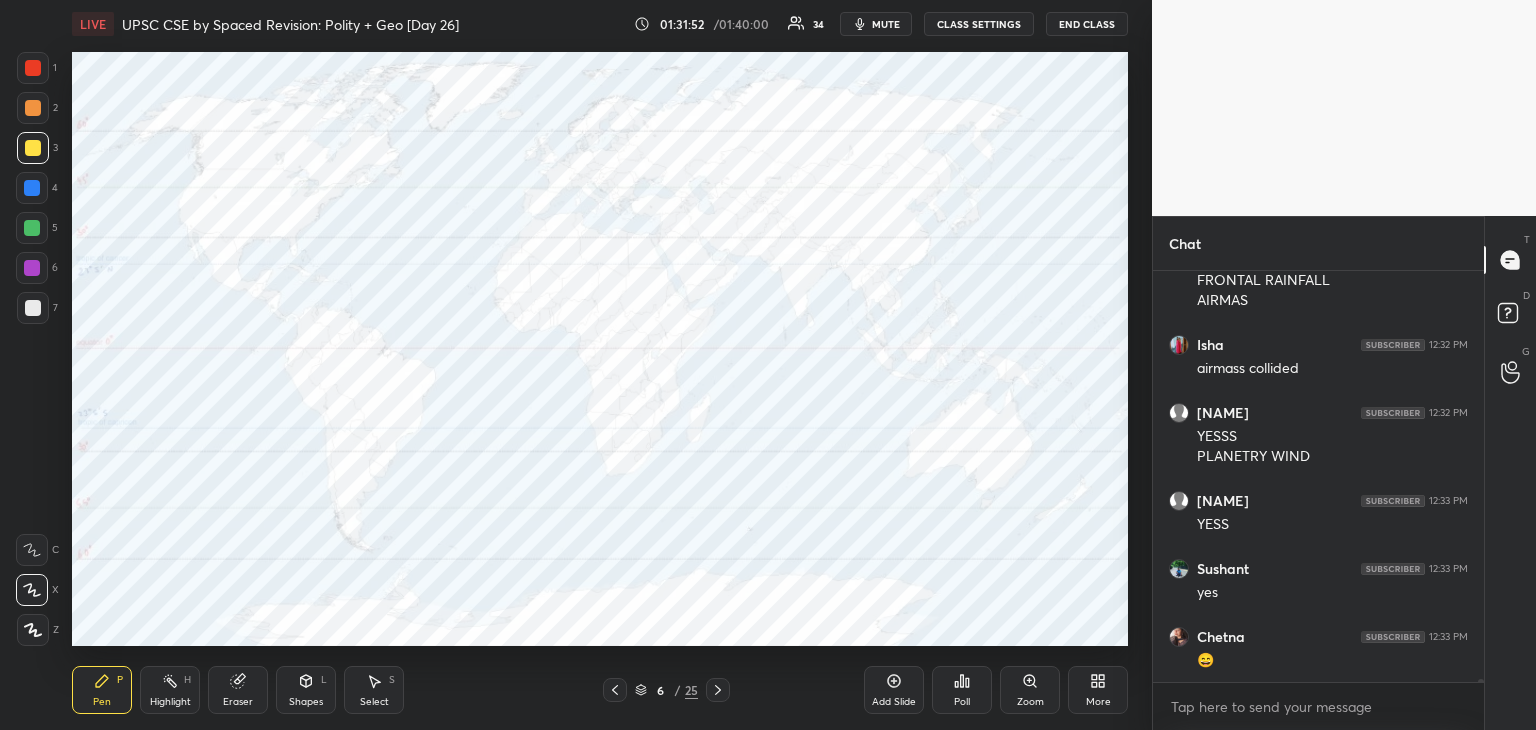 click at bounding box center (33, 68) 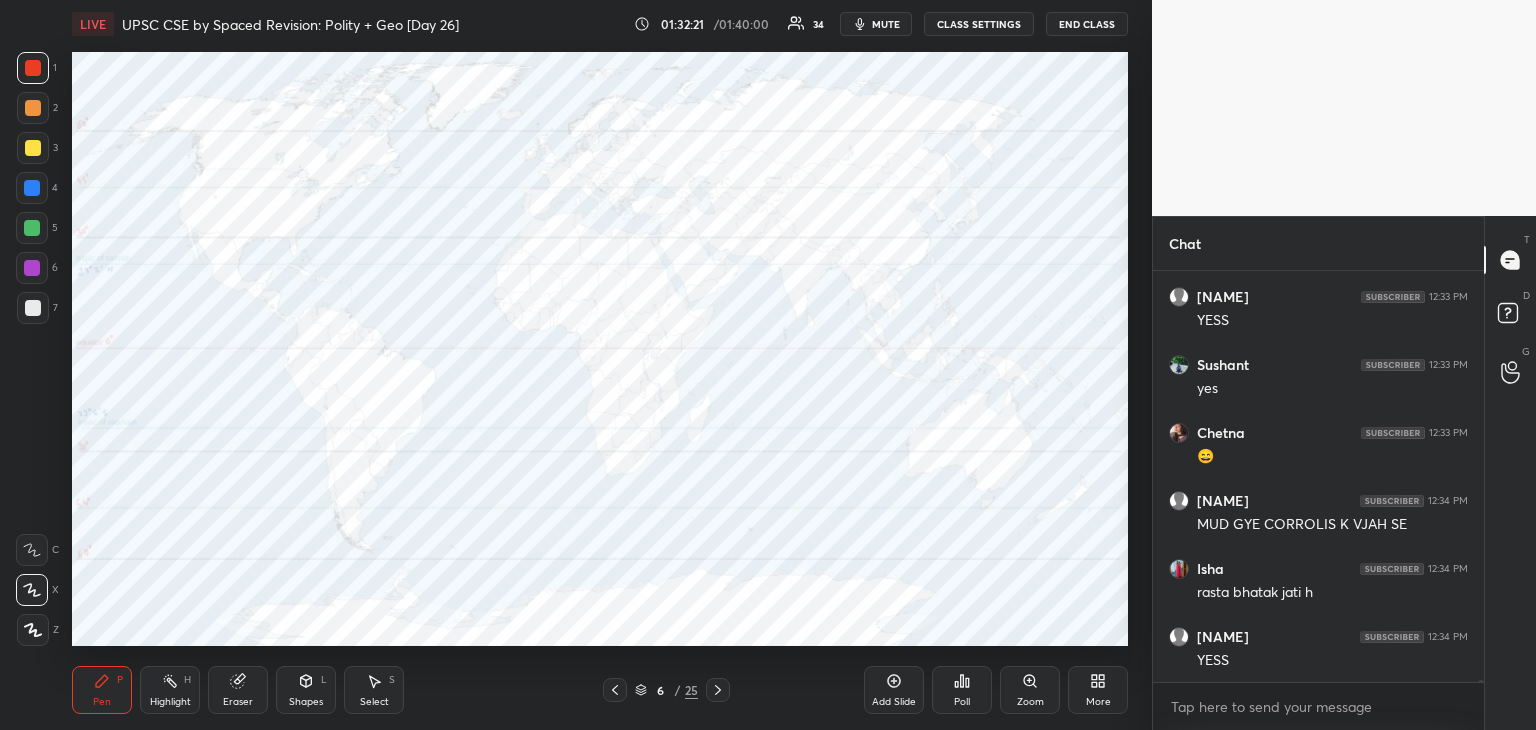 scroll, scrollTop: 67592, scrollLeft: 0, axis: vertical 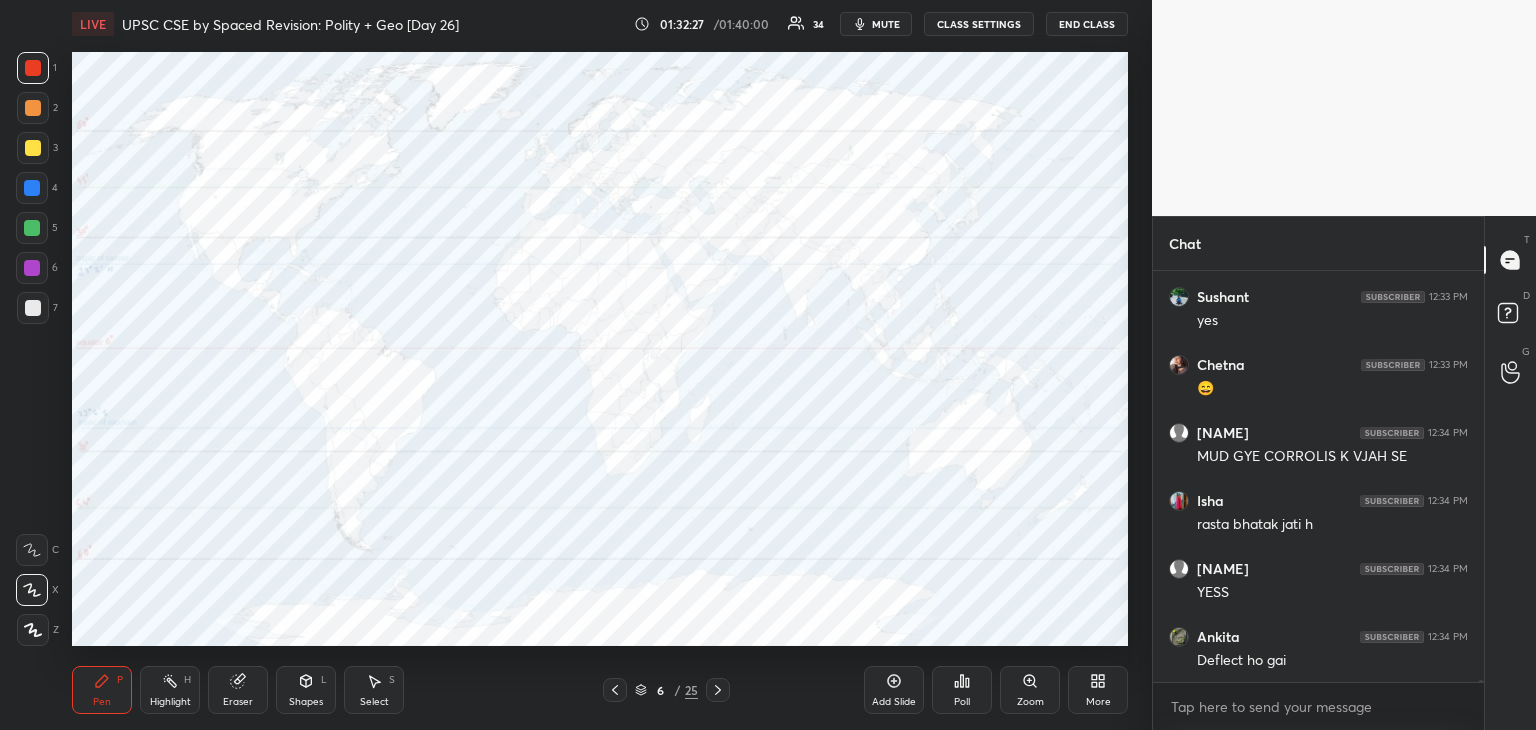 click on "Eraser" at bounding box center [238, 690] 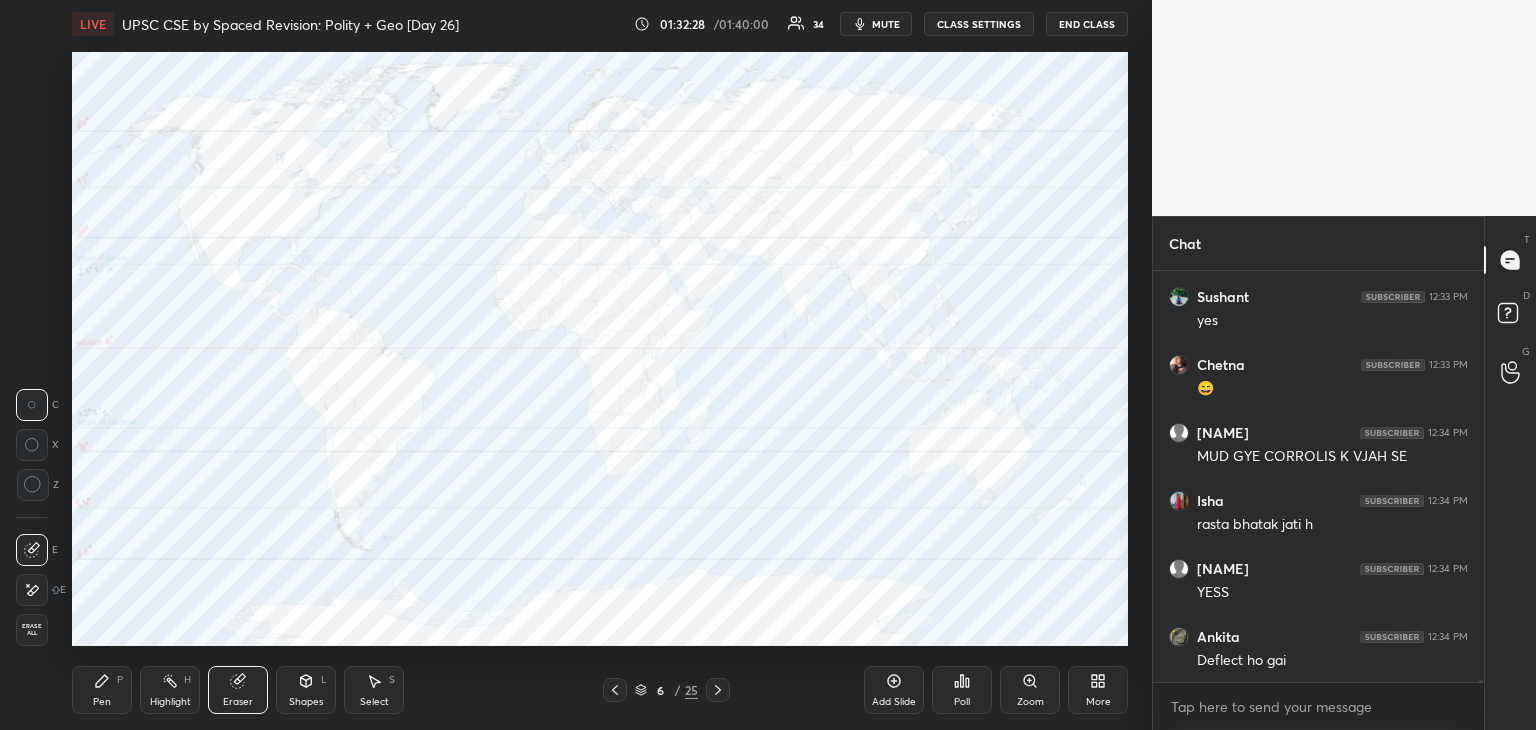 click on "Erase all" at bounding box center [32, 630] 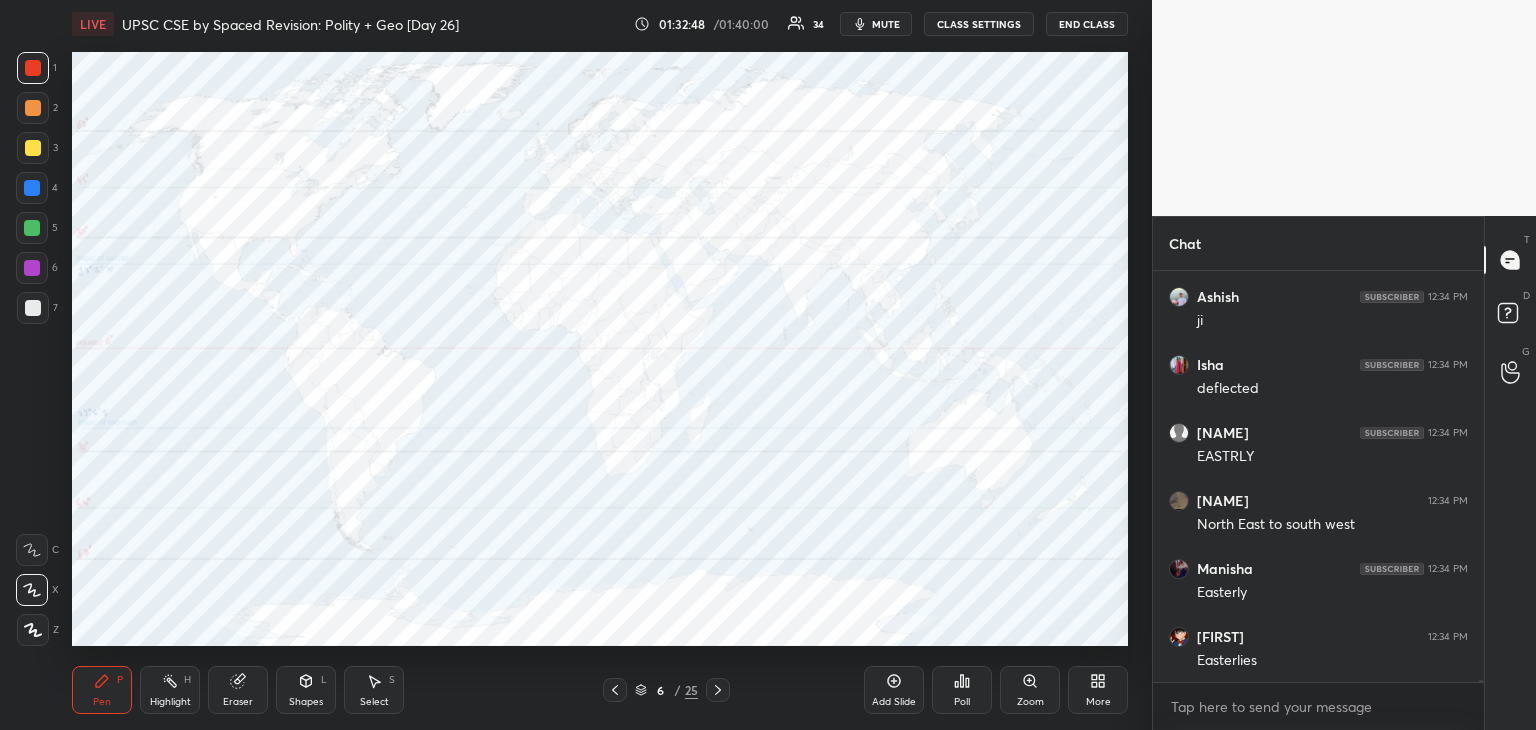 scroll, scrollTop: 68068, scrollLeft: 0, axis: vertical 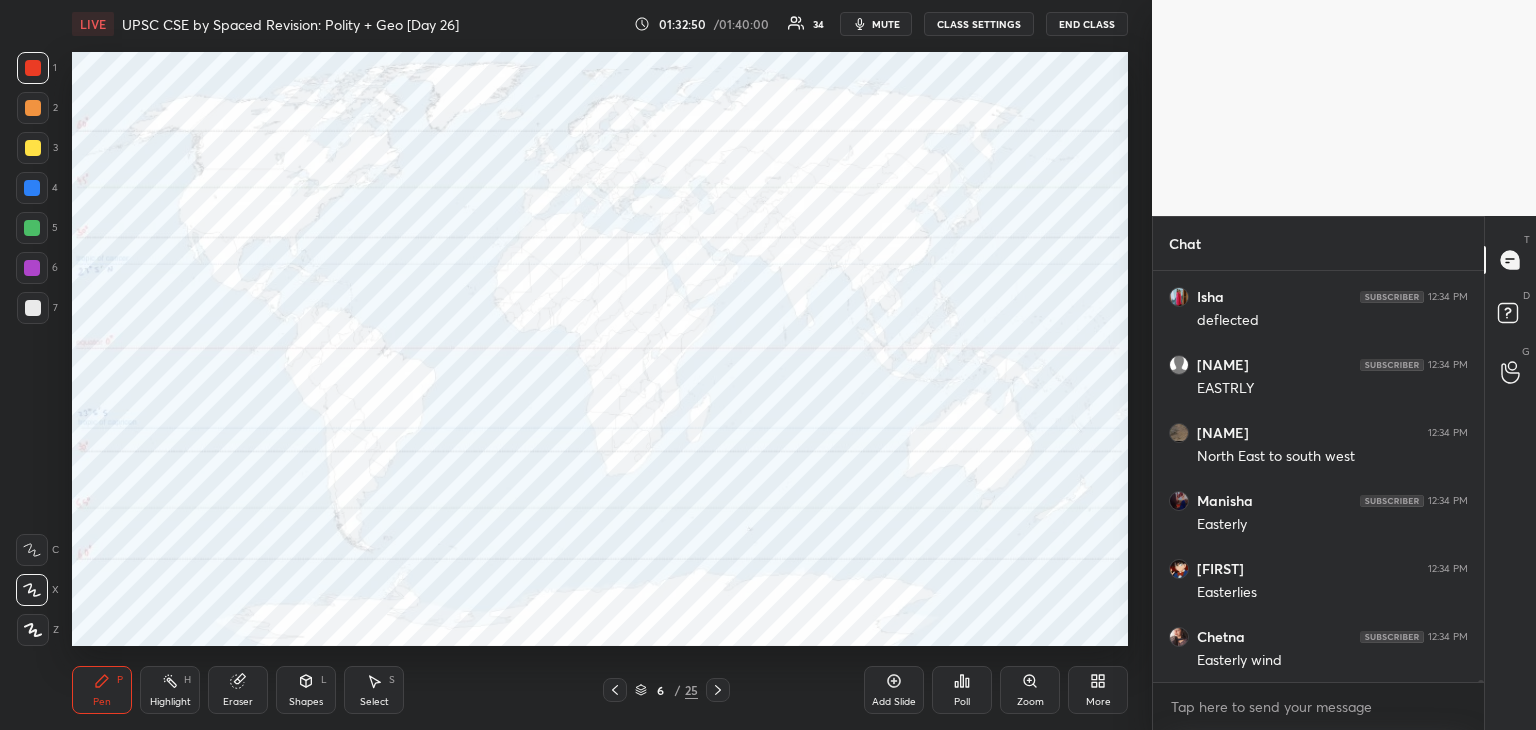 click at bounding box center (32, 188) 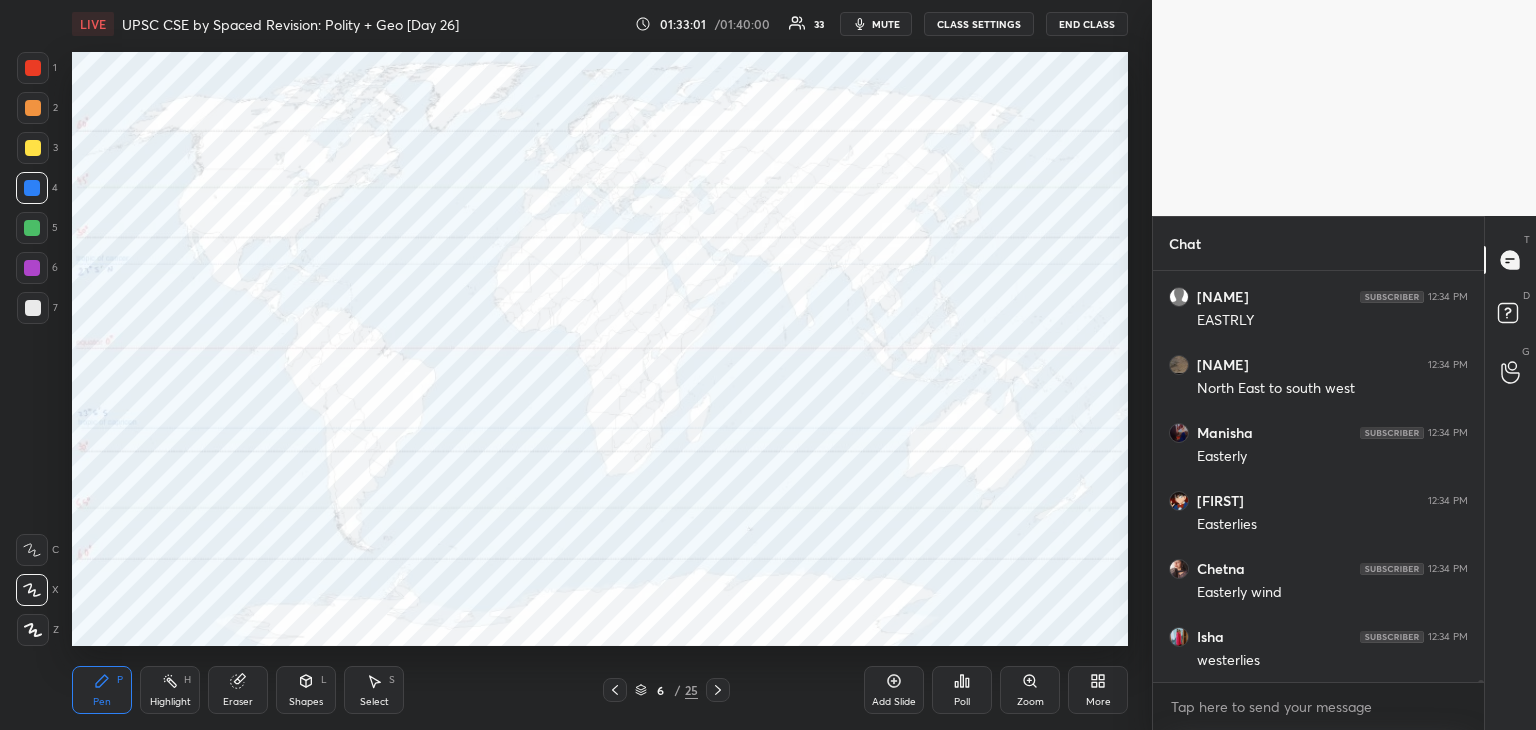 scroll, scrollTop: 68204, scrollLeft: 0, axis: vertical 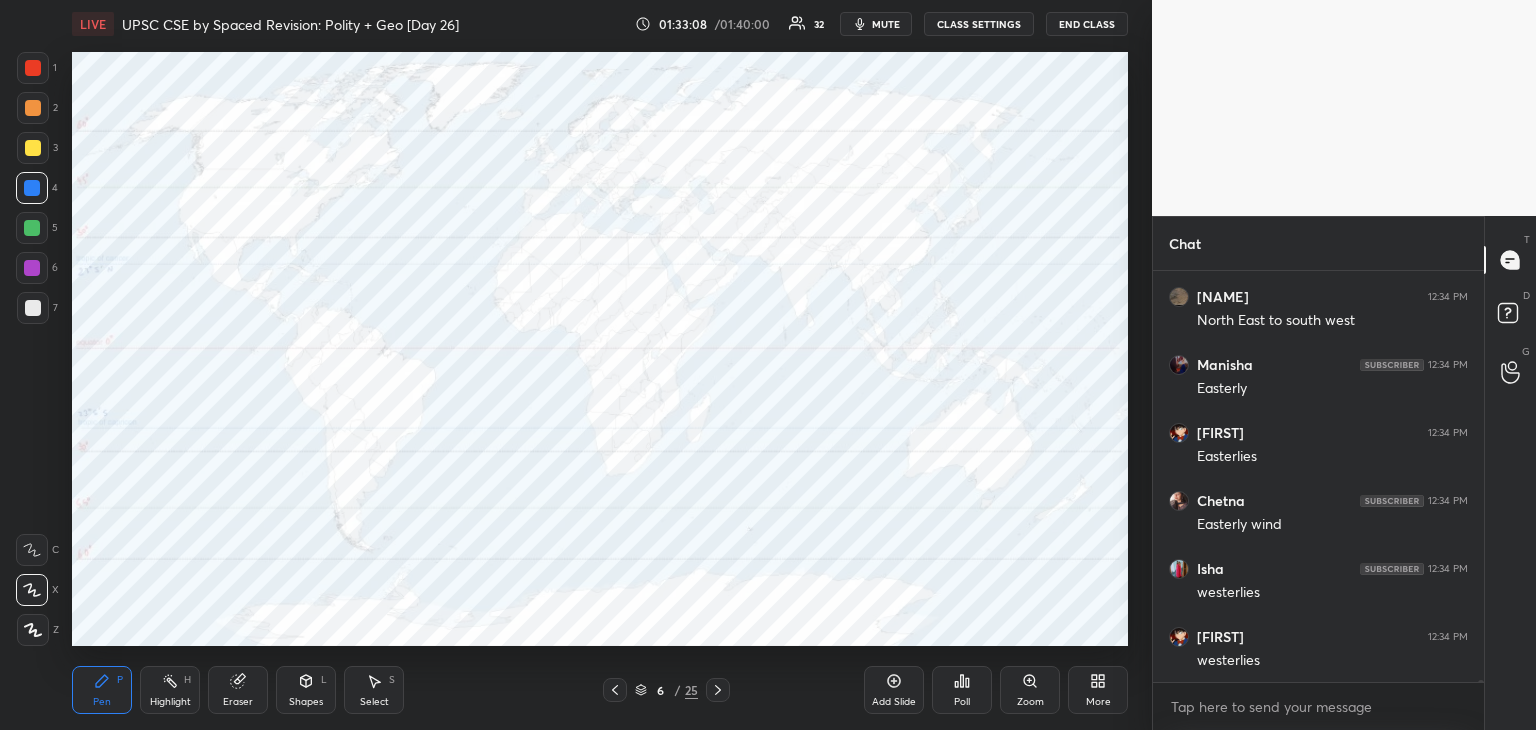 click at bounding box center [33, 68] 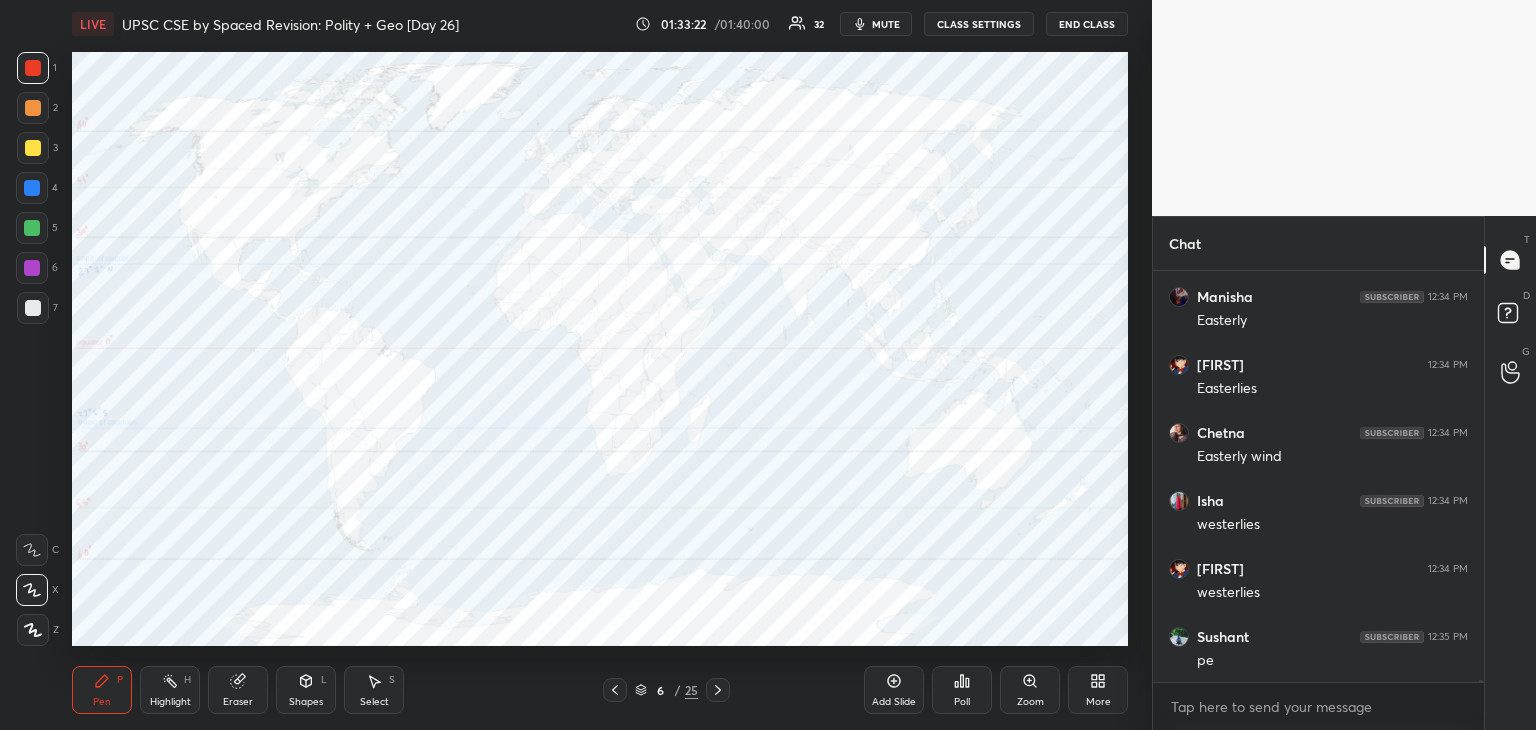 scroll, scrollTop: 68340, scrollLeft: 0, axis: vertical 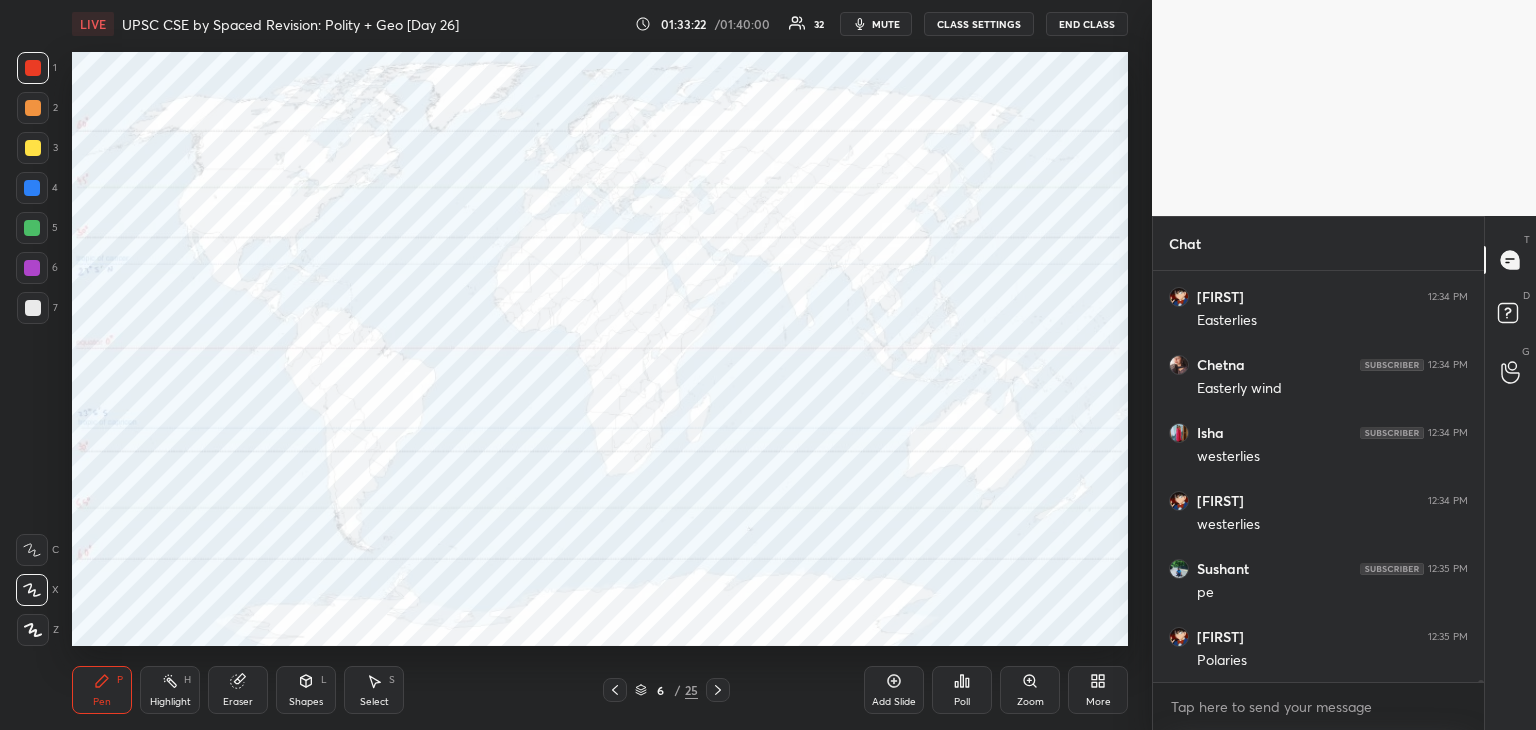 click at bounding box center (33, 68) 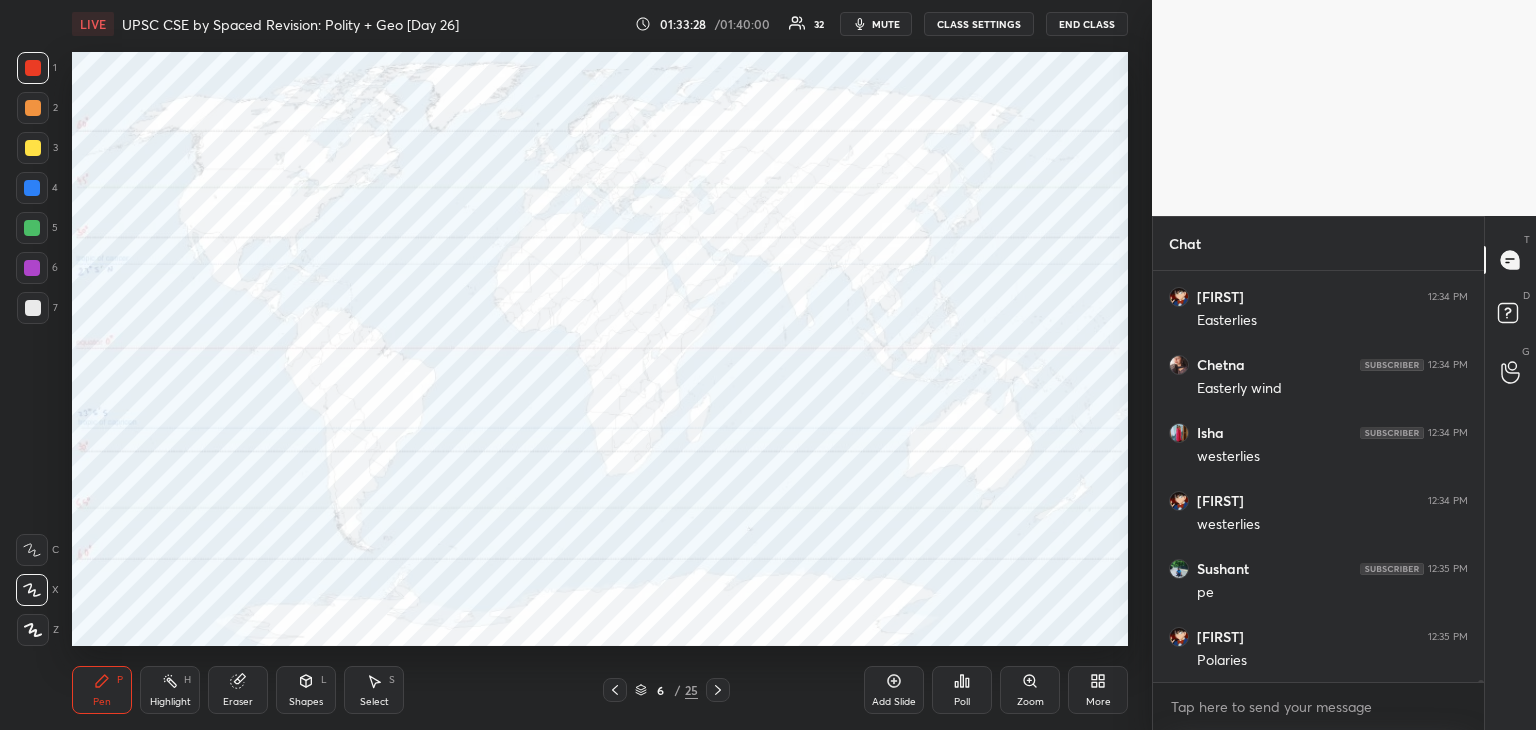 click at bounding box center (32, 268) 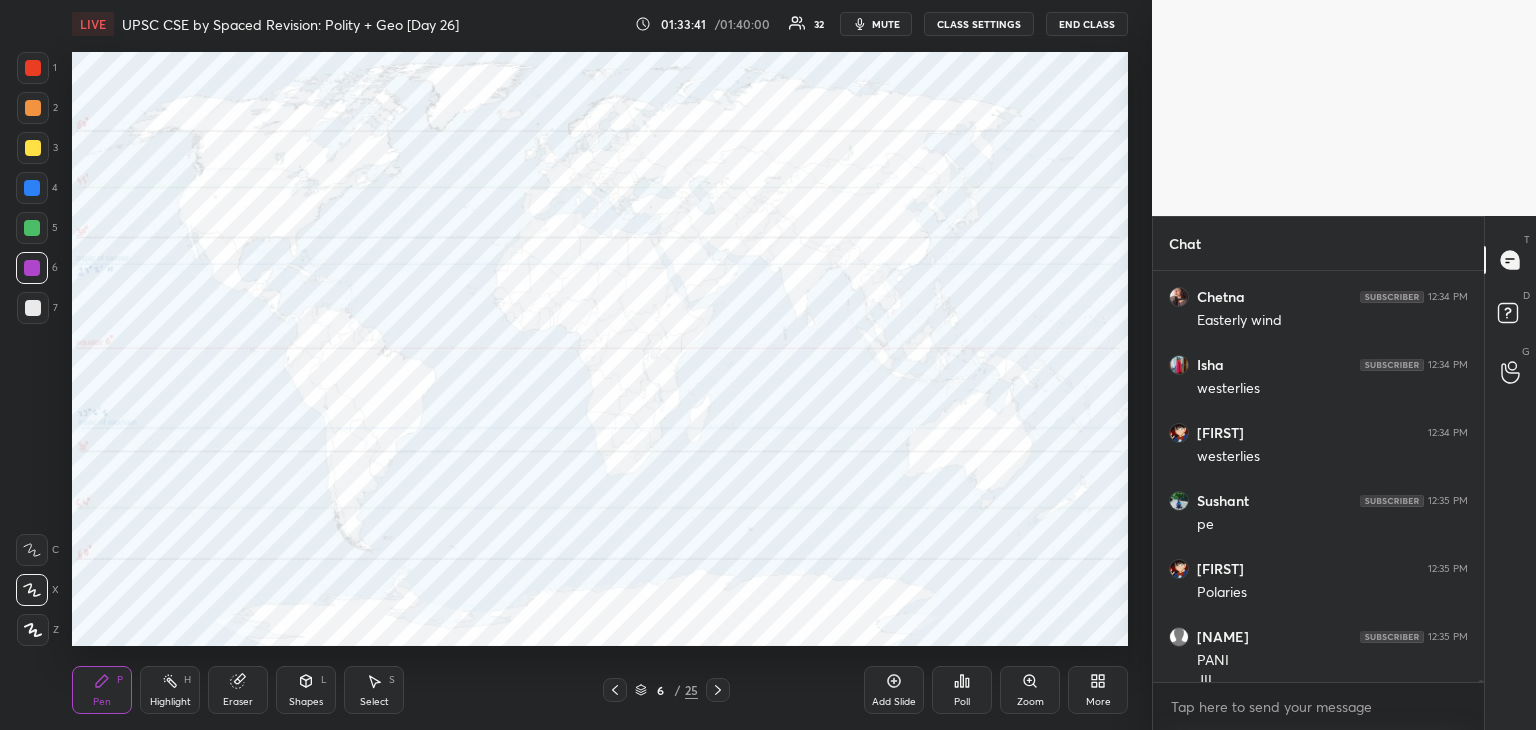 scroll, scrollTop: 68428, scrollLeft: 0, axis: vertical 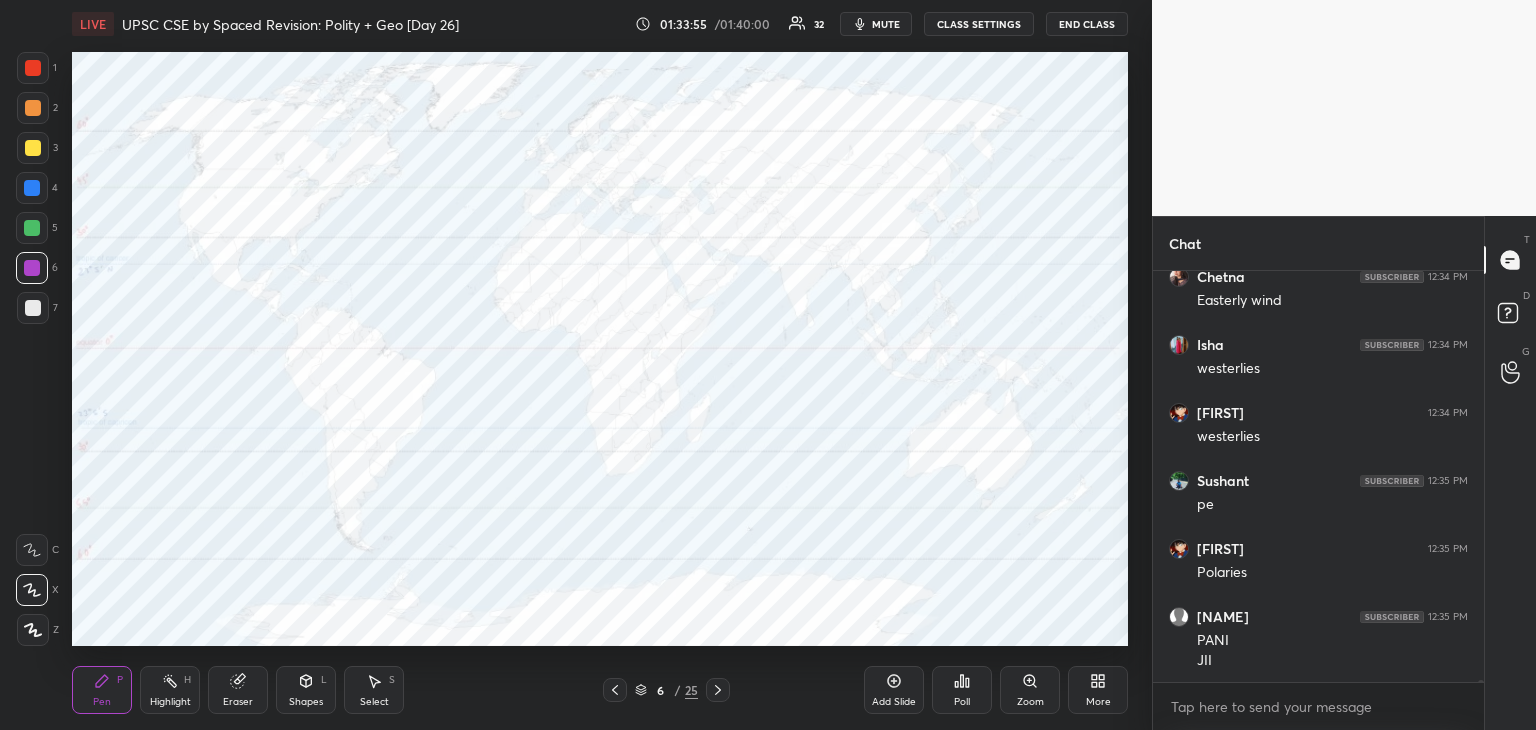 click on "Add Slide" at bounding box center (894, 690) 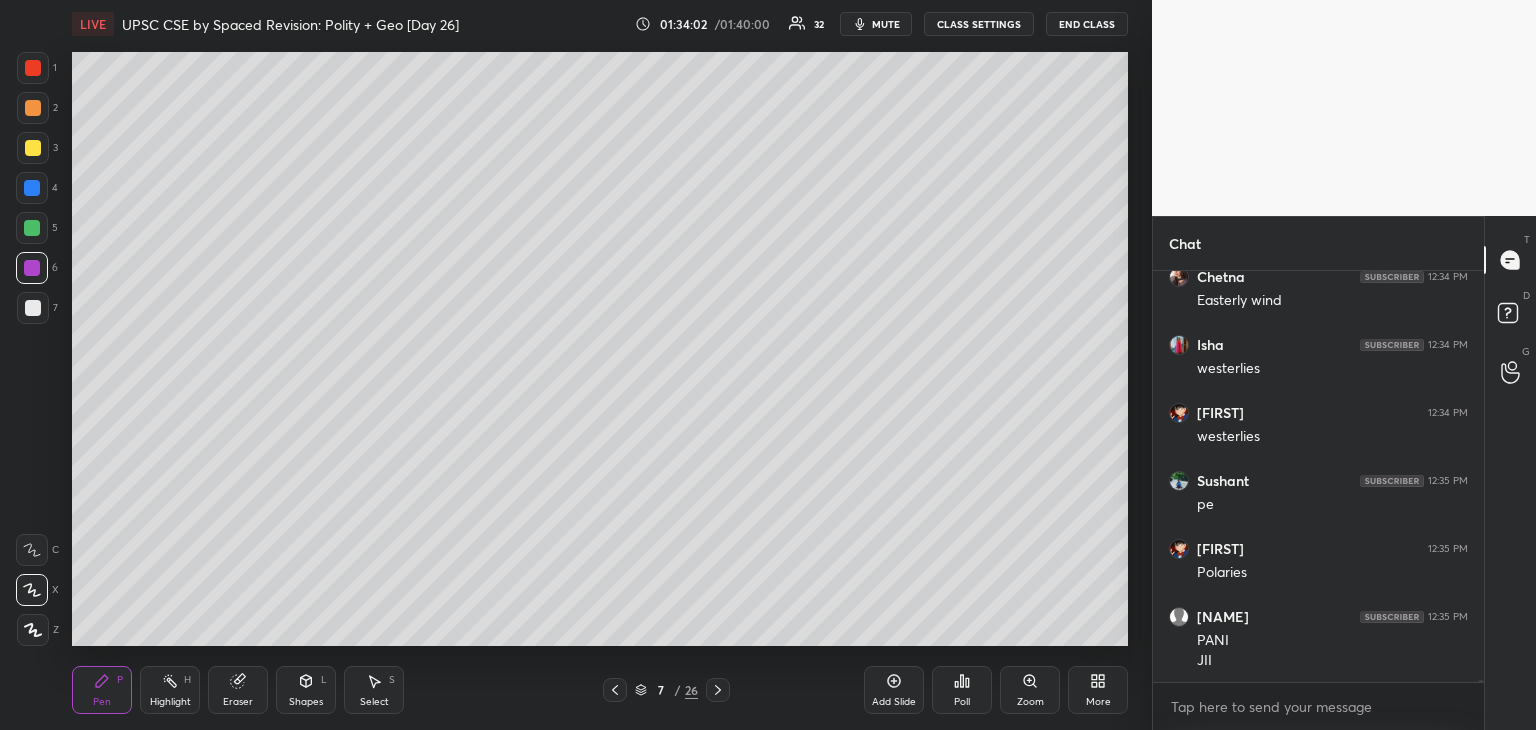 scroll, scrollTop: 68496, scrollLeft: 0, axis: vertical 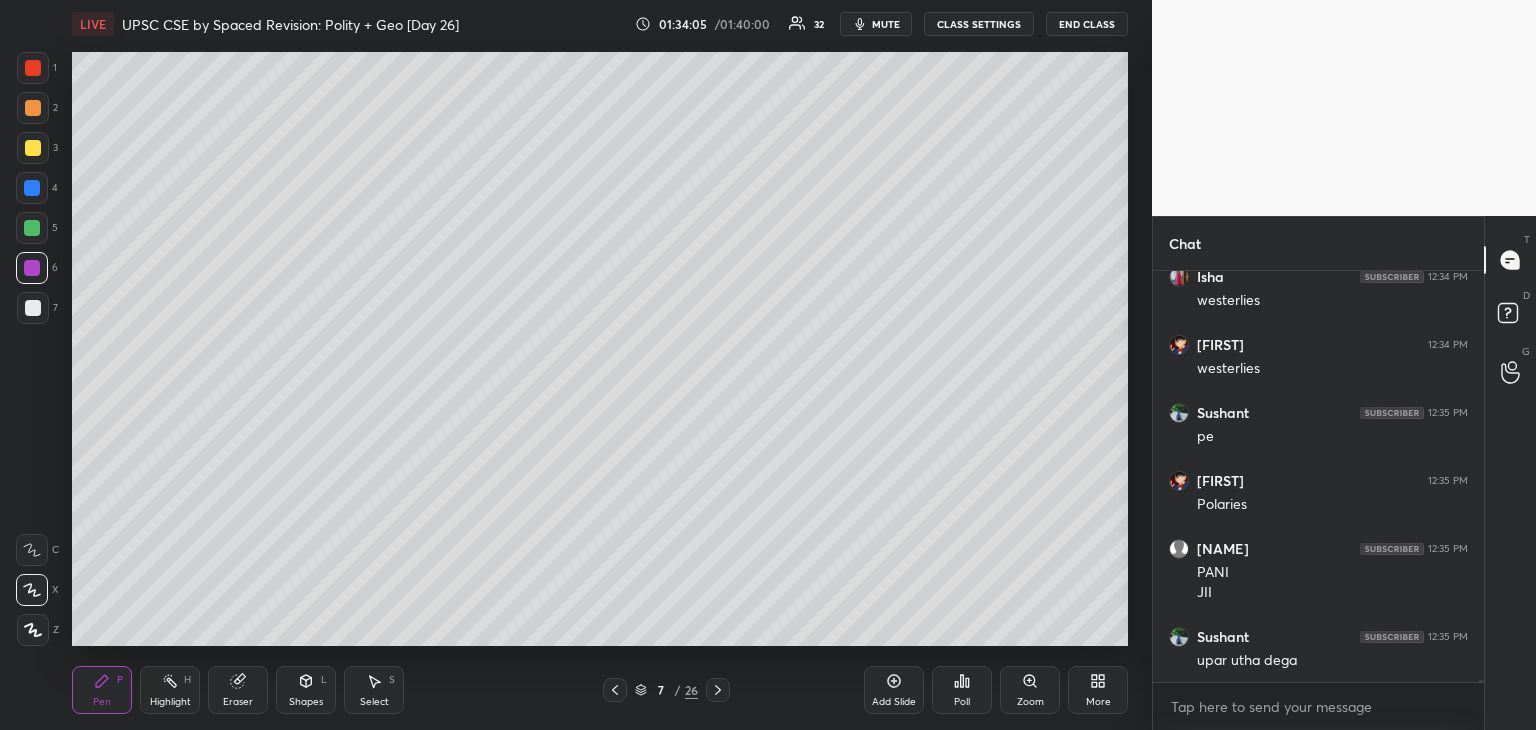 click 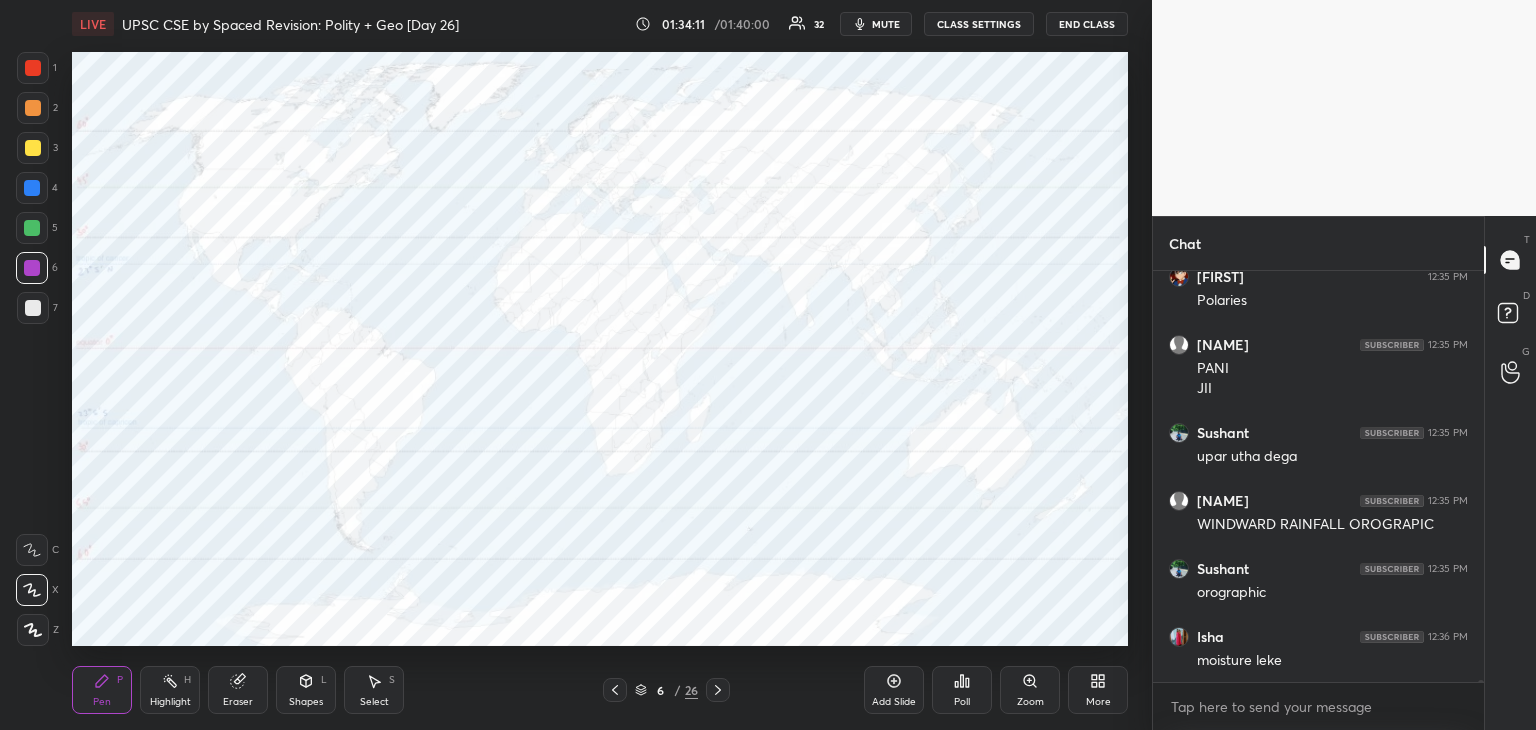 scroll, scrollTop: 68768, scrollLeft: 0, axis: vertical 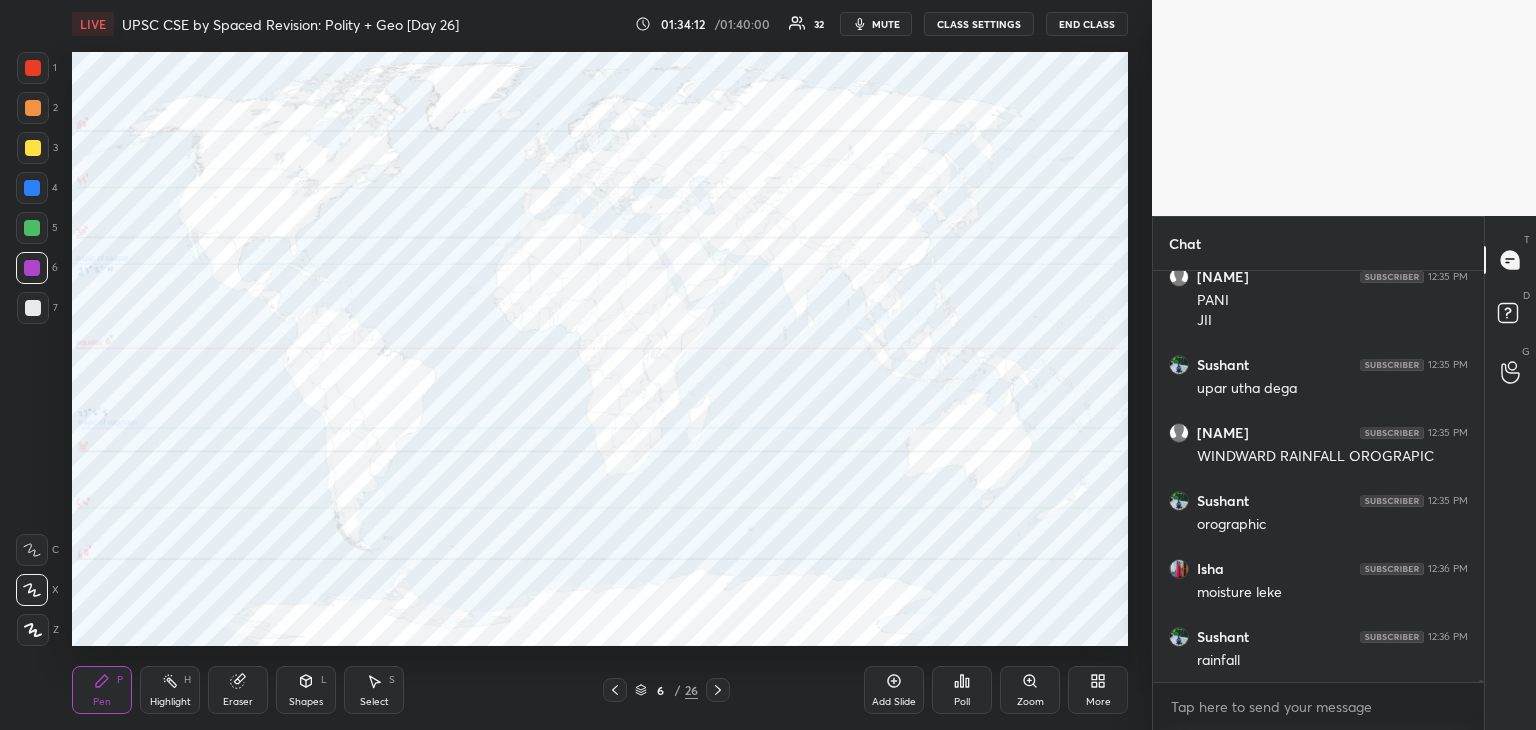 click at bounding box center (32, 188) 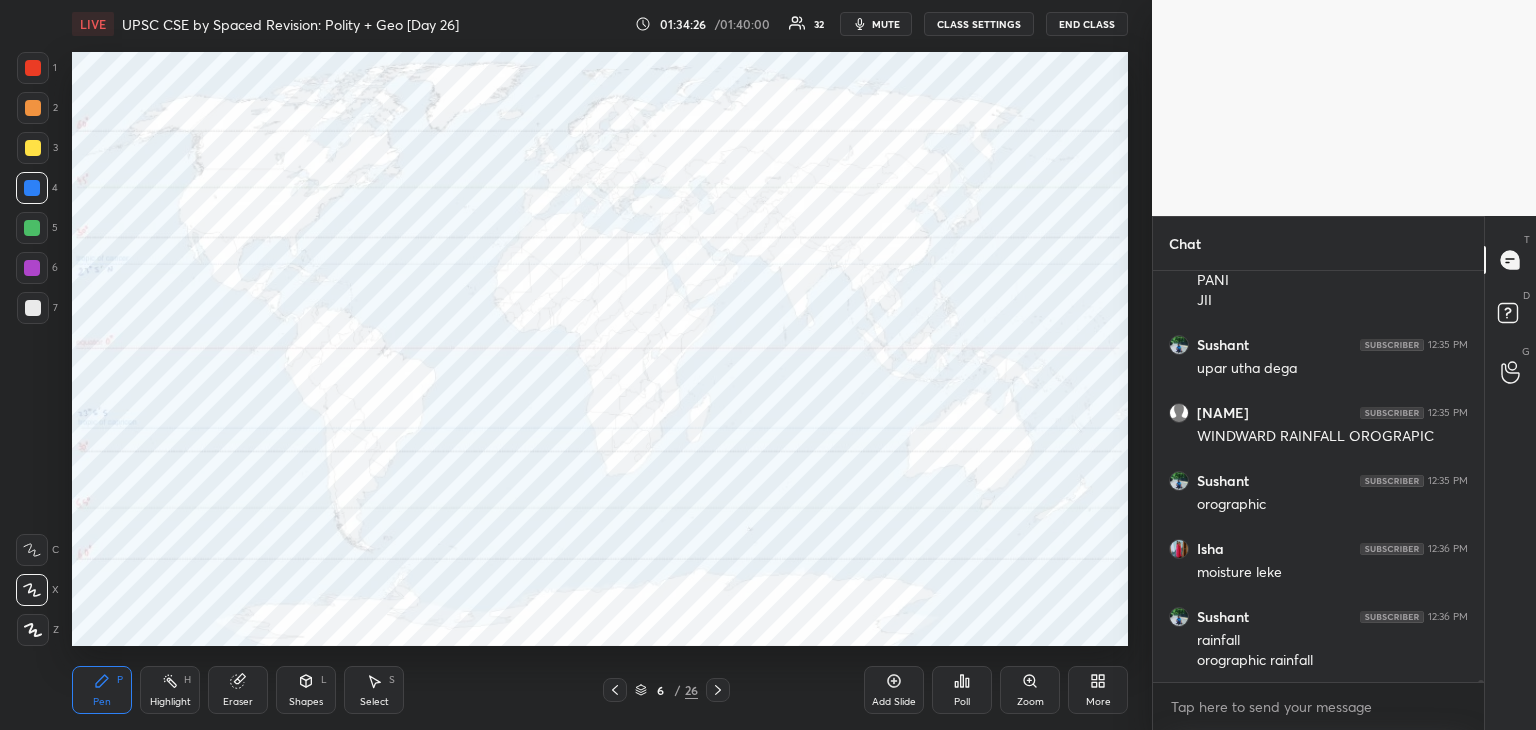 scroll, scrollTop: 68856, scrollLeft: 0, axis: vertical 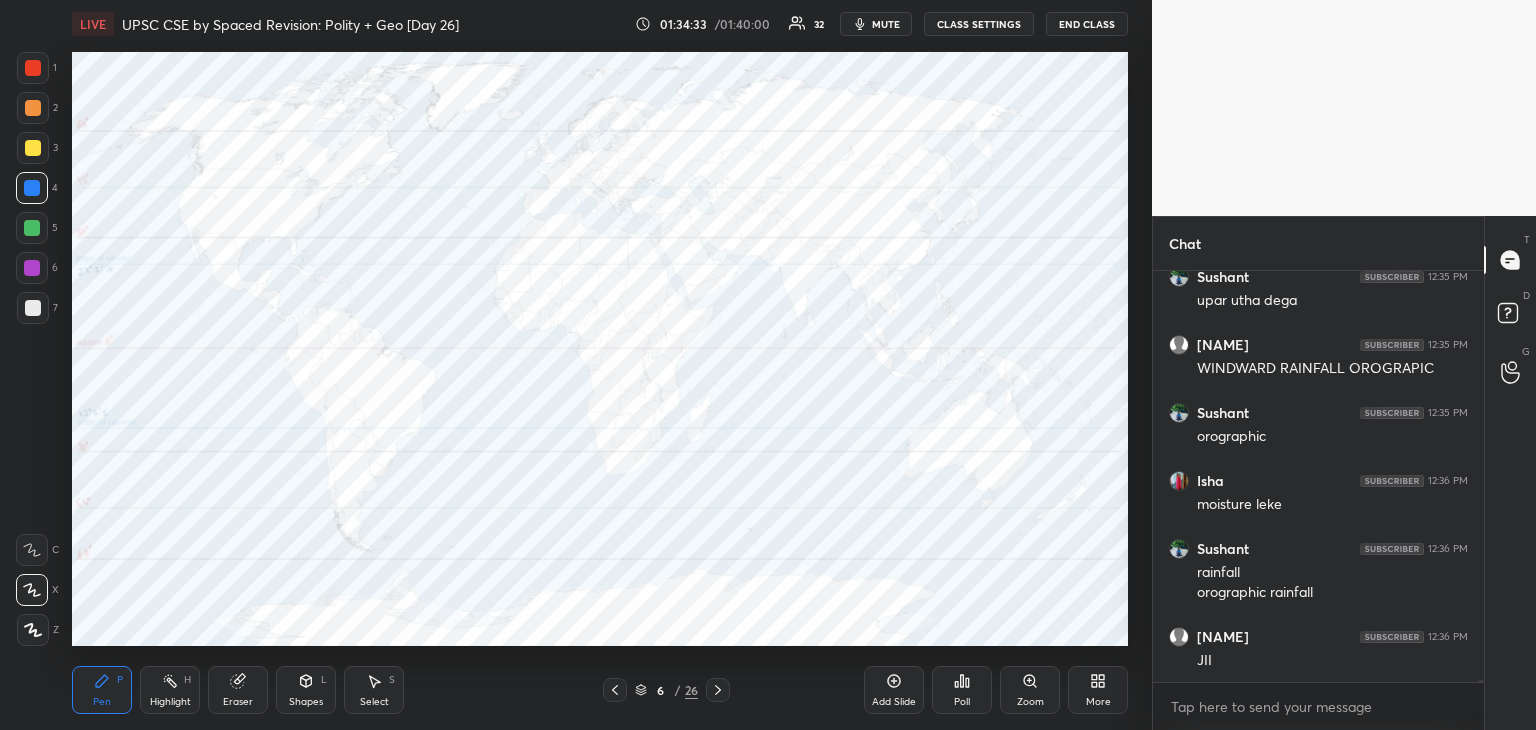 click 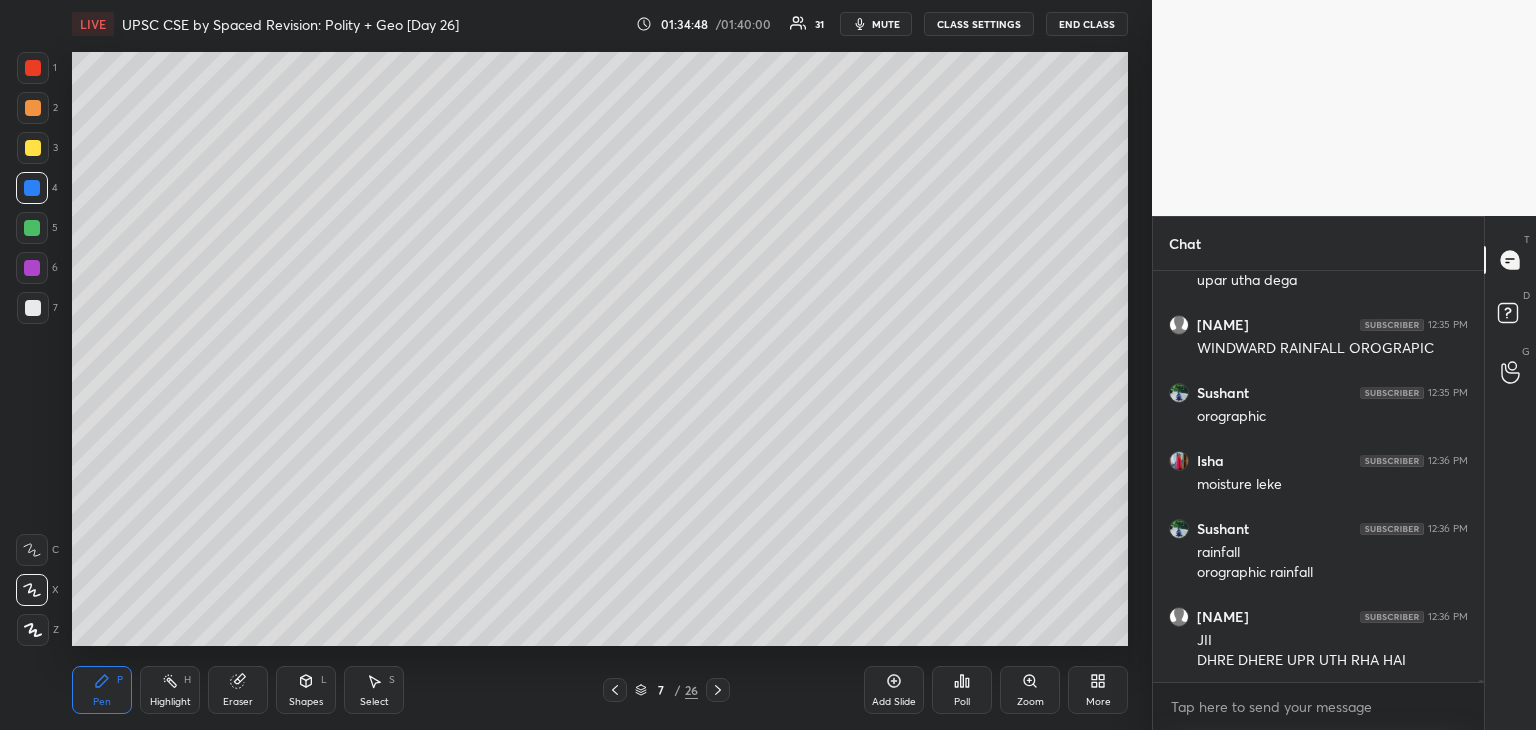scroll, scrollTop: 68944, scrollLeft: 0, axis: vertical 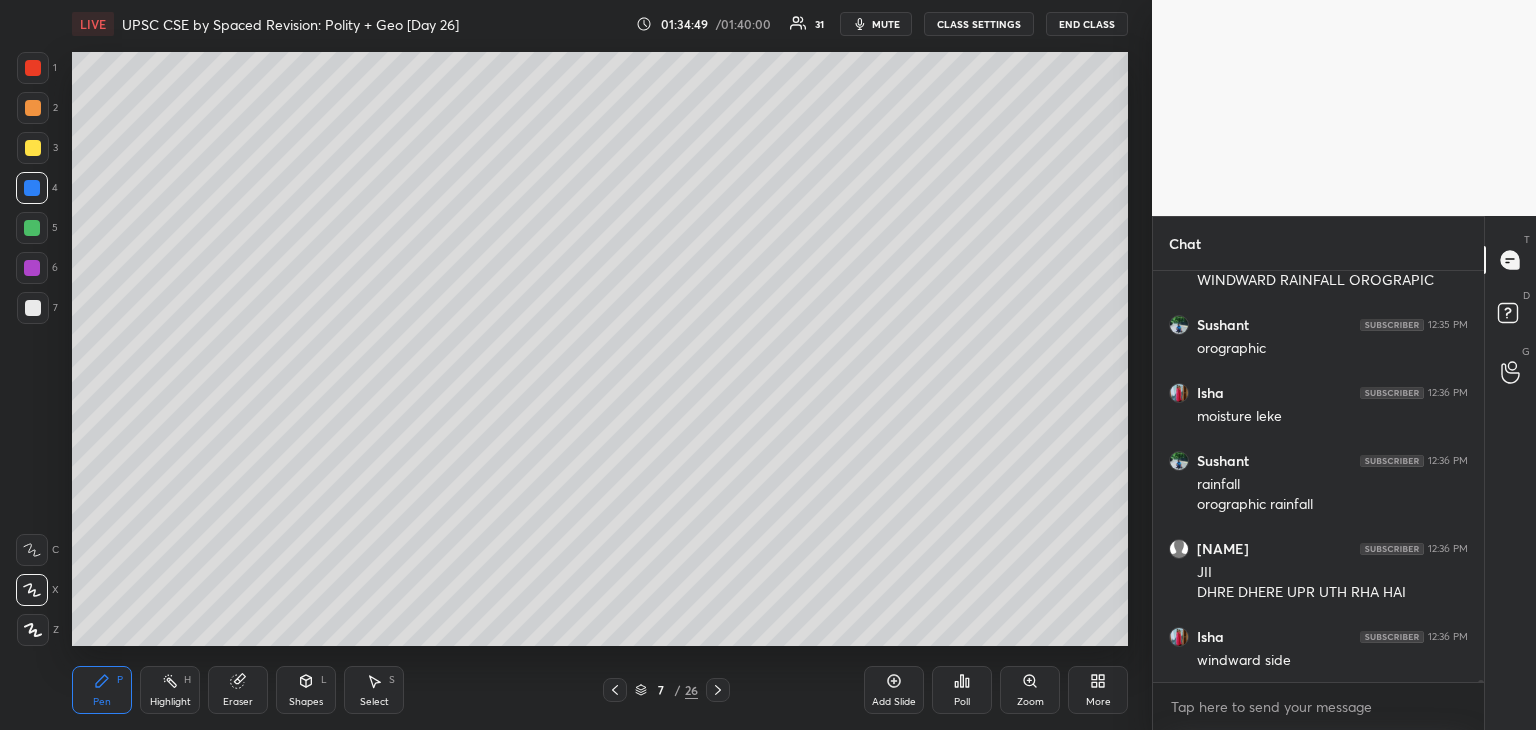 click at bounding box center (33, 108) 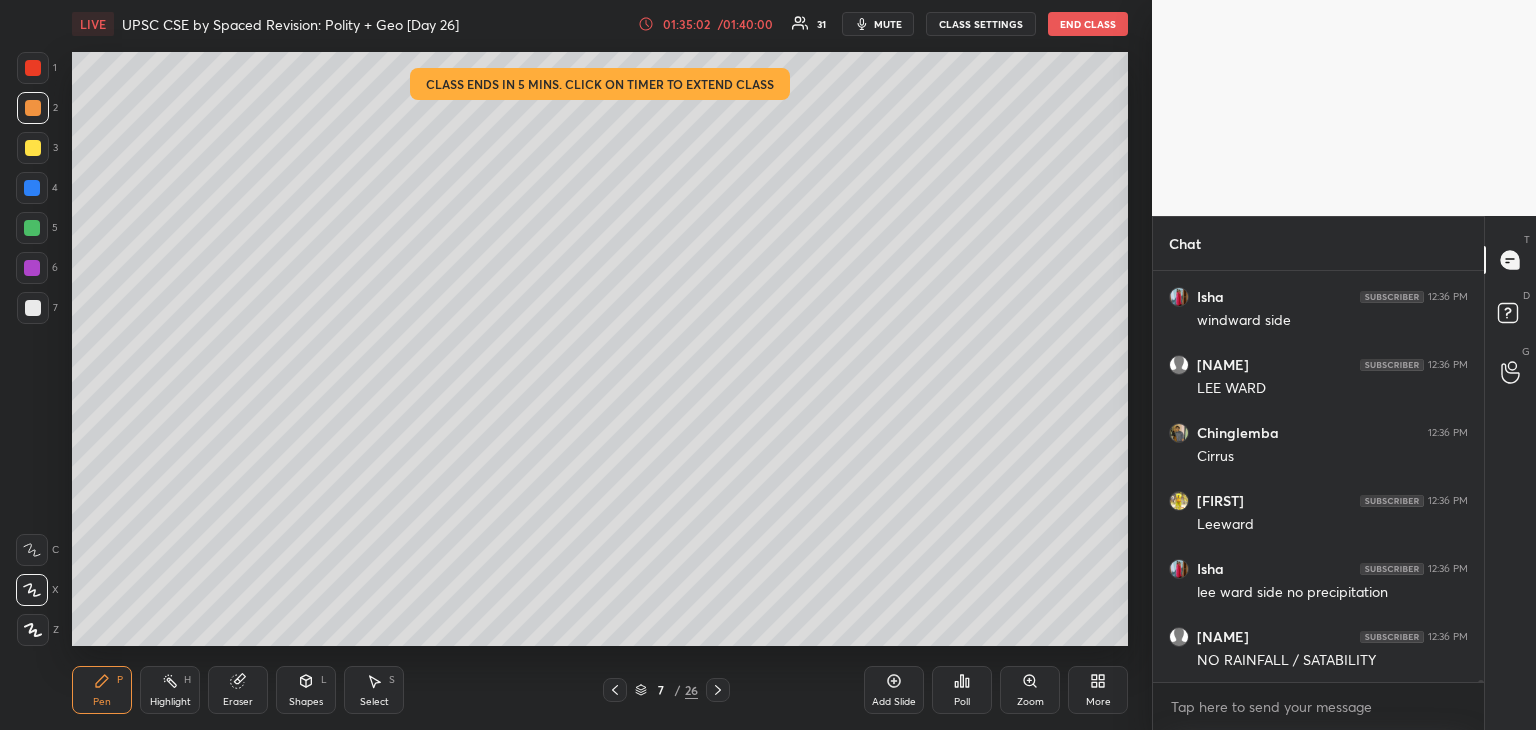 scroll, scrollTop: 69352, scrollLeft: 0, axis: vertical 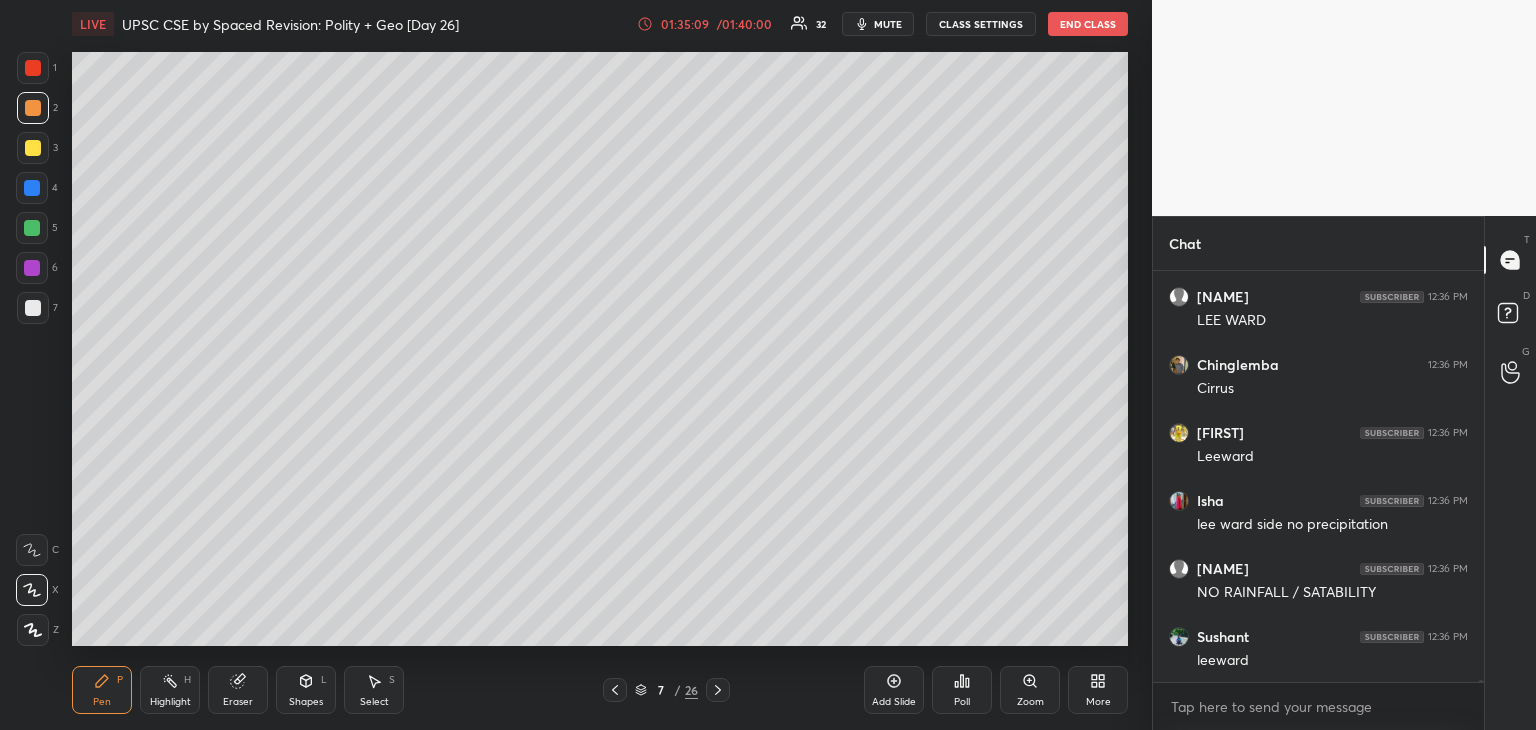 click 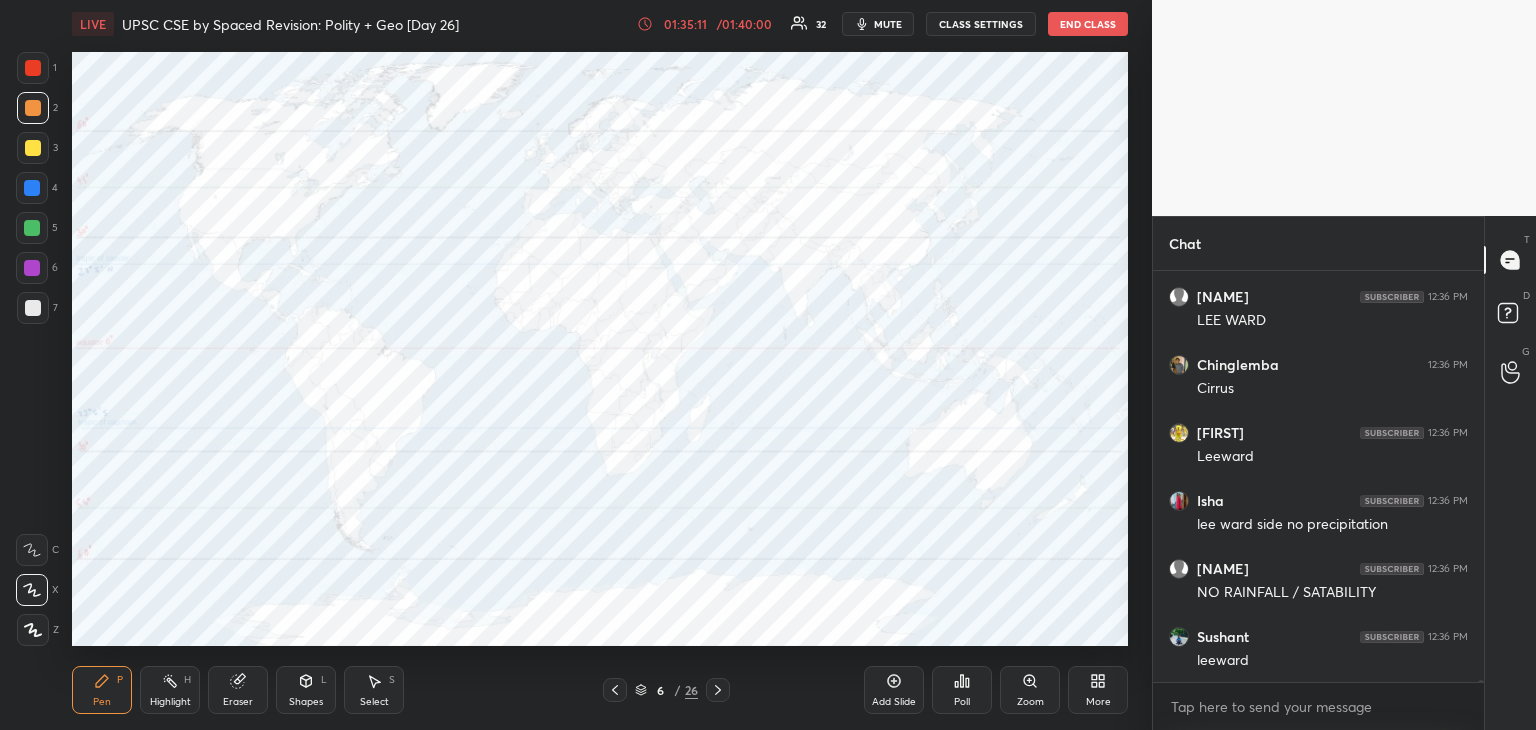 click at bounding box center [33, 68] 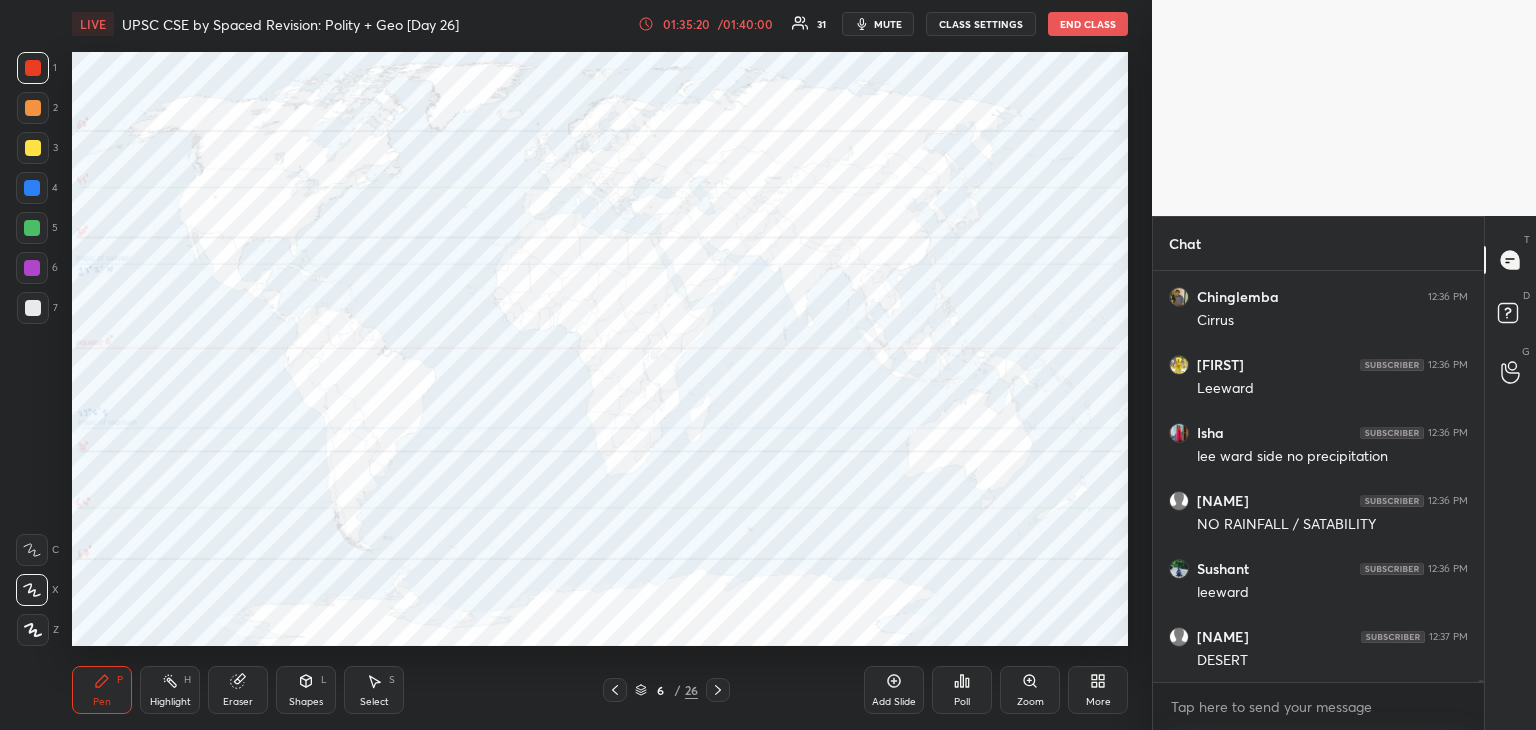 scroll, scrollTop: 69488, scrollLeft: 0, axis: vertical 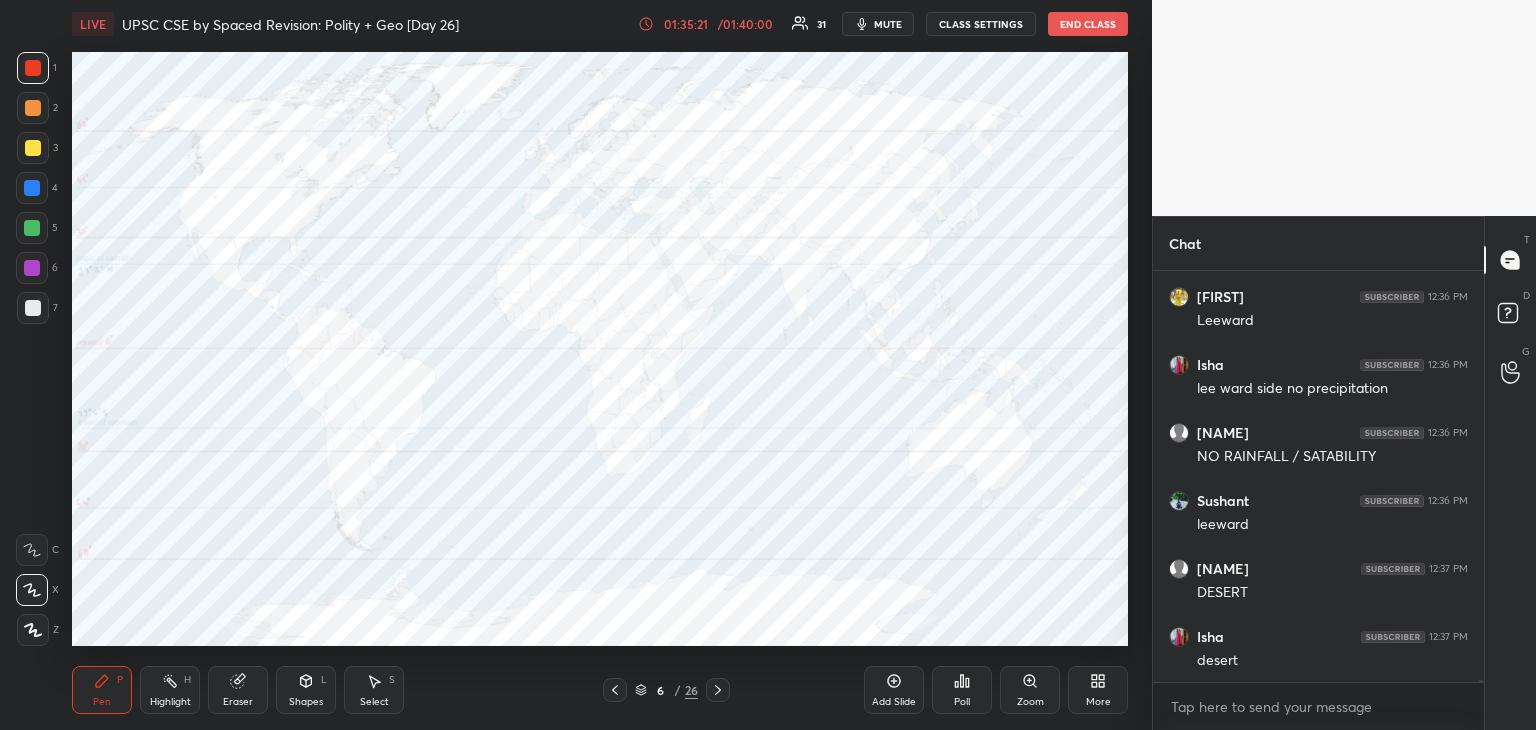 drag, startPoint x: 40, startPoint y: 181, endPoint x: 57, endPoint y: 193, distance: 20.808653 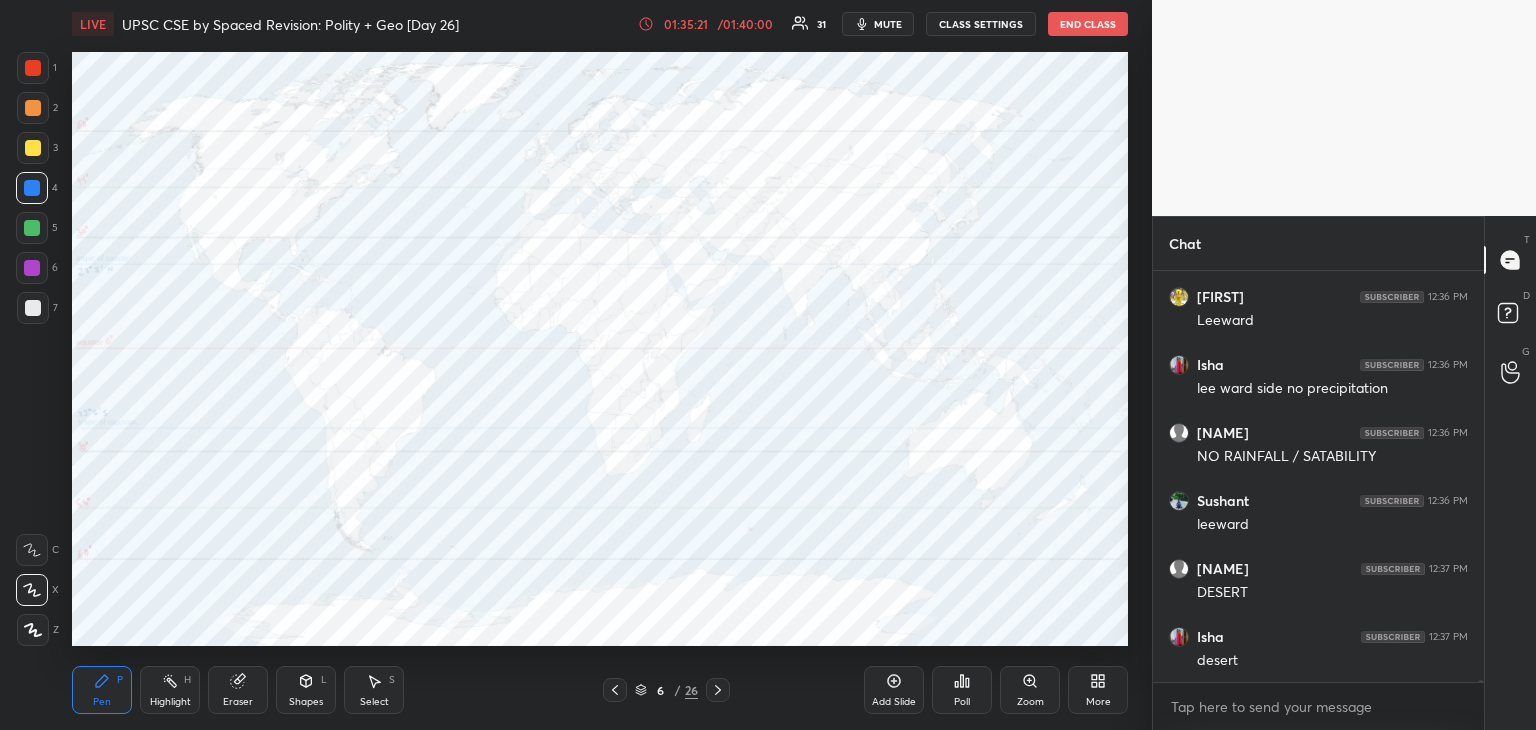 scroll, scrollTop: 69556, scrollLeft: 0, axis: vertical 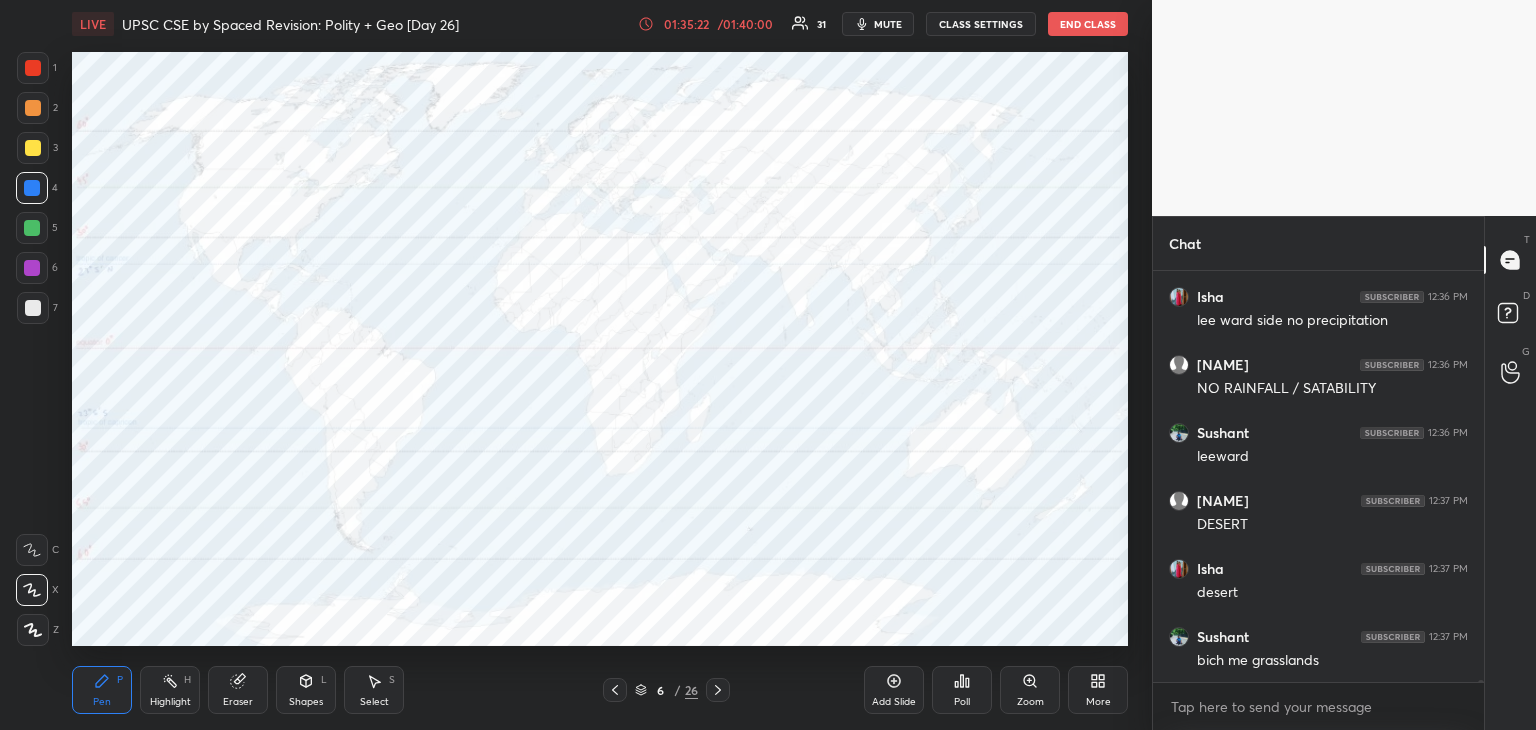 click 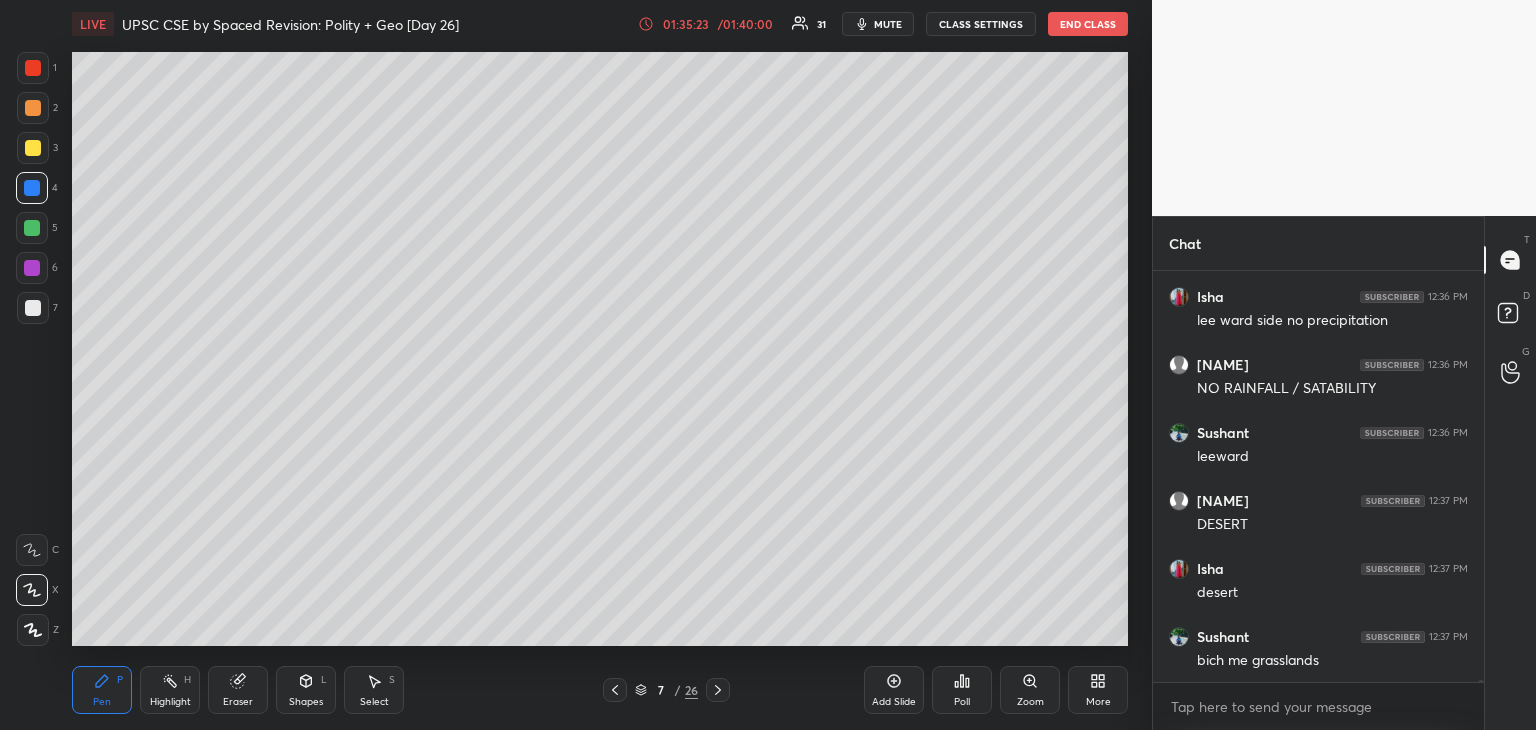 scroll, scrollTop: 69624, scrollLeft: 0, axis: vertical 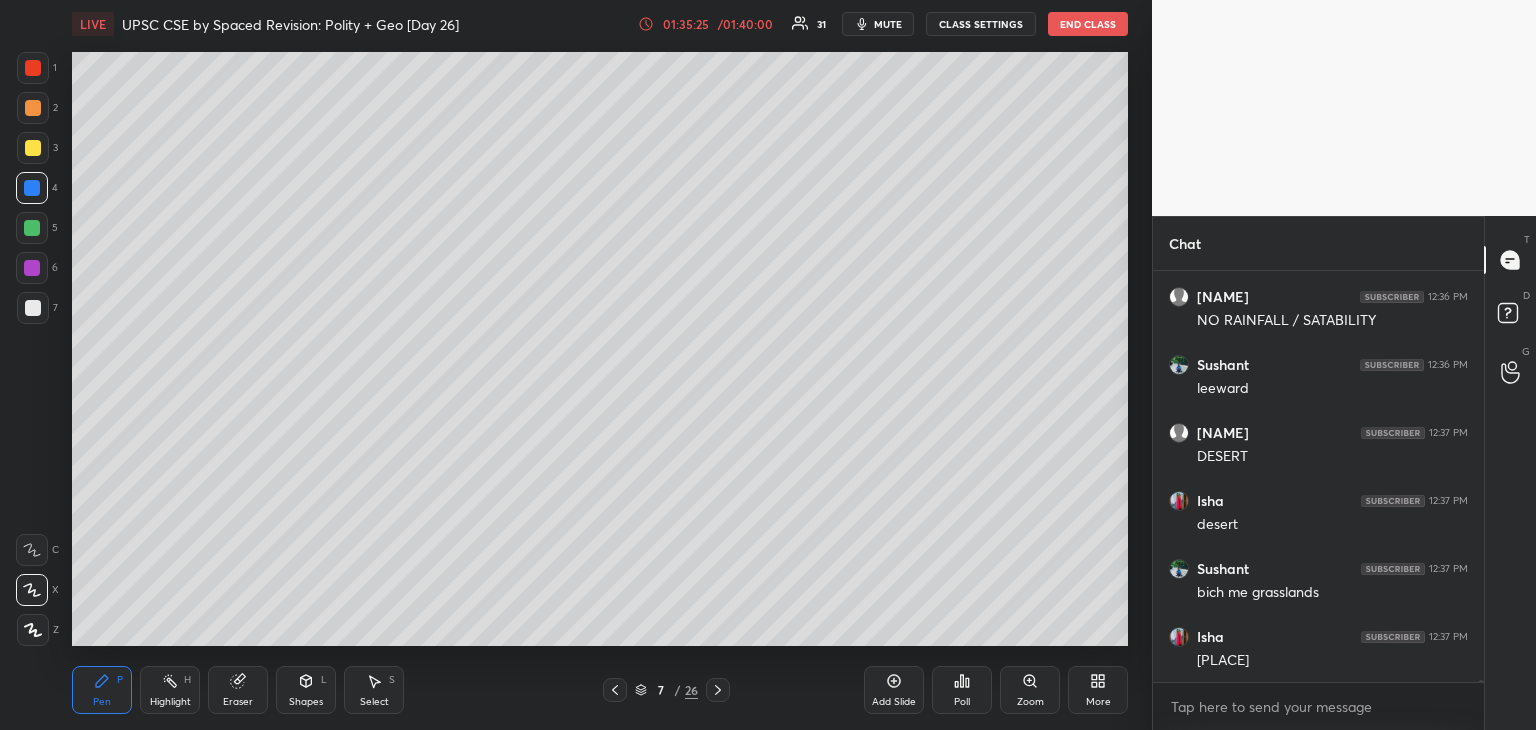 click at bounding box center (33, 68) 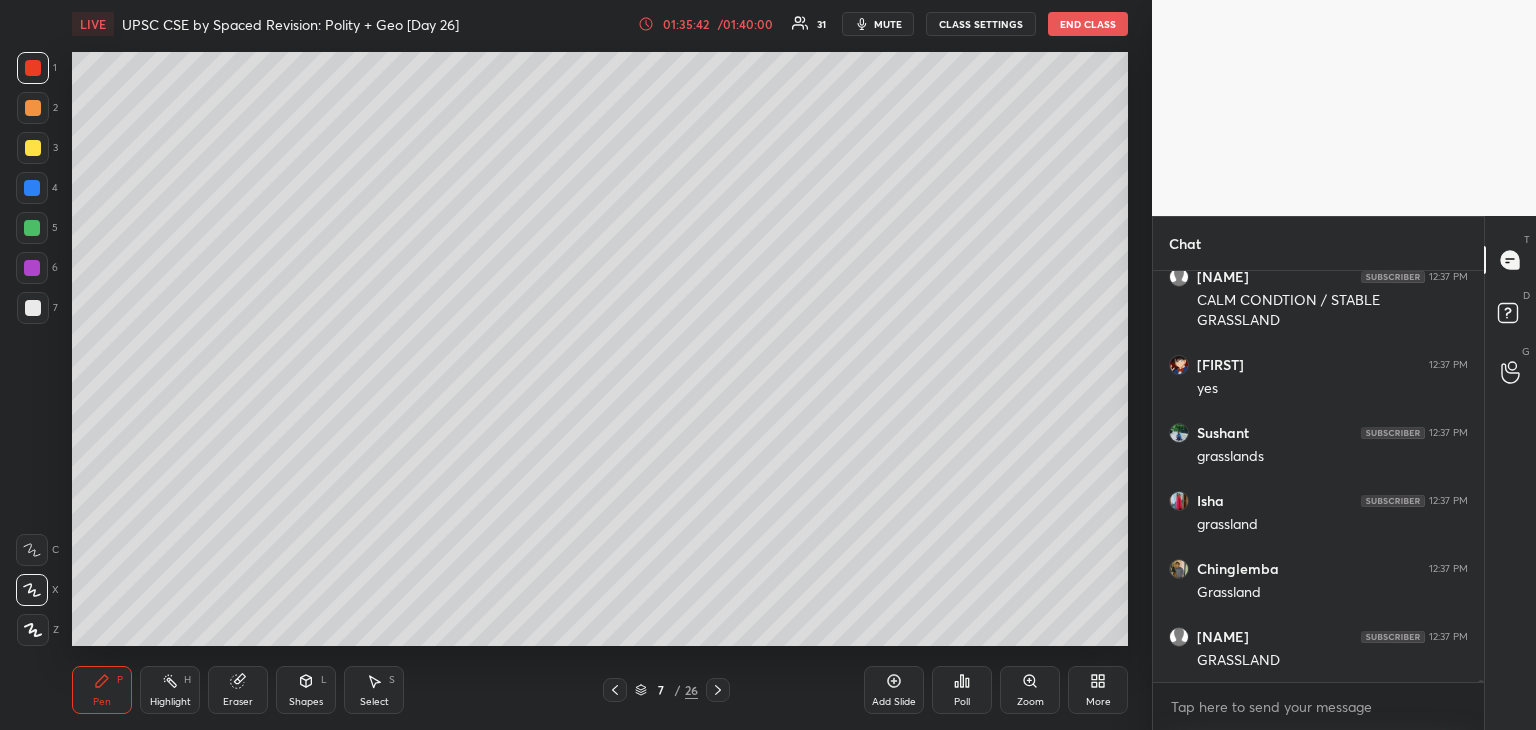 scroll, scrollTop: 70120, scrollLeft: 0, axis: vertical 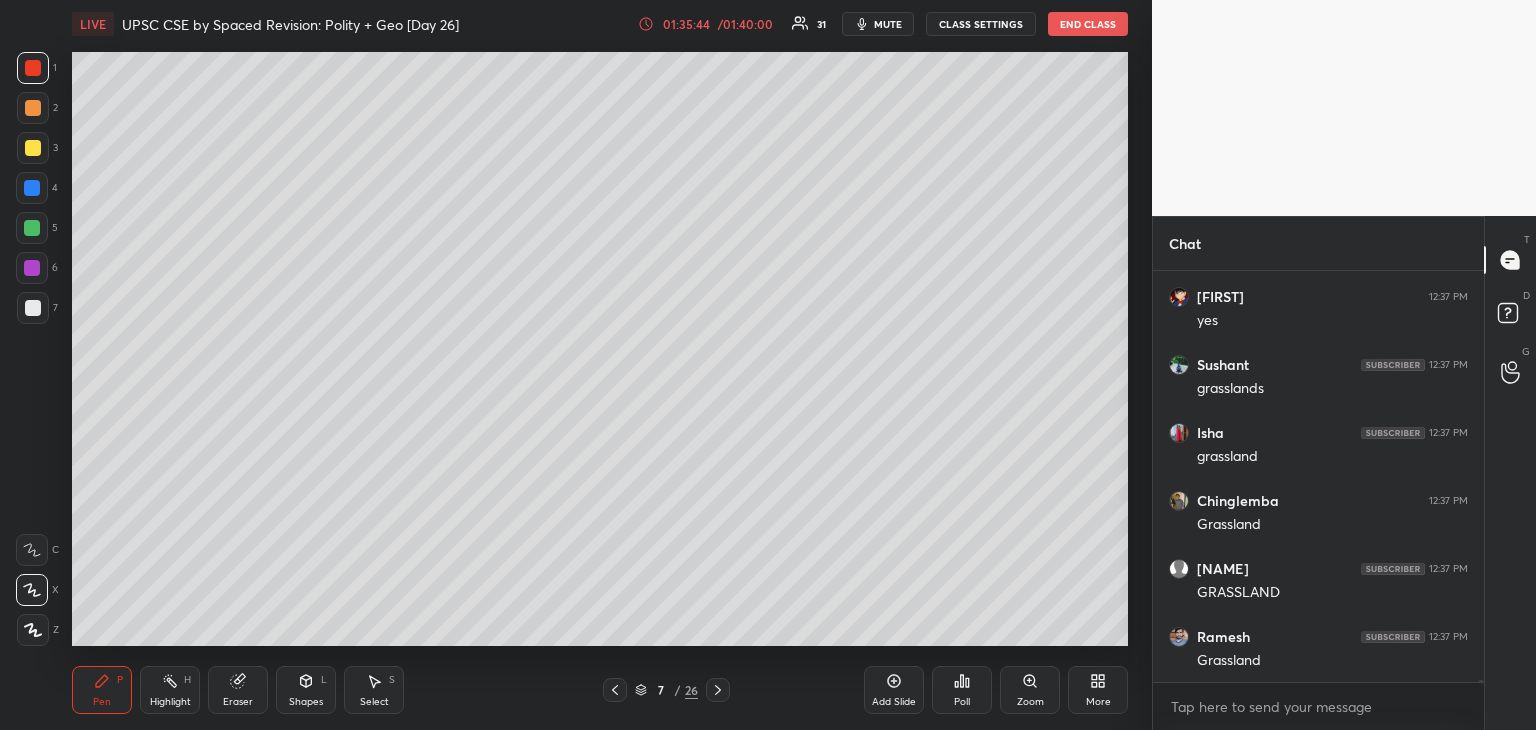 click 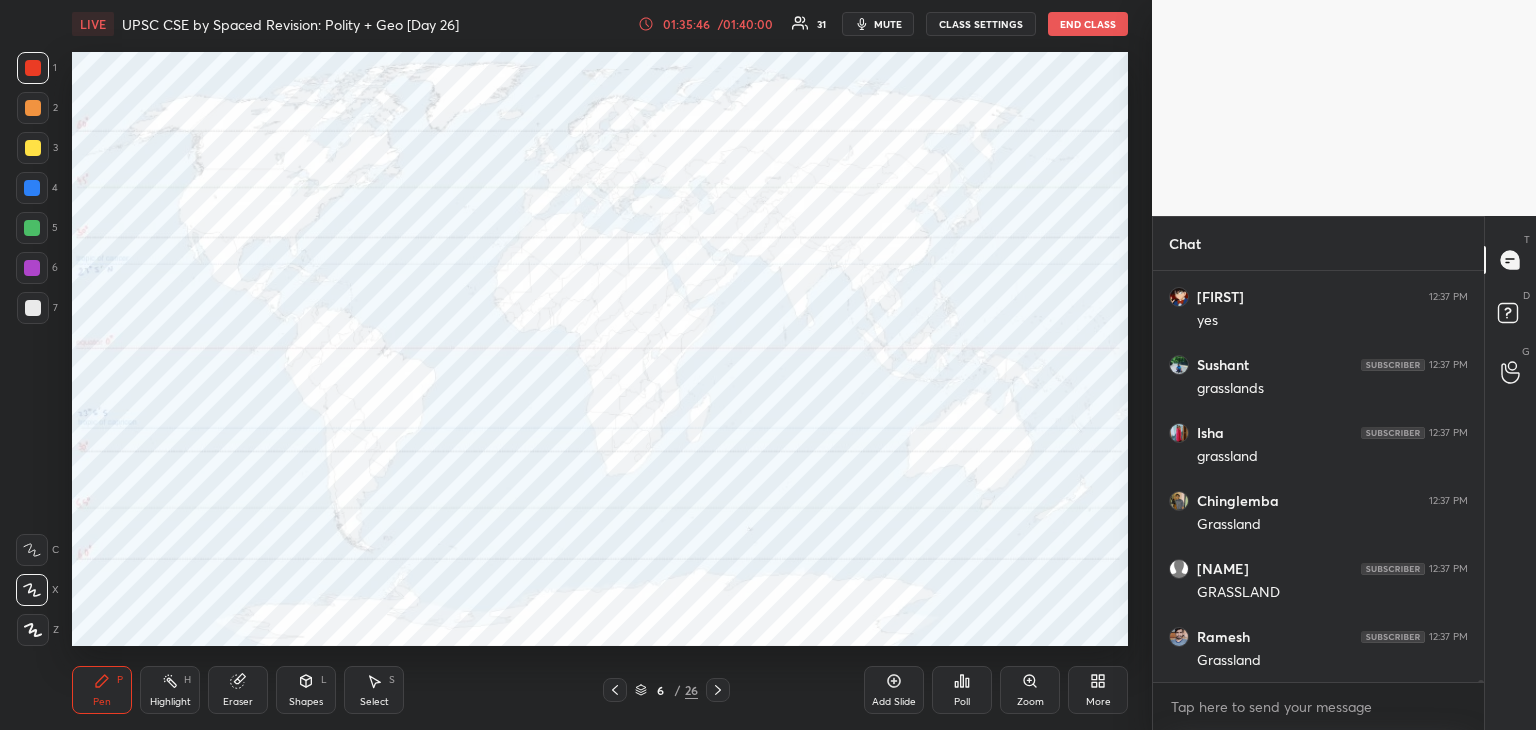 click at bounding box center (32, 188) 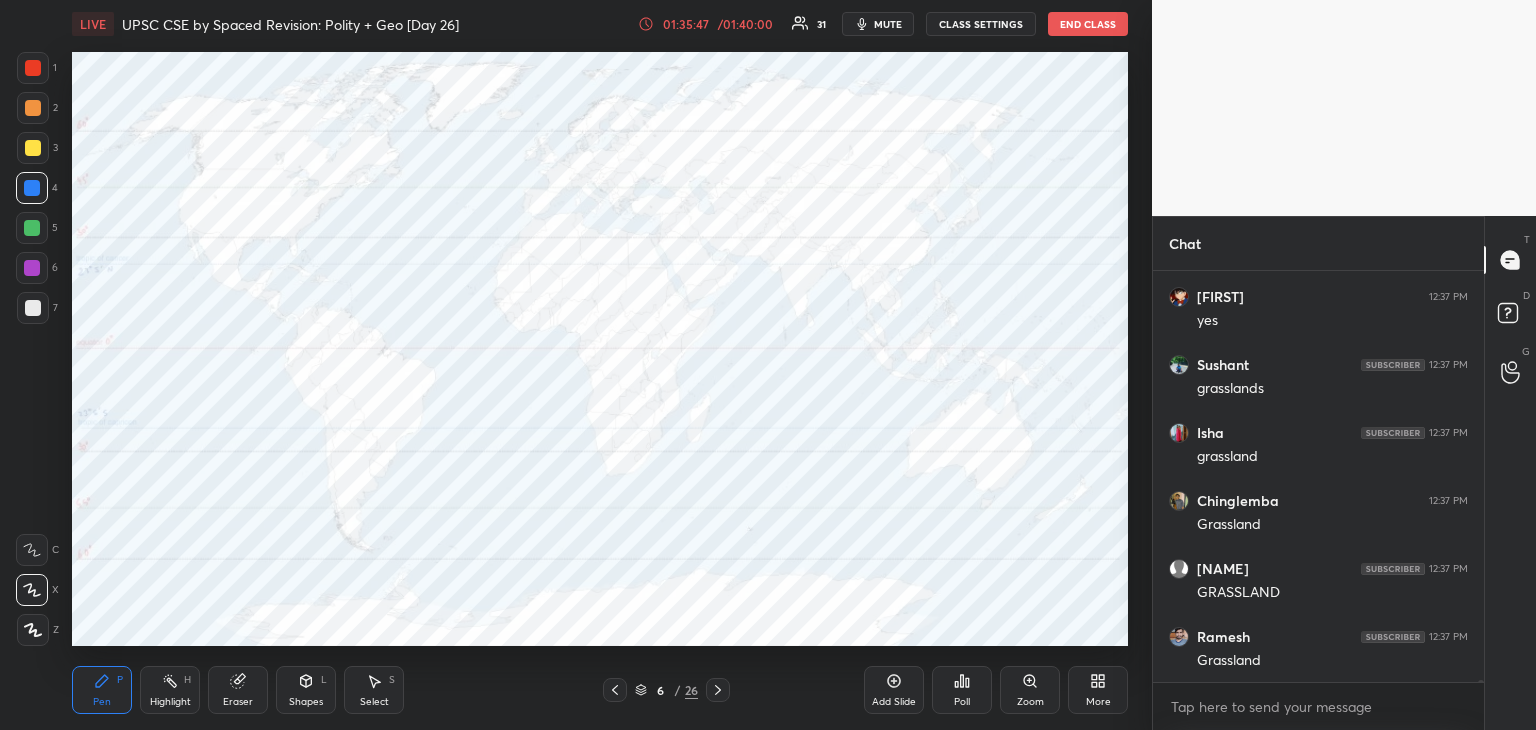 click at bounding box center (32, 228) 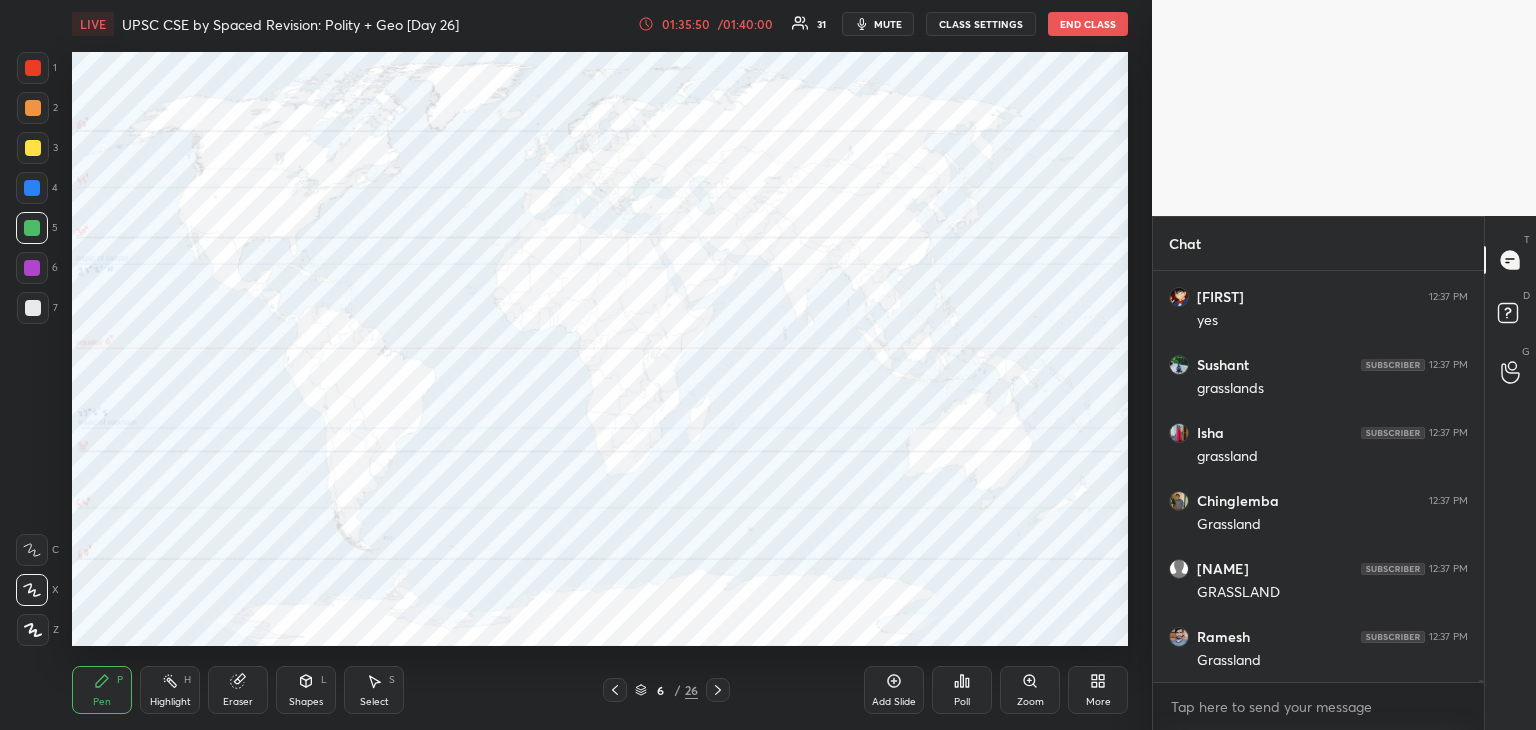 scroll, scrollTop: 70188, scrollLeft: 0, axis: vertical 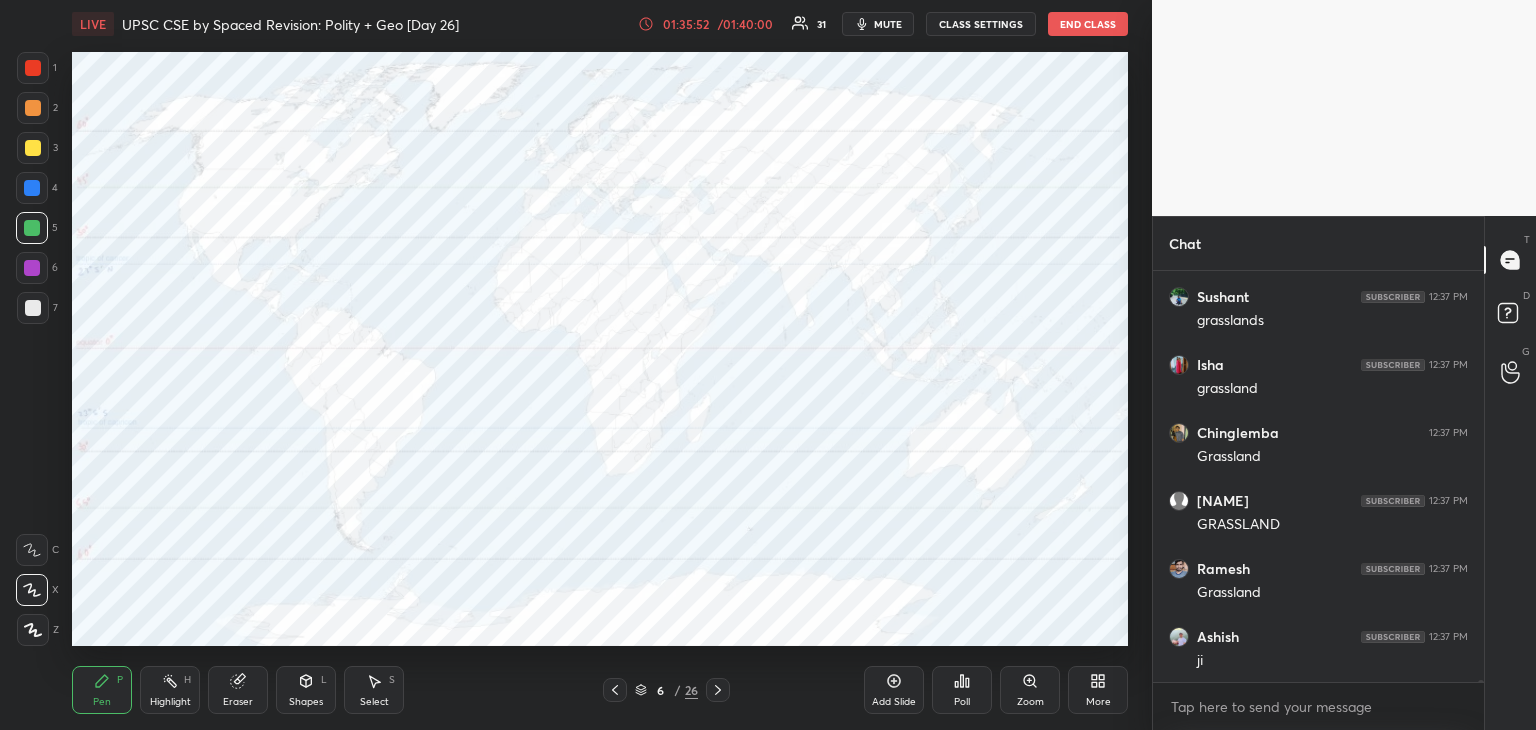 click at bounding box center (33, 68) 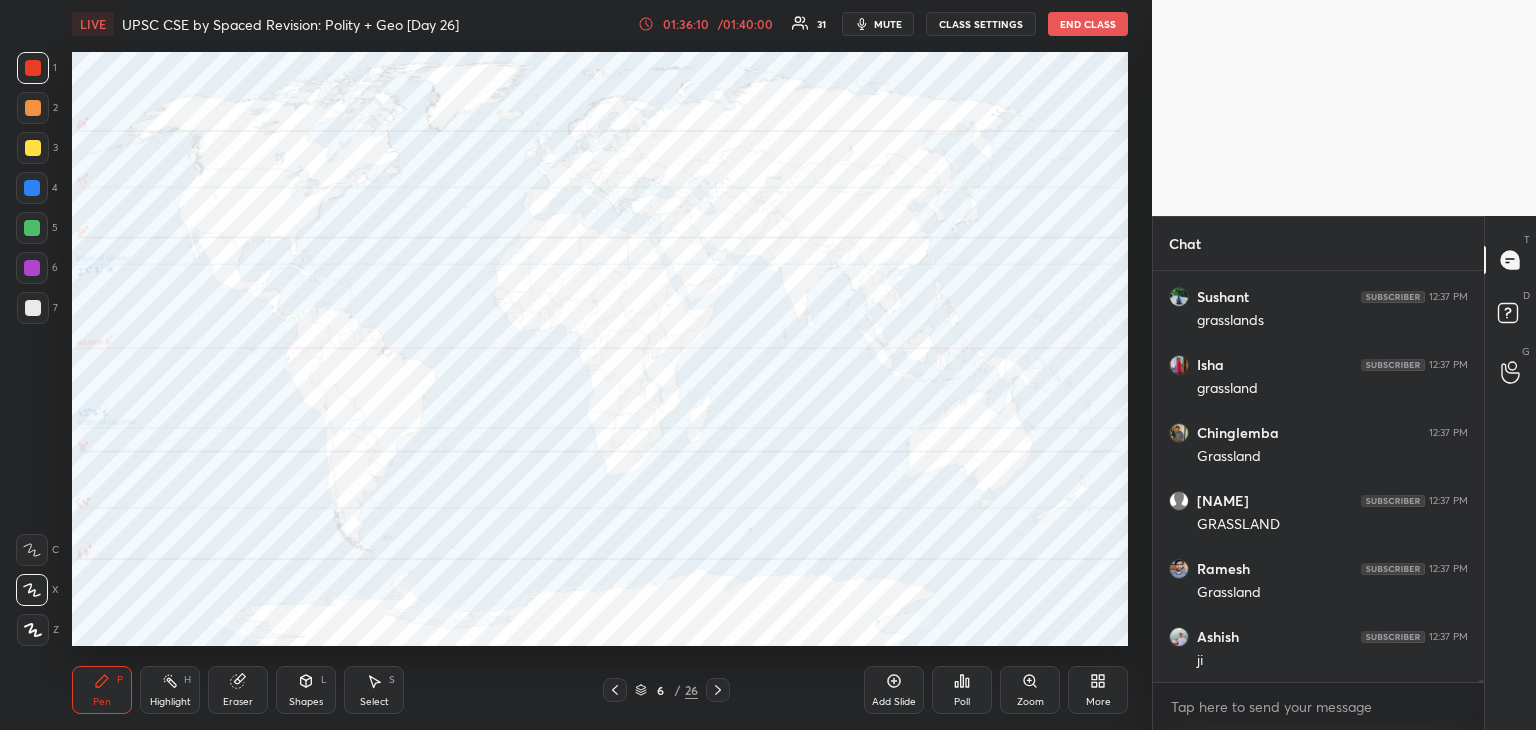 scroll, scrollTop: 70256, scrollLeft: 0, axis: vertical 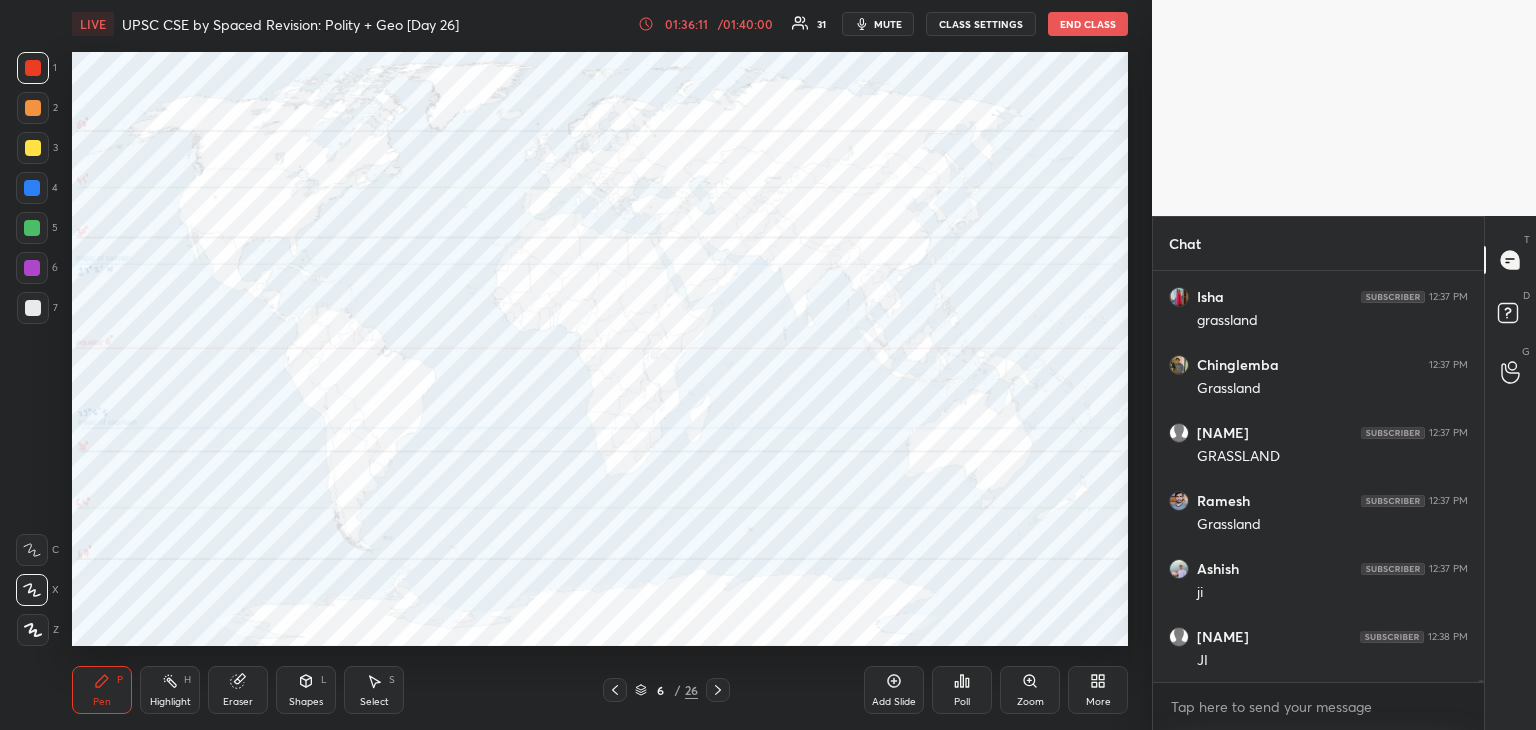 click at bounding box center (32, 188) 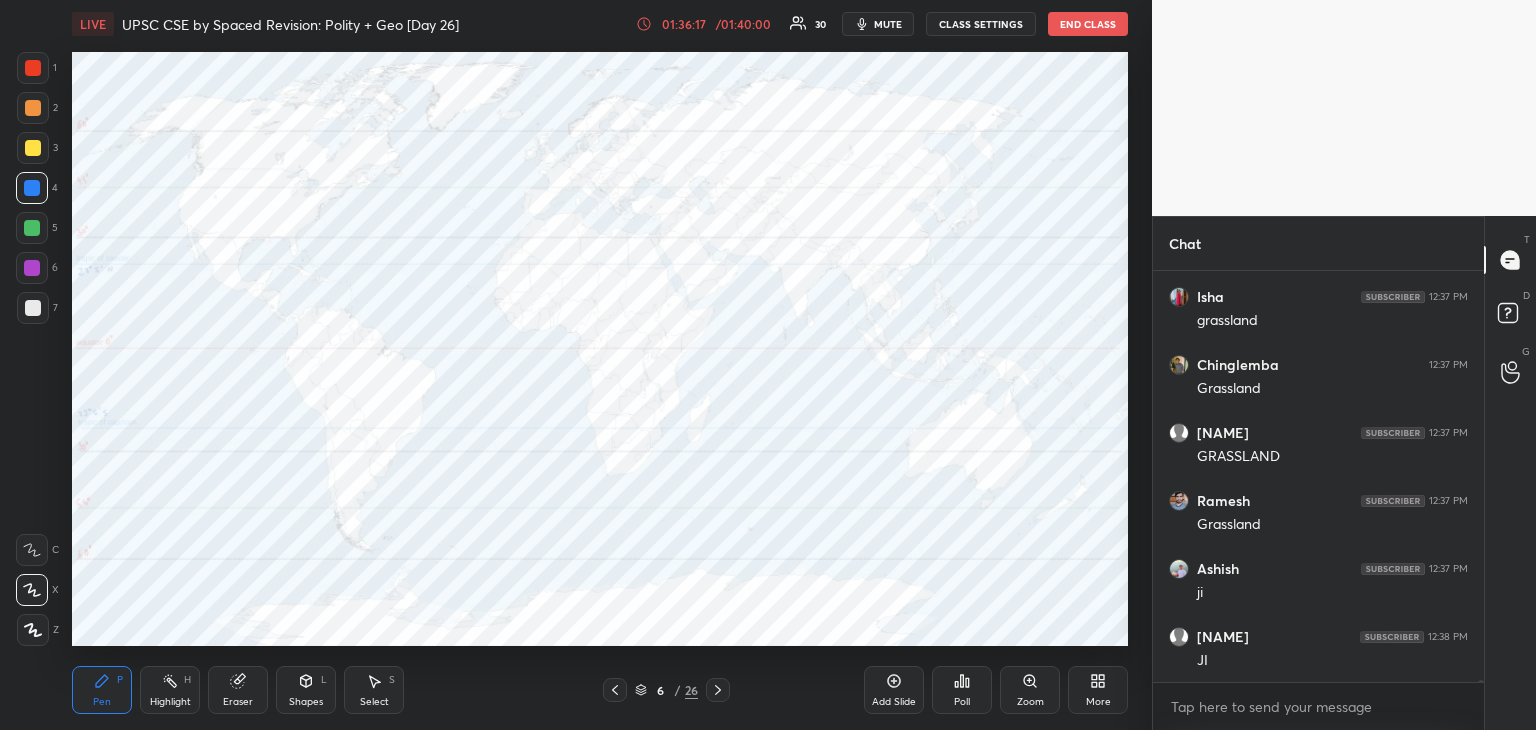 click at bounding box center [33, 68] 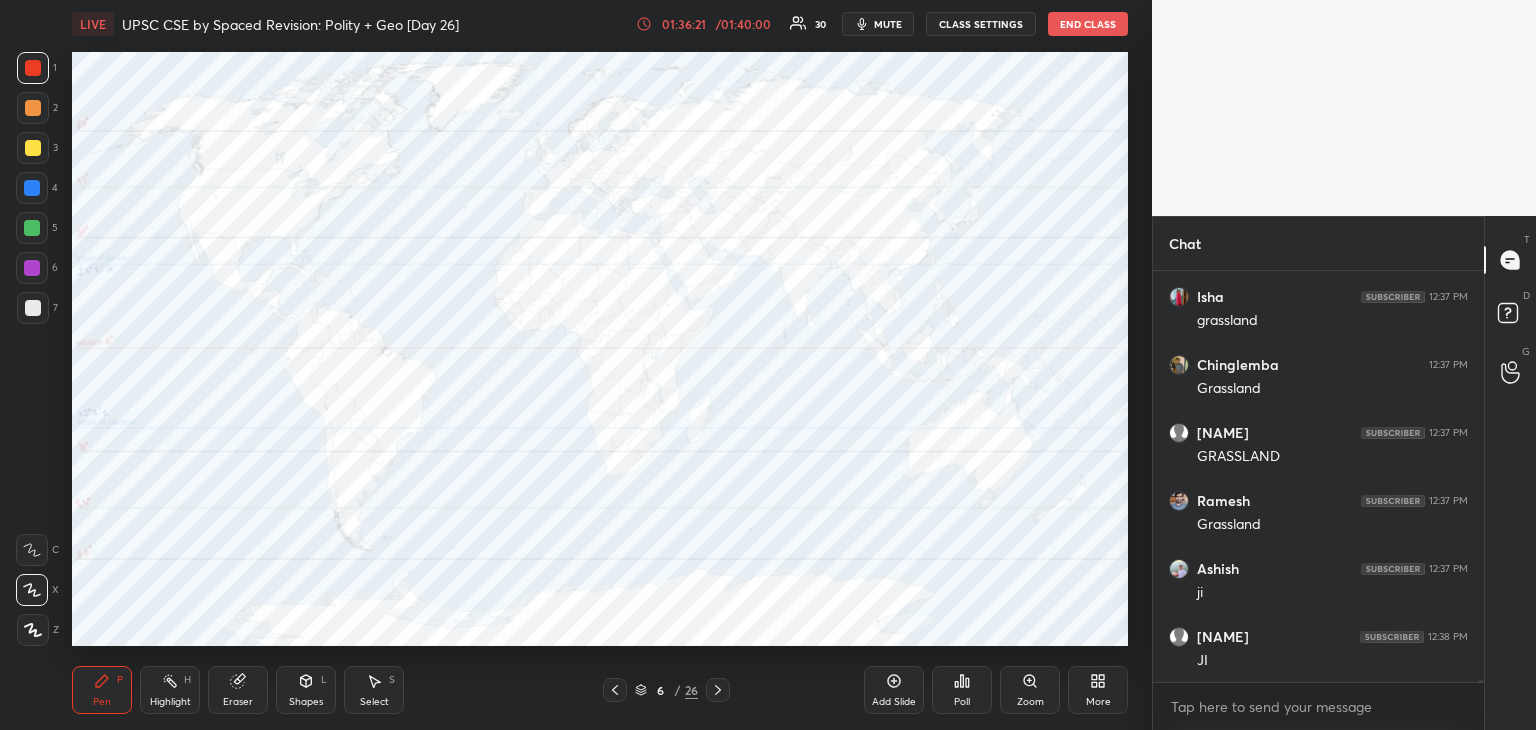 scroll, scrollTop: 70276, scrollLeft: 0, axis: vertical 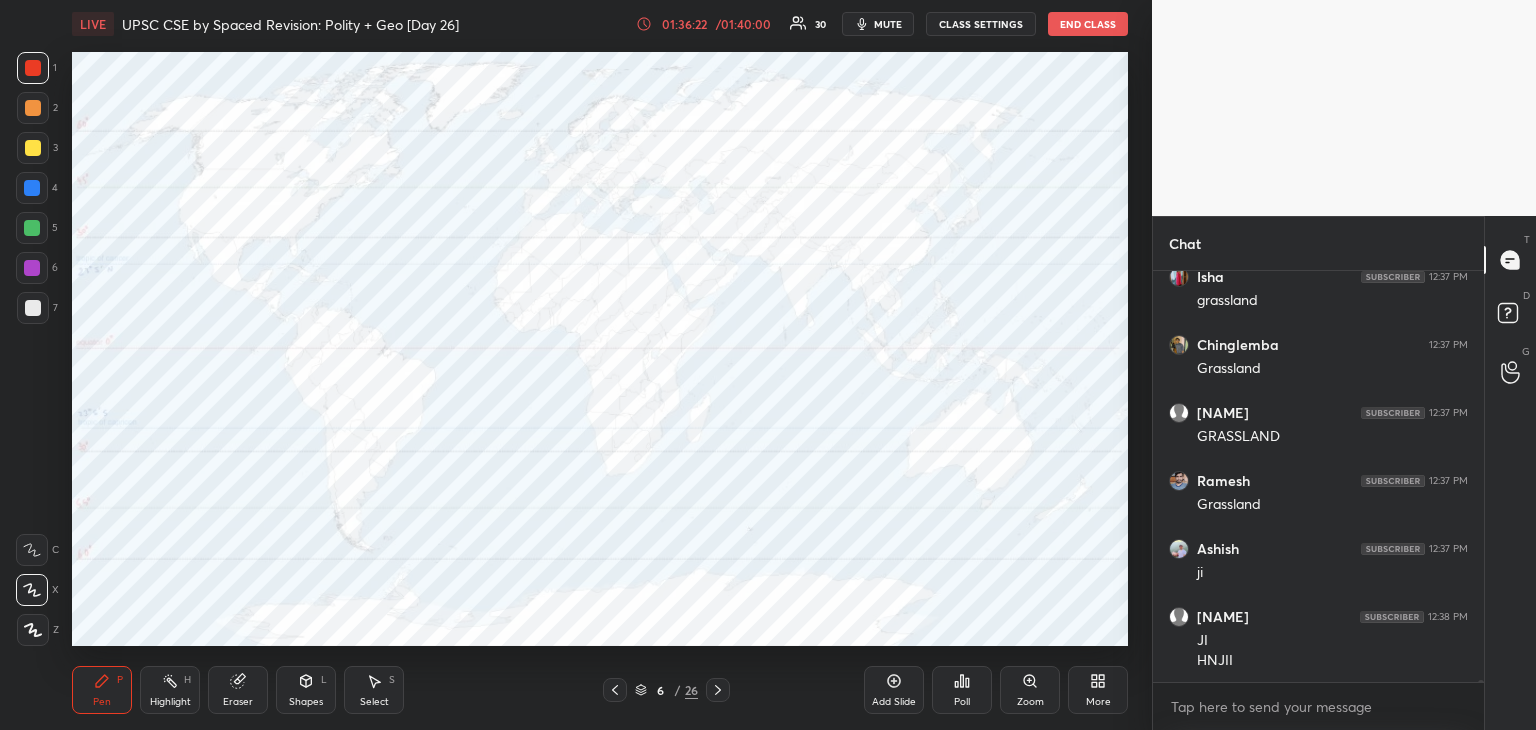 click at bounding box center [32, 268] 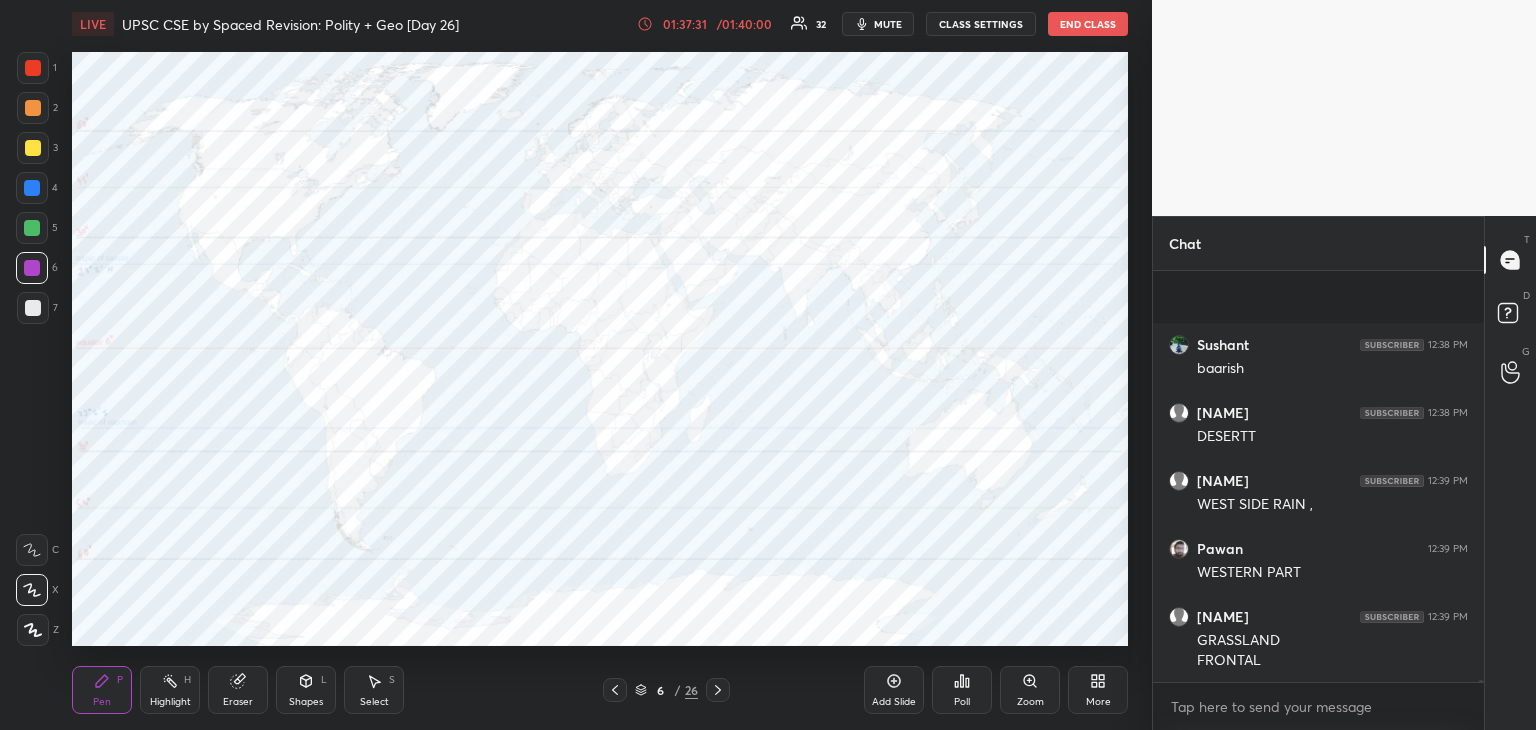 scroll, scrollTop: 71134, scrollLeft: 0, axis: vertical 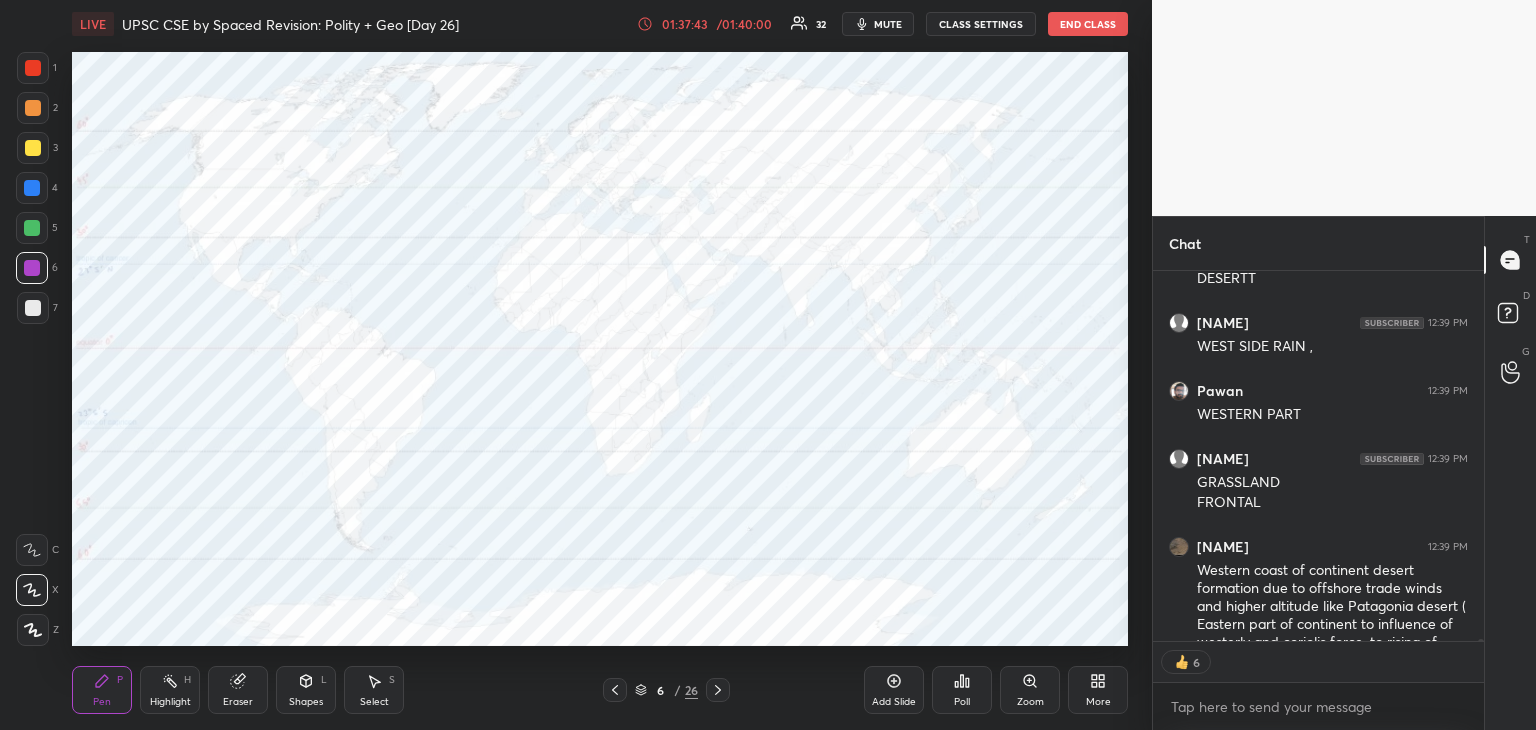 click at bounding box center (33, 68) 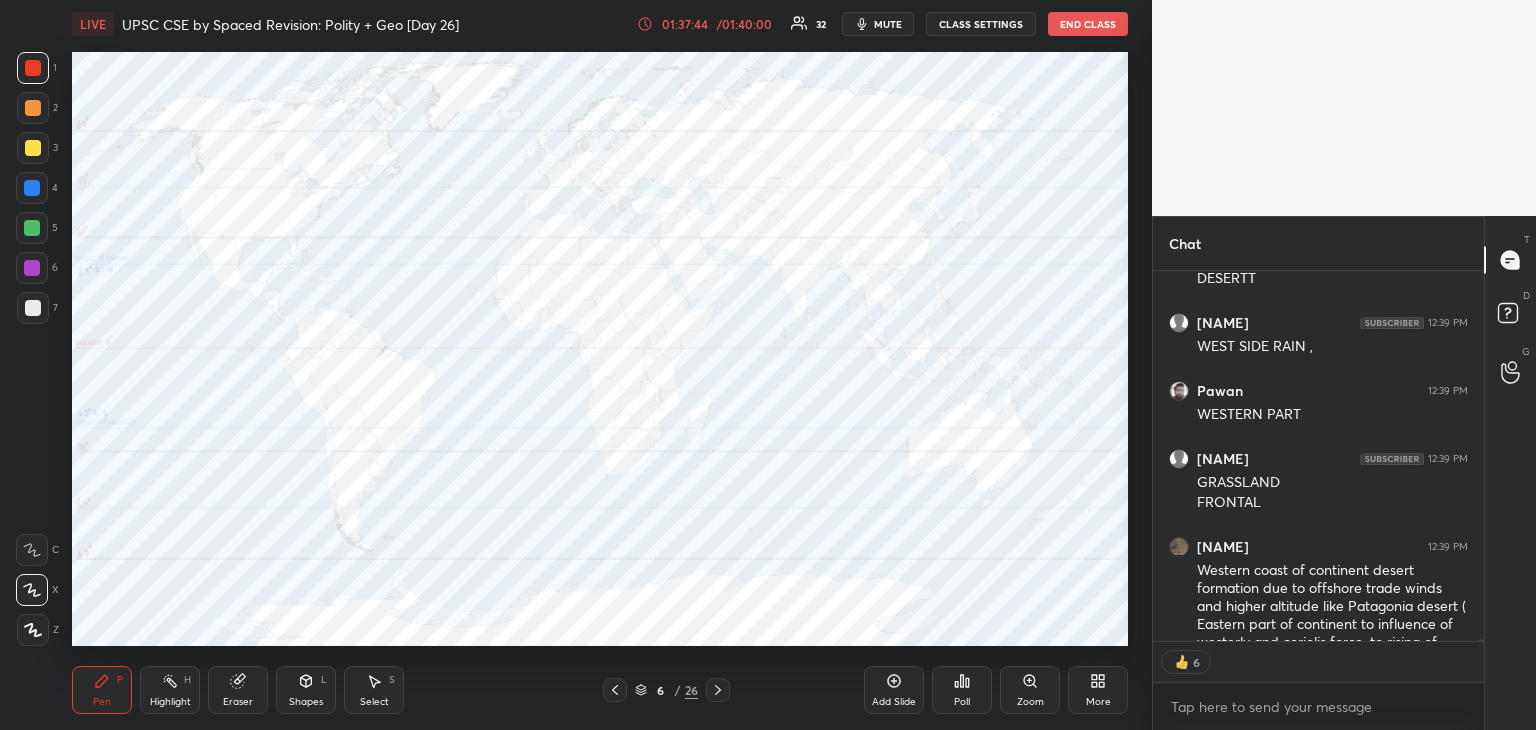 click at bounding box center (32, 188) 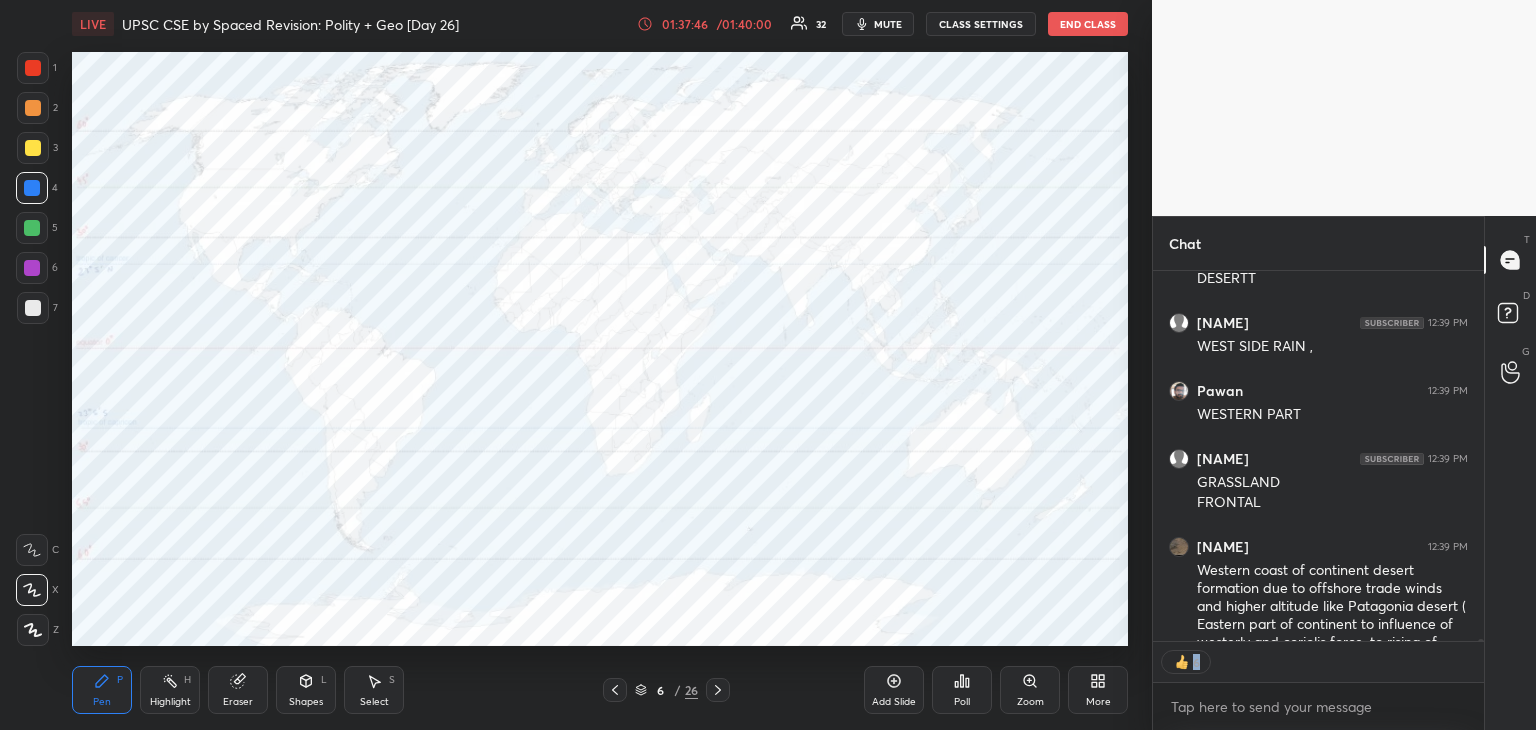 click on "Sushant 12:38 PM baarish Rupali 12:38 PM DESERTT Rupali 12:39 PM WEST SIDE RAIN , Pawan 12:39 PM WESTERN PART Rupali 12:39 PM GRASSLAND FRONTAL lucy 12:39 PM Western coast of continent desert formation due to offshore trade winds and higher altitude like Patagonia desert ( Eastern part of continent to influence of westerly and coriolis force, to rising of Falkland cold current JUMP TO LATEST 6 Enable hand raising Enable raise hand to speak to learners. Once enabled, chat will be turned off temporarily. Enable x" at bounding box center (1318, 500) 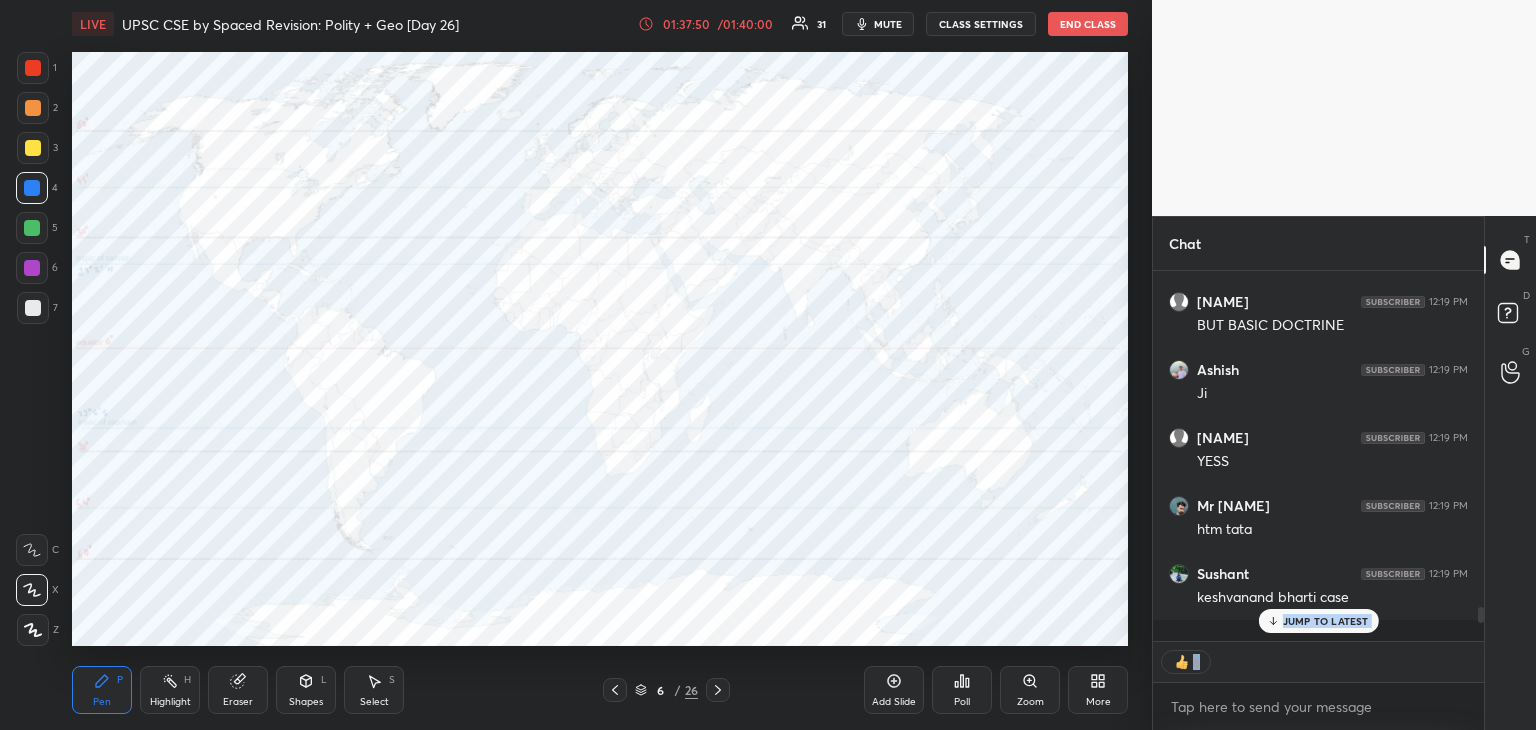 click on "JUMP TO LATEST" at bounding box center (1318, 621) 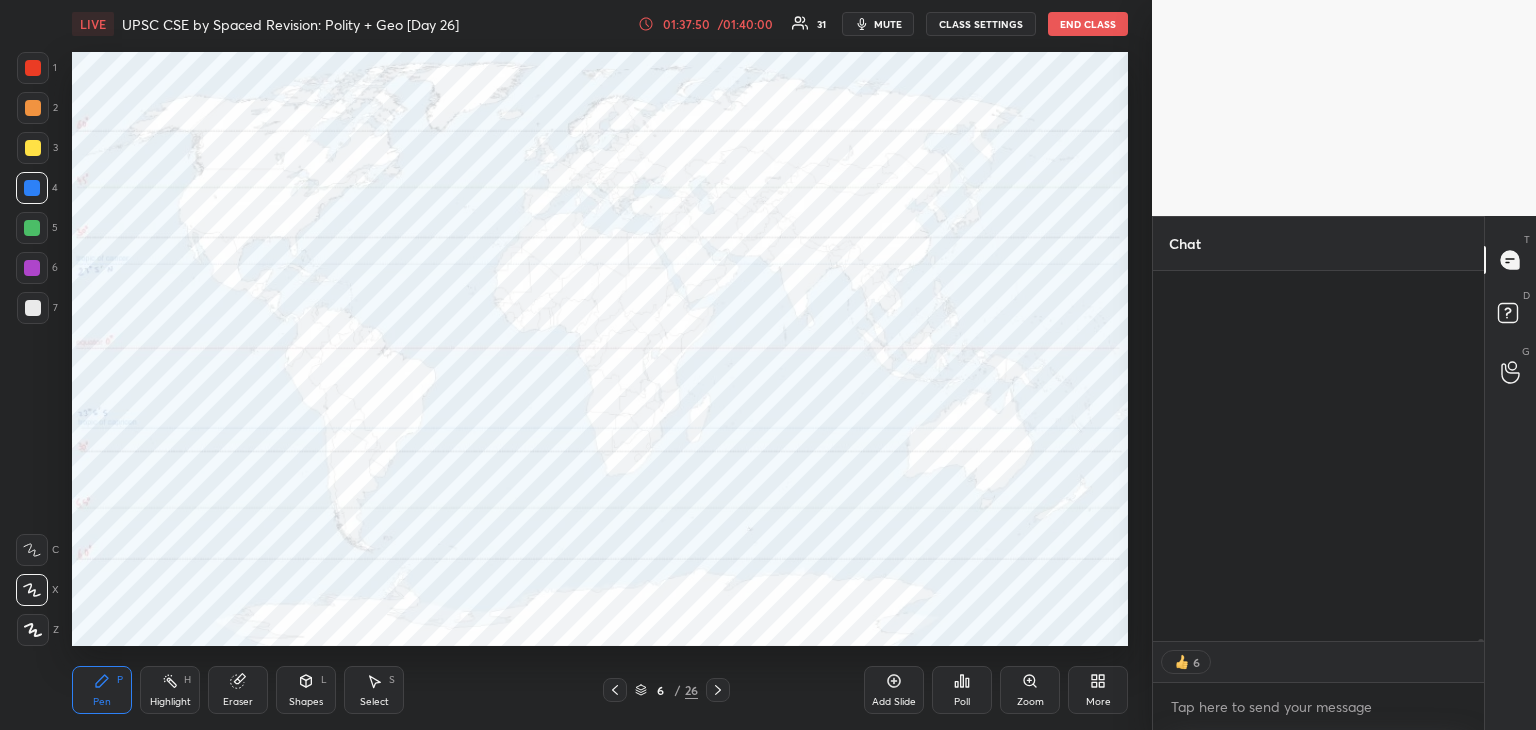 scroll, scrollTop: 81407, scrollLeft: 0, axis: vertical 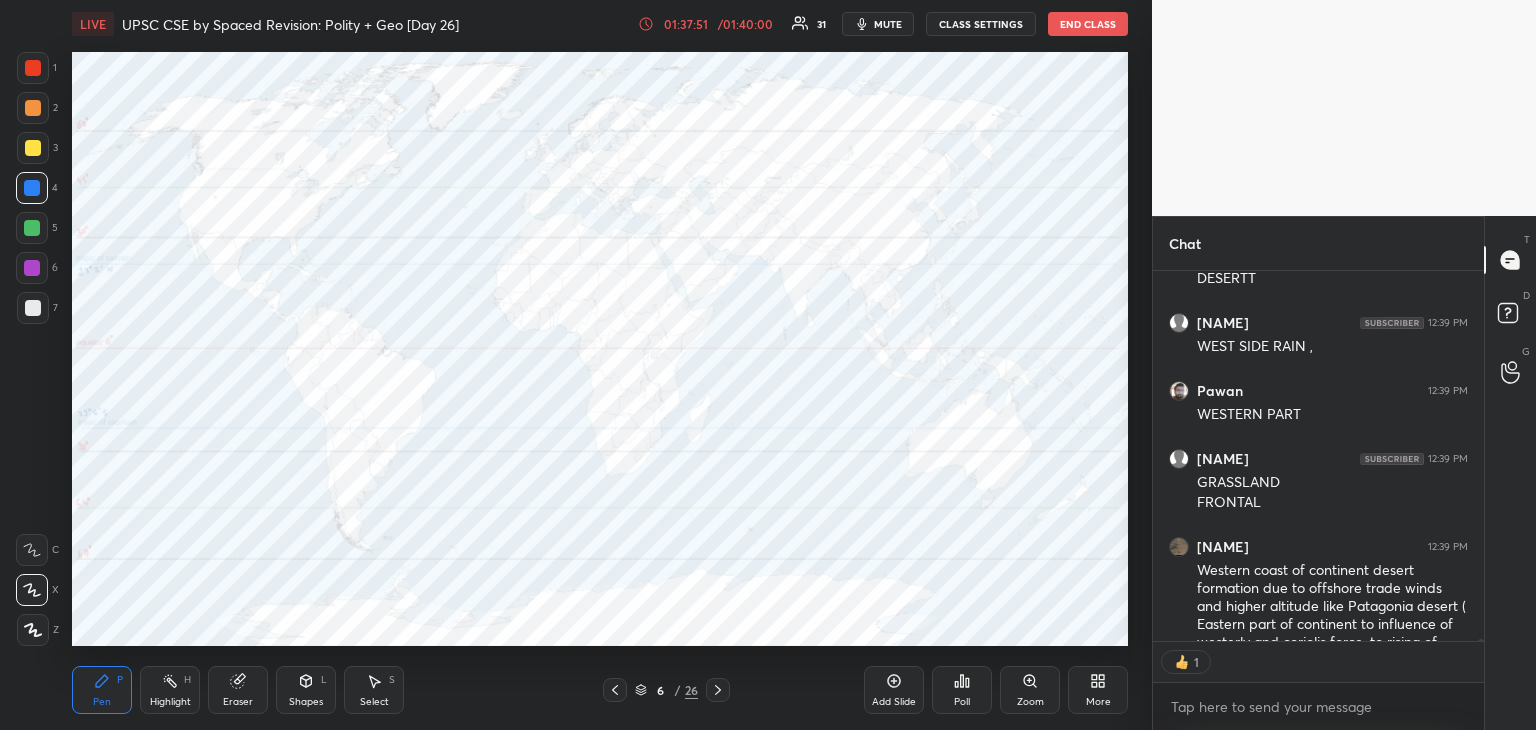drag, startPoint x: 32, startPoint y: 265, endPoint x: 42, endPoint y: 266, distance: 10.049875 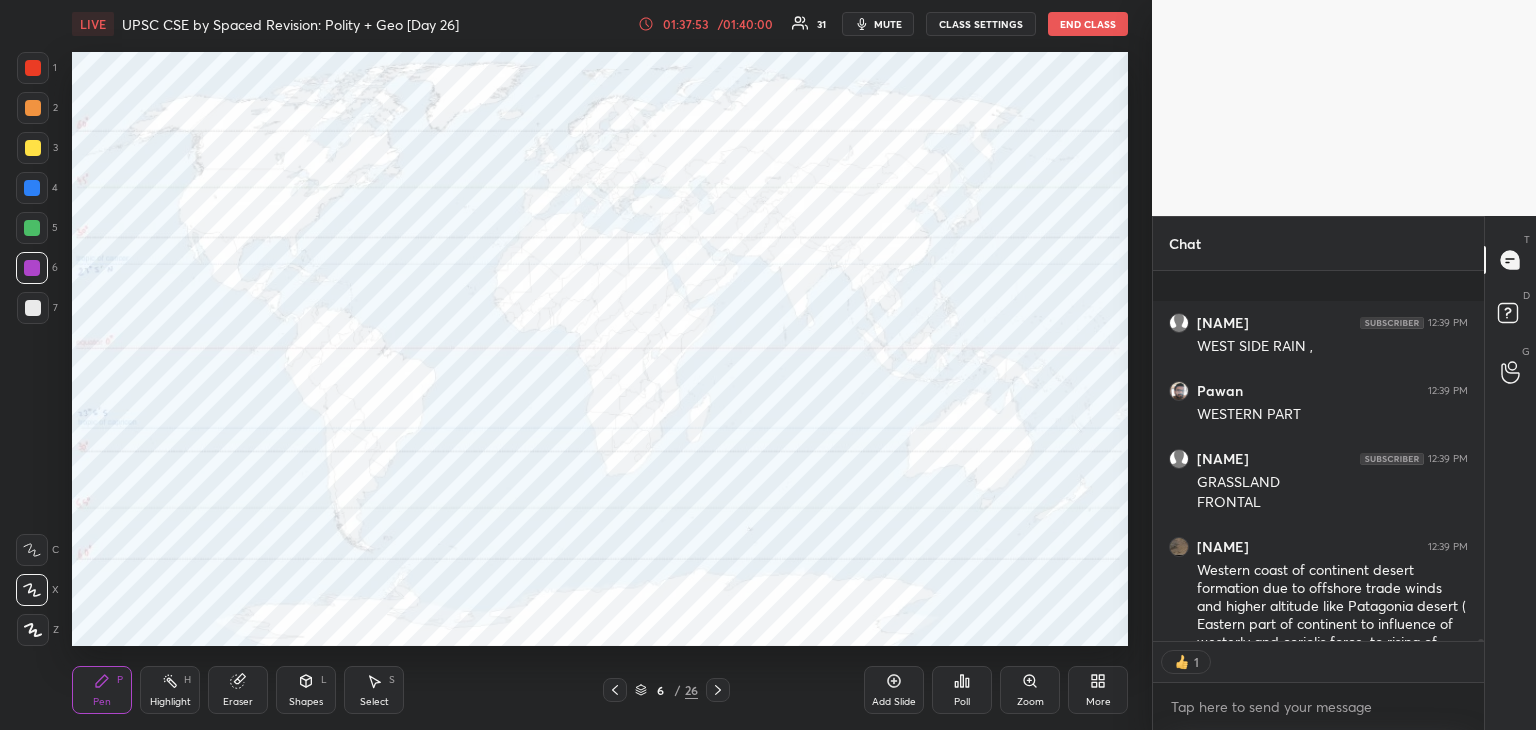scroll, scrollTop: 81475, scrollLeft: 0, axis: vertical 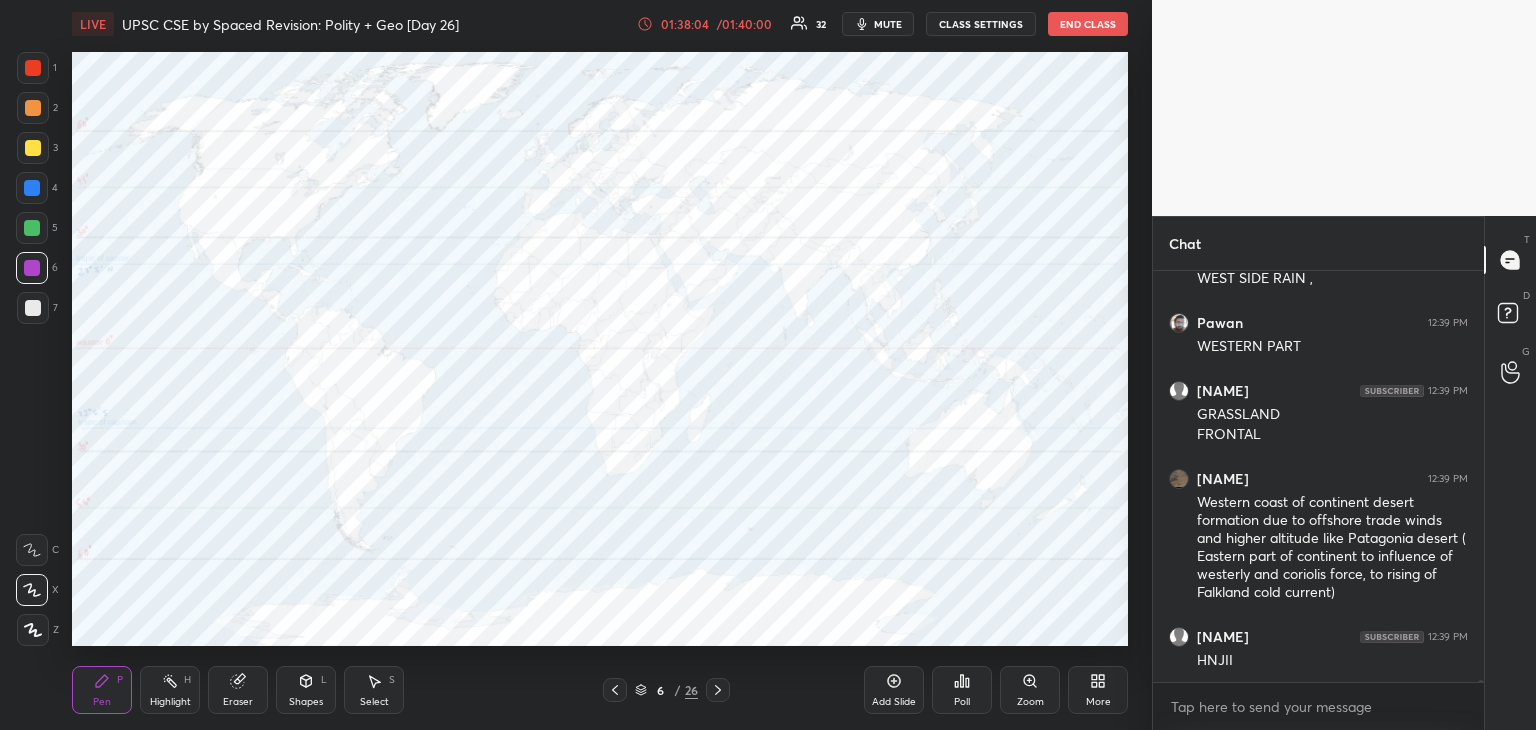 drag, startPoint x: 29, startPoint y: 182, endPoint x: 69, endPoint y: 188, distance: 40.4475 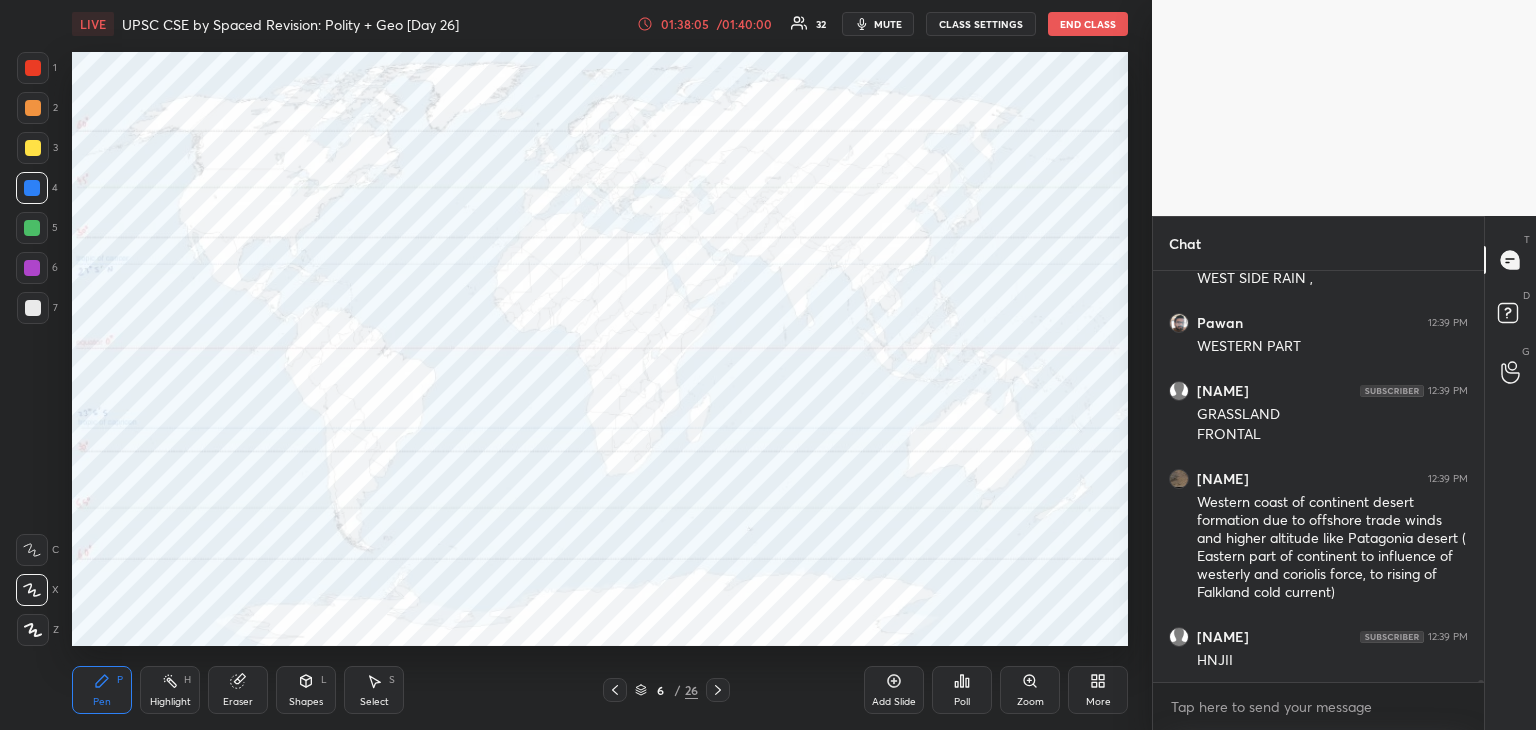 click at bounding box center [33, 108] 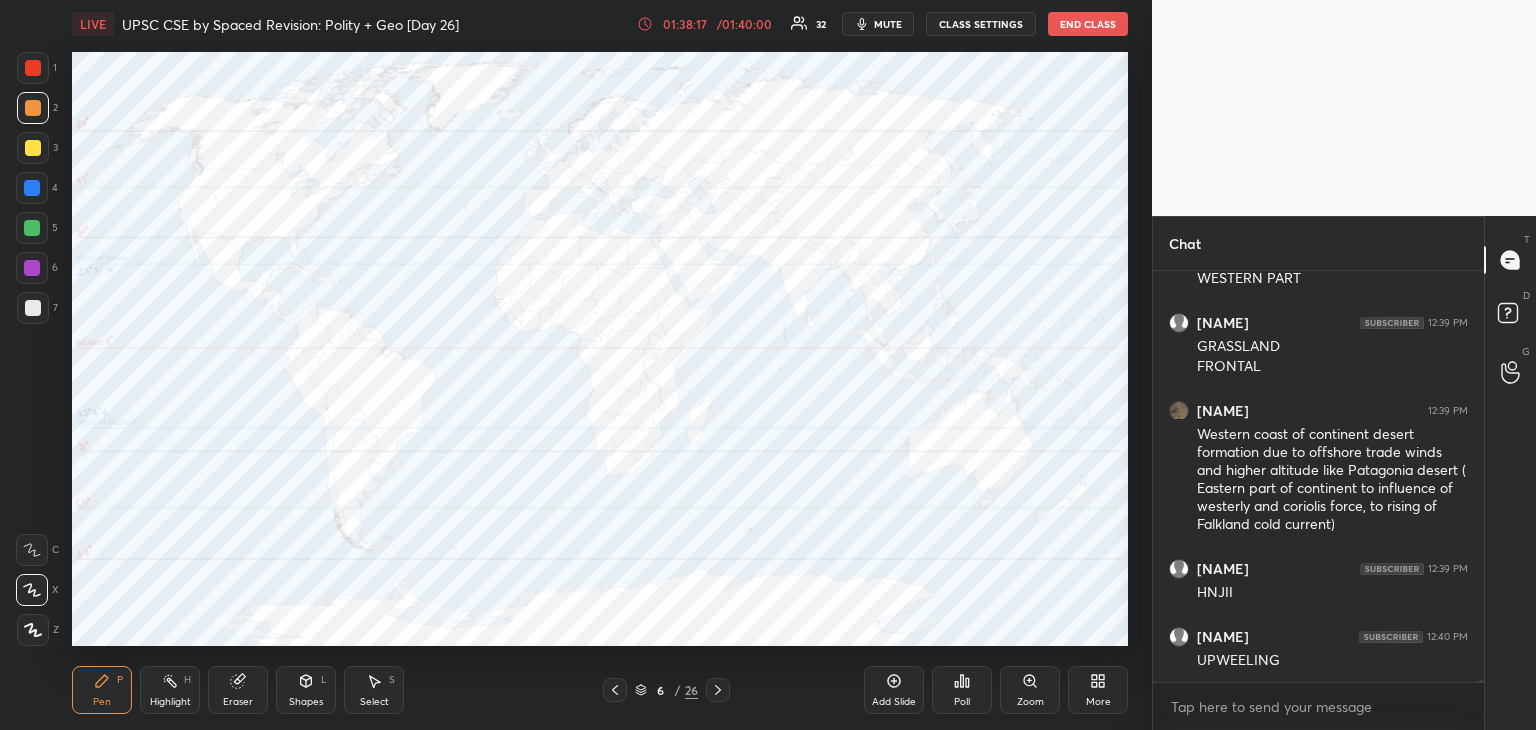 scroll, scrollTop: 81570, scrollLeft: 0, axis: vertical 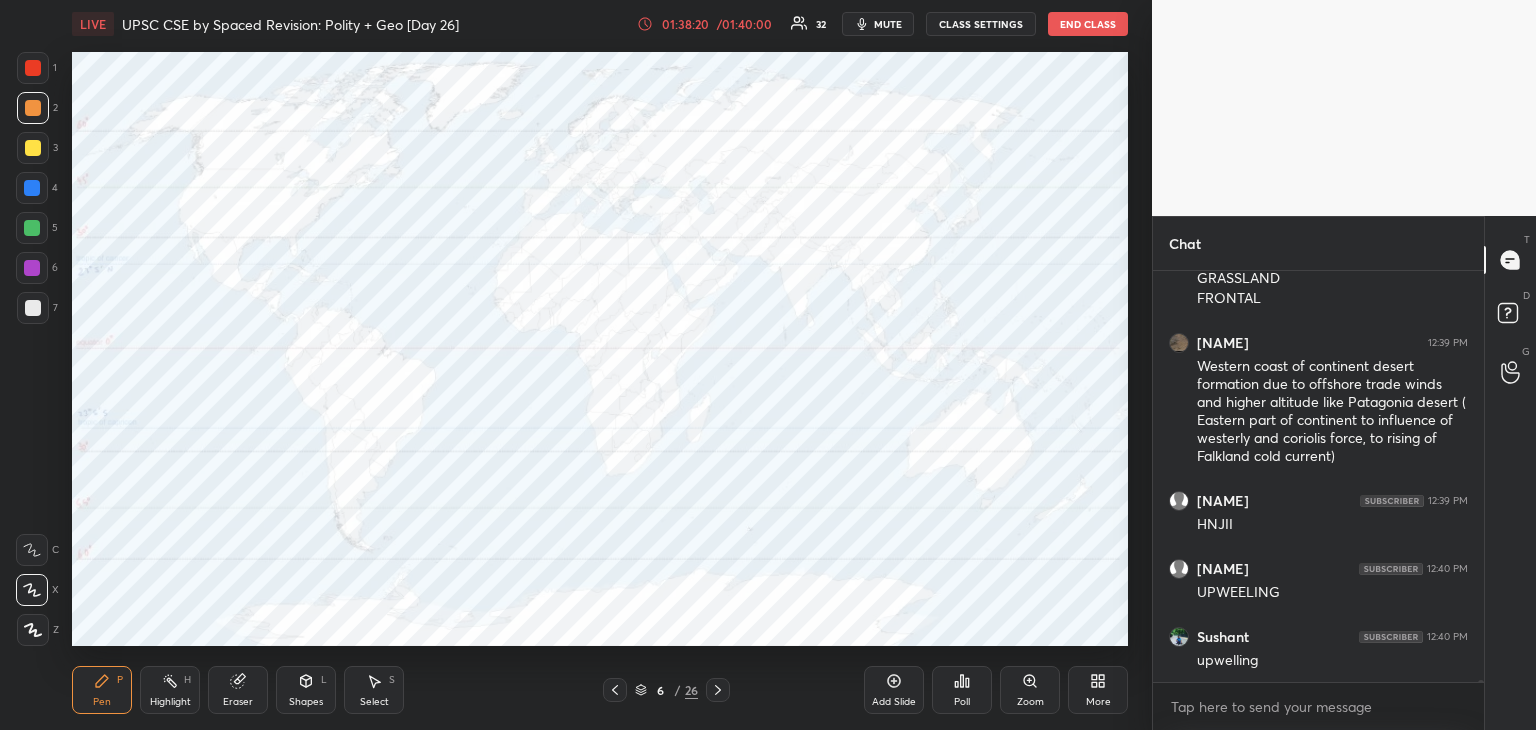 click at bounding box center (32, 188) 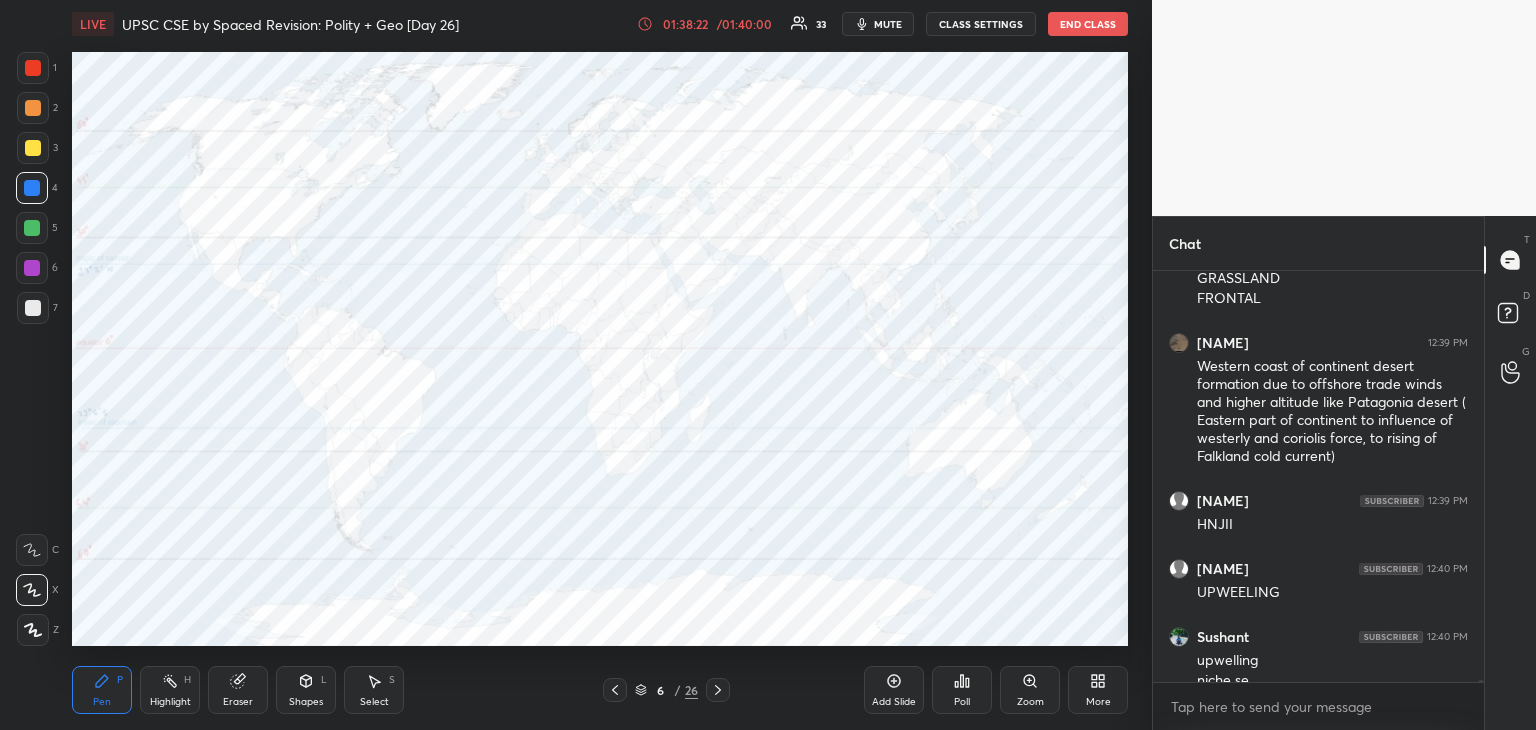 scroll, scrollTop: 81590, scrollLeft: 0, axis: vertical 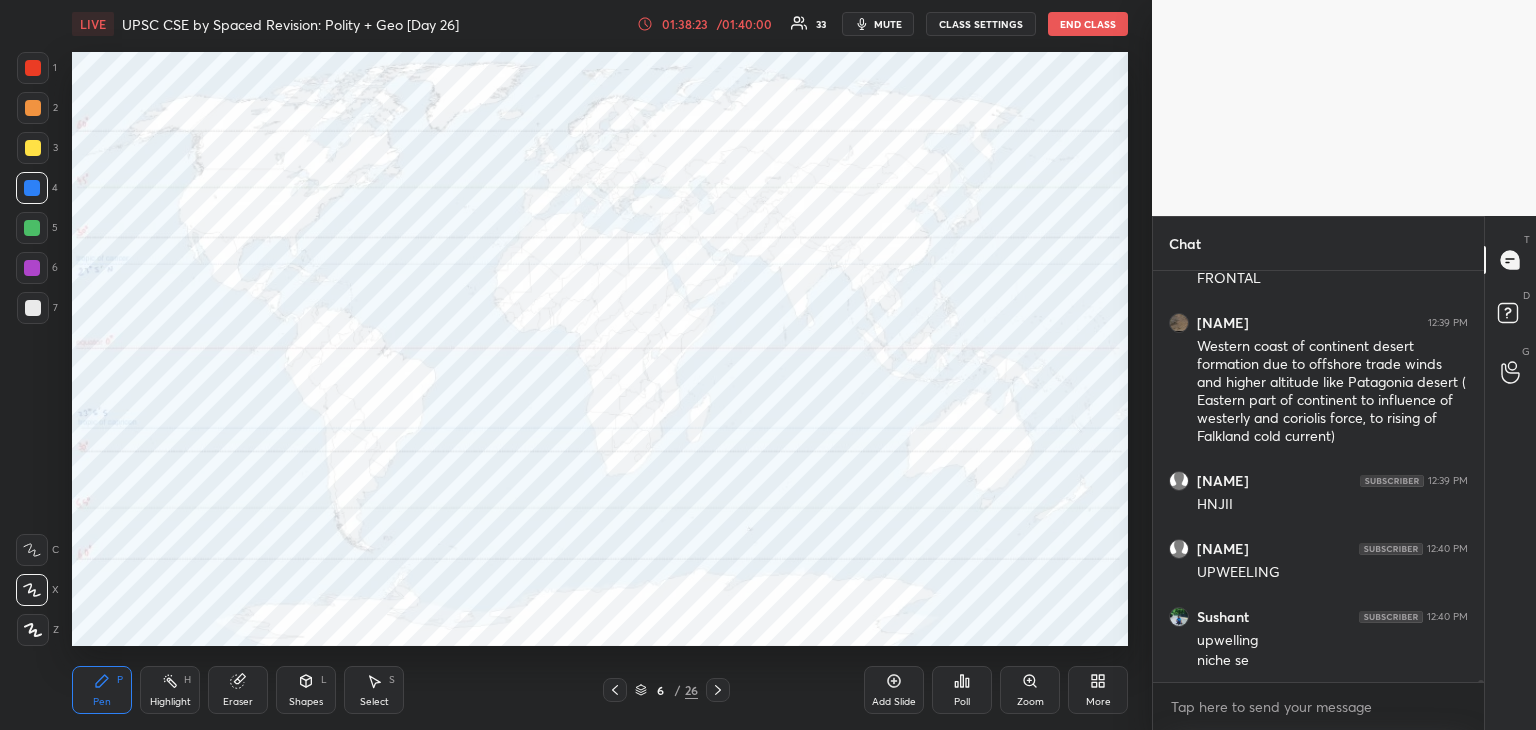 click 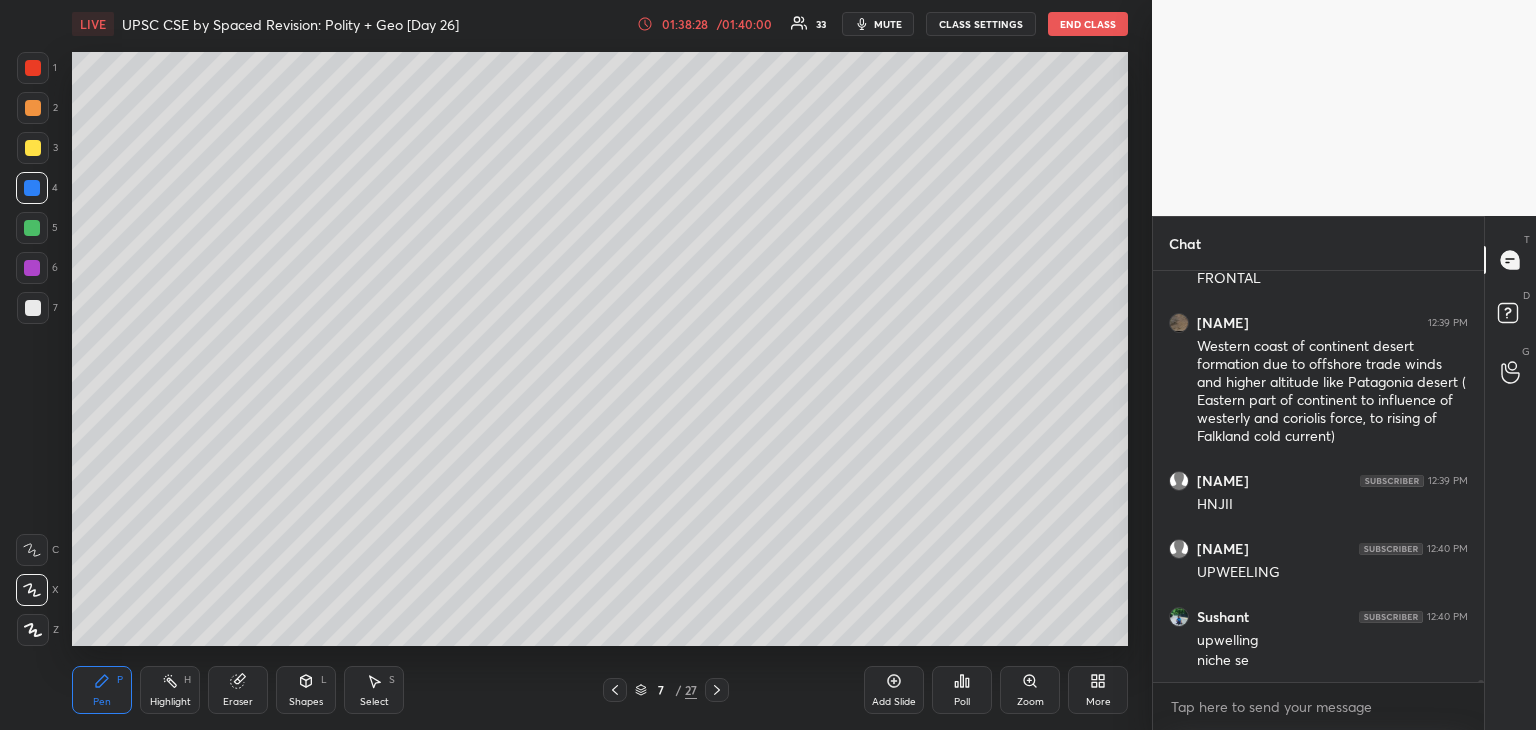 drag, startPoint x: 28, startPoint y: 260, endPoint x: 47, endPoint y: 253, distance: 20.248457 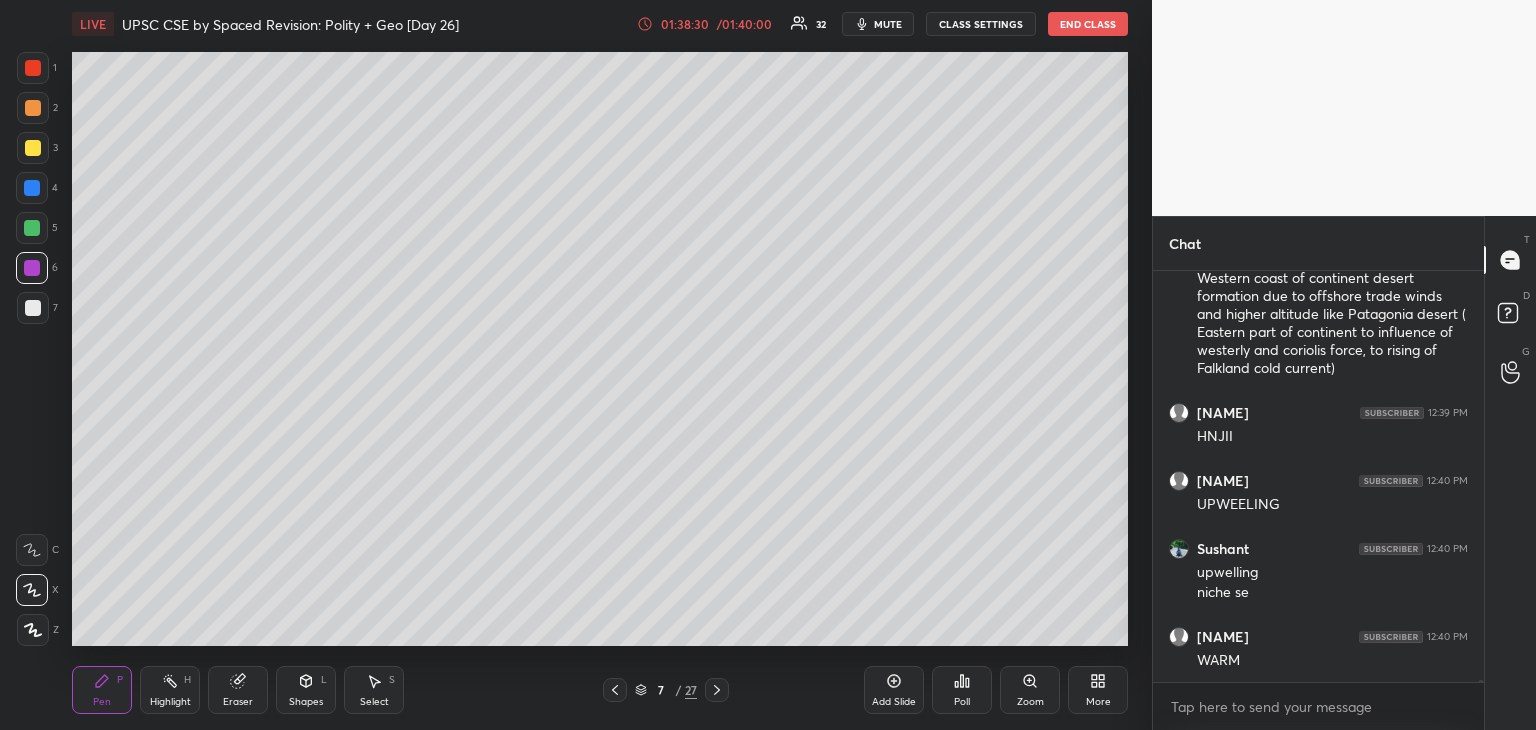 click at bounding box center [32, 188] 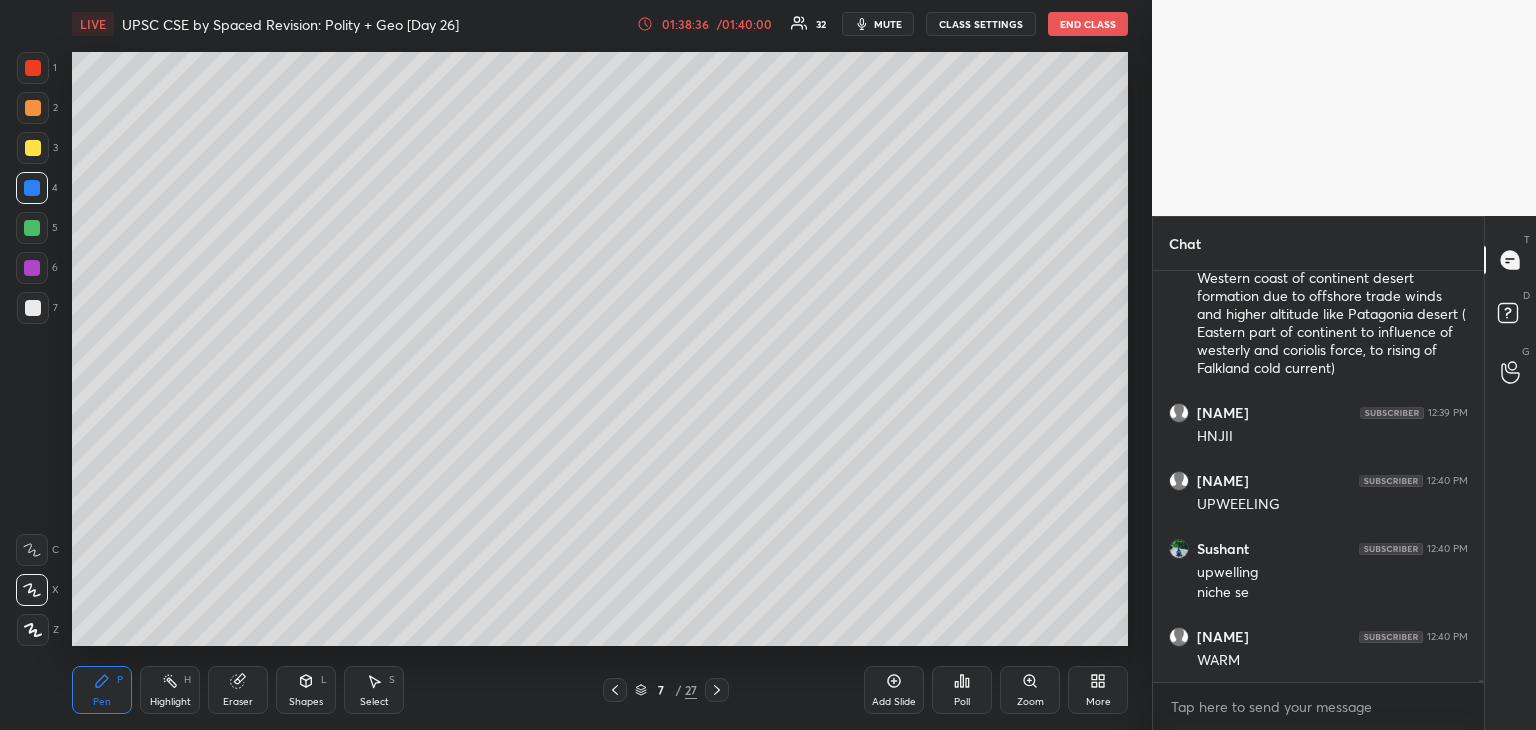 click 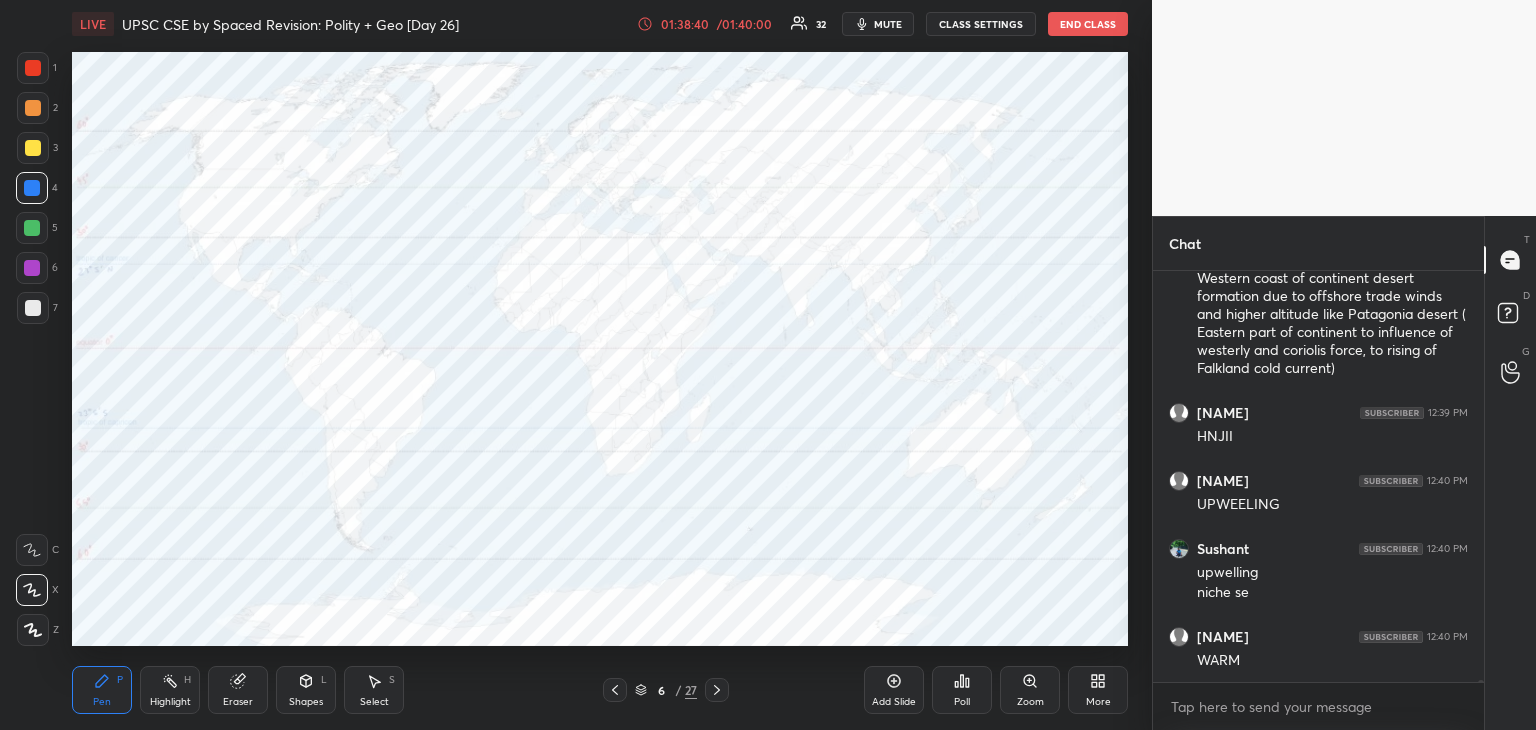 click 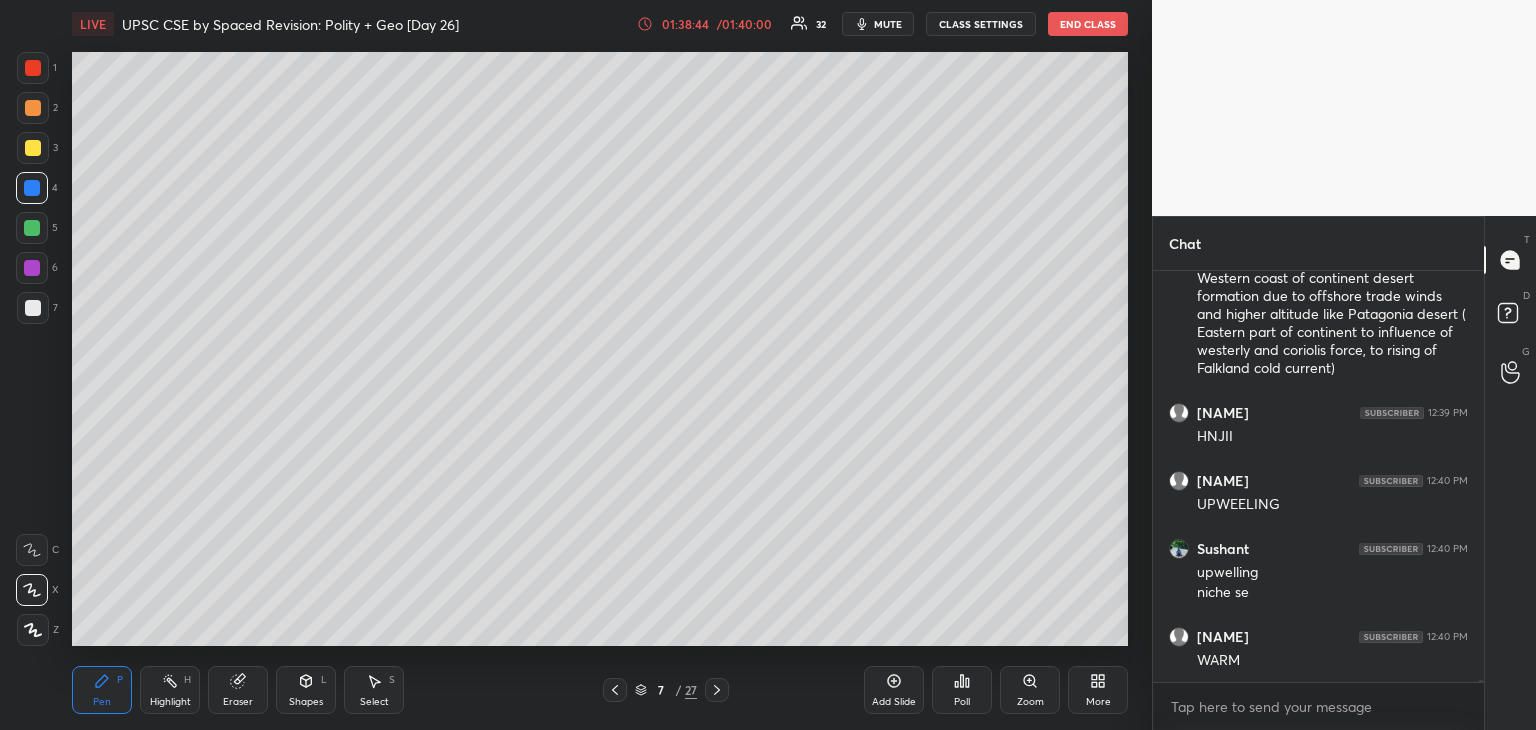 drag, startPoint x: 26, startPoint y: 269, endPoint x: 24, endPoint y: 256, distance: 13.152946 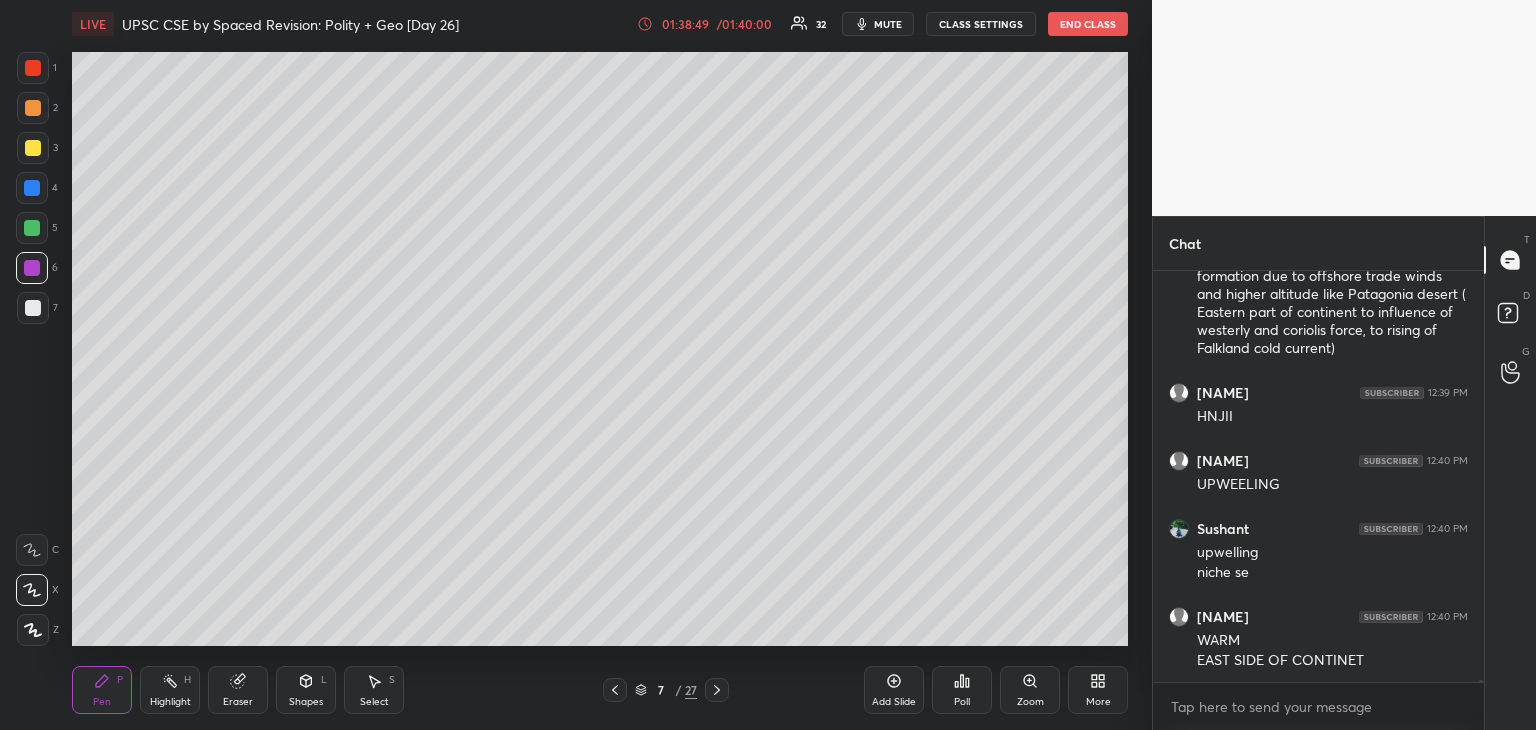 scroll, scrollTop: 81746, scrollLeft: 0, axis: vertical 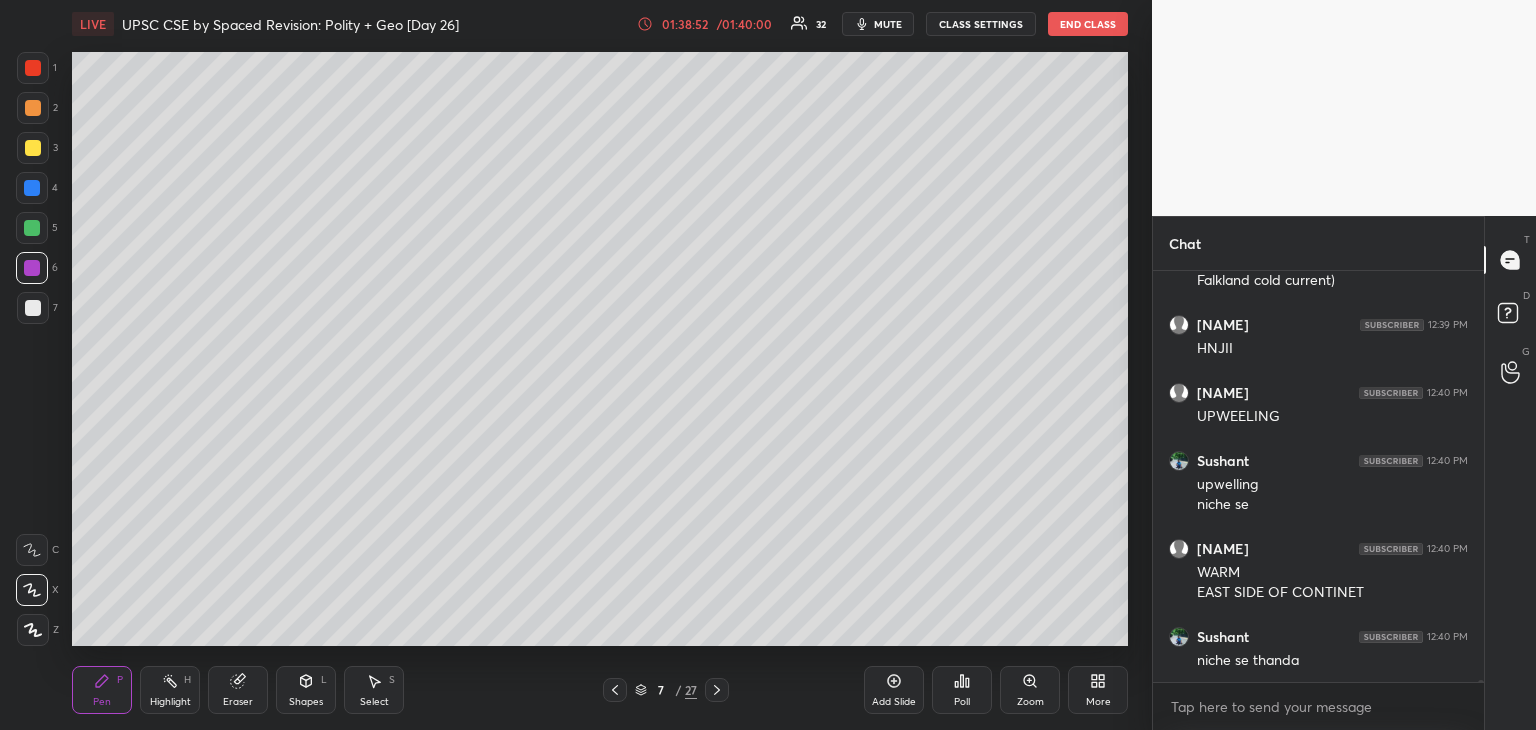 click 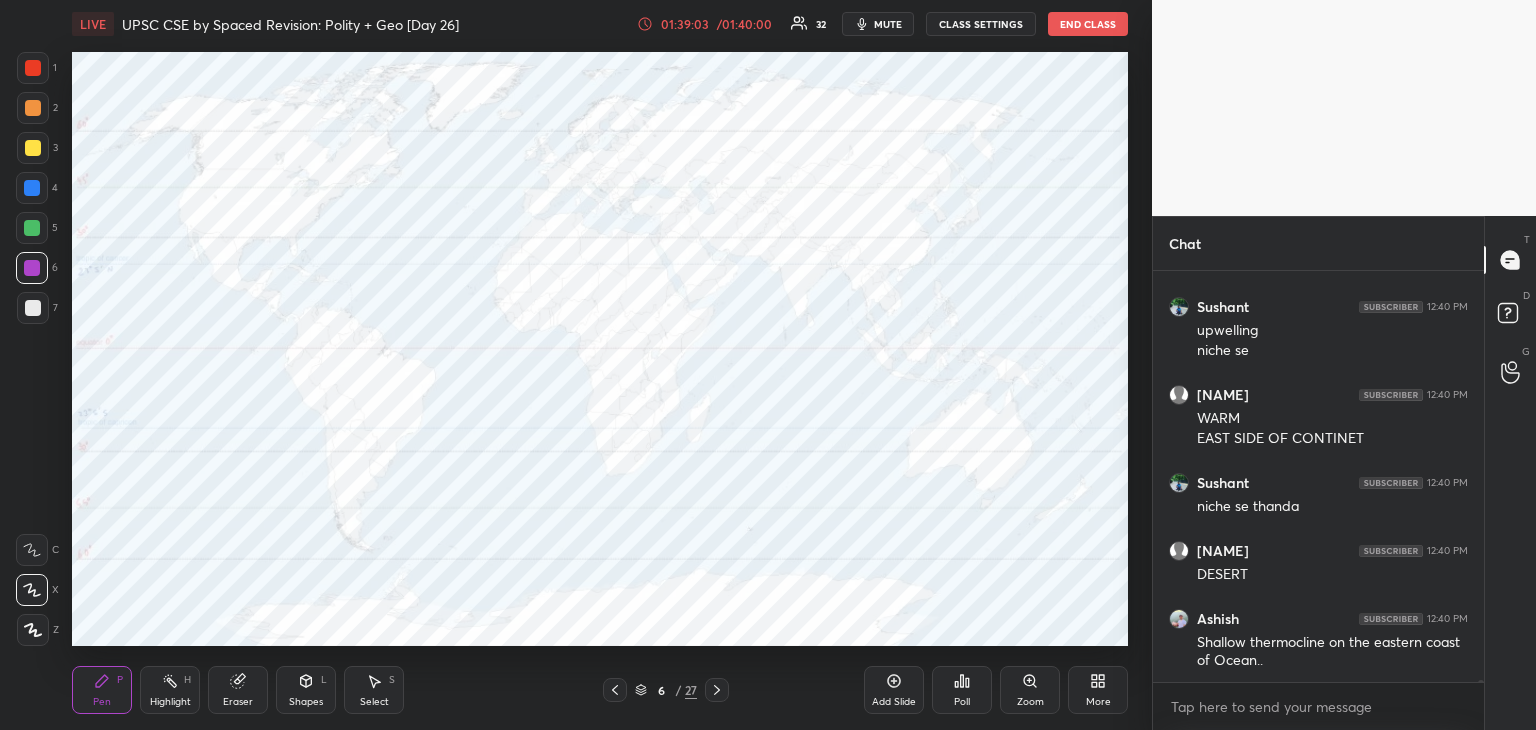 scroll, scrollTop: 81968, scrollLeft: 0, axis: vertical 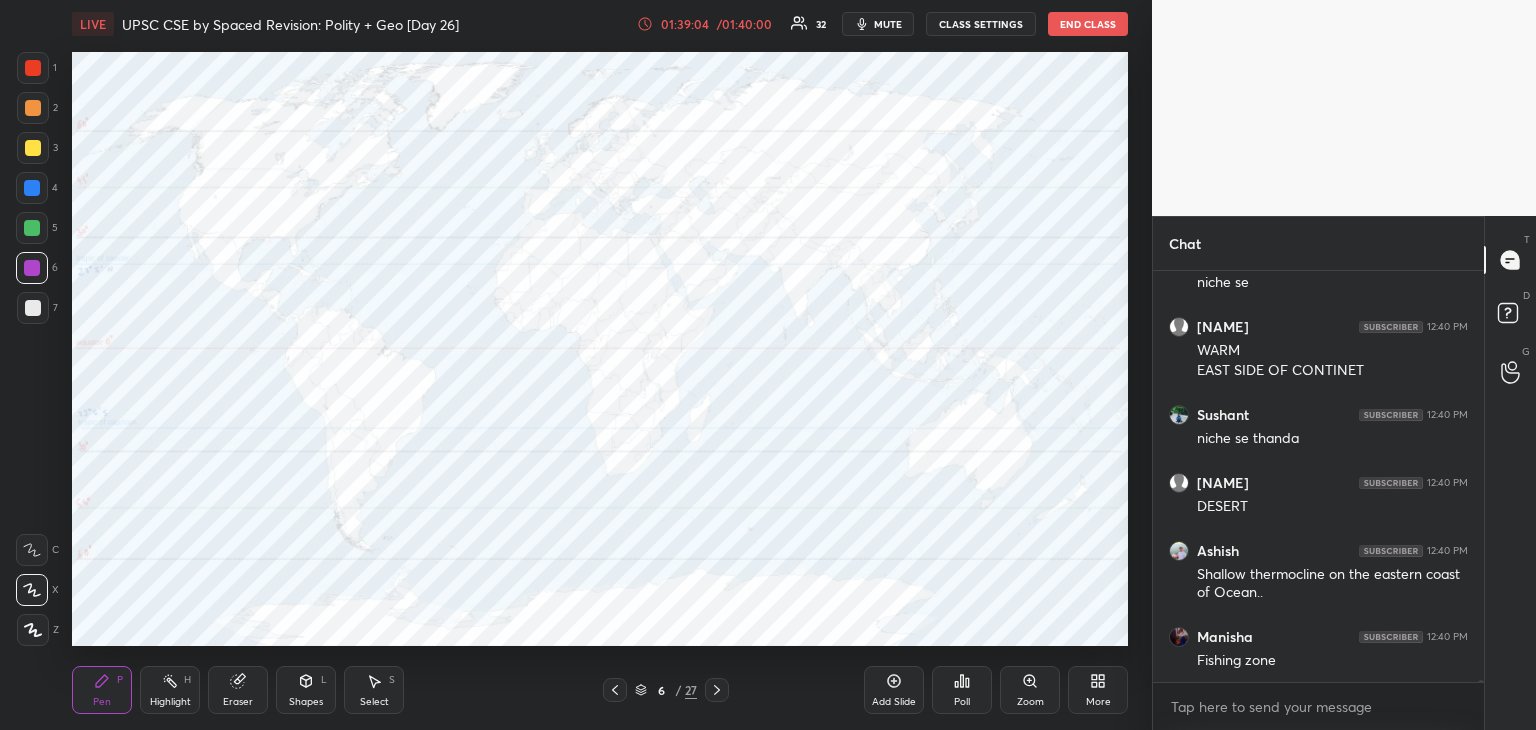 click 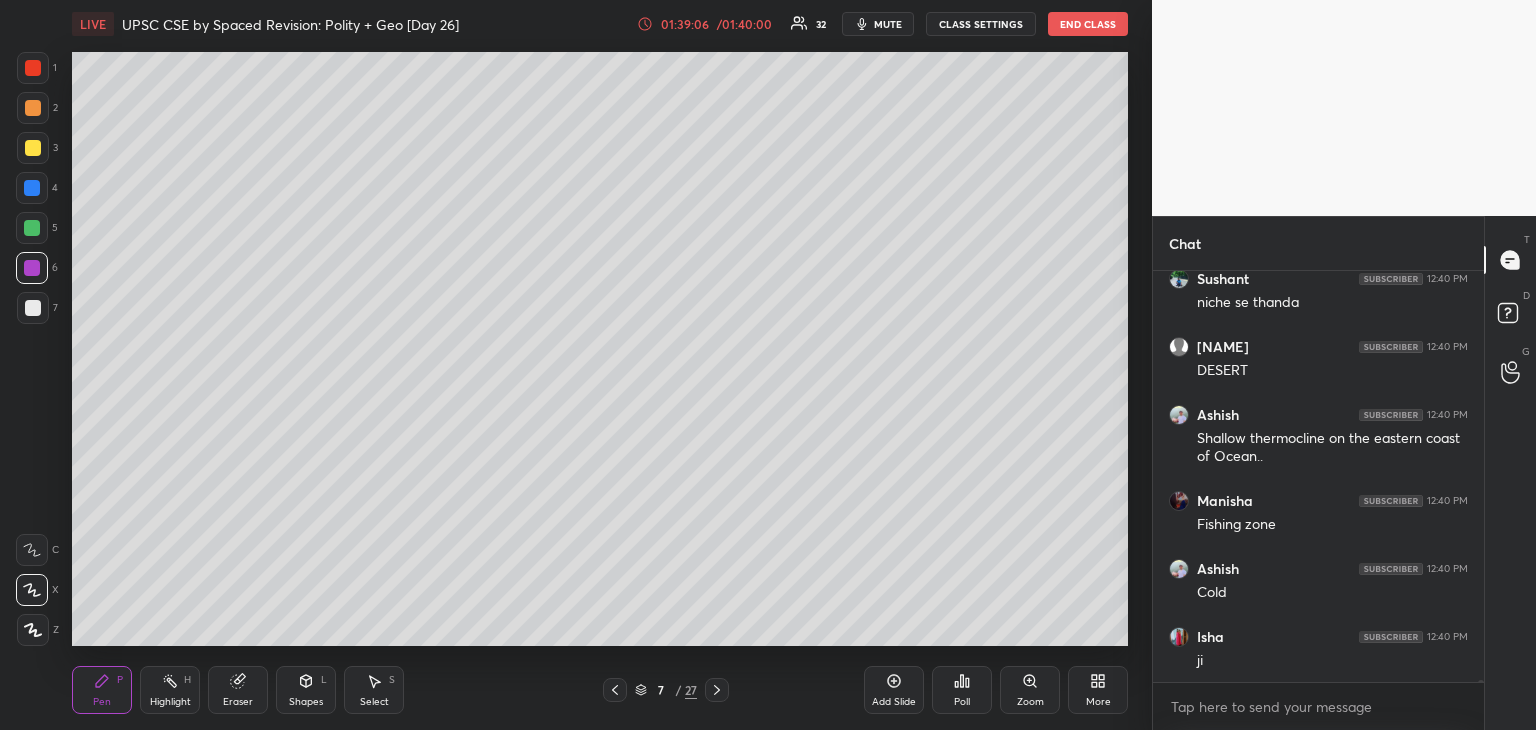 scroll, scrollTop: 82172, scrollLeft: 0, axis: vertical 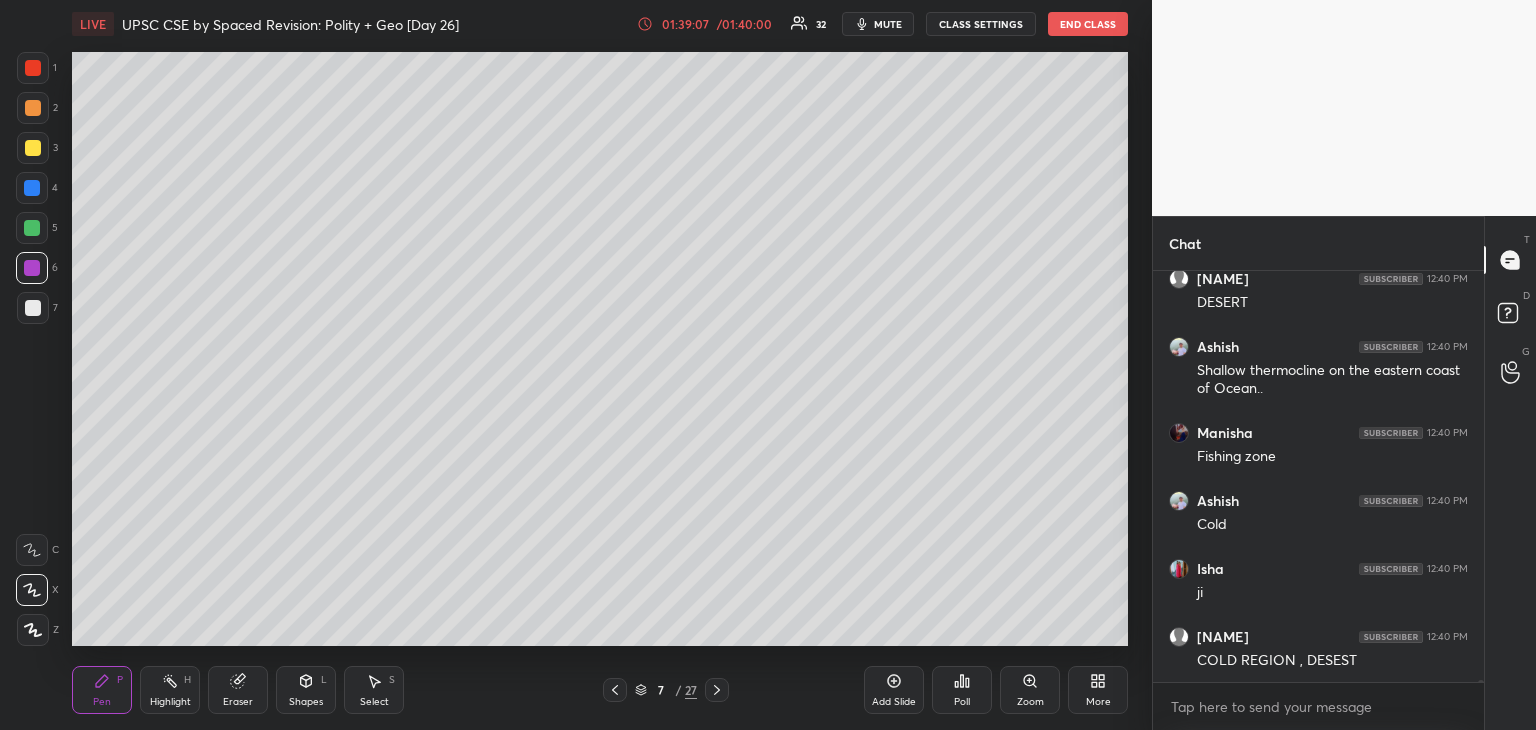 click at bounding box center [33, 148] 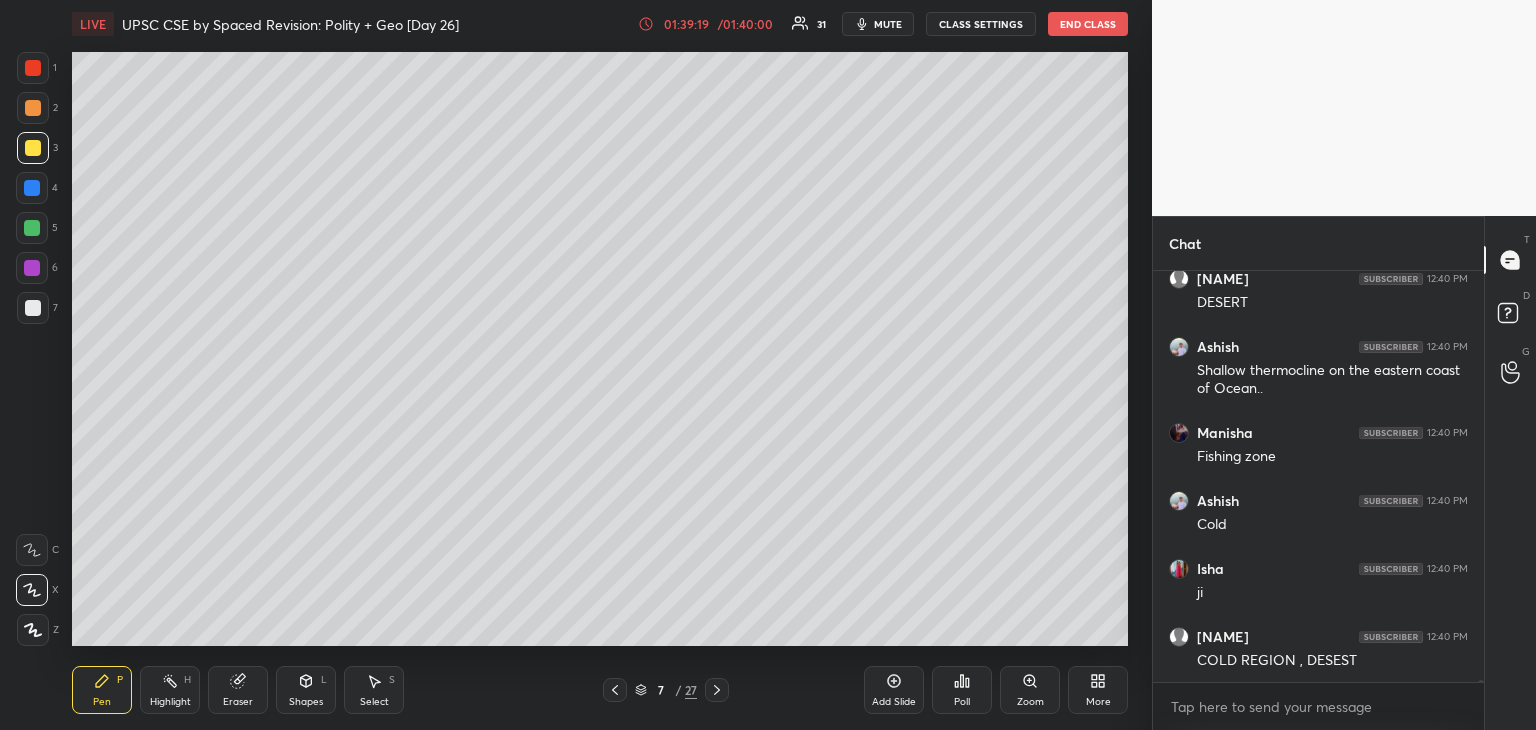 click at bounding box center (32, 188) 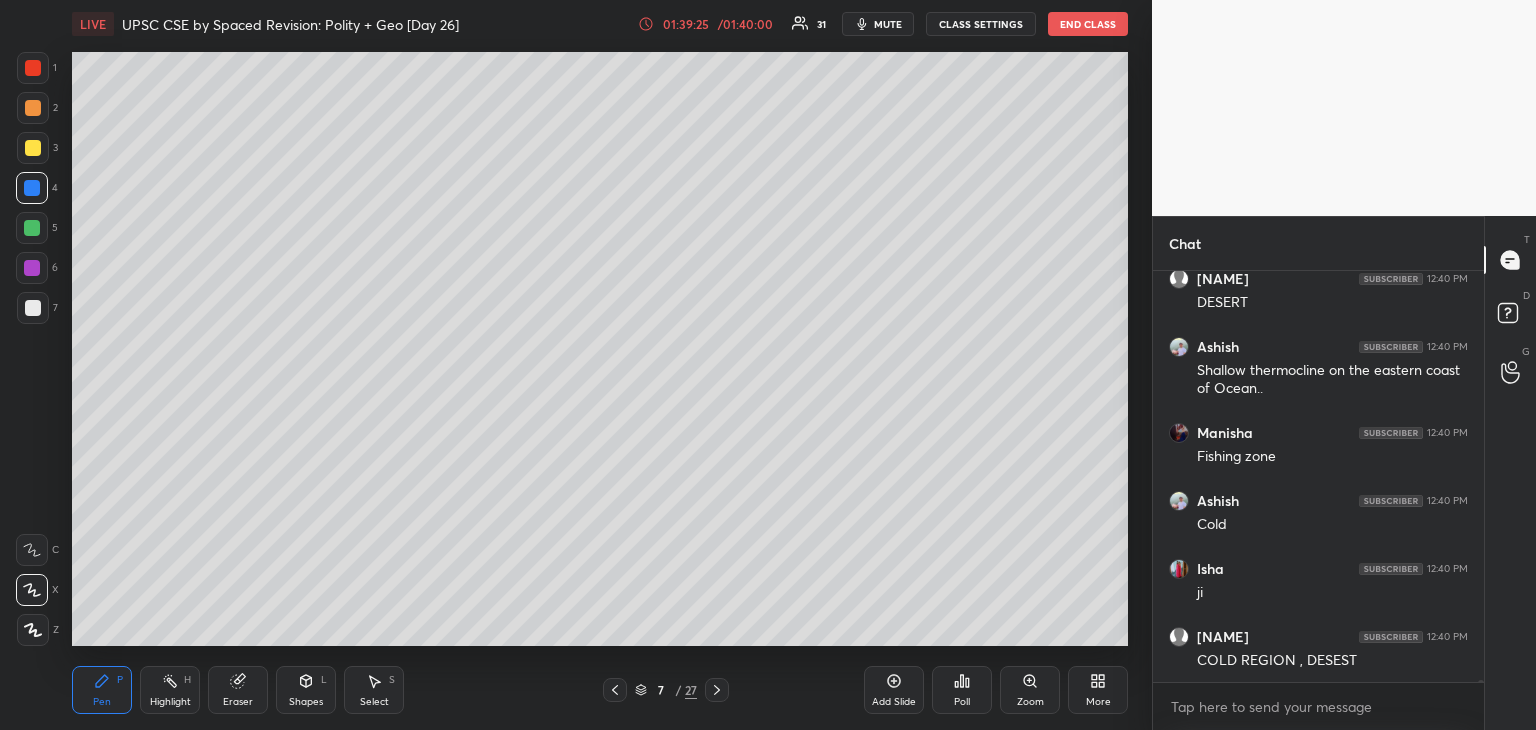 scroll, scrollTop: 82240, scrollLeft: 0, axis: vertical 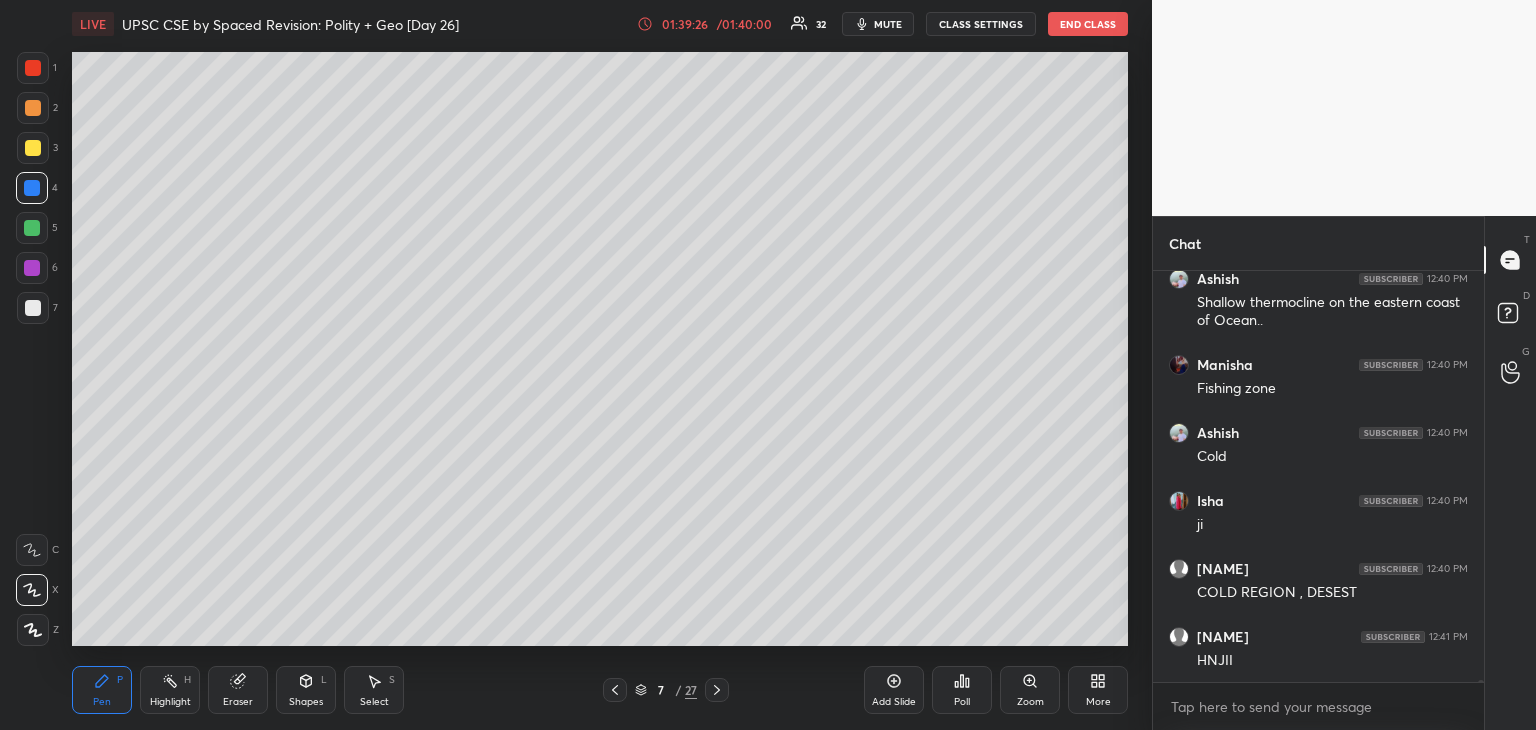 click 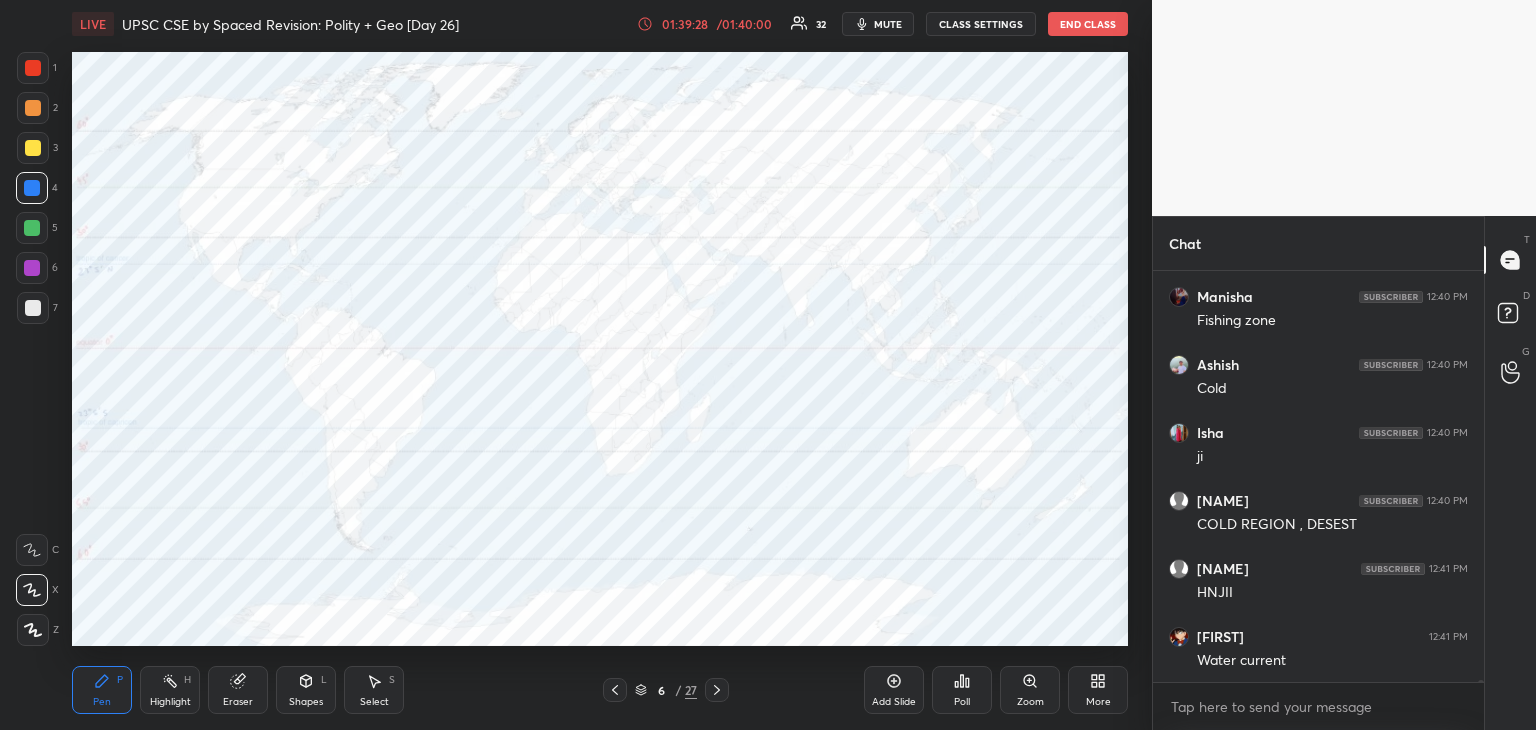 scroll, scrollTop: 82376, scrollLeft: 0, axis: vertical 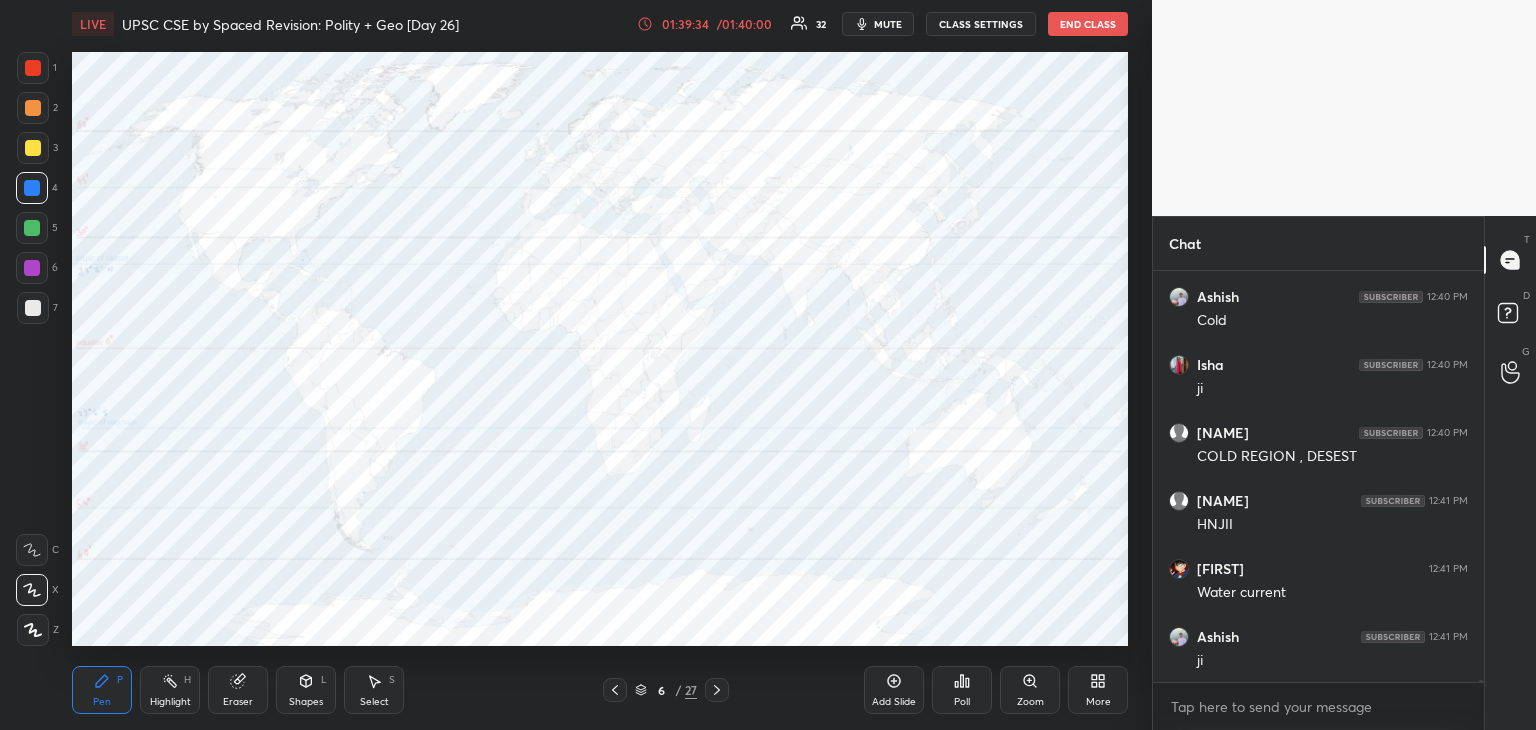 click at bounding box center (33, 68) 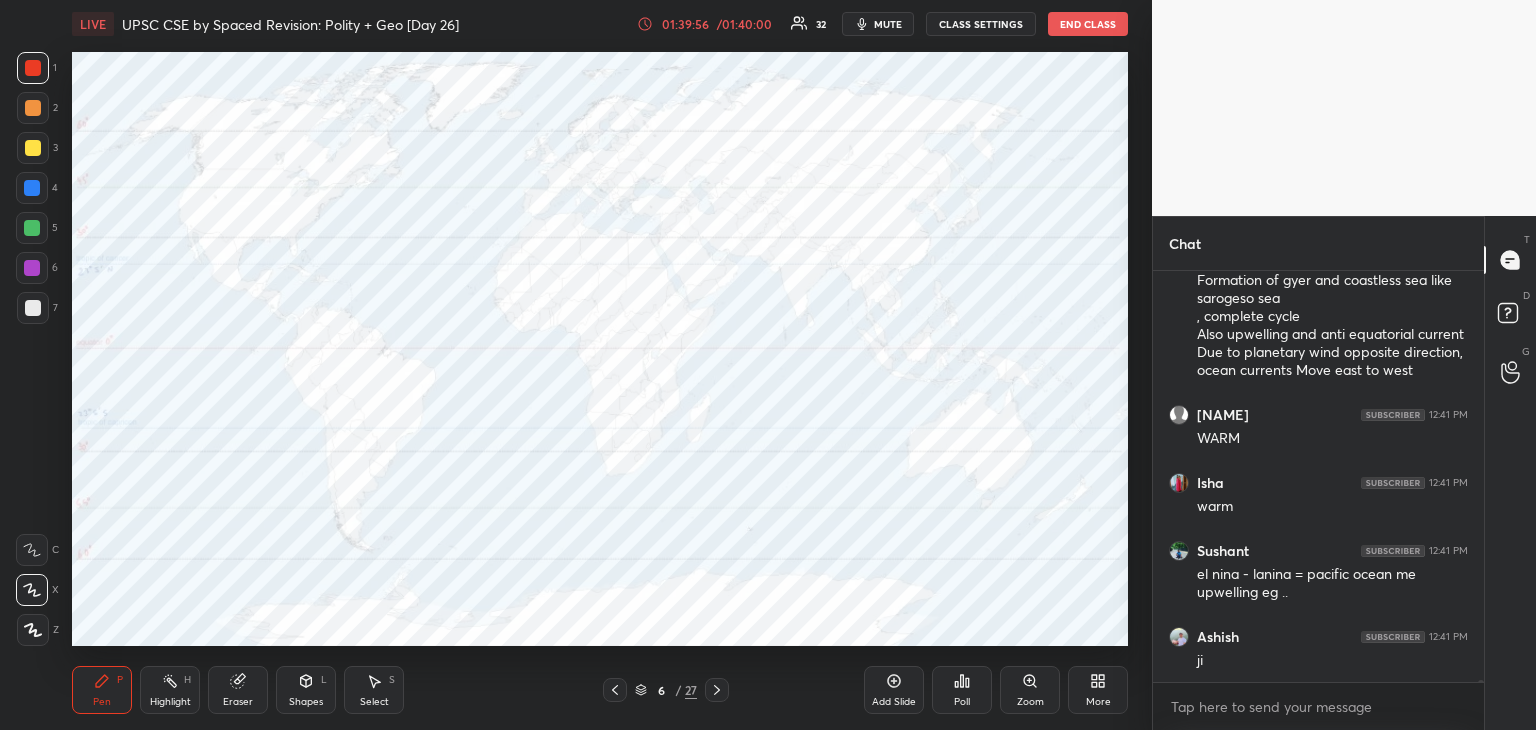 scroll, scrollTop: 82892, scrollLeft: 0, axis: vertical 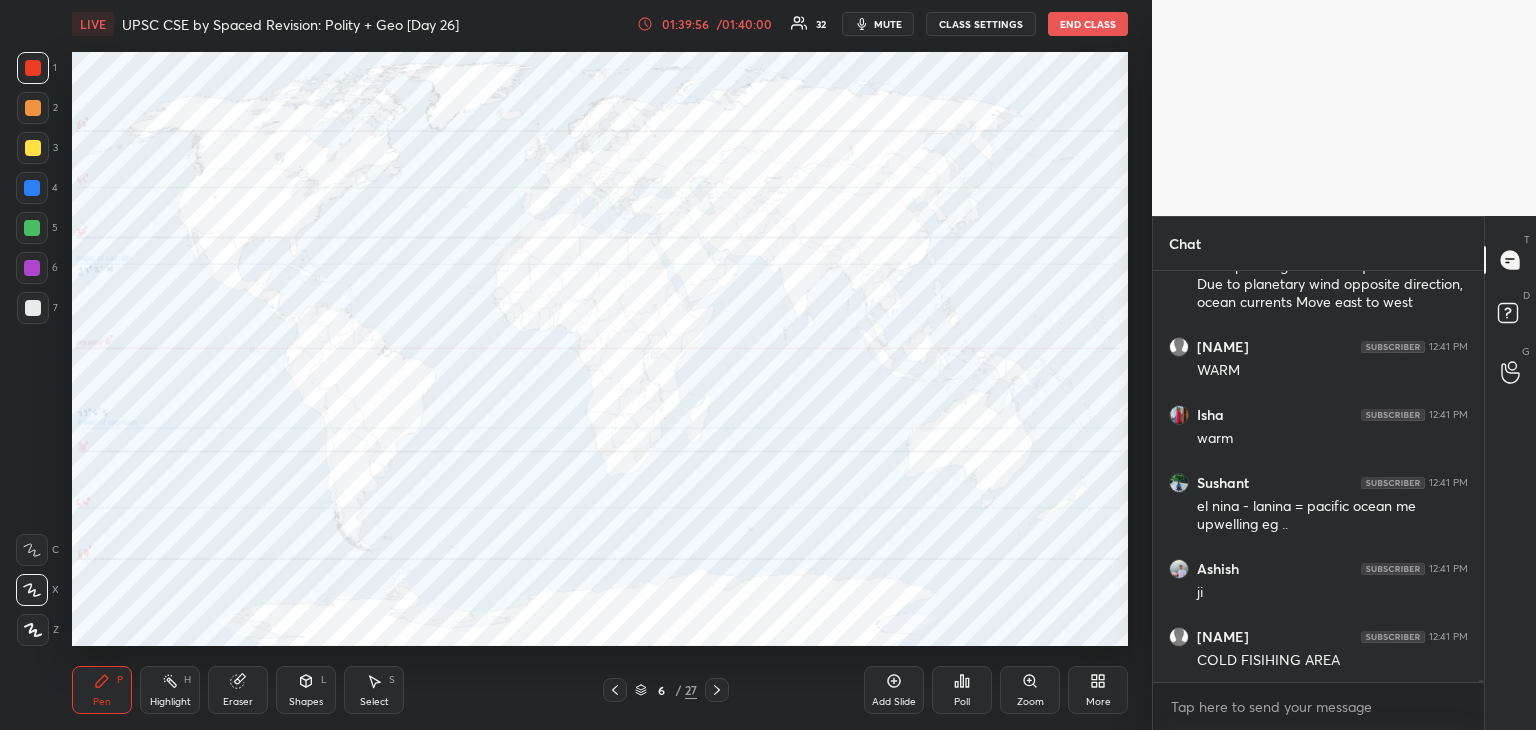 click 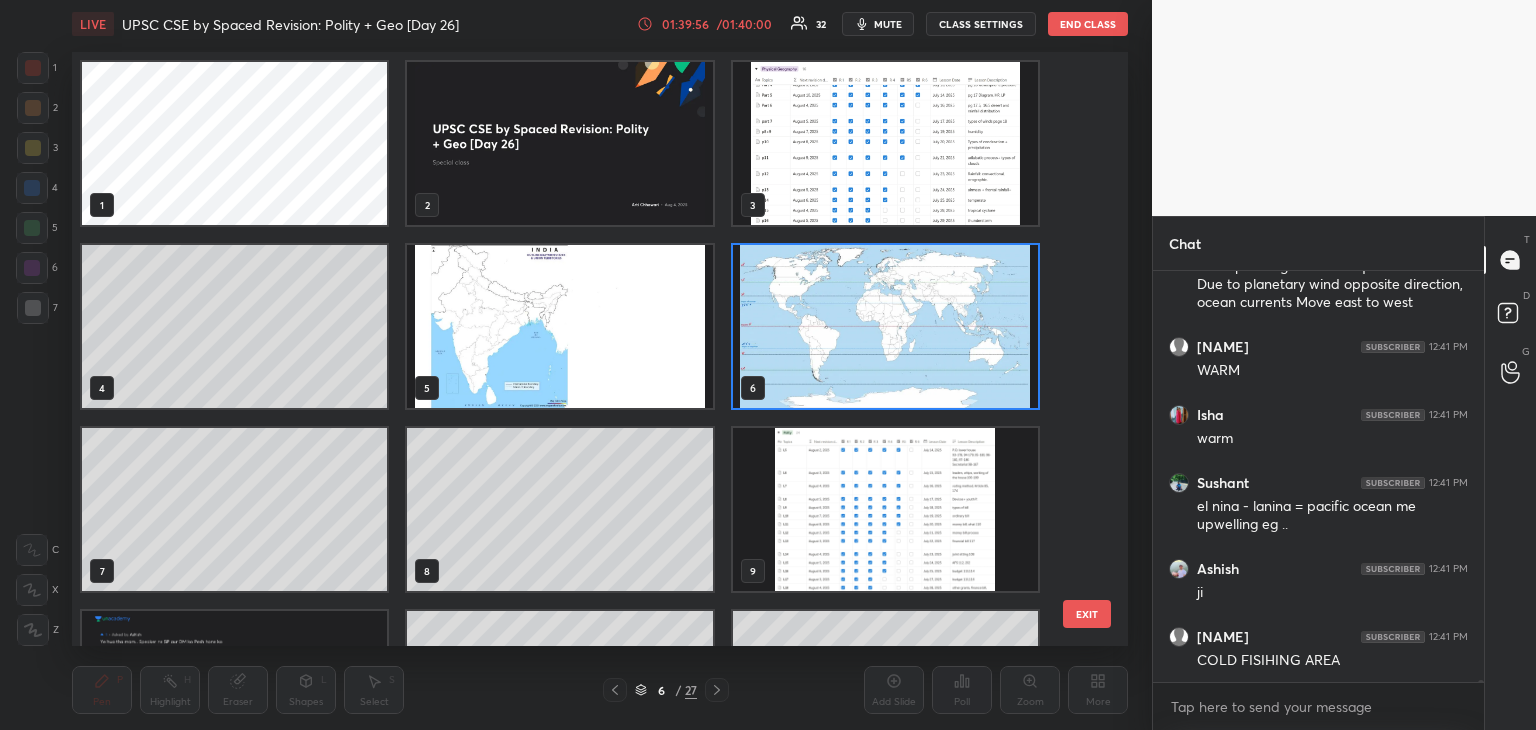scroll, scrollTop: 6, scrollLeft: 10, axis: both 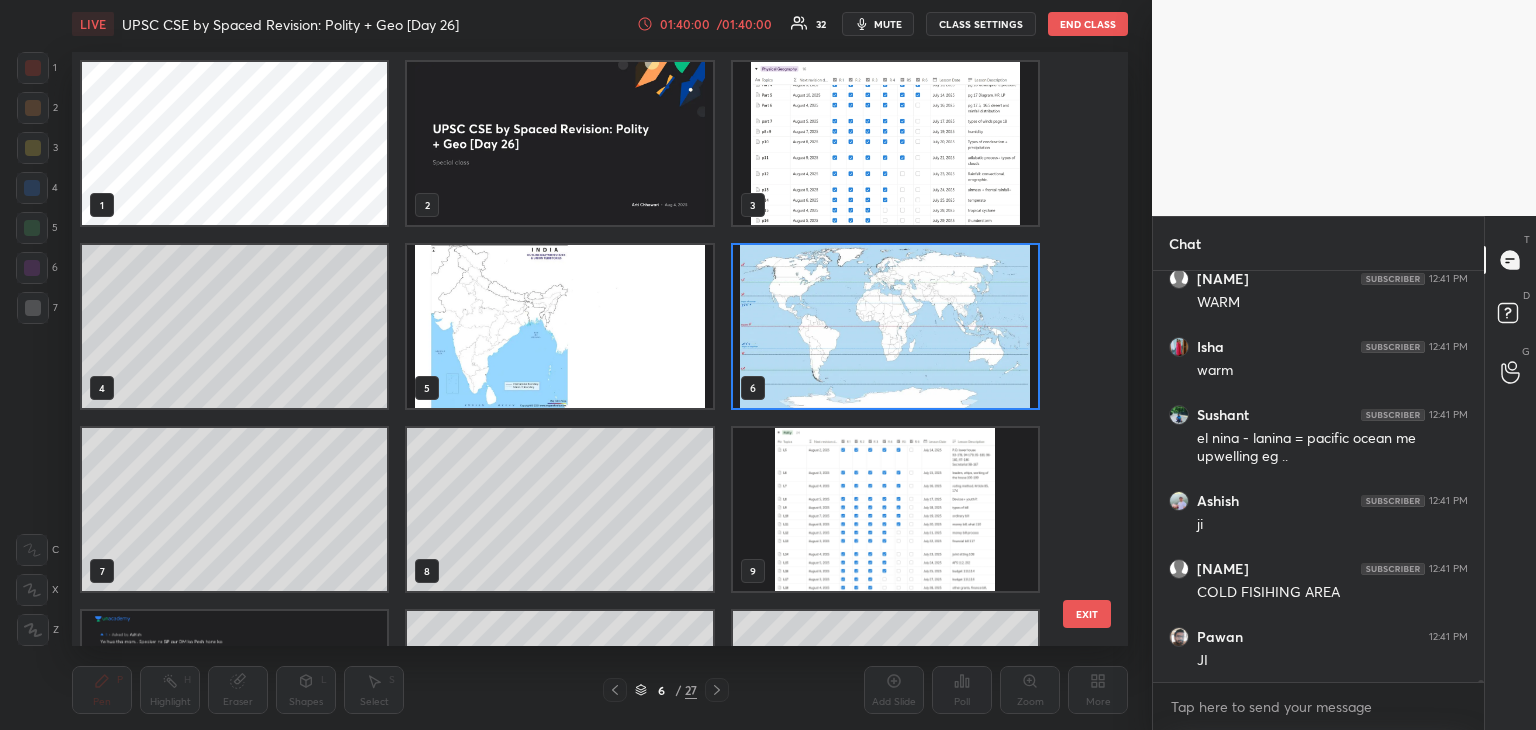 click at bounding box center (885, 326) 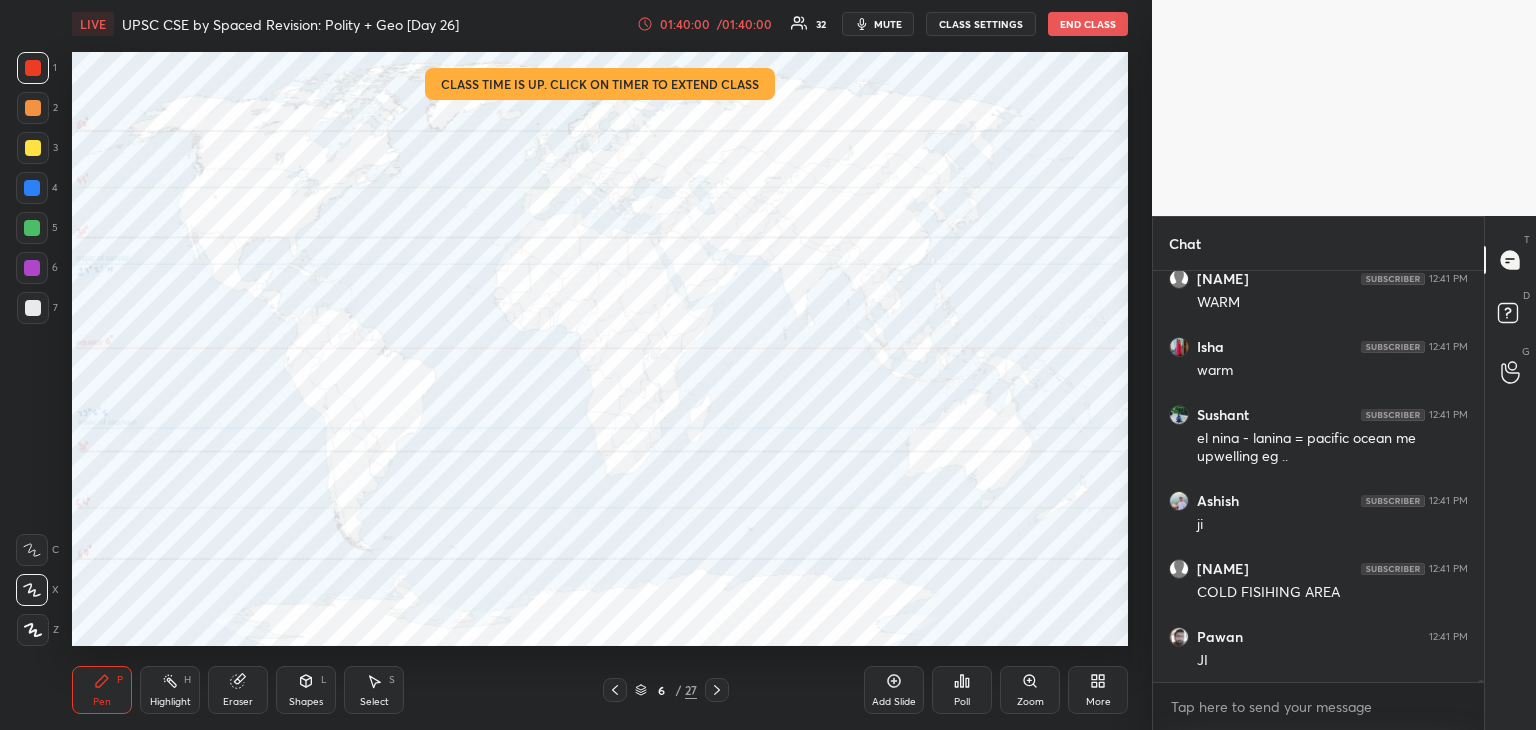 scroll, scrollTop: 0, scrollLeft: 0, axis: both 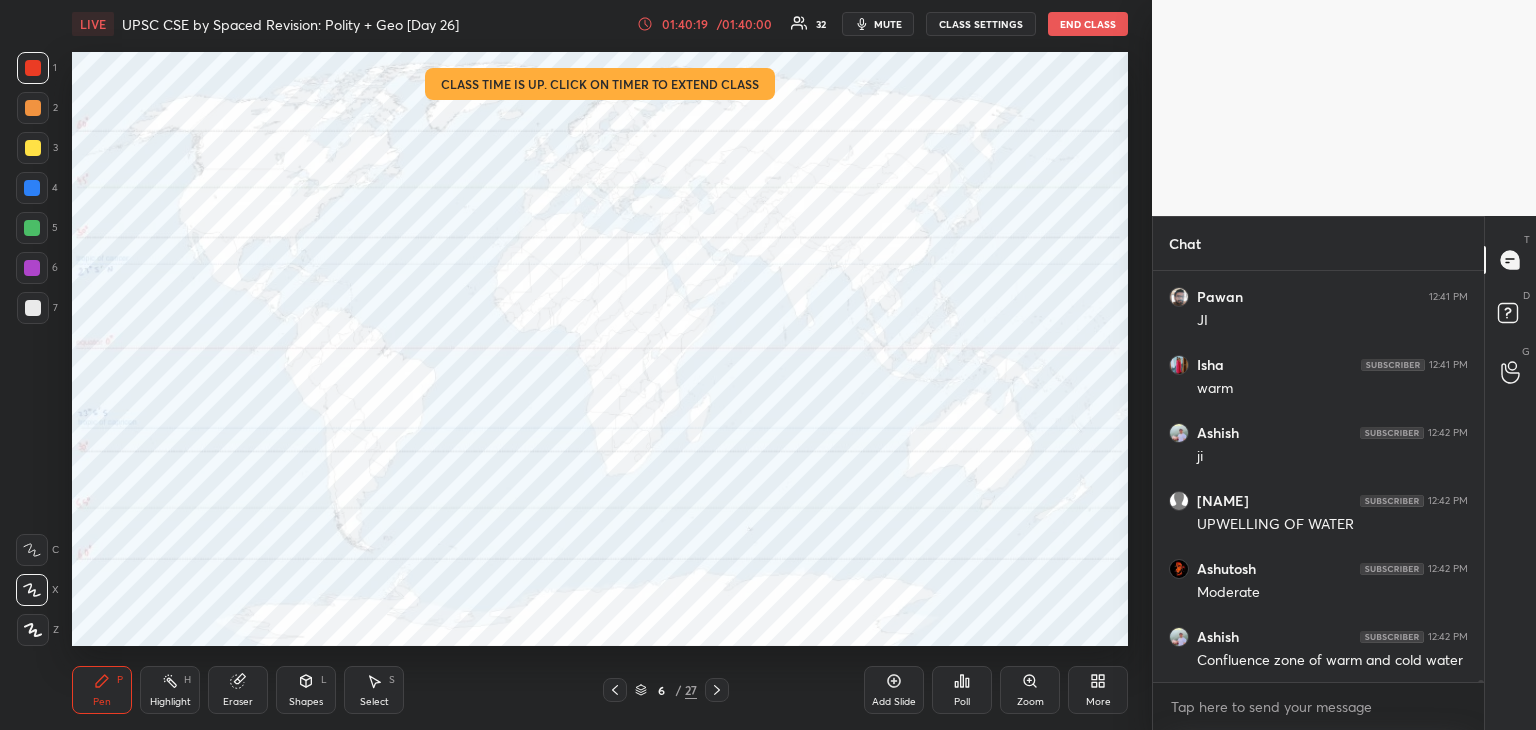 click at bounding box center [32, 228] 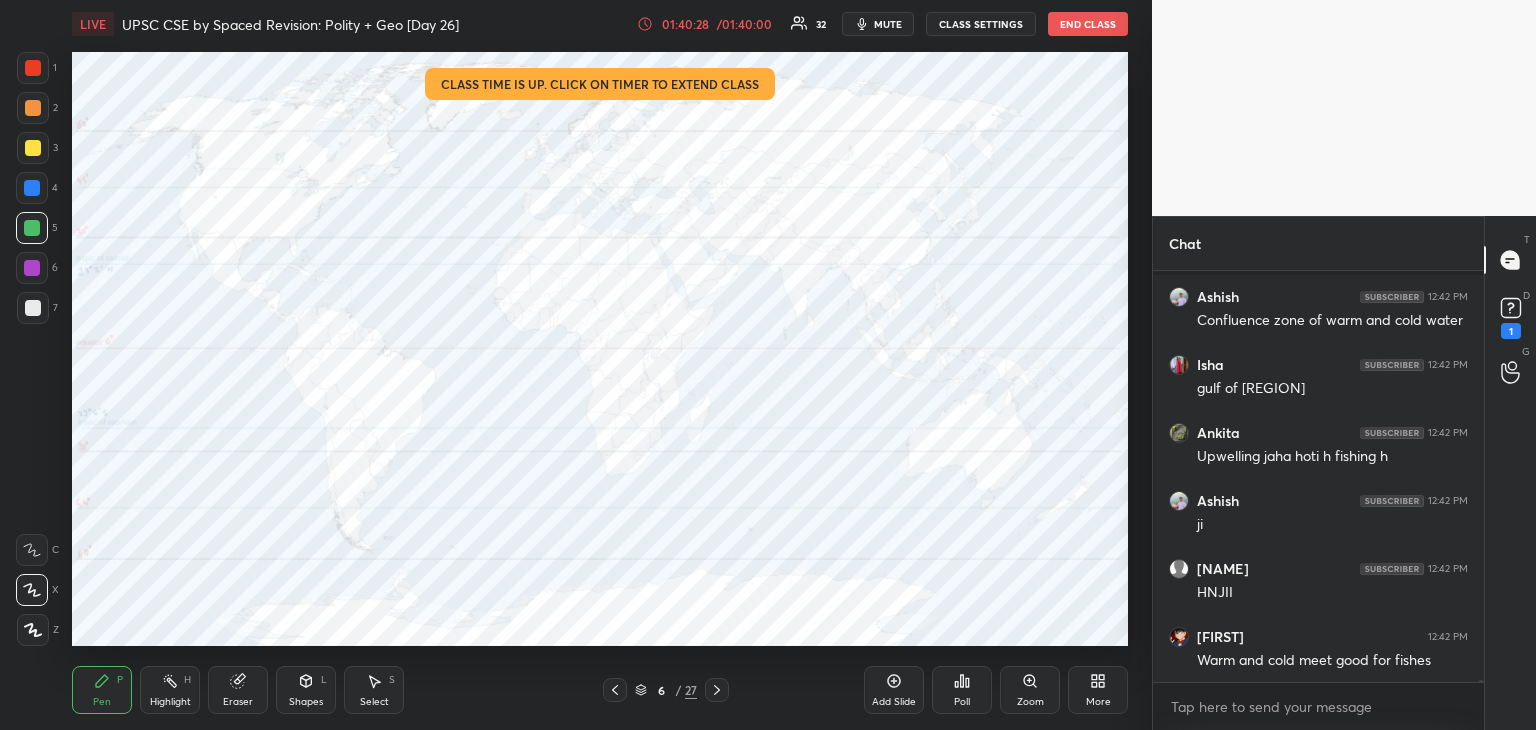 scroll, scrollTop: 83726, scrollLeft: 0, axis: vertical 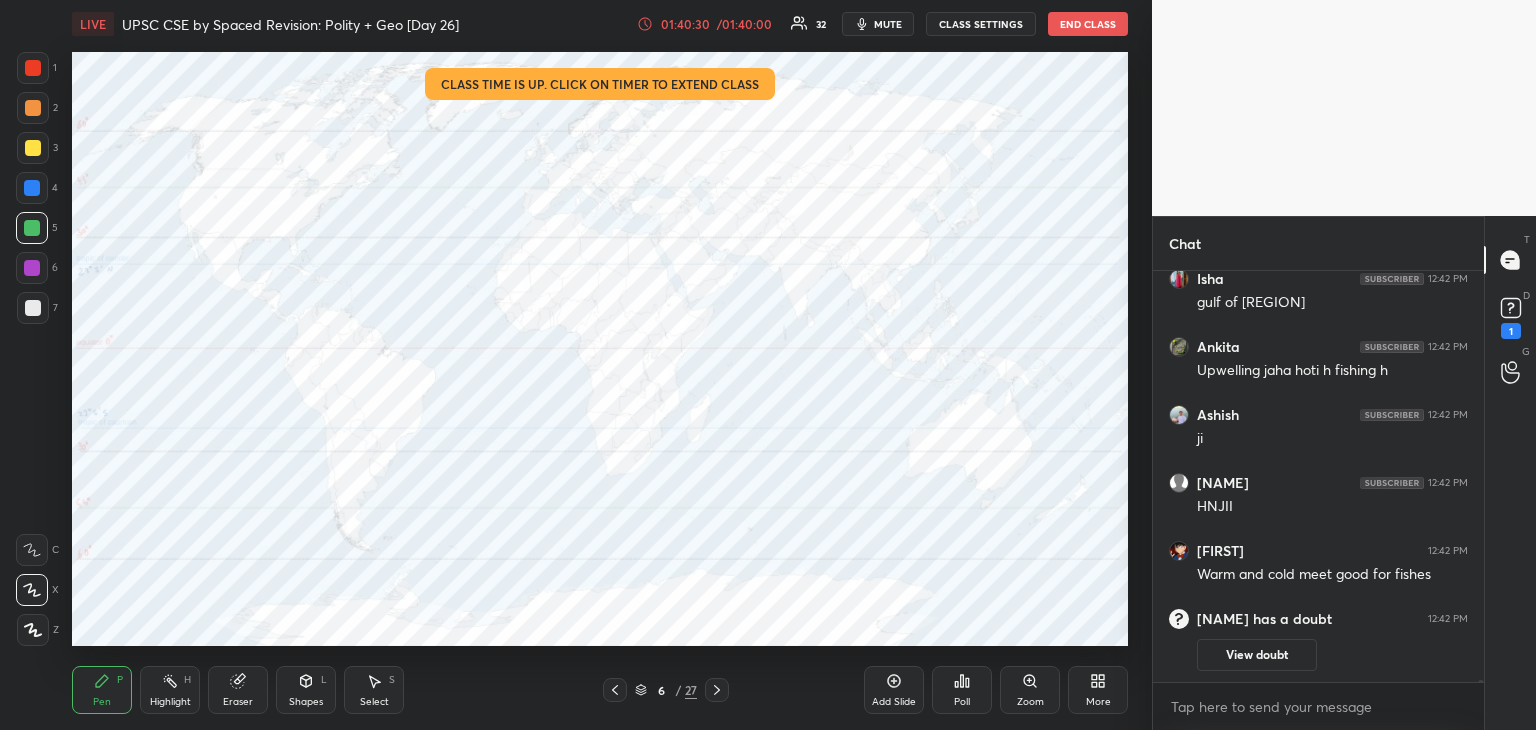 click 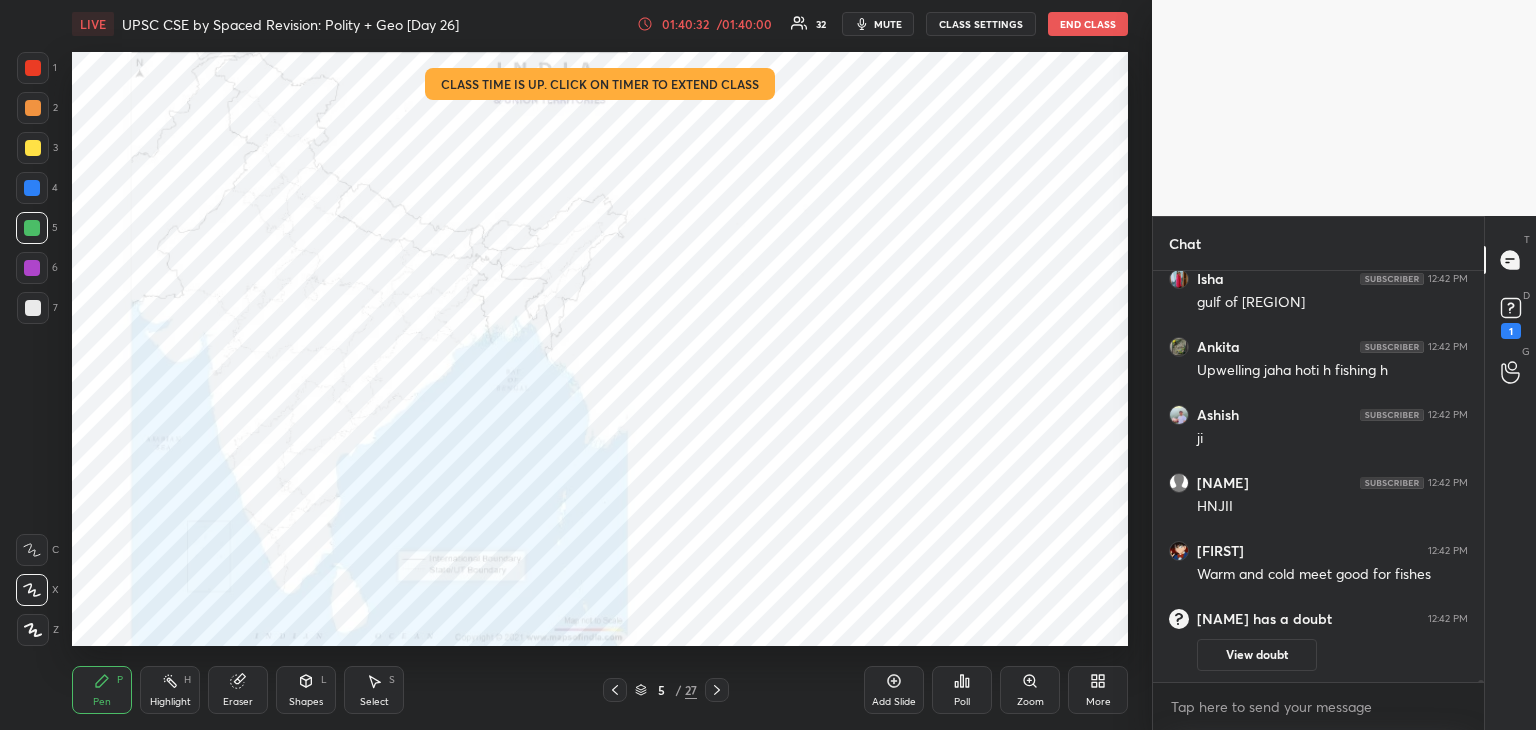 click 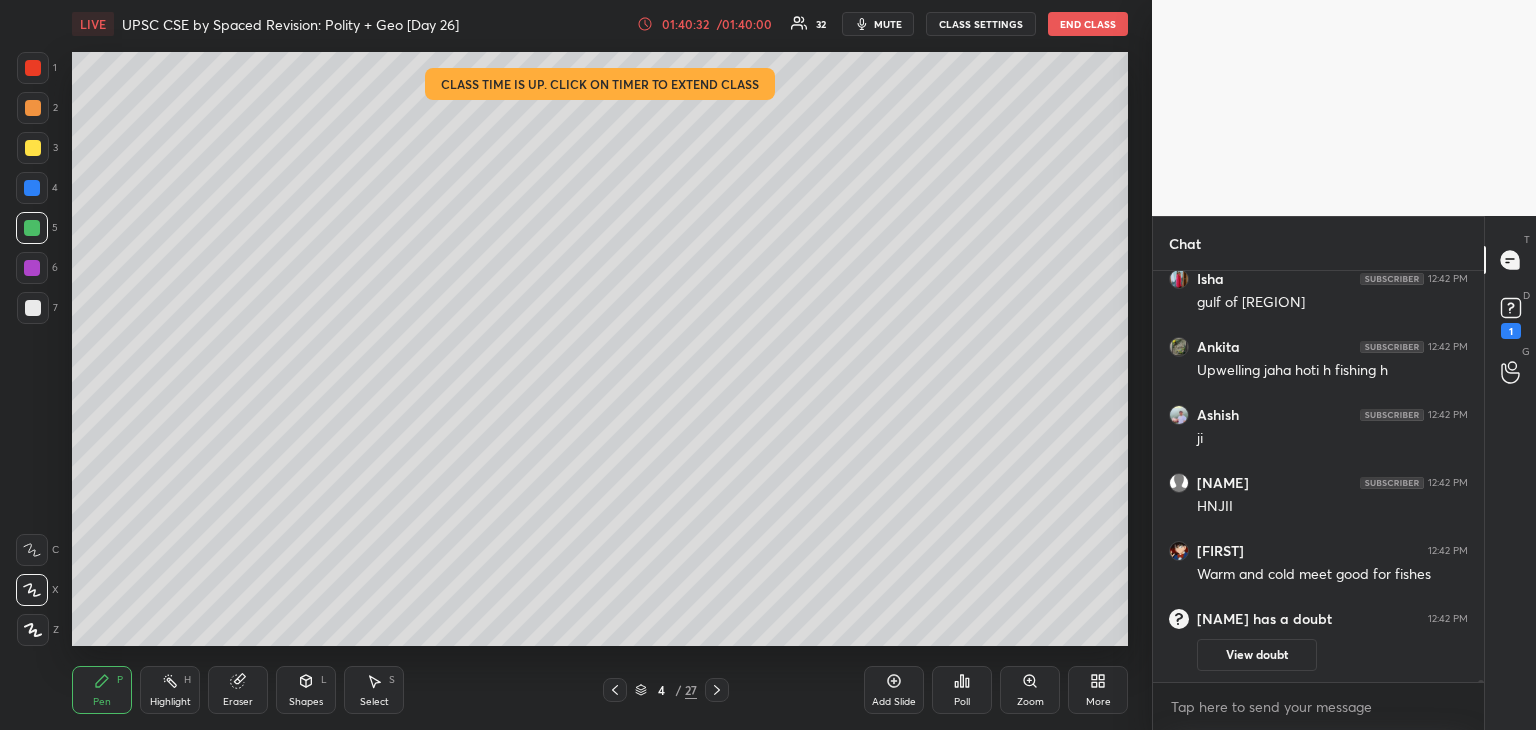 click 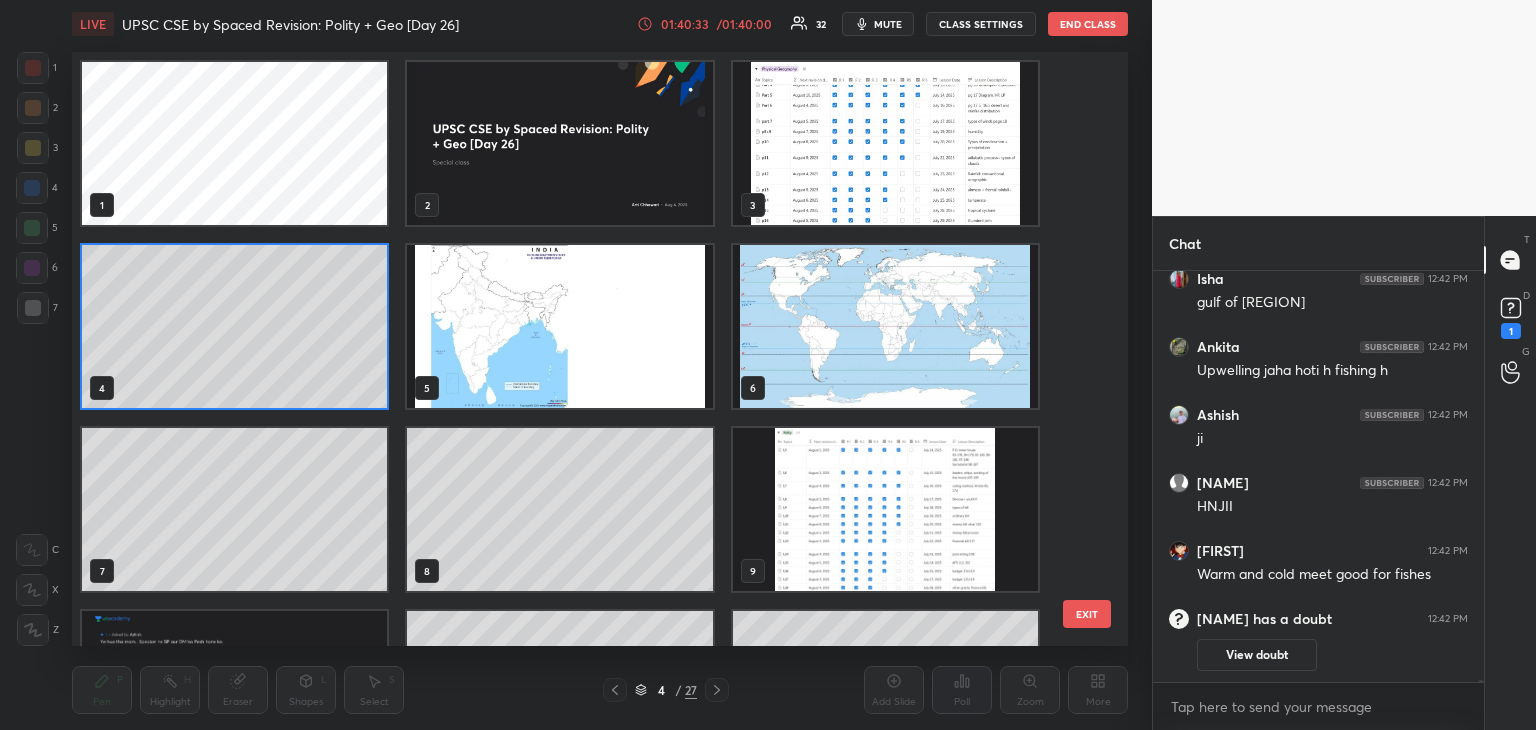 scroll, scrollTop: 6, scrollLeft: 10, axis: both 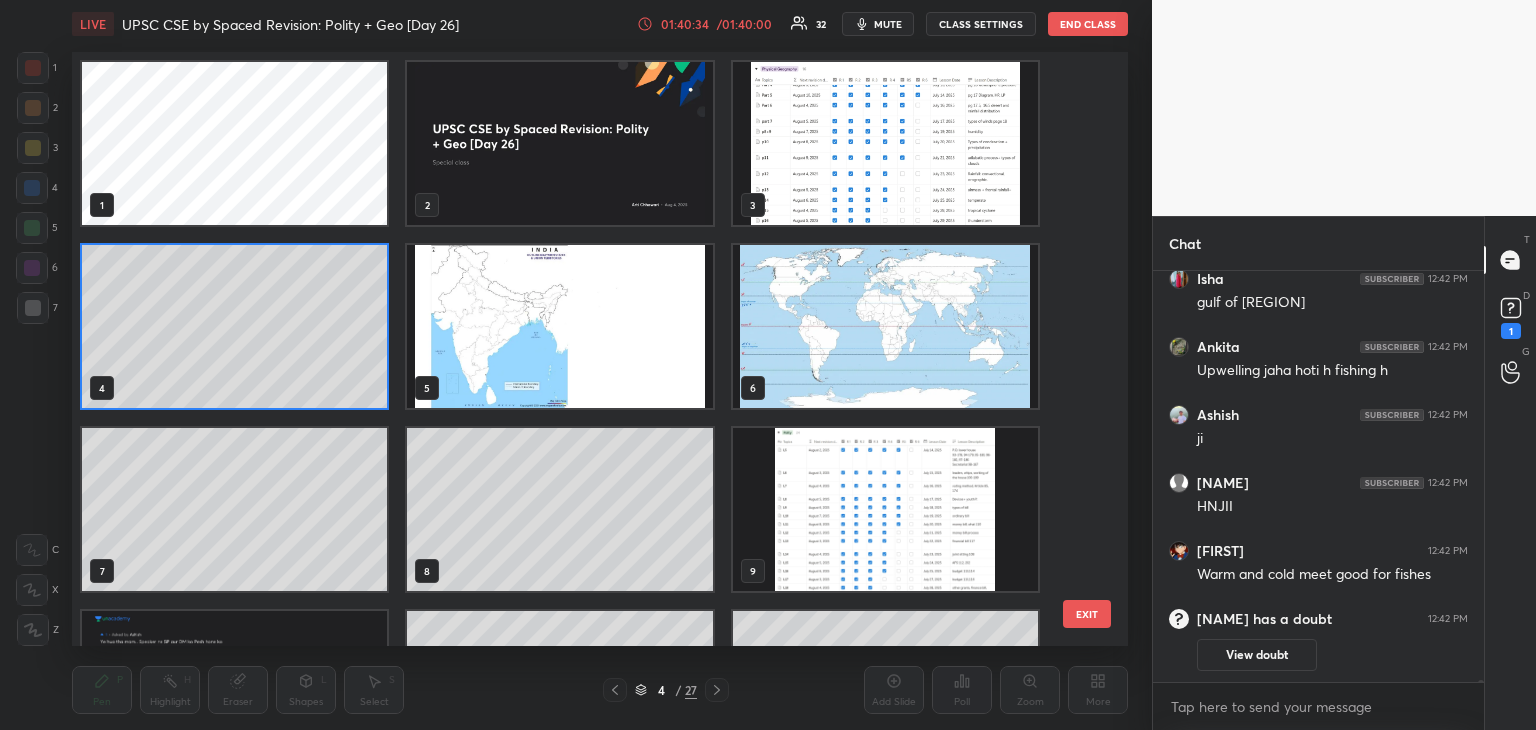 click at bounding box center (885, 143) 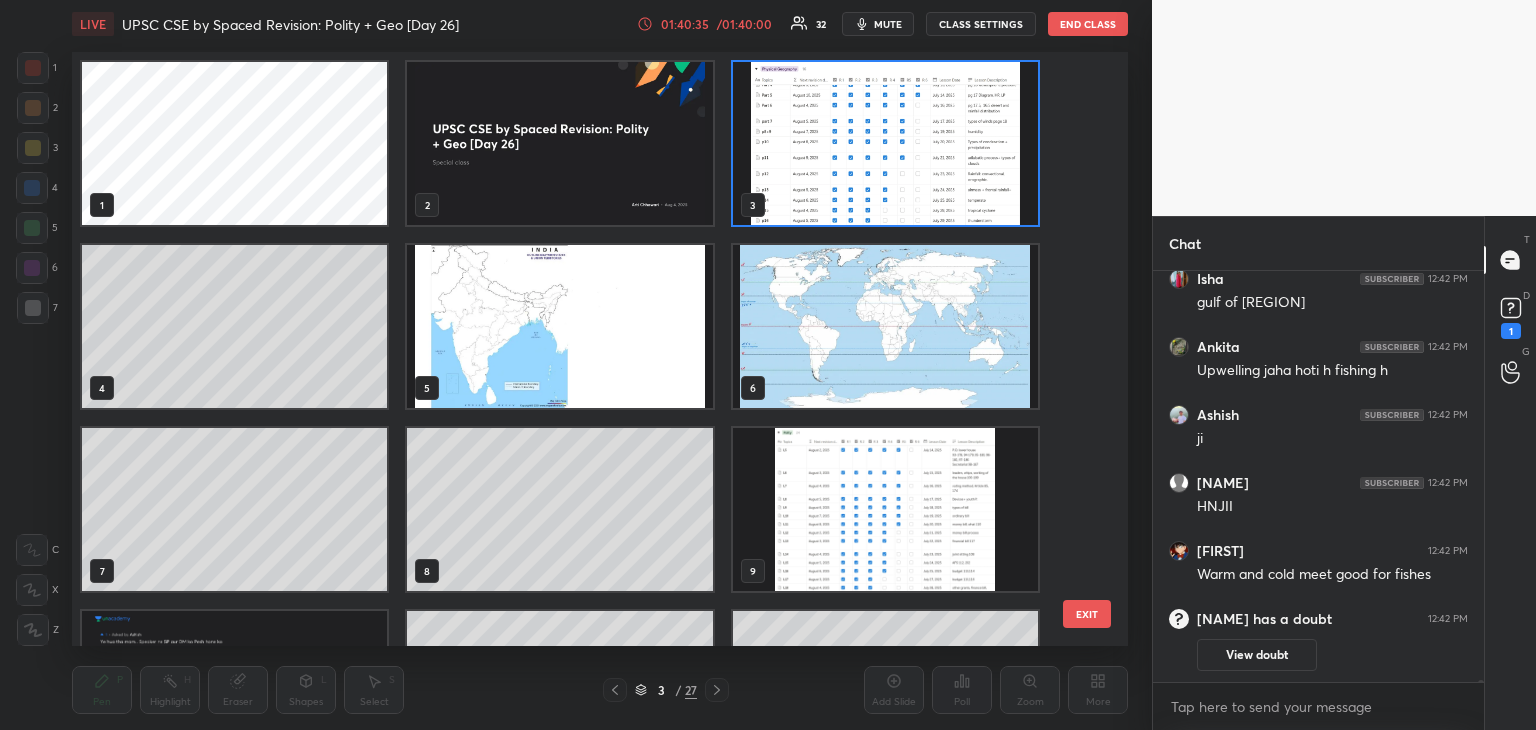 click 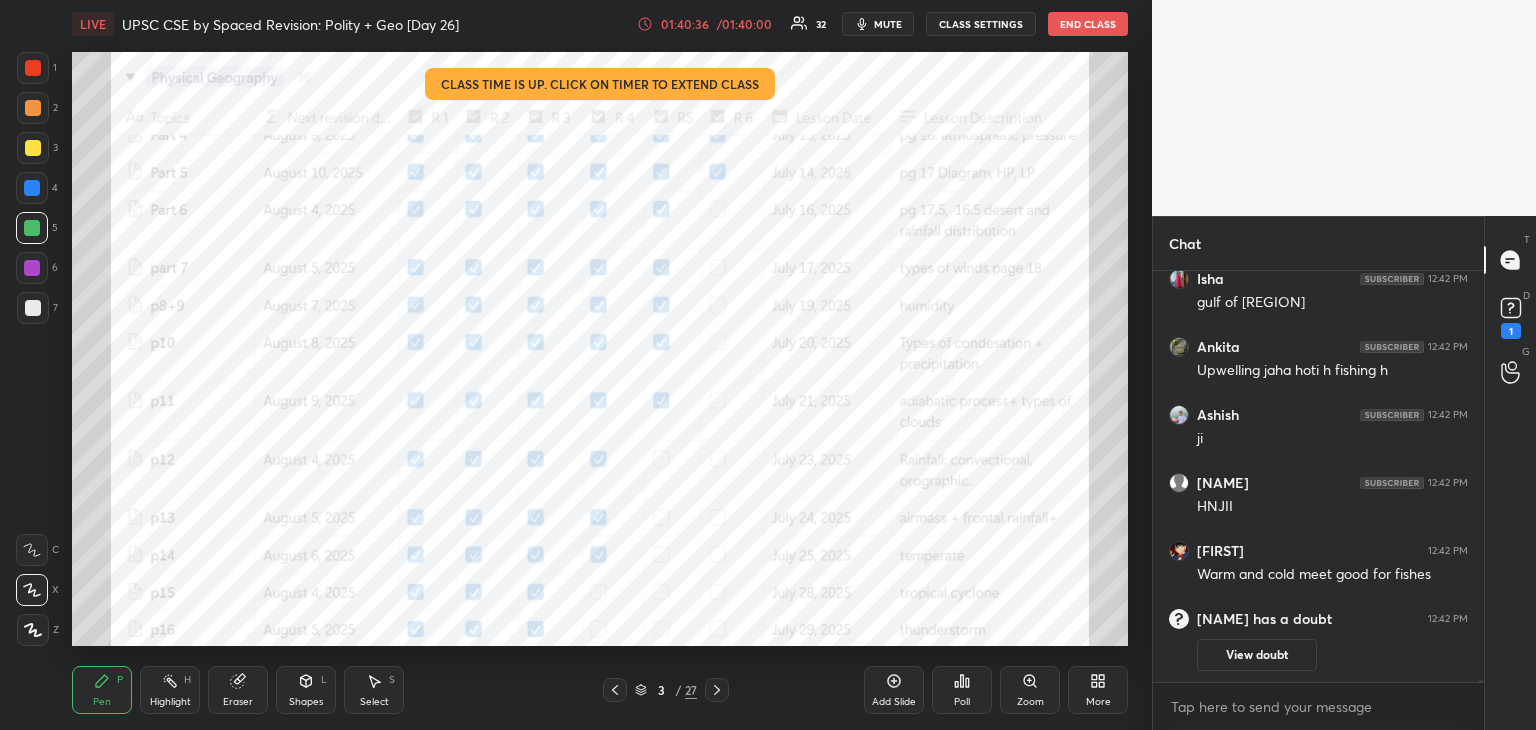 click at bounding box center [33, 68] 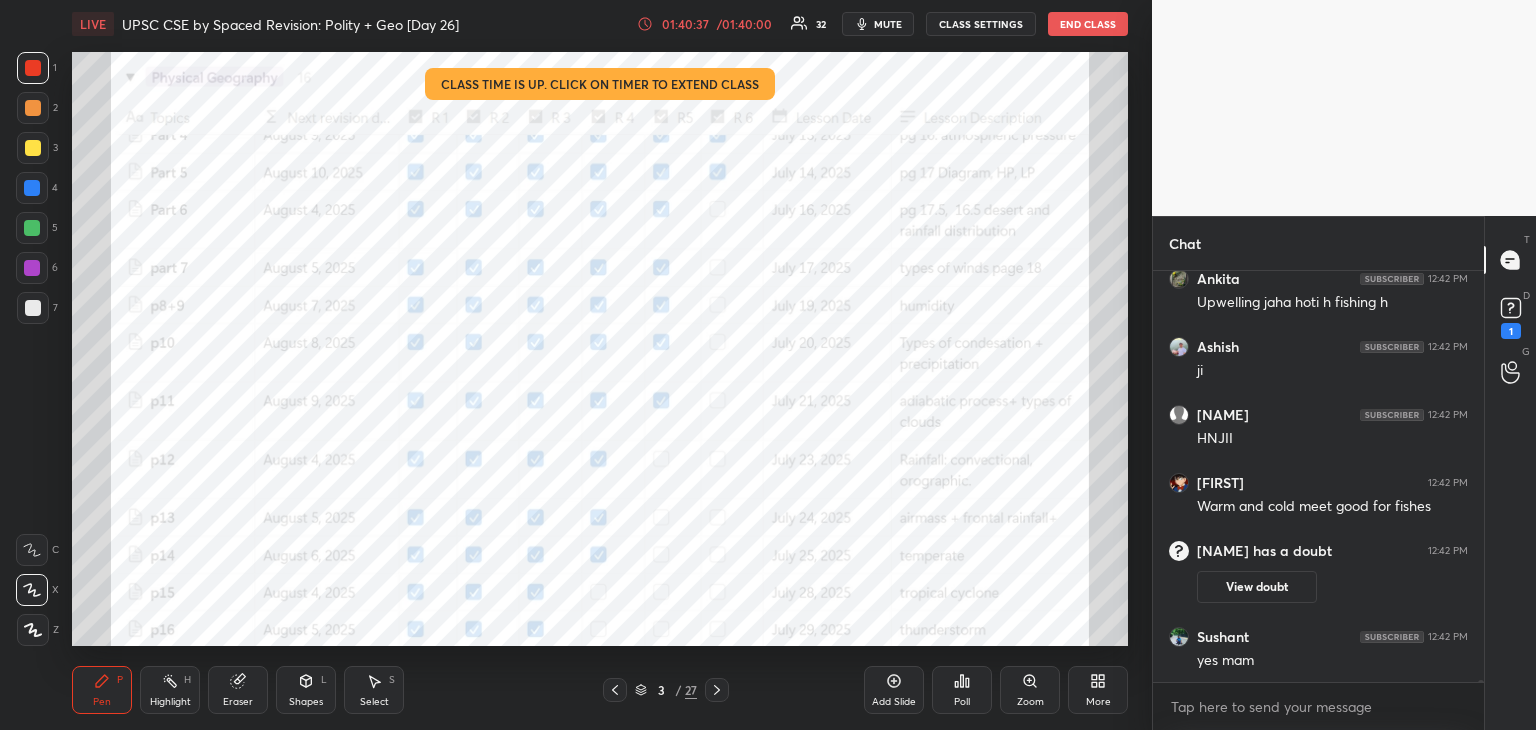 scroll, scrollTop: 71392, scrollLeft: 0, axis: vertical 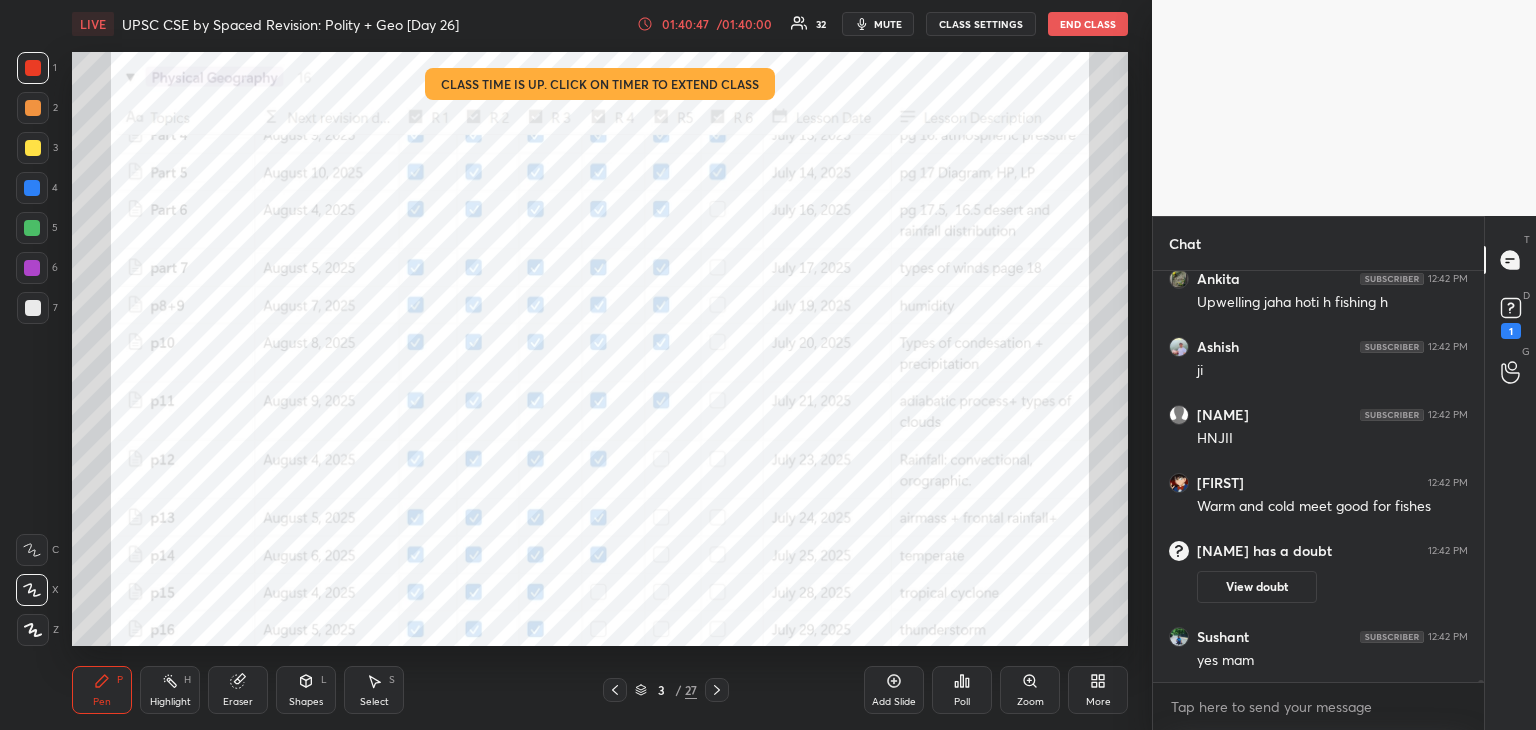 click 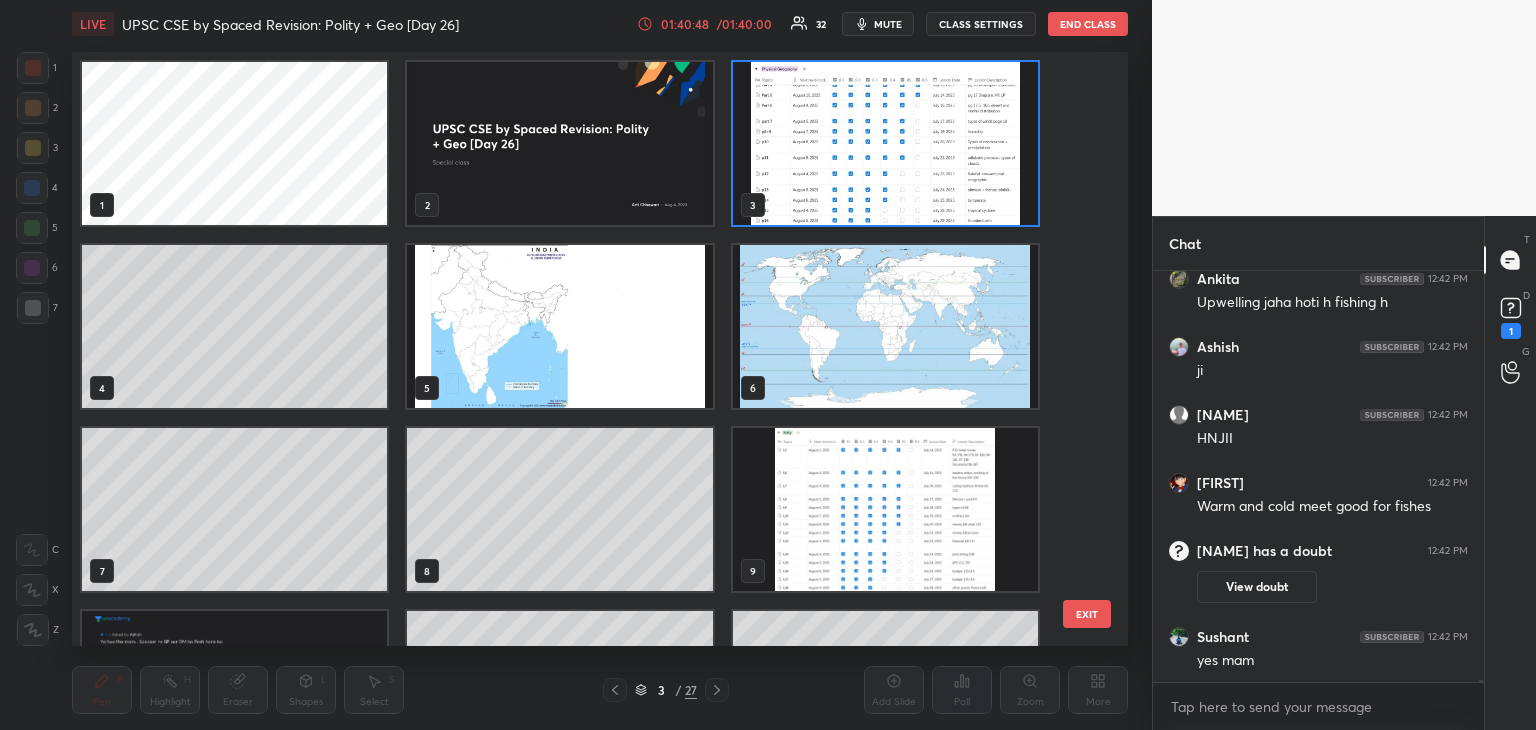 scroll, scrollTop: 6, scrollLeft: 10, axis: both 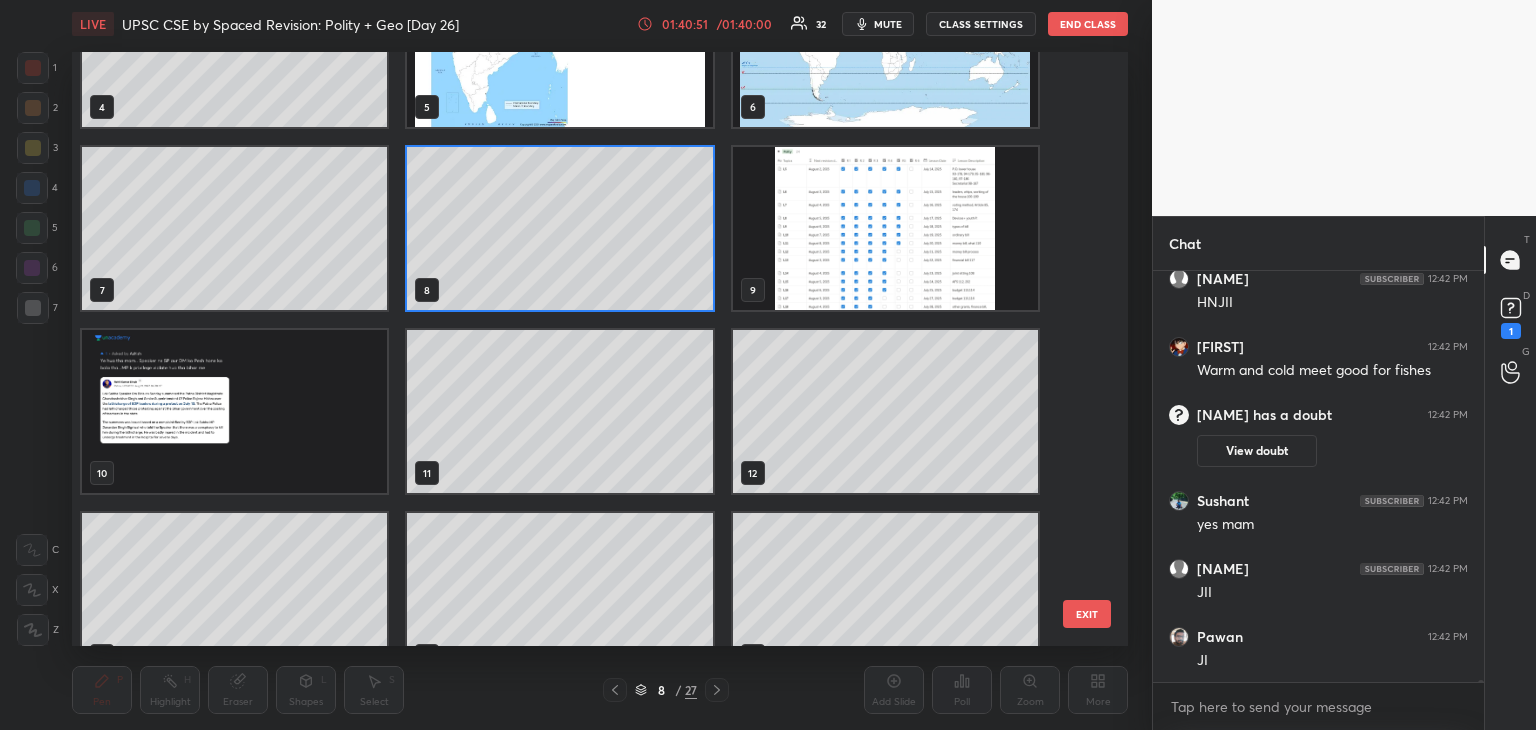 click 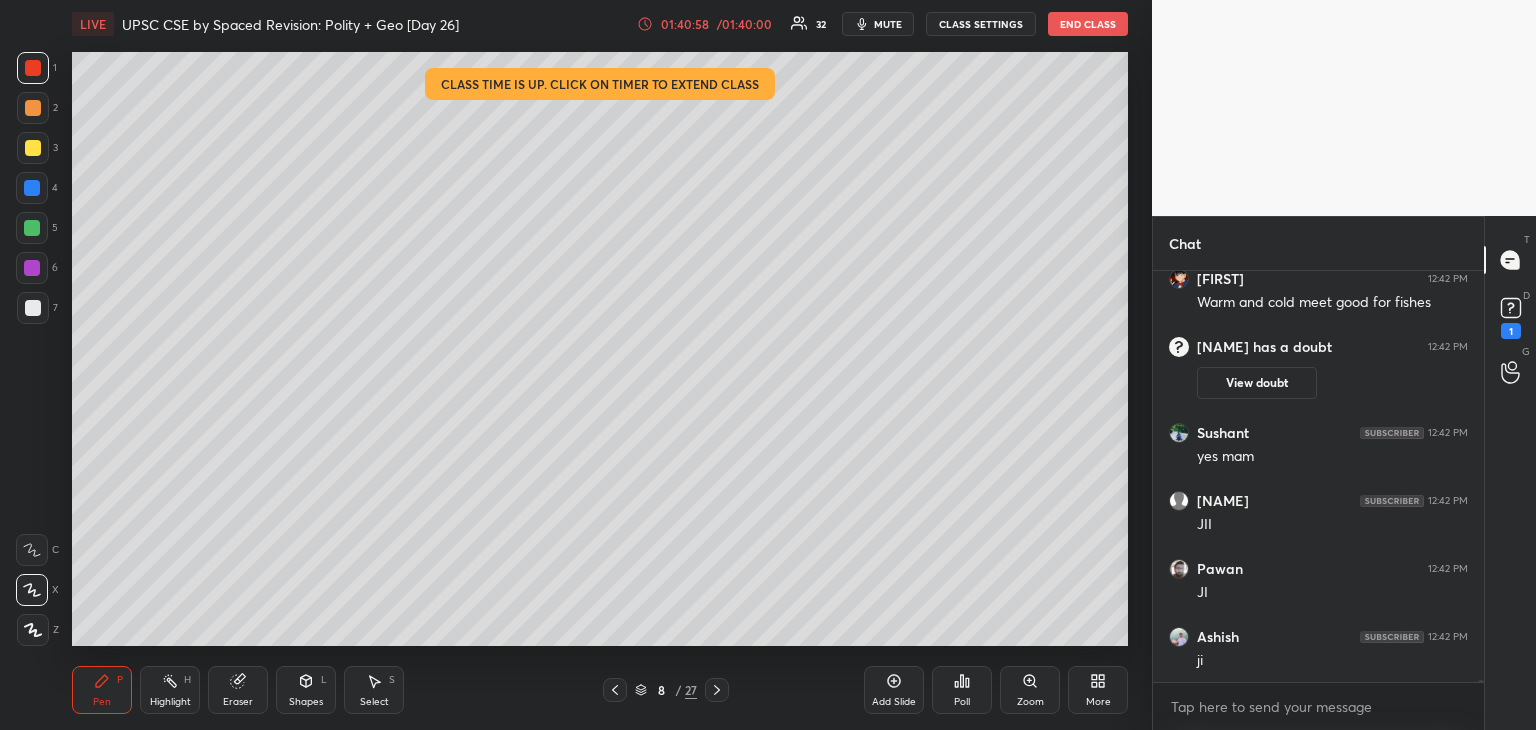 scroll, scrollTop: 71664, scrollLeft: 0, axis: vertical 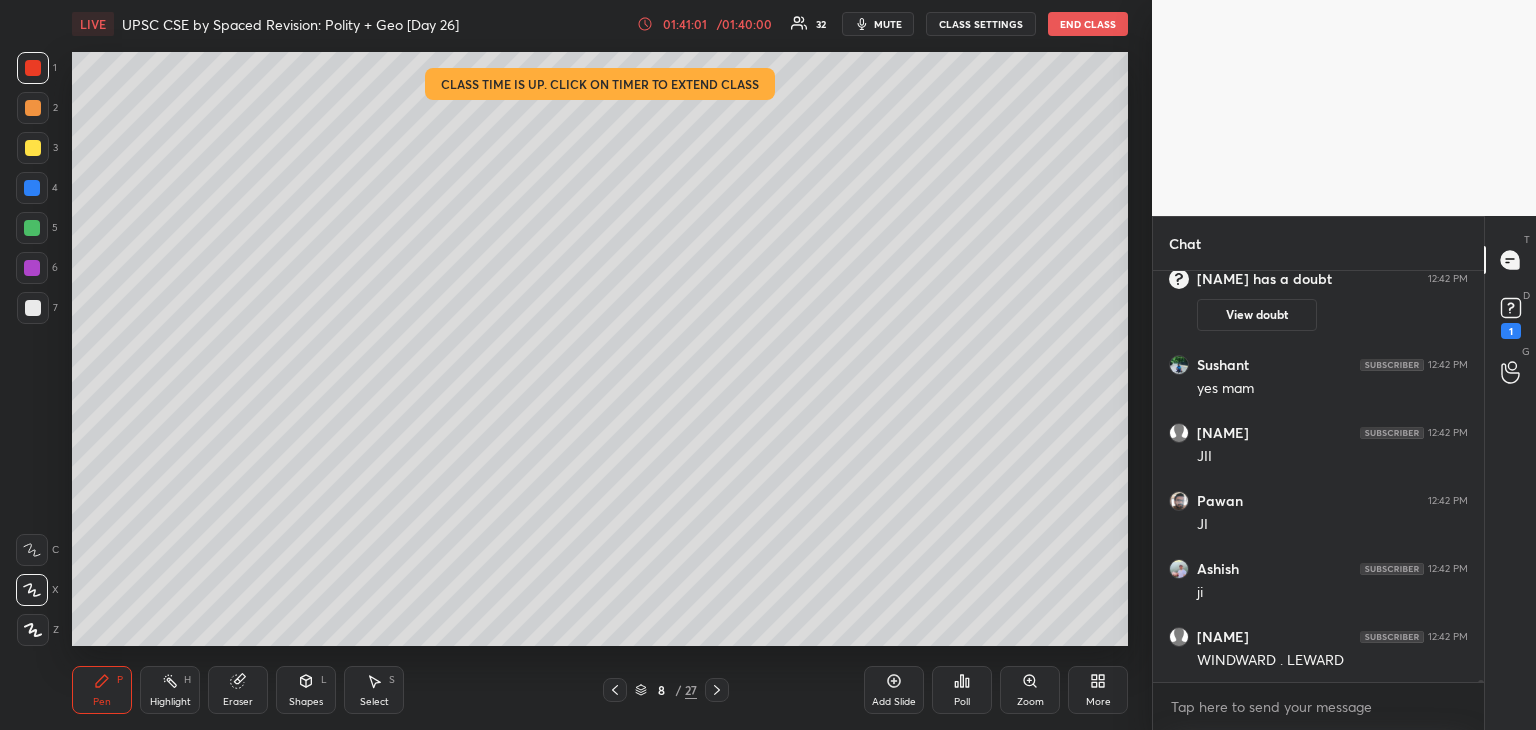 click at bounding box center [33, 308] 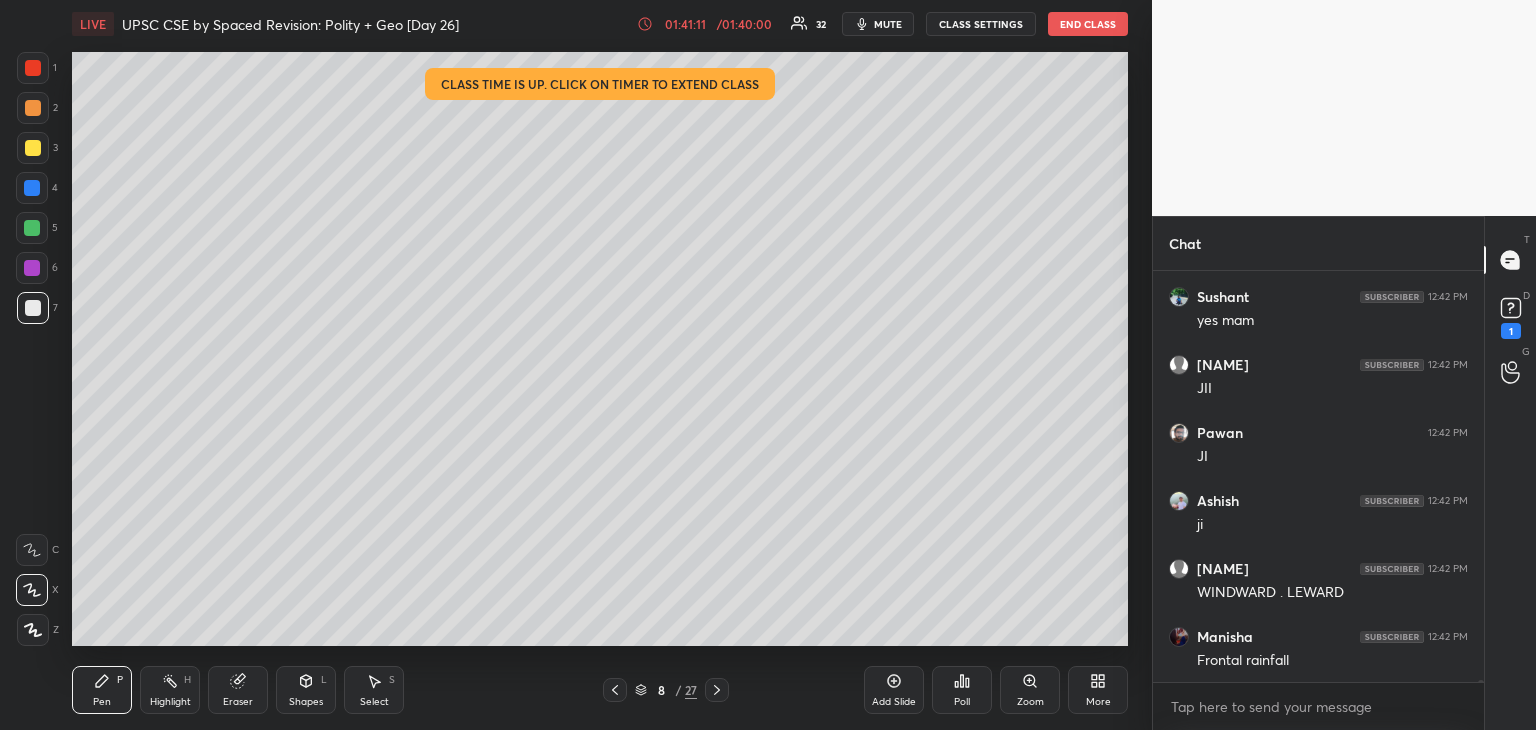 scroll, scrollTop: 71800, scrollLeft: 0, axis: vertical 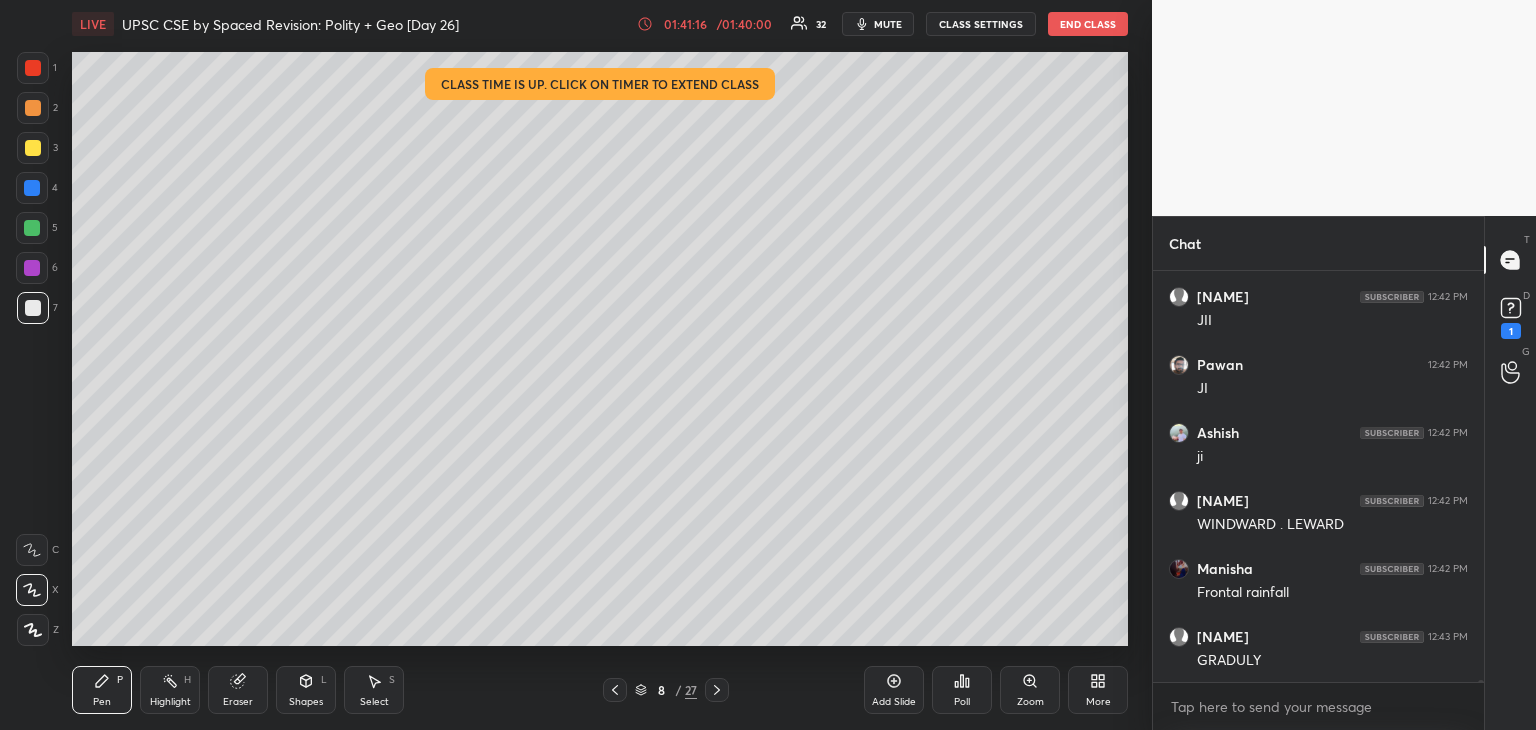 drag, startPoint x: 893, startPoint y: 681, endPoint x: 919, endPoint y: 637, distance: 51.10773 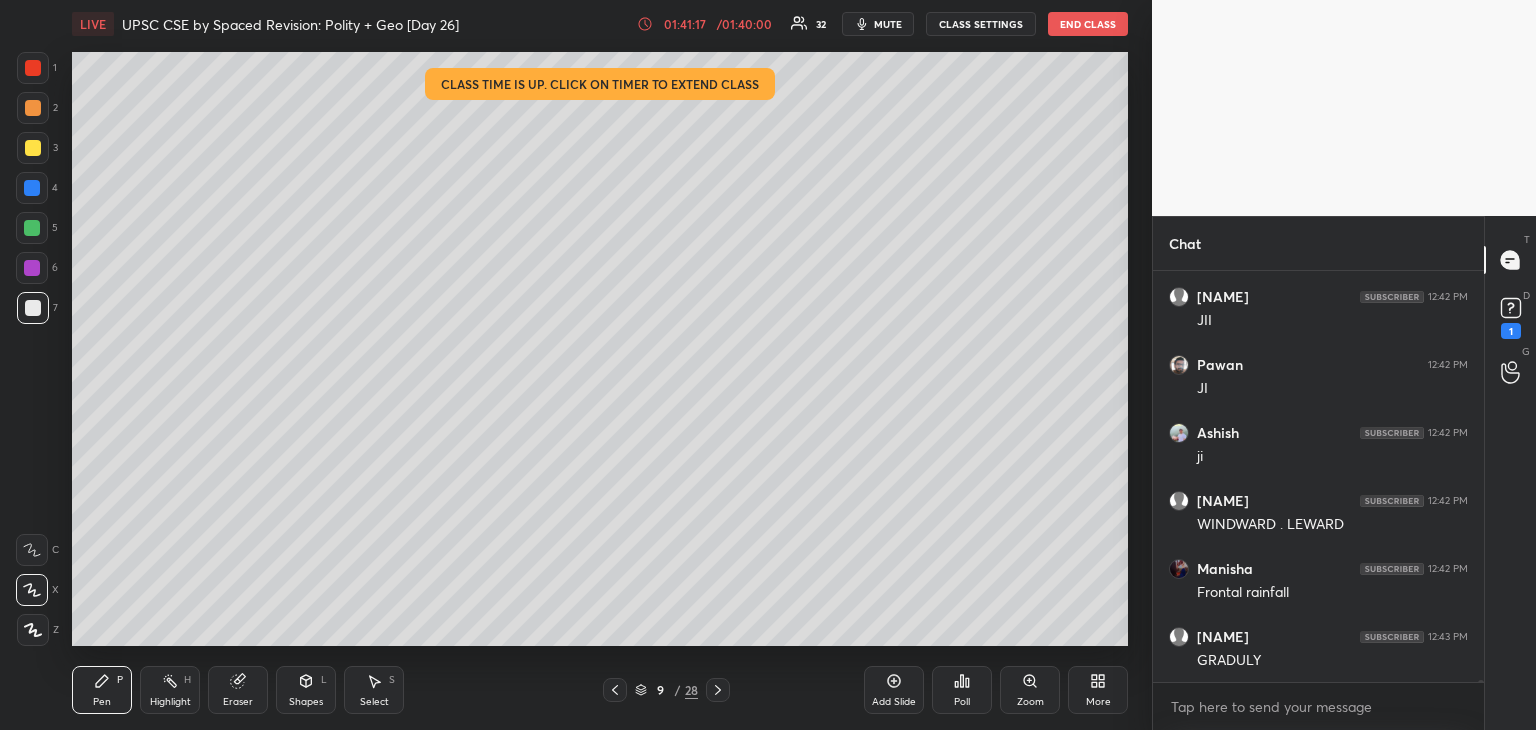 click 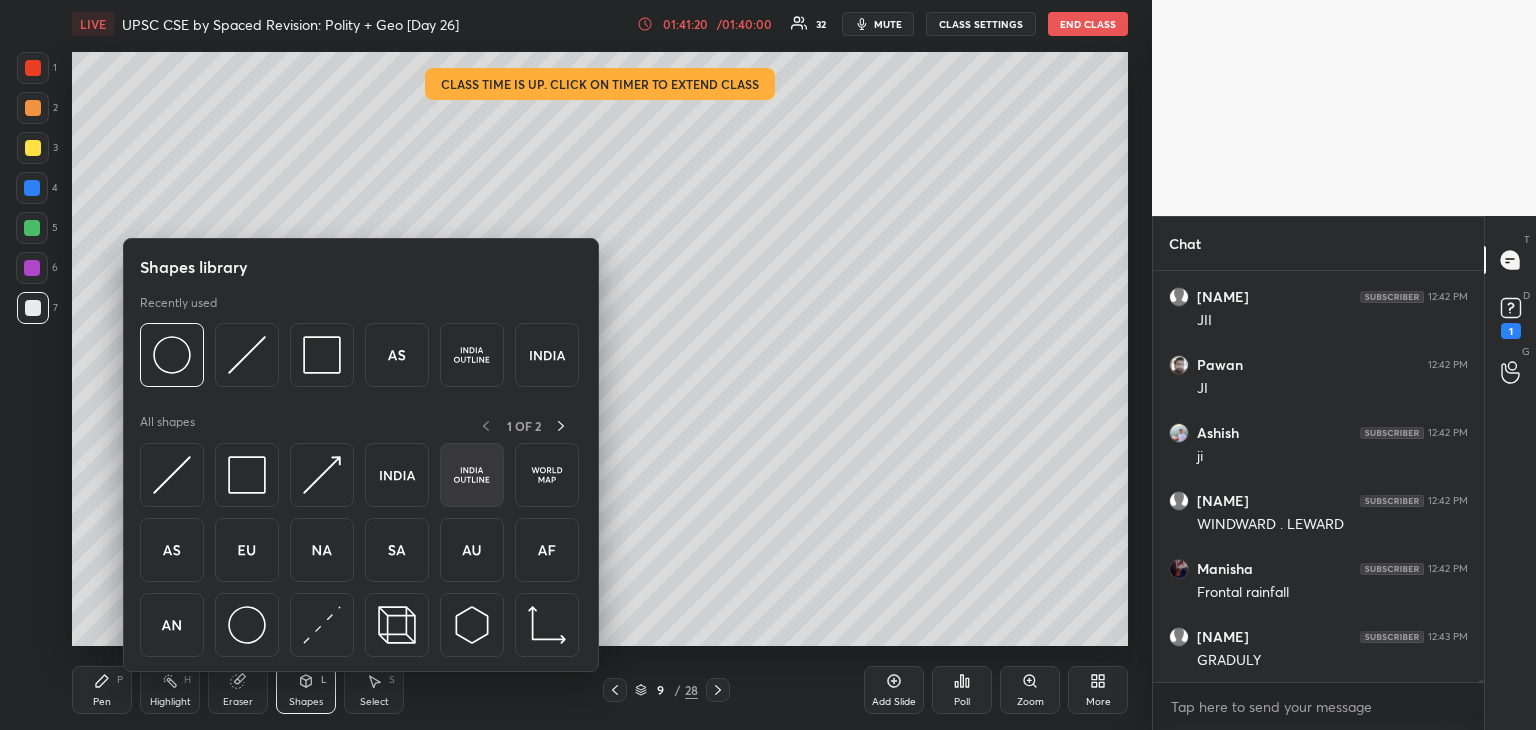 click at bounding box center [472, 475] 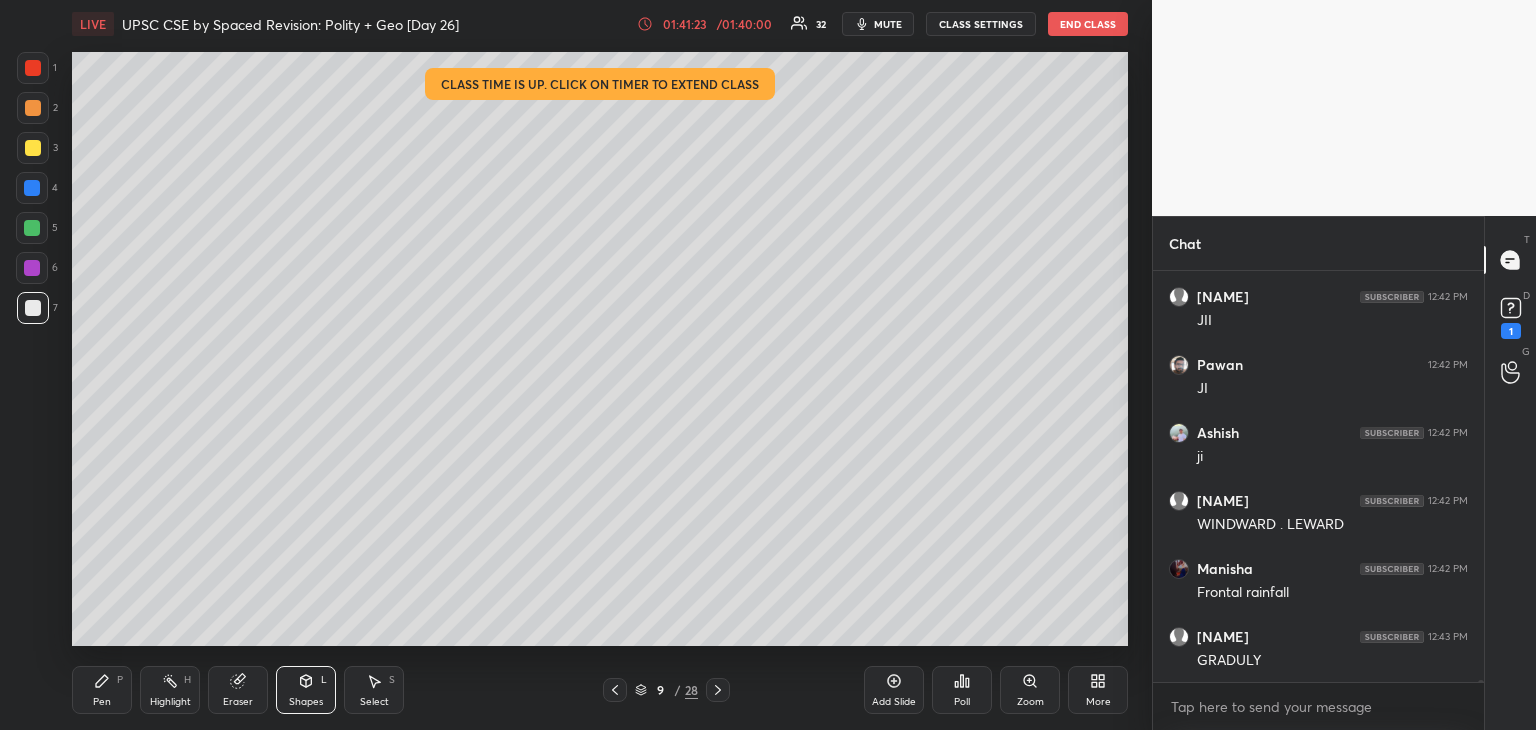 click at bounding box center (33, 148) 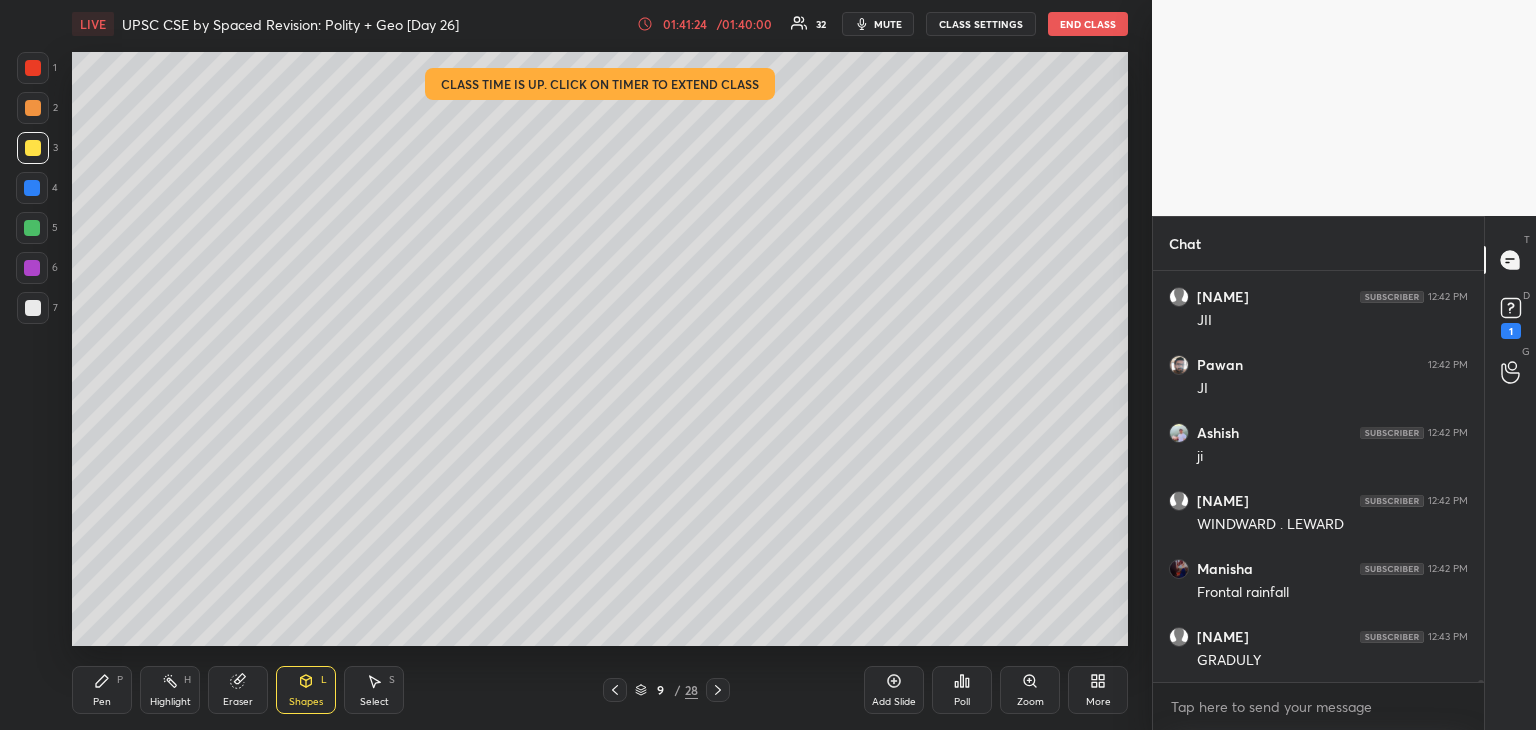 click on "Pen P" at bounding box center (102, 690) 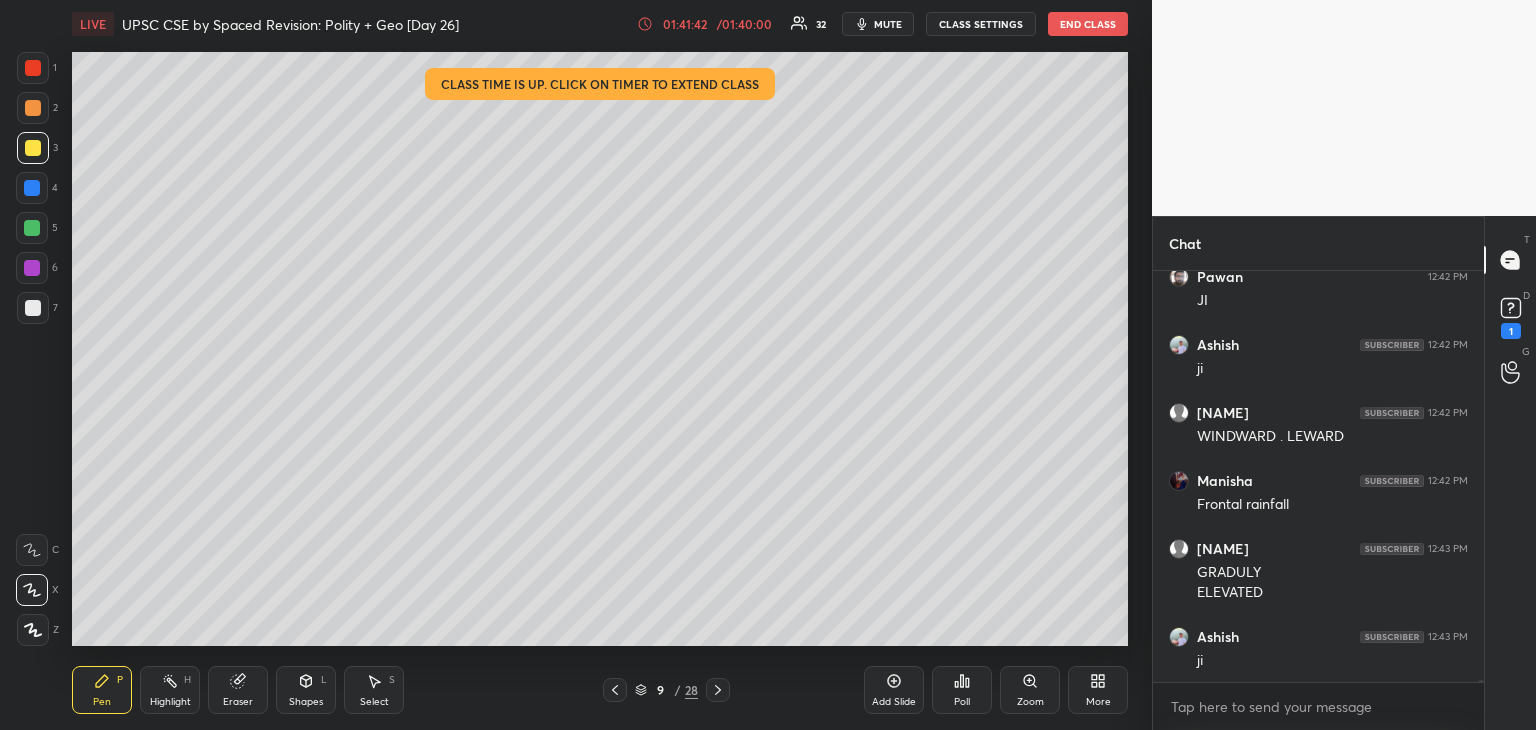 scroll, scrollTop: 71974, scrollLeft: 0, axis: vertical 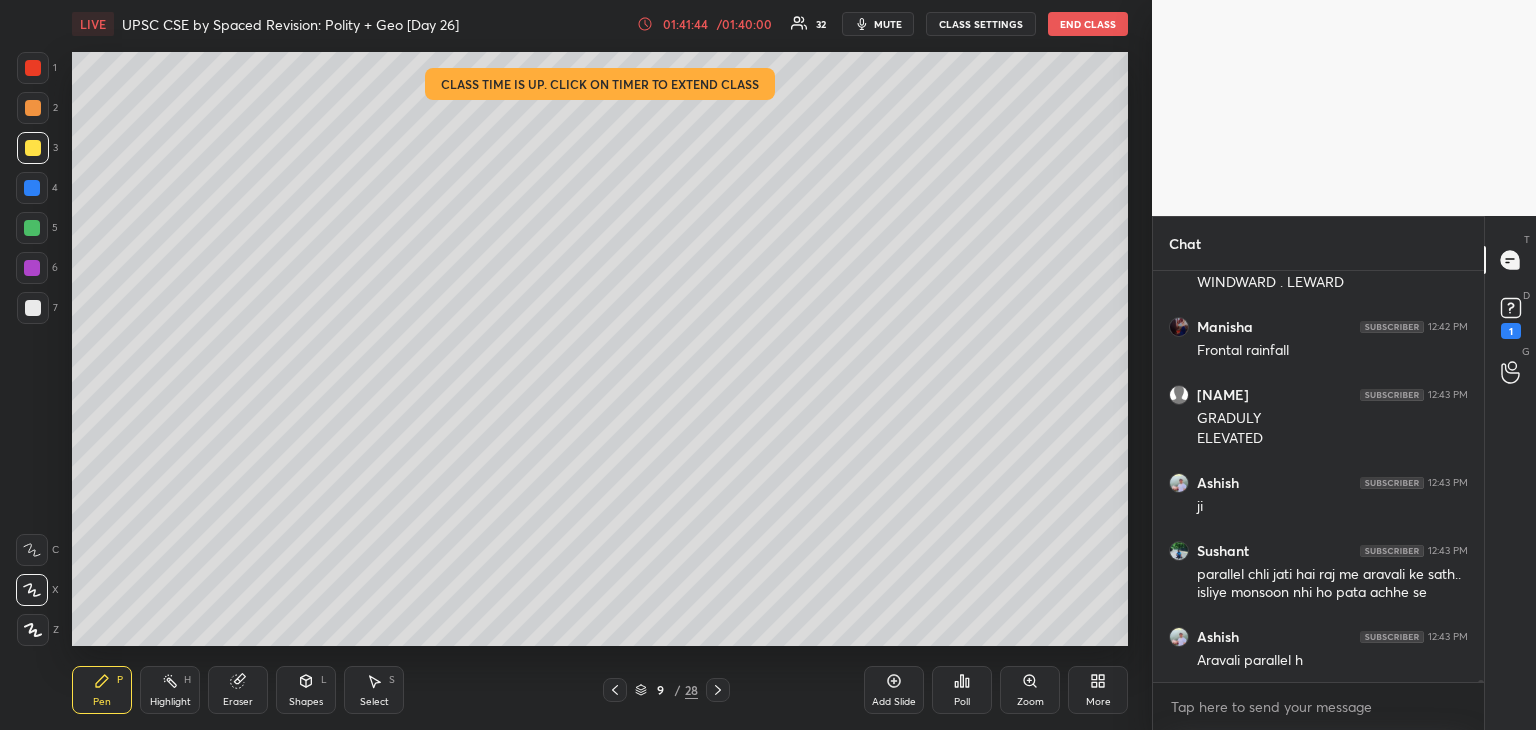 click at bounding box center (32, 268) 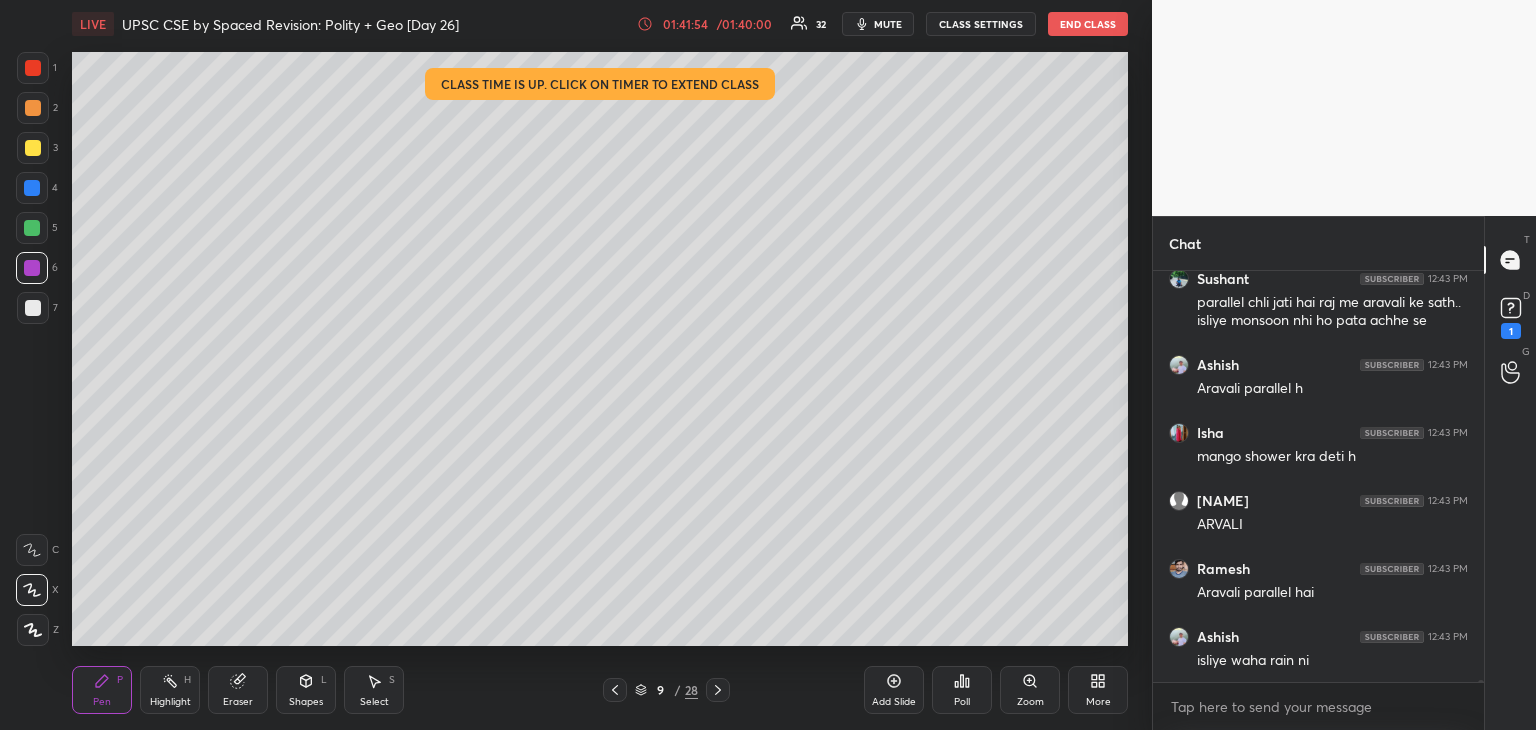 scroll, scrollTop: 72382, scrollLeft: 0, axis: vertical 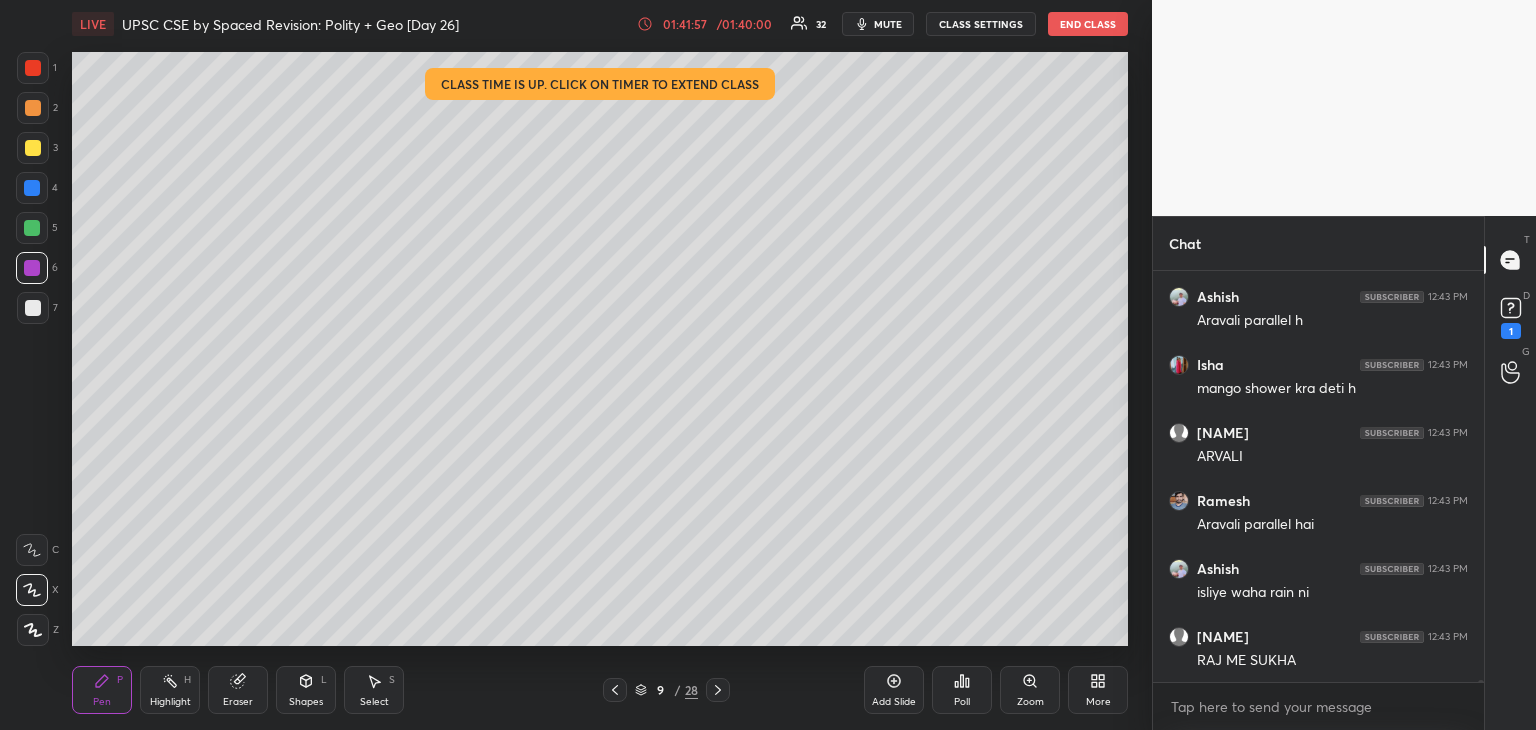 click 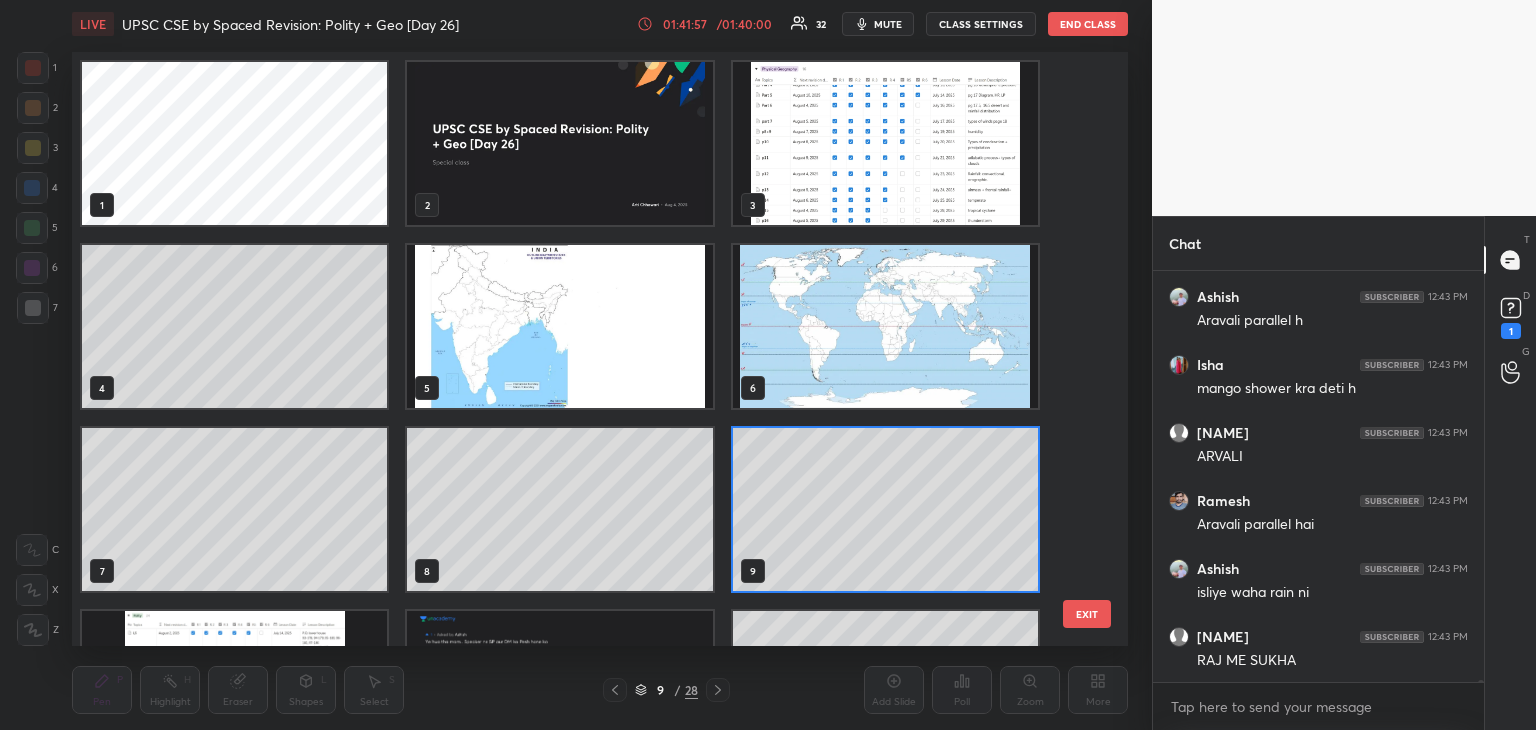 scroll, scrollTop: 6, scrollLeft: 10, axis: both 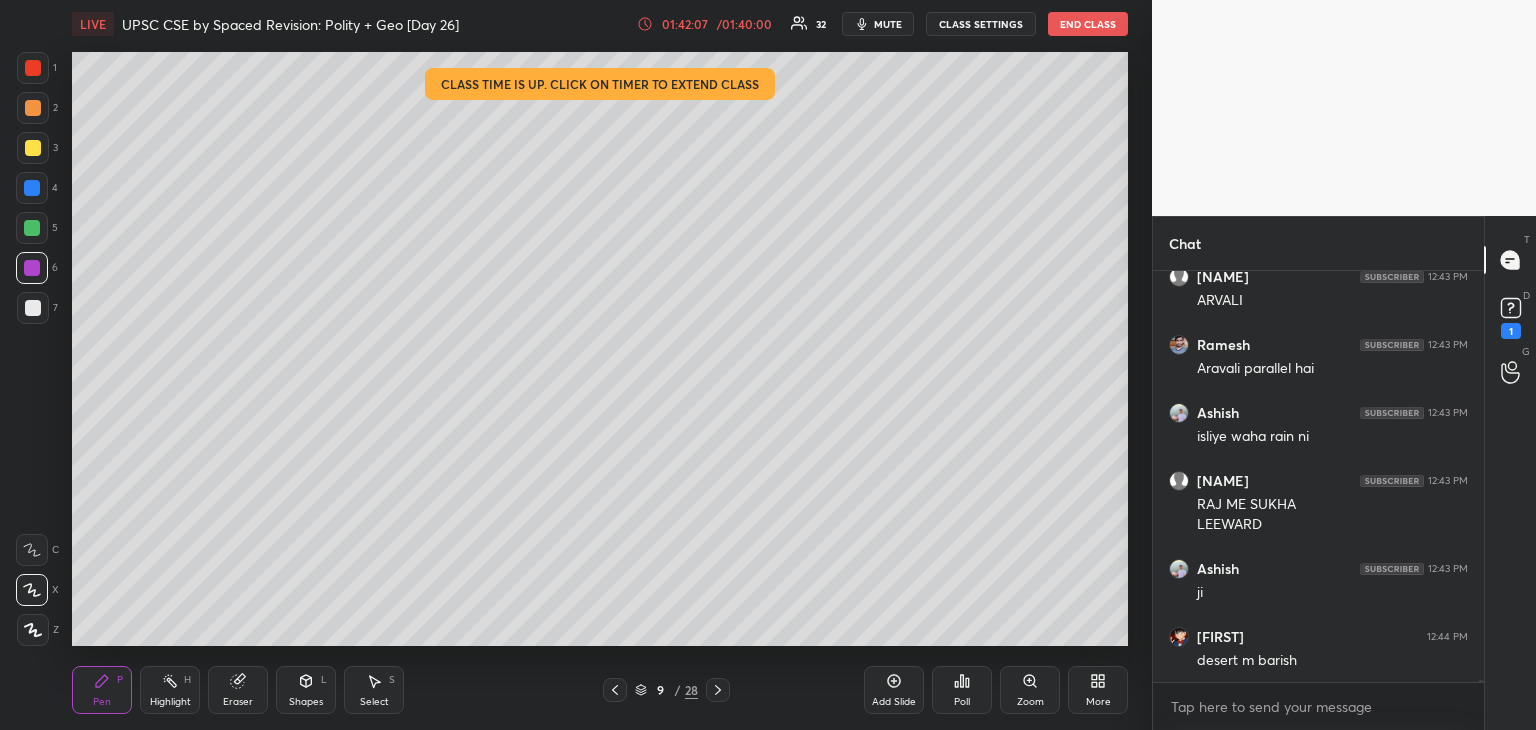 click 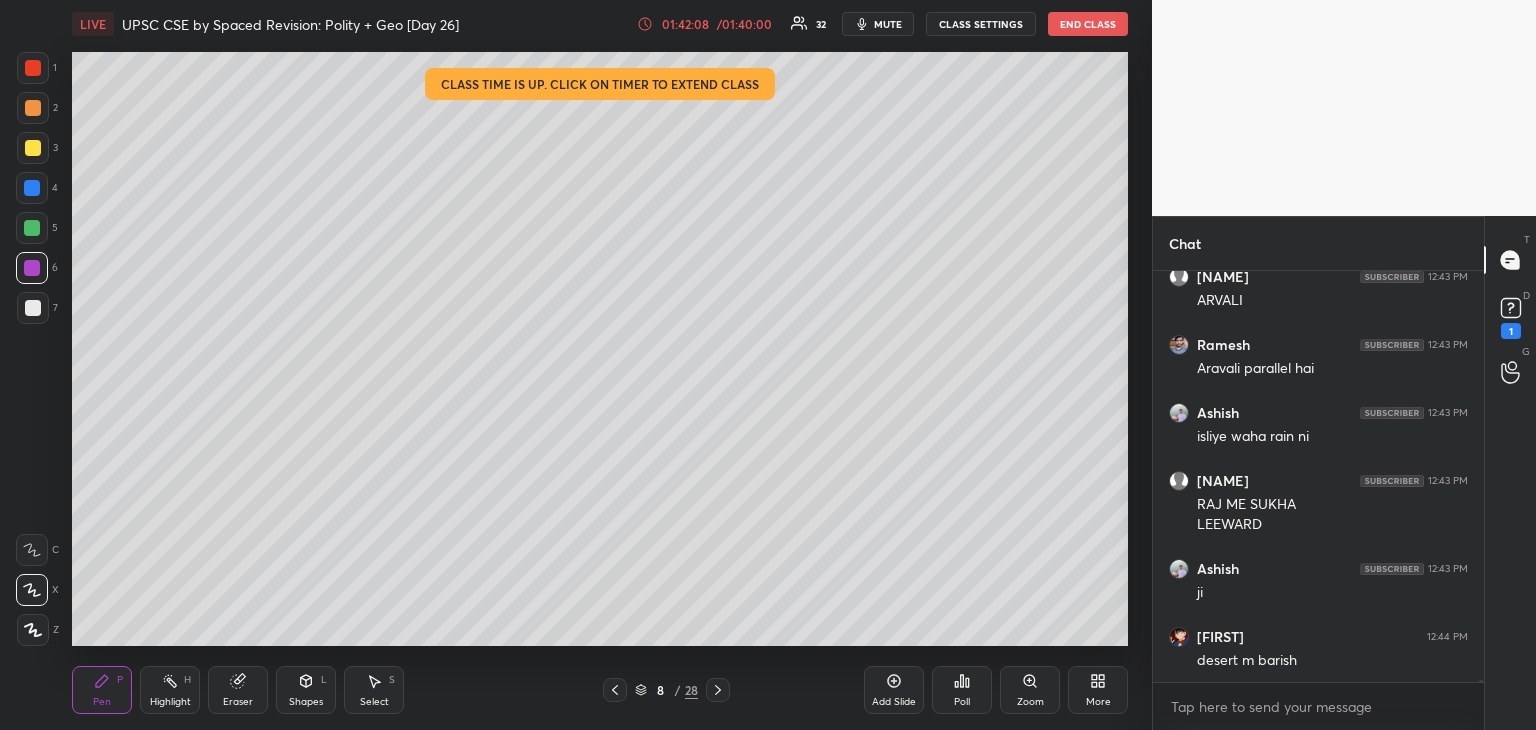 click 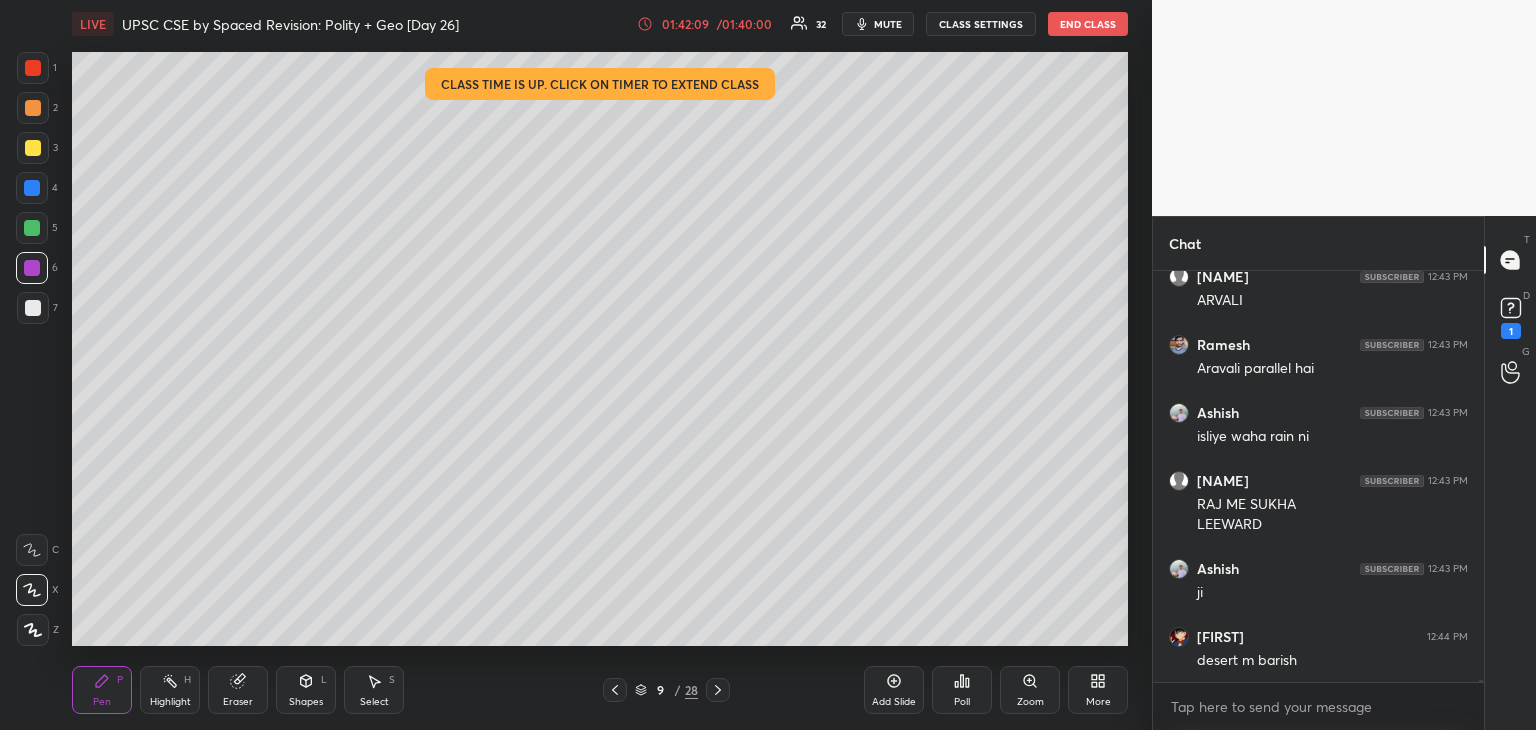 click 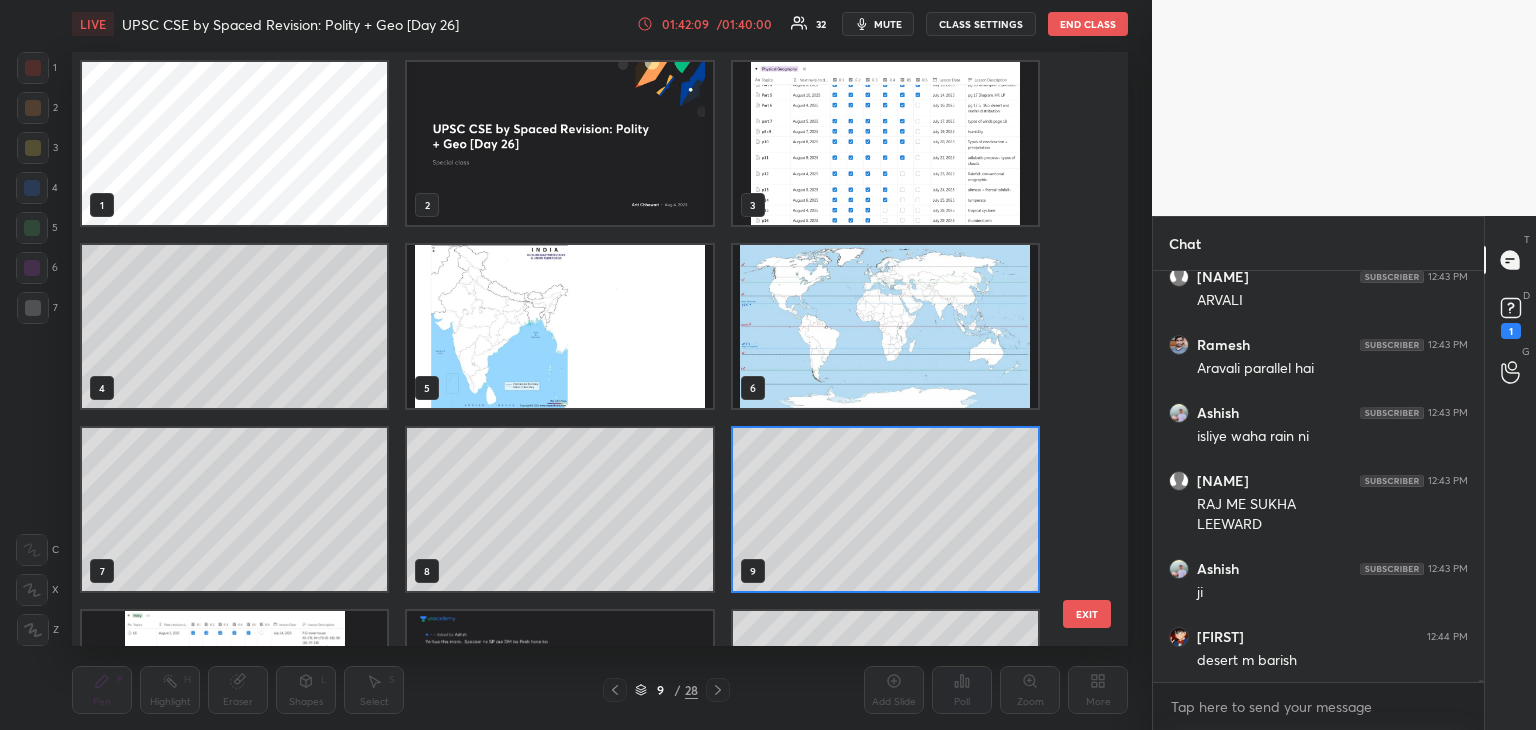scroll, scrollTop: 6, scrollLeft: 10, axis: both 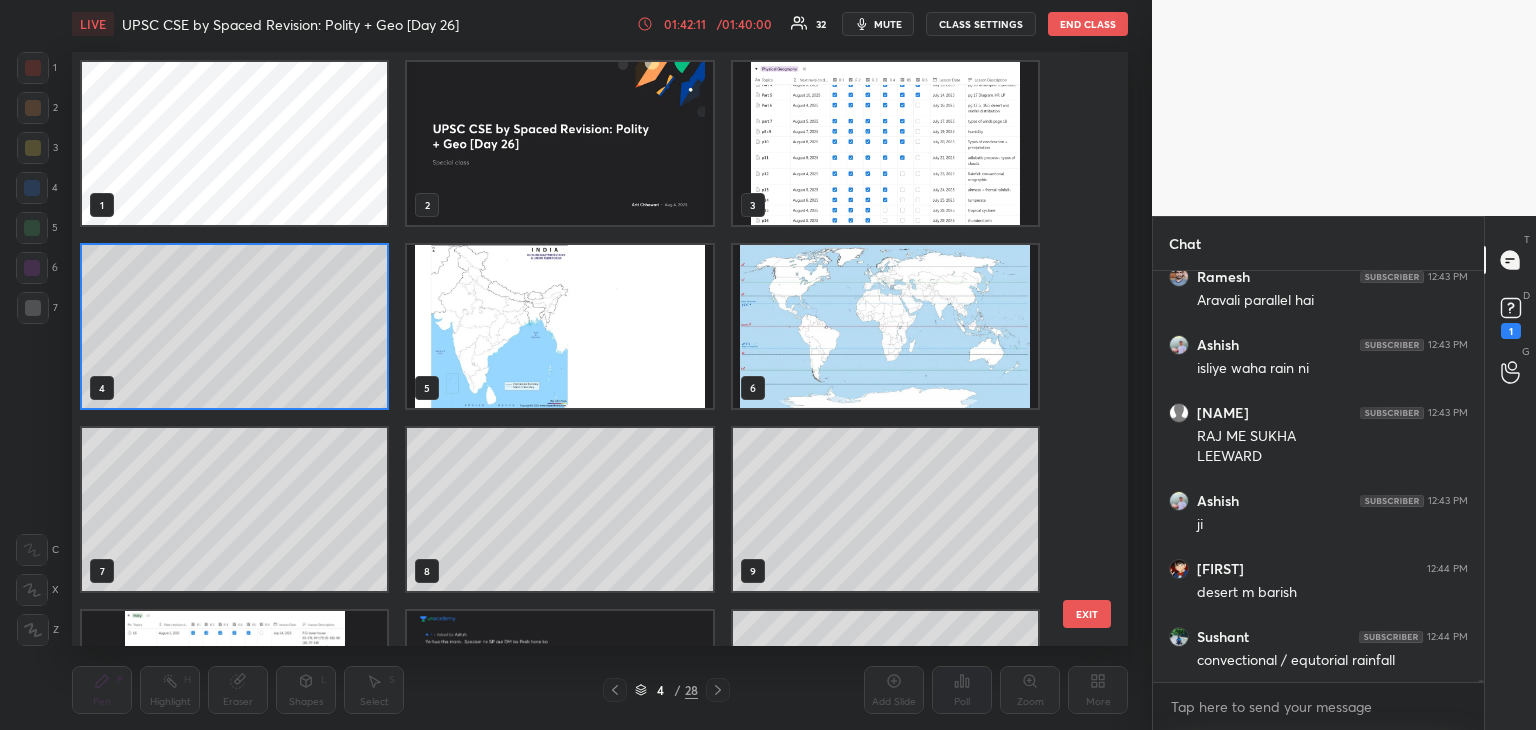 click 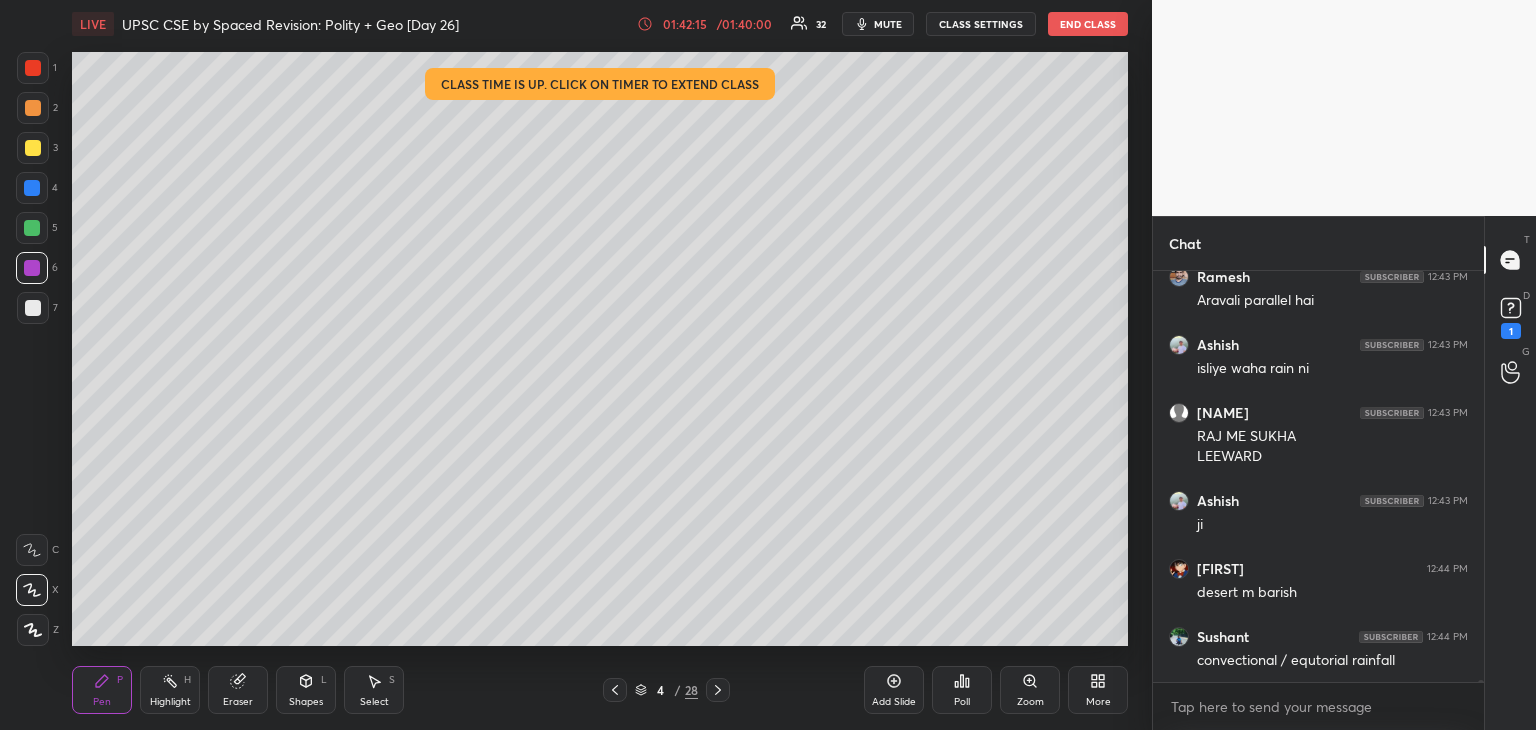 click at bounding box center (32, 268) 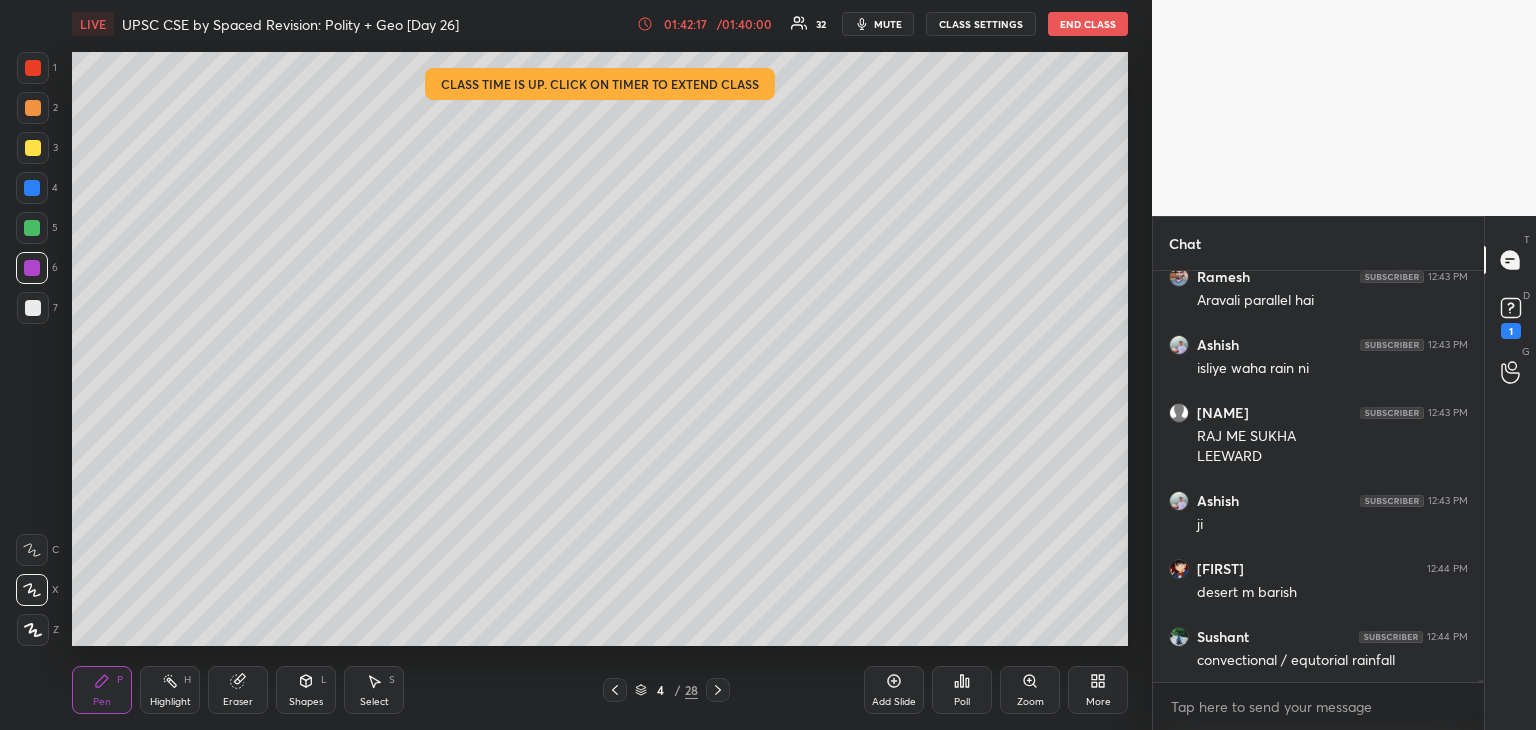 click at bounding box center [33, 148] 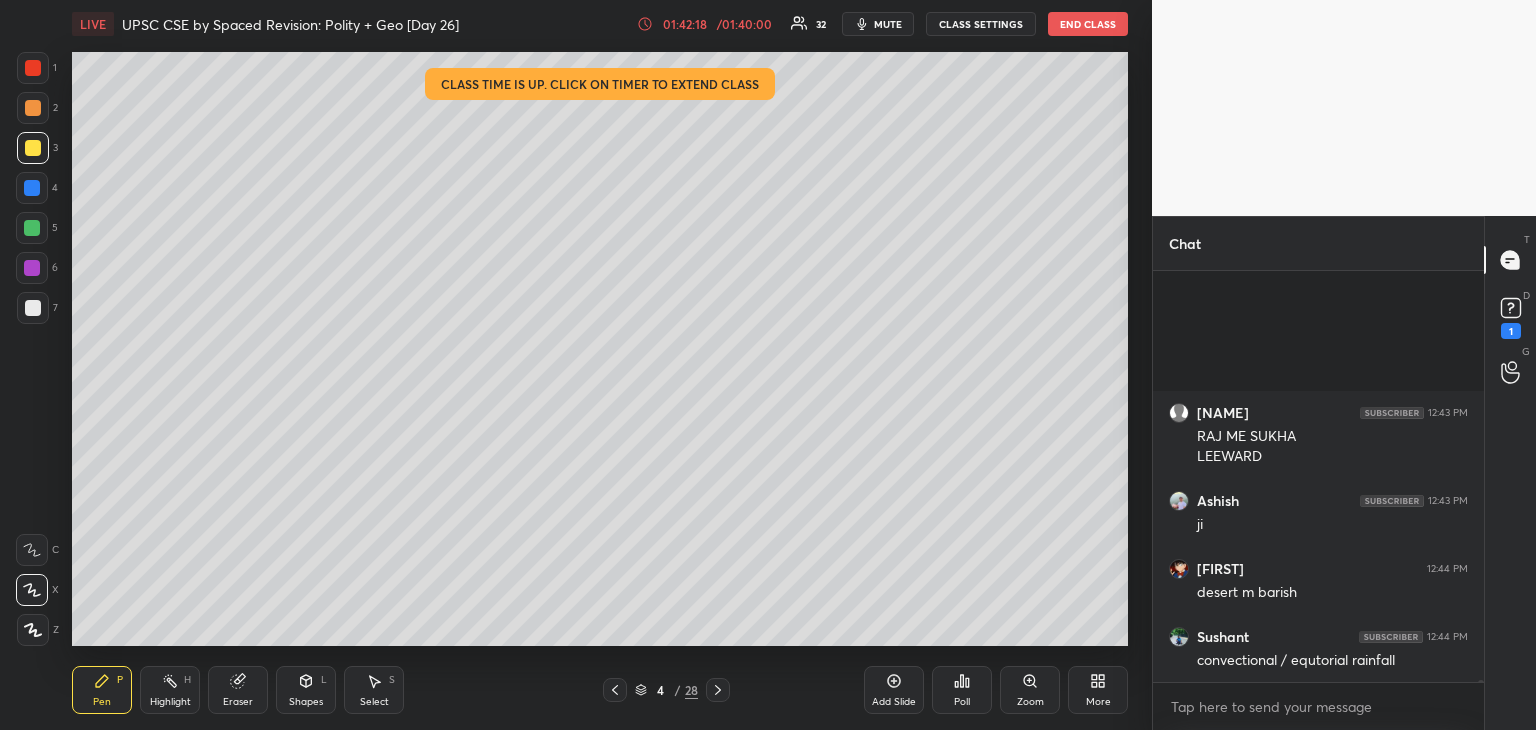 scroll, scrollTop: 72854, scrollLeft: 0, axis: vertical 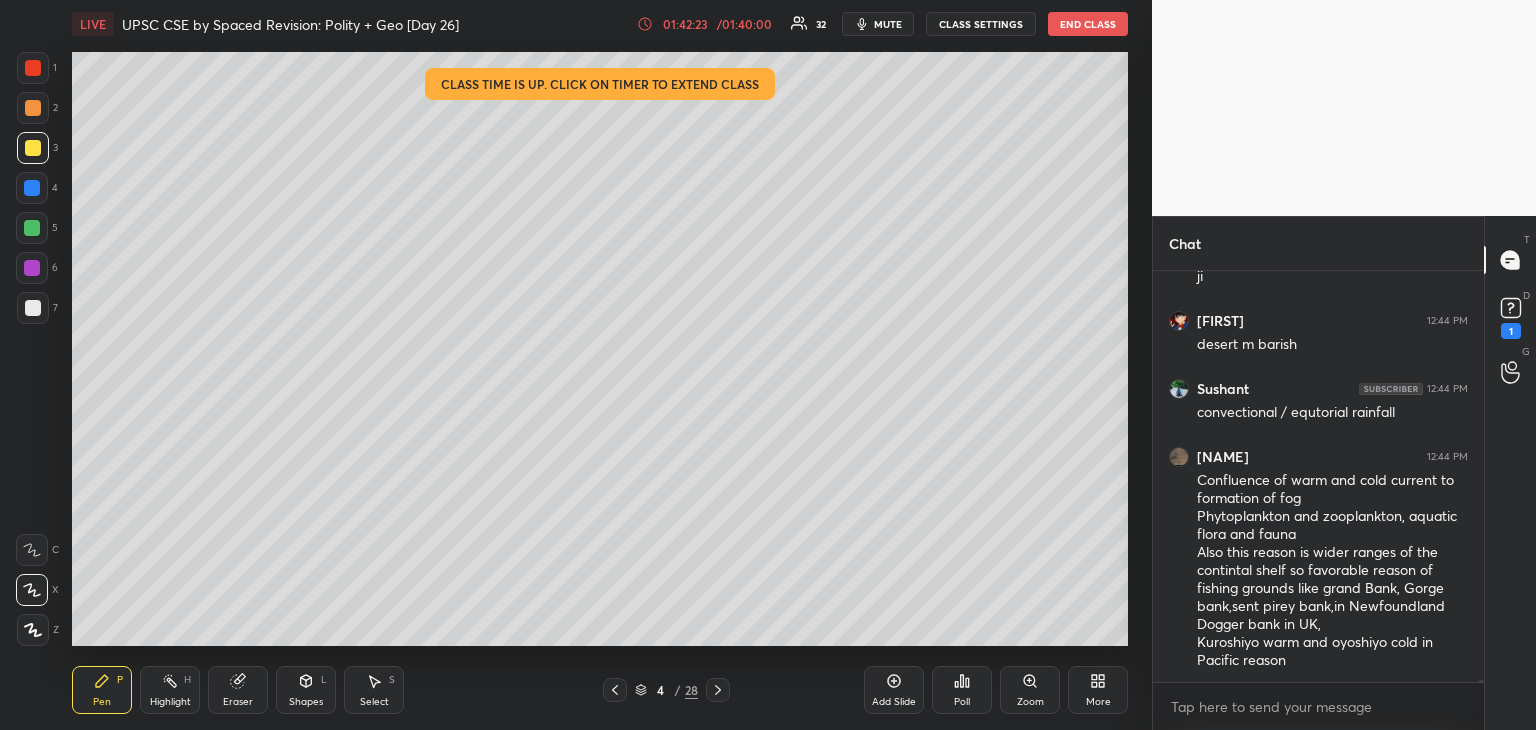 click at bounding box center [33, 308] 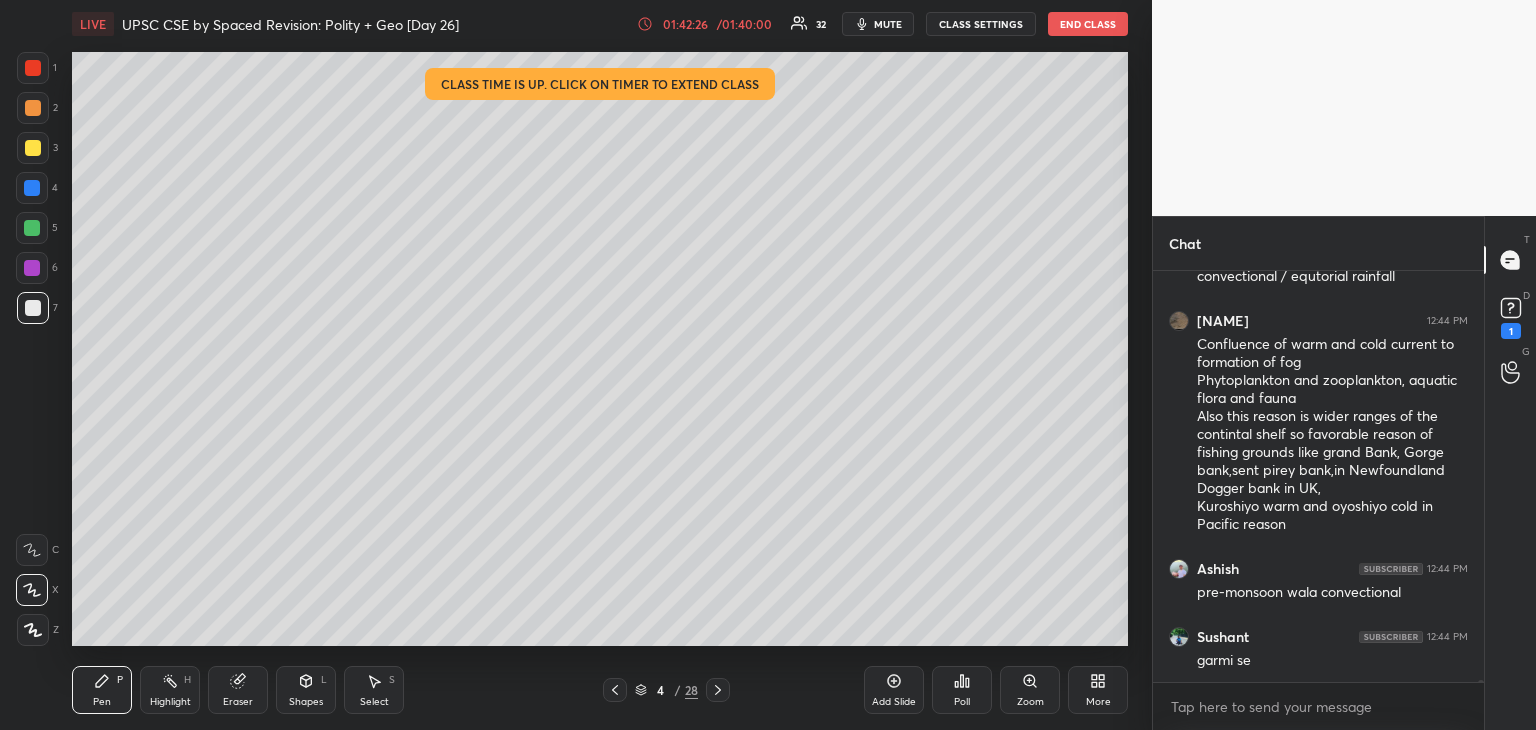 scroll, scrollTop: 73010, scrollLeft: 0, axis: vertical 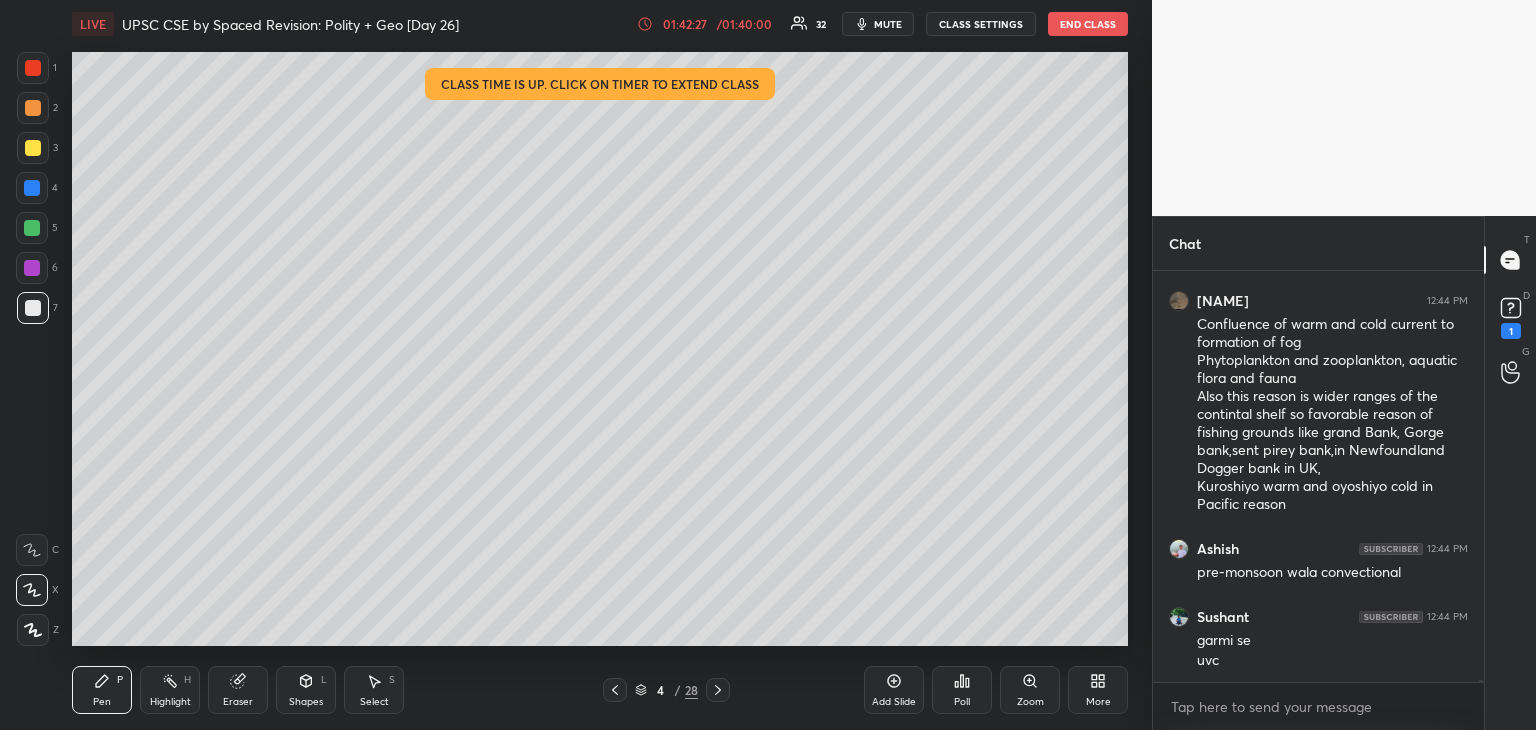 click at bounding box center (32, 188) 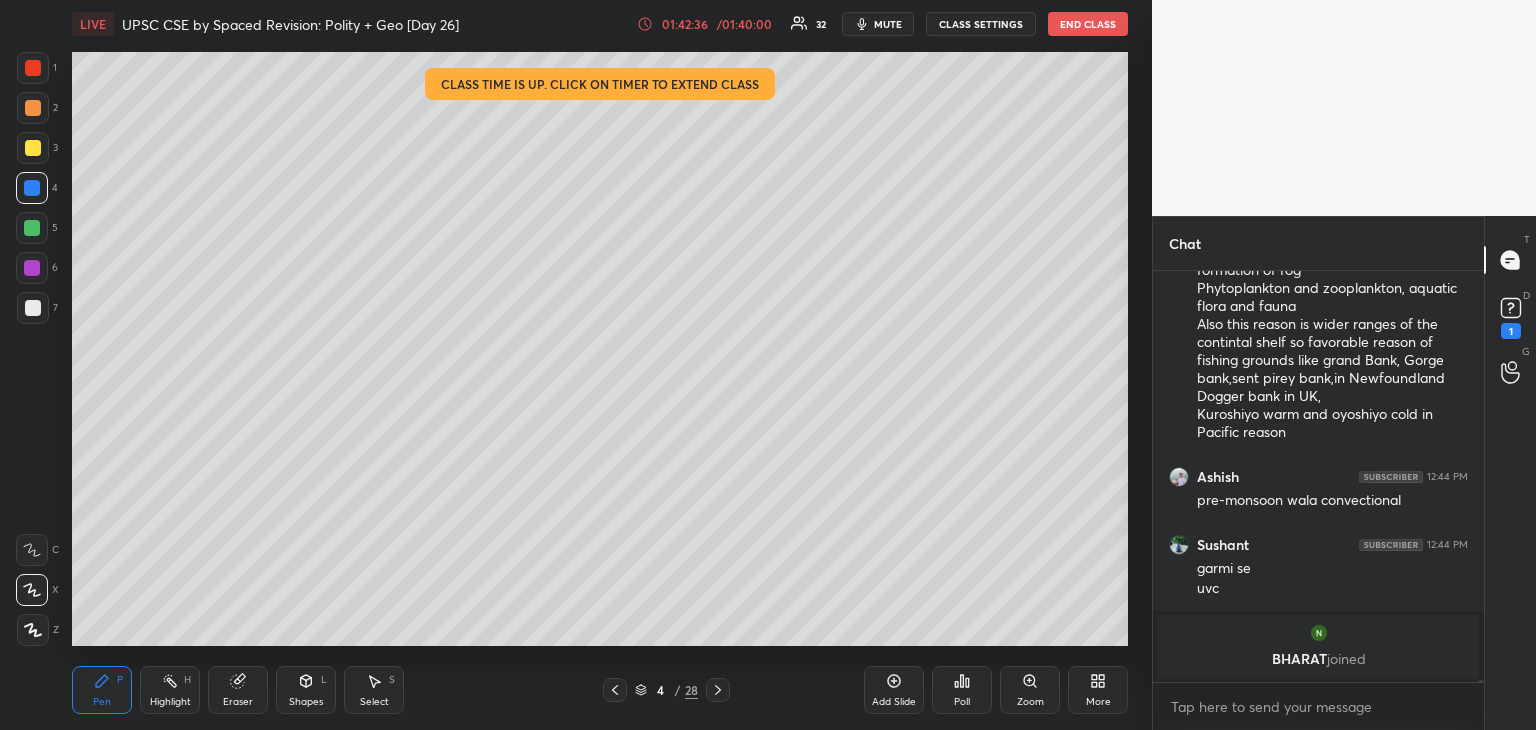 scroll, scrollTop: 72556, scrollLeft: 0, axis: vertical 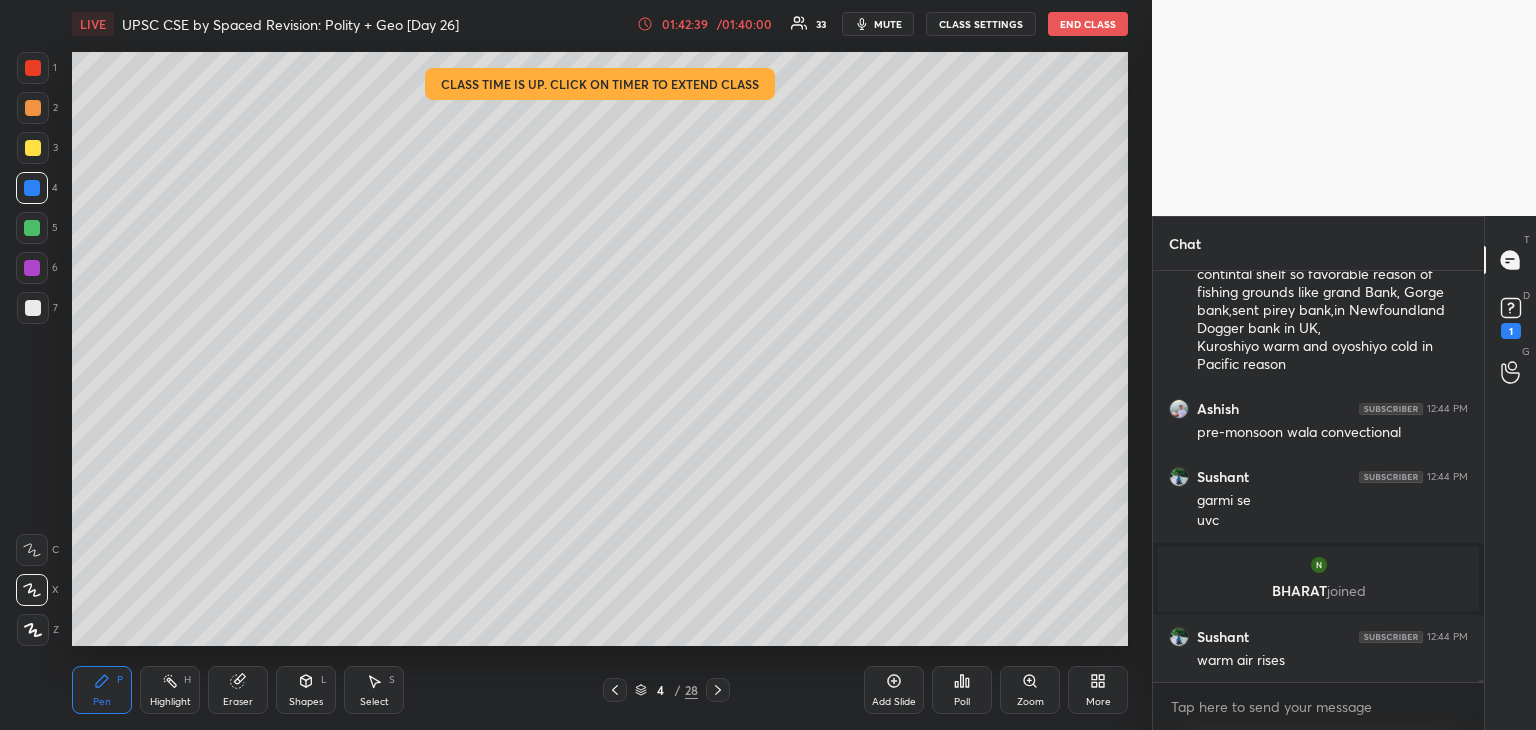 click at bounding box center (33, 308) 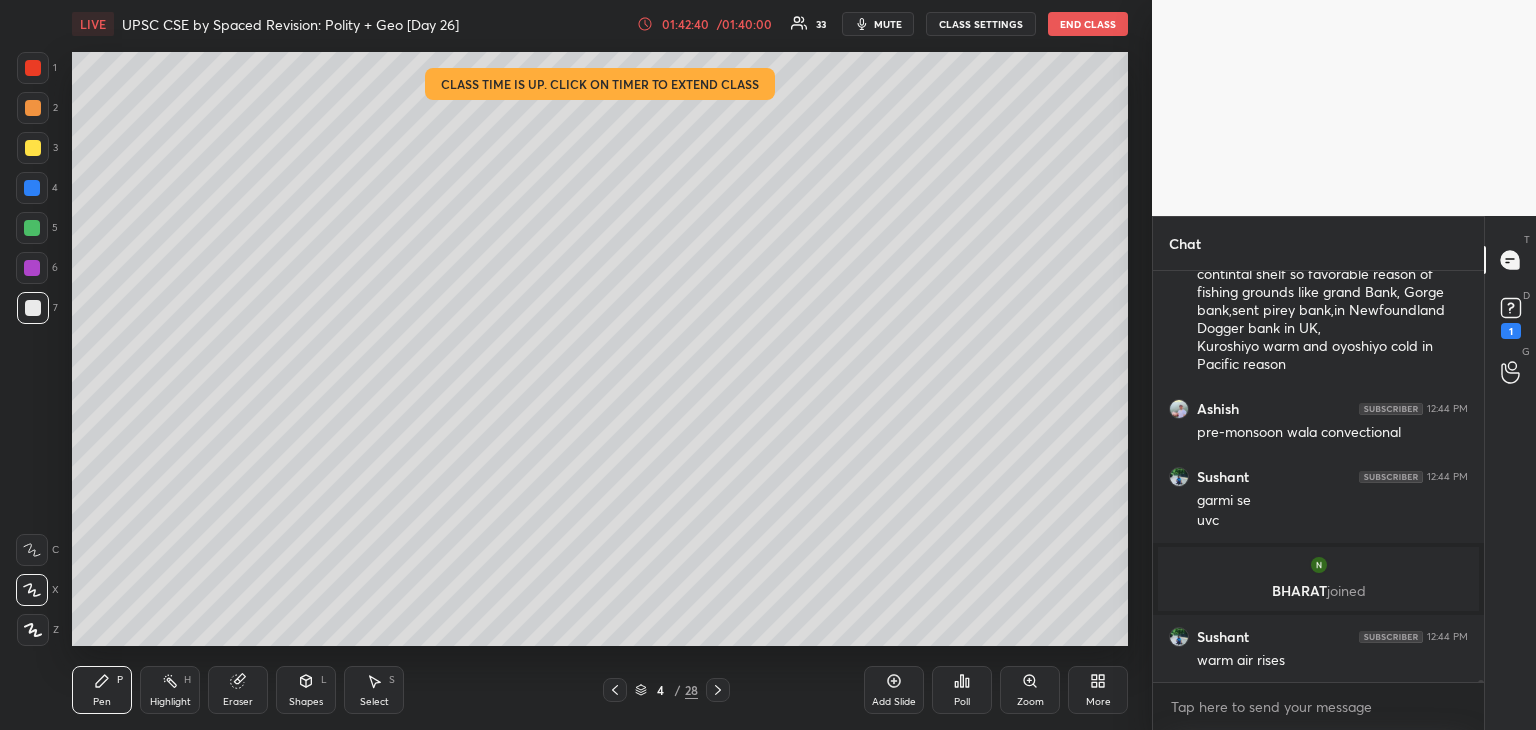 click on "2" at bounding box center (37, 112) 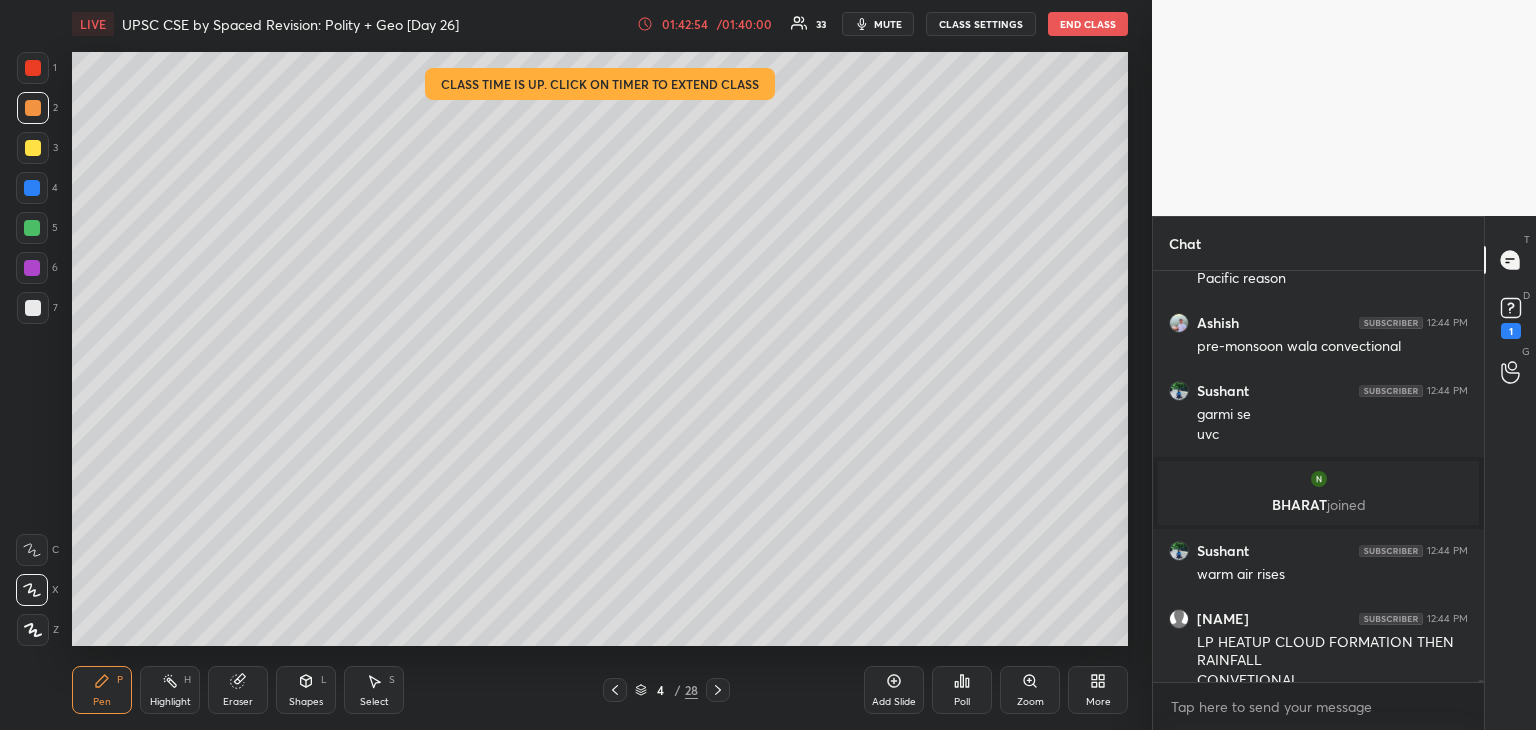 scroll, scrollTop: 72662, scrollLeft: 0, axis: vertical 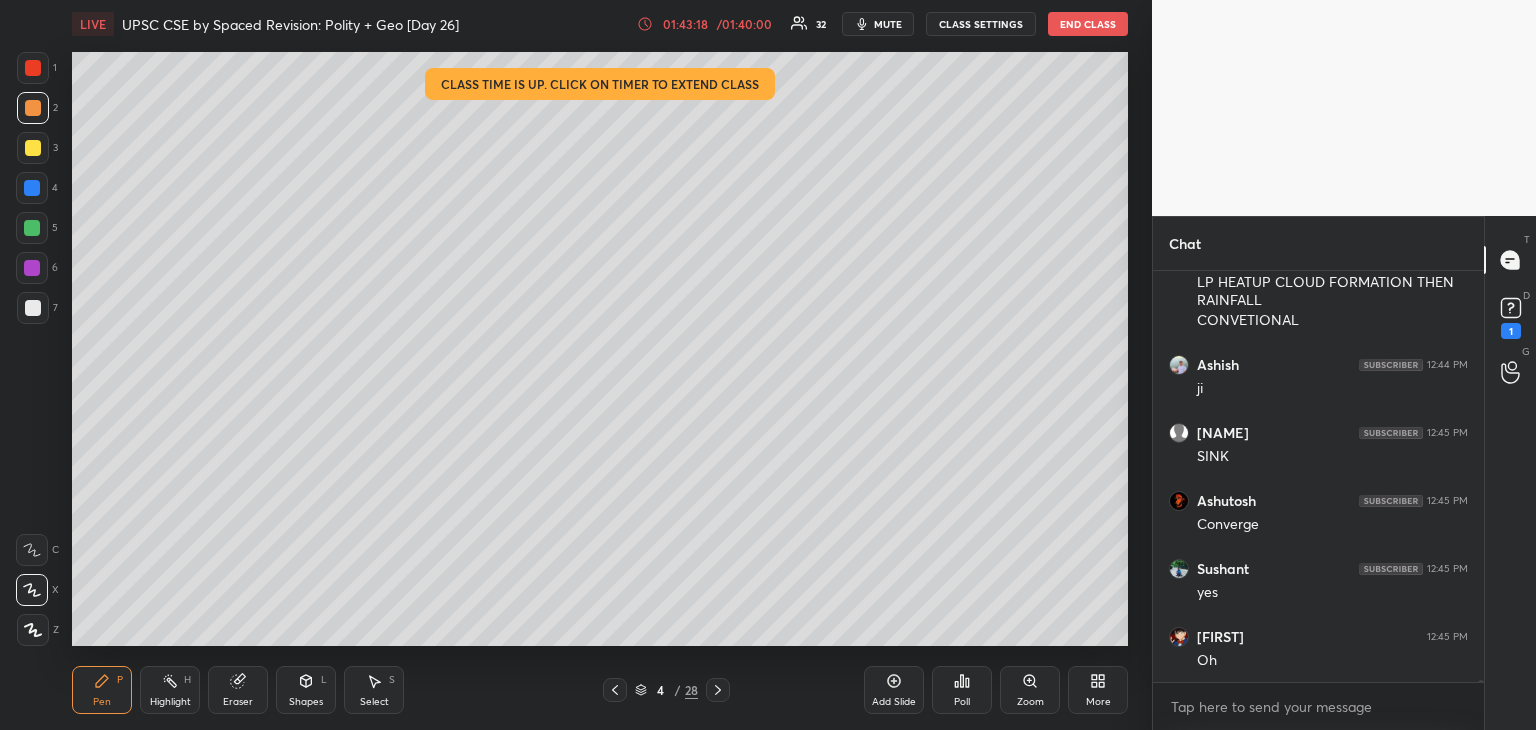 click at bounding box center (33, 308) 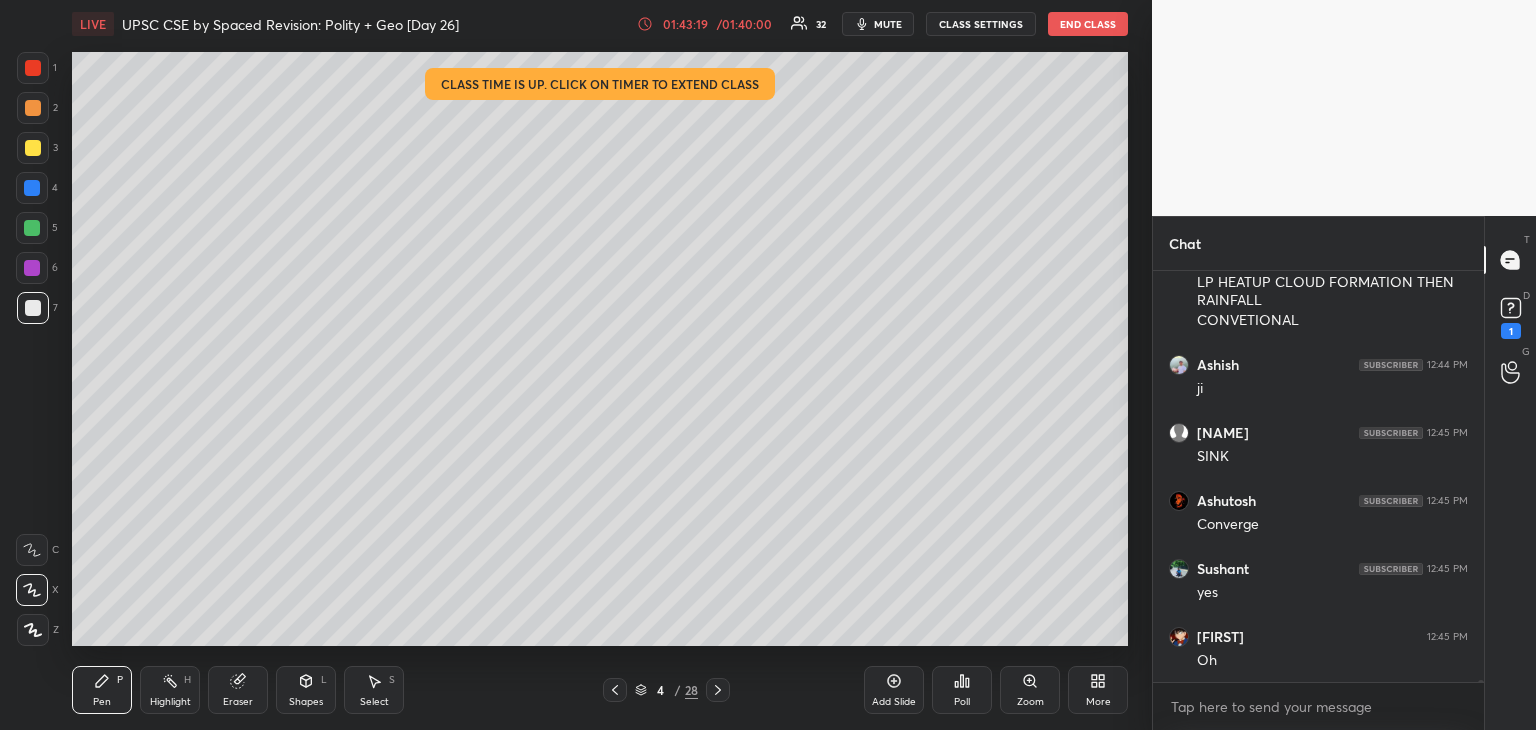 click at bounding box center (33, 108) 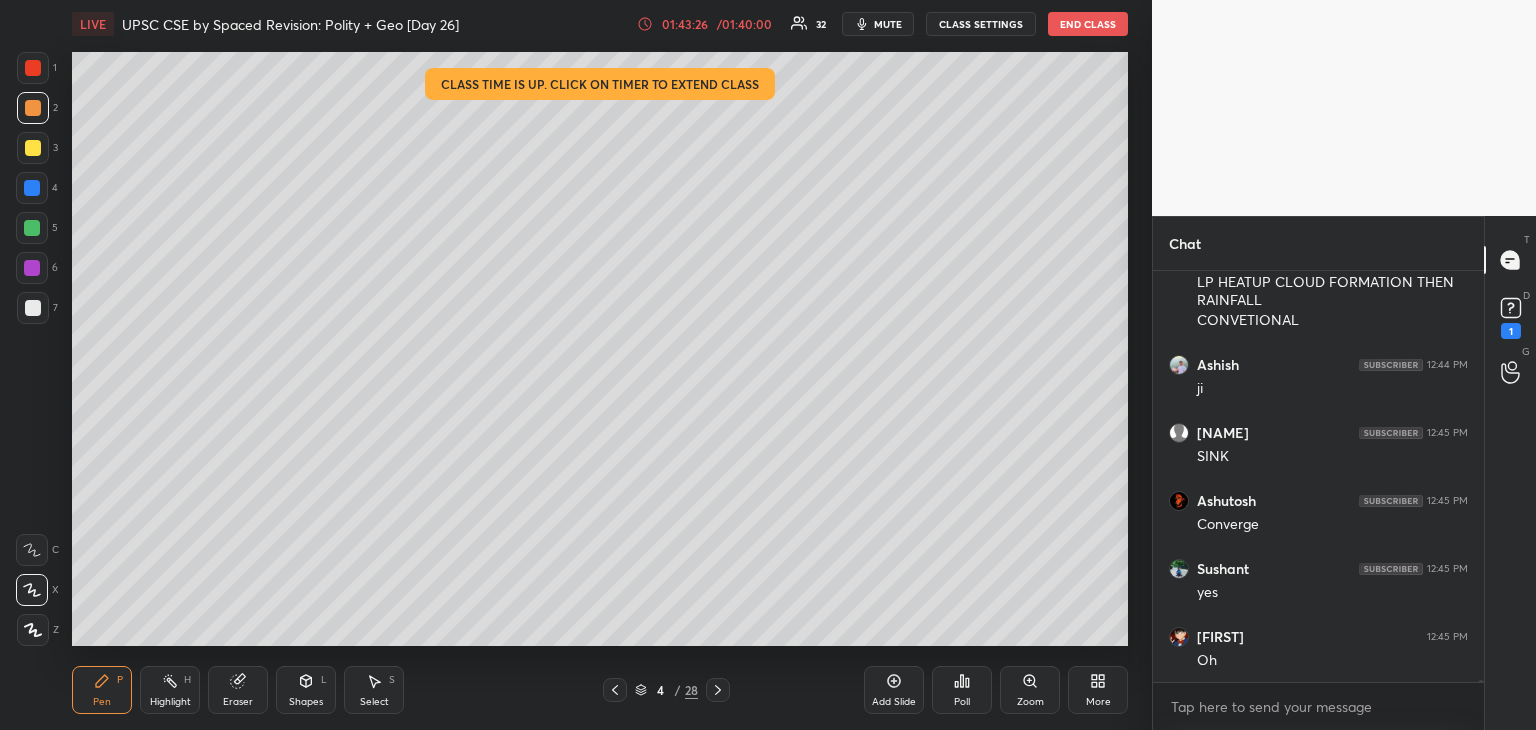 click at bounding box center [33, 308] 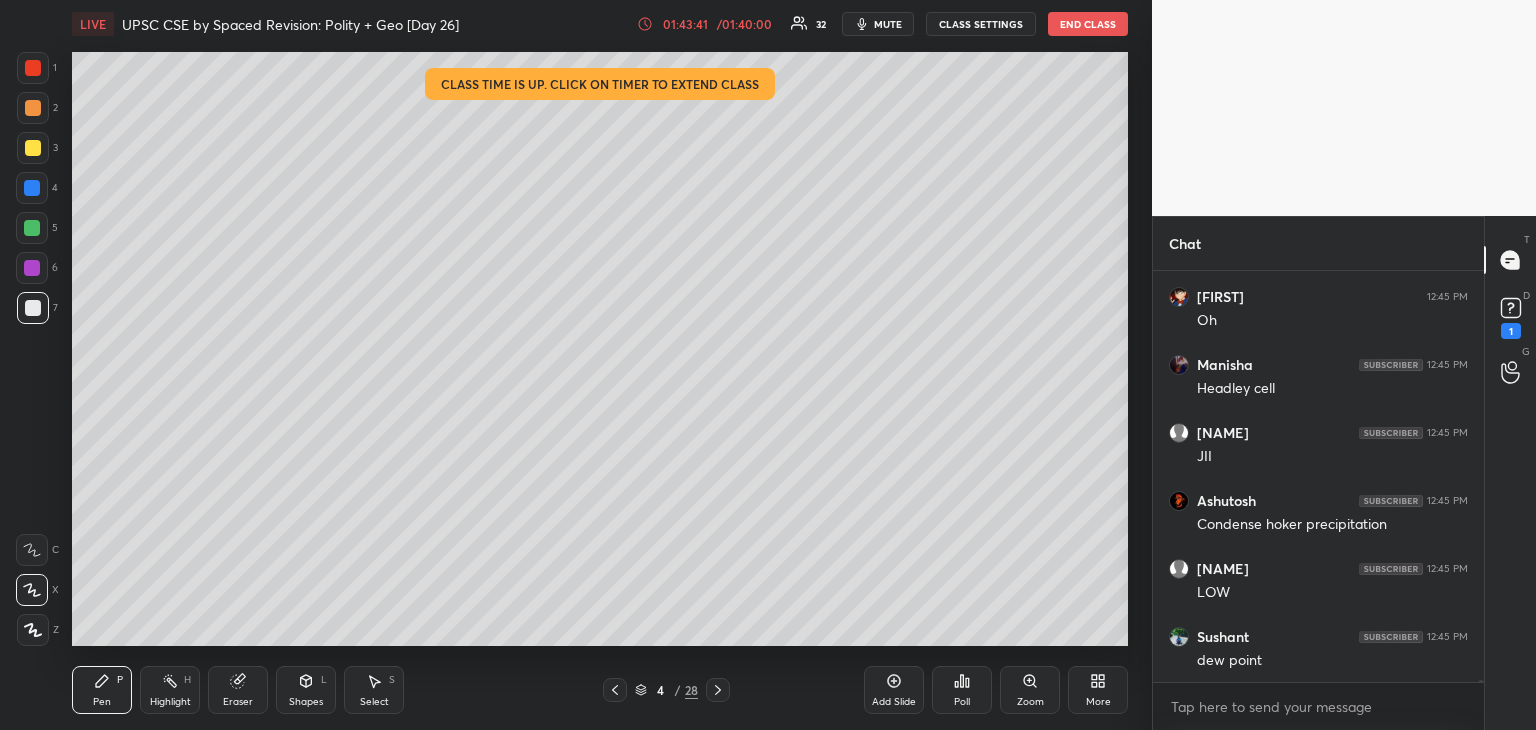 scroll, scrollTop: 73410, scrollLeft: 0, axis: vertical 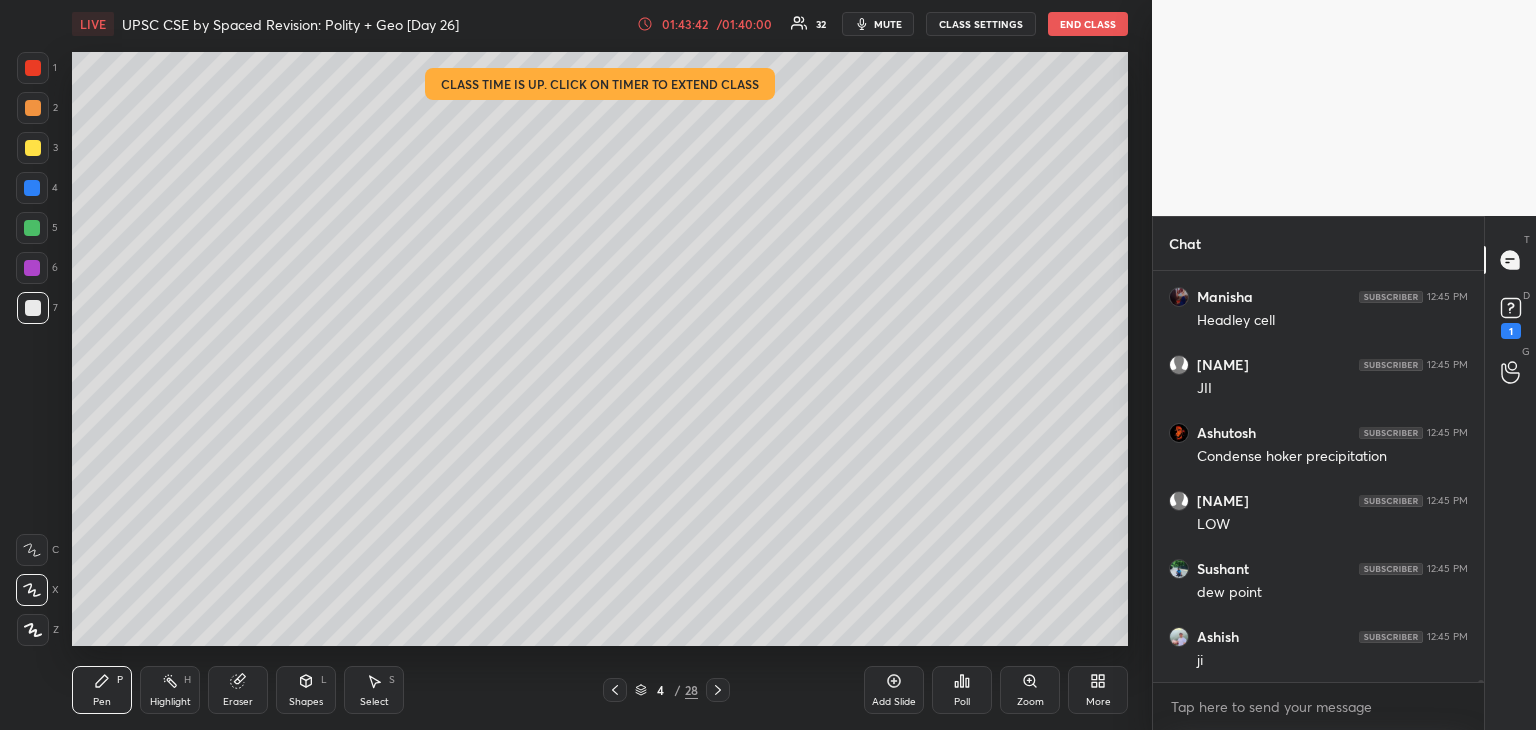 click at bounding box center (33, 308) 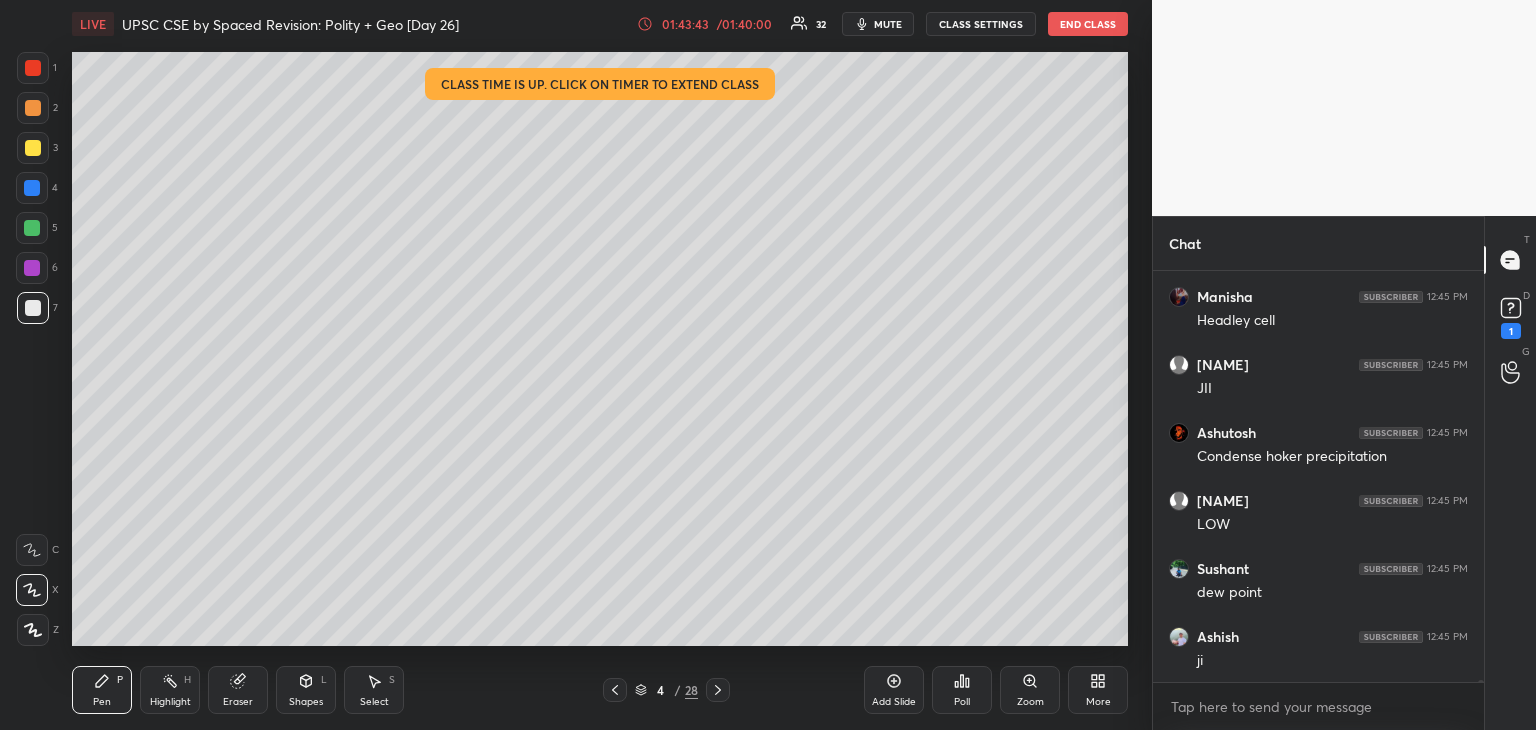 click at bounding box center (33, 148) 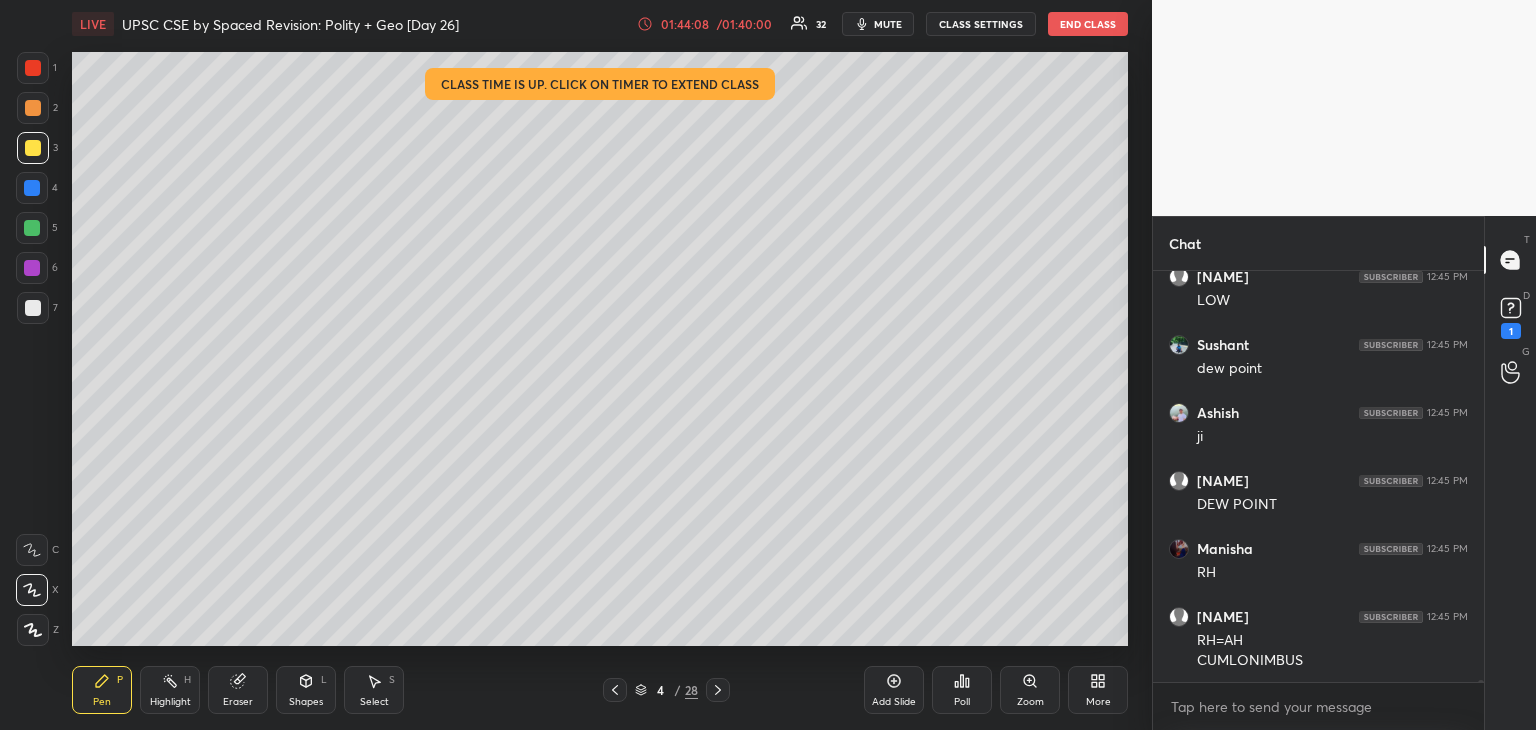 scroll, scrollTop: 73702, scrollLeft: 0, axis: vertical 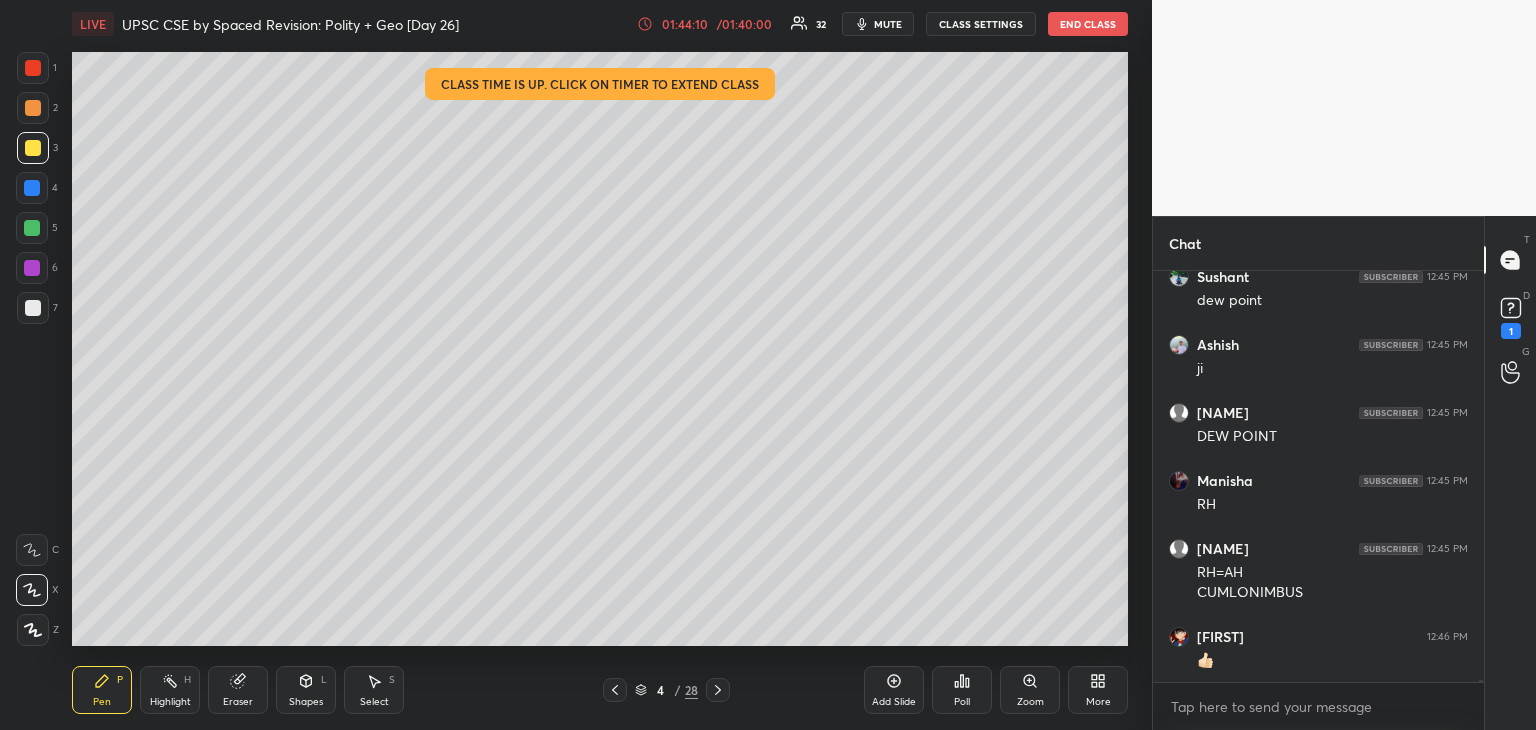 click at bounding box center (32, 188) 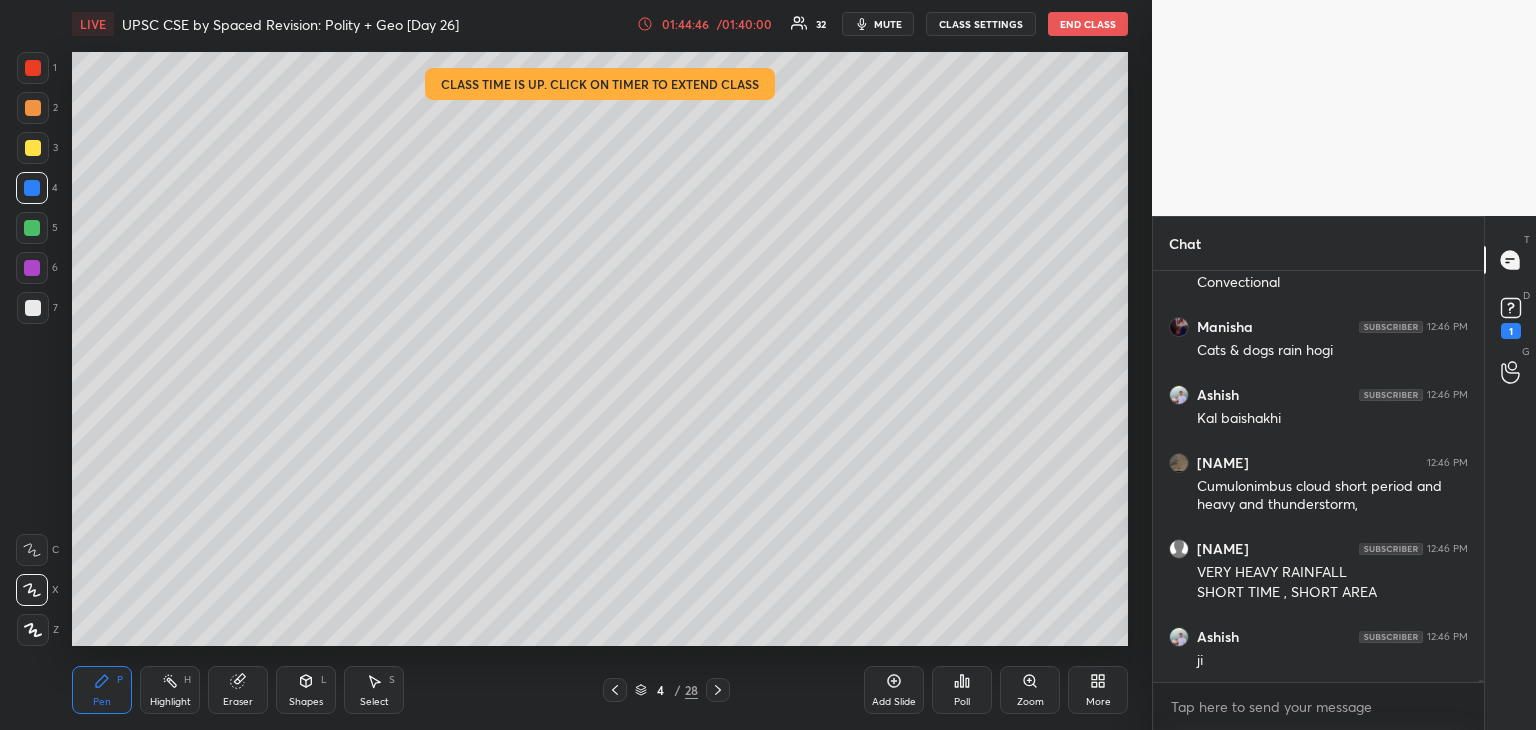 scroll, scrollTop: 74488, scrollLeft: 0, axis: vertical 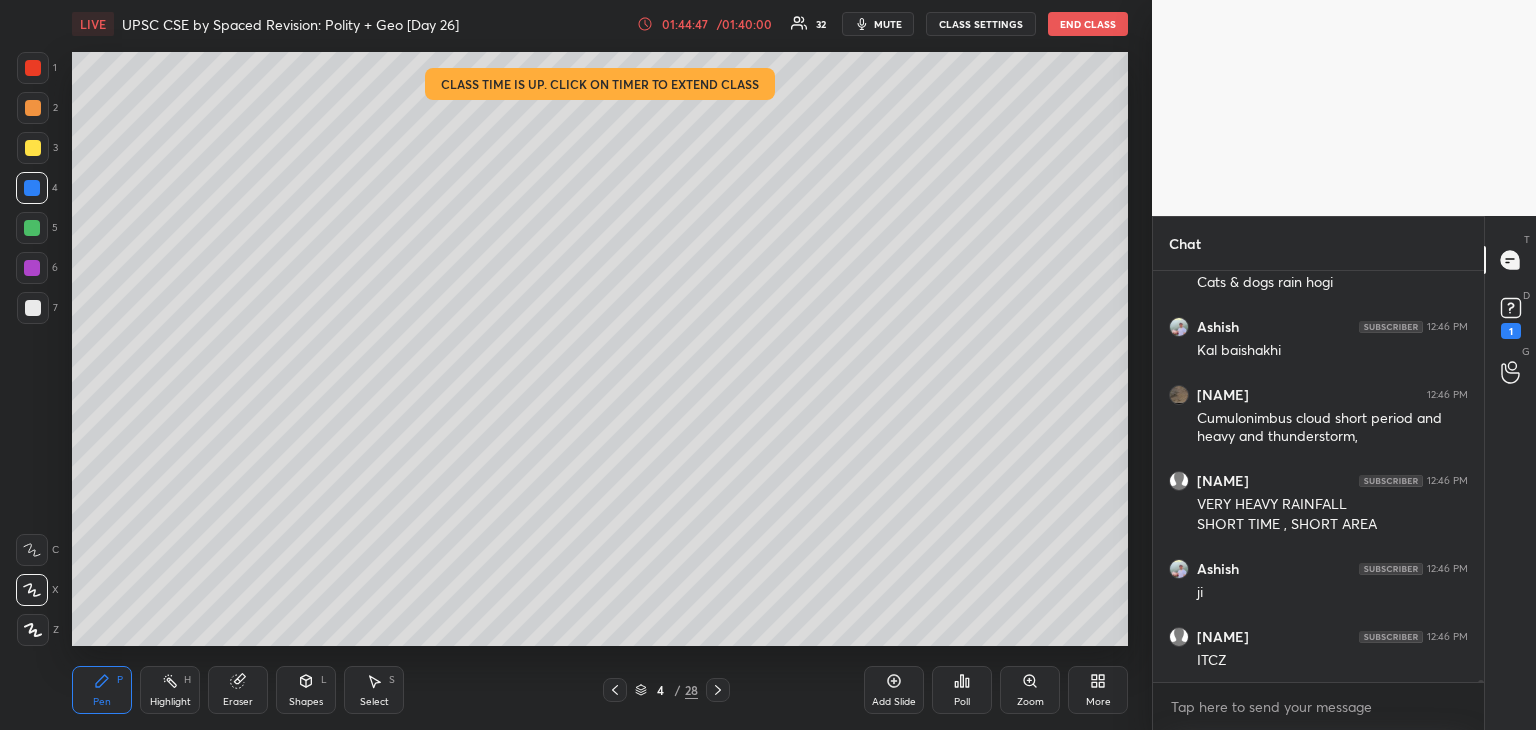 click at bounding box center (33, 148) 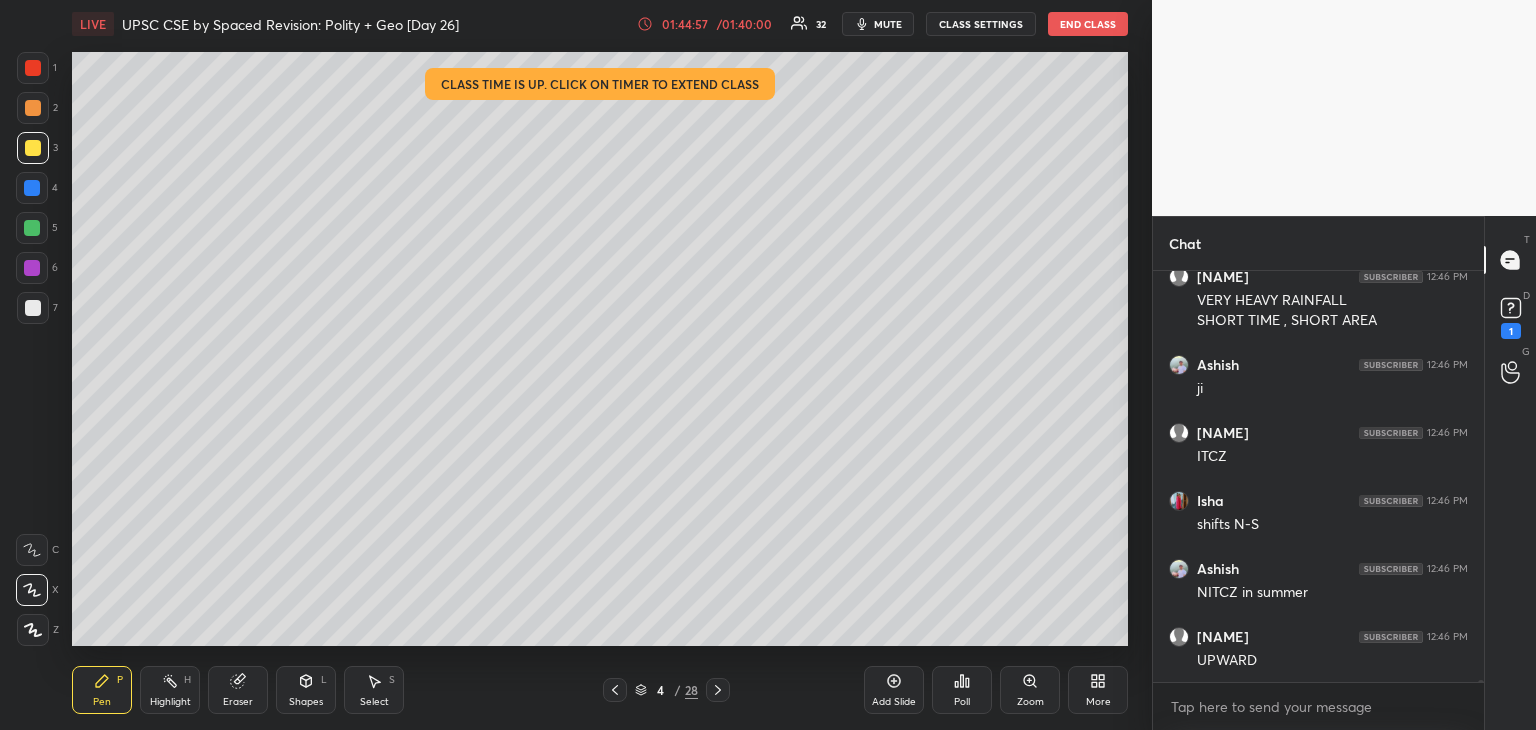 scroll, scrollTop: 74796, scrollLeft: 0, axis: vertical 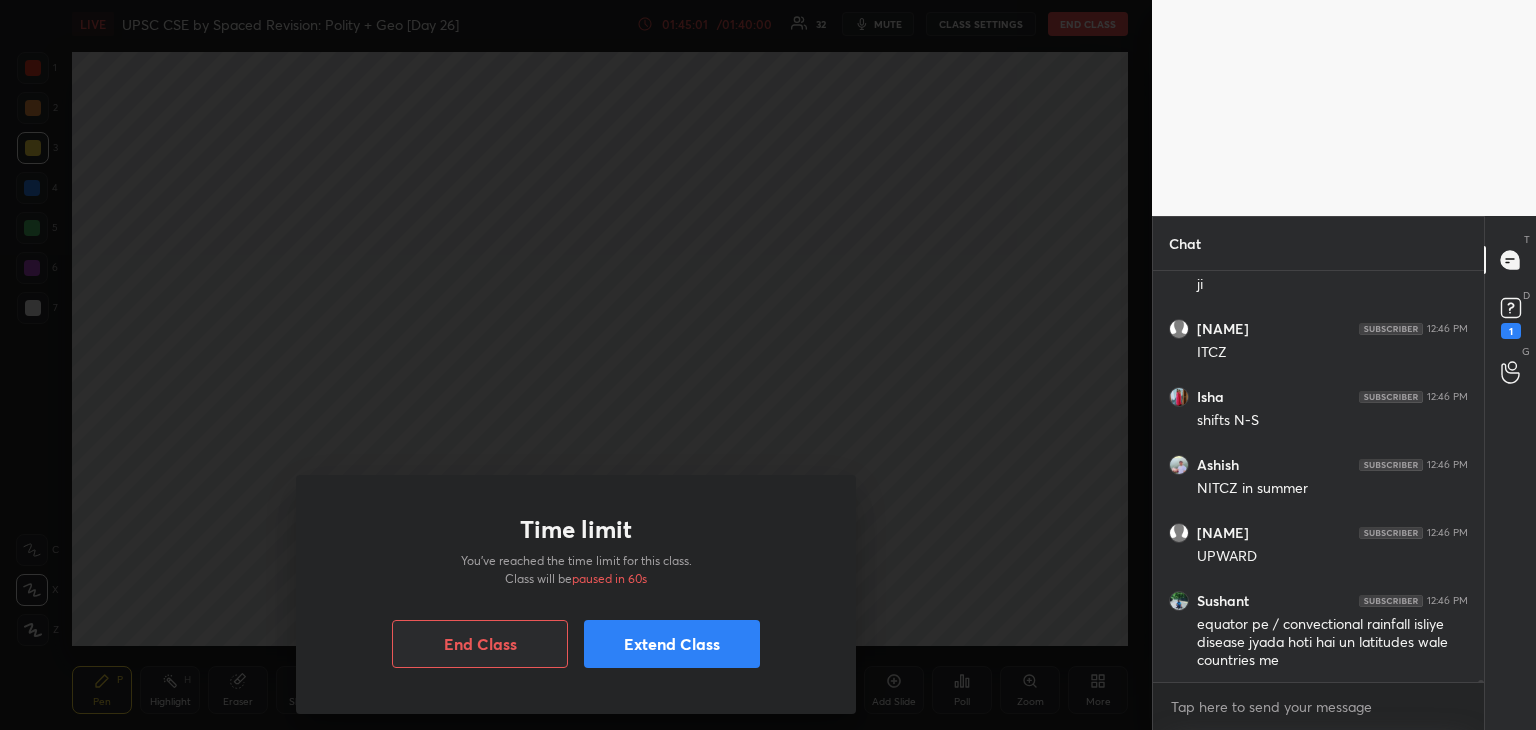 click on "Extend Class" at bounding box center (672, 644) 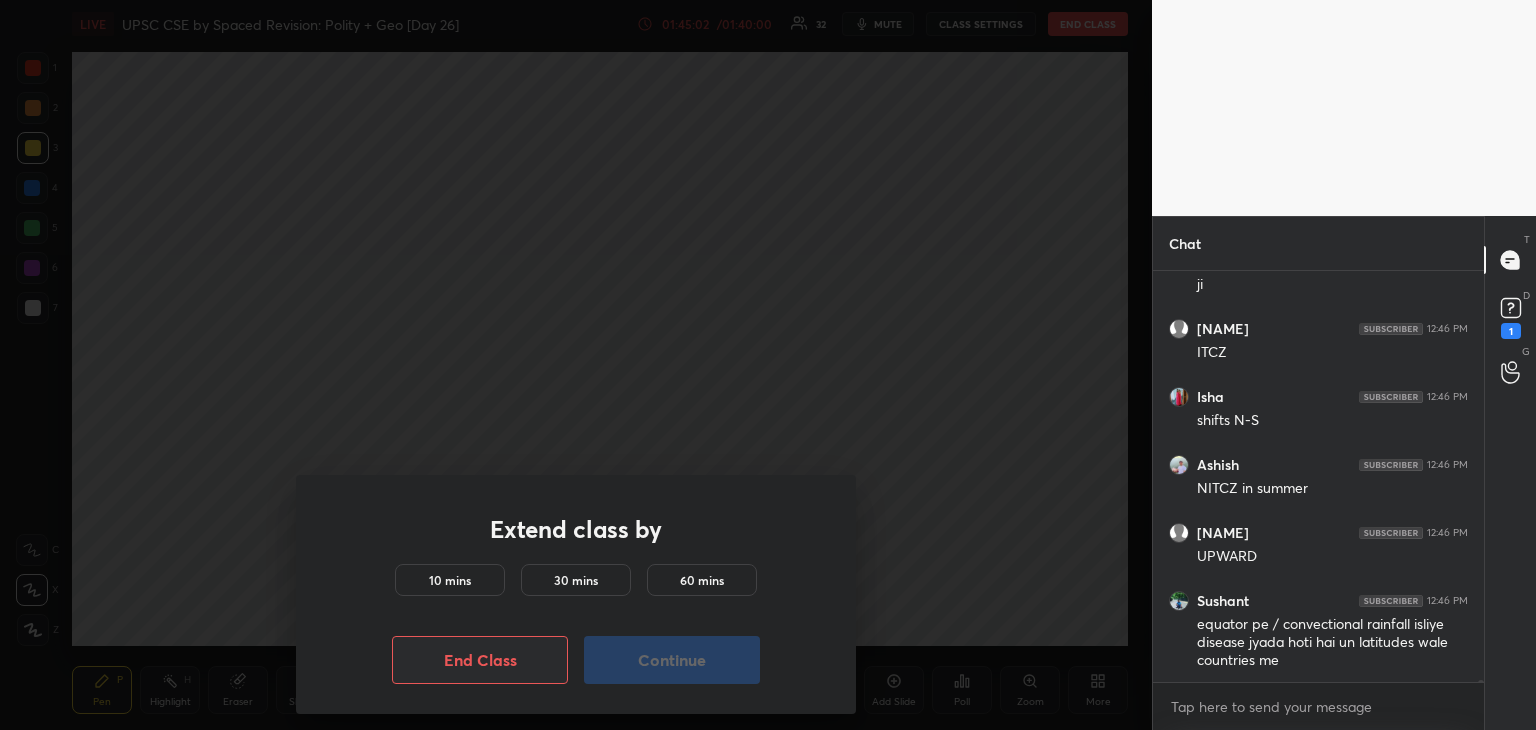 click on "10 mins 30 mins 60 mins" at bounding box center [576, 584] 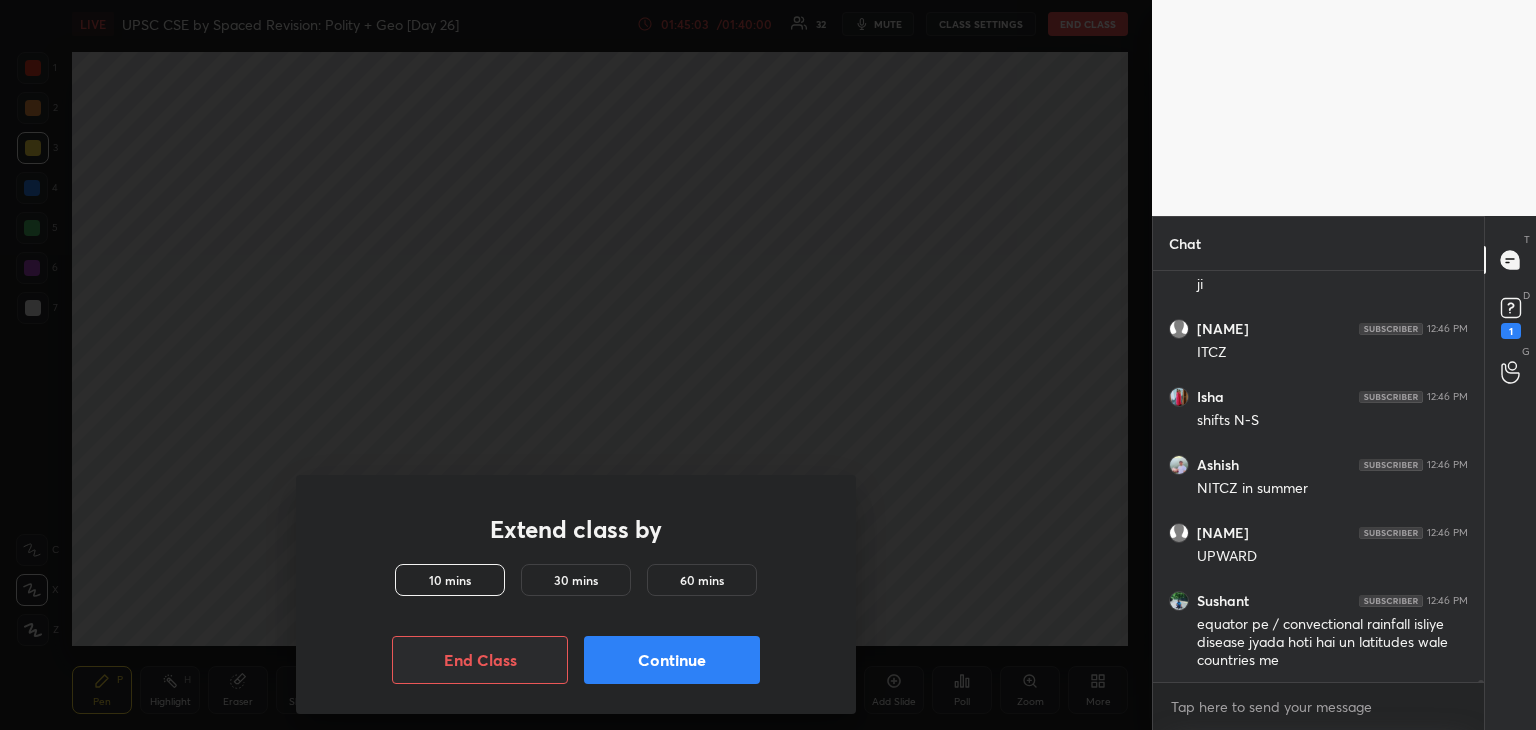 click on "Continue" at bounding box center [672, 660] 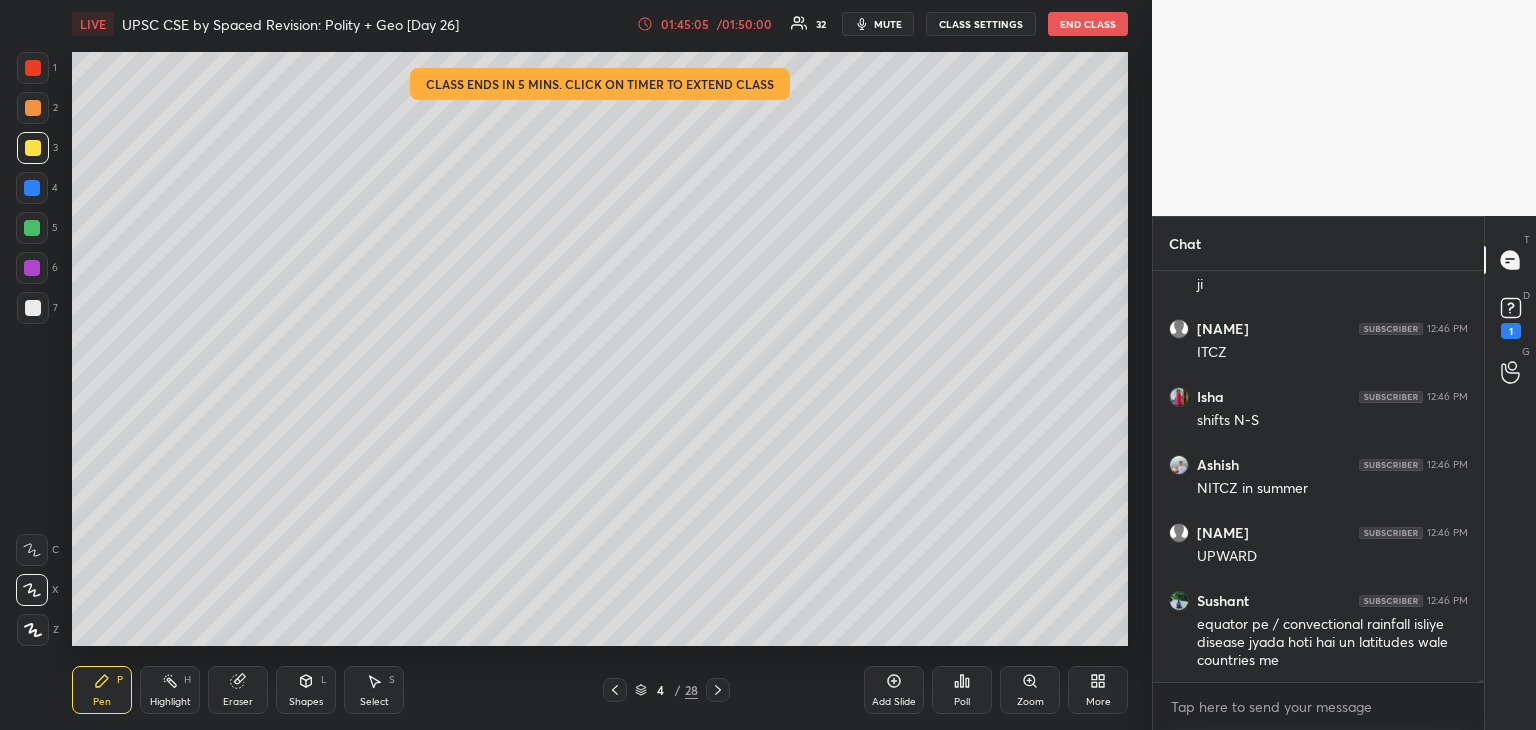 click at bounding box center [32, 188] 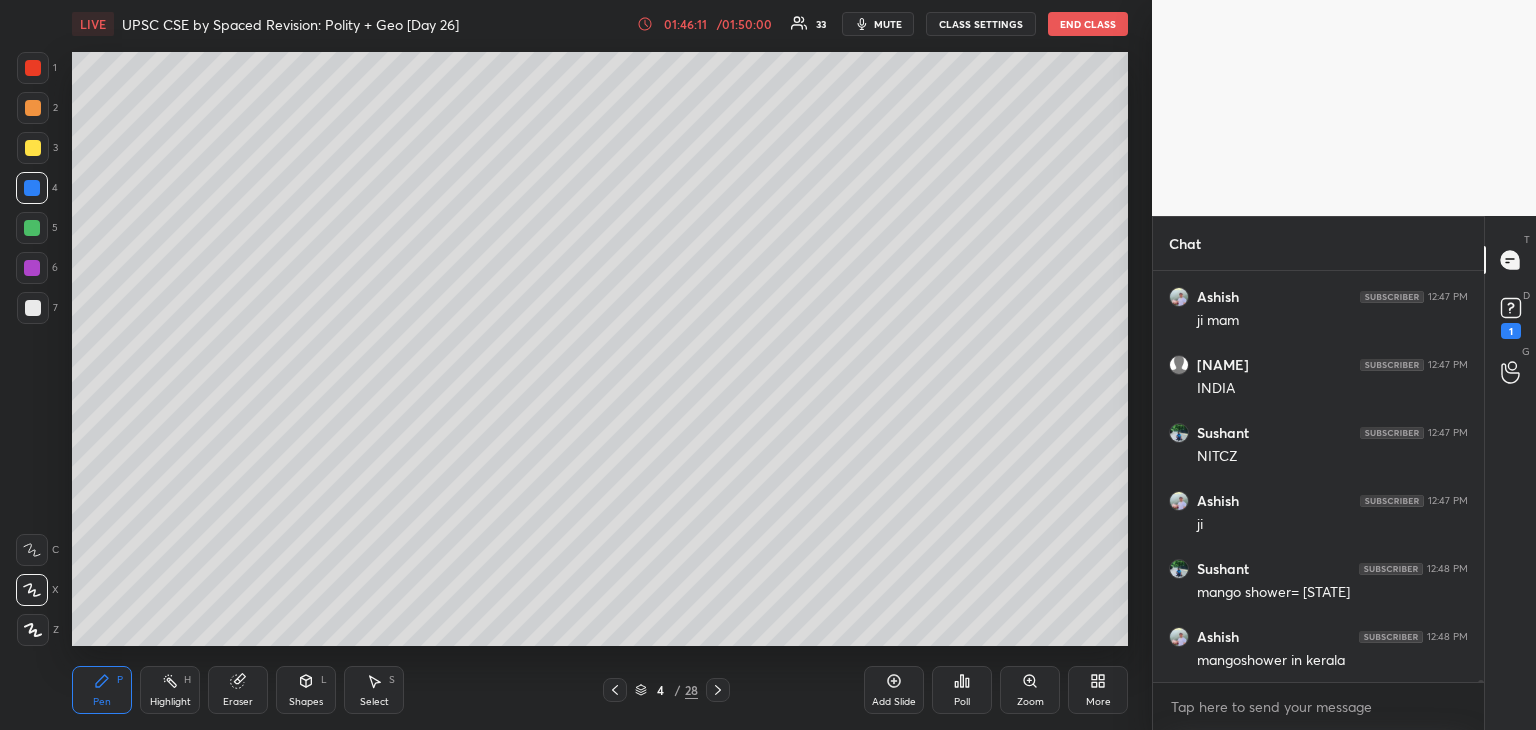 scroll, scrollTop: 75816, scrollLeft: 0, axis: vertical 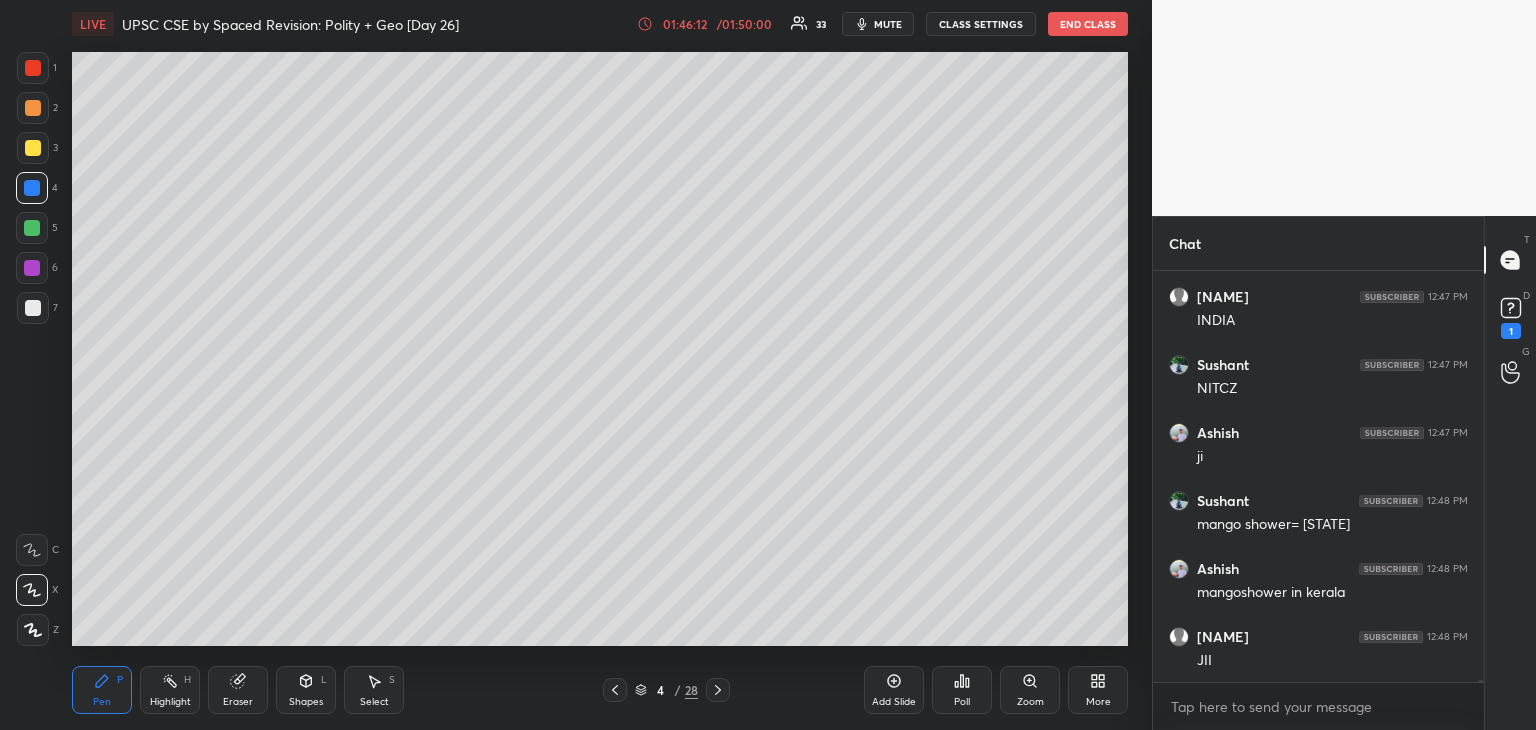click 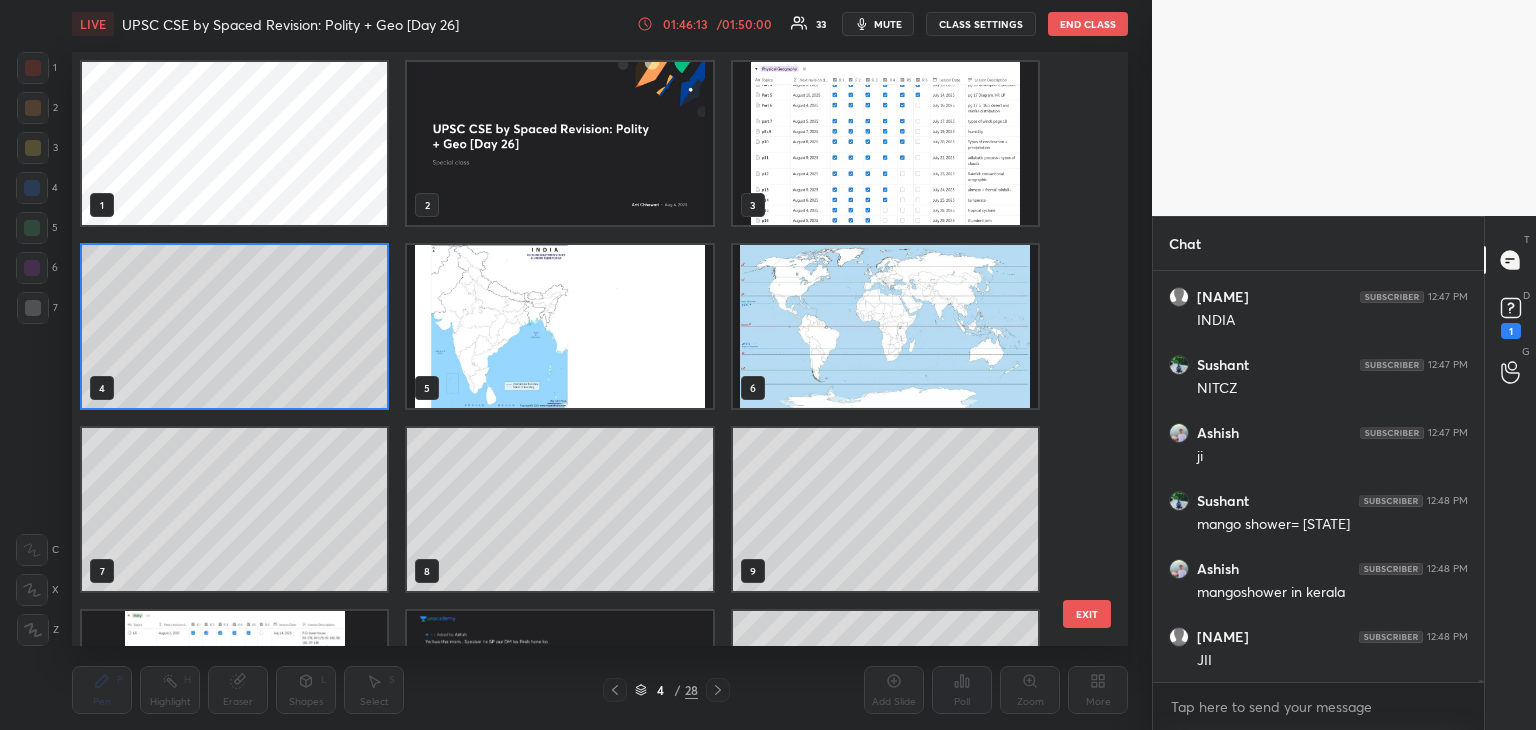 scroll, scrollTop: 6, scrollLeft: 10, axis: both 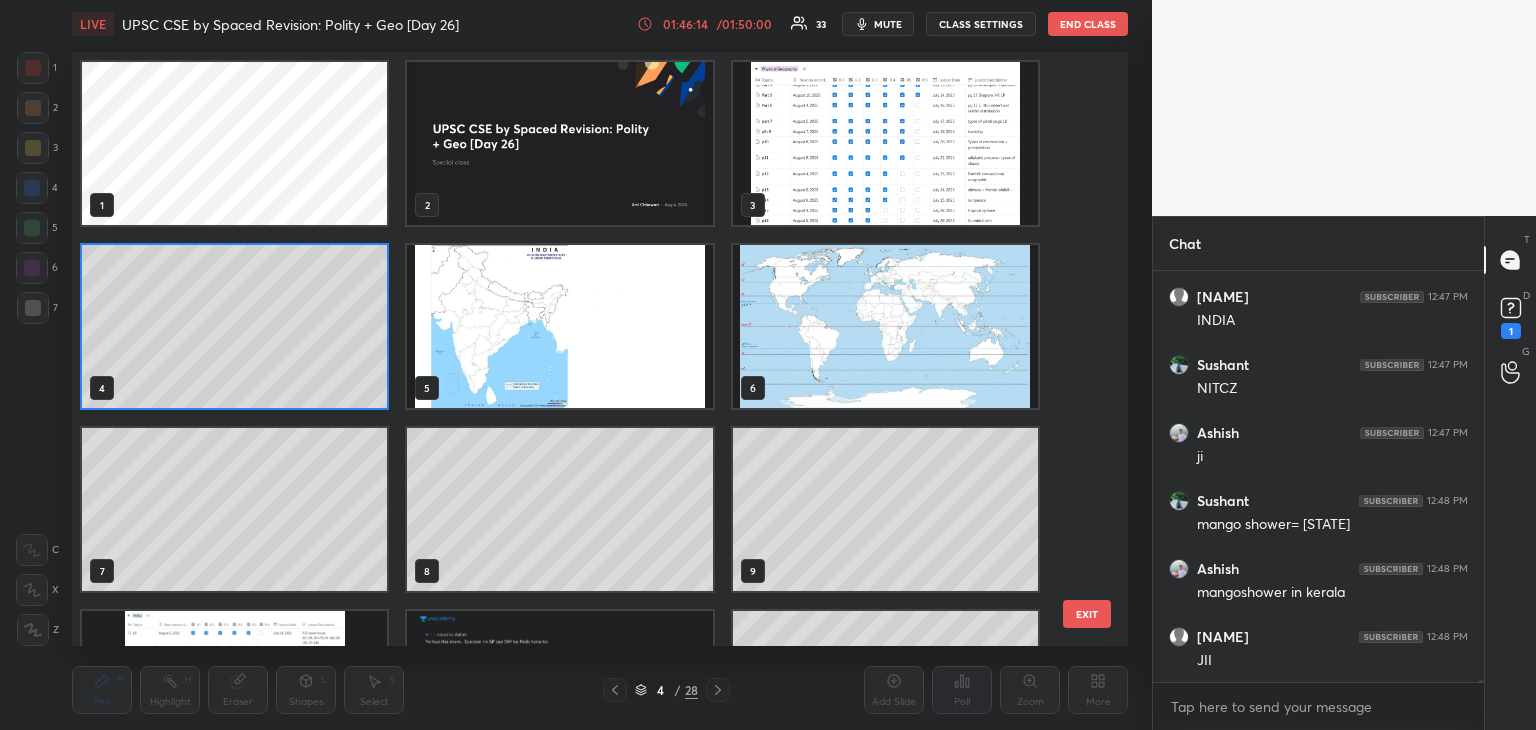click at bounding box center (885, 143) 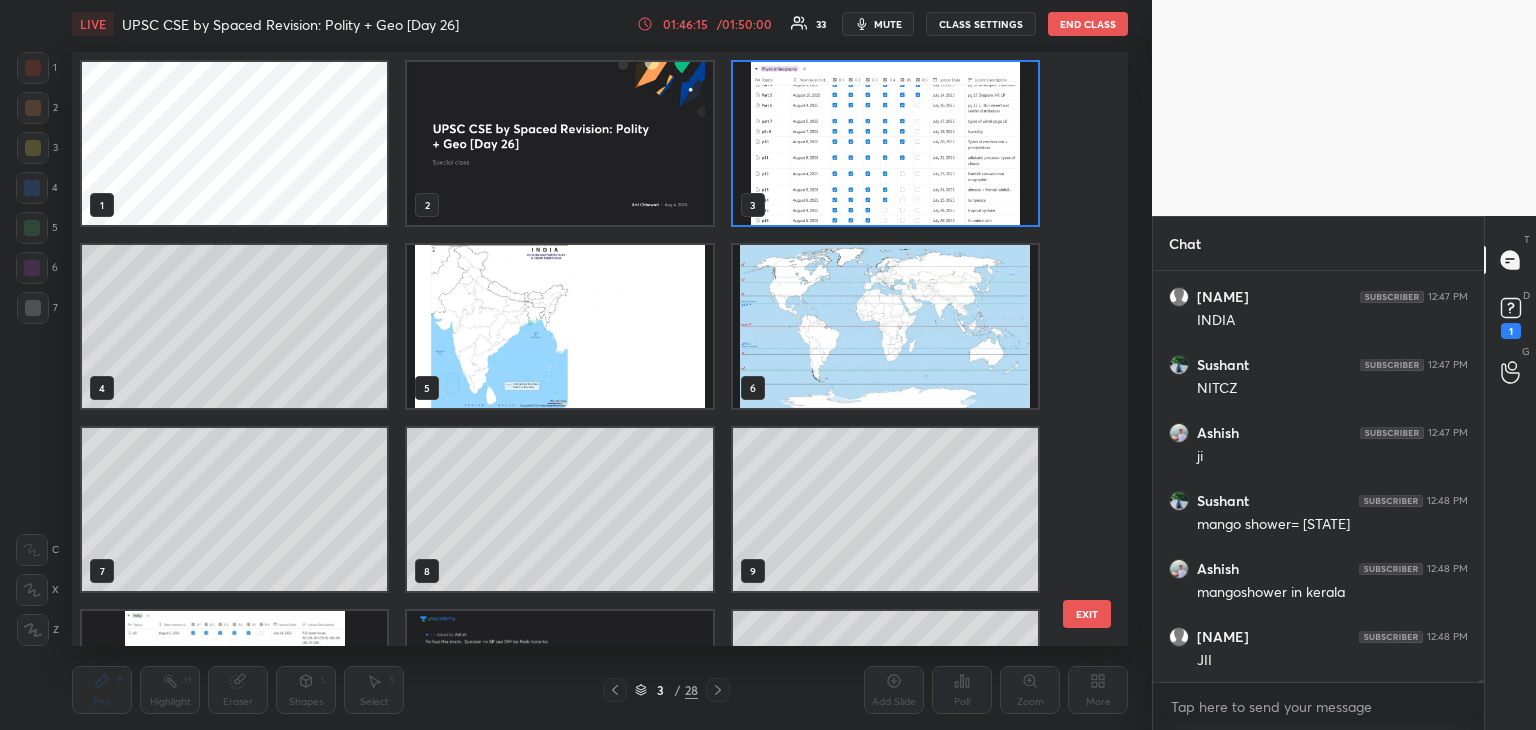 scroll, scrollTop: 75884, scrollLeft: 0, axis: vertical 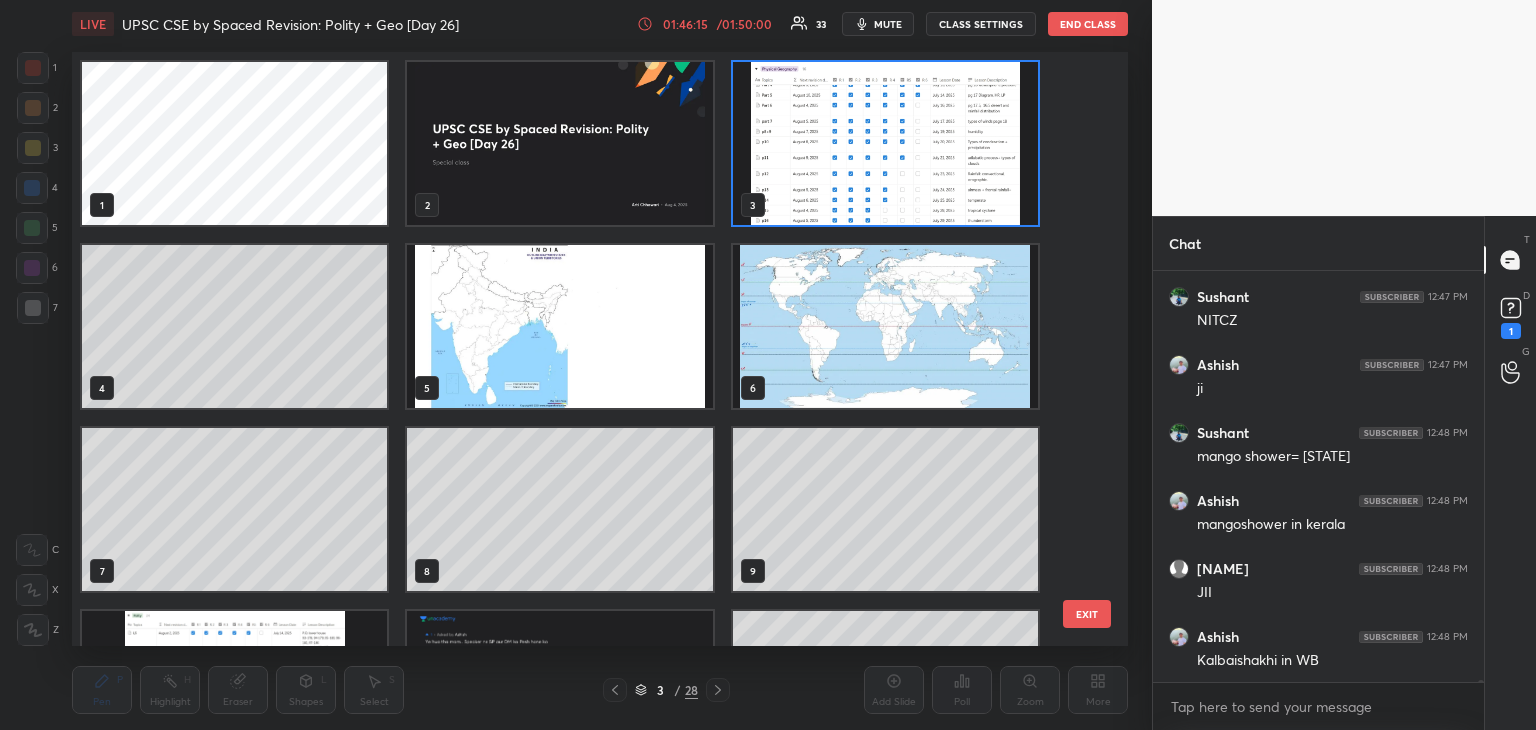 click on "3 / 28" at bounding box center [666, 690] 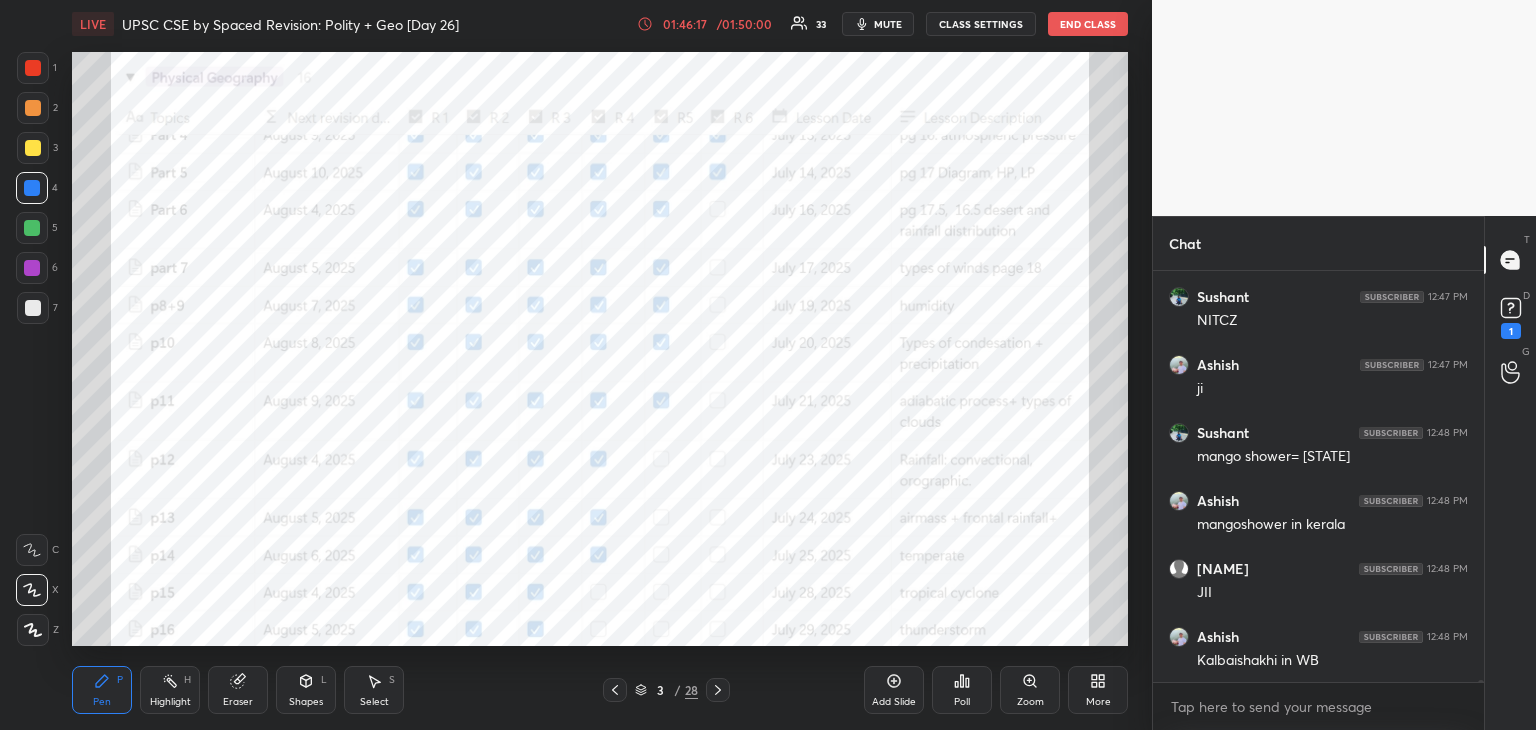 click at bounding box center [33, 68] 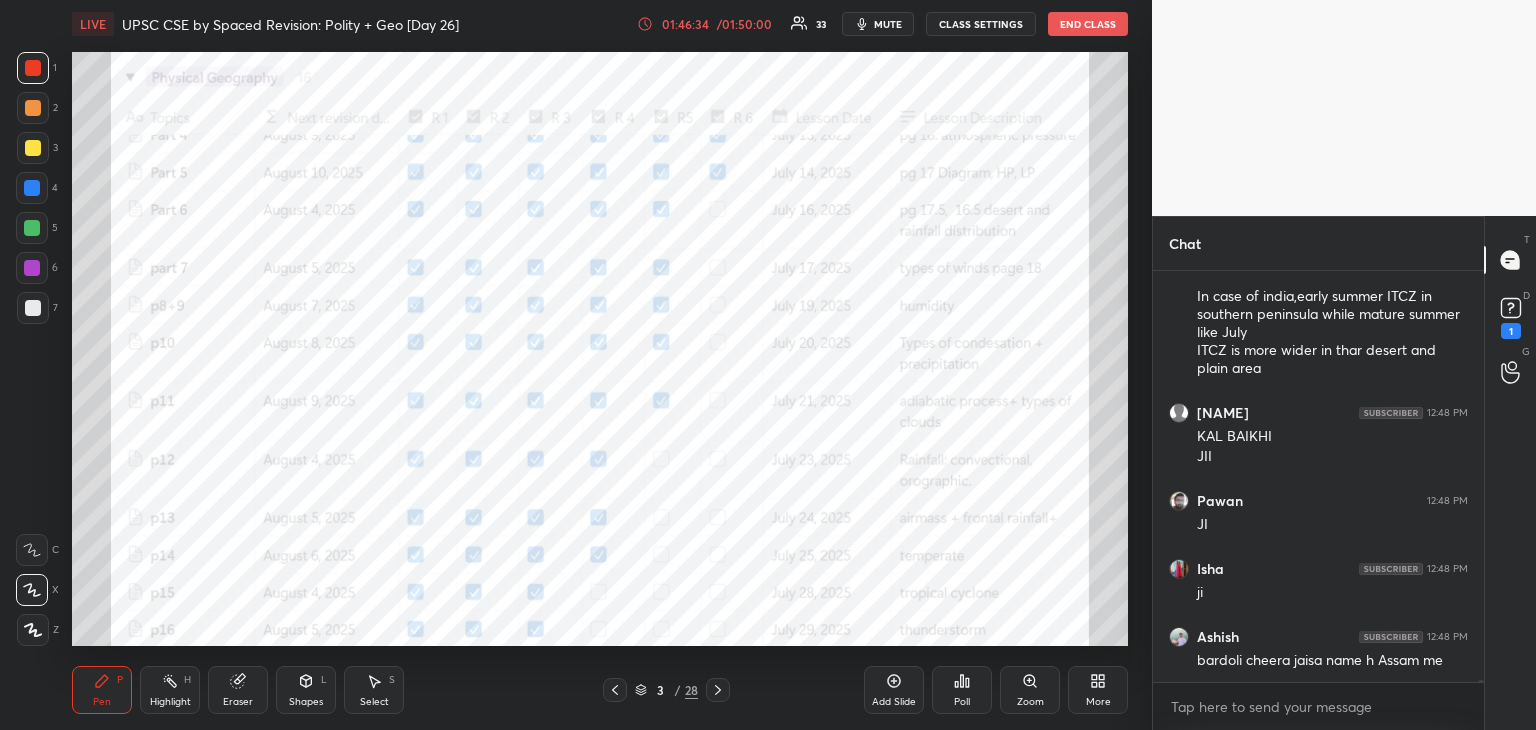 scroll, scrollTop: 76438, scrollLeft: 0, axis: vertical 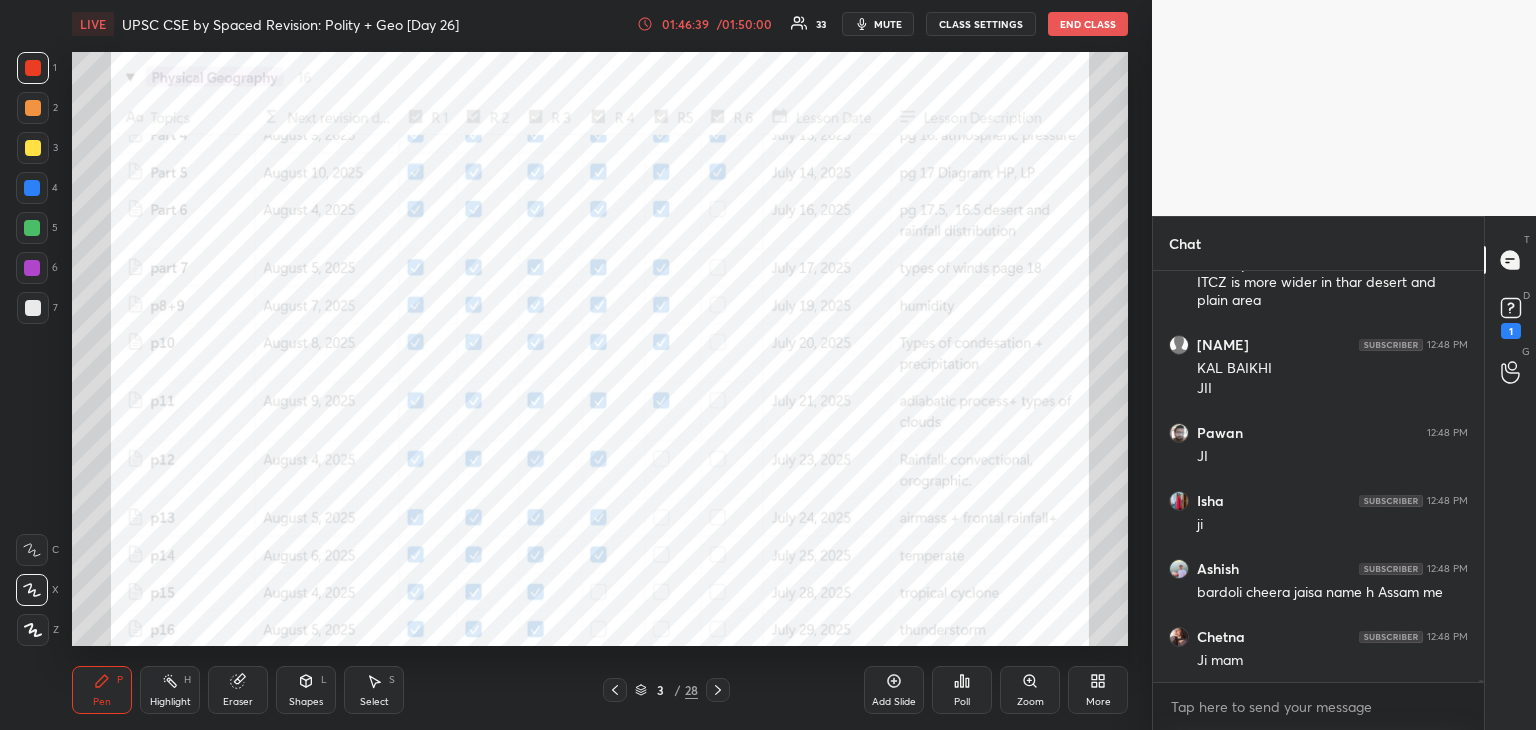 click 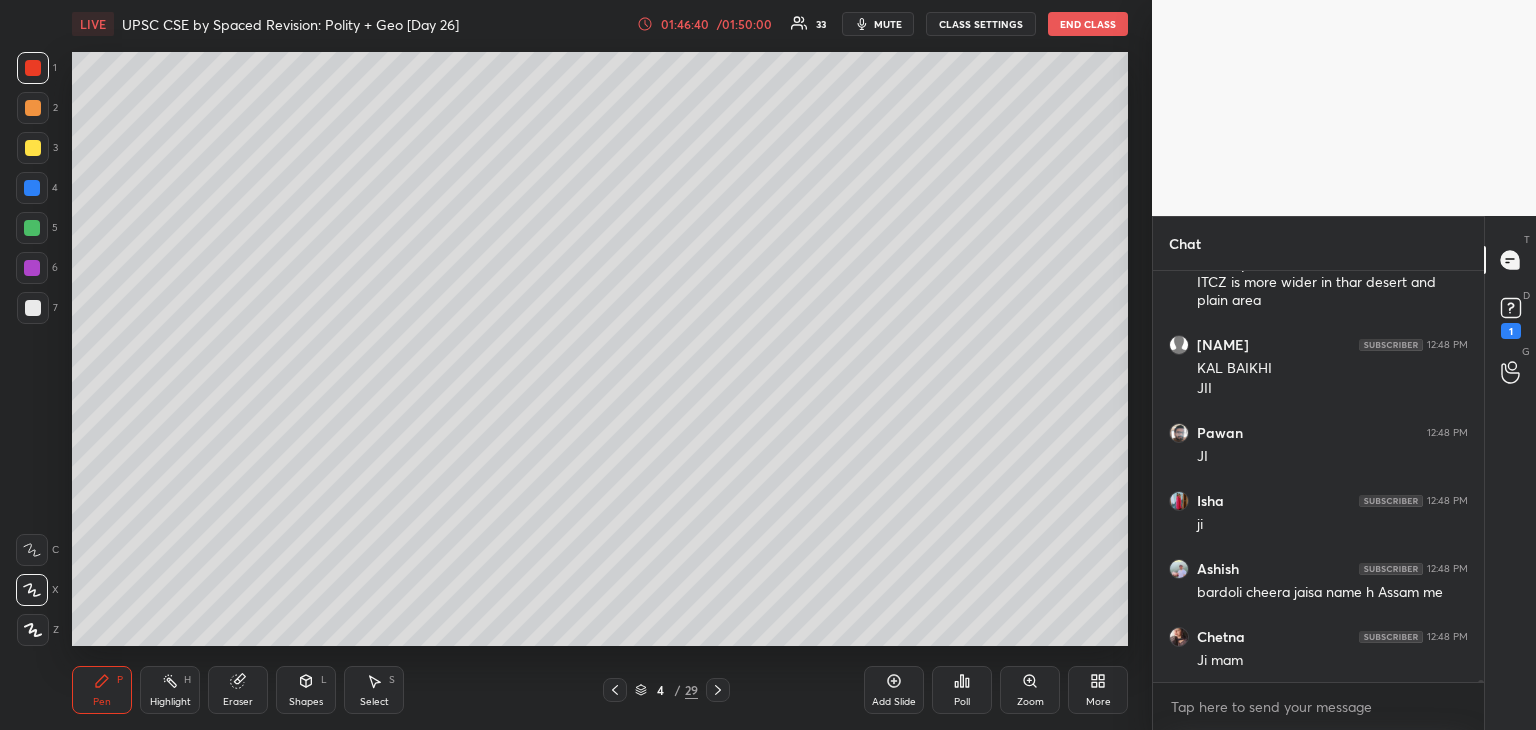click at bounding box center (33, 308) 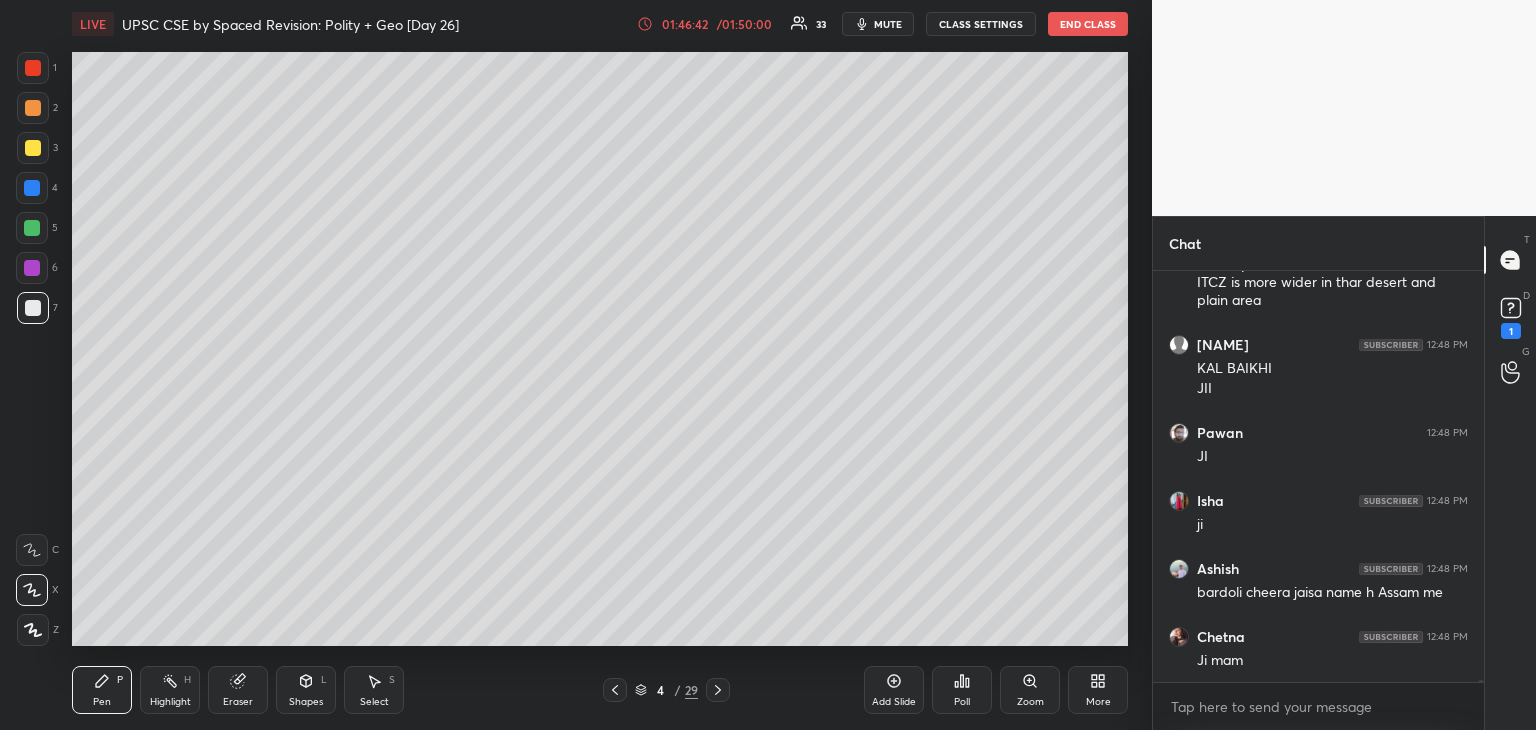 click 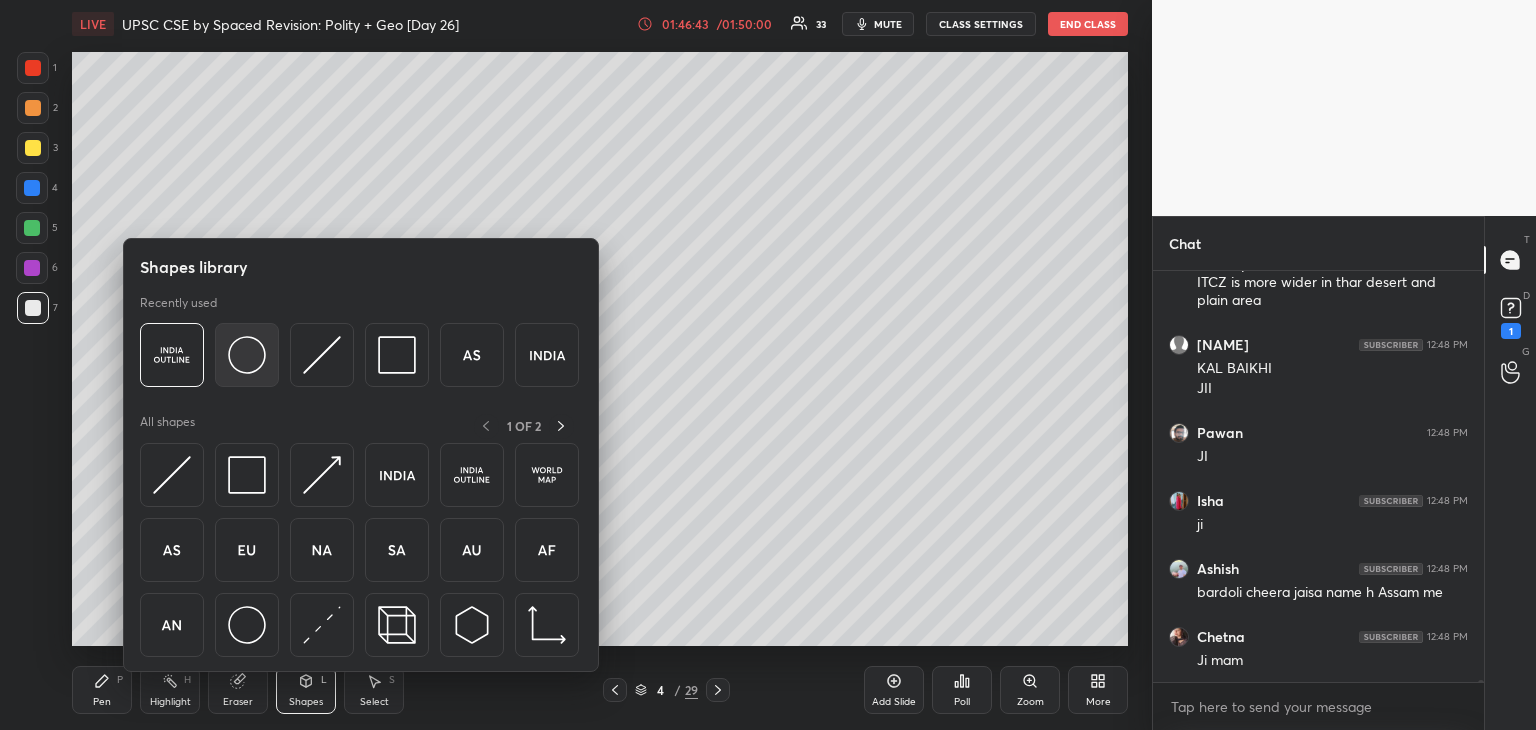 click at bounding box center [247, 355] 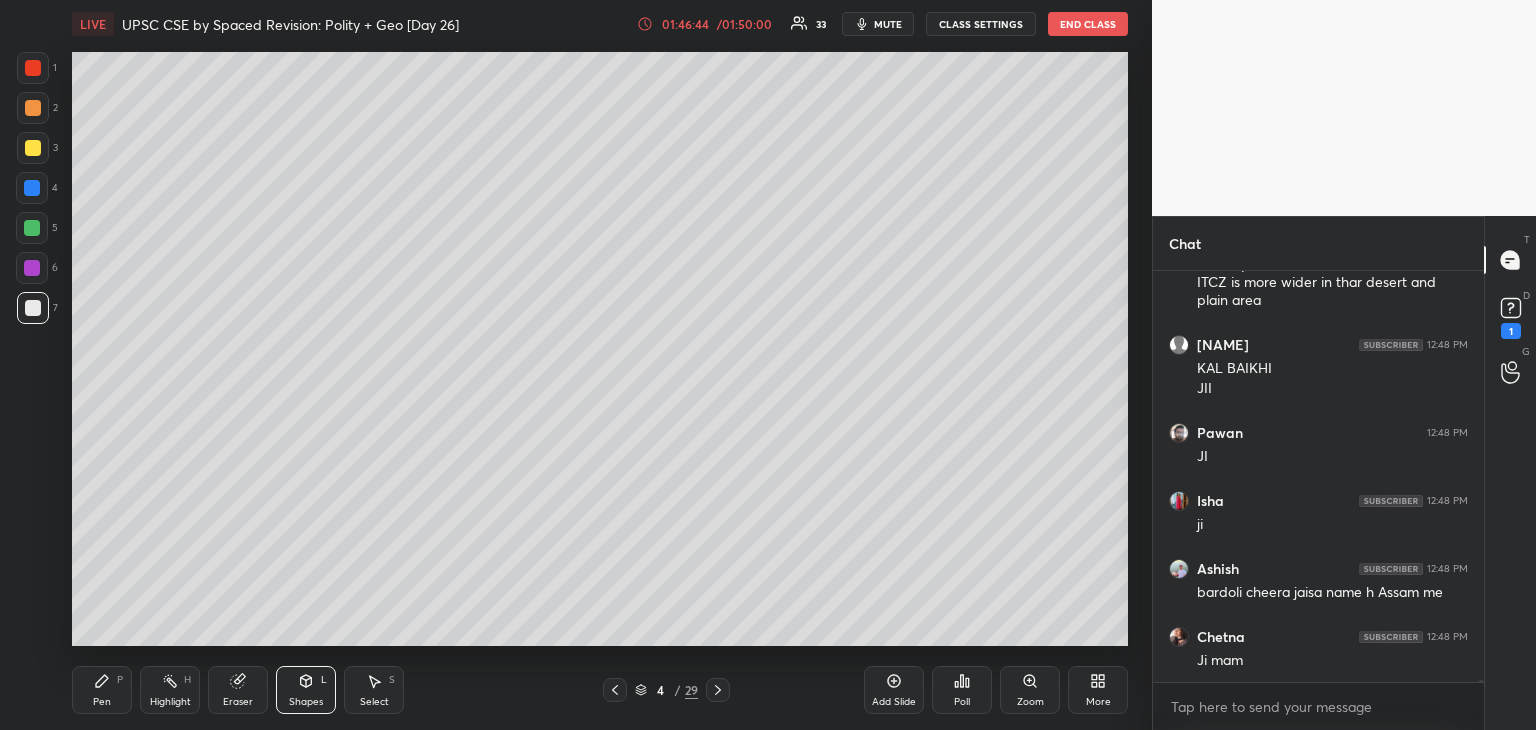 click at bounding box center [33, 308] 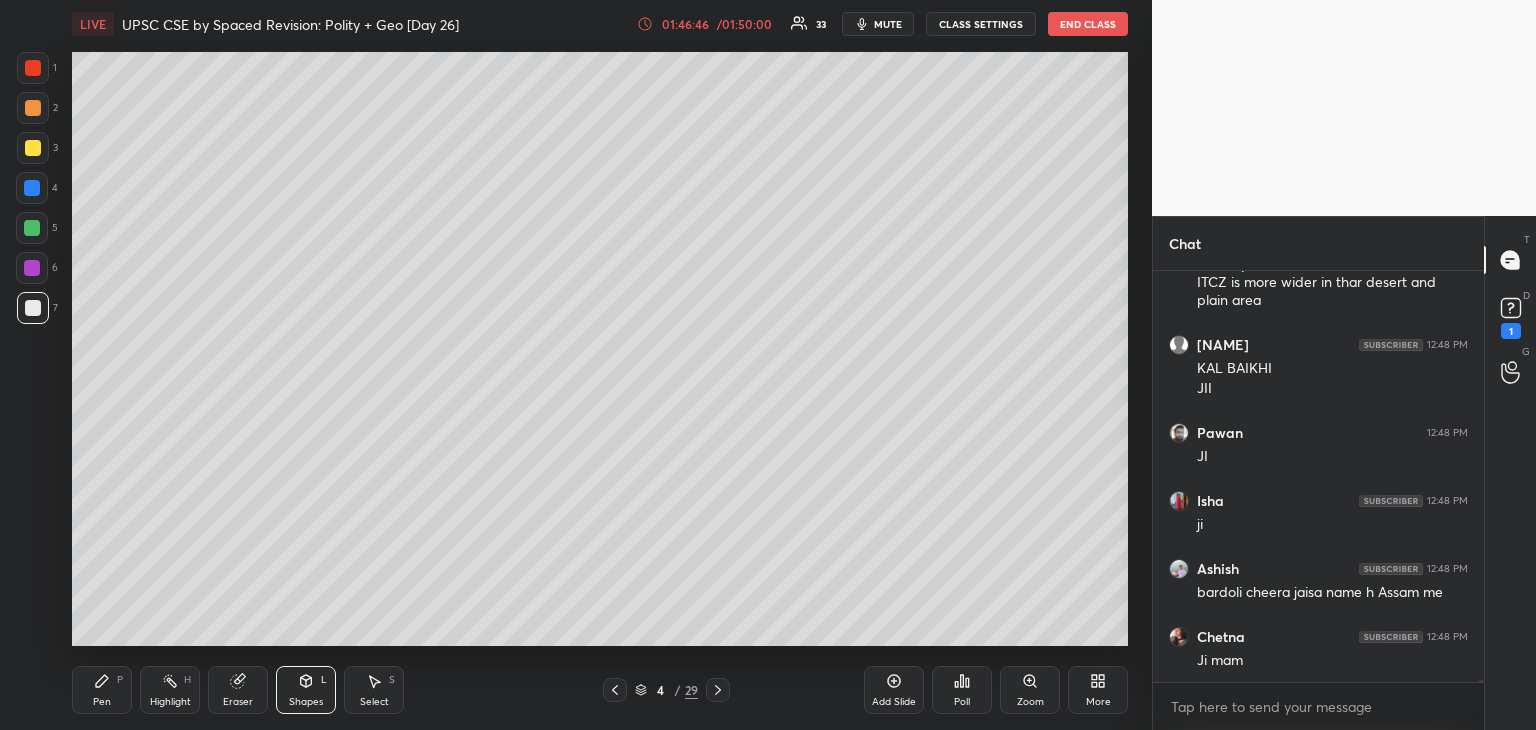 click on "Pen" at bounding box center (102, 702) 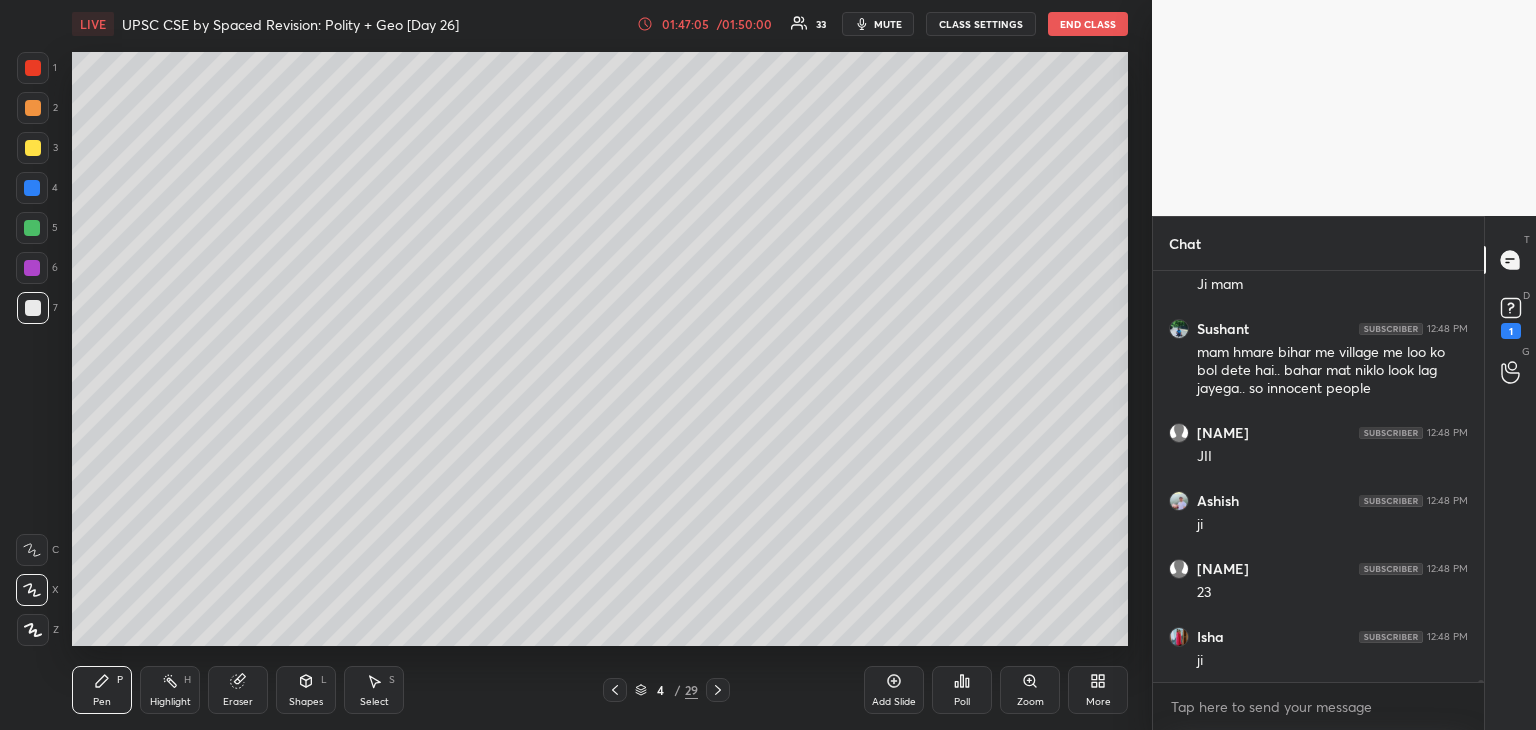 scroll, scrollTop: 76882, scrollLeft: 0, axis: vertical 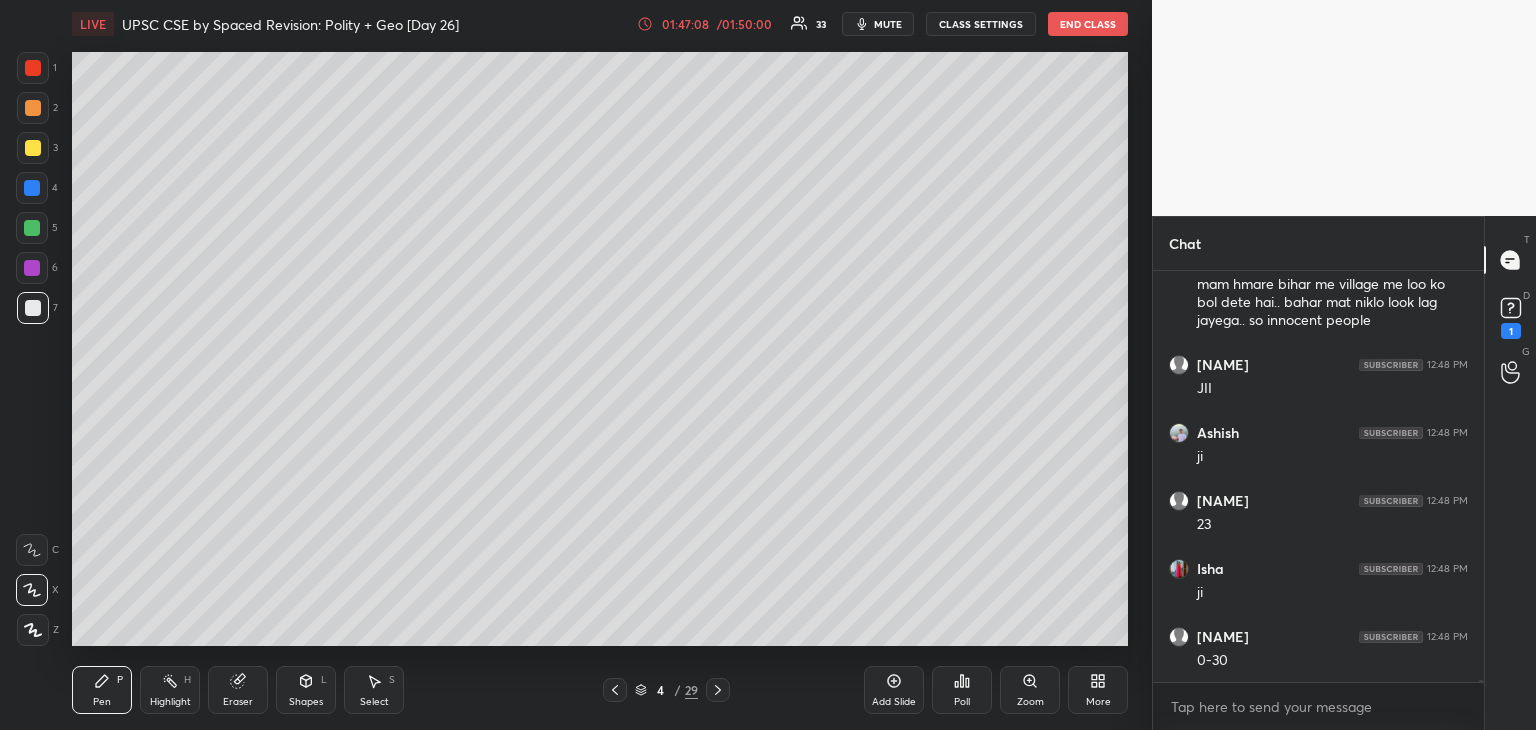 click at bounding box center [32, 188] 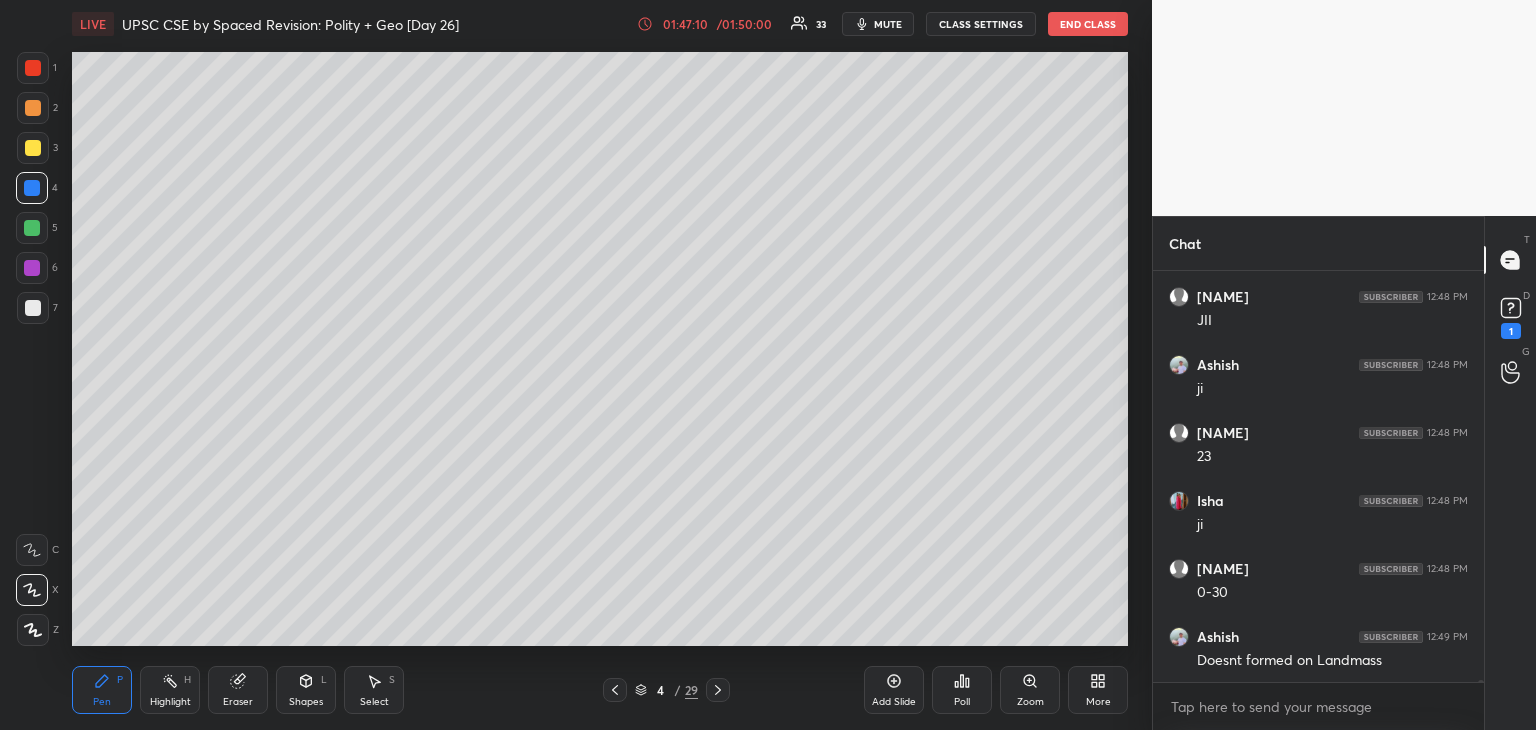 scroll, scrollTop: 77018, scrollLeft: 0, axis: vertical 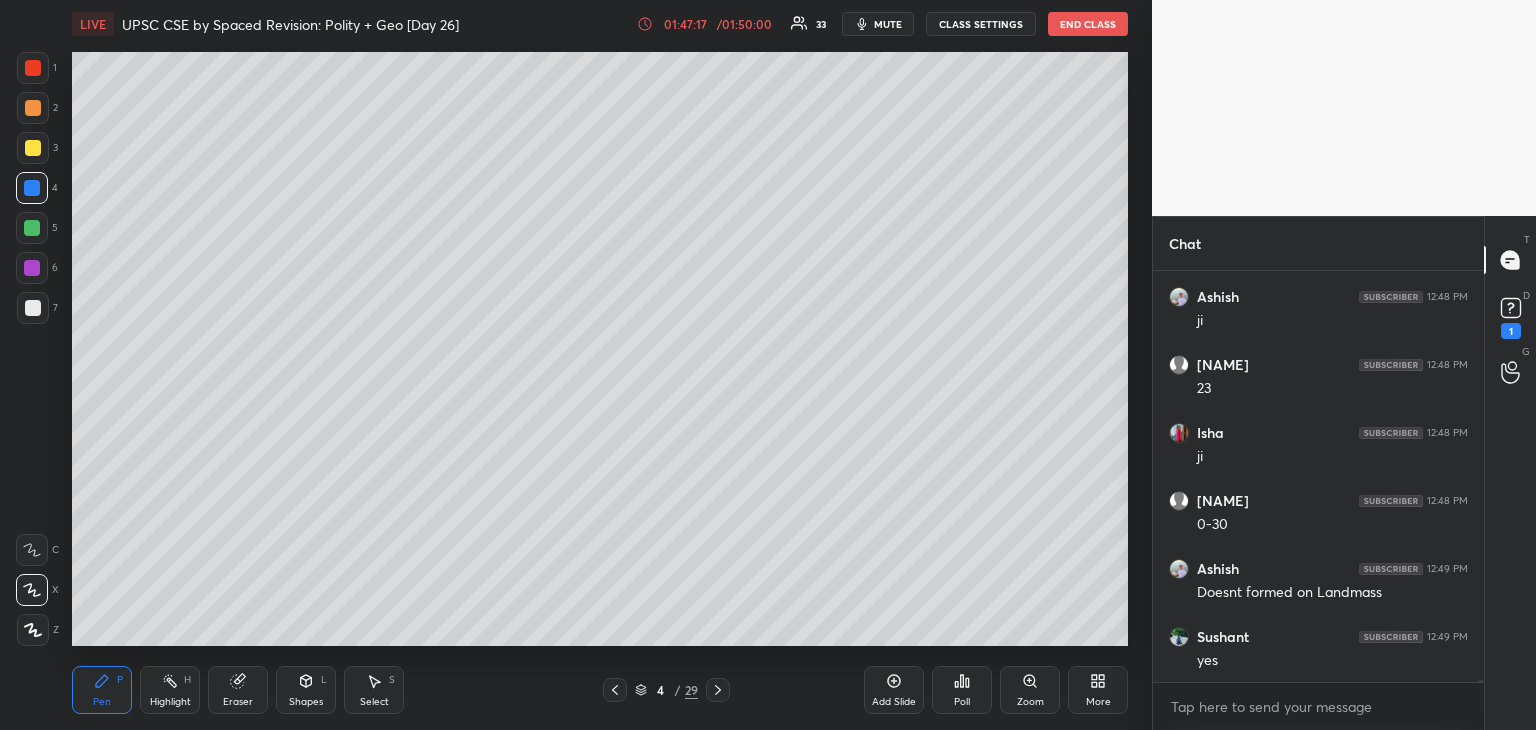 click at bounding box center (33, 148) 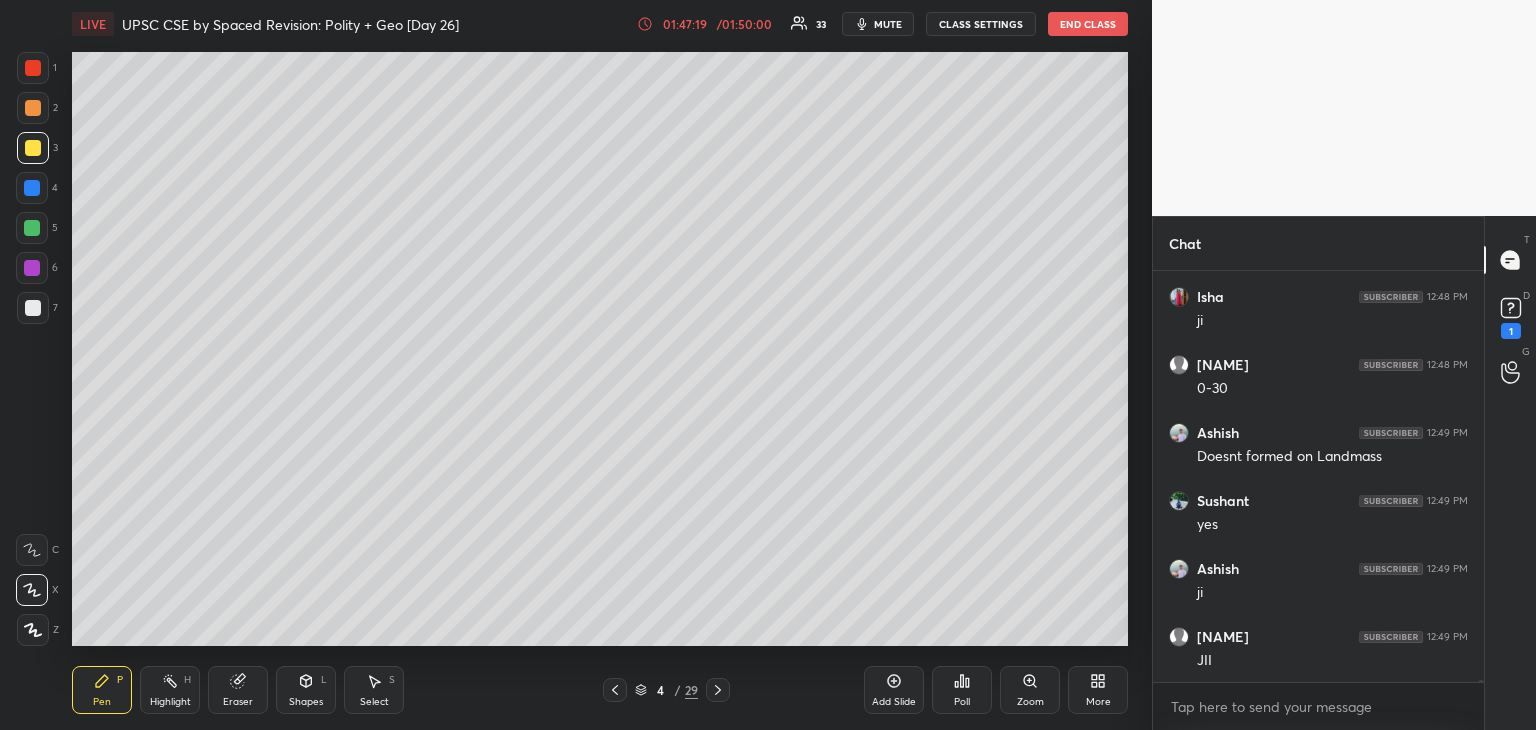 scroll, scrollTop: 77222, scrollLeft: 0, axis: vertical 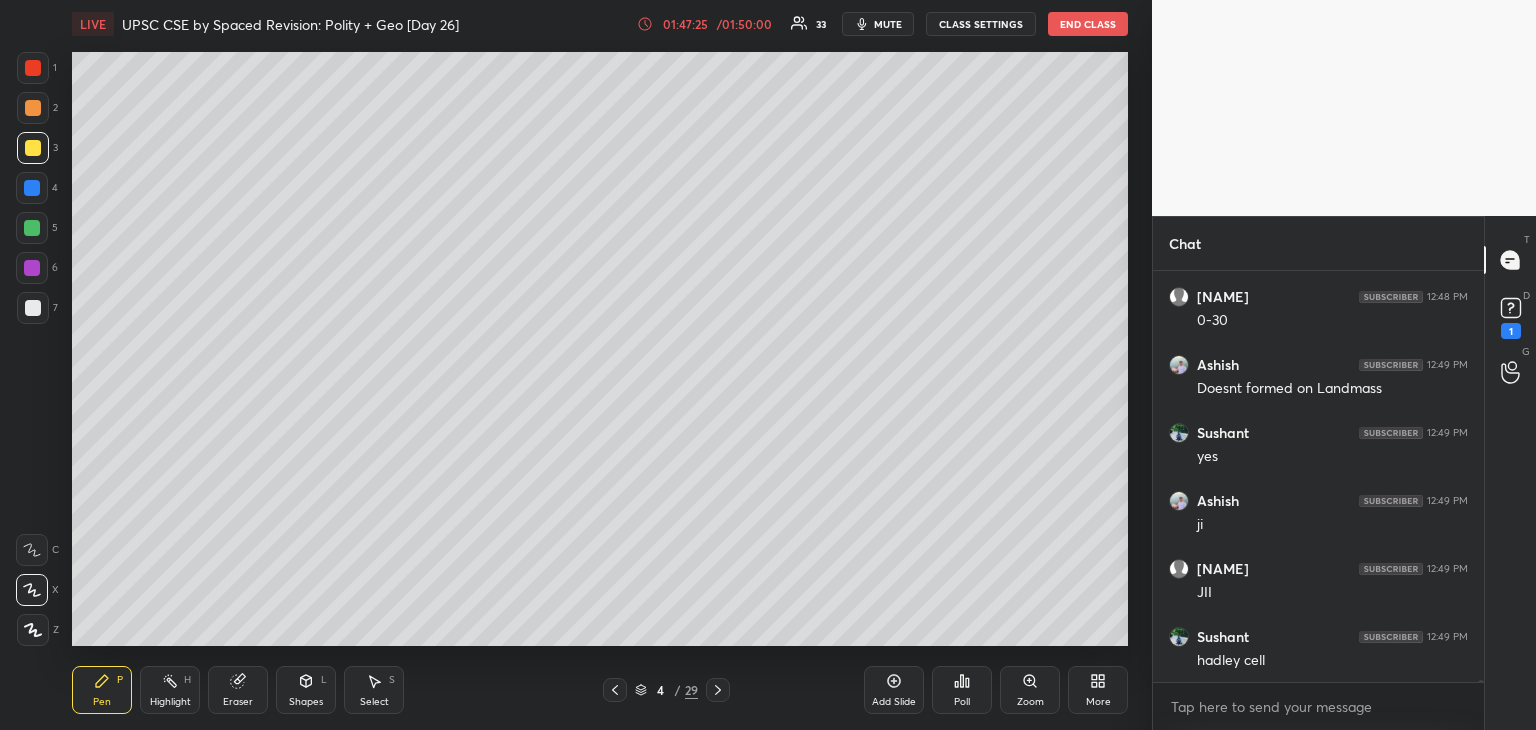 click at bounding box center [32, 268] 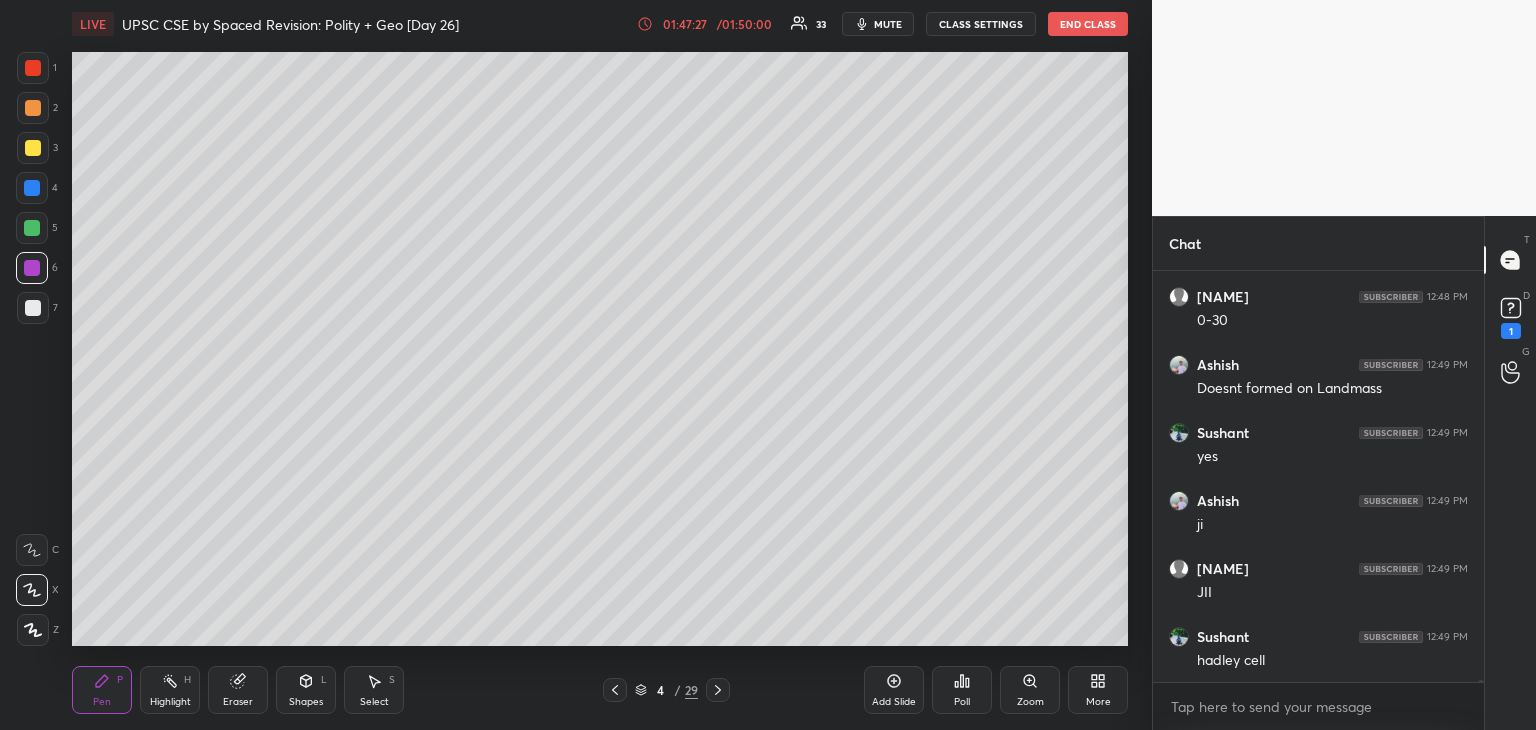 click at bounding box center (33, 308) 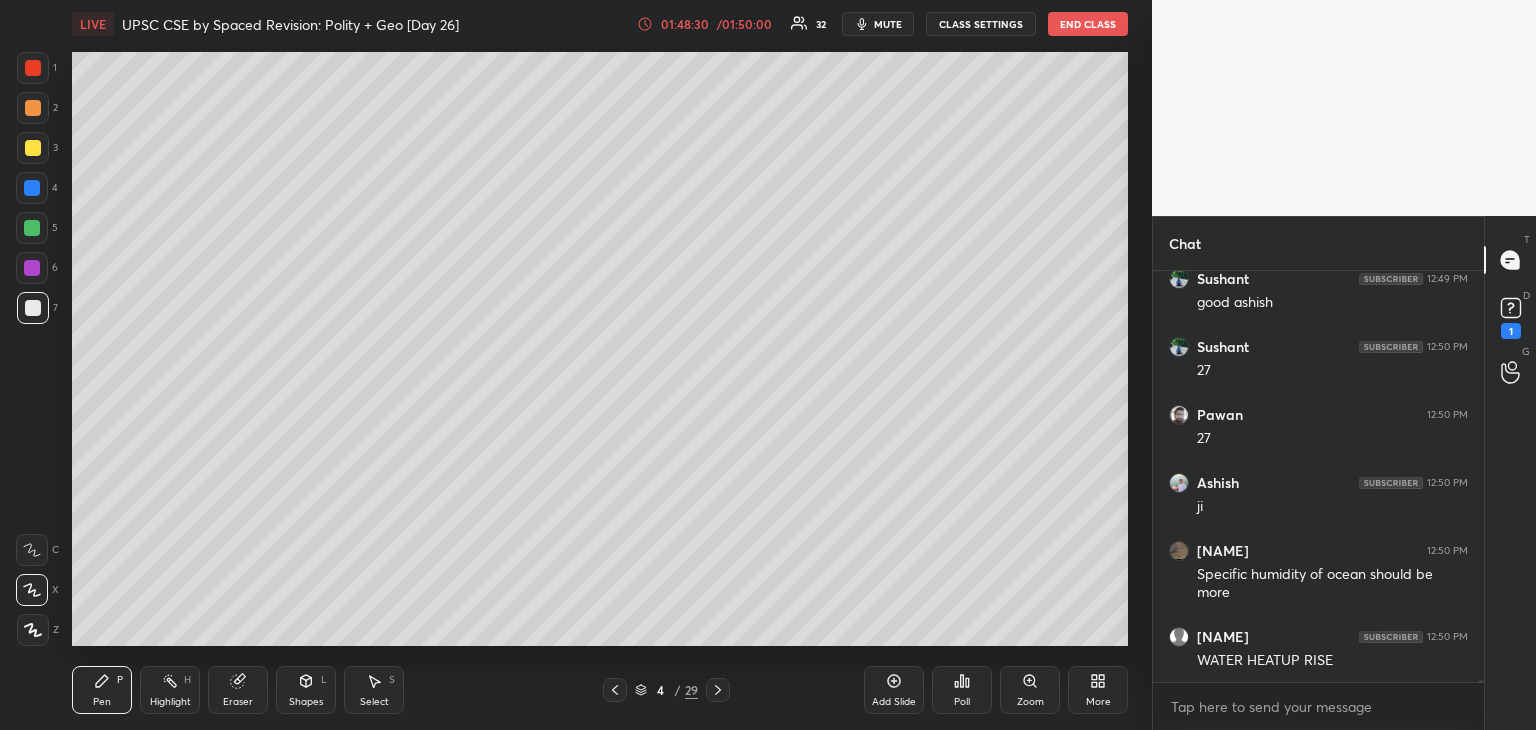 scroll, scrollTop: 78540, scrollLeft: 0, axis: vertical 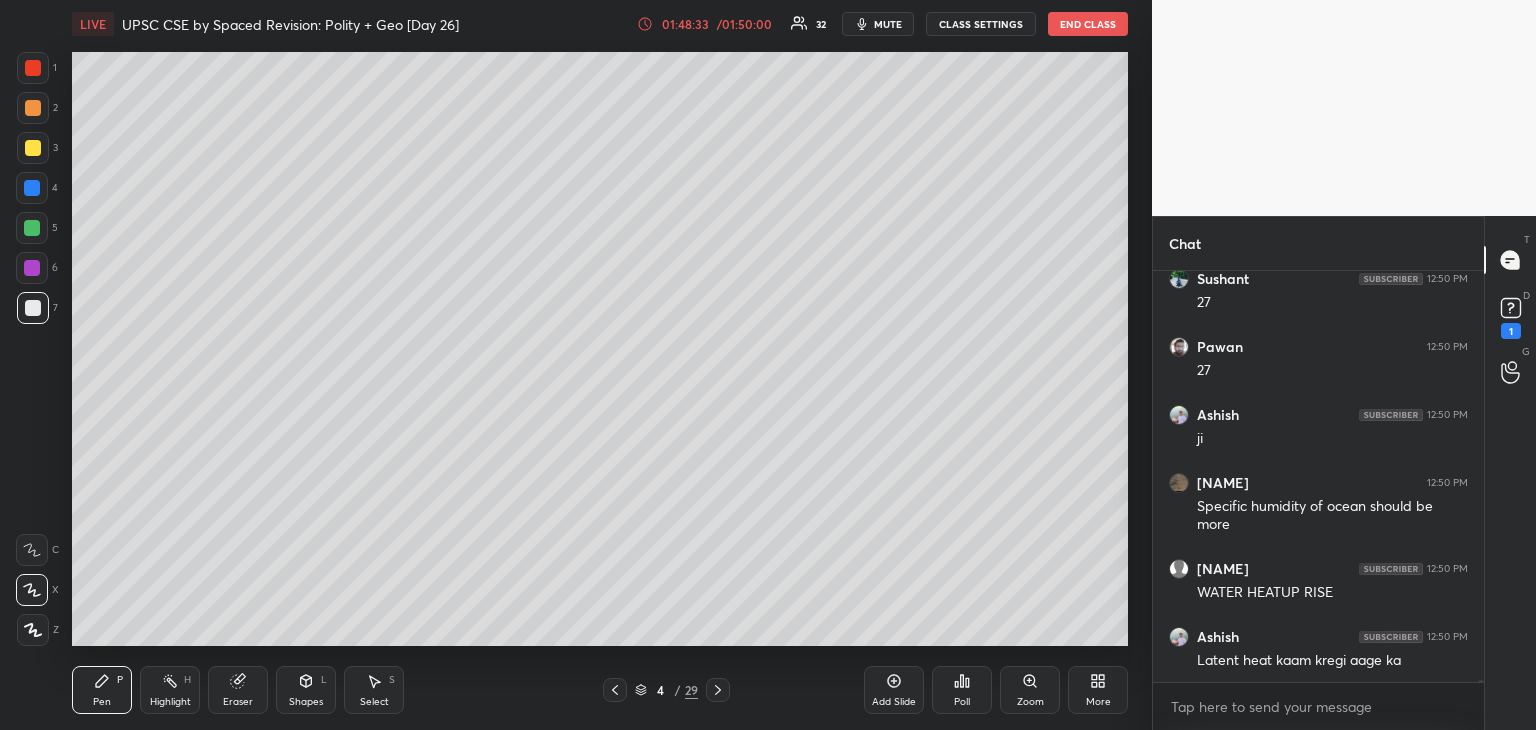 click at bounding box center [32, 188] 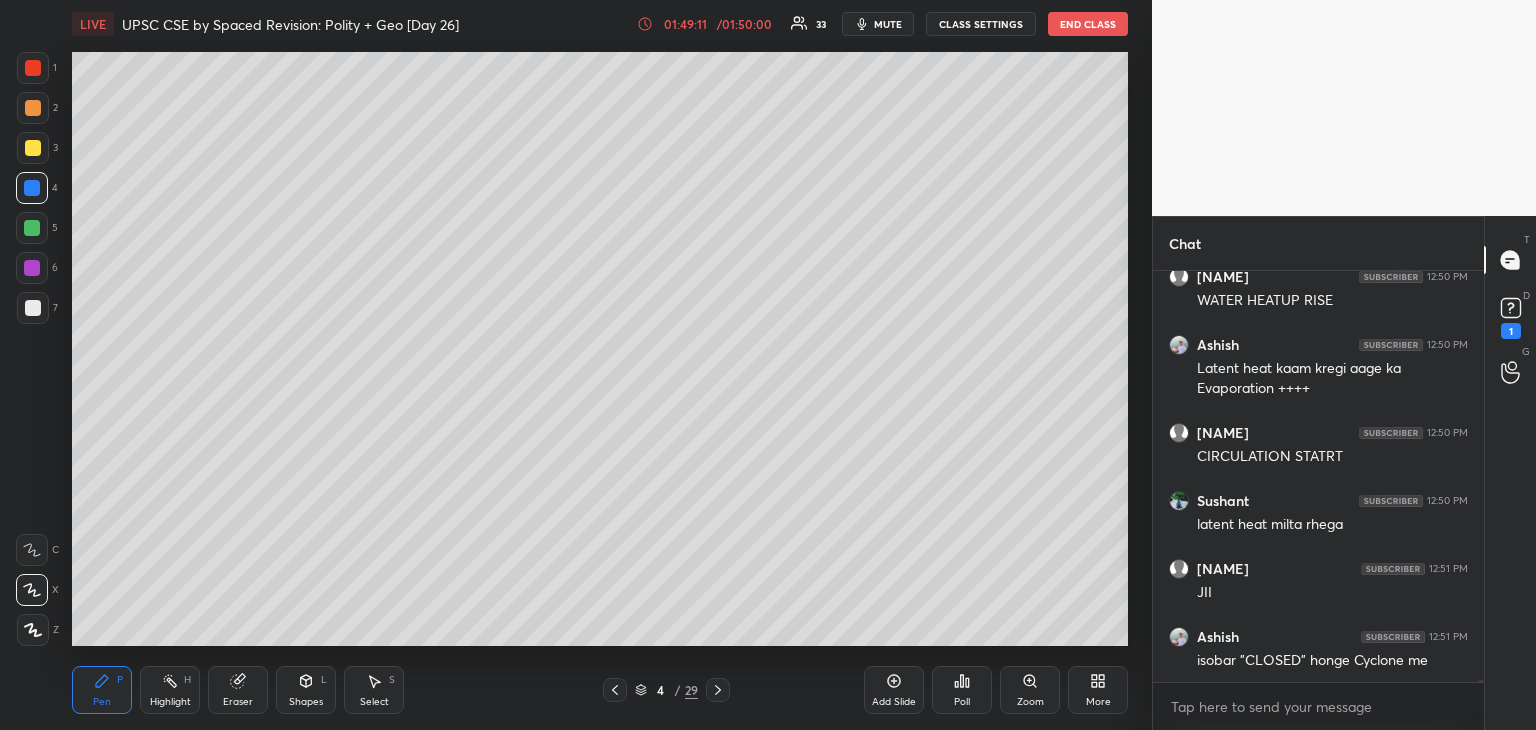 scroll, scrollTop: 78900, scrollLeft: 0, axis: vertical 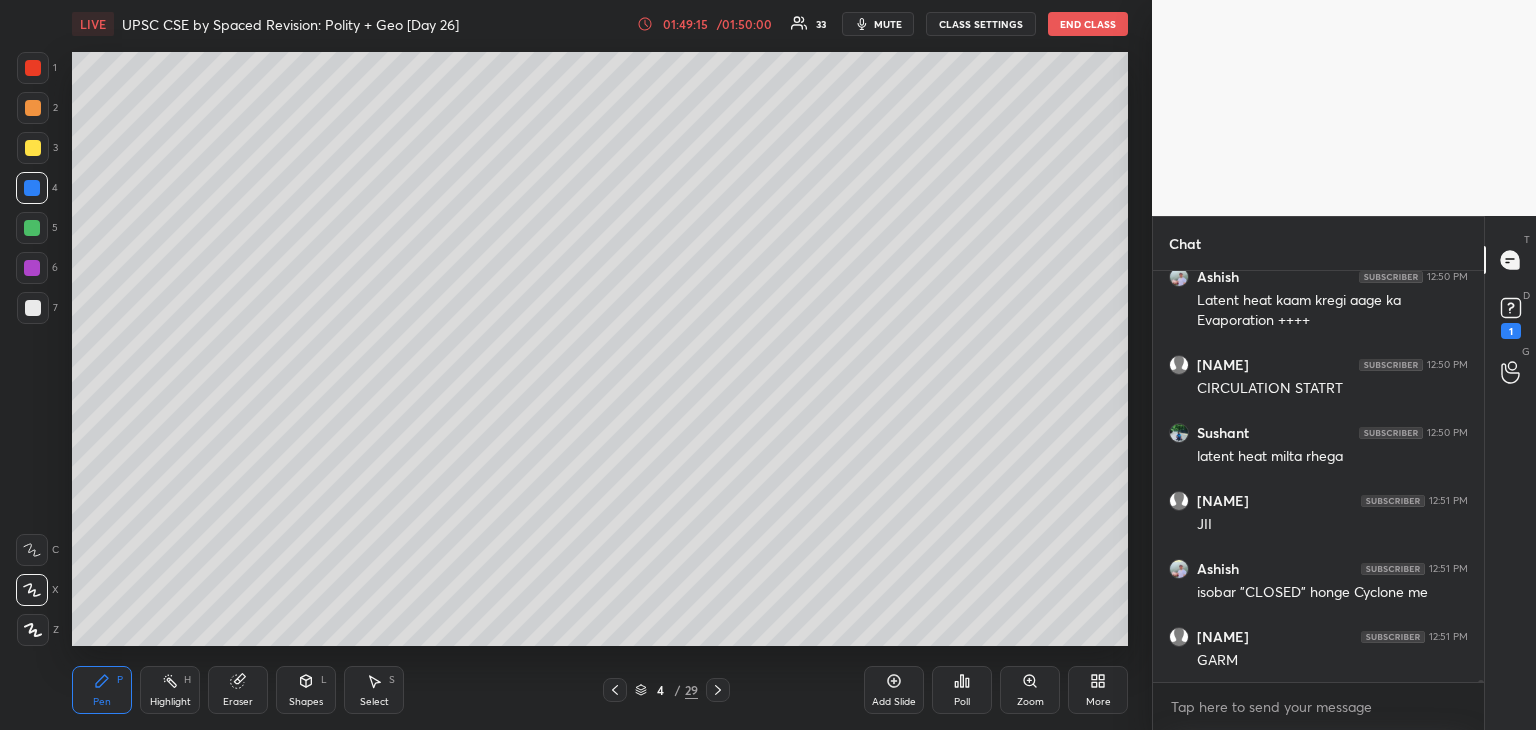 click at bounding box center [32, 228] 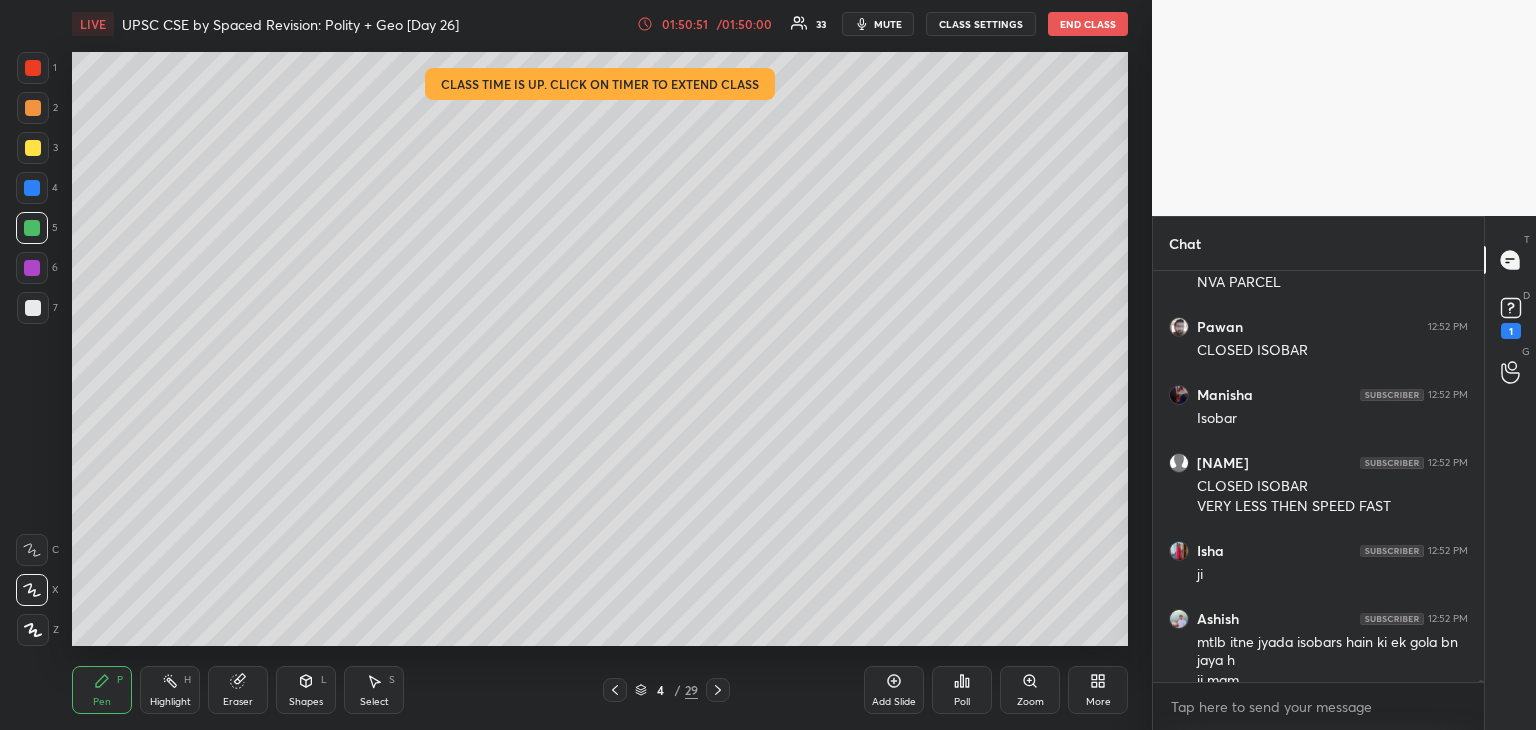 scroll, scrollTop: 80250, scrollLeft: 0, axis: vertical 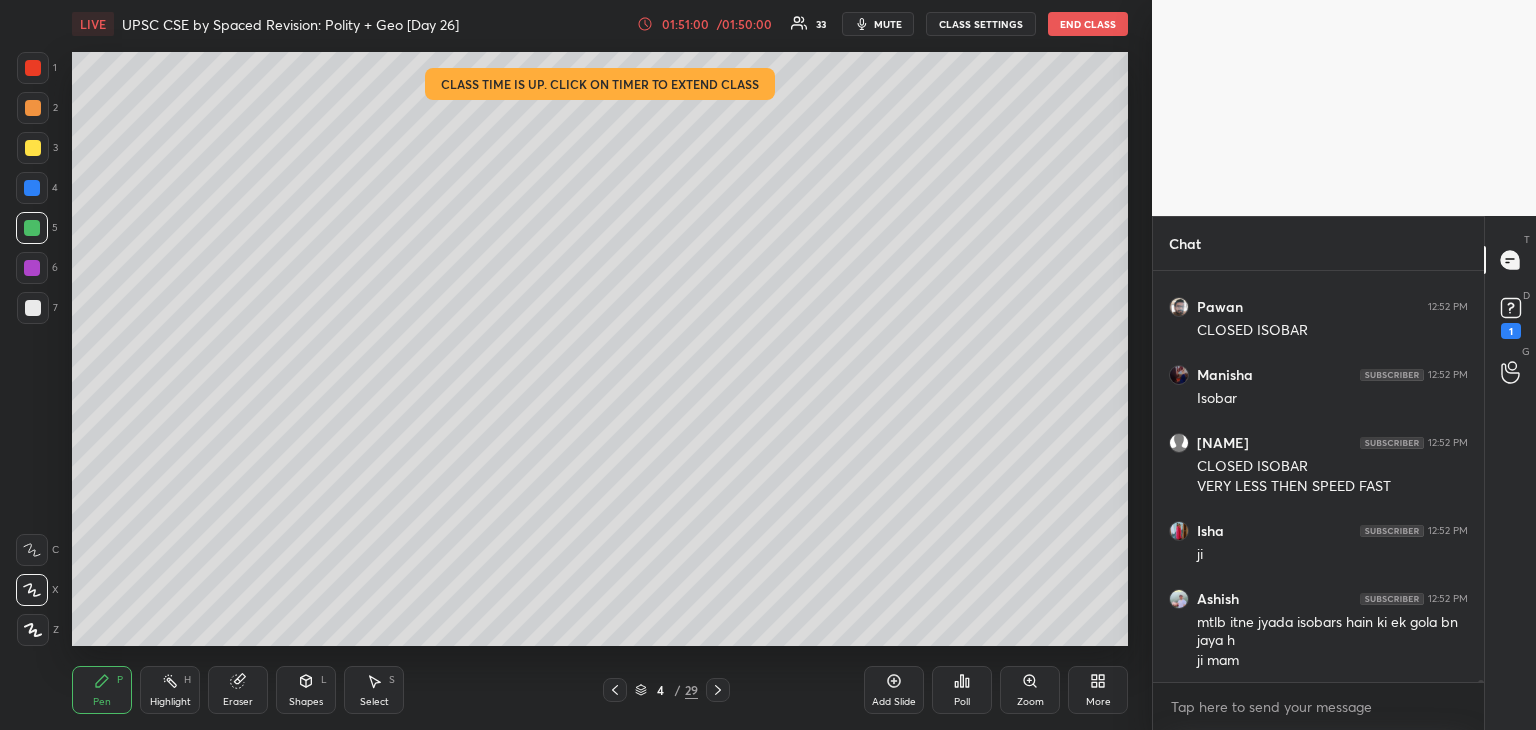 drag, startPoint x: 29, startPoint y: 146, endPoint x: 48, endPoint y: 144, distance: 19.104973 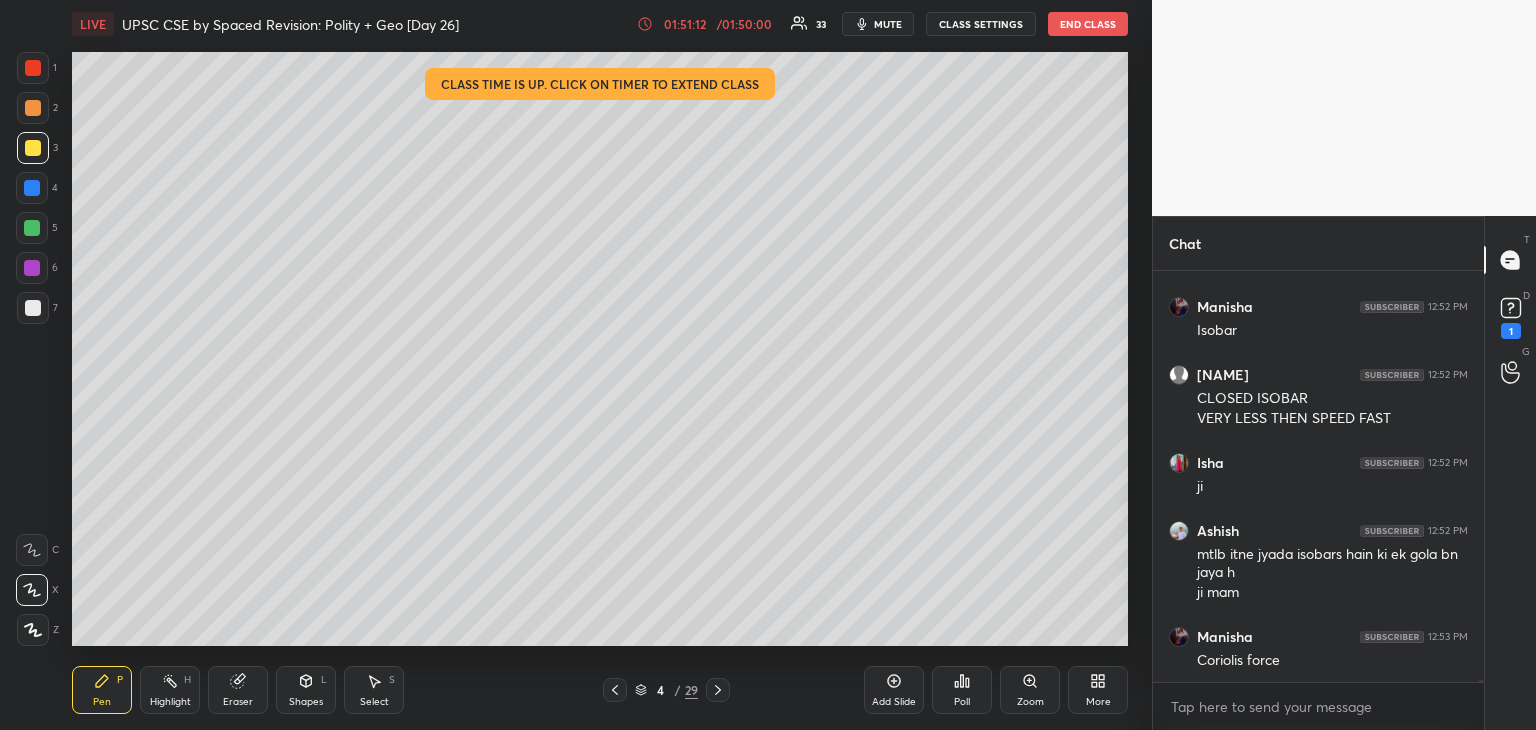 scroll, scrollTop: 80386, scrollLeft: 0, axis: vertical 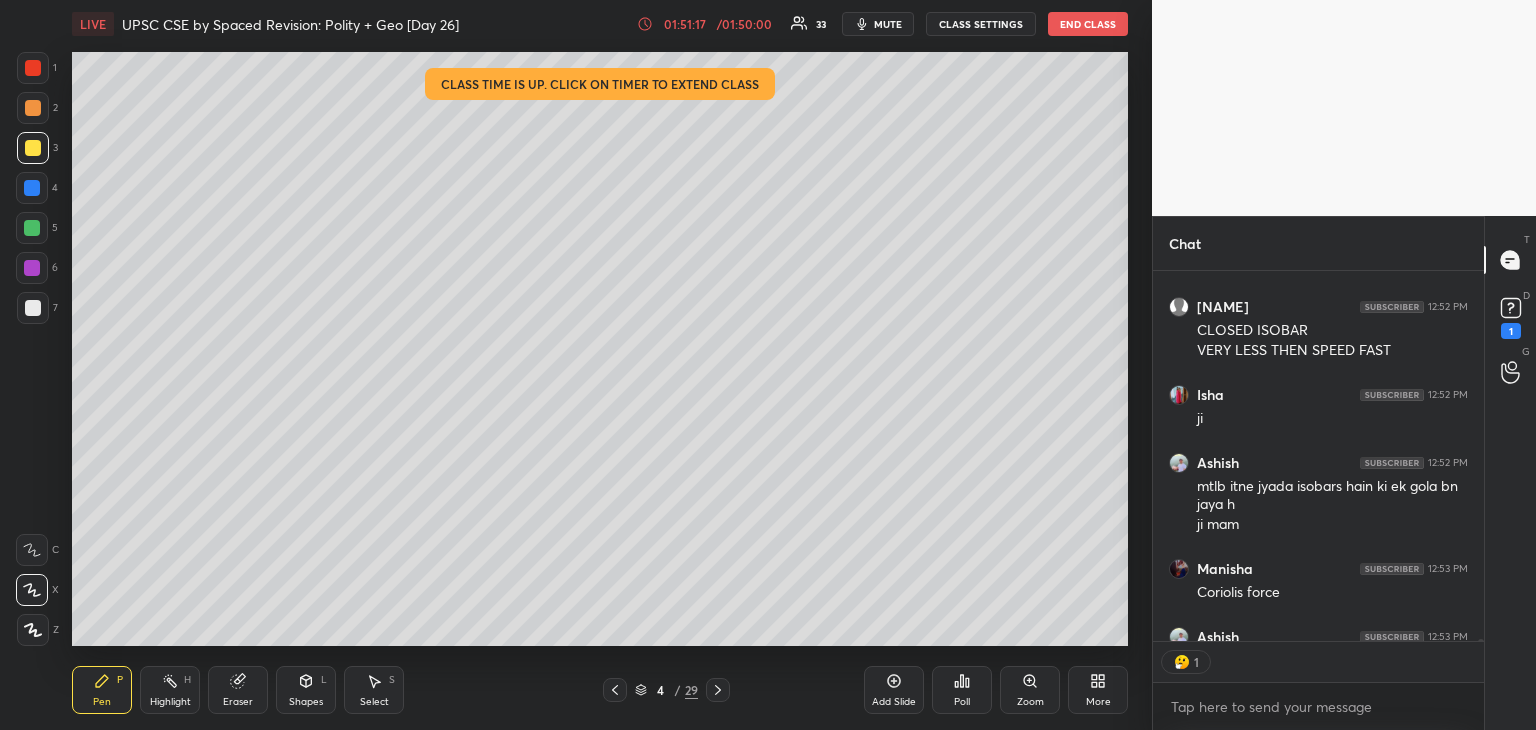 click on "Chat [PERSON] 12:52 PM CLOSED ISOBAR [PERSON] 12:52 PM Isobar [PERSON] 12:52 PM CLOSED ISOBAR VERY LESS THEN SPEED FAST [PERSON] 12:52 PM ji [PERSON] 12:52 PM mtlb itne jyada isobars hain ki ek gola bn jaya h ji mam [PERSON] 12:53 PM Coriolis force [PERSON] 12:53 PM Fir NDRF taiyyar ki jati h JUMP TO LATEST 1 Enable hand raising Enable raise hand to speak to learners. Once enabled, chat will be turned off temporarily. Enable x   [PERSON] Asked a doubt 1 Mam, ye RS ki website pr tha... Attacks, threat, etc ko parliamentary privilege me rkhte h bhle vo outside the parliamentary premises hua ho... so is base pr summon kiya hoga. Pick this doubt NEW DOUBTS ASKED No one has raised a hand yet Can't raise hand Looks like educator just invited you to speak. Please wait before you can raise your hand again. Got it T Messages (T) D Doubts (D) 1 G Raise Hand (G)" at bounding box center (1344, 473) 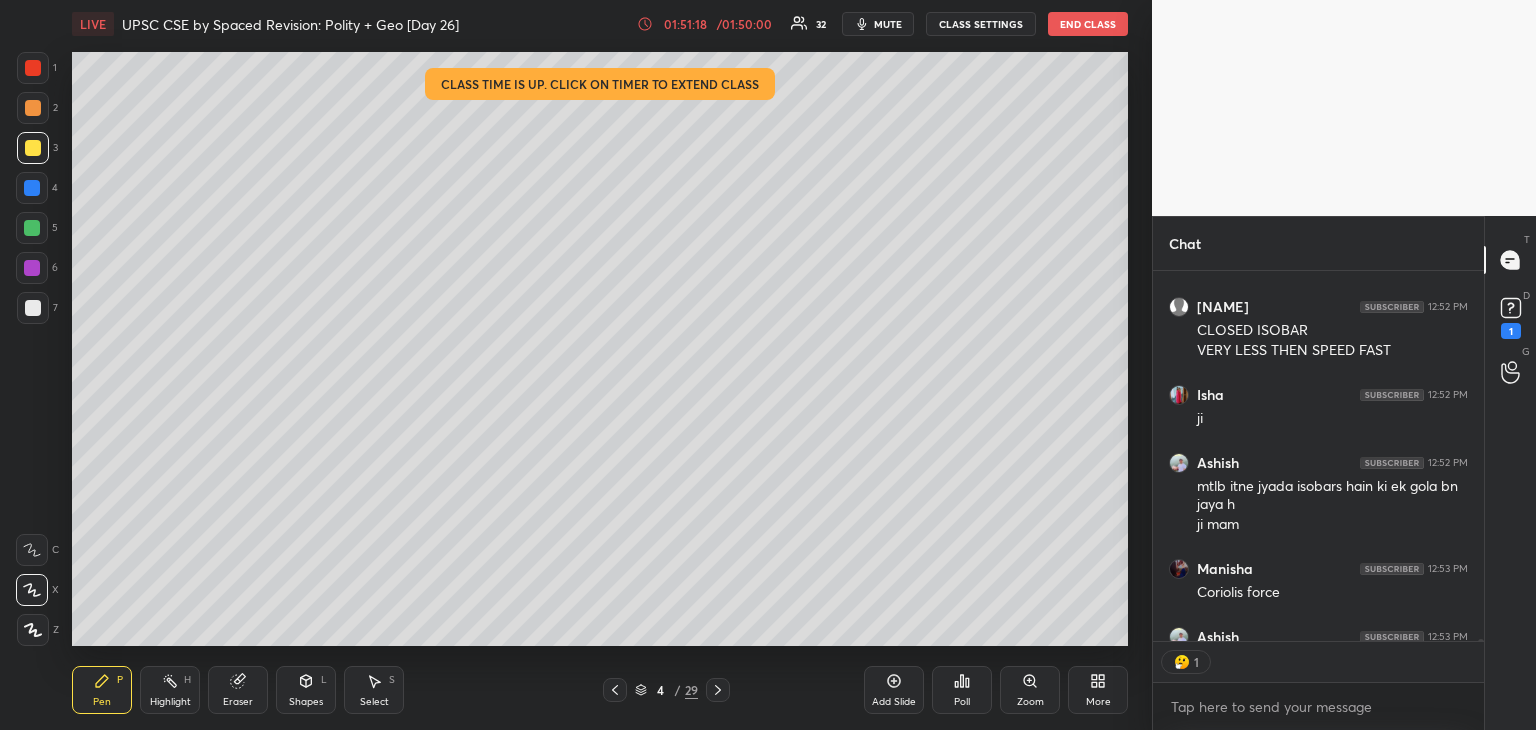 scroll, scrollTop: 80427, scrollLeft: 0, axis: vertical 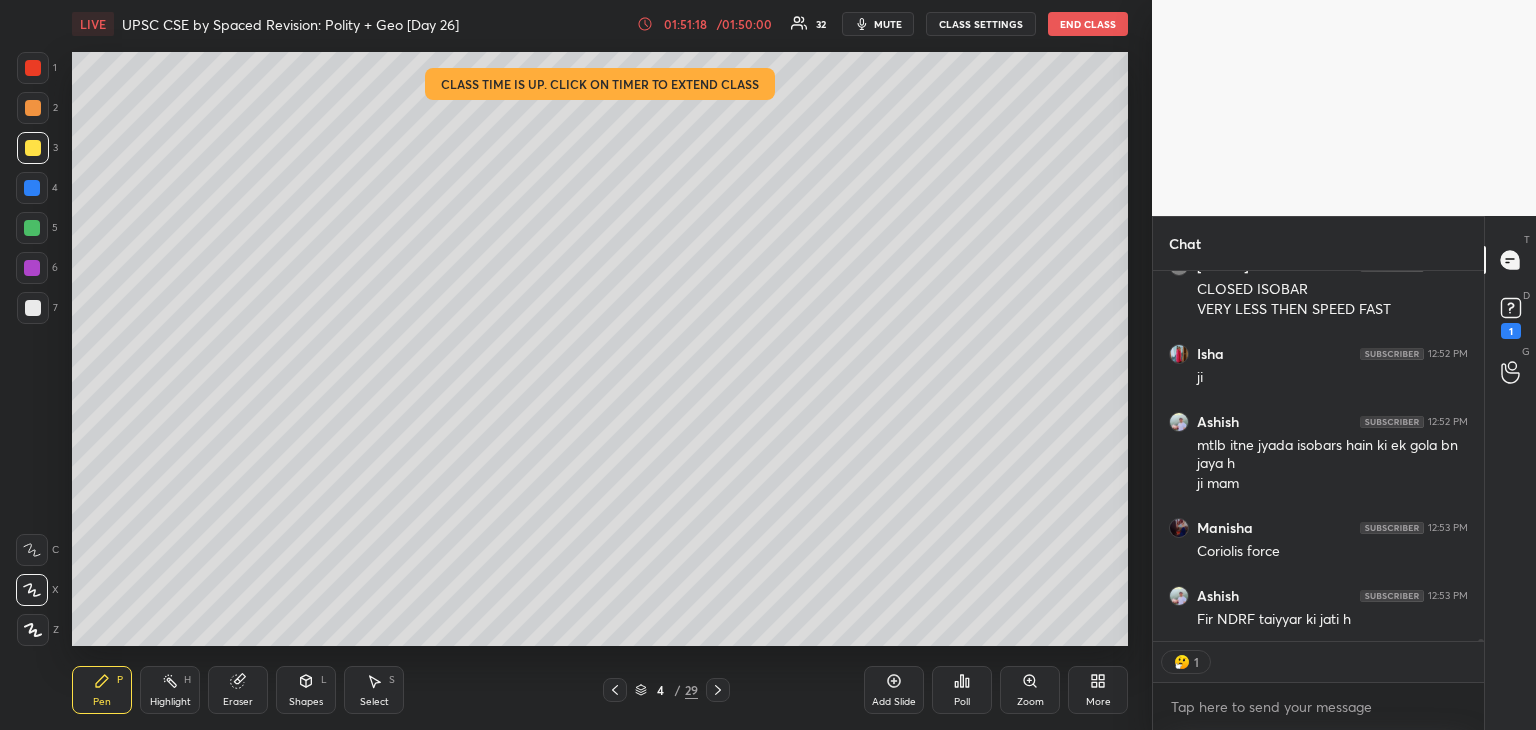 click on "Manisha 12:52 PM Isobar Rupali 12:52 PM CLOSED ISOBAR VERY LESS THEN SPEED FAST Isha 12:52 PM ji Ashish 12:52 PM mtlb itne jyada isobars hain ki ek gola bn jaya h ji mam Manisha 12:53 PM Coriolis force Ashish 12:53 PM Fir NDRF taiyyar ki jati h JUMP TO LATEST 1 Enable hand raising Enable raise hand to speak to learners. Once enabled, chat will be turned off temporarily. Enable x" at bounding box center (1318, 500) 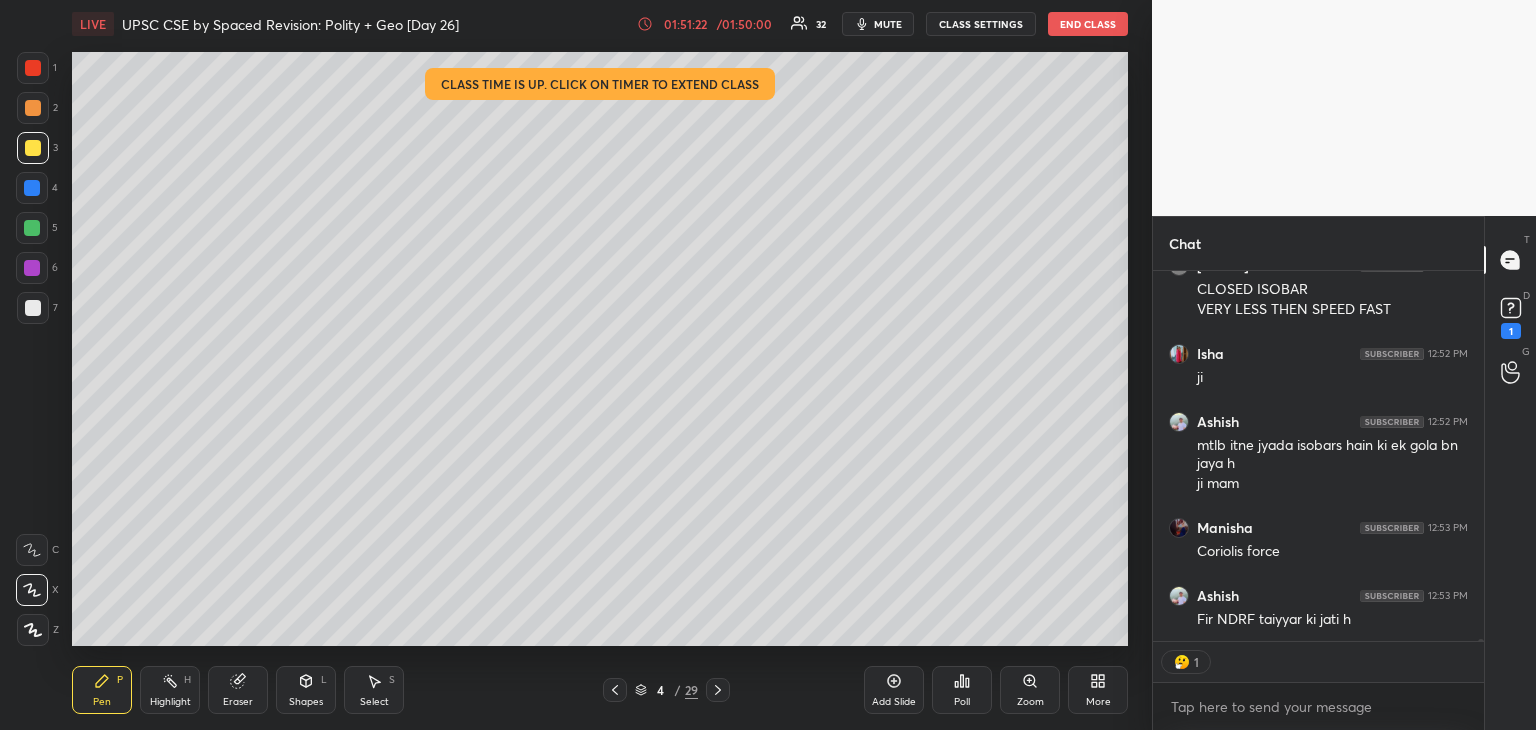scroll, scrollTop: 80495, scrollLeft: 0, axis: vertical 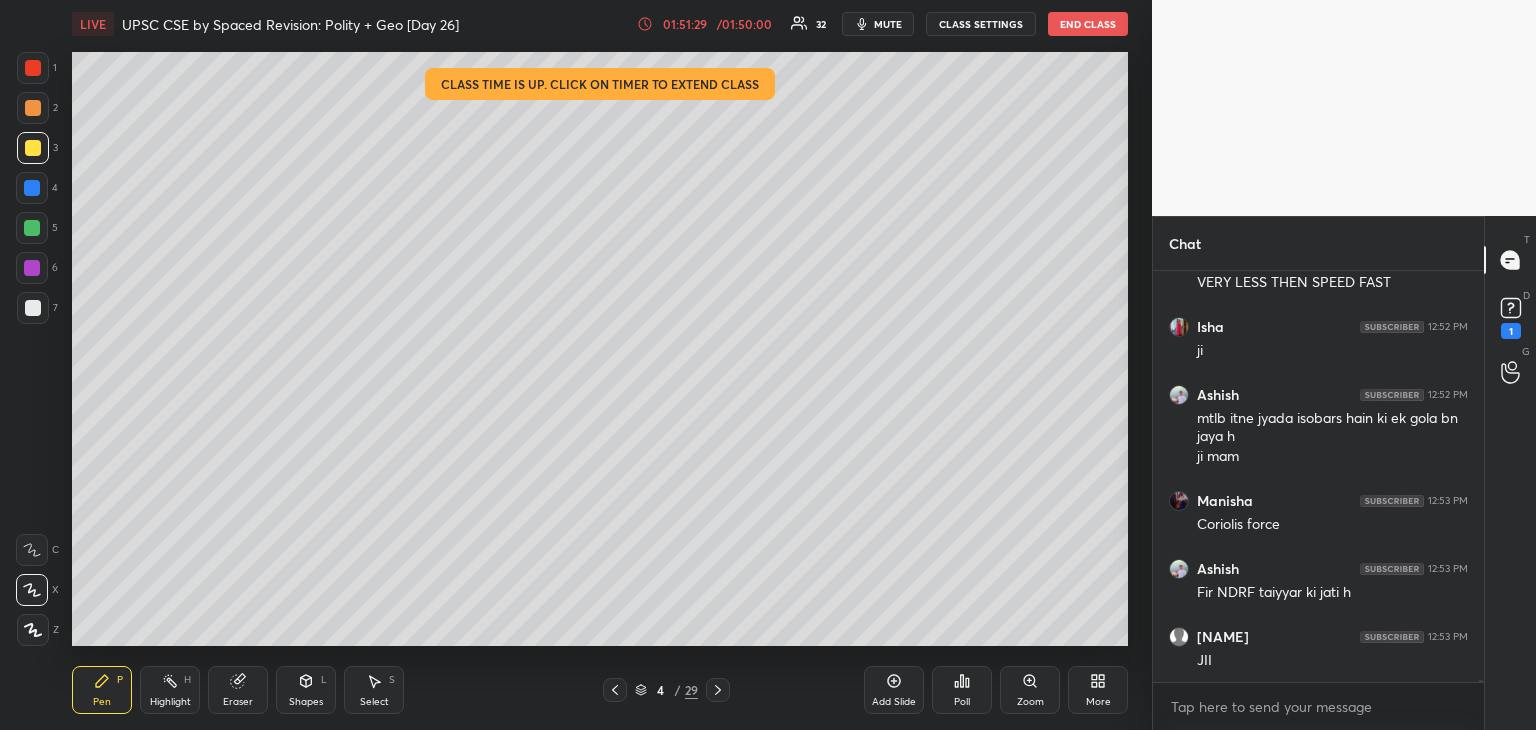 click 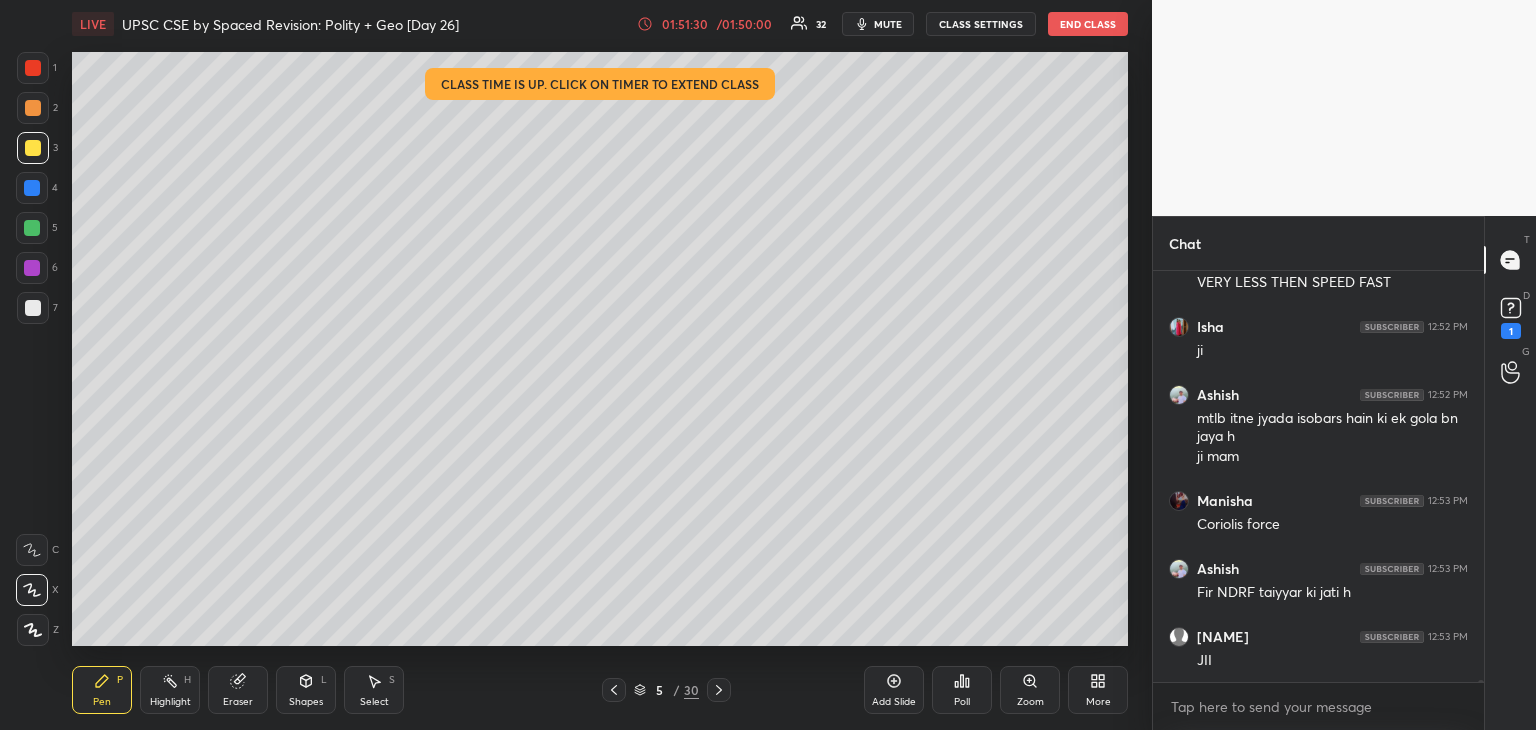 click at bounding box center [33, 308] 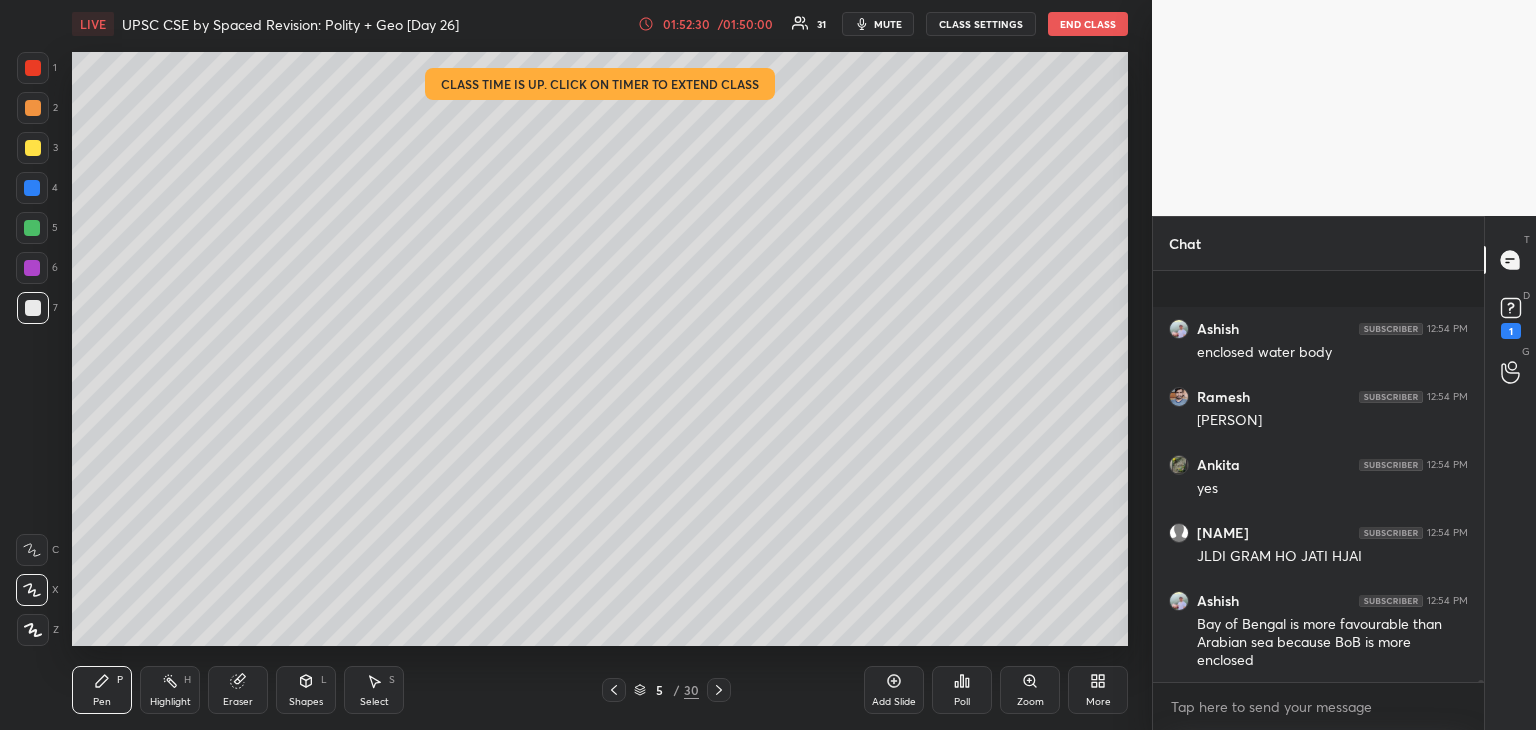 scroll, scrollTop: 81450, scrollLeft: 0, axis: vertical 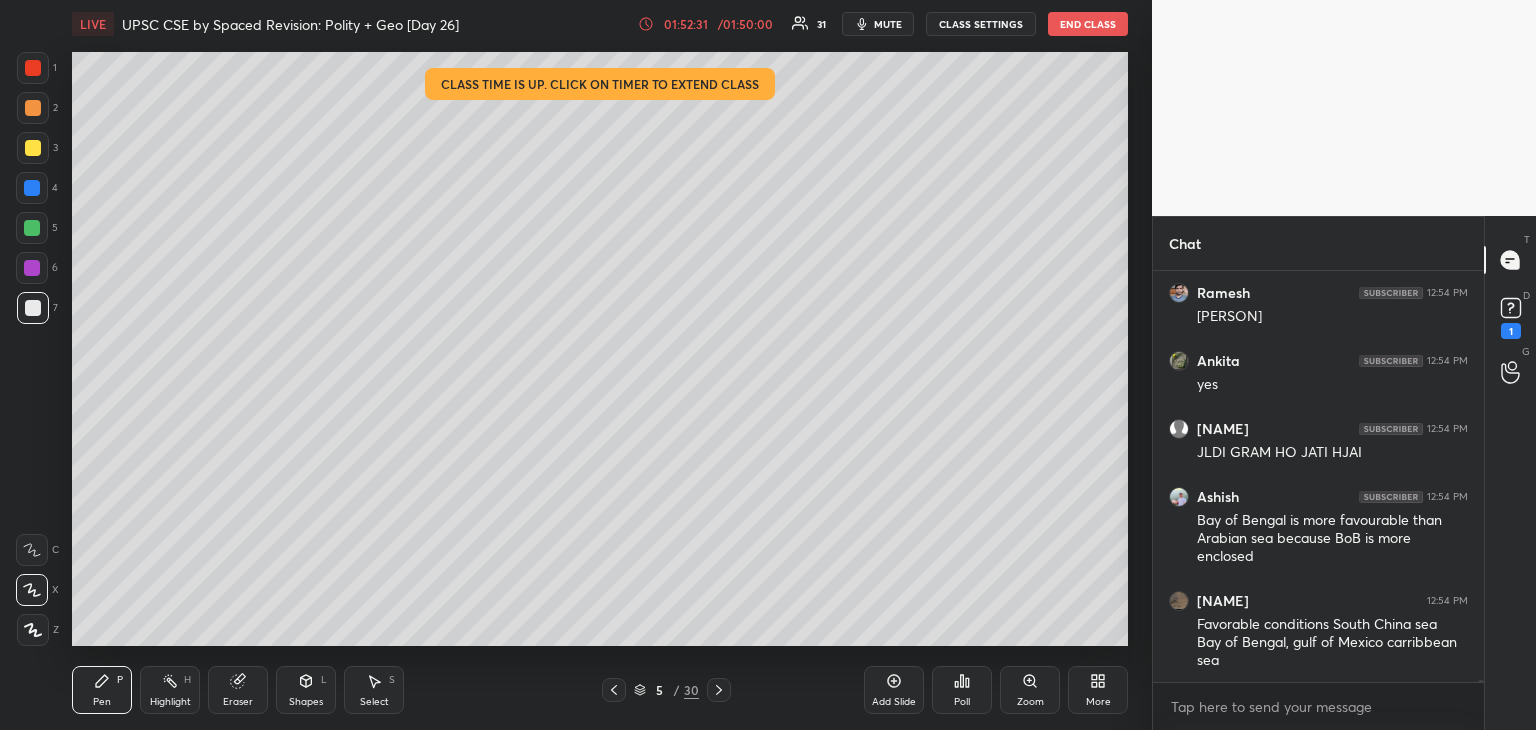click on "/  01:50:00" at bounding box center (745, 24) 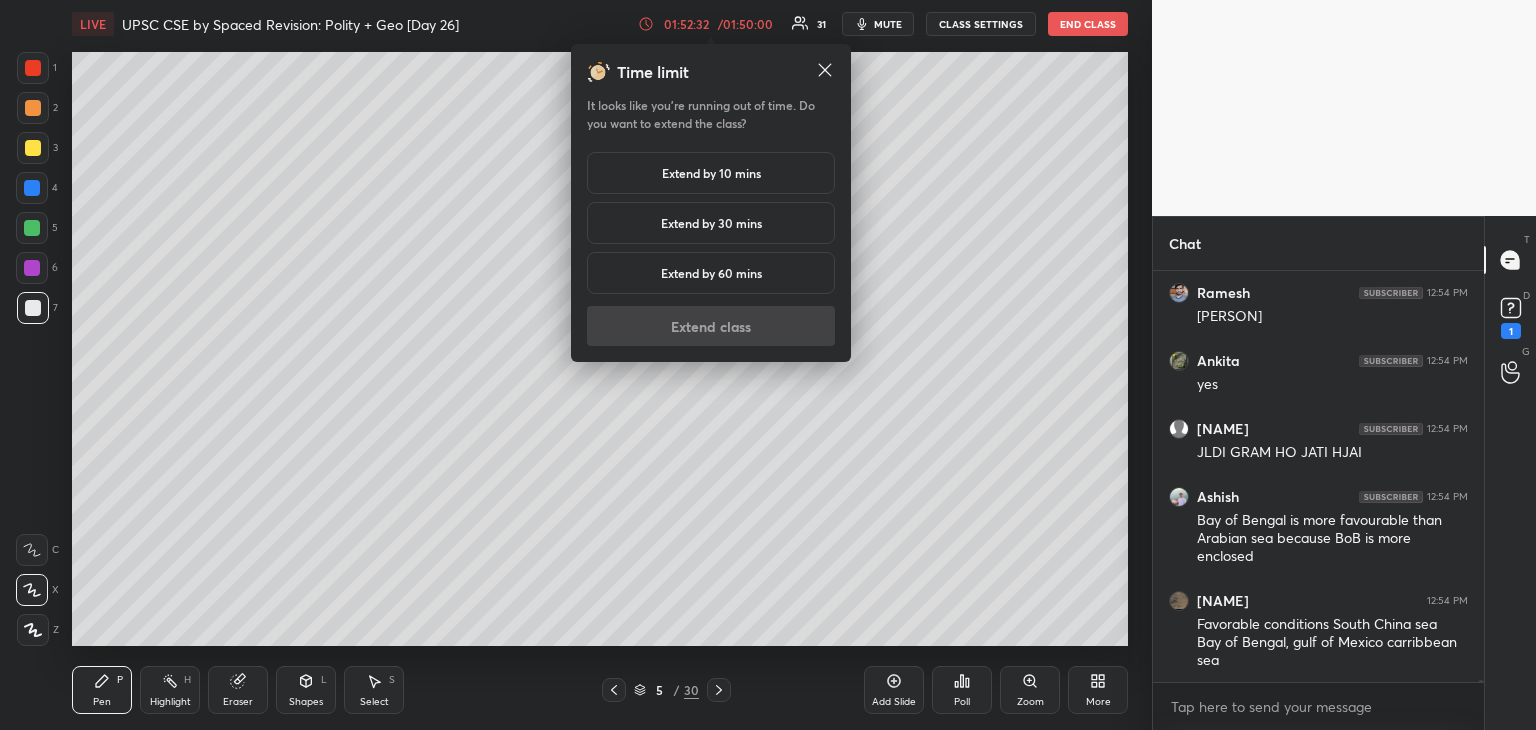 click on "Extend by 10 mins" at bounding box center (711, 173) 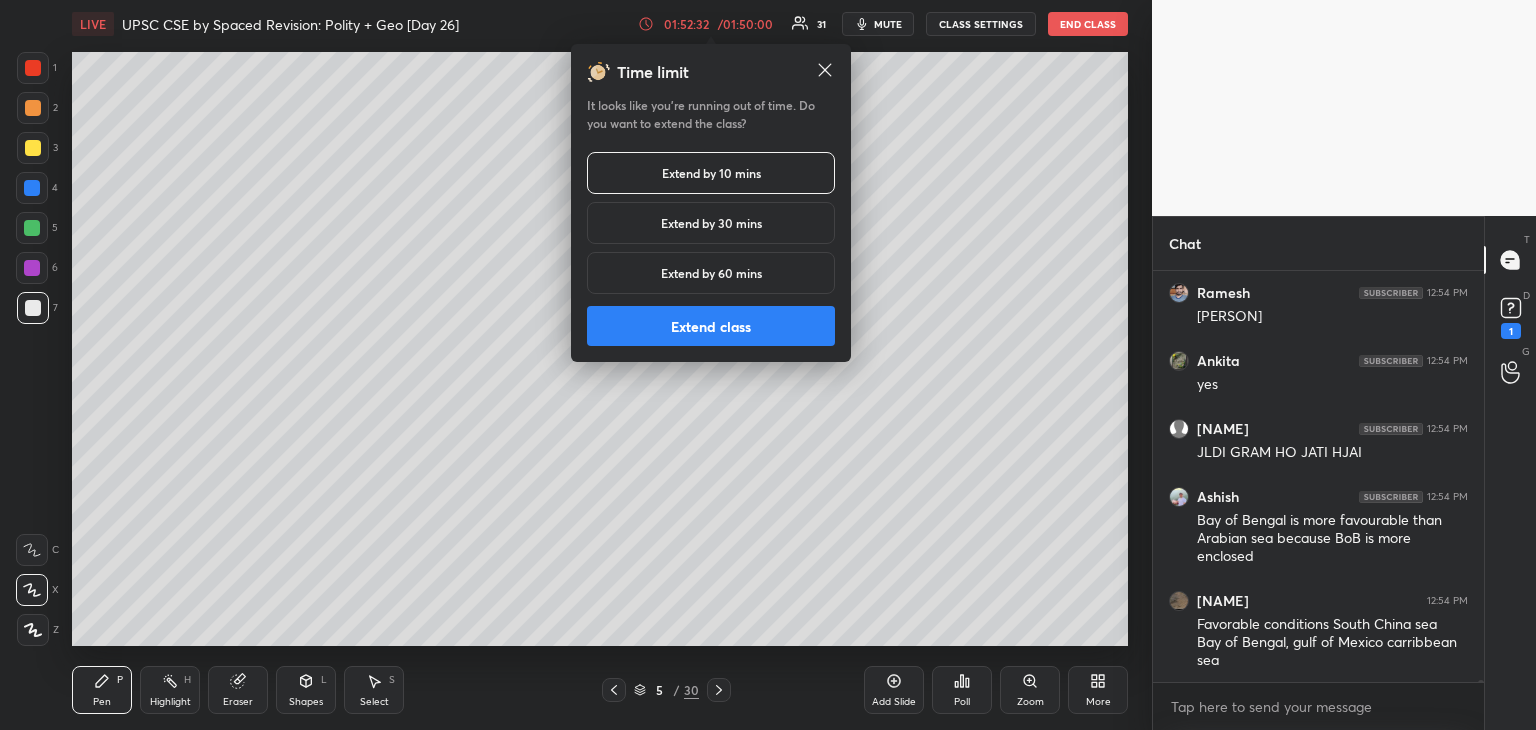 click on "Extend by 30 mins" at bounding box center (711, 223) 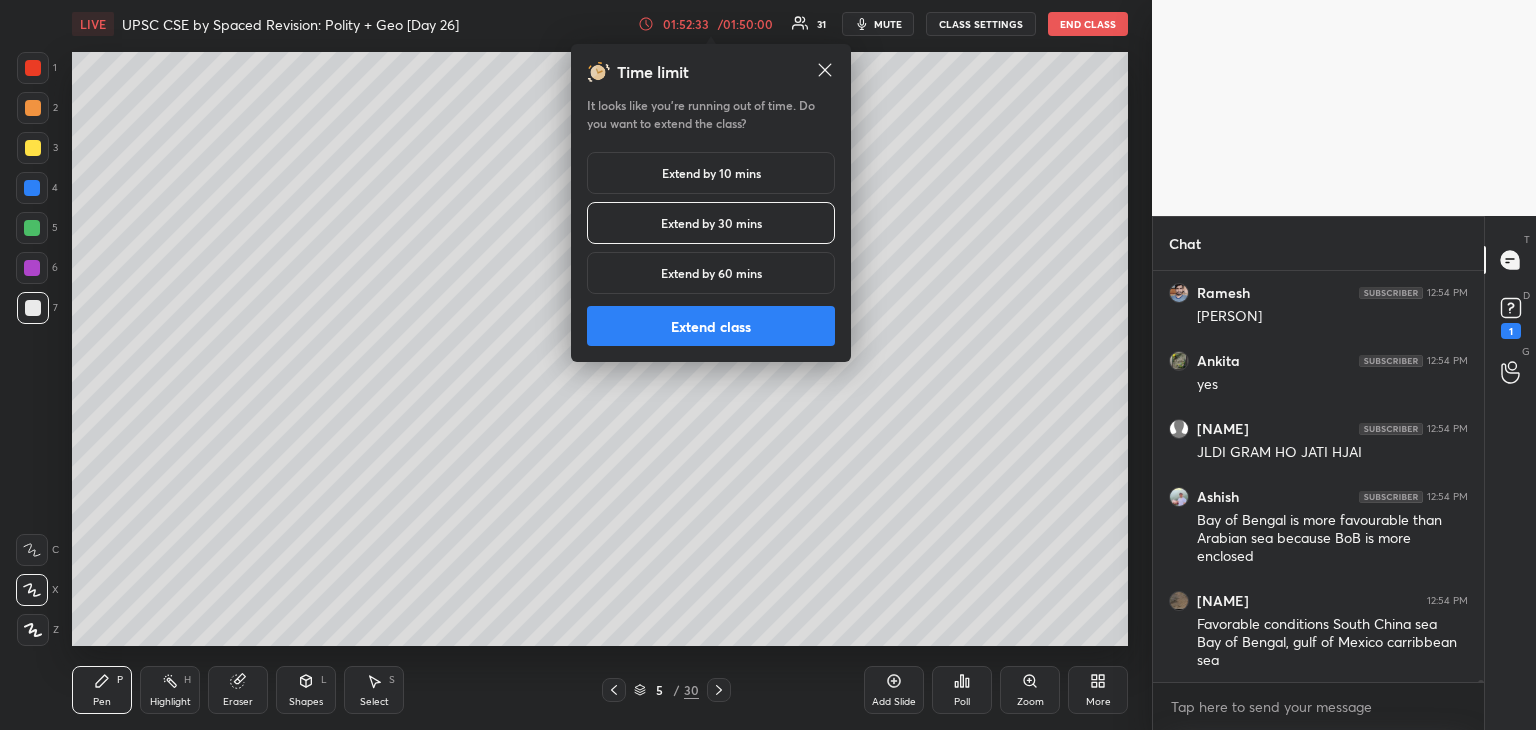 scroll, scrollTop: 81518, scrollLeft: 0, axis: vertical 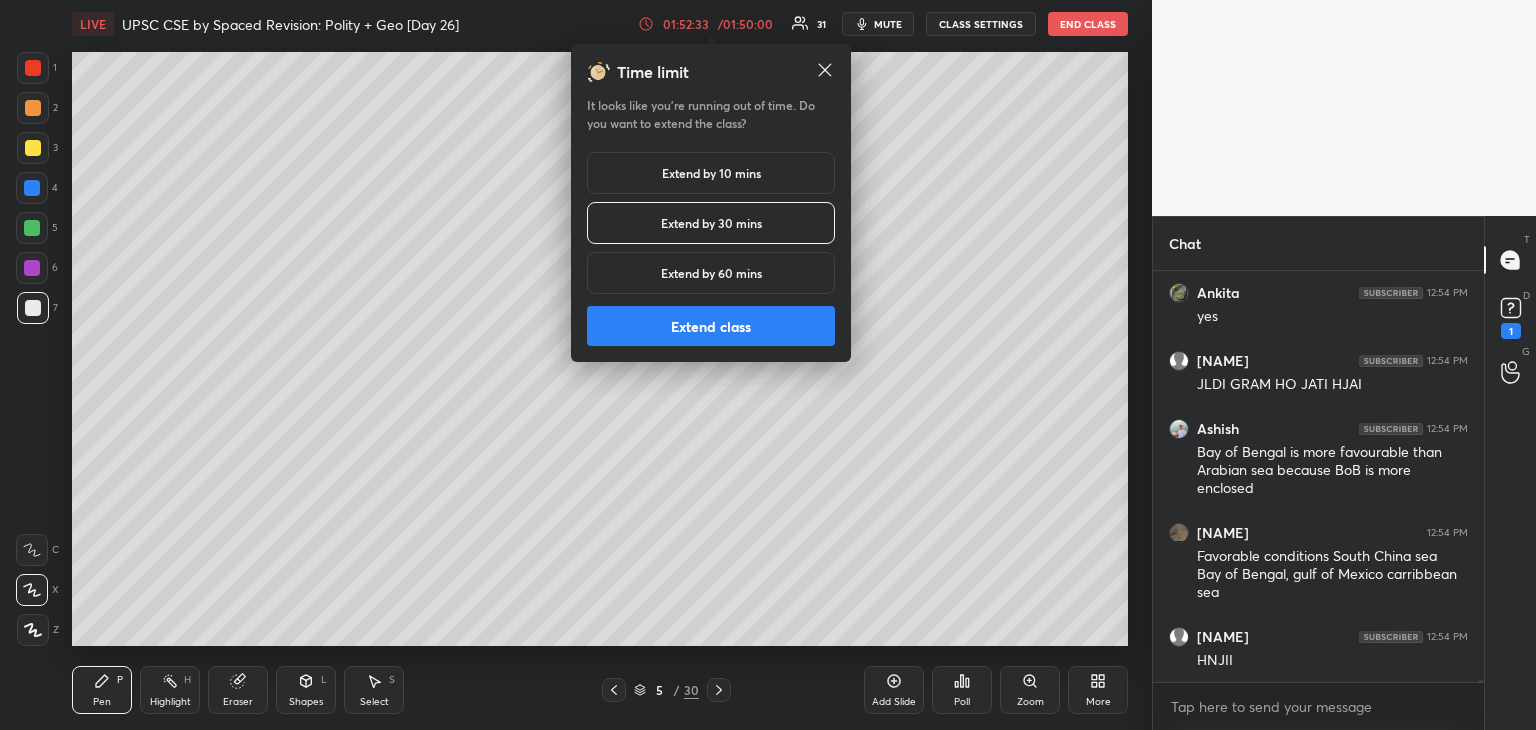 click on "Extend class" at bounding box center [711, 326] 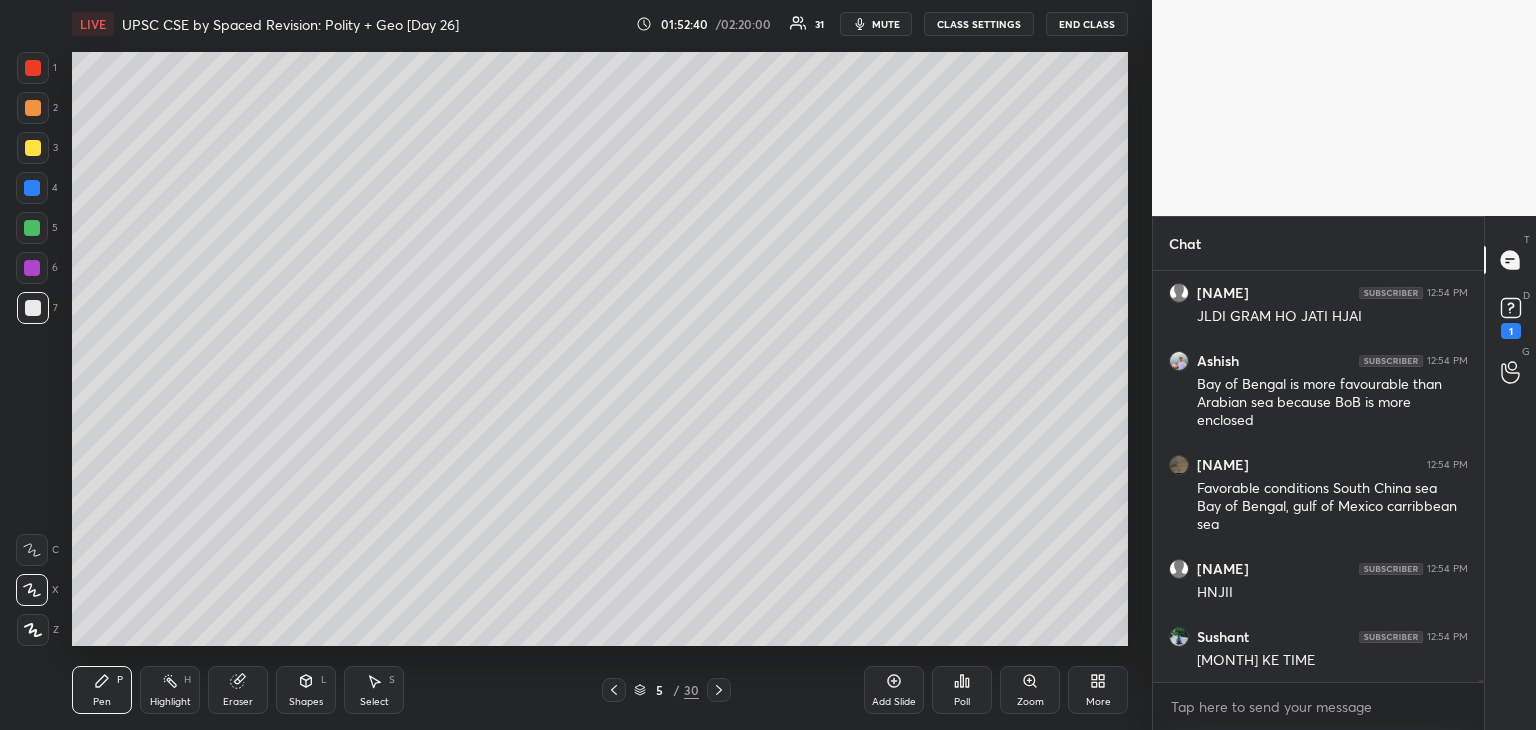 scroll, scrollTop: 81654, scrollLeft: 0, axis: vertical 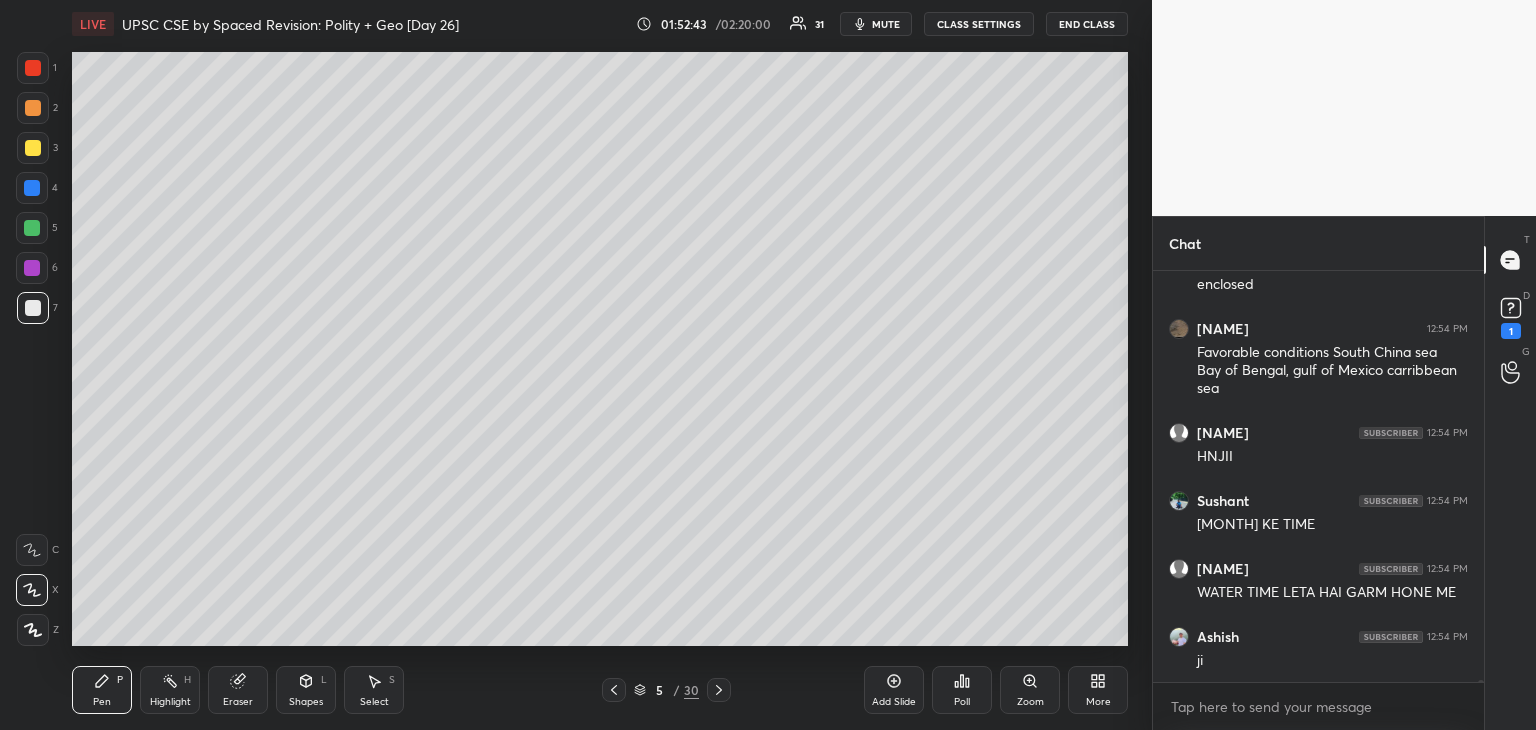 click at bounding box center [33, 148] 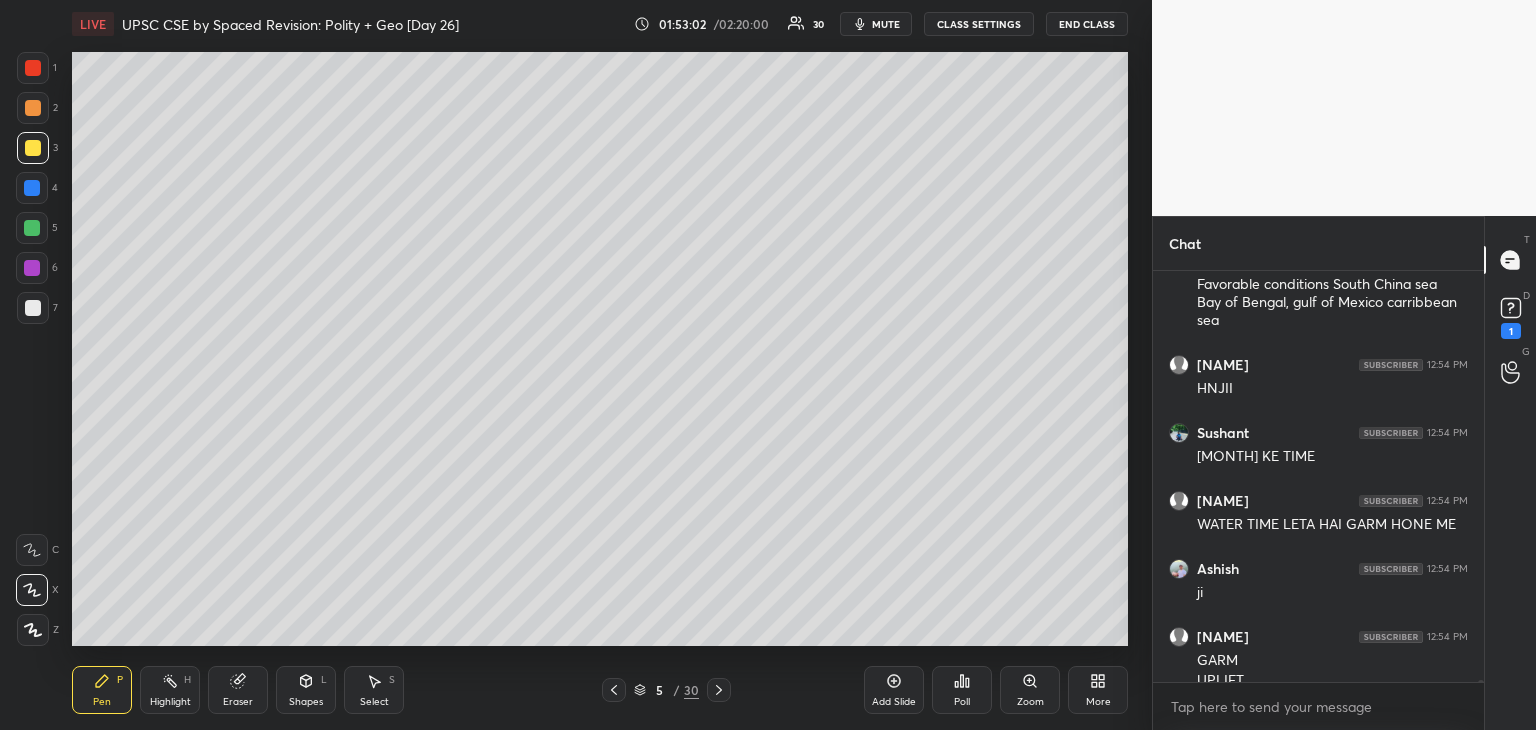 scroll, scrollTop: 81810, scrollLeft: 0, axis: vertical 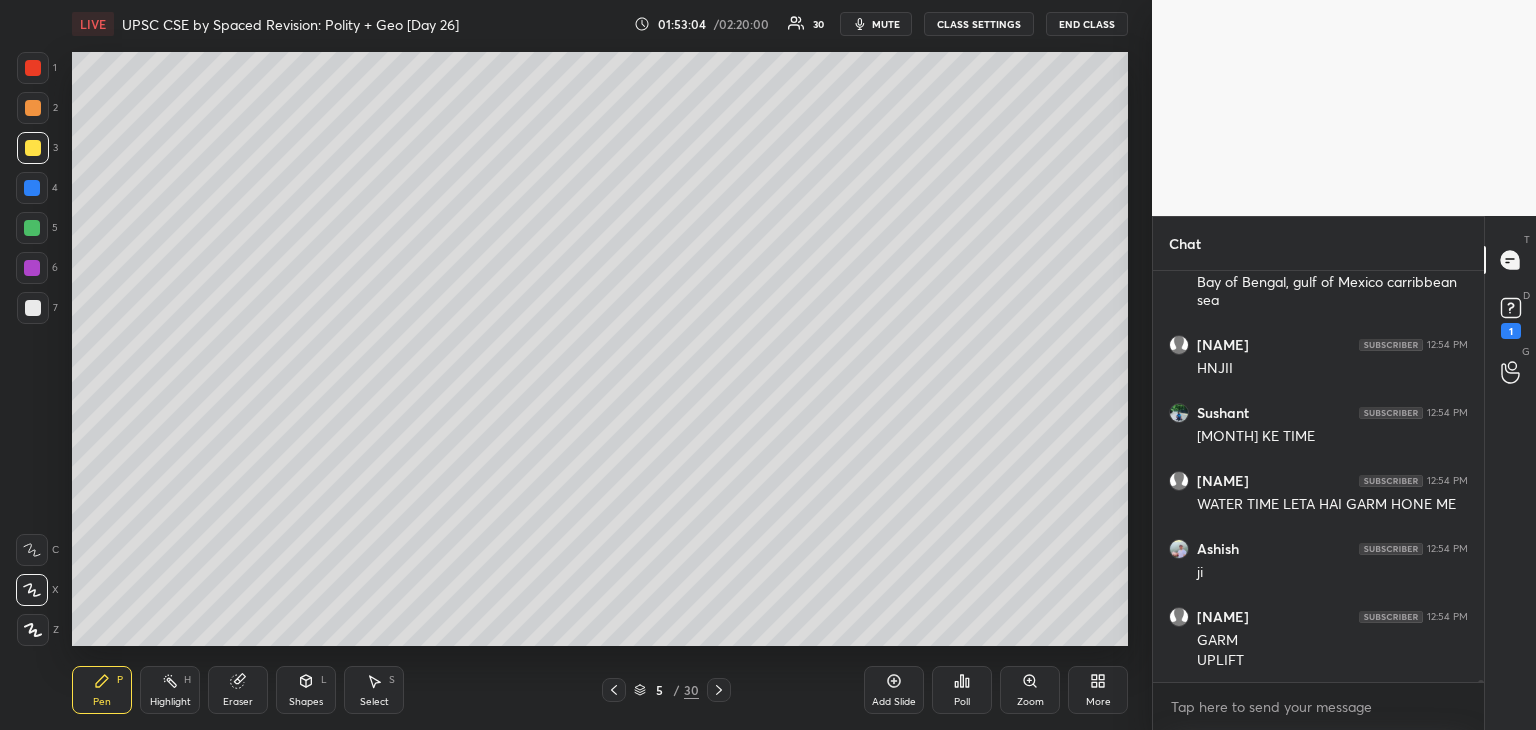 click at bounding box center [33, 308] 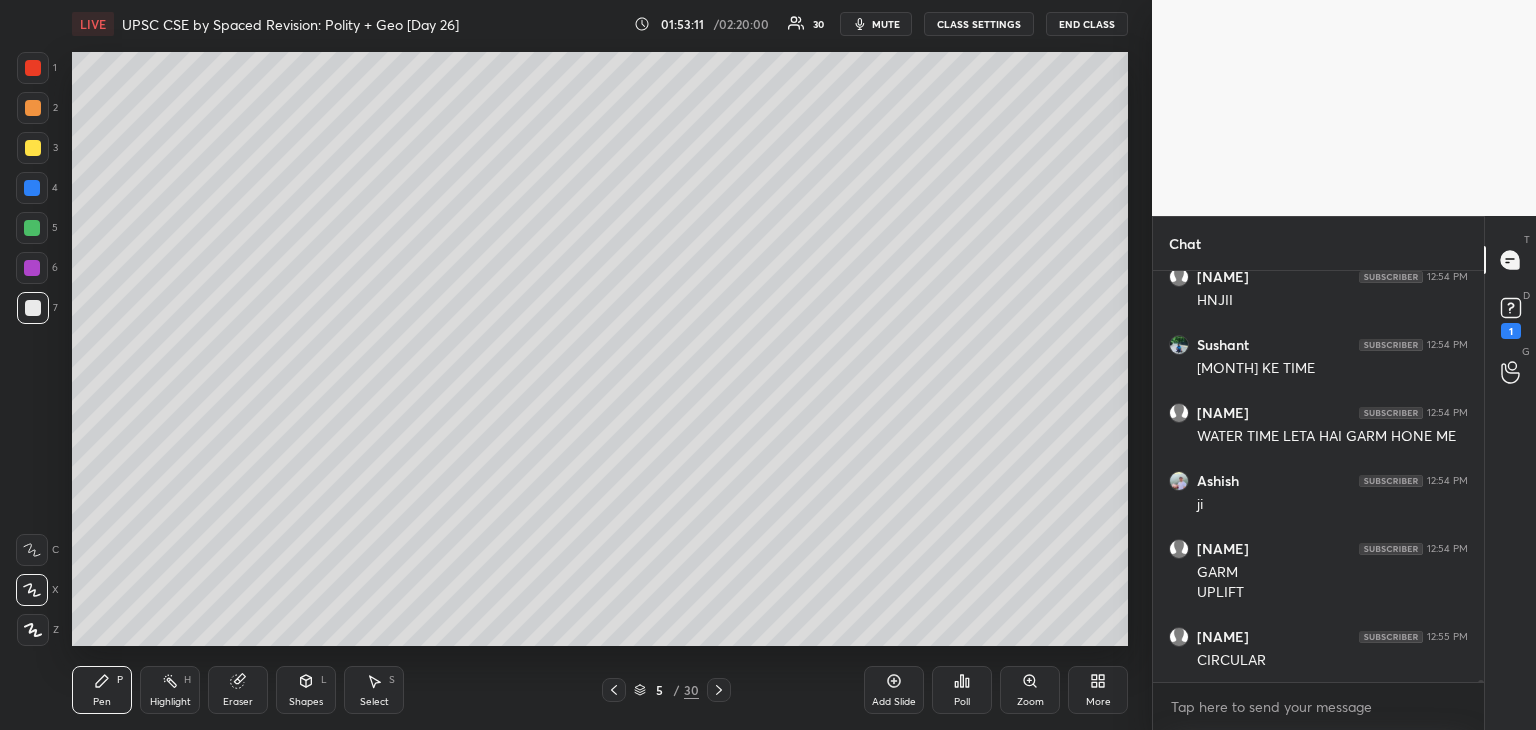 scroll, scrollTop: 81946, scrollLeft: 0, axis: vertical 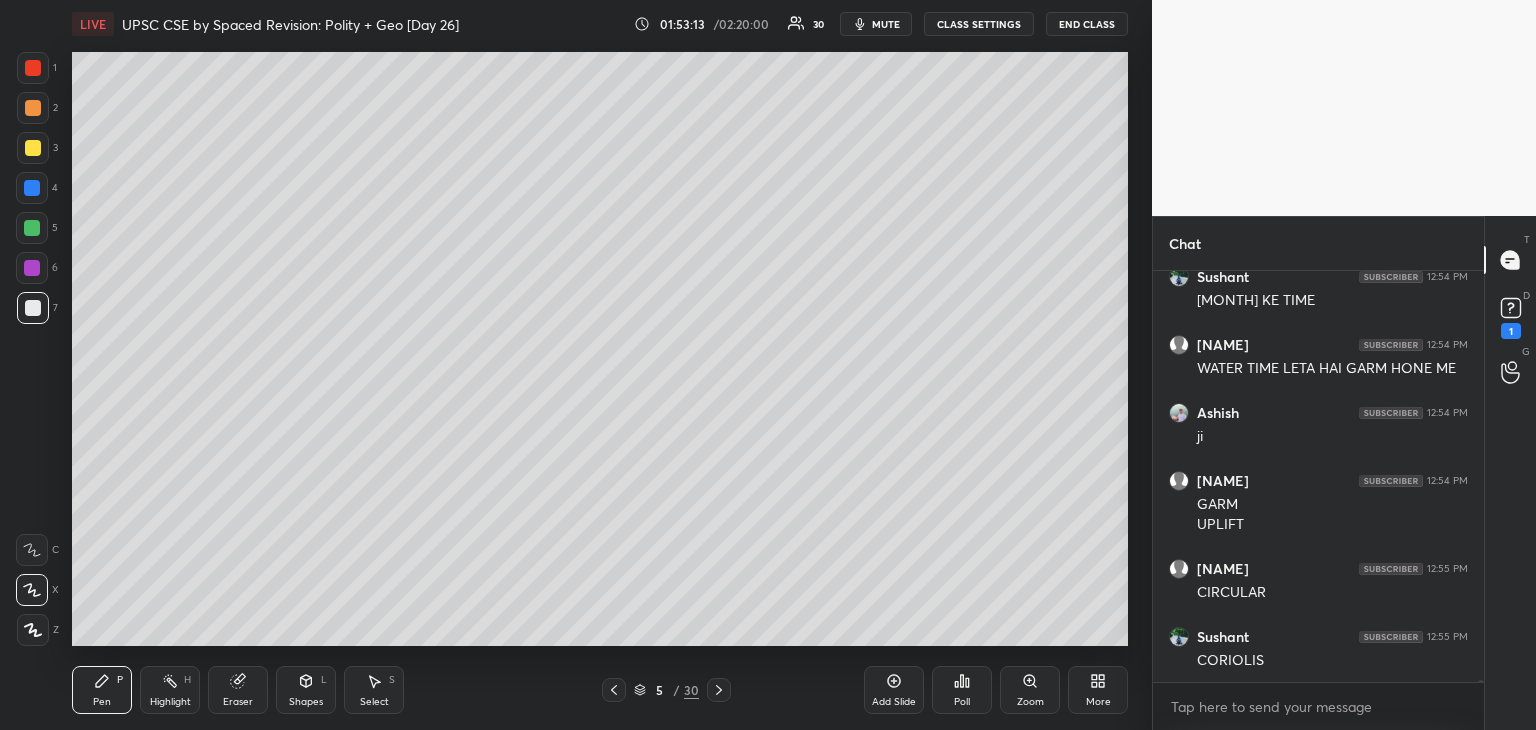 drag, startPoint x: 36, startPoint y: 153, endPoint x: 52, endPoint y: 149, distance: 16.492422 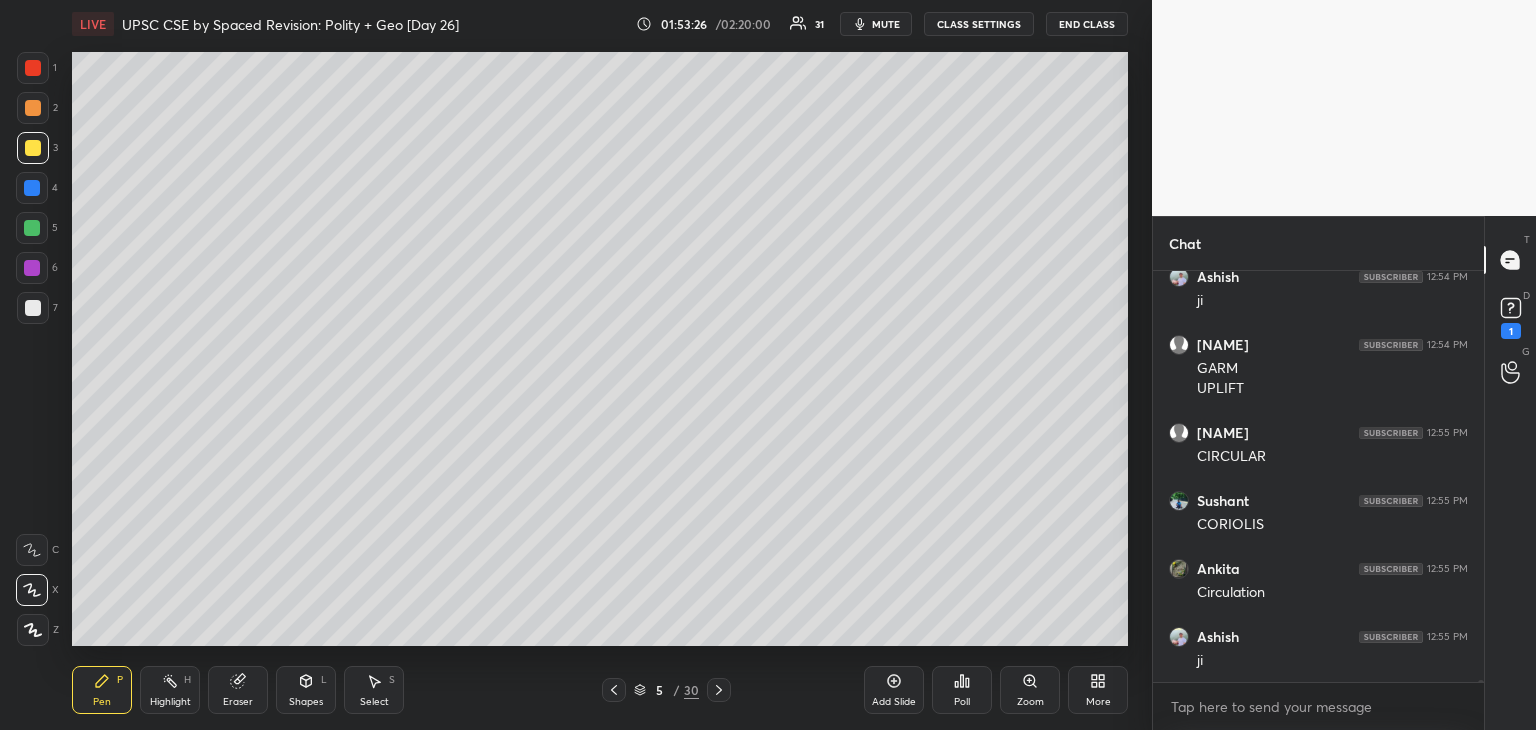scroll, scrollTop: 82150, scrollLeft: 0, axis: vertical 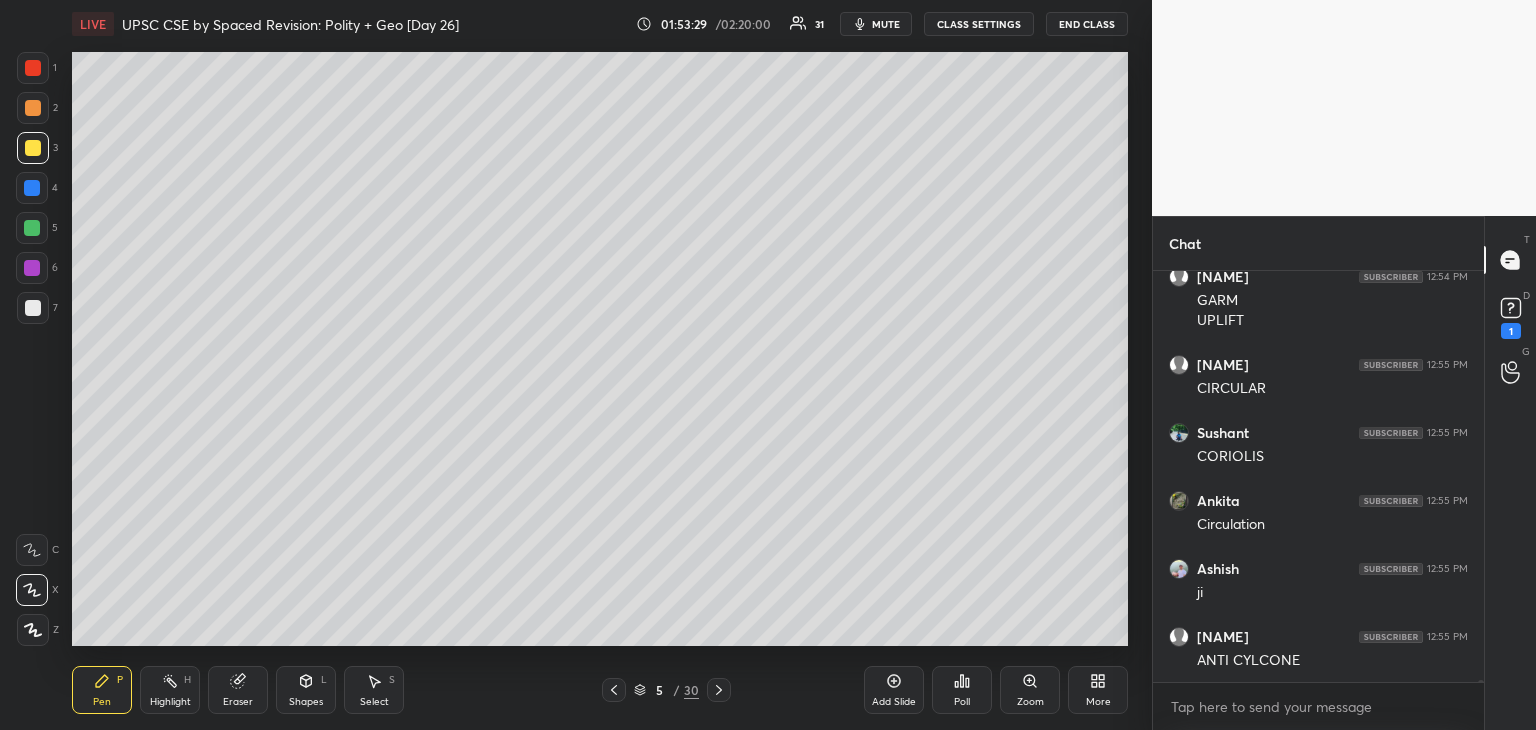 click at bounding box center [33, 308] 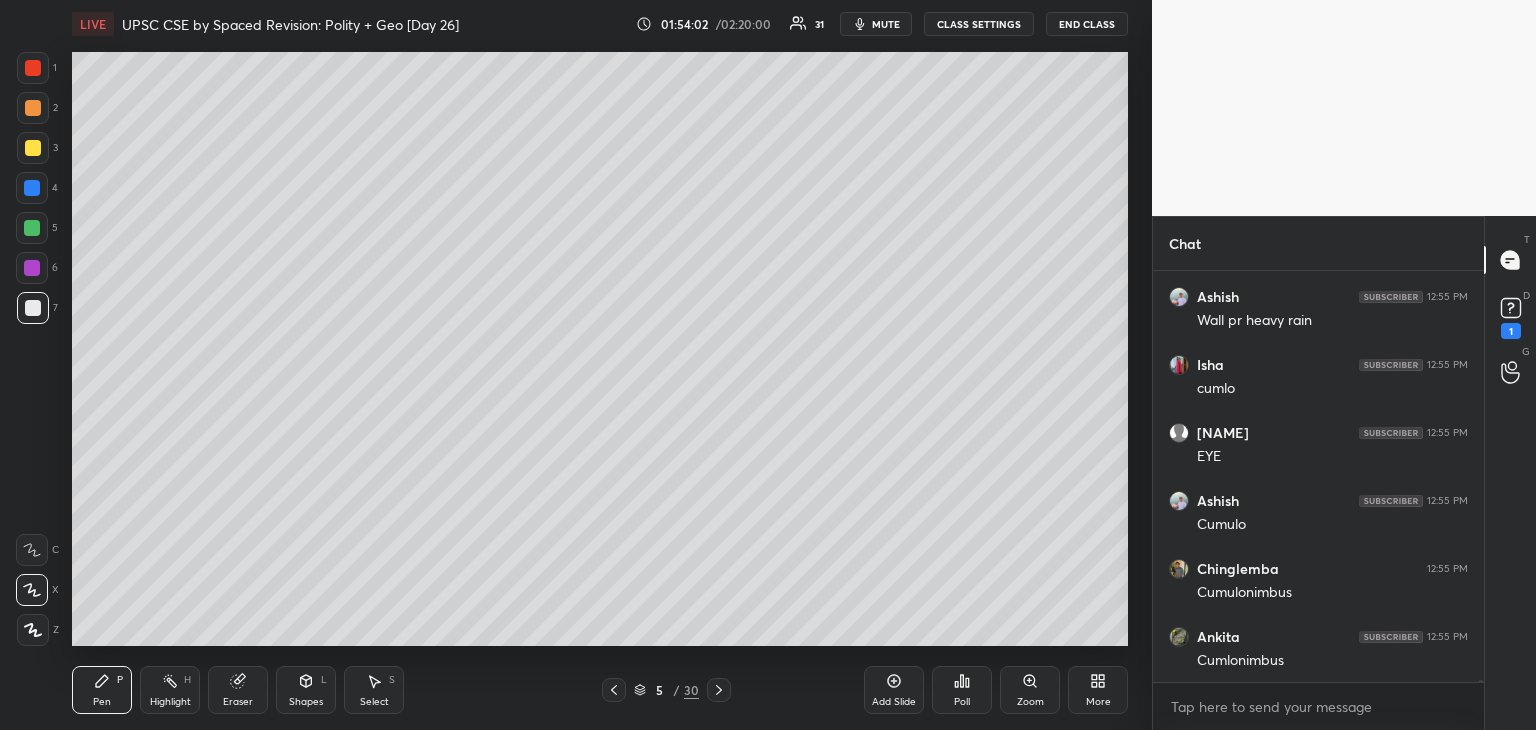 scroll, scrollTop: 82986, scrollLeft: 0, axis: vertical 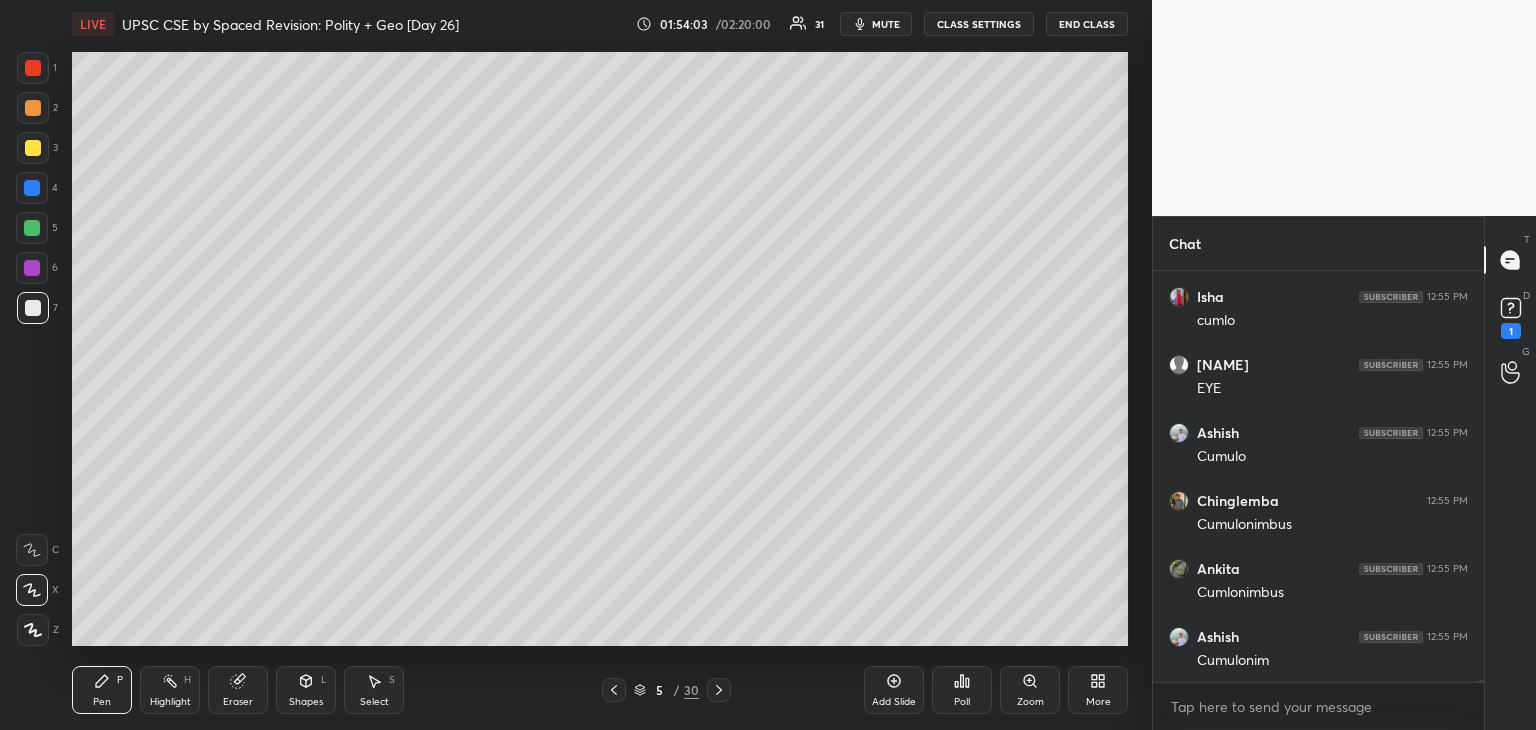 click at bounding box center (33, 68) 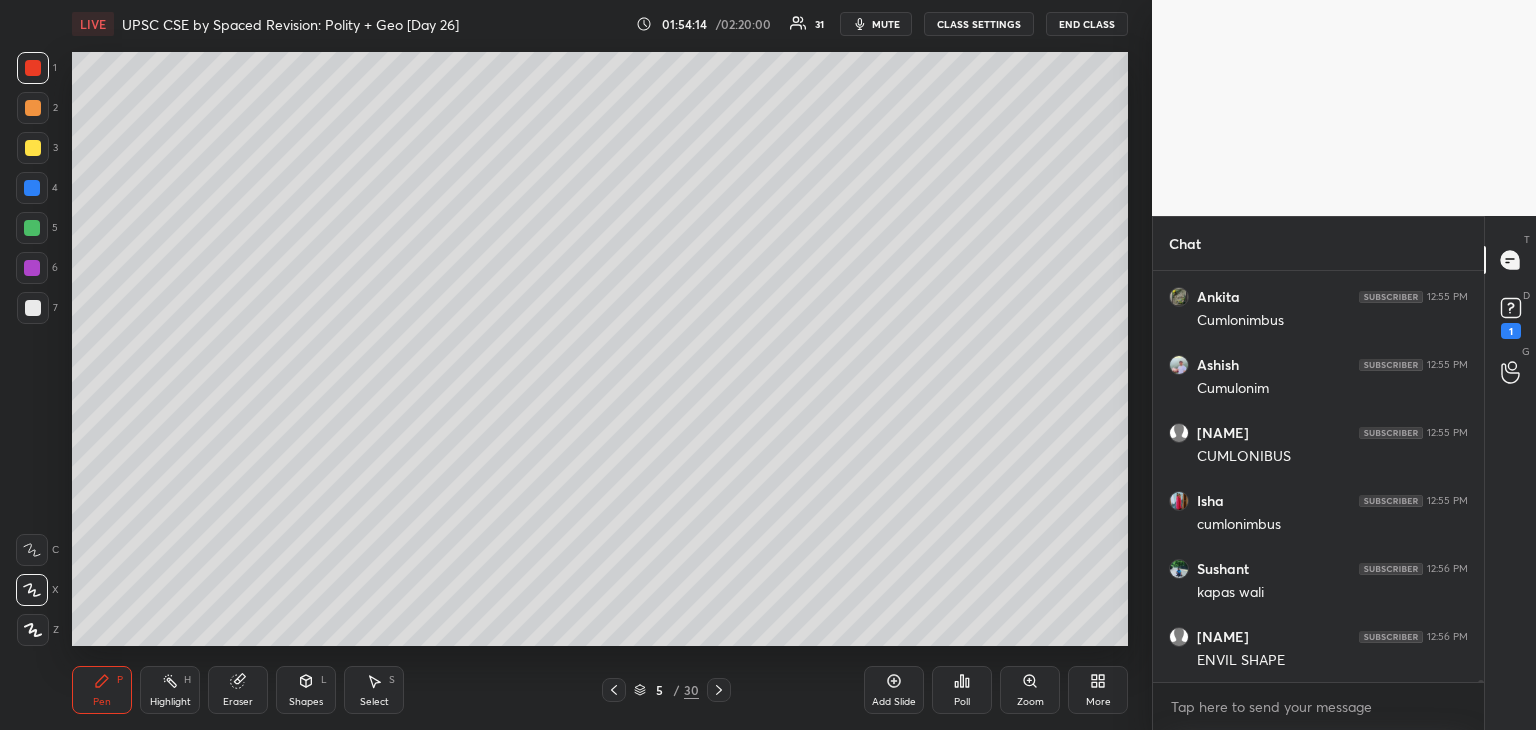 scroll, scrollTop: 83394, scrollLeft: 0, axis: vertical 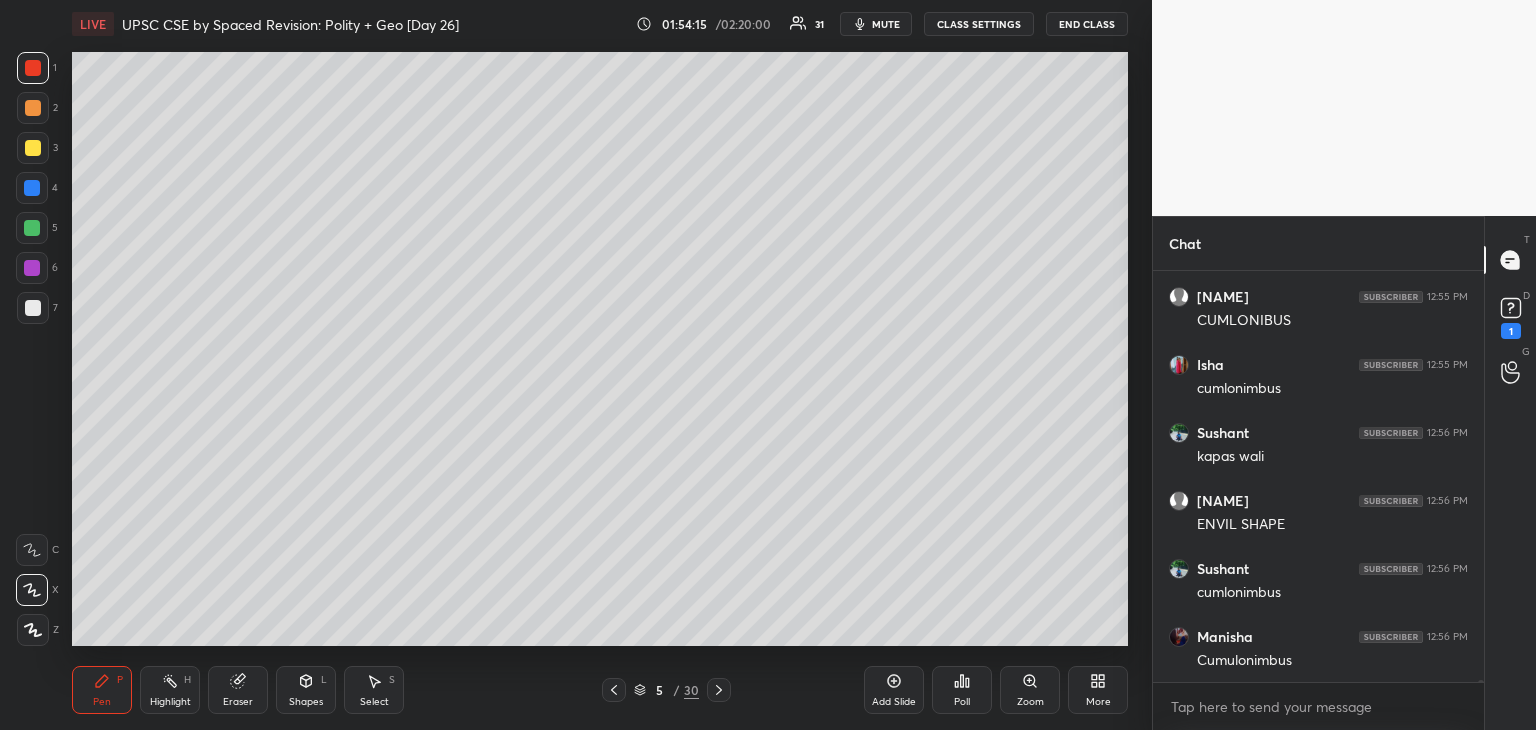 click at bounding box center [33, 308] 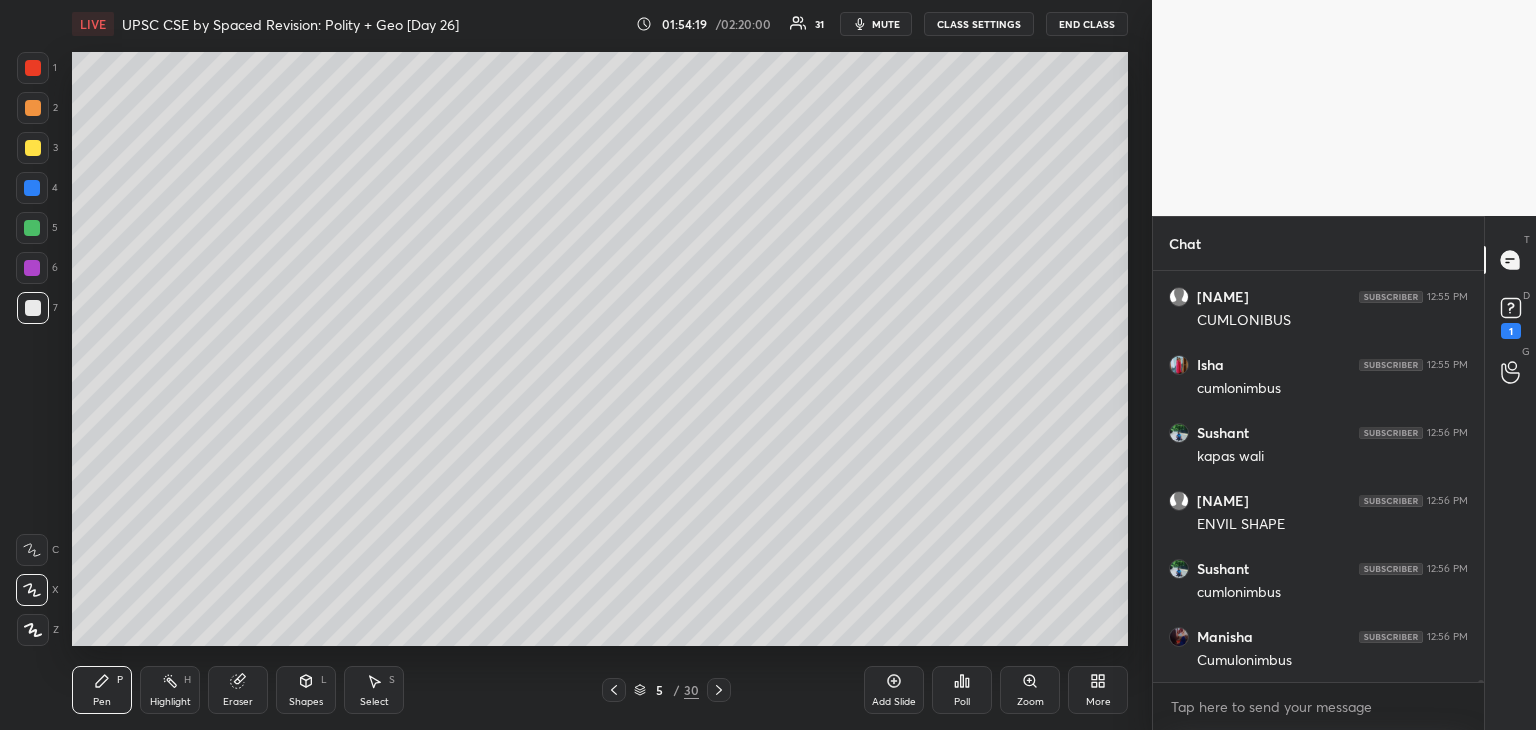 scroll, scrollTop: 83462, scrollLeft: 0, axis: vertical 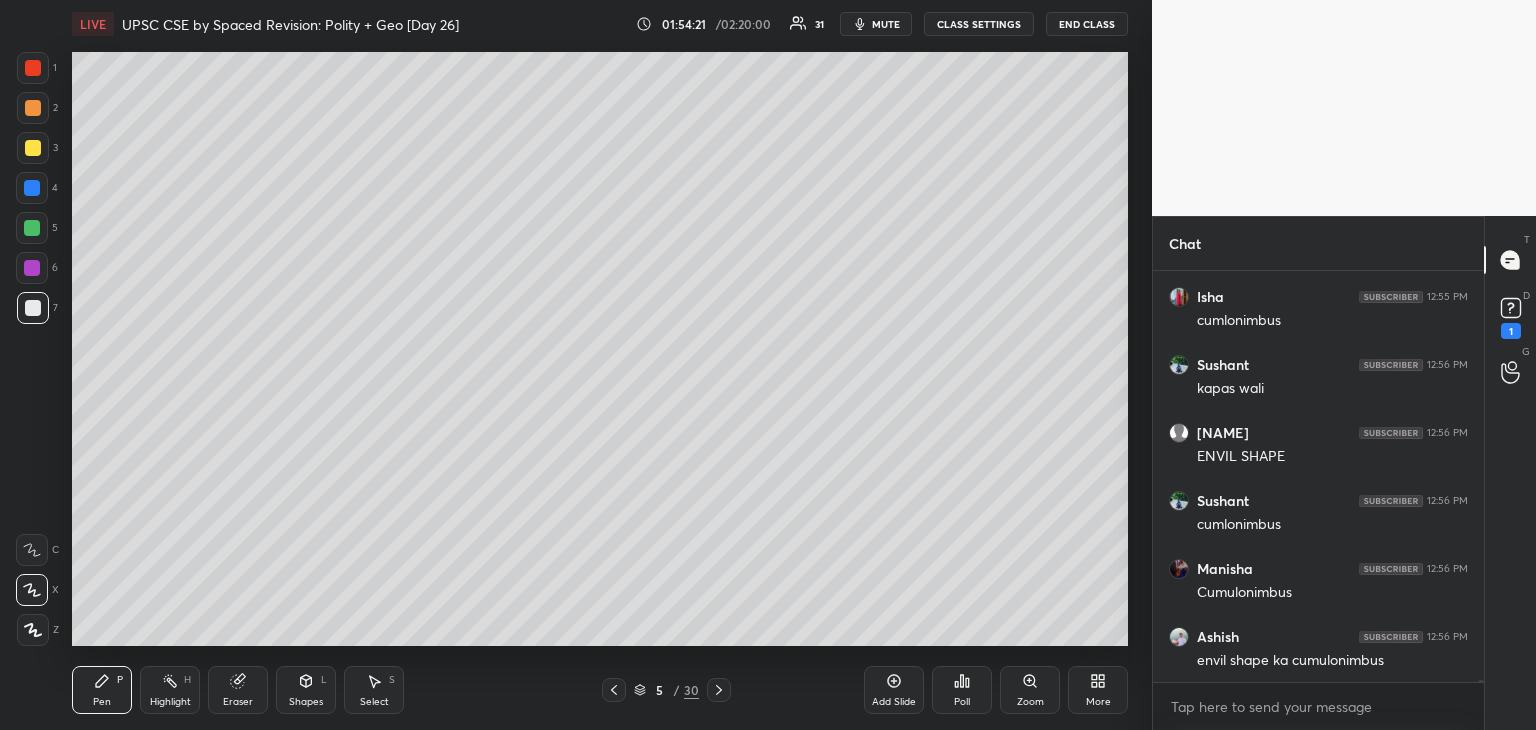 click on "Add Slide Poll Zoom More" at bounding box center [996, 690] 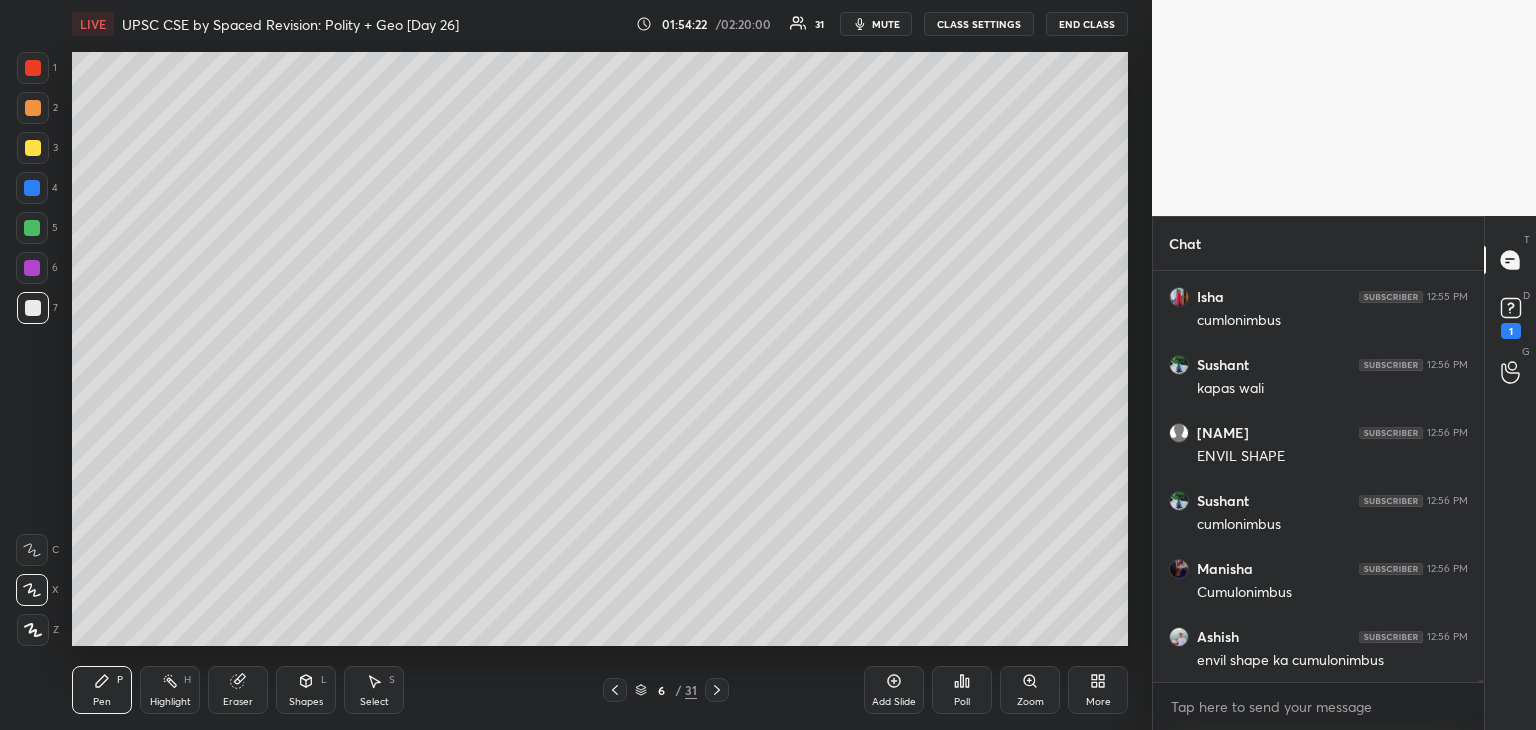 click at bounding box center (33, 308) 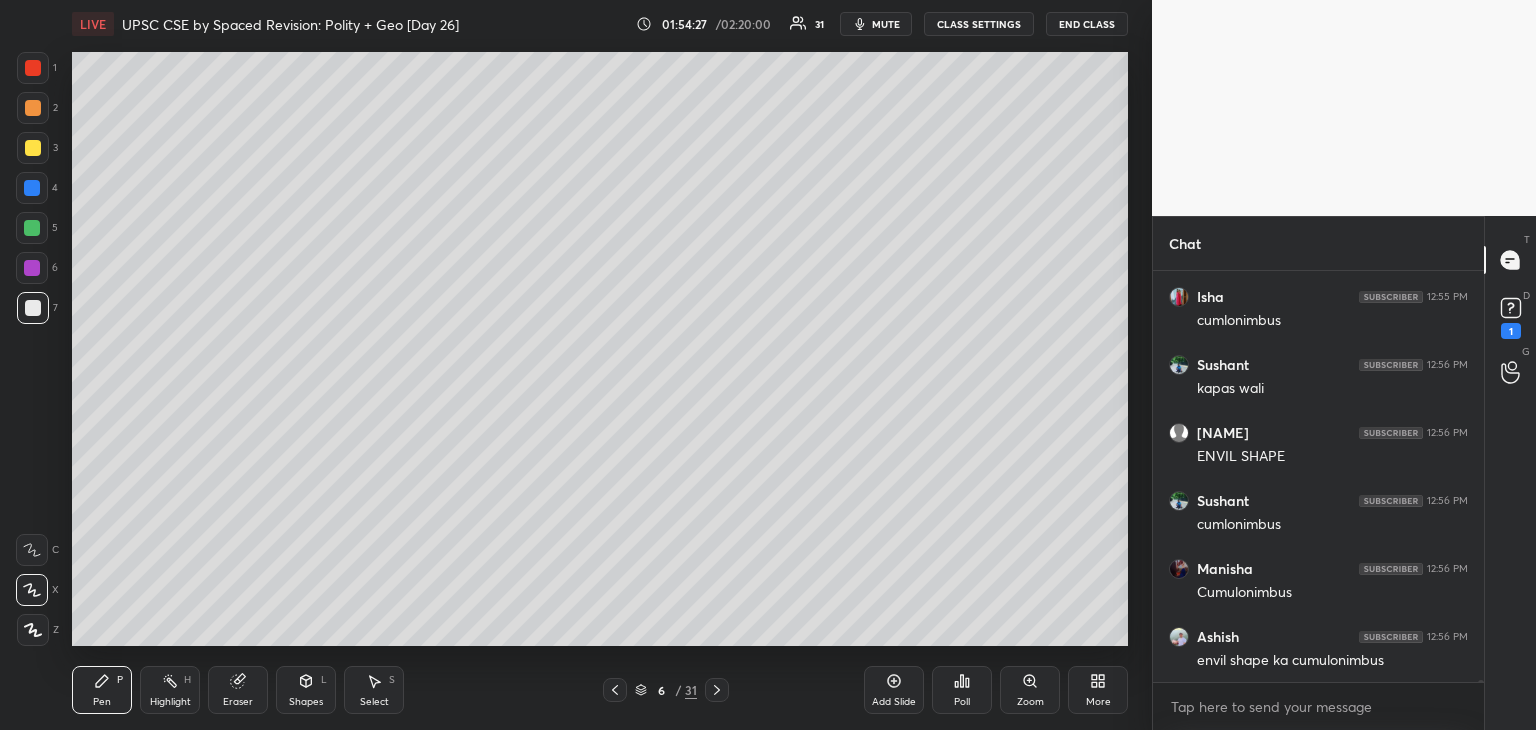 click at bounding box center (33, 148) 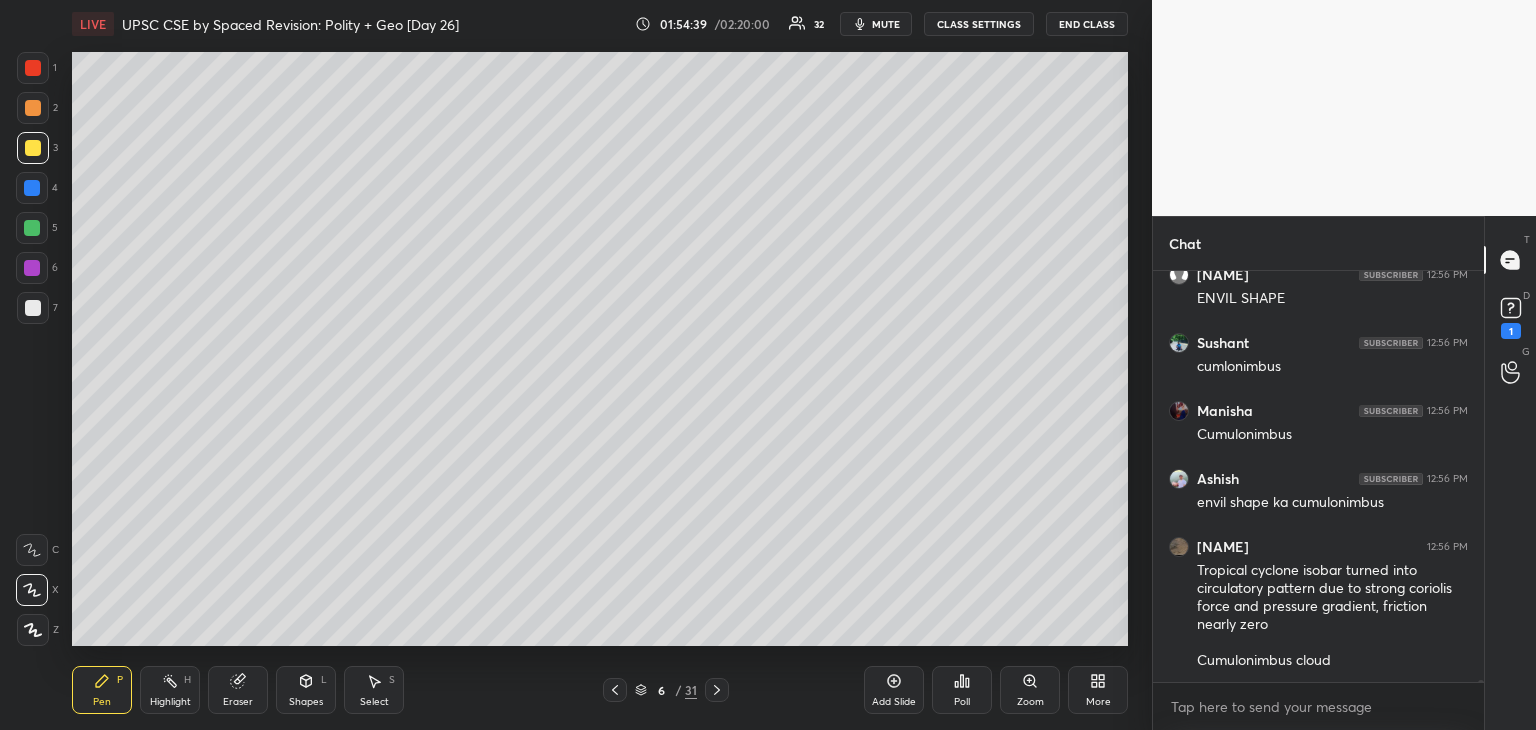 scroll, scrollTop: 83688, scrollLeft: 0, axis: vertical 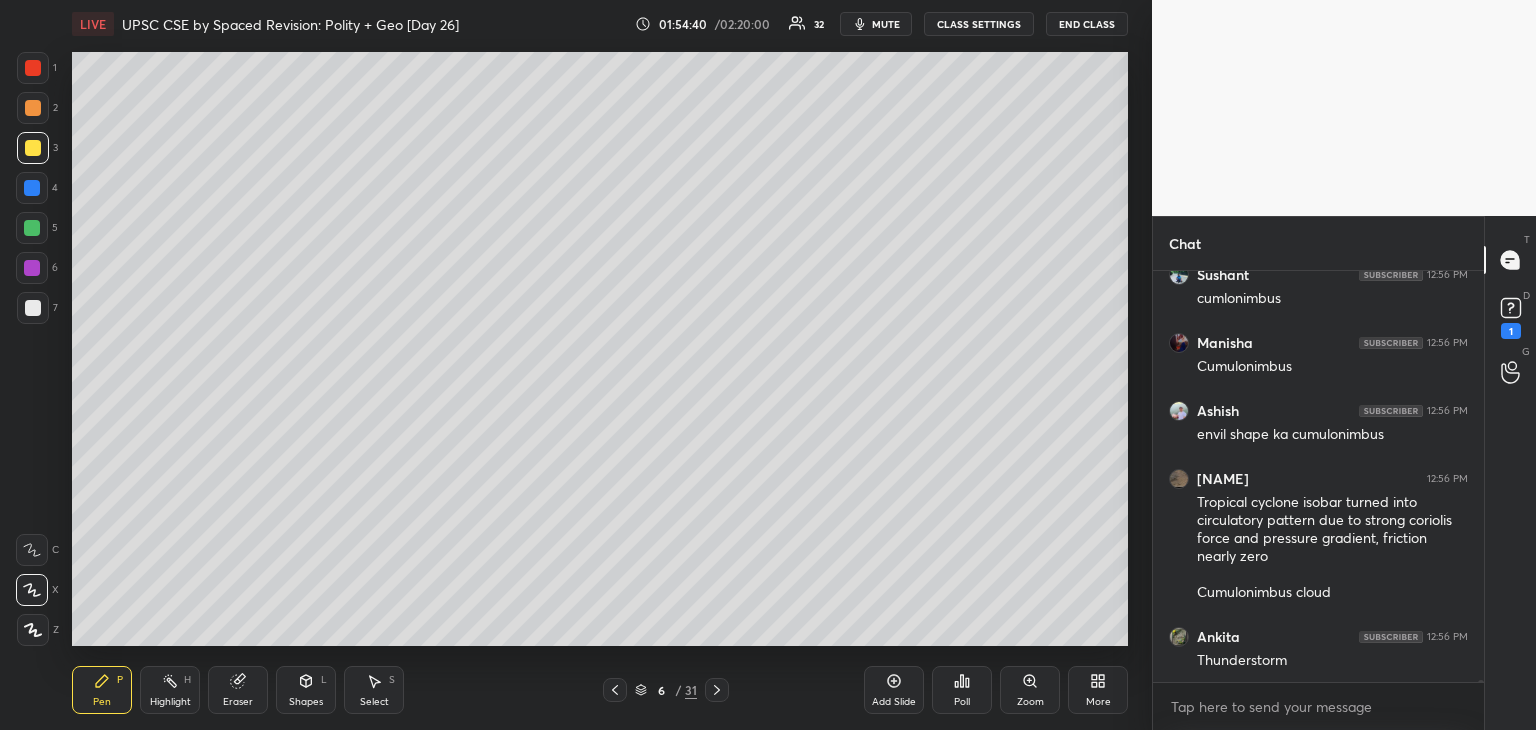 drag, startPoint x: 27, startPoint y: 311, endPoint x: 28, endPoint y: 280, distance: 31.016125 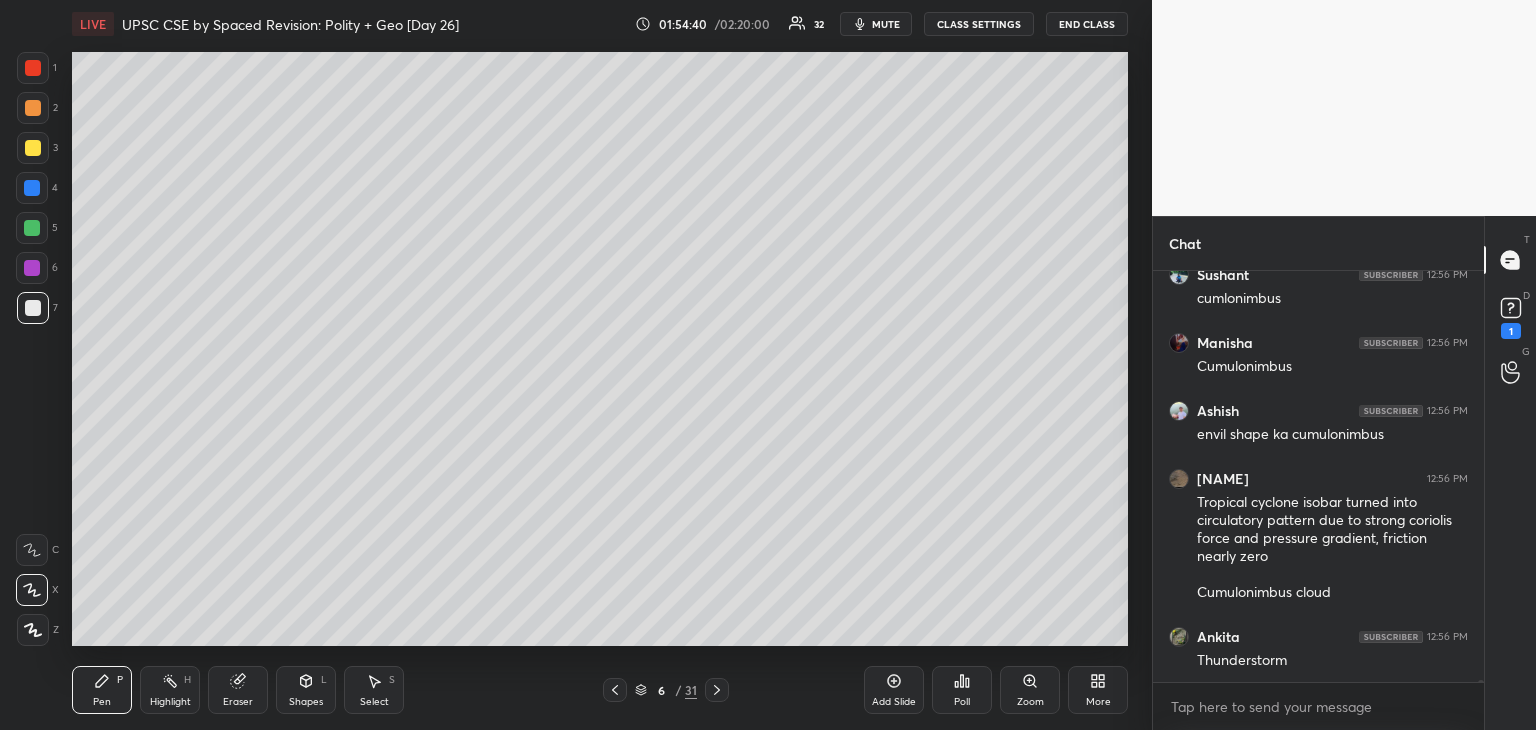 click at bounding box center (32, 188) 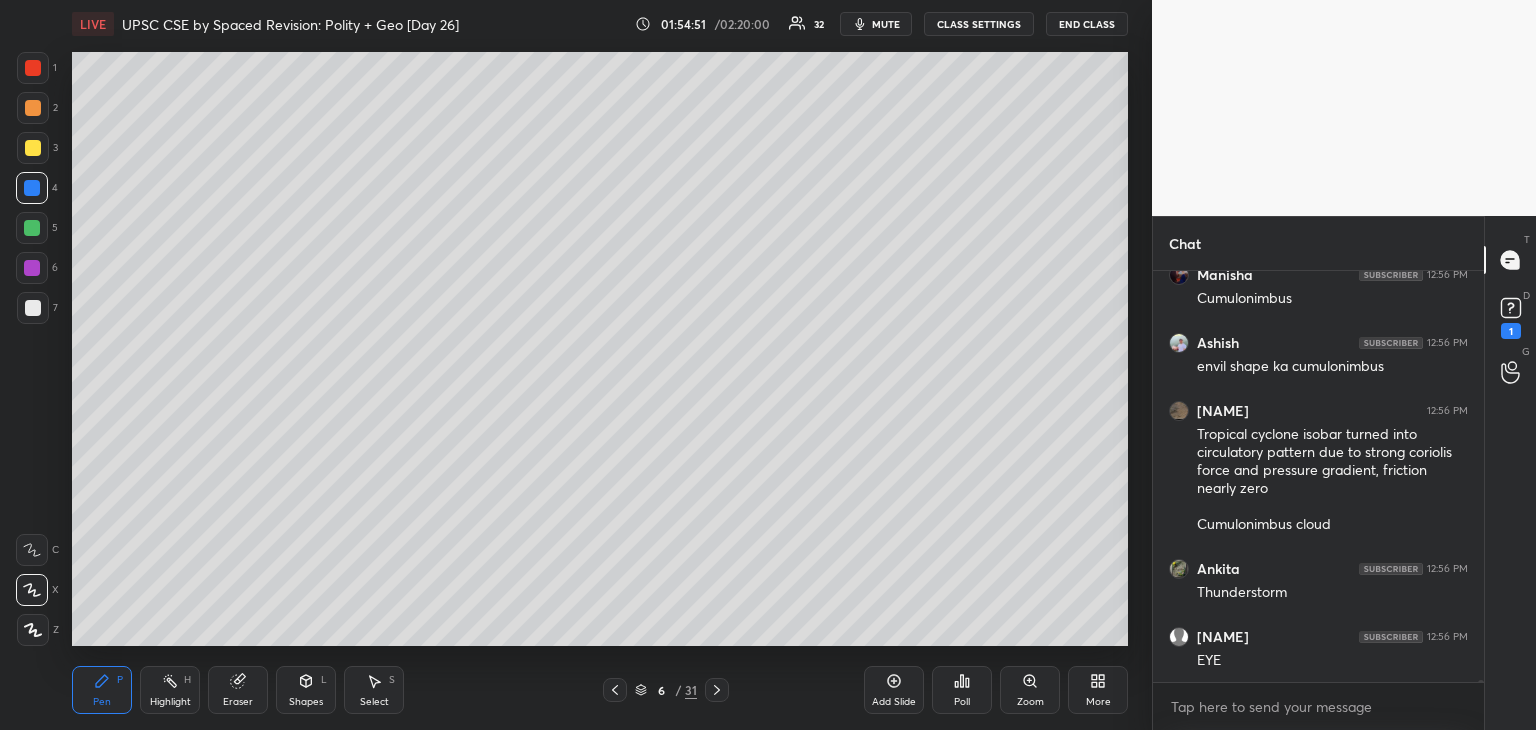 scroll, scrollTop: 83824, scrollLeft: 0, axis: vertical 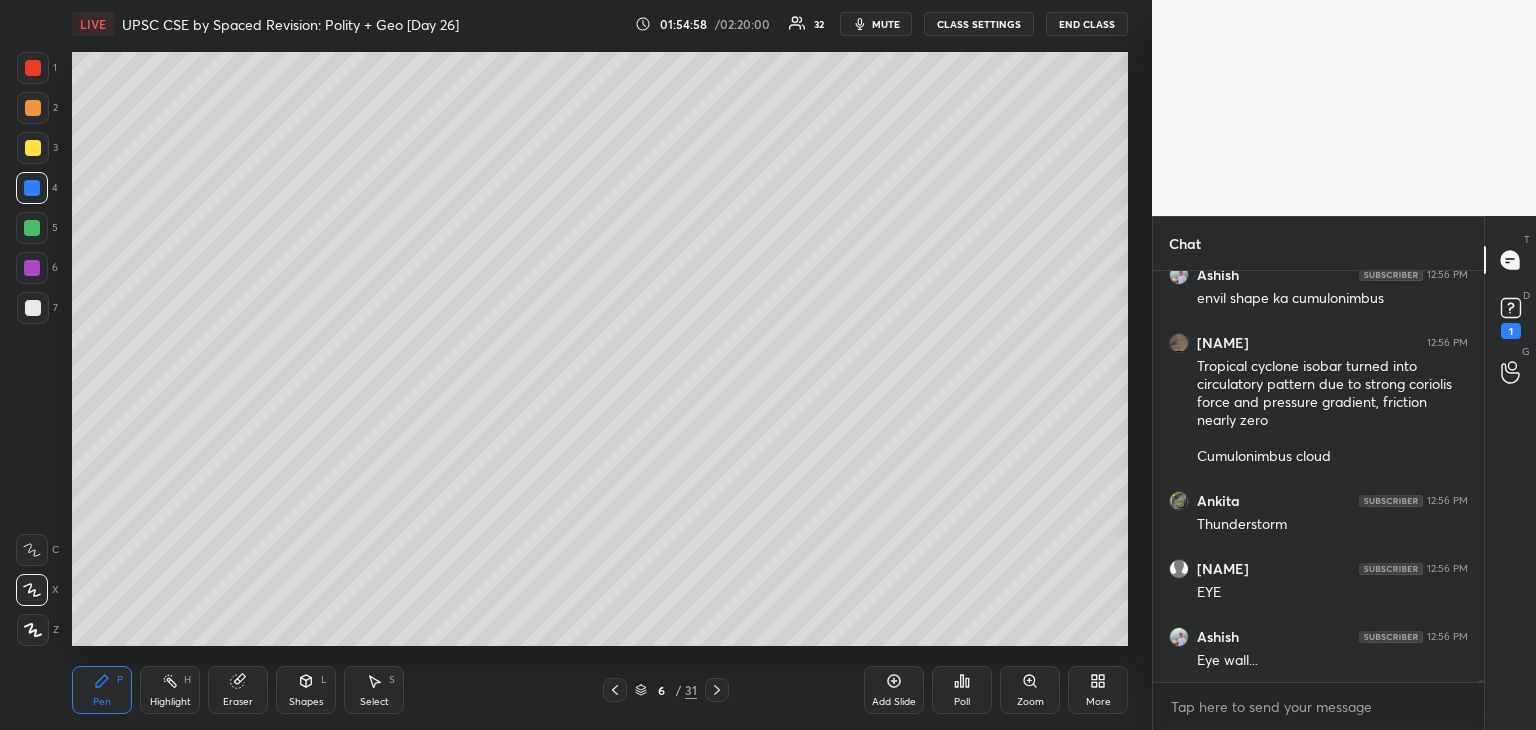 click at bounding box center [33, 308] 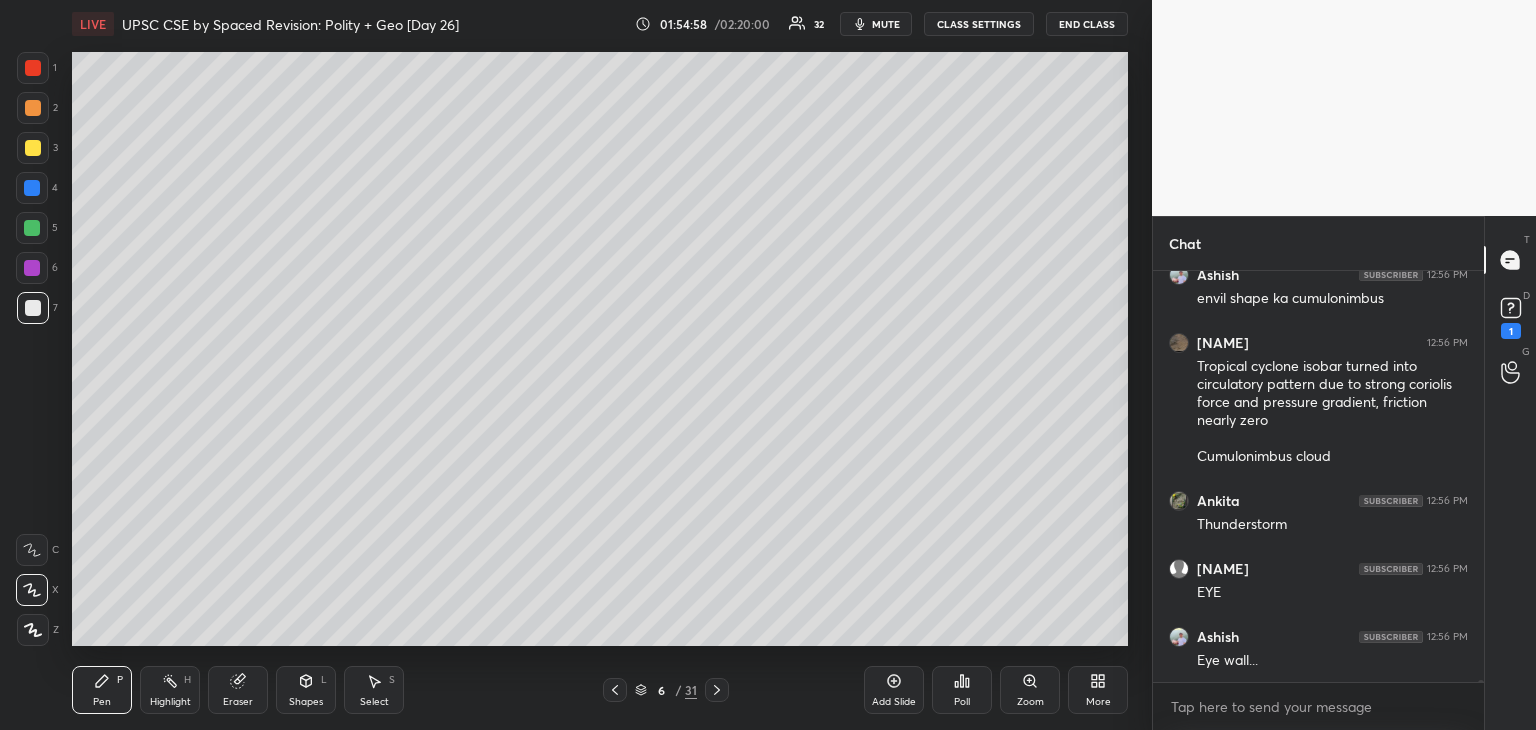 drag, startPoint x: 35, startPoint y: 145, endPoint x: 48, endPoint y: 118, distance: 29.966648 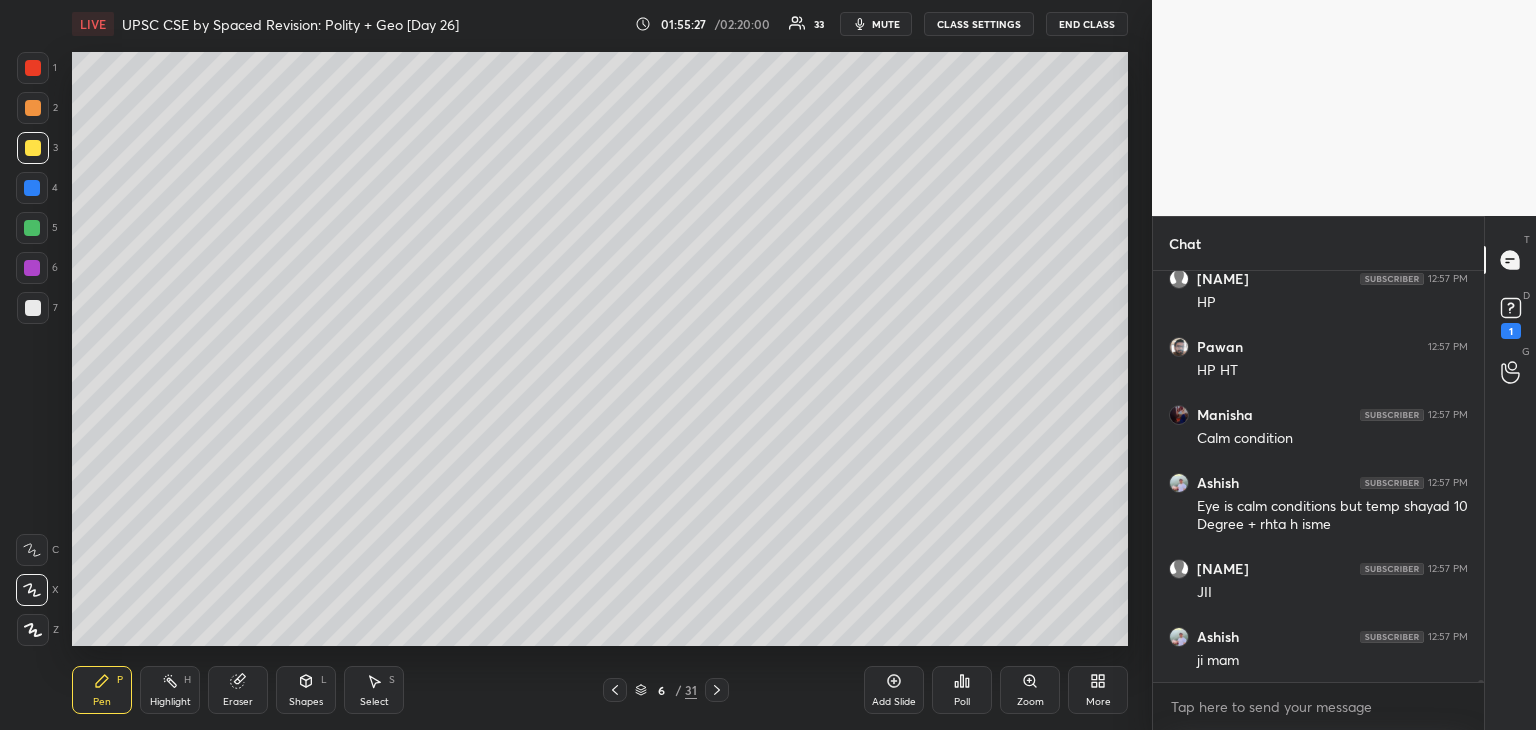 scroll, scrollTop: 84474, scrollLeft: 0, axis: vertical 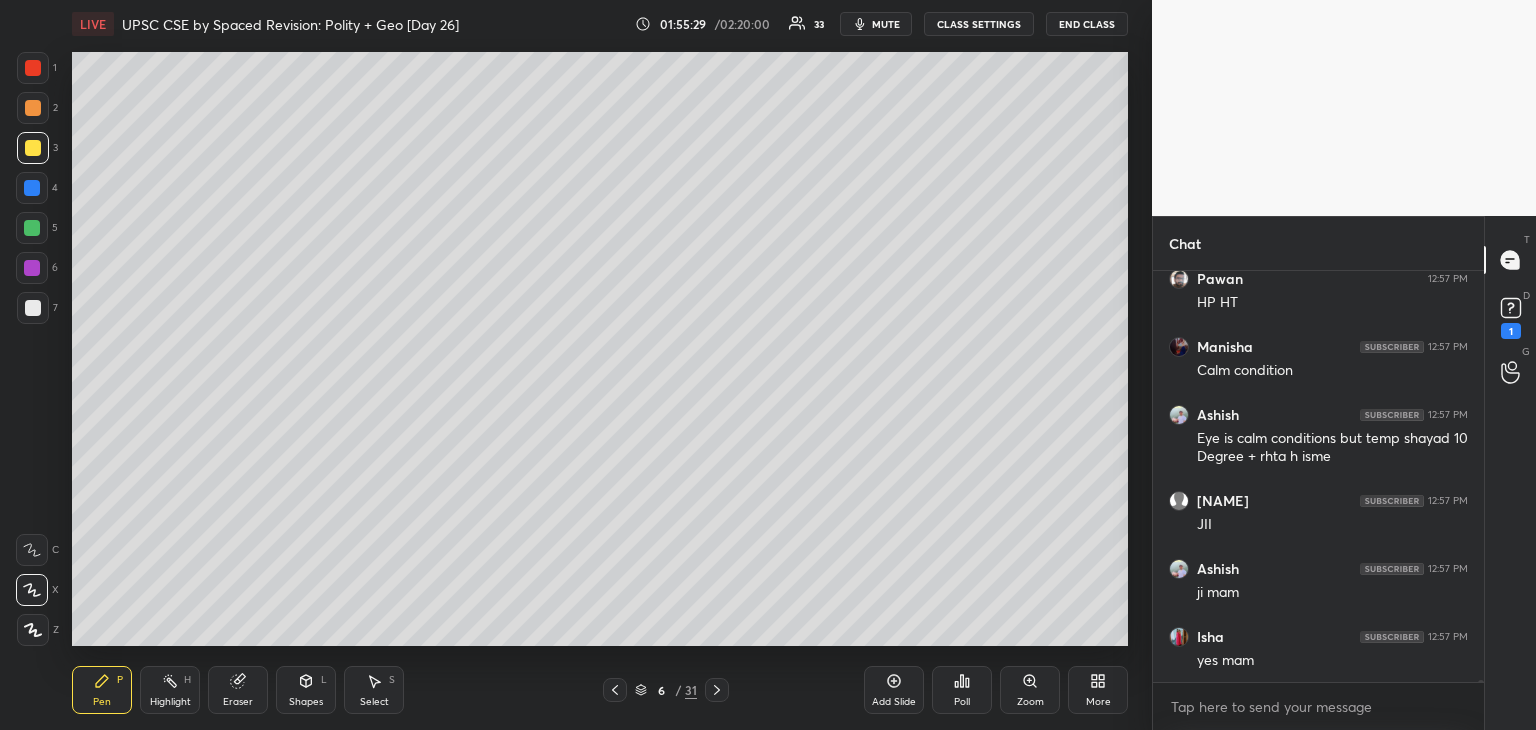 drag, startPoint x: 614, startPoint y: 686, endPoint x: 624, endPoint y: 674, distance: 15.6205 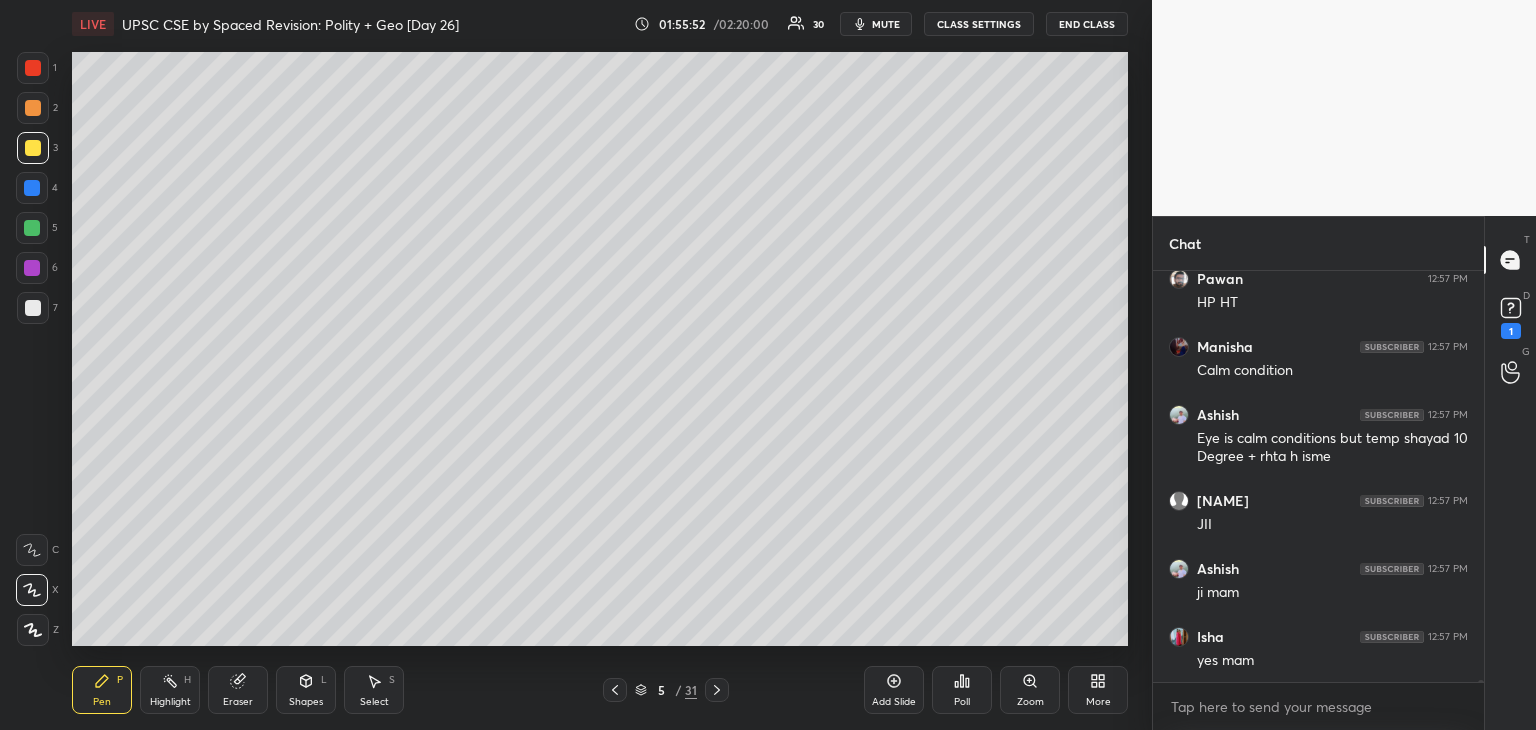 click at bounding box center [32, 268] 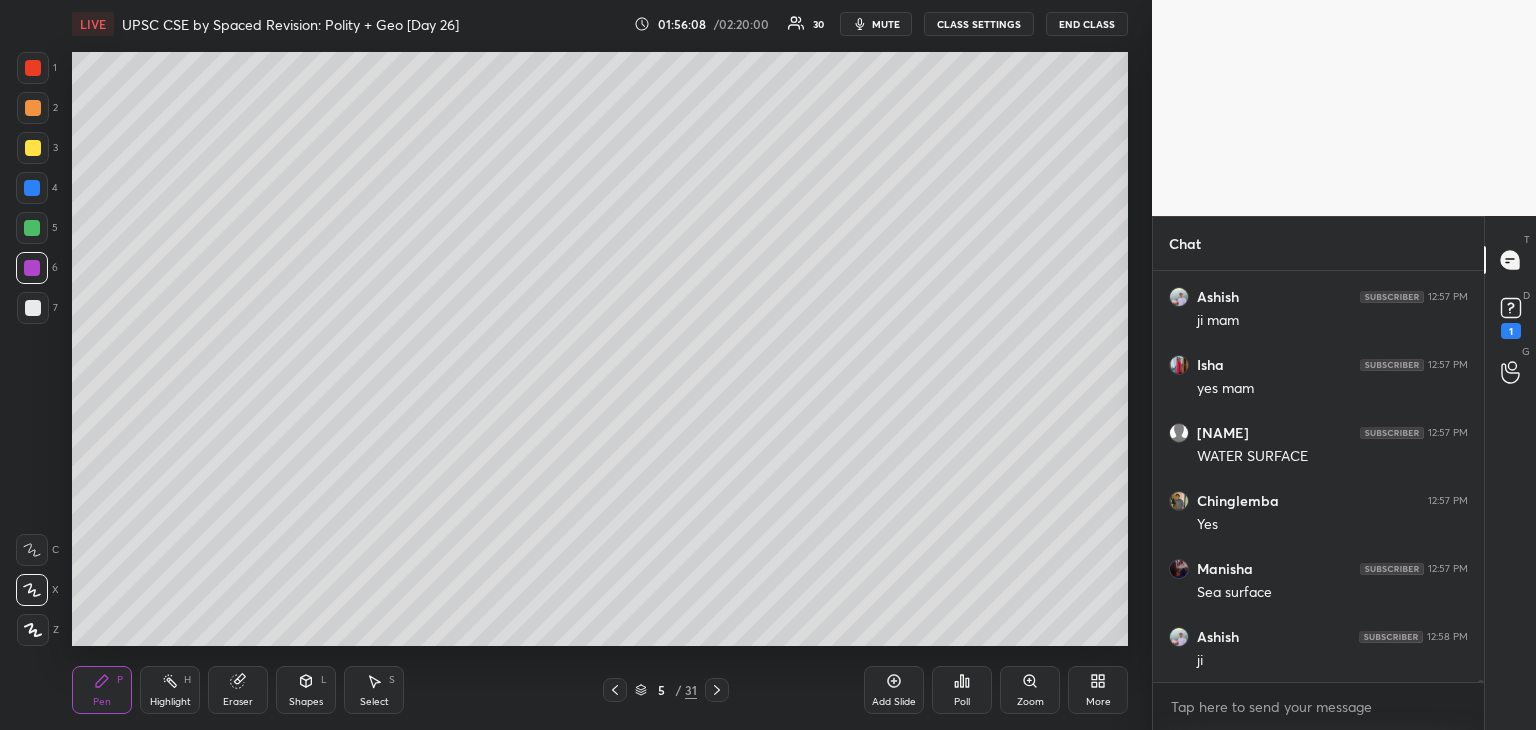 scroll, scrollTop: 84986, scrollLeft: 0, axis: vertical 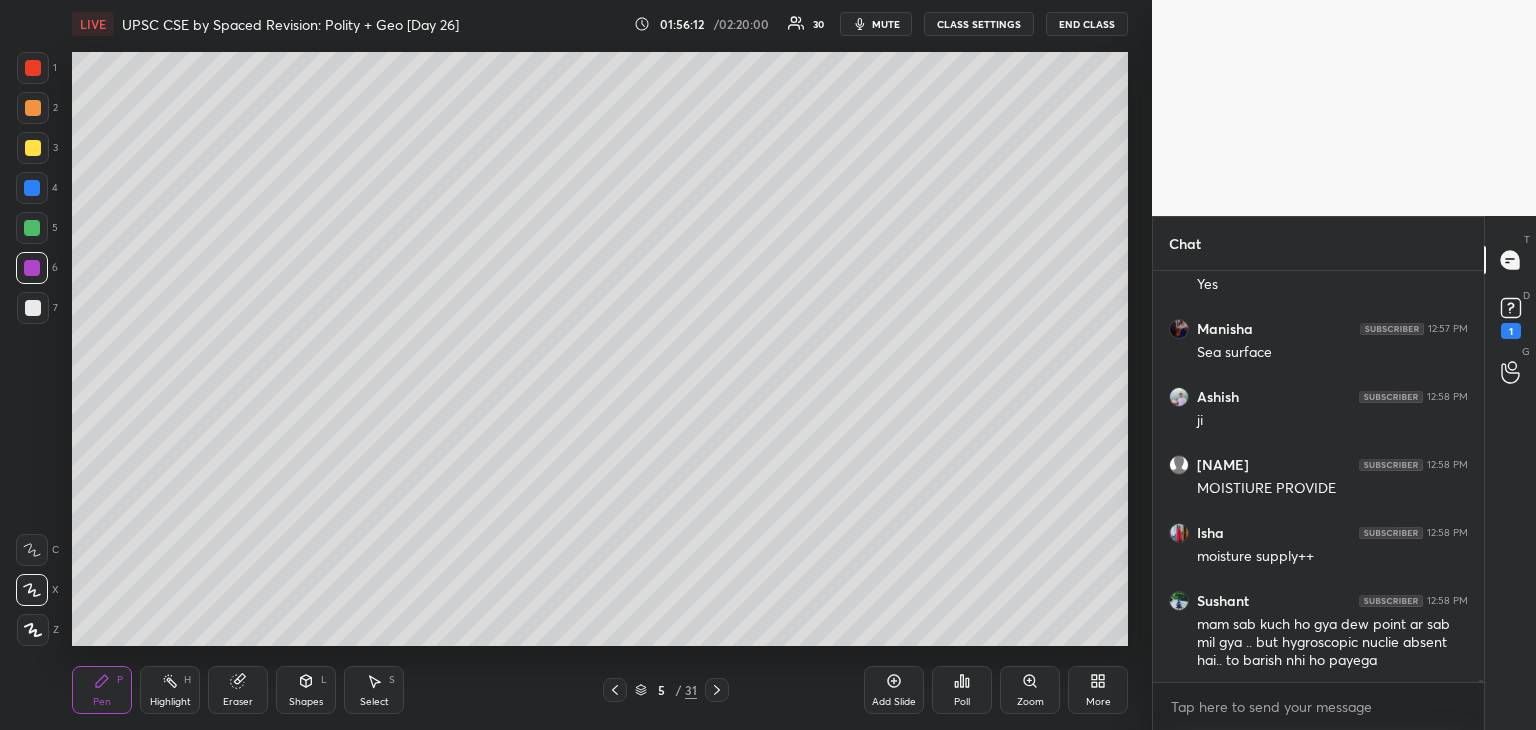 click at bounding box center (33, 68) 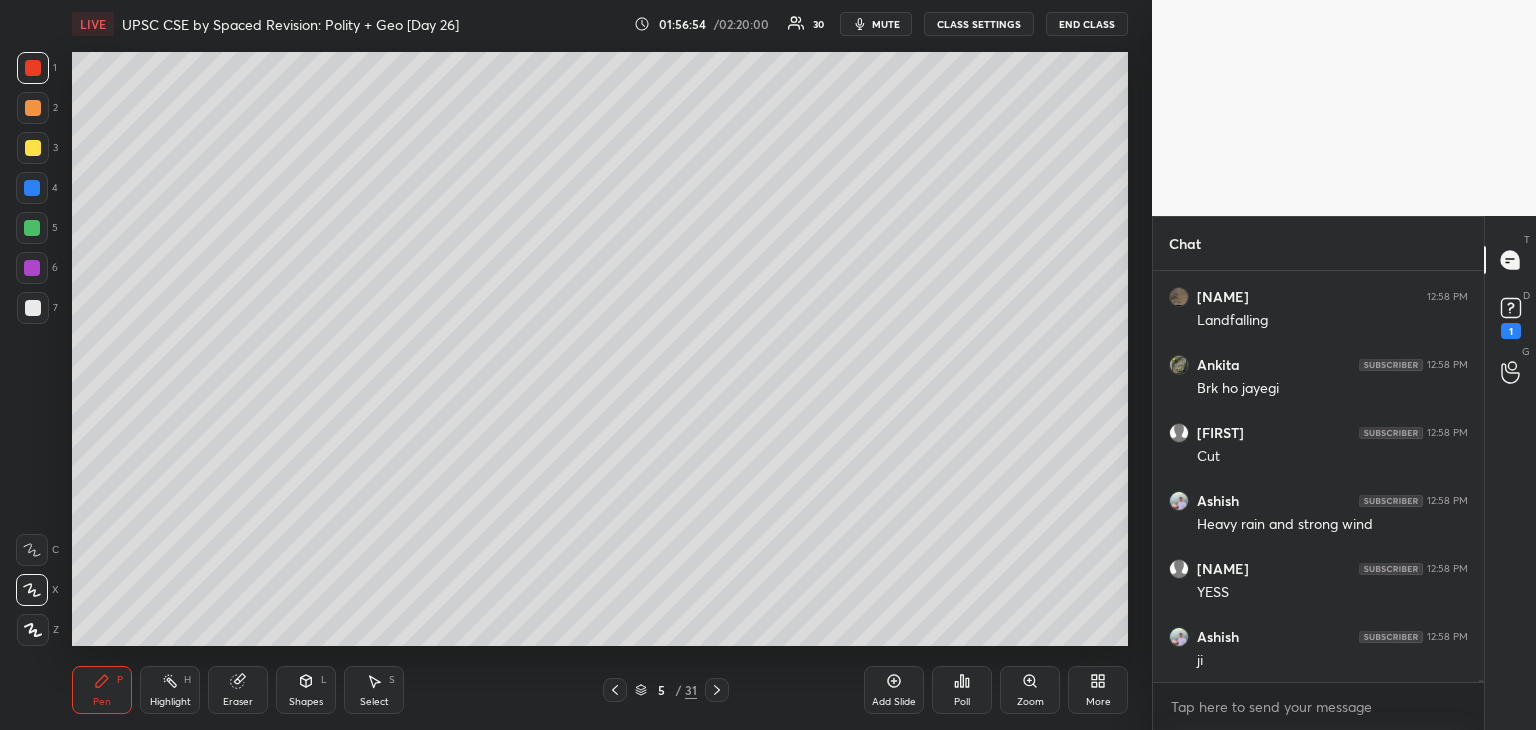 scroll, scrollTop: 85734, scrollLeft: 0, axis: vertical 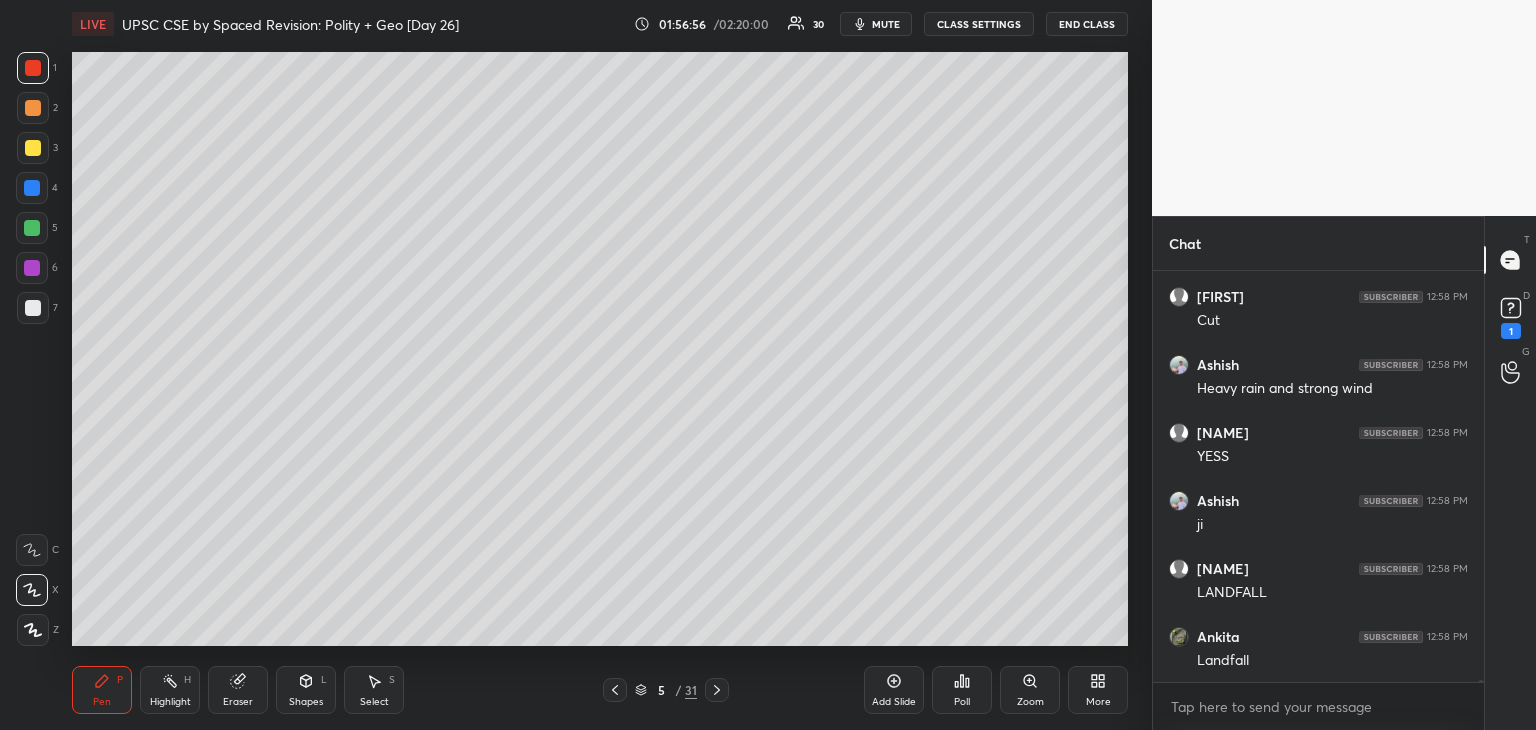 click 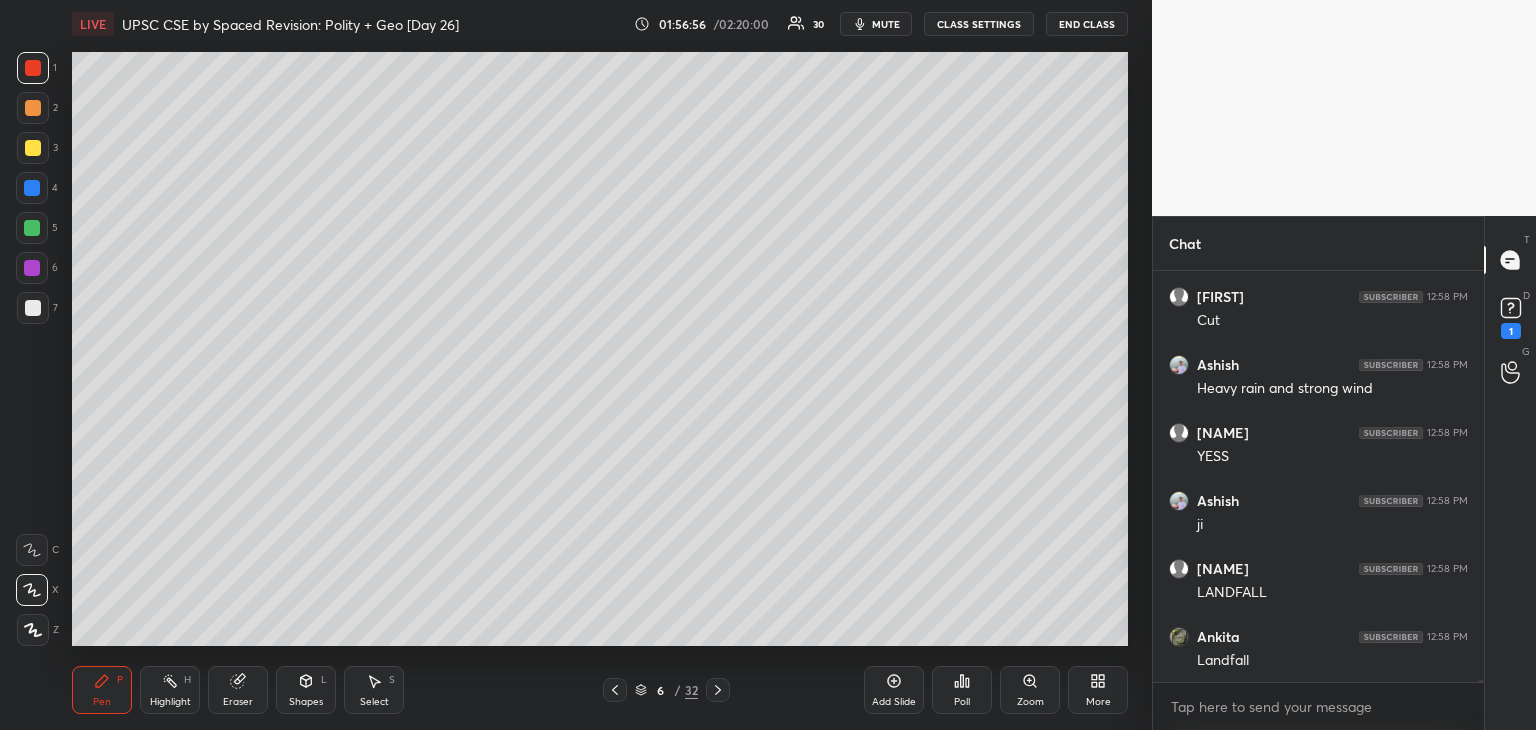 click at bounding box center (33, 308) 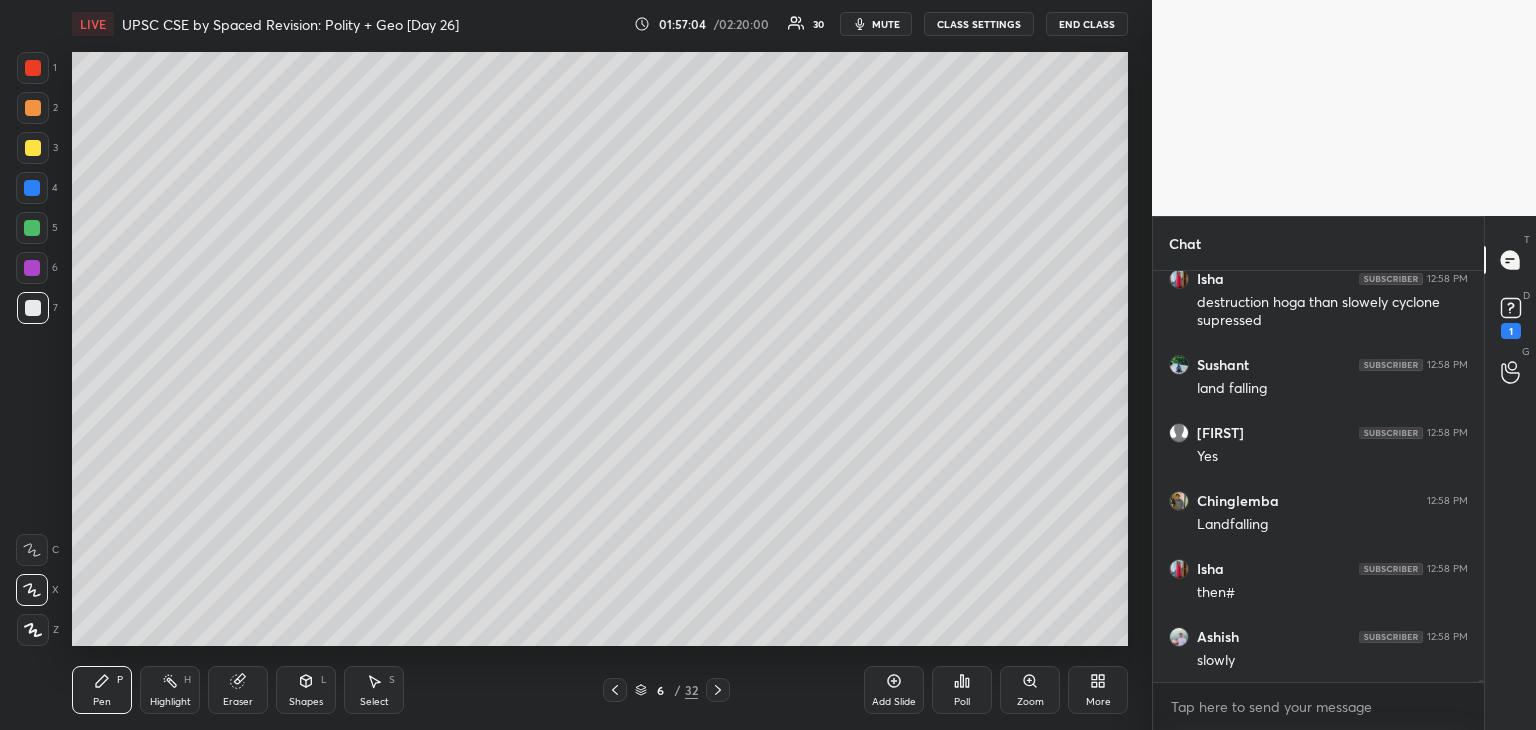 scroll, scrollTop: 86296, scrollLeft: 0, axis: vertical 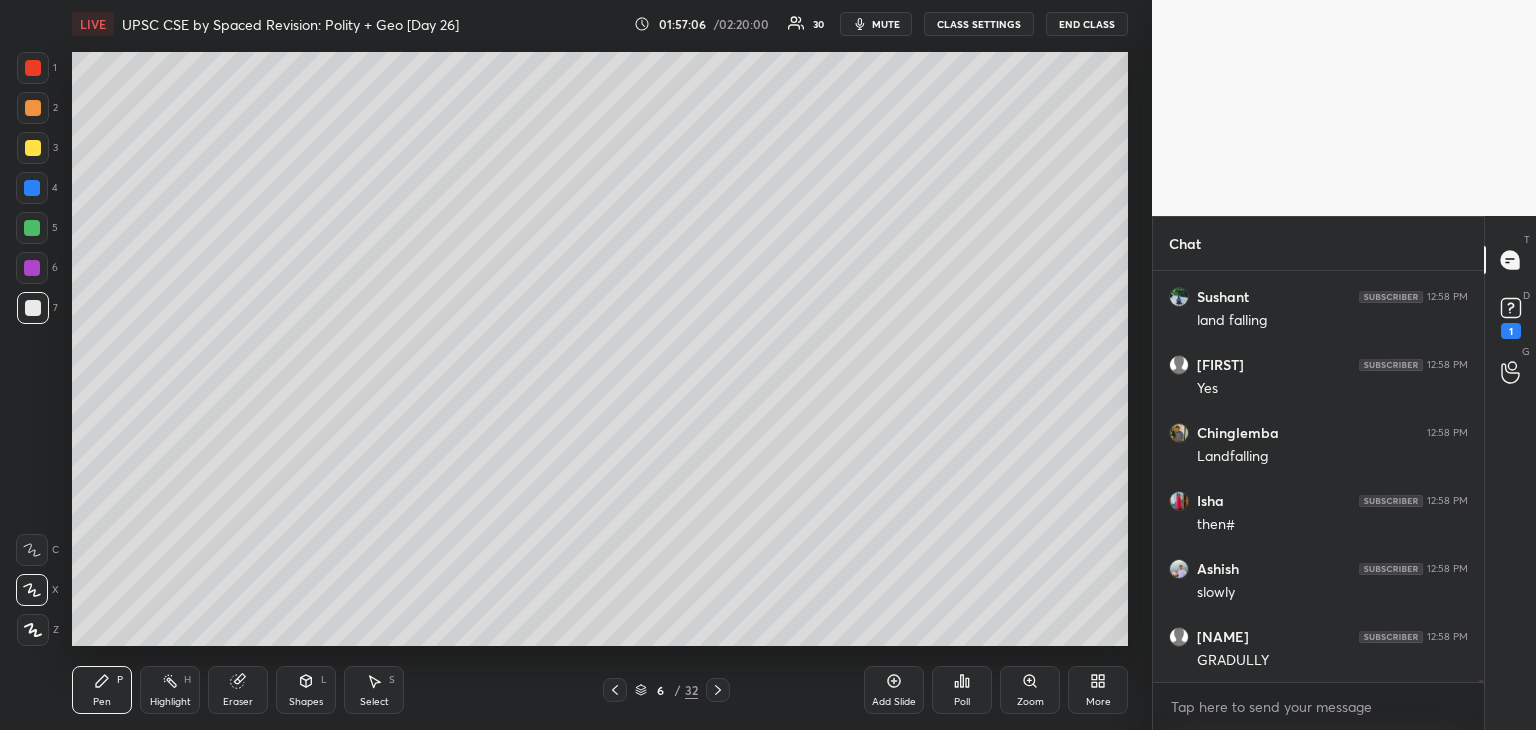 click on "7" at bounding box center [37, 308] 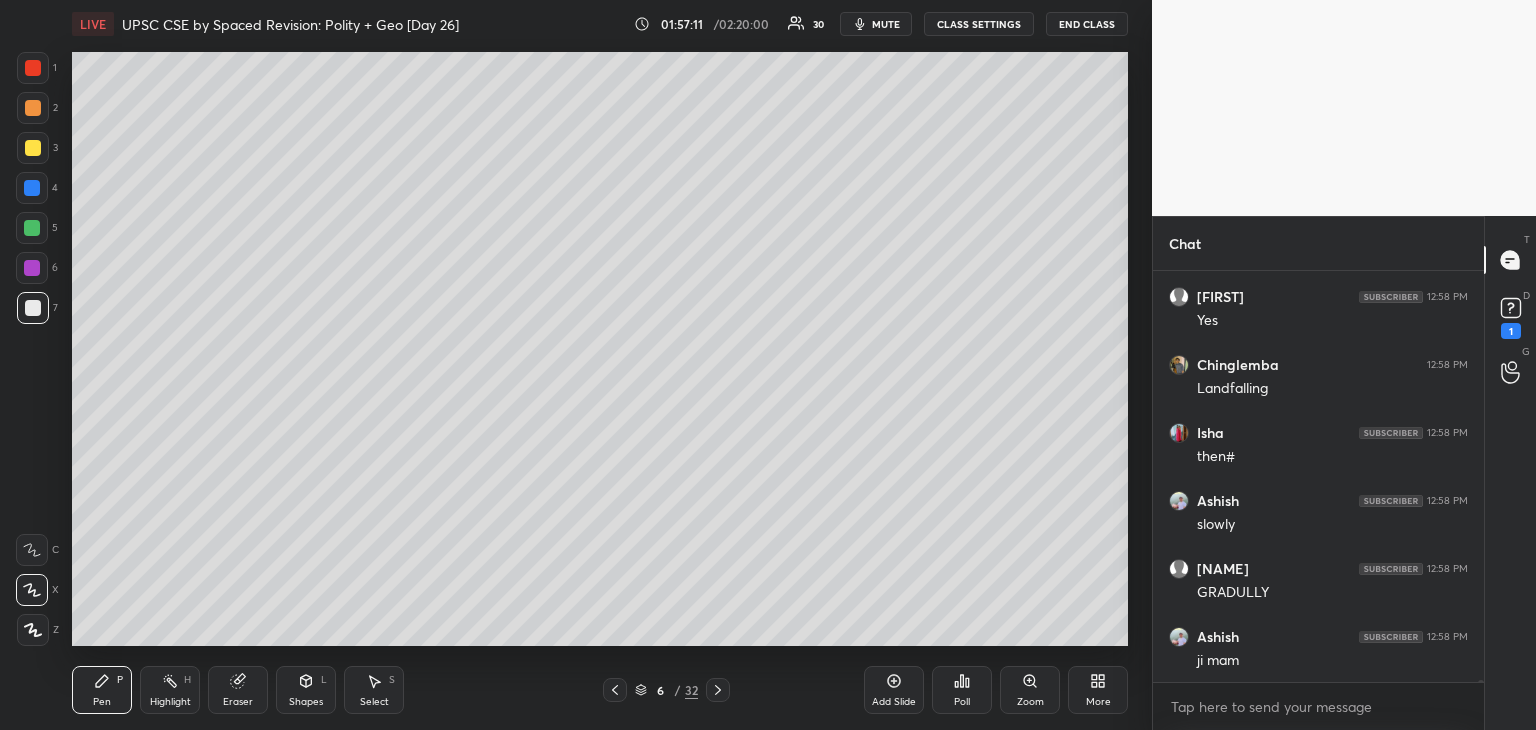 click at bounding box center [33, 308] 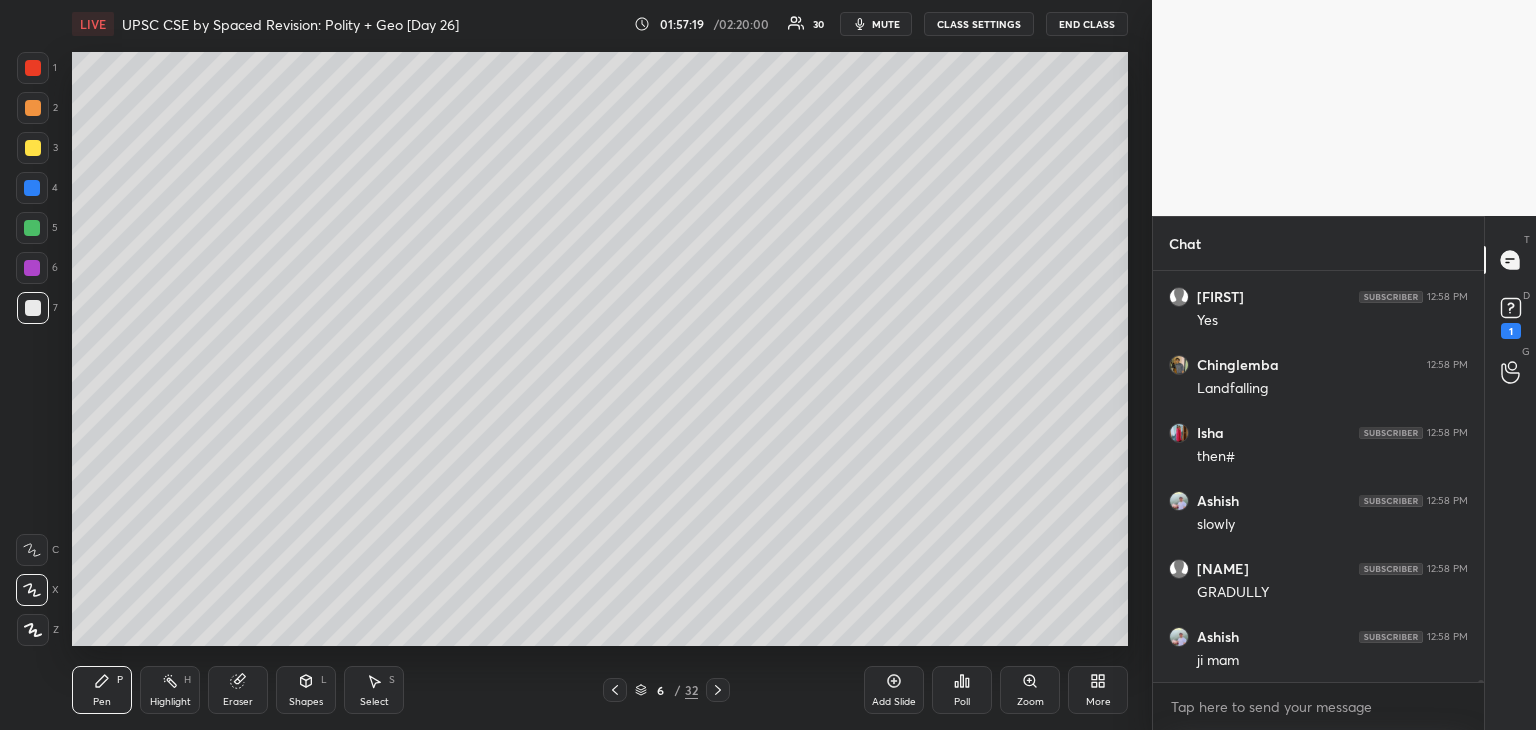 drag, startPoint x: 31, startPoint y: 184, endPoint x: 44, endPoint y: 186, distance: 13.152946 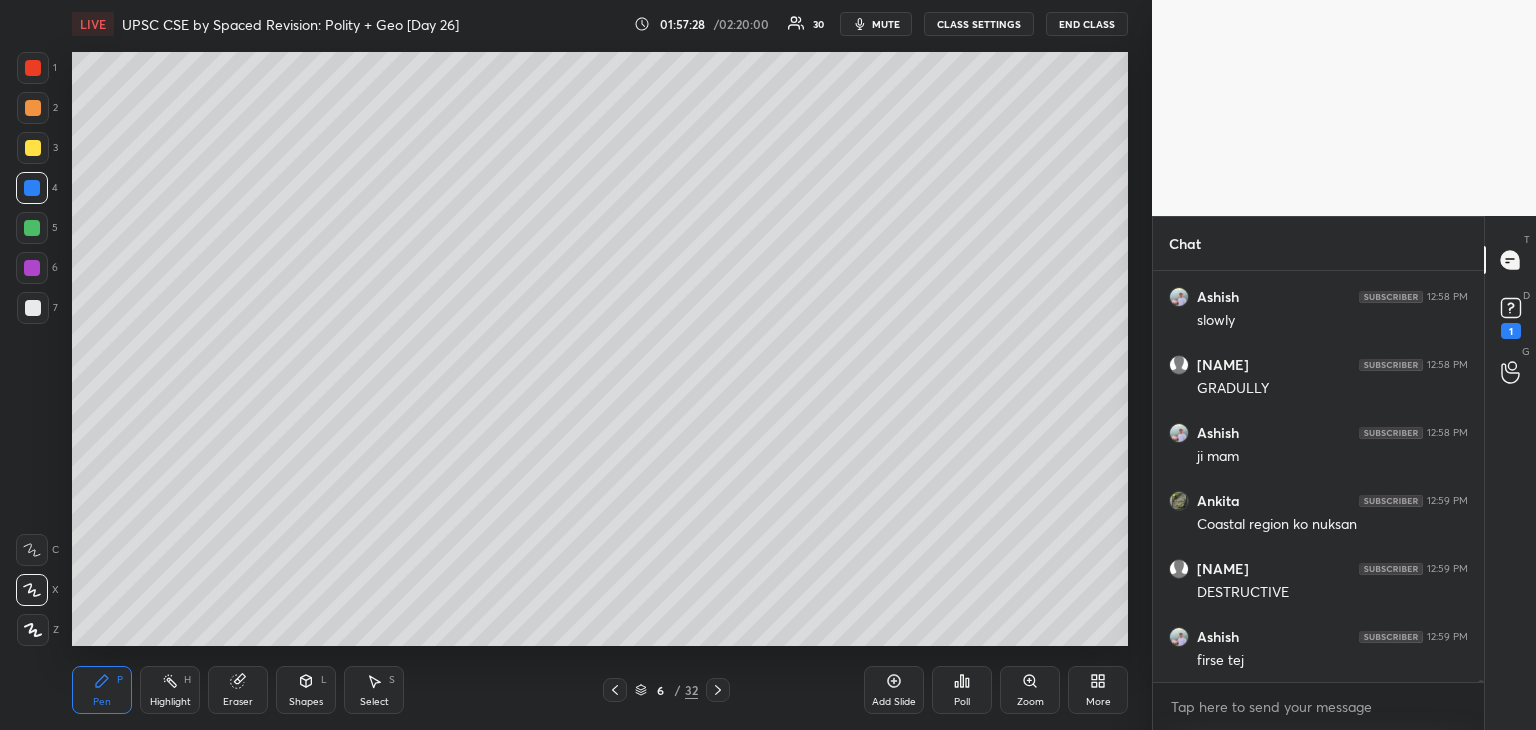 scroll, scrollTop: 86588, scrollLeft: 0, axis: vertical 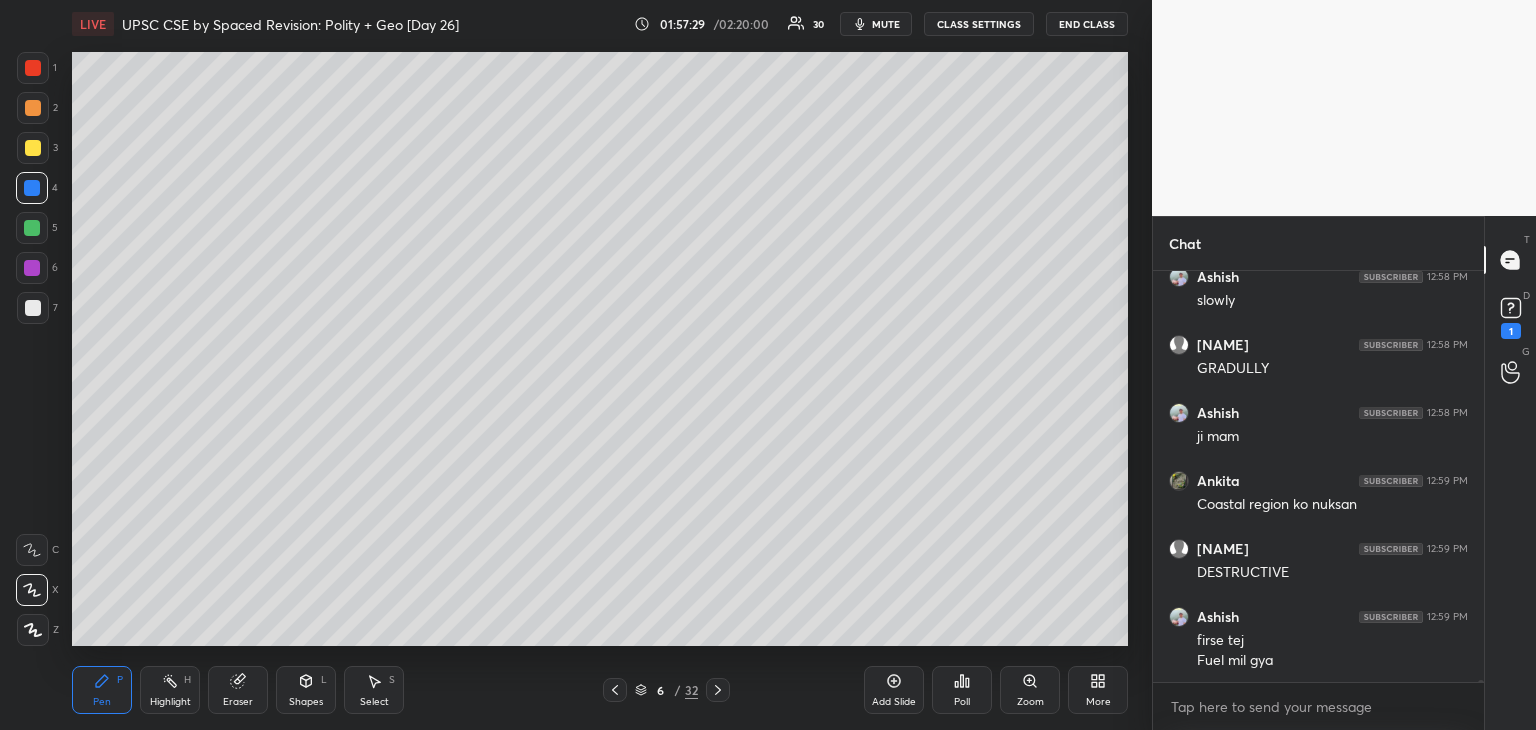 click at bounding box center (32, 268) 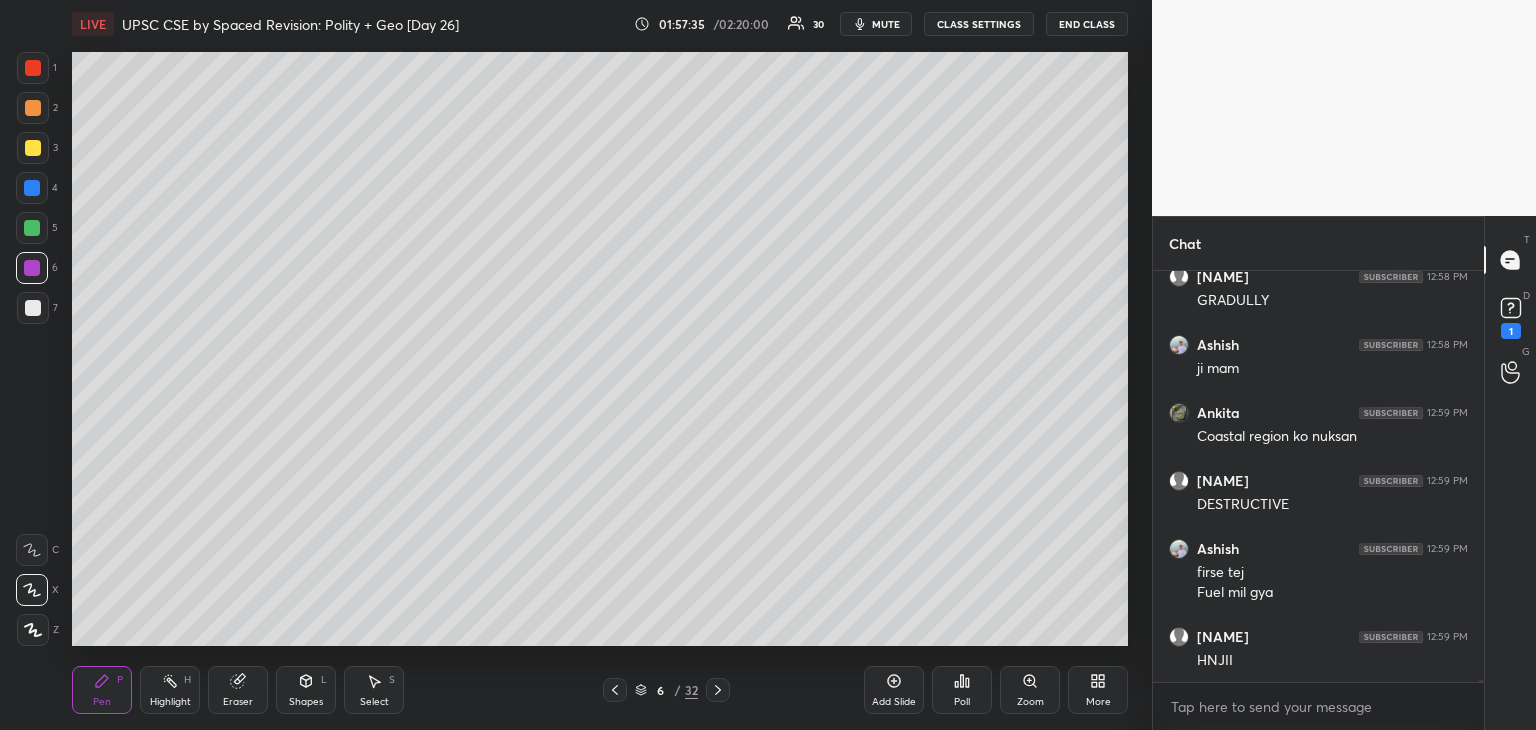 scroll, scrollTop: 86724, scrollLeft: 0, axis: vertical 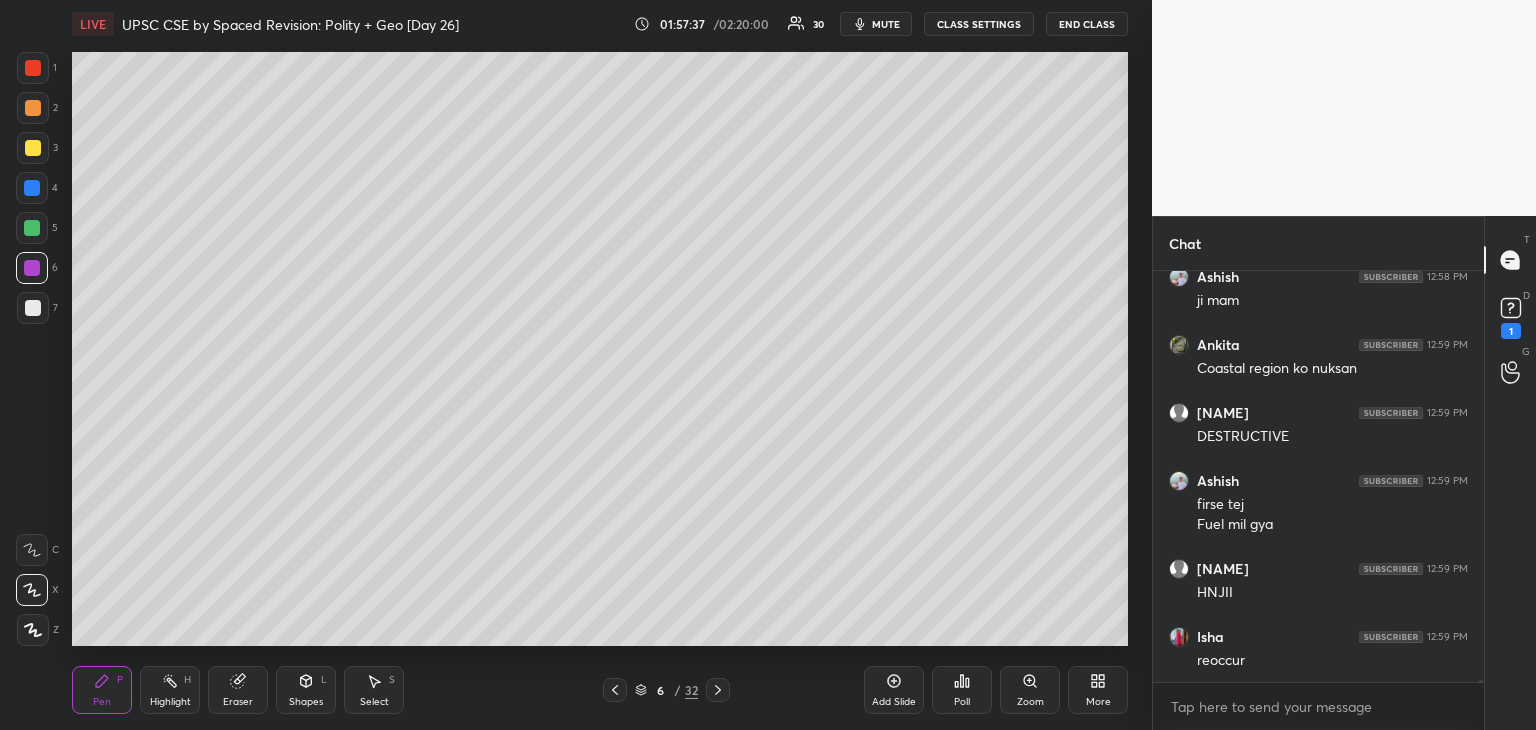 drag, startPoint x: 30, startPoint y: 149, endPoint x: 68, endPoint y: 157, distance: 38.832977 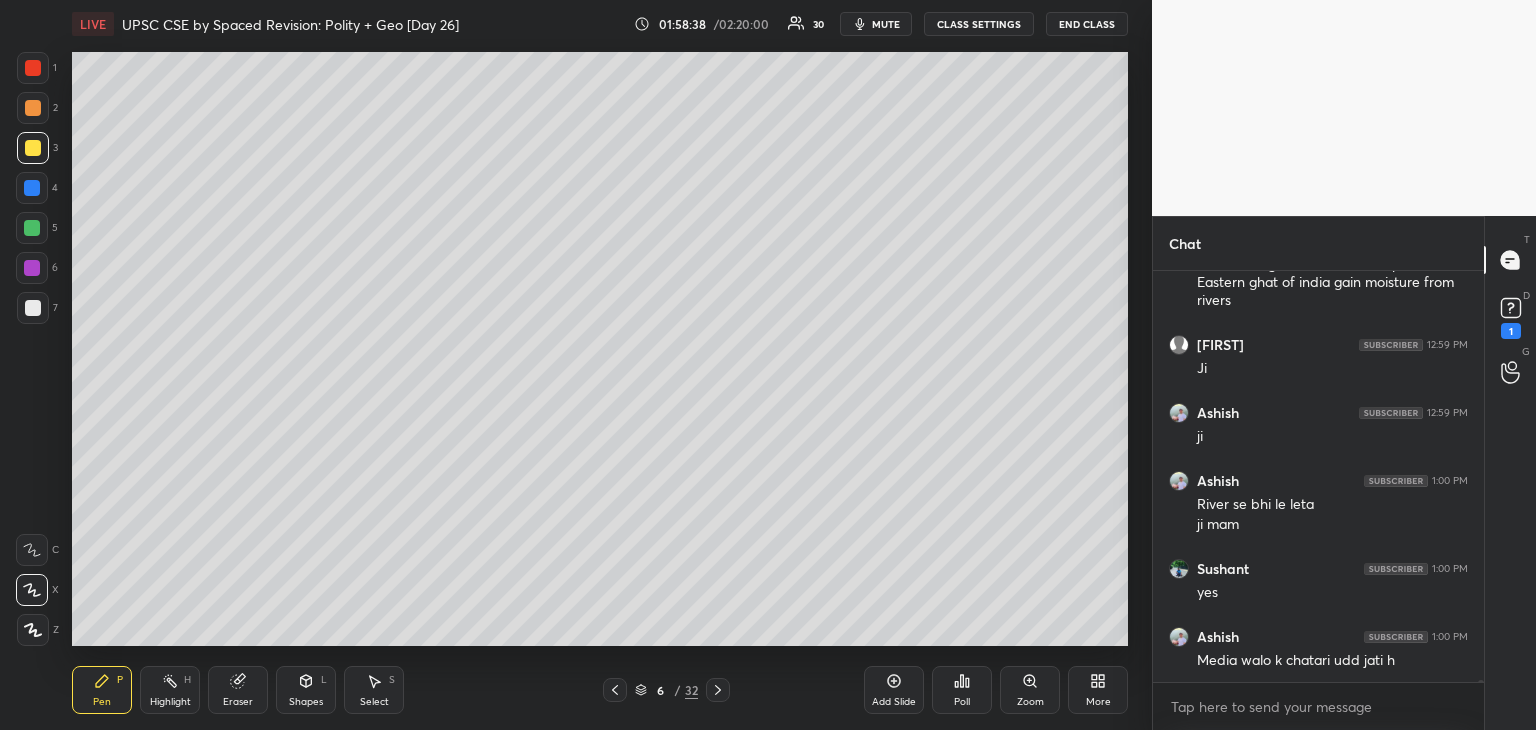 scroll, scrollTop: 87478, scrollLeft: 0, axis: vertical 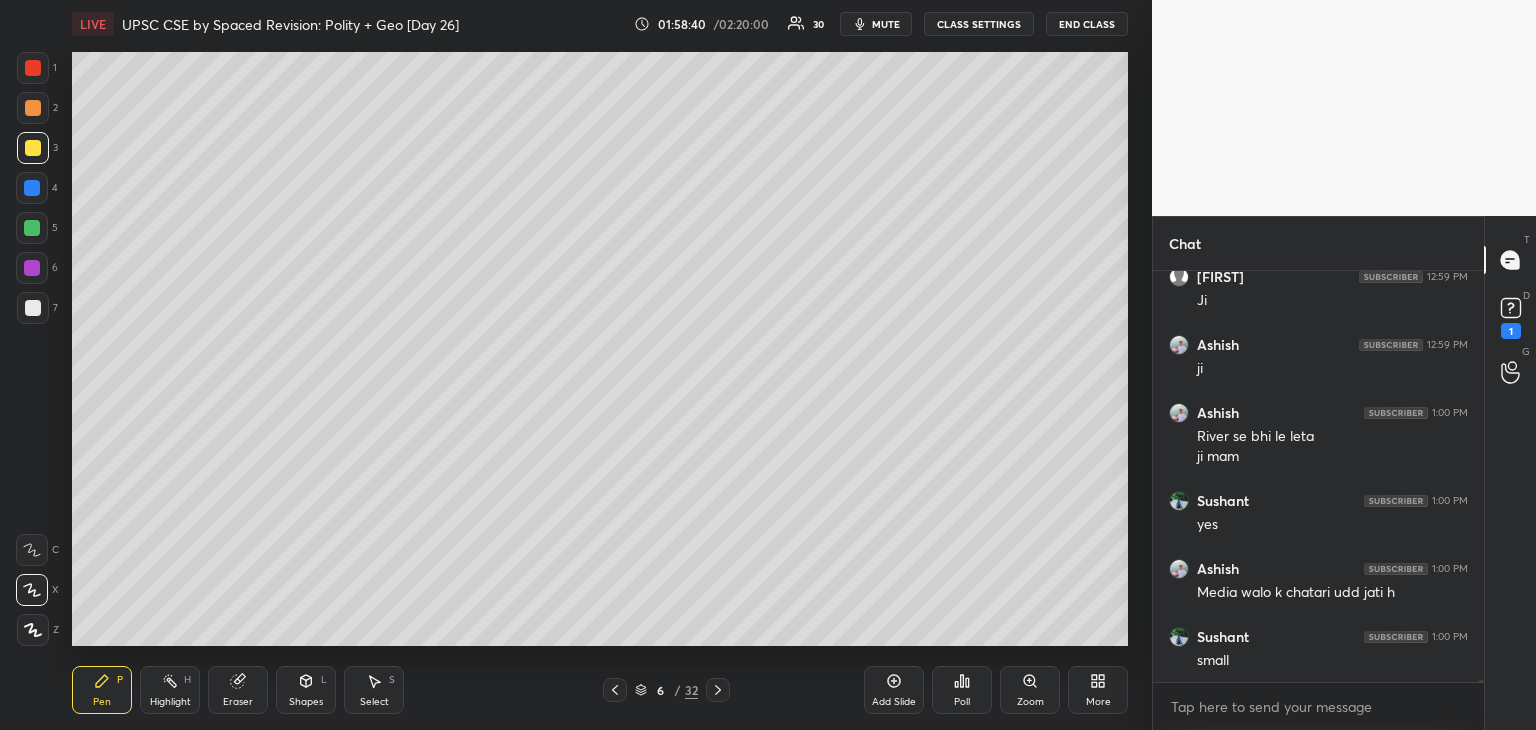 click at bounding box center [33, 308] 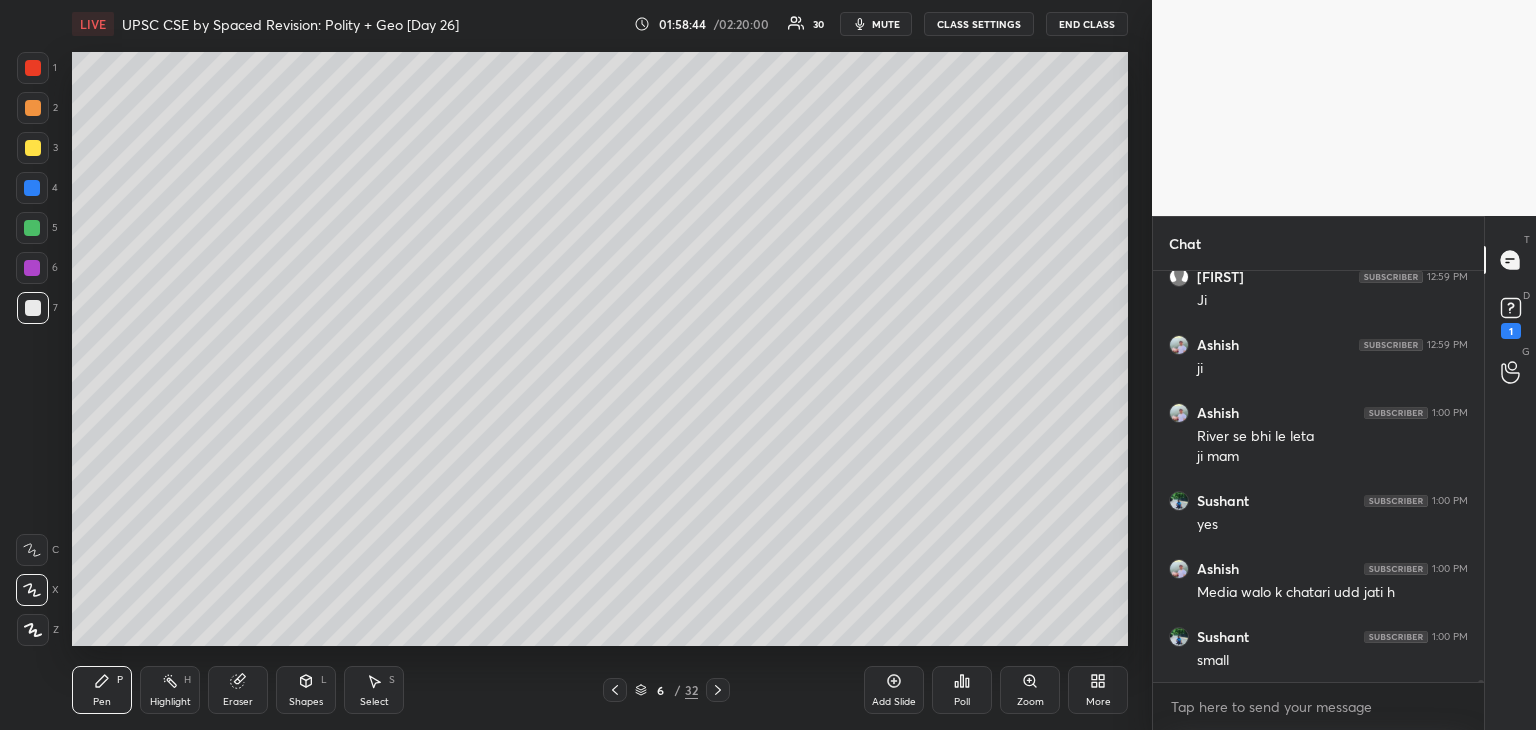 click 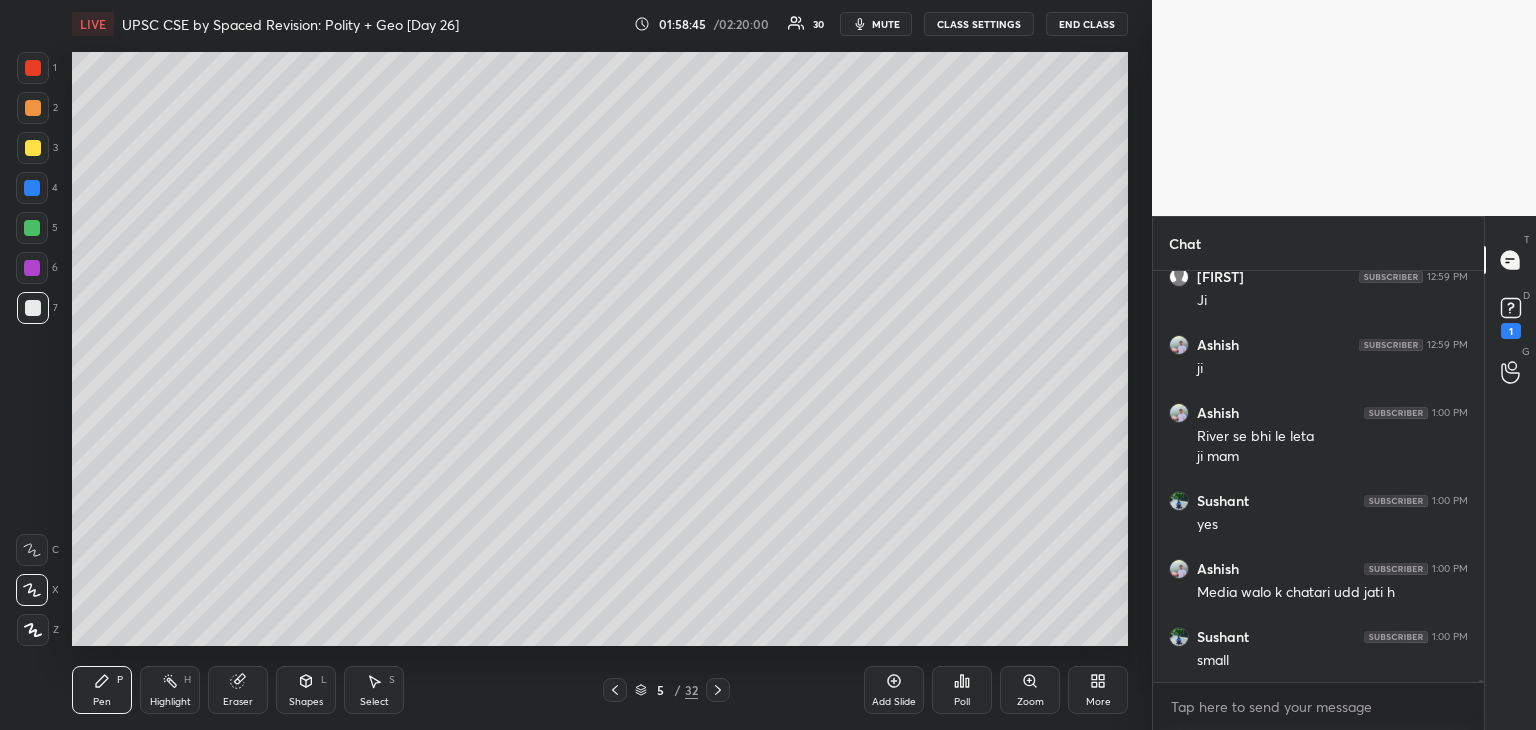 scroll, scrollTop: 87546, scrollLeft: 0, axis: vertical 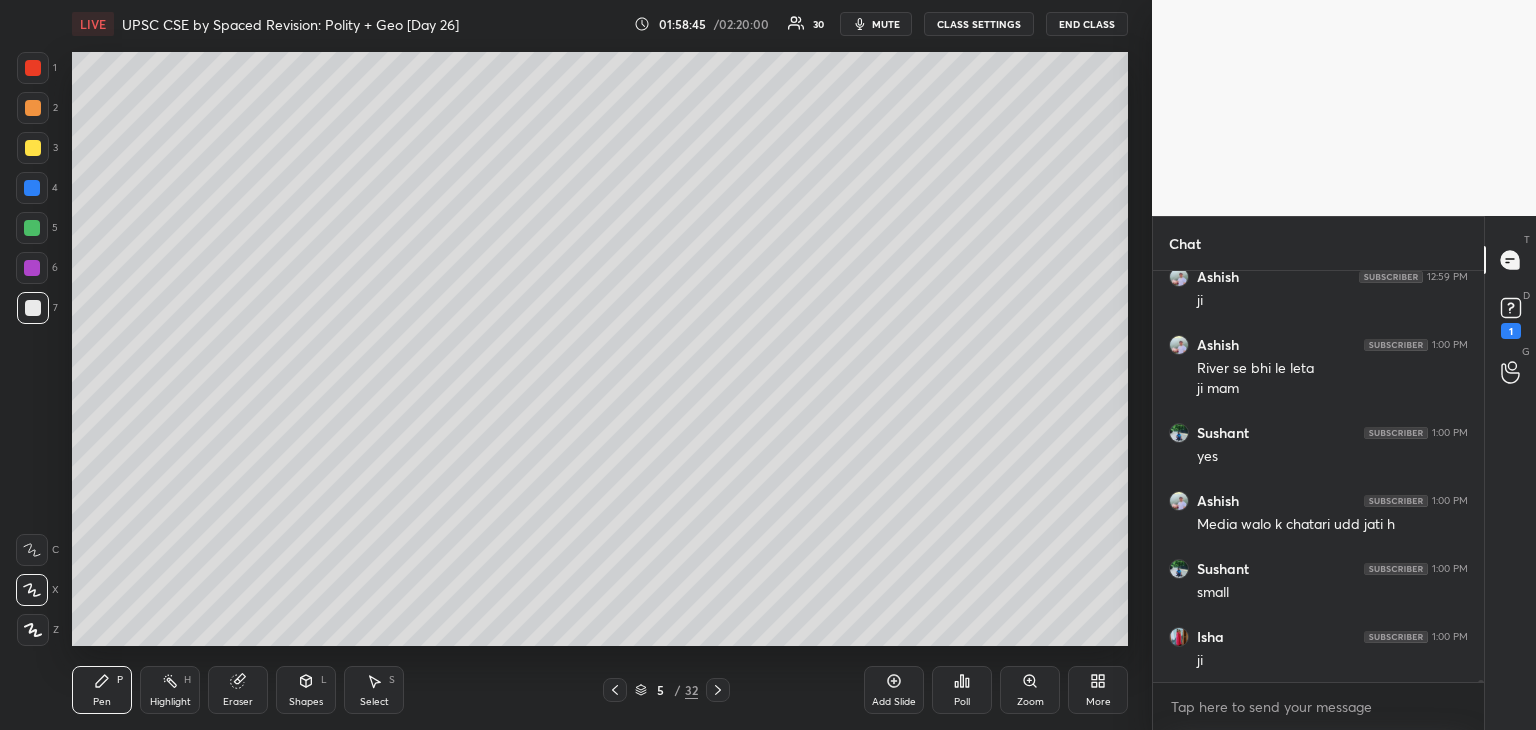 click 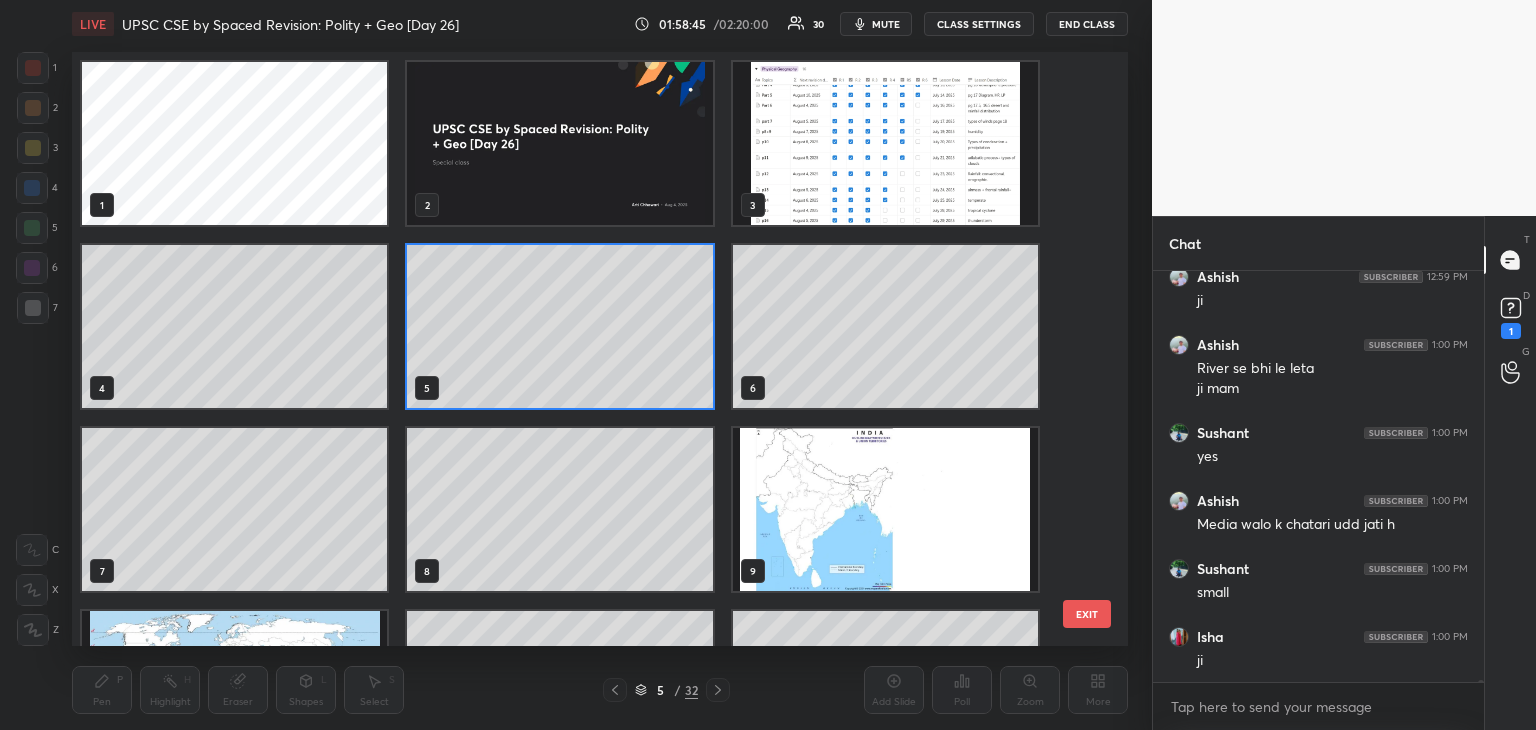 scroll, scrollTop: 6, scrollLeft: 10, axis: both 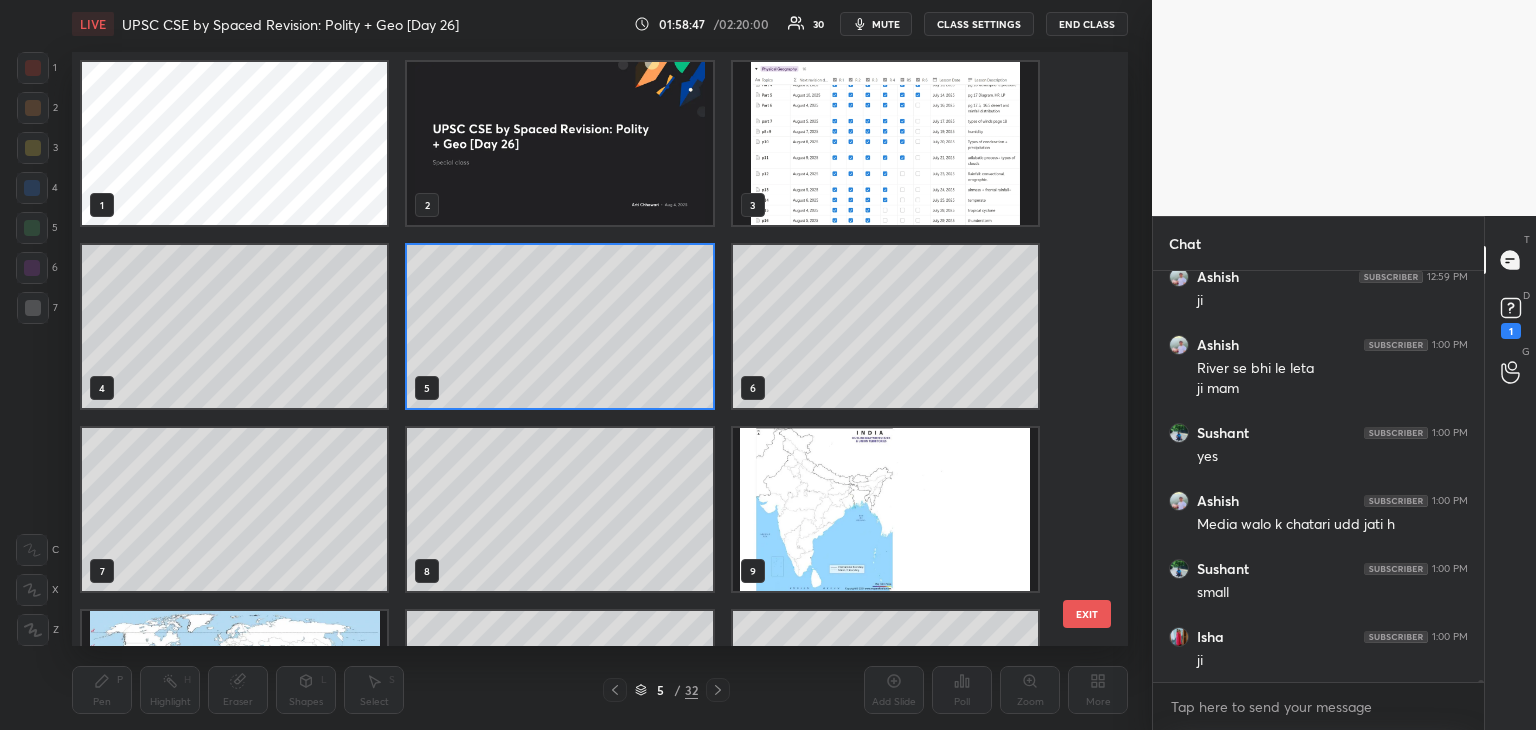 click at bounding box center [885, 143] 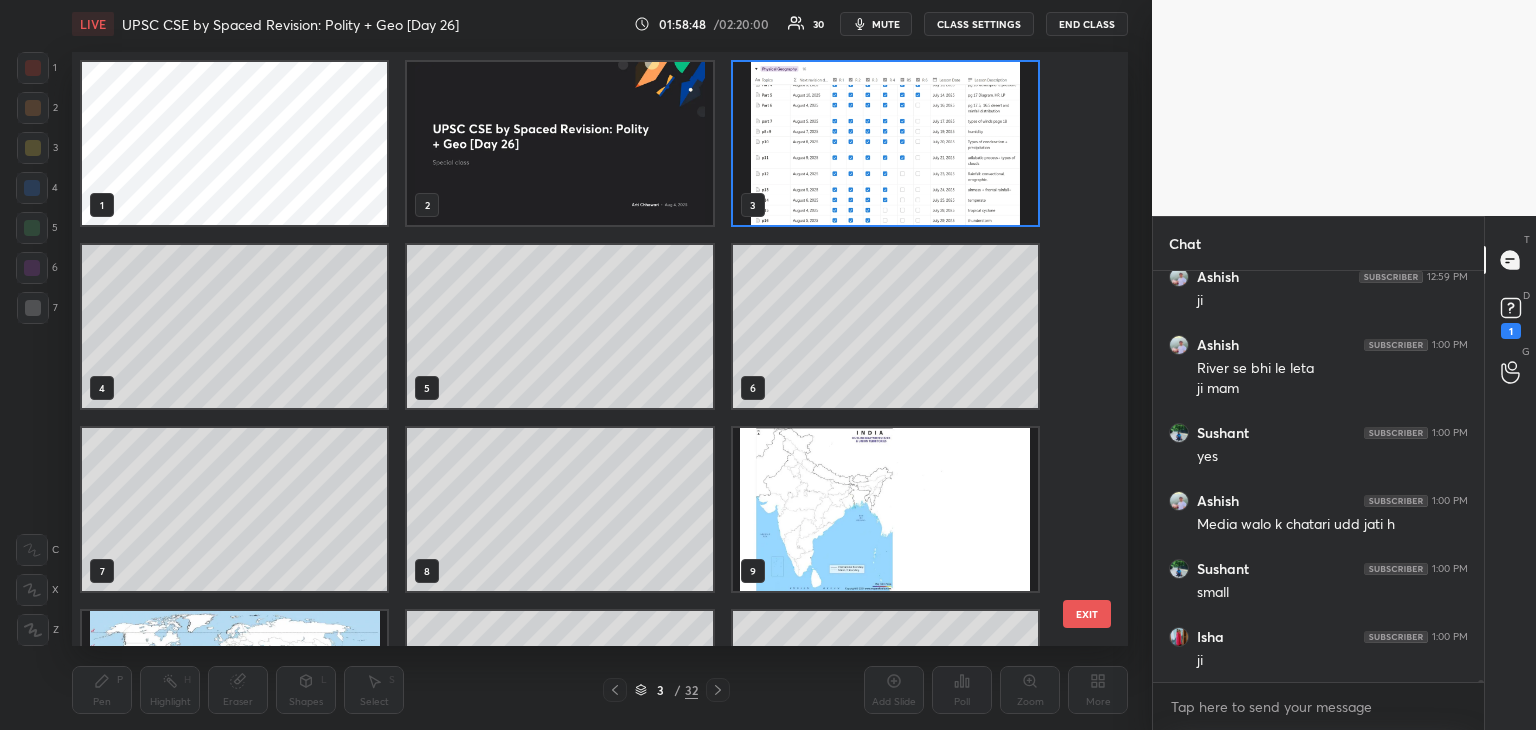 click 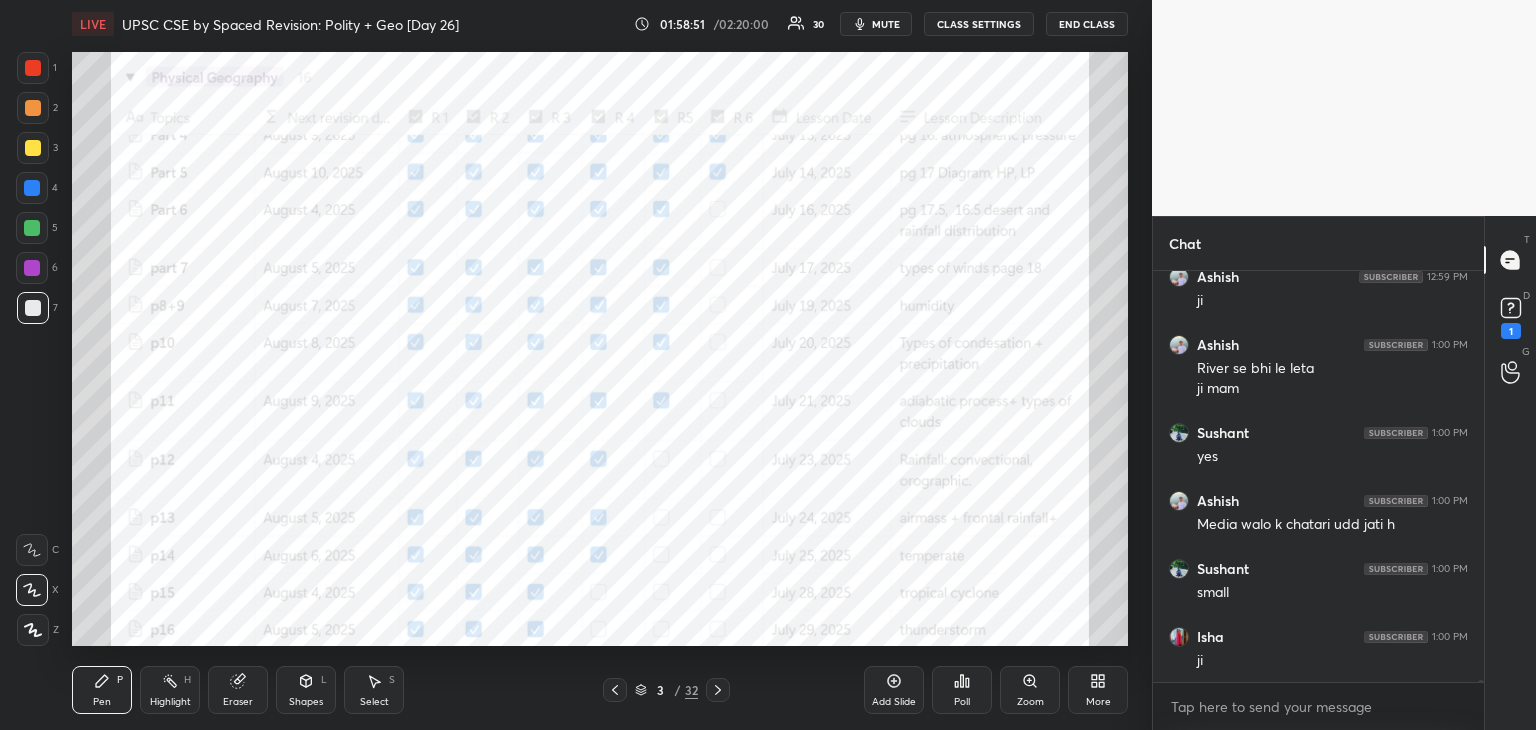 click at bounding box center [33, 68] 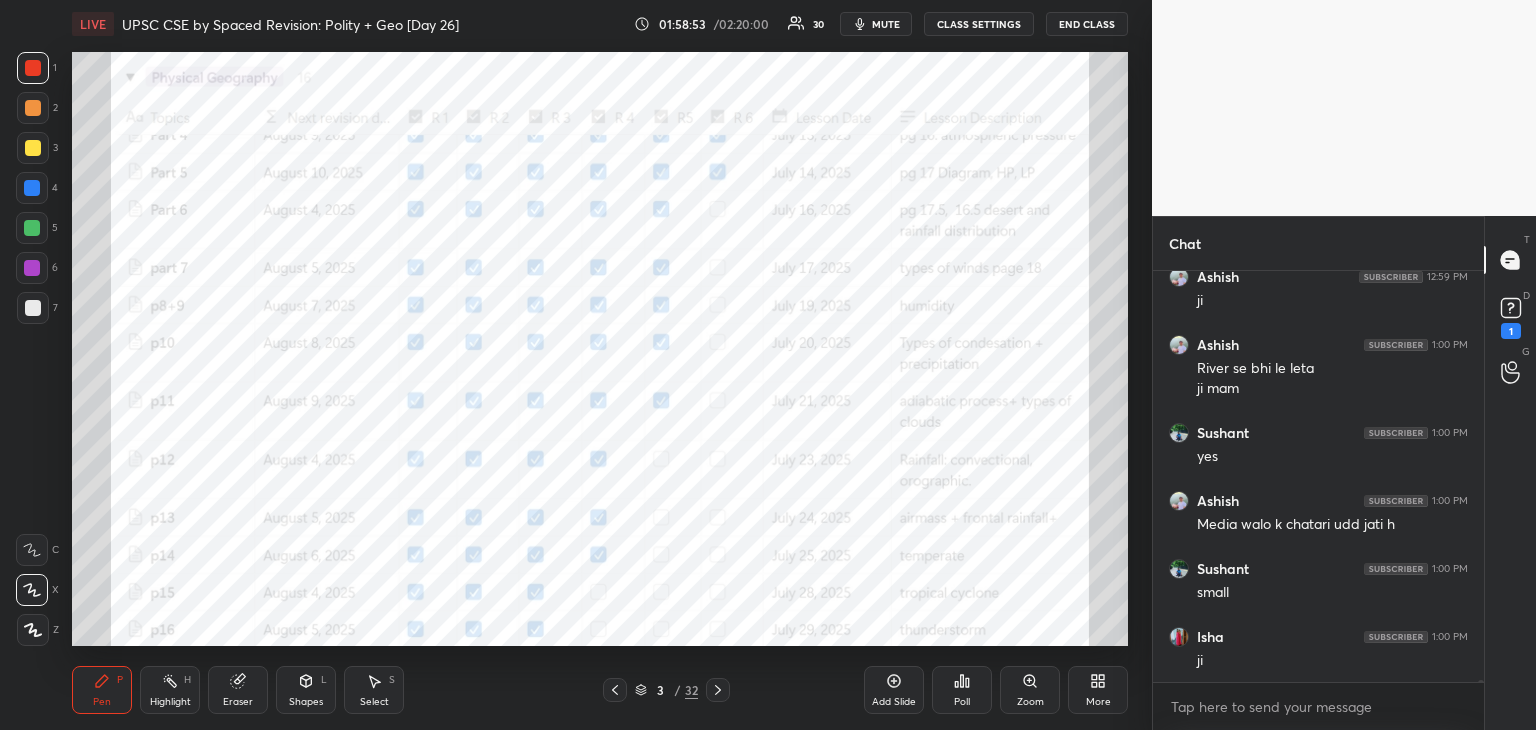 click on "Add Slide" at bounding box center [894, 690] 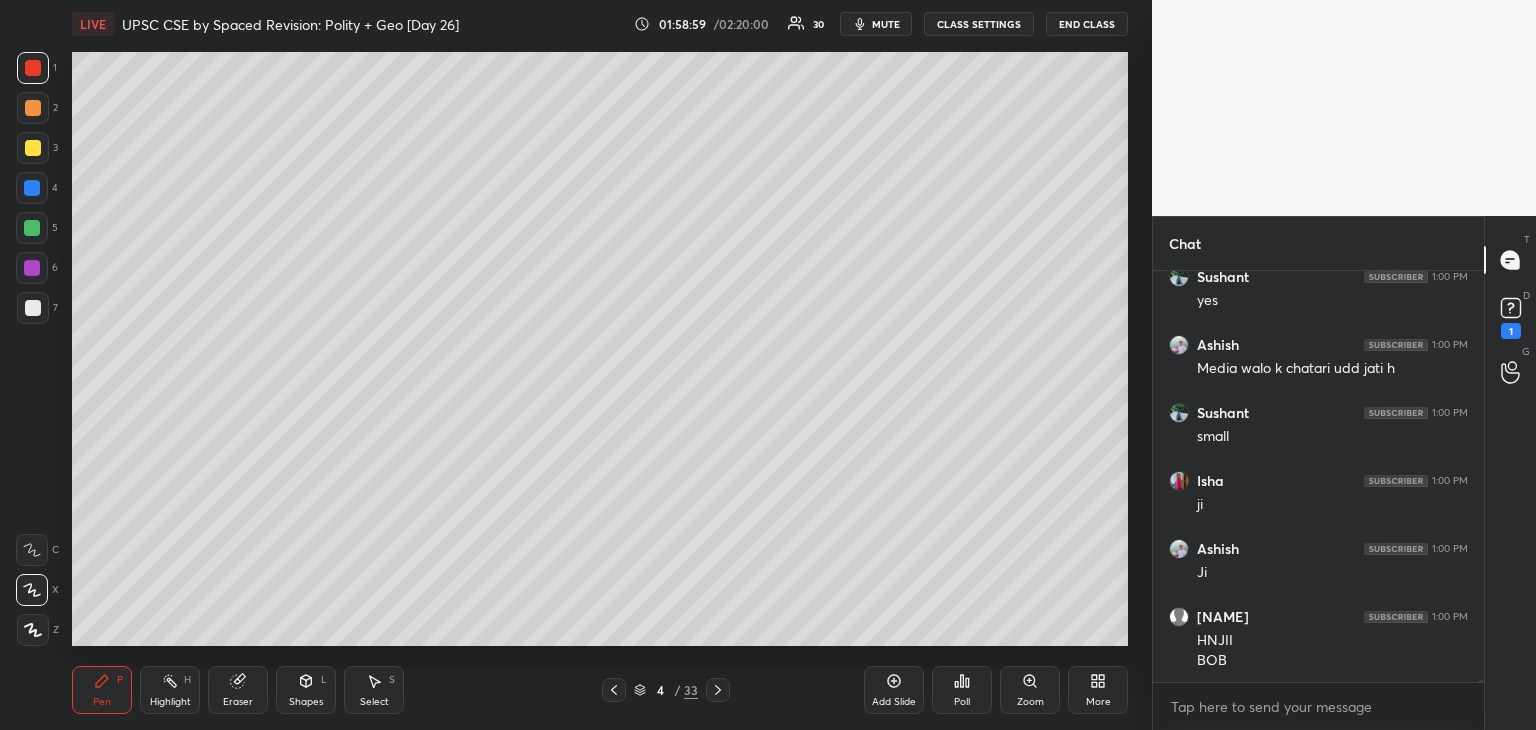scroll, scrollTop: 87770, scrollLeft: 0, axis: vertical 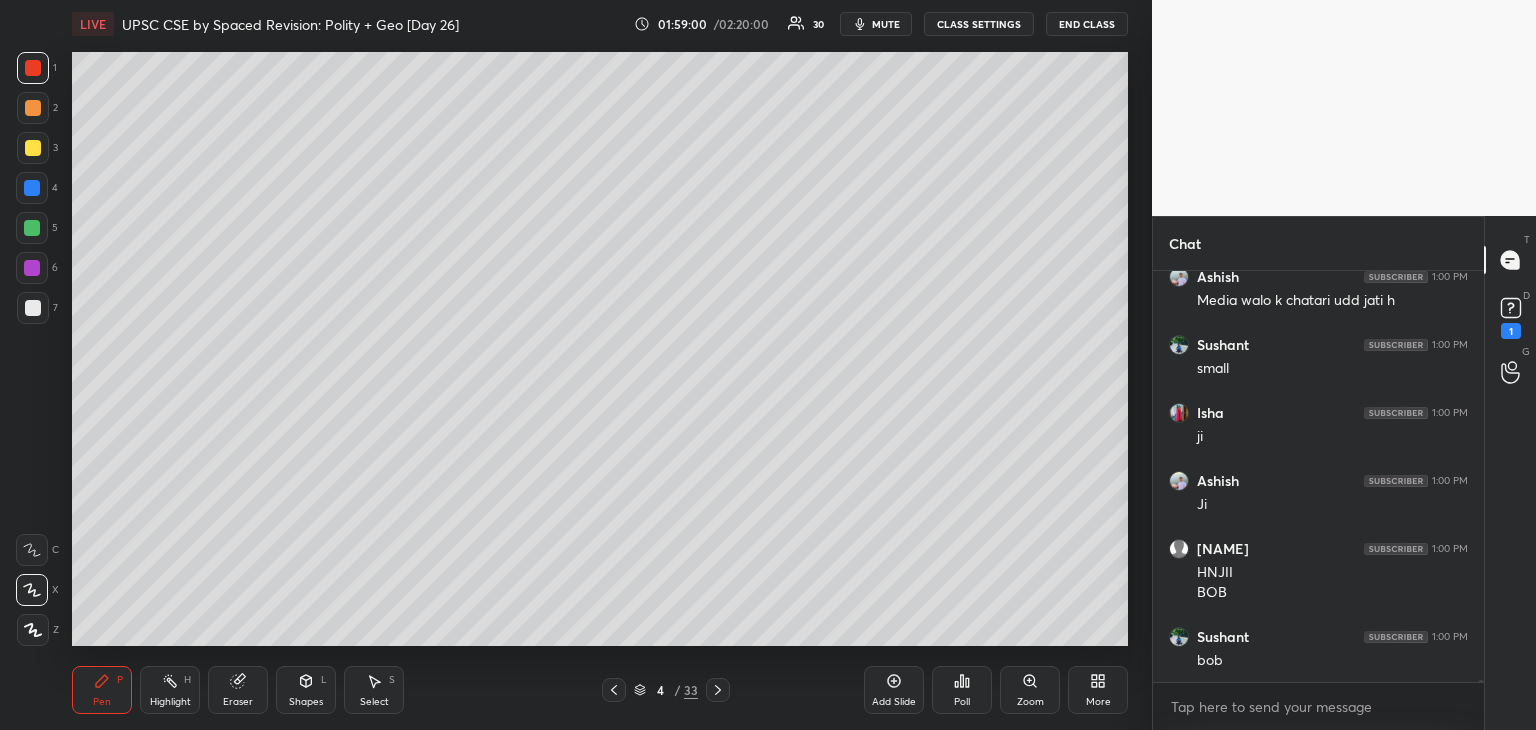 click 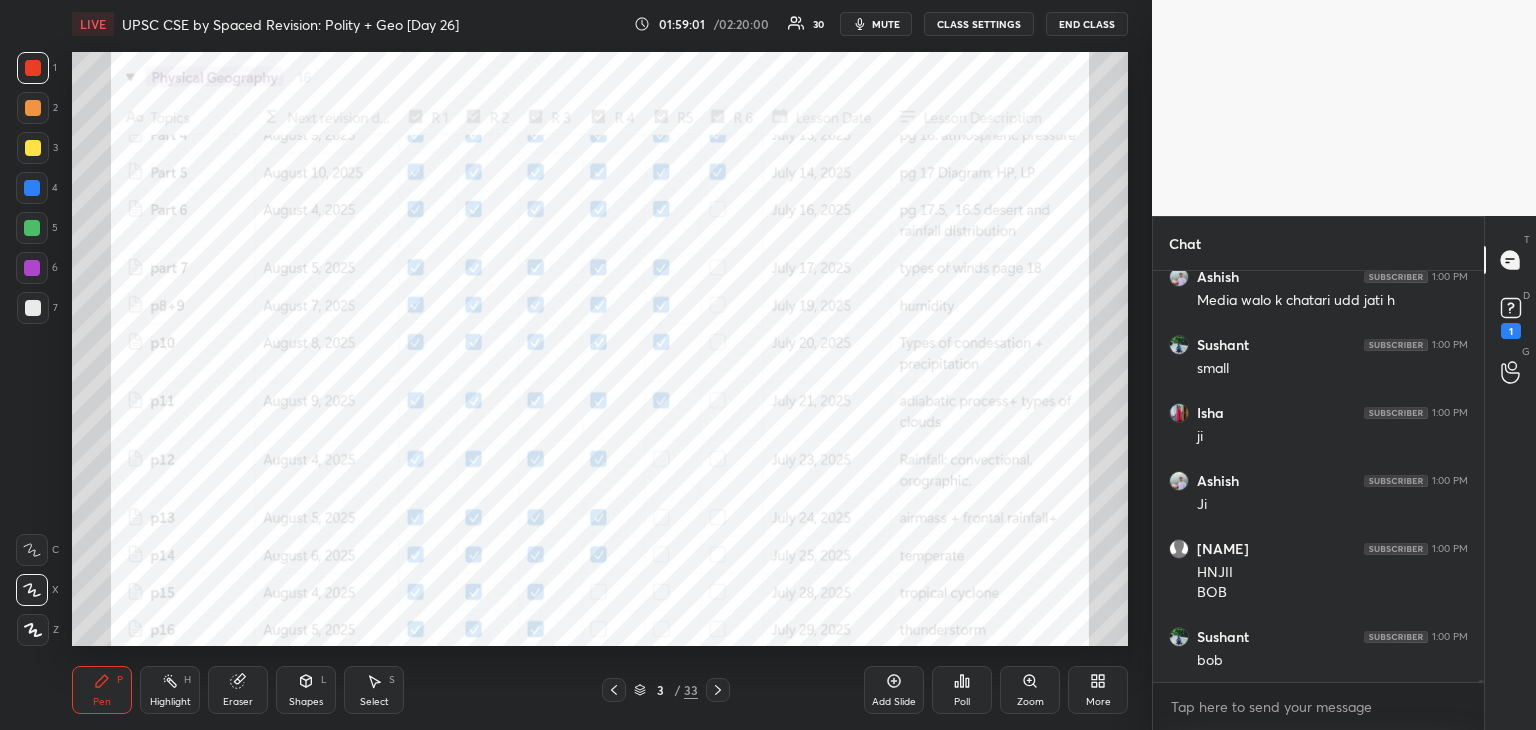 scroll, scrollTop: 87838, scrollLeft: 0, axis: vertical 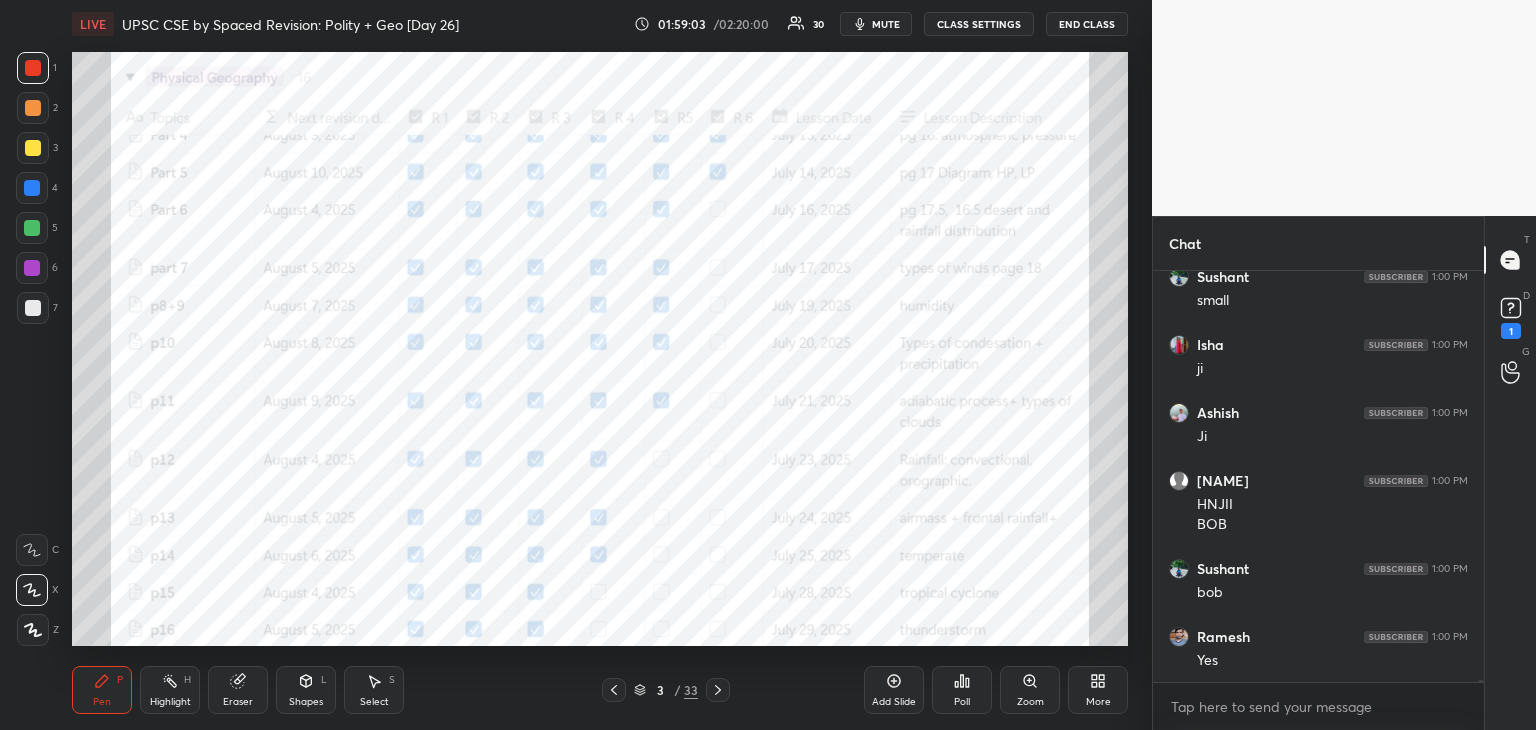 click 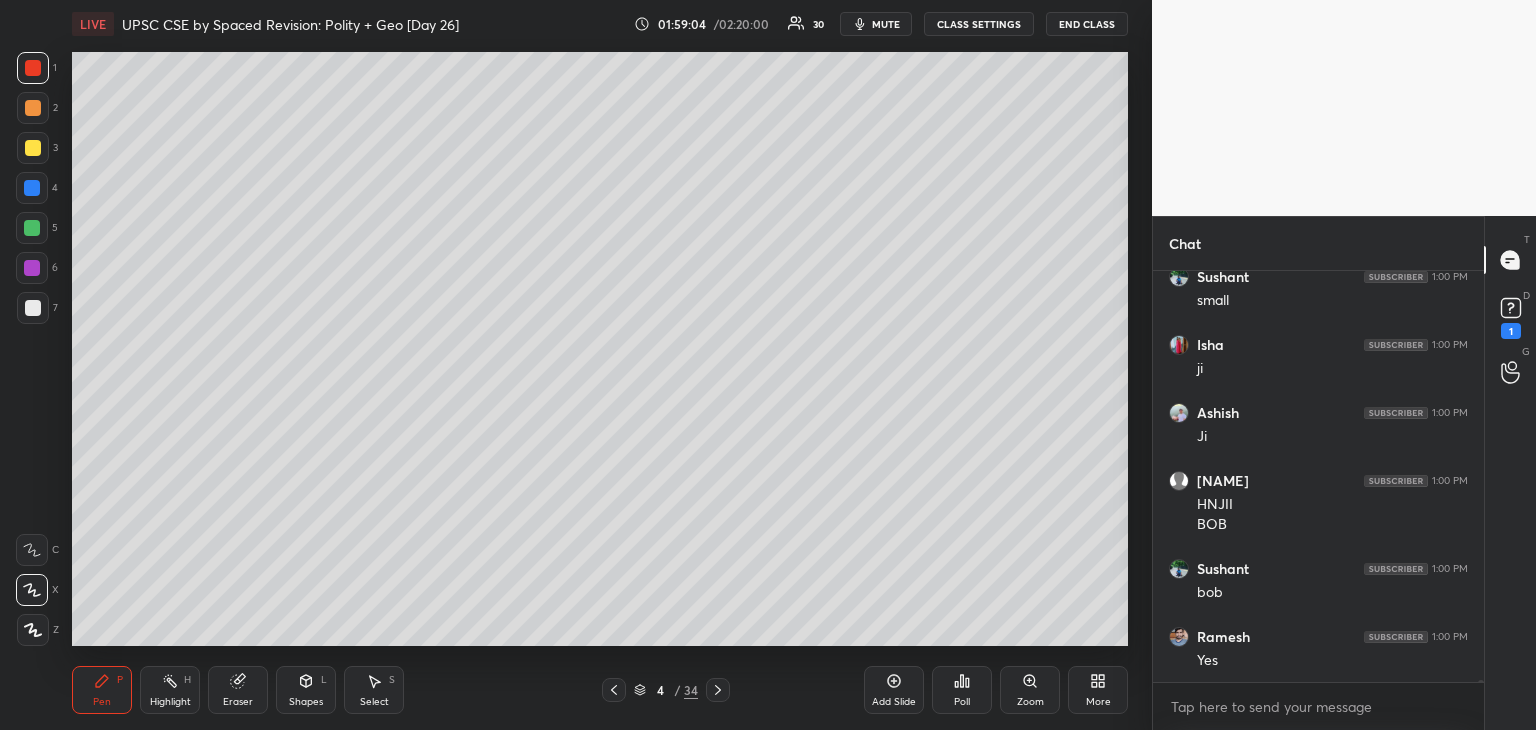 click at bounding box center (33, 308) 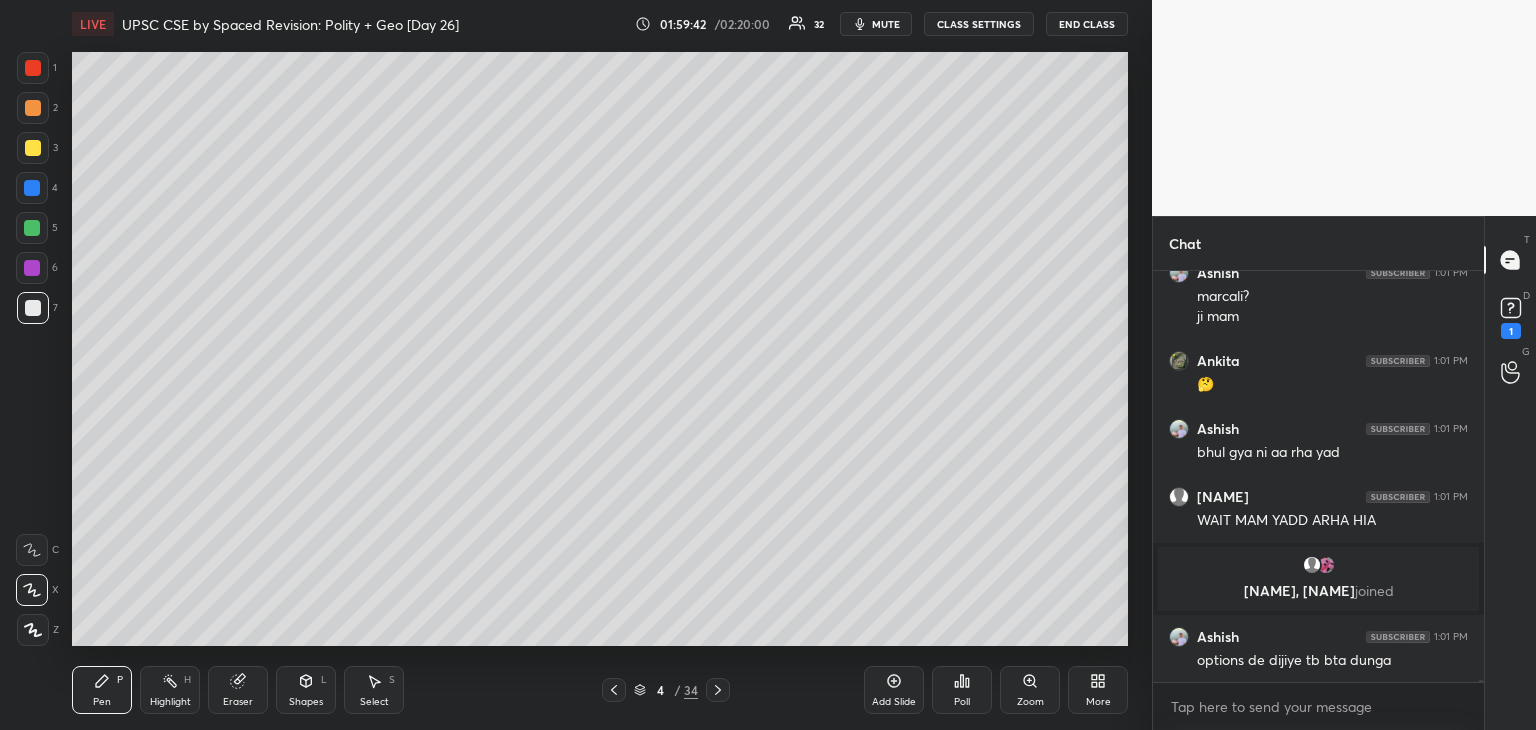 scroll, scrollTop: 83452, scrollLeft: 0, axis: vertical 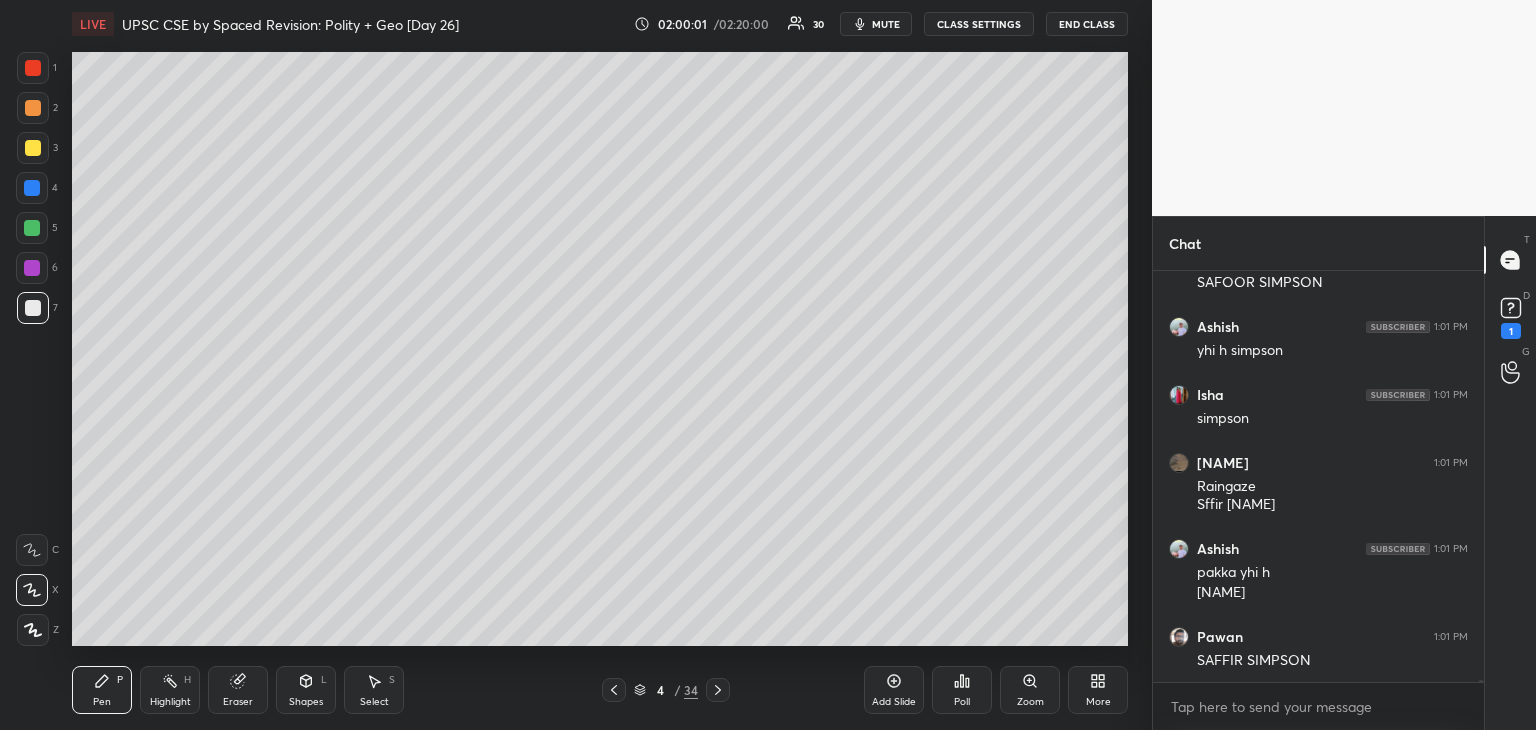 click at bounding box center [33, 308] 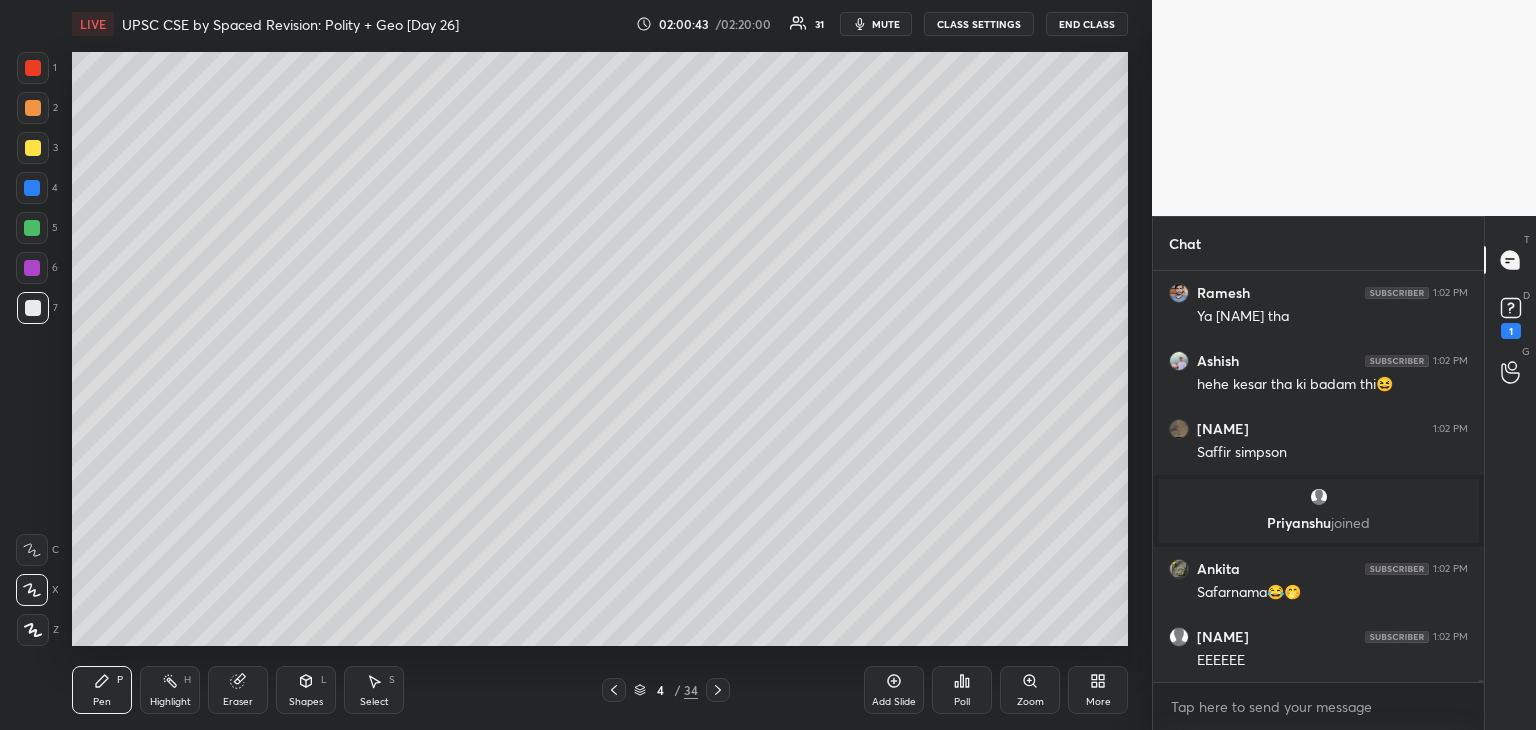 scroll, scrollTop: 84770, scrollLeft: 0, axis: vertical 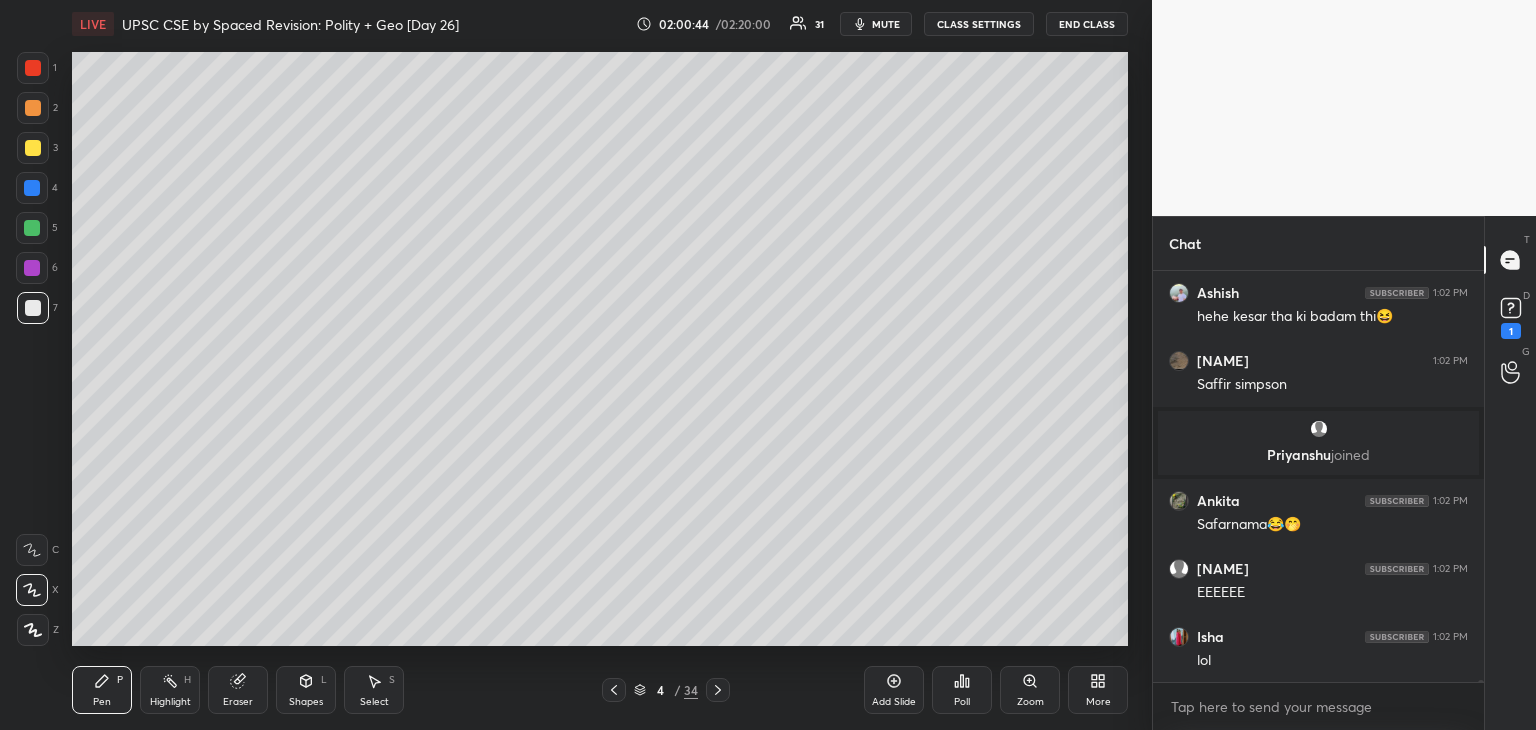 click at bounding box center [33, 148] 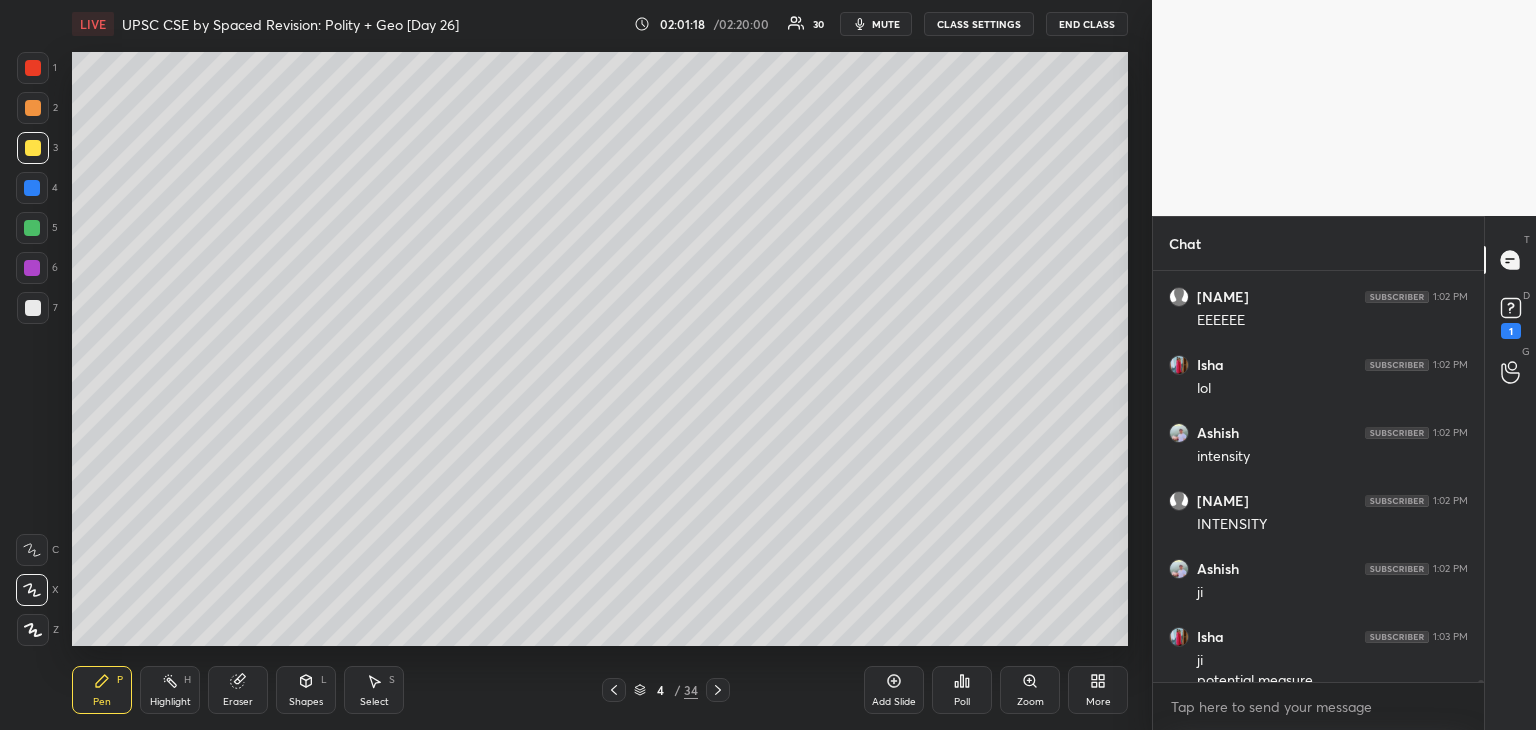 scroll, scrollTop: 85062, scrollLeft: 0, axis: vertical 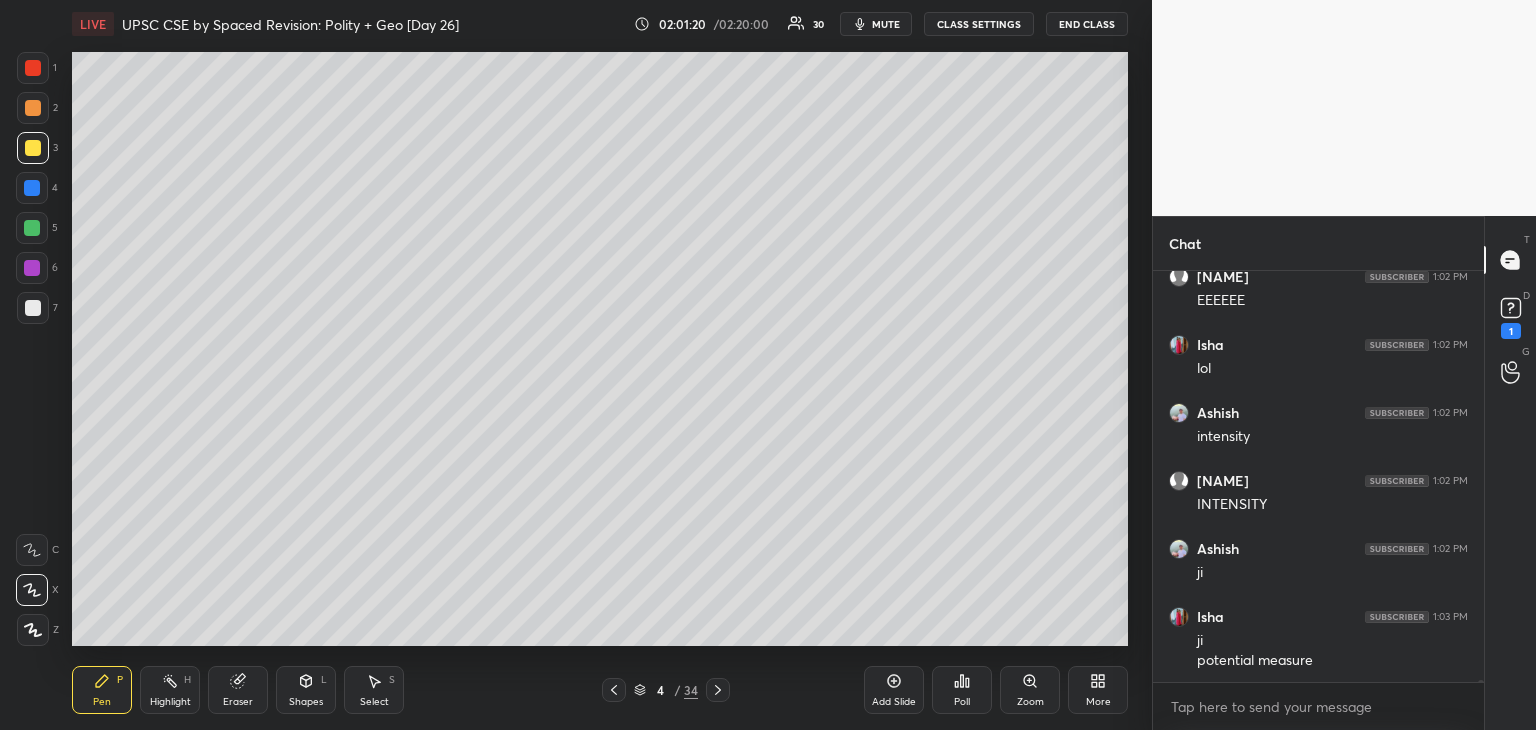 click at bounding box center (33, 308) 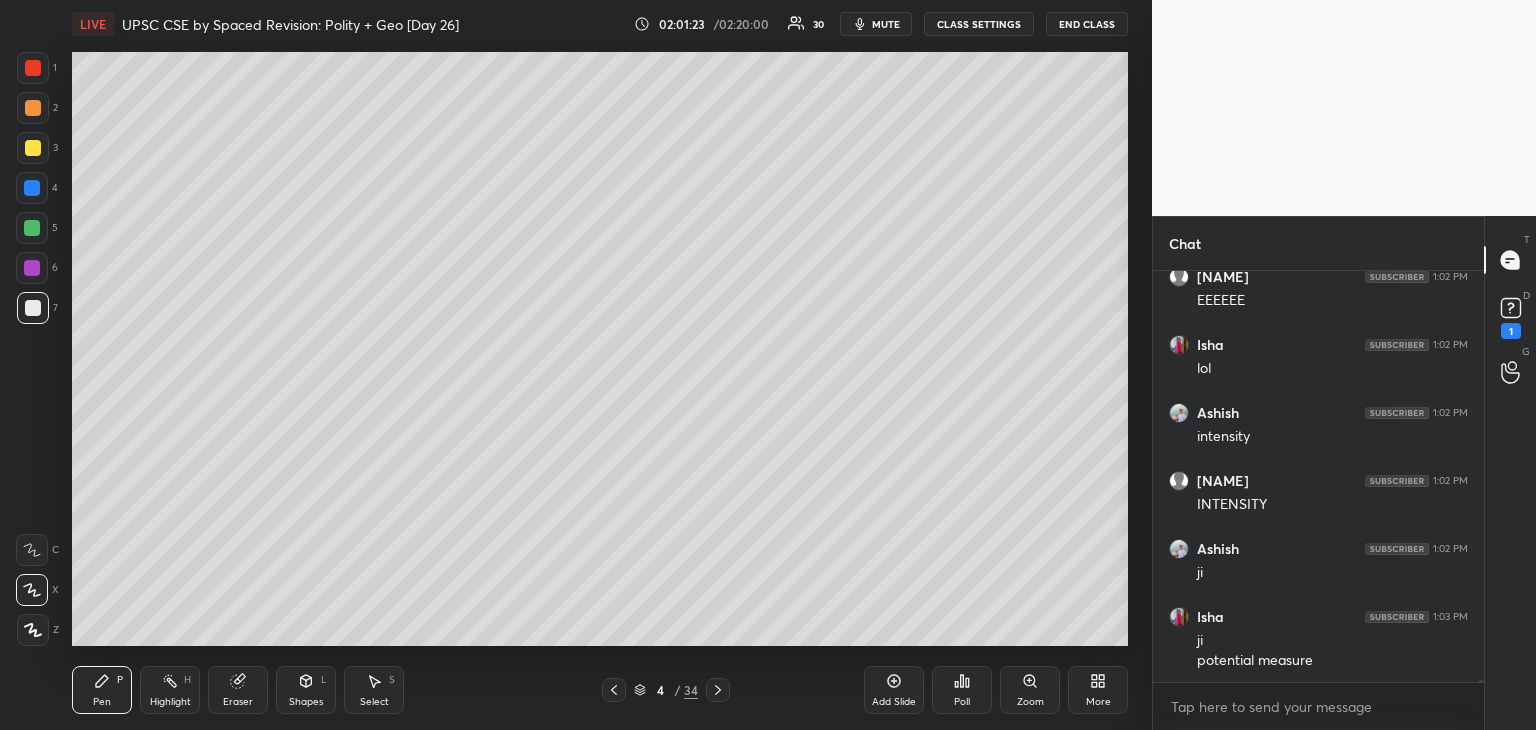click at bounding box center [33, 308] 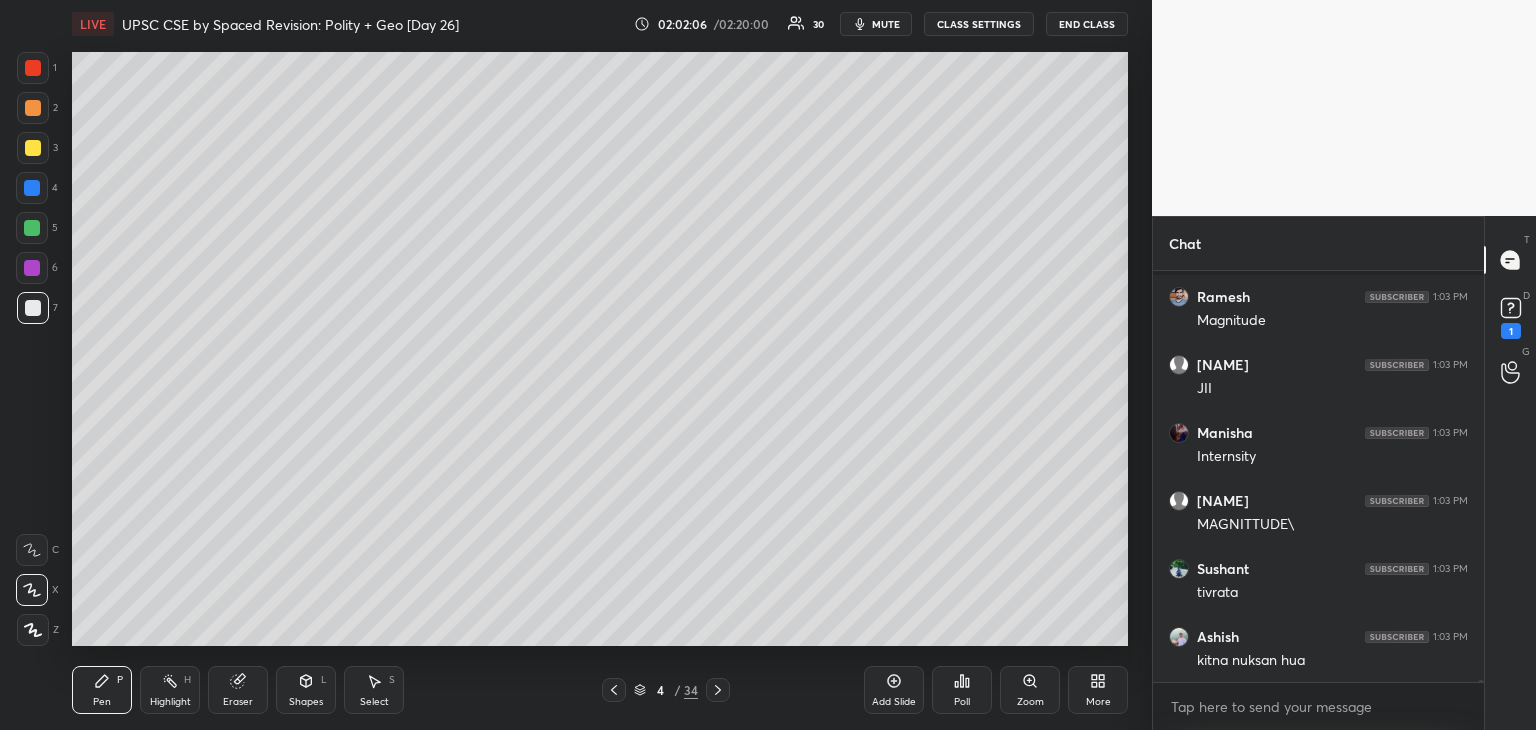 scroll, scrollTop: 85994, scrollLeft: 0, axis: vertical 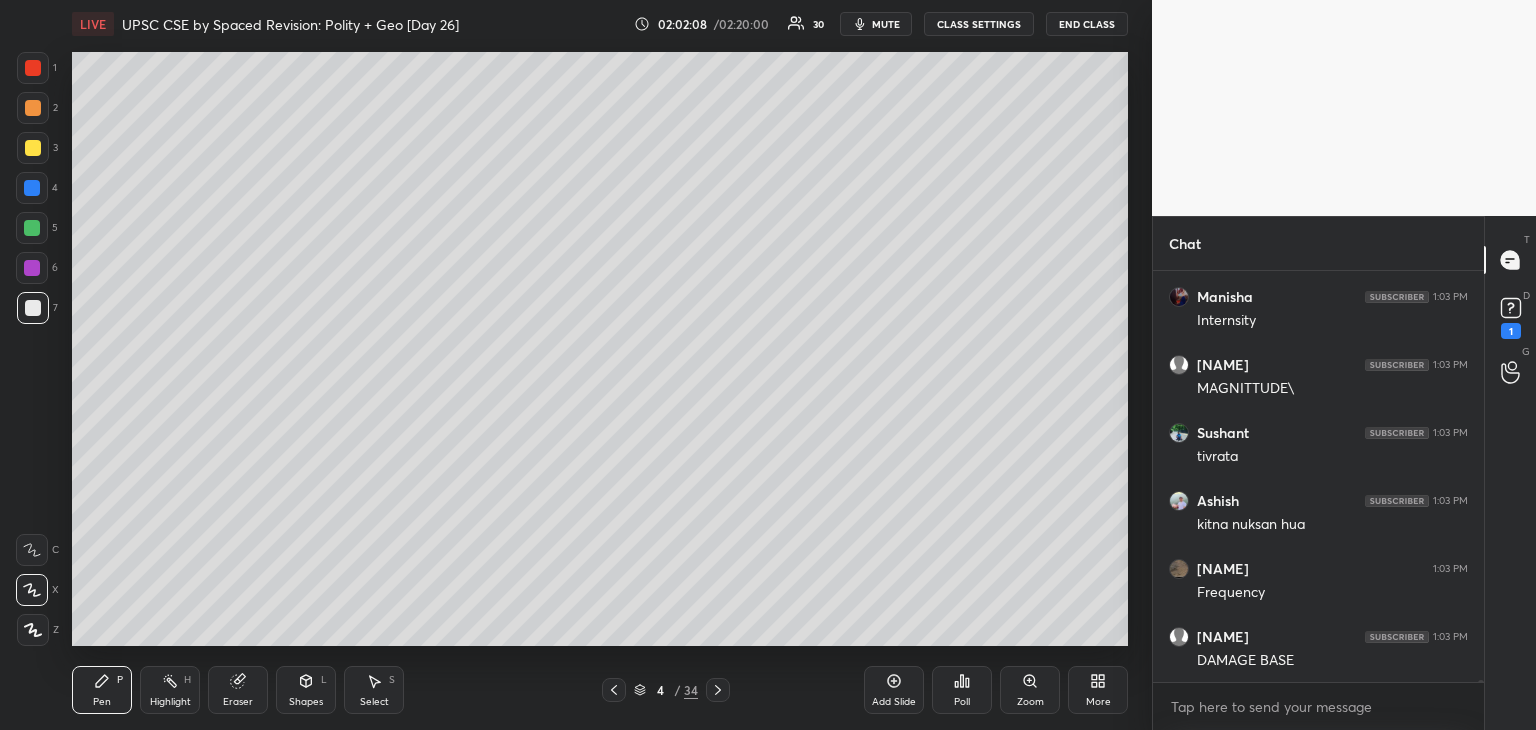 click at bounding box center [33, 148] 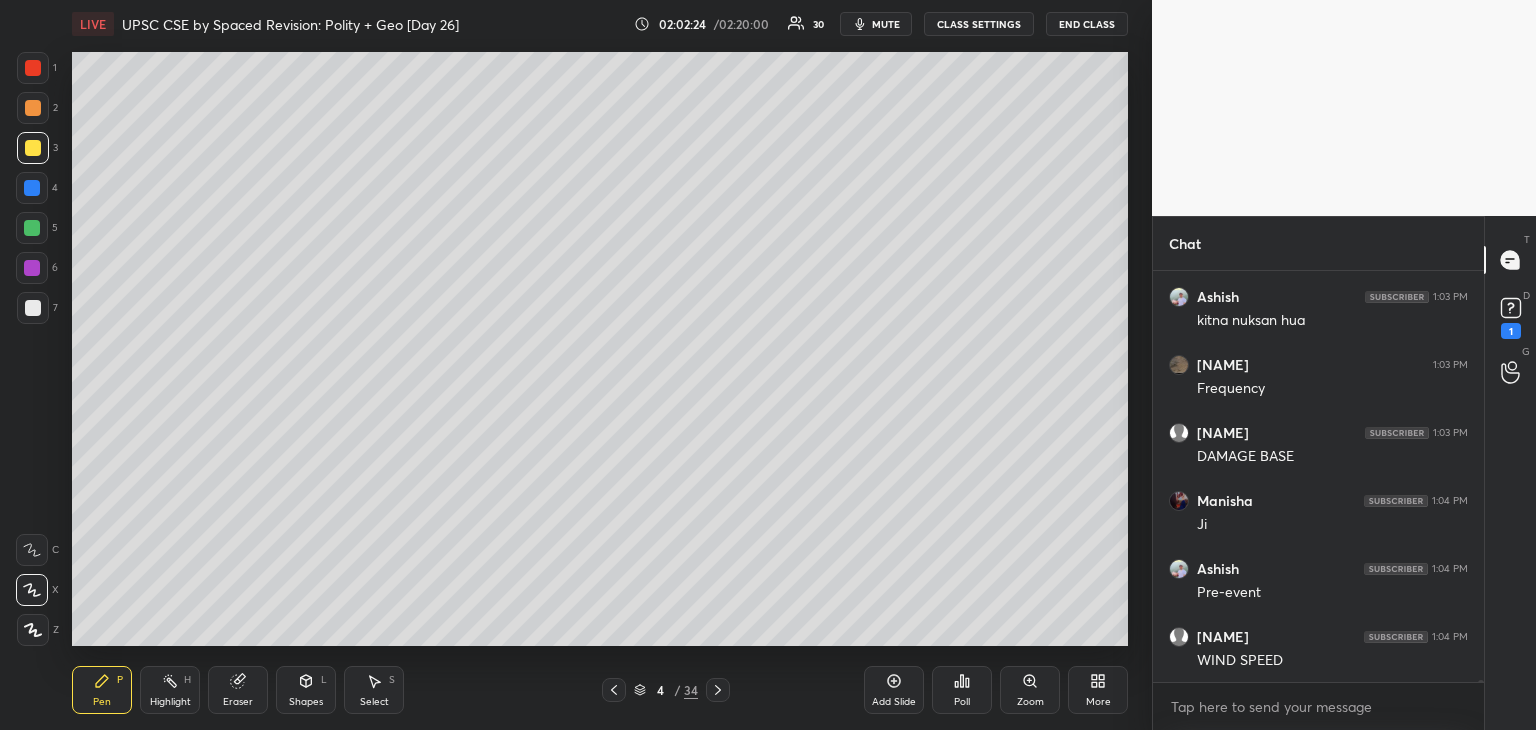 scroll, scrollTop: 86266, scrollLeft: 0, axis: vertical 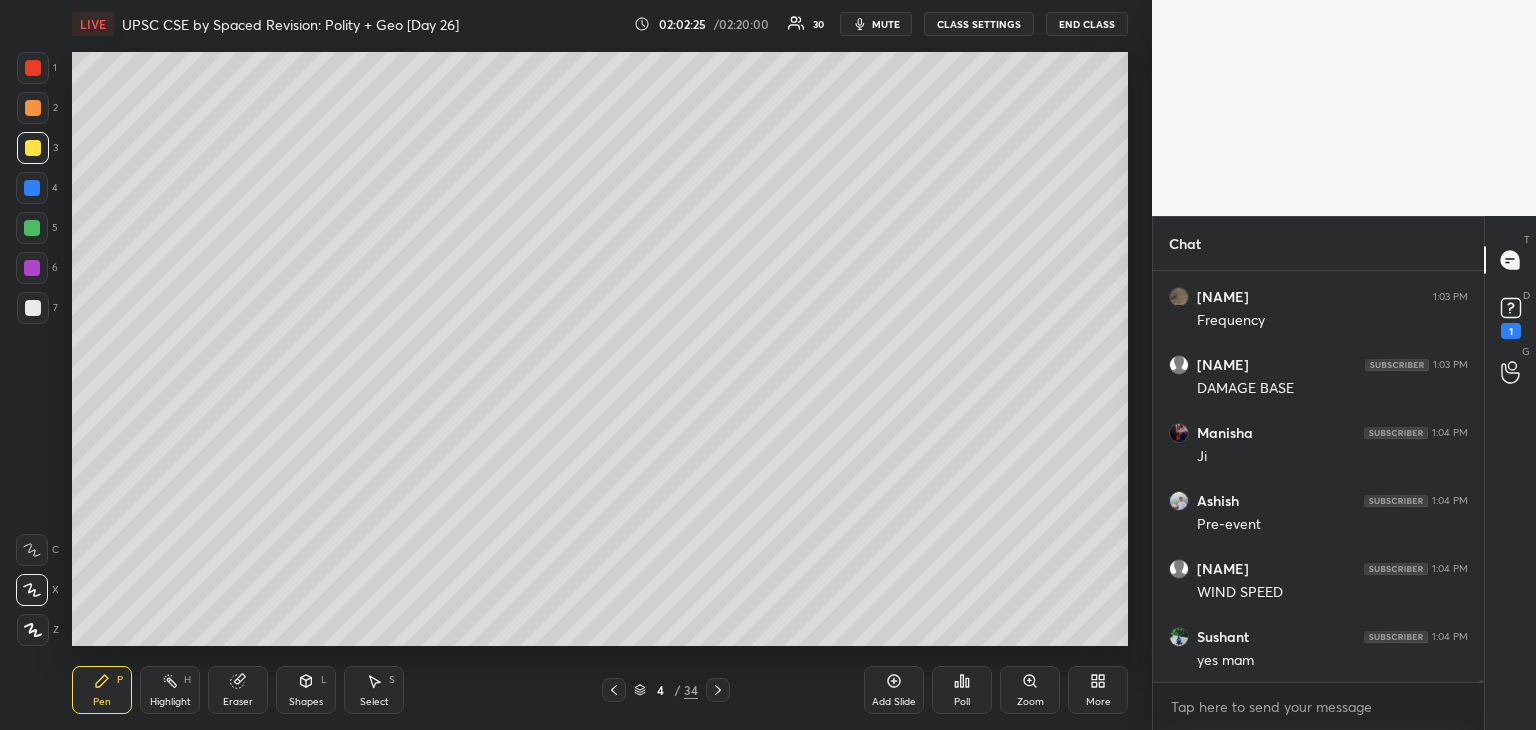 click at bounding box center [33, 308] 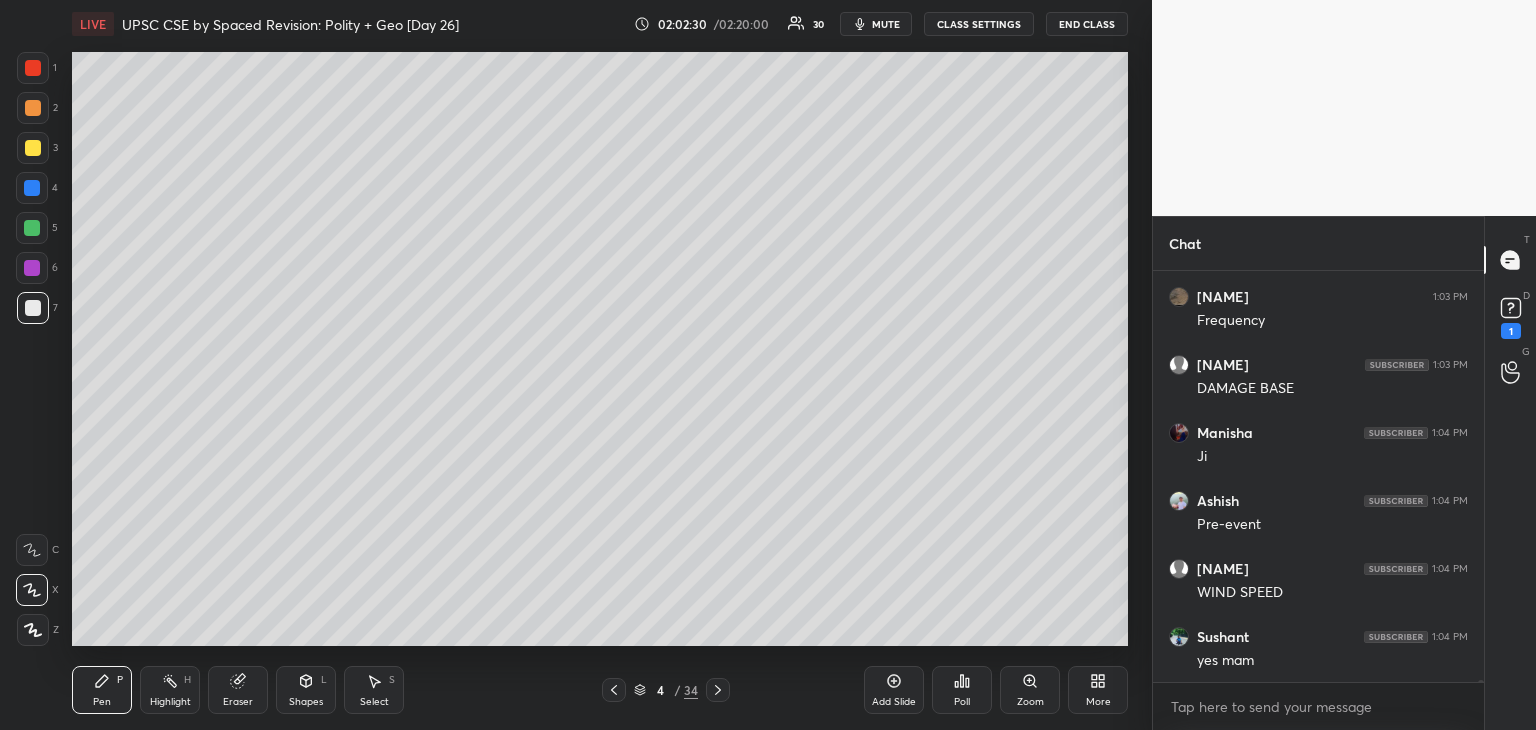 click on "02:02:30 /  02:20:00 30 mute CLASS SETTINGS End Class" at bounding box center [881, 24] 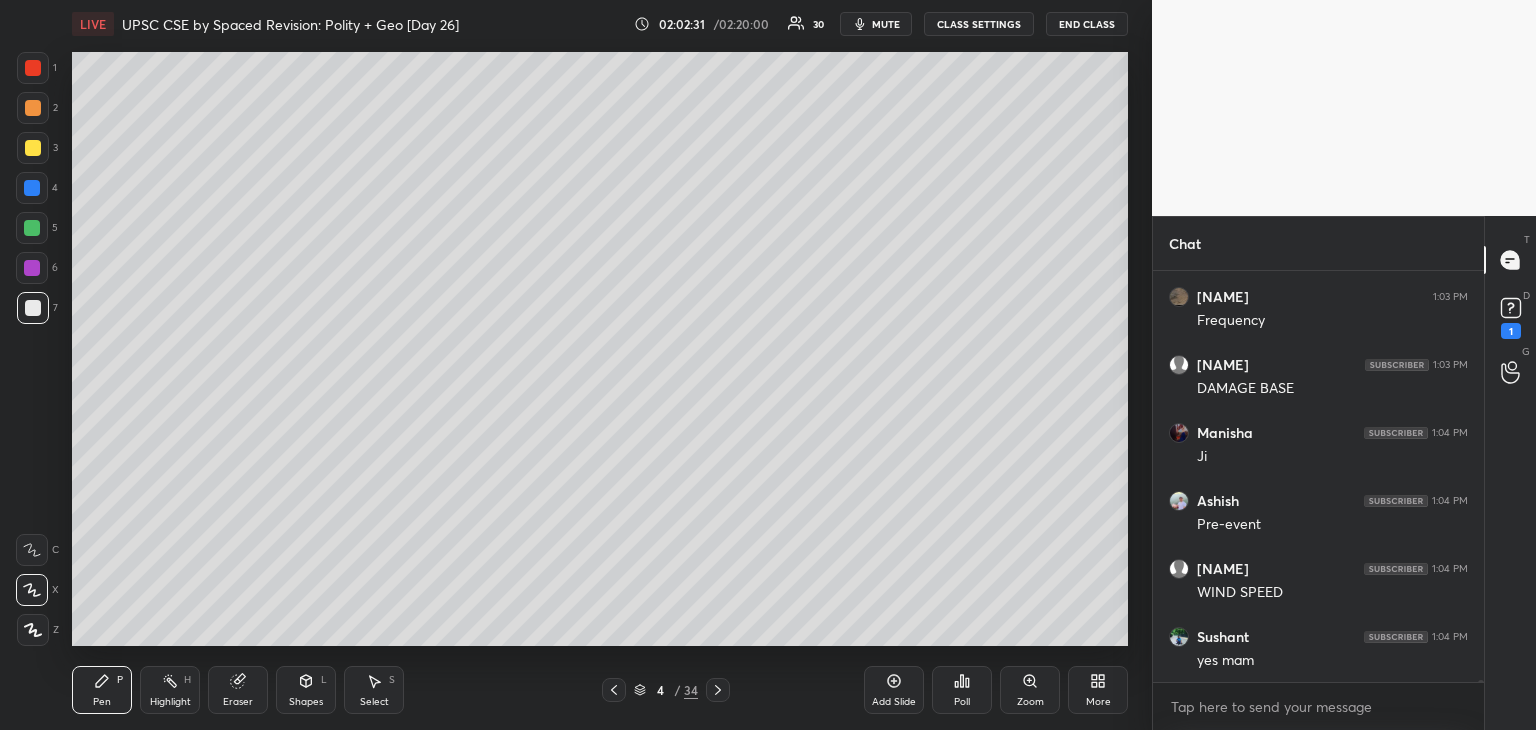 scroll, scrollTop: 86334, scrollLeft: 0, axis: vertical 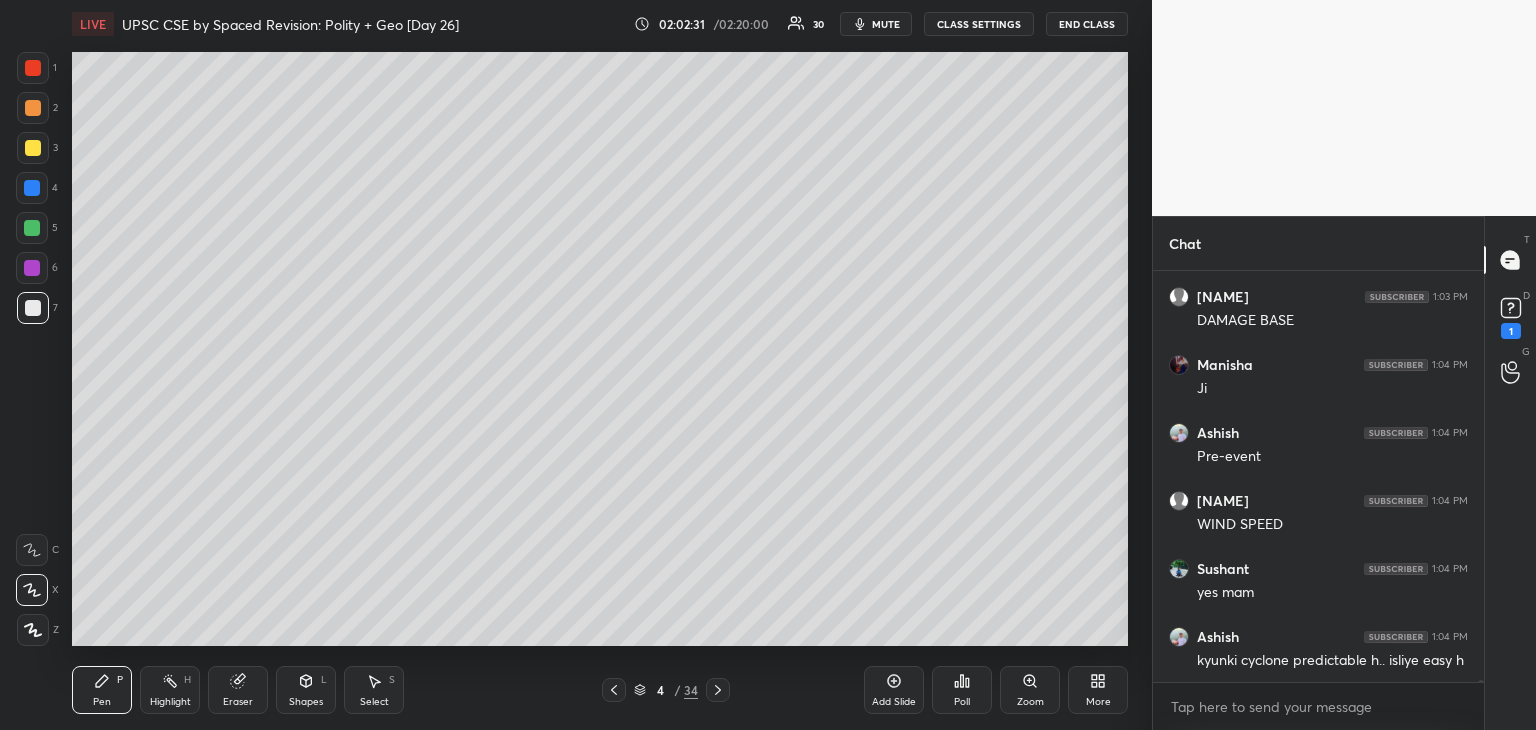 click on "mute" at bounding box center [886, 24] 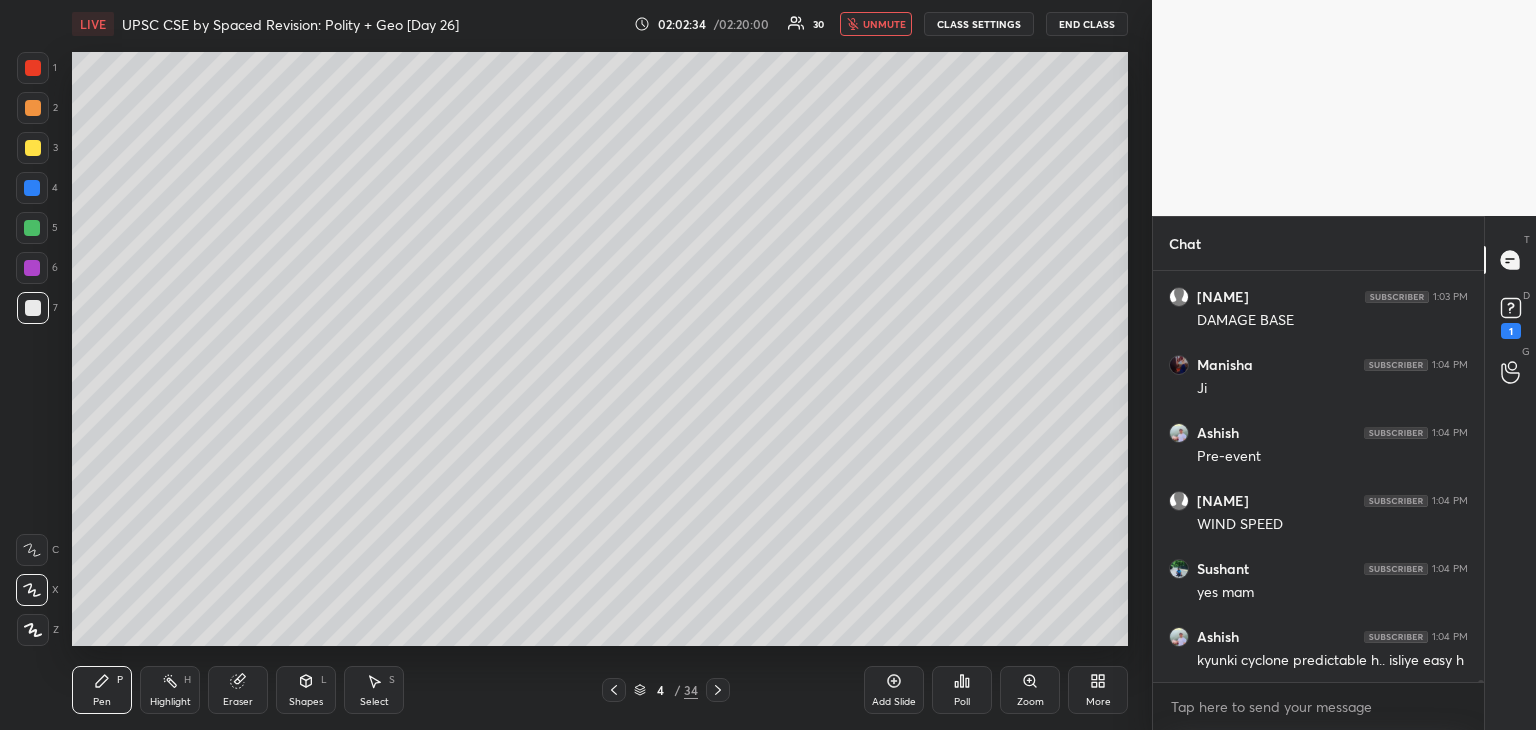 scroll, scrollTop: 86402, scrollLeft: 0, axis: vertical 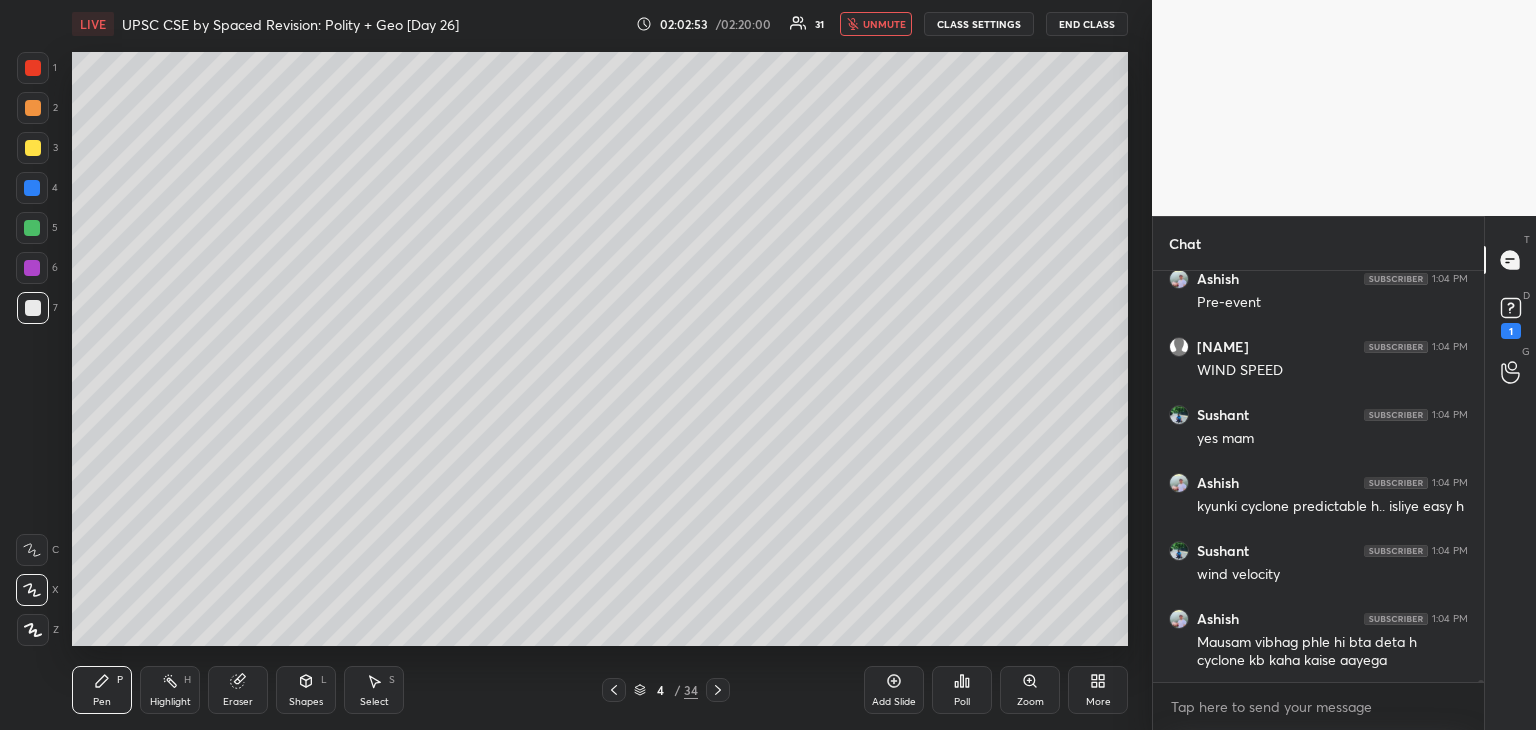 click on "1 2 3 4 5 6 7 C X Z C X Z E E Erase all   H H LIVE UPSC CSE by Spaced Revision: Polity + Geo [Day 26] 02:02:53 /  02:20:00 31 unmute CLASS SETTINGS End Class Setting up your live class Poll for   secs No correct answer Start poll Back UPSC CSE by Spaced Revision: Polity + Geo [Day 26] [NAME] Pen P Highlight H Eraser Shapes L Select S 4 / 34 Add Slide Poll Zoom More Chat [NAME] 1:04 PM Ji [NAME] 1:04 PM Pre-event [NAME] 1:04 PM WIND SPEED [NAME] 1:04 PM yes mam [NAME] 1:04 PM kyunki cyclone predictable h.. isliye easy h [NAME] 1:04 PM wind velocity [NAME] 1:04 PM Mausam vibhag phle hi bta deta h cyclone kb kaha kaise aayega JUMP TO LATEST Enable hand raising Enable raise hand to speak to learners. Once enabled, chat will be turned off temporarily. Enable x   [NAME] Asked a doubt 1 Mam, ye RS ki website pr tha... Attacks, threat, etc ko parliamentary privilege me rkhte h bhle vo outside the parliamentary premises hua ho... so is base pr summon kiya hoga. Pick this doubt NEW DOUBTS ASKED Got it T D 1 G" at bounding box center (768, 365) 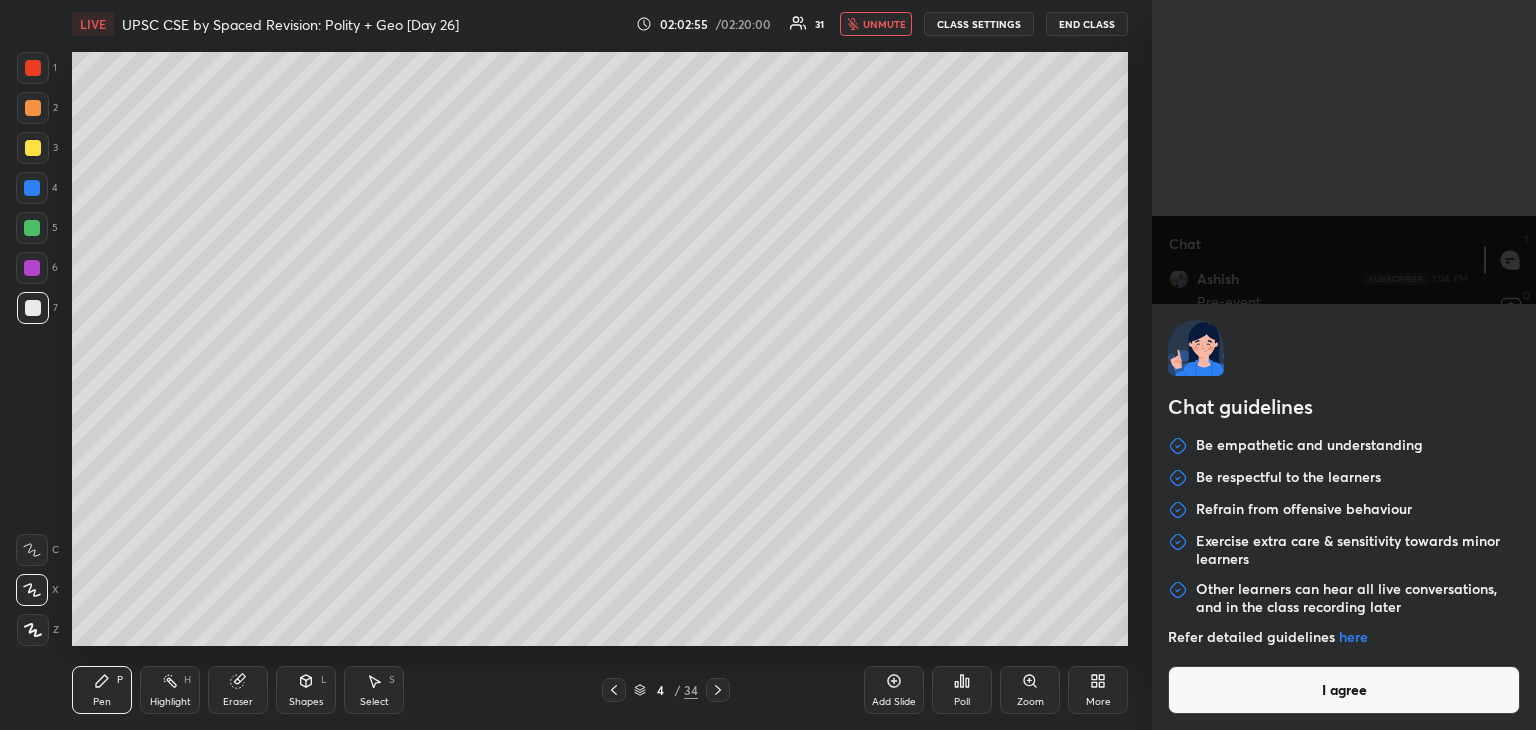 click on "I agree" at bounding box center (1344, 690) 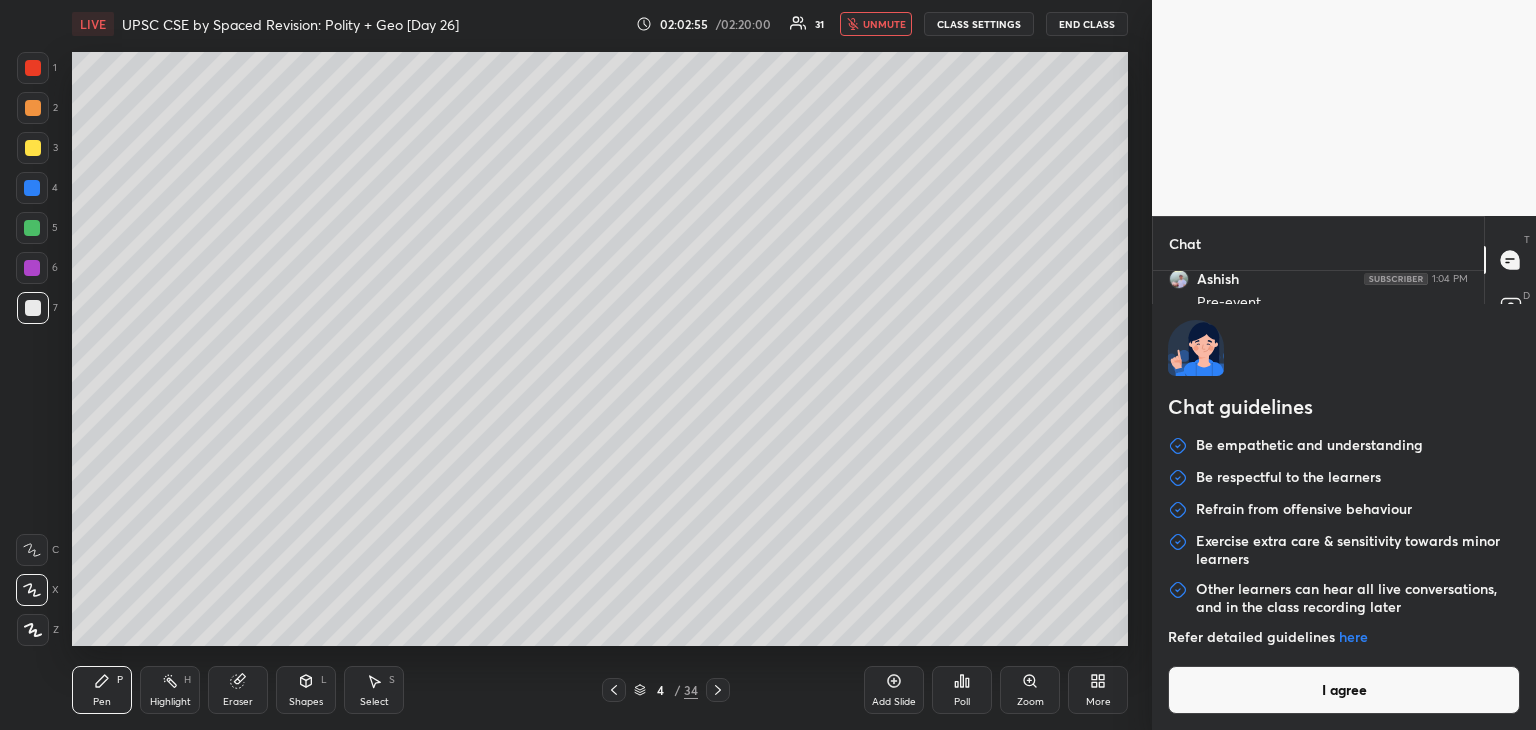 type on "x" 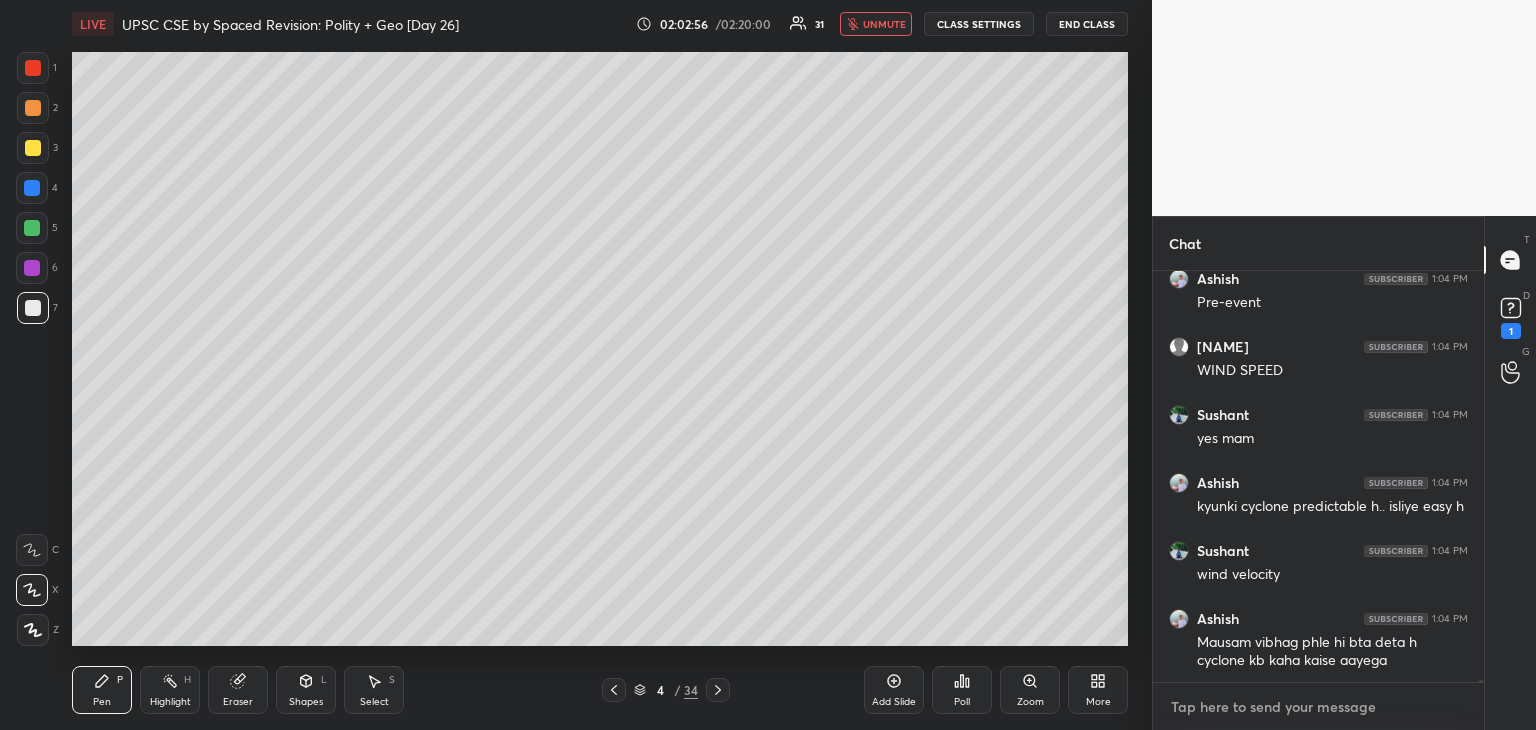 click at bounding box center (1318, 707) 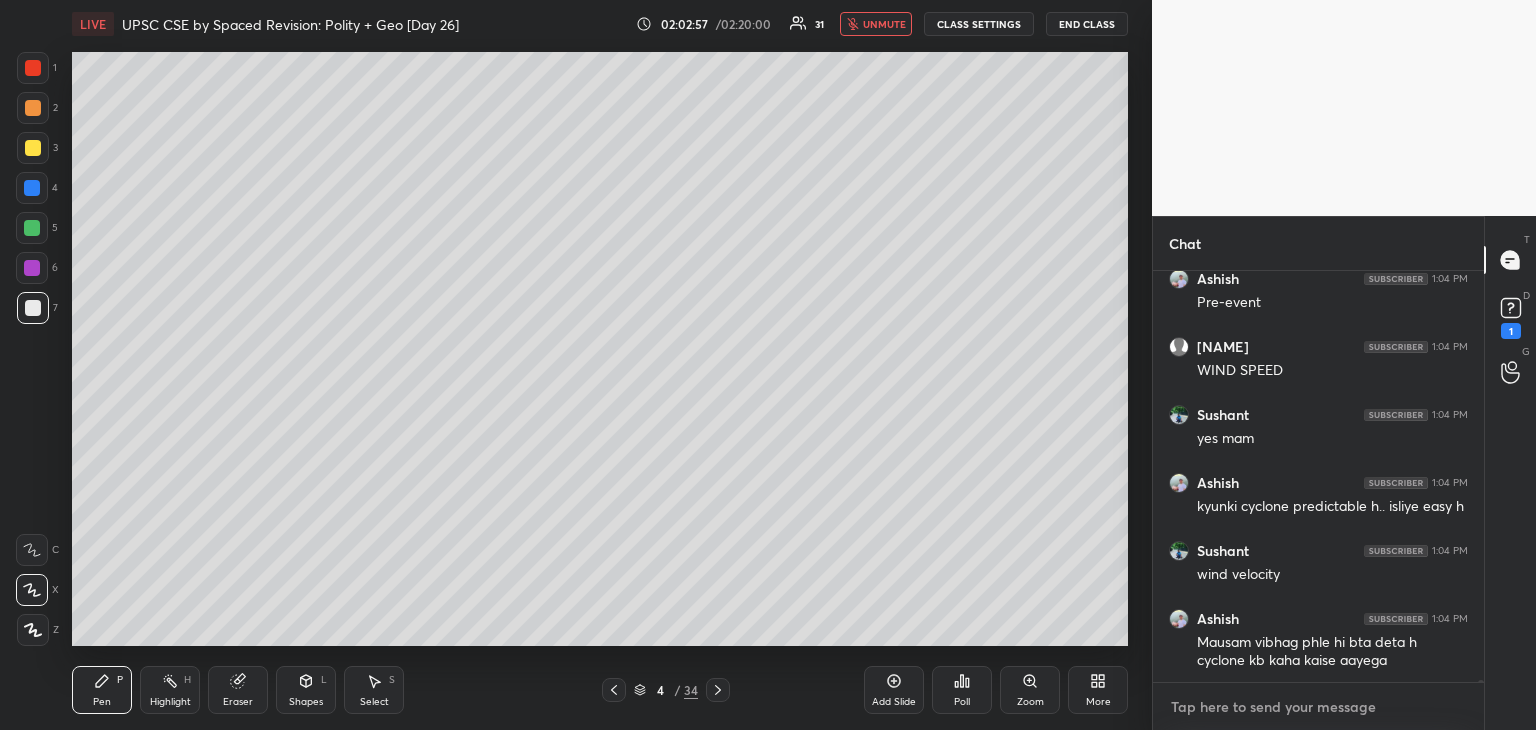 type on "p" 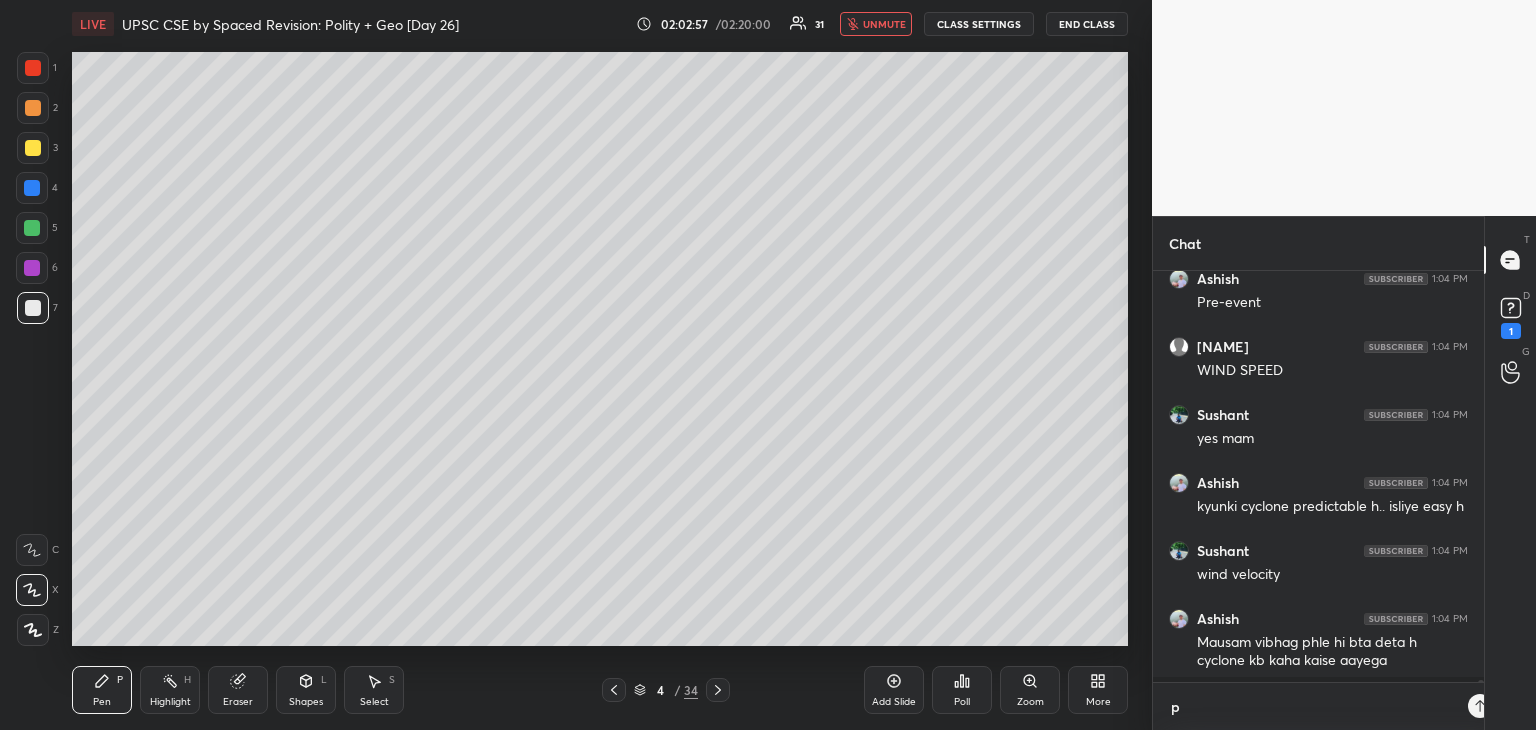 scroll, scrollTop: 405, scrollLeft: 325, axis: both 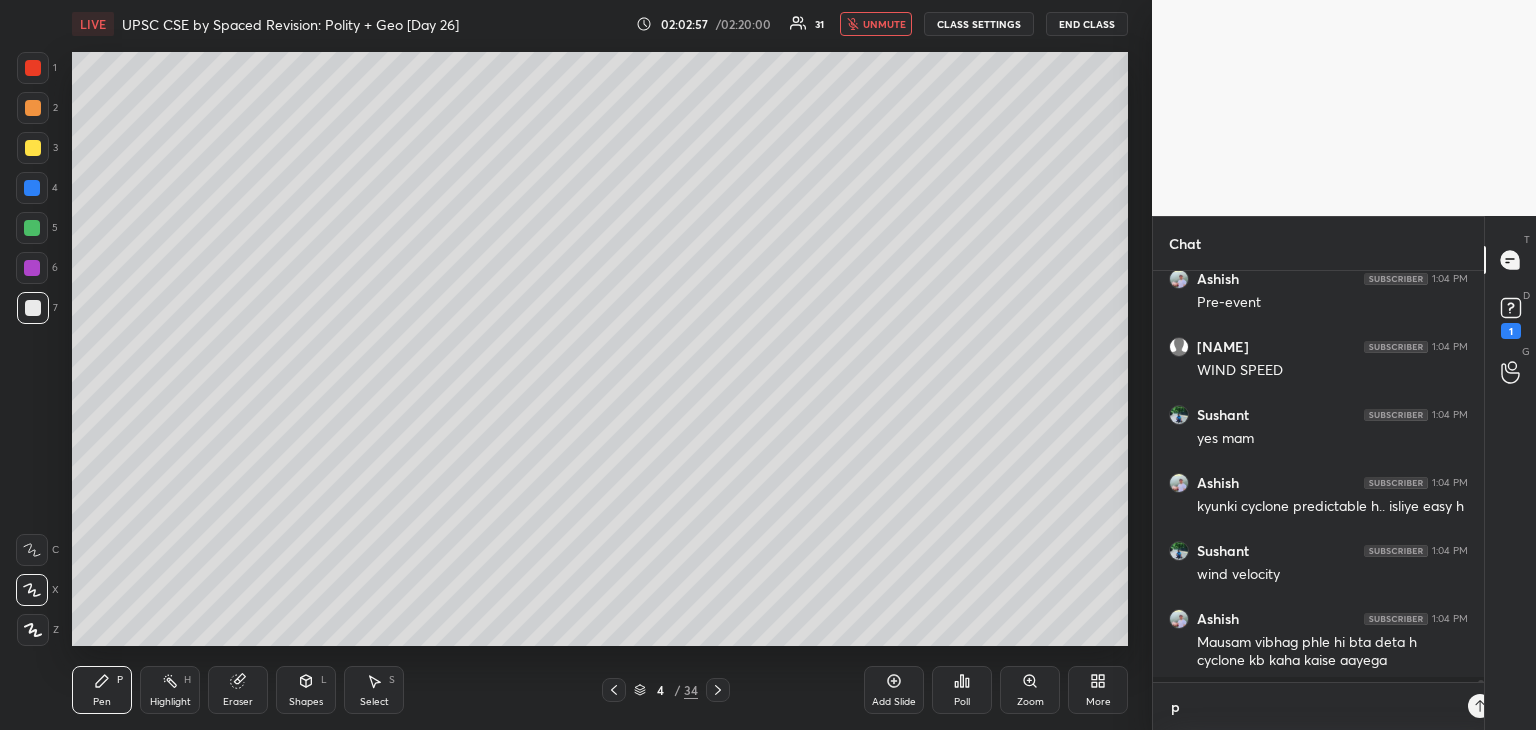 type on "pl" 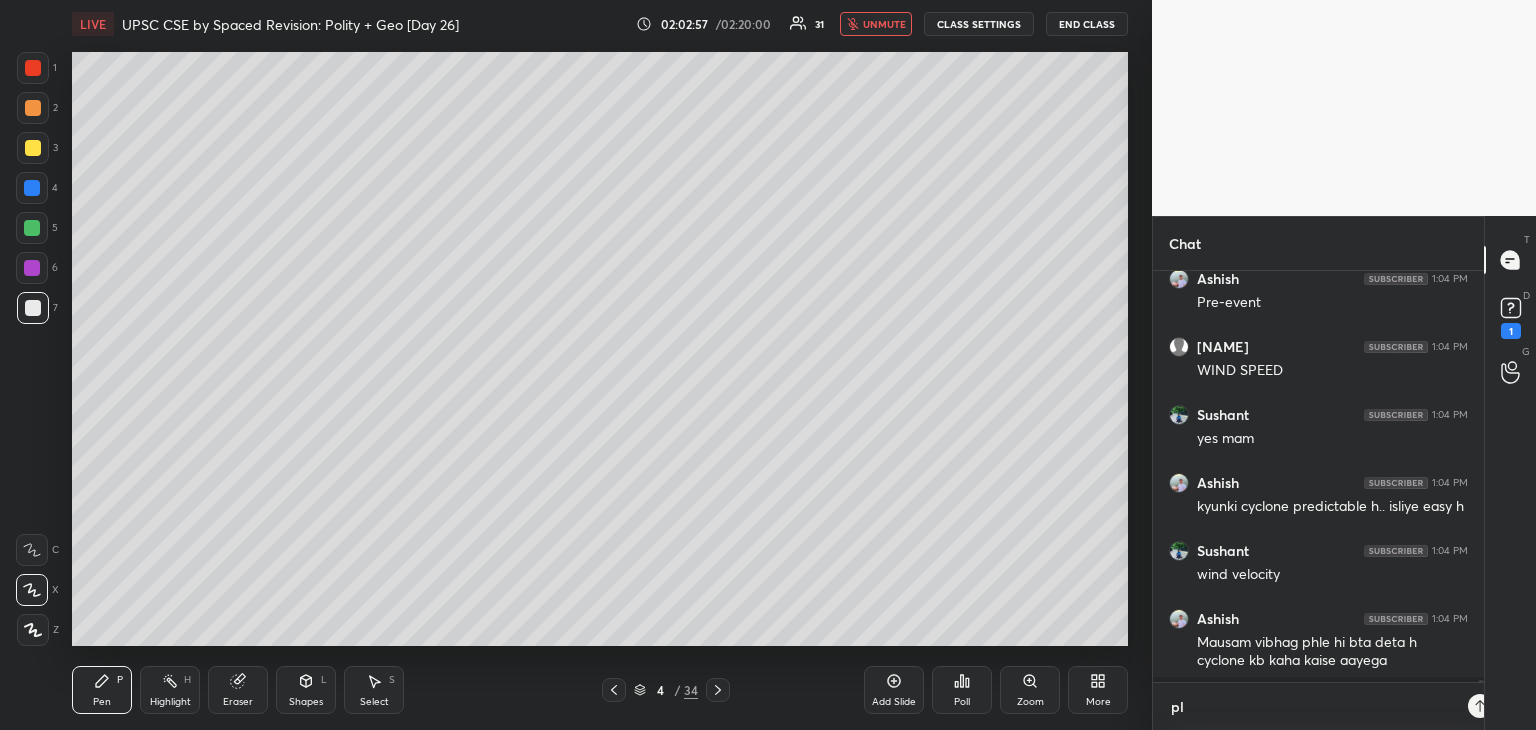 scroll, scrollTop: 6, scrollLeft: 6, axis: both 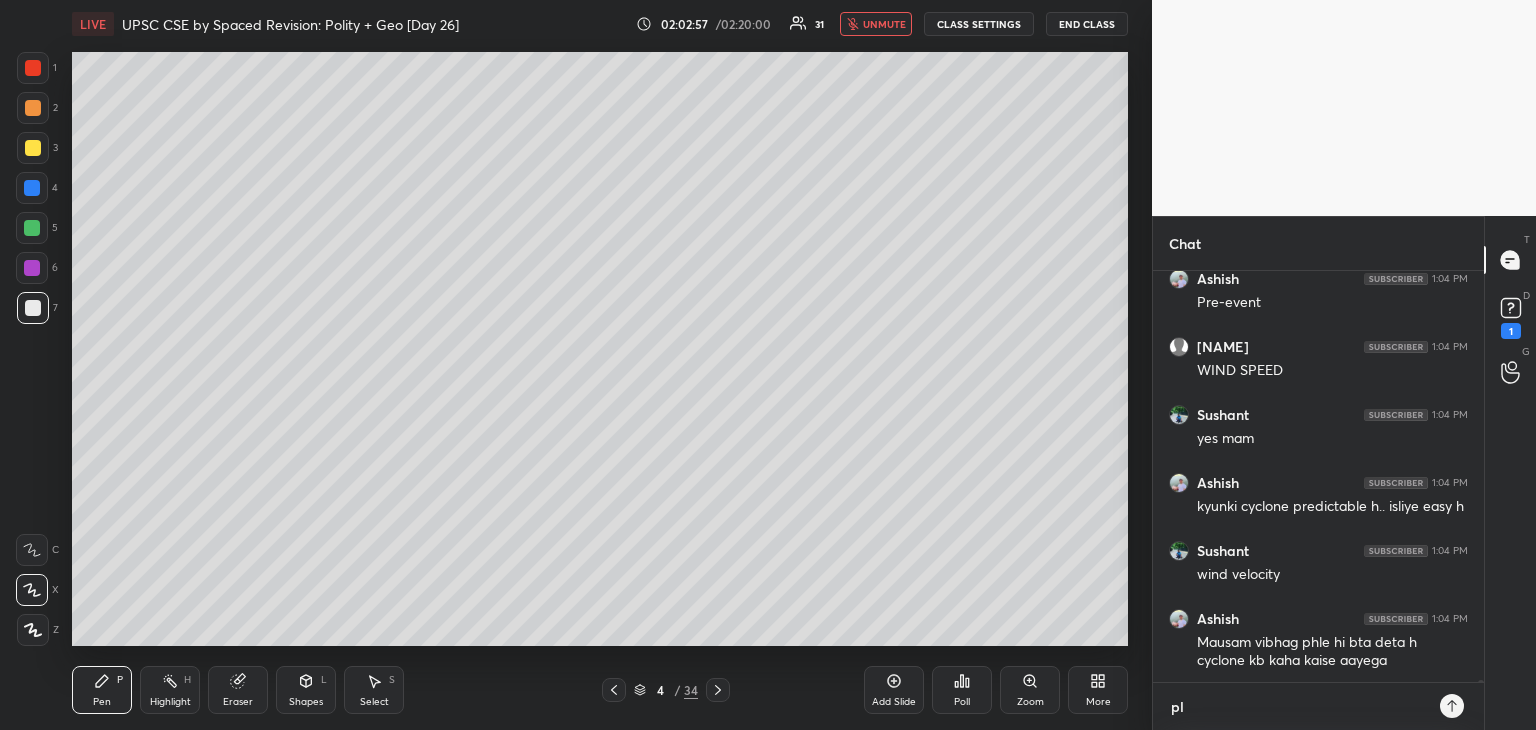 type on "ple" 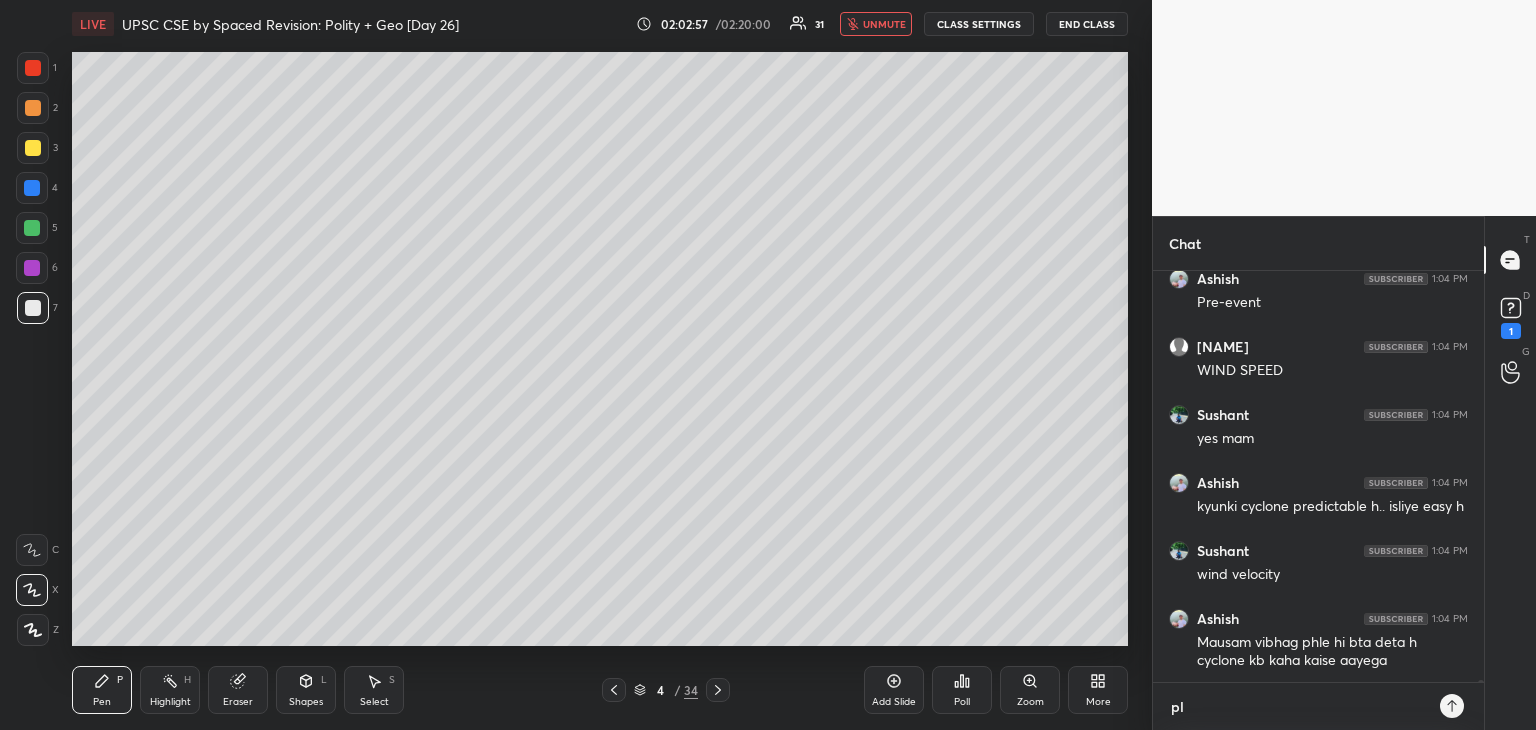 type on "x" 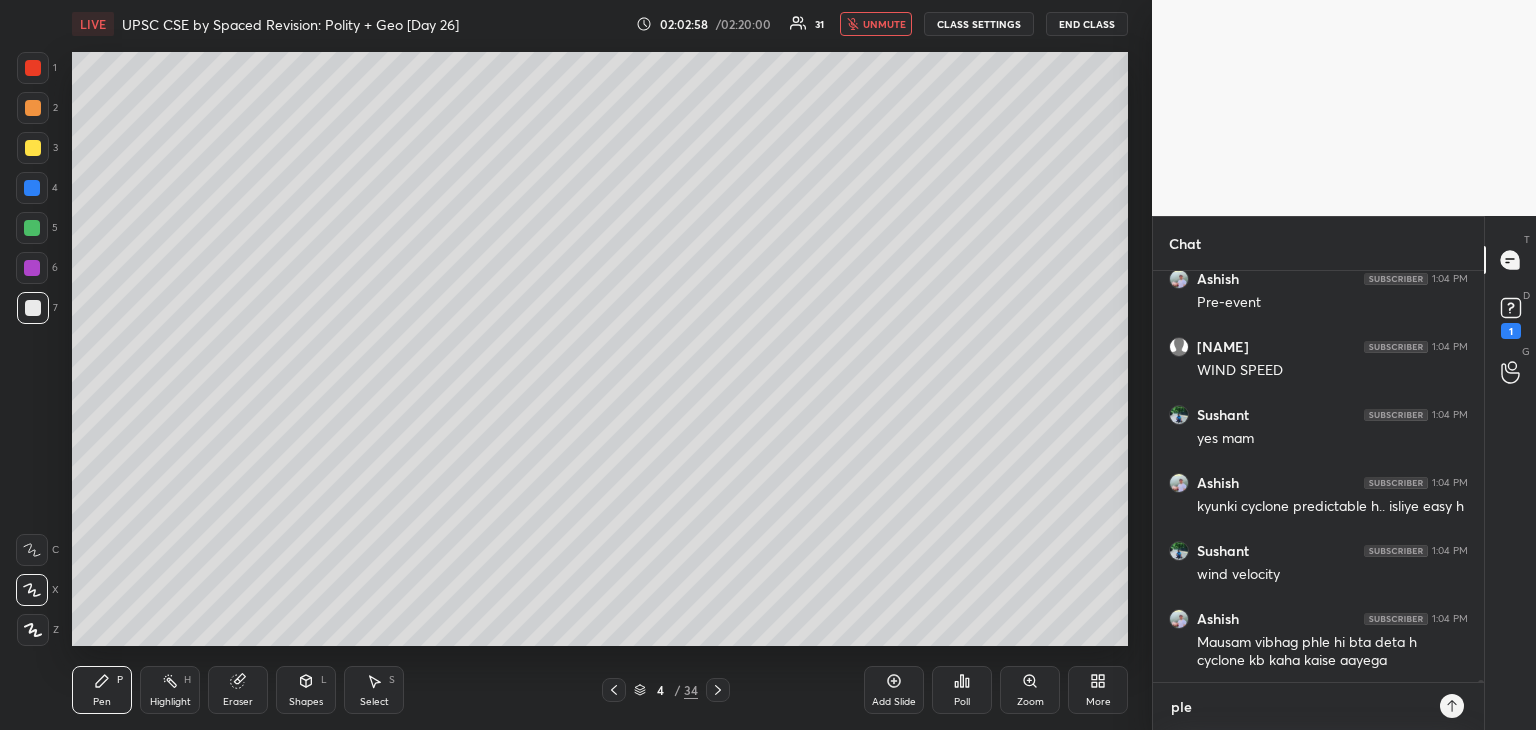 type on "plea" 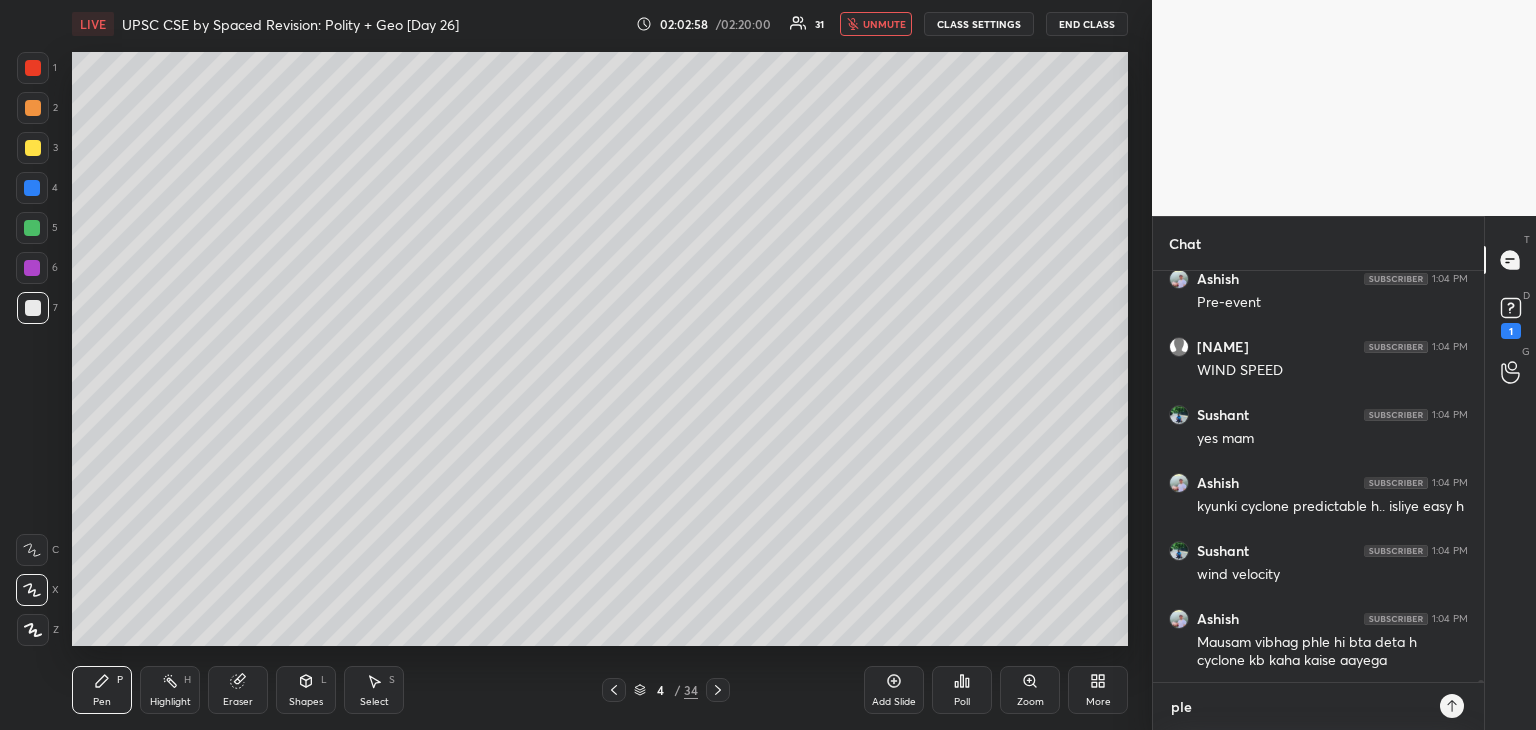 type on "x" 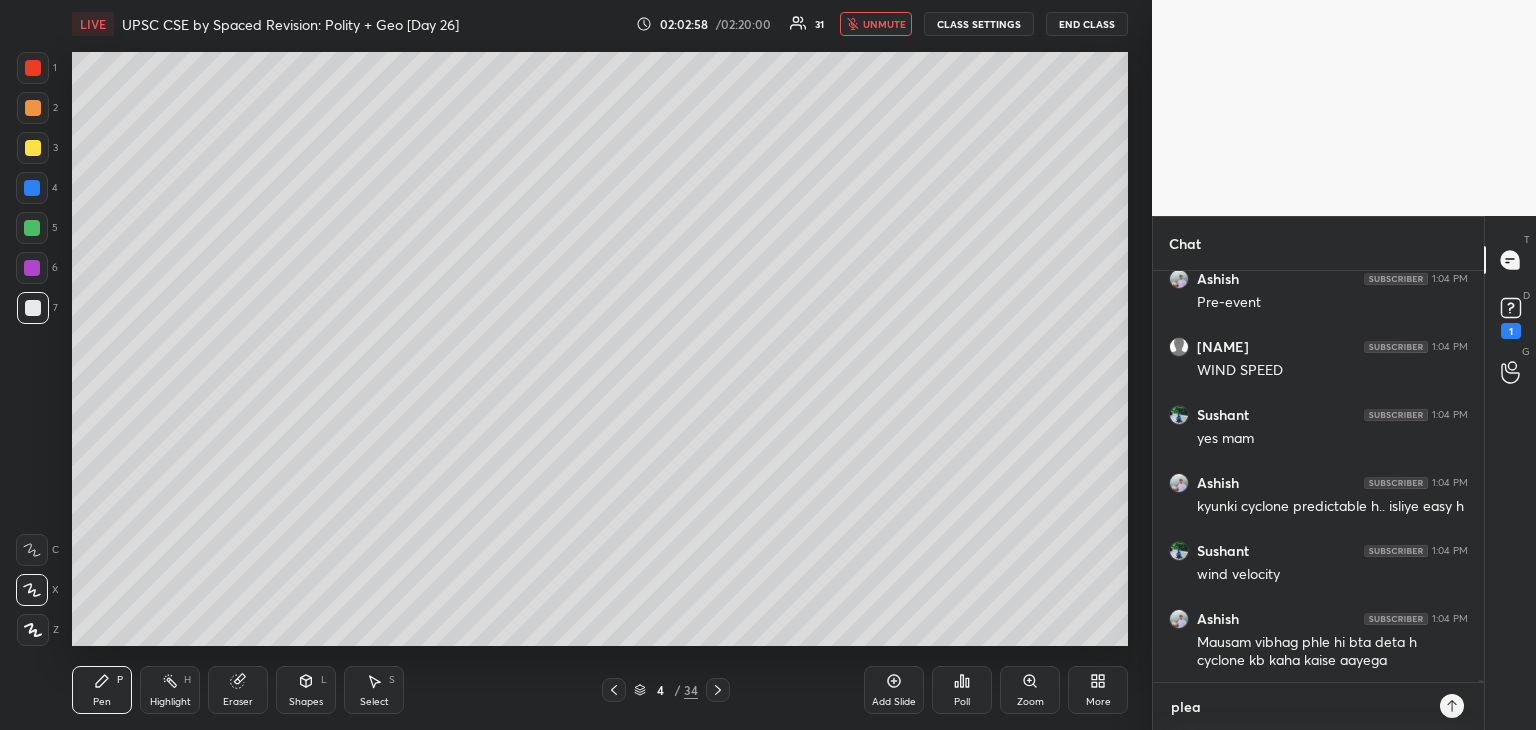 type on "pleas" 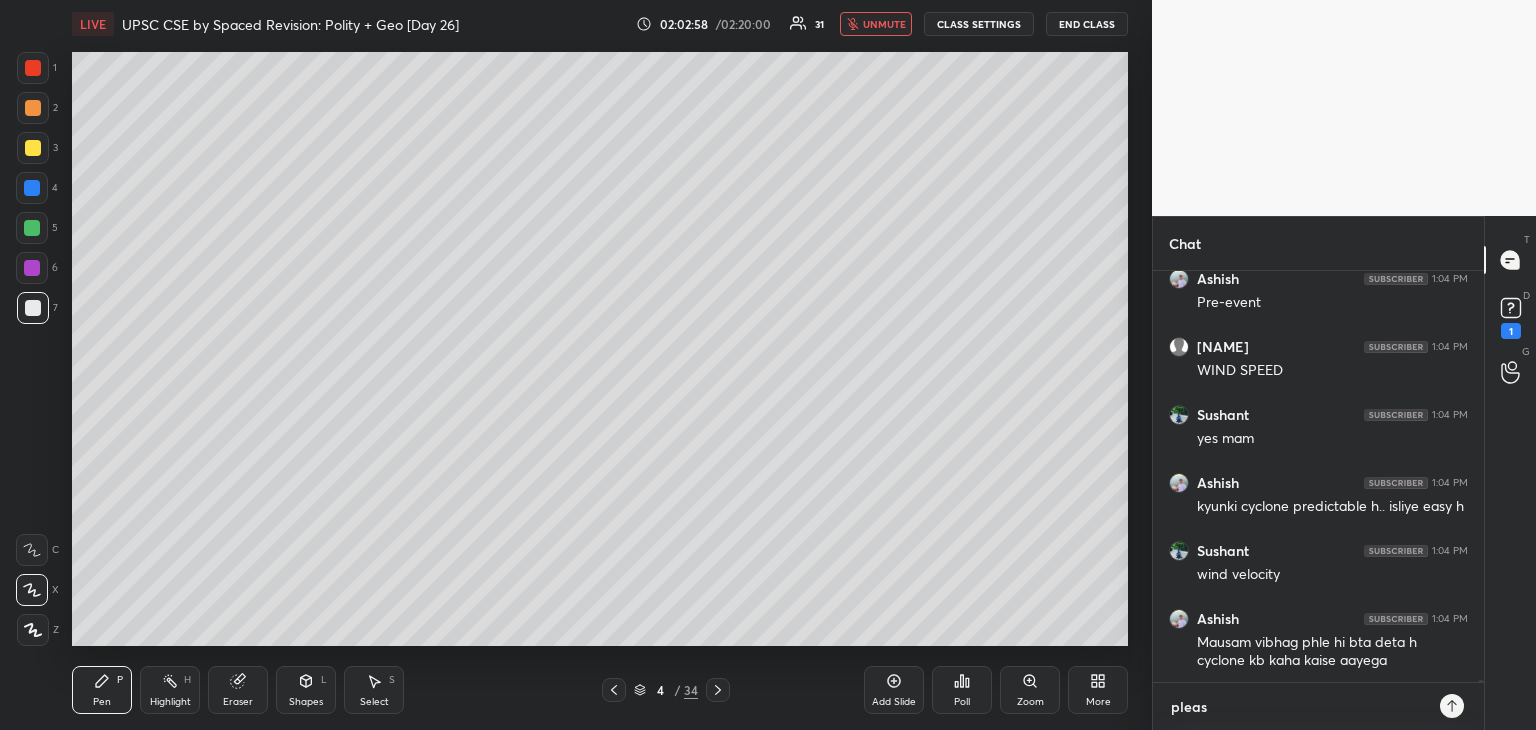 type on "x" 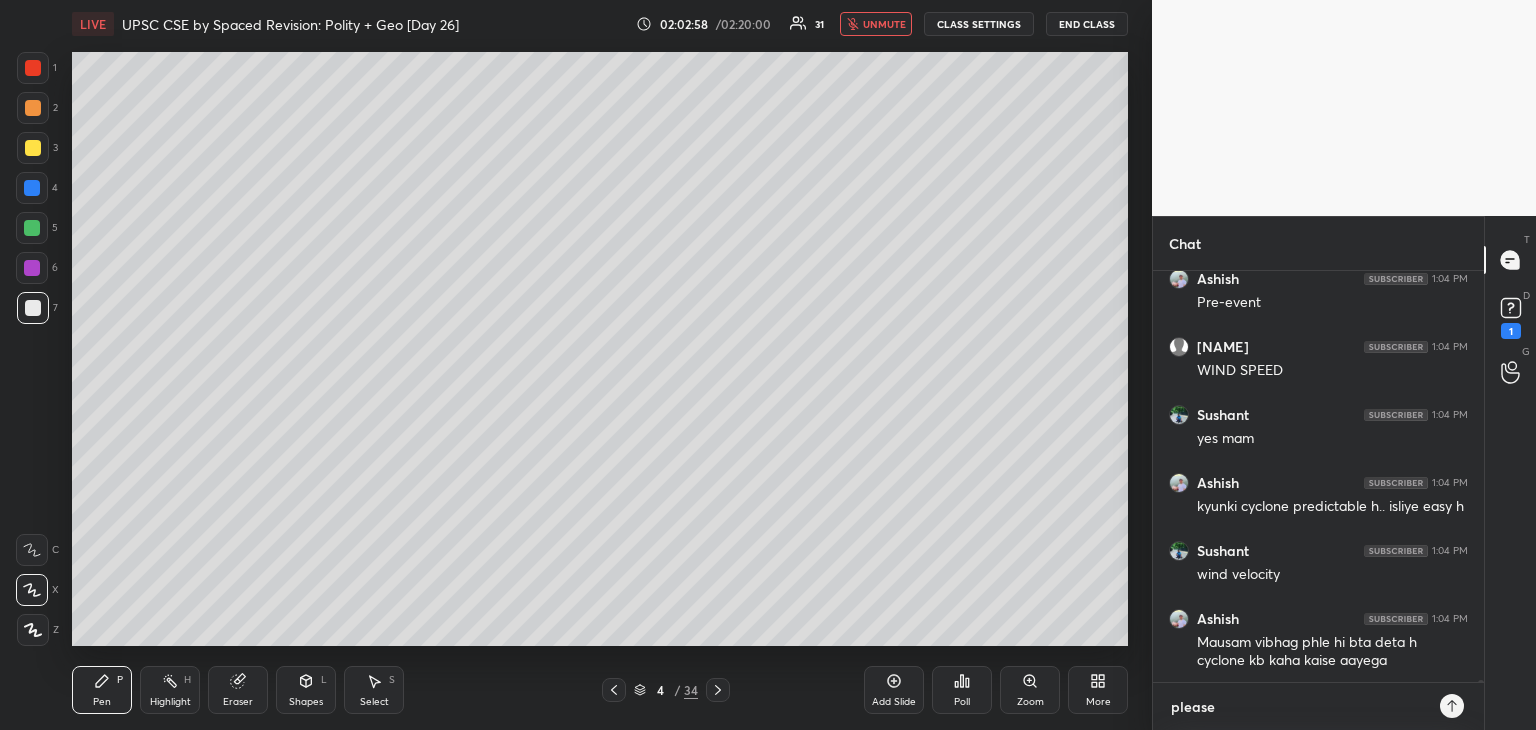 type on "please" 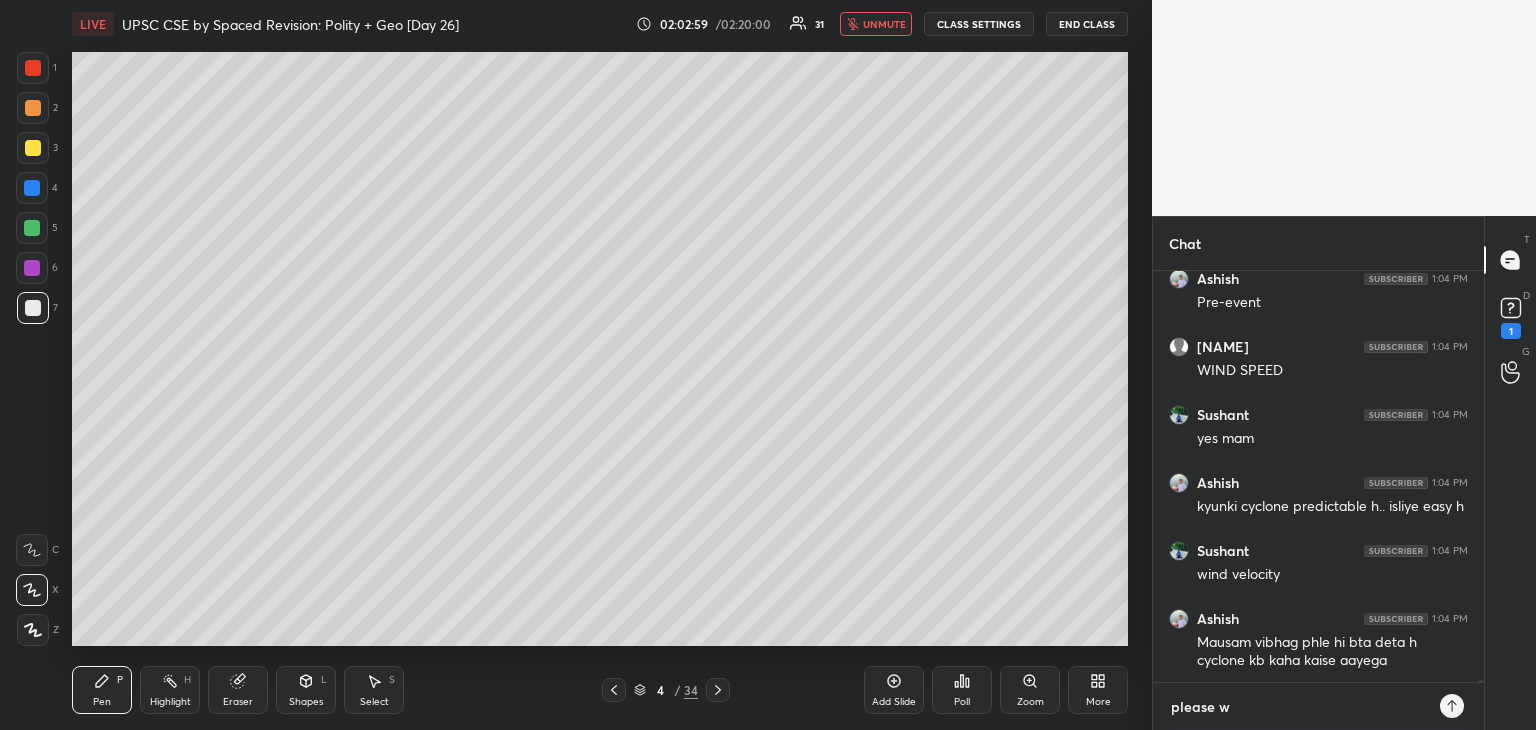 type on "please wa" 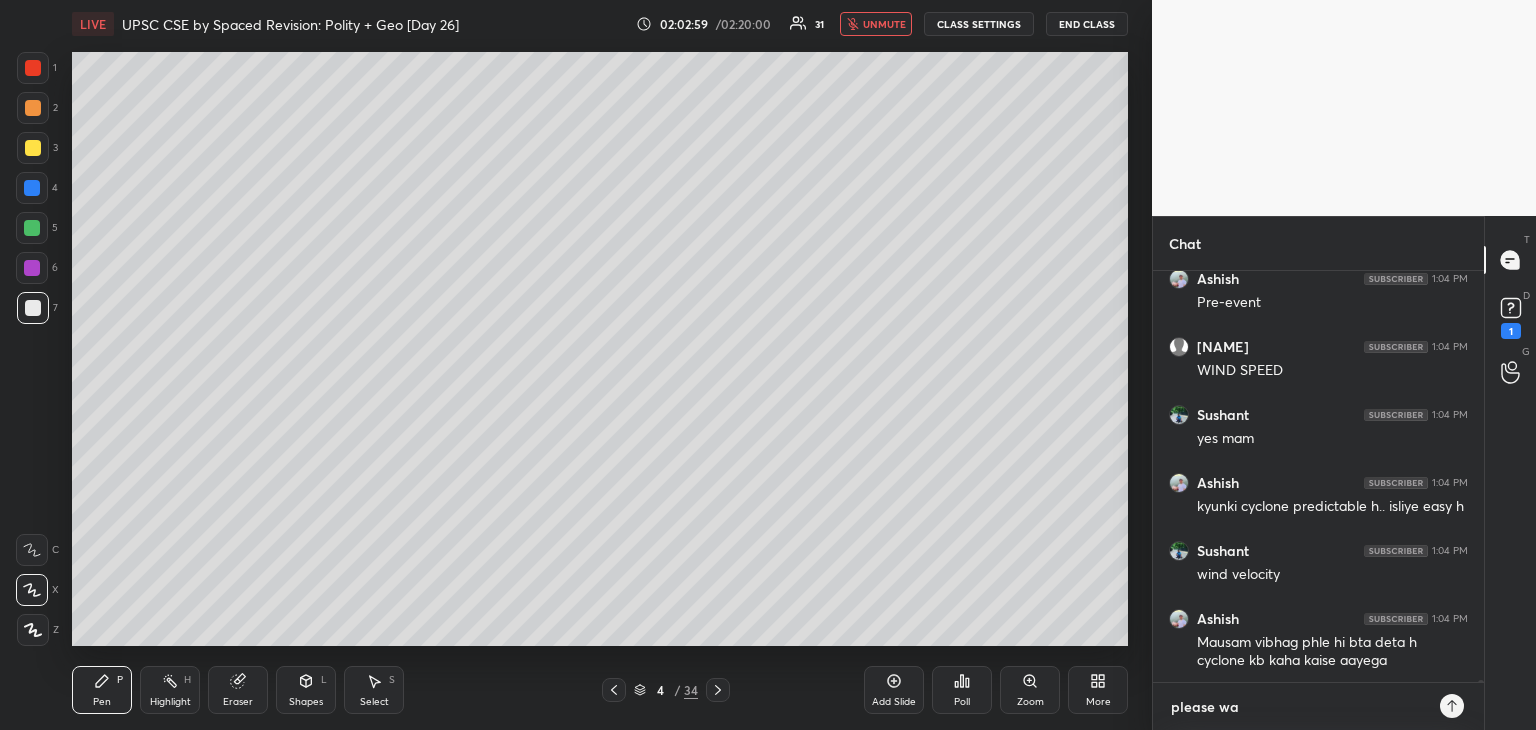 type on "please wai" 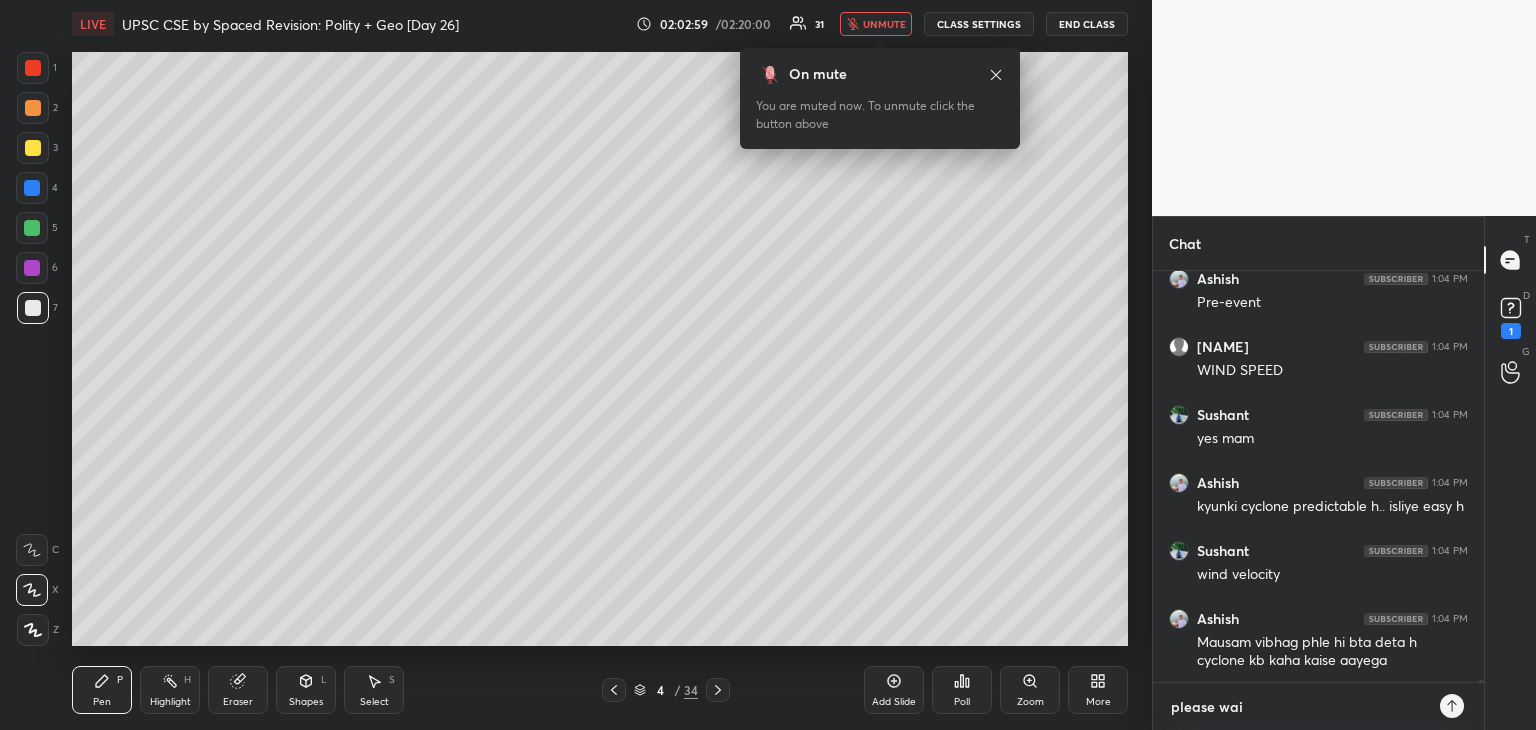 type on "please wait" 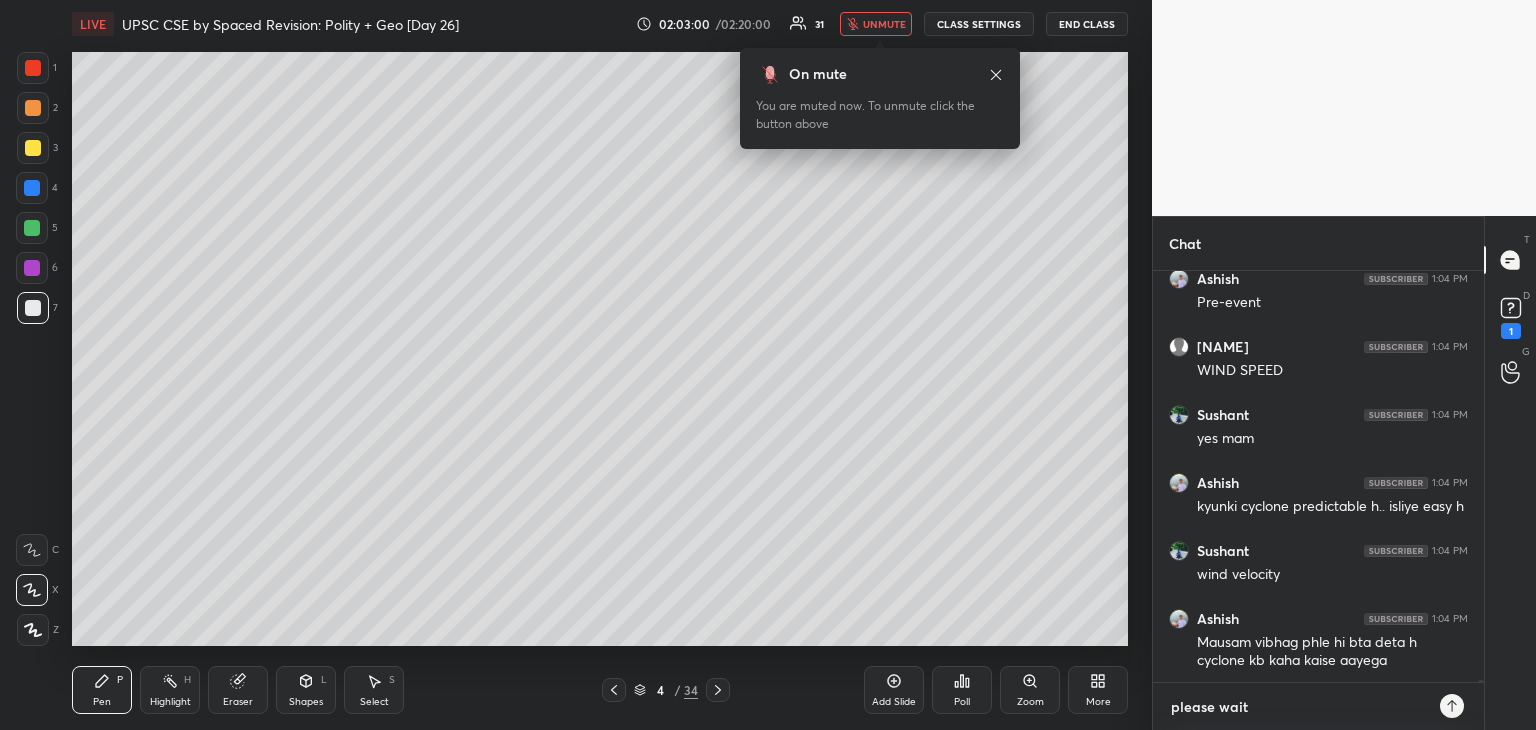type 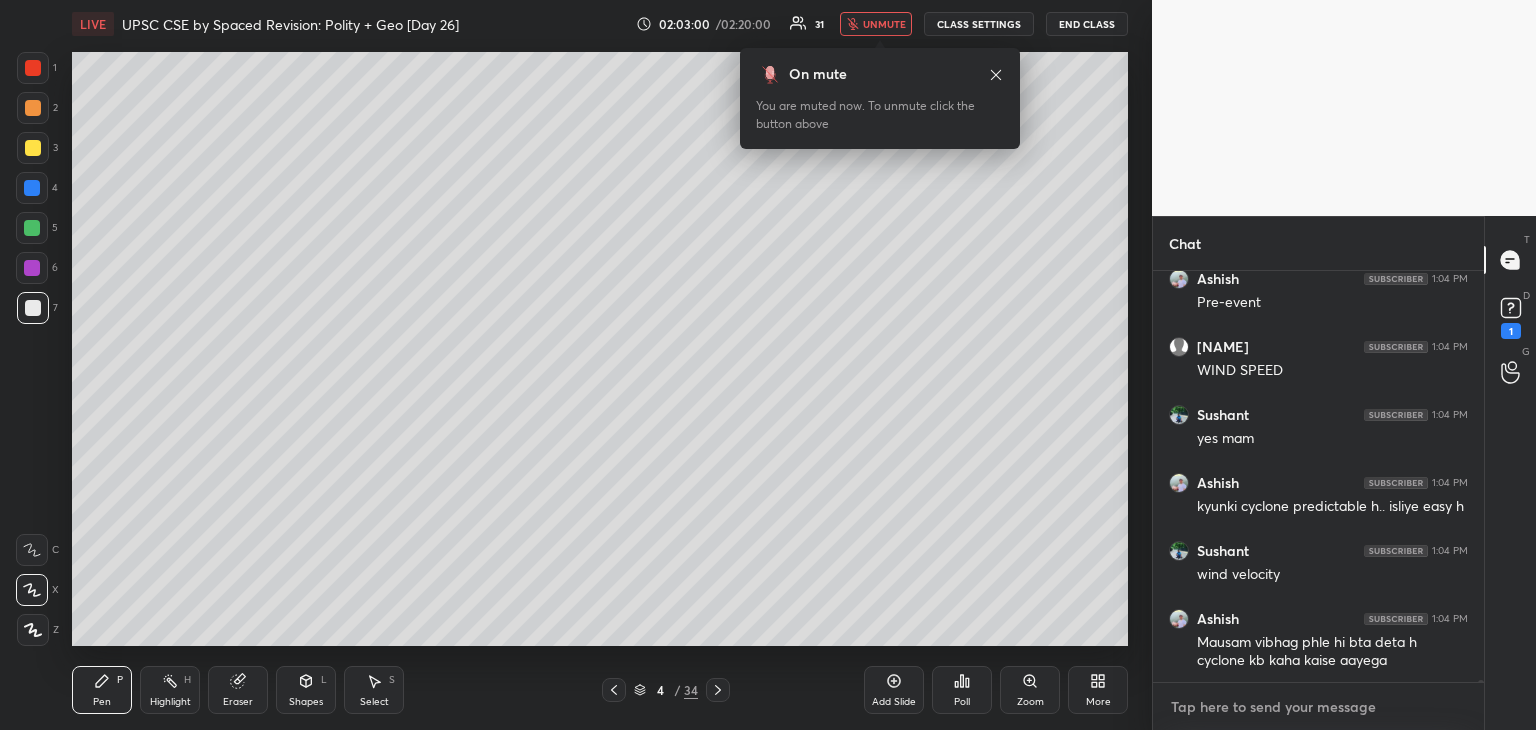 scroll, scrollTop: 365, scrollLeft: 325, axis: both 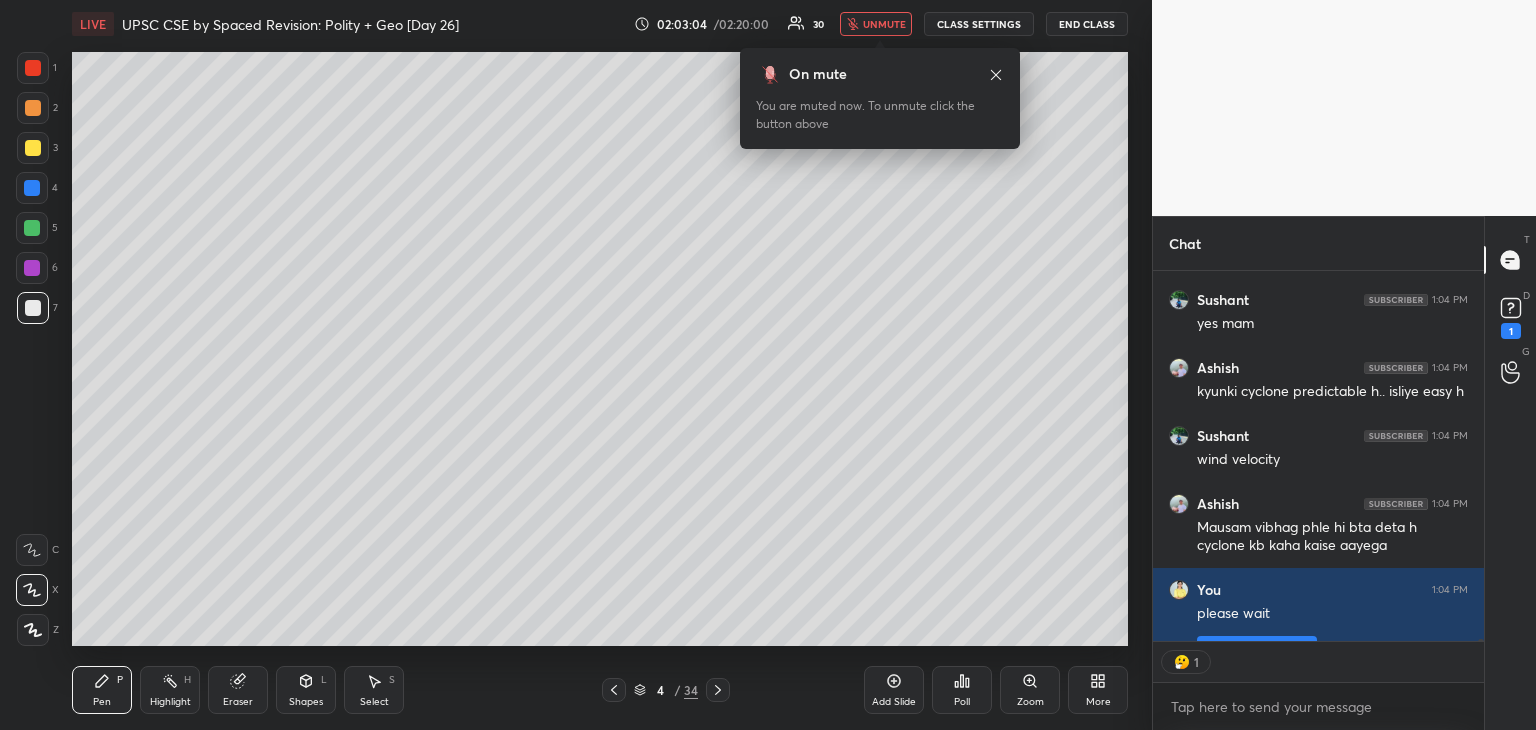 click 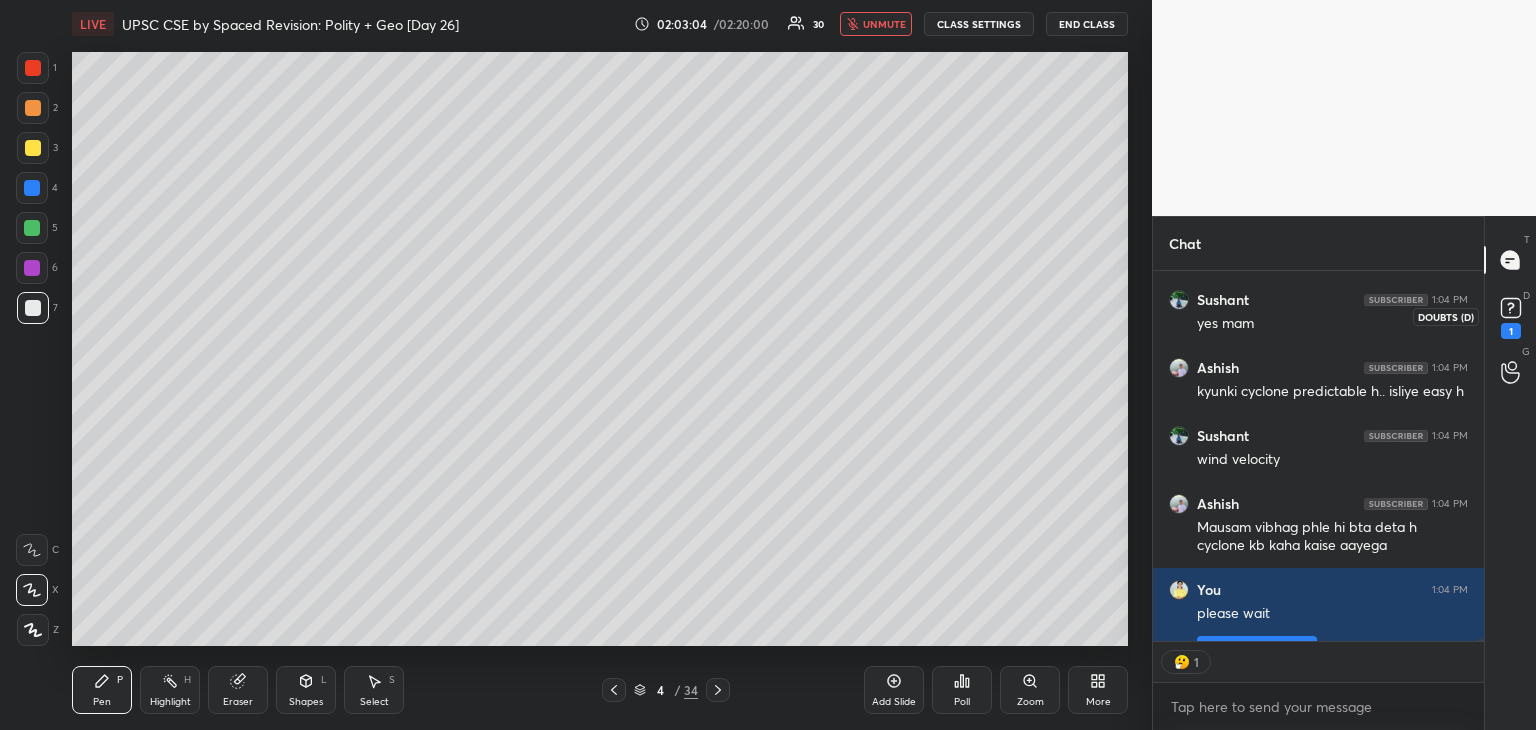 click 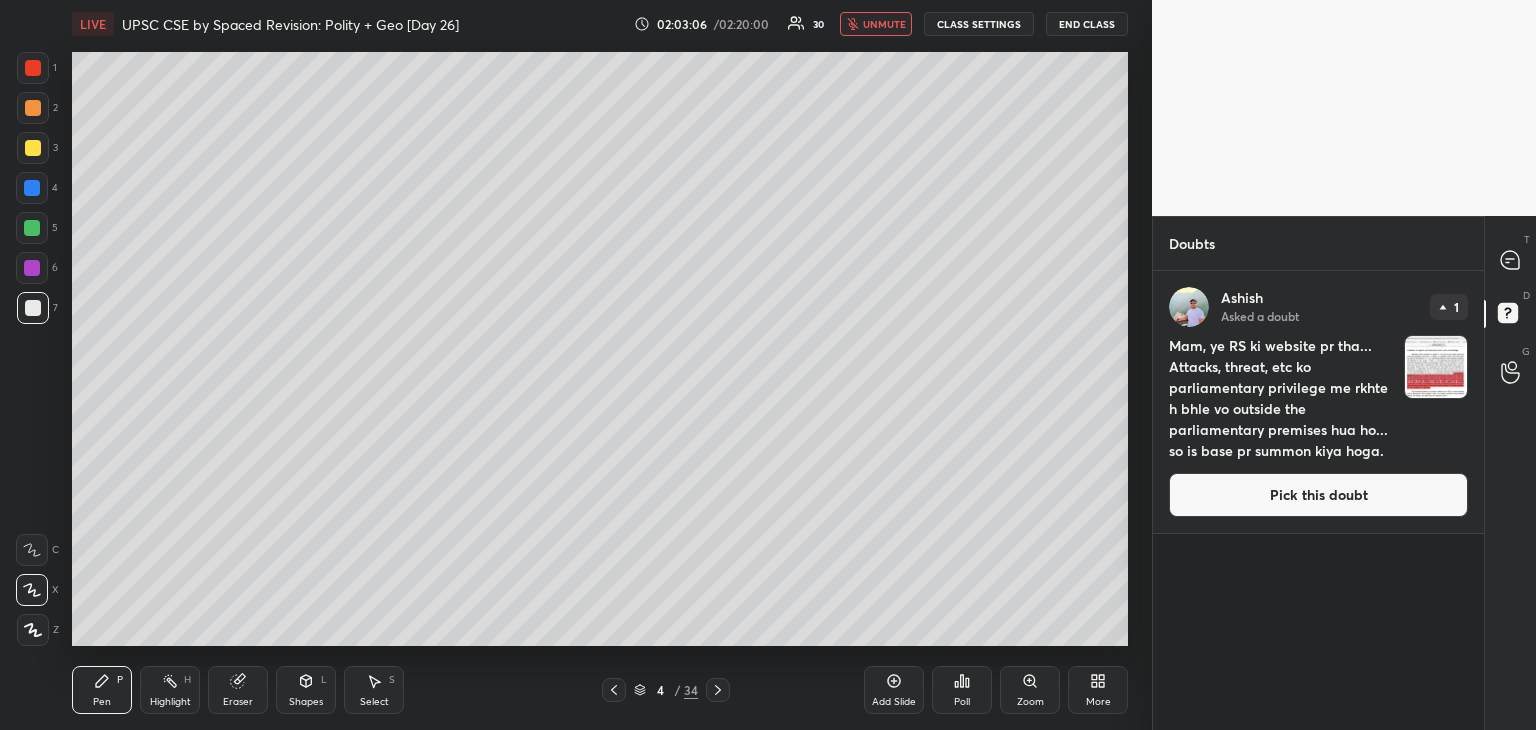 click on "Pick this doubt" at bounding box center (1318, 495) 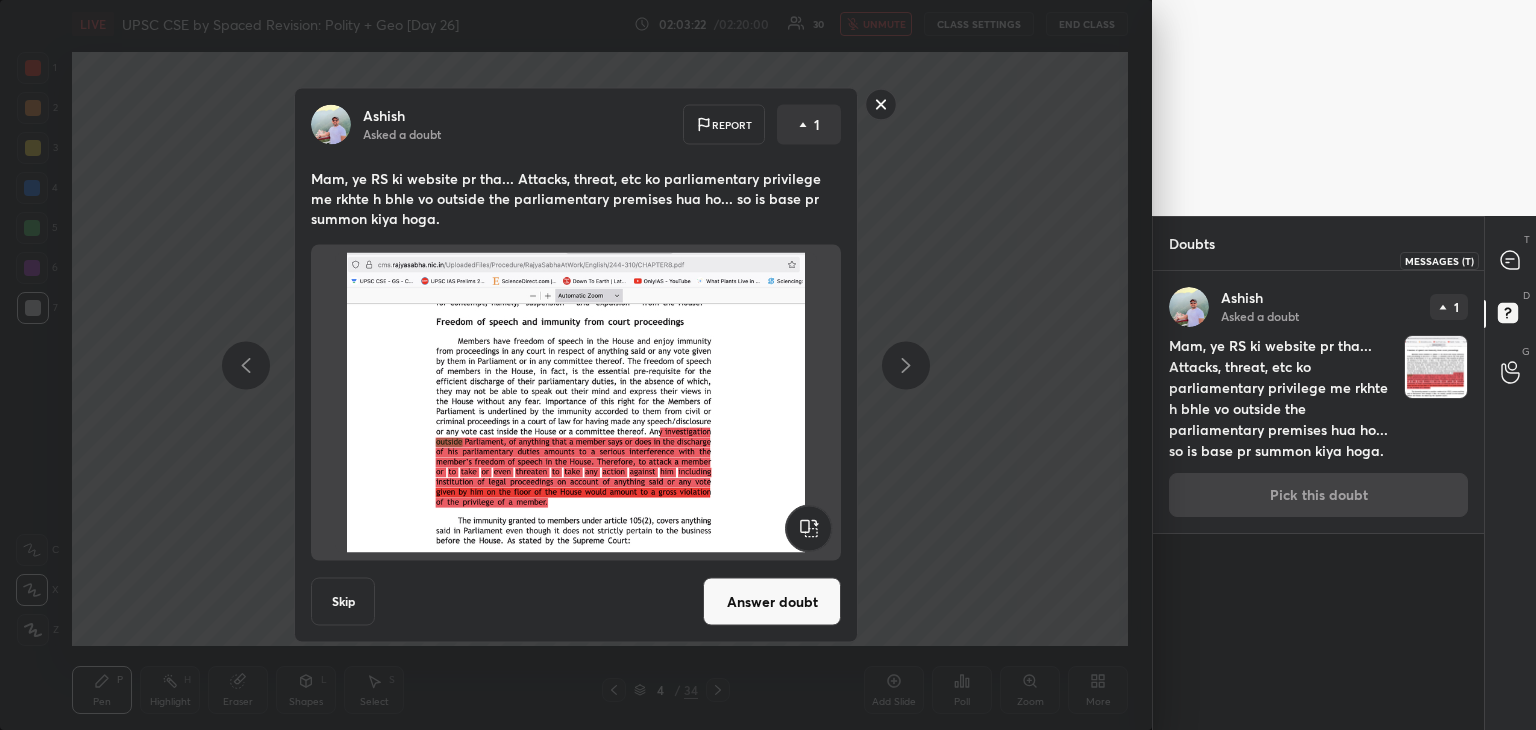 click 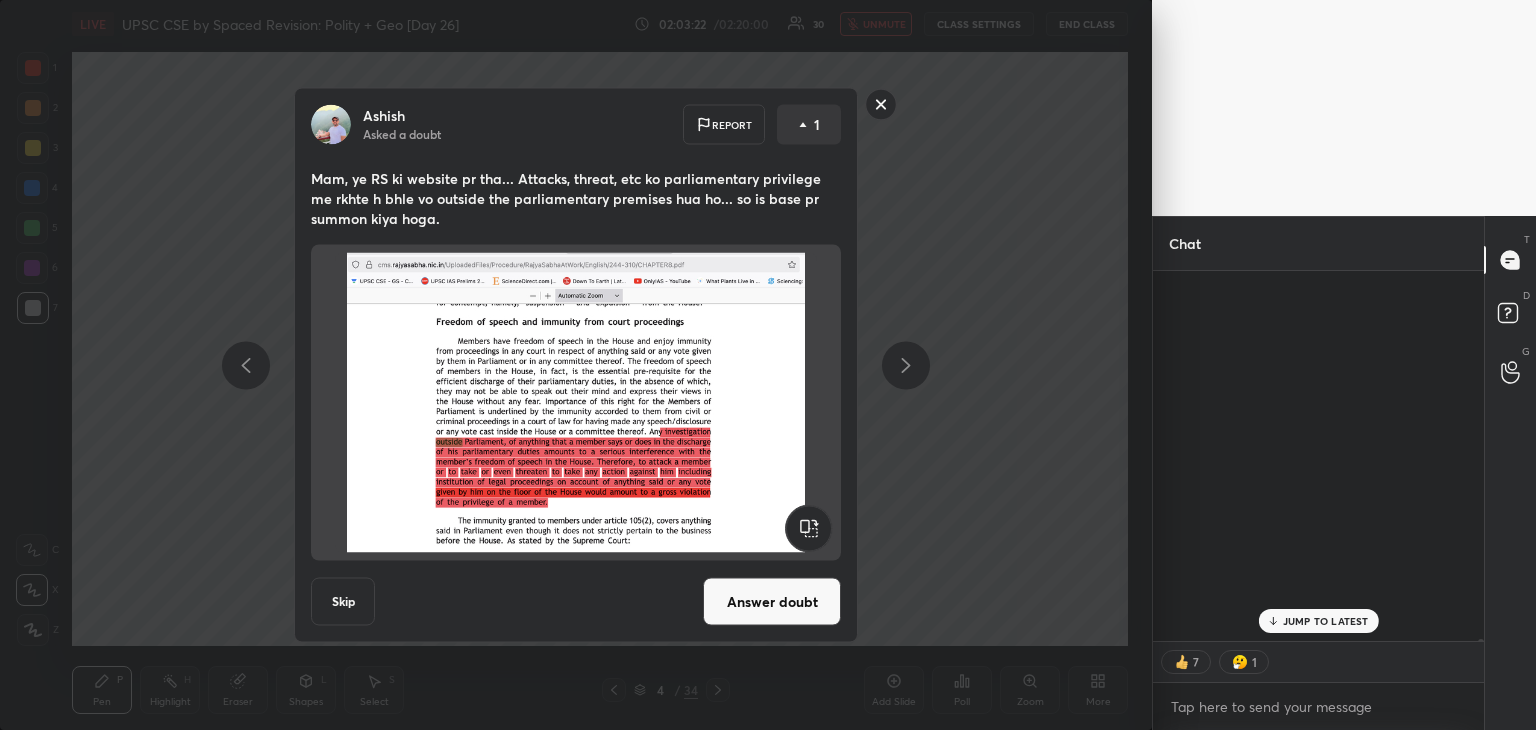 scroll, scrollTop: 87292, scrollLeft: 0, axis: vertical 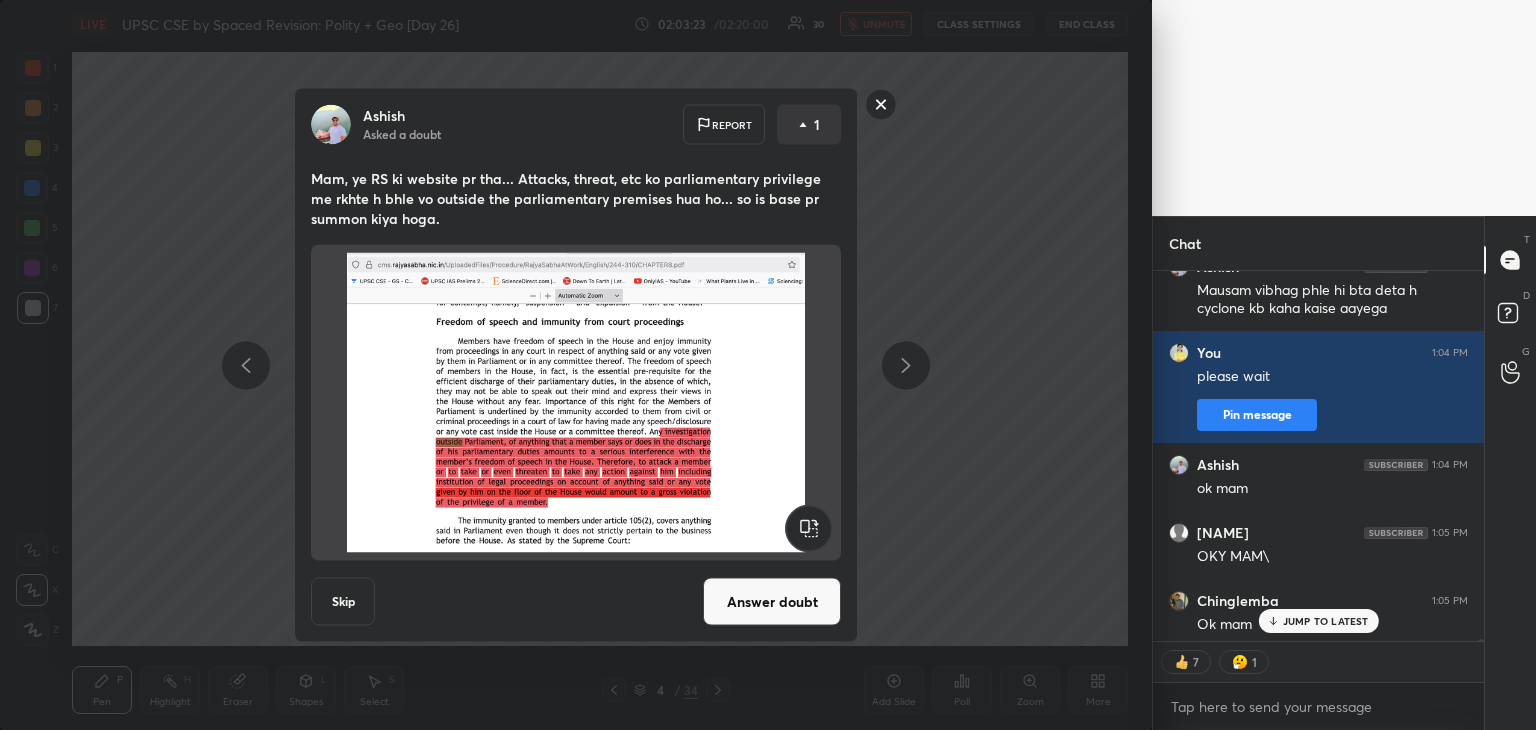 click on "JUMP TO LATEST" at bounding box center [1326, 621] 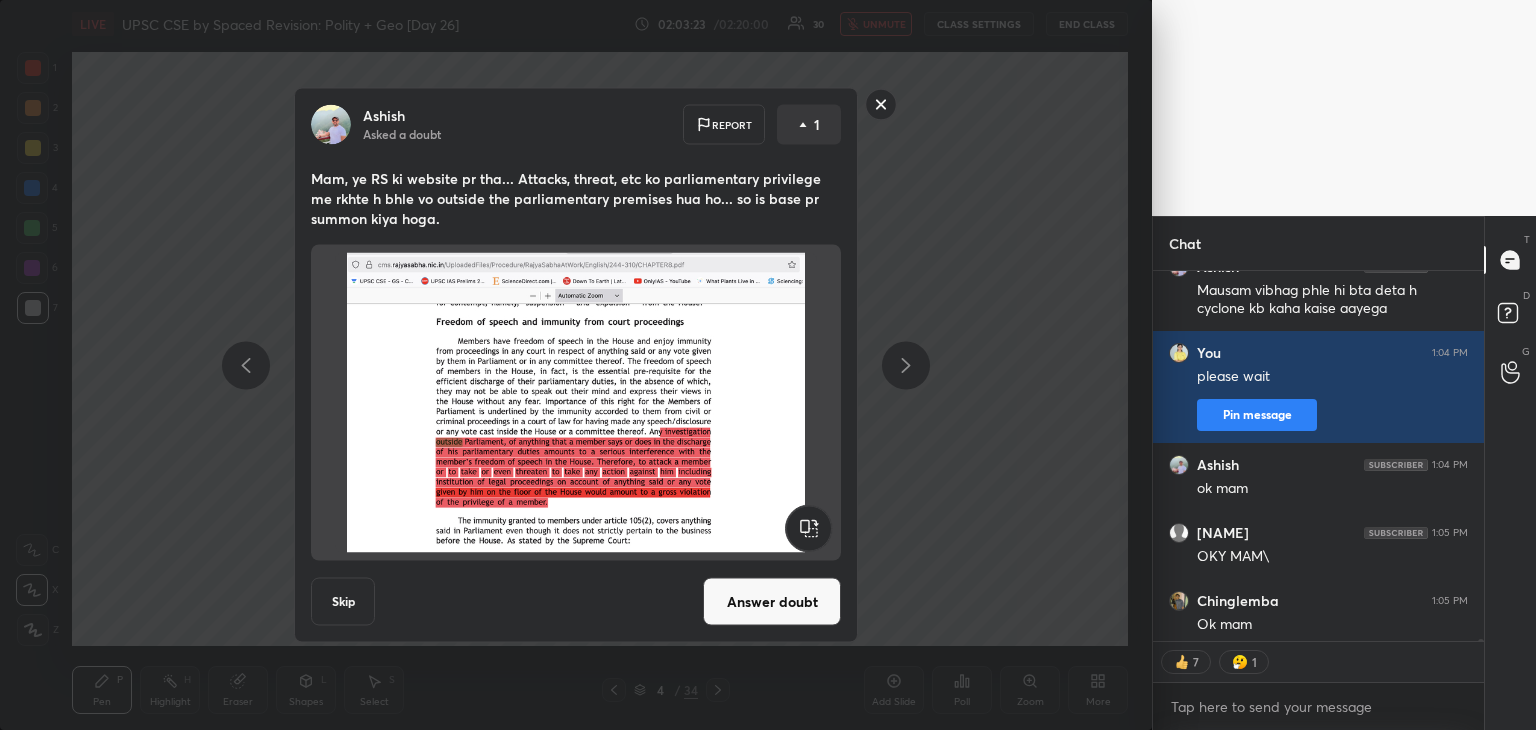 scroll, scrollTop: 87383, scrollLeft: 0, axis: vertical 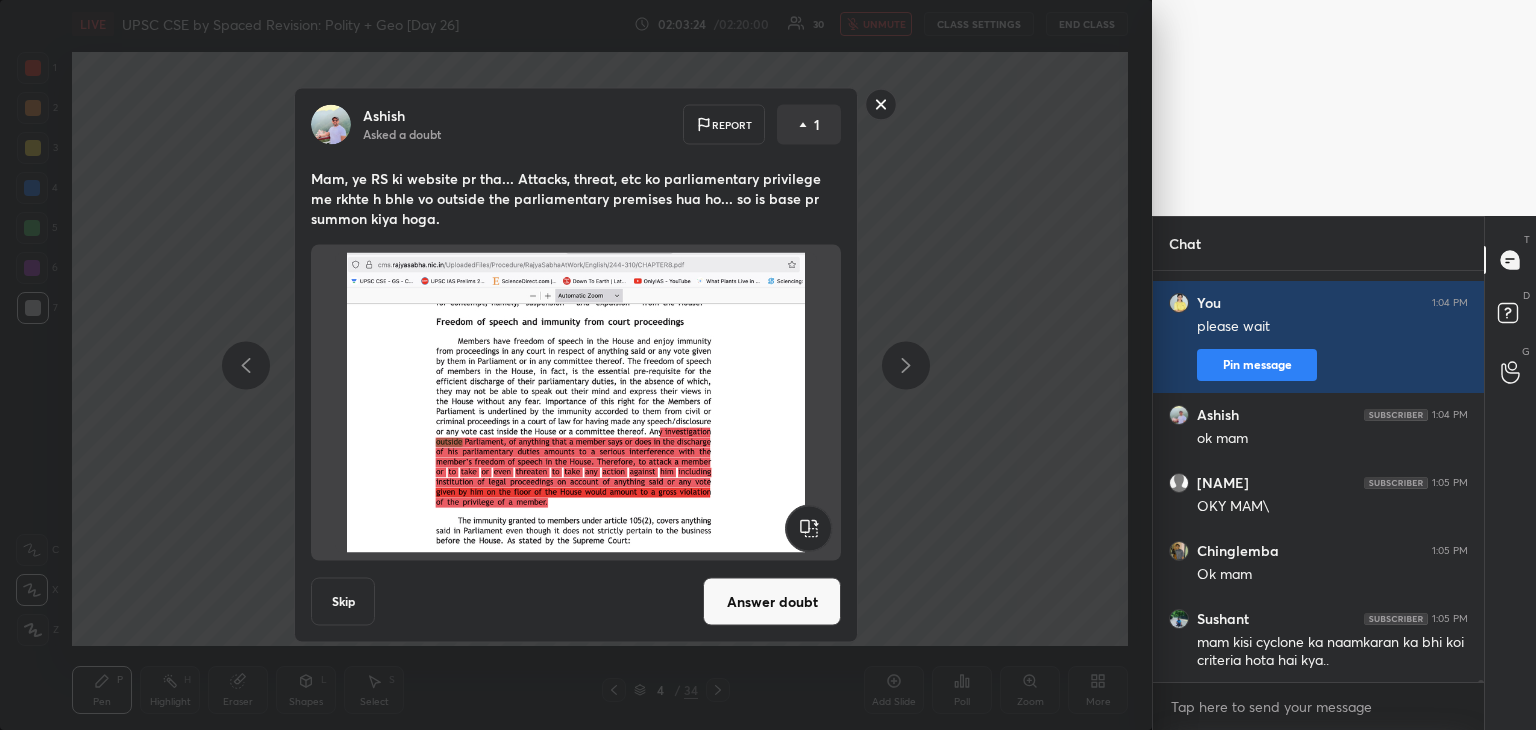 click 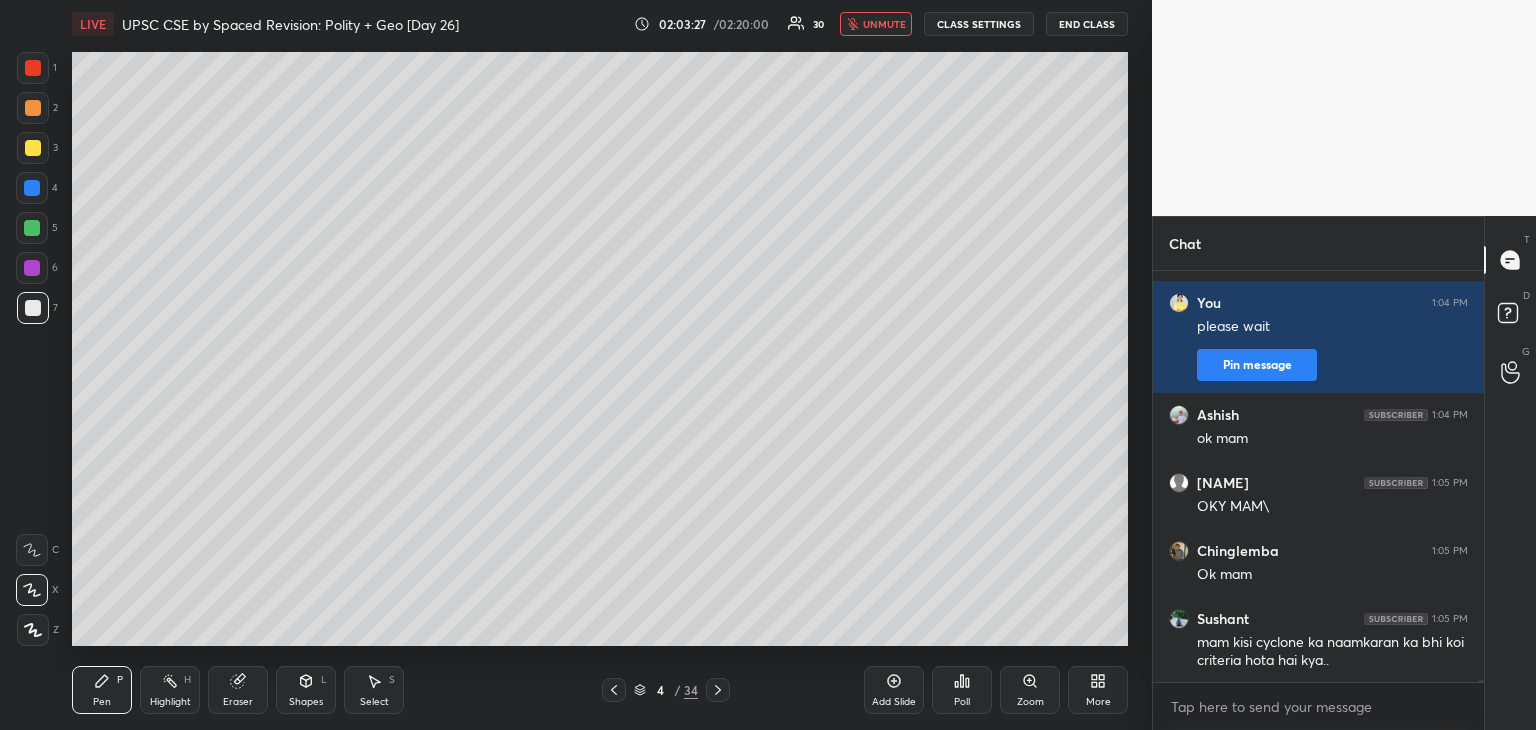 click on "unmute" at bounding box center (876, 24) 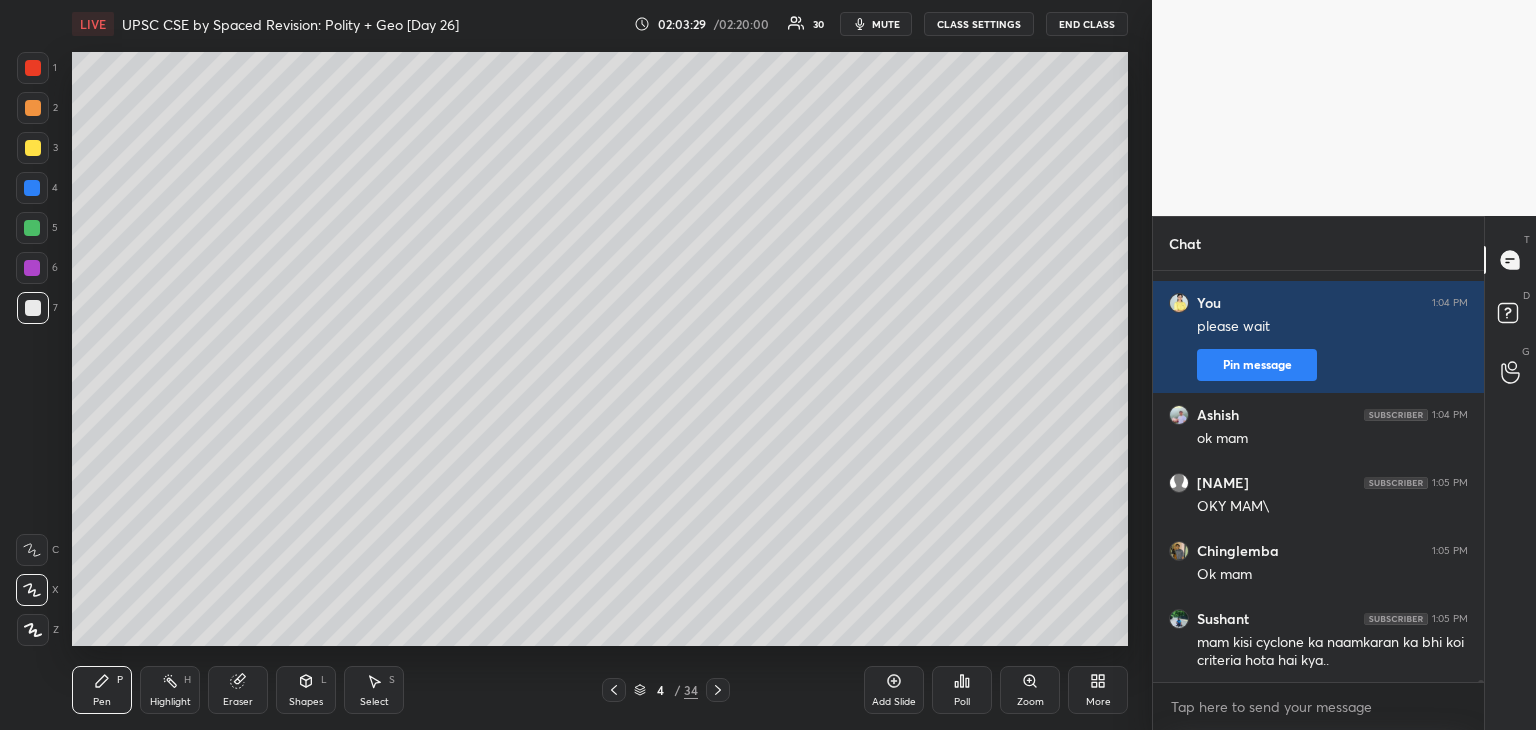 scroll, scrollTop: 87414, scrollLeft: 0, axis: vertical 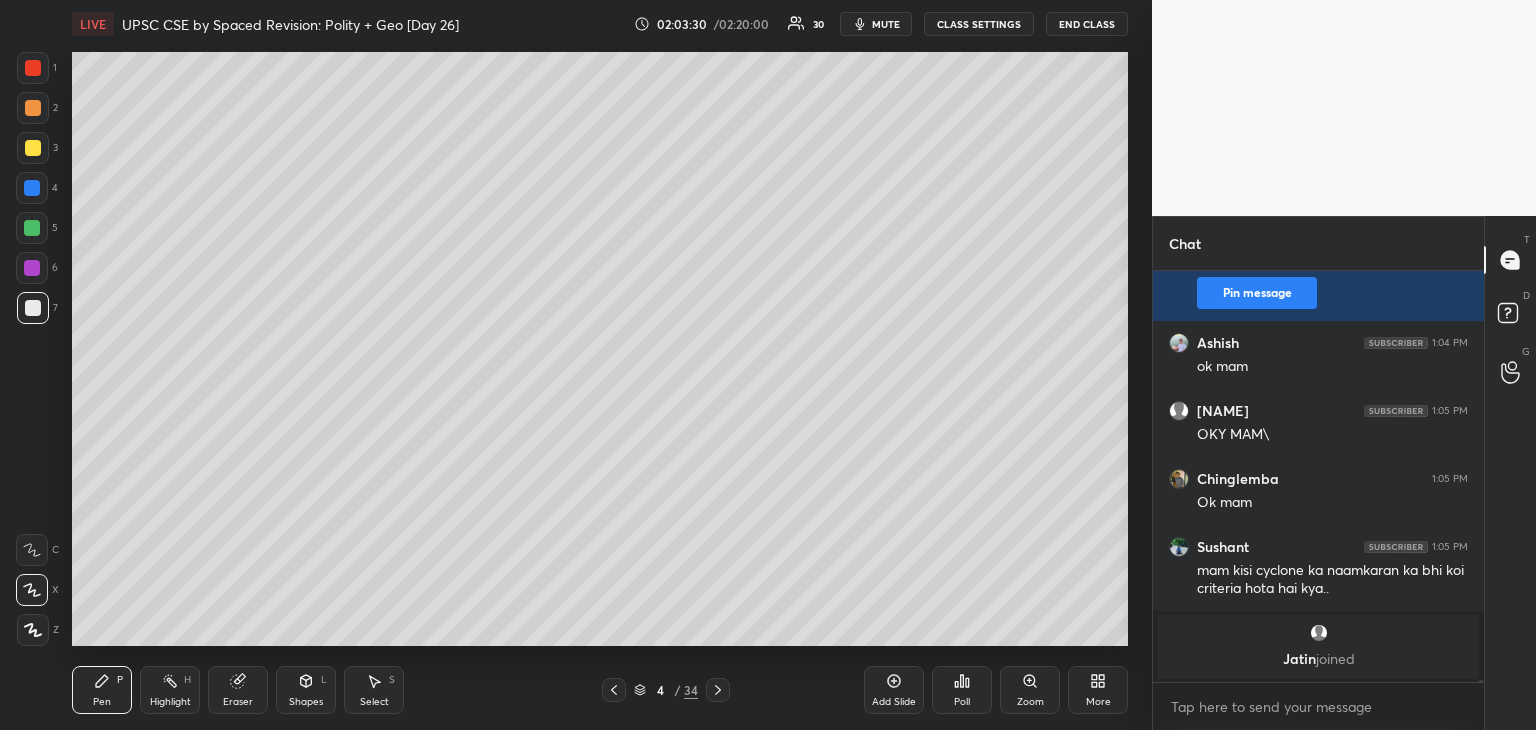 click at bounding box center (32, 228) 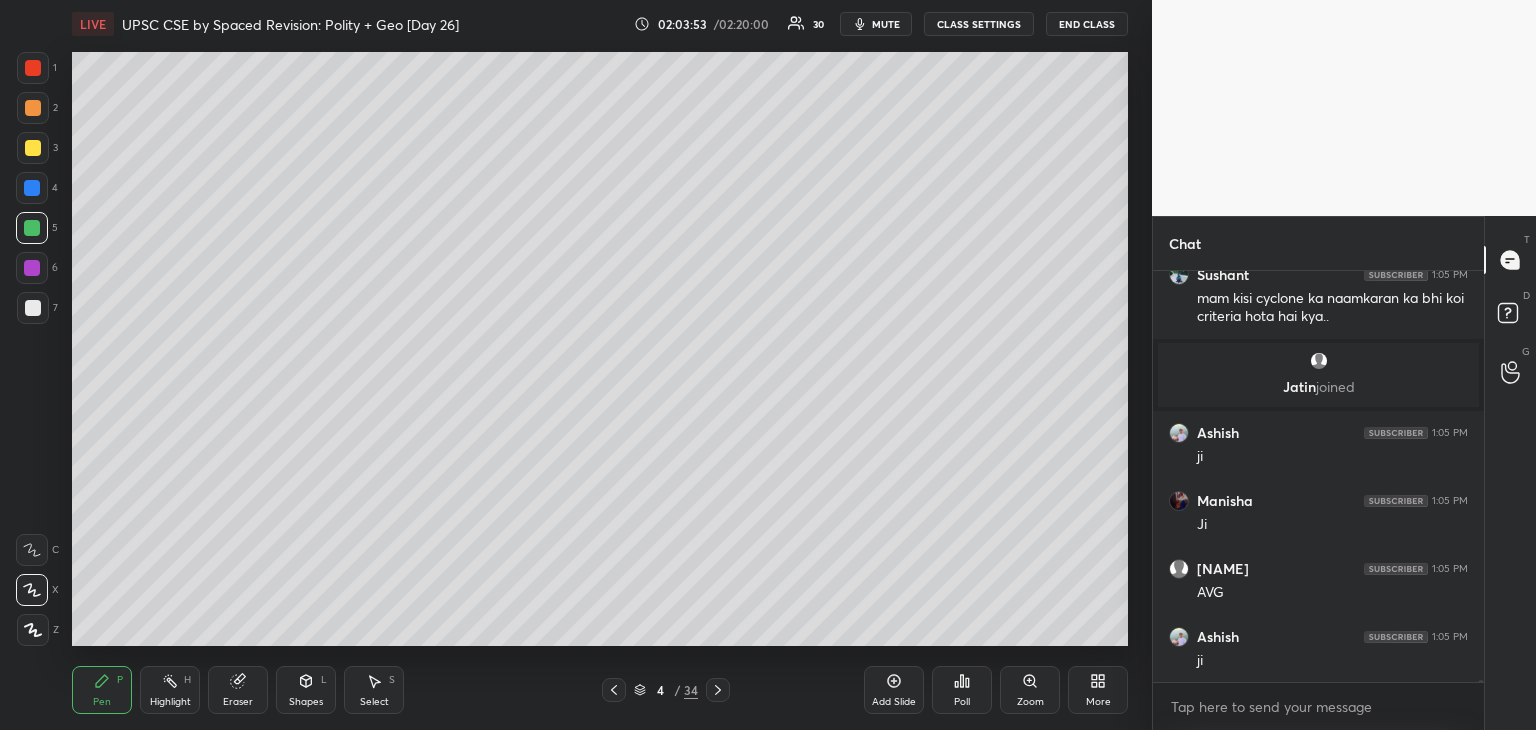 scroll, scrollTop: 86822, scrollLeft: 0, axis: vertical 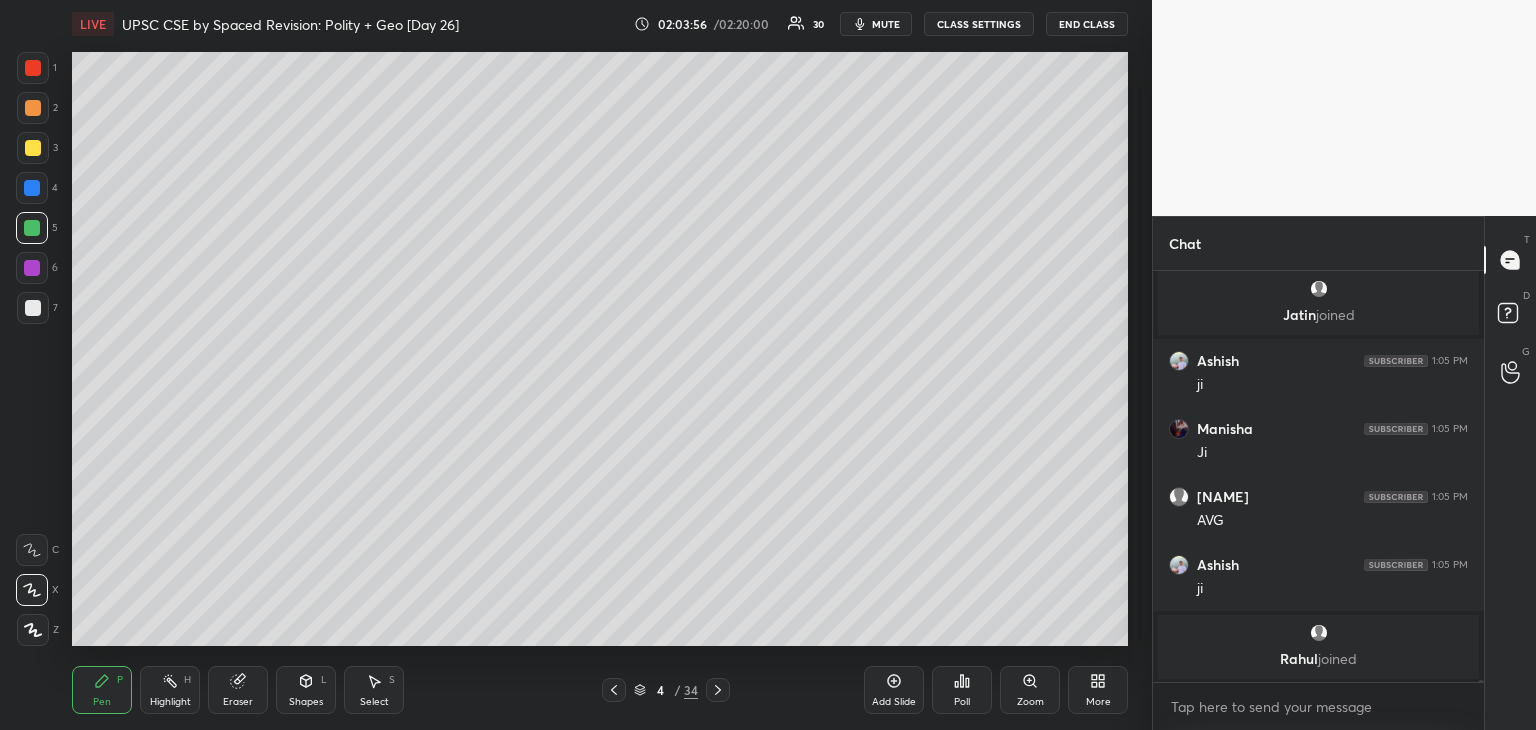 click at bounding box center [33, 308] 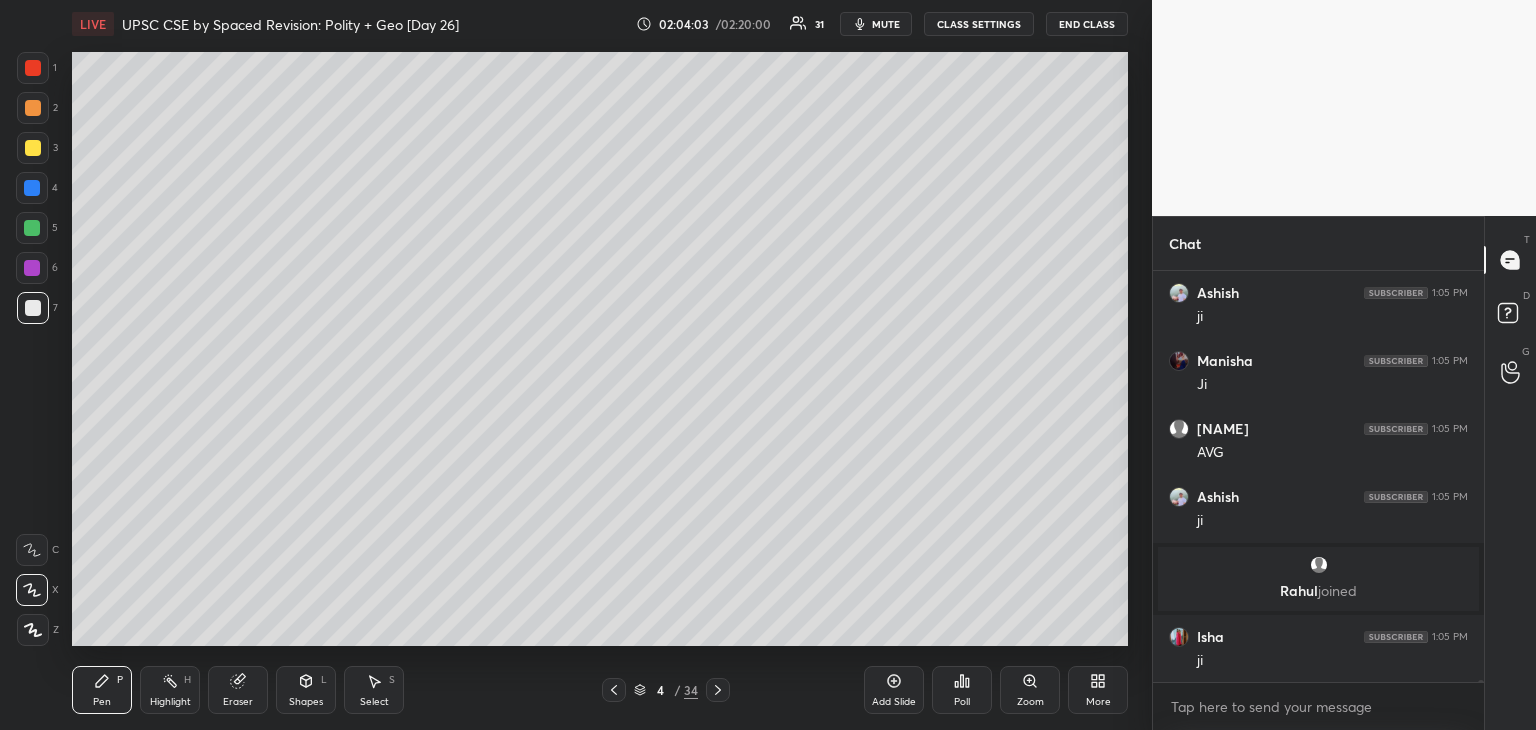 scroll, scrollTop: 86958, scrollLeft: 0, axis: vertical 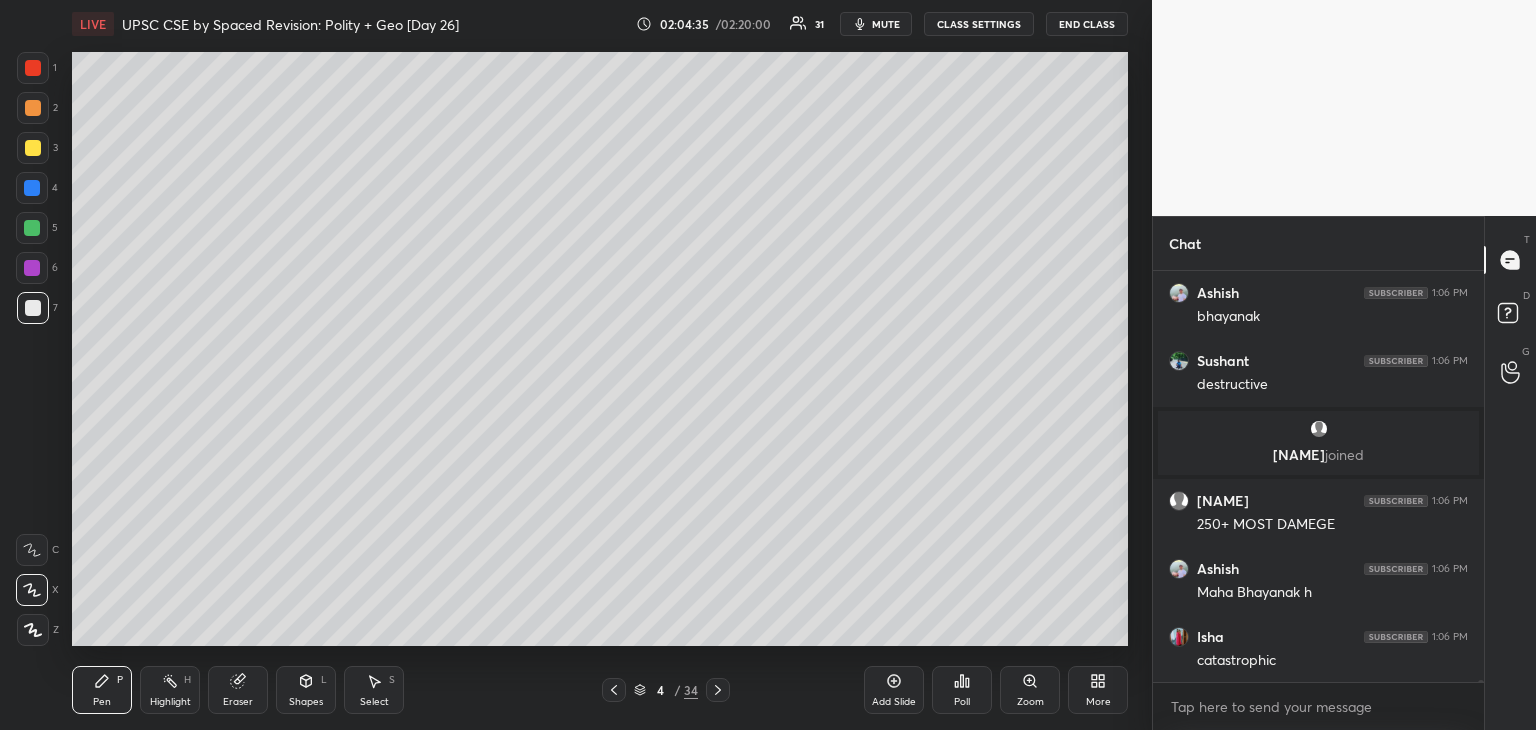 click on "Add Slide" at bounding box center (894, 690) 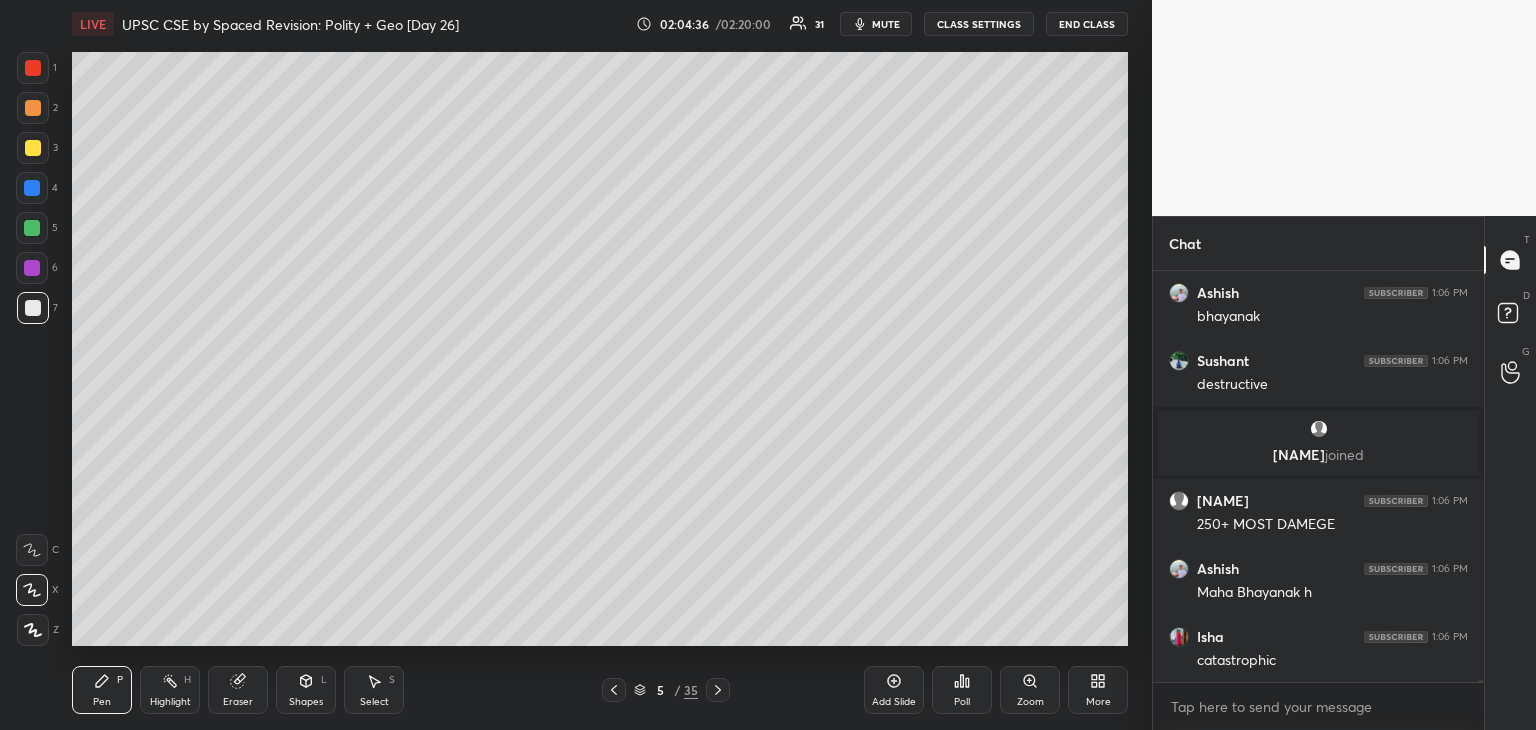 click at bounding box center [33, 308] 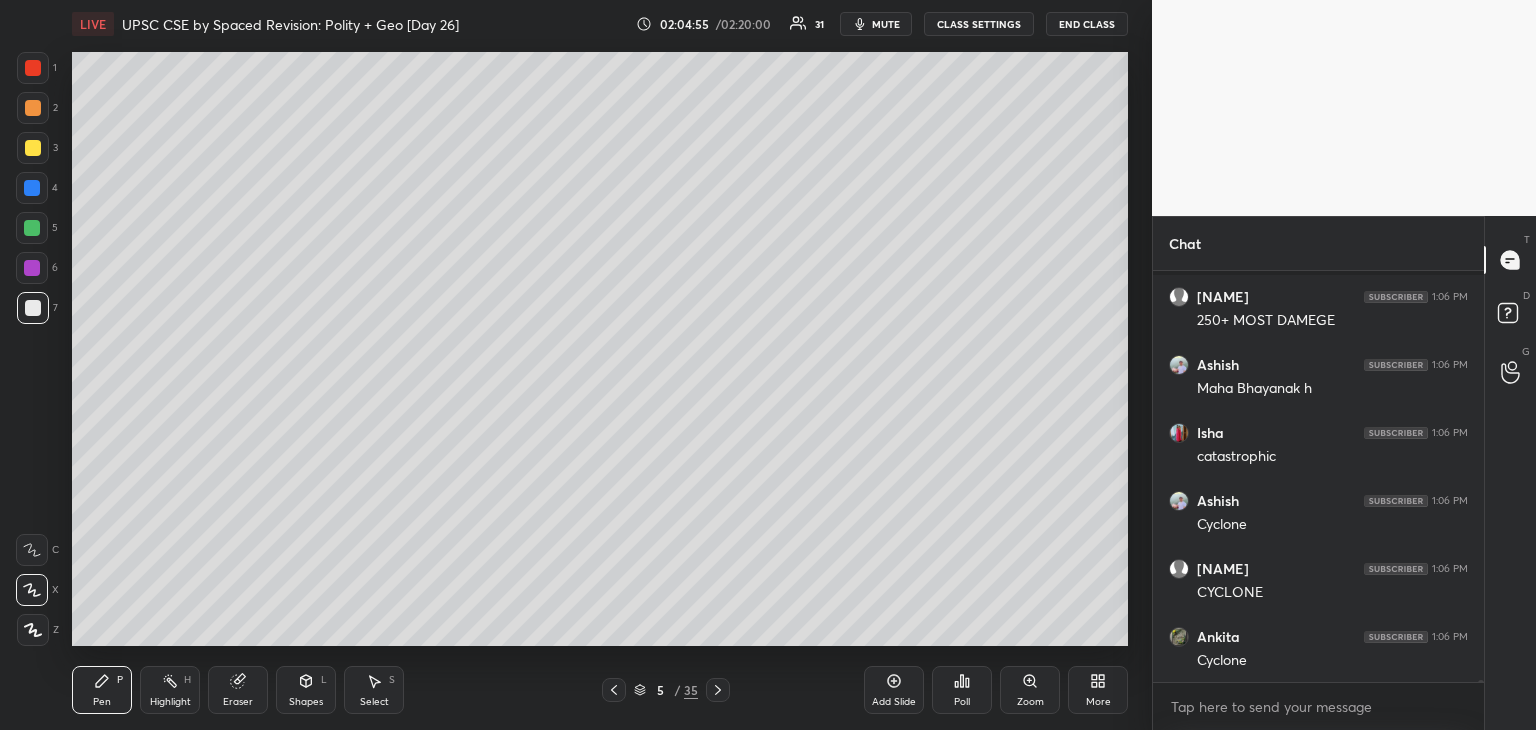 scroll, scrollTop: 87652, scrollLeft: 0, axis: vertical 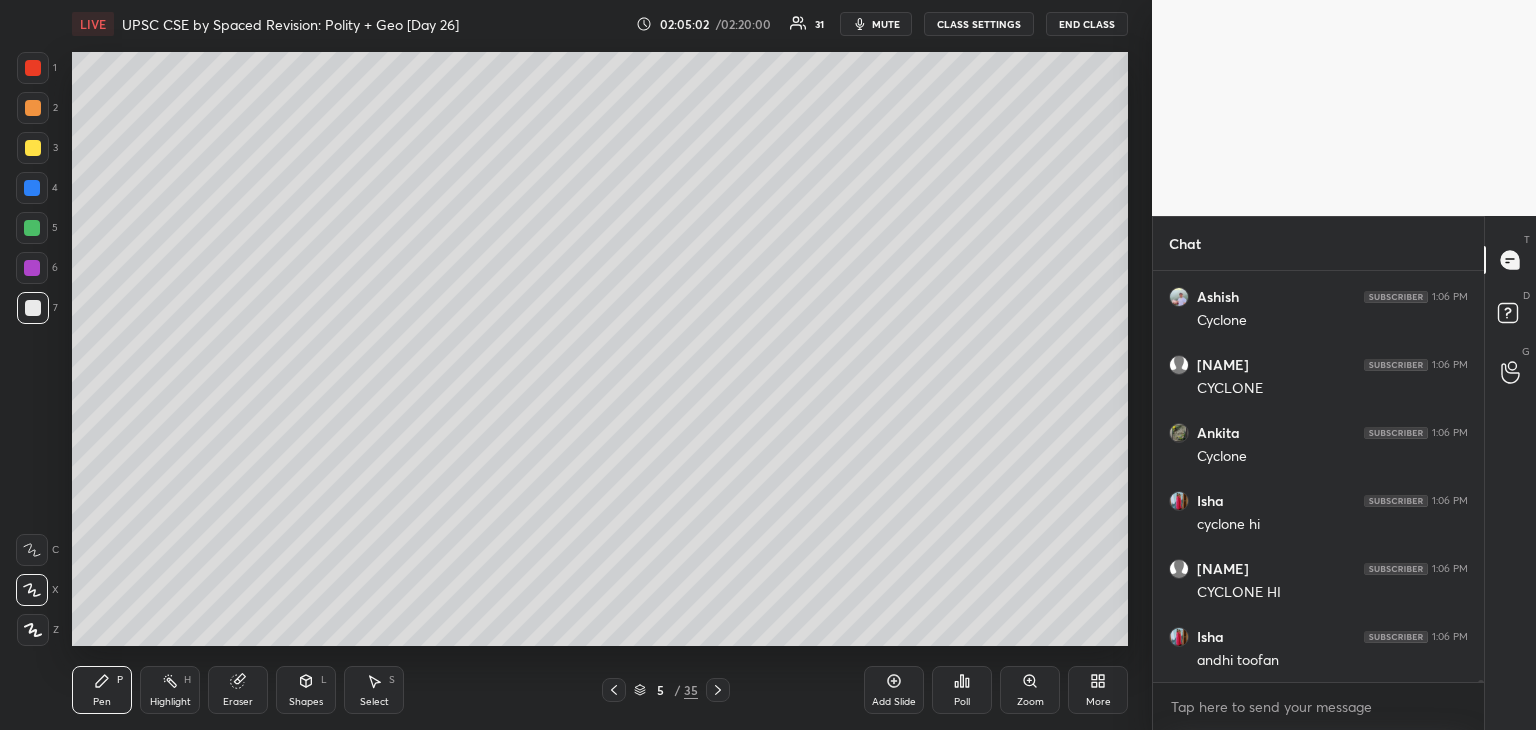 drag, startPoint x: 29, startPoint y: 148, endPoint x: 69, endPoint y: 141, distance: 40.60788 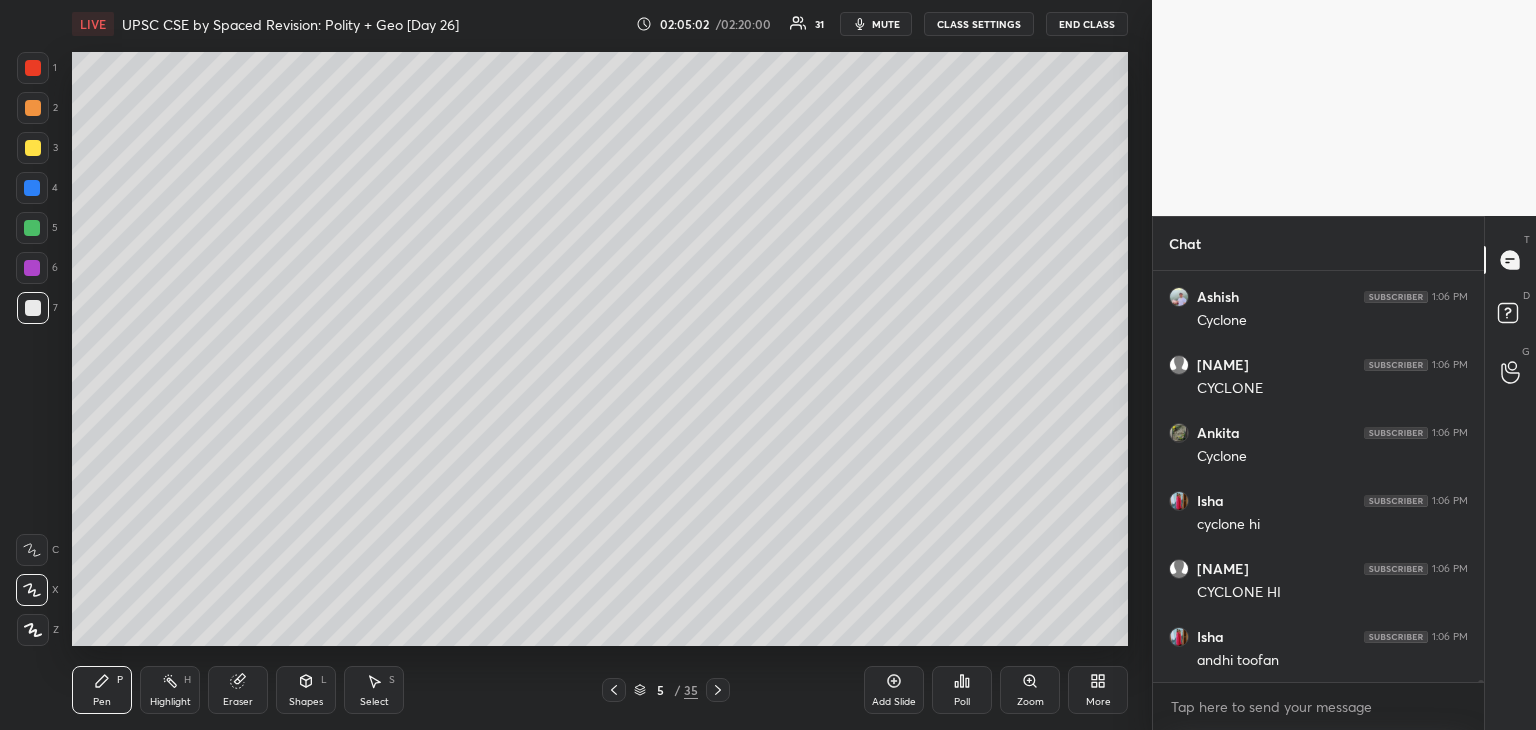 click at bounding box center [33, 148] 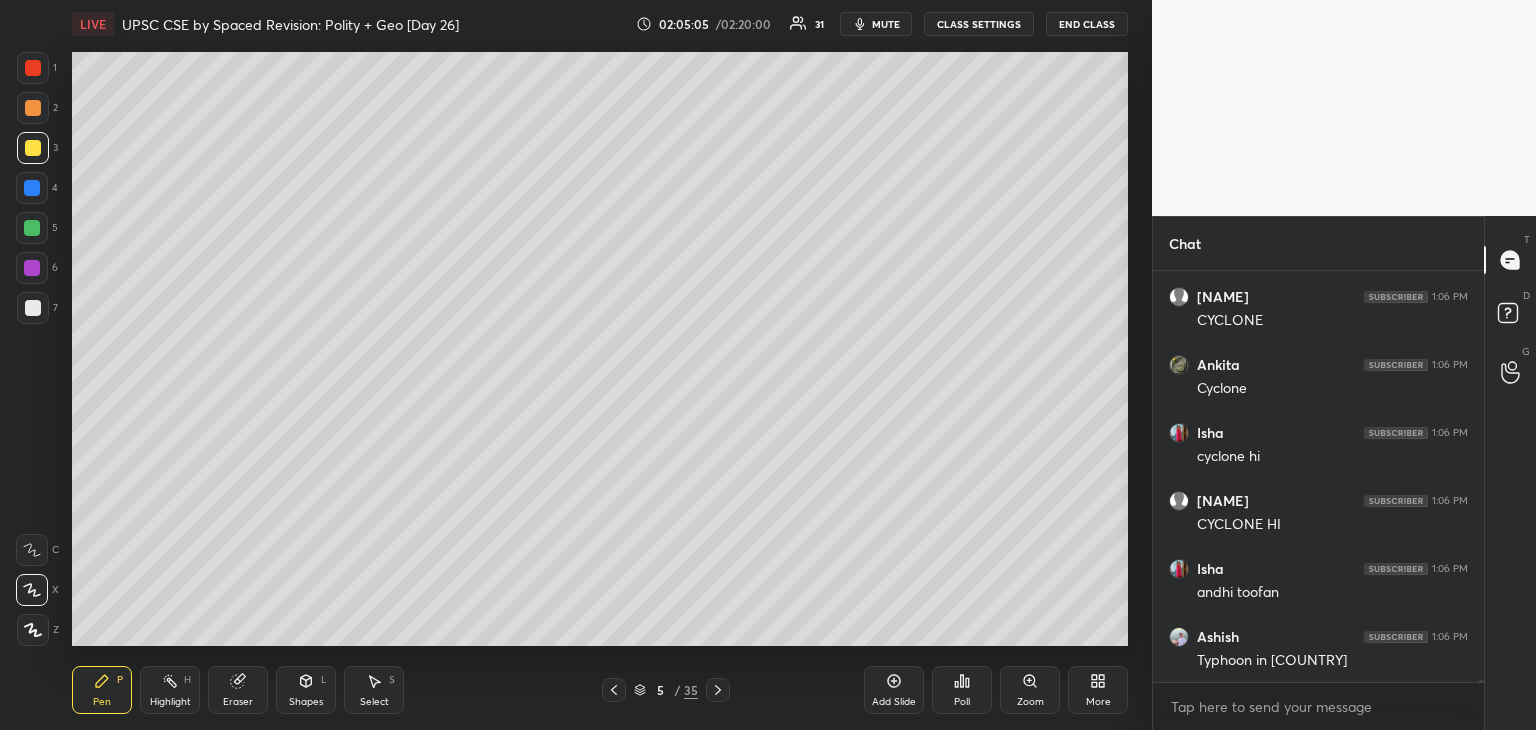 scroll, scrollTop: 87928, scrollLeft: 0, axis: vertical 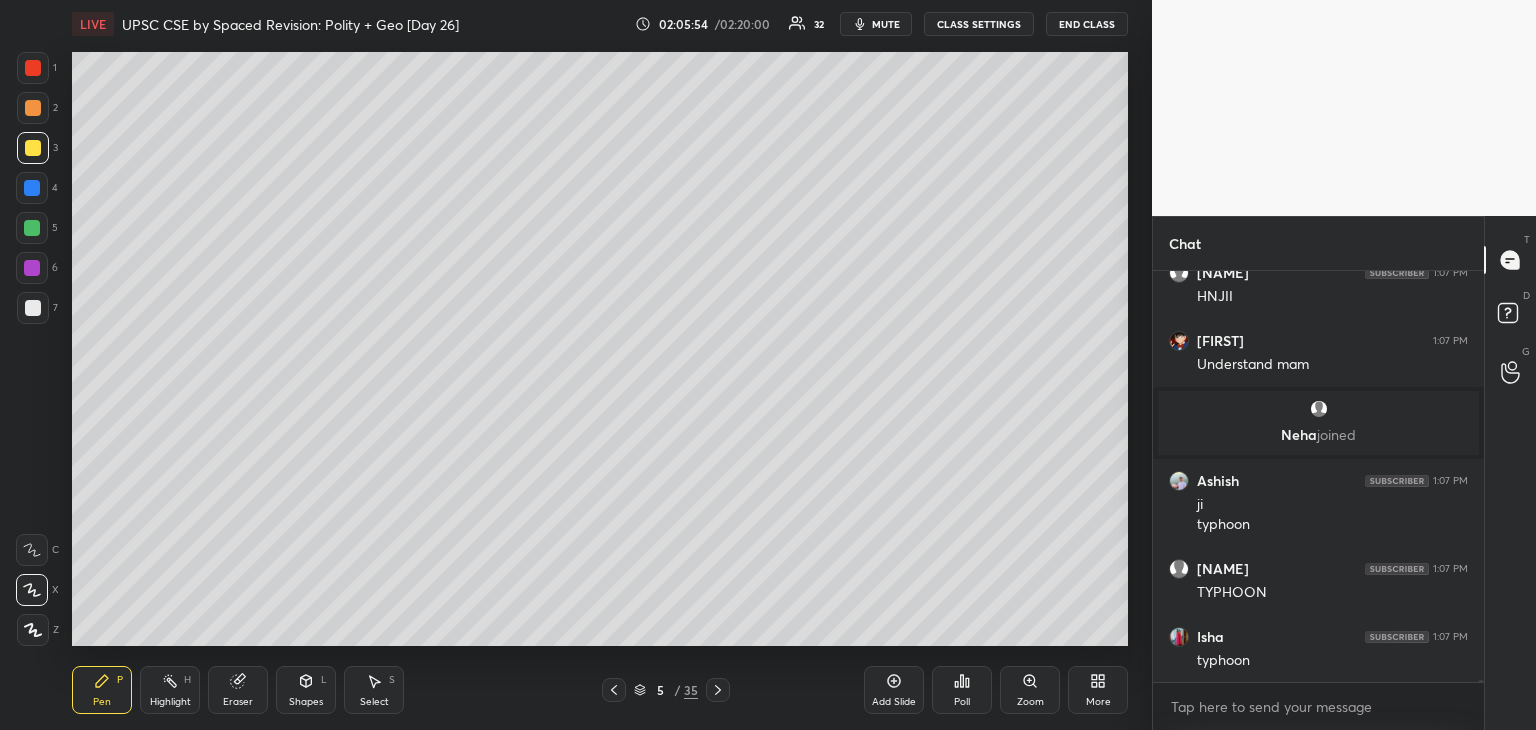 click 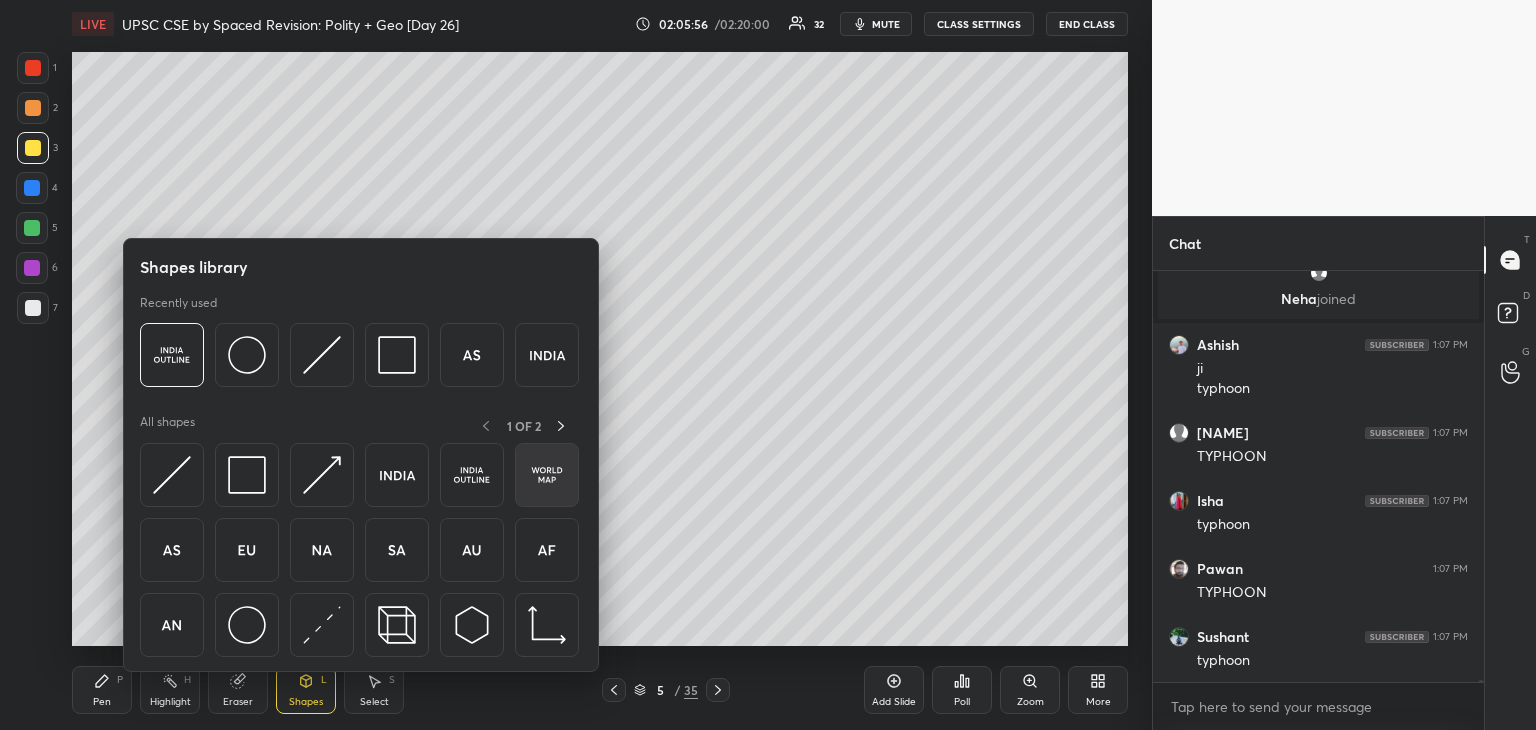 scroll, scrollTop: 88748, scrollLeft: 0, axis: vertical 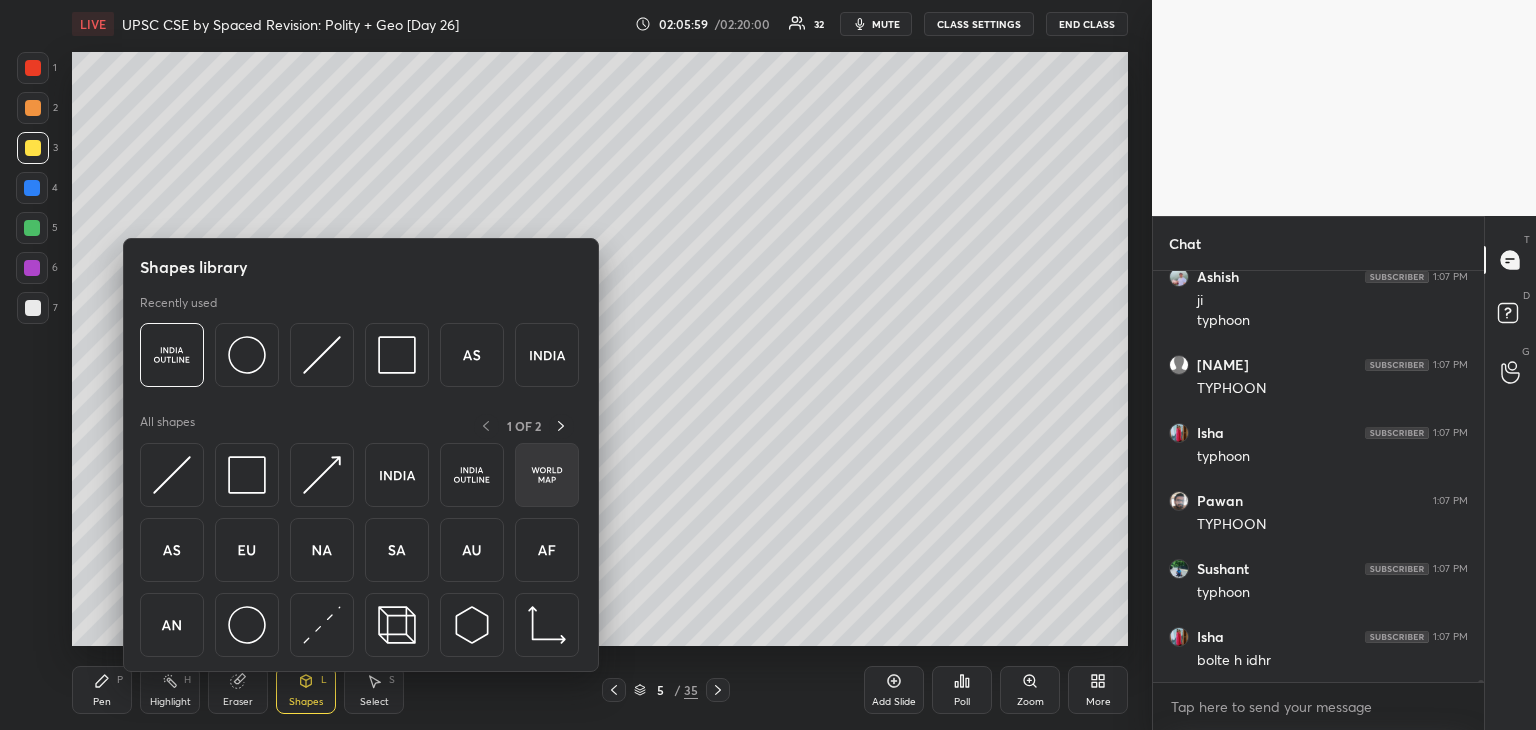 click at bounding box center [547, 475] 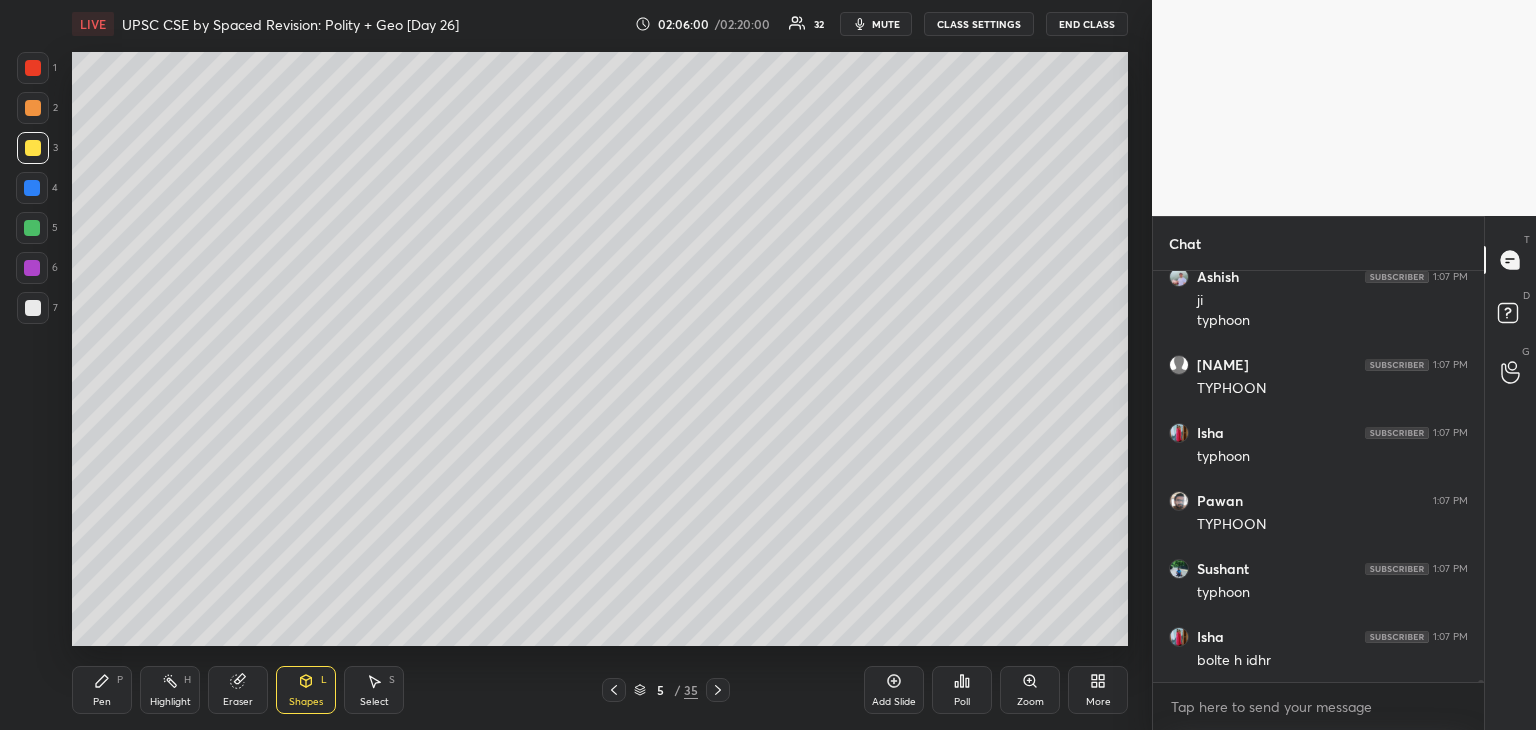 scroll, scrollTop: 88816, scrollLeft: 0, axis: vertical 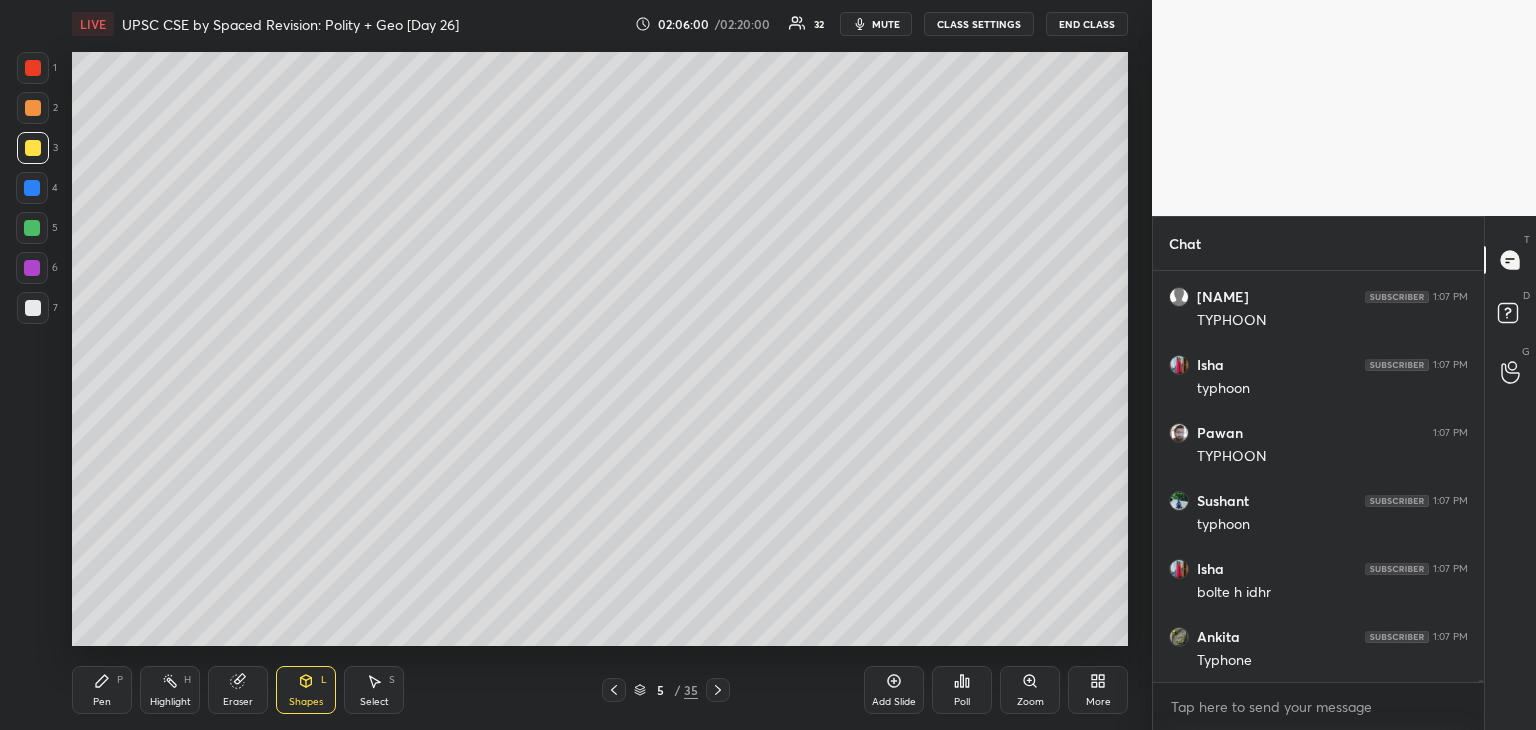 click at bounding box center (33, 308) 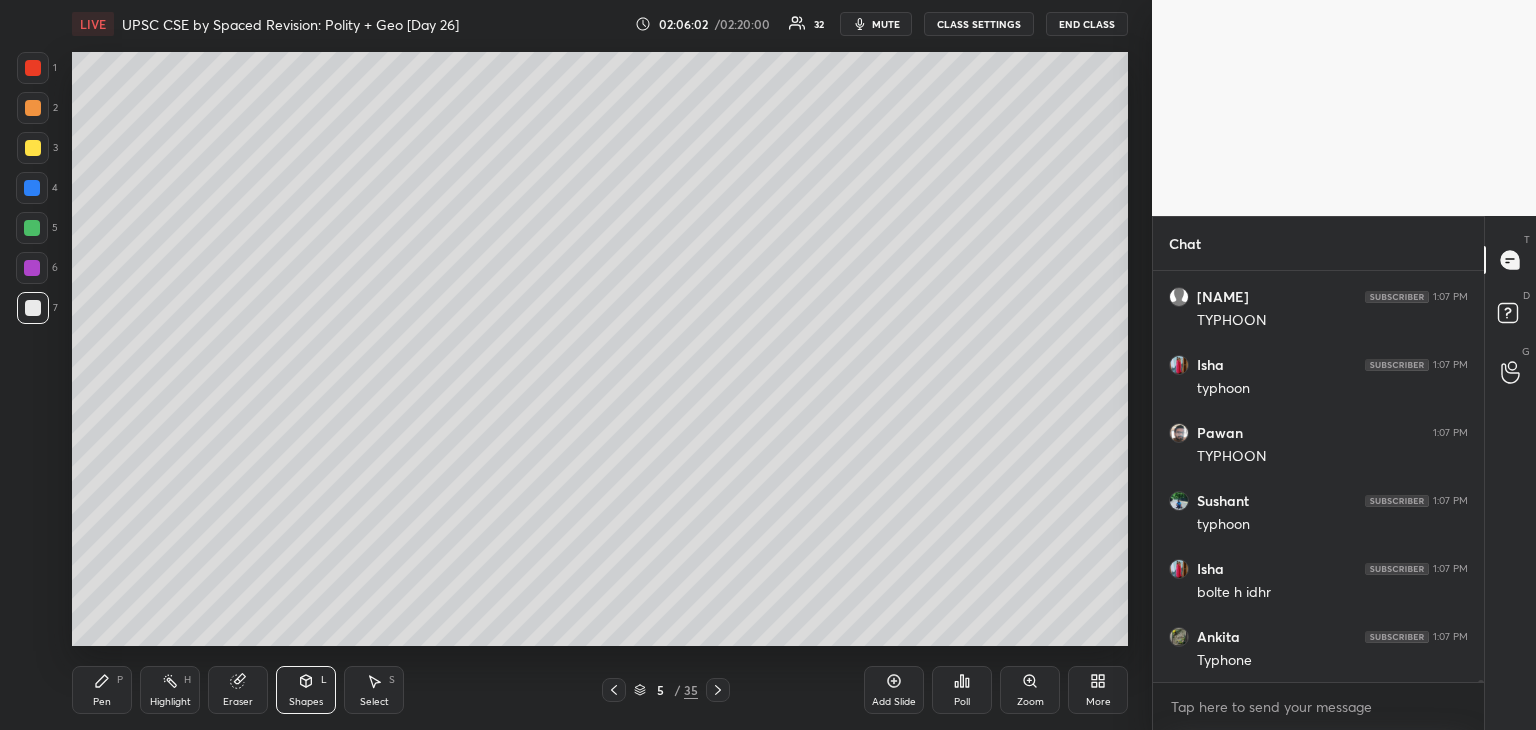 click on "Pen P" at bounding box center [102, 690] 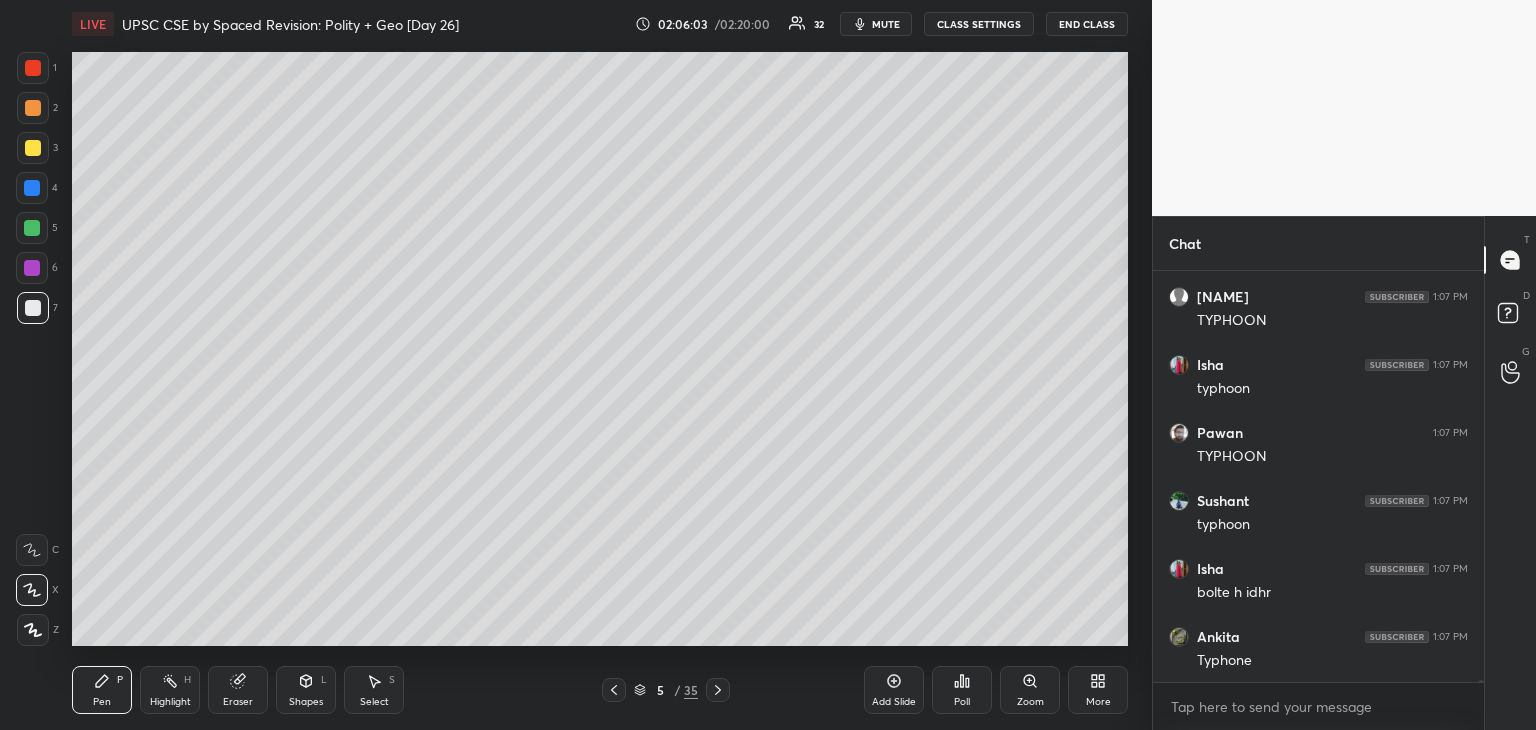 drag, startPoint x: 27, startPoint y: 184, endPoint x: 43, endPoint y: 162, distance: 27.202942 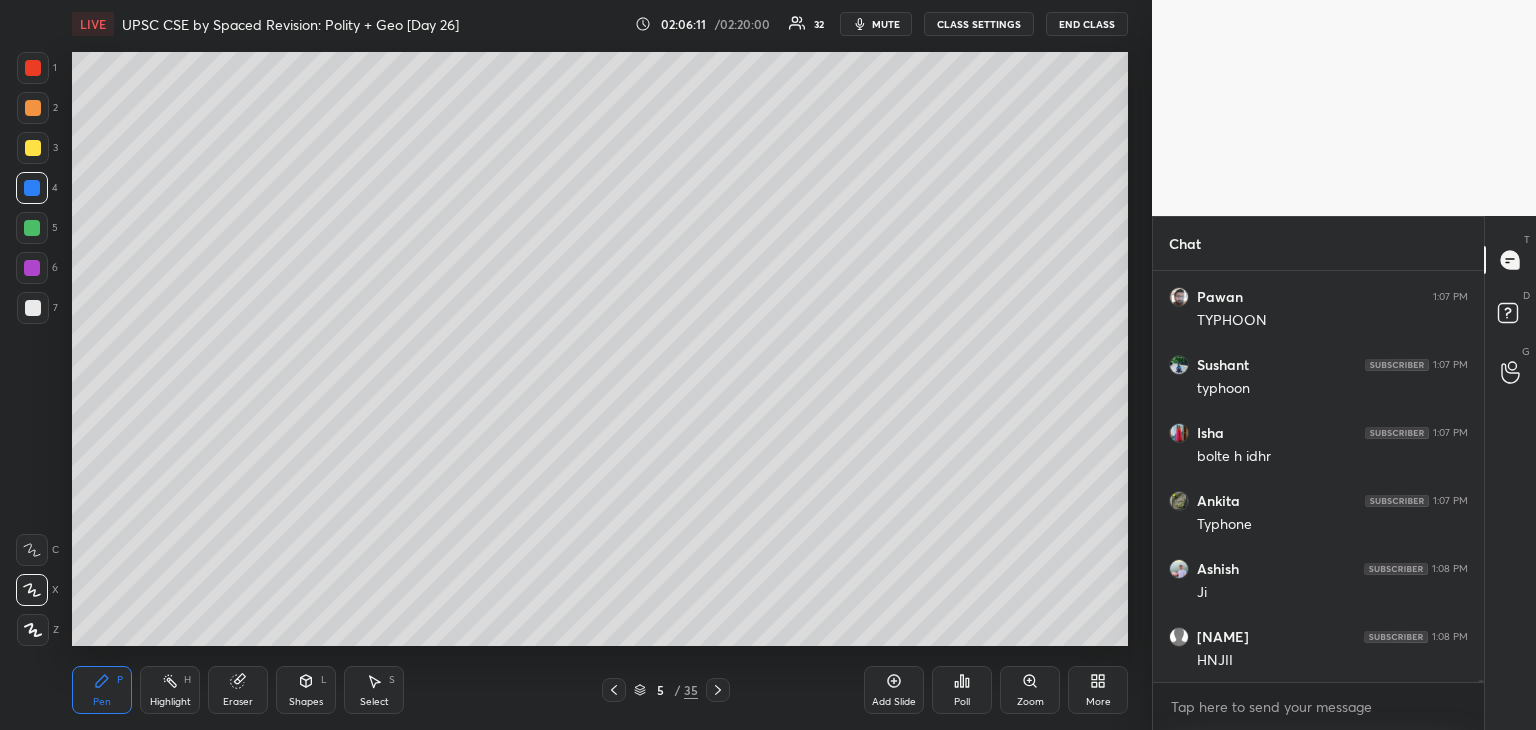 scroll, scrollTop: 89020, scrollLeft: 0, axis: vertical 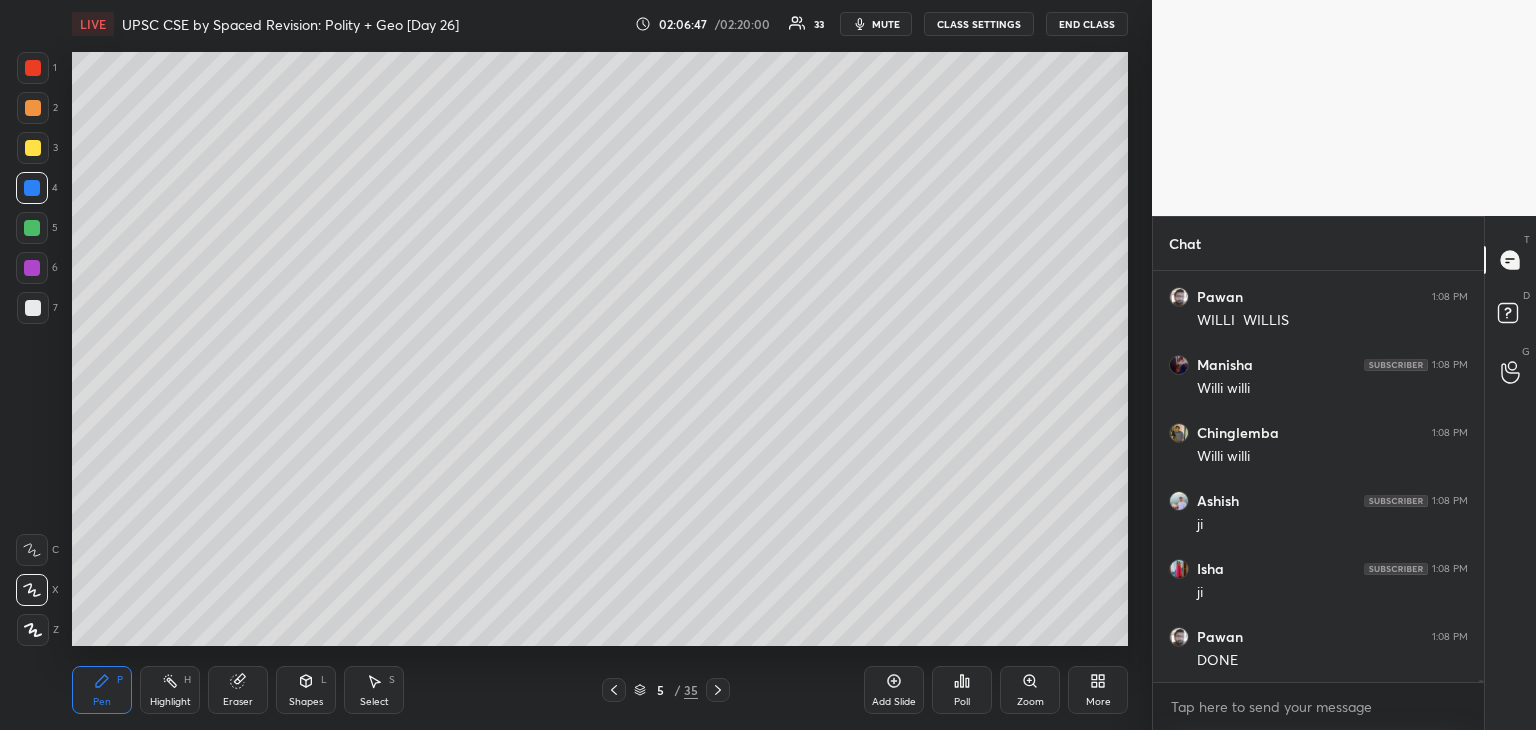drag, startPoint x: 887, startPoint y: 689, endPoint x: 906, endPoint y: 694, distance: 19.646883 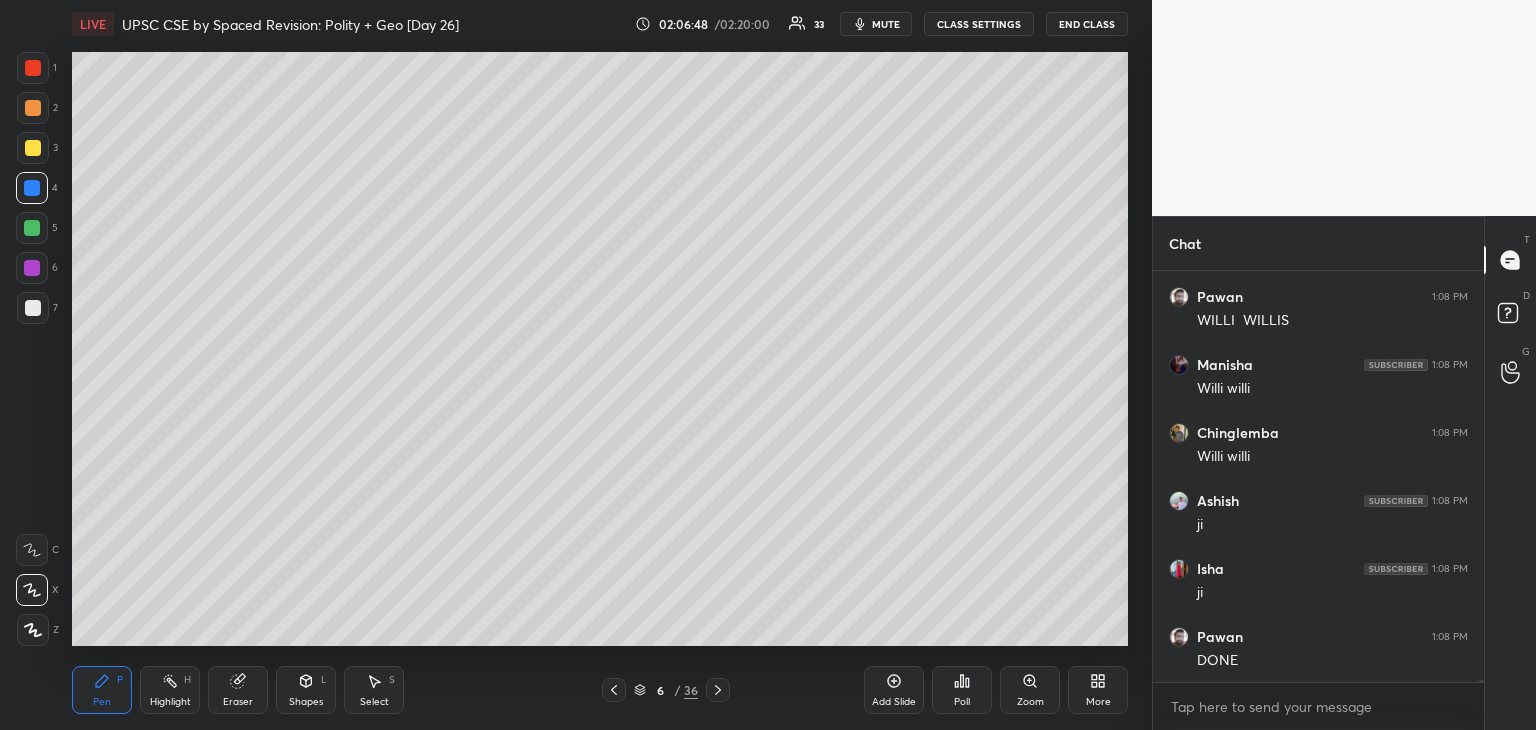 click at bounding box center (33, 308) 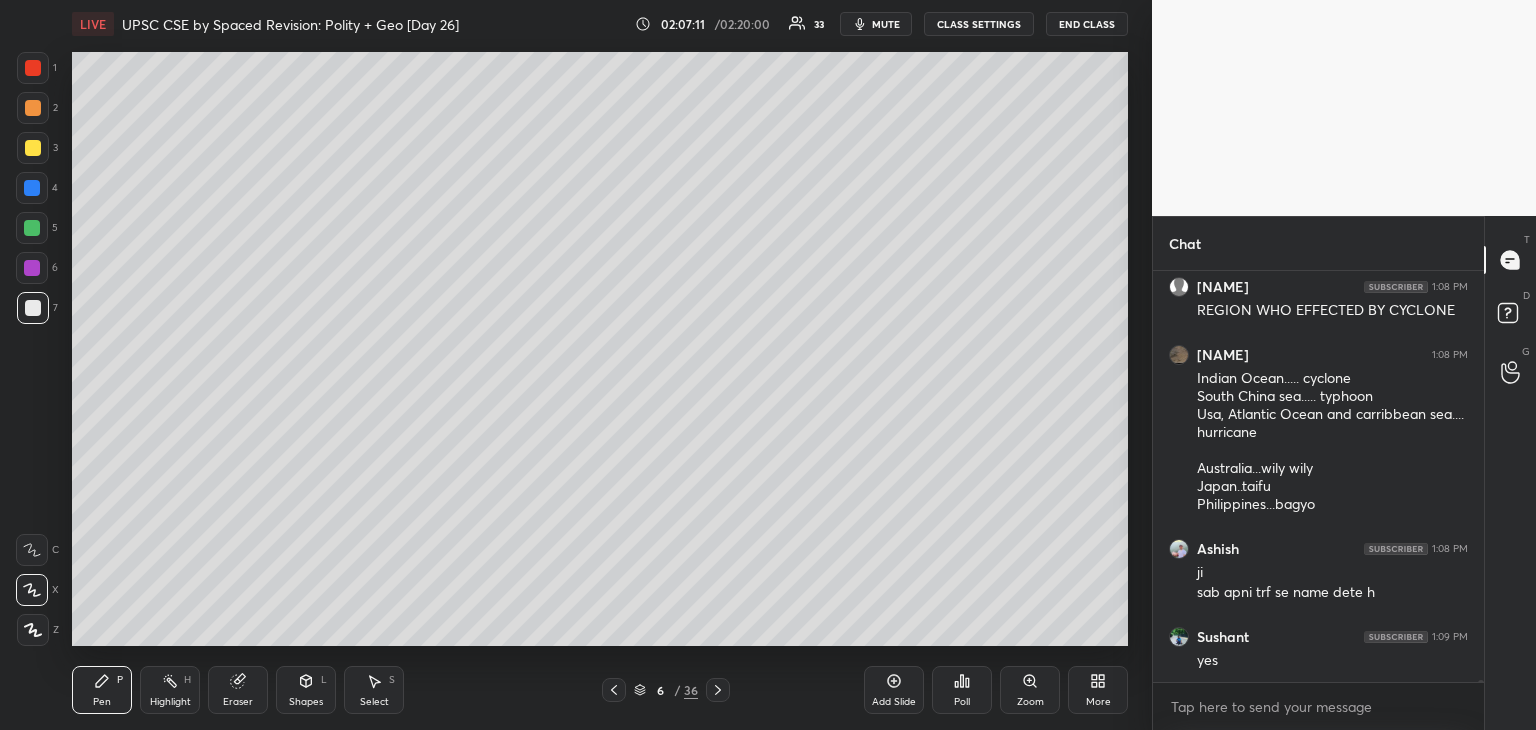 scroll, scrollTop: 90178, scrollLeft: 0, axis: vertical 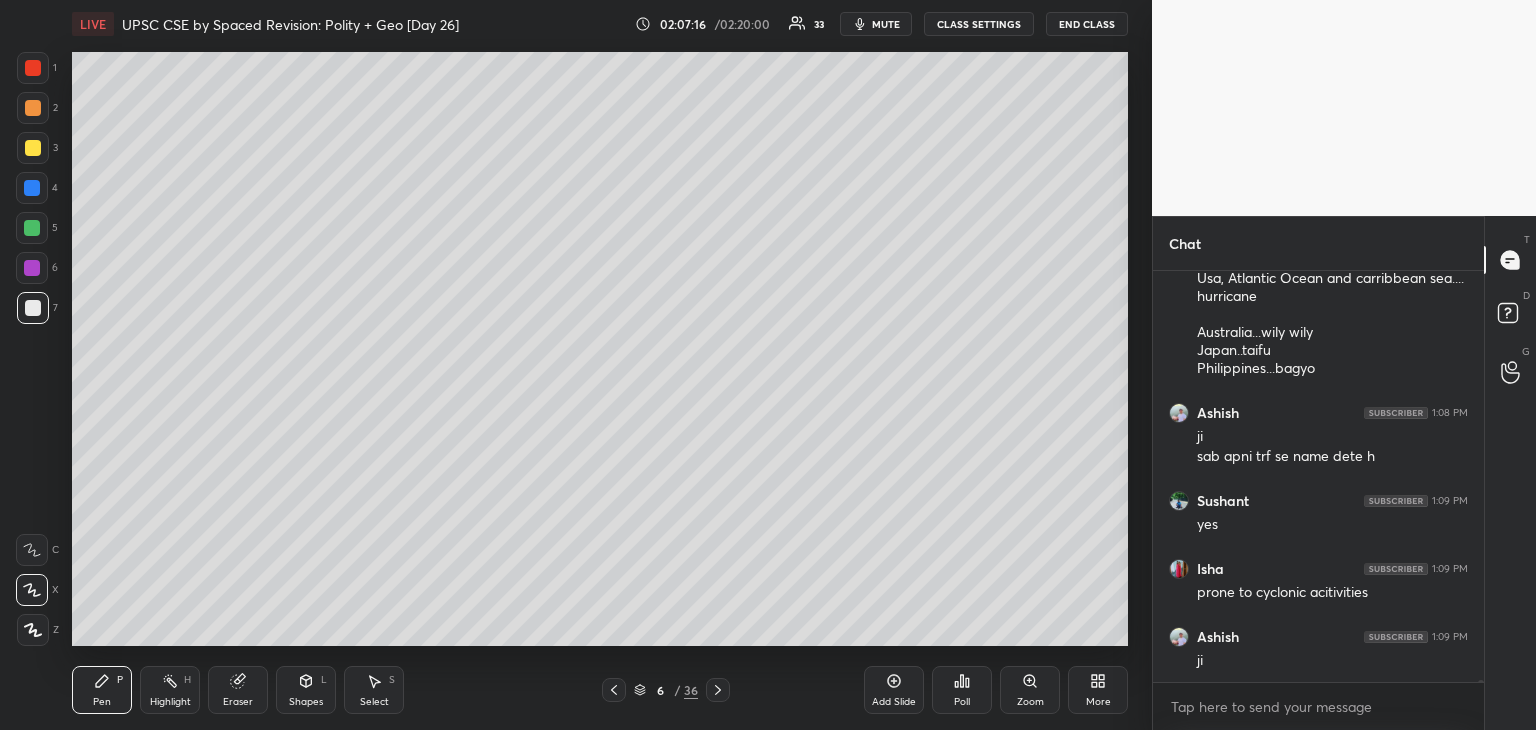 click at bounding box center (33, 308) 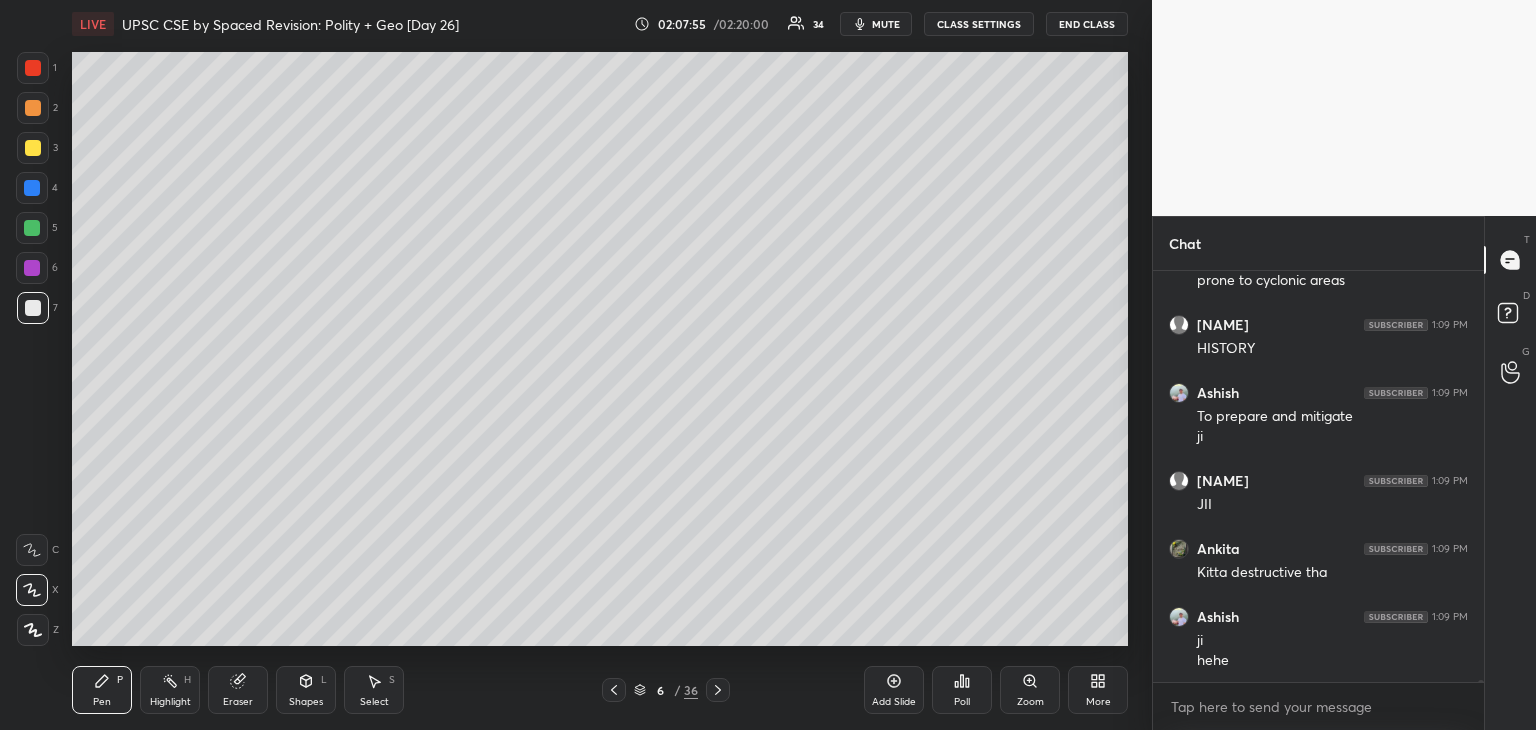 scroll, scrollTop: 90694, scrollLeft: 0, axis: vertical 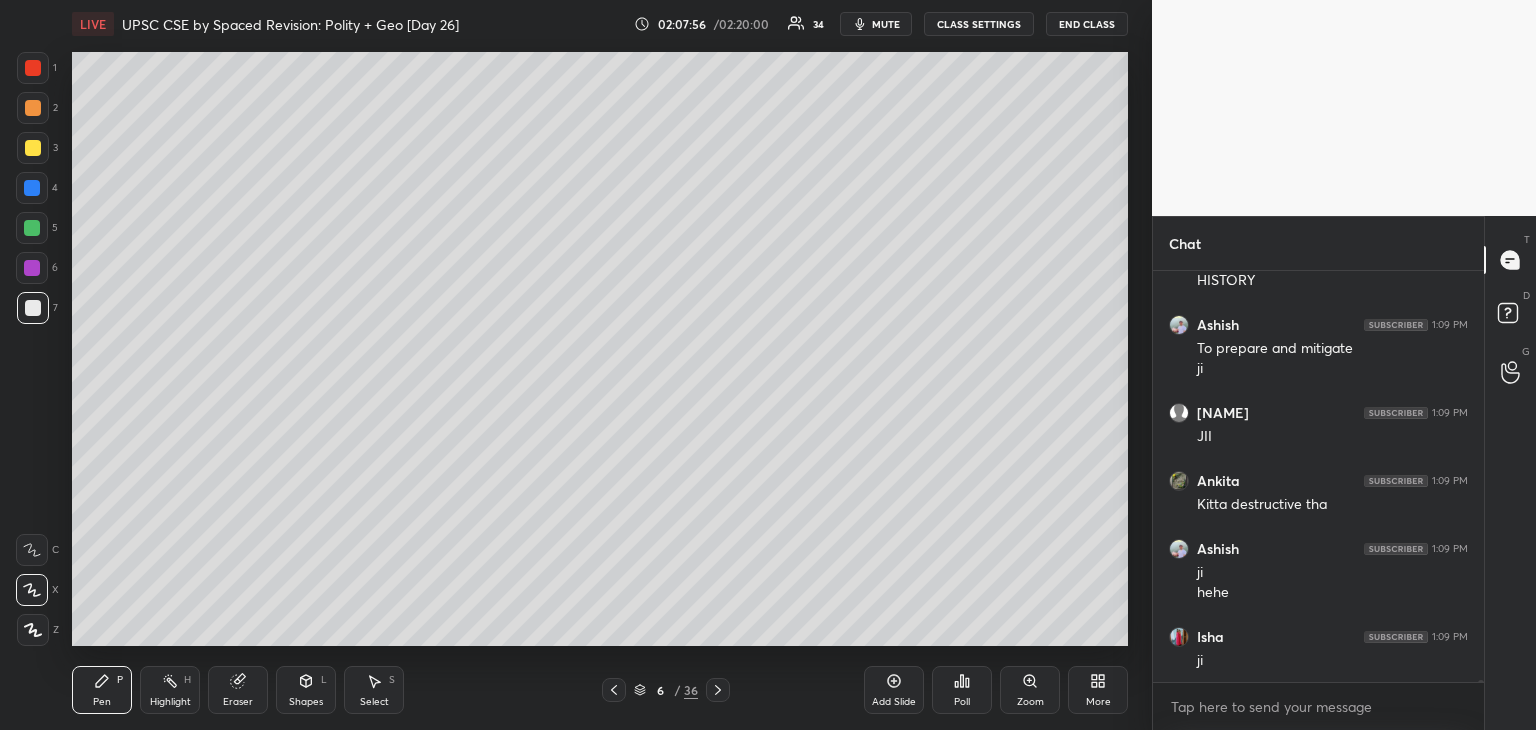 click at bounding box center (32, 188) 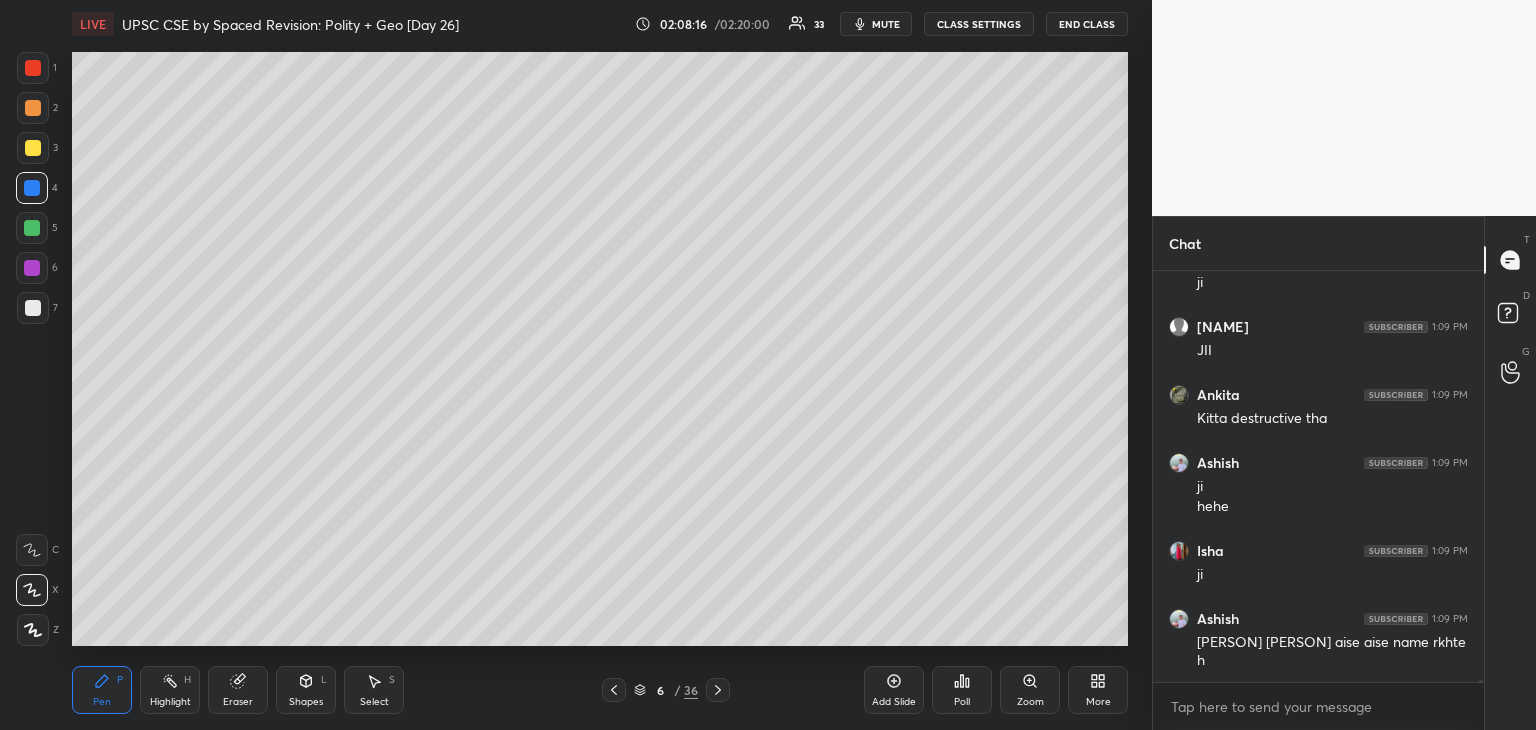 scroll, scrollTop: 90848, scrollLeft: 0, axis: vertical 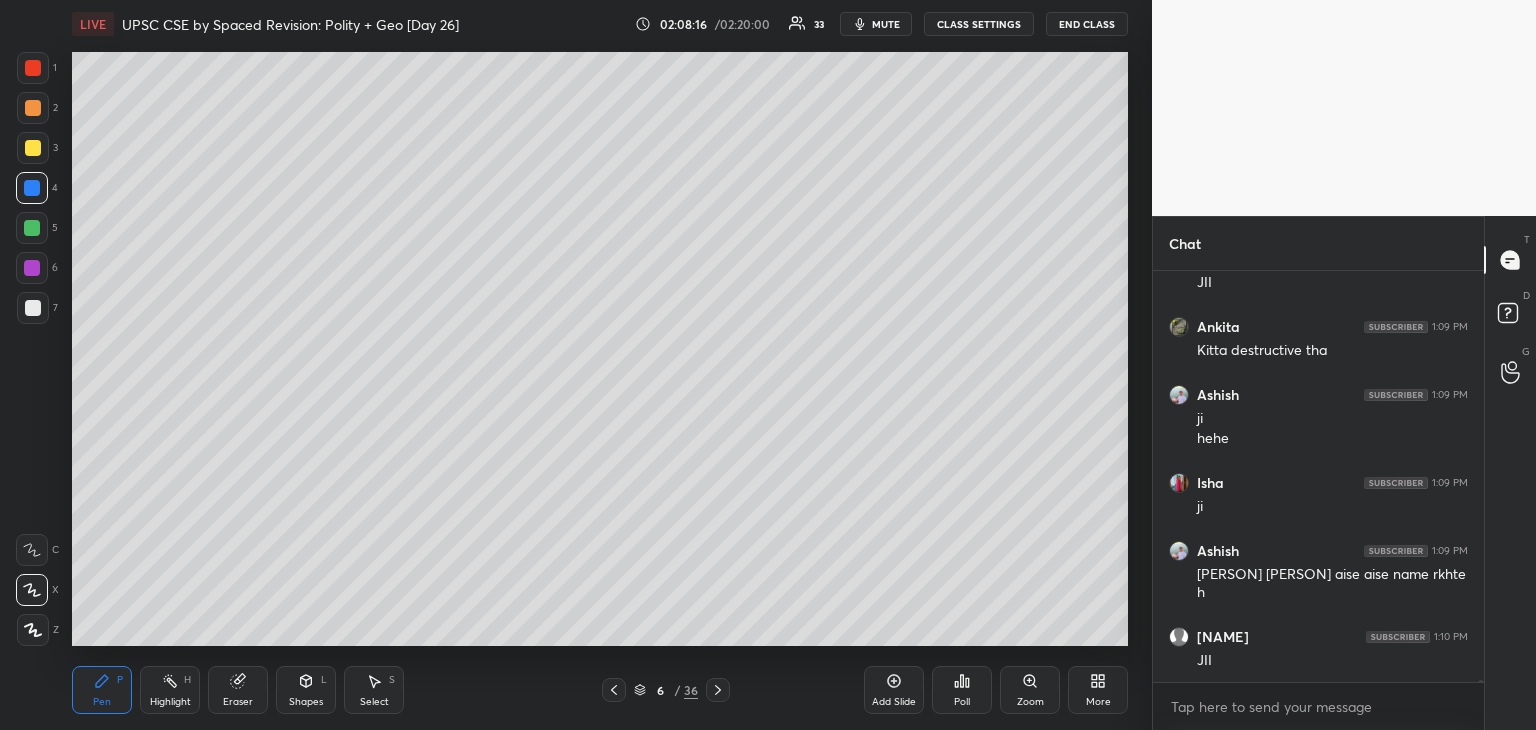 click at bounding box center [33, 308] 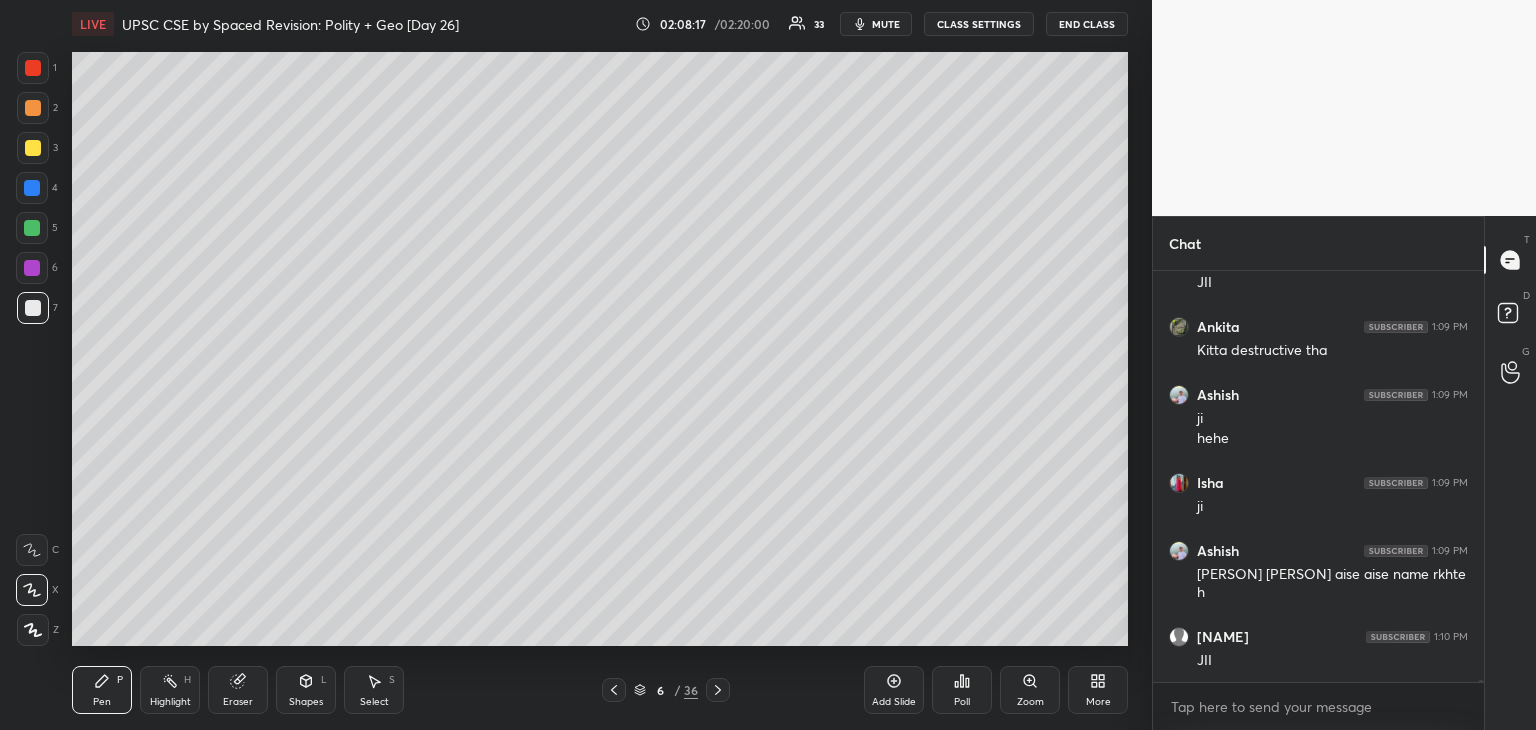 drag, startPoint x: 28, startPoint y: 137, endPoint x: 64, endPoint y: 137, distance: 36 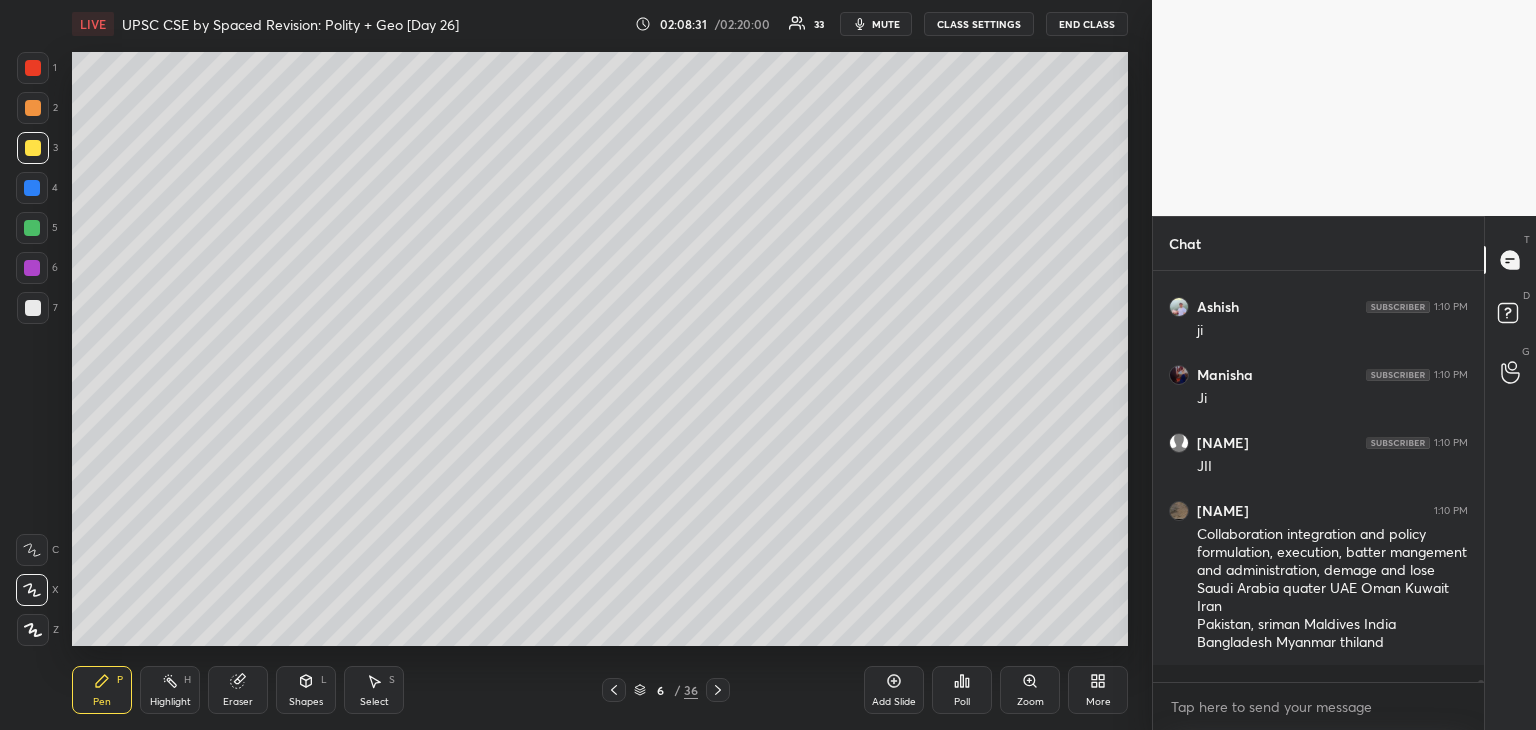 scroll, scrollTop: 91368, scrollLeft: 0, axis: vertical 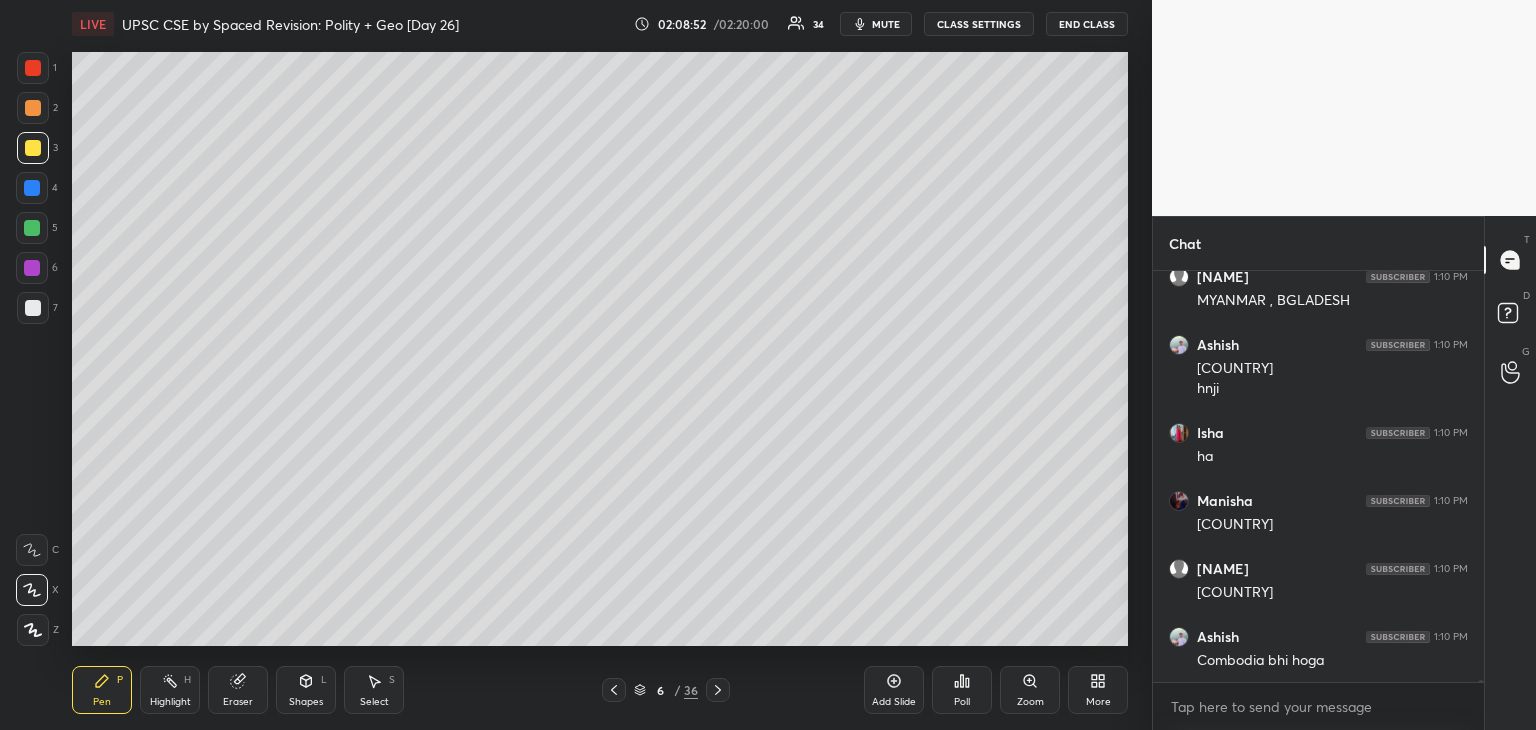 click at bounding box center [33, 308] 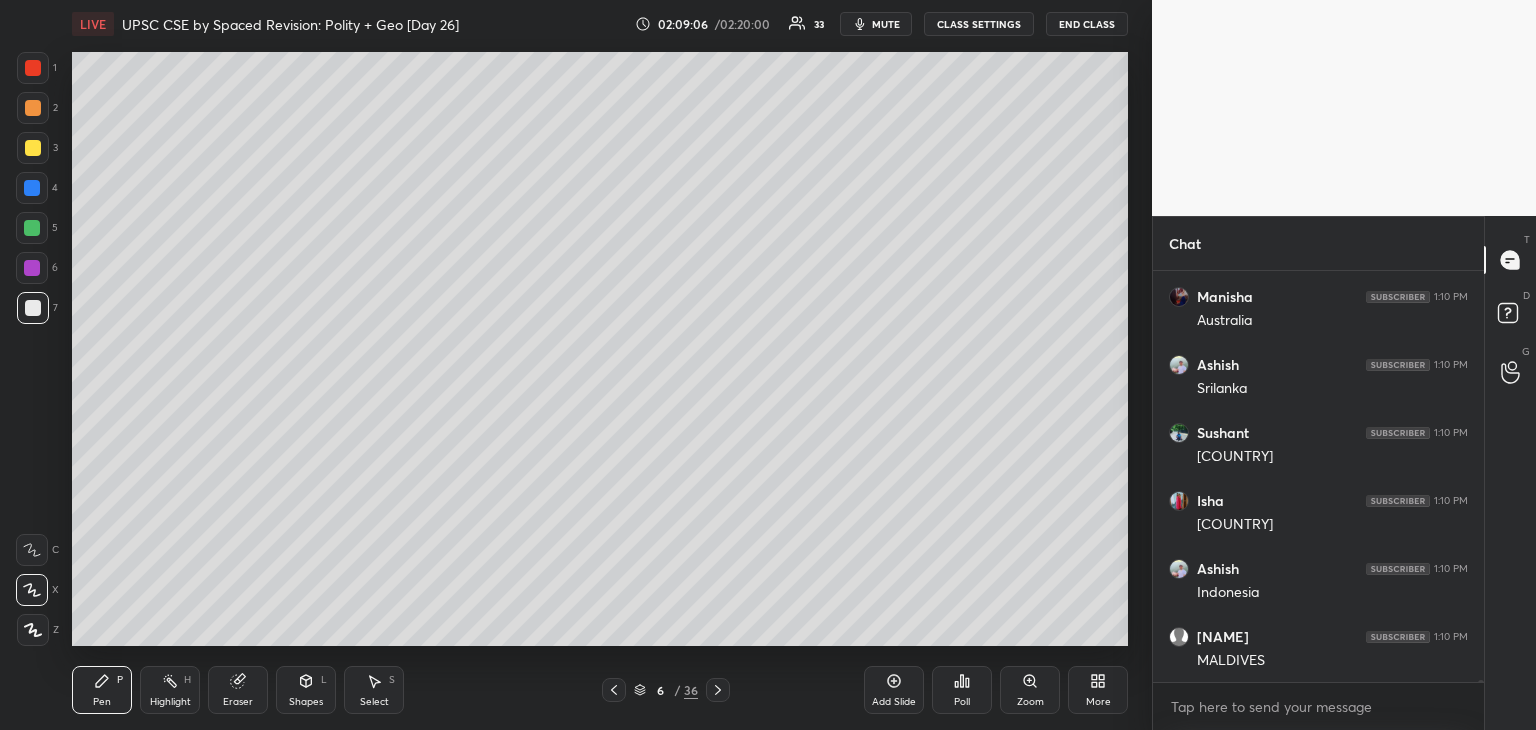 scroll, scrollTop: 92544, scrollLeft: 0, axis: vertical 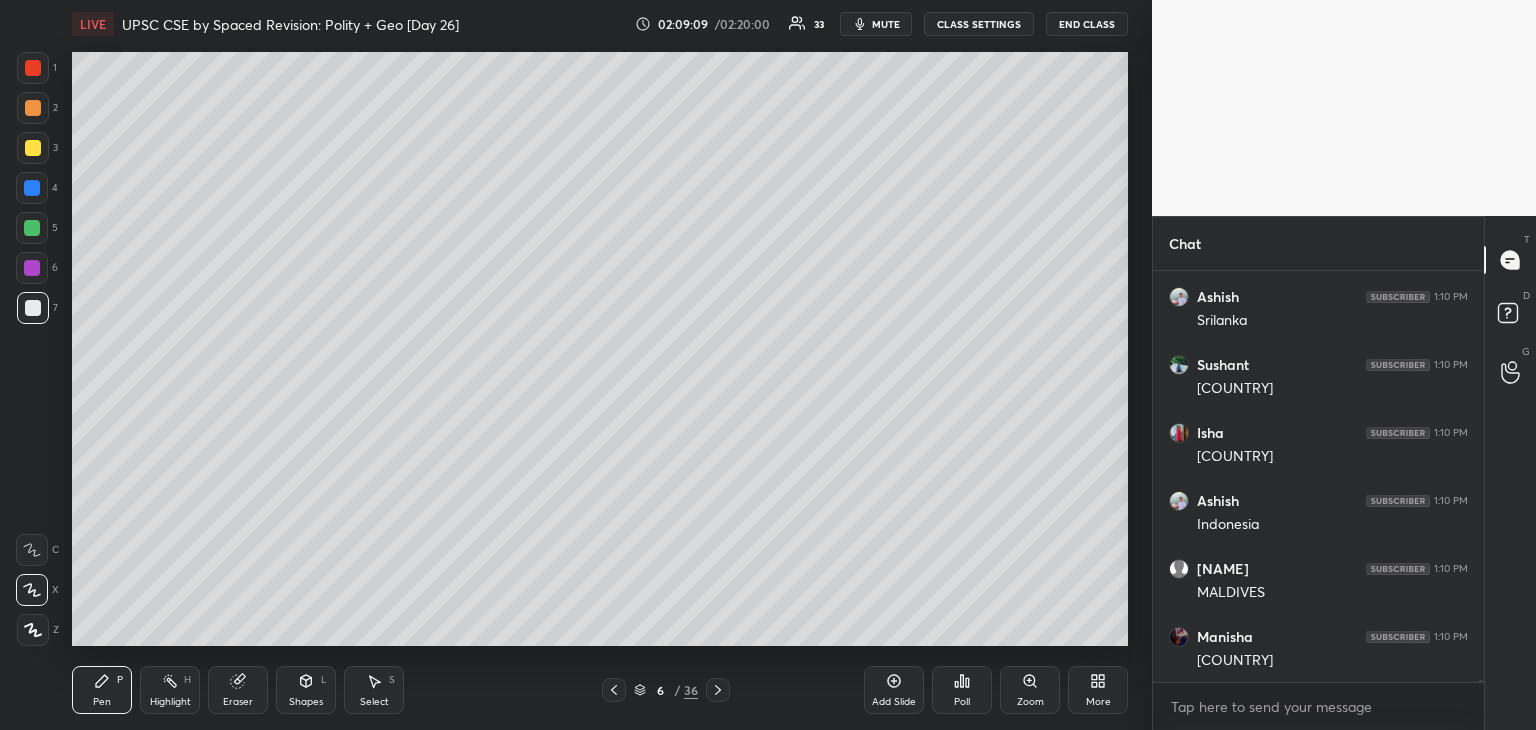 click on "1 2 3 4 5 6 7 C X Z C X Z E E Erase all   H H" at bounding box center [32, 349] 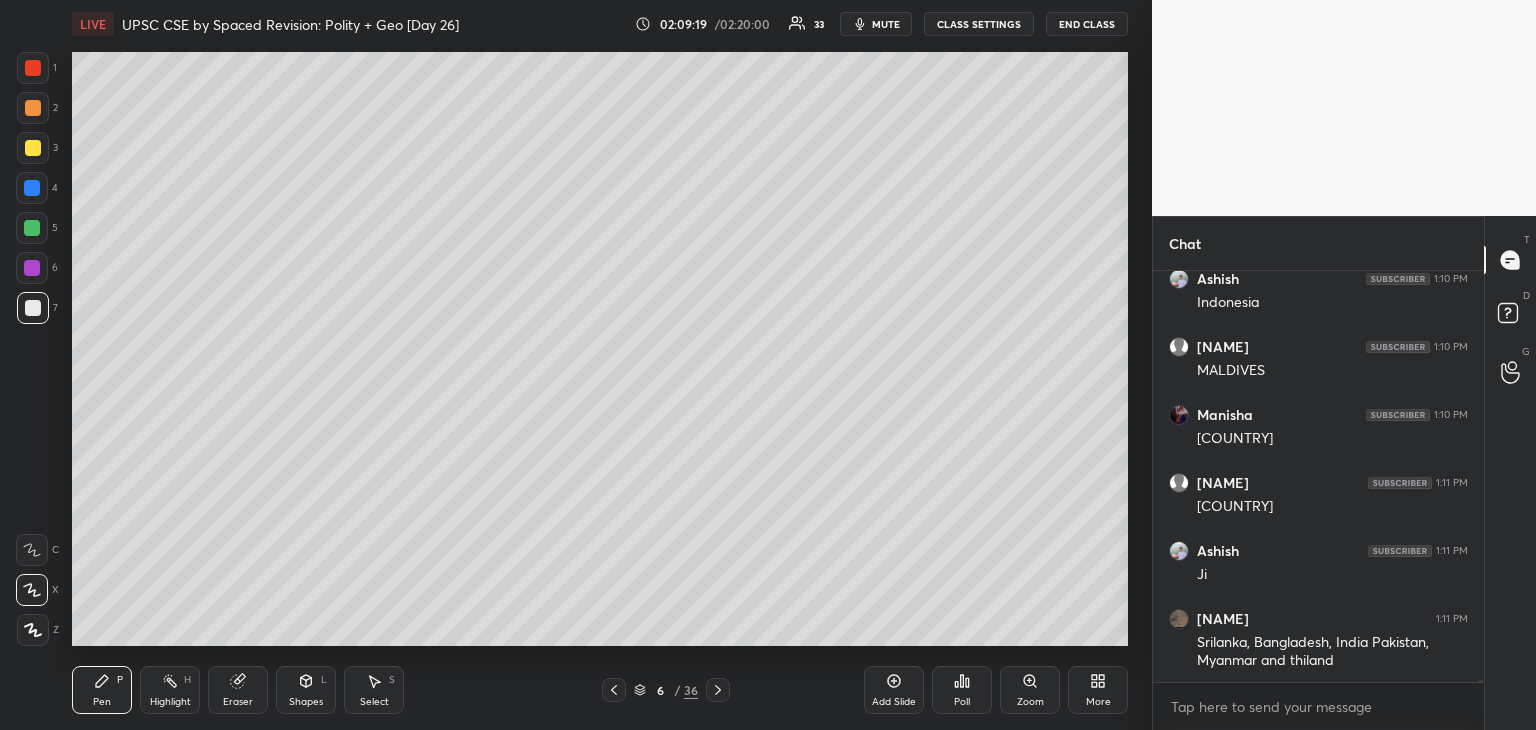 scroll, scrollTop: 92834, scrollLeft: 0, axis: vertical 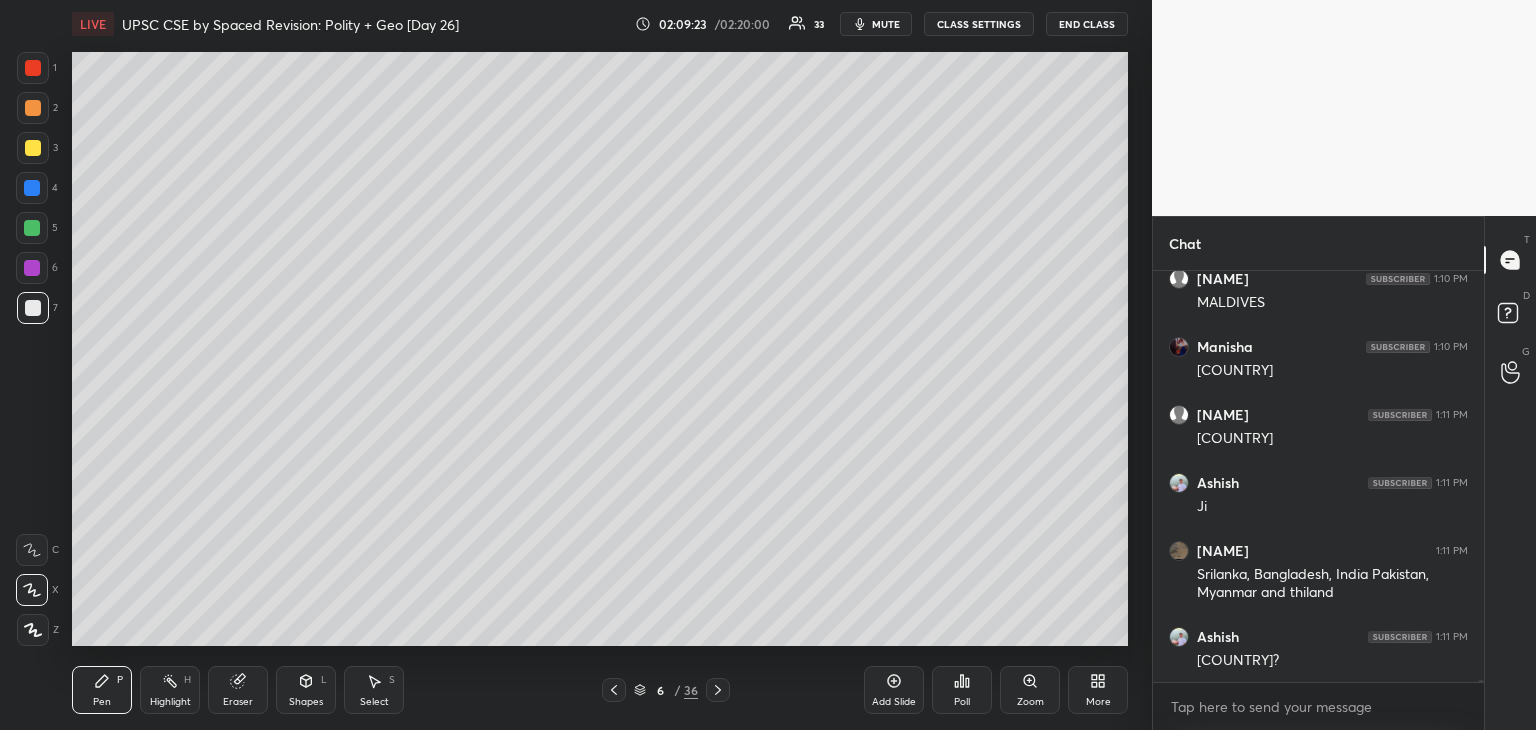 click at bounding box center [33, 308] 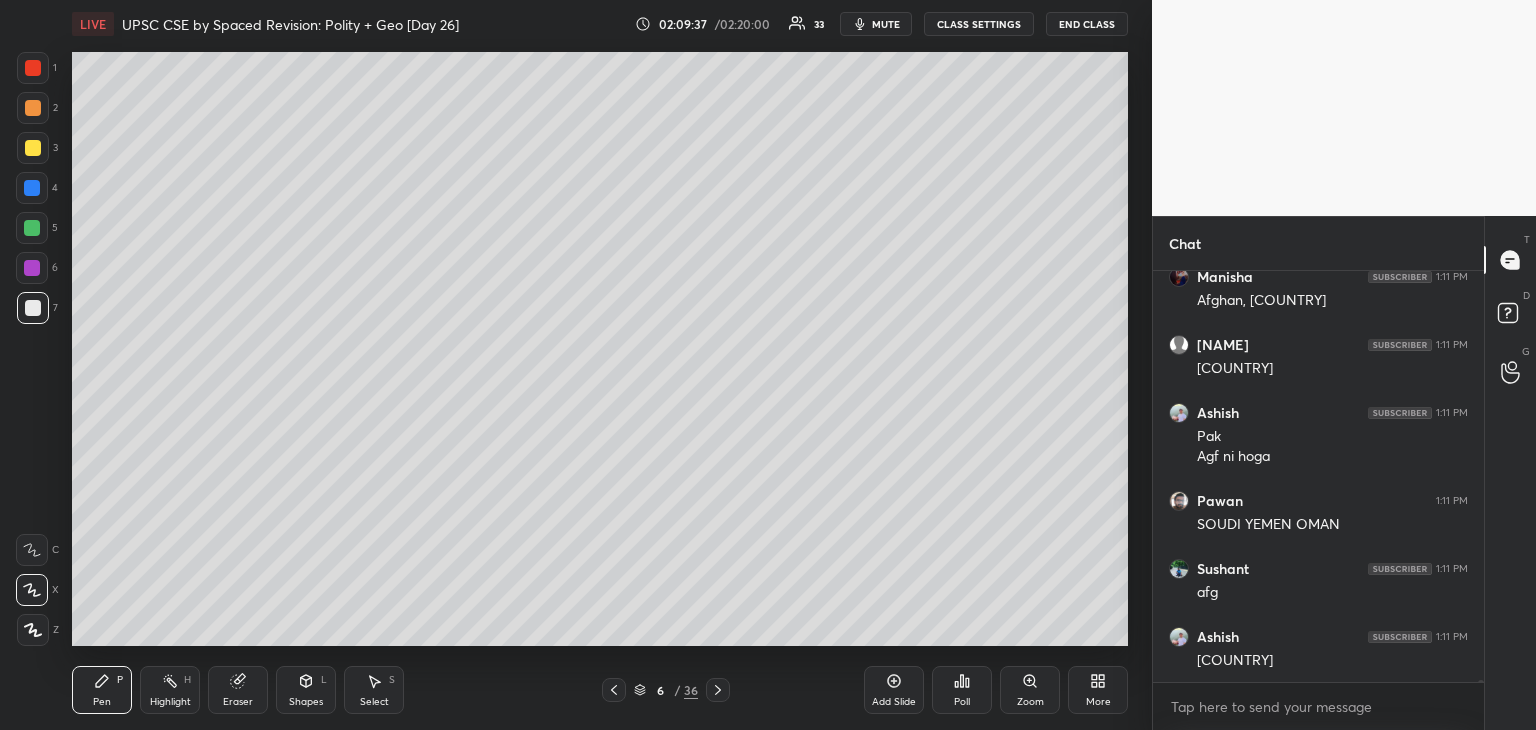 scroll, scrollTop: 93330, scrollLeft: 0, axis: vertical 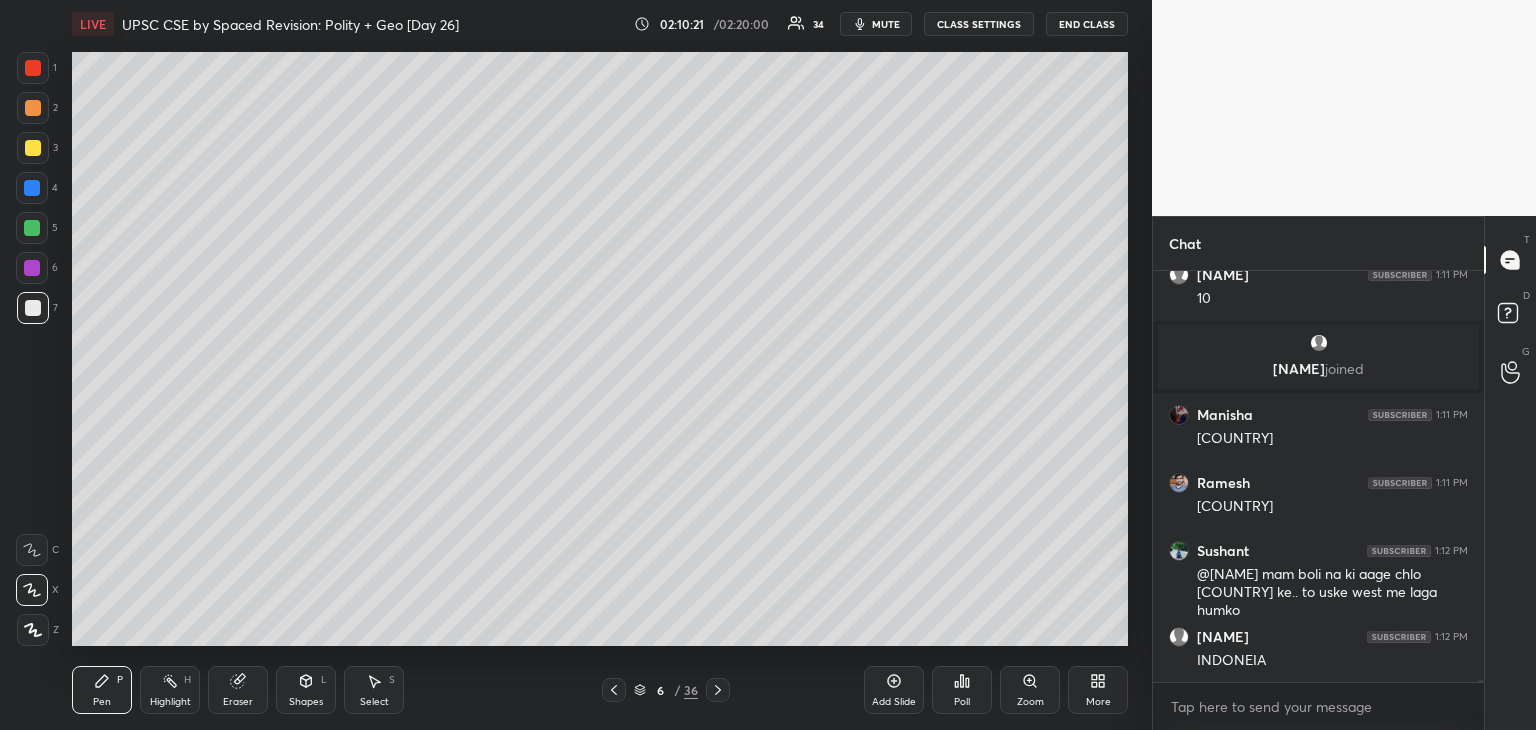 click at bounding box center (33, 148) 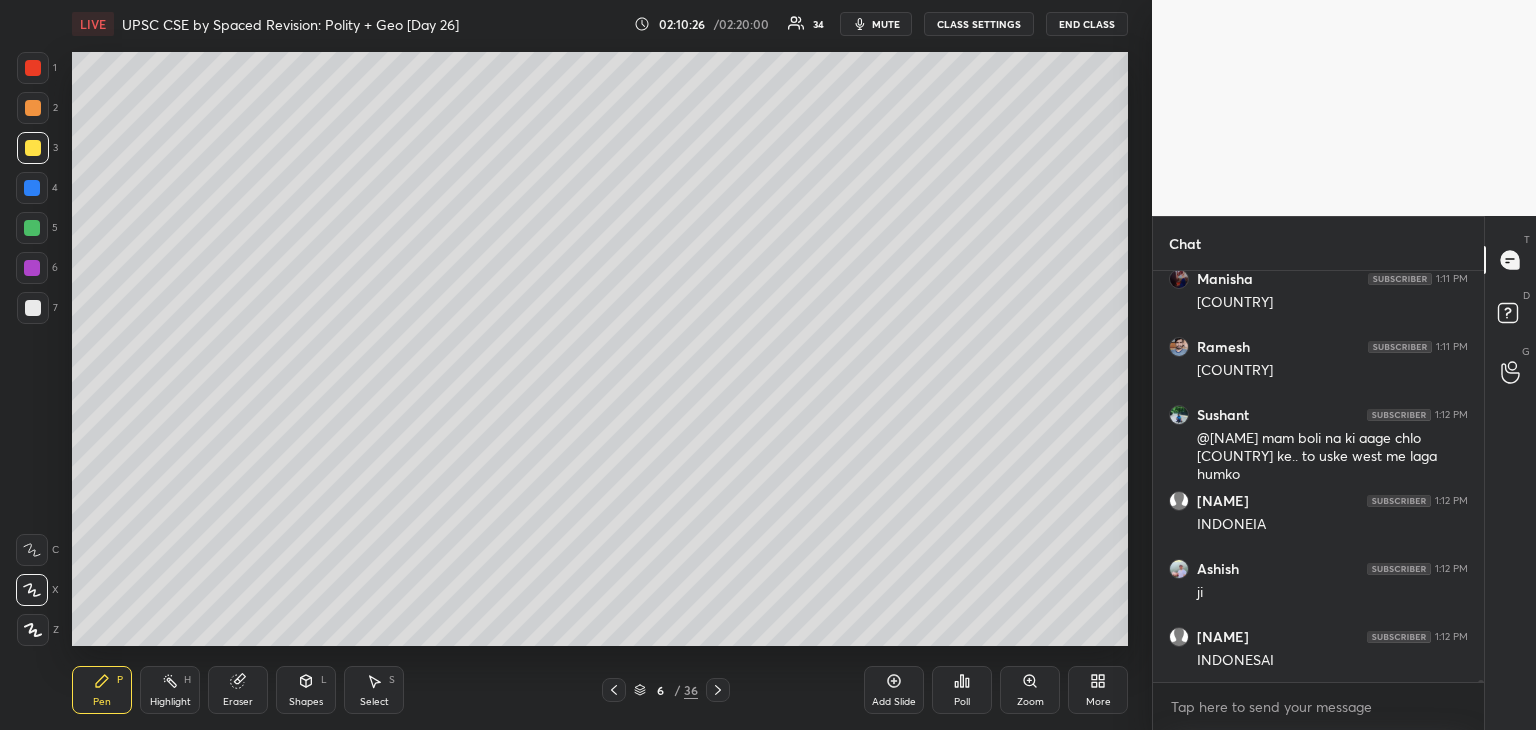 scroll, scrollTop: 92916, scrollLeft: 0, axis: vertical 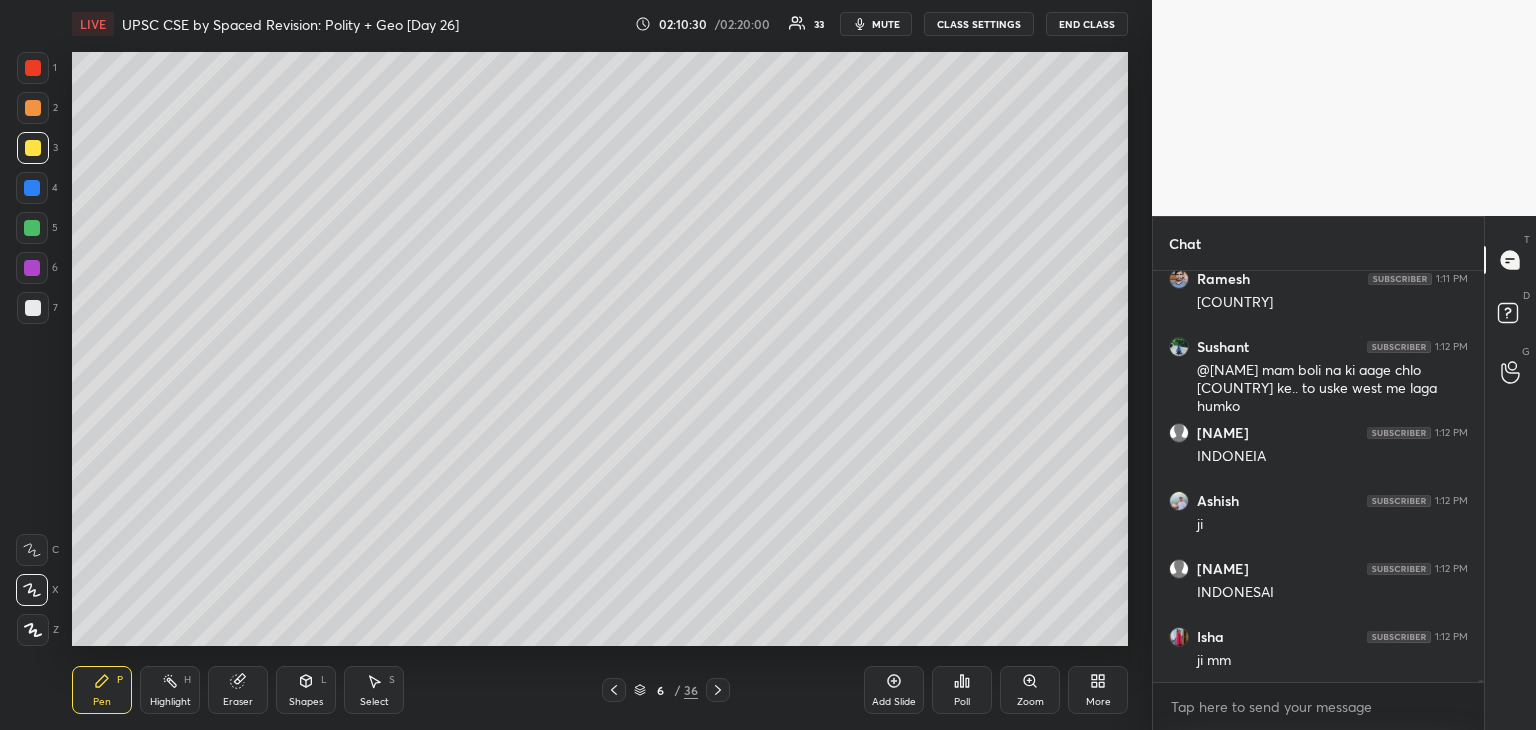 click at bounding box center (32, 228) 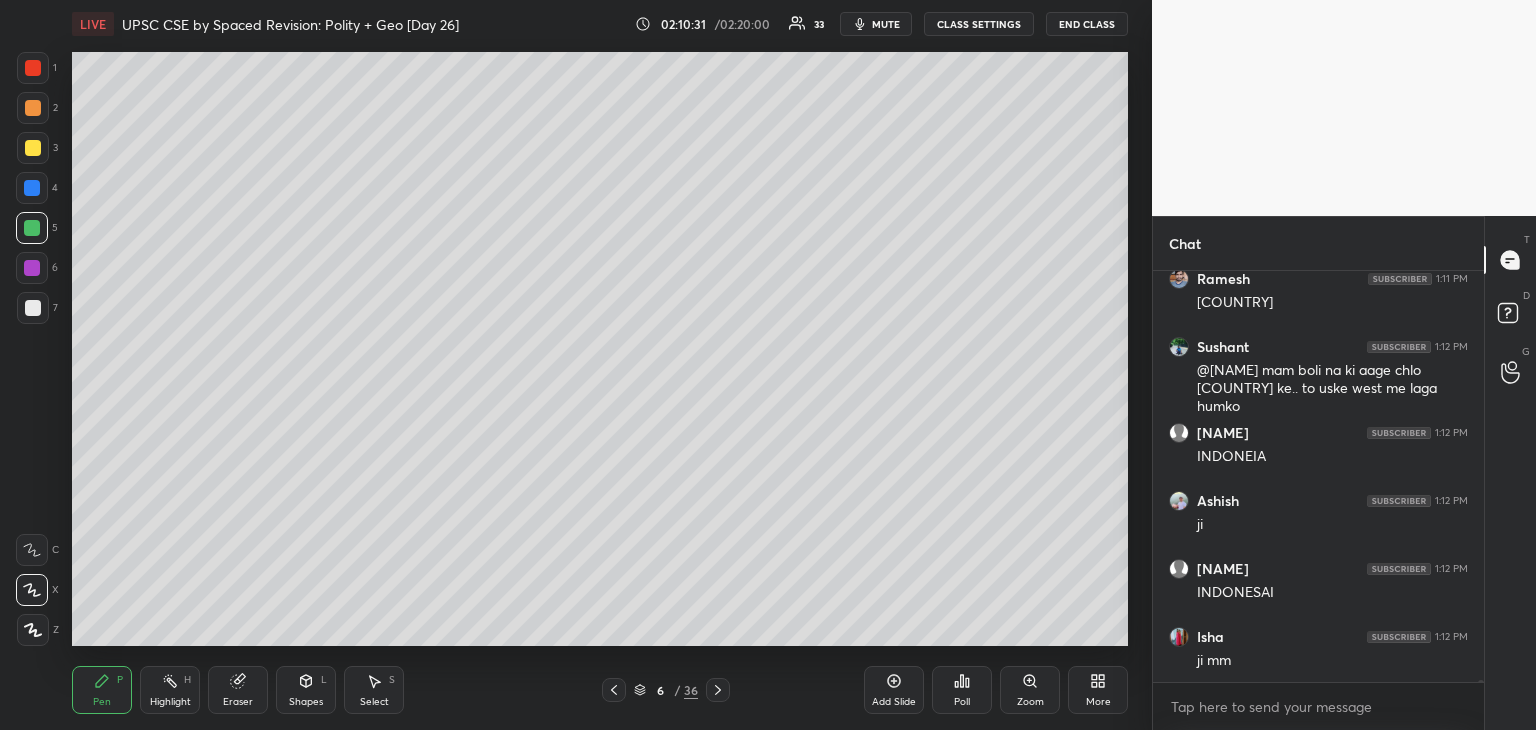 drag, startPoint x: 634, startPoint y: 691, endPoint x: 628, endPoint y: 679, distance: 13.416408 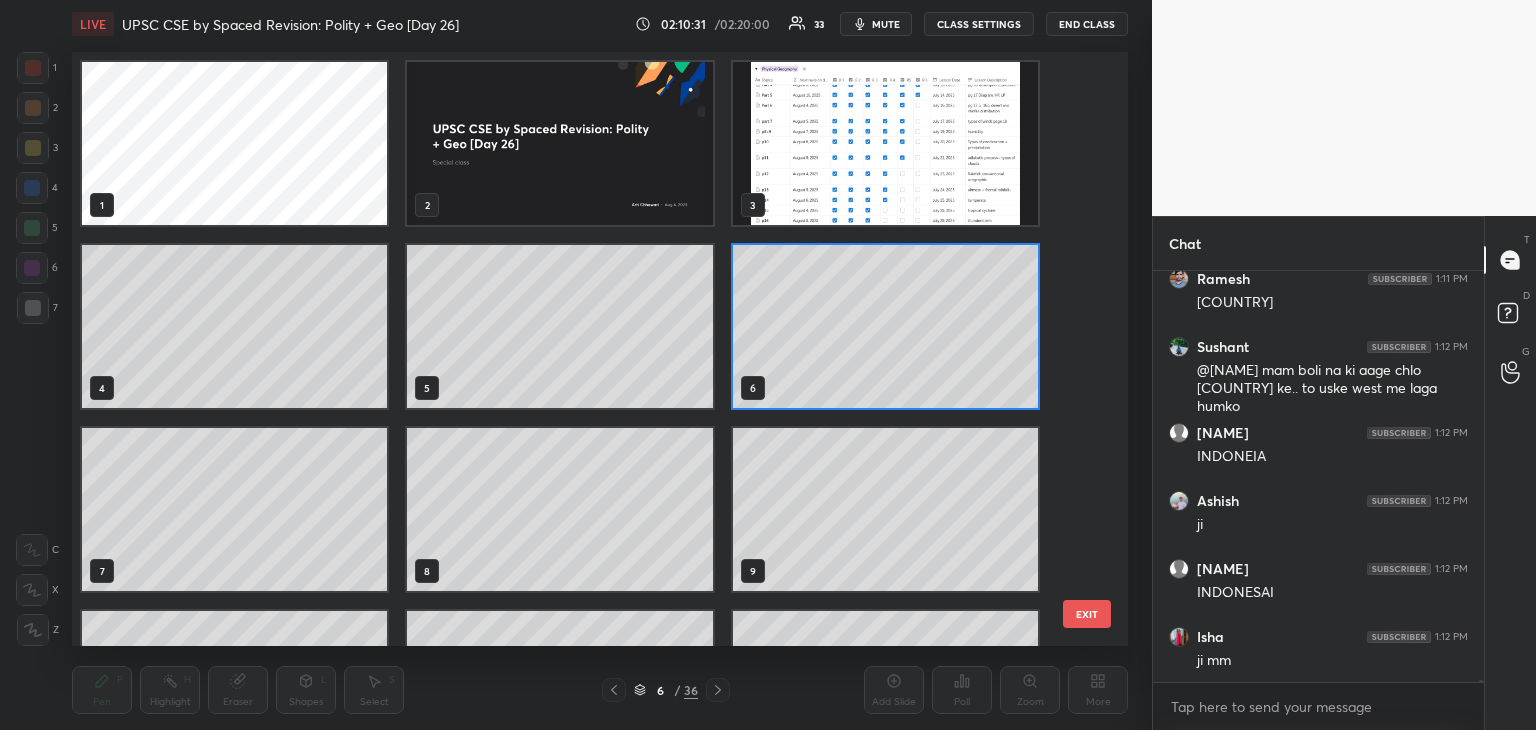 scroll, scrollTop: 6, scrollLeft: 10, axis: both 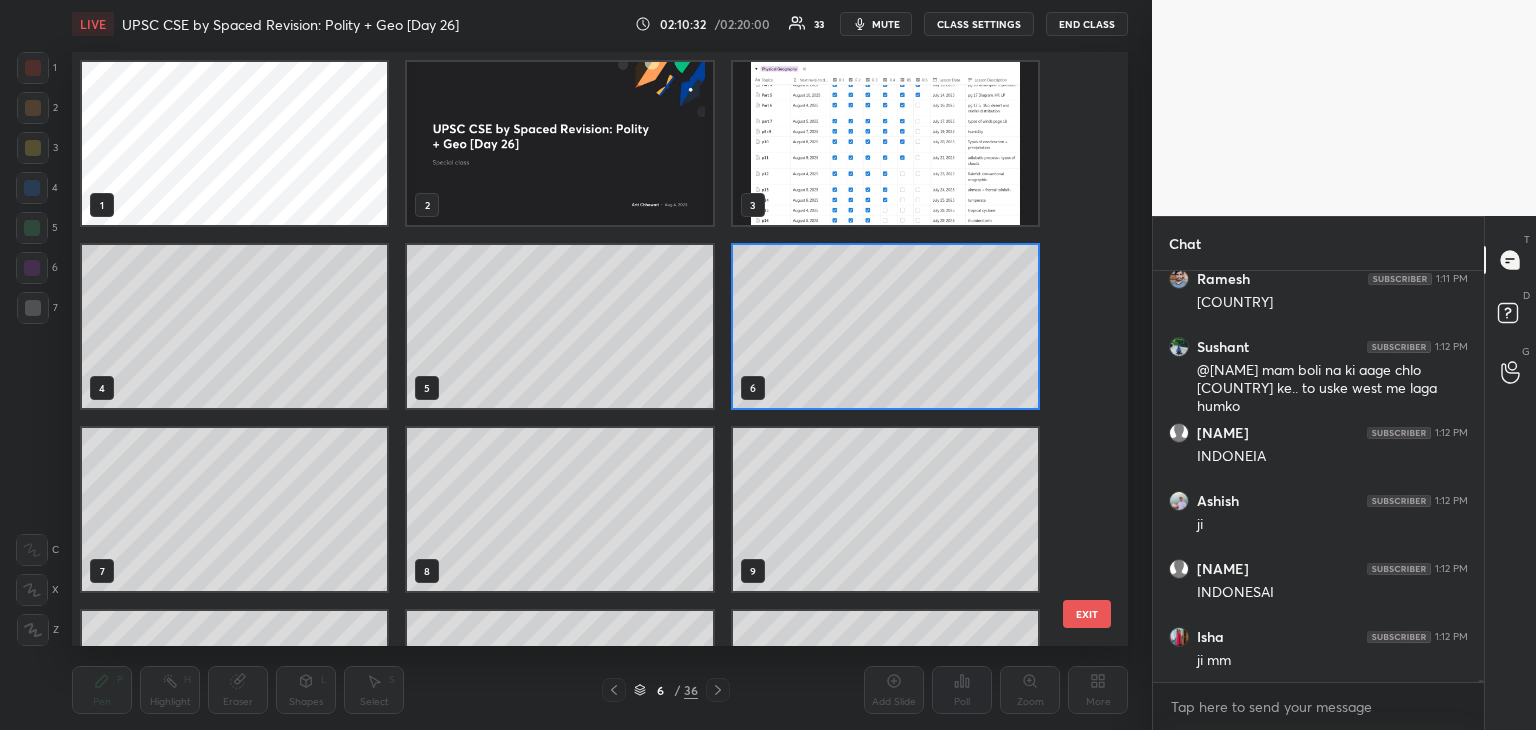 click 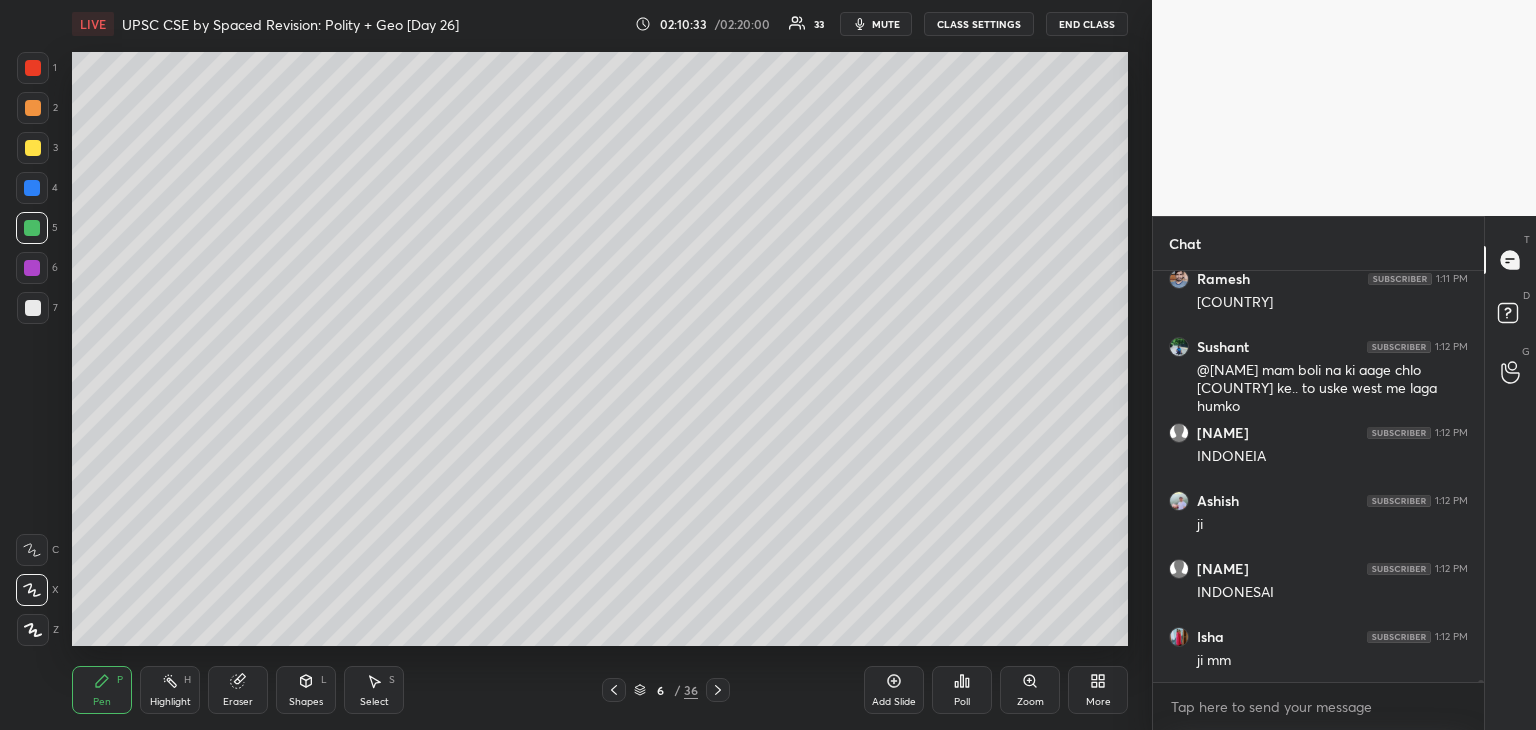 scroll, scrollTop: 0, scrollLeft: 0, axis: both 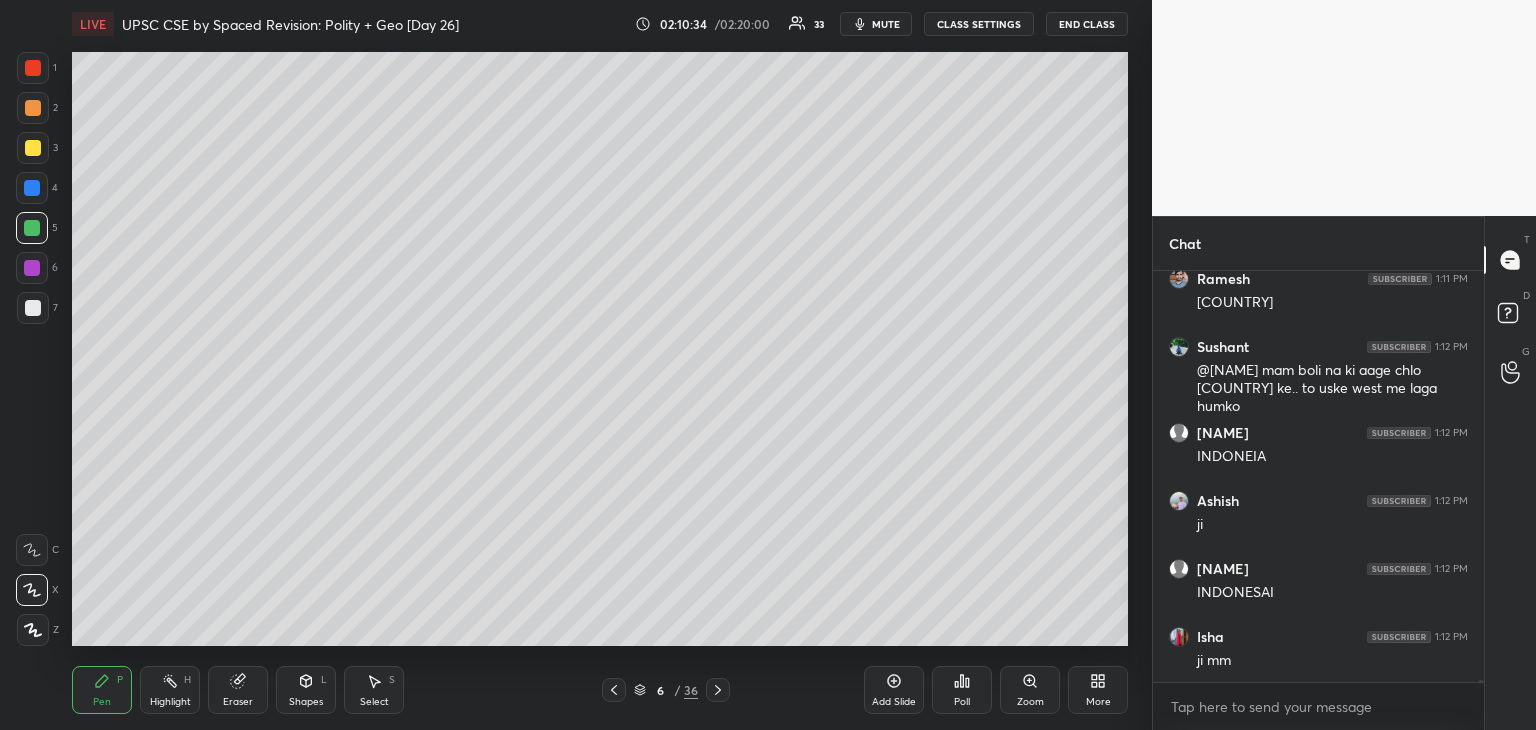 click on "6 / 36" at bounding box center [666, 690] 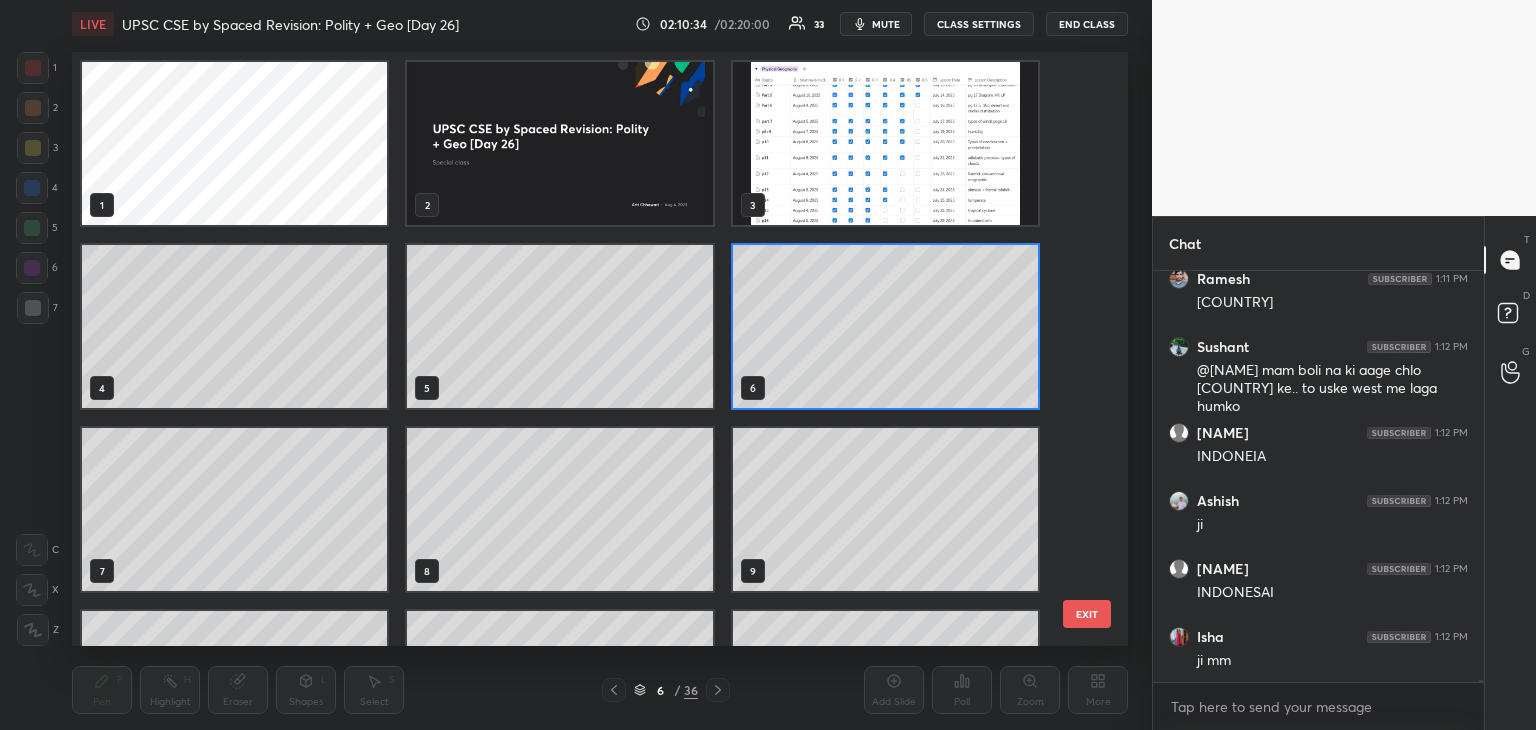scroll, scrollTop: 6, scrollLeft: 10, axis: both 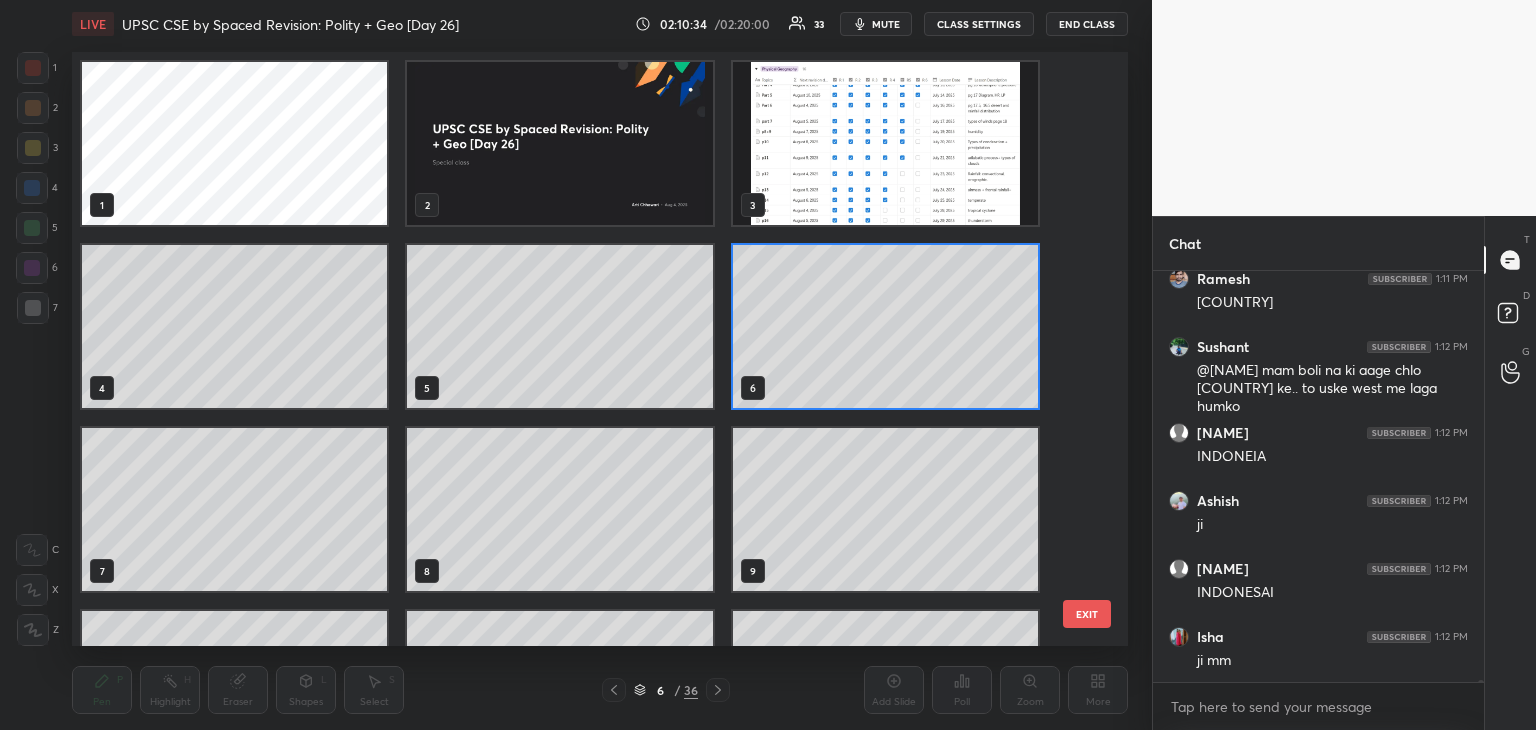 click 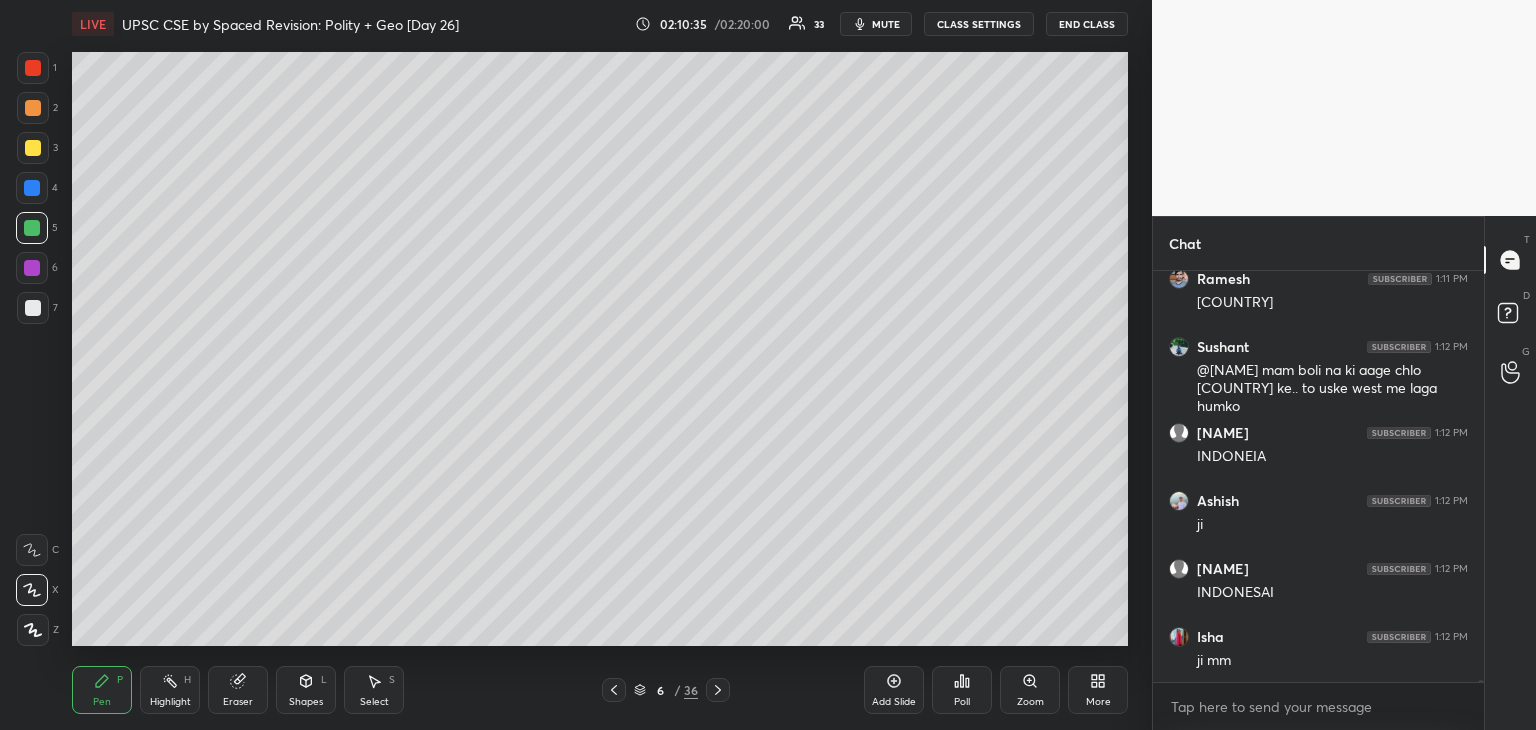 scroll, scrollTop: 0, scrollLeft: 0, axis: both 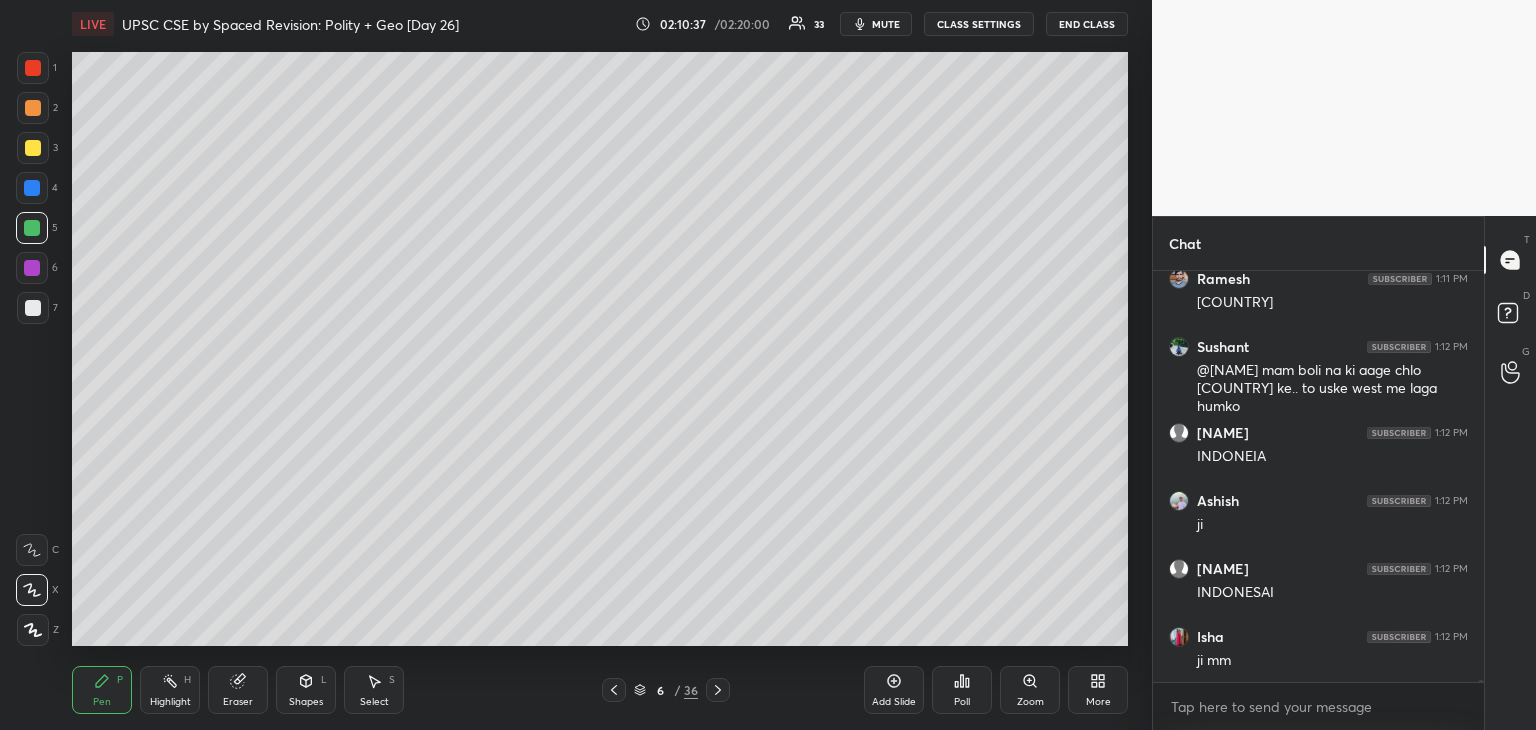 click 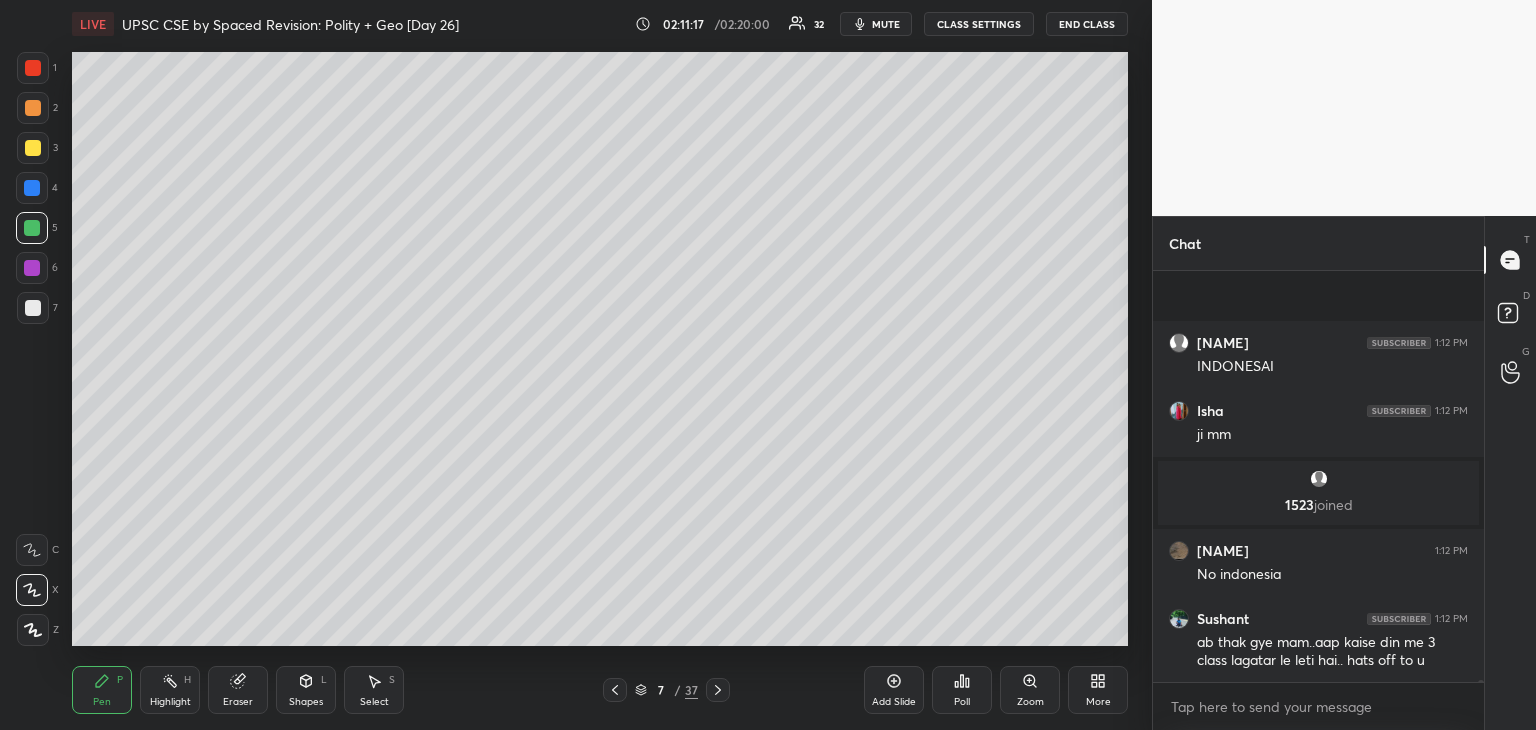 scroll, scrollTop: 92924, scrollLeft: 0, axis: vertical 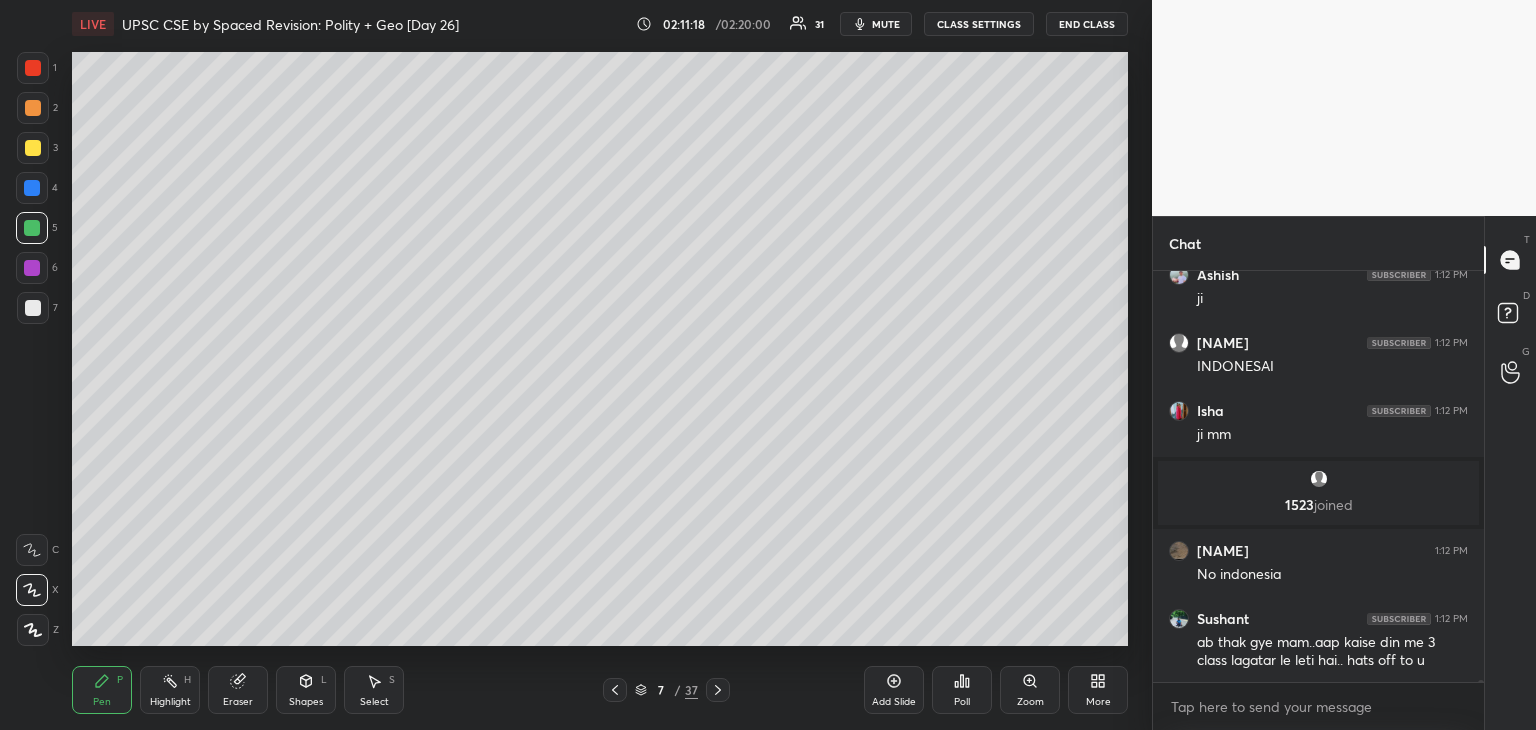 click 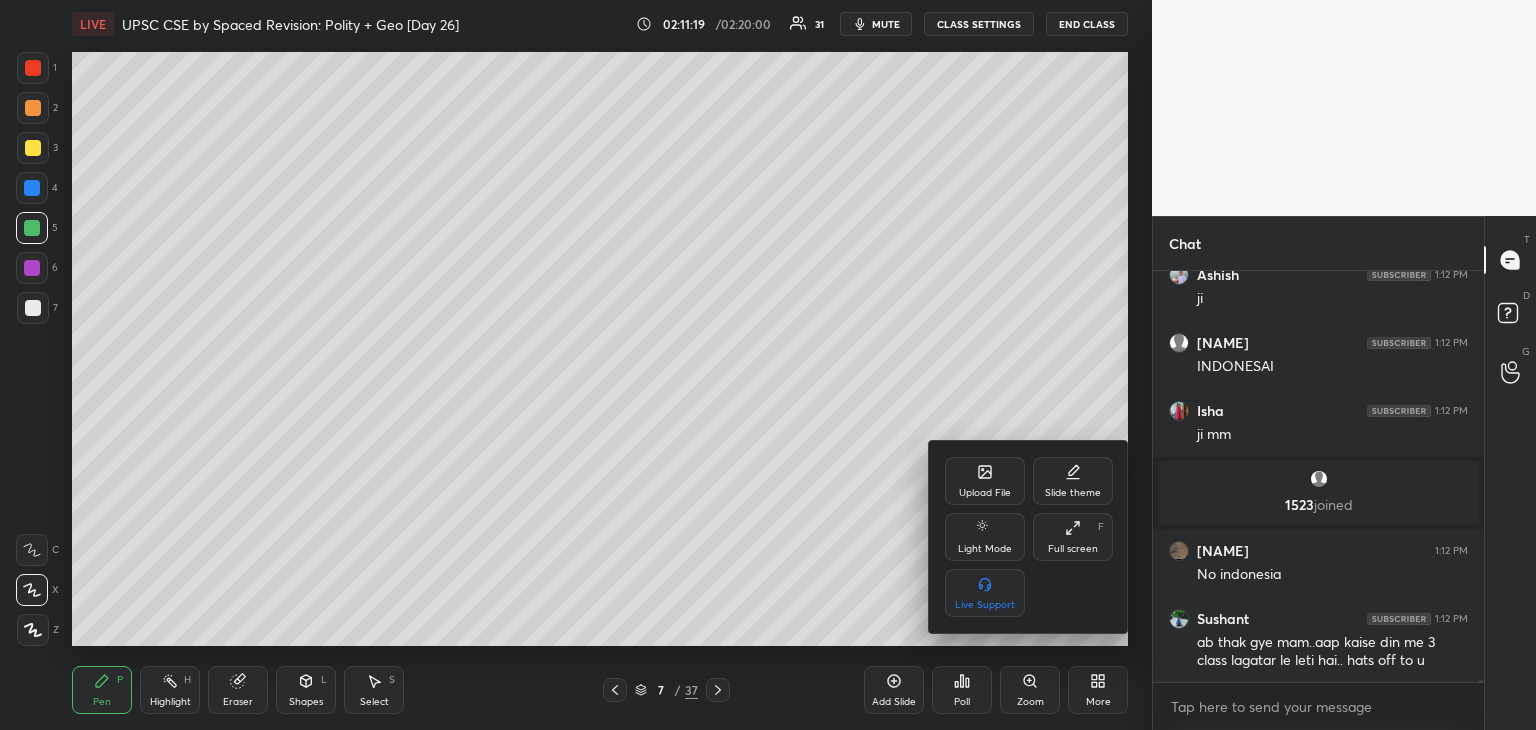 click on "Upload File" at bounding box center (985, 481) 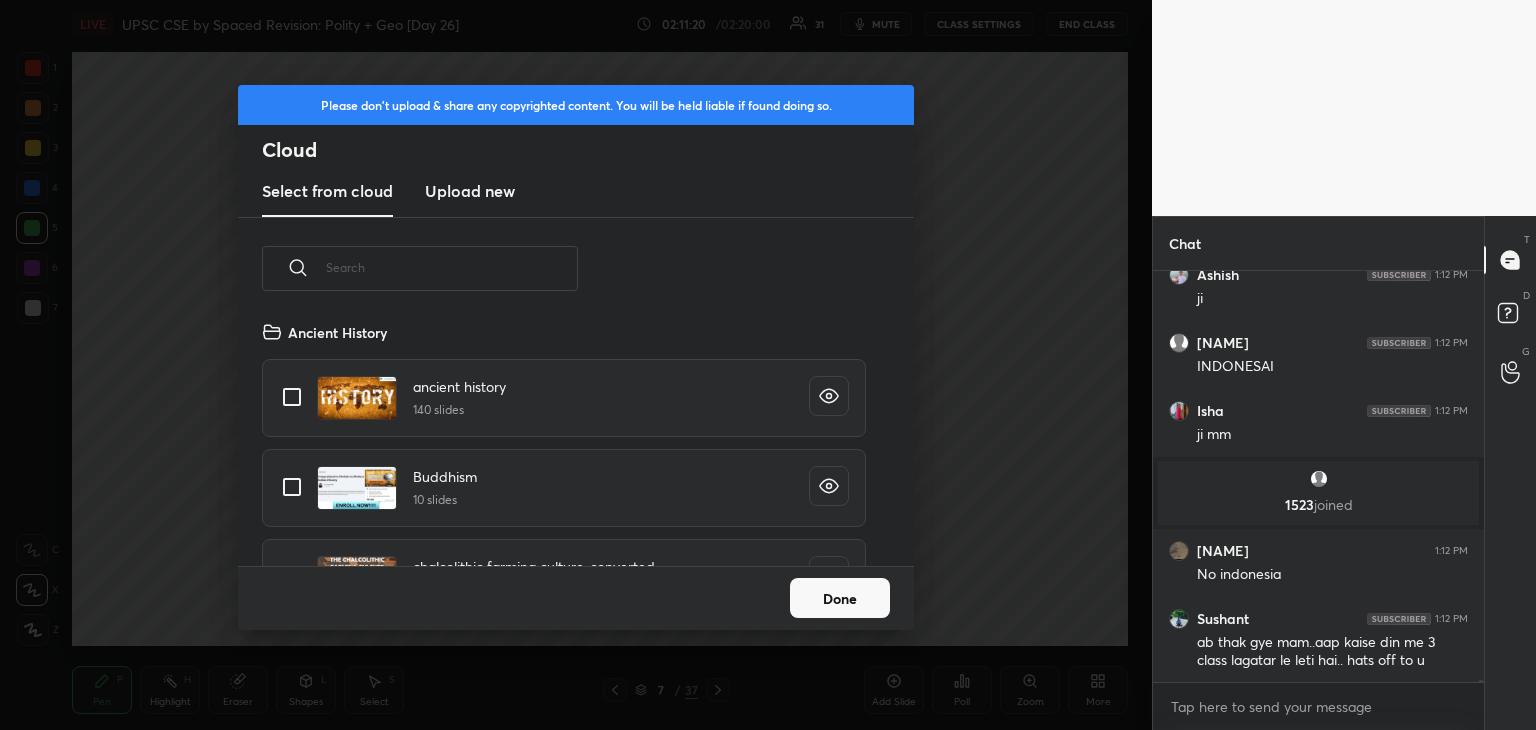 scroll, scrollTop: 5, scrollLeft: 10, axis: both 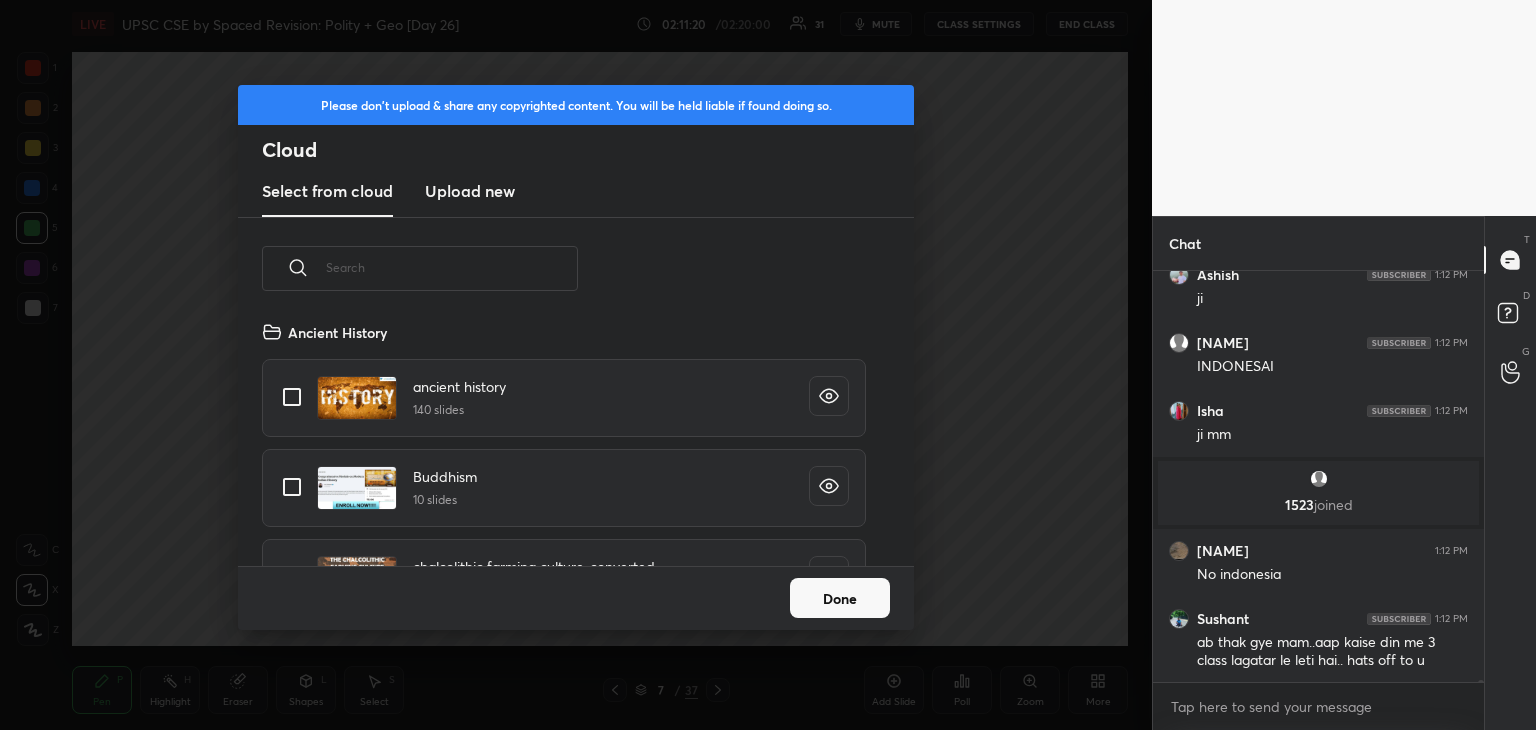 click on "Upload new" at bounding box center (470, 191) 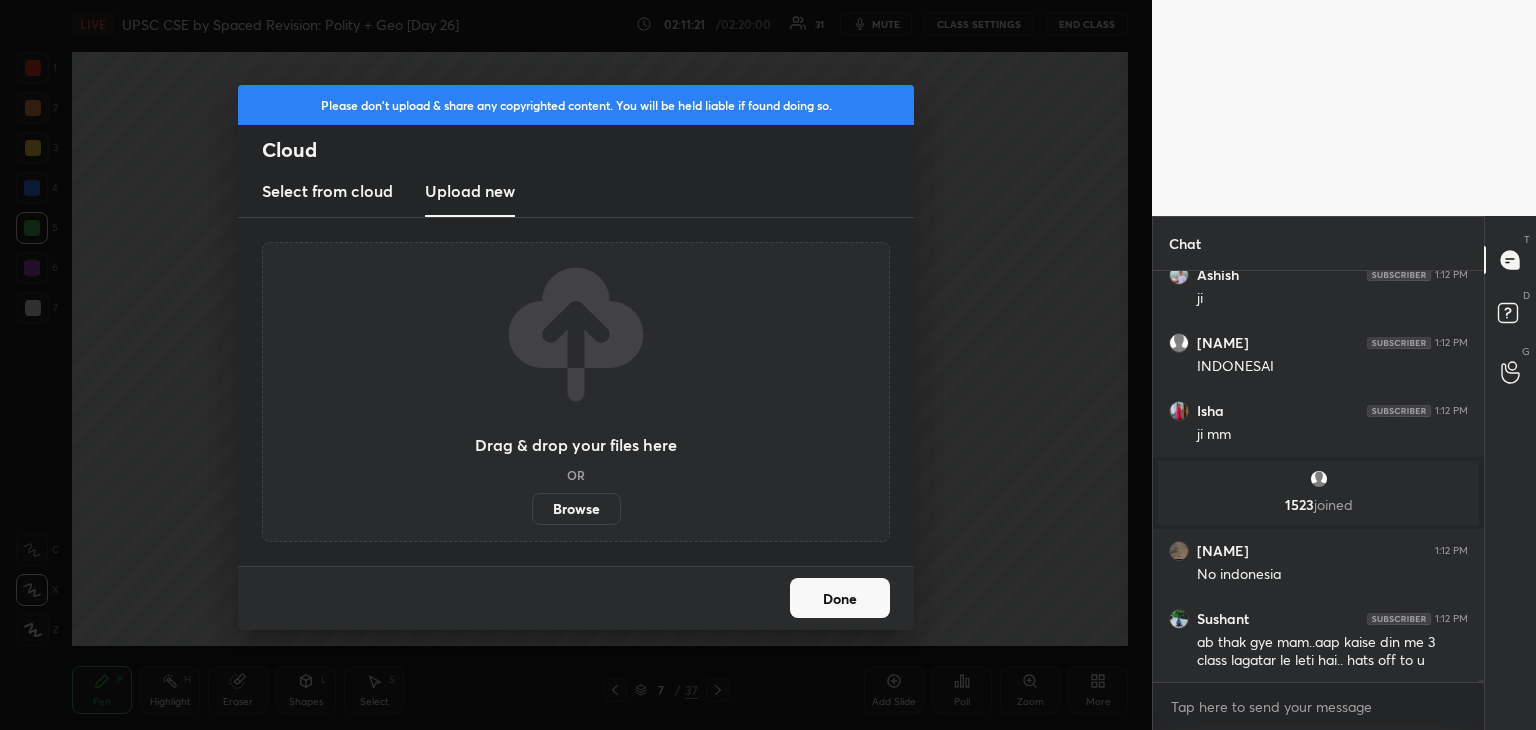 scroll, scrollTop: 92992, scrollLeft: 0, axis: vertical 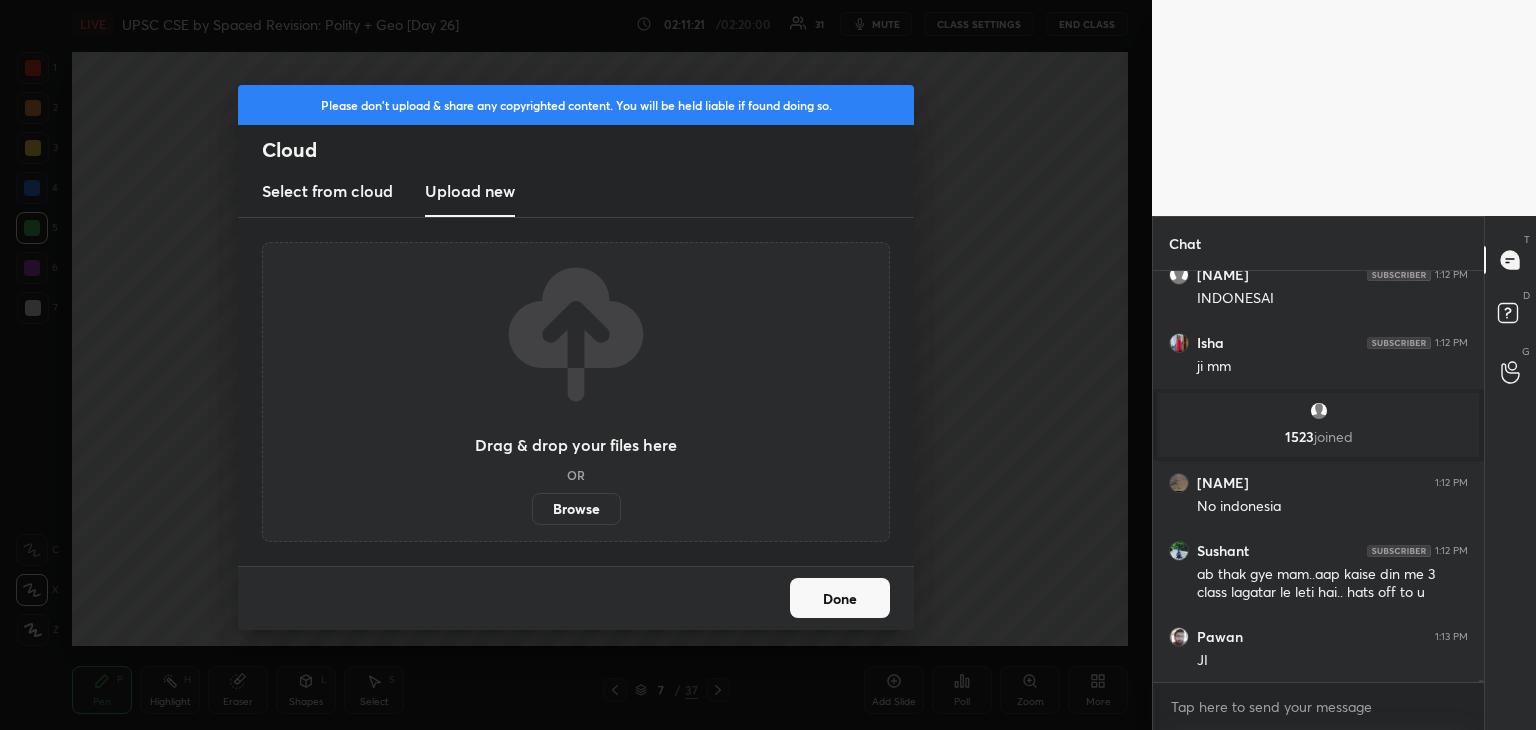 click on "Browse" at bounding box center (576, 509) 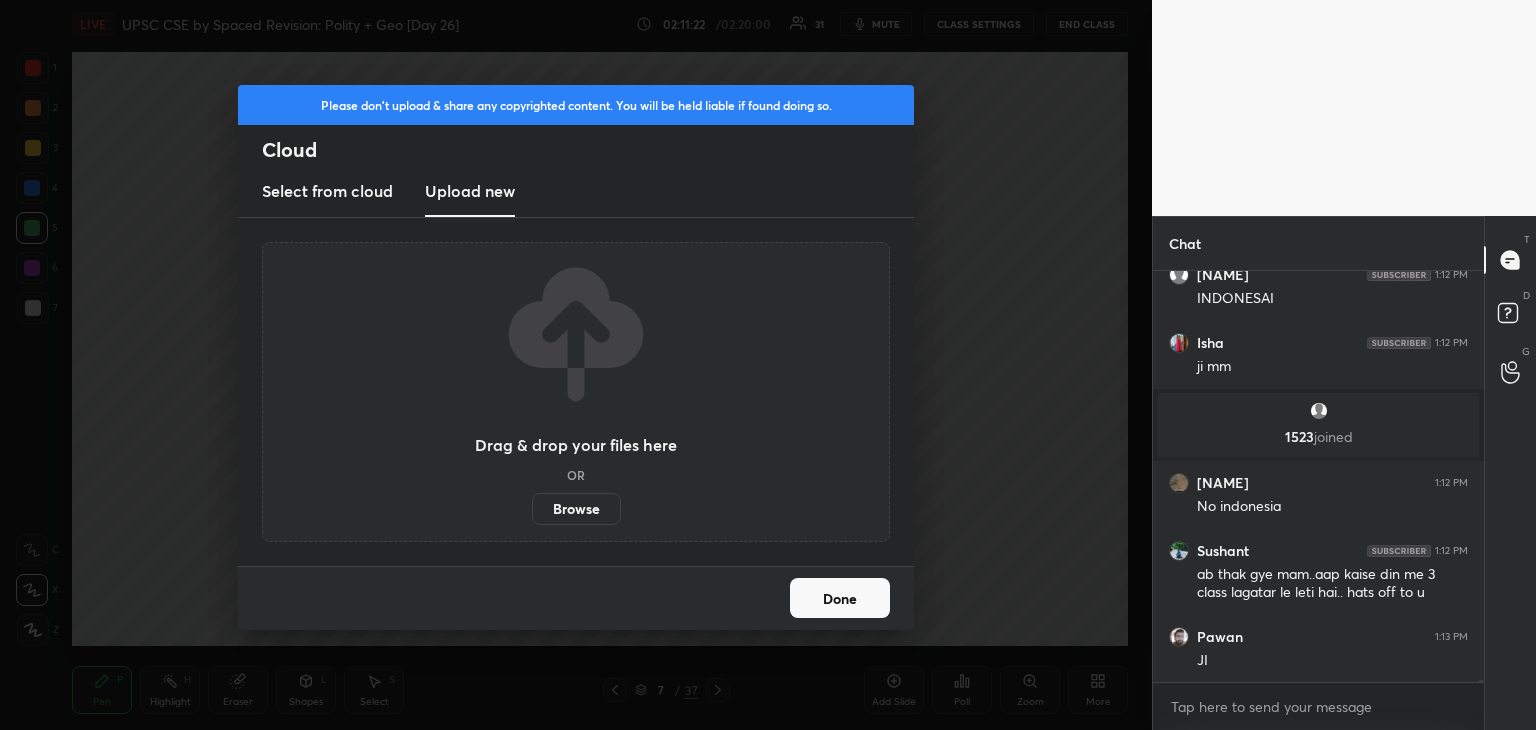 scroll, scrollTop: 93064, scrollLeft: 0, axis: vertical 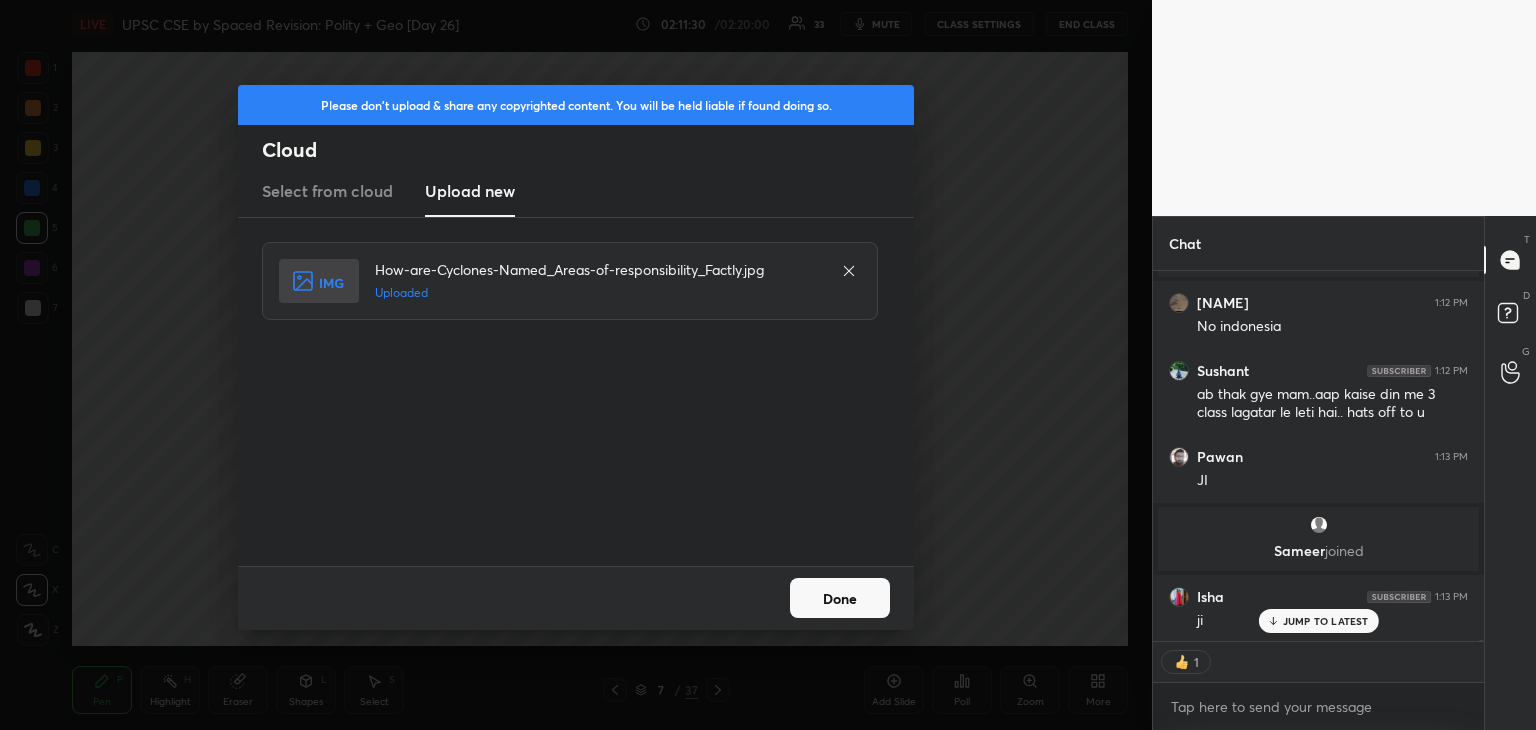 click on "Done" at bounding box center (840, 598) 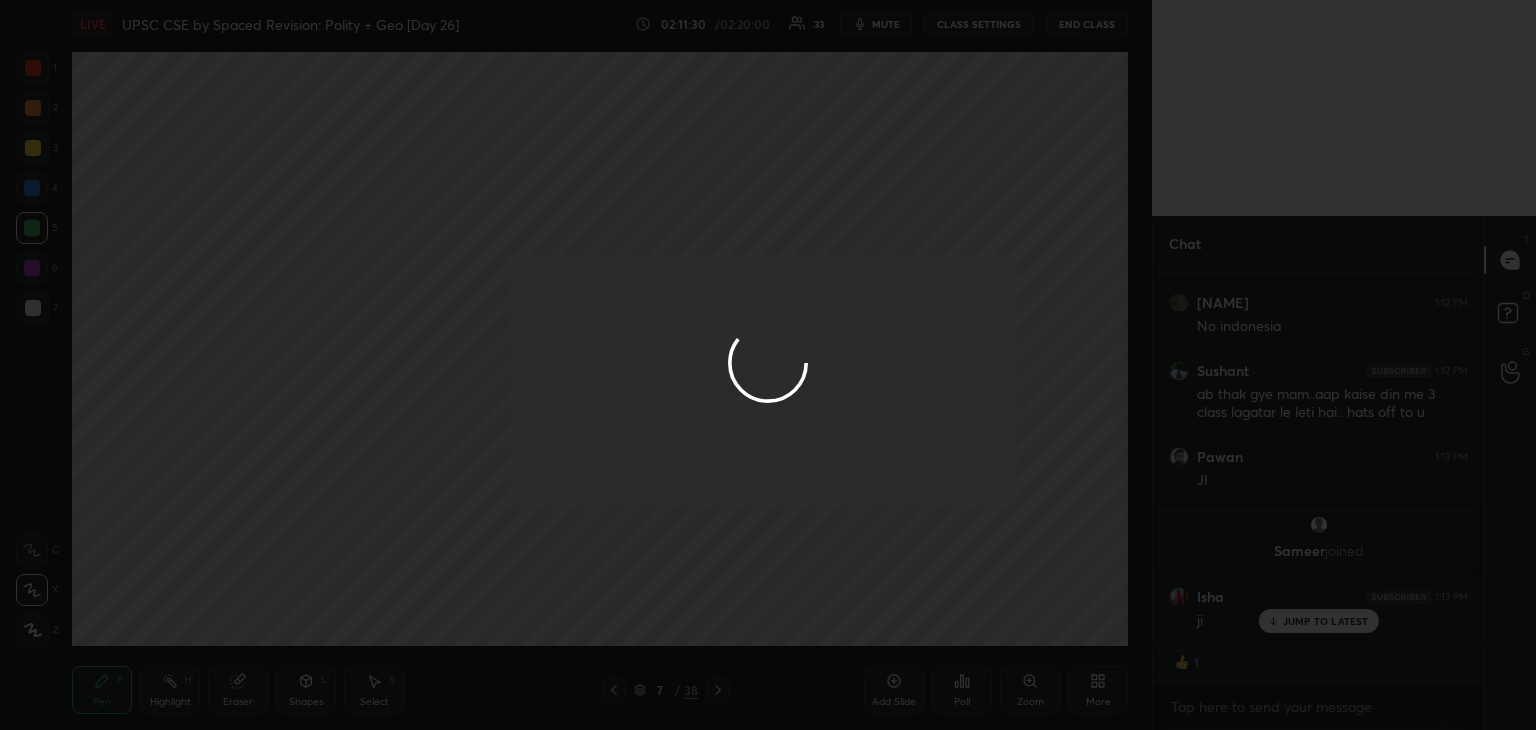 scroll, scrollTop: 93208, scrollLeft: 0, axis: vertical 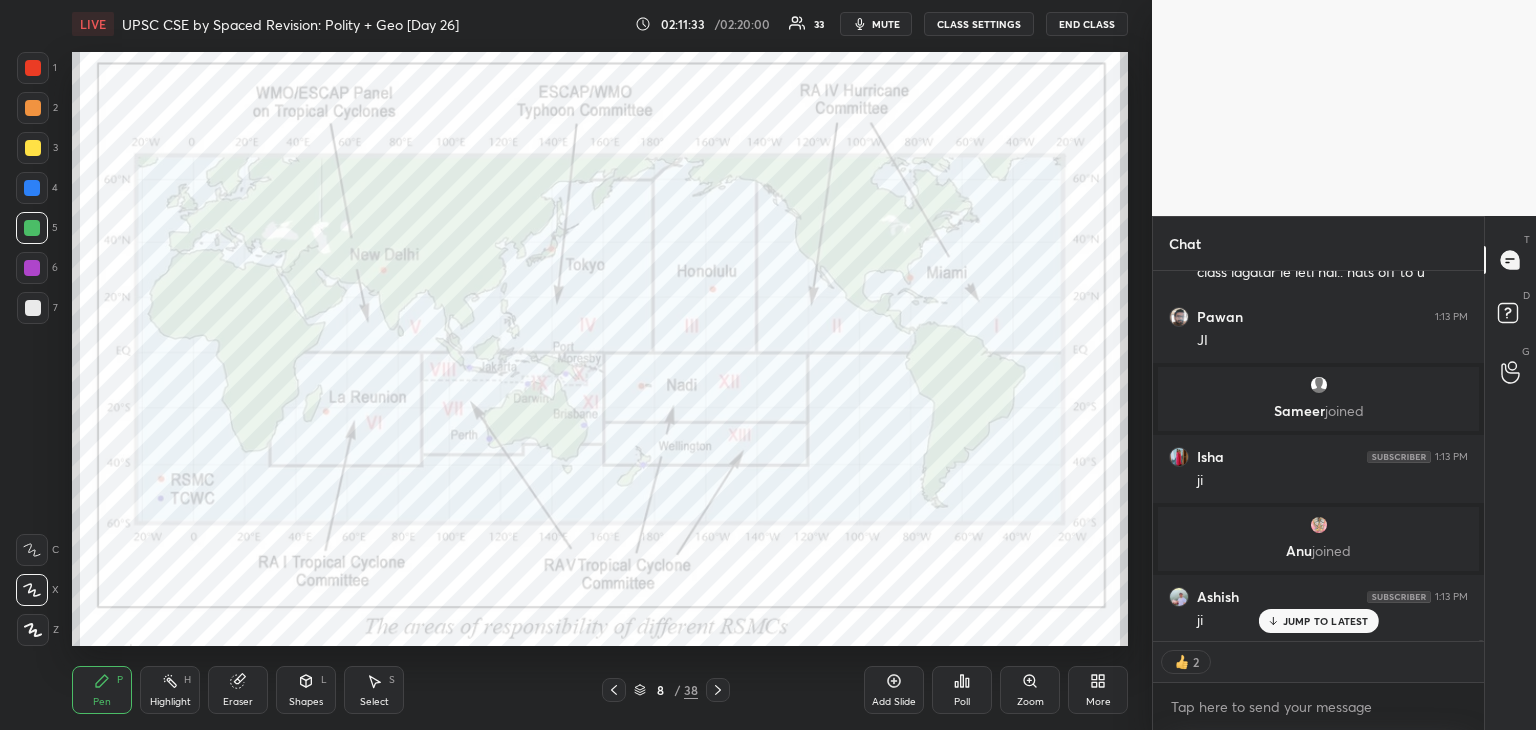click at bounding box center (33, 68) 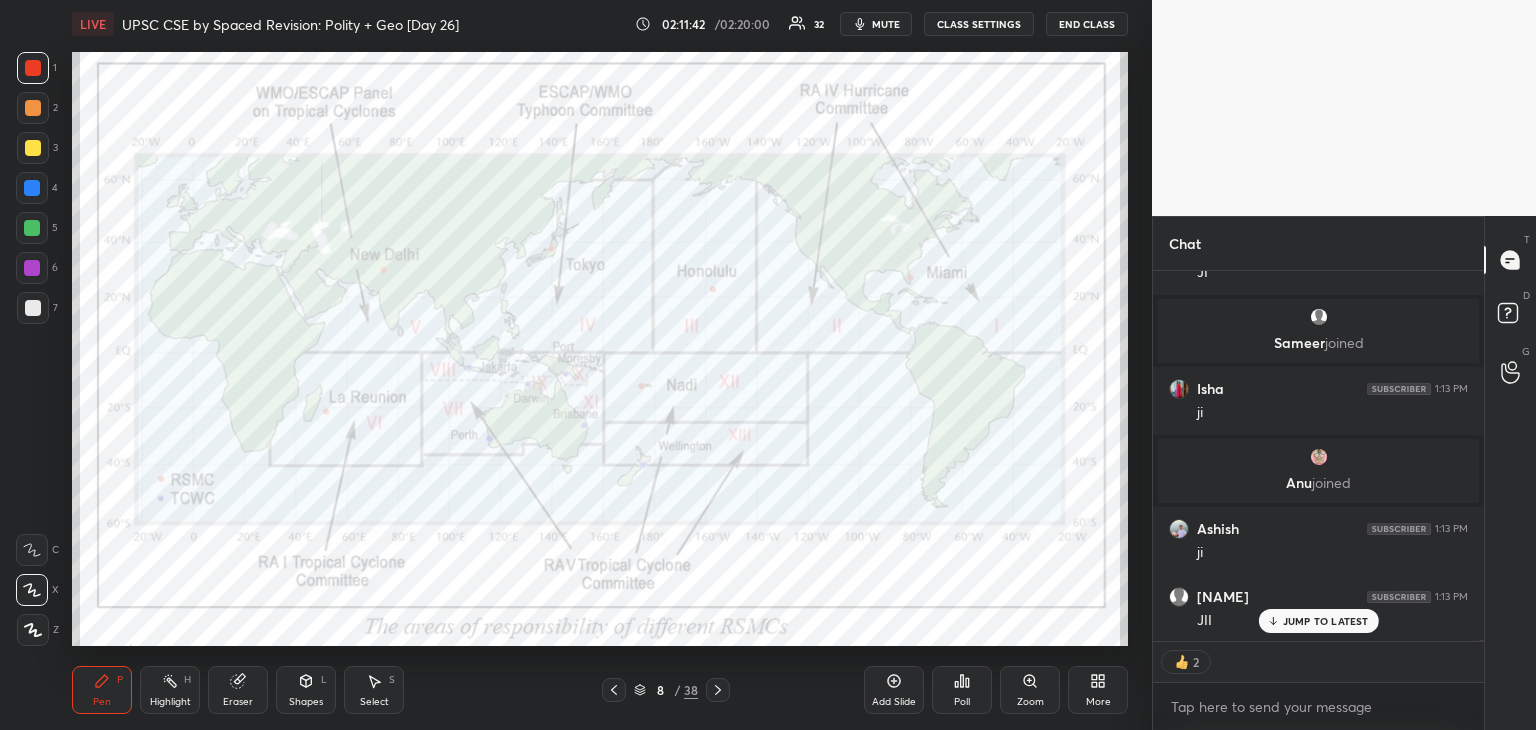 scroll, scrollTop: 93412, scrollLeft: 0, axis: vertical 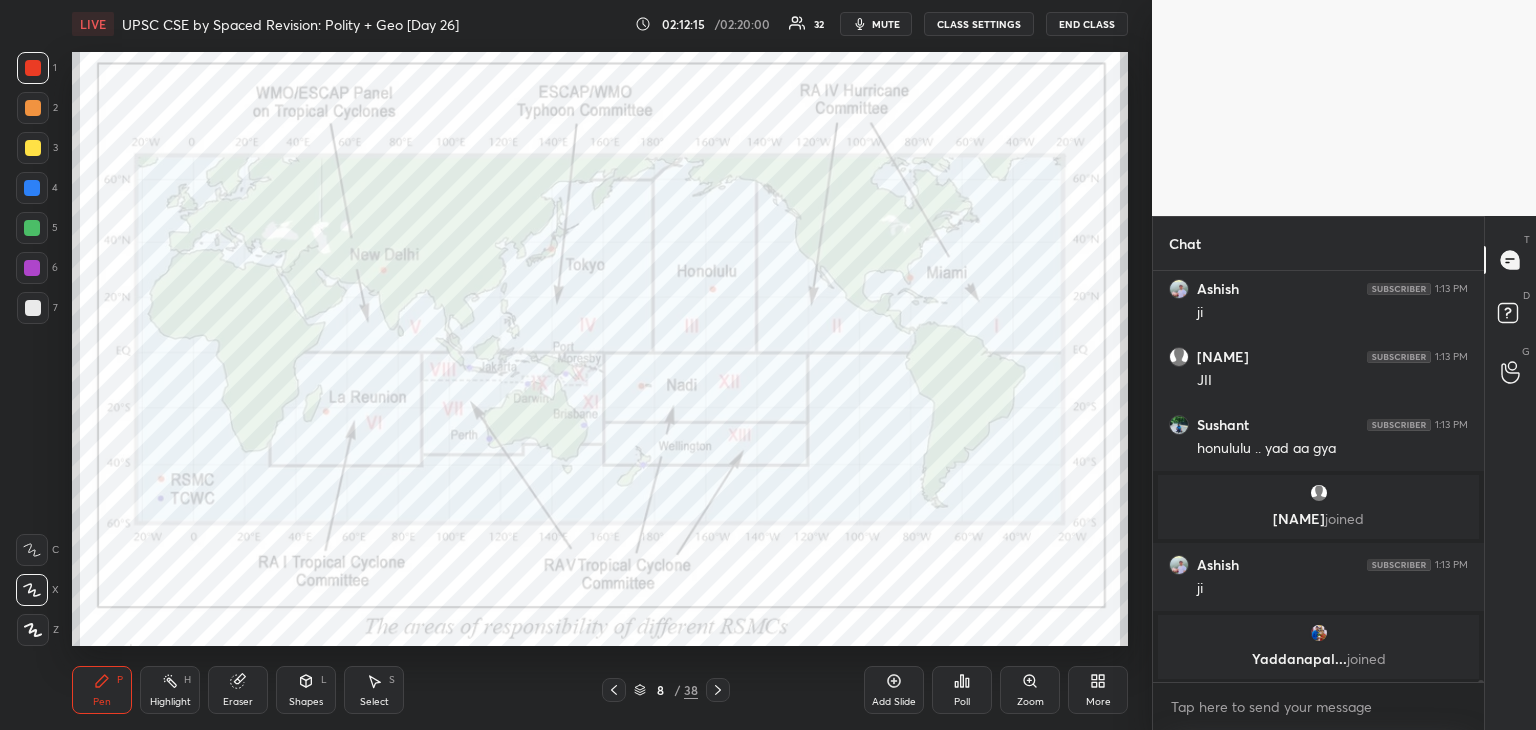 click 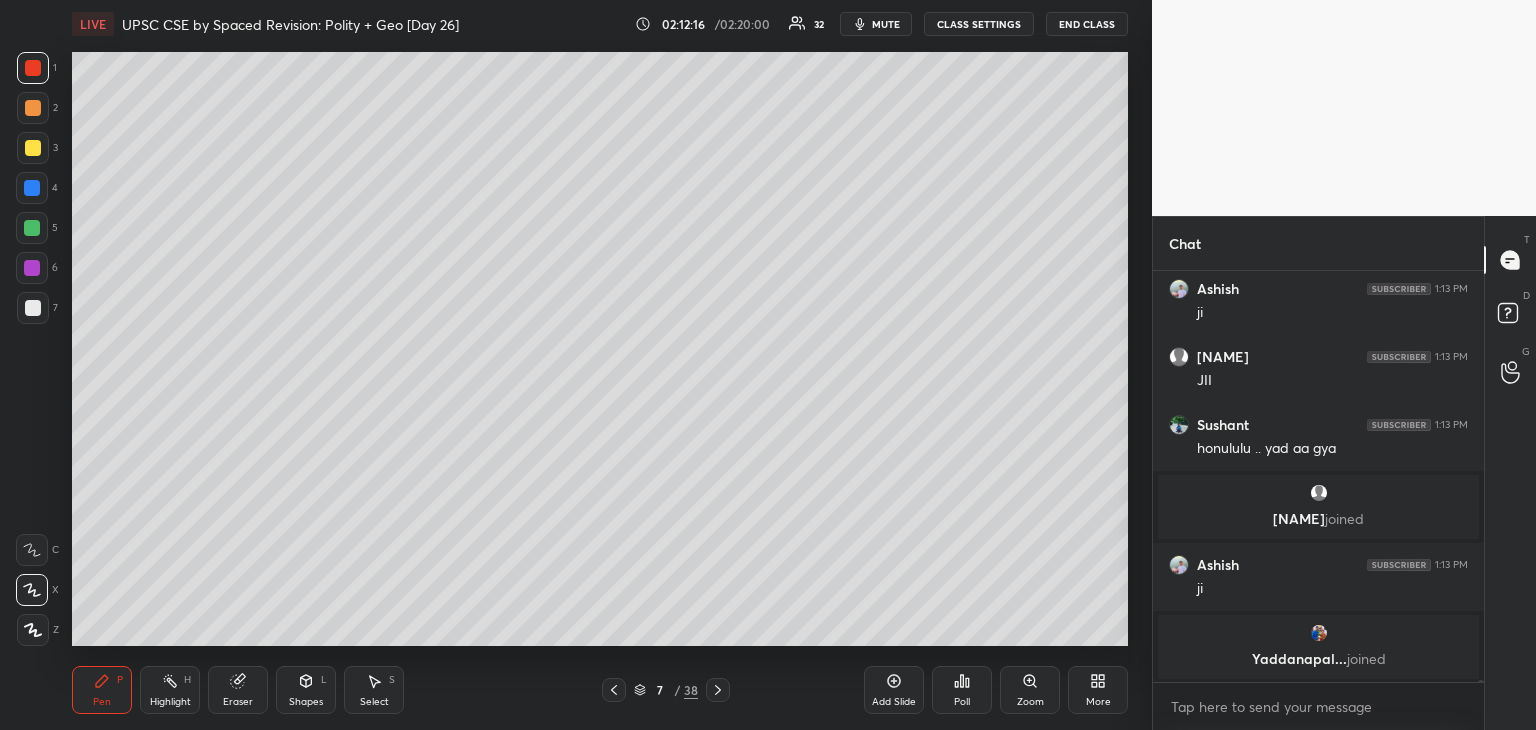 click at bounding box center (718, 690) 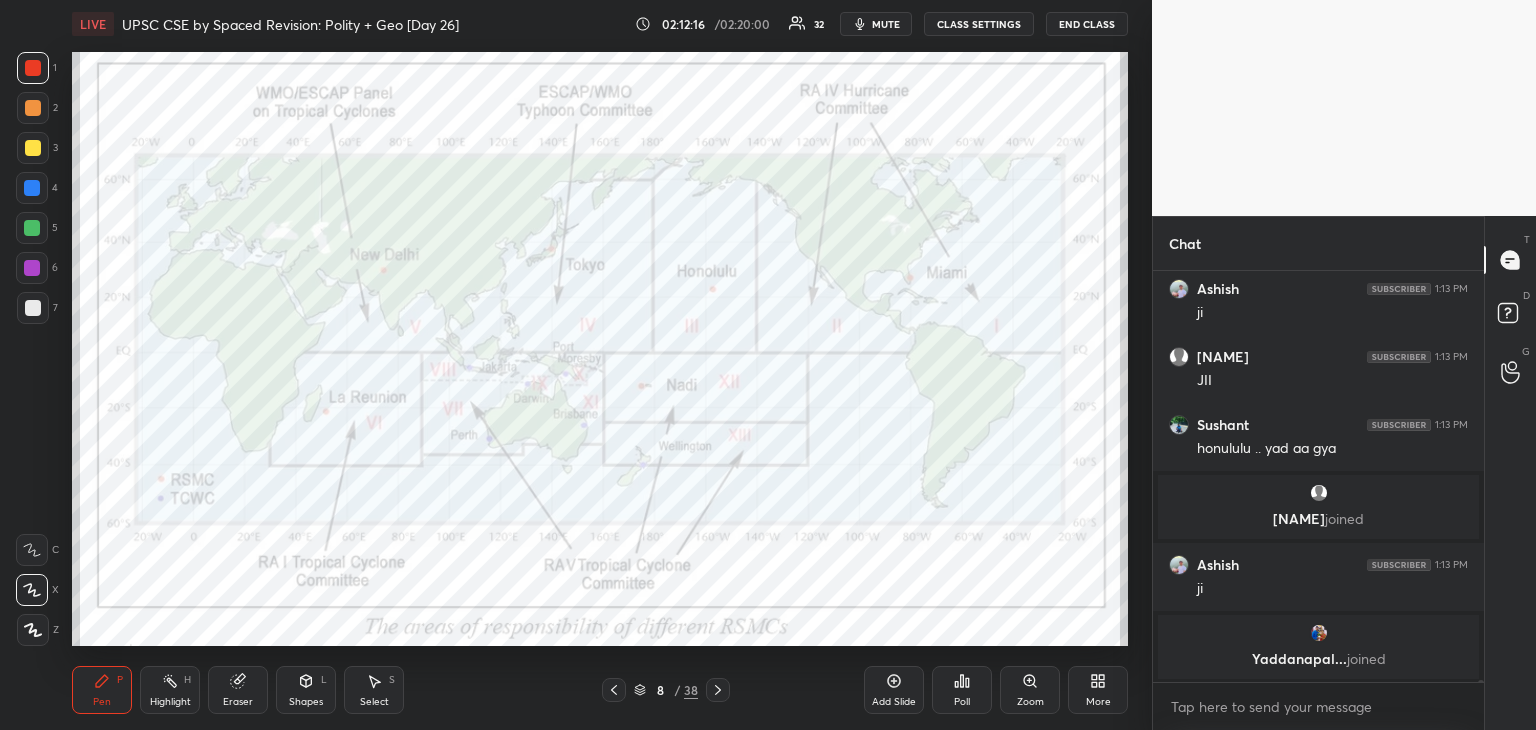 click 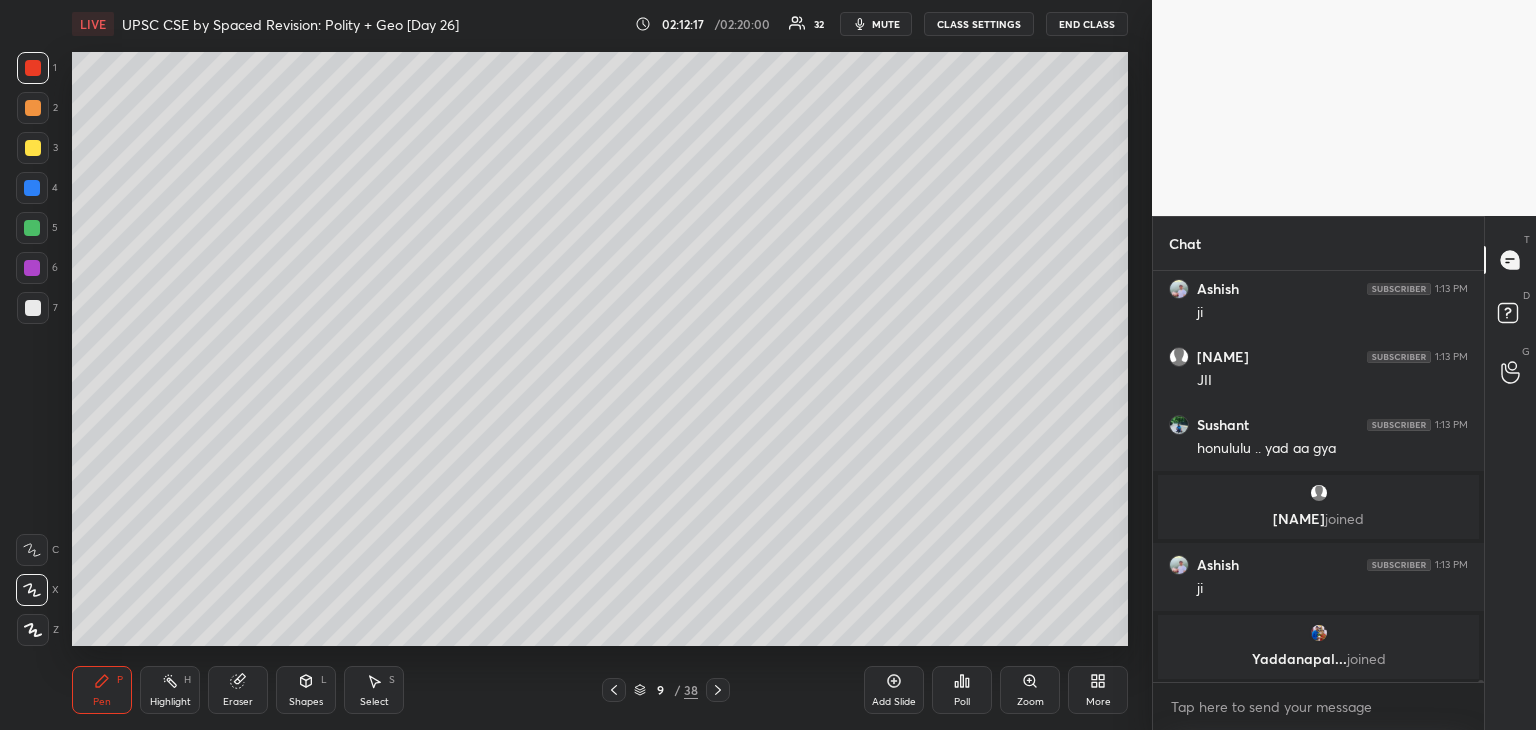 click 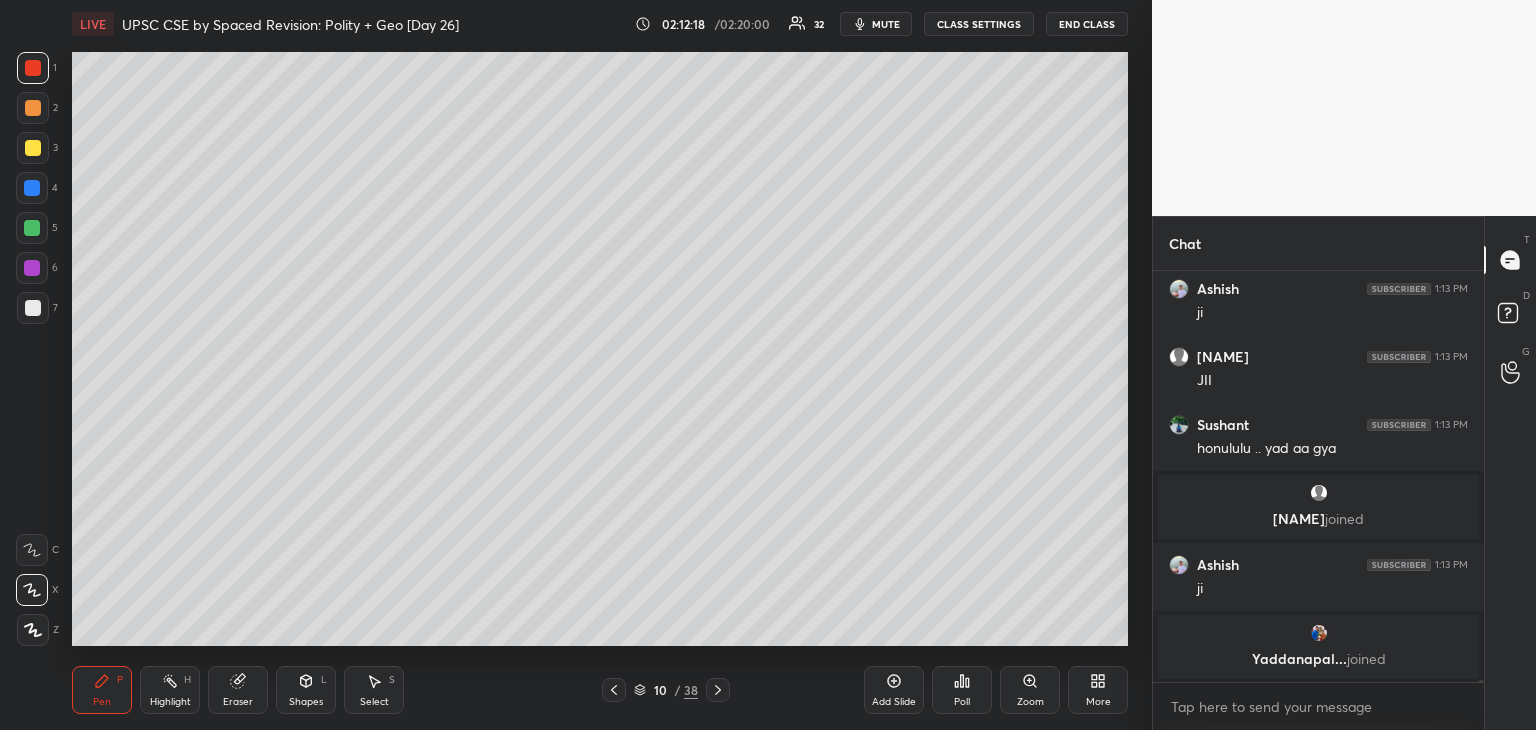 click 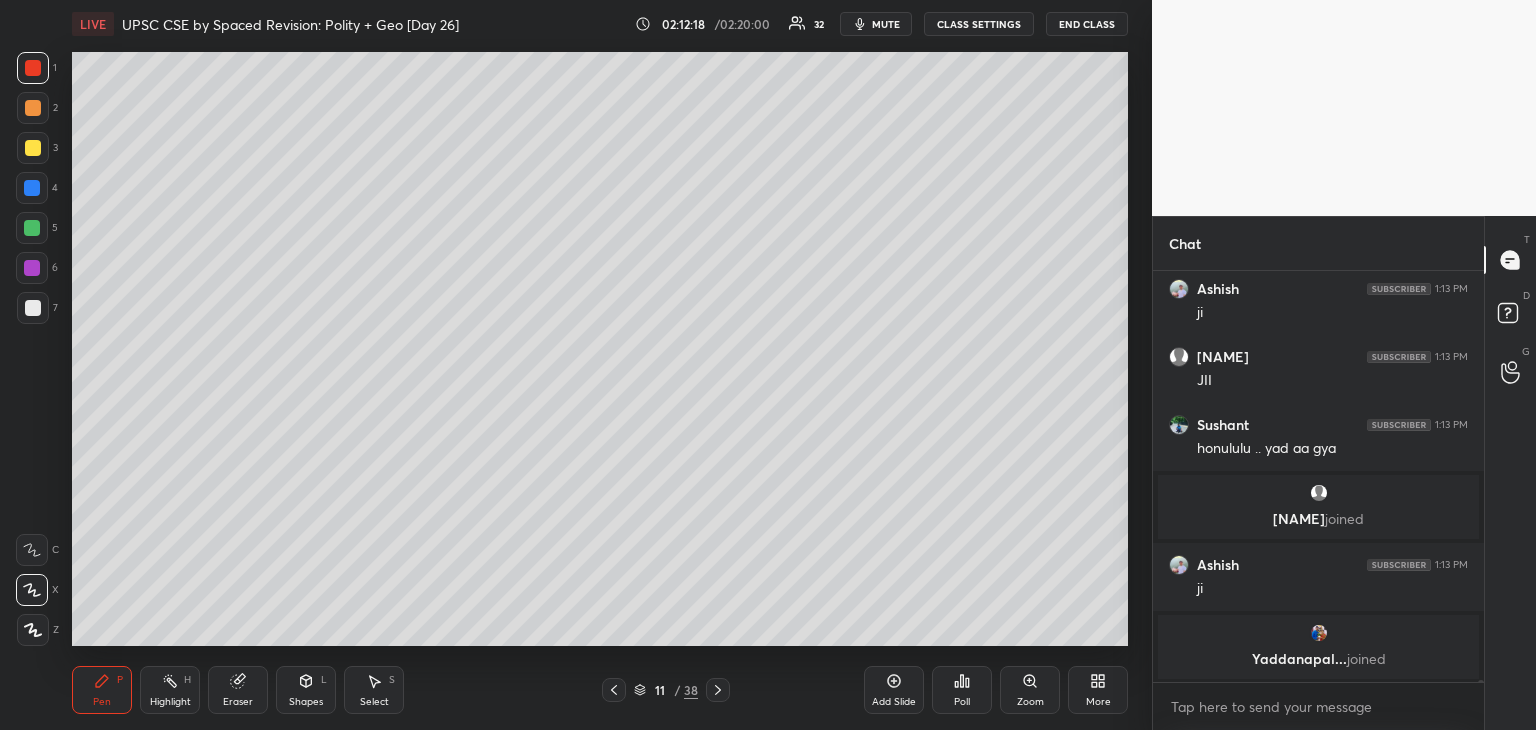 click at bounding box center [614, 690] 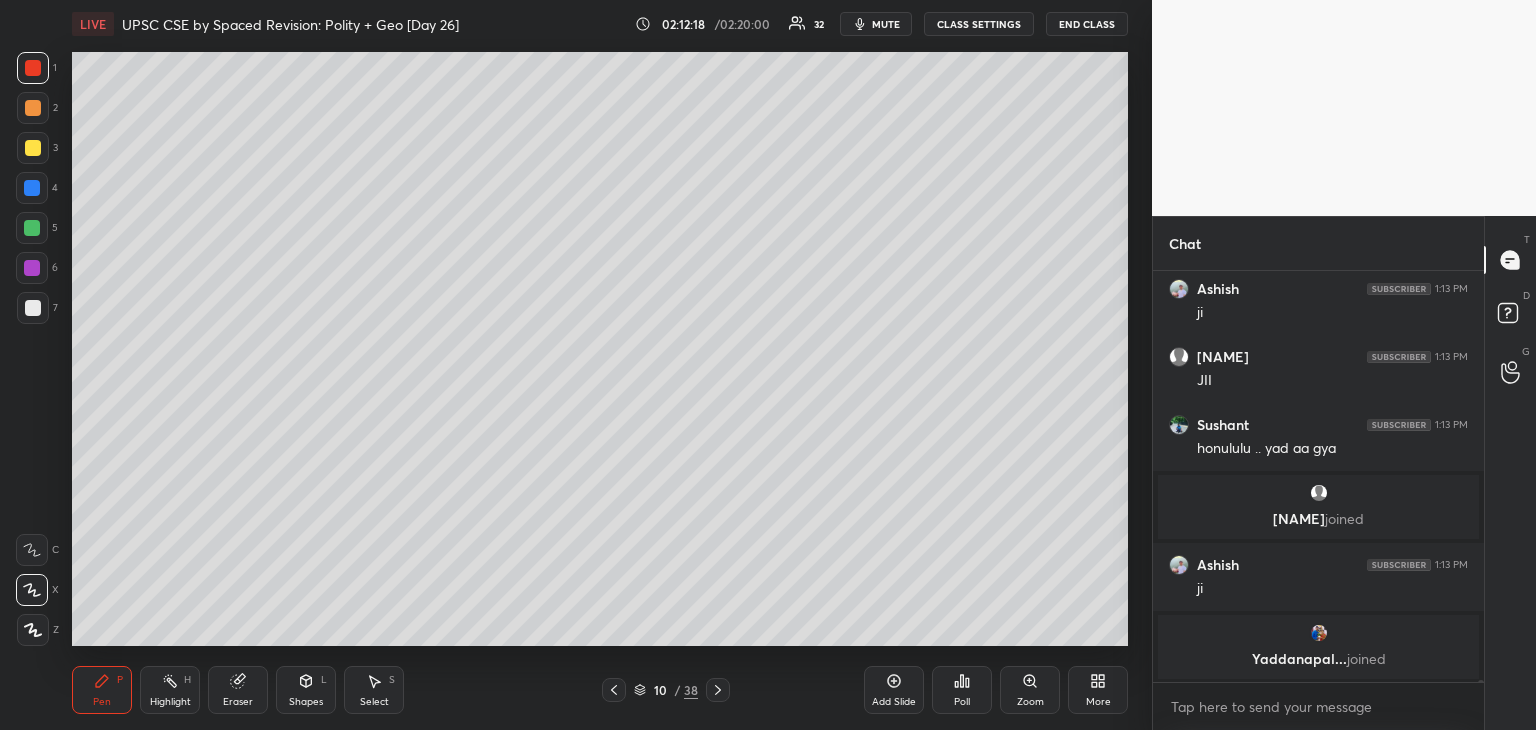 click 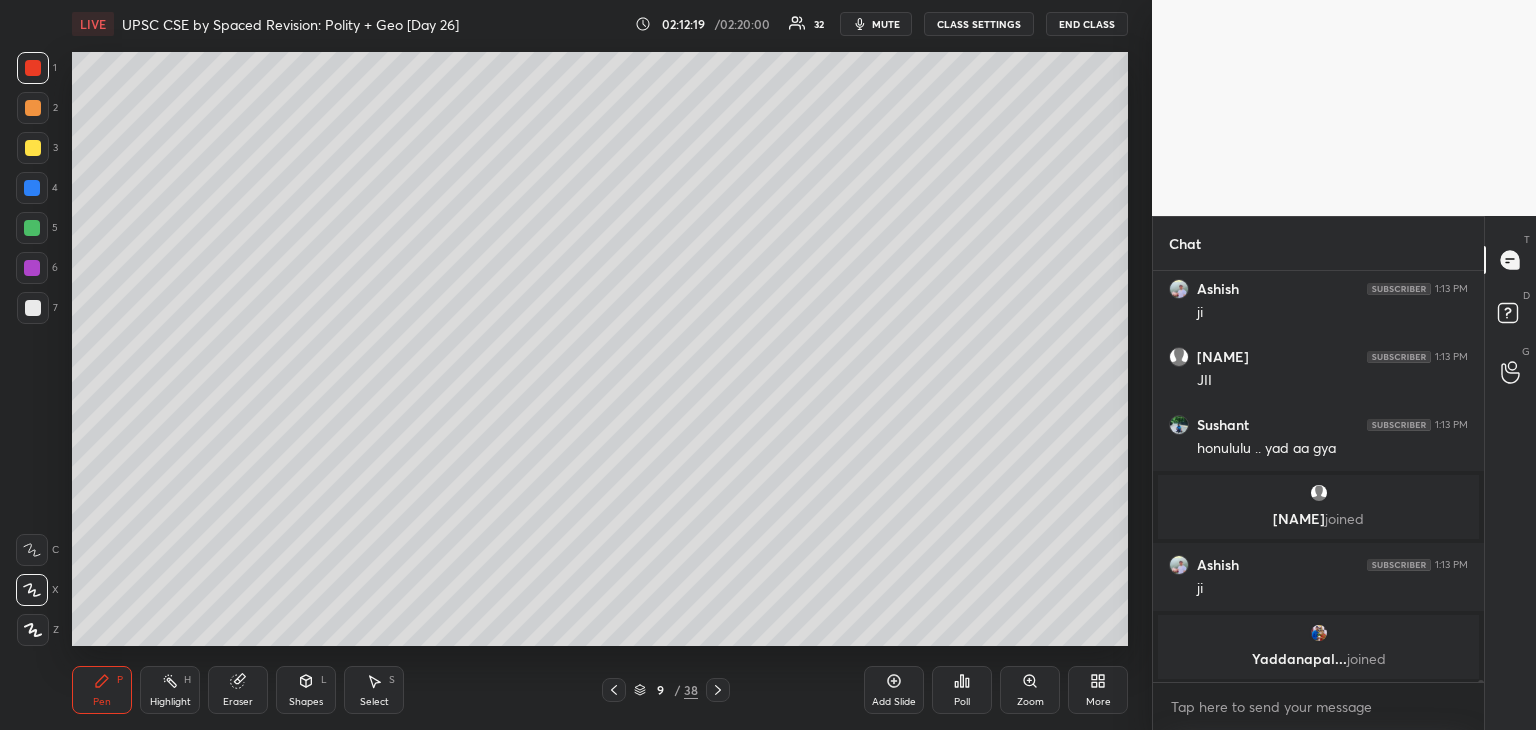 click 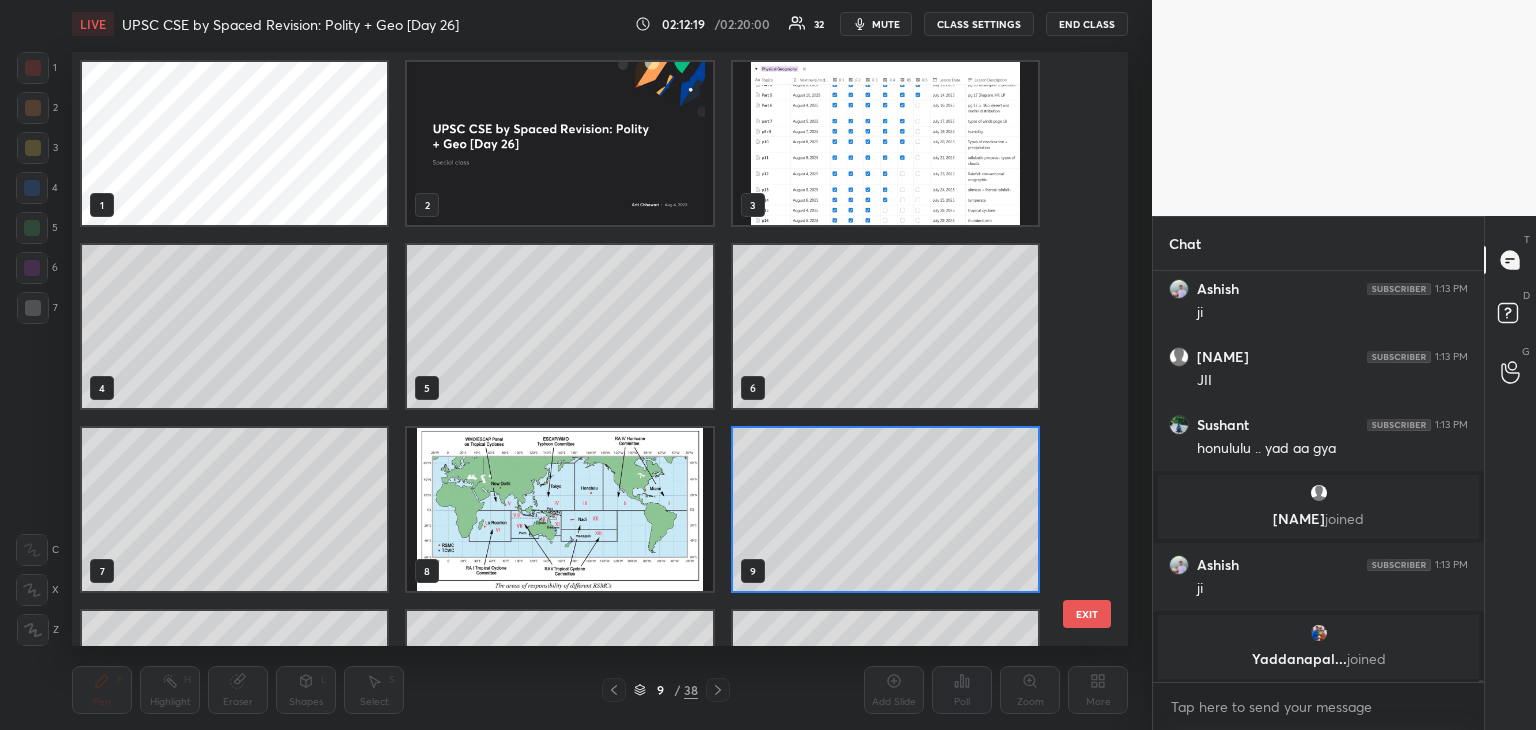 scroll, scrollTop: 6, scrollLeft: 10, axis: both 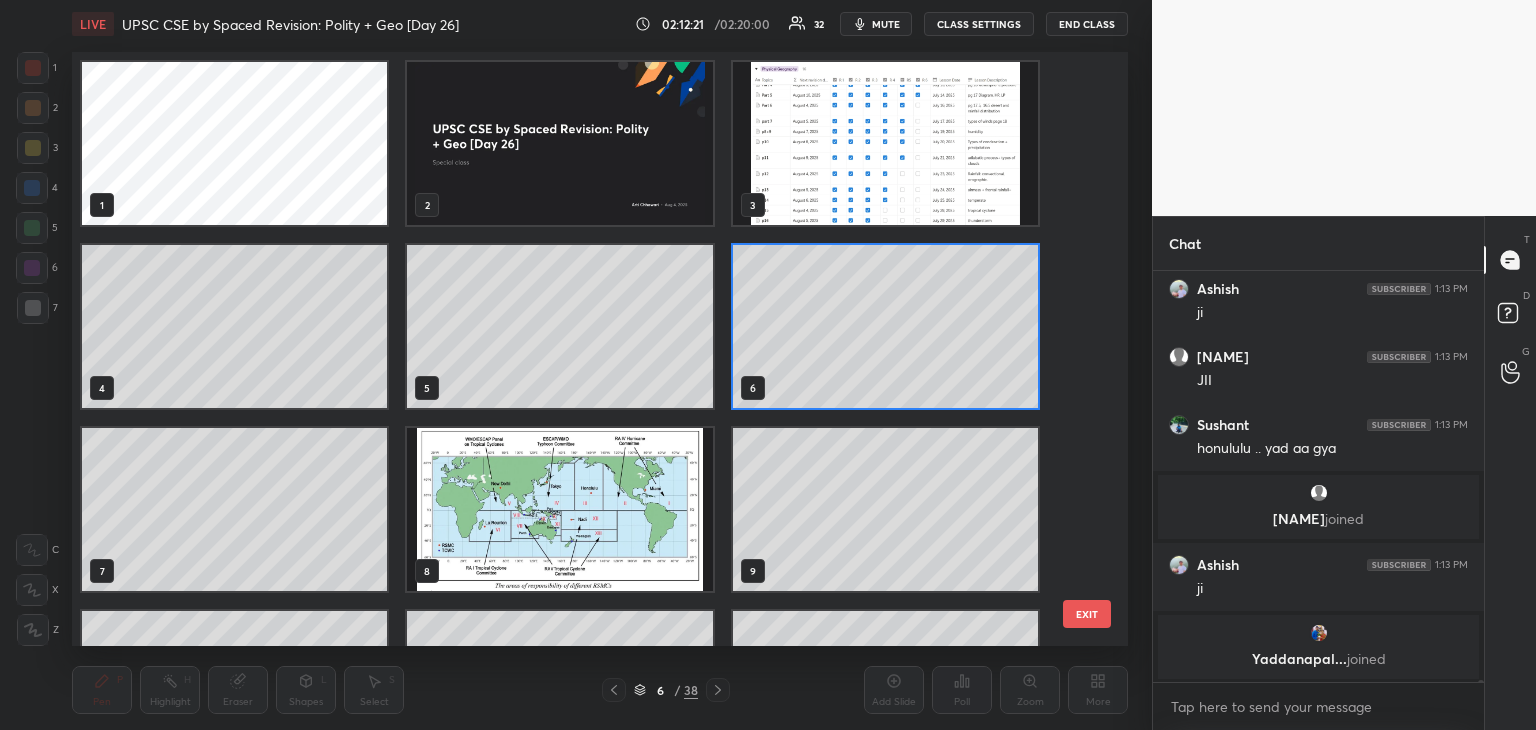 click on "6 / 38" at bounding box center (666, 690) 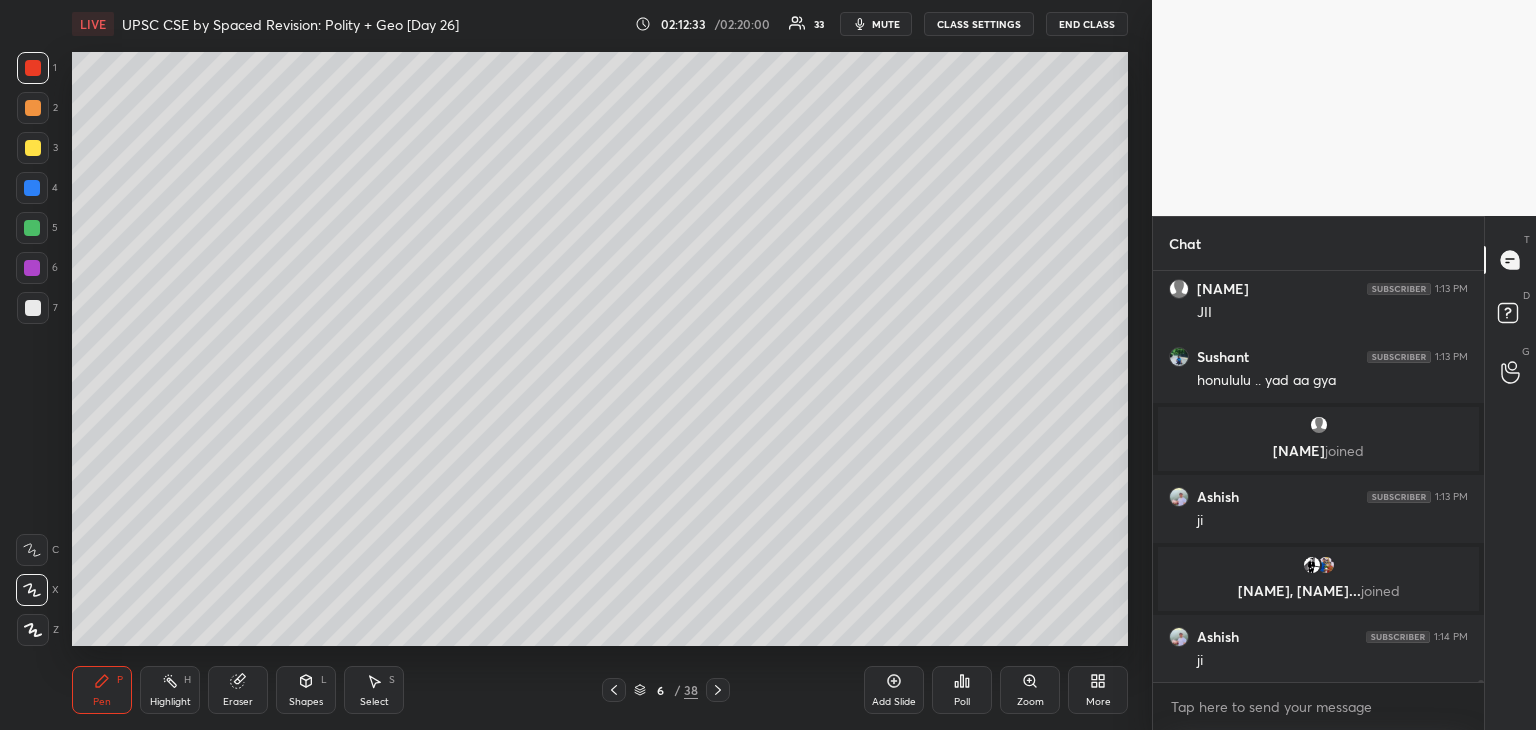 scroll, scrollTop: 93518, scrollLeft: 0, axis: vertical 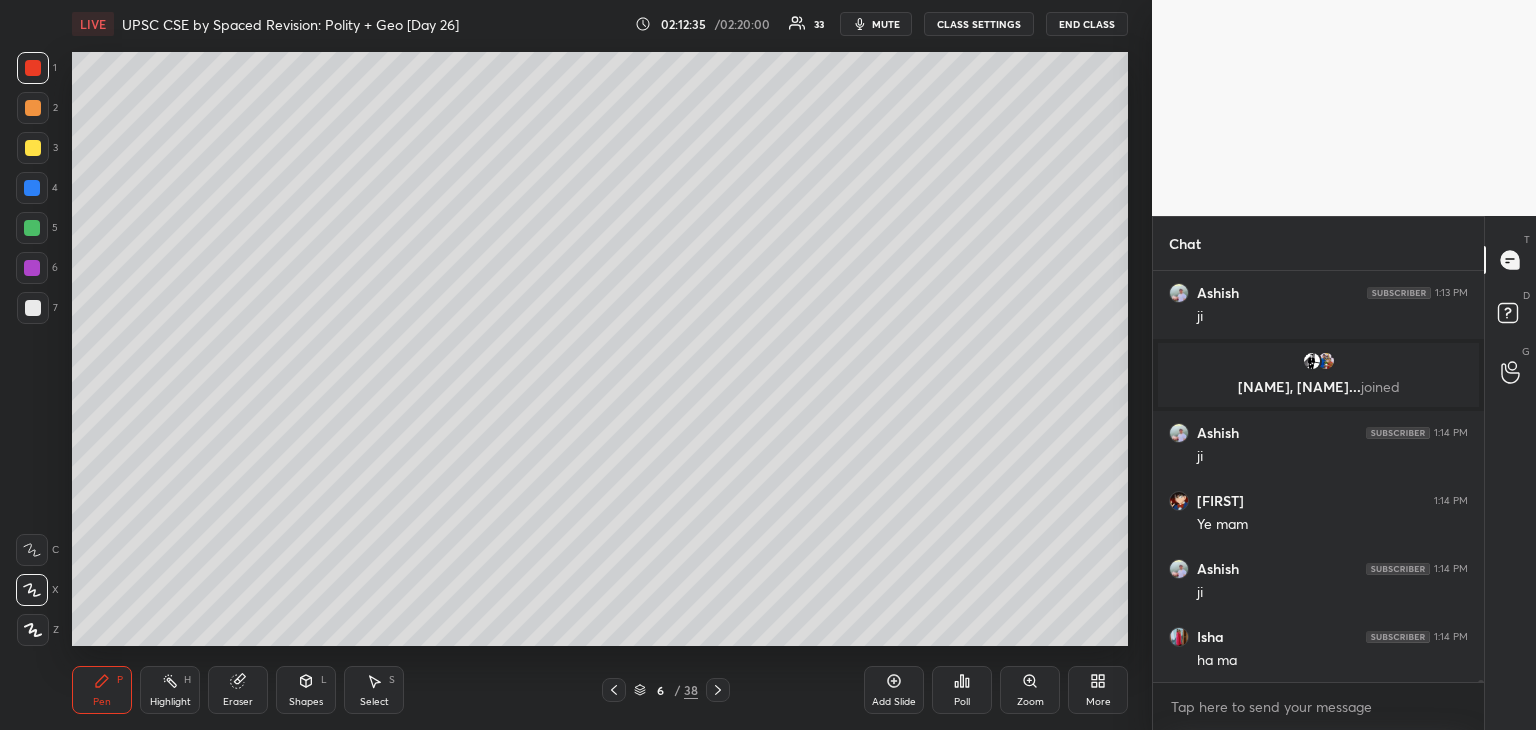click at bounding box center [32, 228] 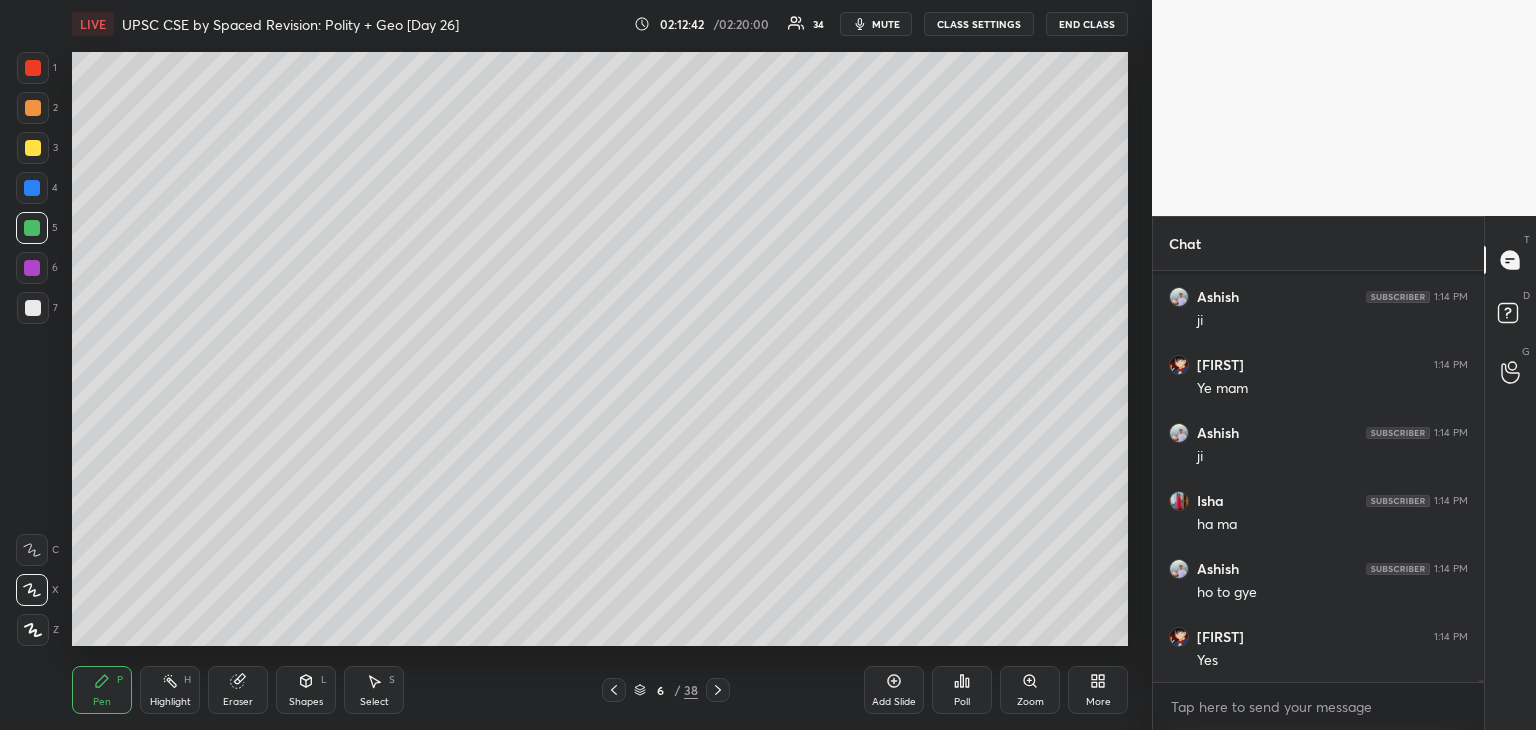 scroll, scrollTop: 93858, scrollLeft: 0, axis: vertical 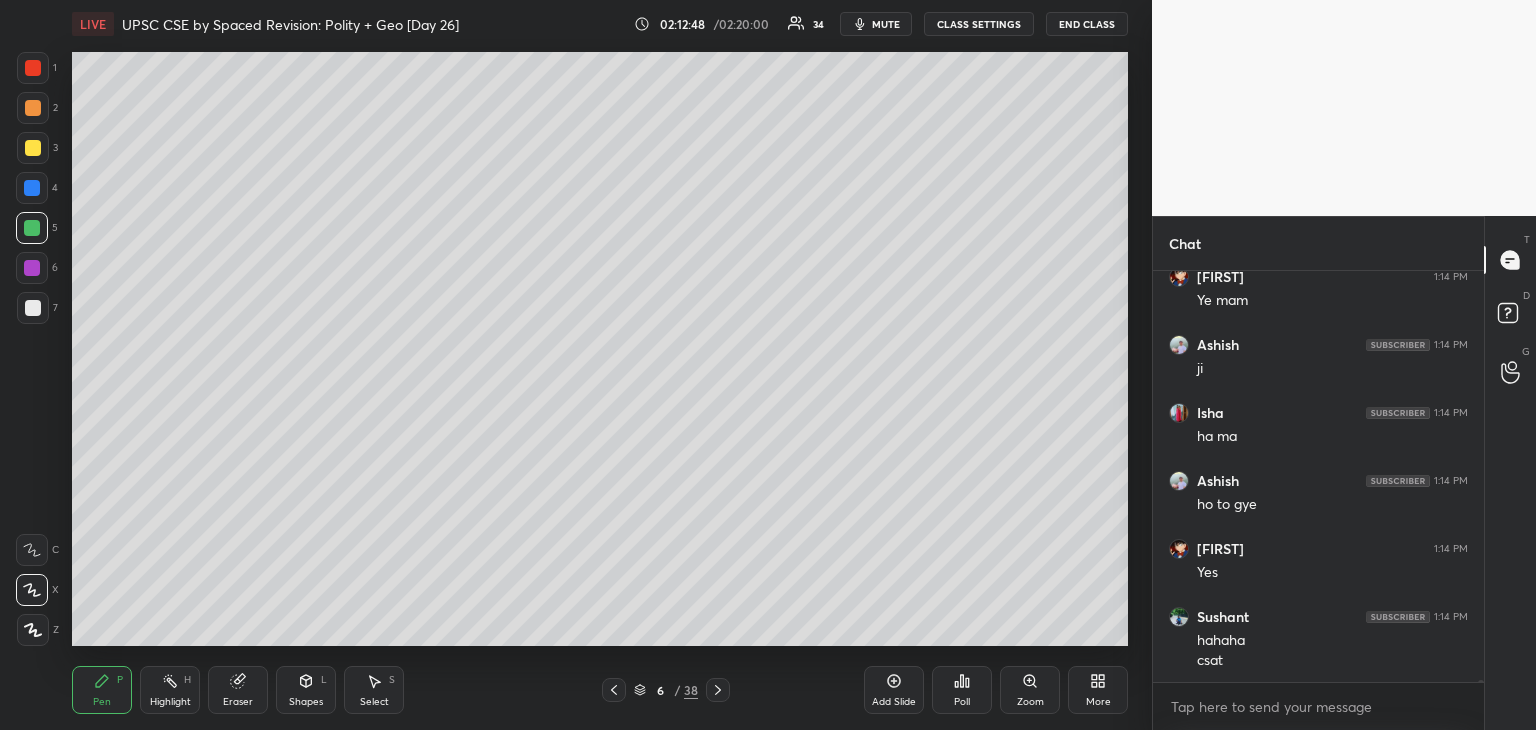 click 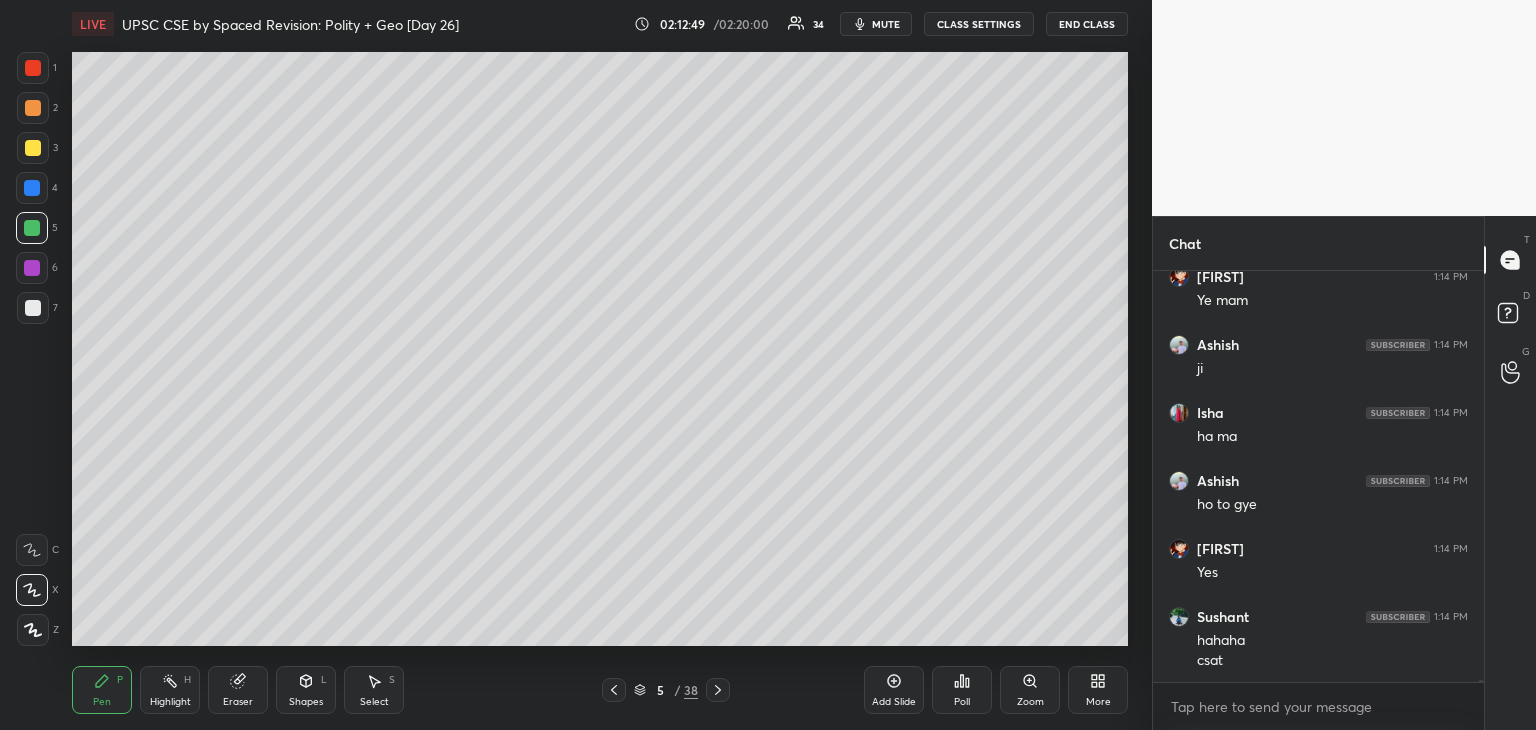 click 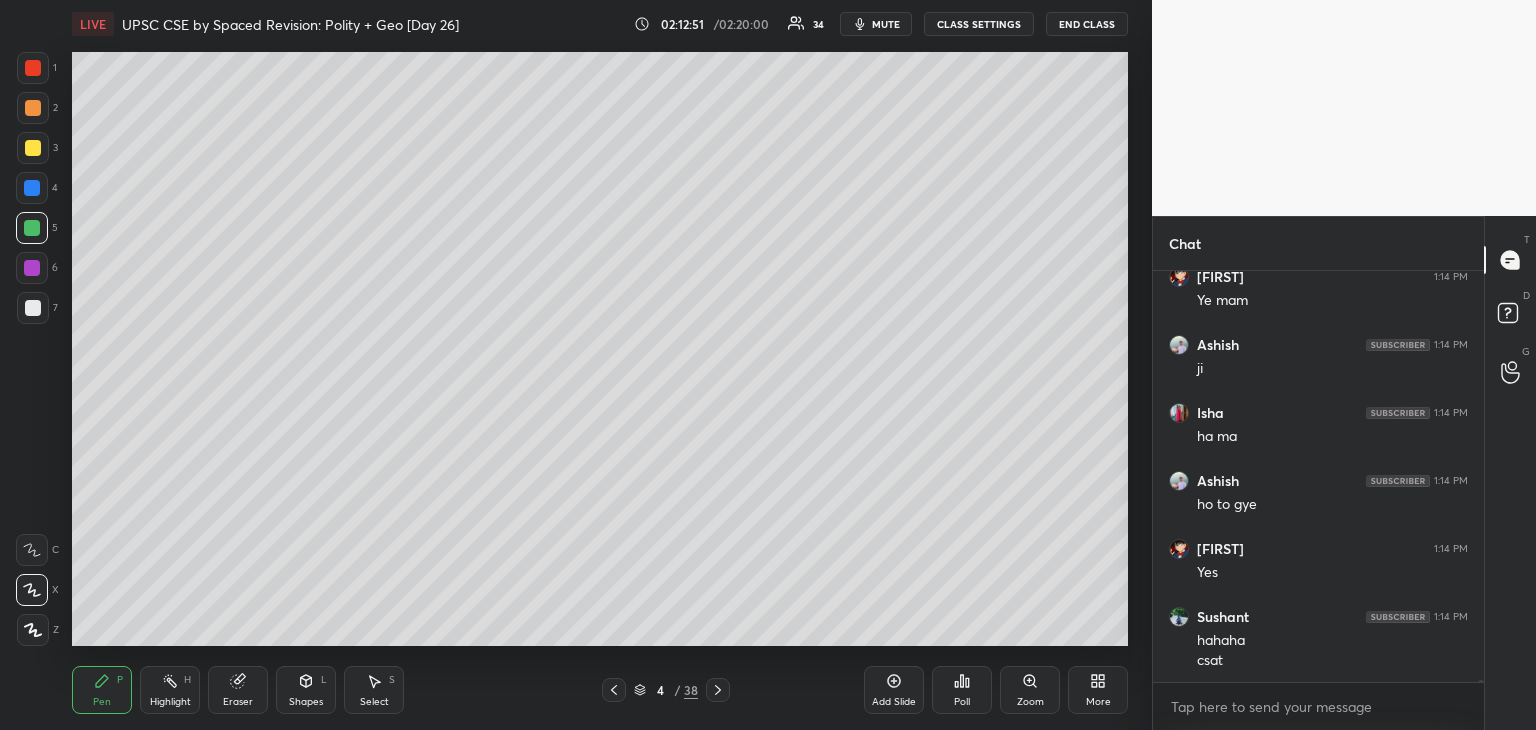 click 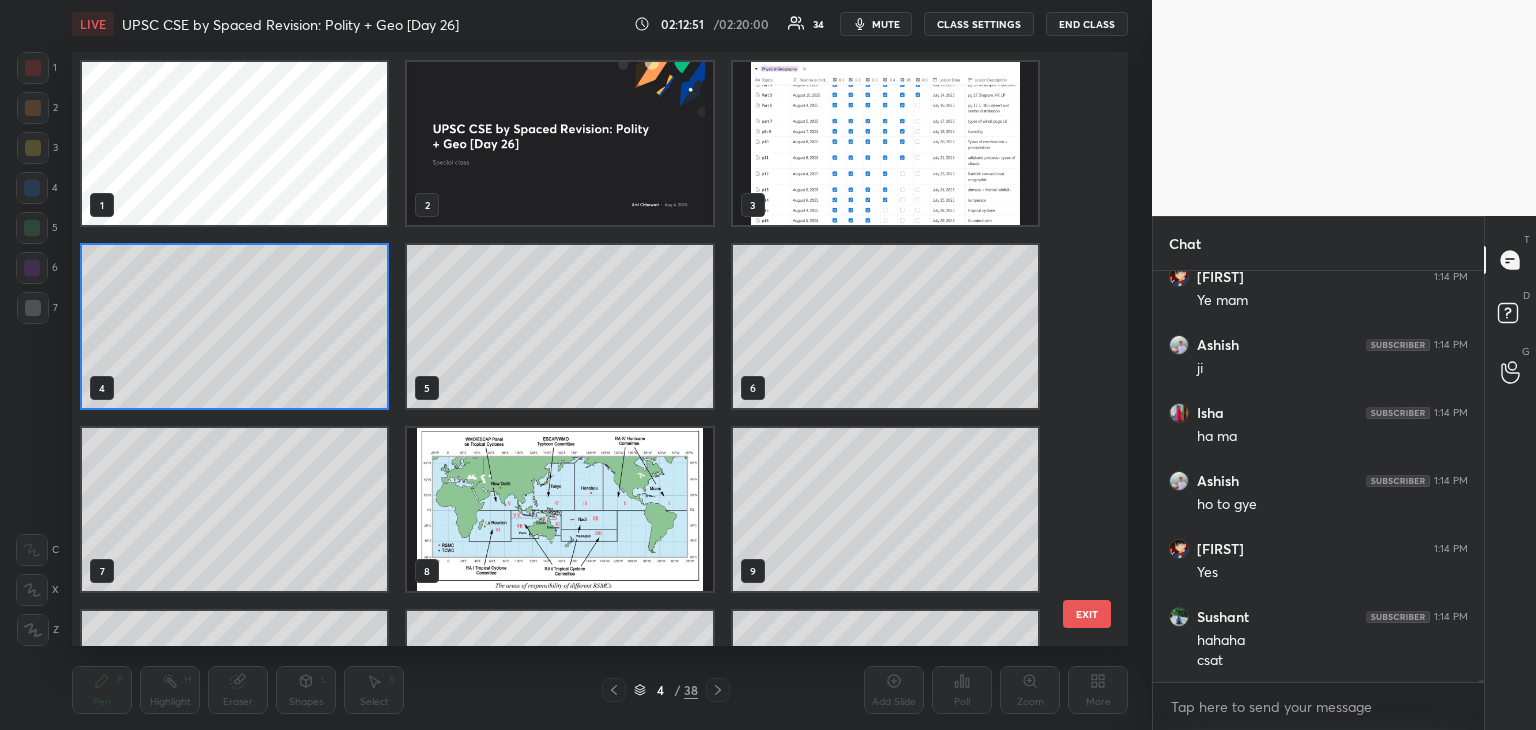 scroll, scrollTop: 6, scrollLeft: 10, axis: both 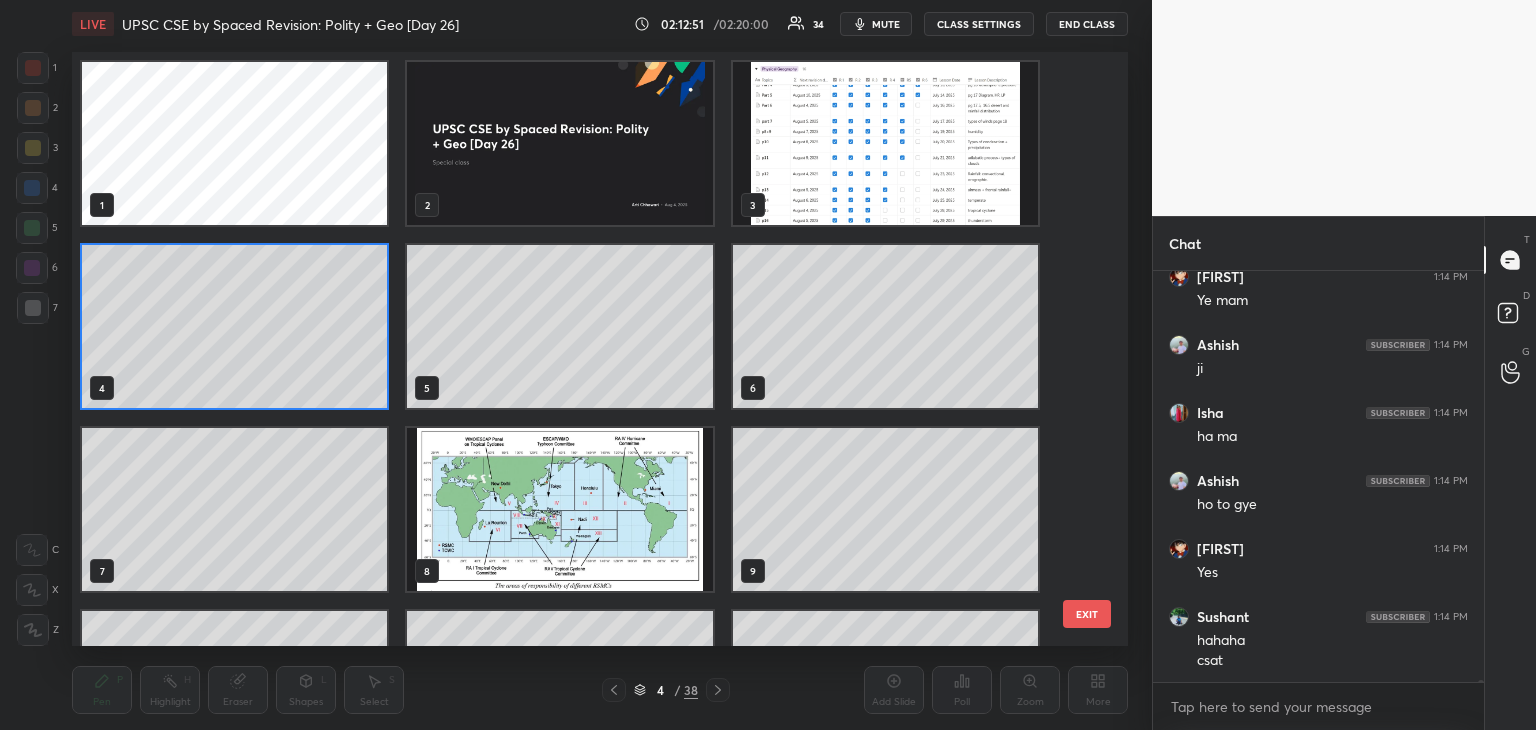click at bounding box center [559, 143] 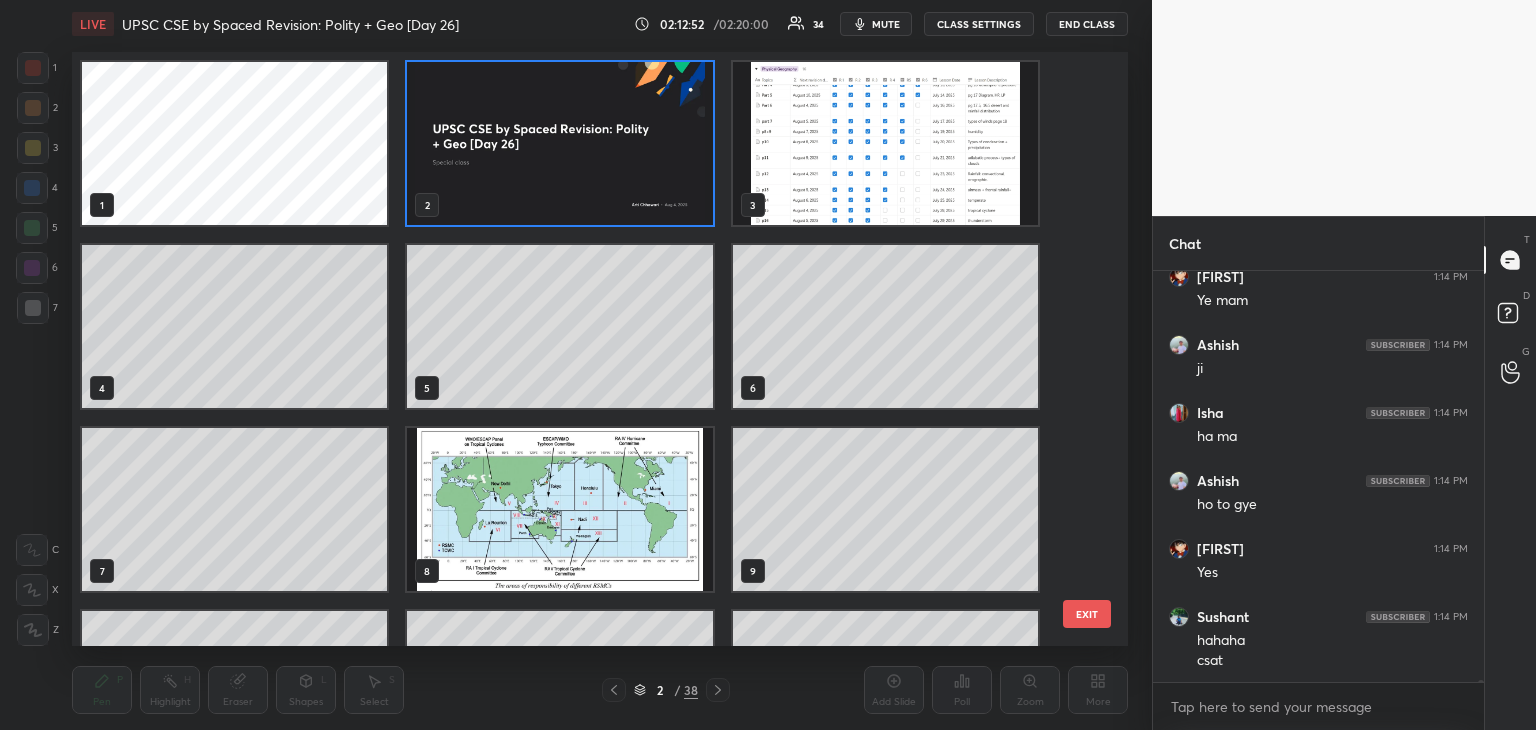 click 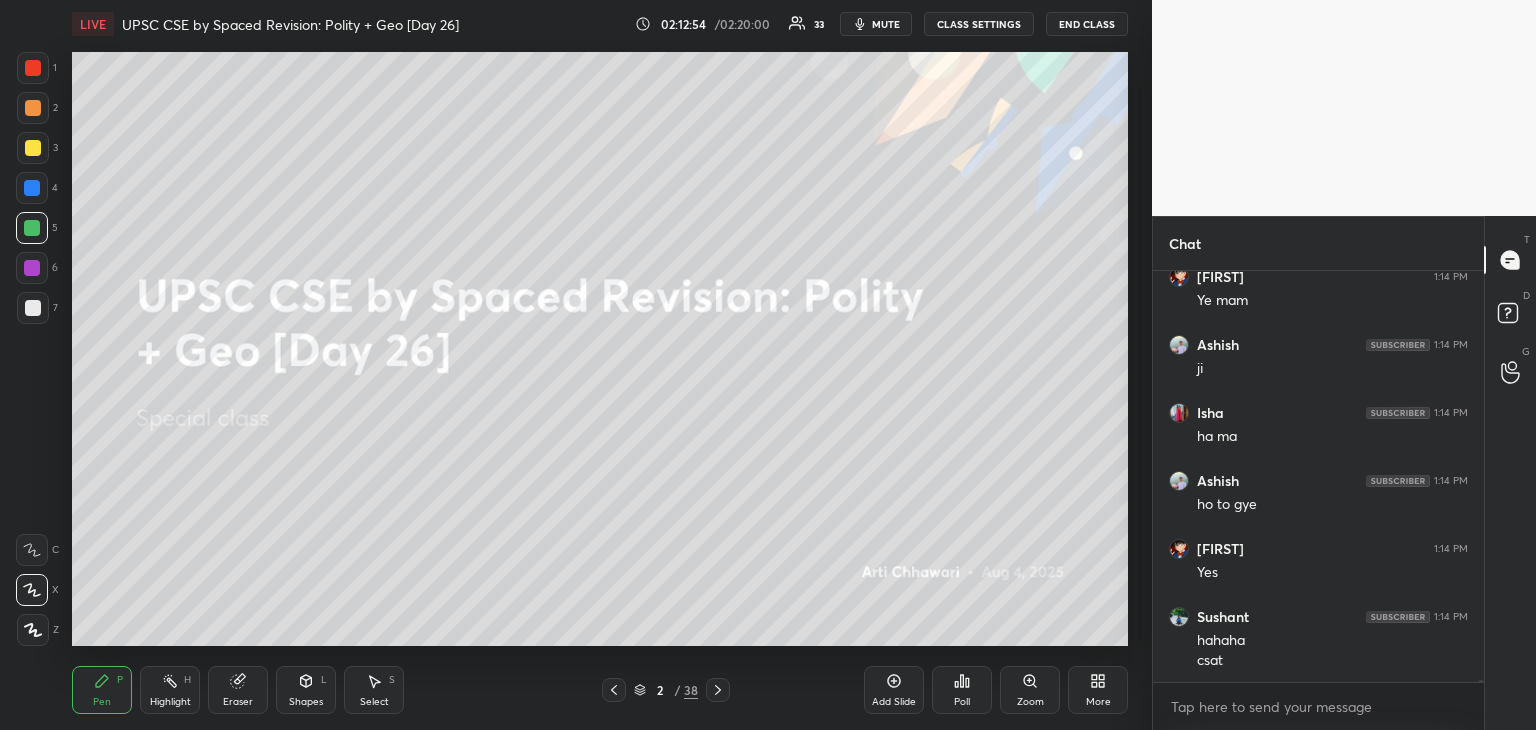 scroll, scrollTop: 93946, scrollLeft: 0, axis: vertical 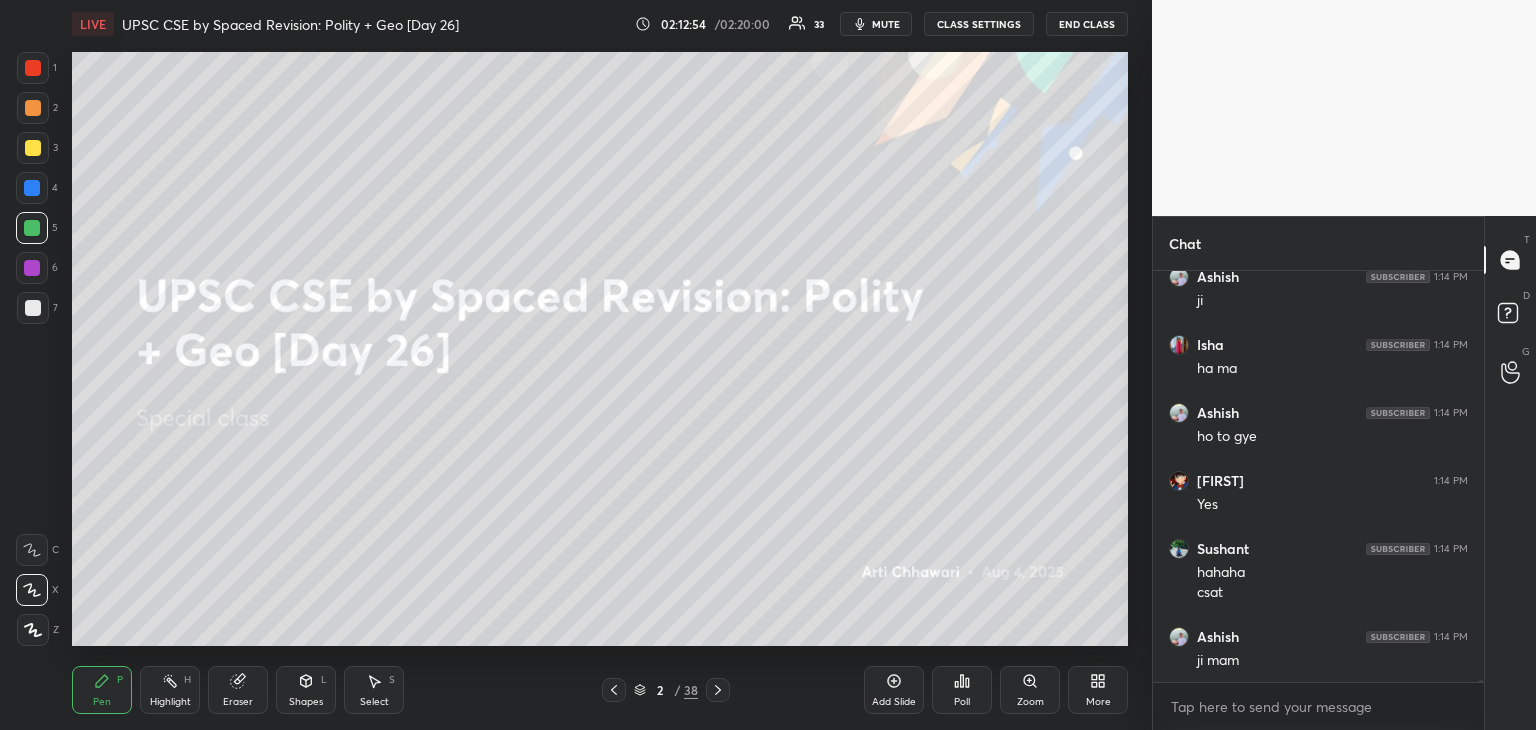click 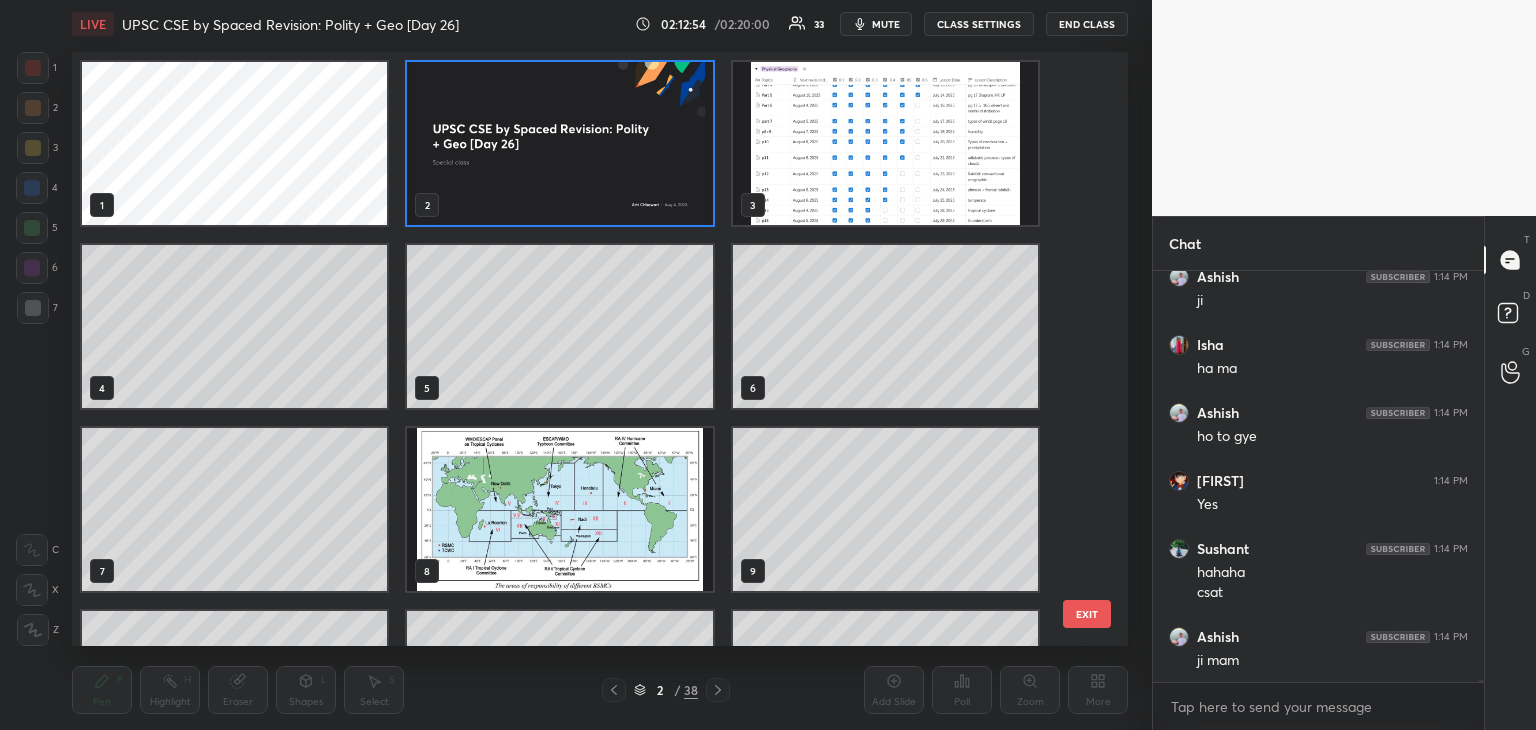 scroll, scrollTop: 6, scrollLeft: 10, axis: both 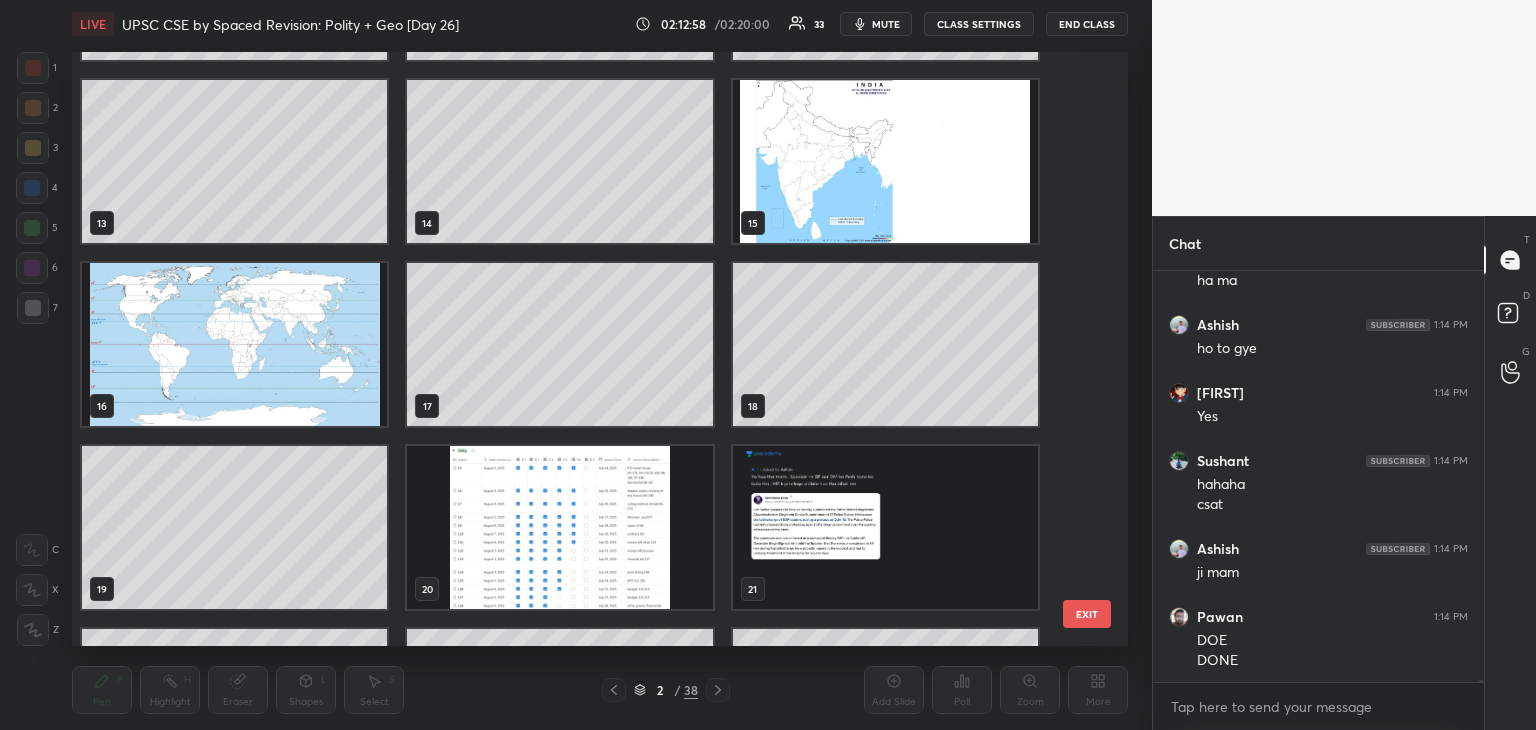 click at bounding box center (559, 527) 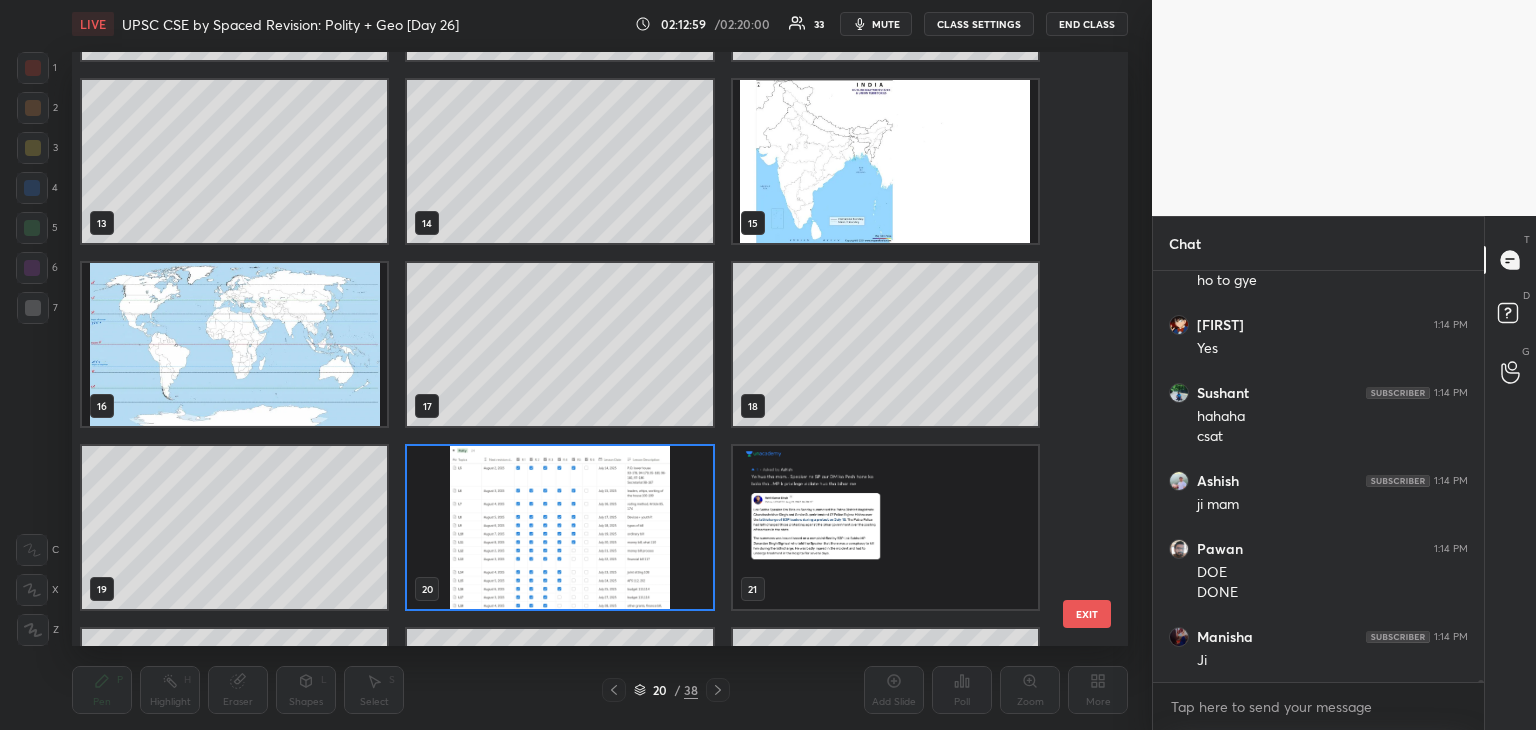 click 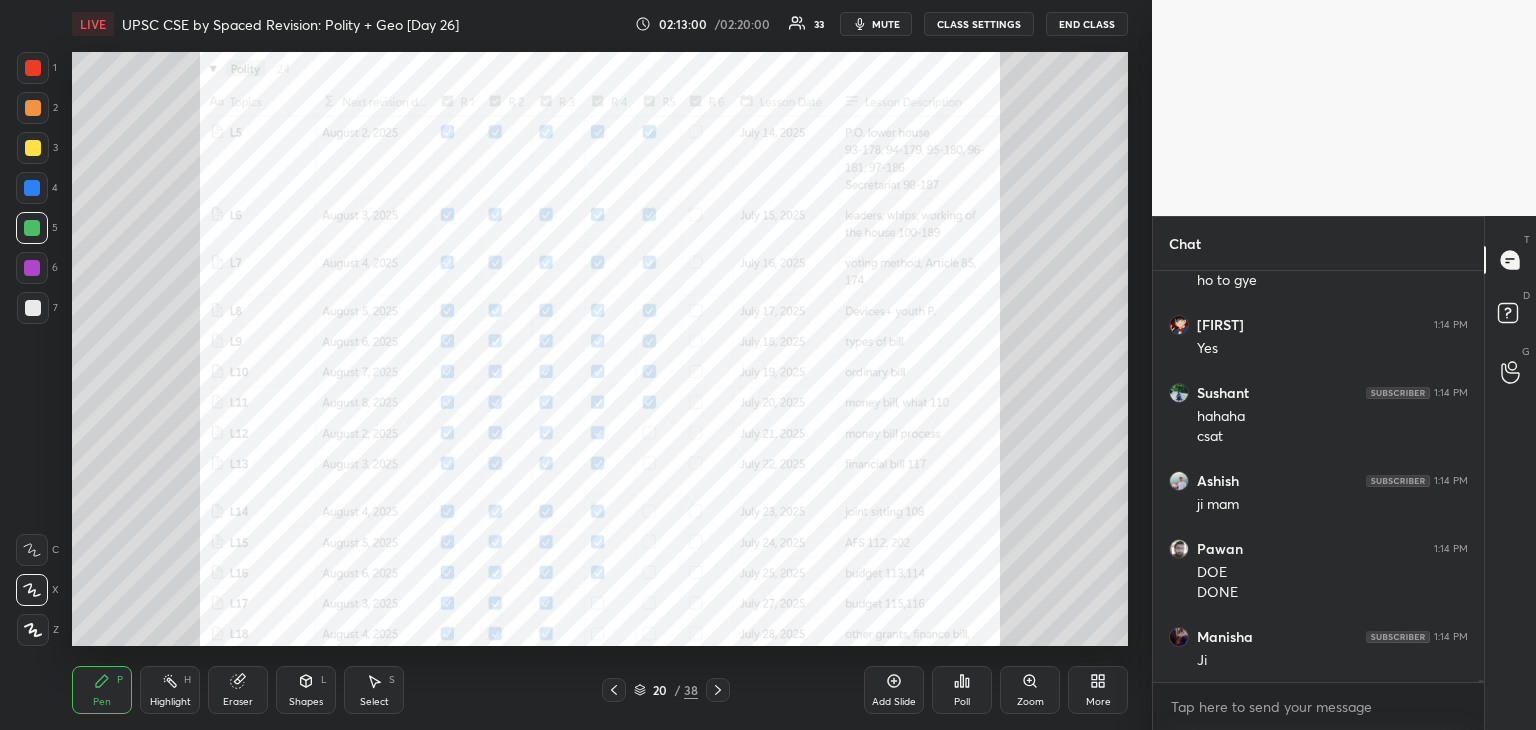 scroll, scrollTop: 94170, scrollLeft: 0, axis: vertical 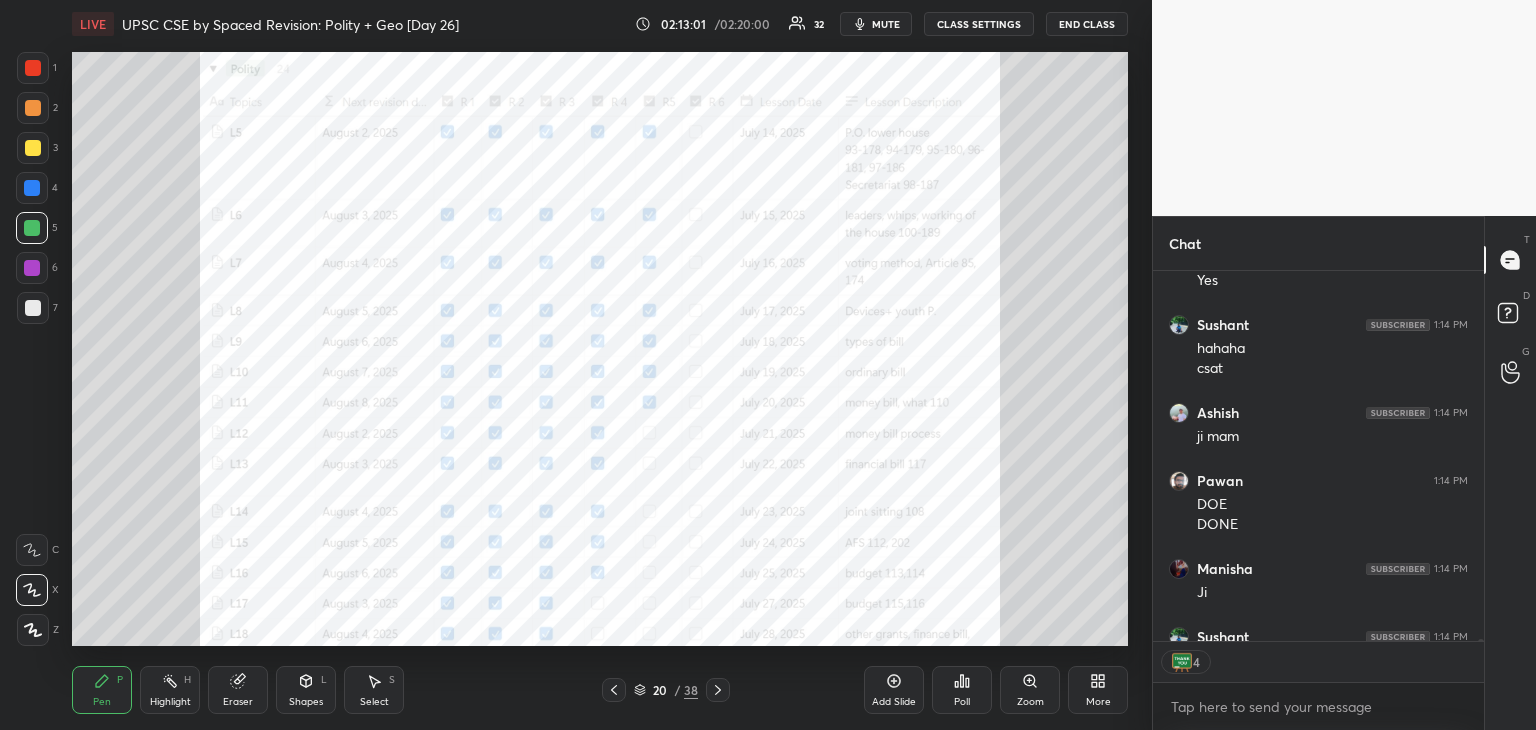 click 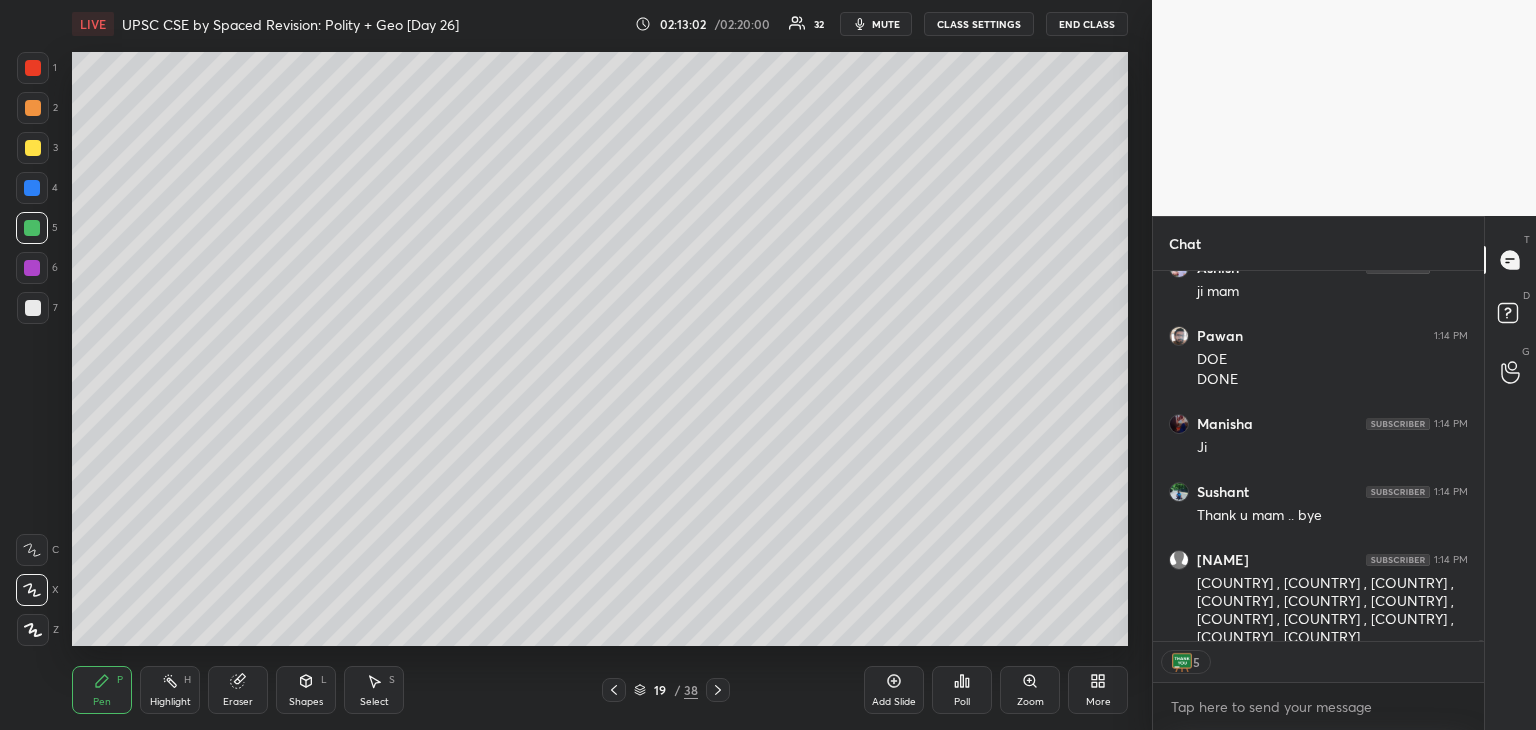click 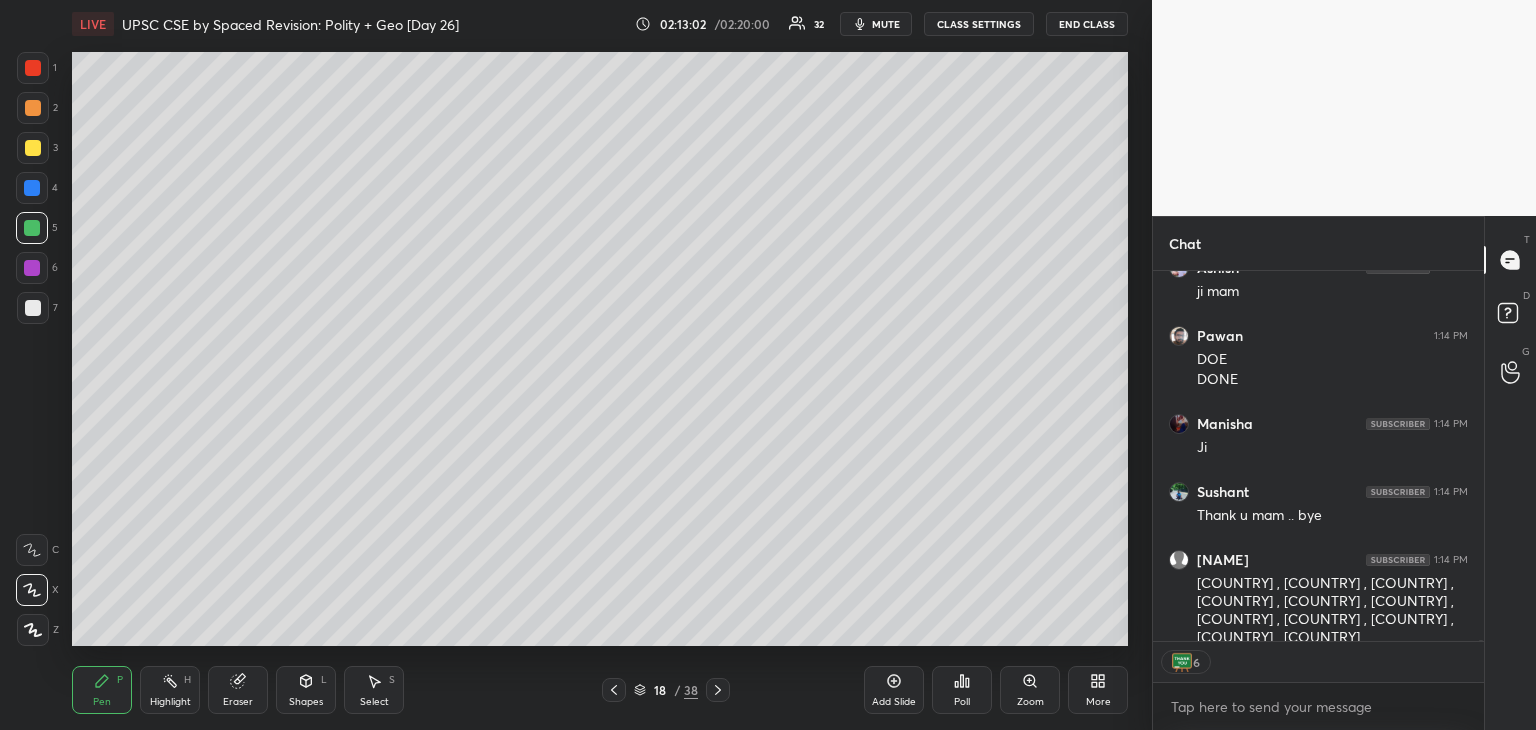 click 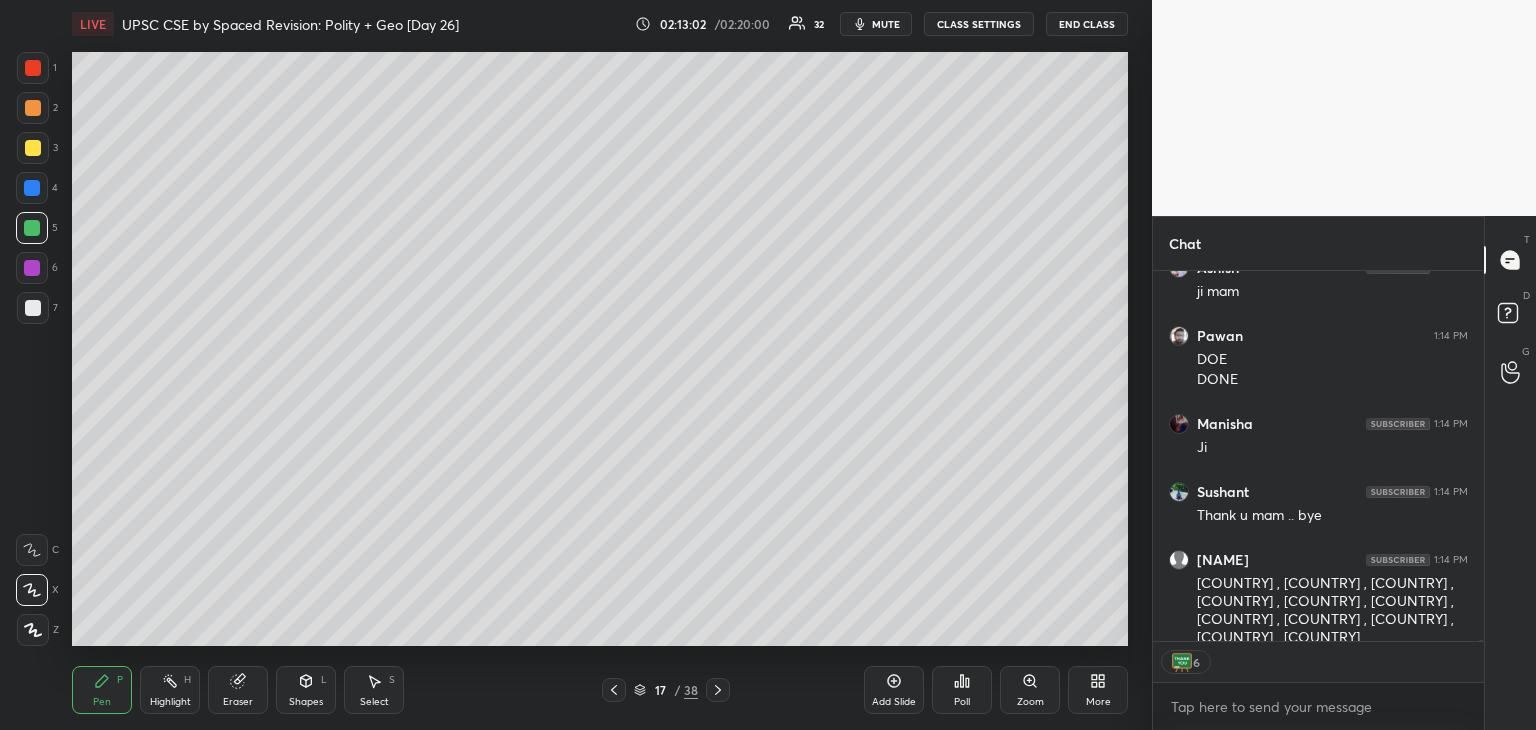 scroll, scrollTop: 94523, scrollLeft: 0, axis: vertical 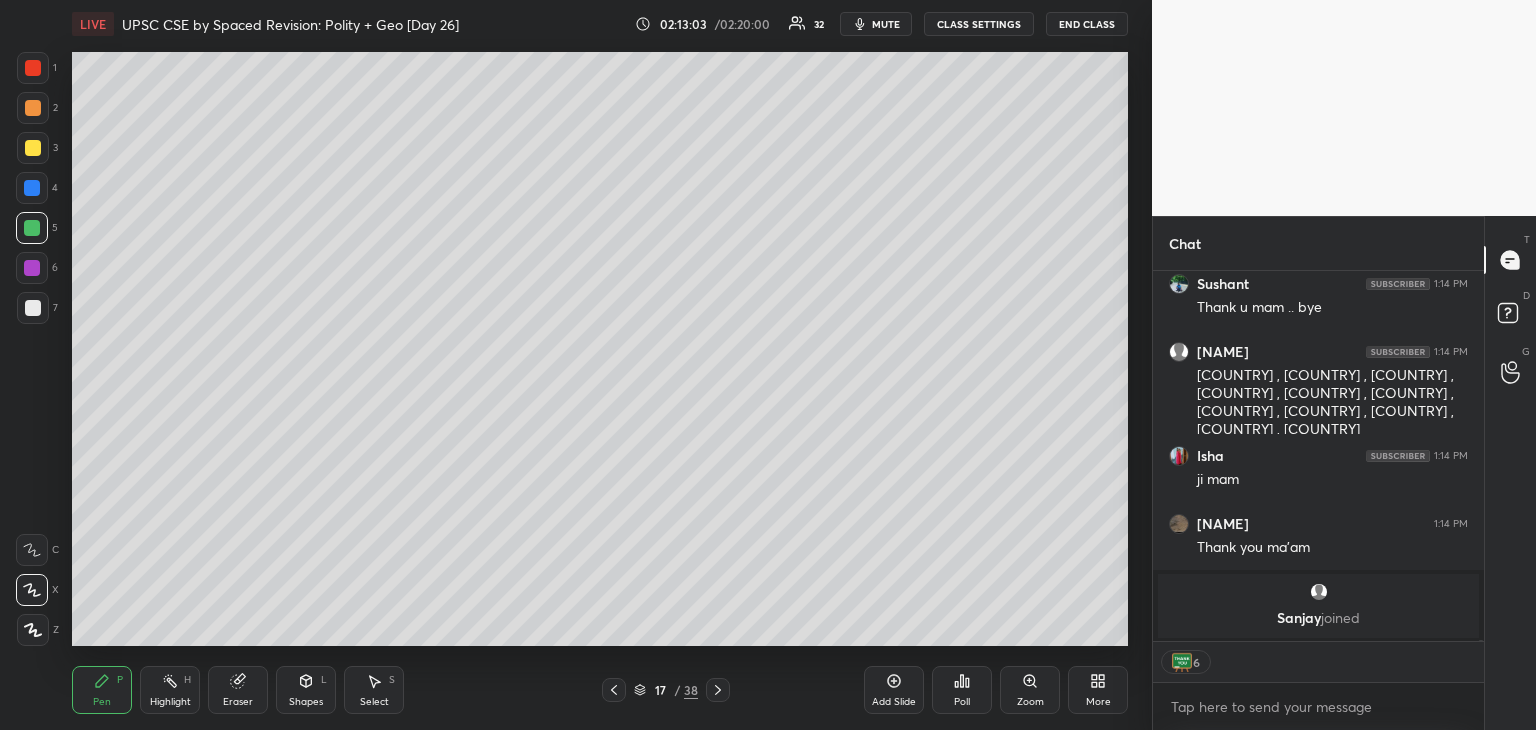 click 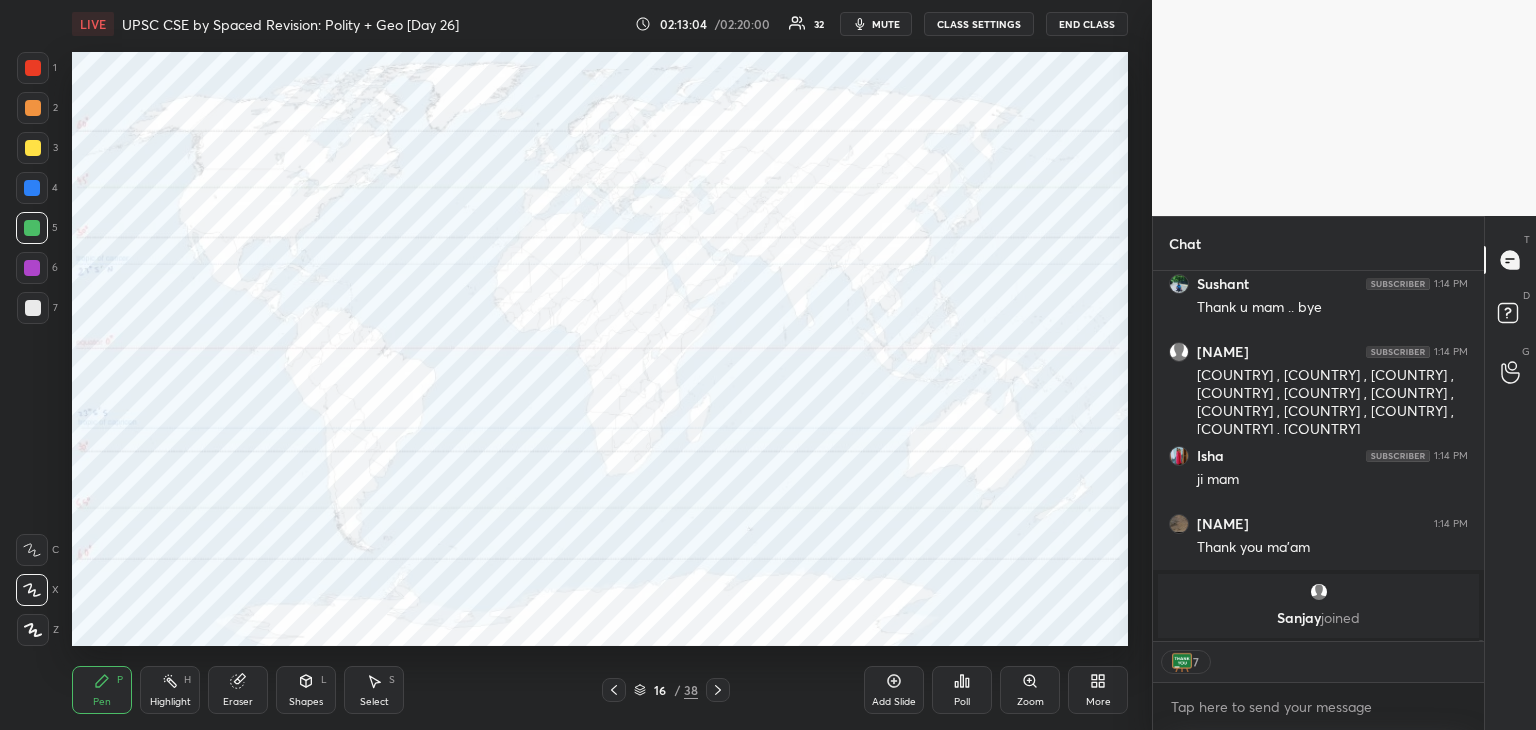 click 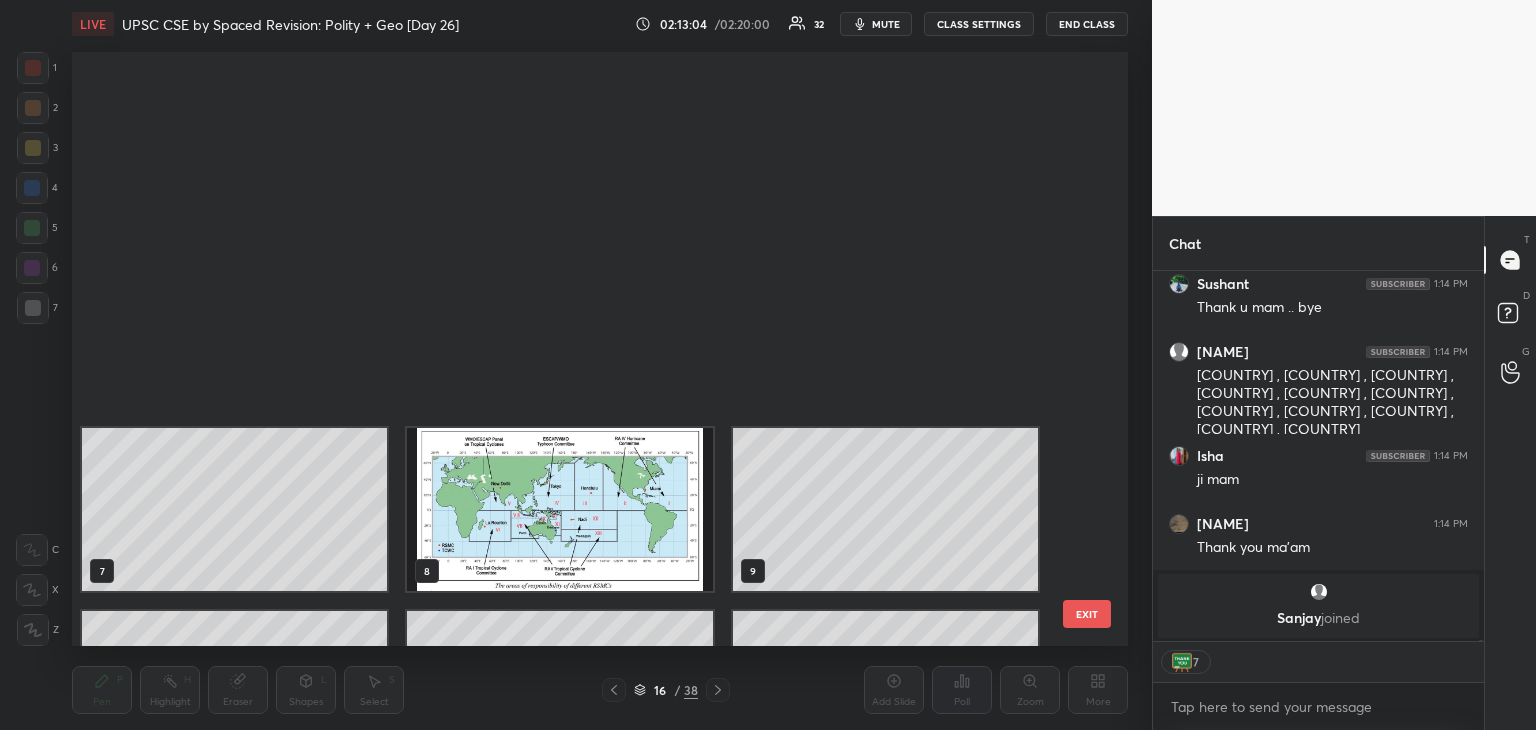 scroll, scrollTop: 504, scrollLeft: 0, axis: vertical 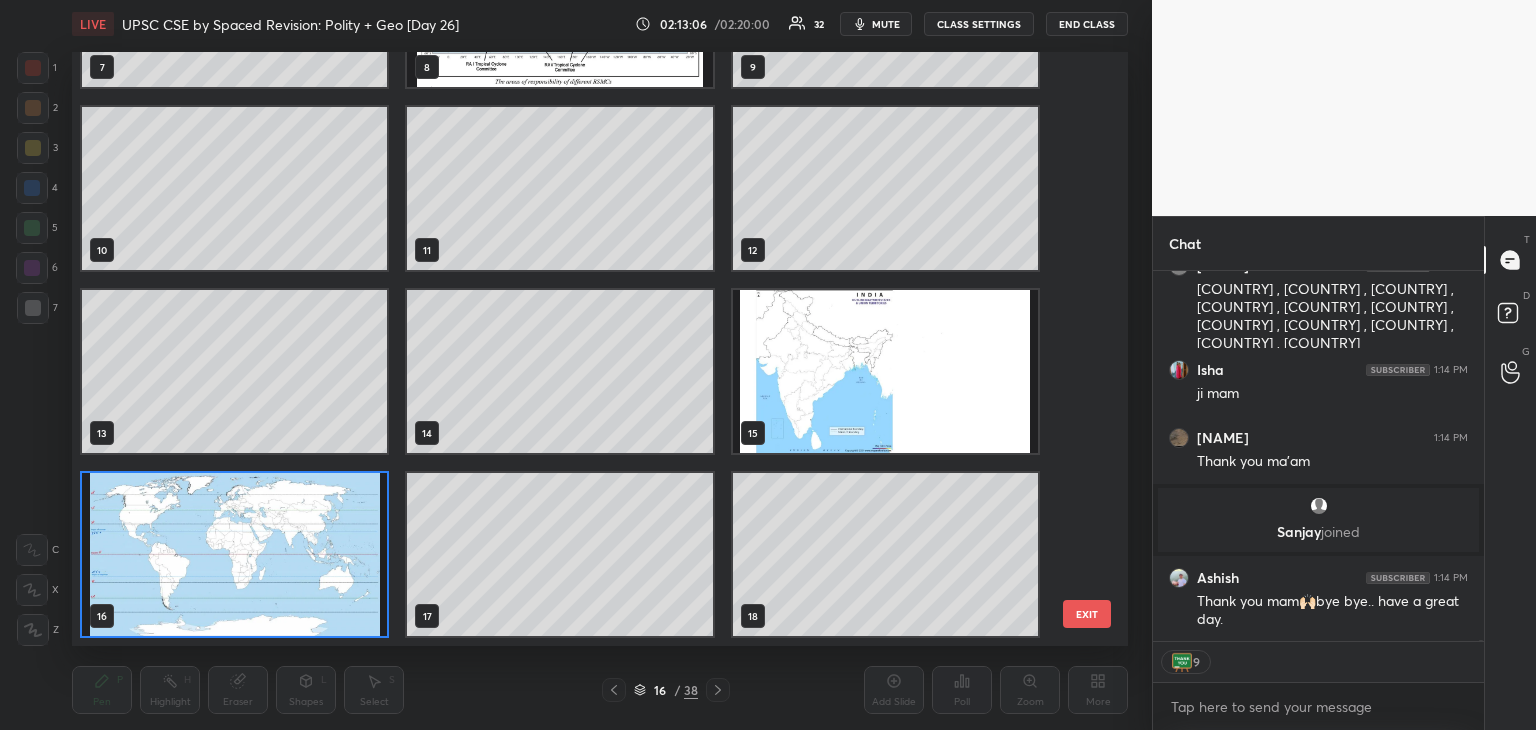 drag, startPoint x: 1095, startPoint y: 241, endPoint x: 1103, endPoint y: 121, distance: 120.26637 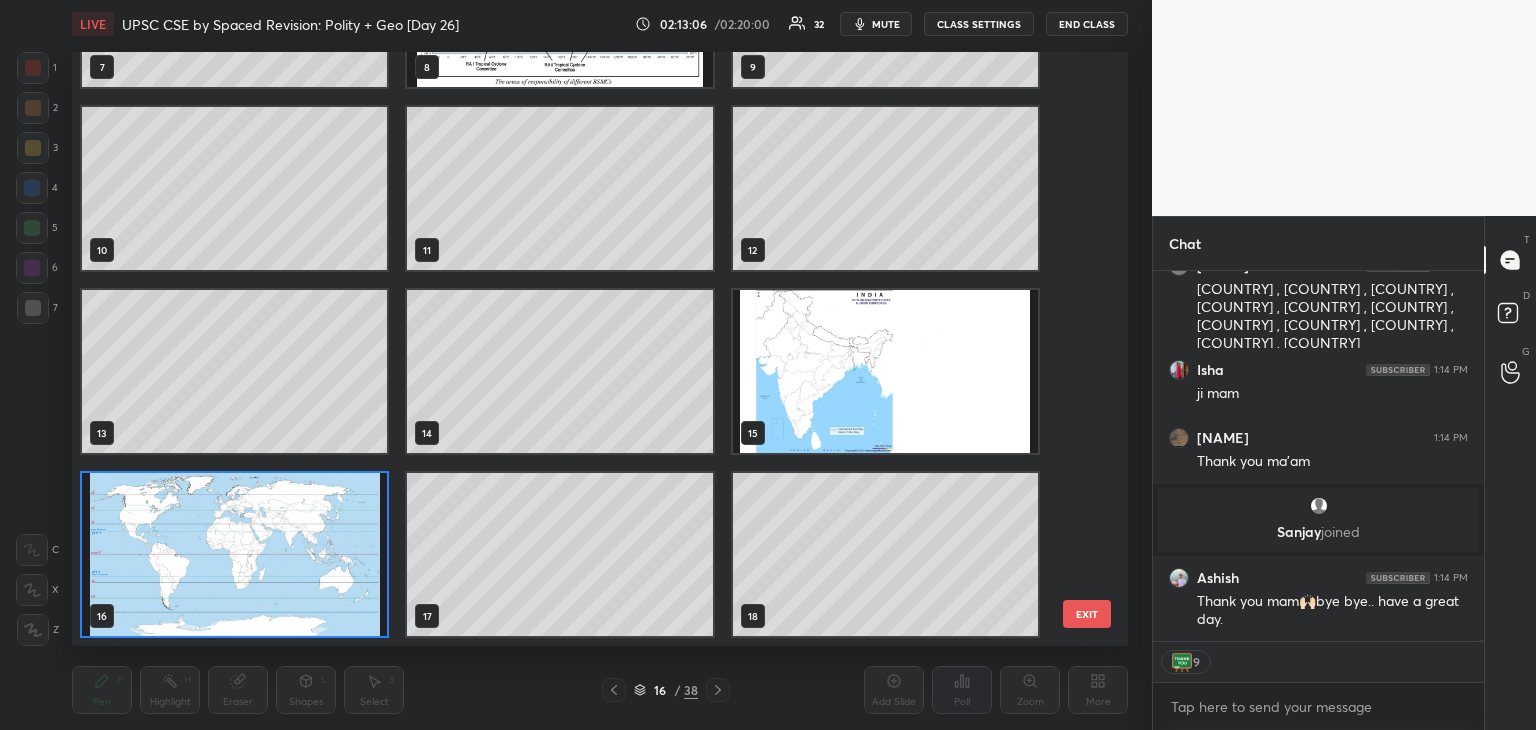 click on "7 8 9 10 11 12 13 14 15 16 17 18 19 20 21 EXIT" at bounding box center (600, 349) 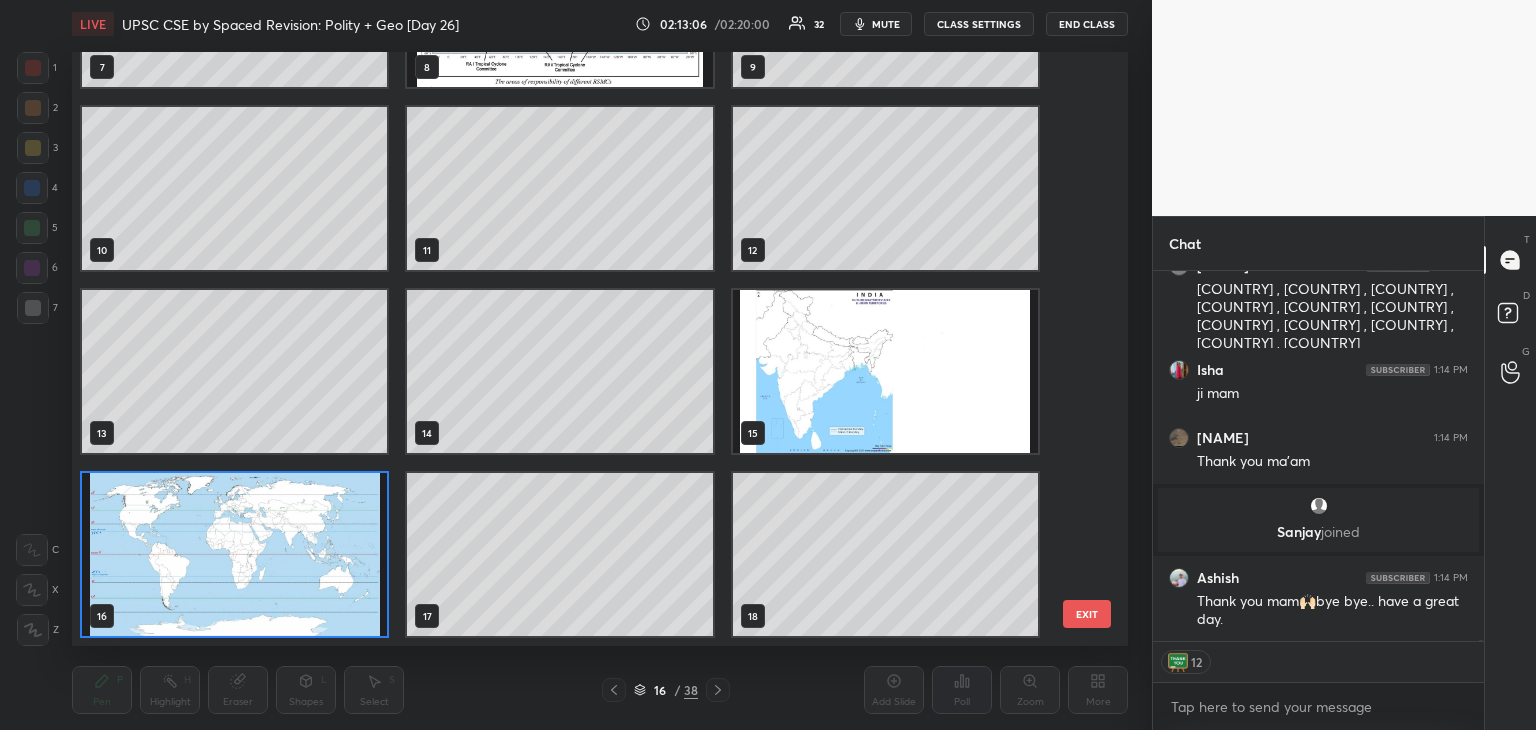 scroll, scrollTop: 0, scrollLeft: 0, axis: both 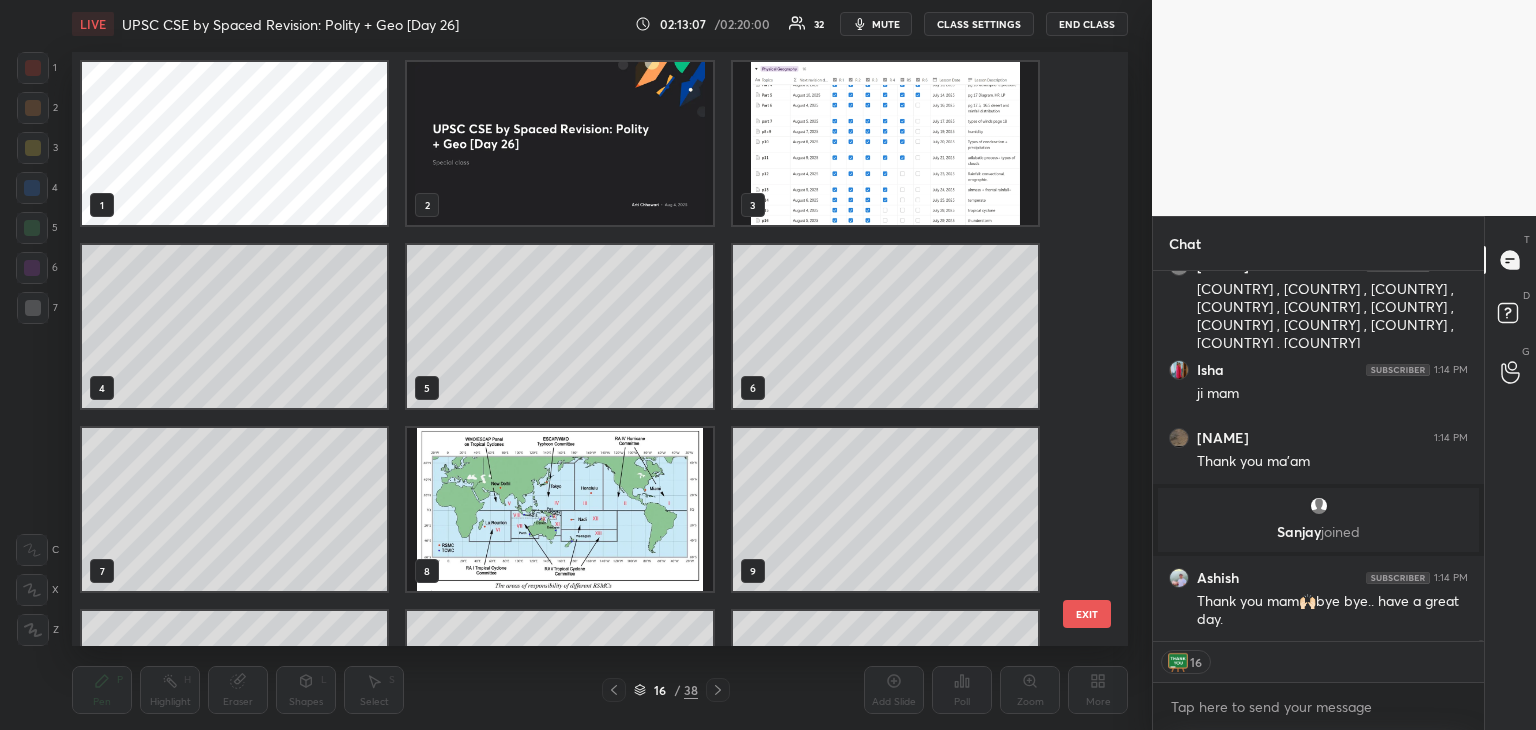 click at bounding box center (559, 143) 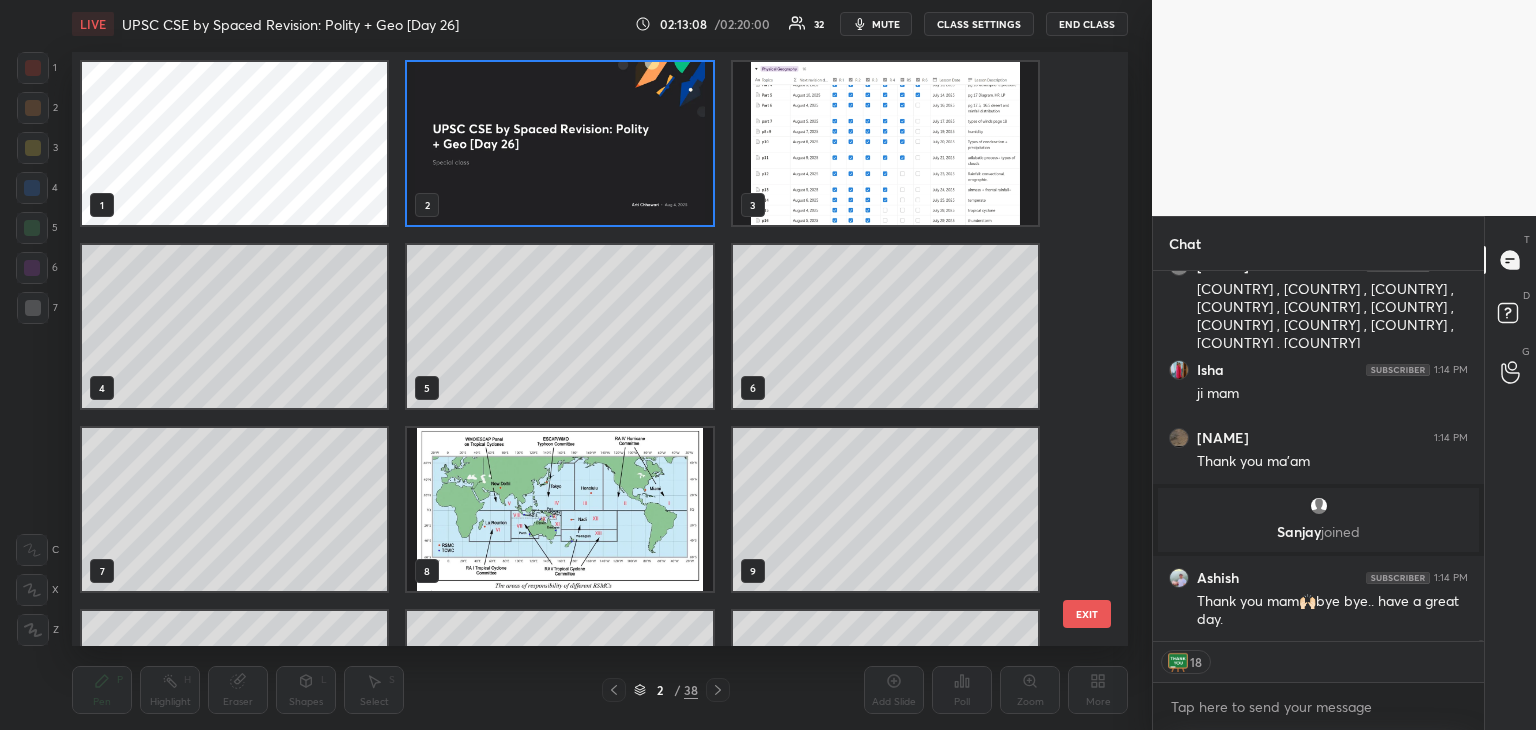 click 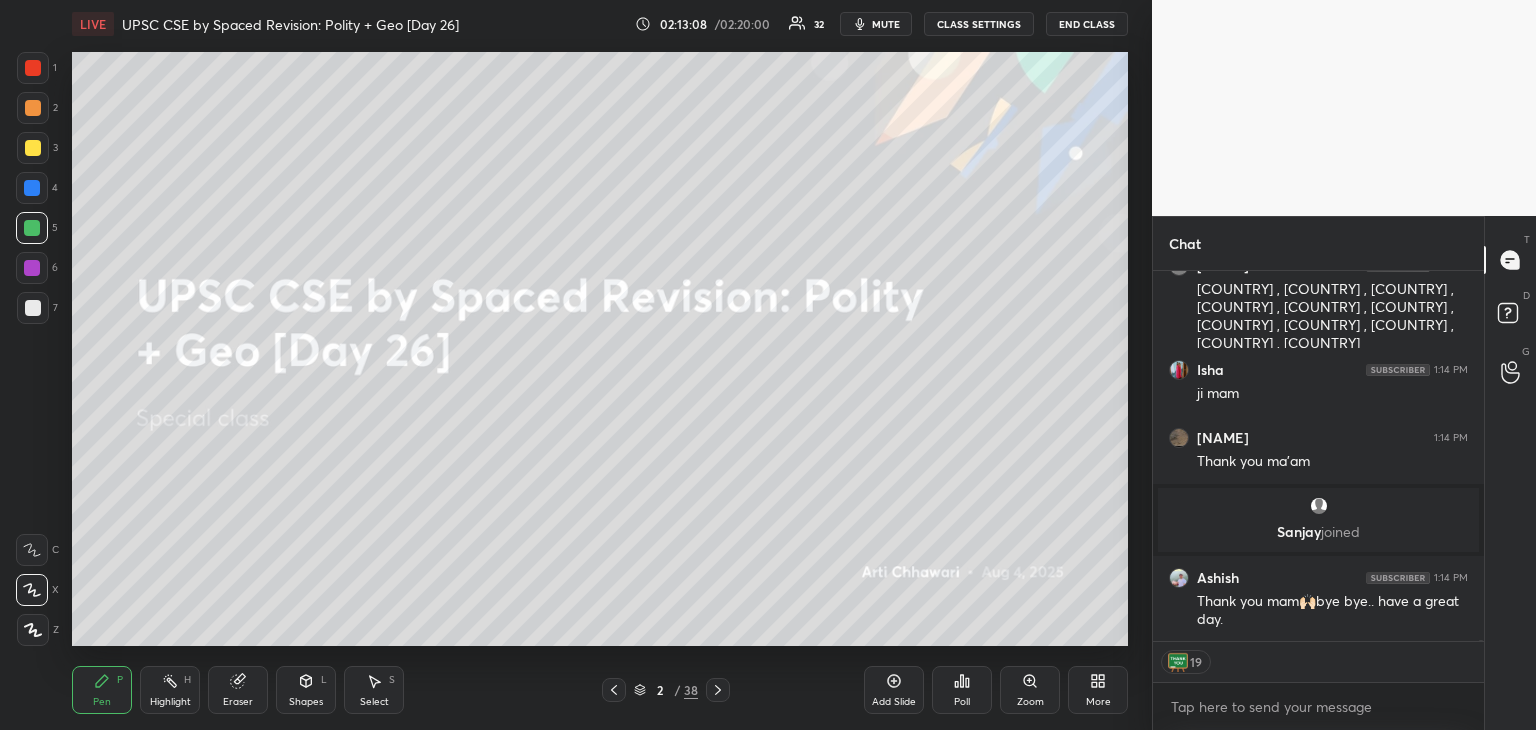 scroll, scrollTop: 94395, scrollLeft: 0, axis: vertical 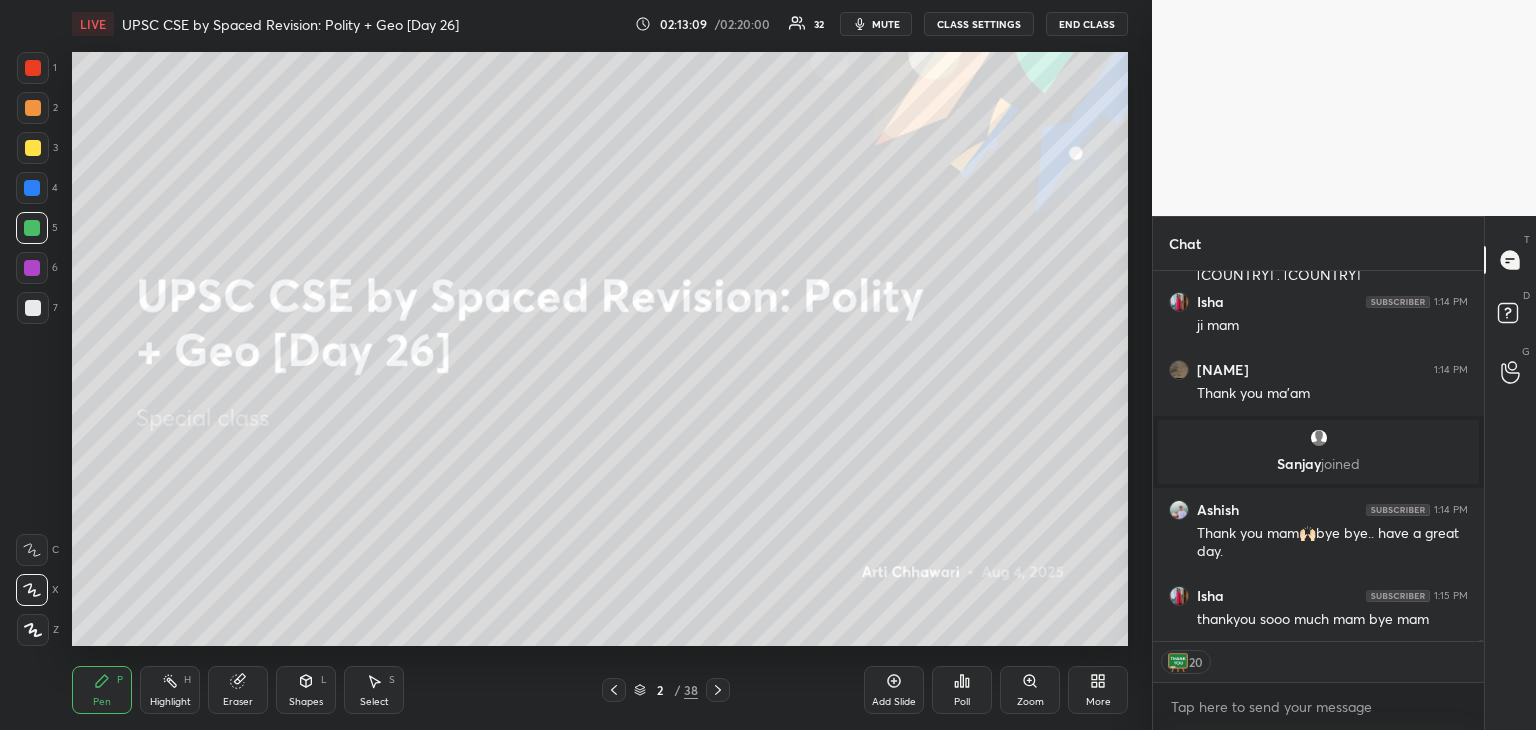 click on "End Class" at bounding box center [1087, 24] 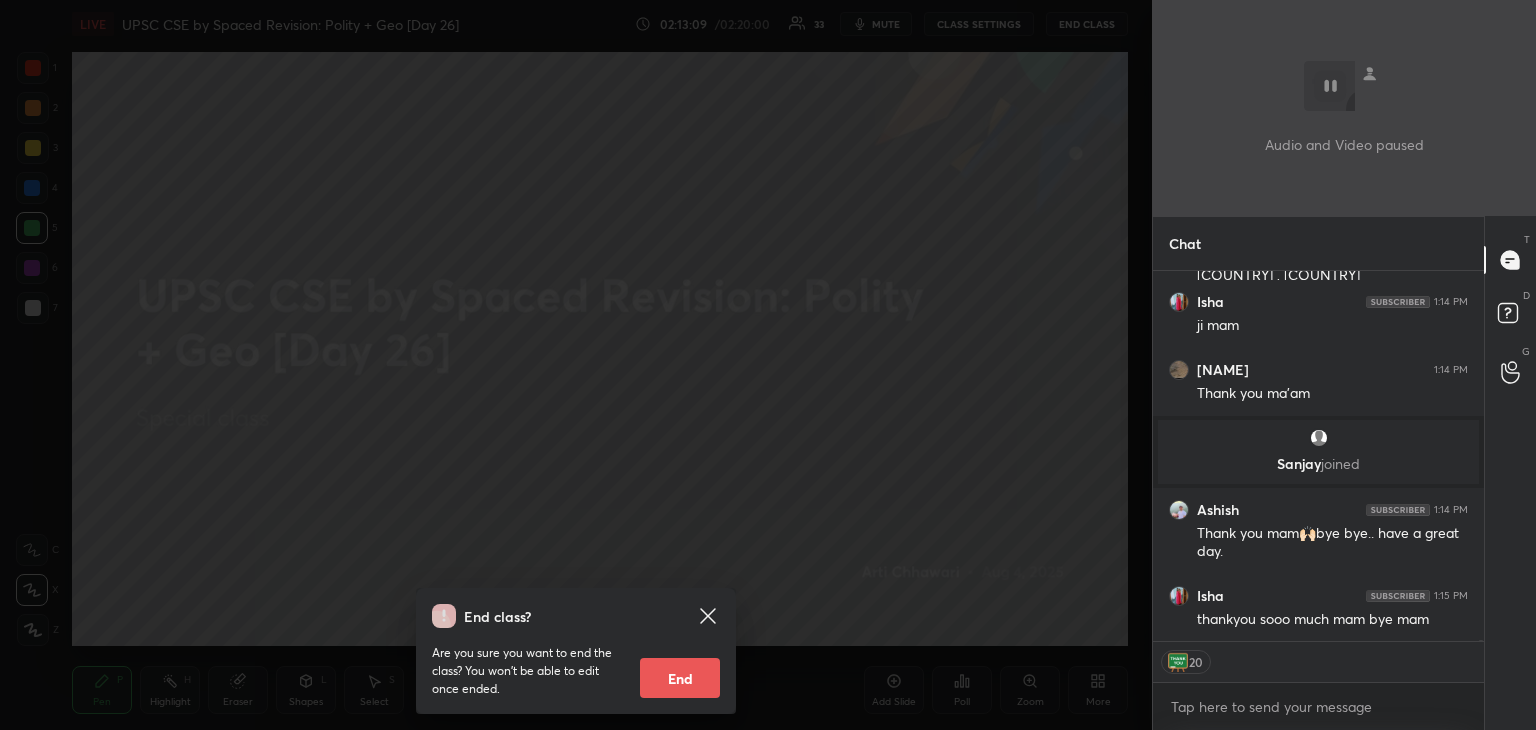 scroll, scrollTop: 94463, scrollLeft: 0, axis: vertical 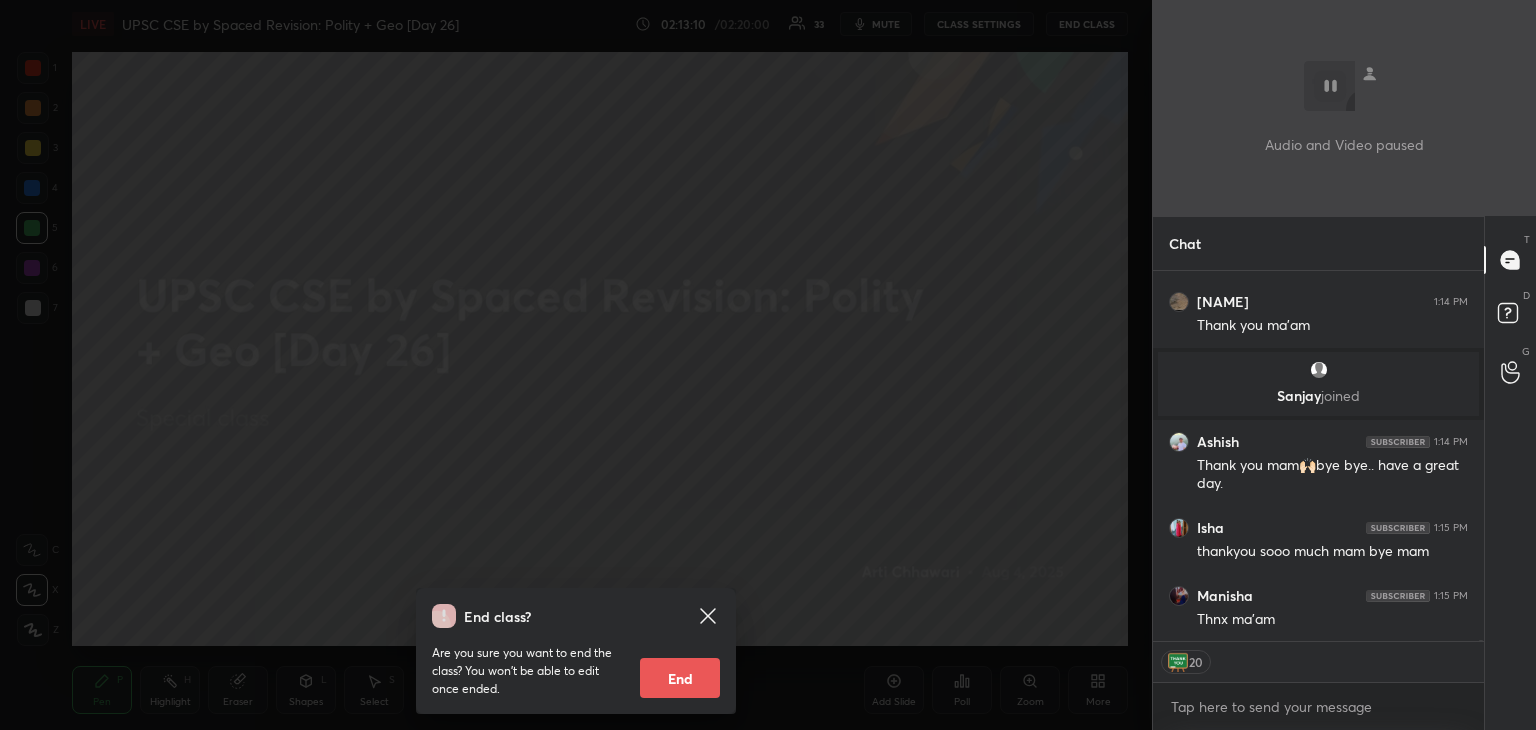 click on "End" at bounding box center [680, 678] 